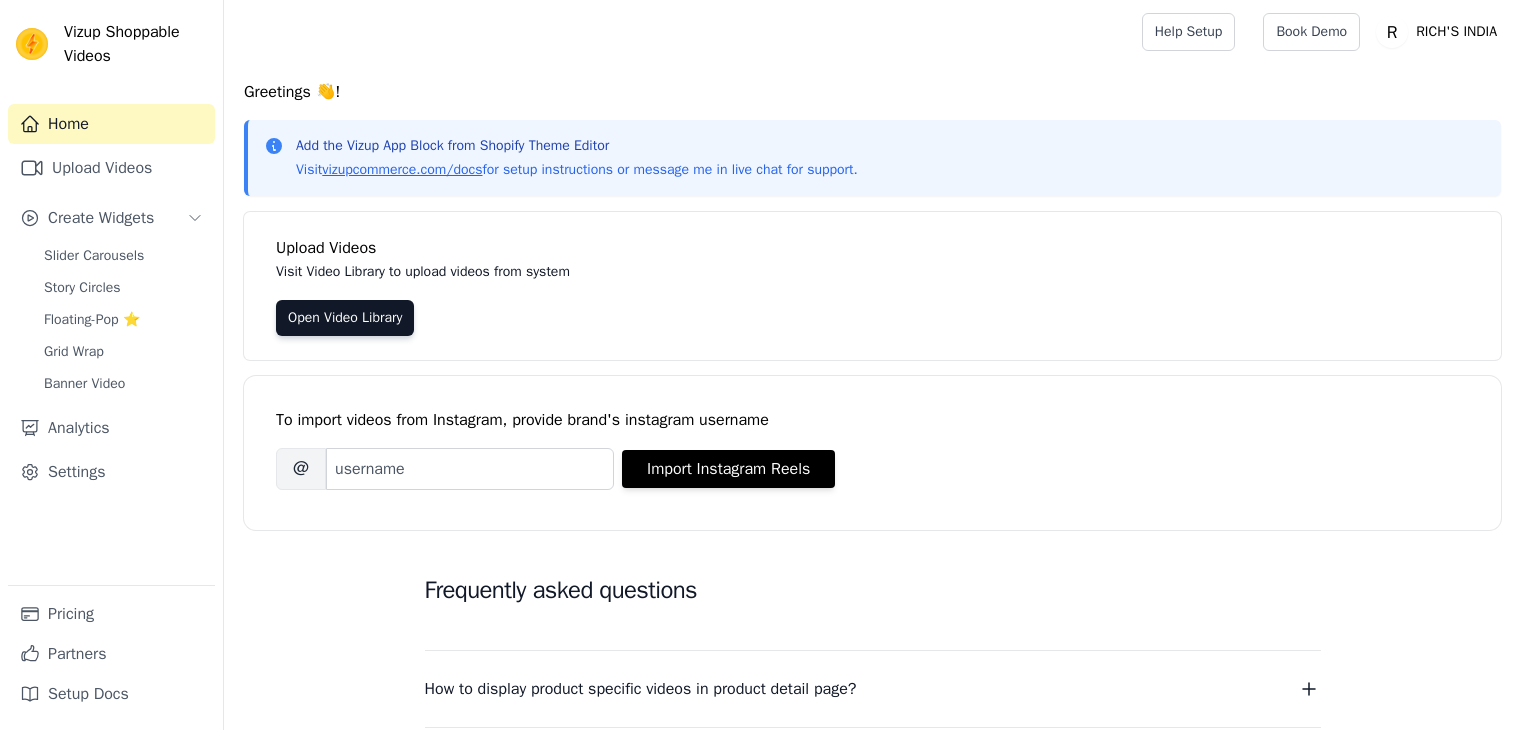 scroll, scrollTop: 0, scrollLeft: 0, axis: both 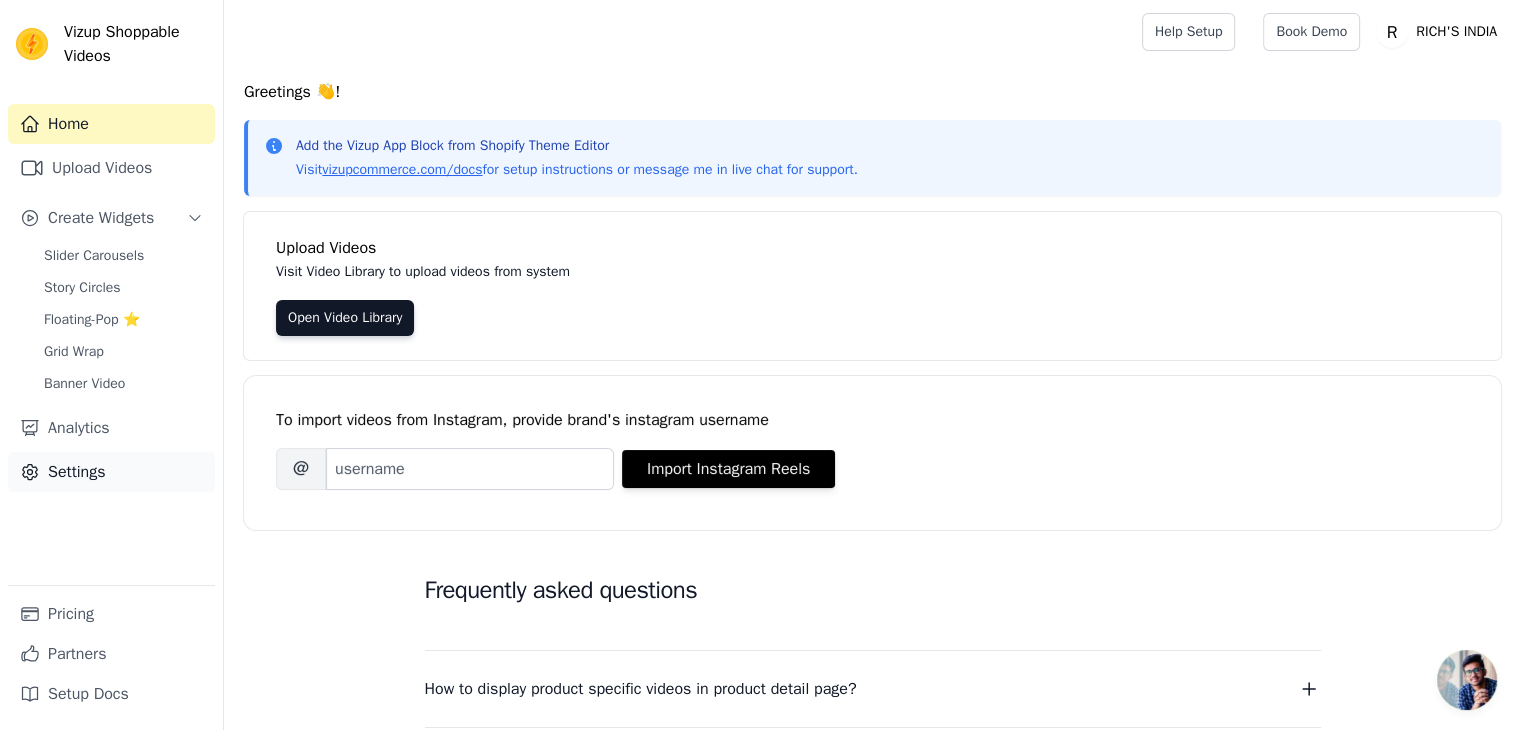 click on "Settings" at bounding box center (111, 472) 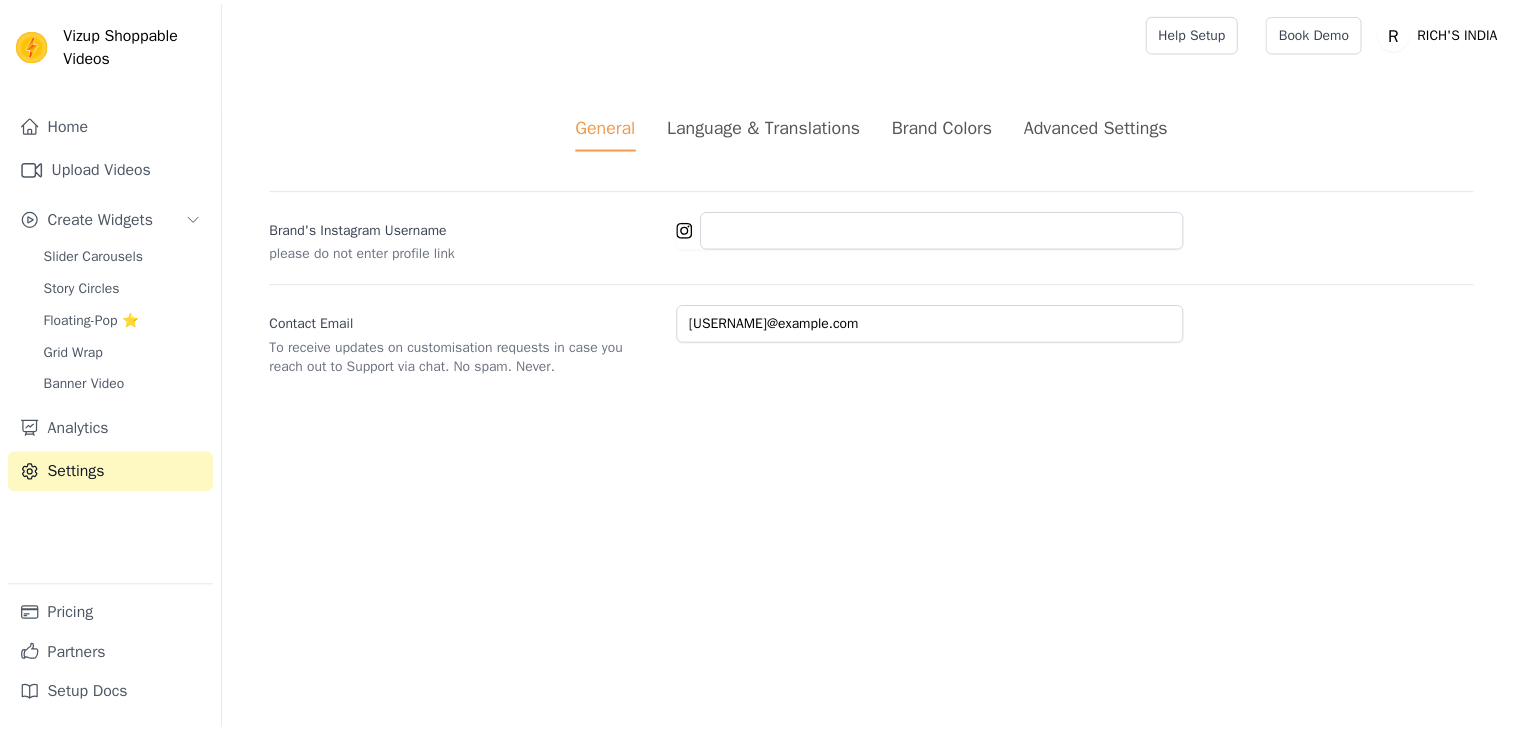 scroll, scrollTop: 0, scrollLeft: 0, axis: both 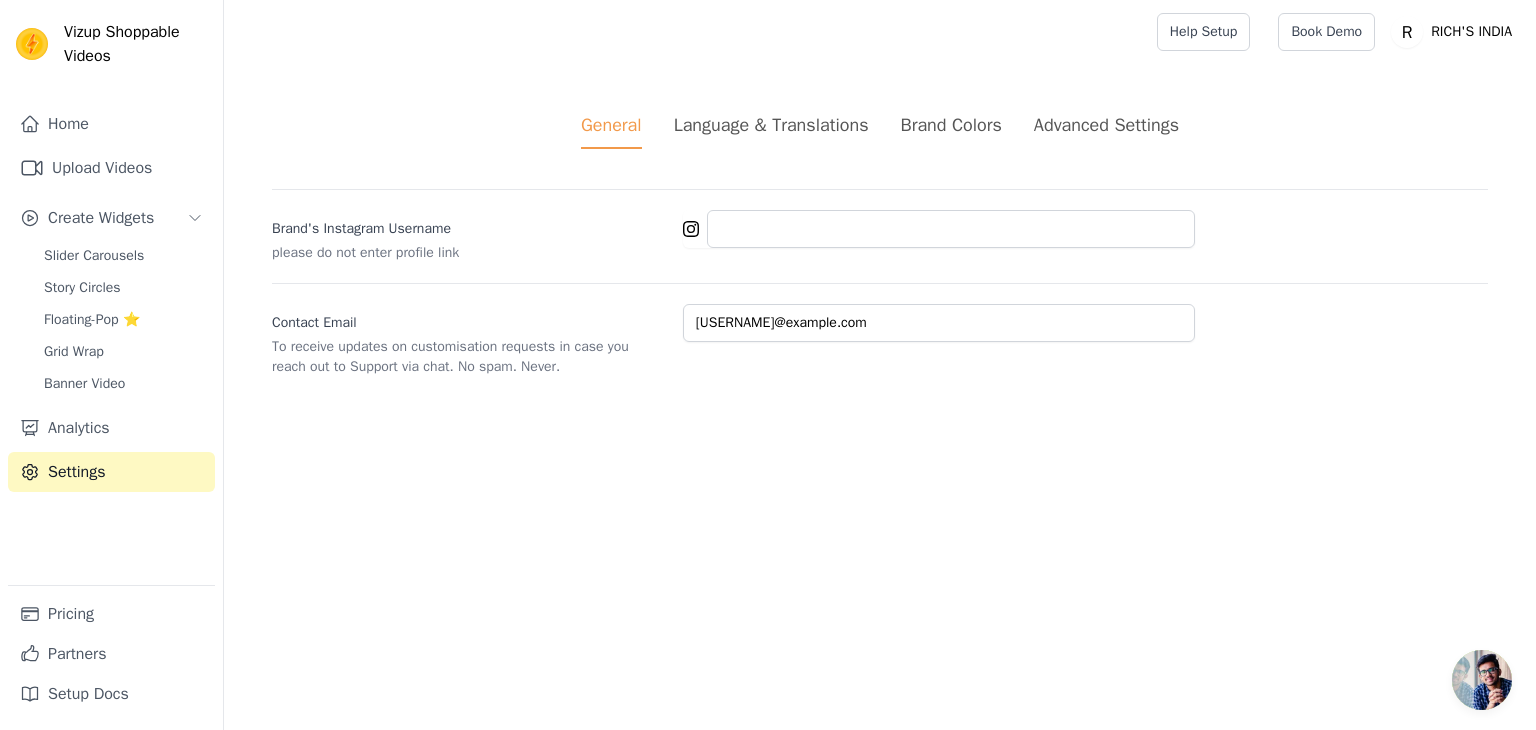 click on "Brand Colors" at bounding box center (951, 125) 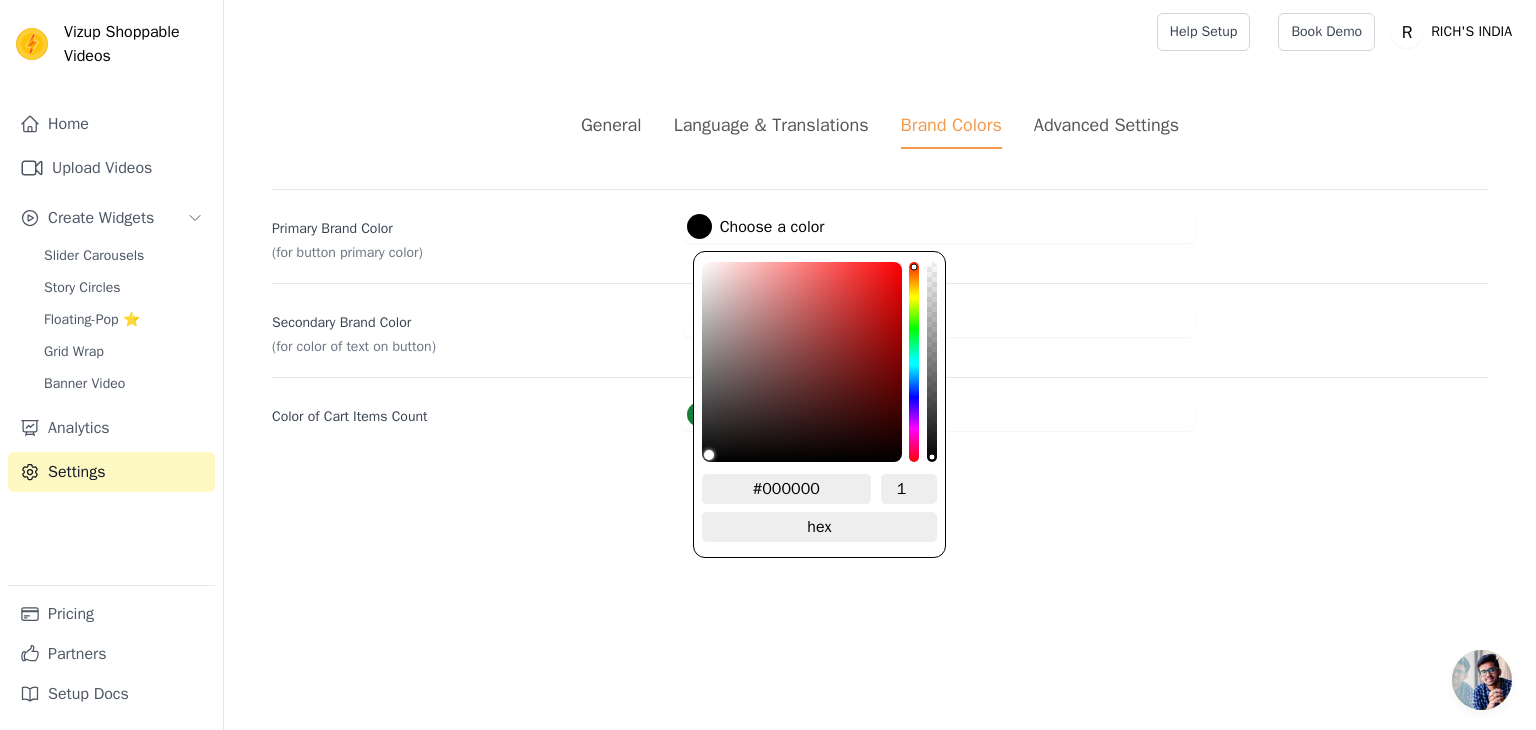 click at bounding box center (699, 226) 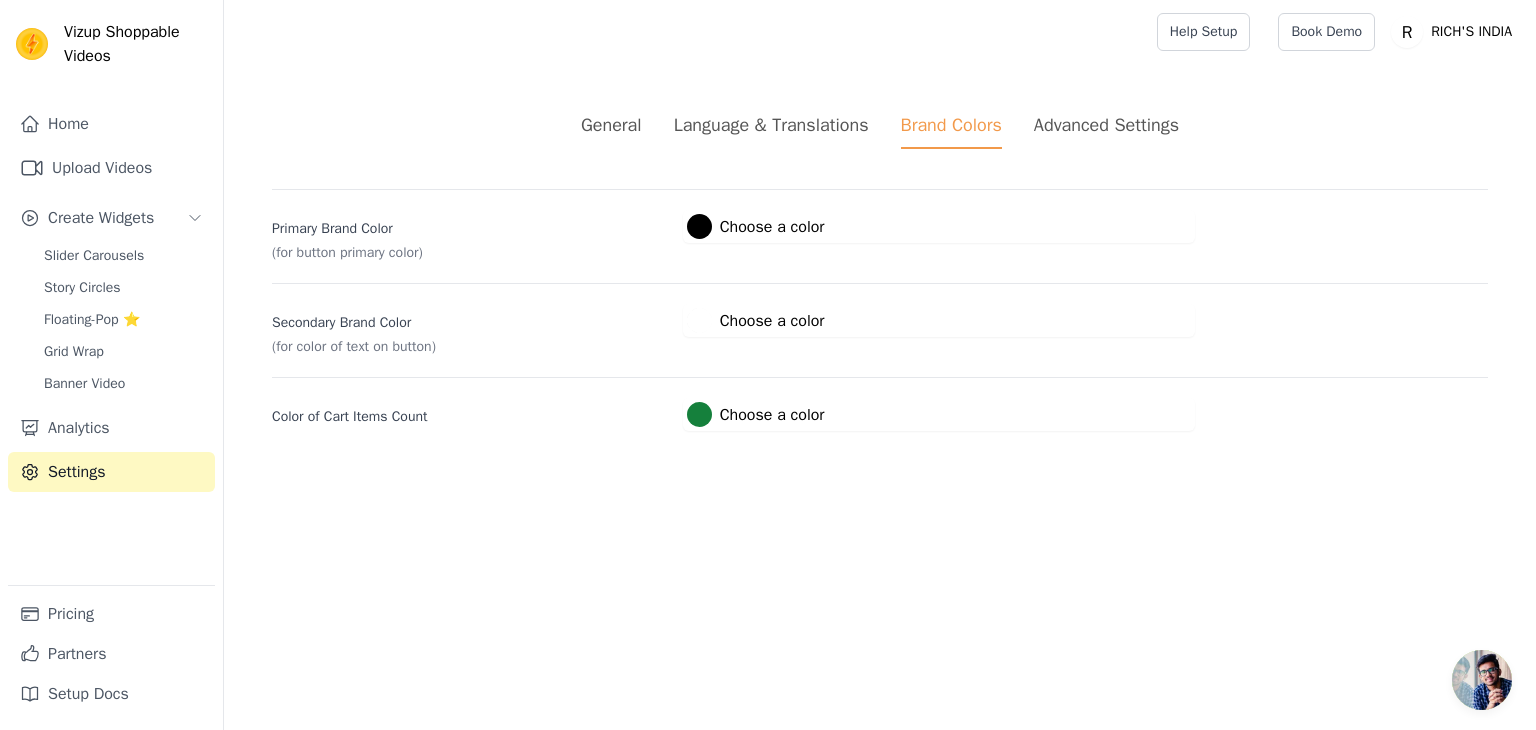 click on "Advanced Settings" at bounding box center [1106, 125] 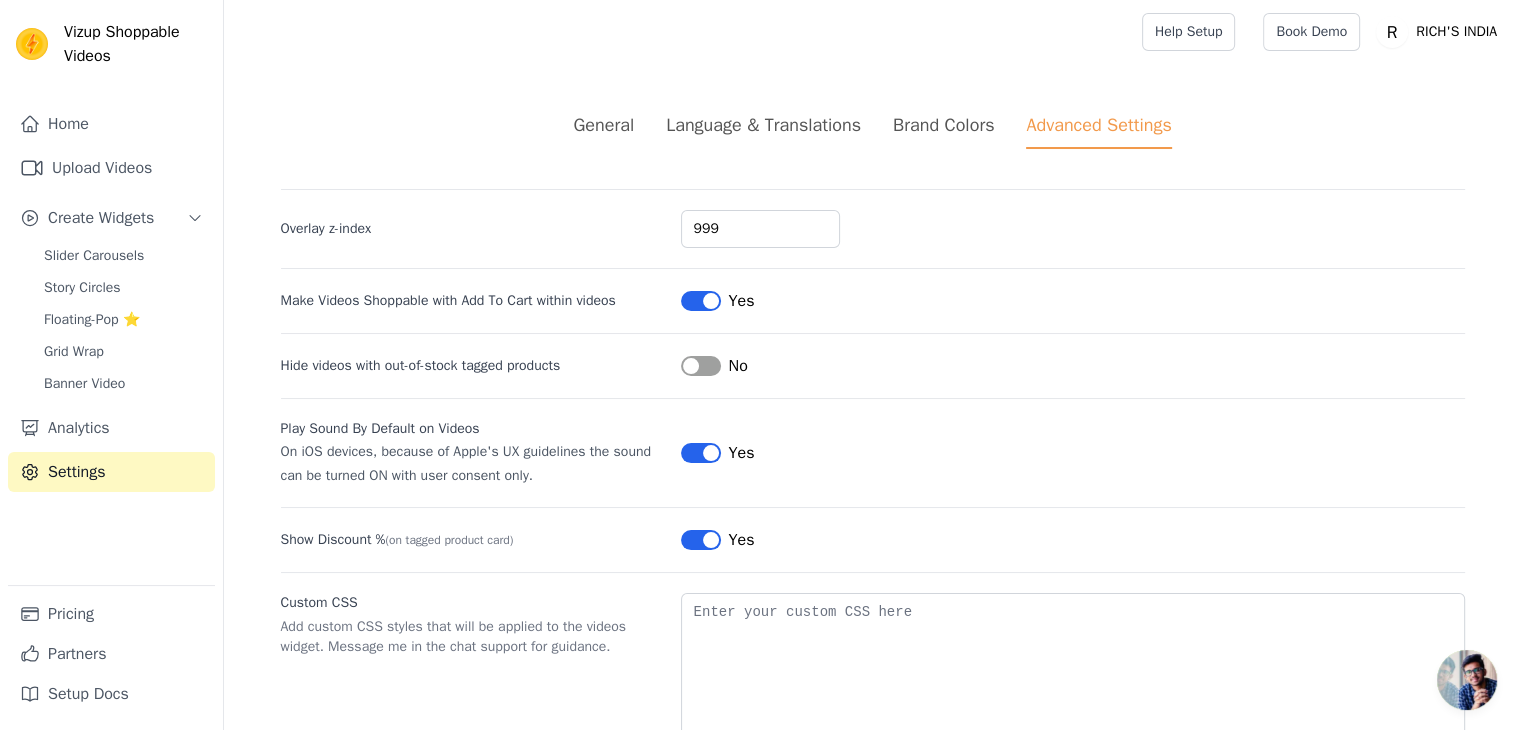 click on "Label" at bounding box center [701, 366] 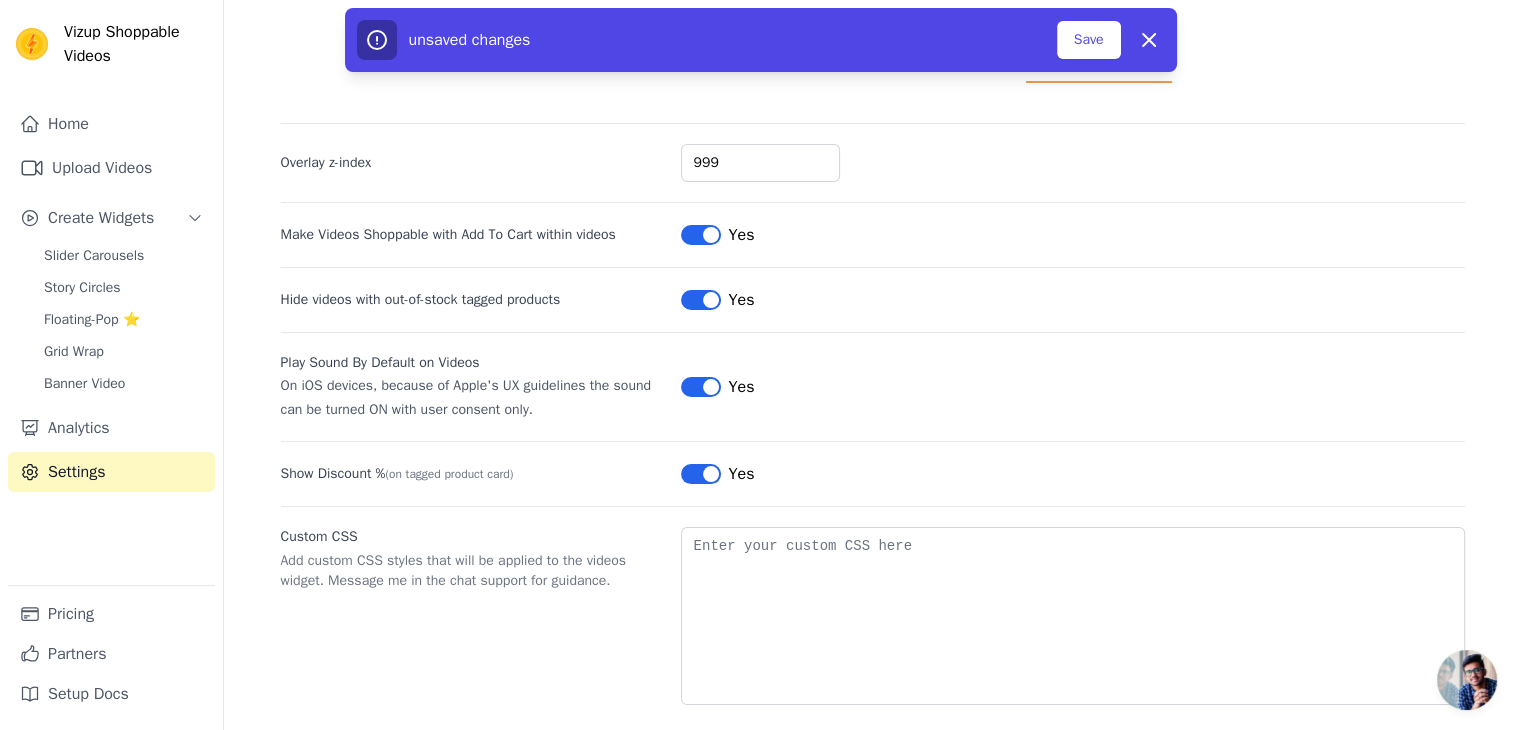 scroll, scrollTop: 87, scrollLeft: 0, axis: vertical 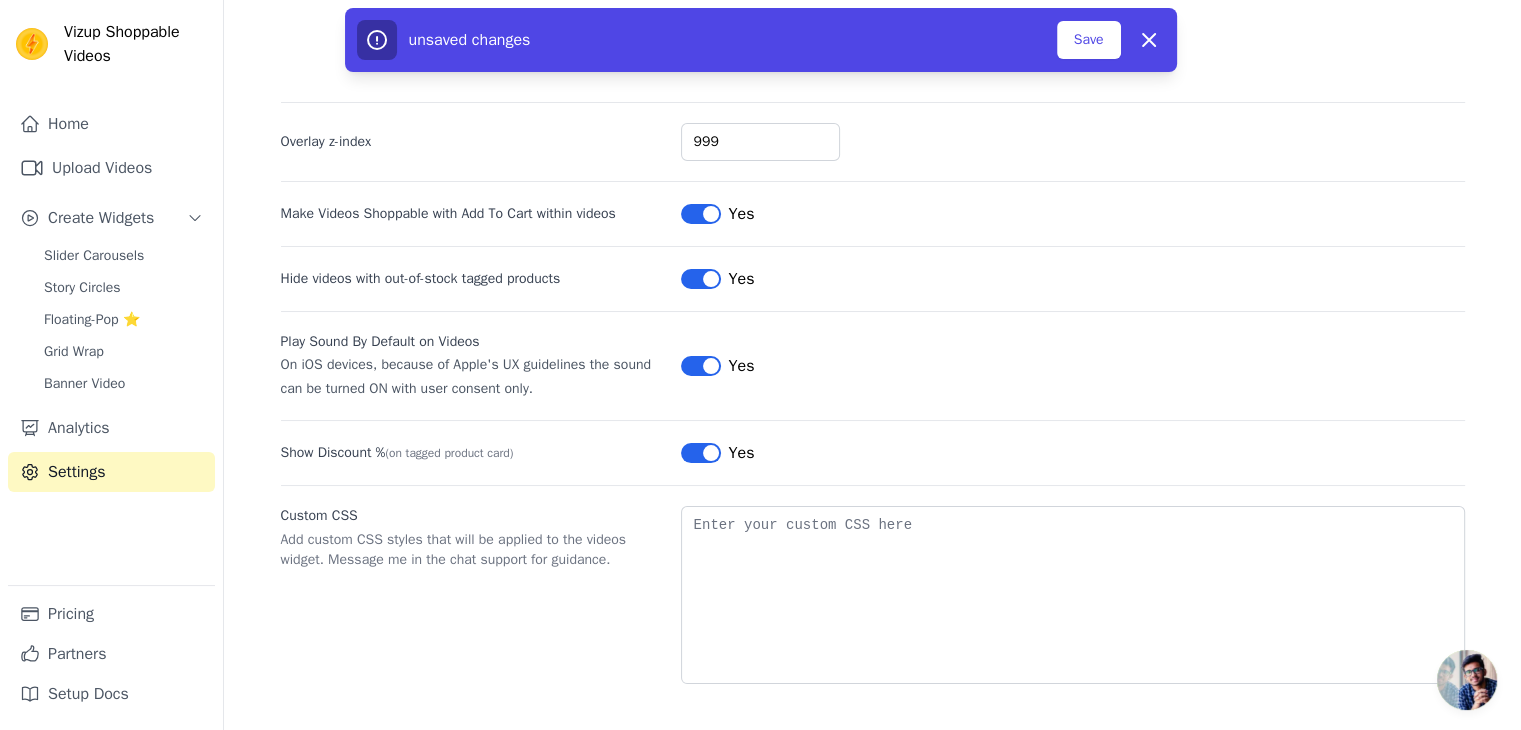 click on "Label" at bounding box center [701, 279] 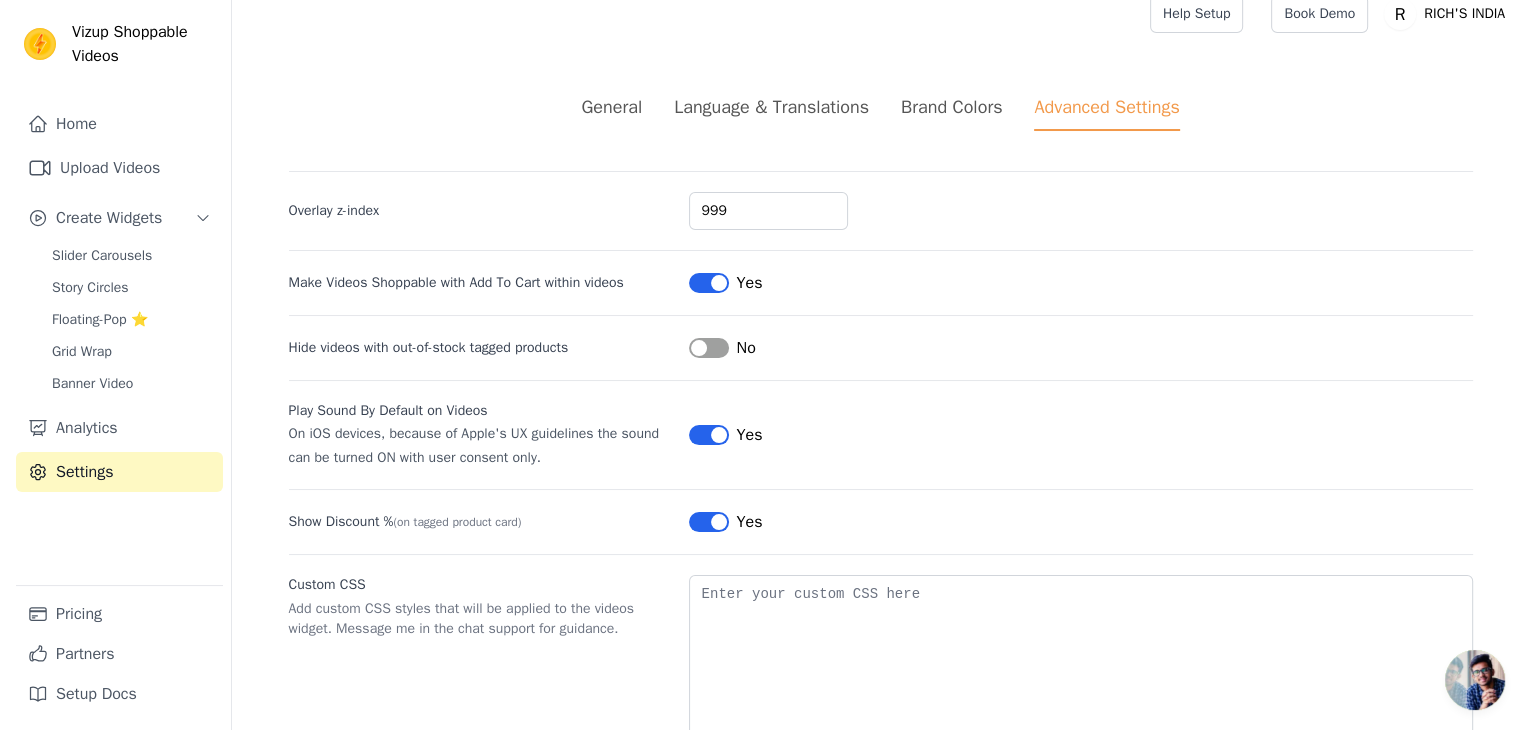 scroll, scrollTop: 0, scrollLeft: 0, axis: both 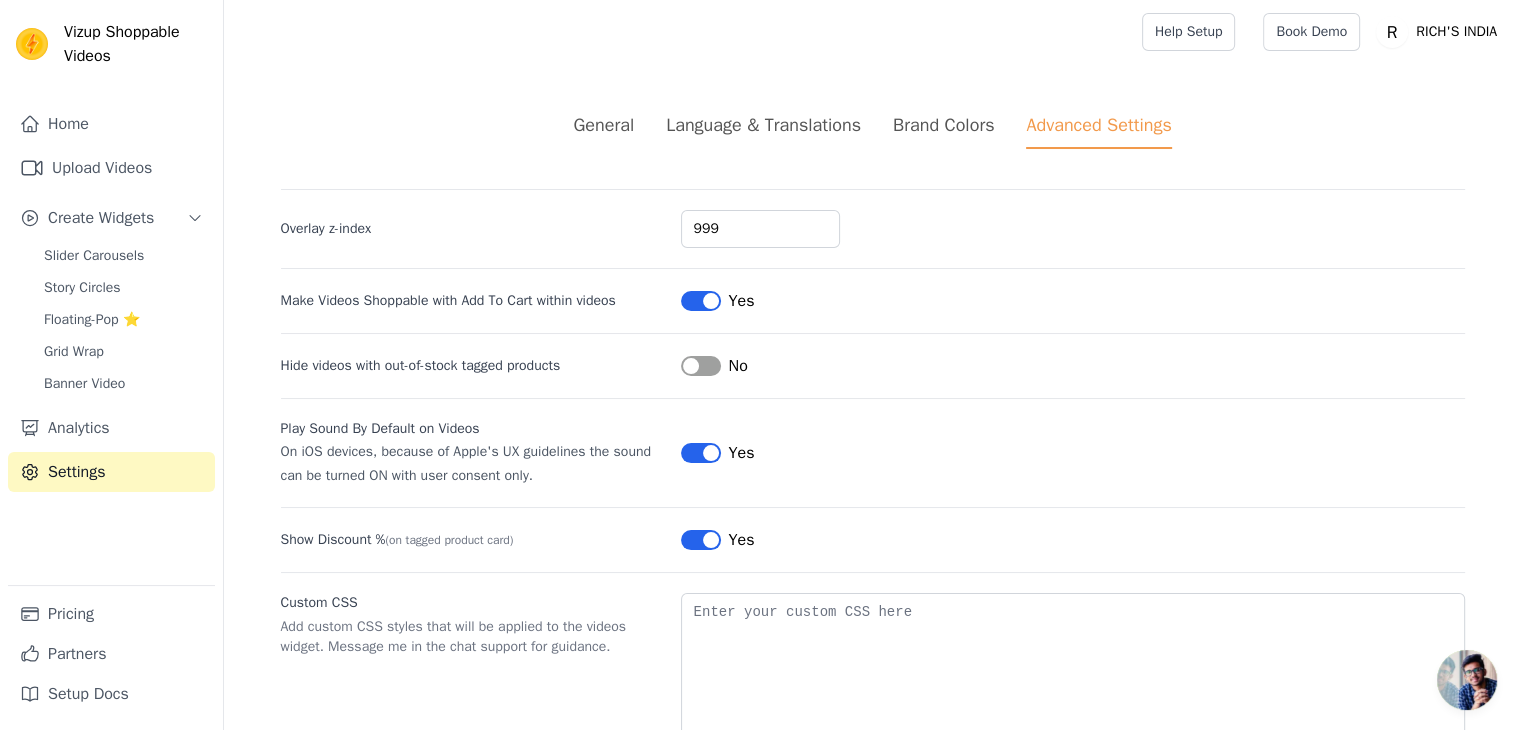 click on "General" at bounding box center [603, 125] 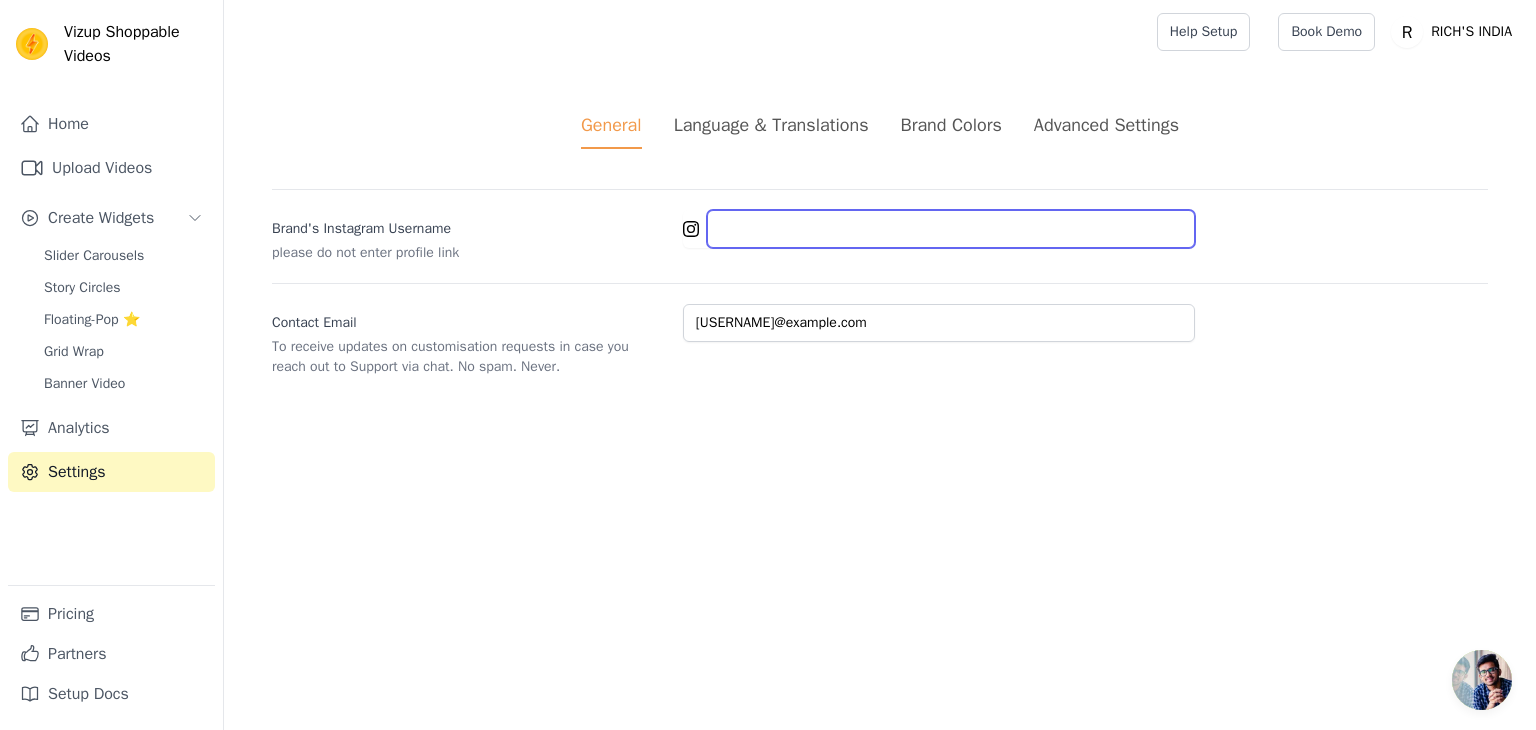 click on "Brand's Instagram Username" at bounding box center [951, 229] 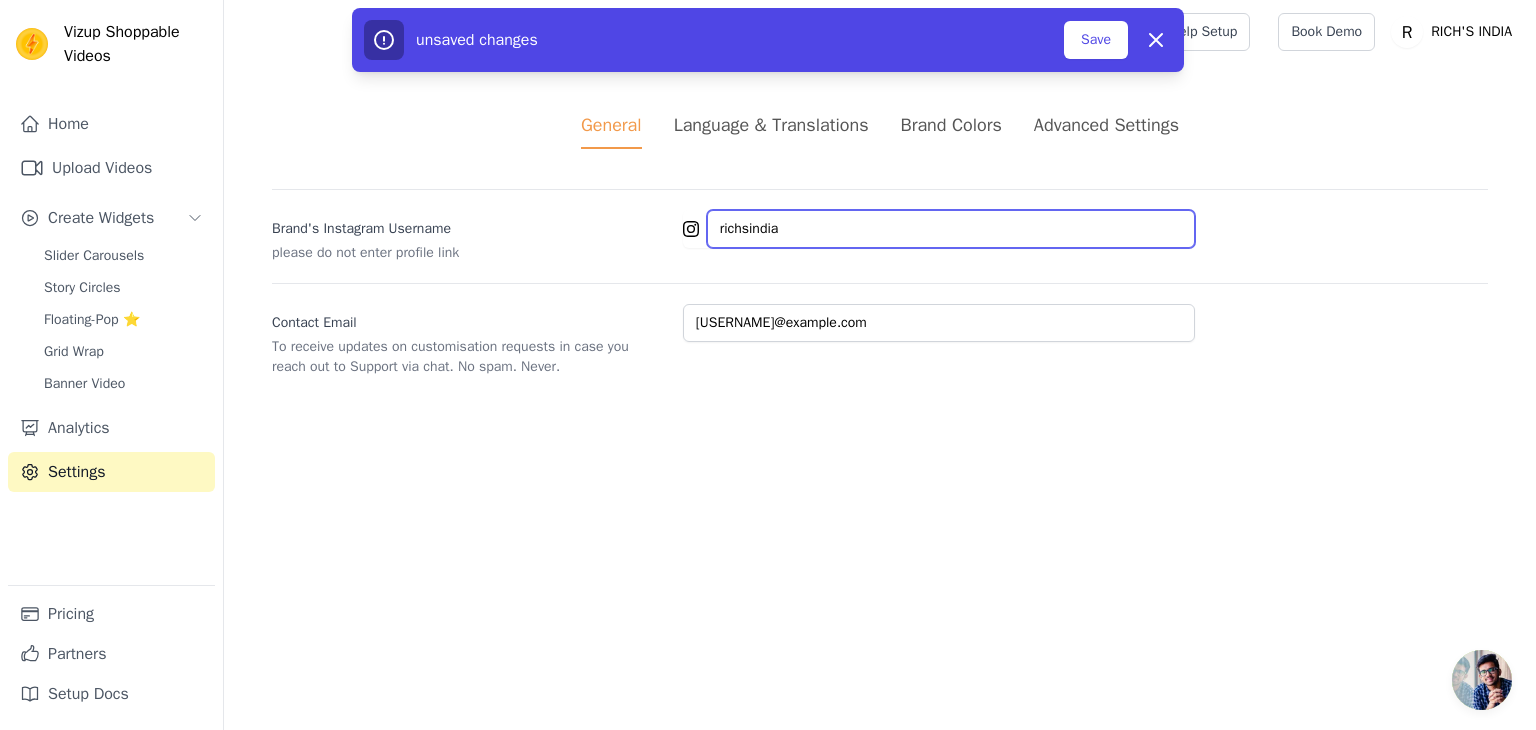type on "richsindia" 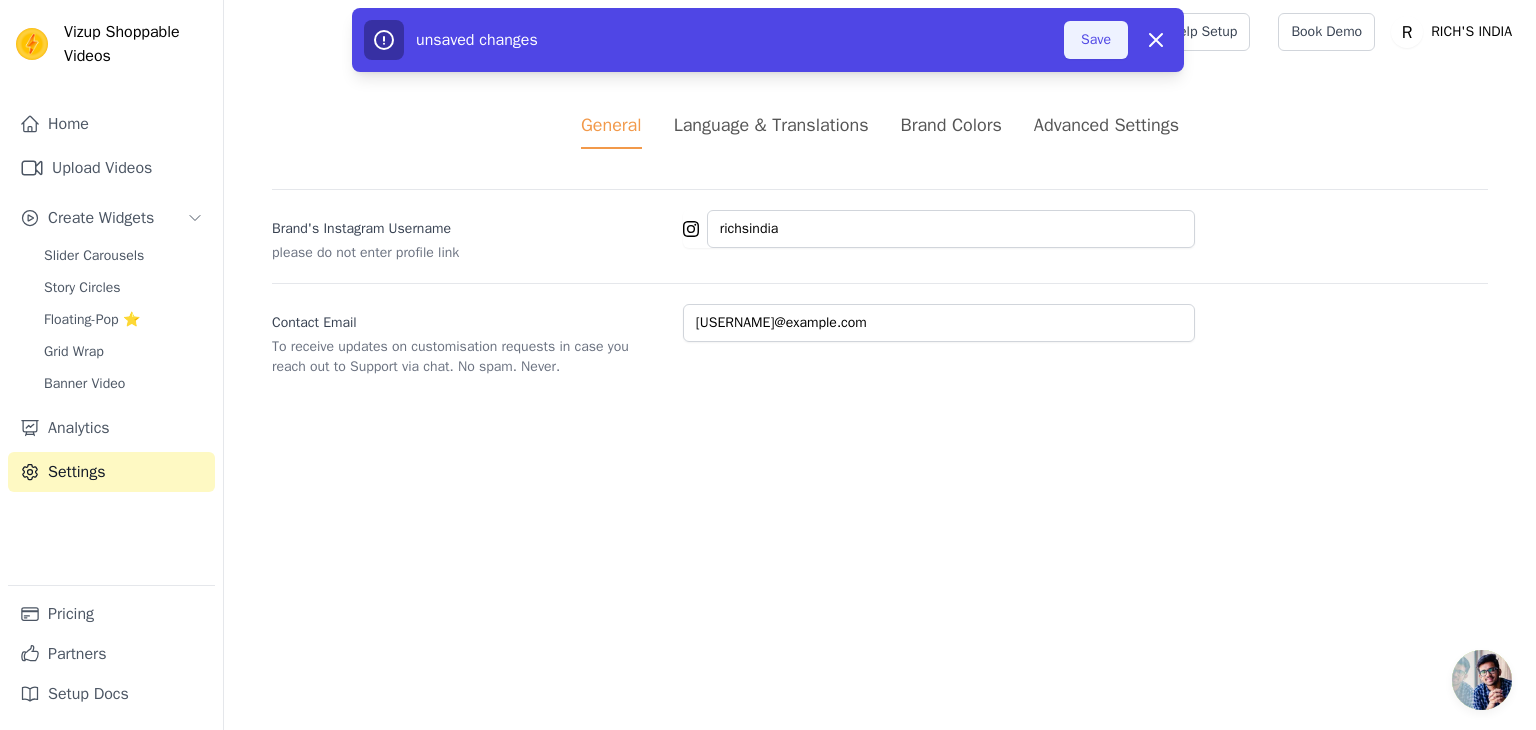 click on "Save" at bounding box center (1096, 40) 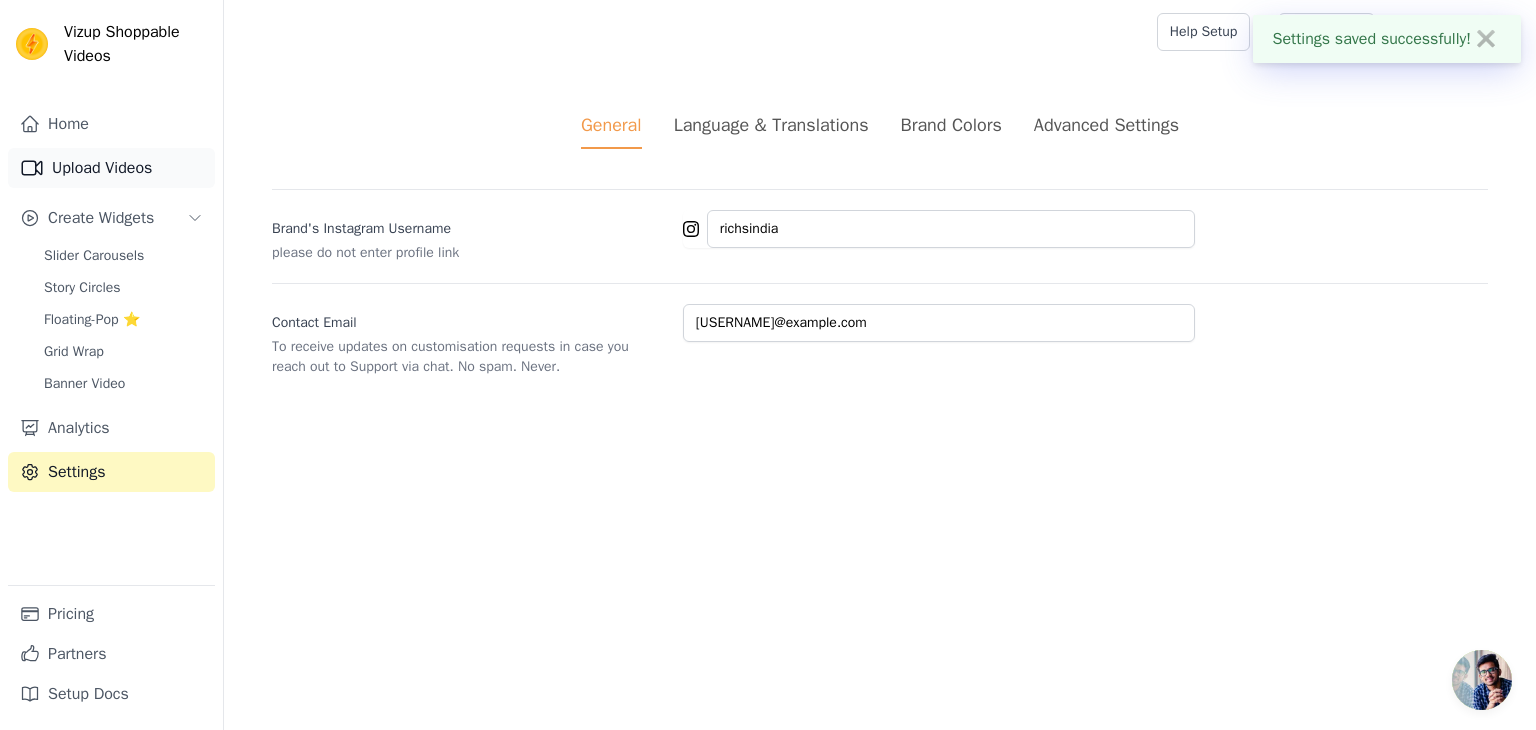 click on "Upload Videos" at bounding box center (111, 168) 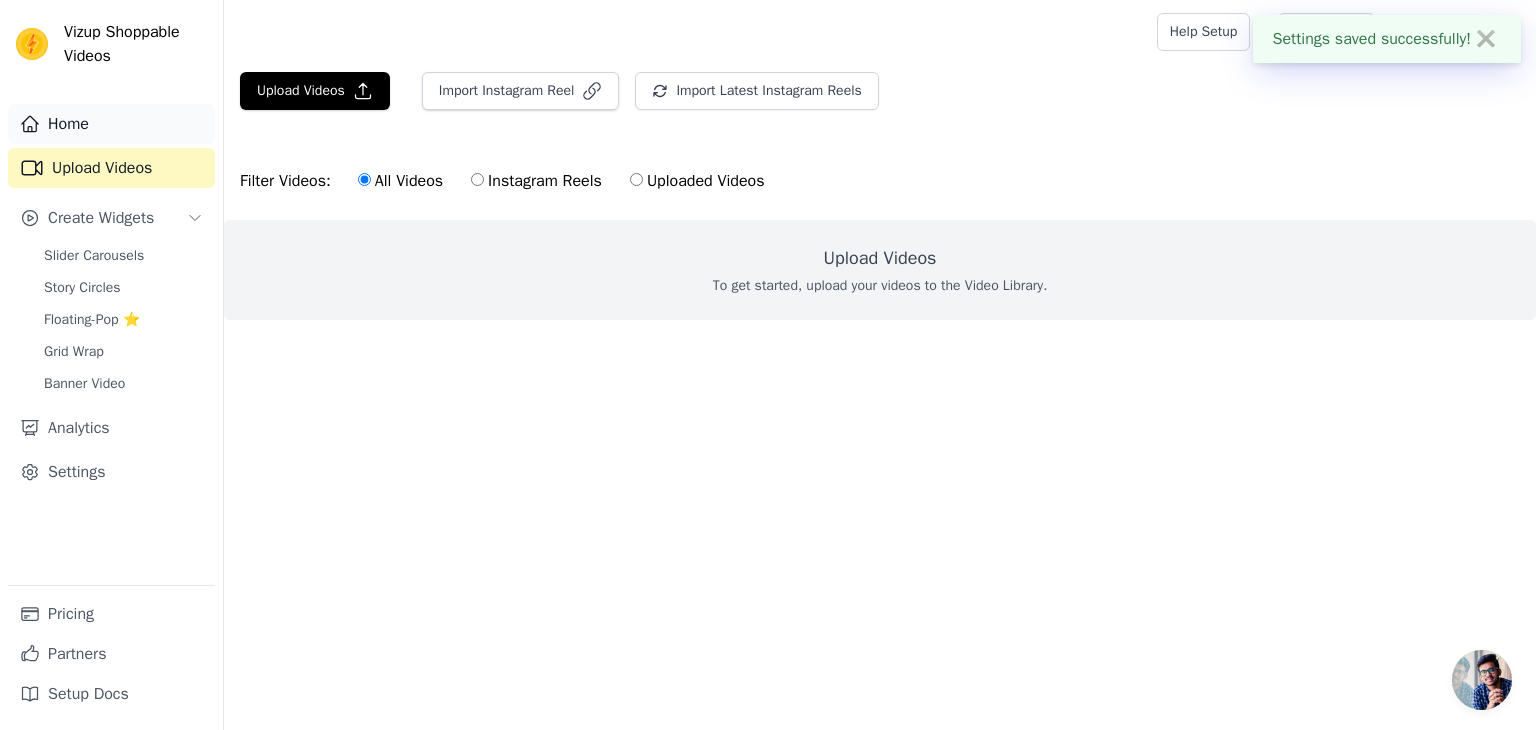click on "Home" at bounding box center (111, 124) 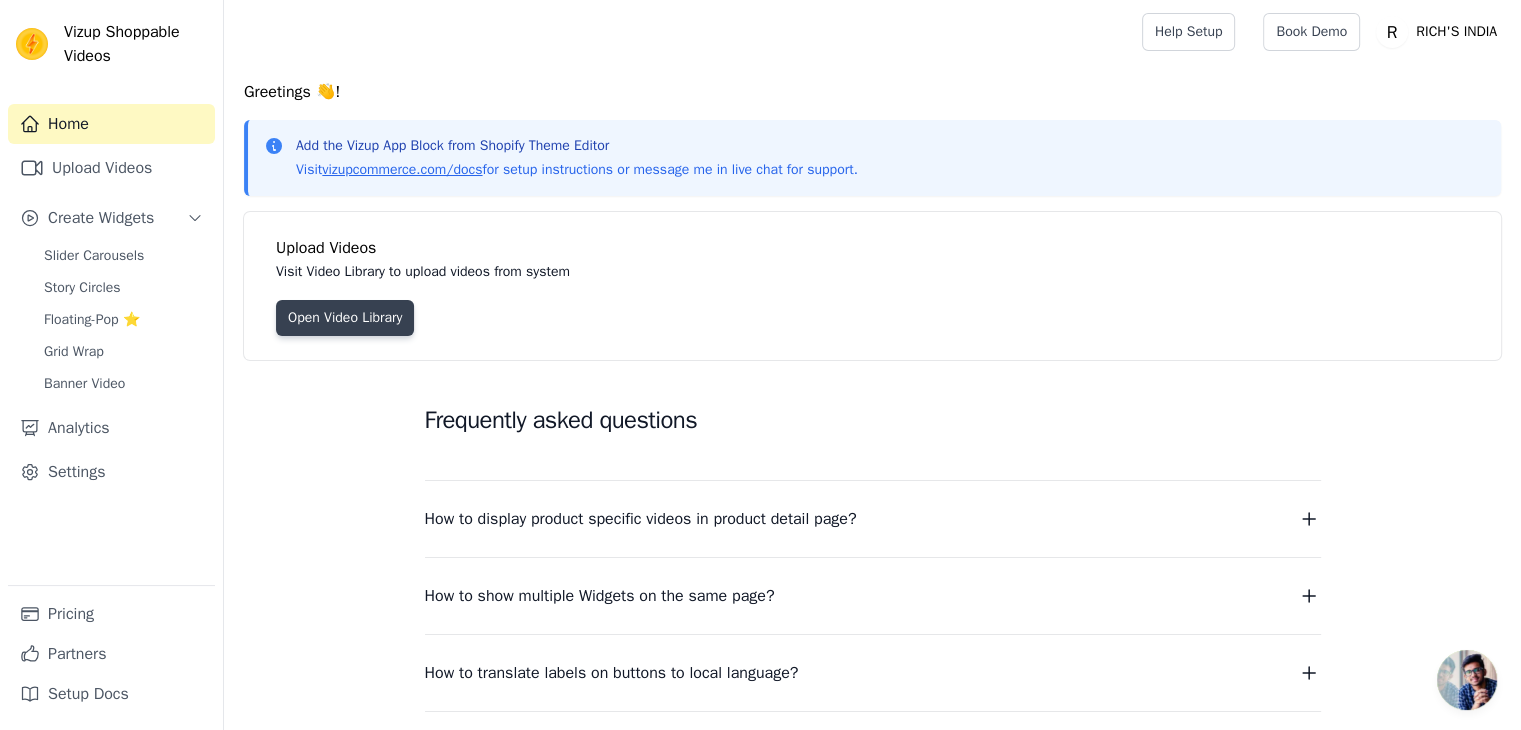 click on "Open Video Library" at bounding box center [345, 318] 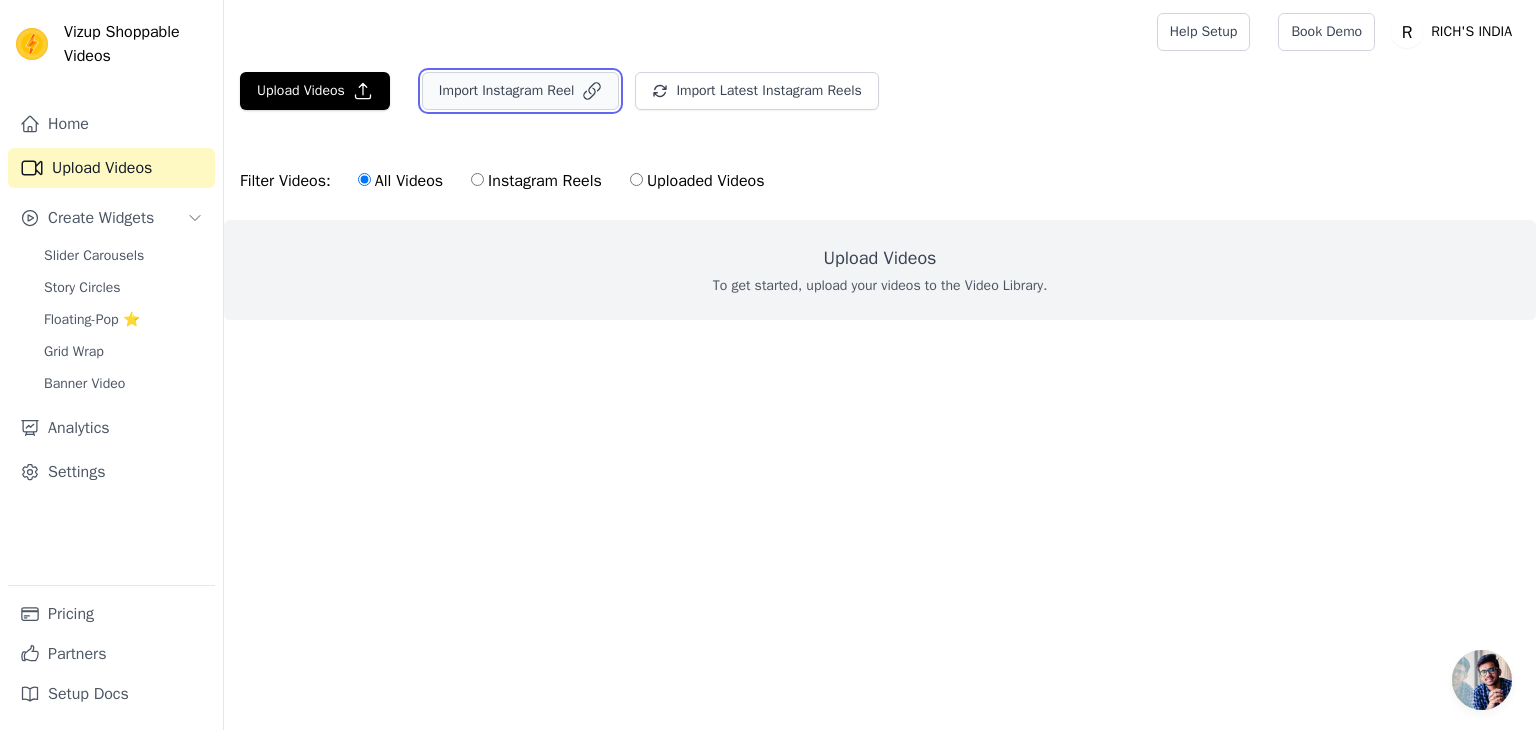 click on "Import Instagram Reel" at bounding box center [521, 91] 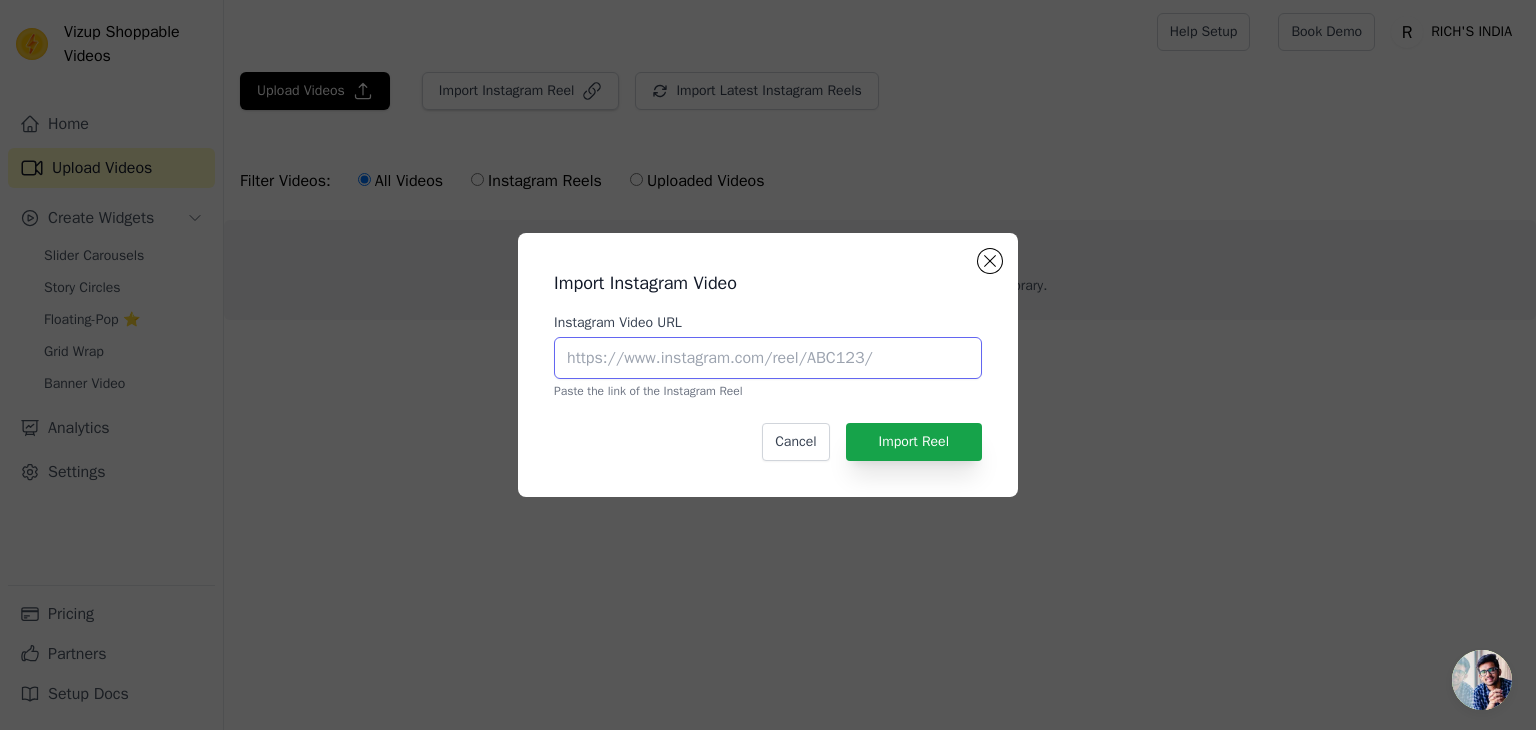 click on "Instagram Video URL" at bounding box center (768, 358) 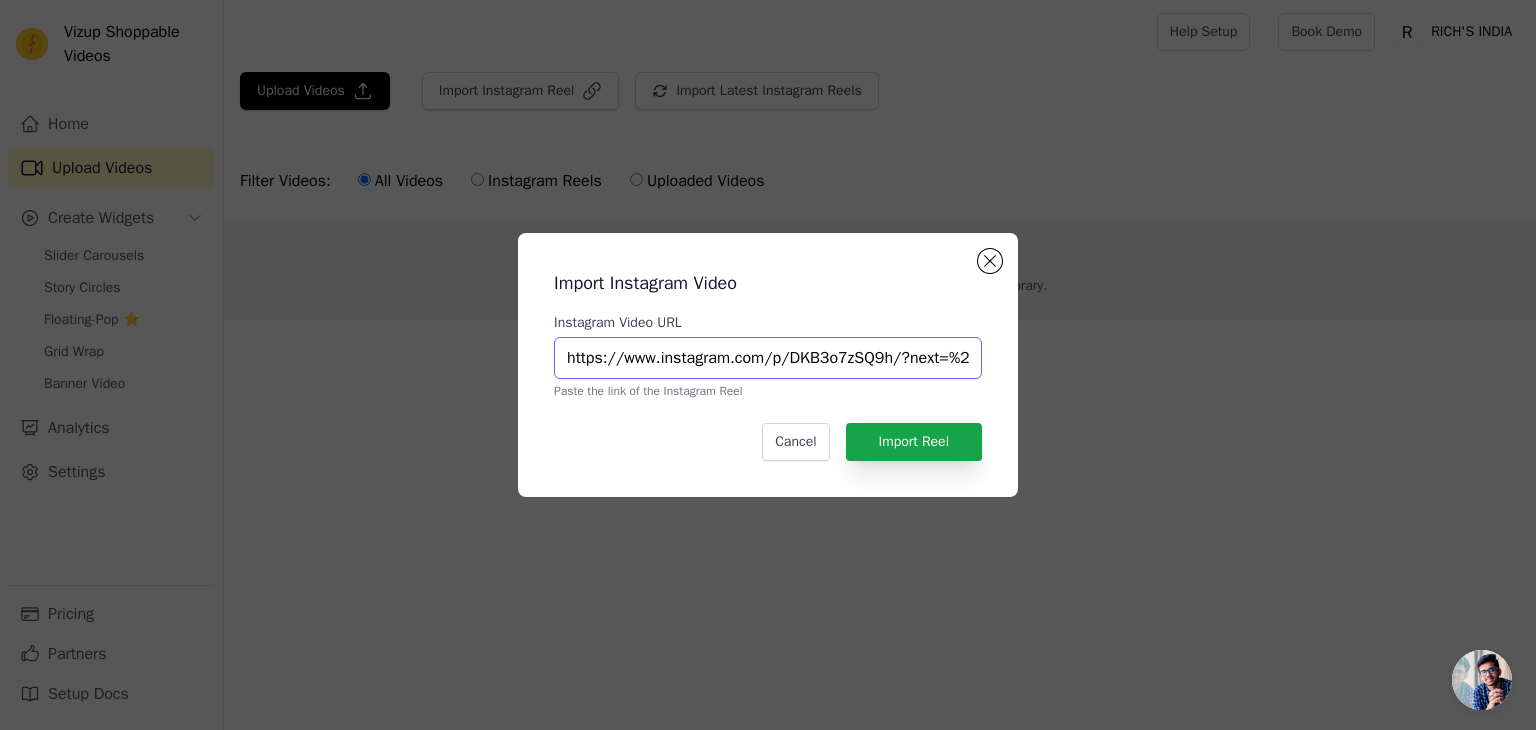 scroll, scrollTop: 0, scrollLeft: 324, axis: horizontal 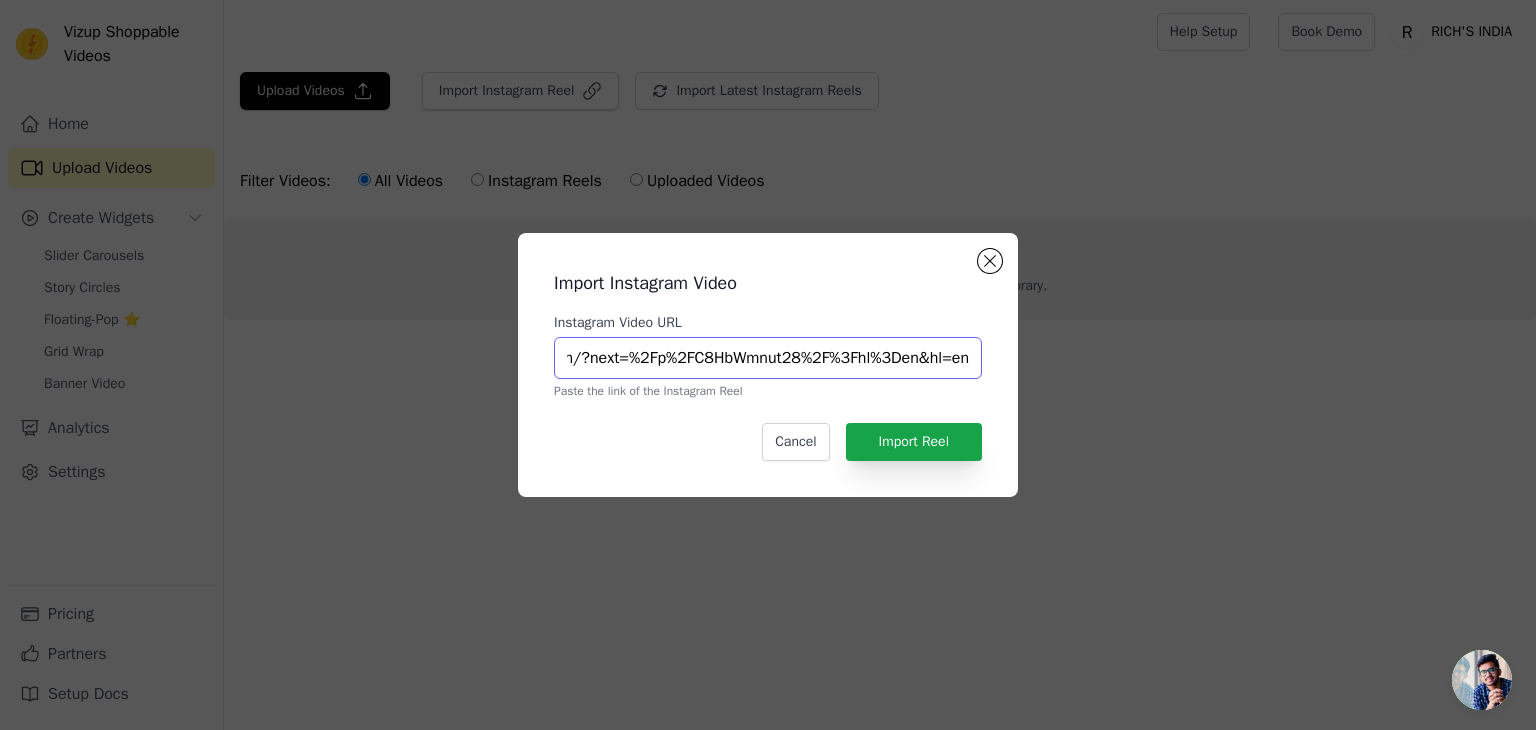 type on "https://www.instagram.com/p/DKB3o7zSQ9h/?next=%2Fp%2FC8HbWmnut28%2F%3Fhl%3Den&hl=en" 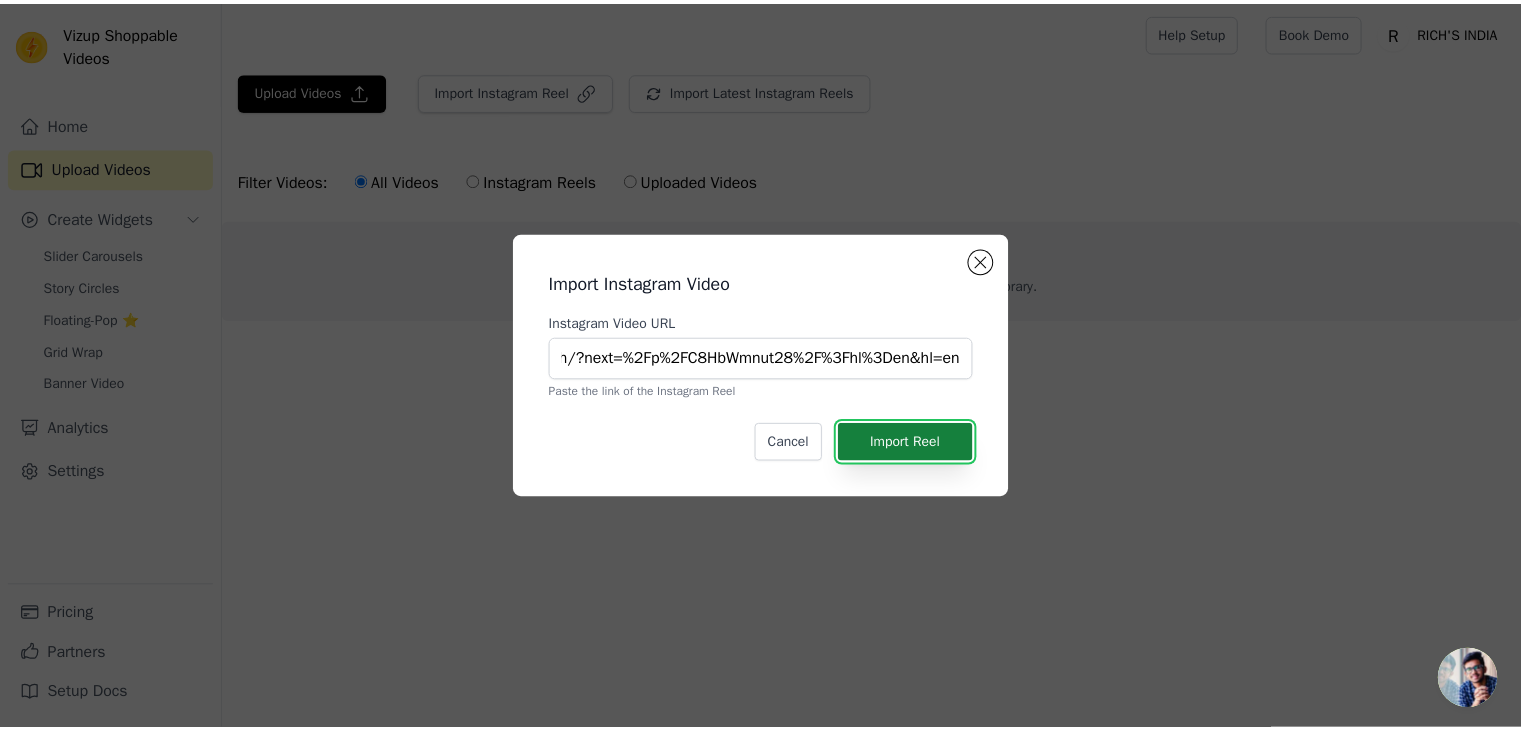 scroll, scrollTop: 0, scrollLeft: 0, axis: both 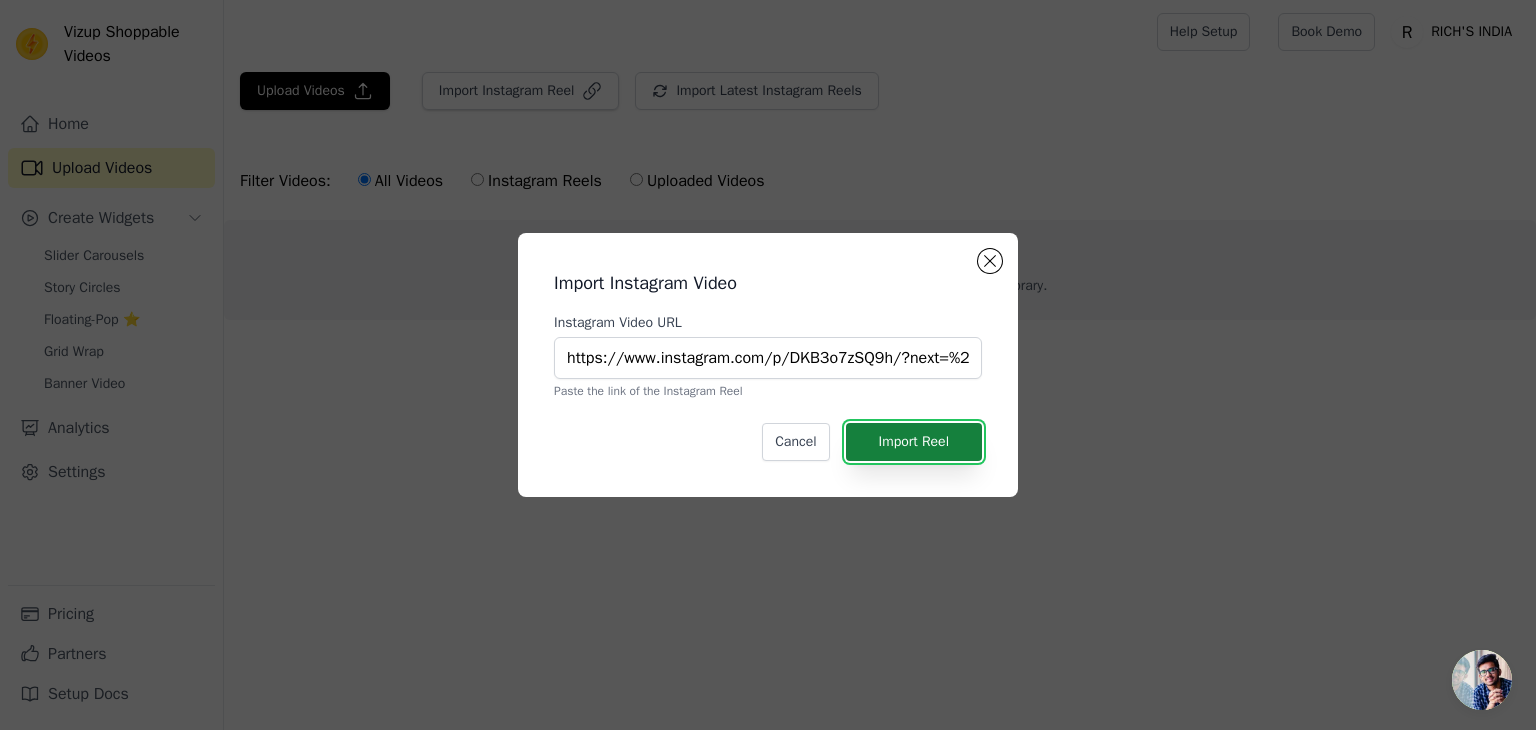 click on "Import Reel" at bounding box center [914, 442] 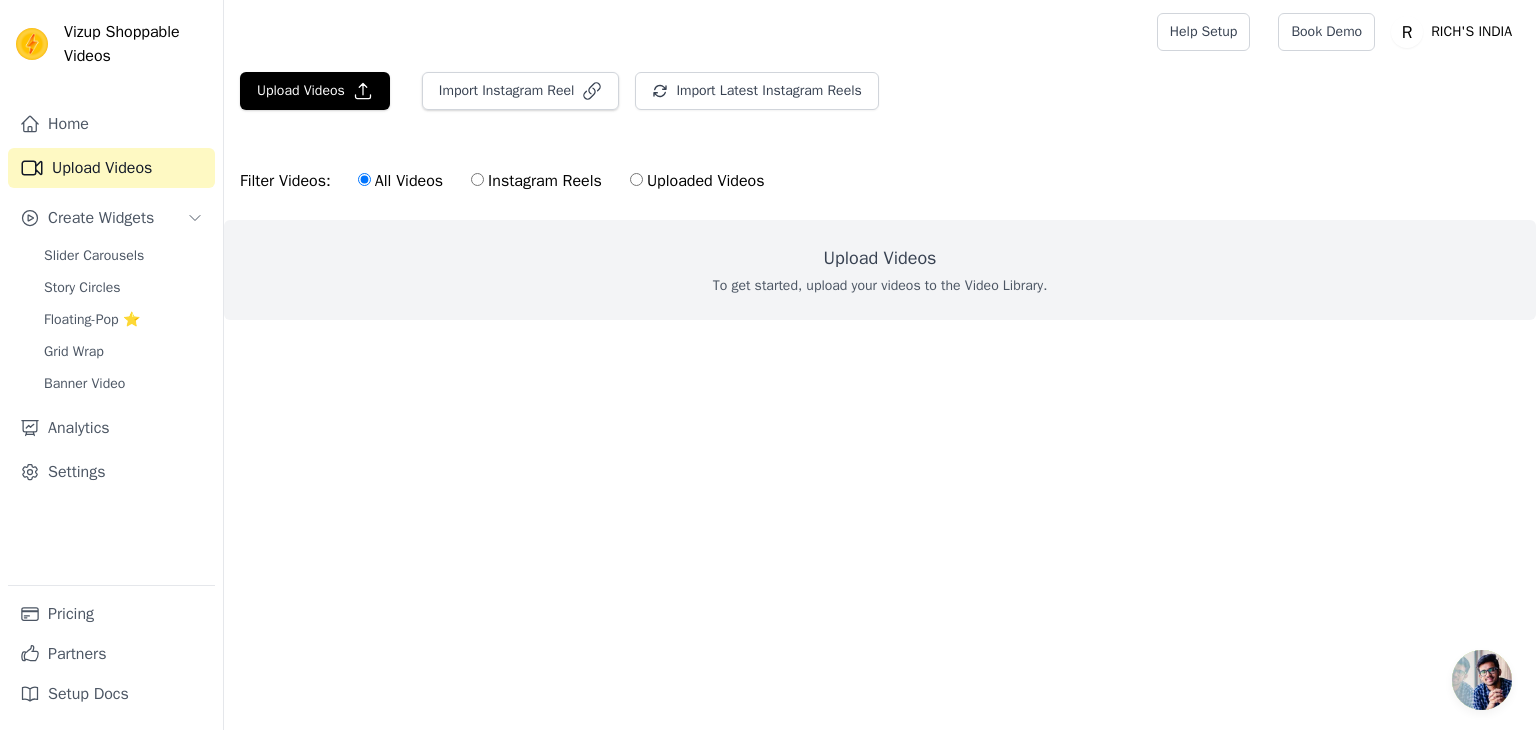 click on "Instagram Reels" at bounding box center (477, 179) 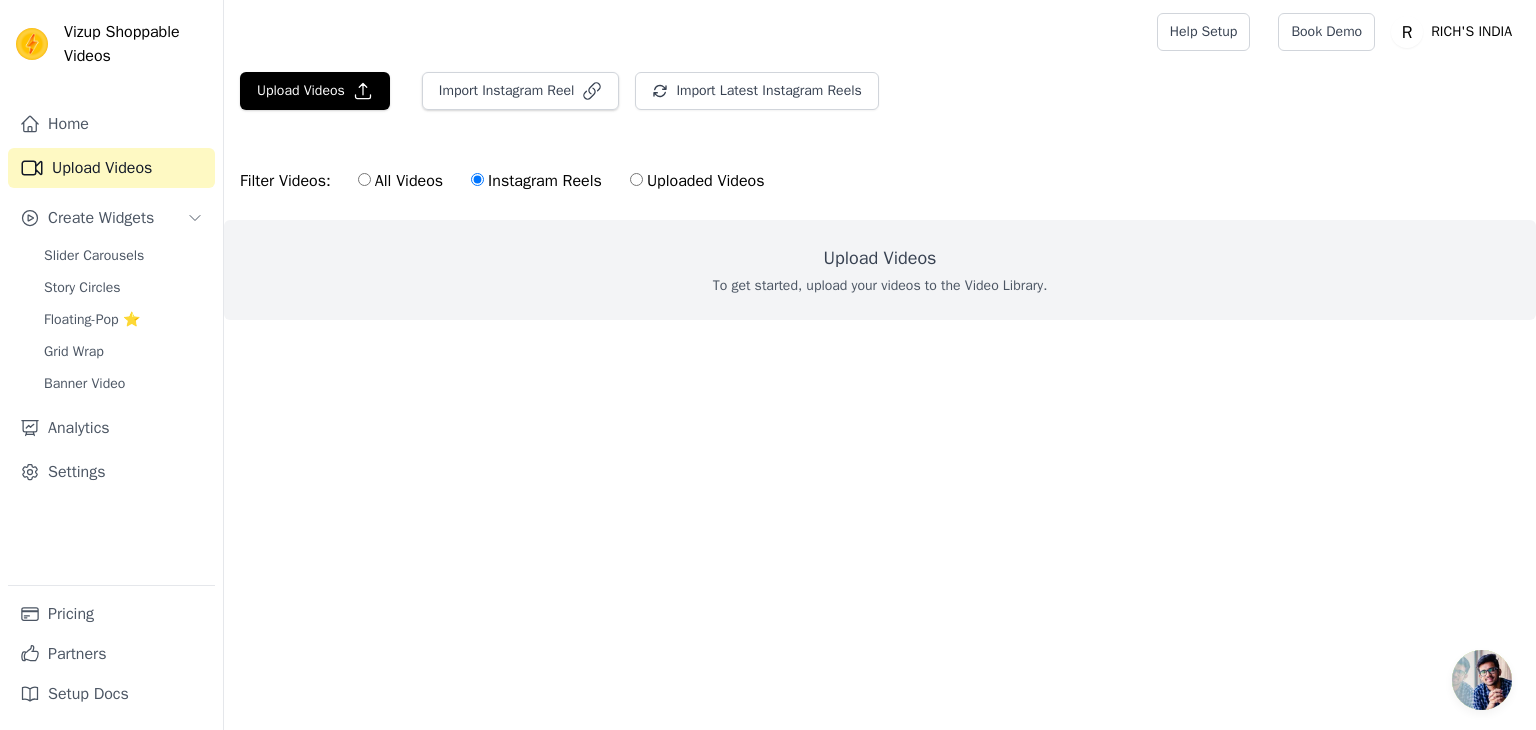 click on "Uploaded Videos" at bounding box center (636, 179) 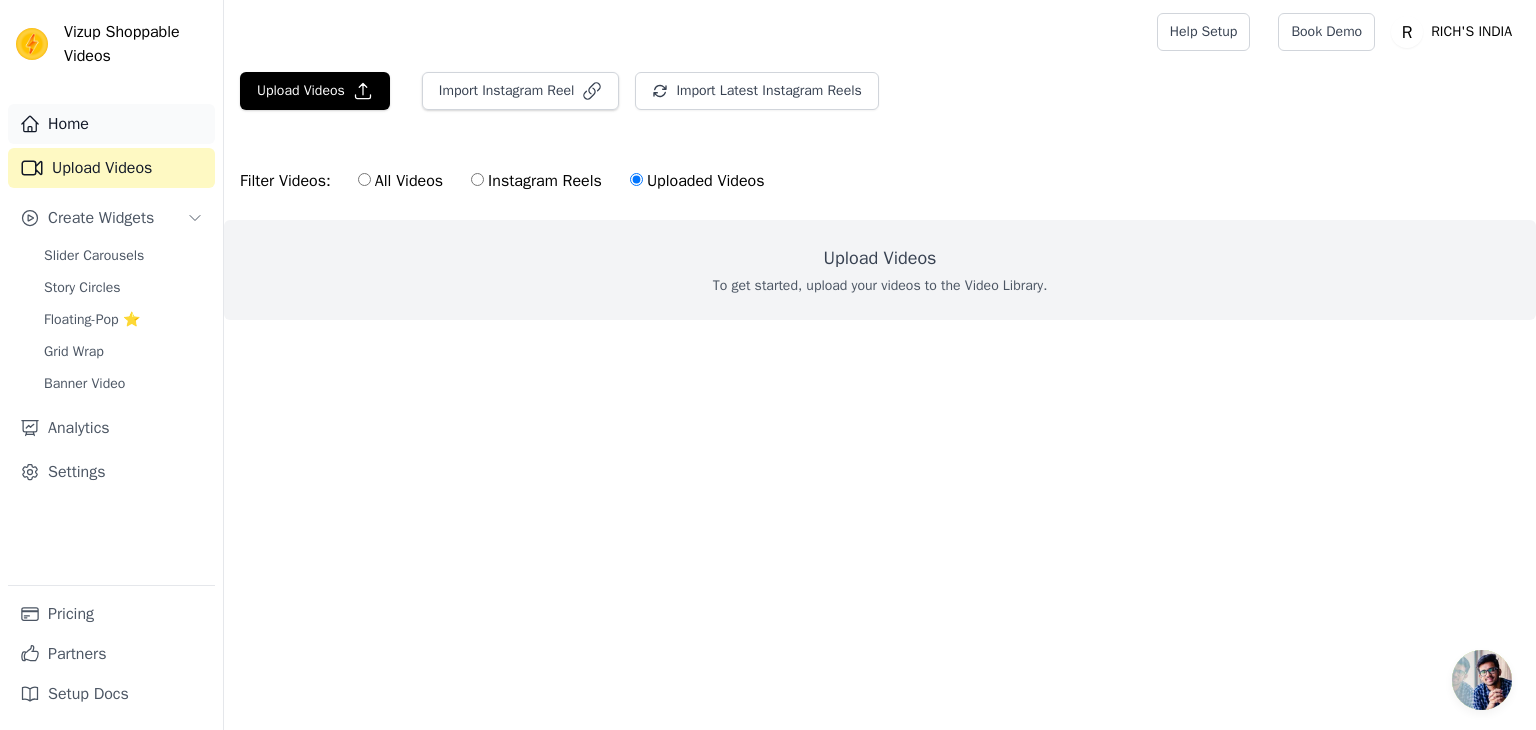 click on "Home" at bounding box center (111, 124) 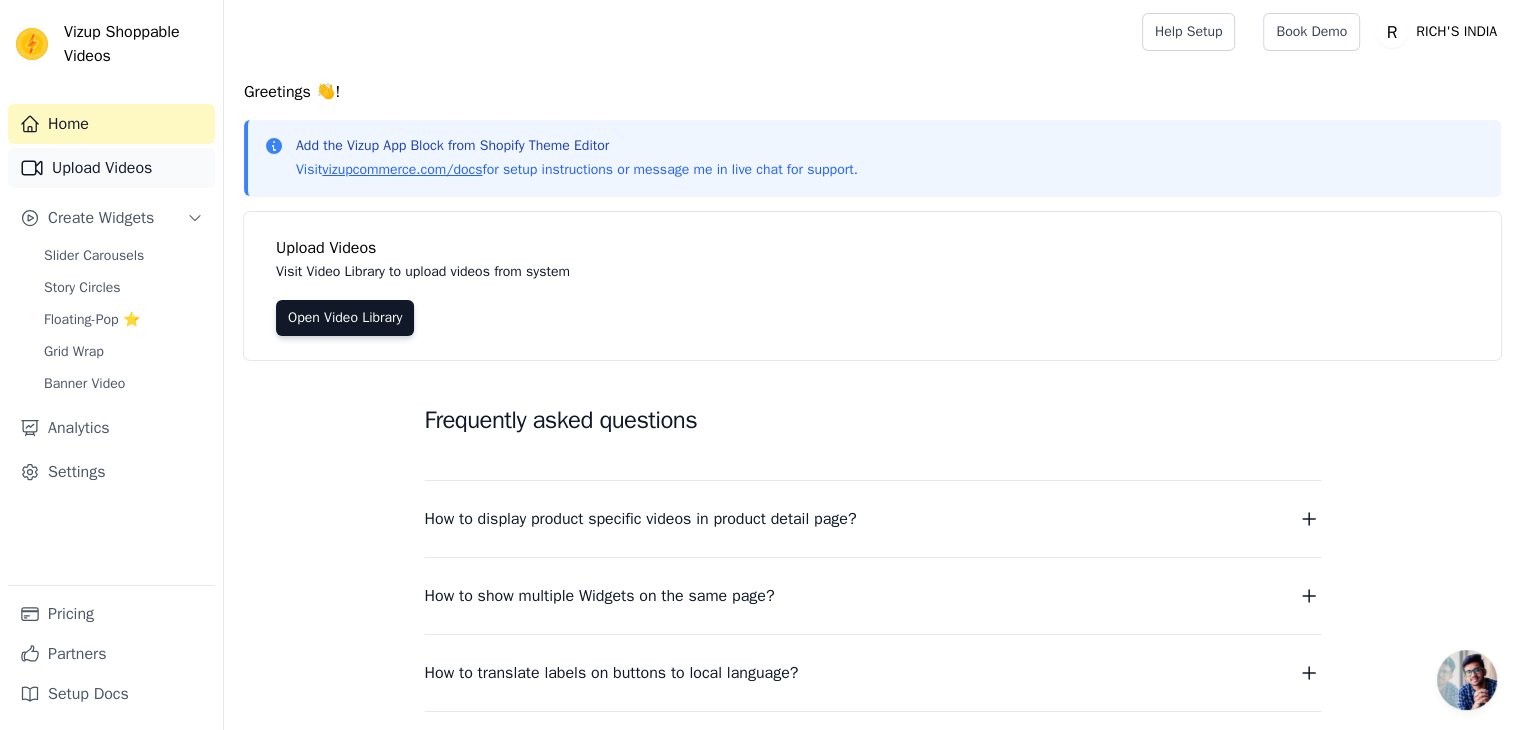 click on "Upload Videos" at bounding box center (111, 168) 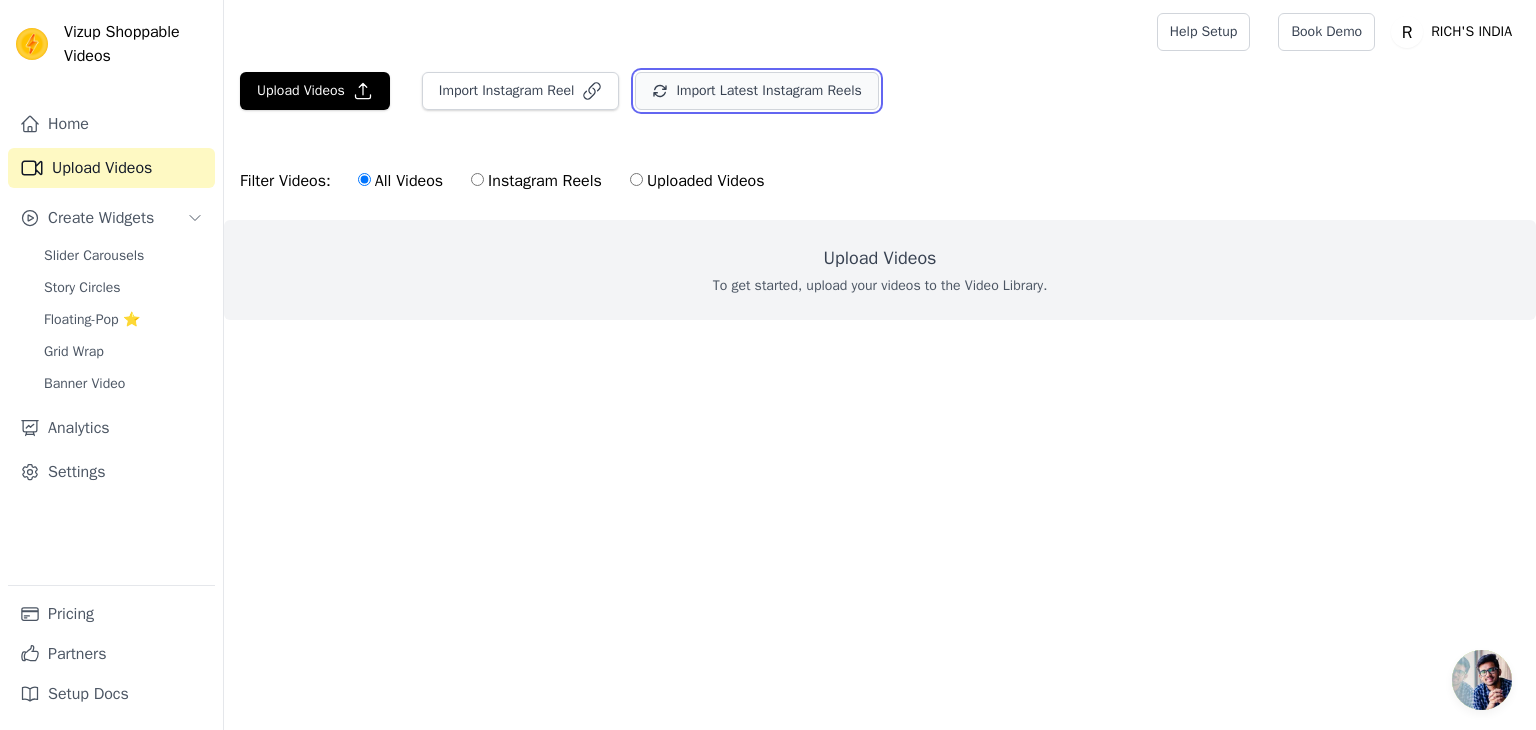 click on "Import Latest Instagram Reels" at bounding box center (756, 91) 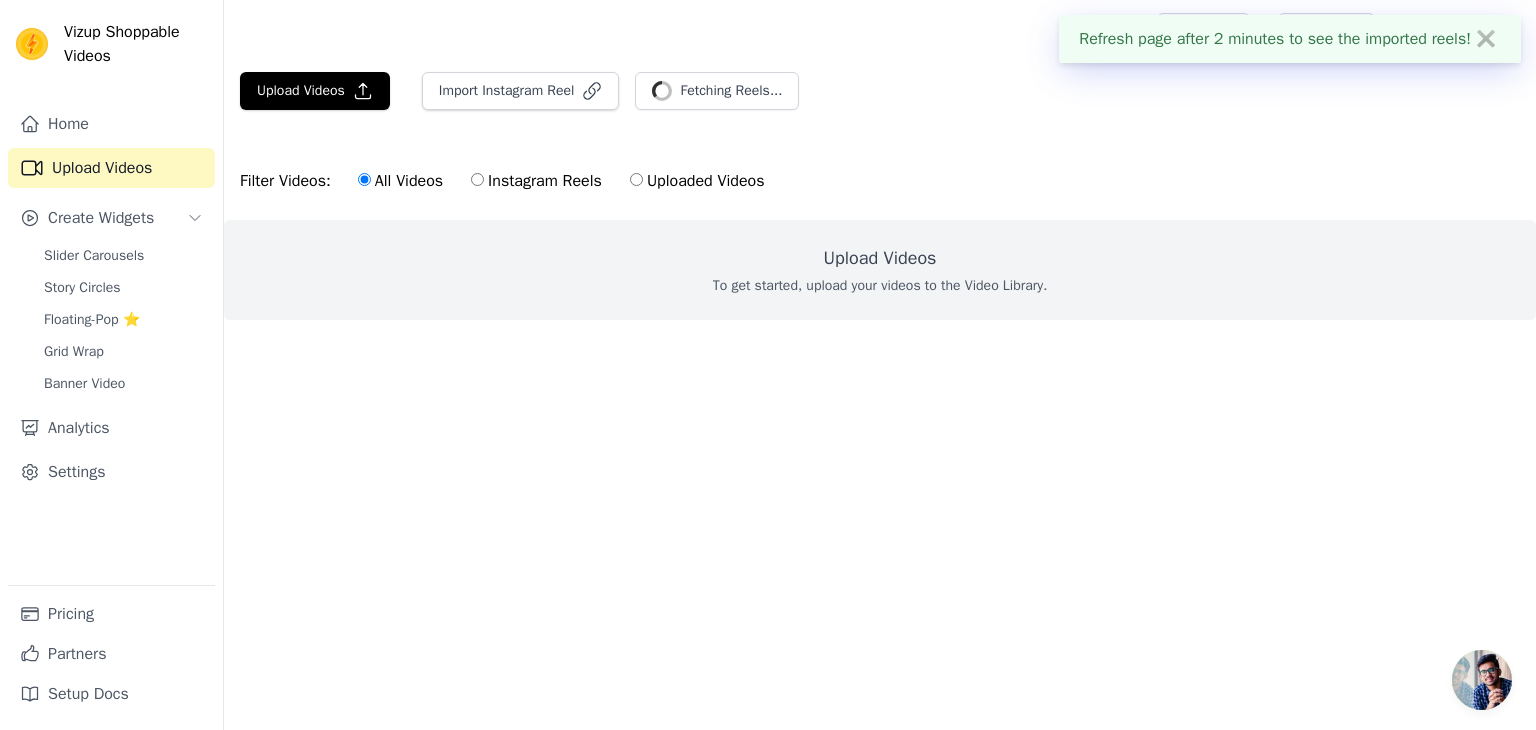 click on "✖" at bounding box center [1486, 39] 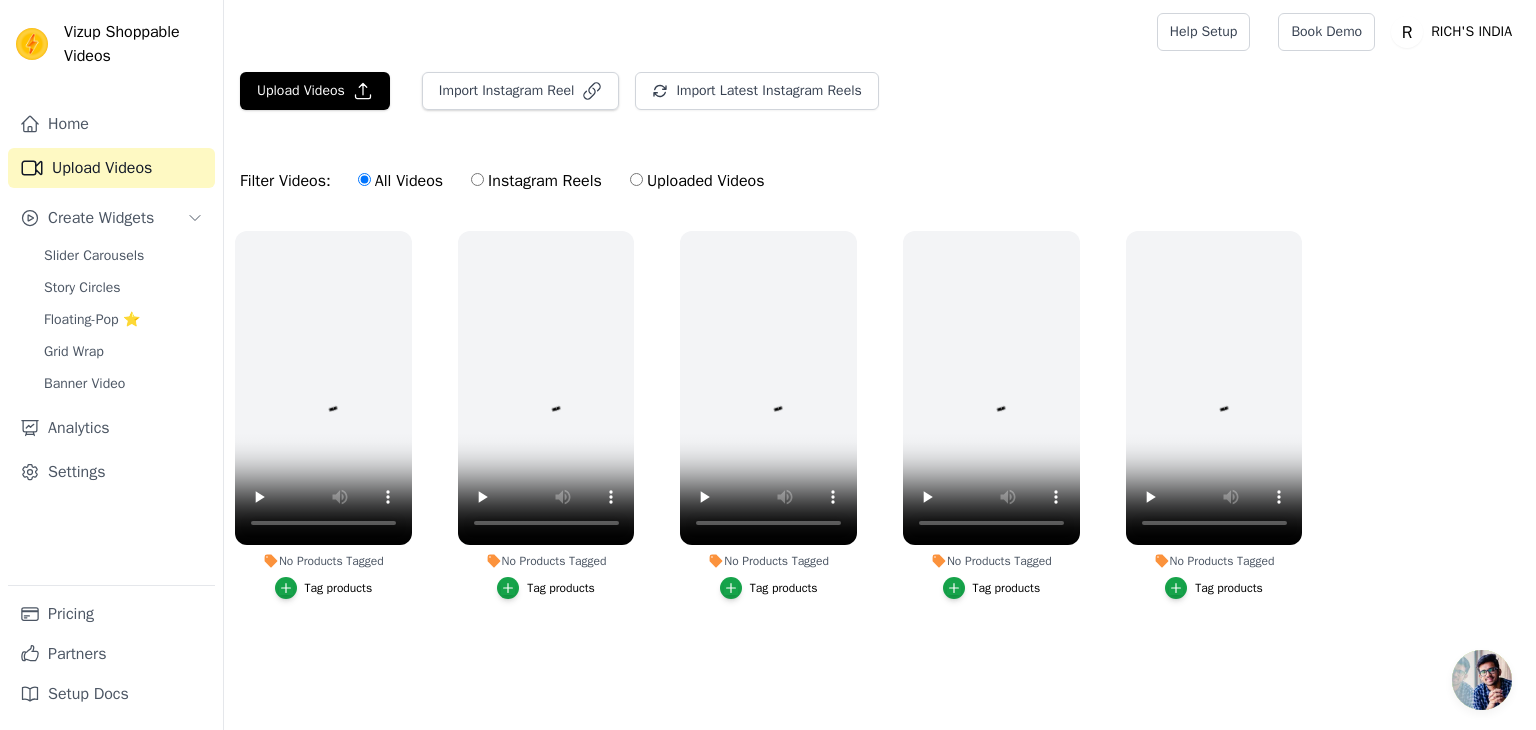 click on "No Products Tagged       Tag products" at bounding box center (323, 419) 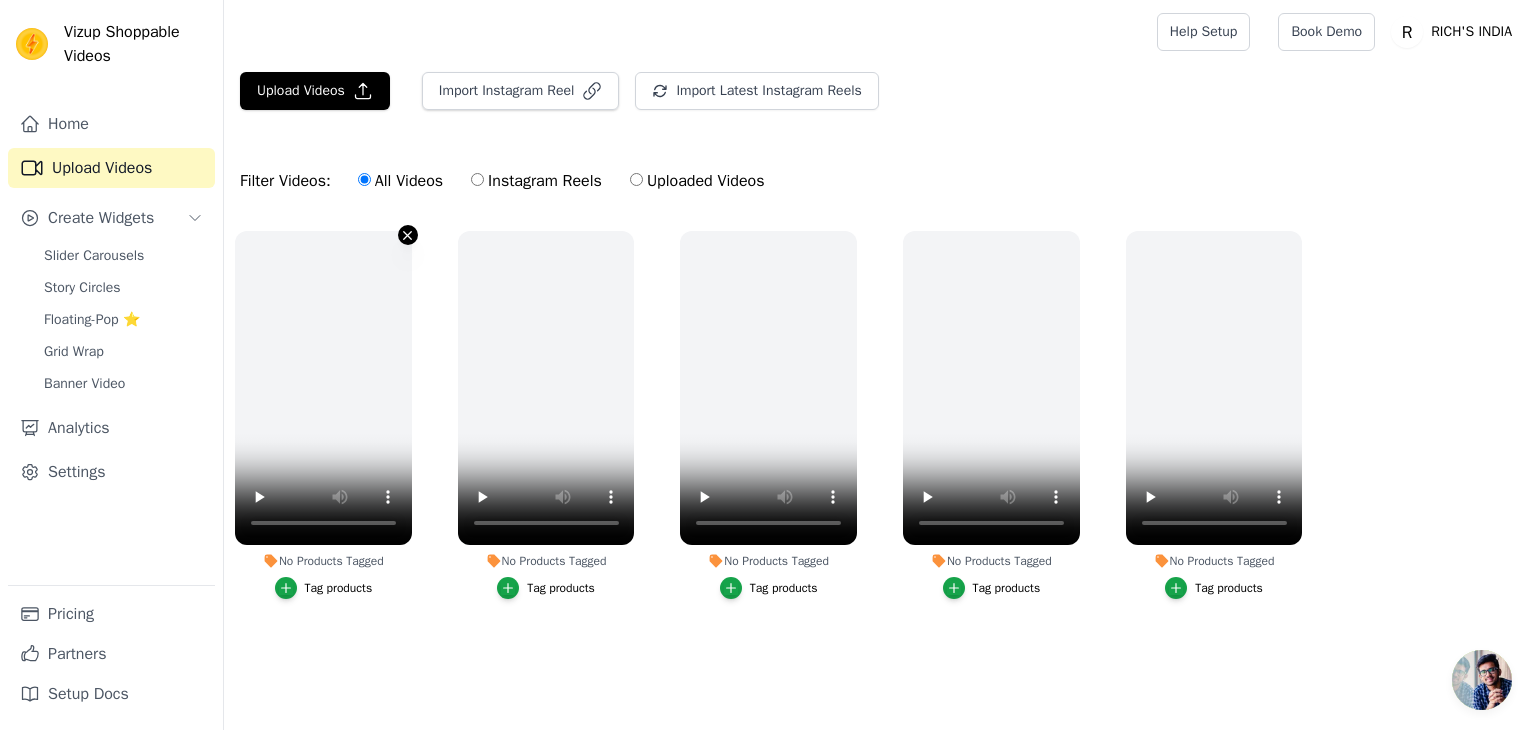 click 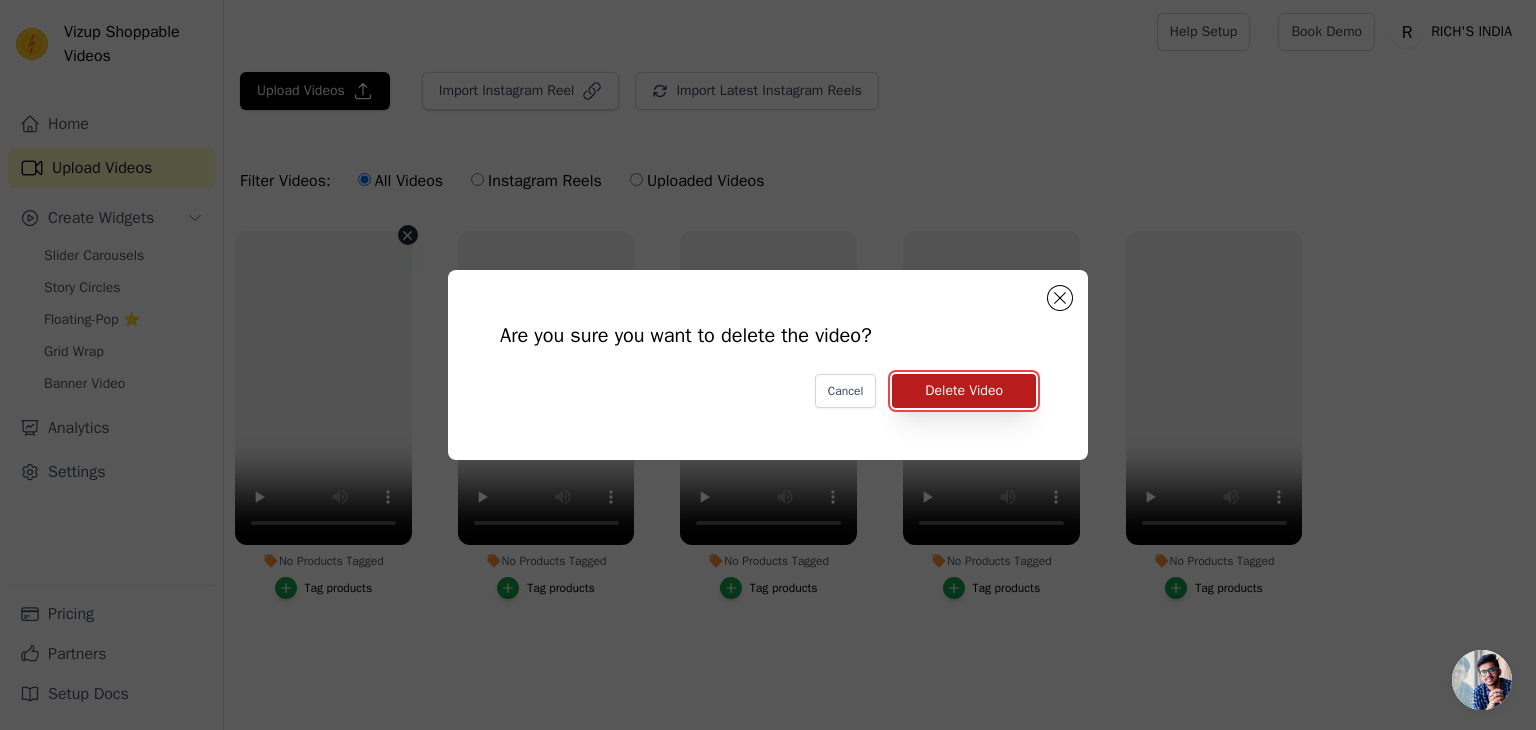 click on "Delete Video" at bounding box center (964, 391) 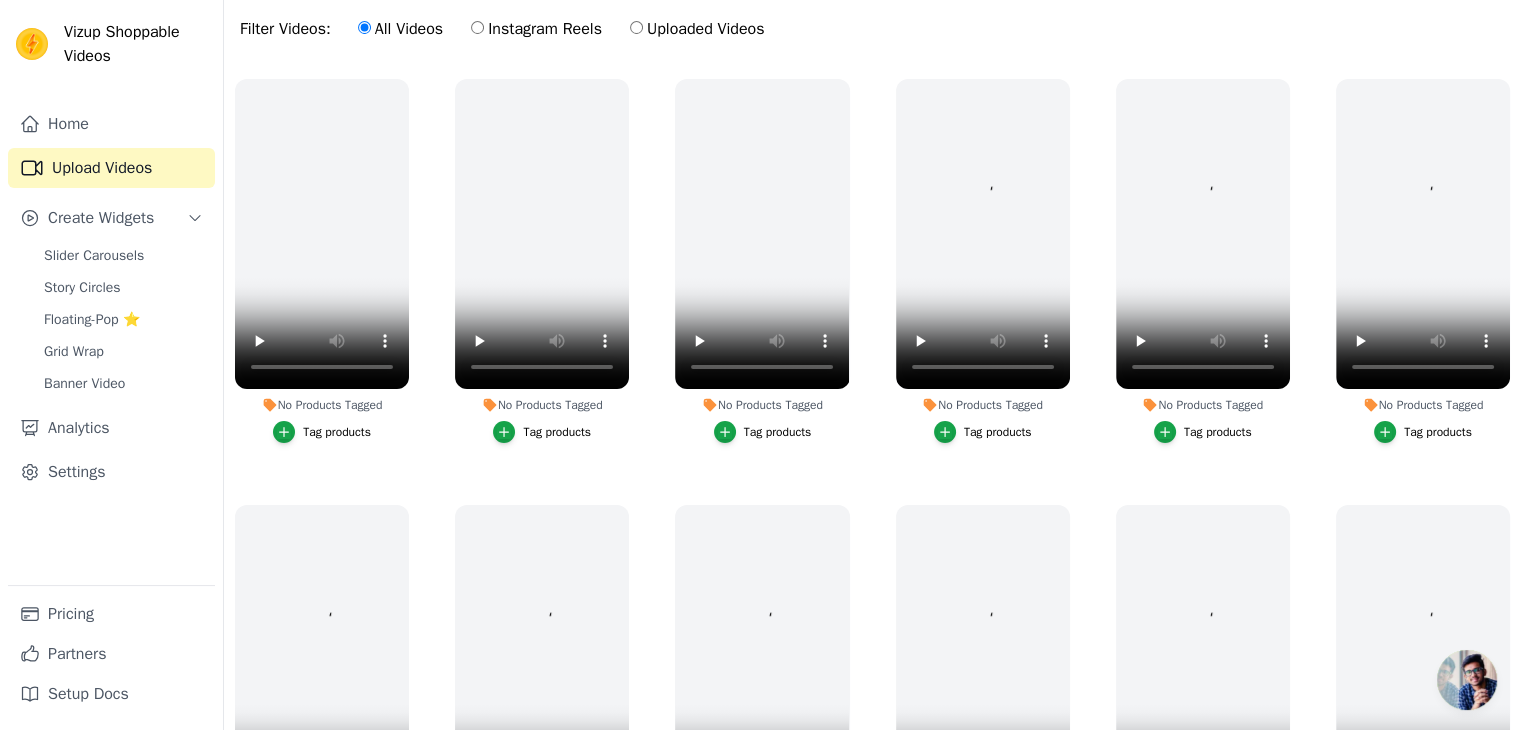 scroll, scrollTop: 203, scrollLeft: 0, axis: vertical 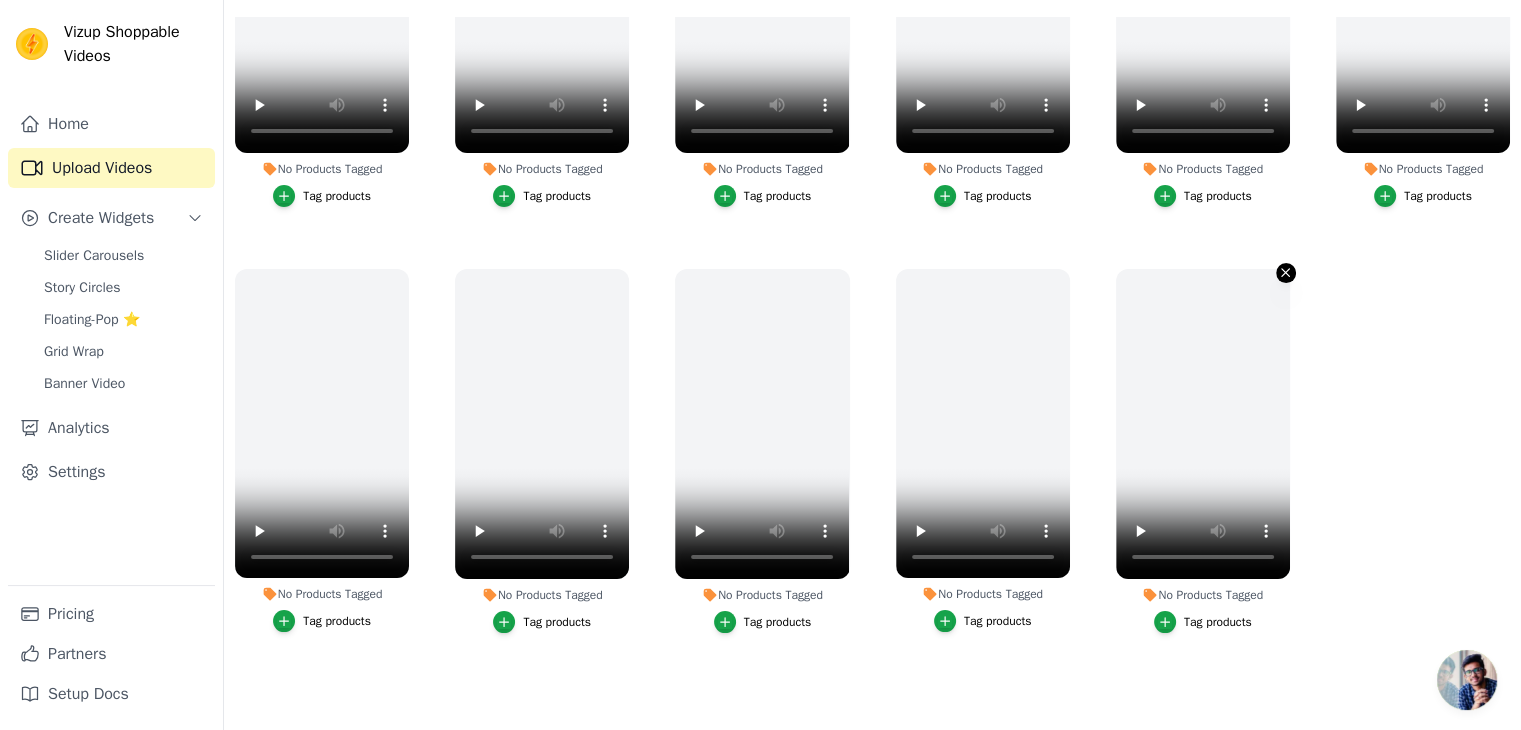 click 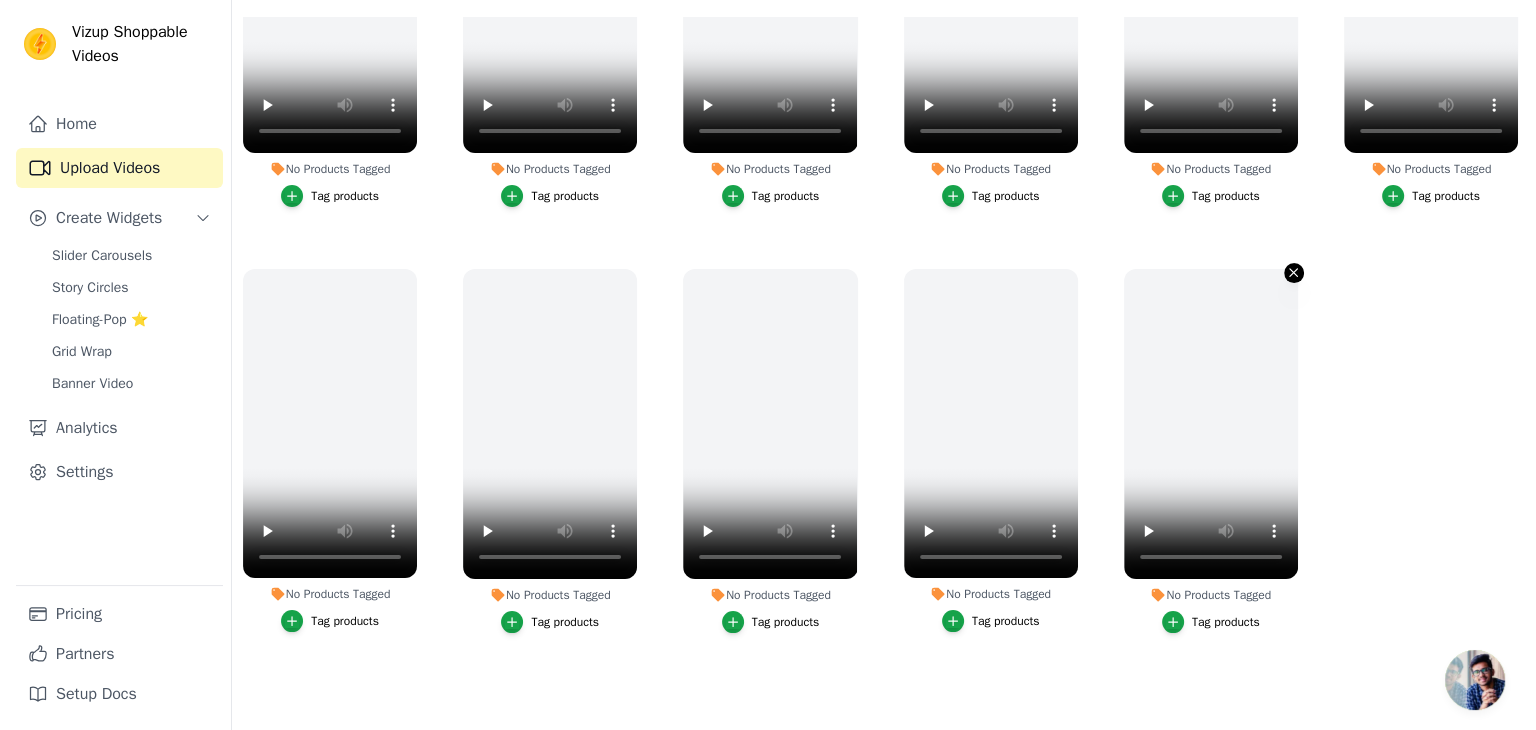 scroll, scrollTop: 0, scrollLeft: 0, axis: both 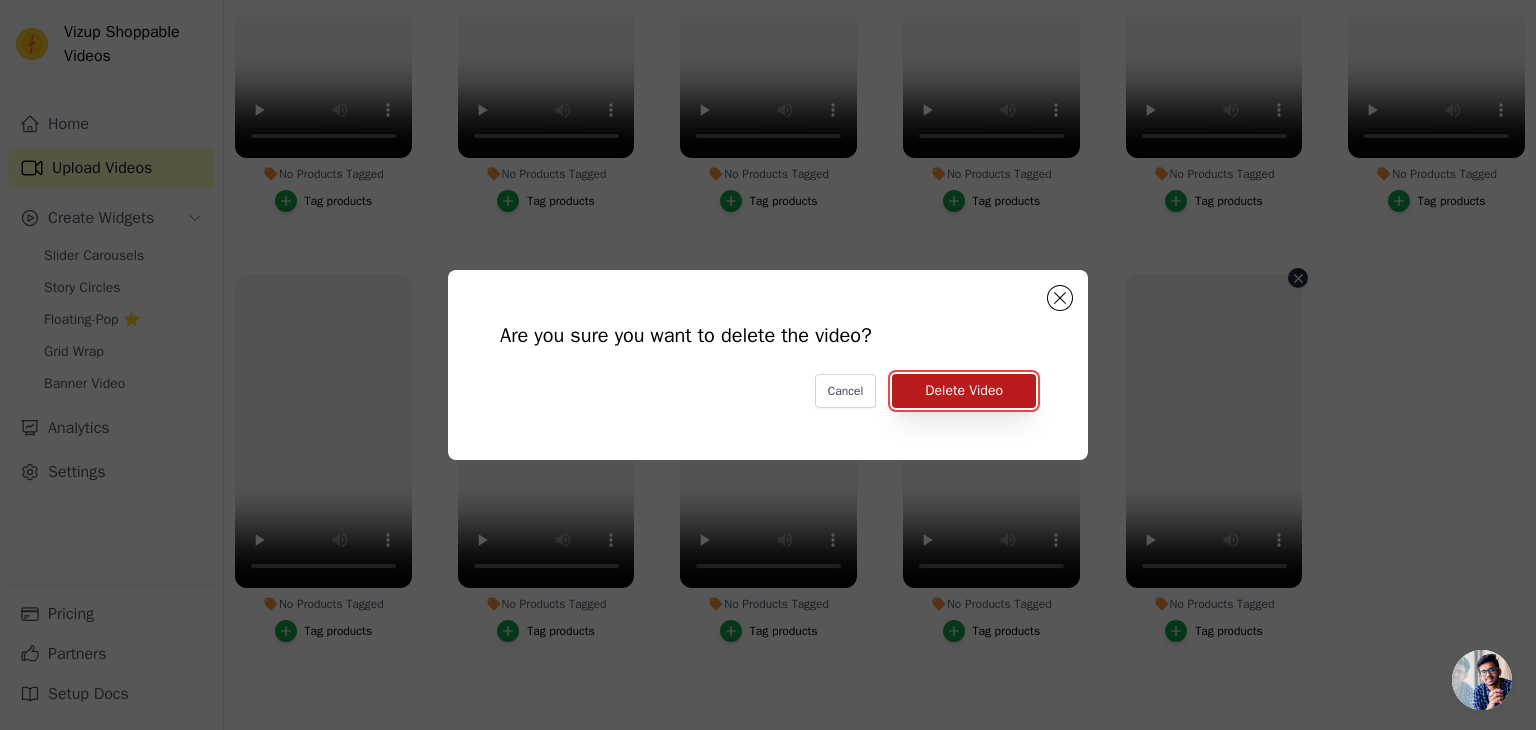 click on "Delete Video" at bounding box center (964, 391) 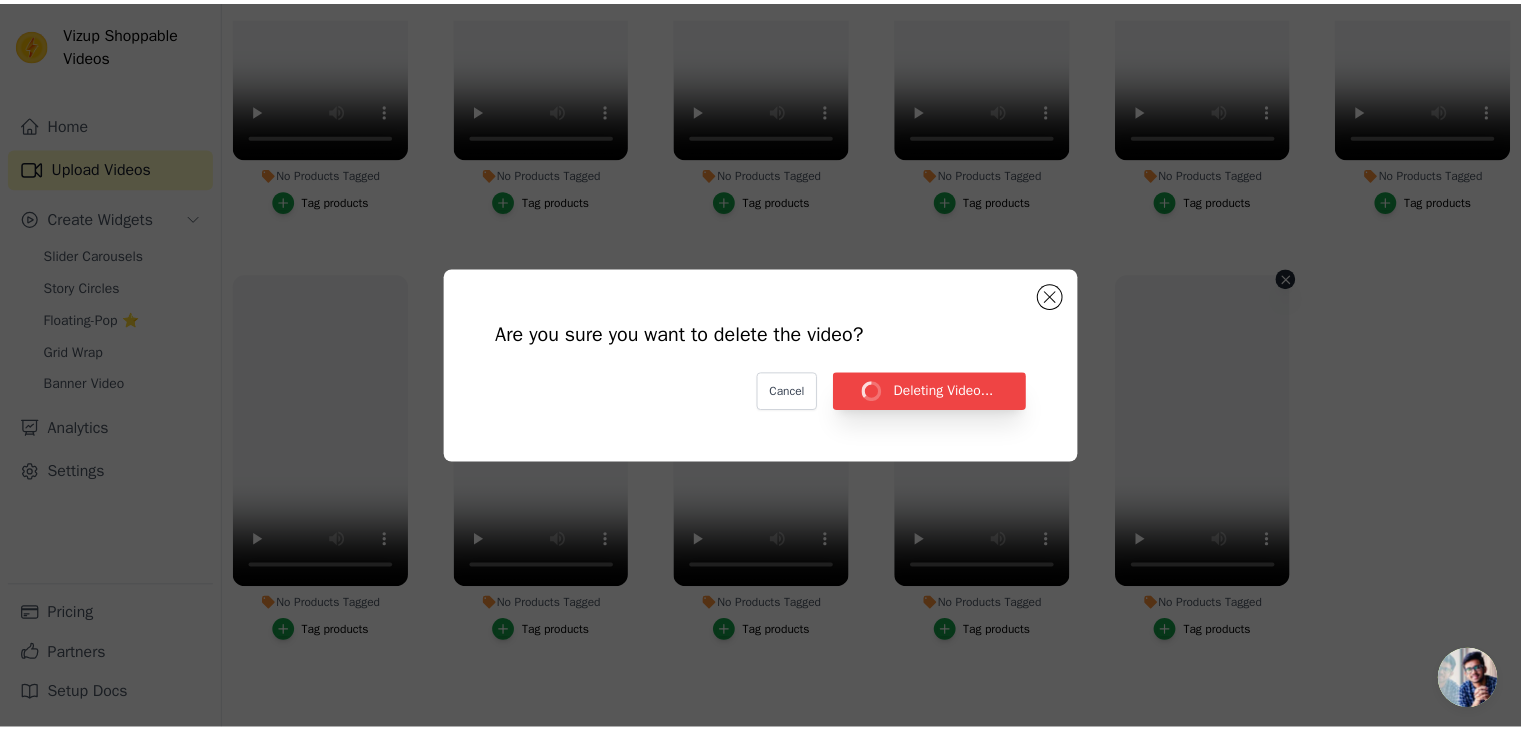 scroll, scrollTop: 287, scrollLeft: 0, axis: vertical 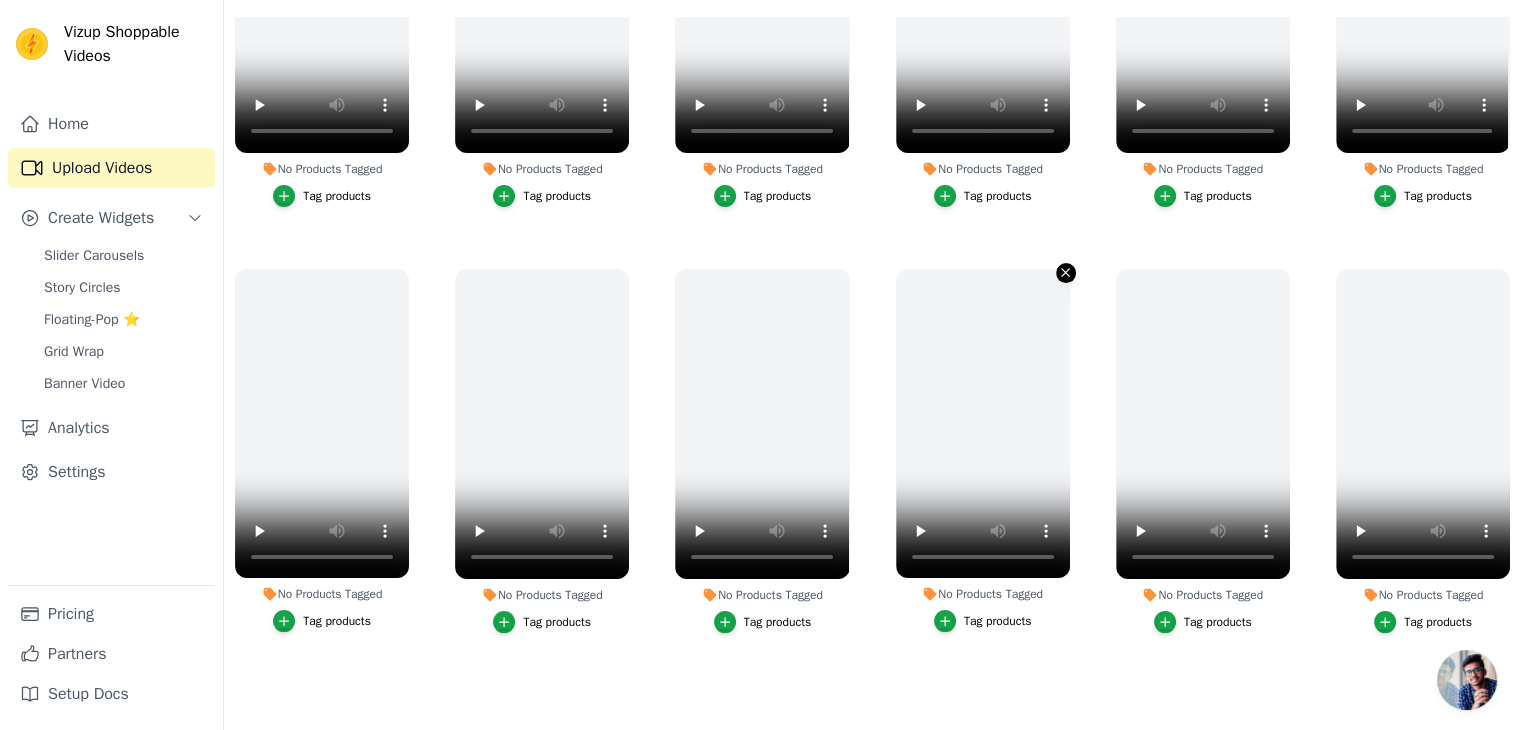 click 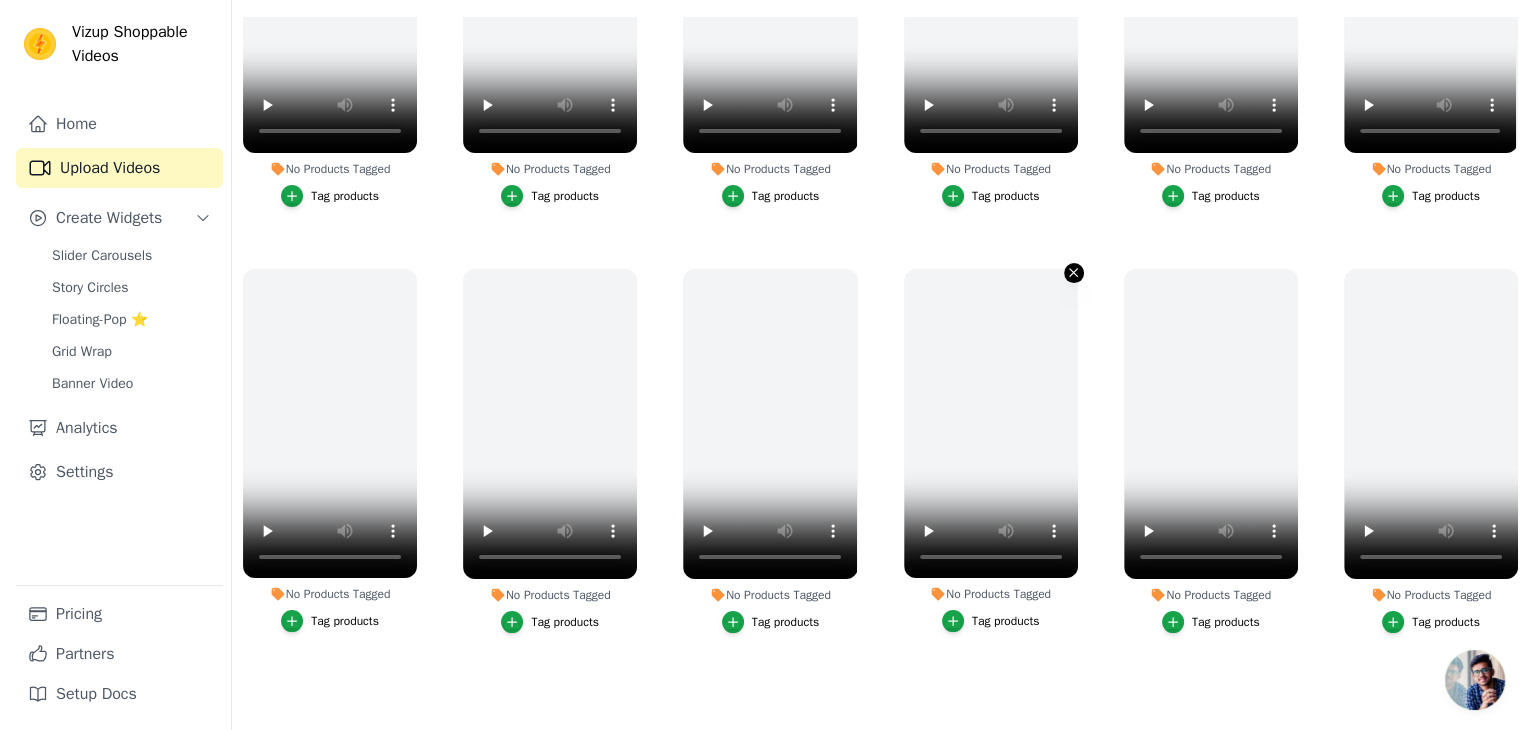 scroll, scrollTop: 0, scrollLeft: 0, axis: both 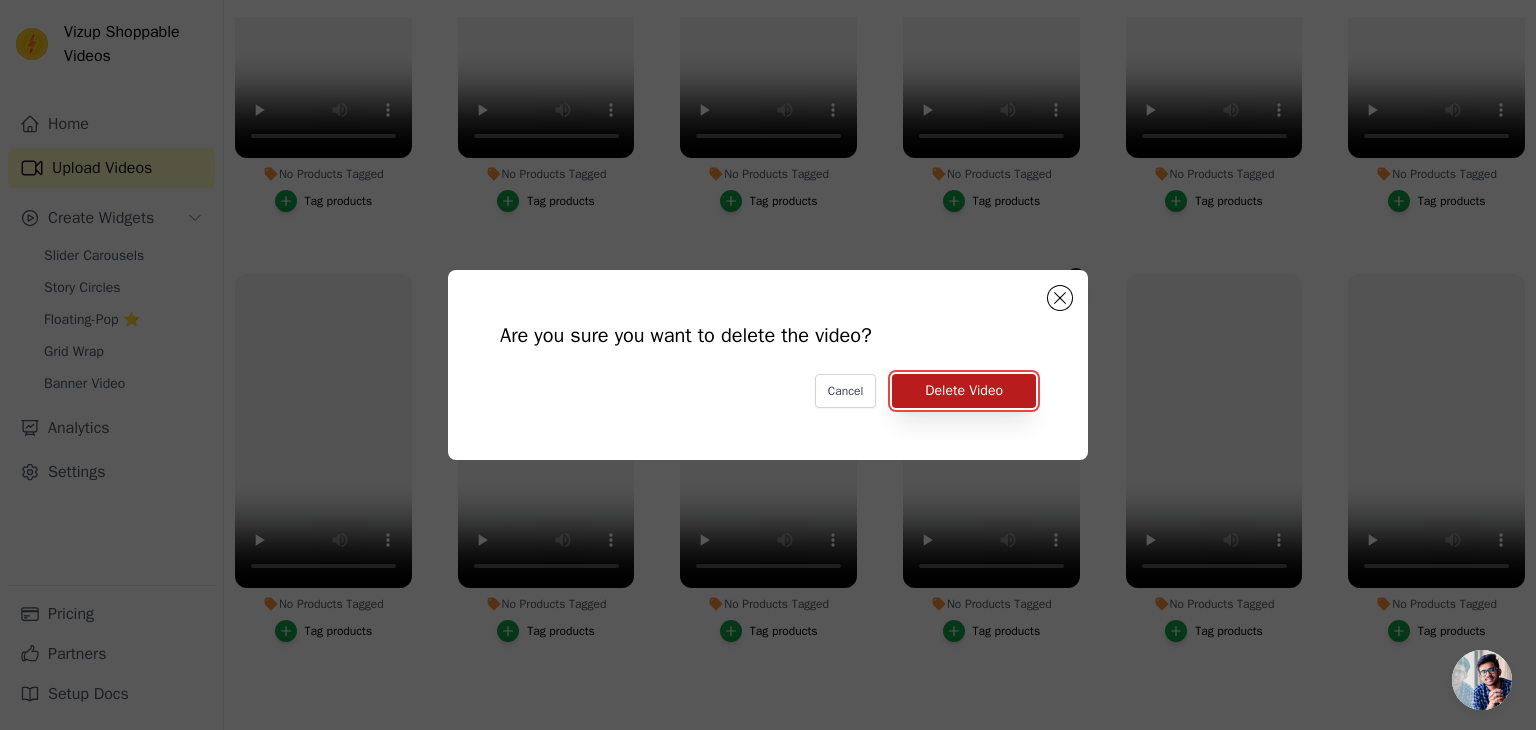 click on "Delete Video" at bounding box center [964, 391] 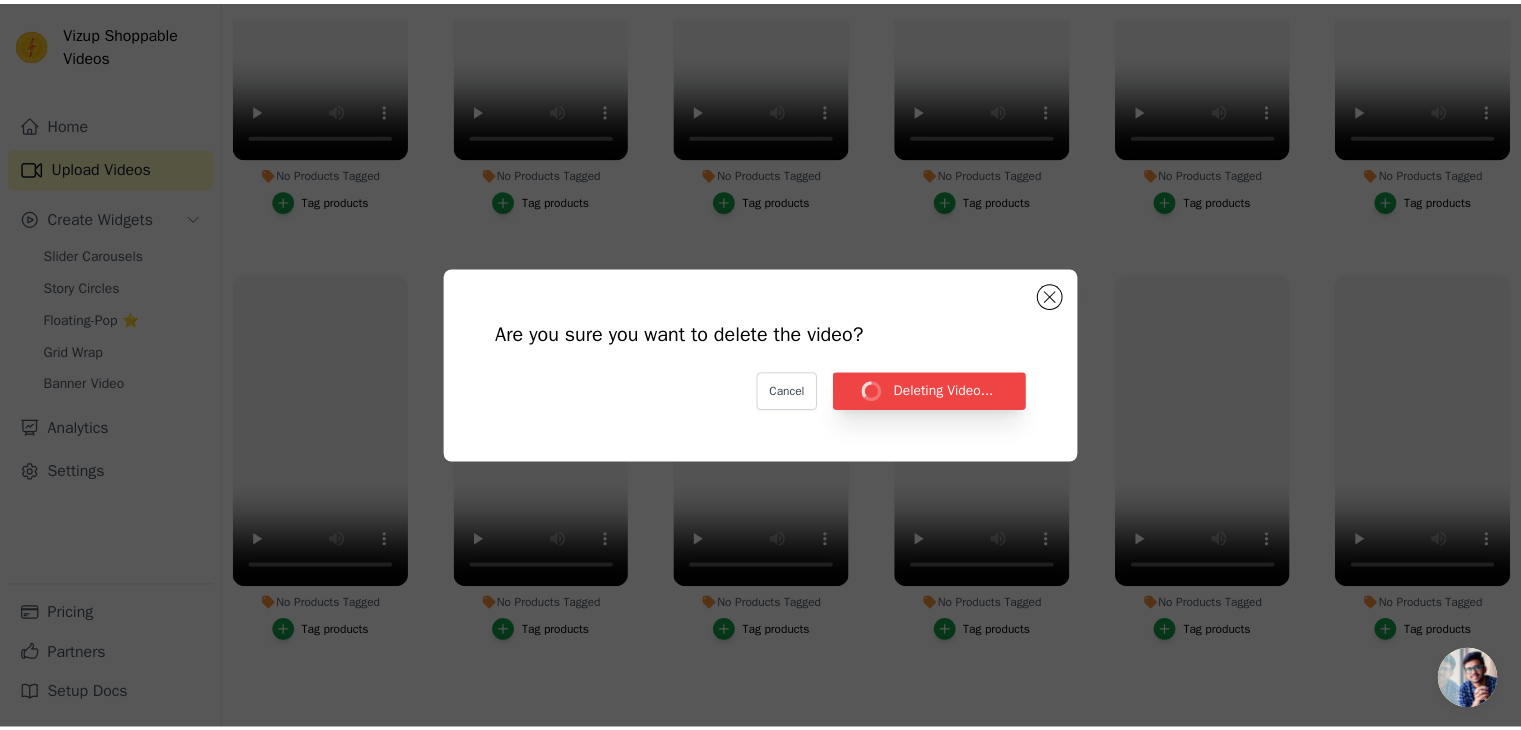 scroll, scrollTop: 287, scrollLeft: 0, axis: vertical 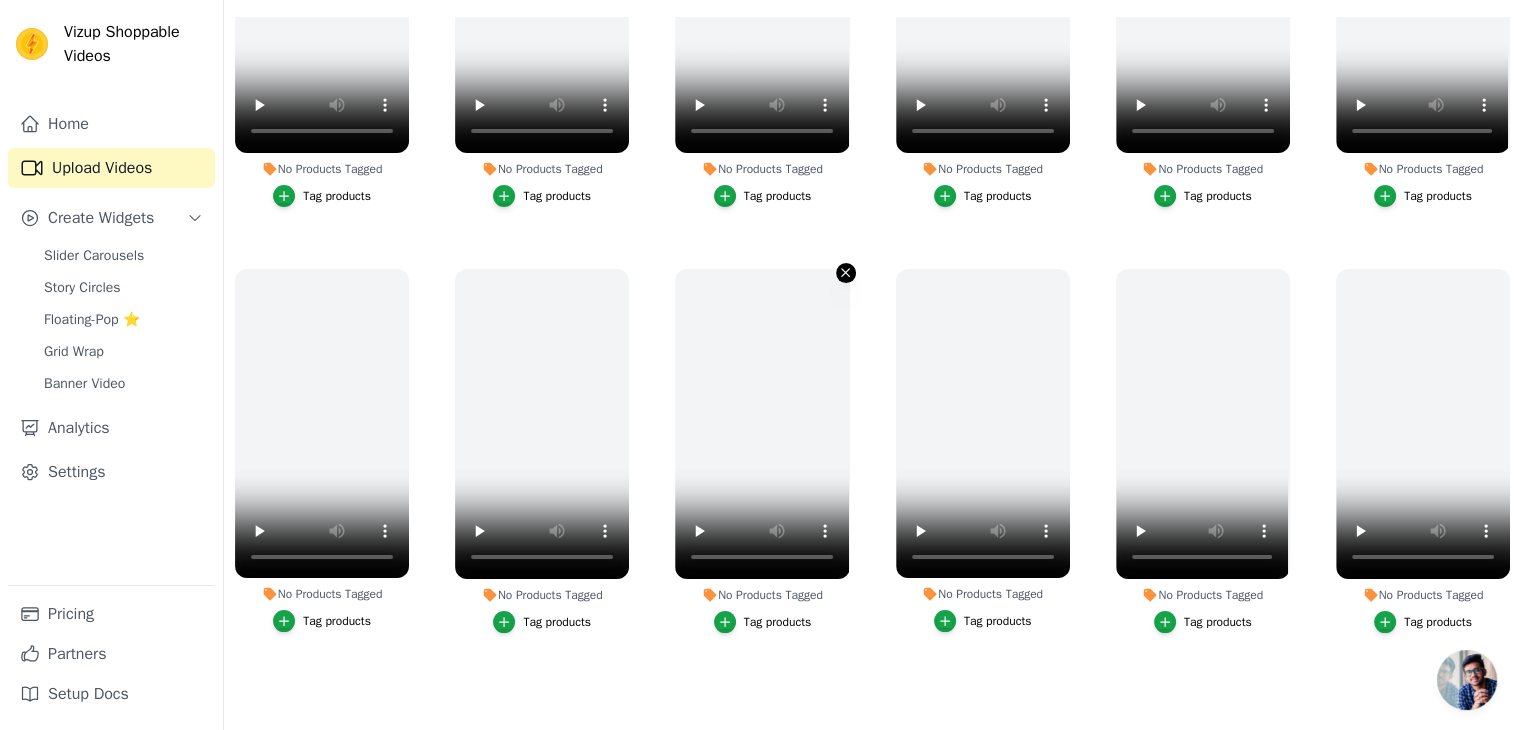 click 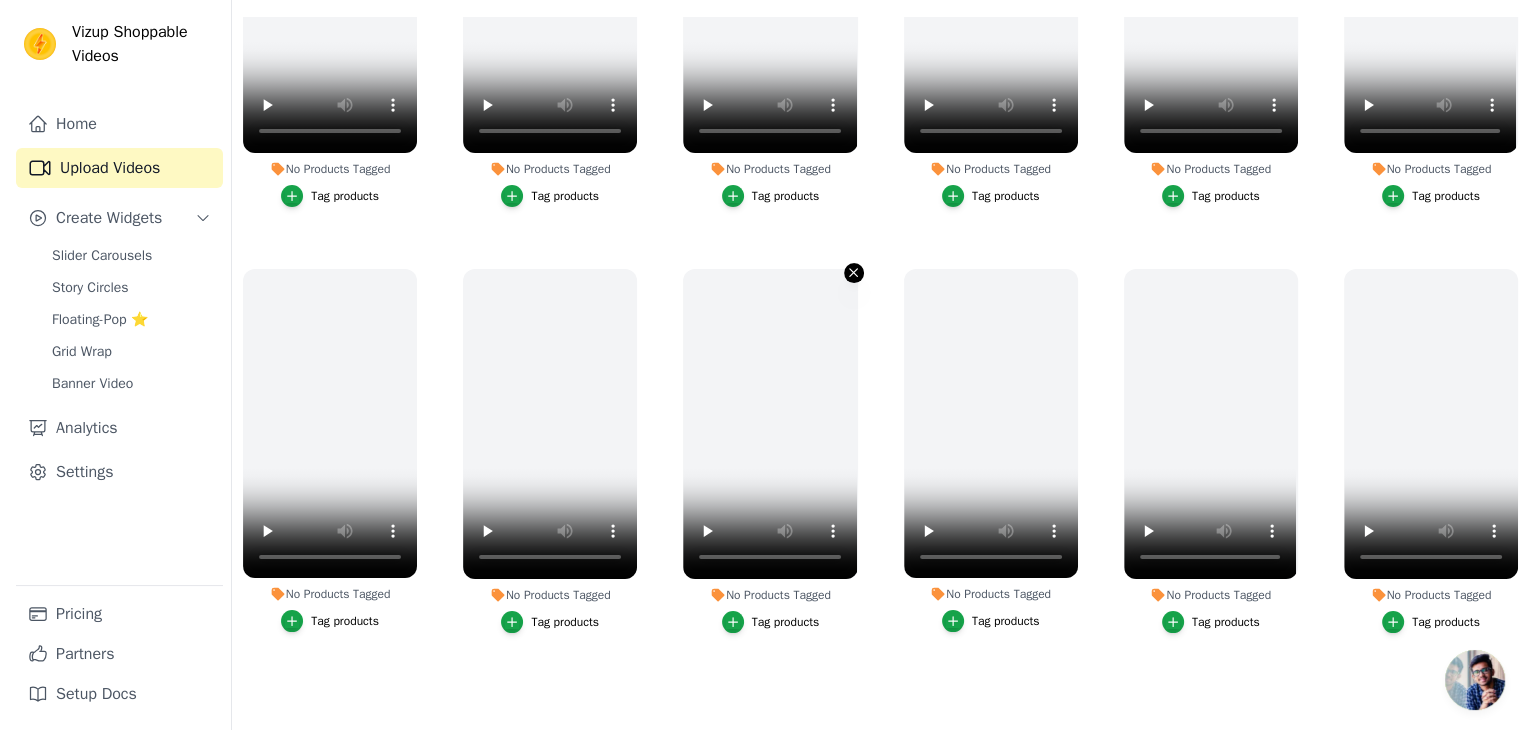 scroll, scrollTop: 0, scrollLeft: 0, axis: both 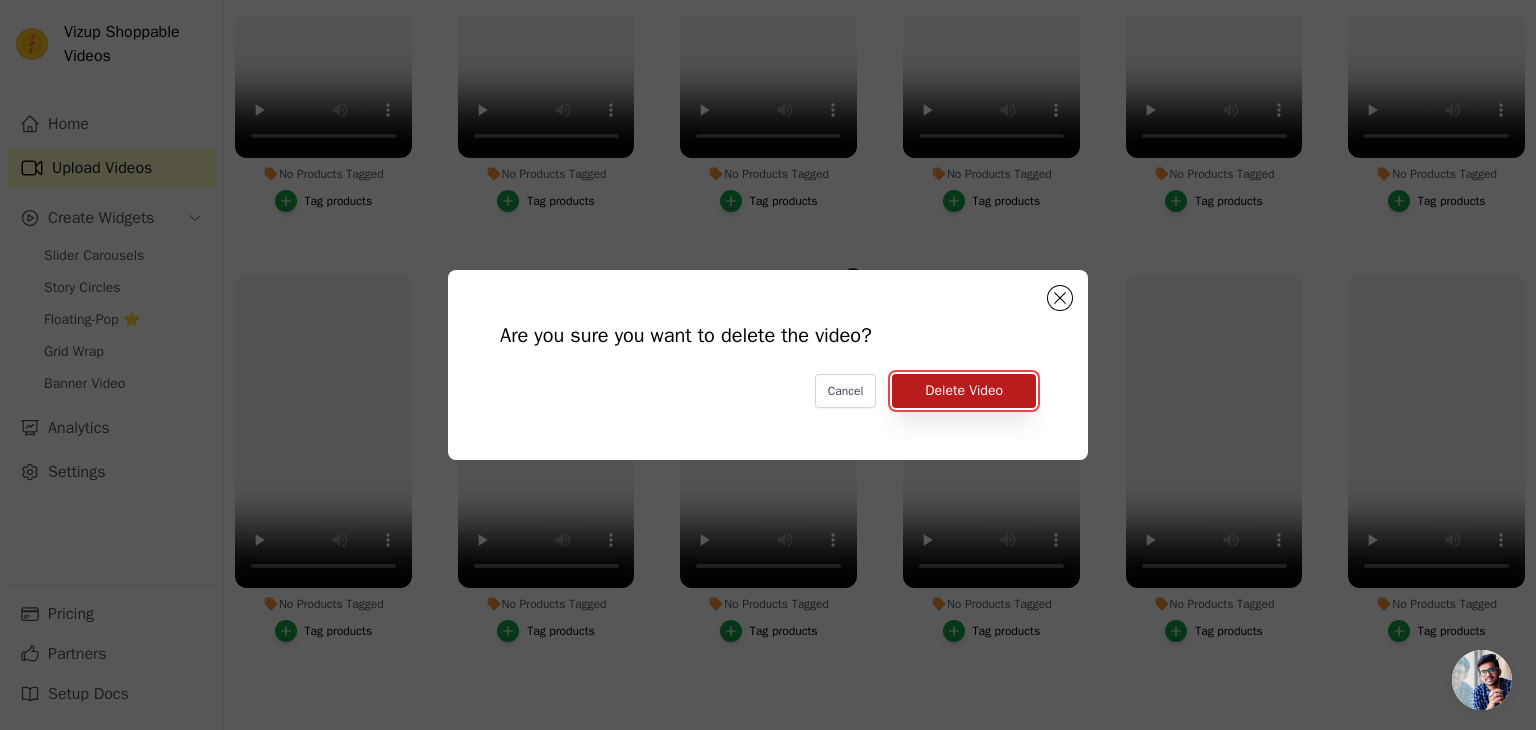 click on "Delete Video" at bounding box center (964, 391) 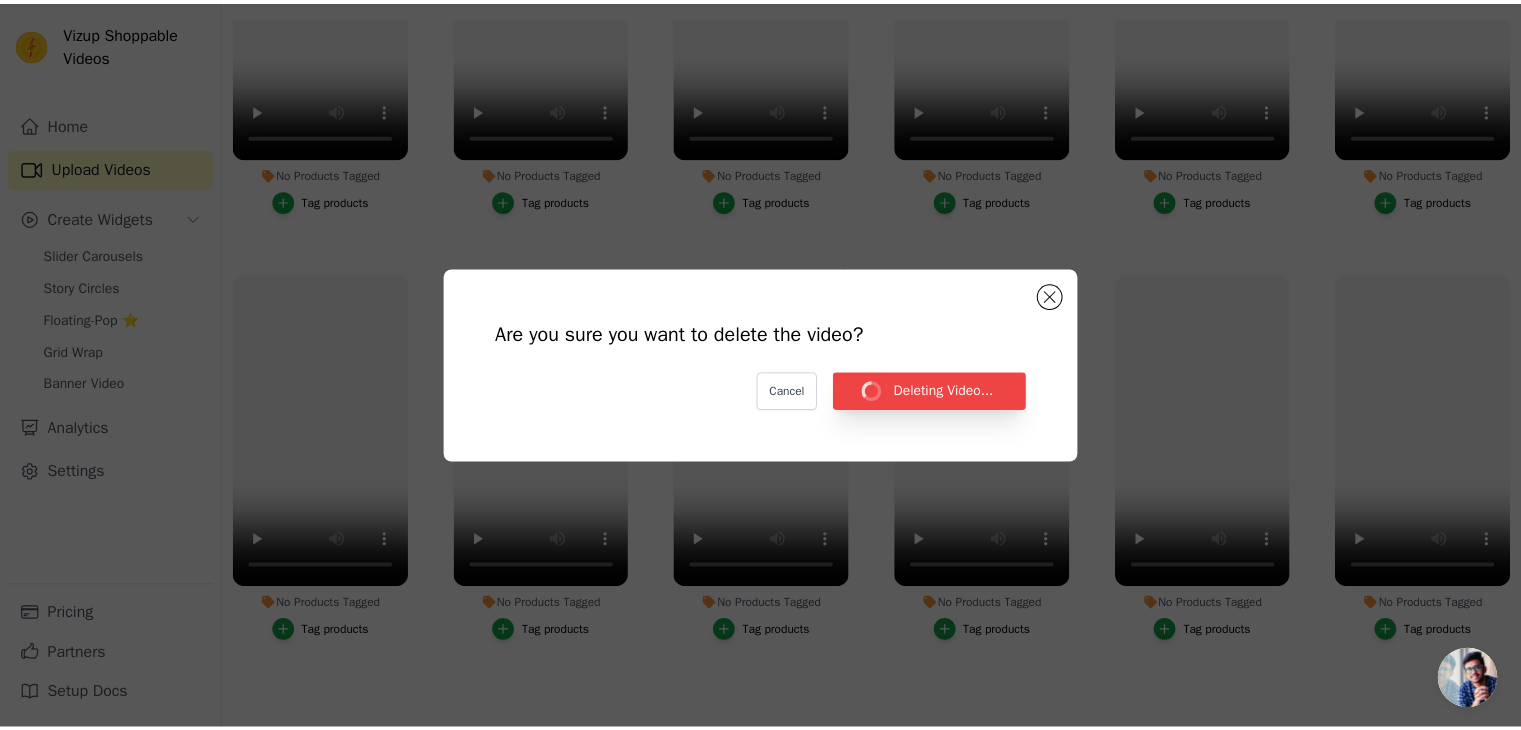 scroll, scrollTop: 287, scrollLeft: 0, axis: vertical 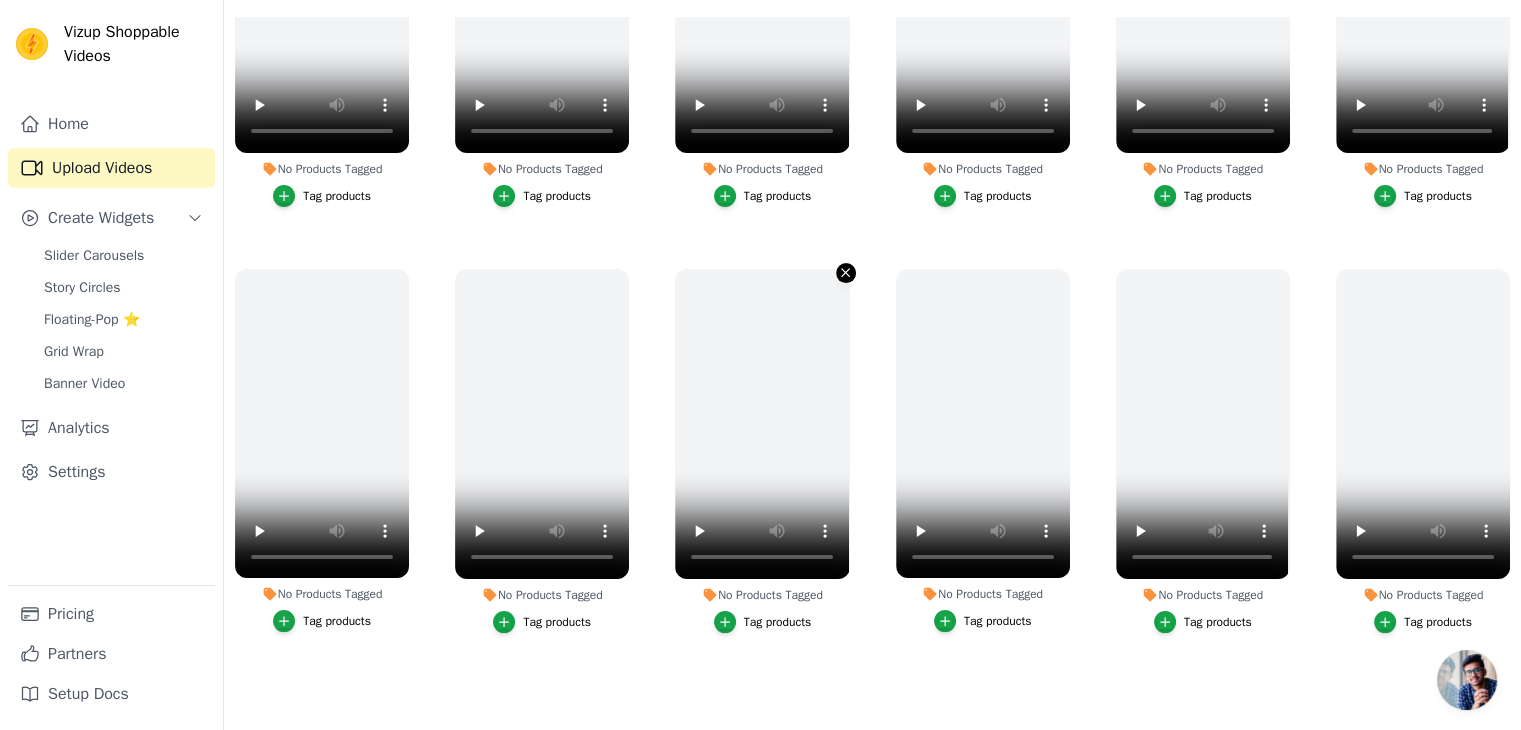 click 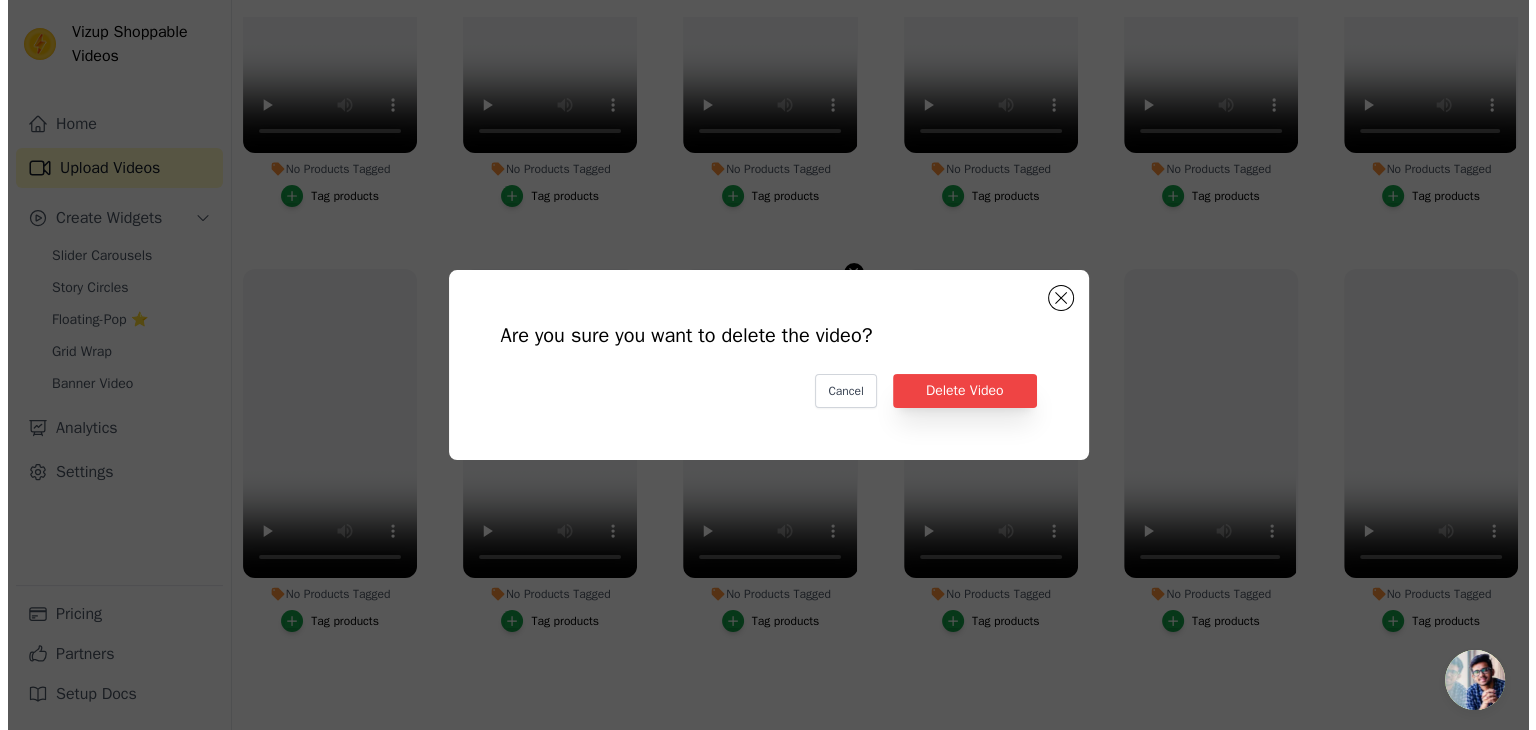 scroll, scrollTop: 0, scrollLeft: 0, axis: both 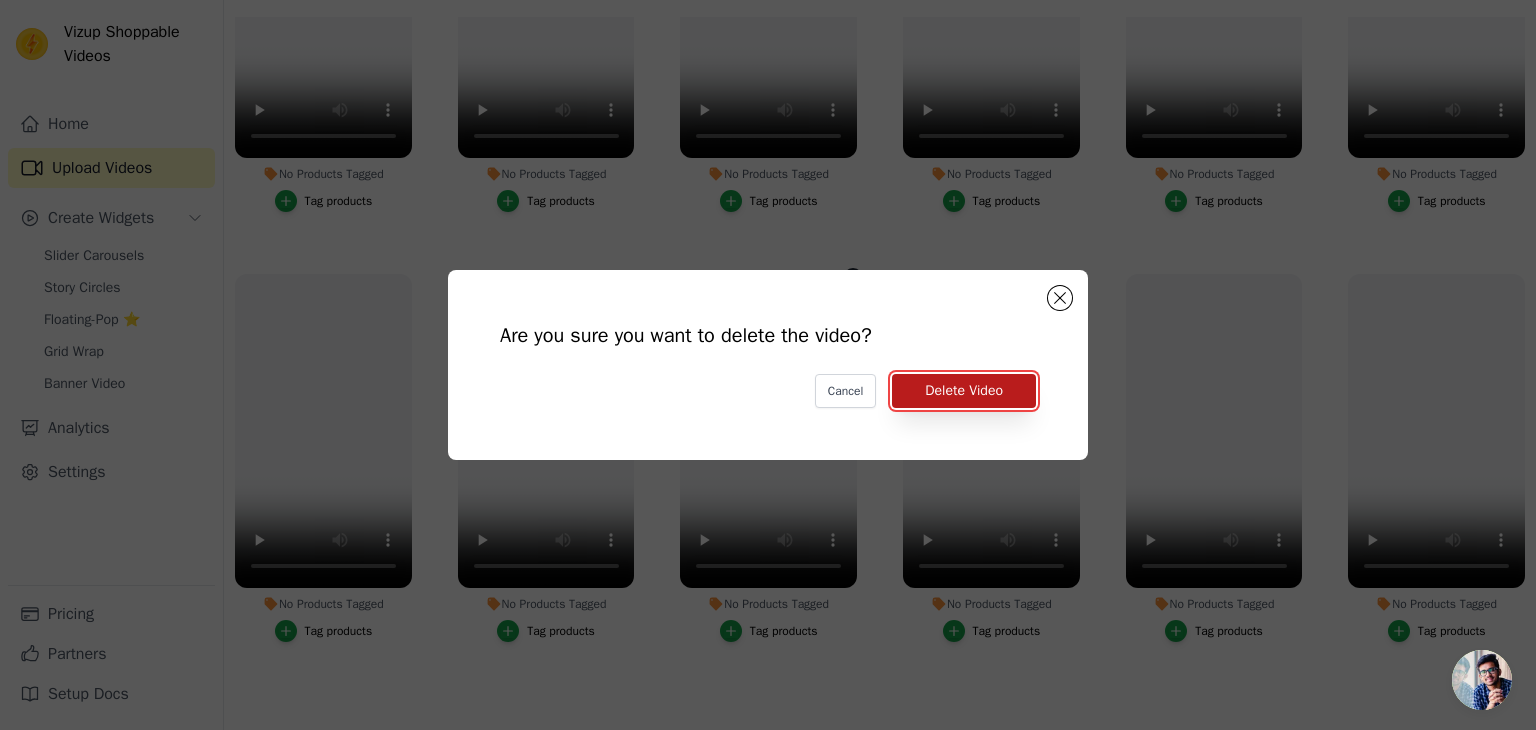 click on "Delete Video" at bounding box center [964, 391] 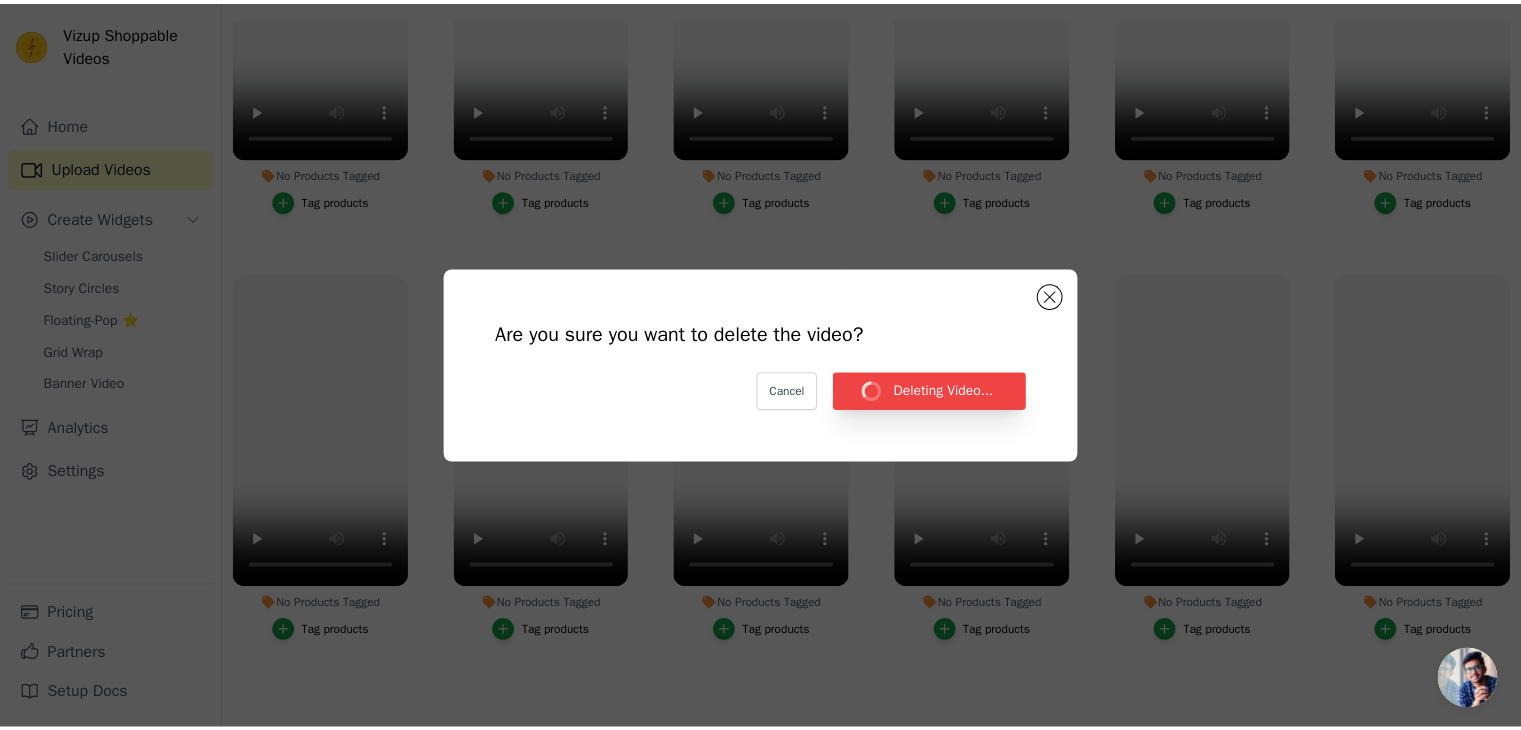 scroll, scrollTop: 287, scrollLeft: 0, axis: vertical 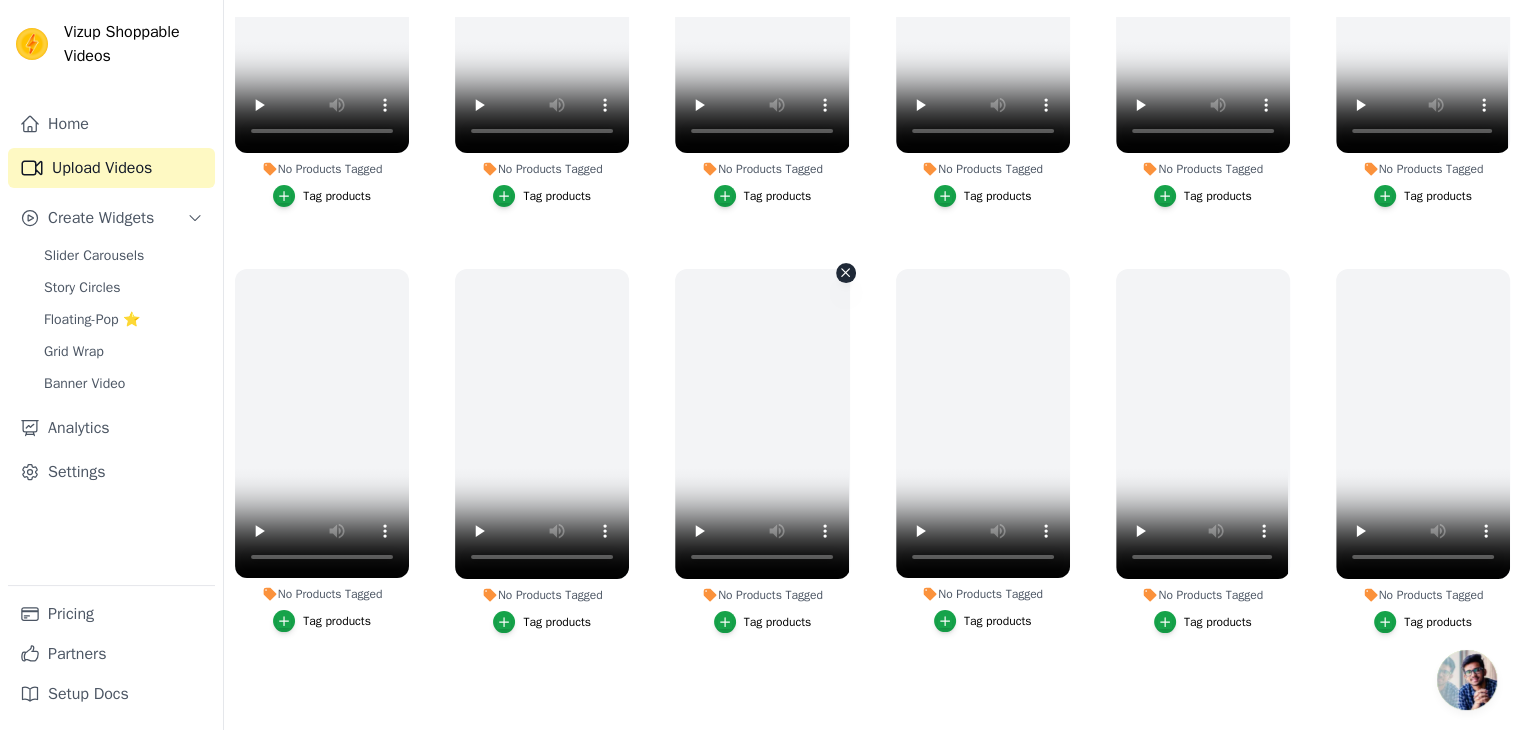 click 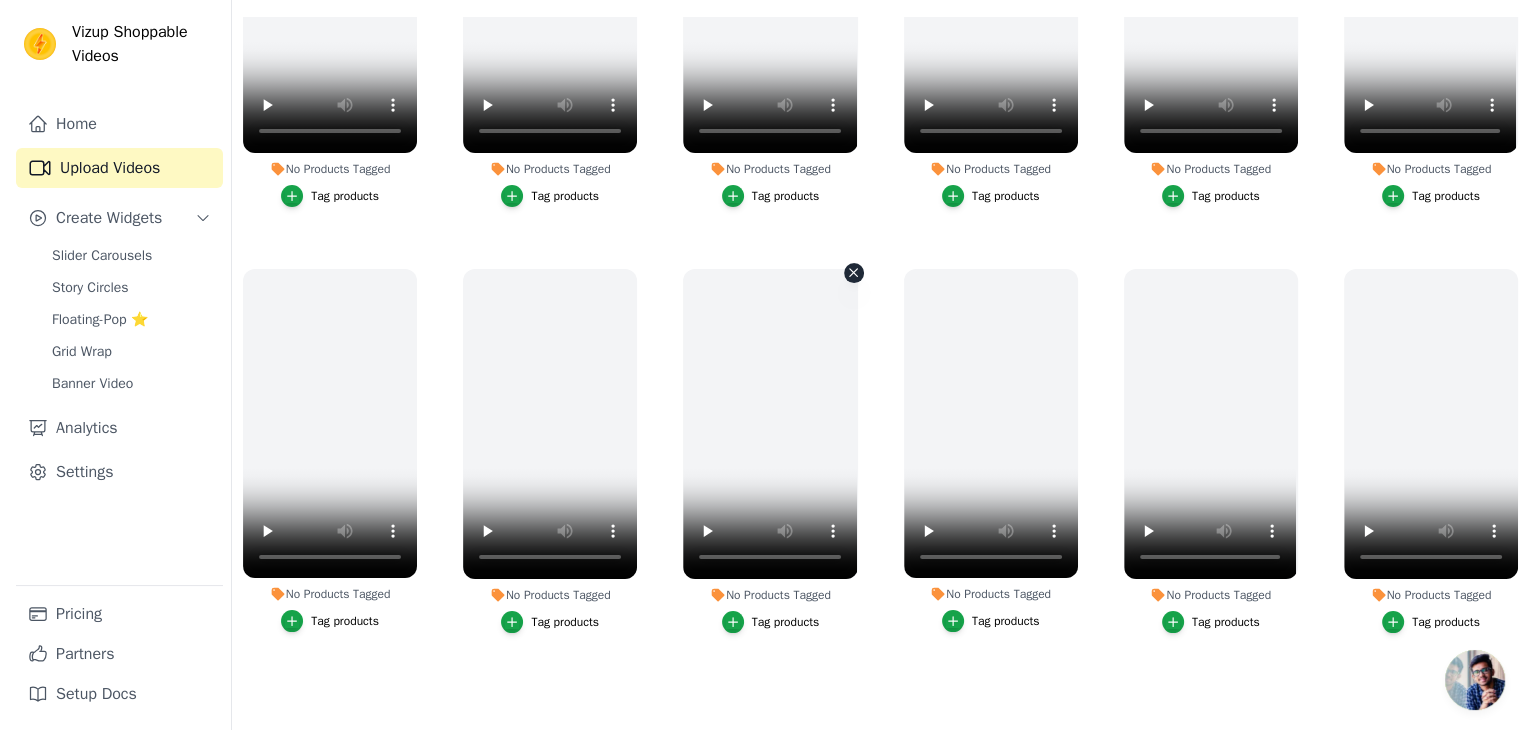 scroll, scrollTop: 0, scrollLeft: 0, axis: both 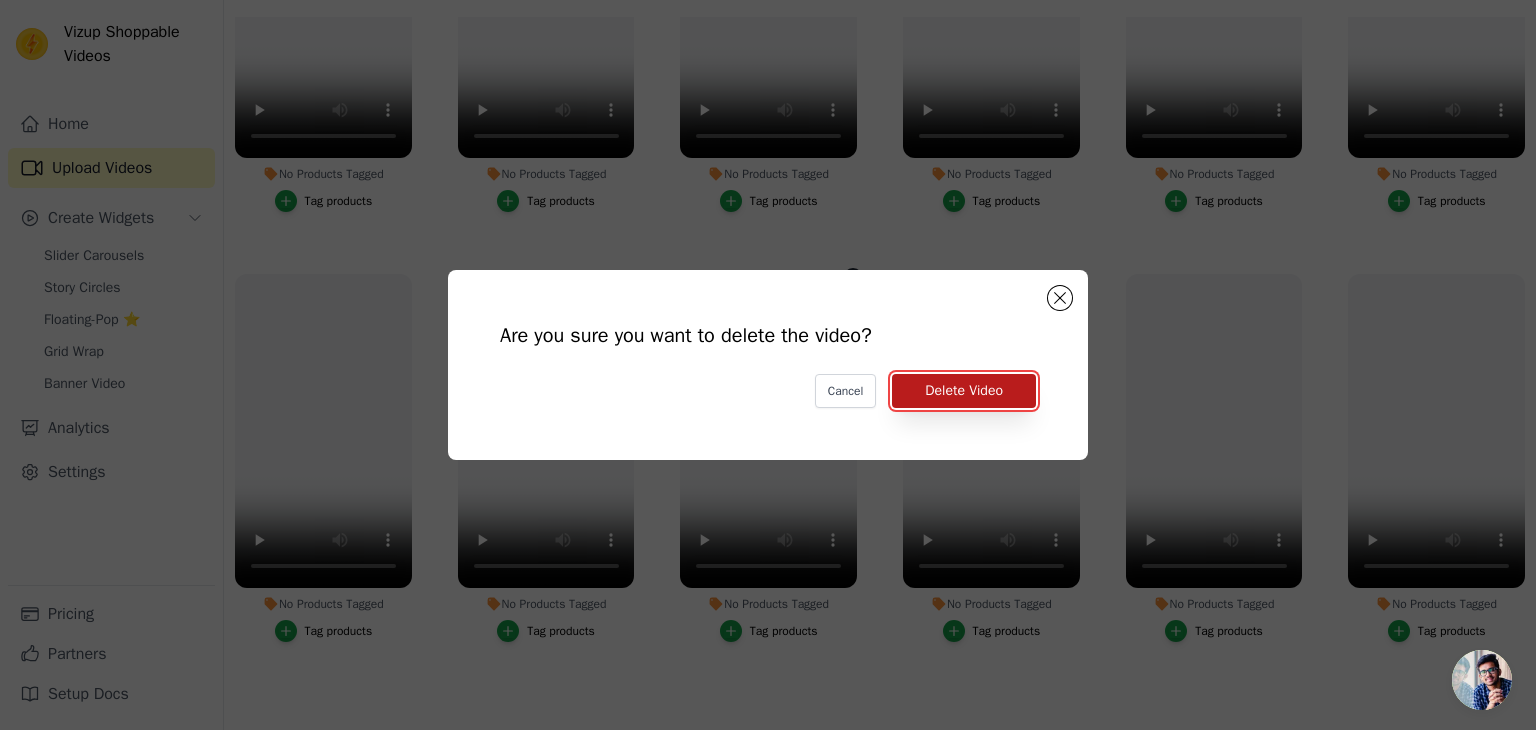 click on "Delete Video" at bounding box center [964, 391] 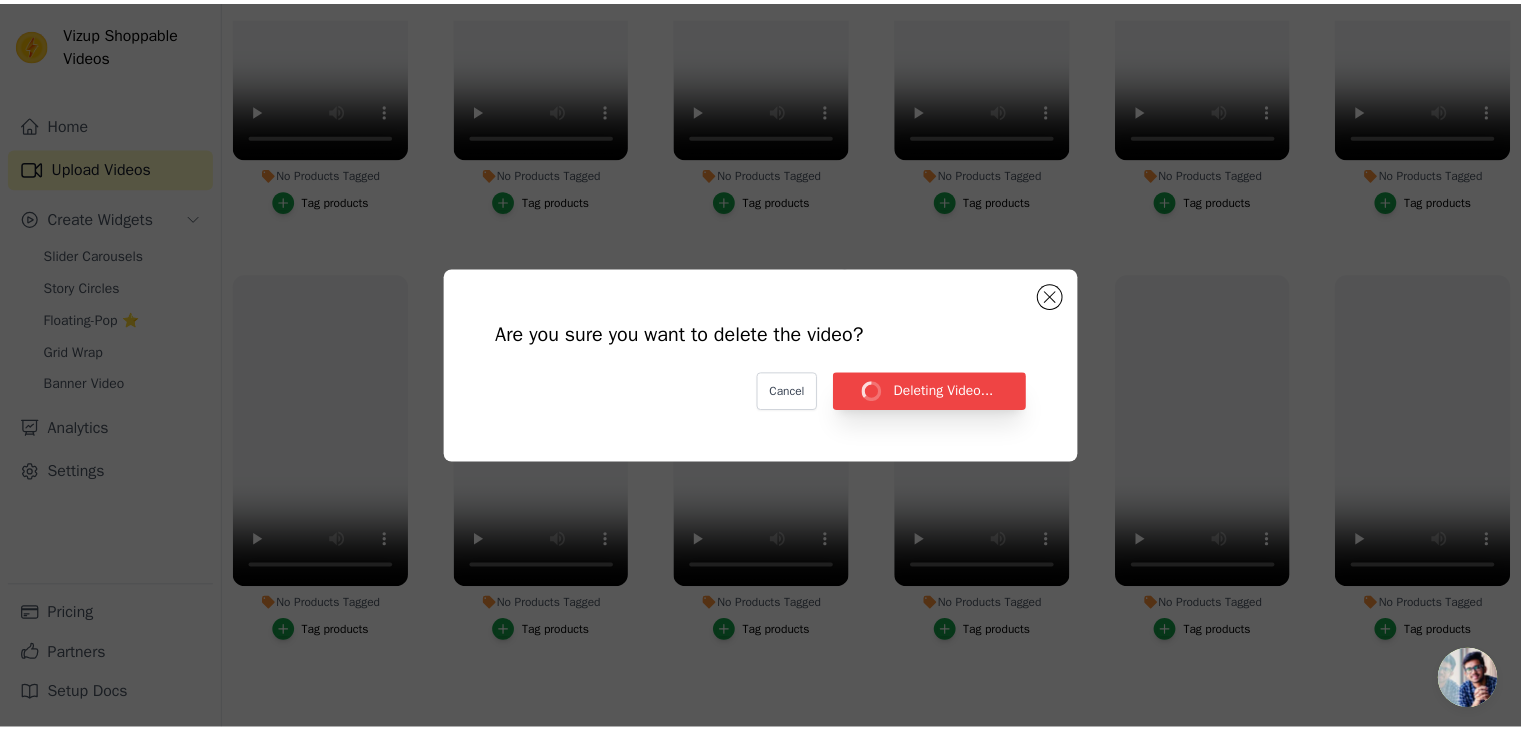scroll, scrollTop: 287, scrollLeft: 0, axis: vertical 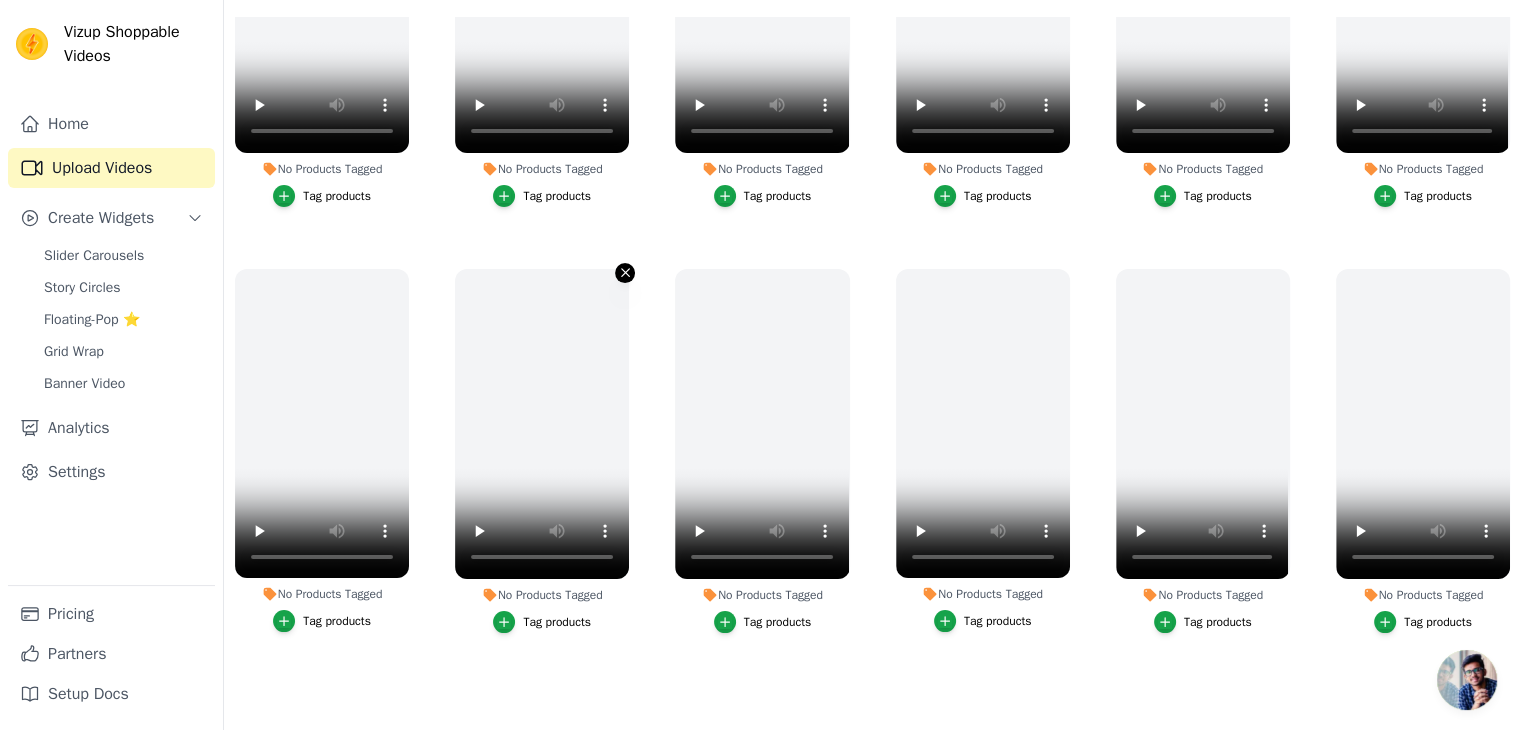 click 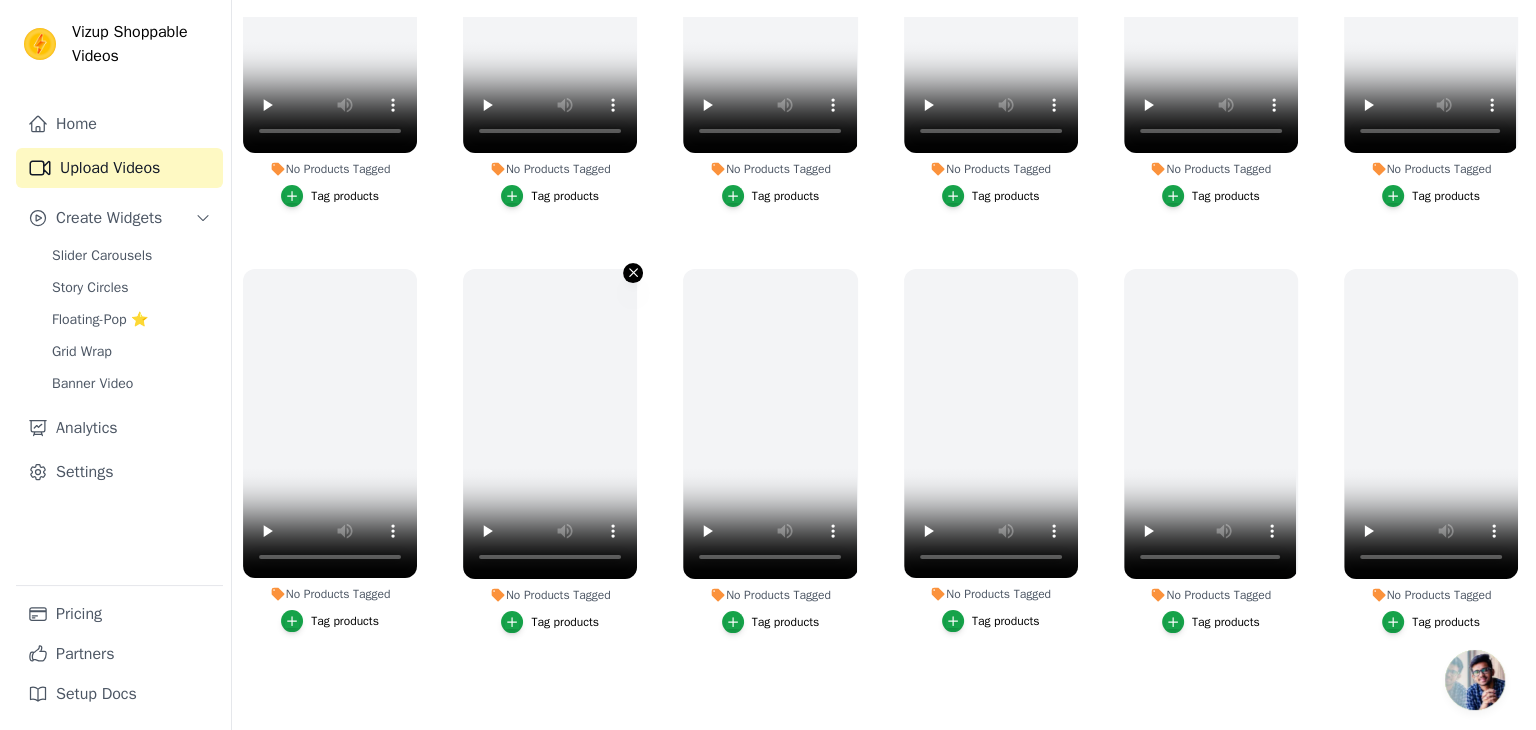 scroll, scrollTop: 0, scrollLeft: 0, axis: both 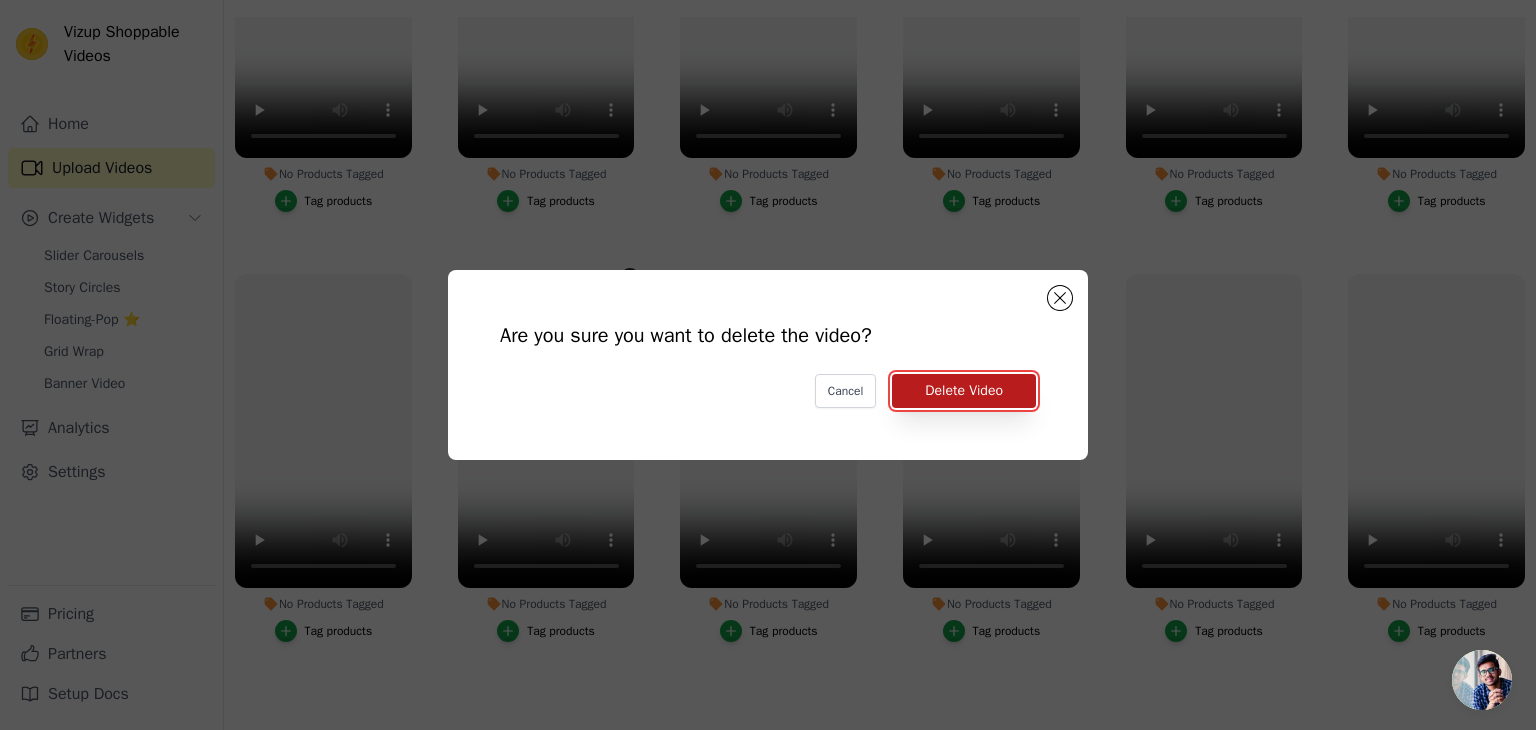 click on "Delete Video" at bounding box center [964, 391] 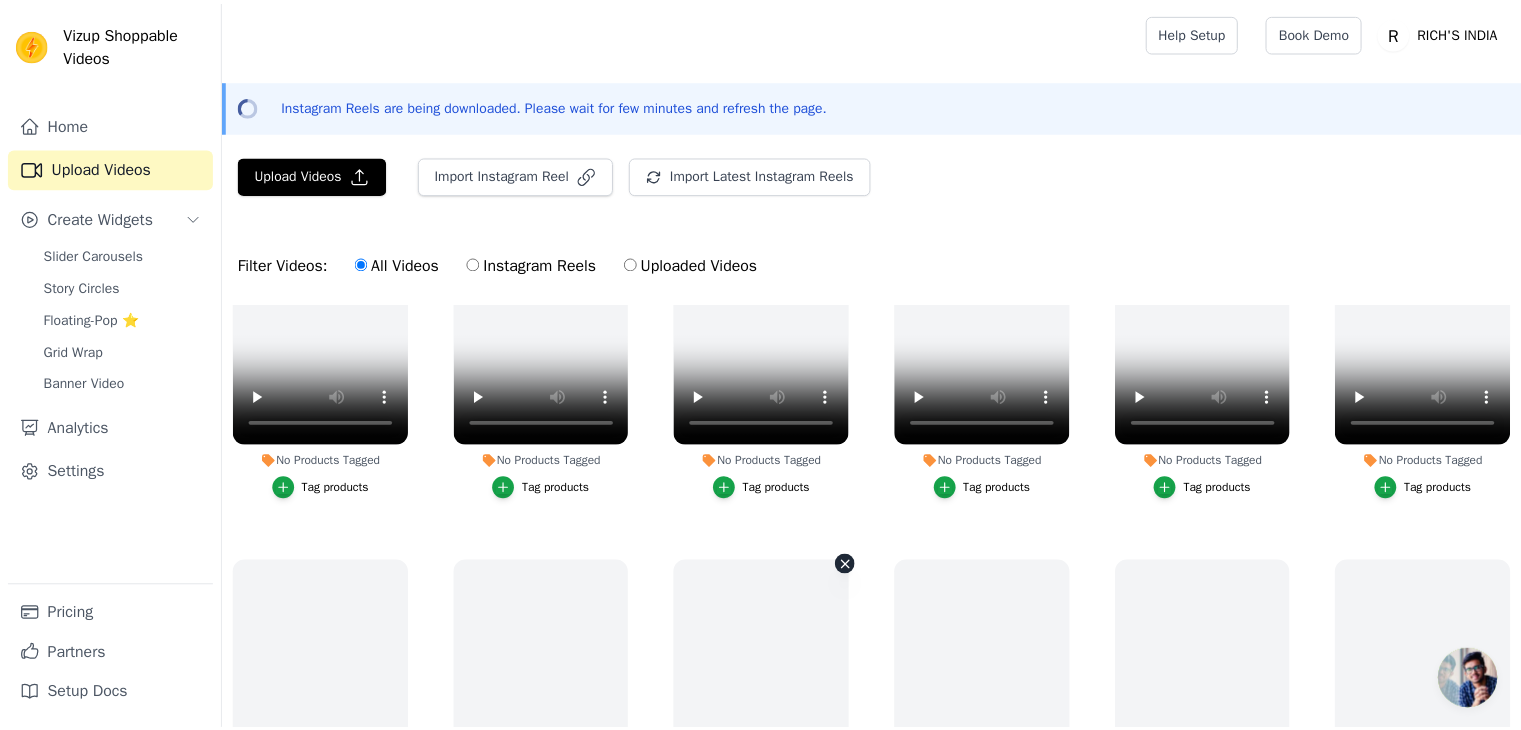 scroll, scrollTop: 287, scrollLeft: 0, axis: vertical 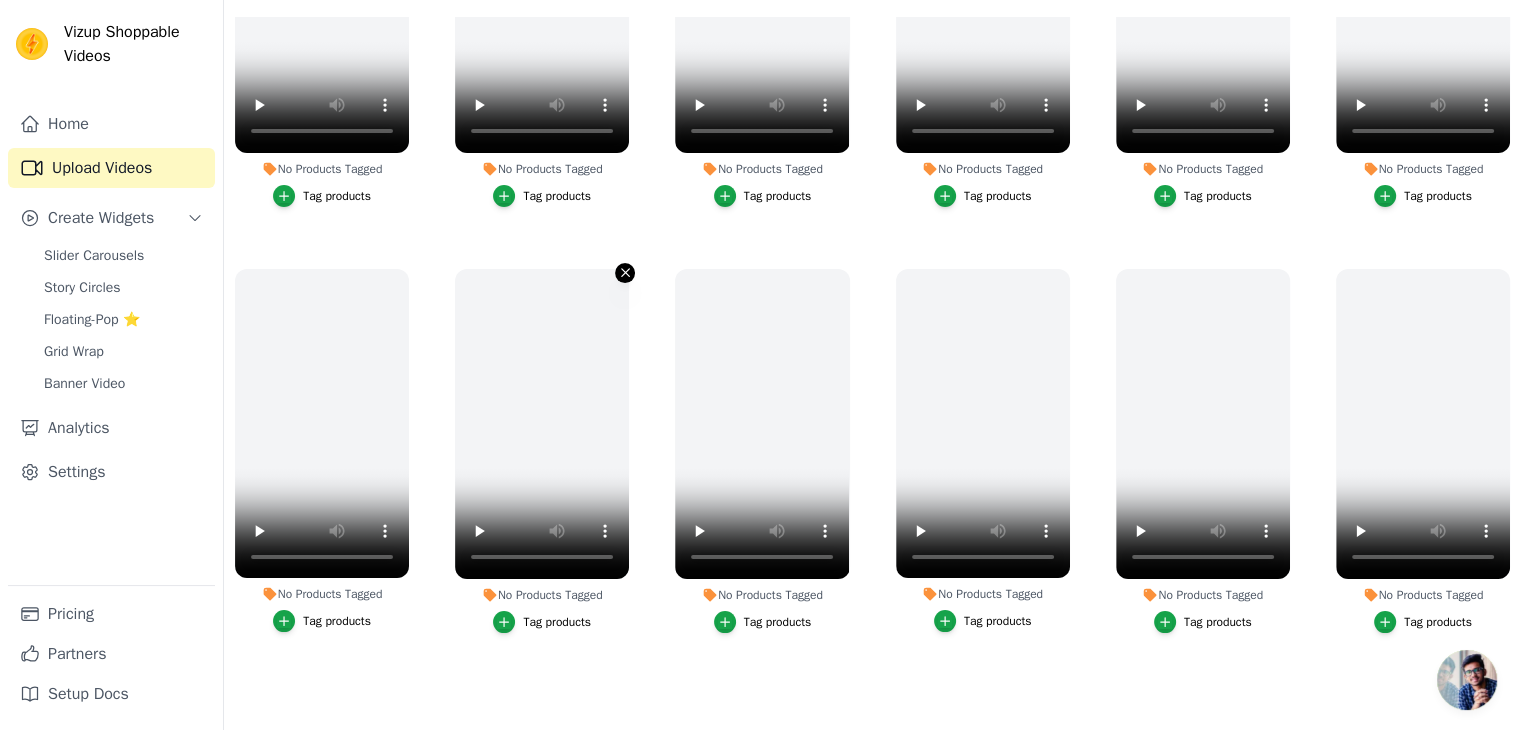 click 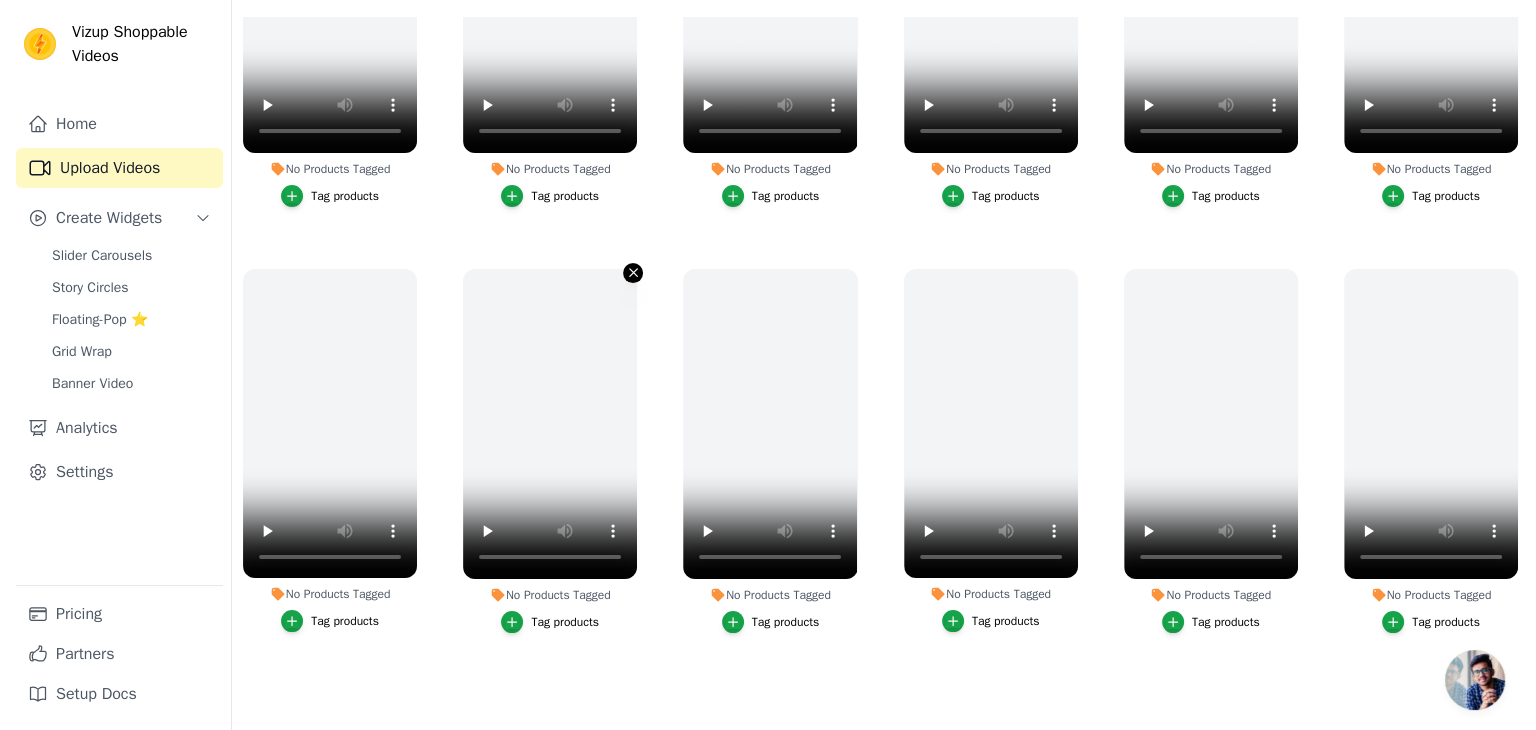 scroll, scrollTop: 0, scrollLeft: 0, axis: both 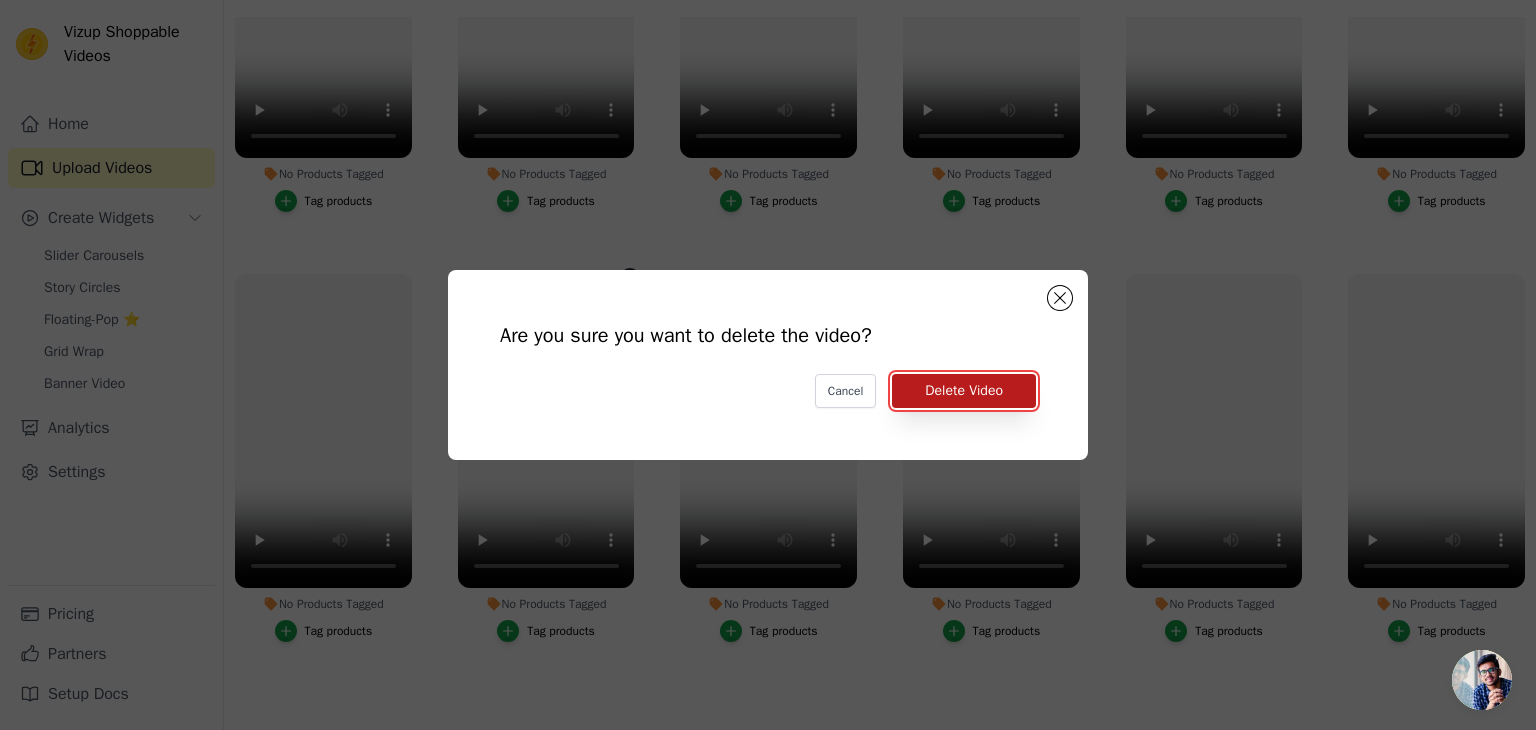 click on "Delete Video" at bounding box center [964, 391] 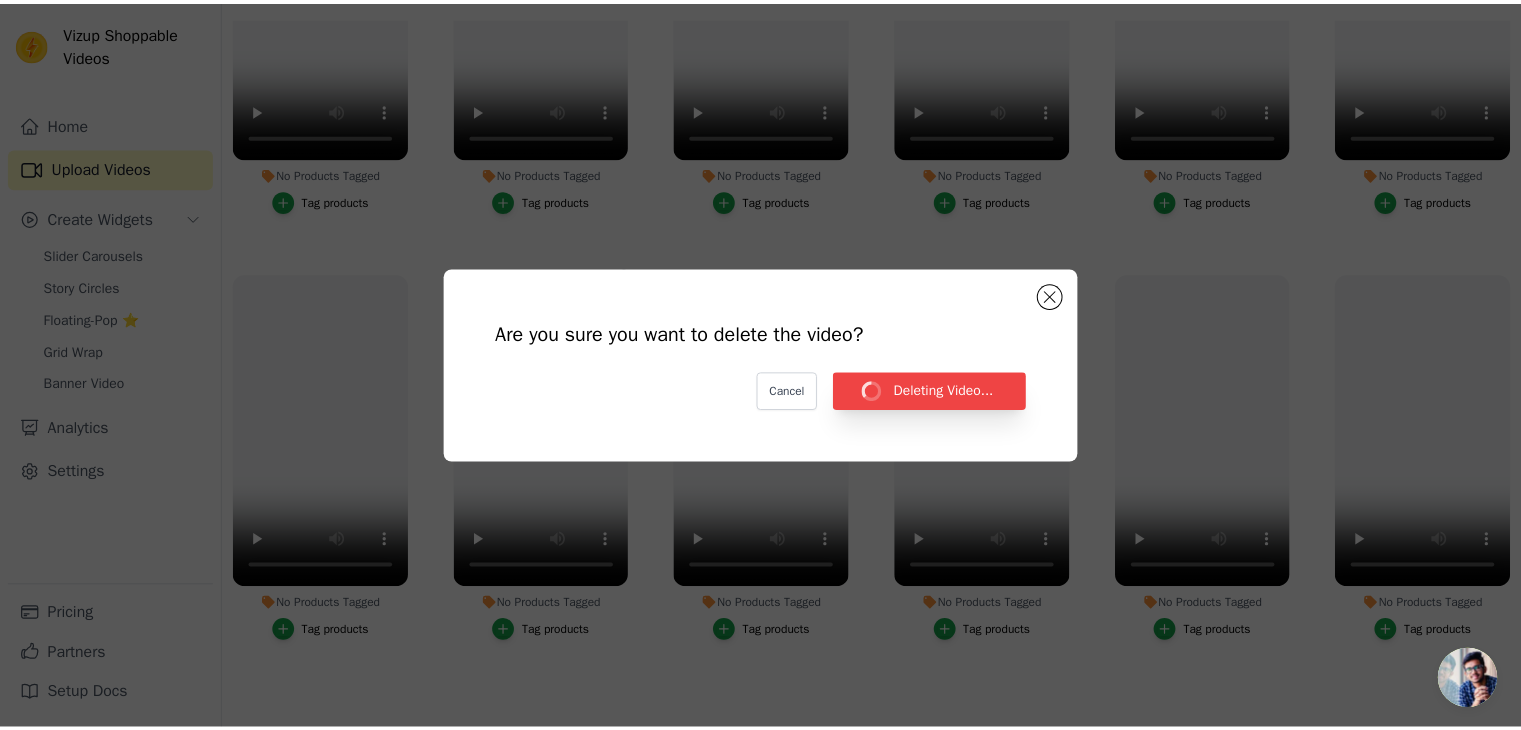 scroll, scrollTop: 287, scrollLeft: 0, axis: vertical 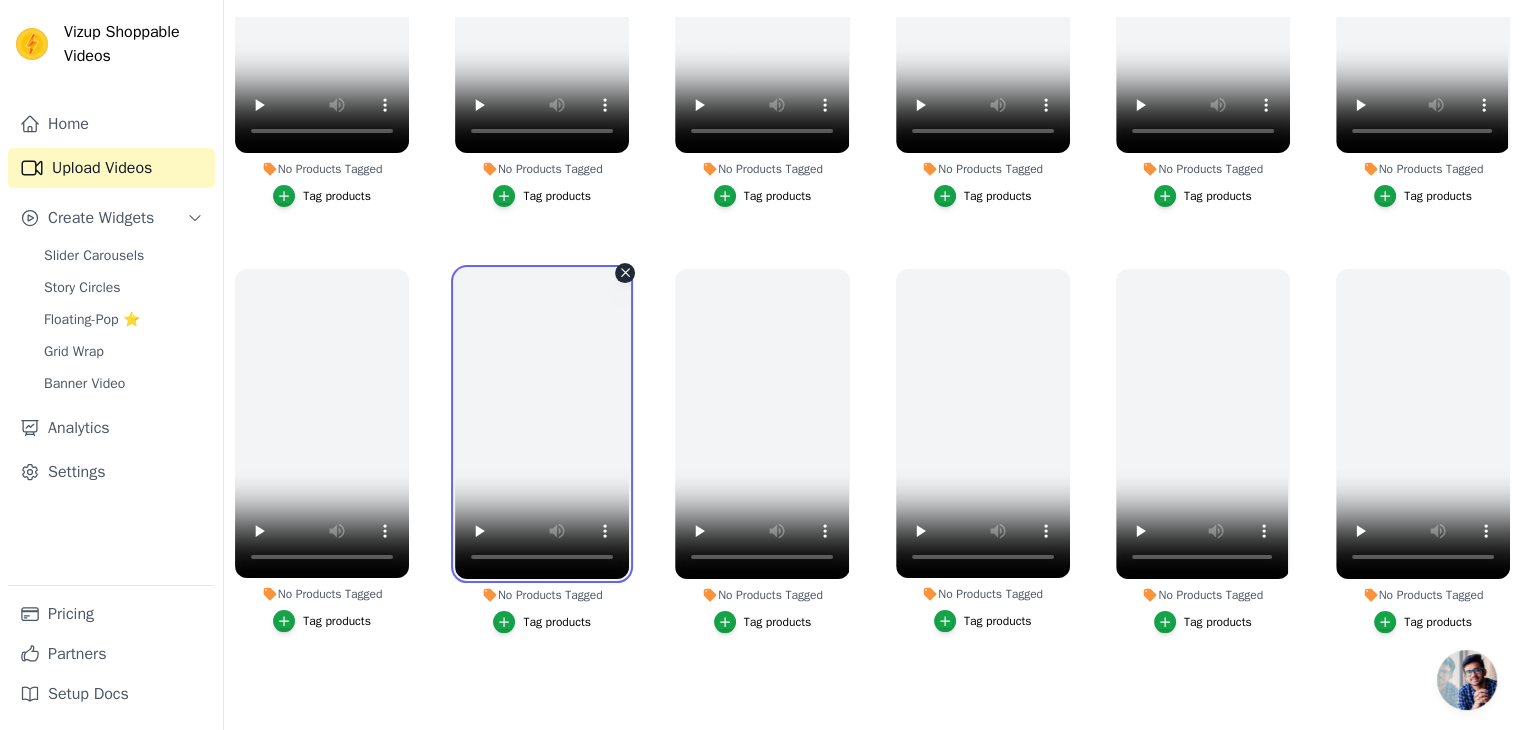 click at bounding box center [542, 424] 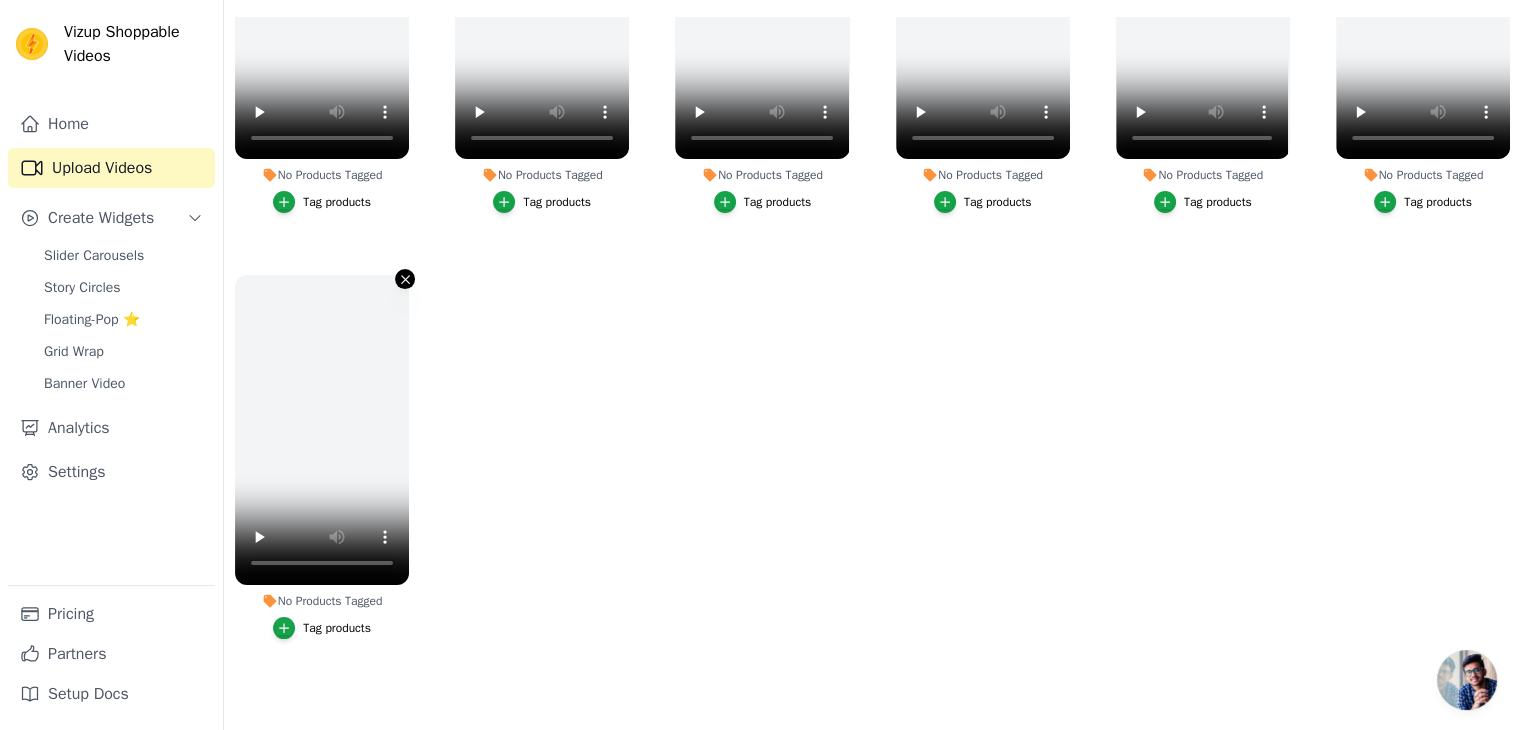 click 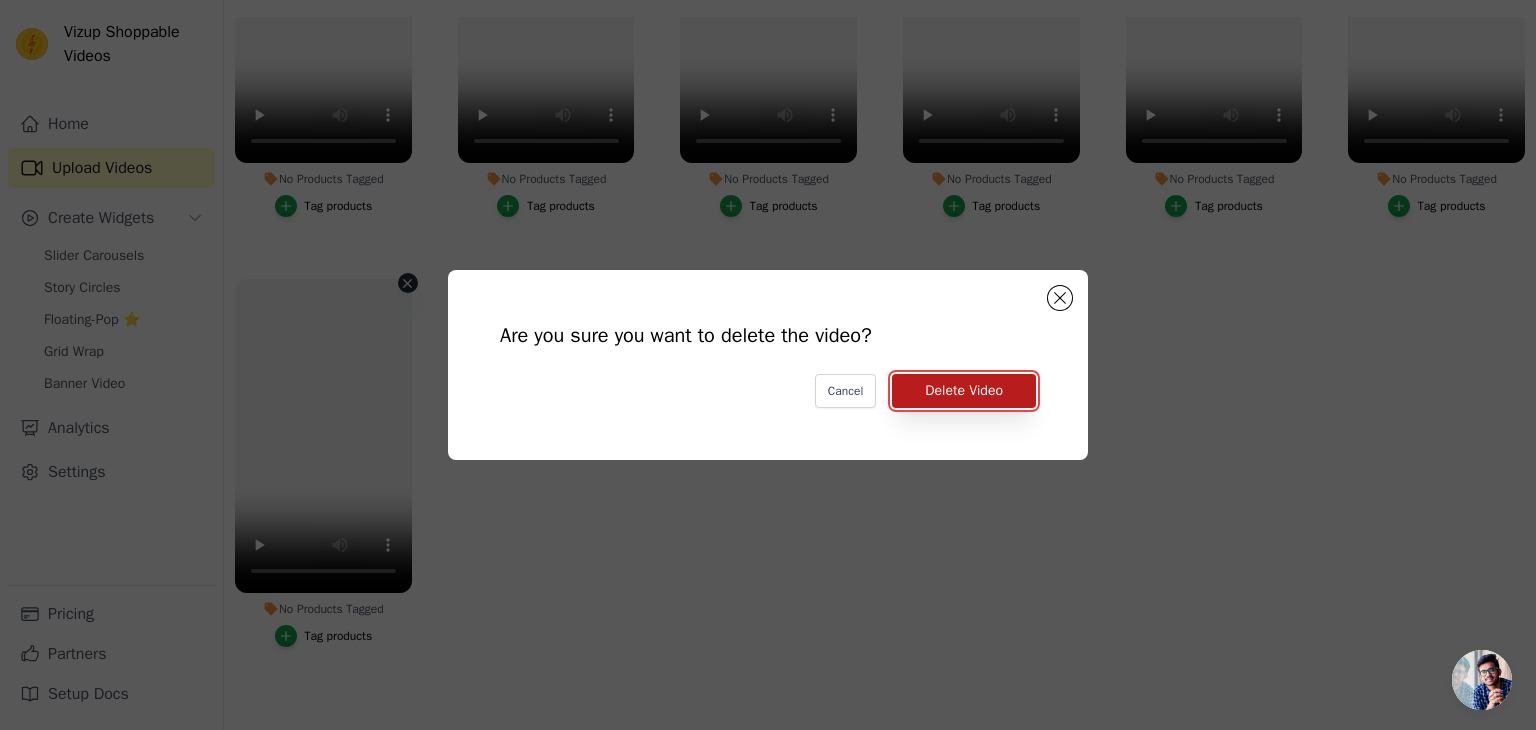 click on "Delete Video" at bounding box center (964, 391) 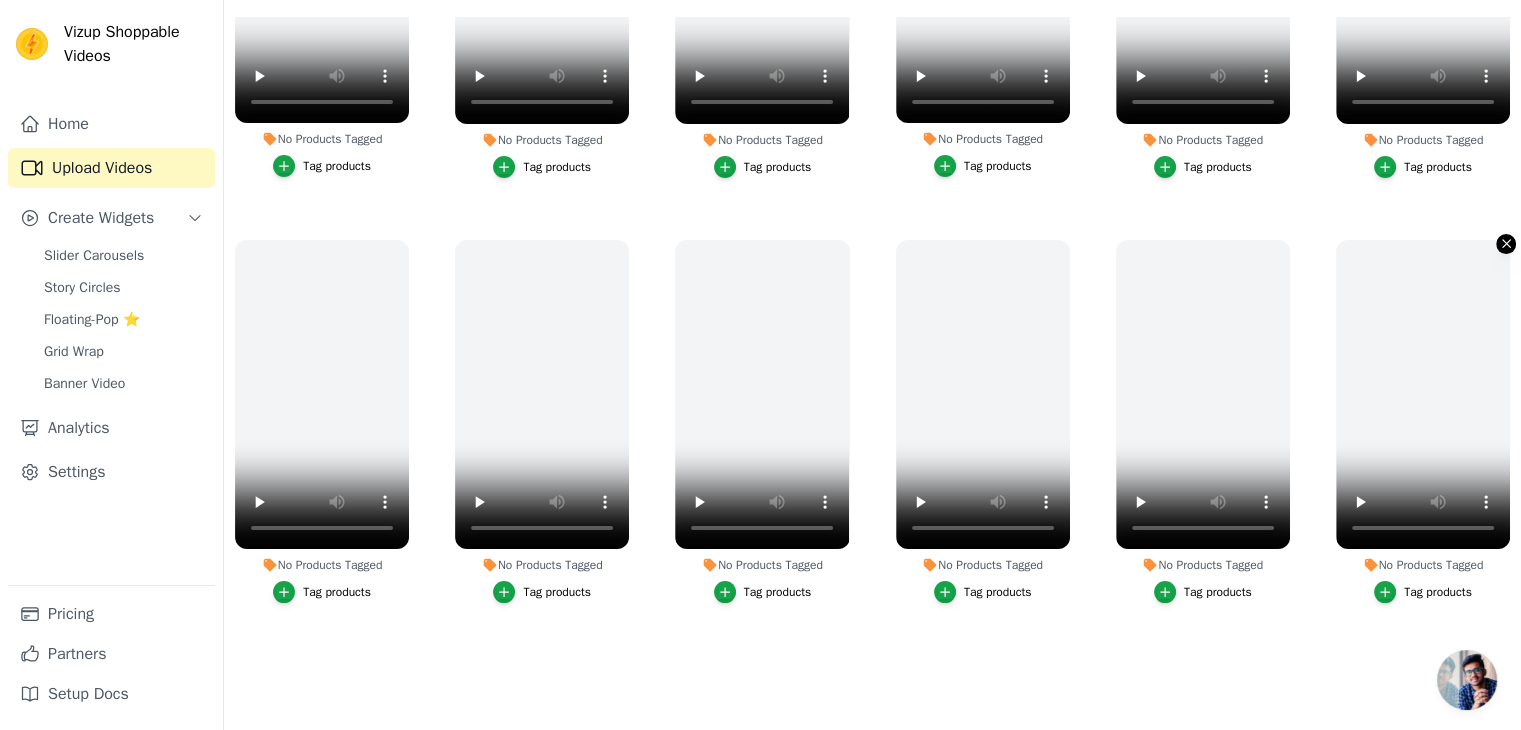 click 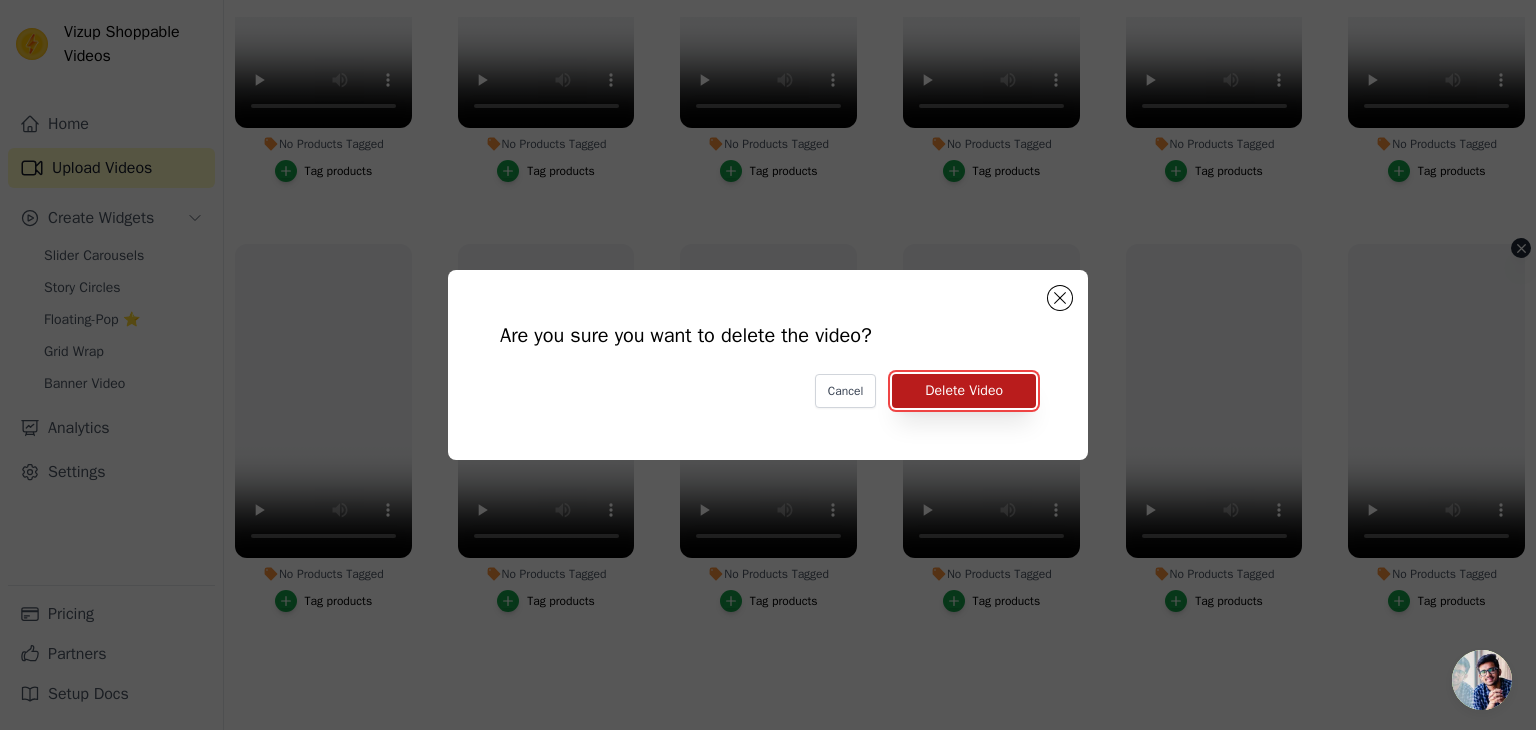 click on "Delete Video" at bounding box center [964, 391] 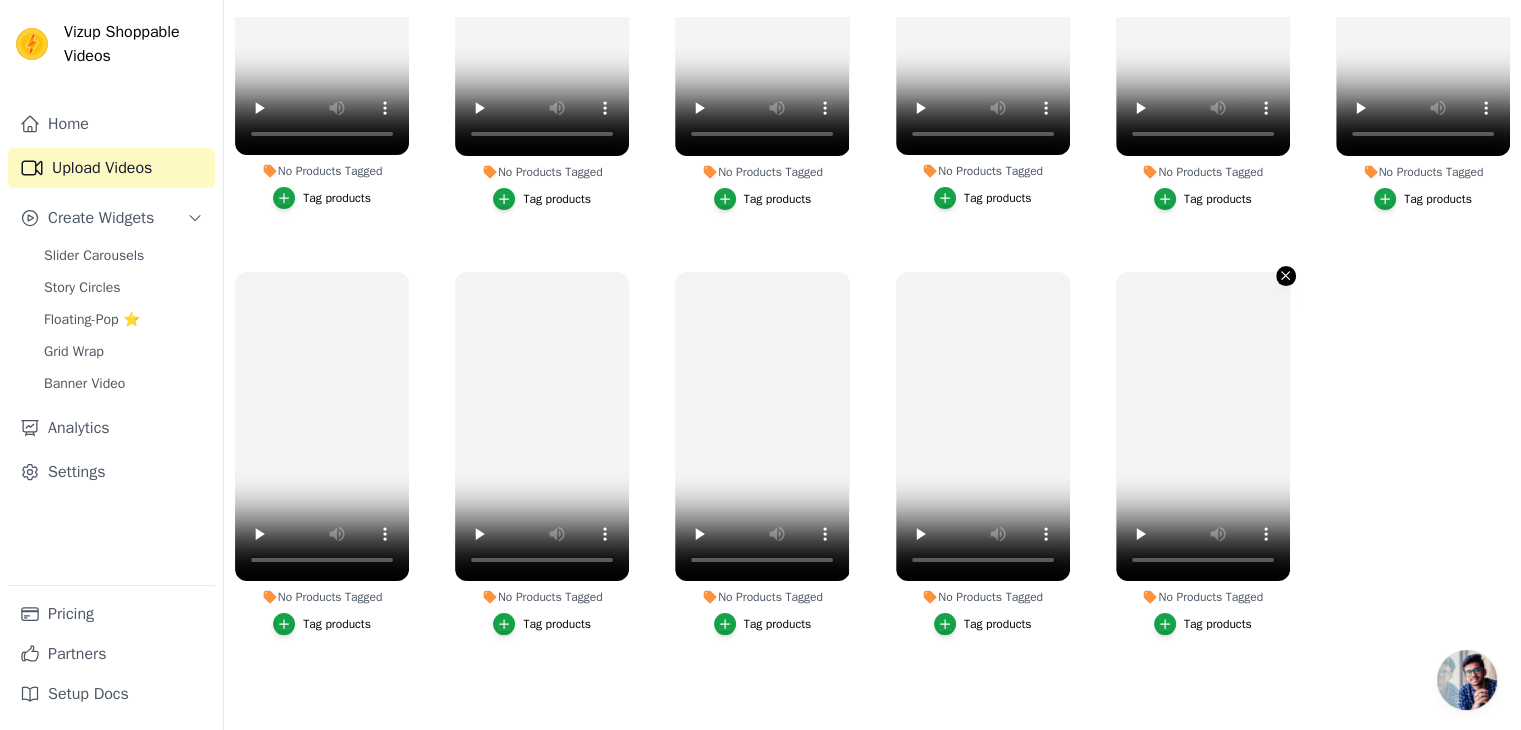 click 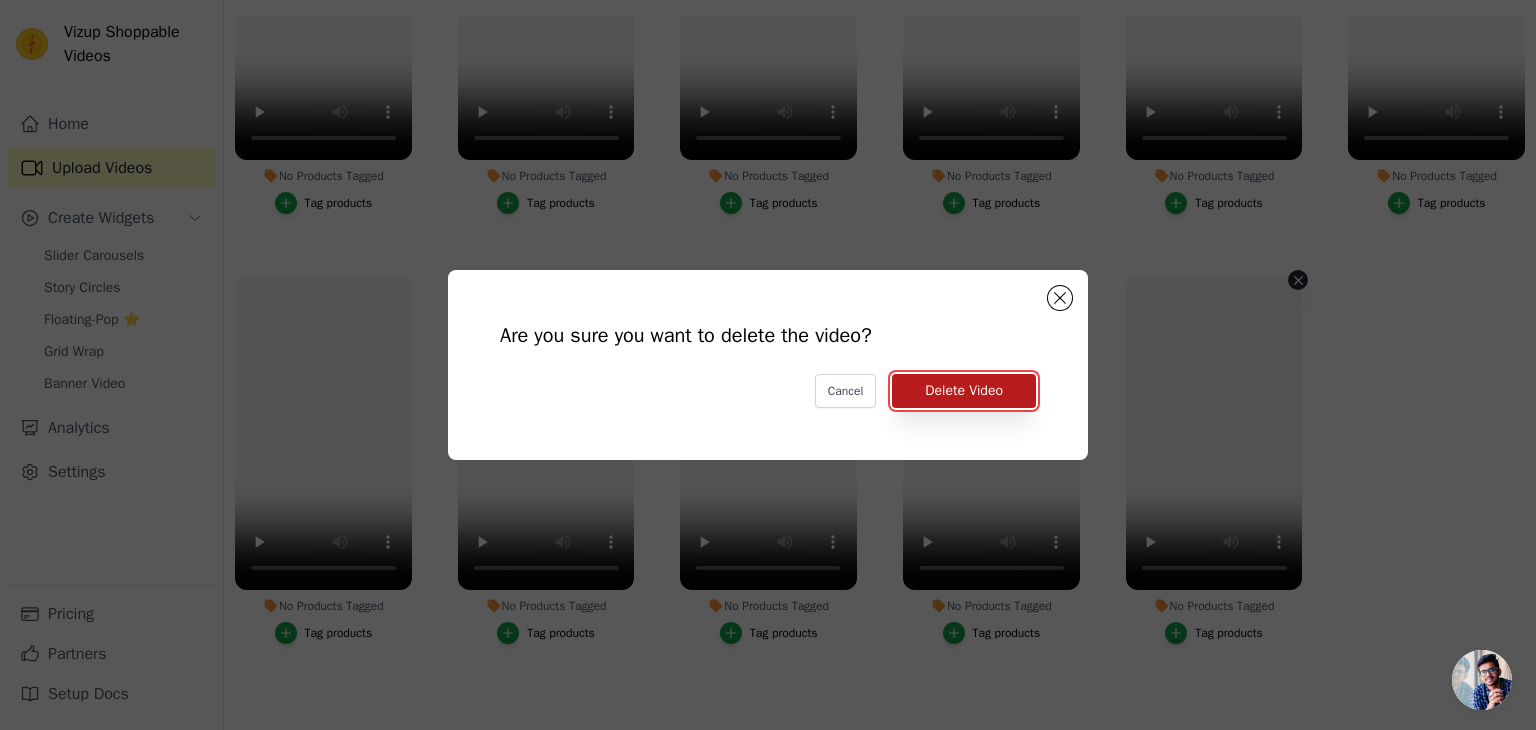 click on "Delete Video" at bounding box center (964, 391) 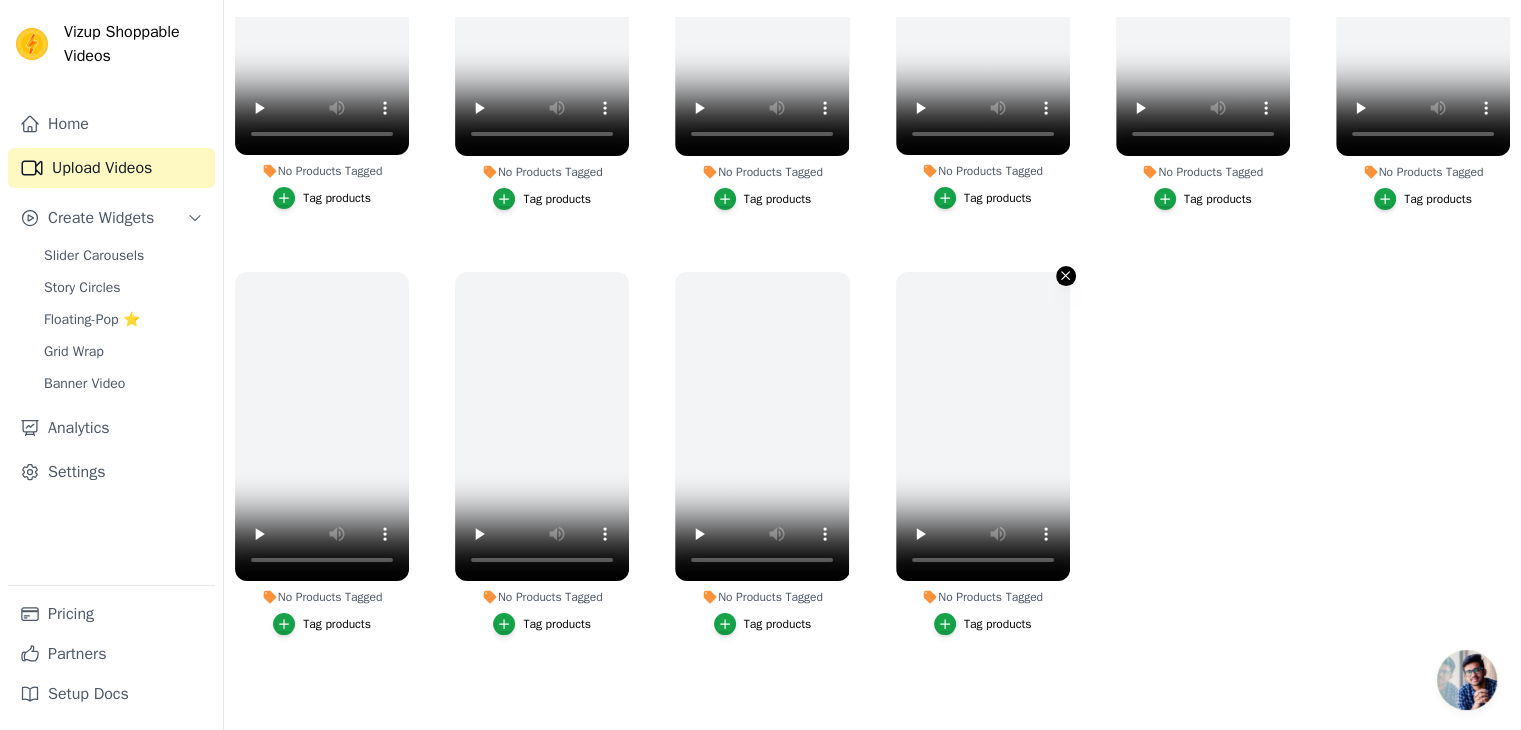click 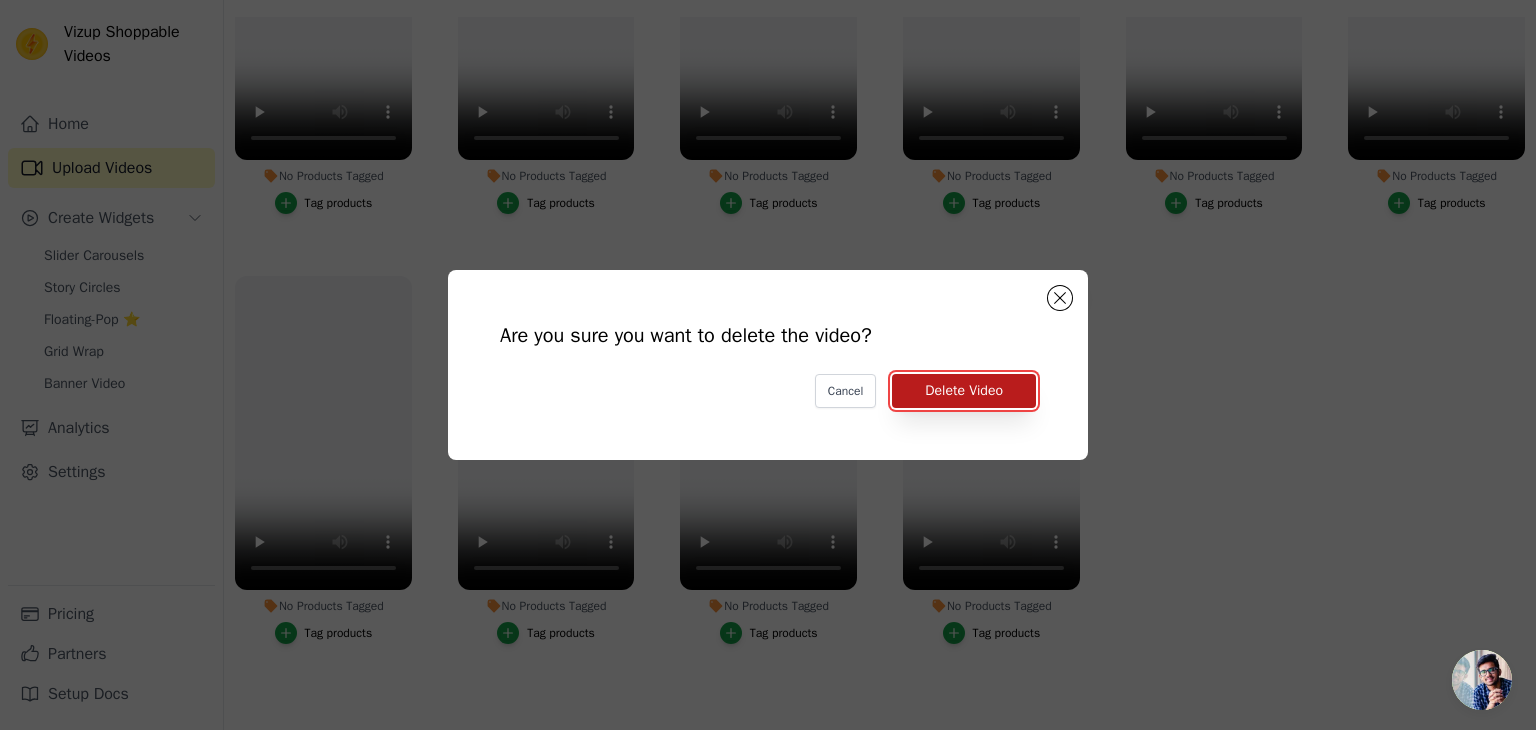 click on "Delete Video" at bounding box center (964, 391) 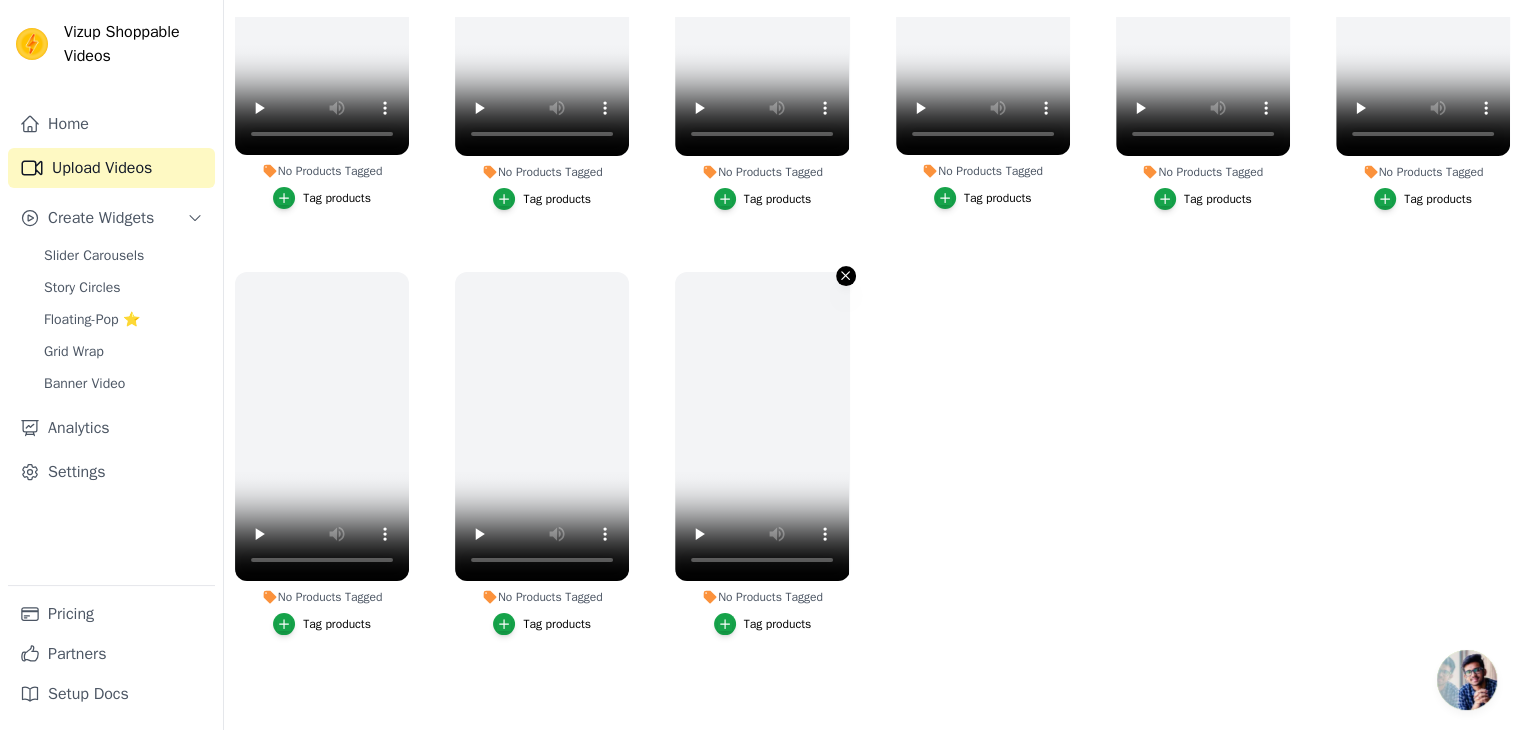 click 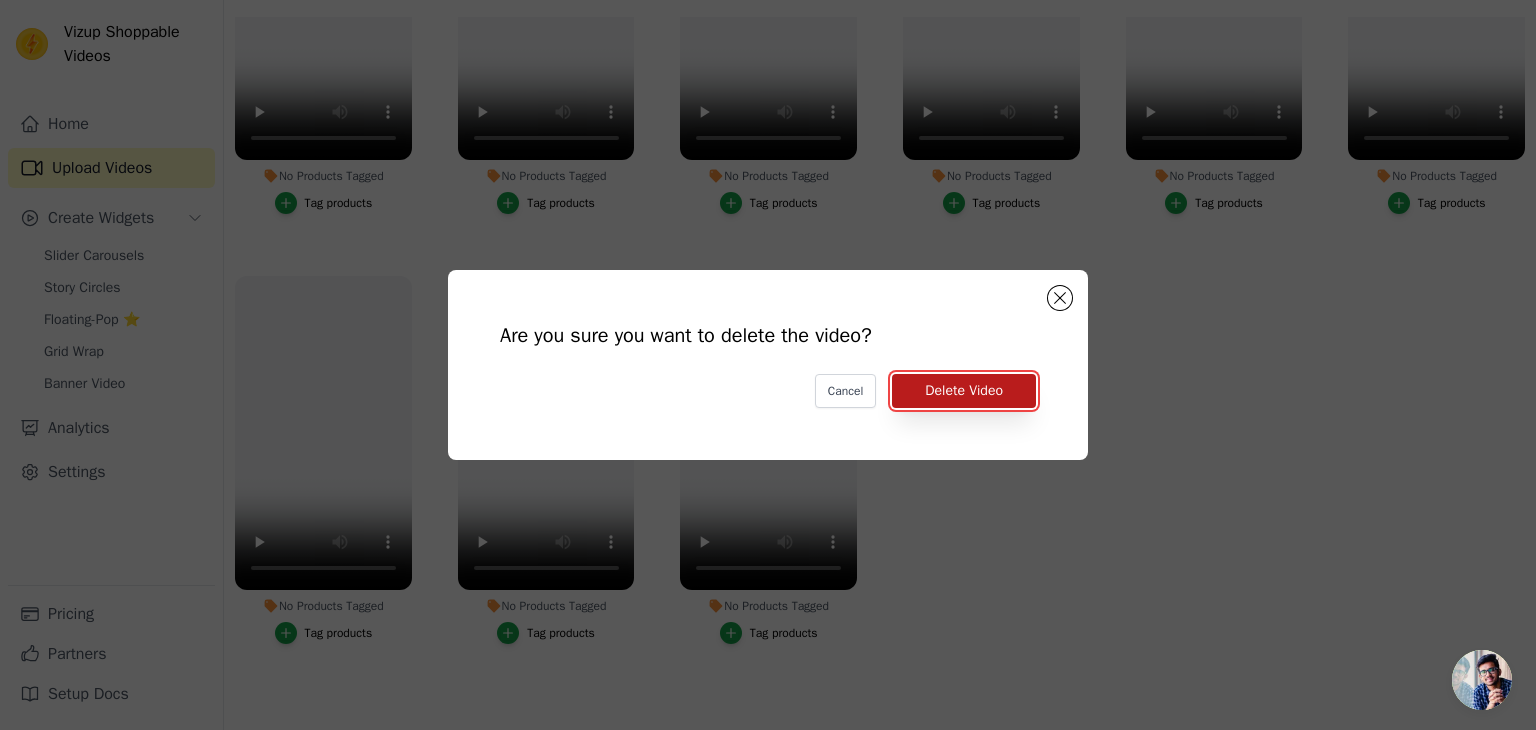 click on "Delete Video" at bounding box center [964, 391] 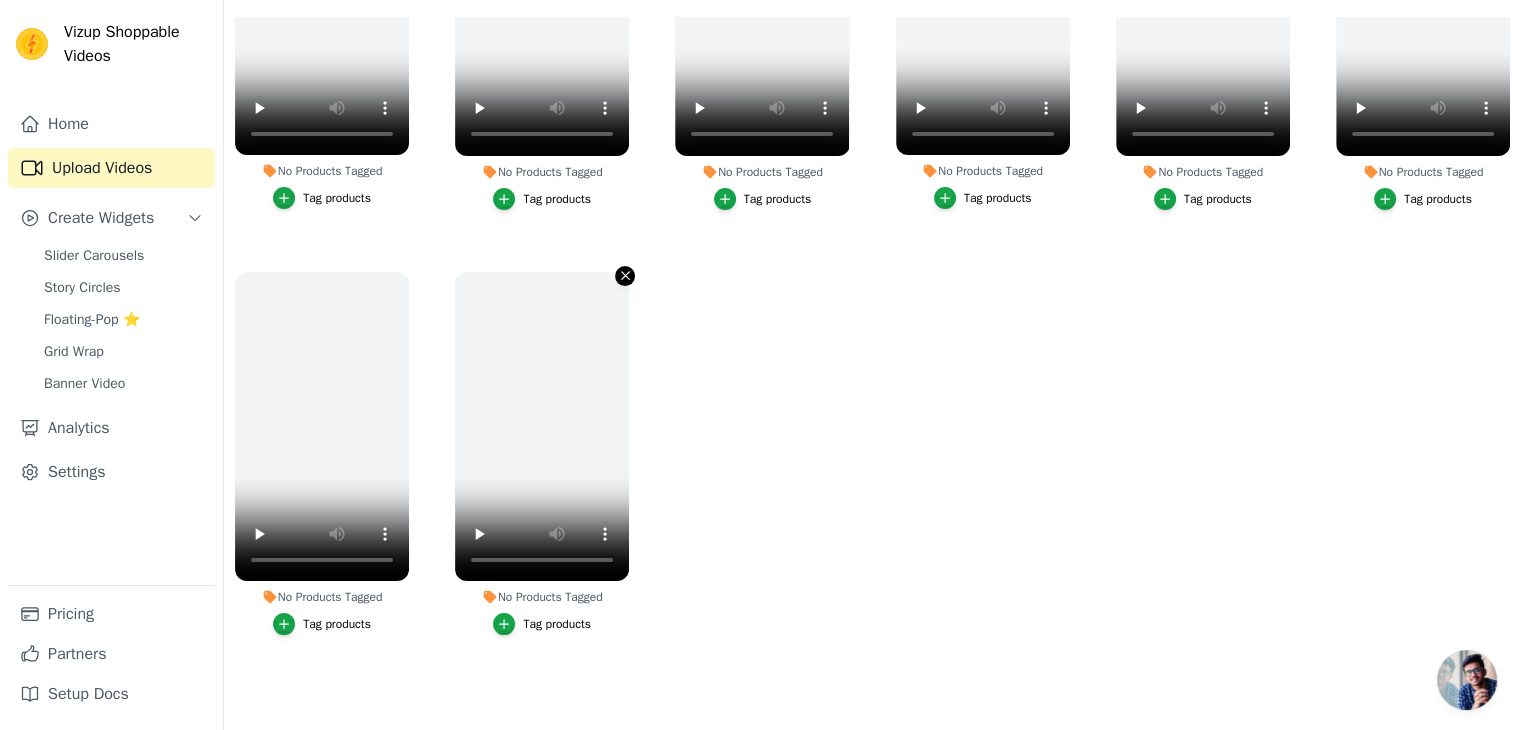 click 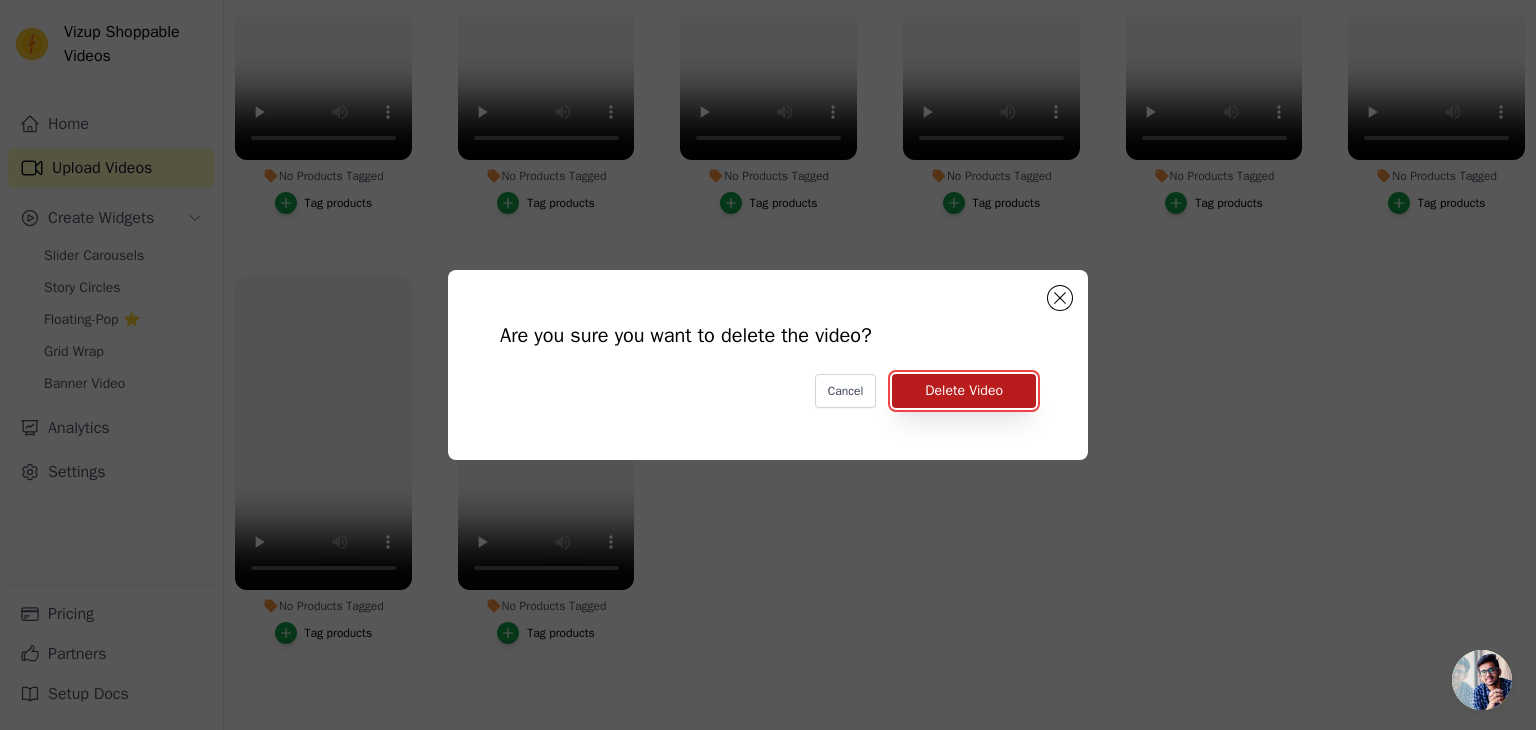 click on "Delete Video" at bounding box center [964, 391] 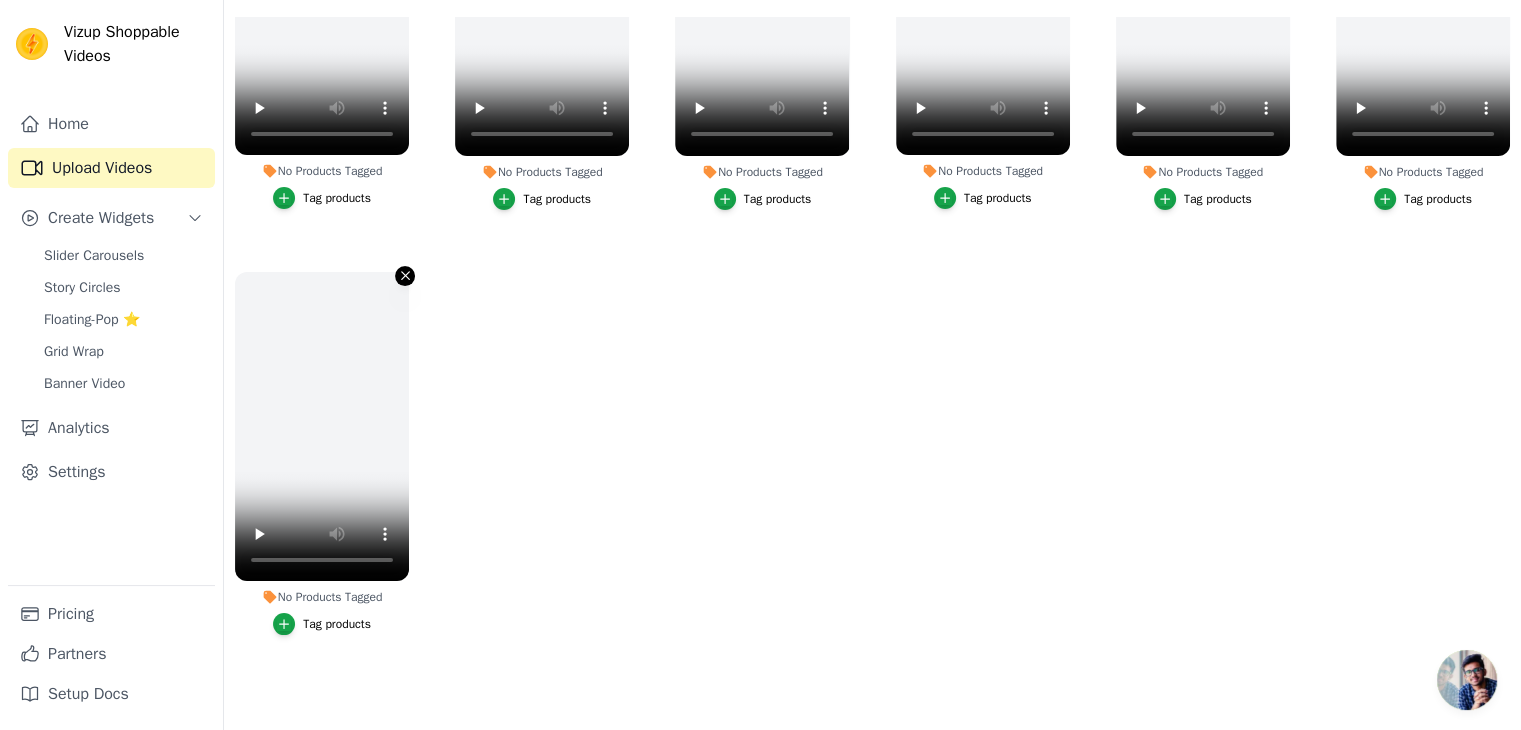 click 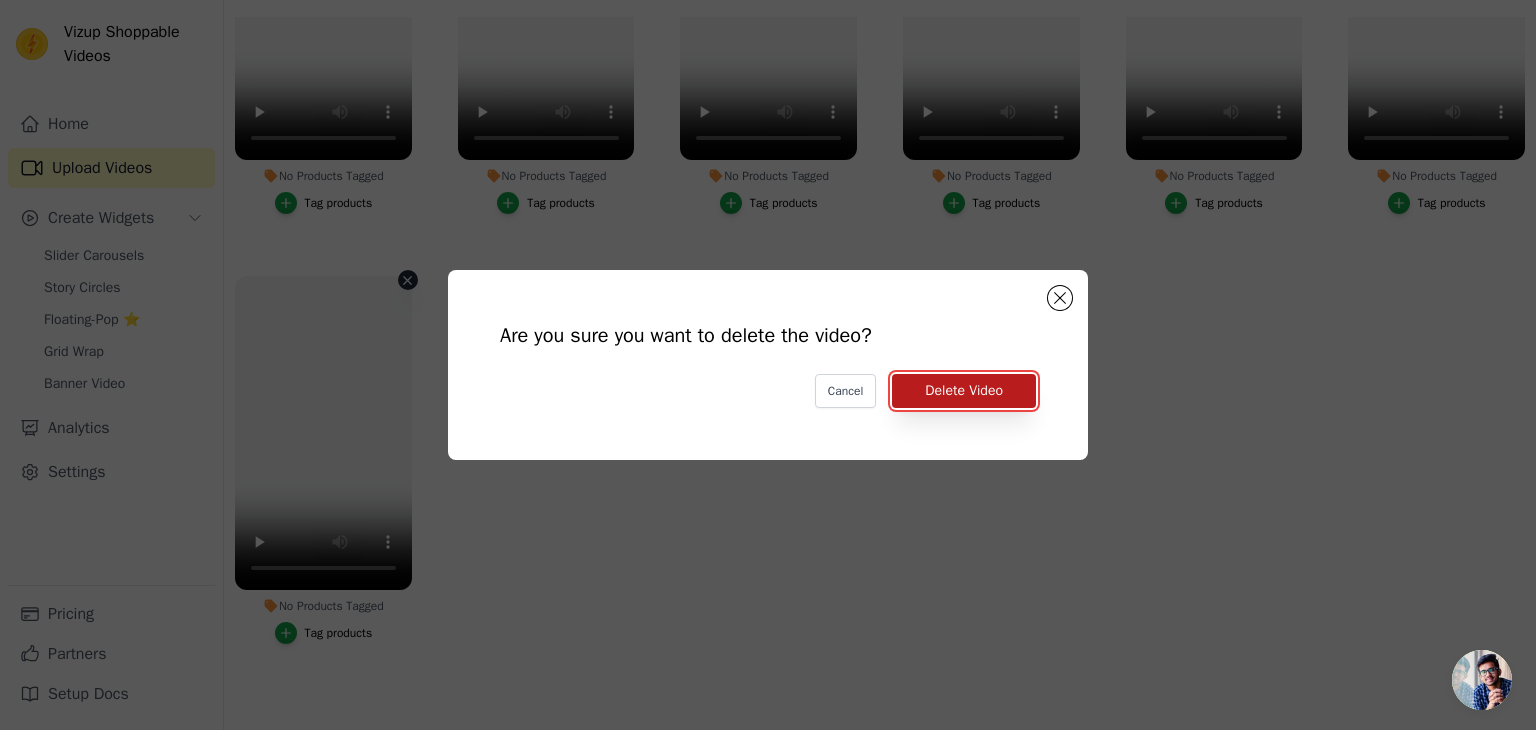 click on "Delete Video" at bounding box center [964, 391] 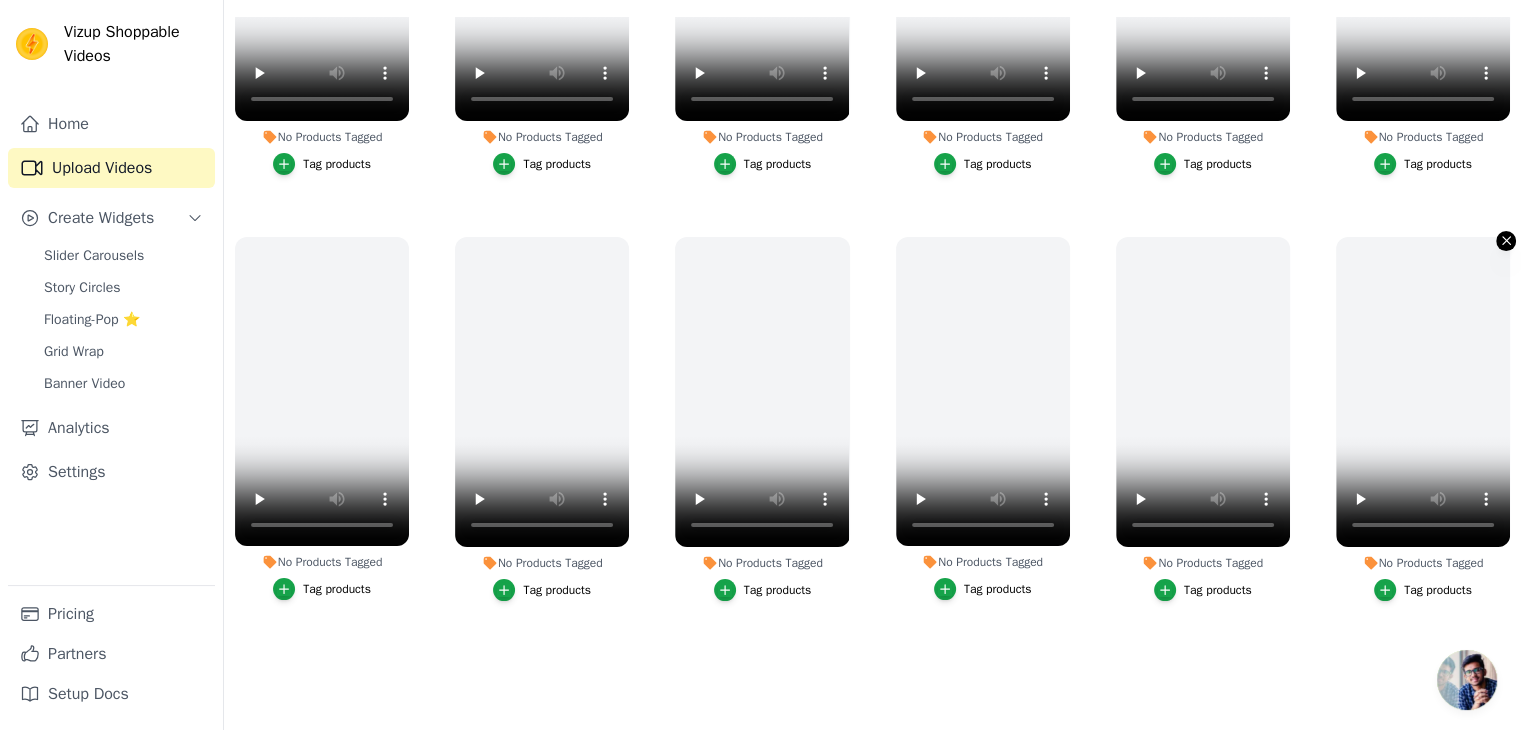 click 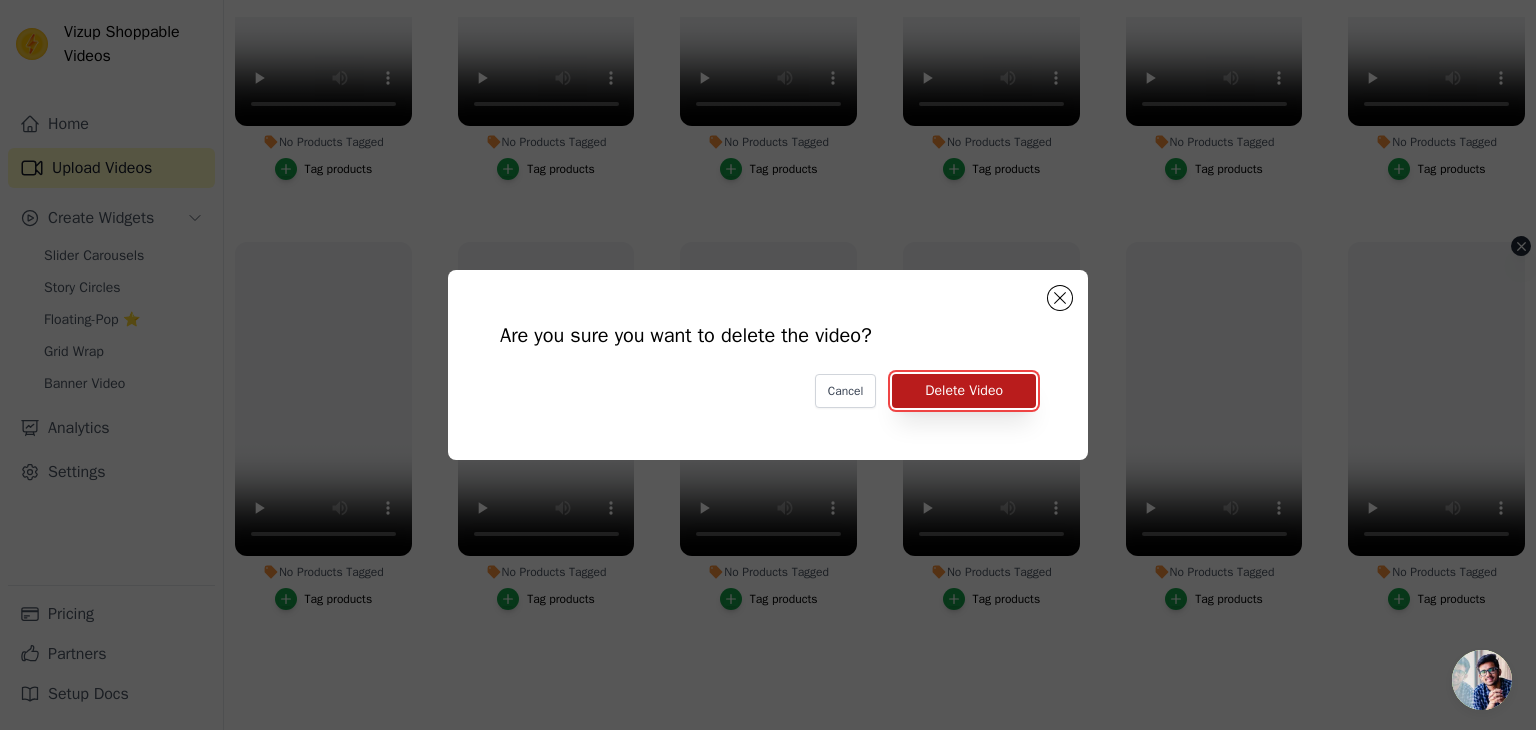 click on "Delete Video" at bounding box center (964, 391) 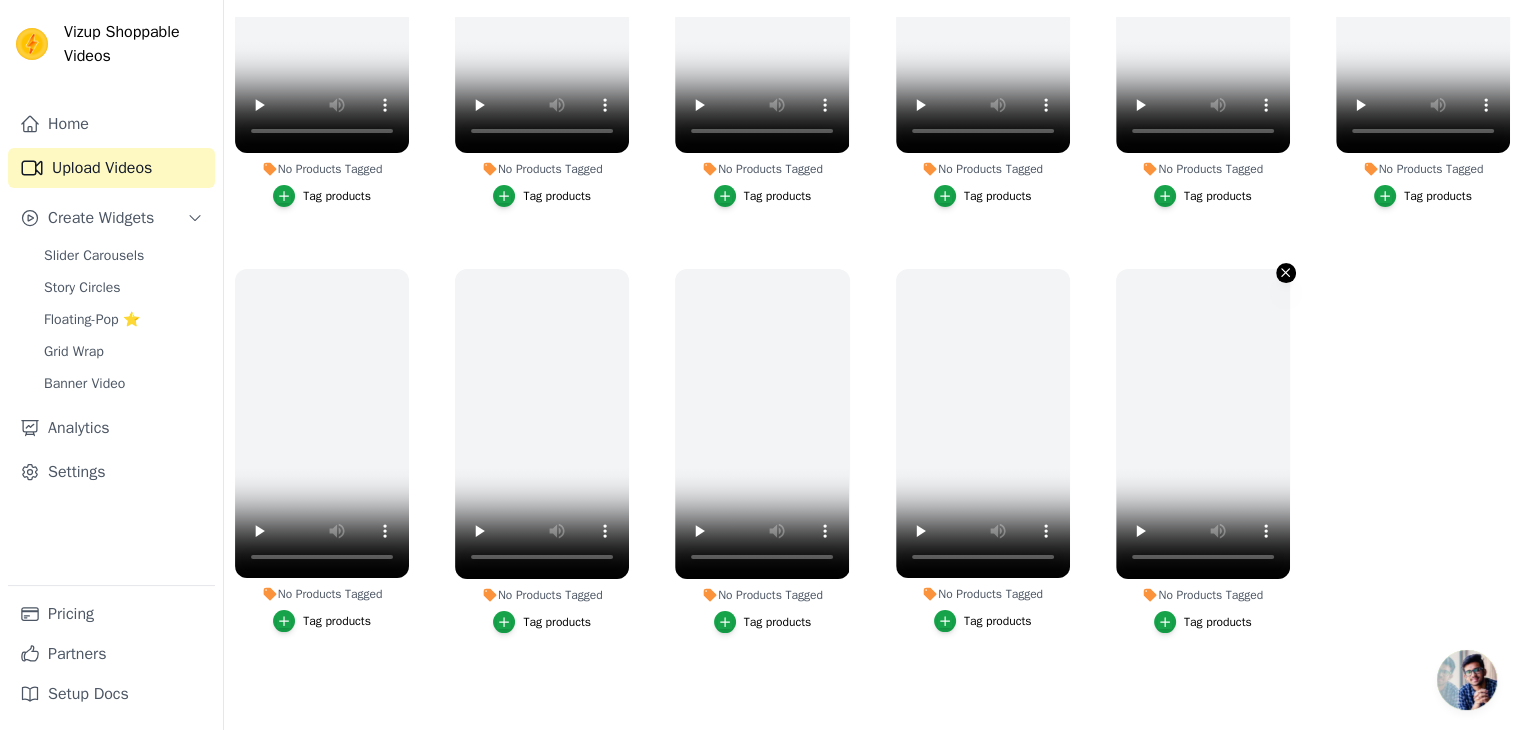 click 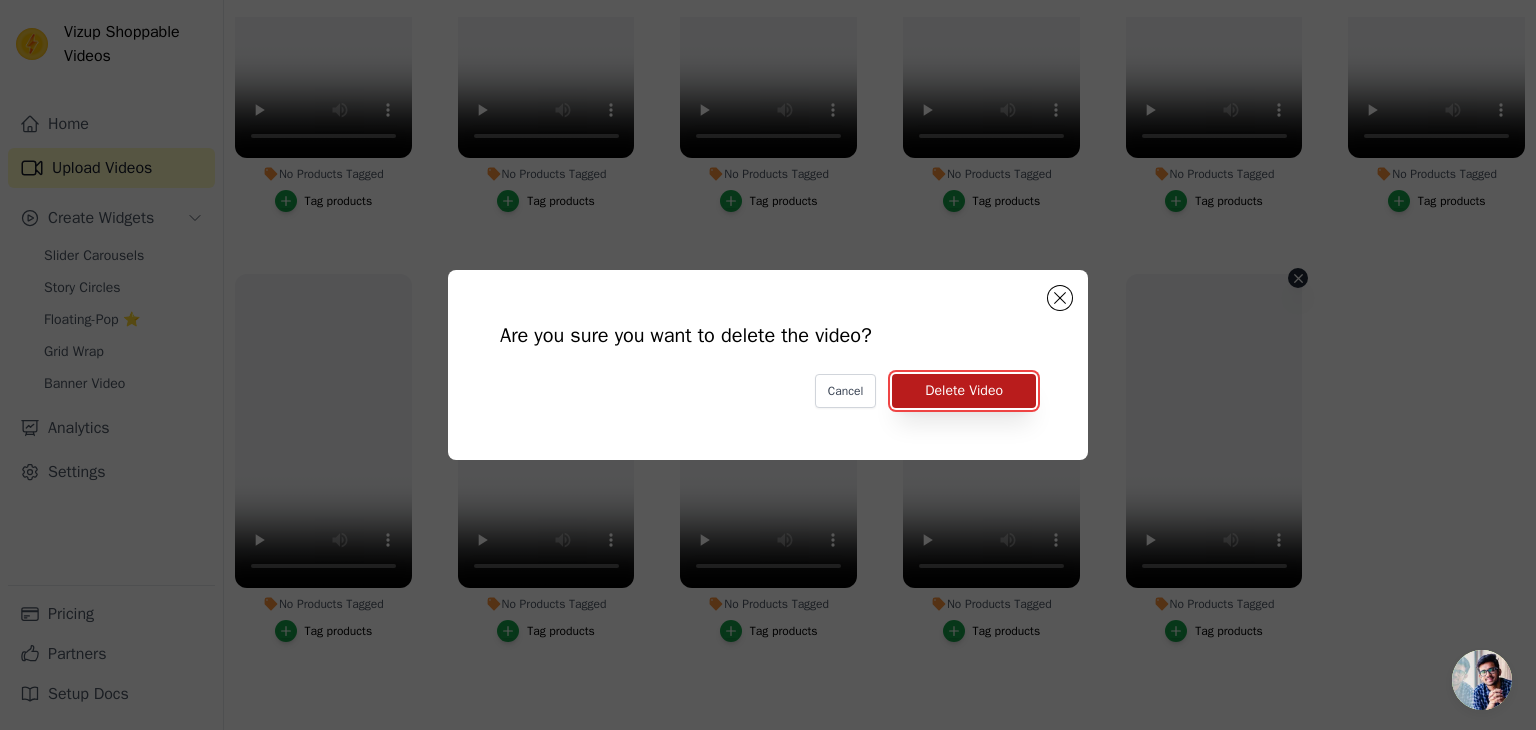 click on "Delete Video" at bounding box center (964, 391) 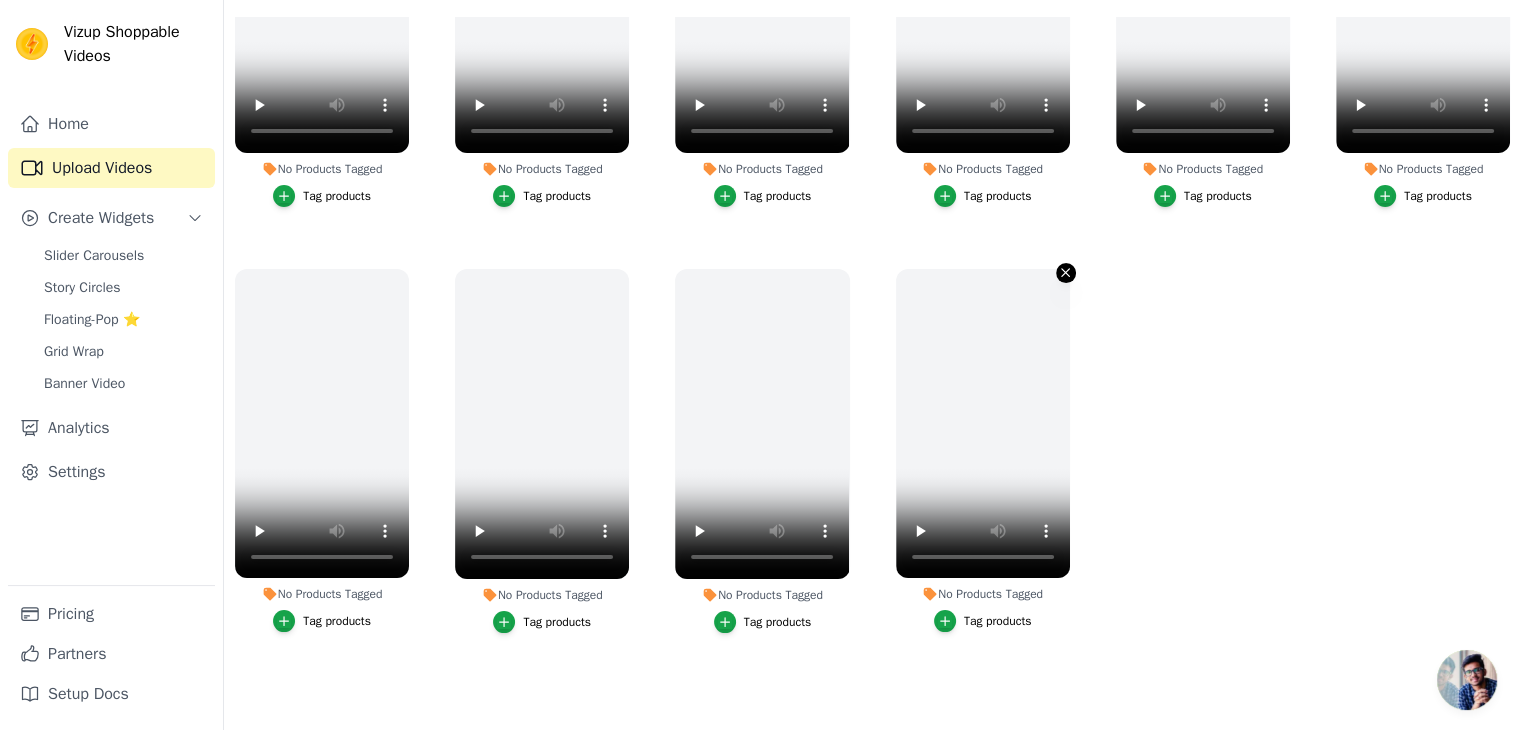 click 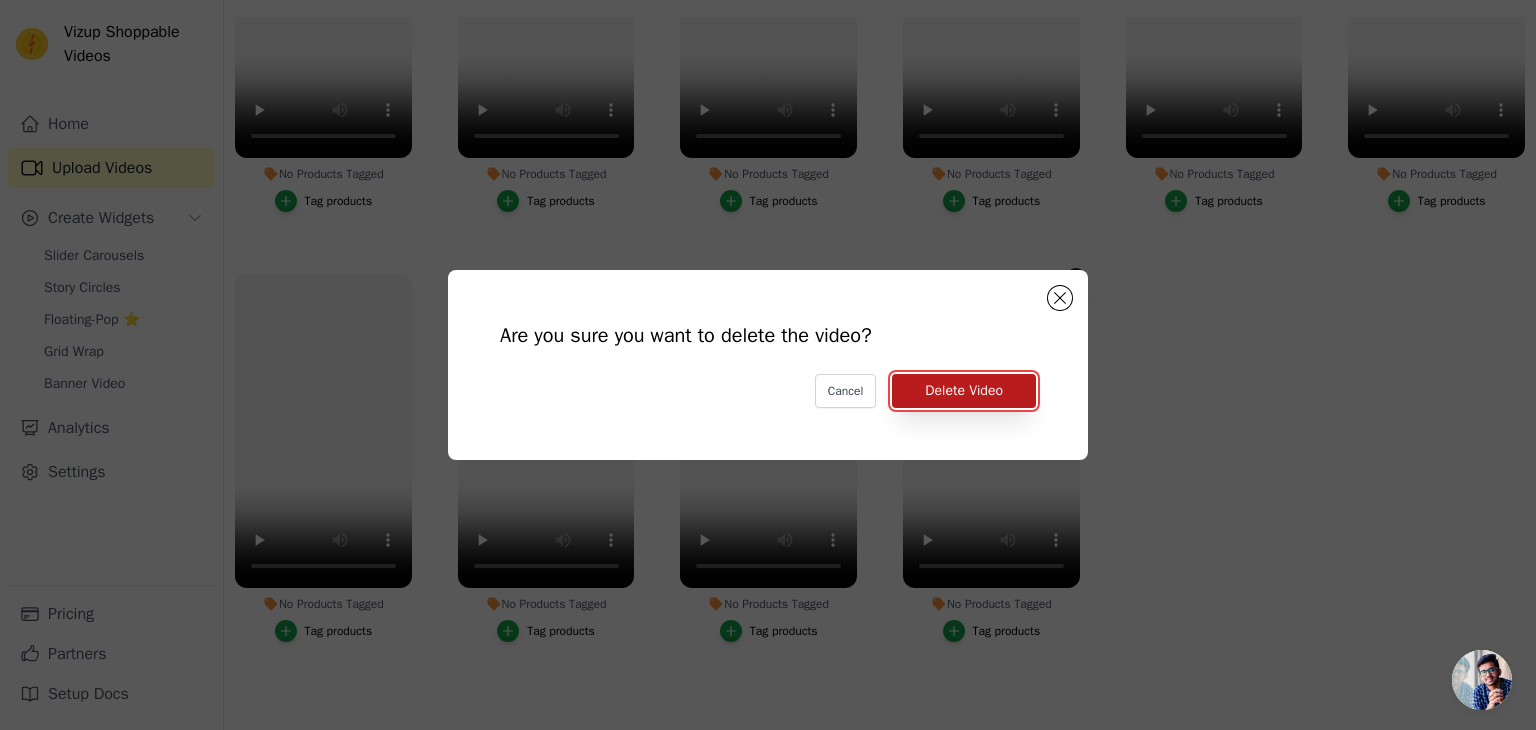 click on "Delete Video" at bounding box center (964, 391) 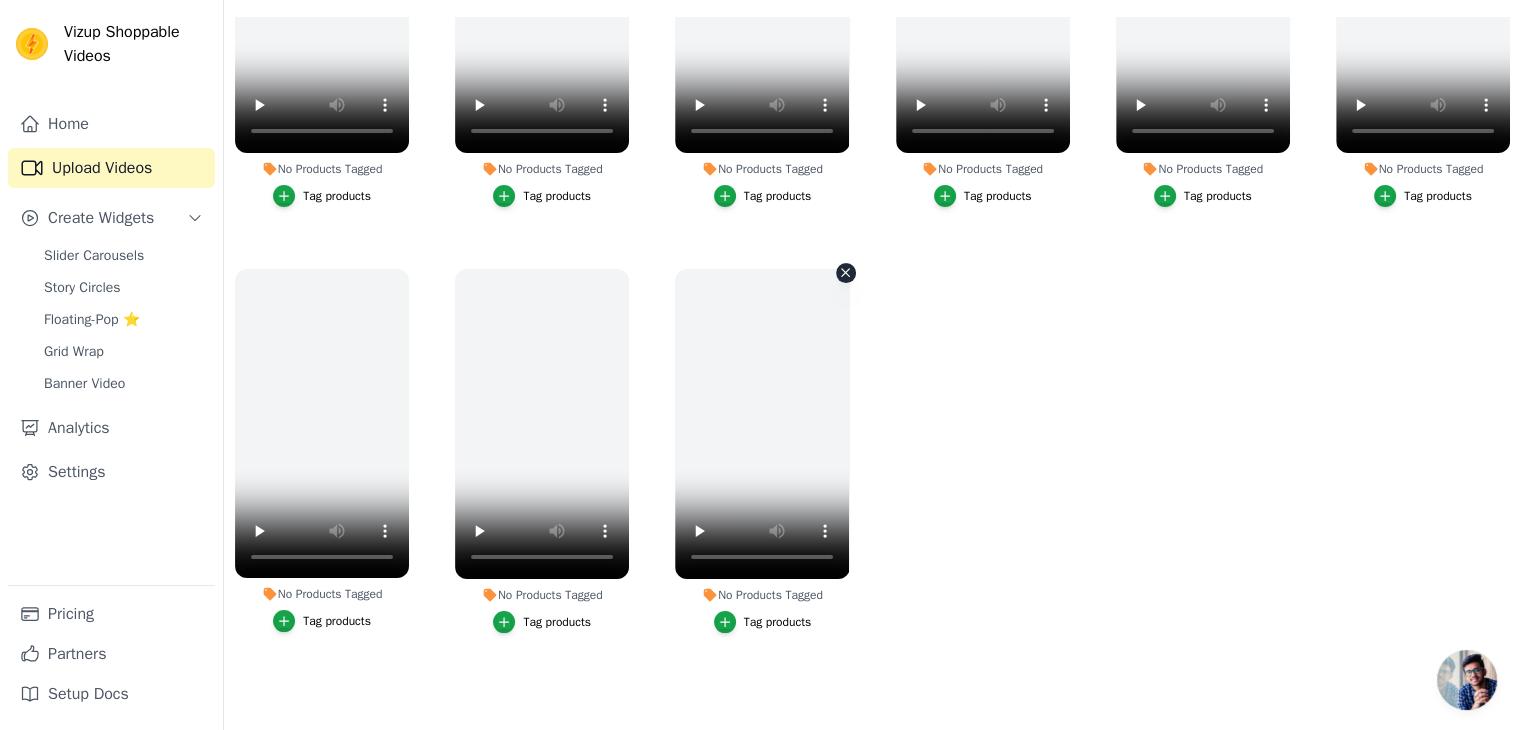 click 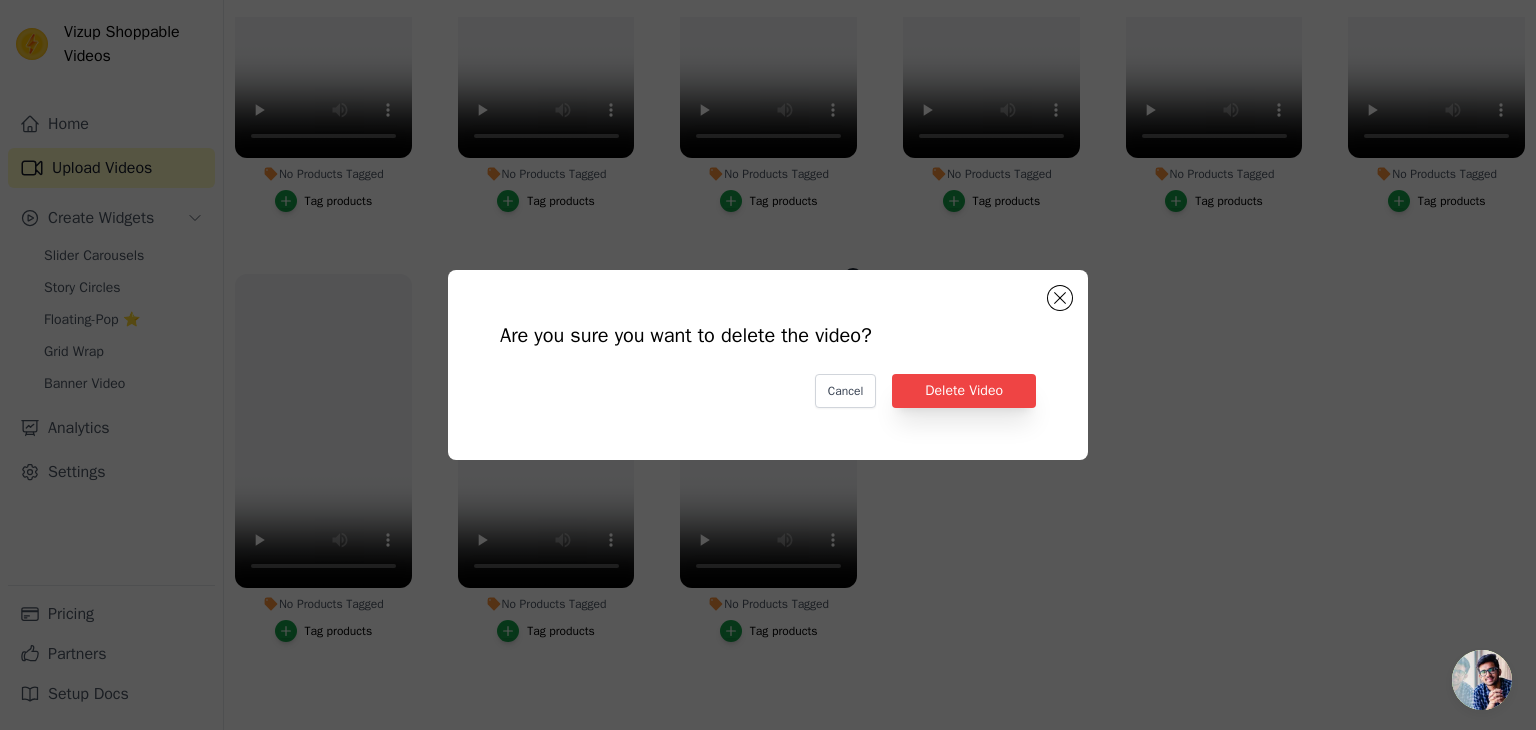 click on "Are you sure you want to delete the video?   Cancel   Delete Video" at bounding box center [768, 365] 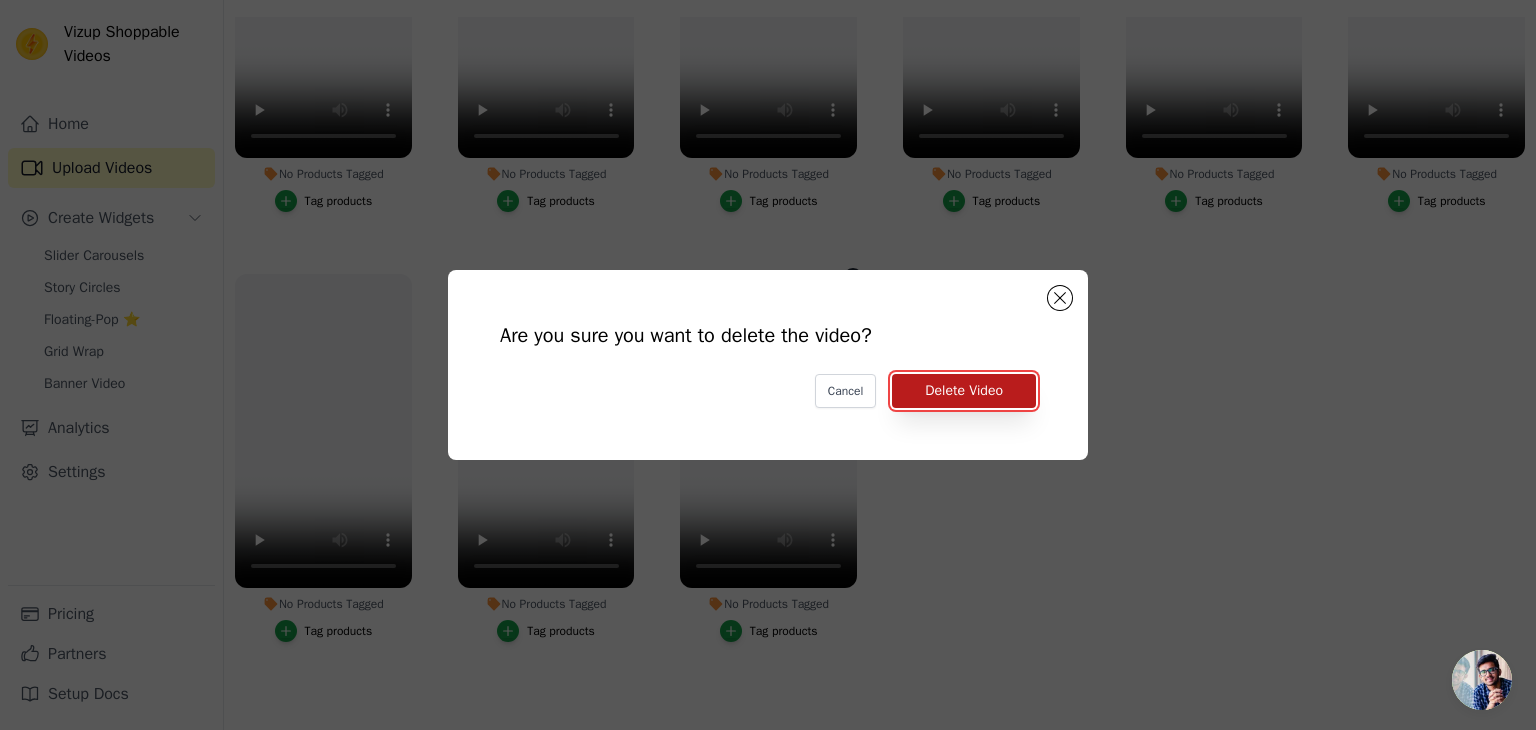 click on "Delete Video" at bounding box center [964, 391] 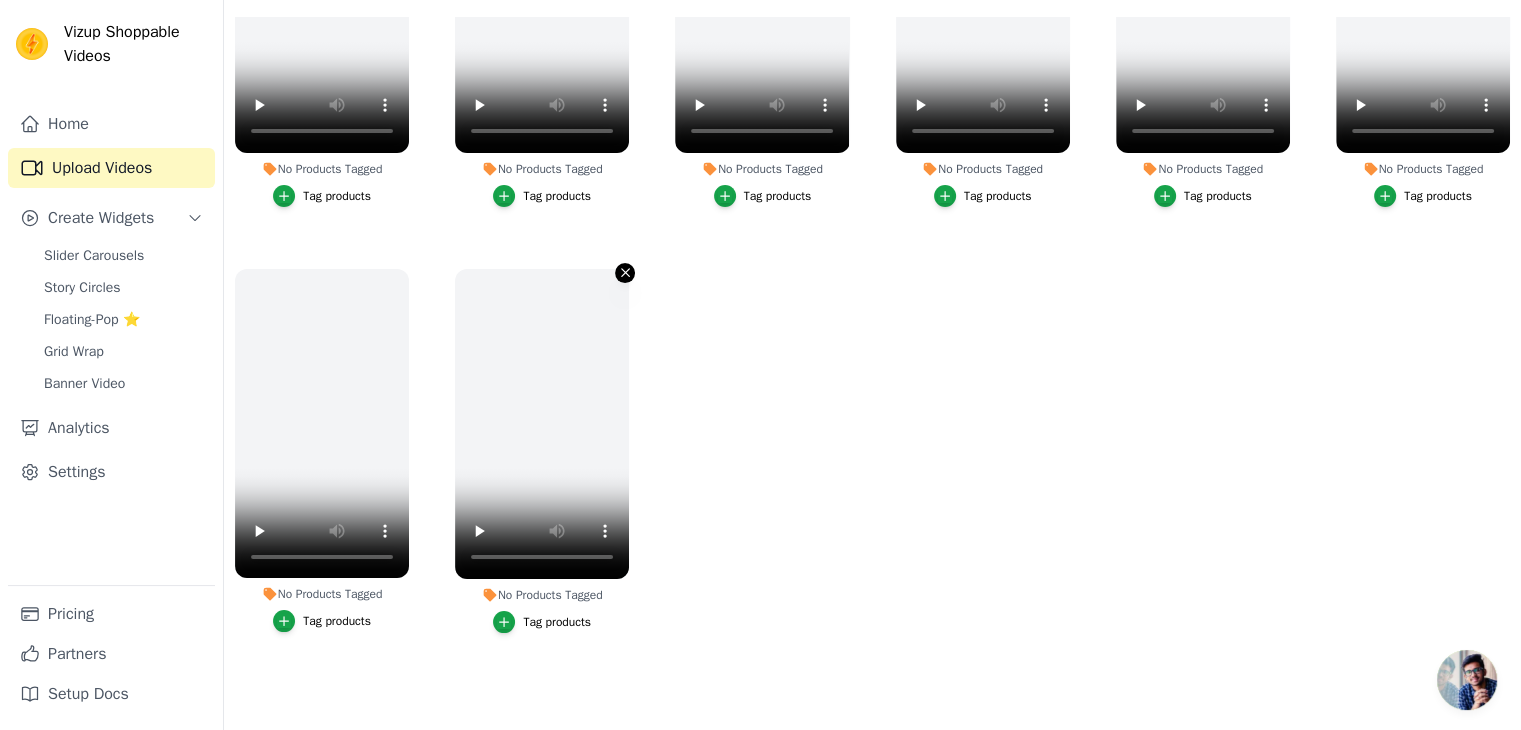 click 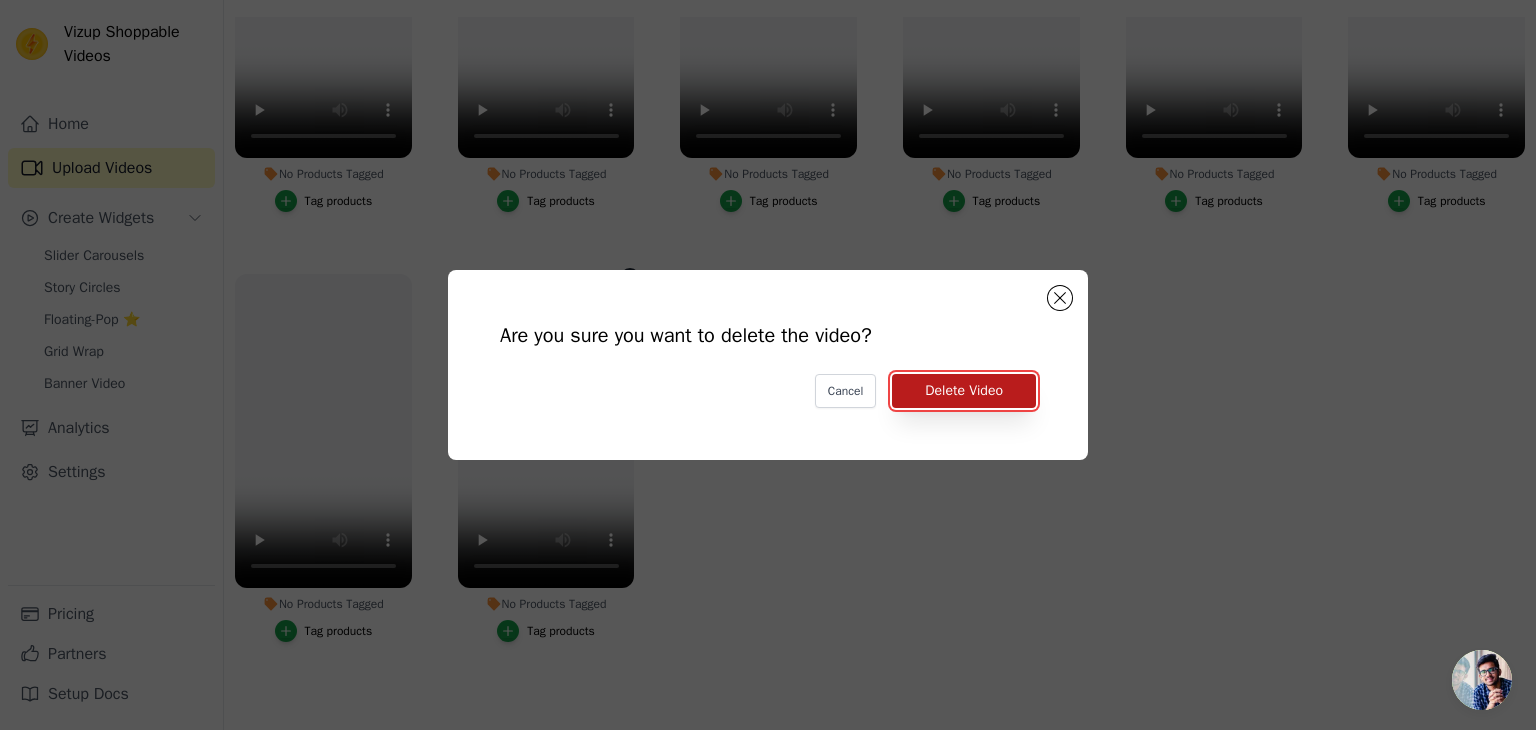 click on "Delete Video" at bounding box center (964, 391) 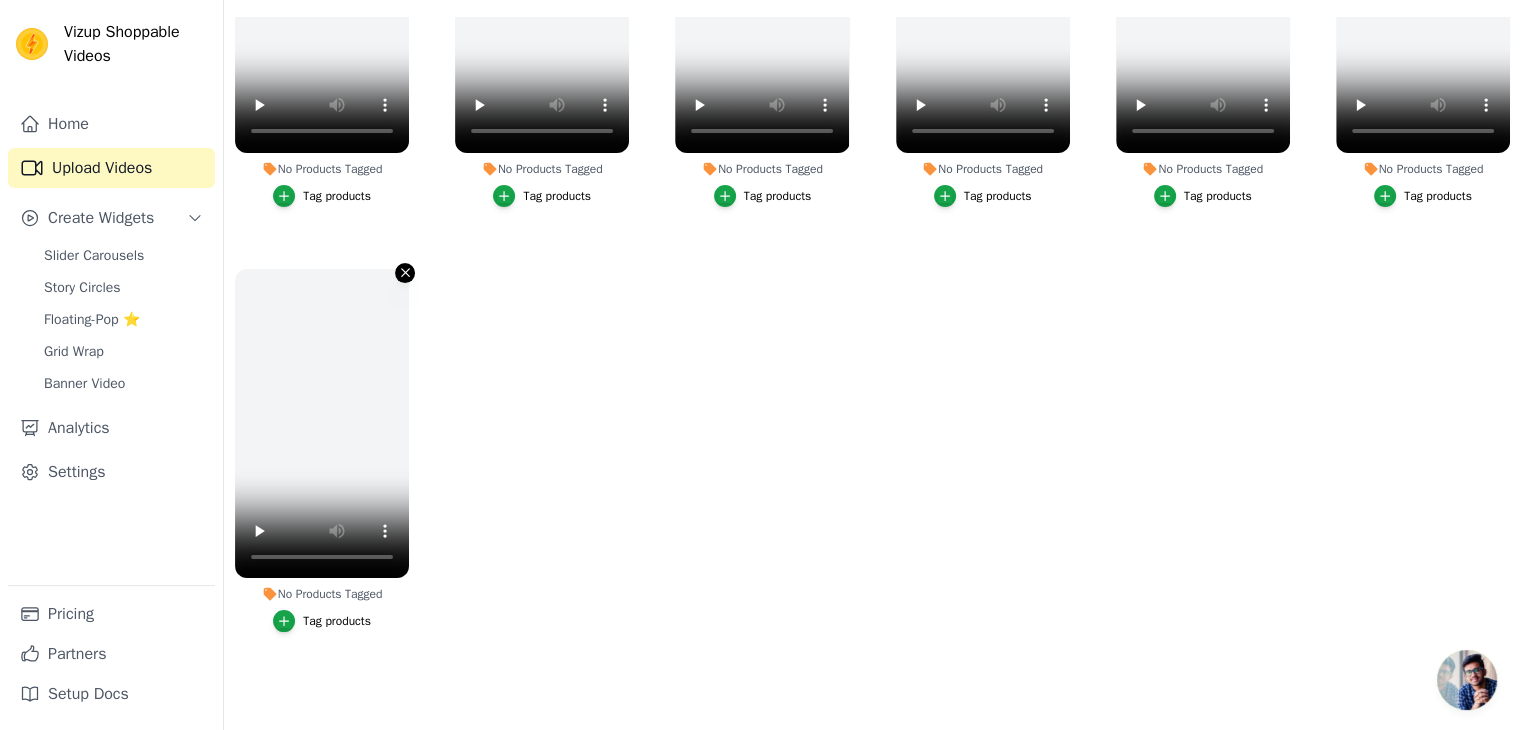 click 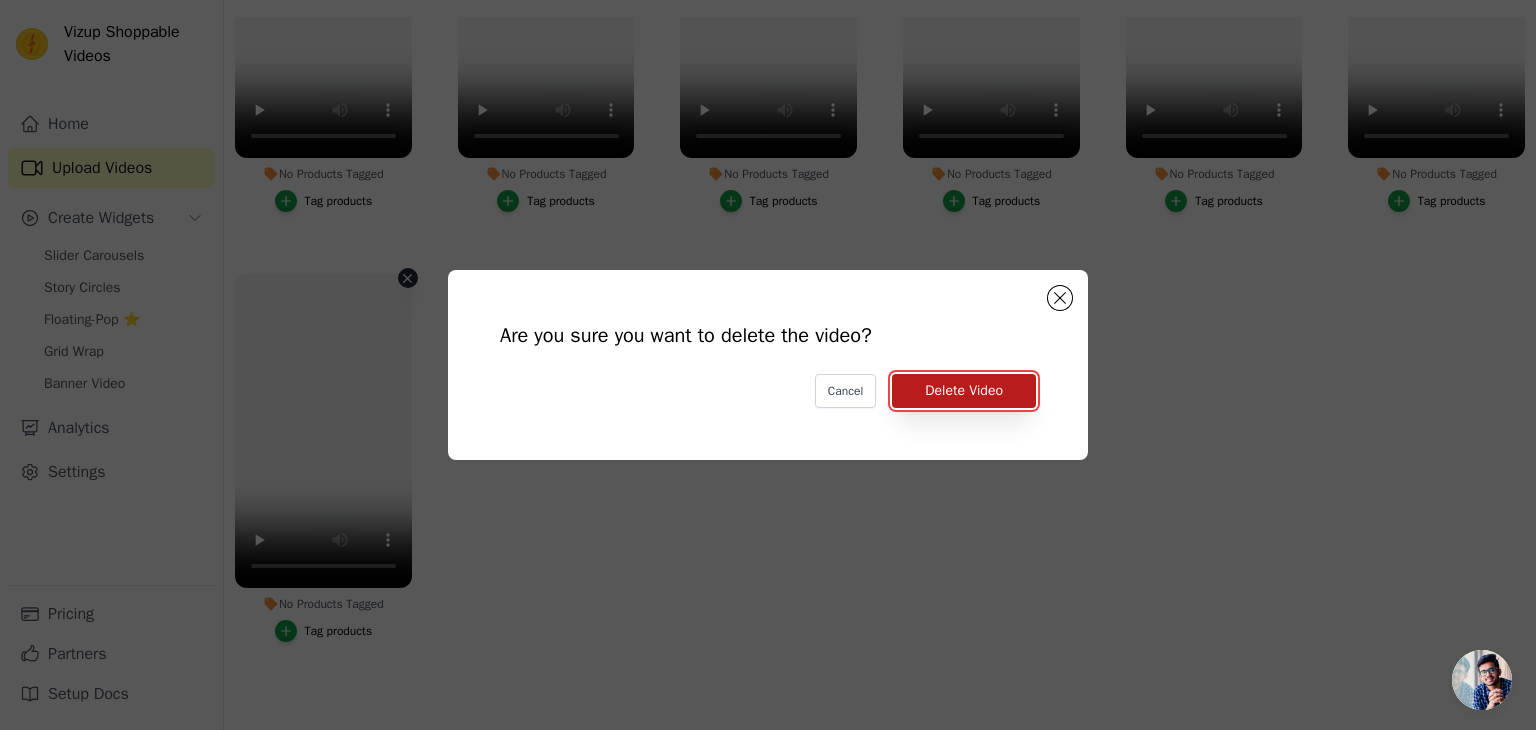 click on "Delete Video" at bounding box center (964, 391) 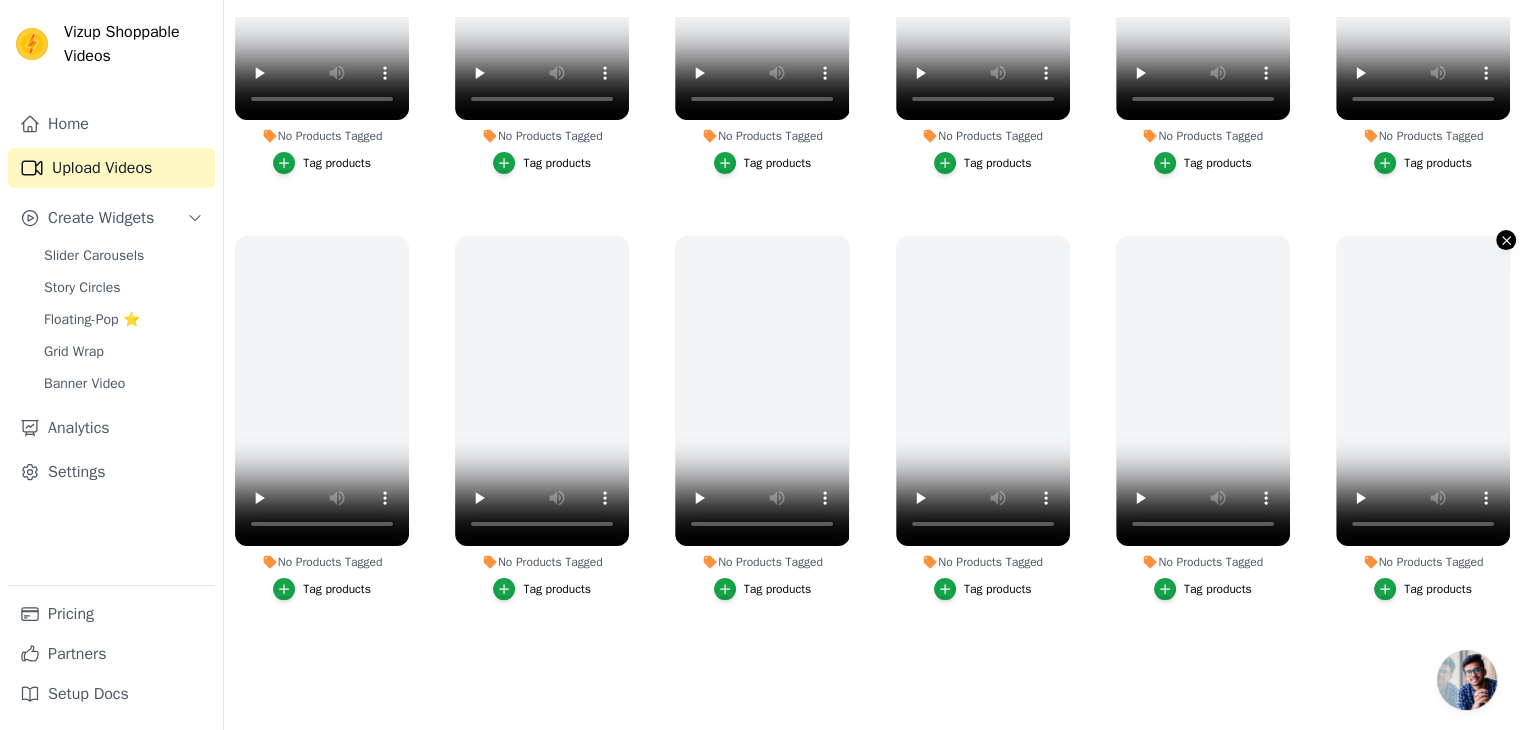 click 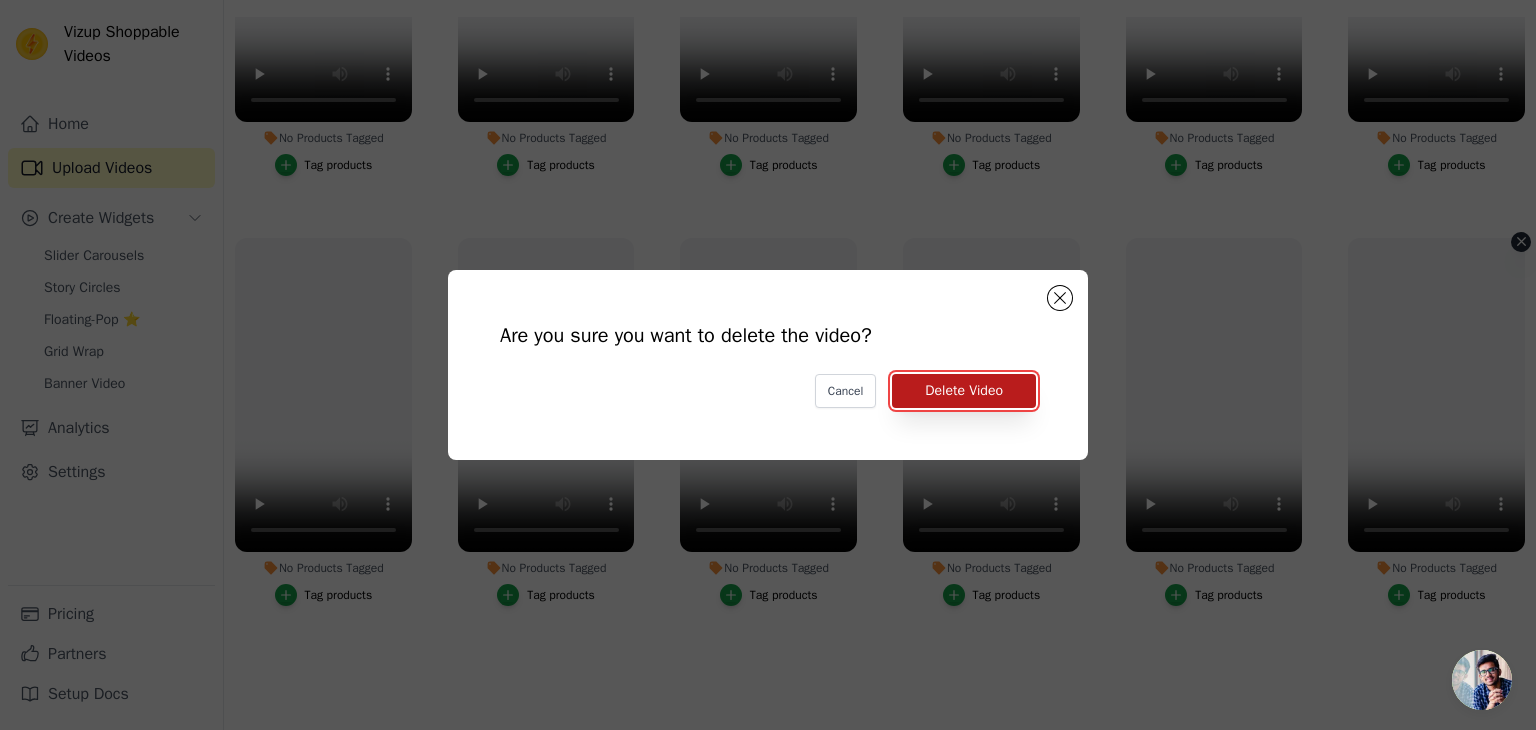 click on "Delete Video" at bounding box center [964, 391] 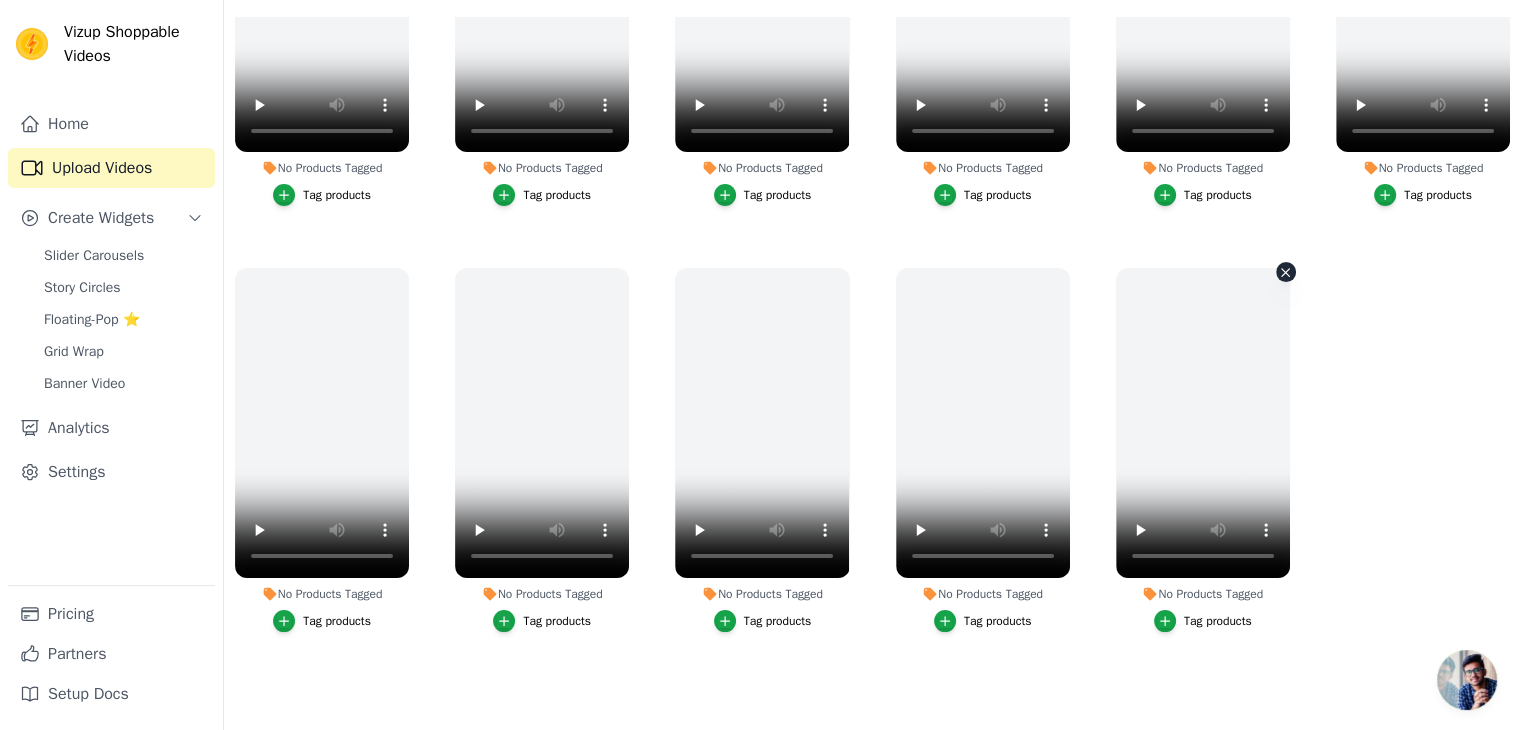 click on "No Products Tagged       Tag products" at bounding box center [1286, 272] 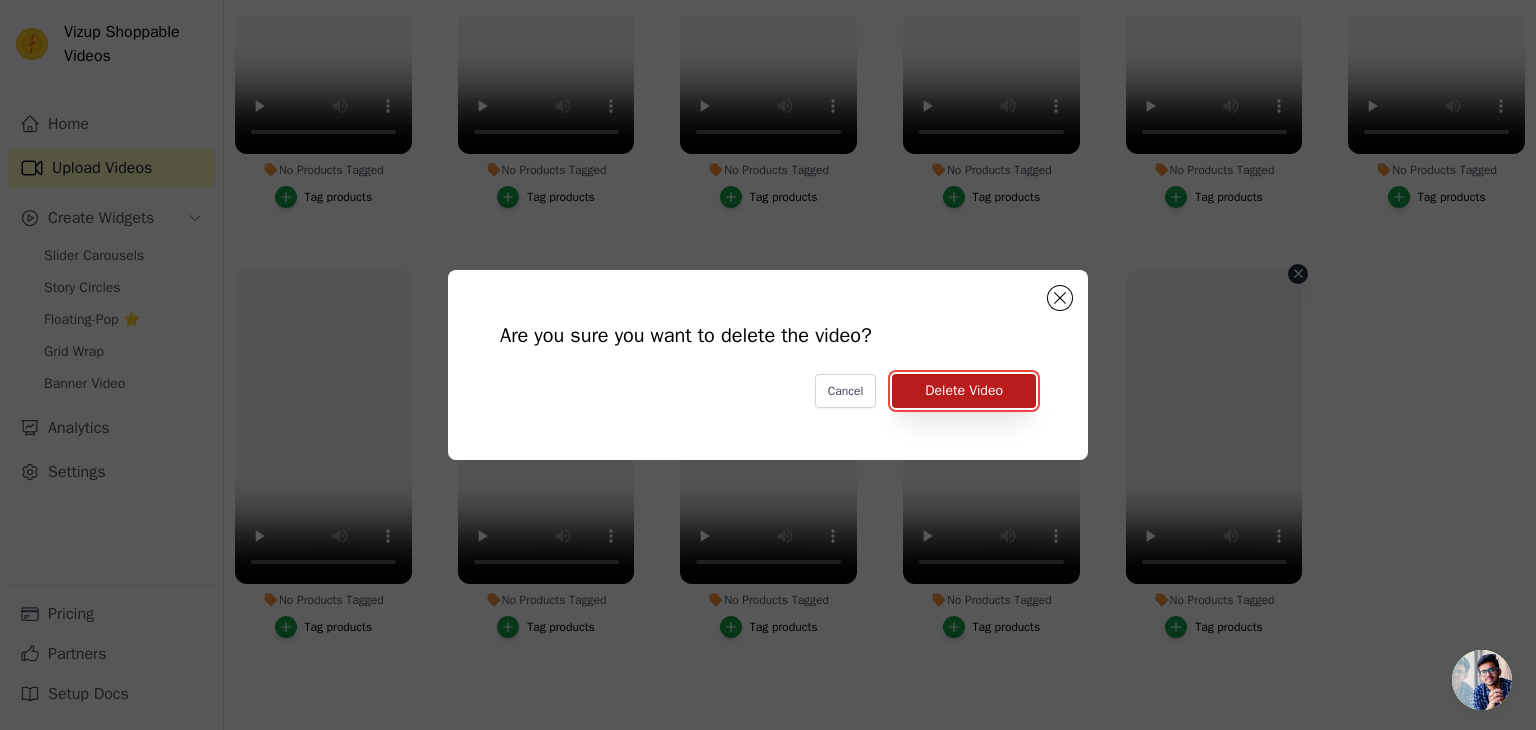 click on "Delete Video" at bounding box center (964, 391) 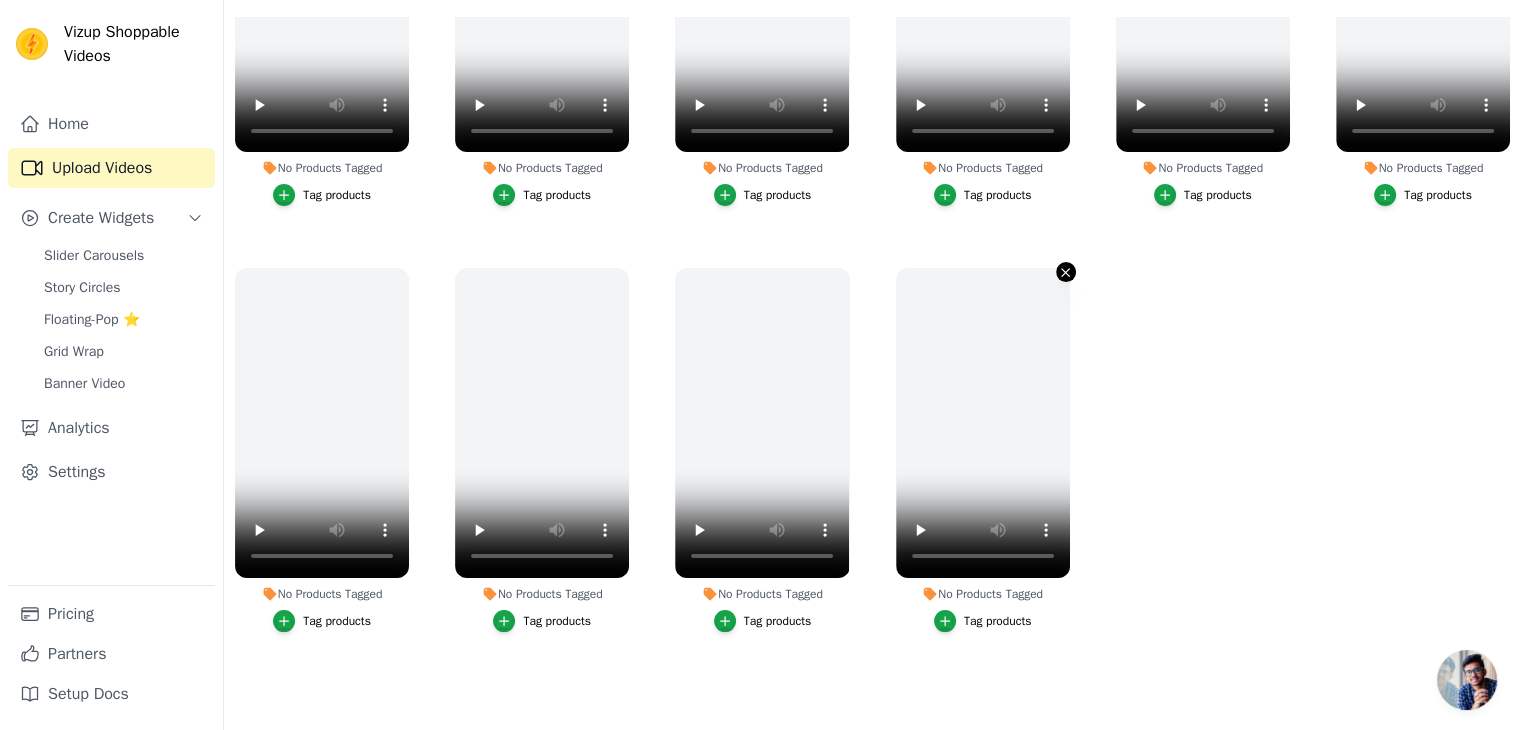 click 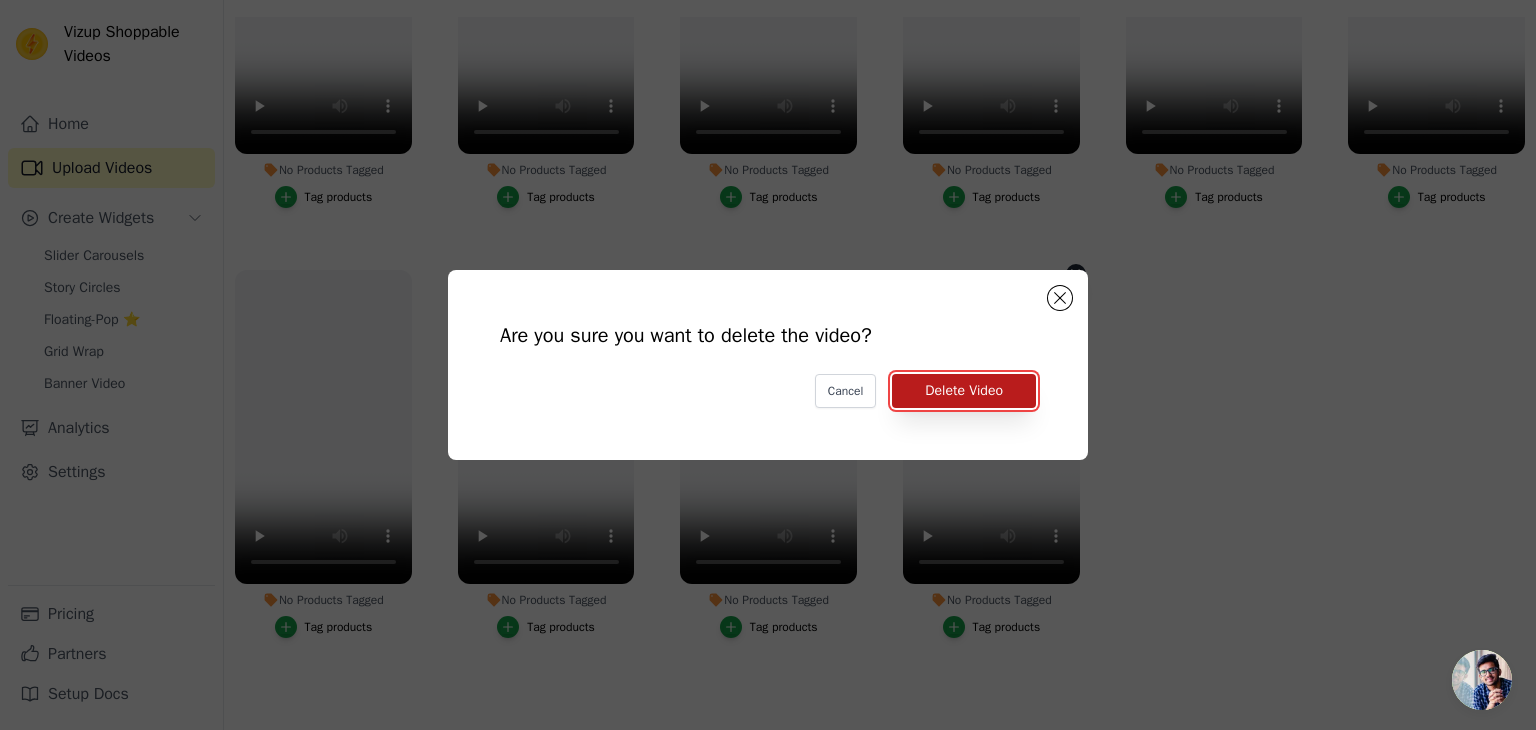 click on "Delete Video" at bounding box center (964, 391) 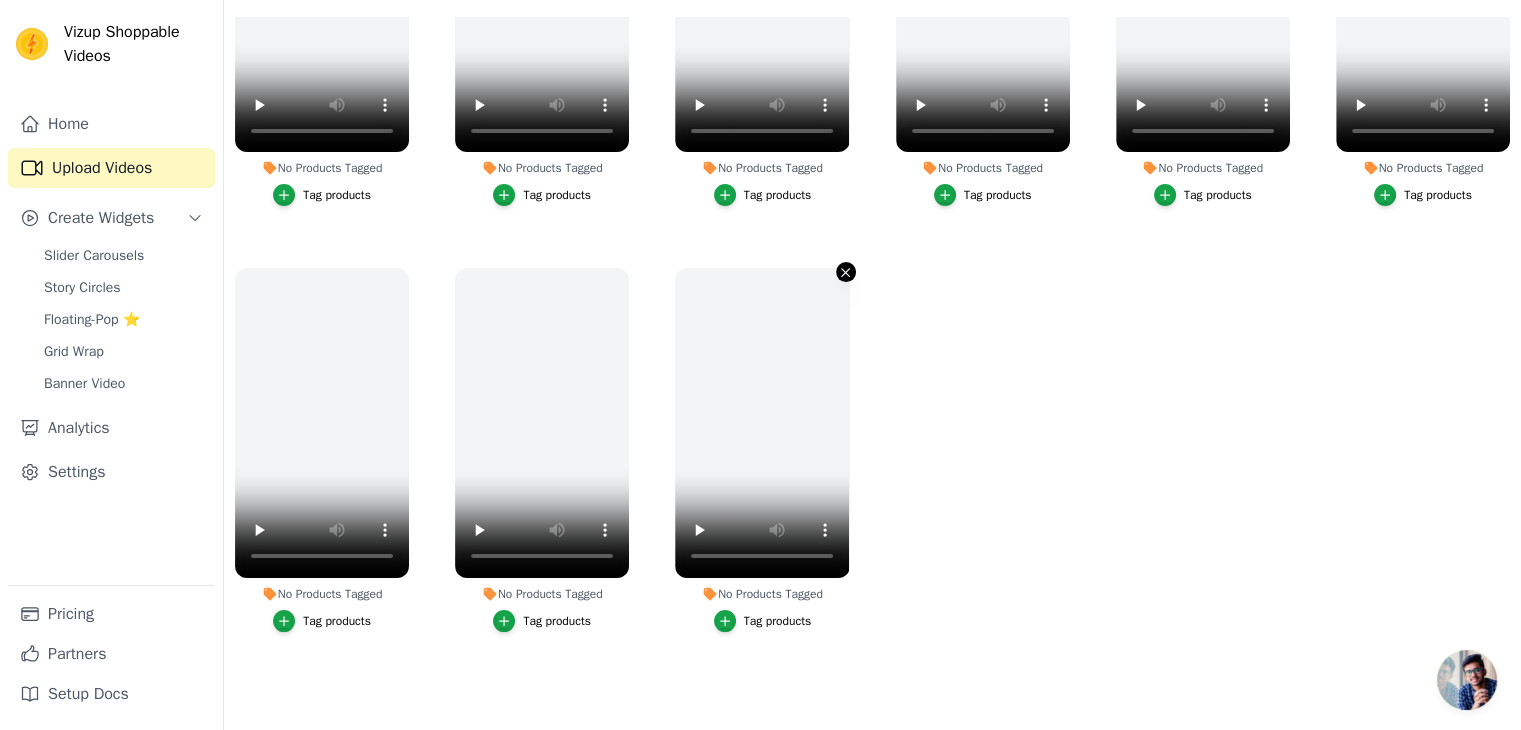 click 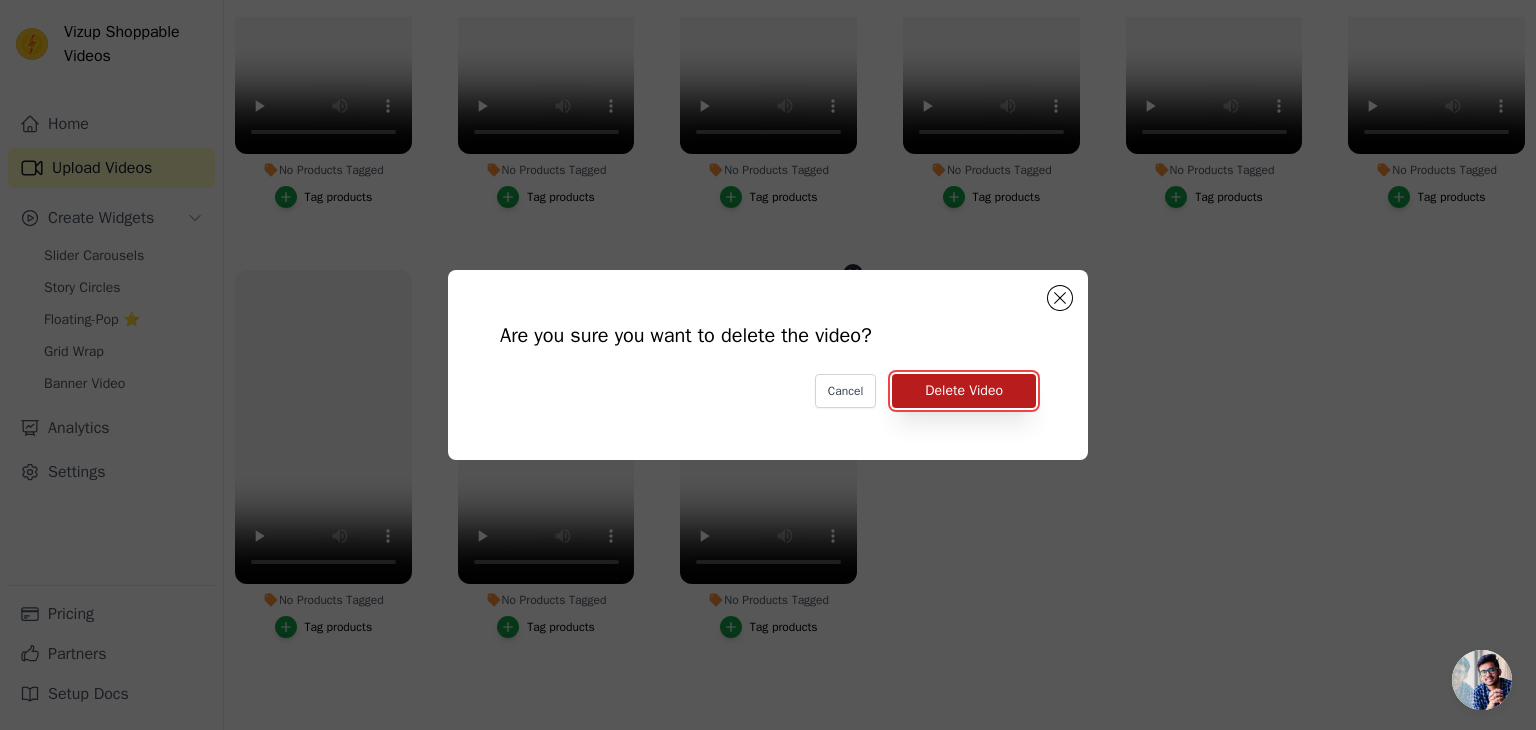 click on "Delete Video" at bounding box center [964, 391] 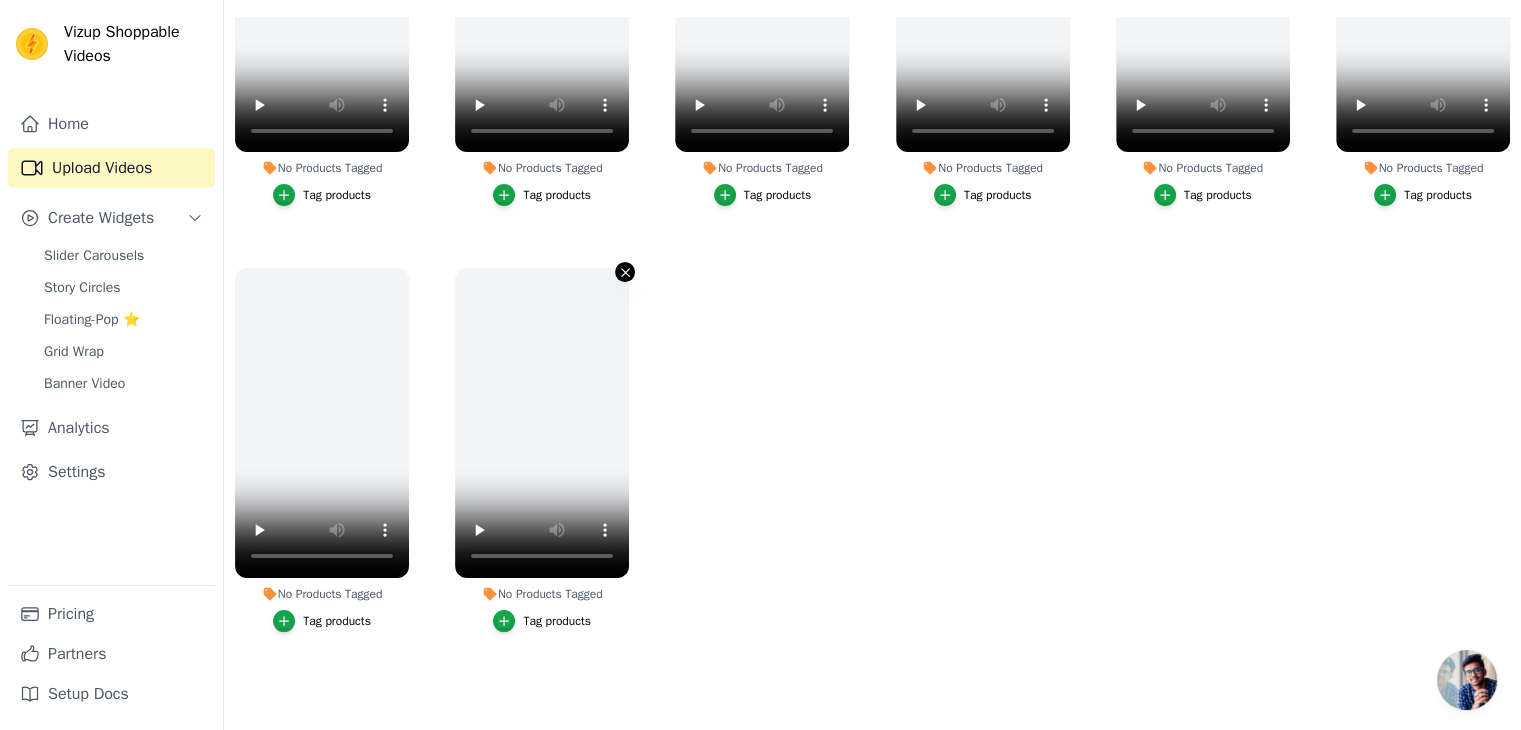 click 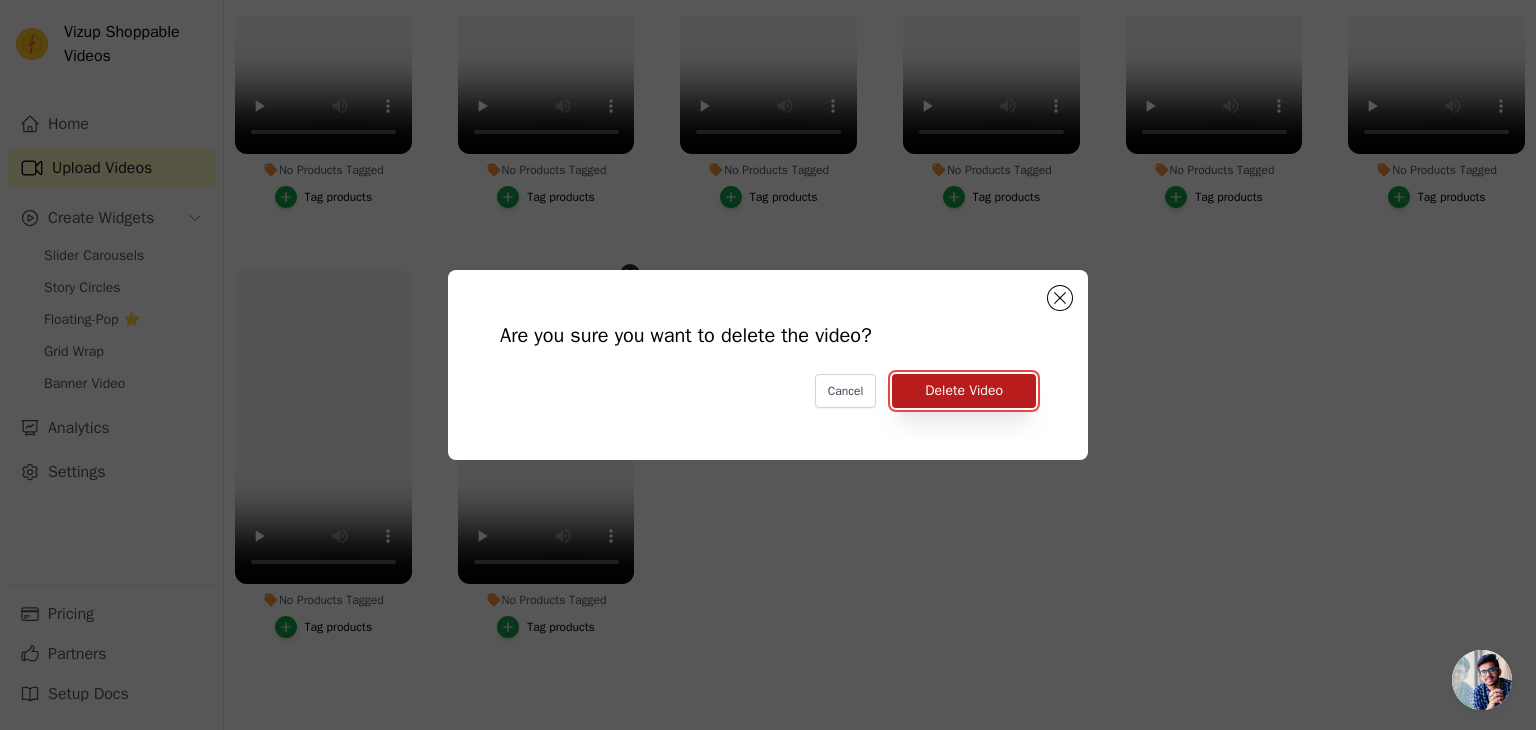 click on "Delete Video" at bounding box center [964, 391] 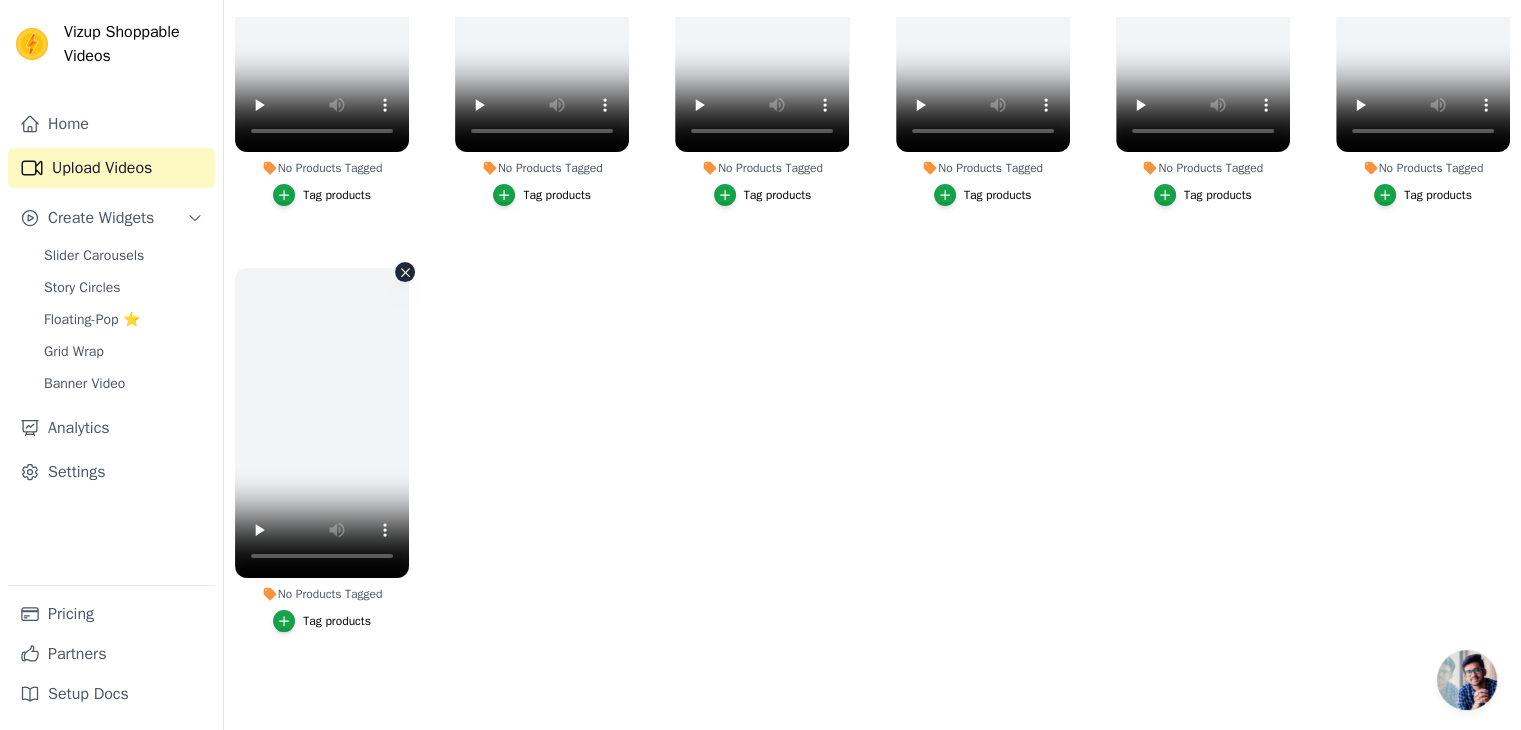 click 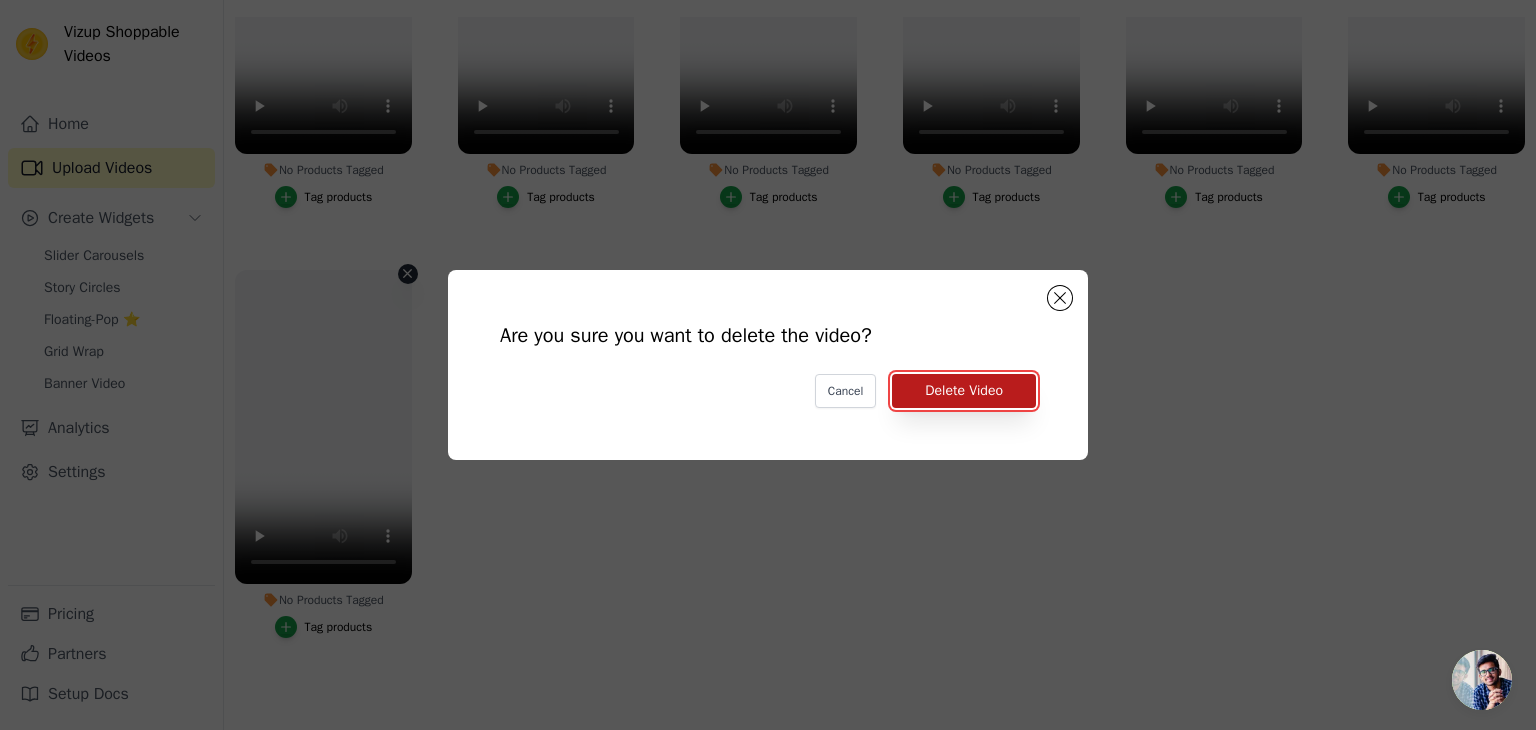 click on "Delete Video" at bounding box center [964, 391] 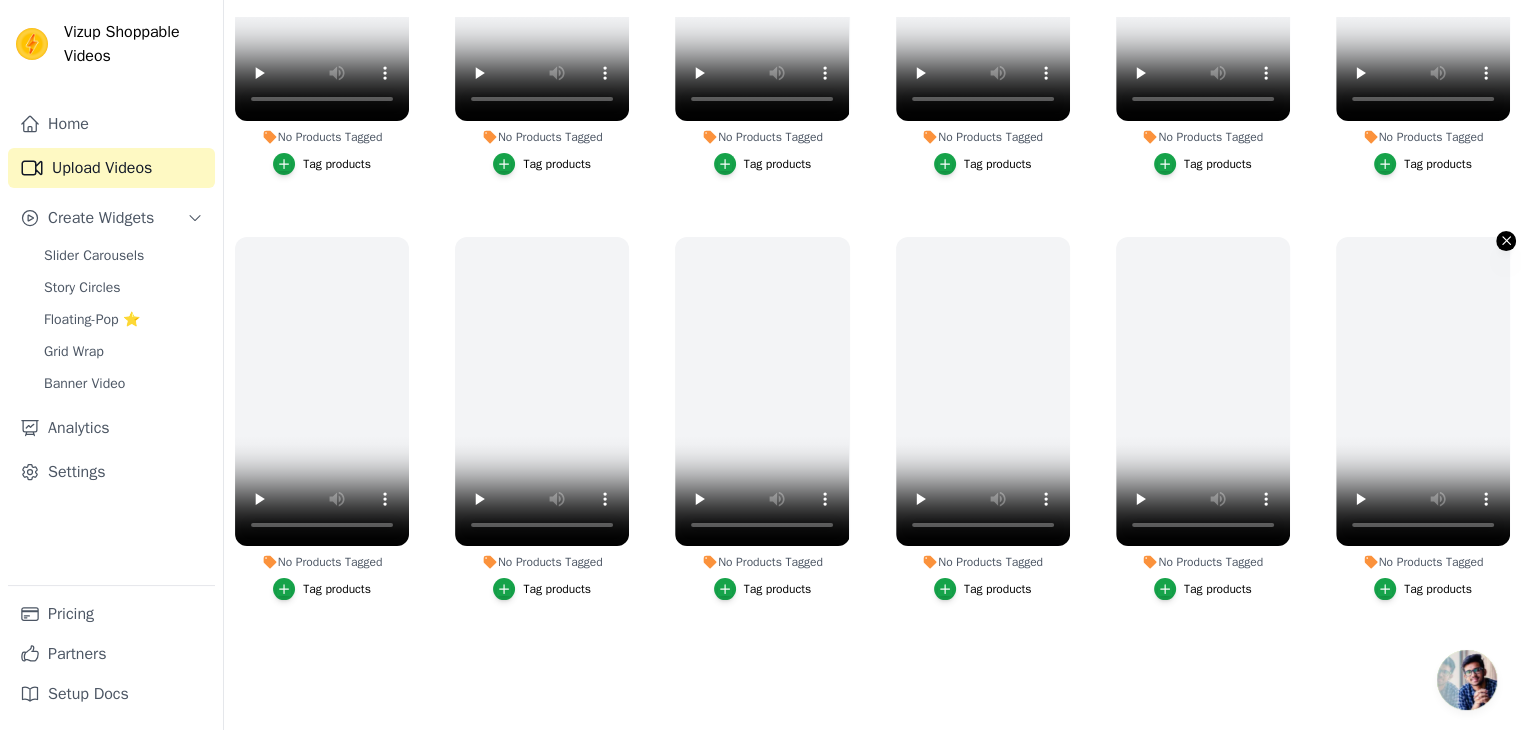 click 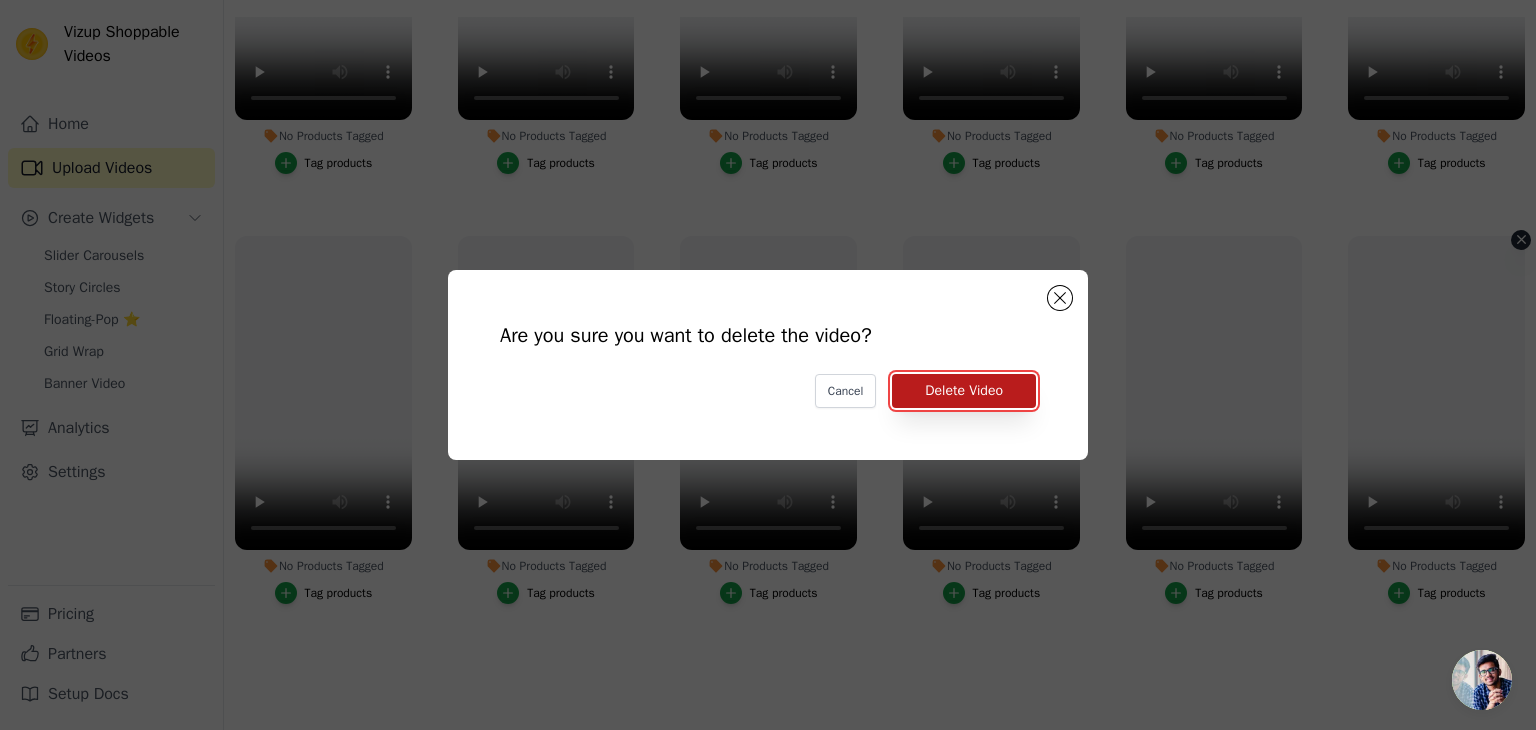 click on "Delete Video" at bounding box center (964, 391) 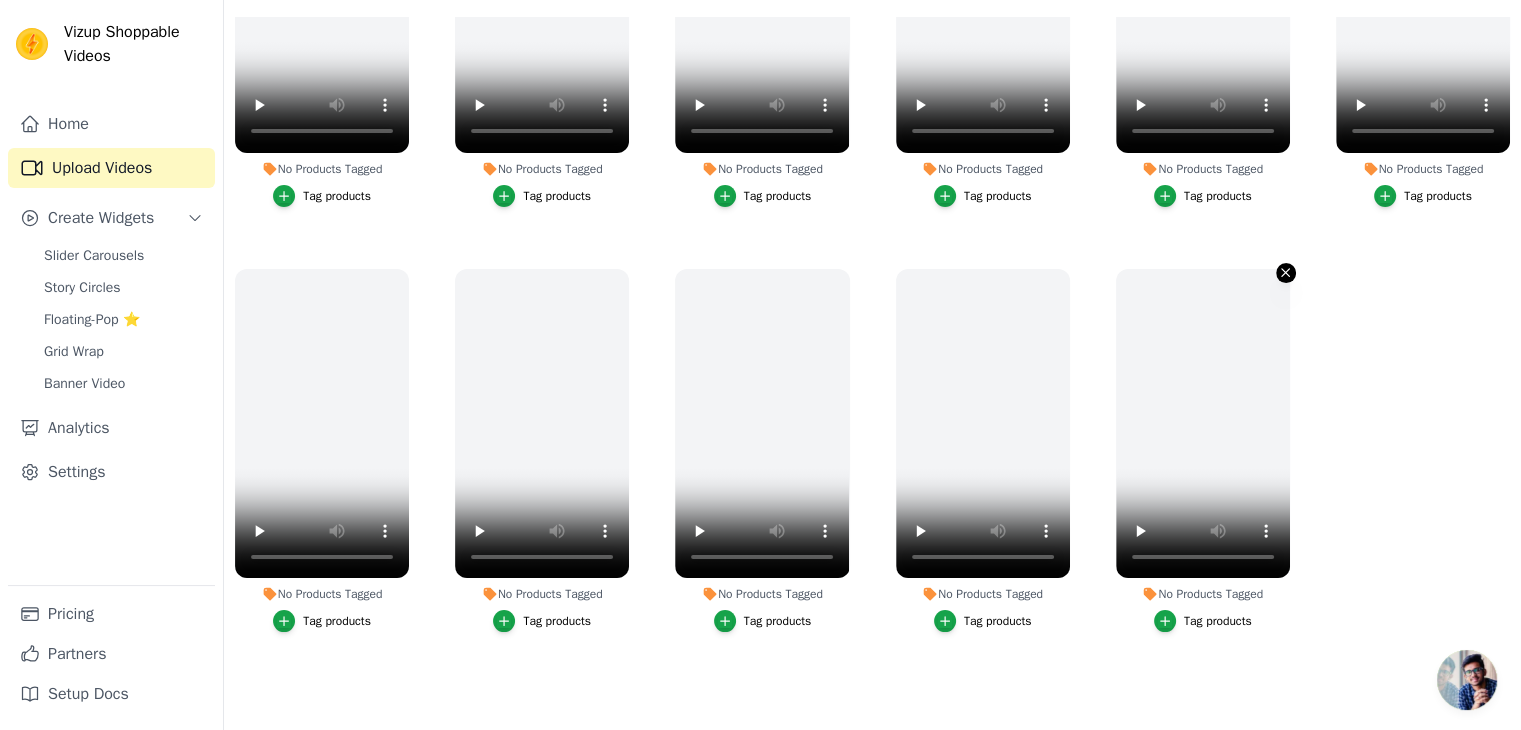 click 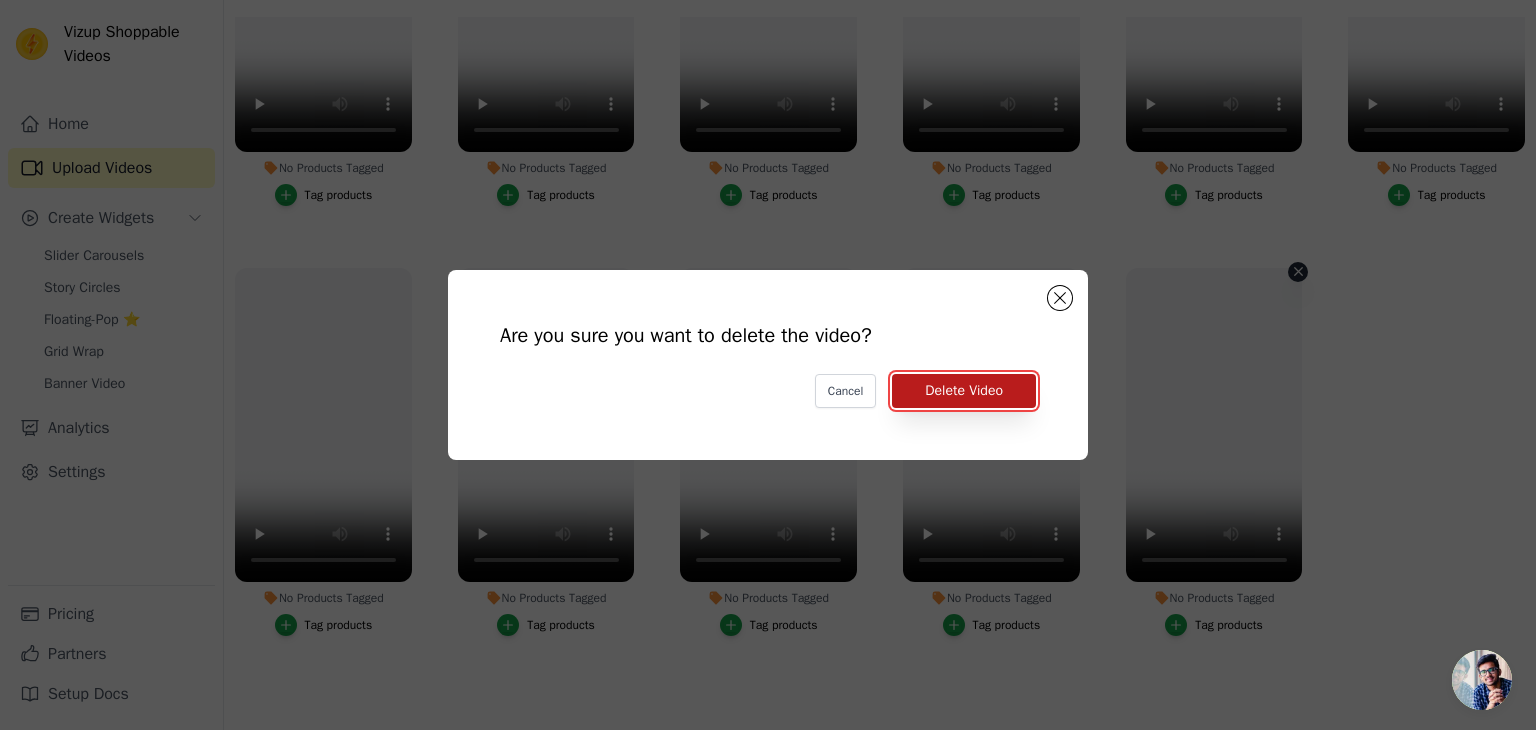 click on "Delete Video" at bounding box center [964, 391] 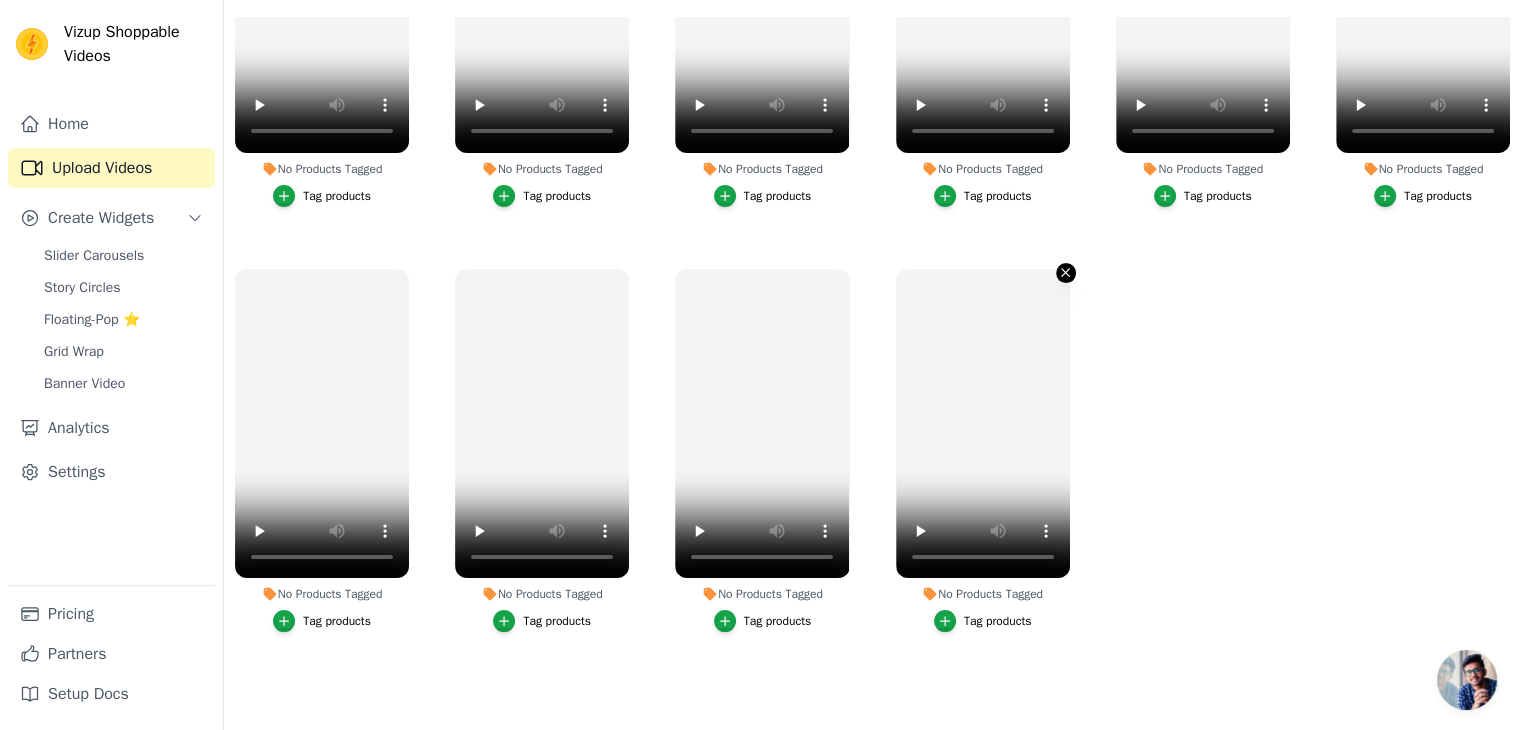 click 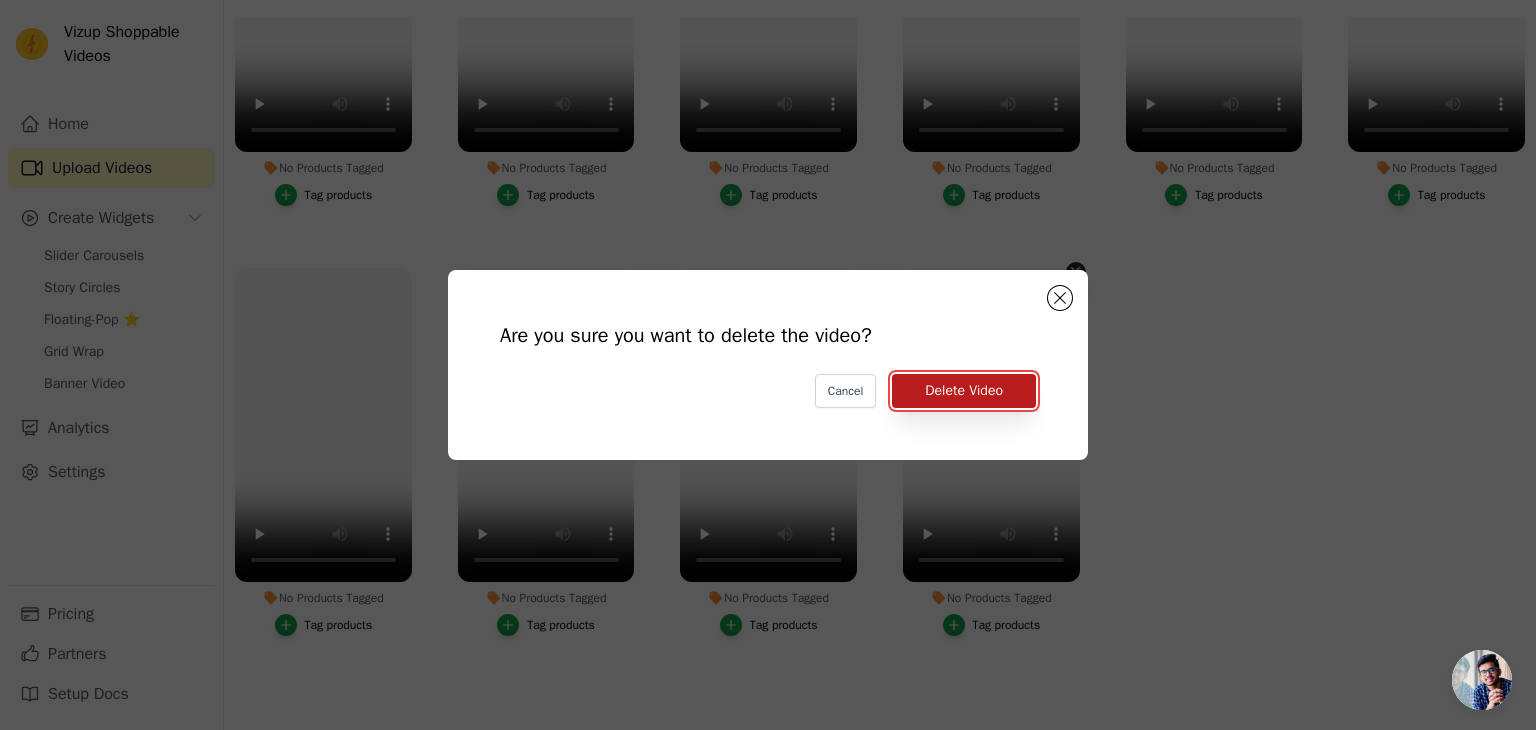 click on "Delete Video" at bounding box center (964, 391) 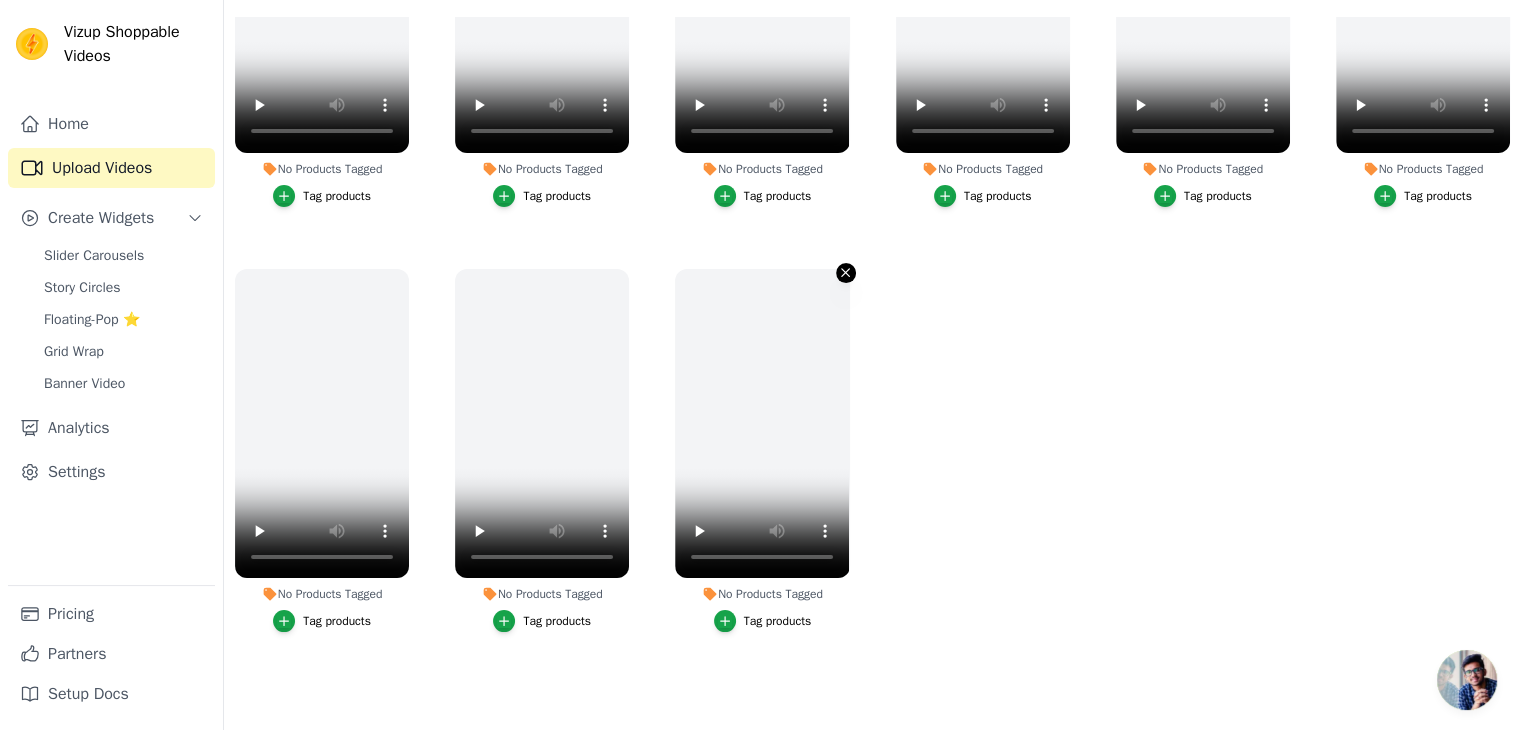 click 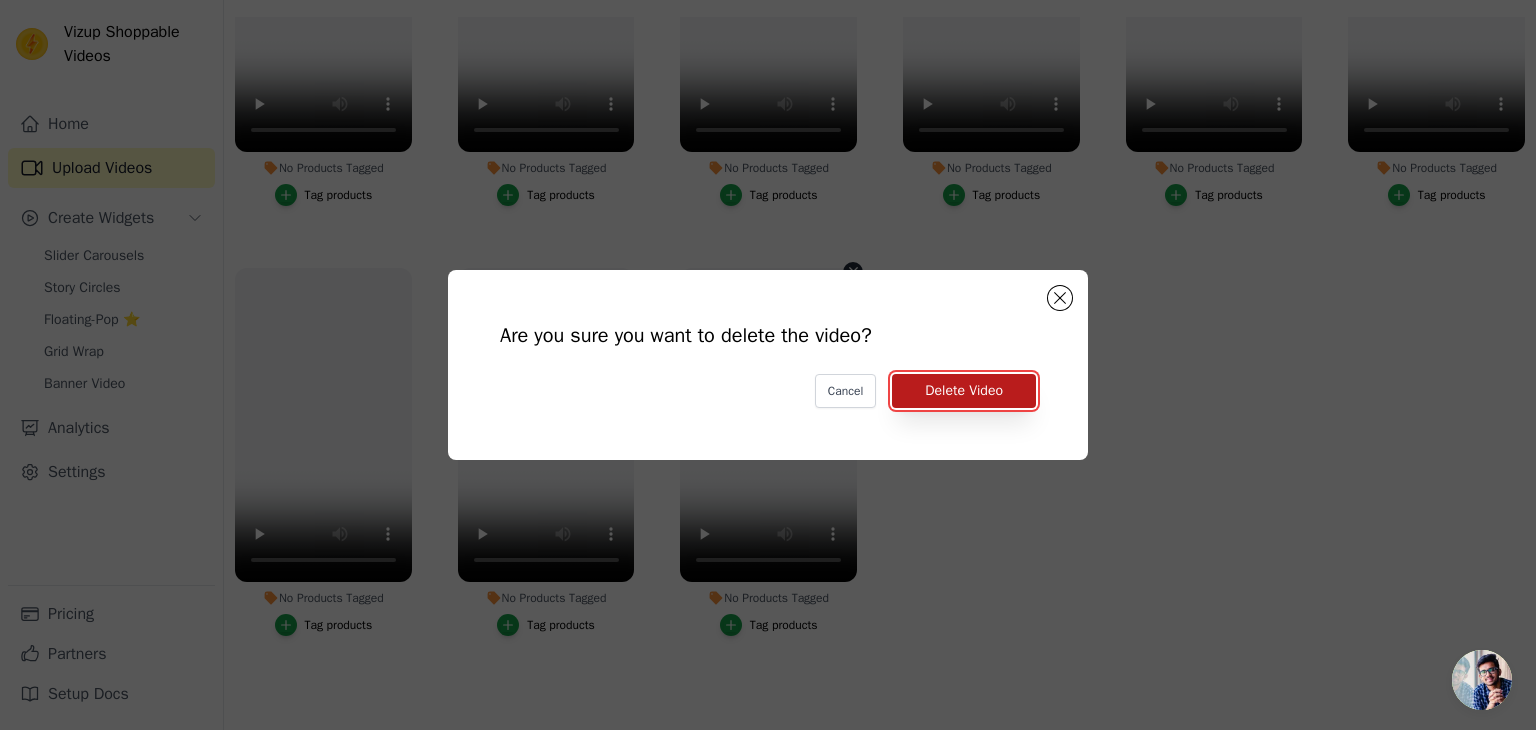 click on "Delete Video" at bounding box center [964, 391] 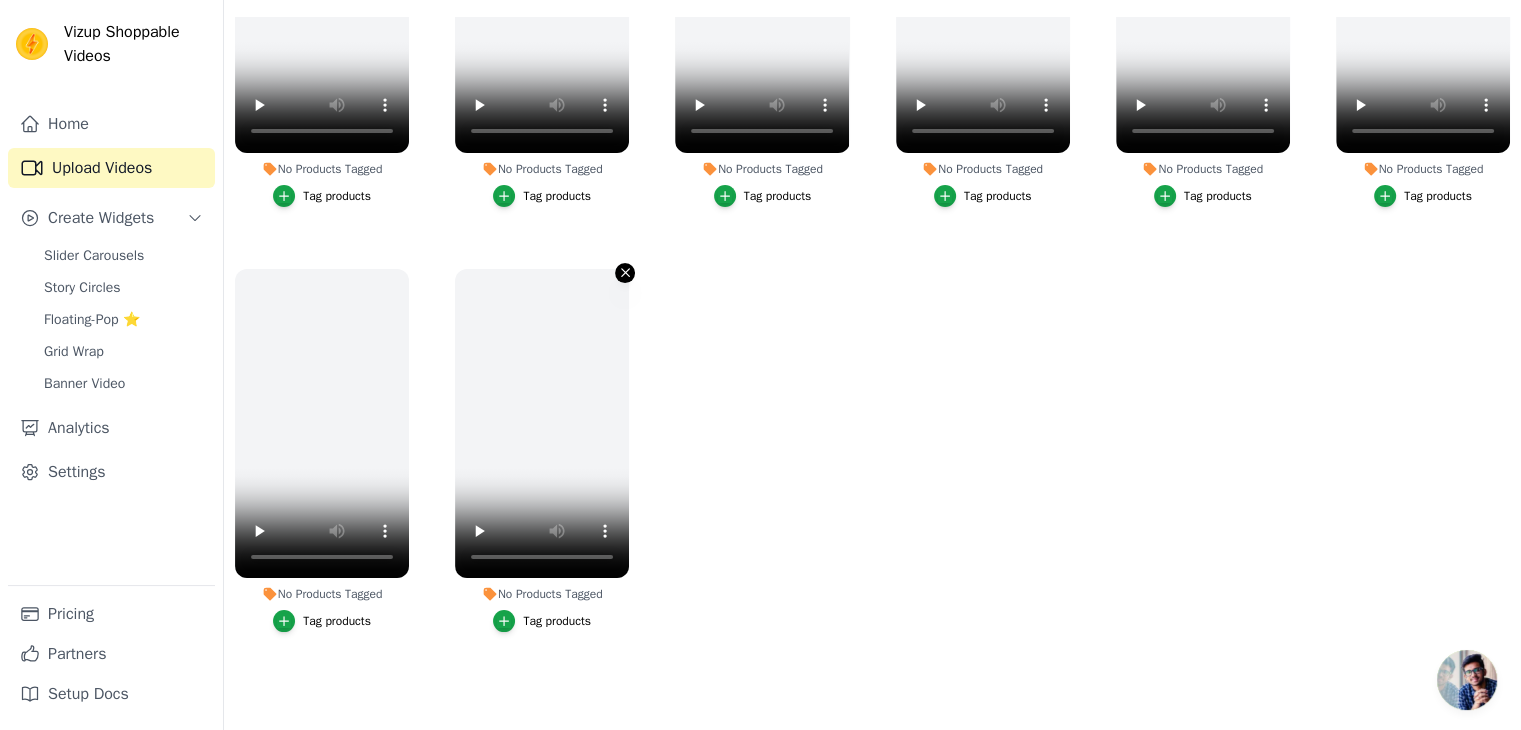click 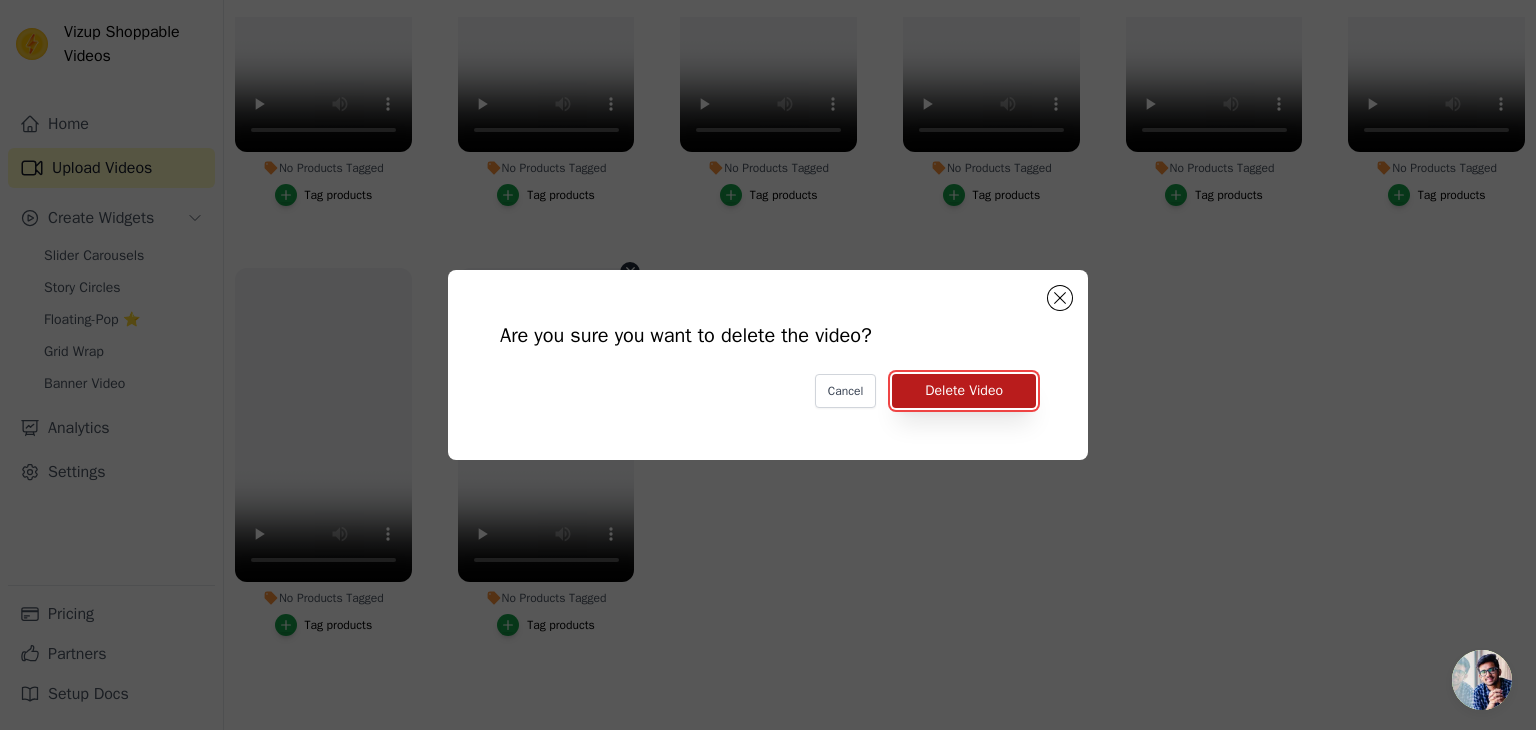 click on "Delete Video" at bounding box center (964, 391) 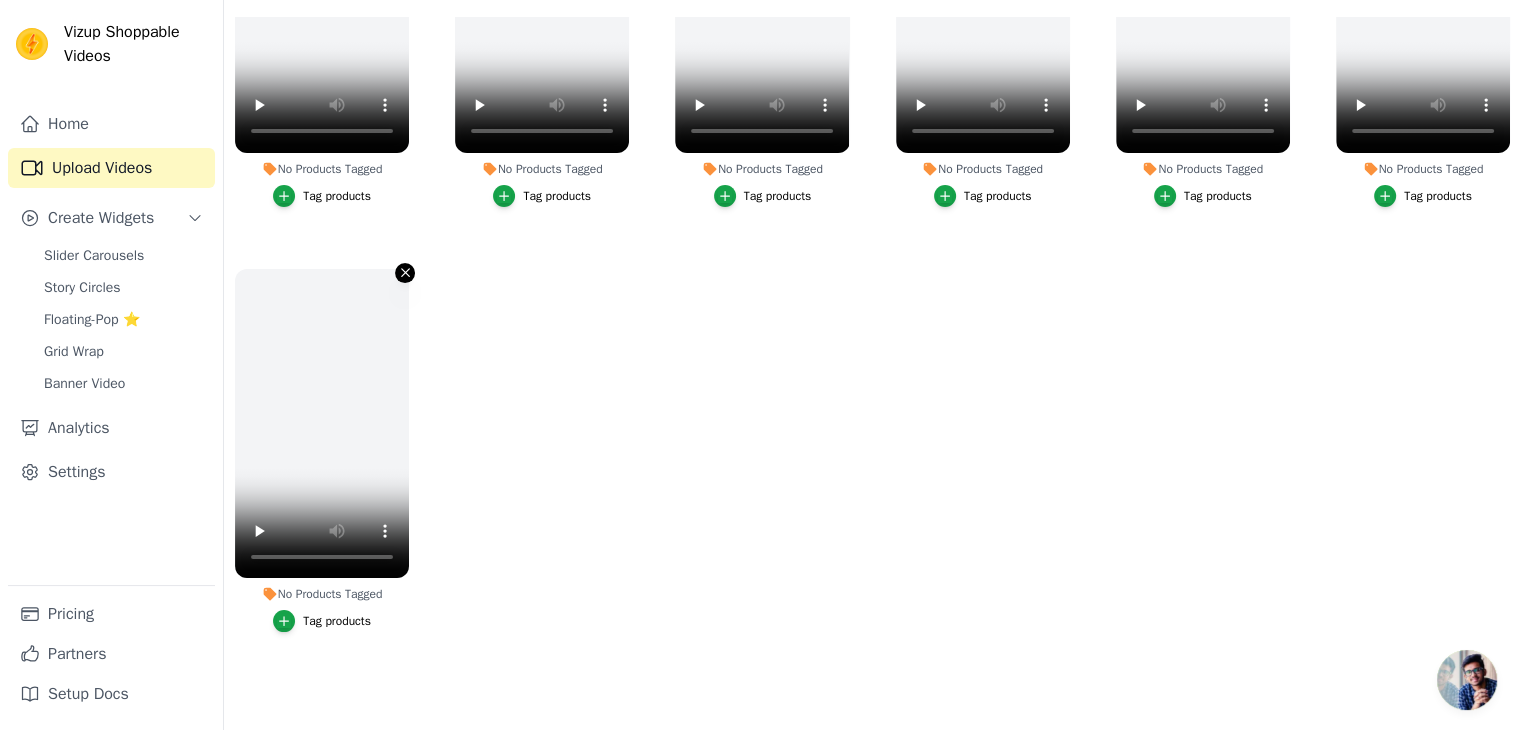 click 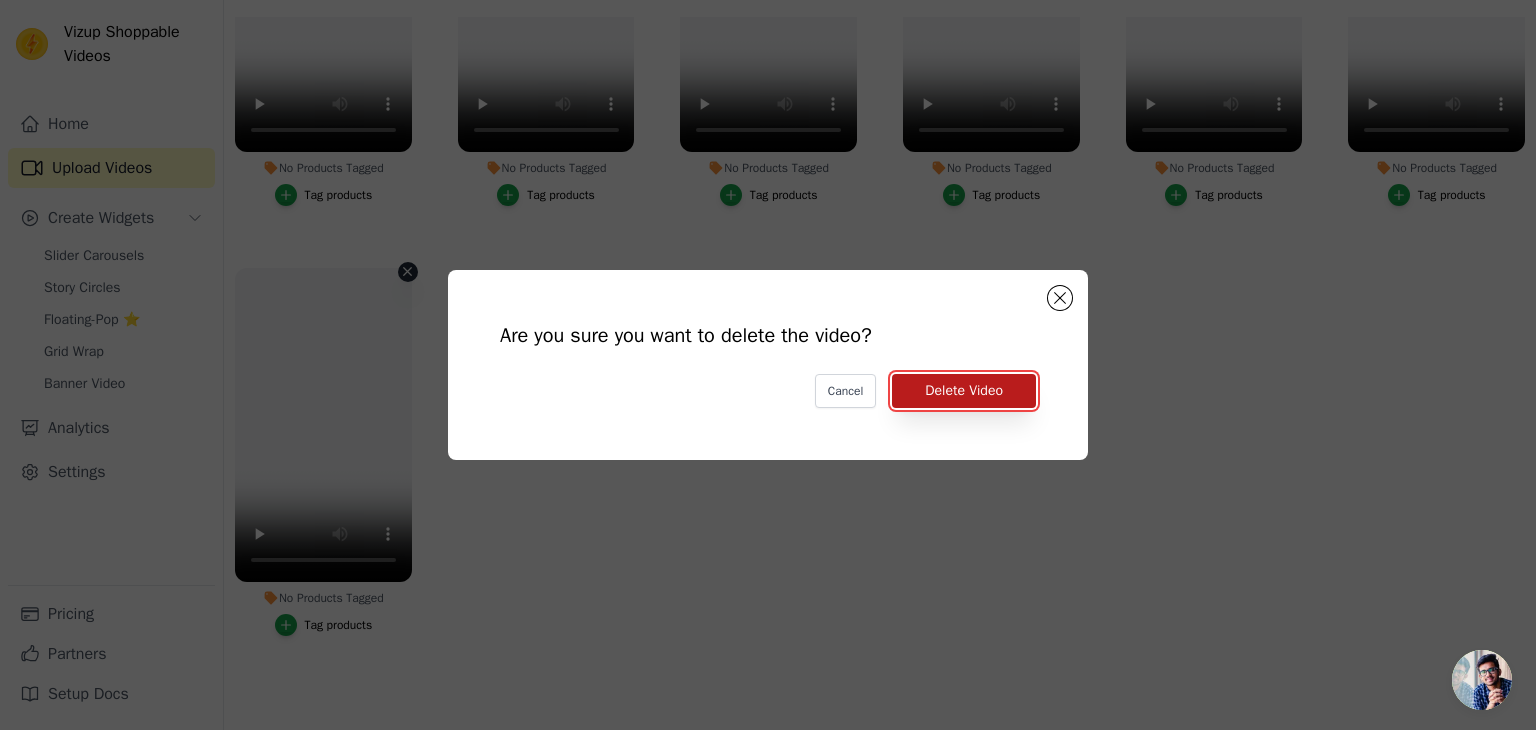 click on "Delete Video" at bounding box center [964, 391] 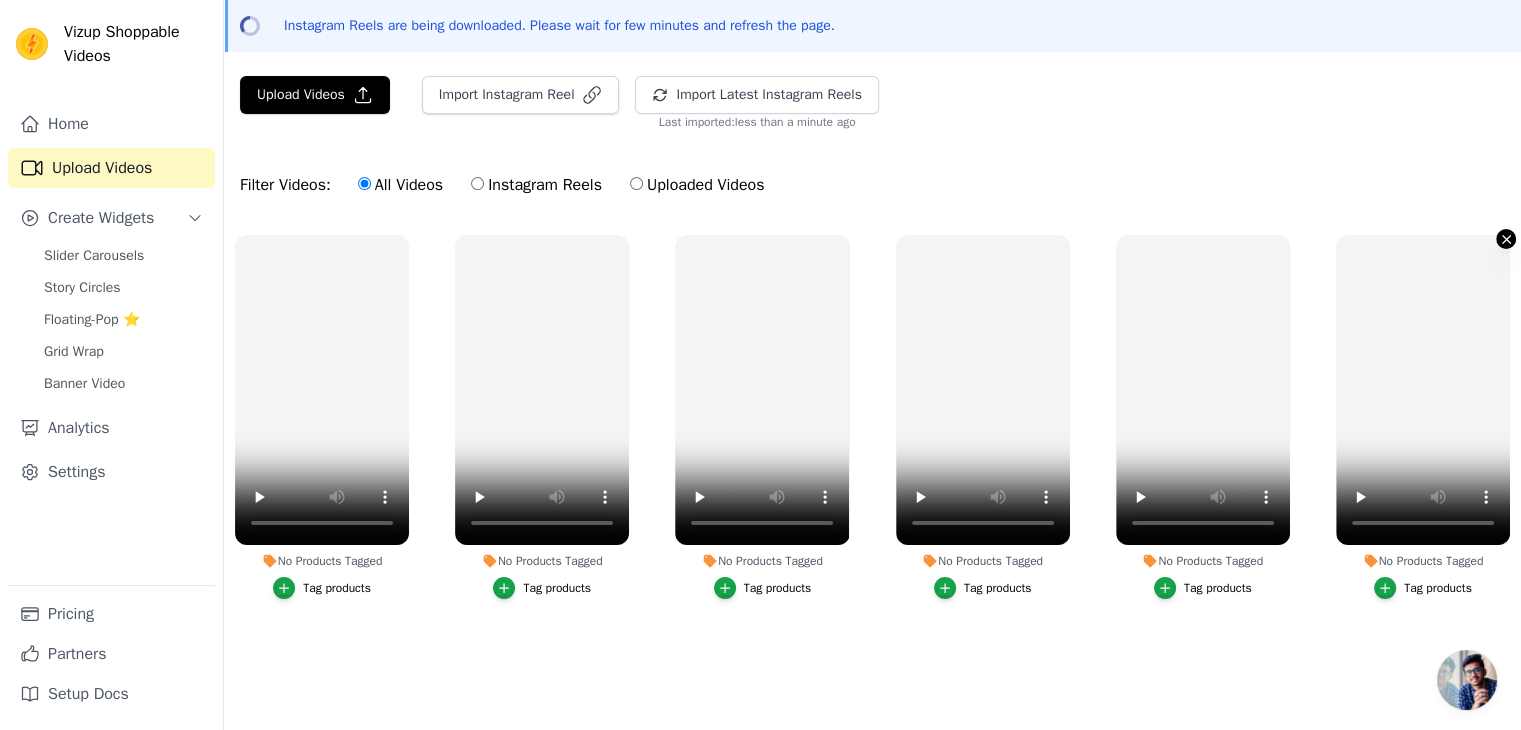 click 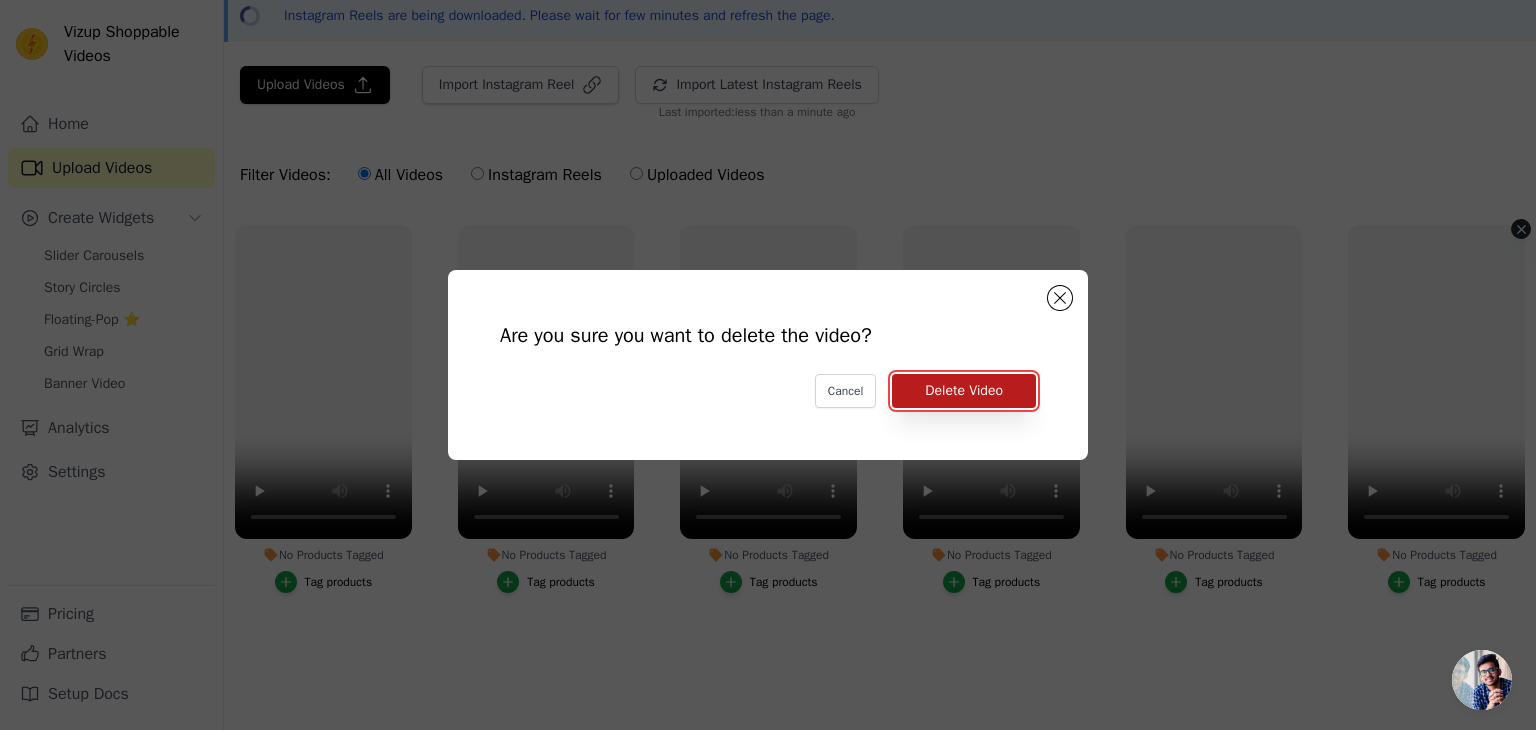 click on "Delete Video" at bounding box center (964, 391) 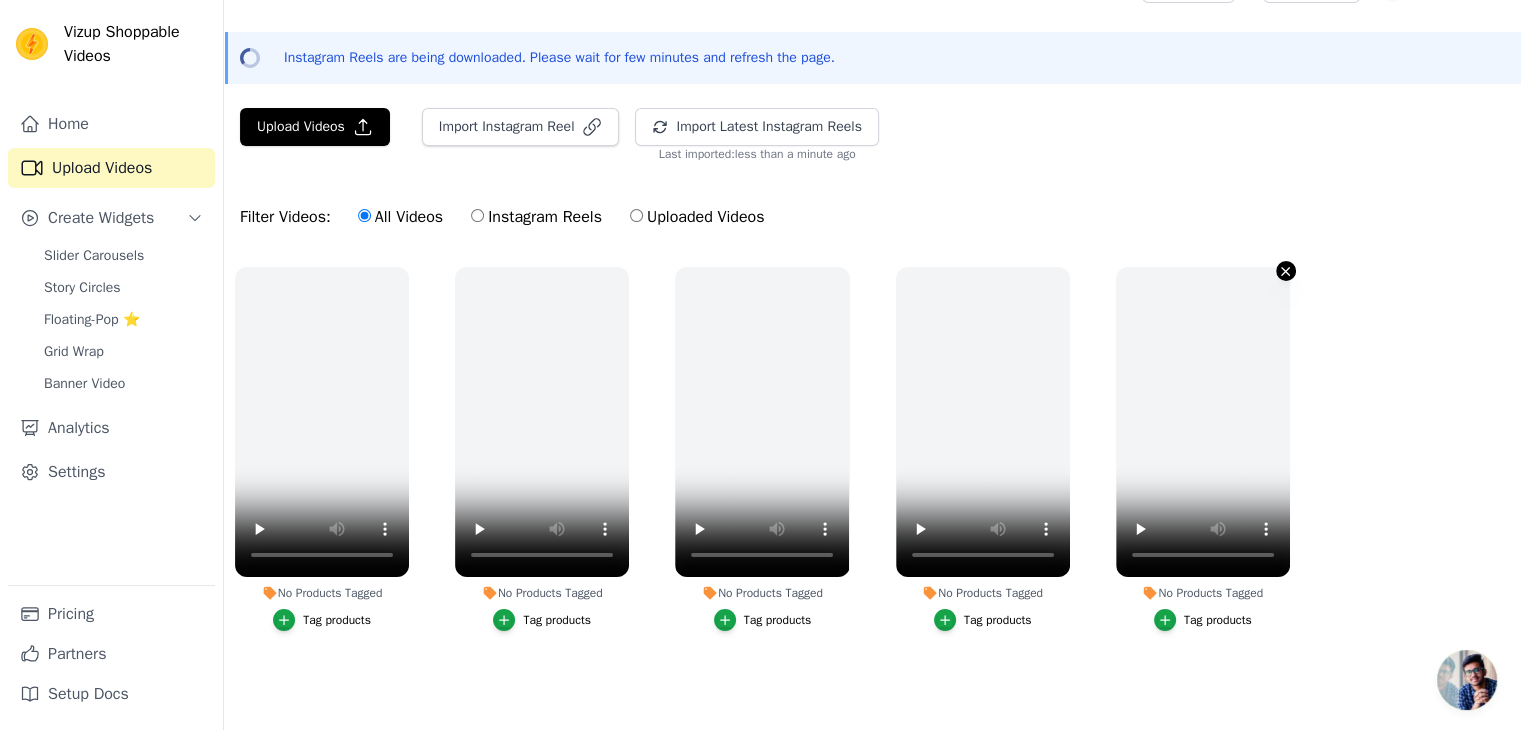 click 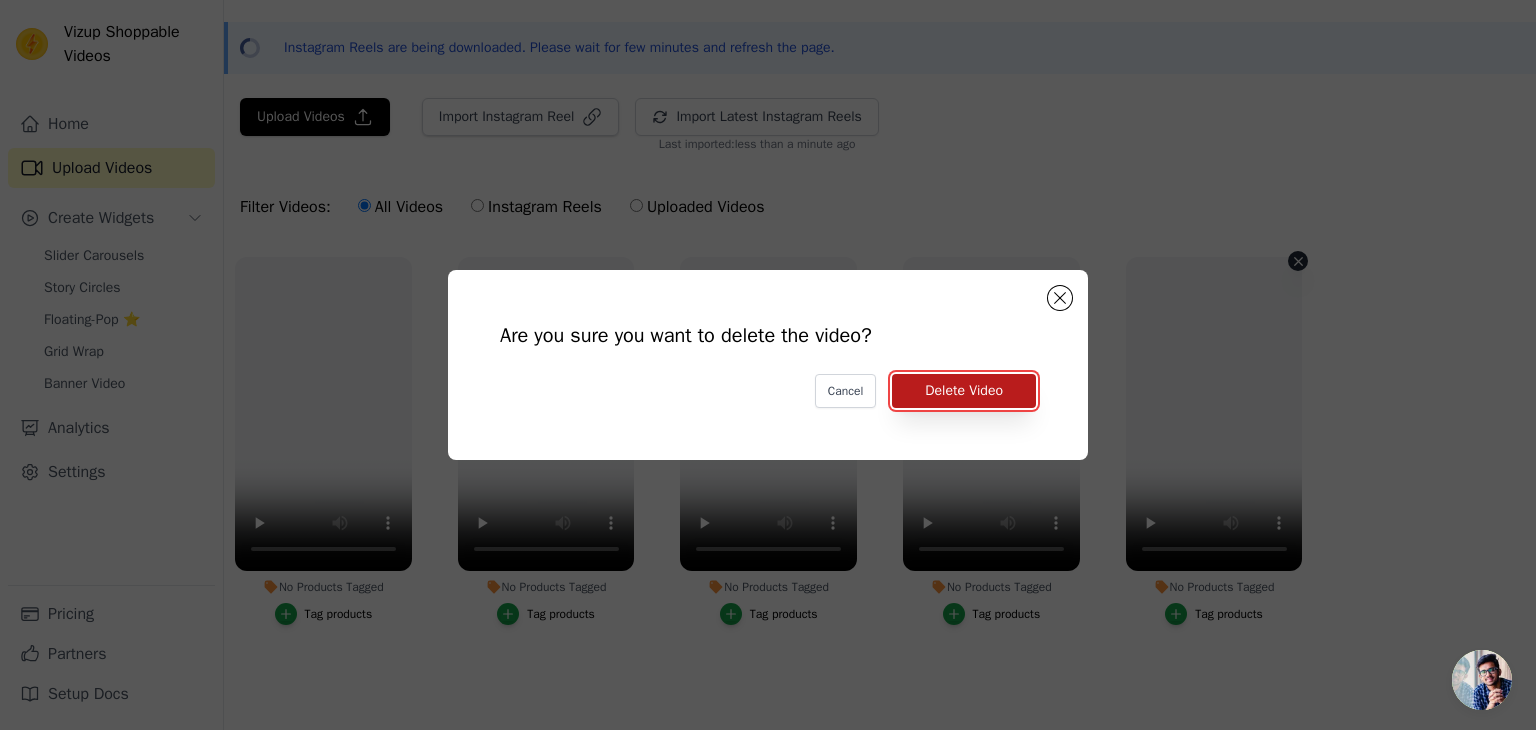 click on "Delete Video" at bounding box center [964, 391] 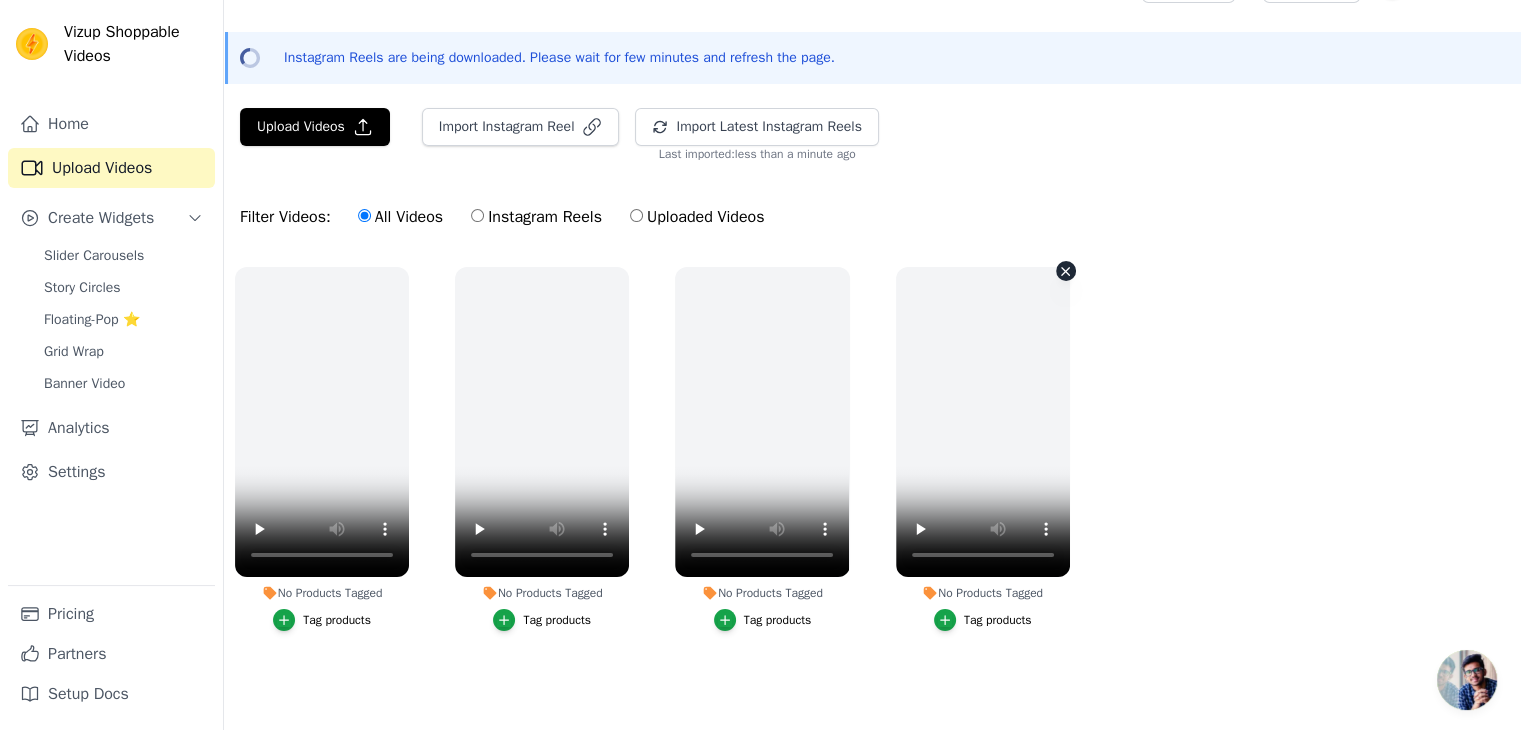 click 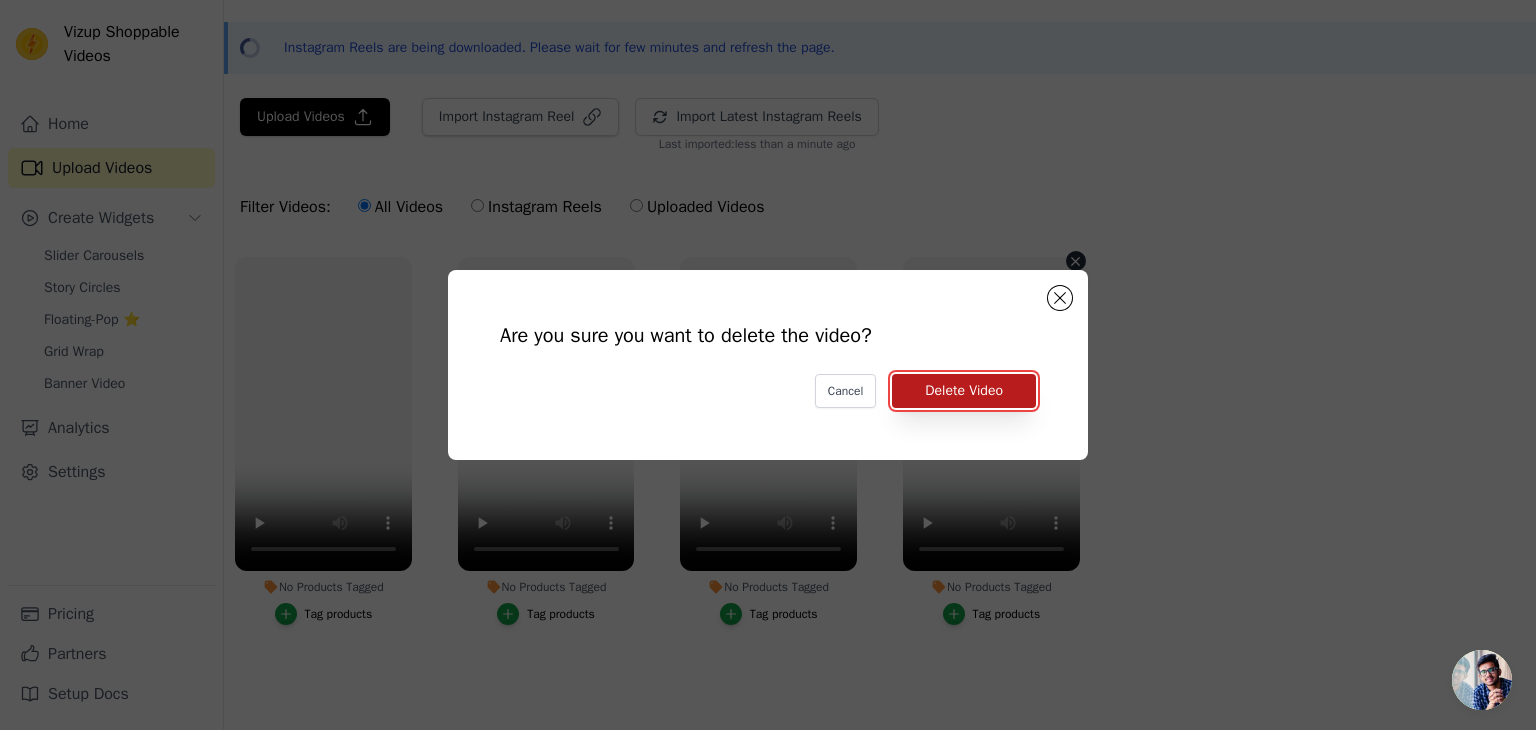 click on "Delete Video" at bounding box center [964, 391] 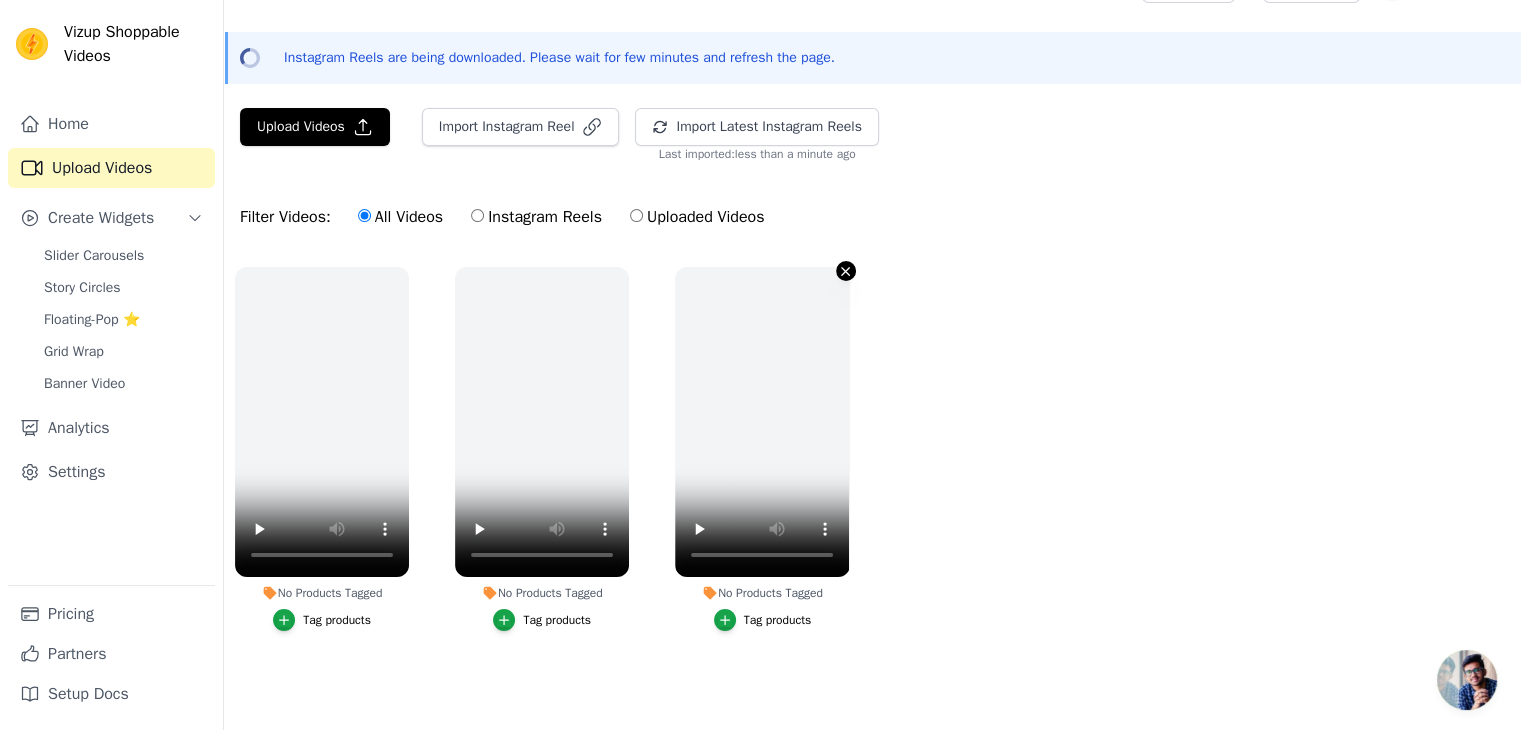 click 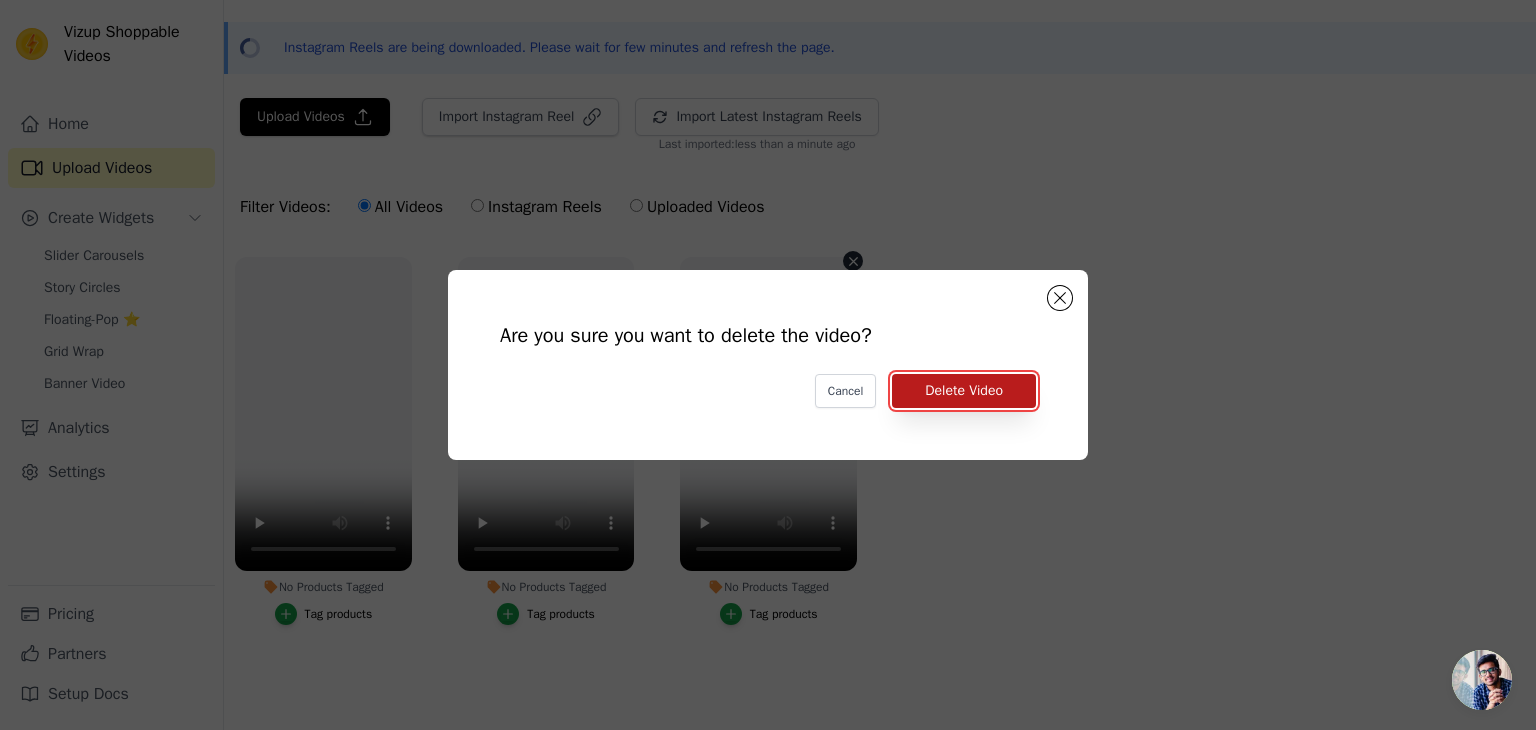 click on "Delete Video" at bounding box center [964, 391] 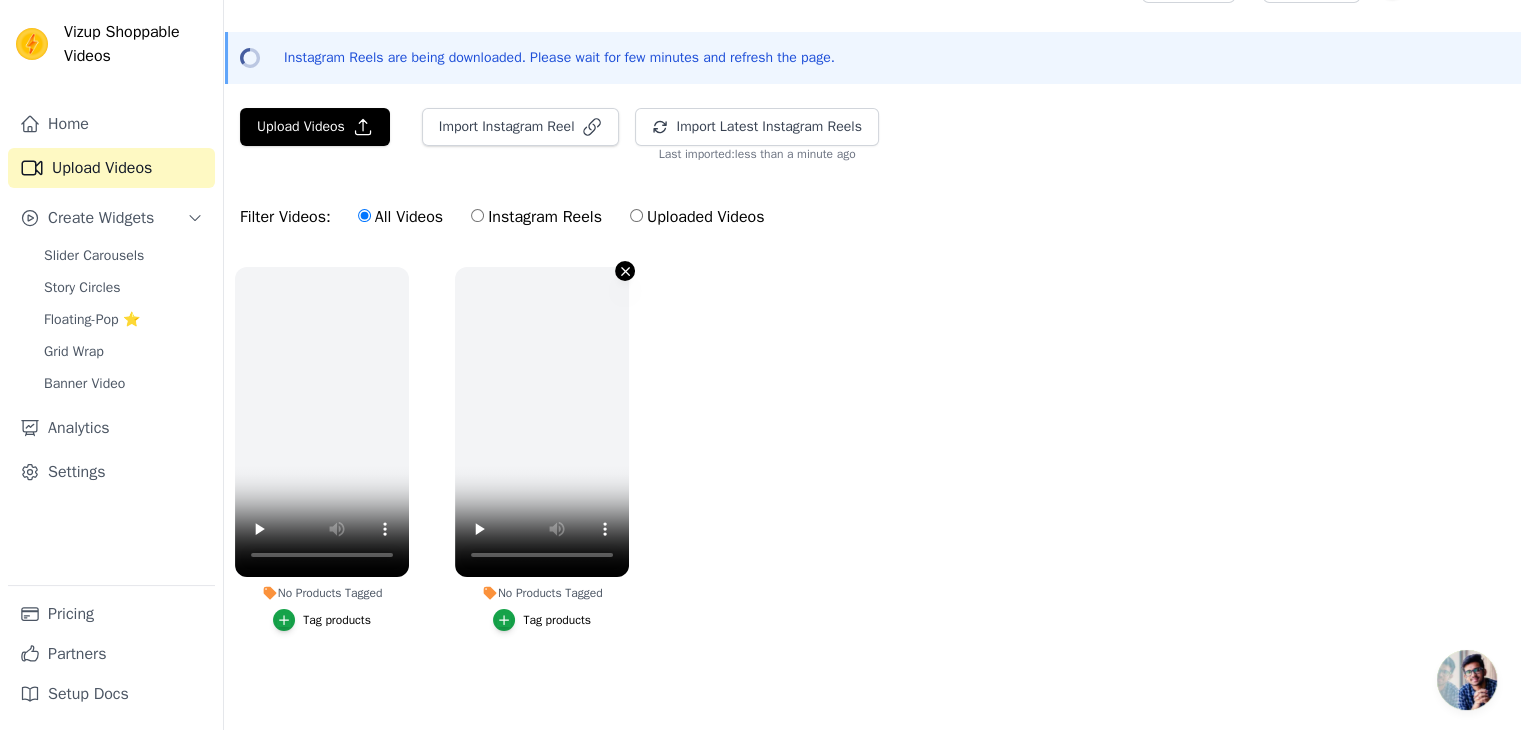 click 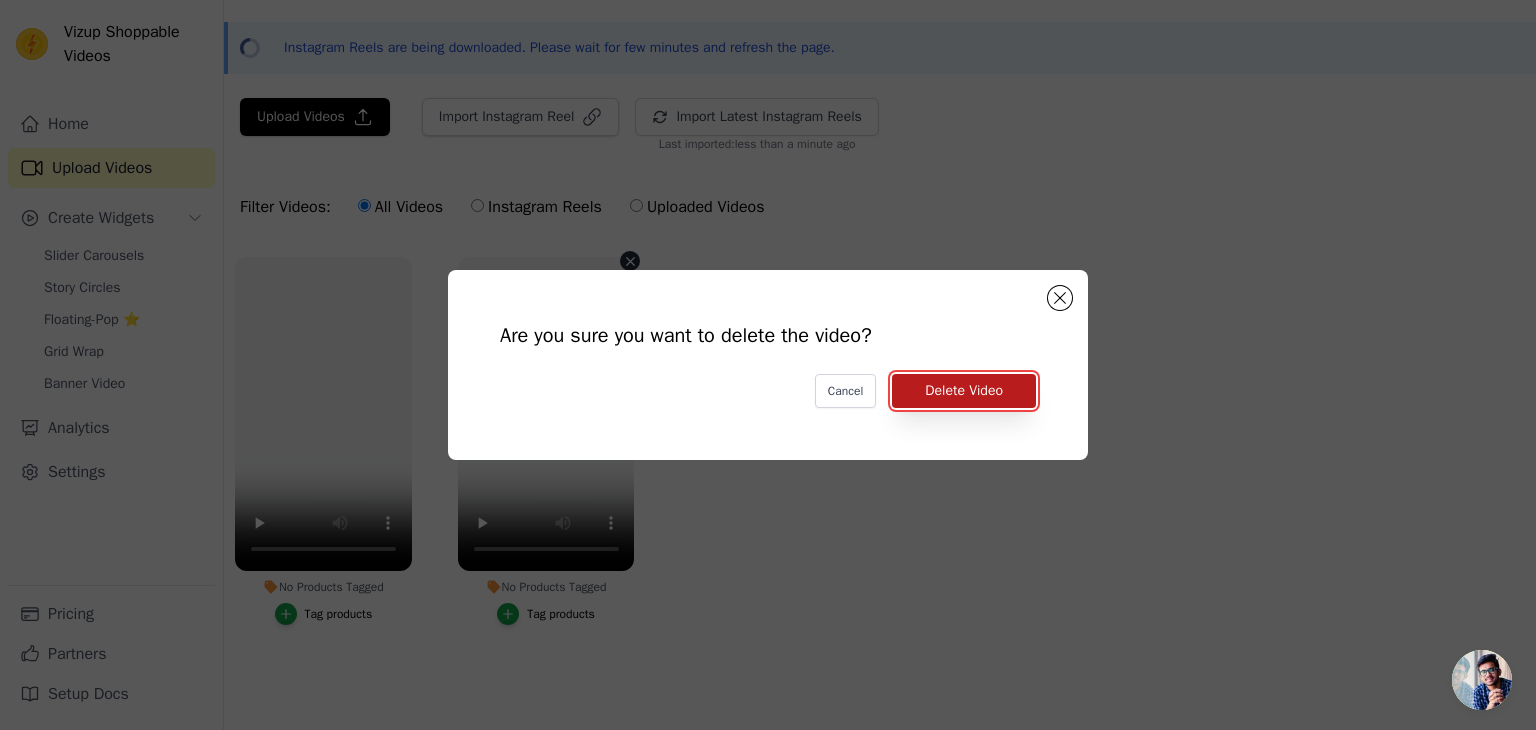 click on "Delete Video" at bounding box center (964, 391) 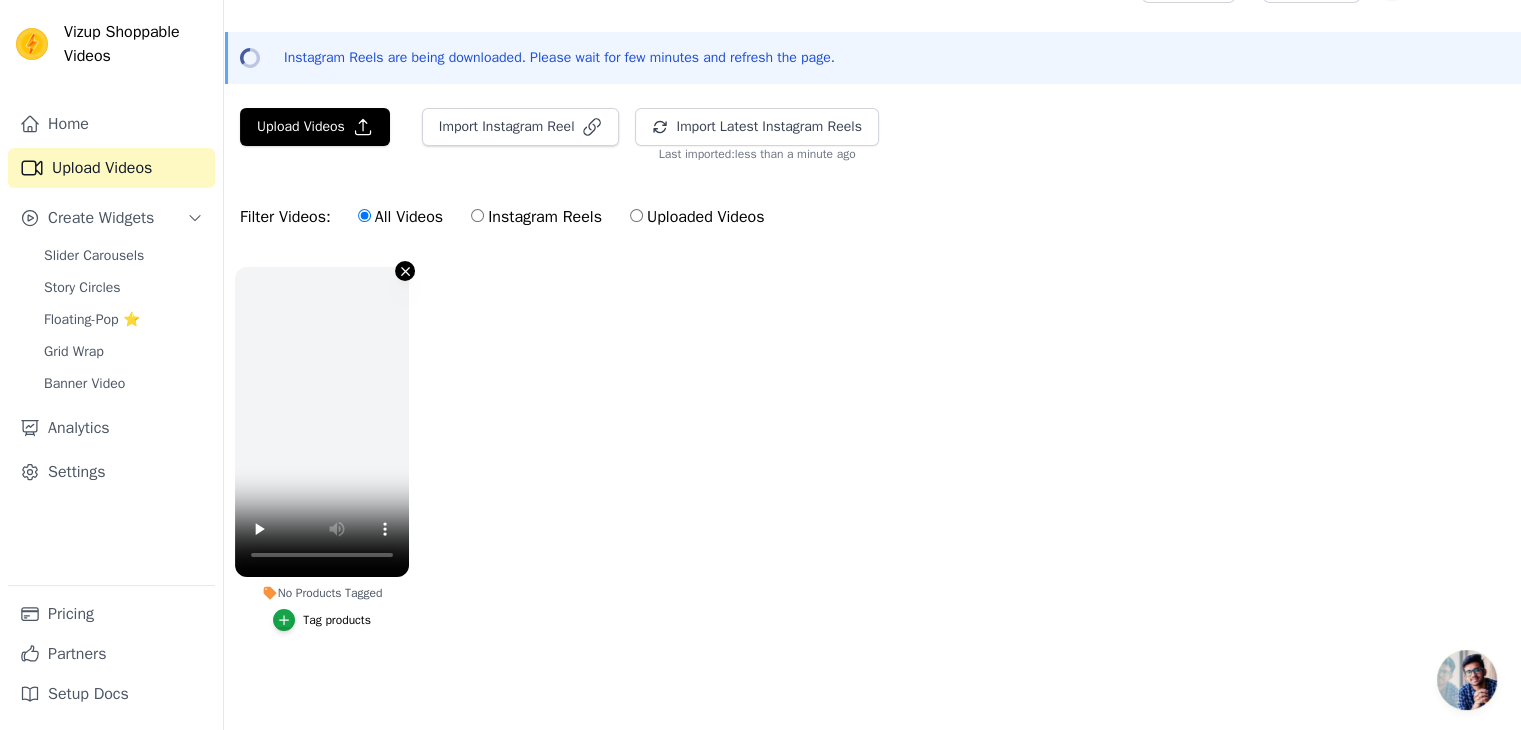 click 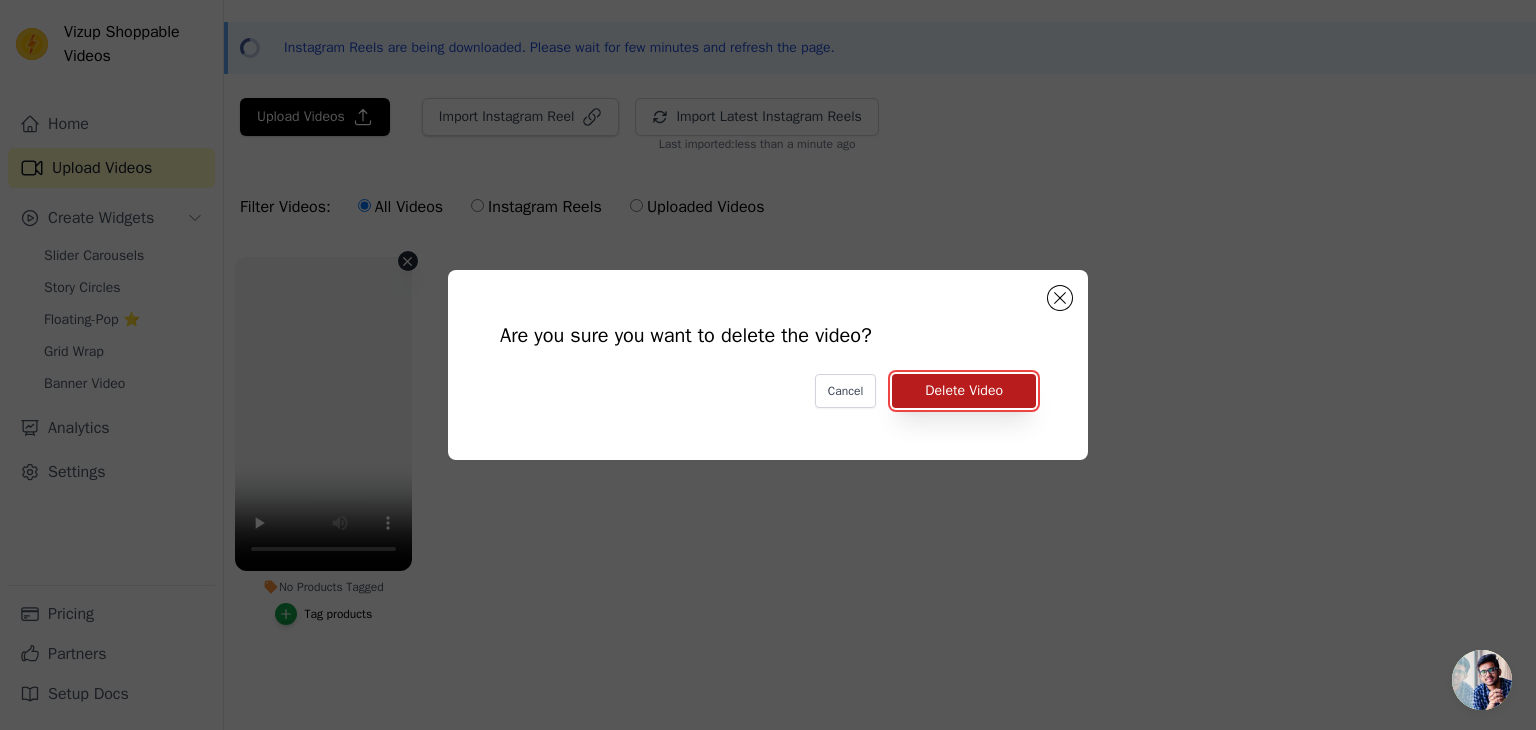click on "Delete Video" at bounding box center (964, 391) 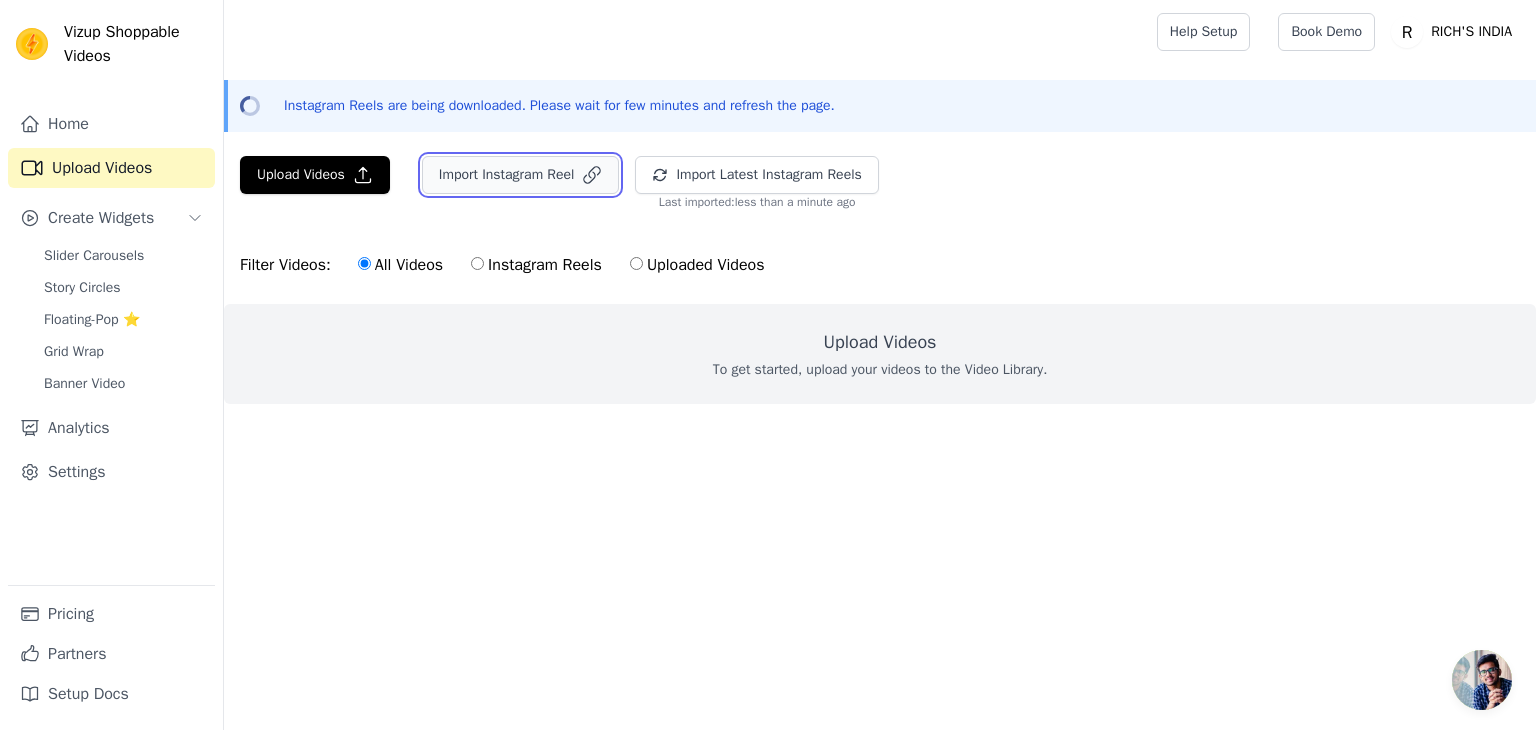 click on "Import Instagram Reel" at bounding box center [521, 175] 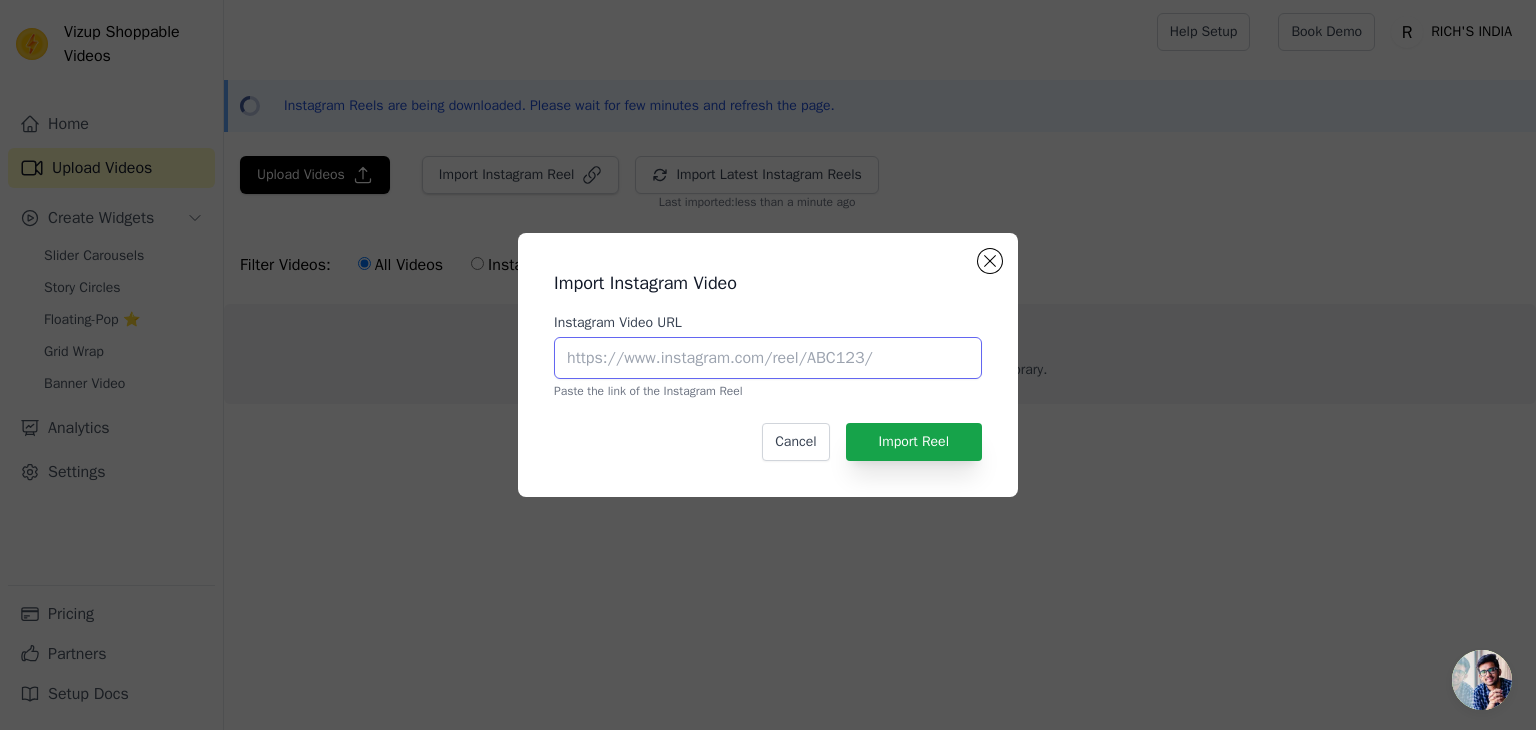 click on "Instagram Video URL" at bounding box center [768, 358] 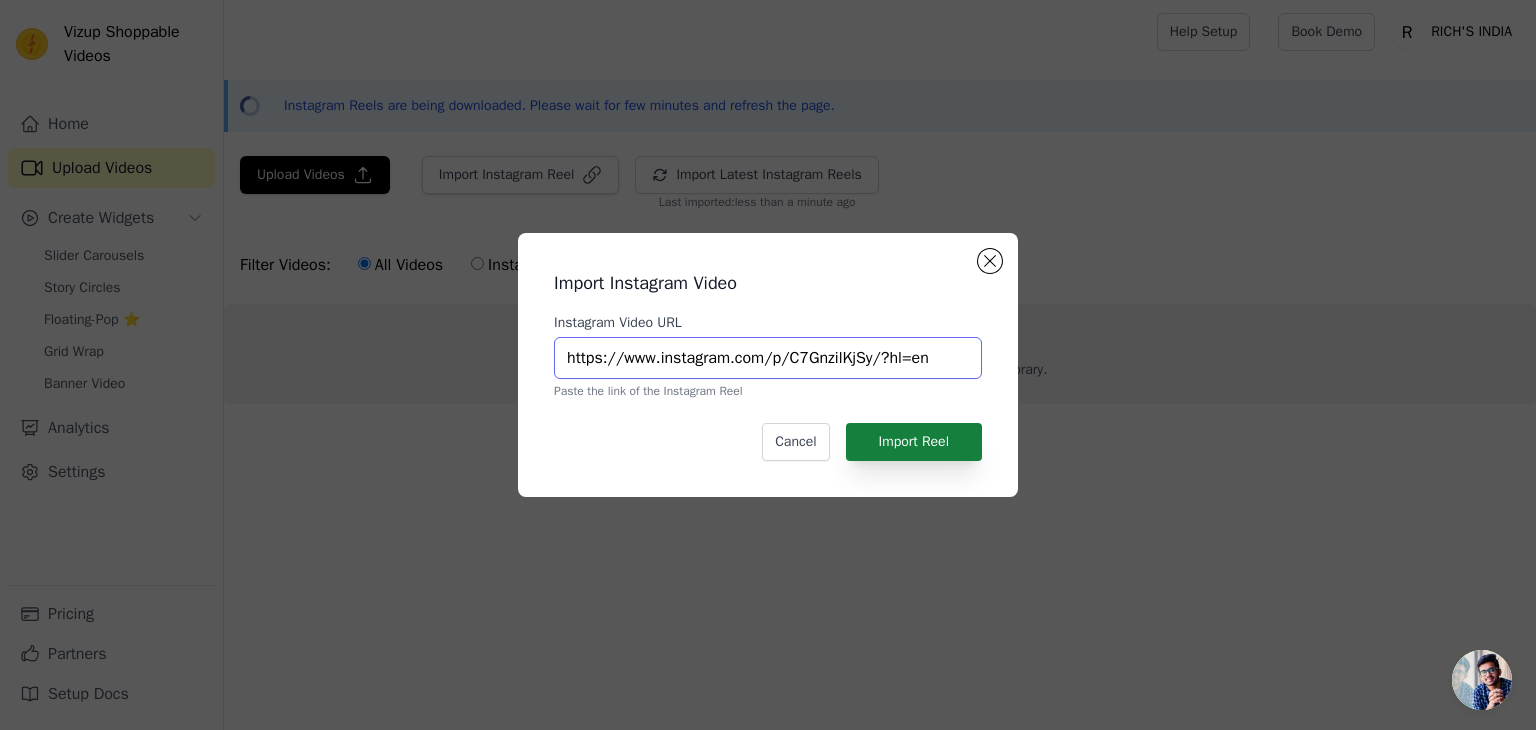 type on "https://www.instagram.com/p/C7GnzilKjSy/?hl=en" 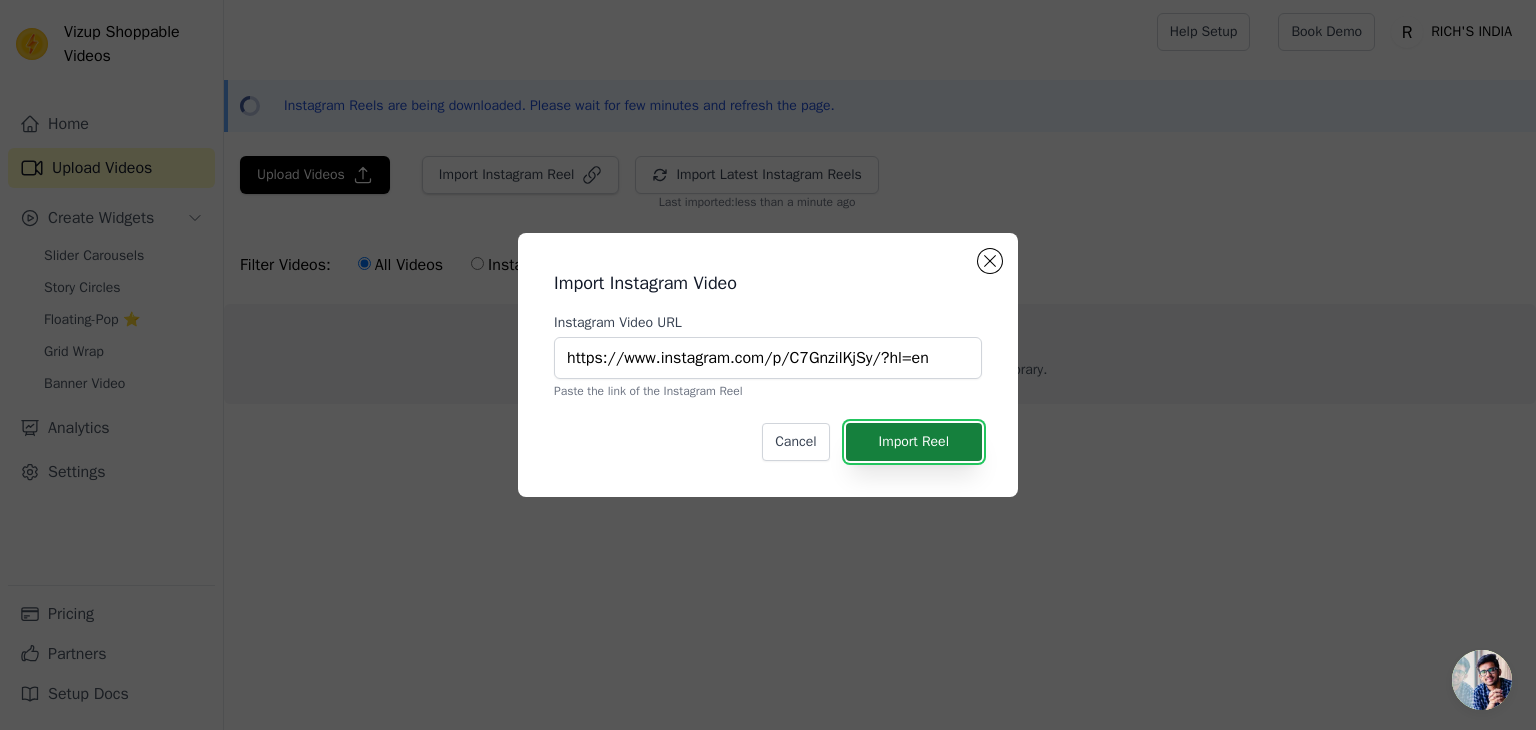 click on "Import Reel" at bounding box center (914, 442) 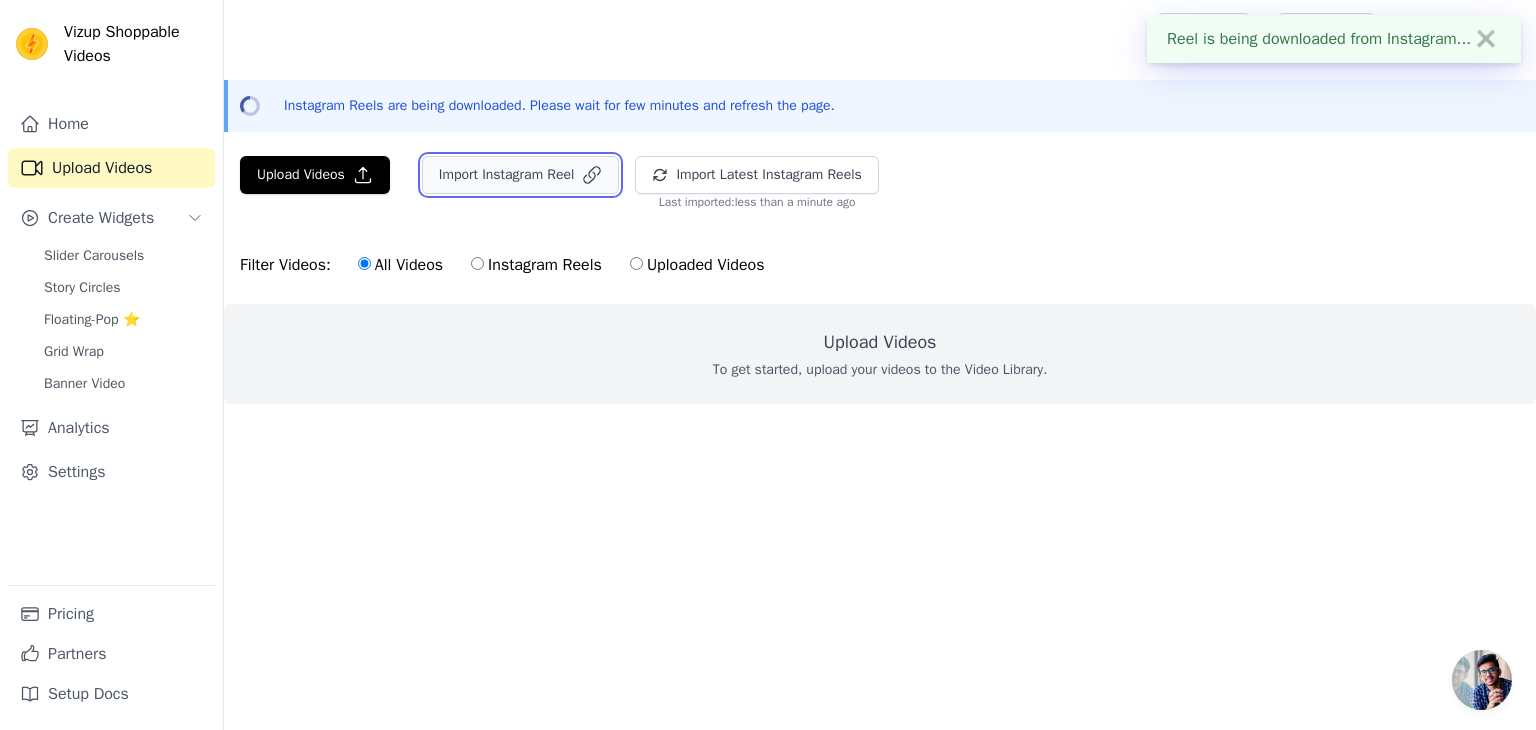 click on "Import Instagram Reel" at bounding box center [521, 175] 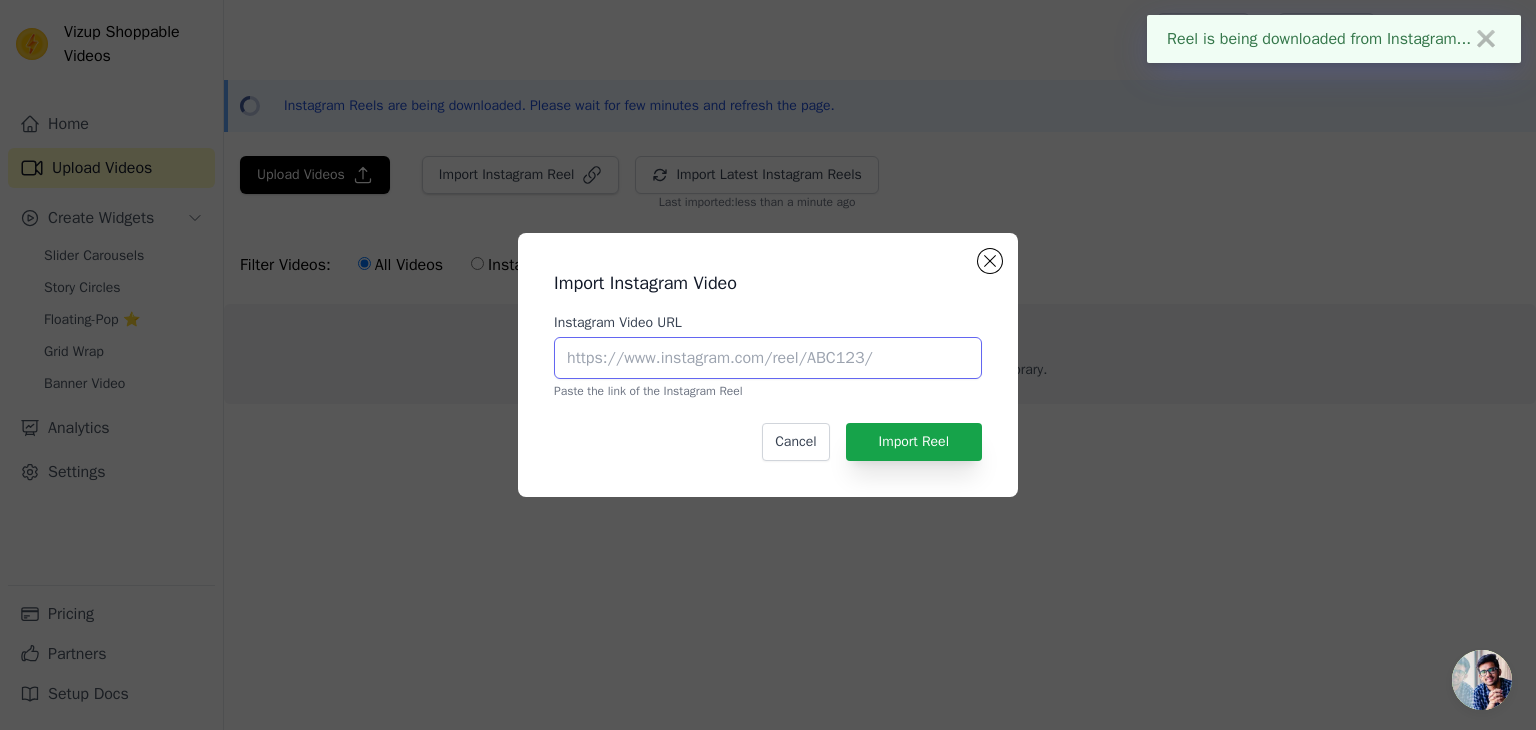 click on "Instagram Video URL" at bounding box center [768, 358] 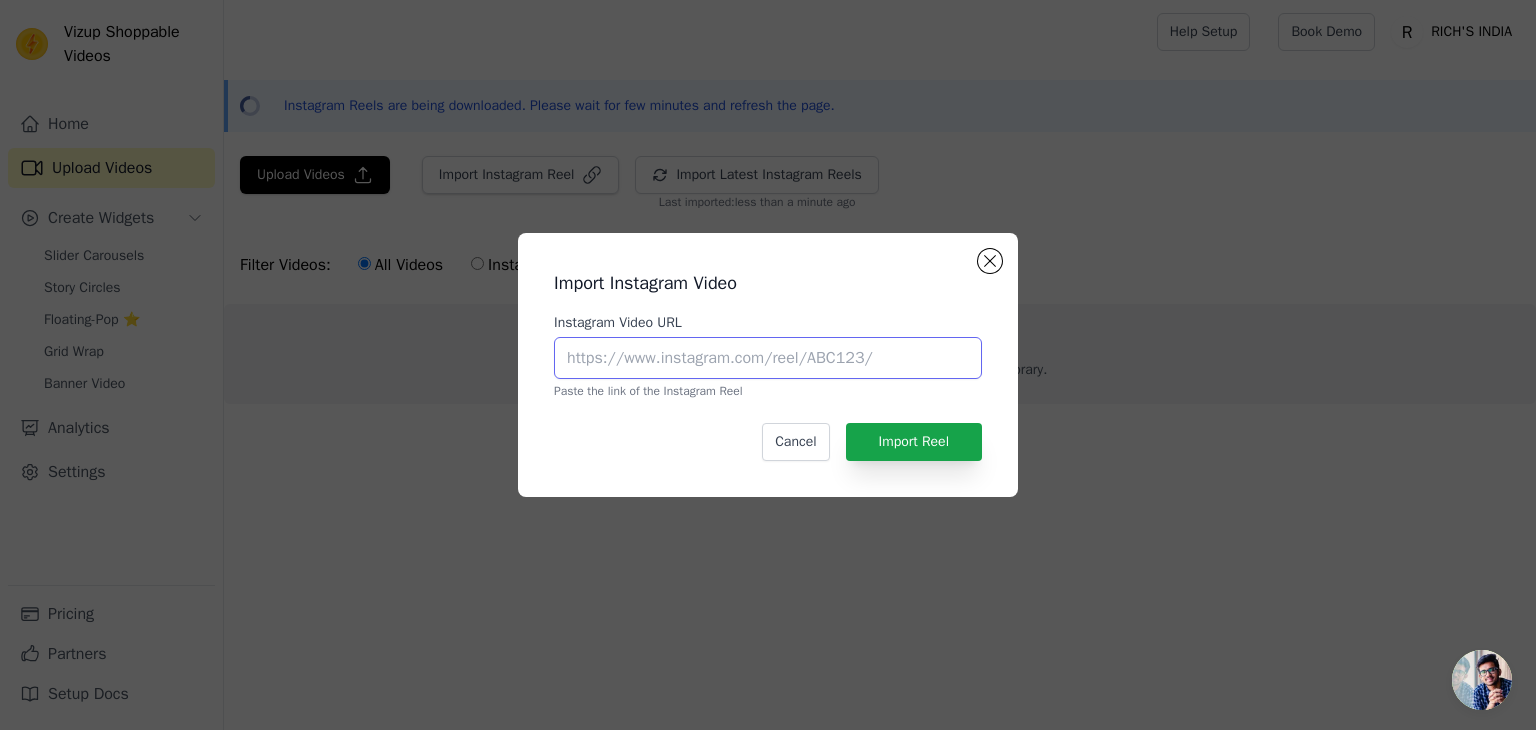 paste on "https://www.instagram.com/p/DKB3o7zSQ9h/?next=%2Fp%2FC8HbWmnut28%2F%3Fhl%3Den&hl=en" 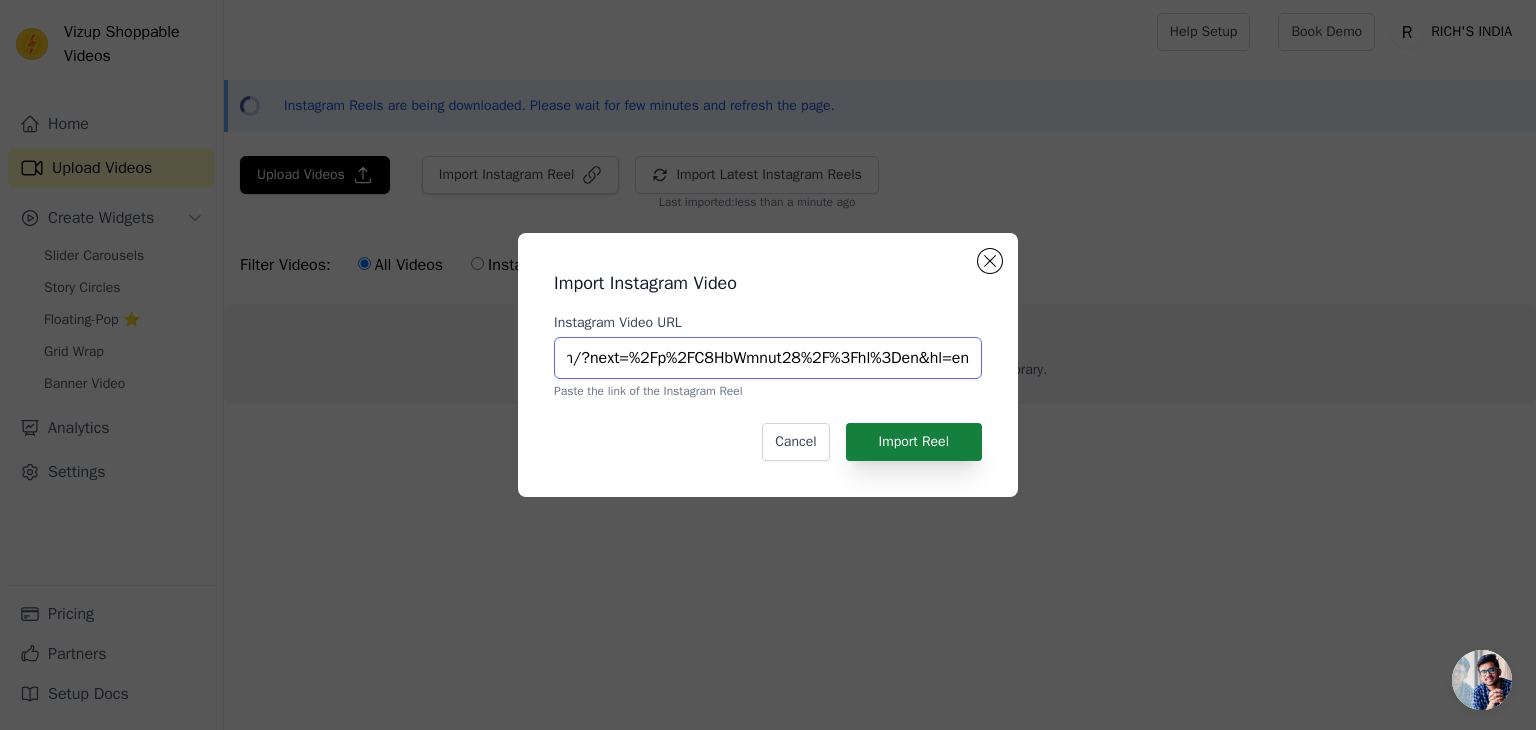 type on "https://www.instagram.com/p/DKB3o7zSQ9h/?next=%2Fp%2FC8HbWmnut28%2F%3Fhl%3Den&hl=en" 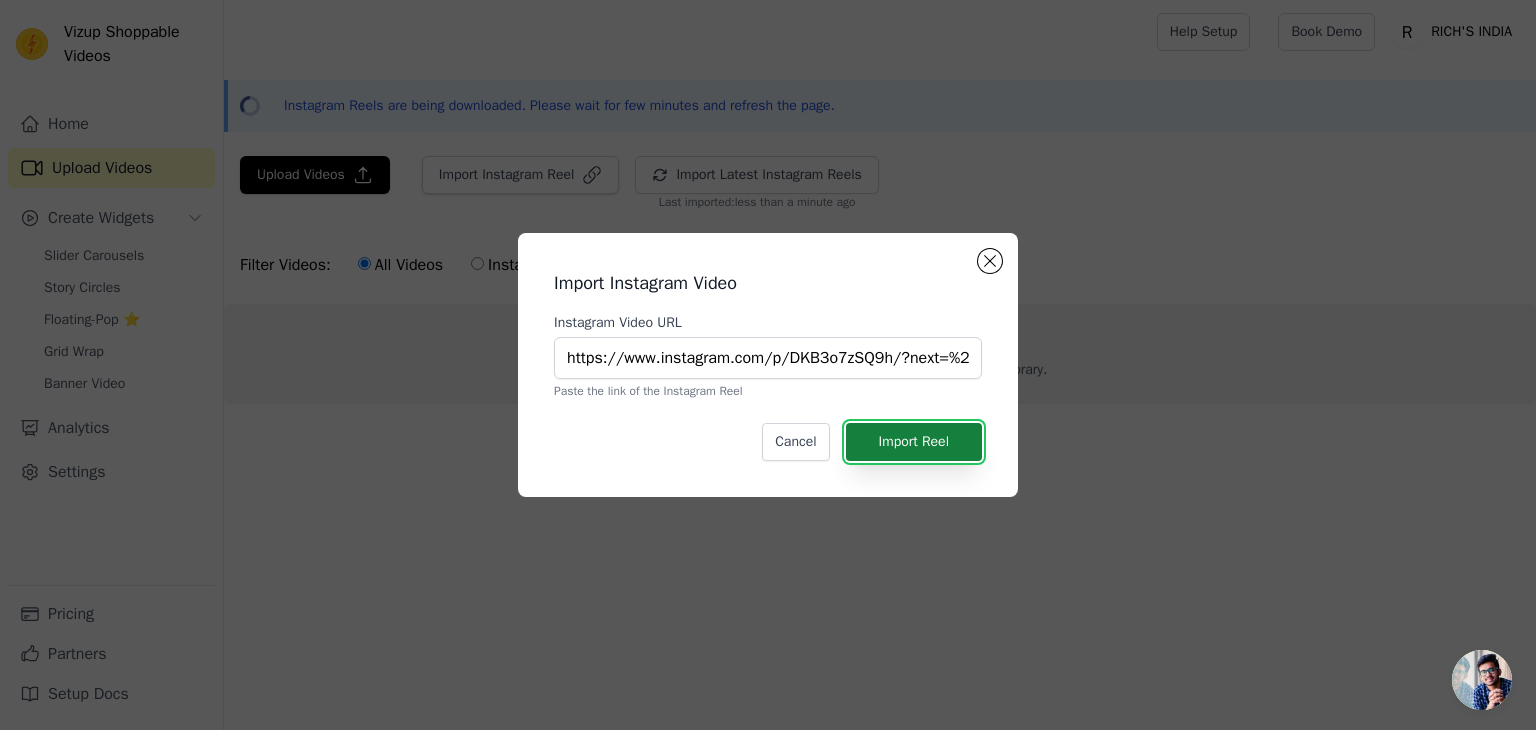 click on "Import Reel" at bounding box center [914, 442] 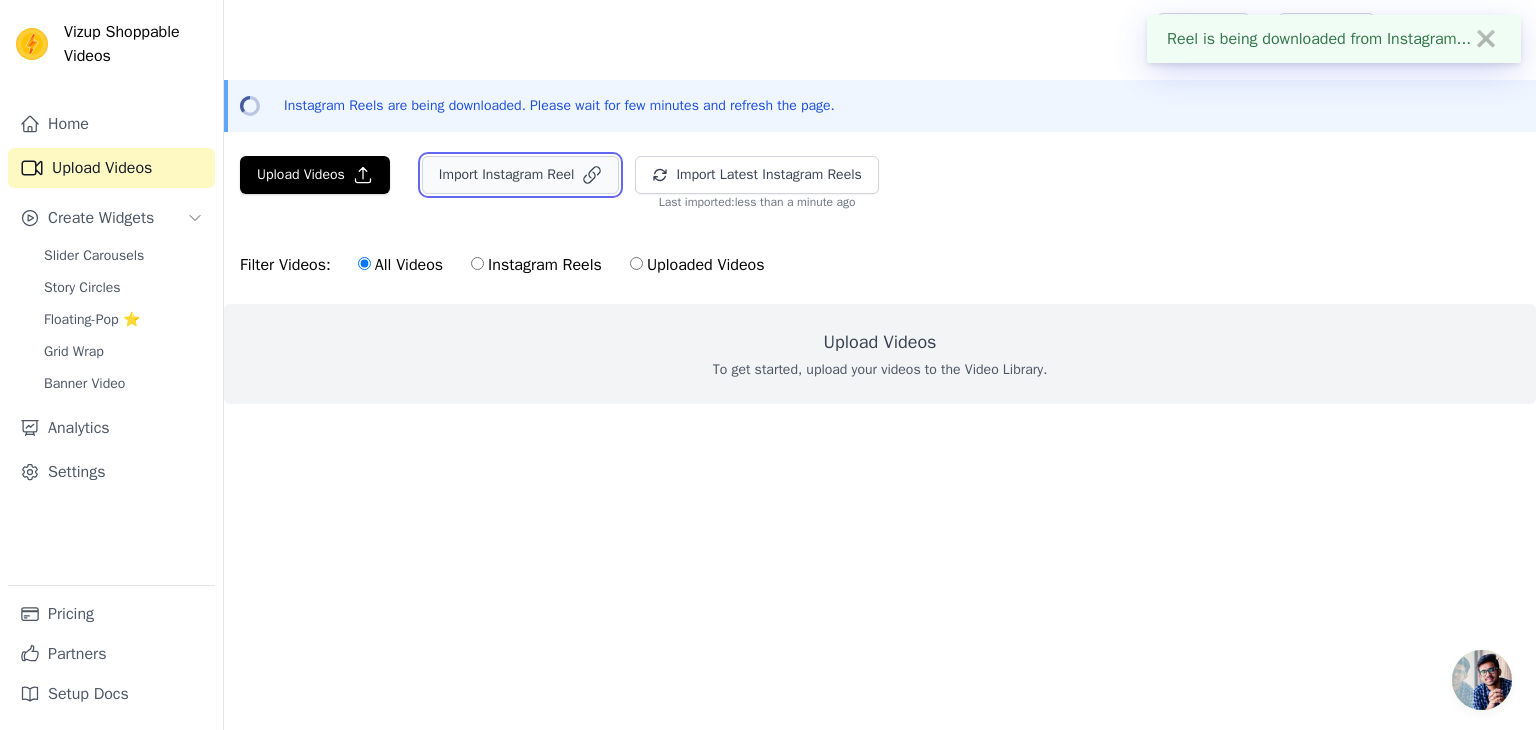 click on "Import Instagram Reel" at bounding box center (521, 175) 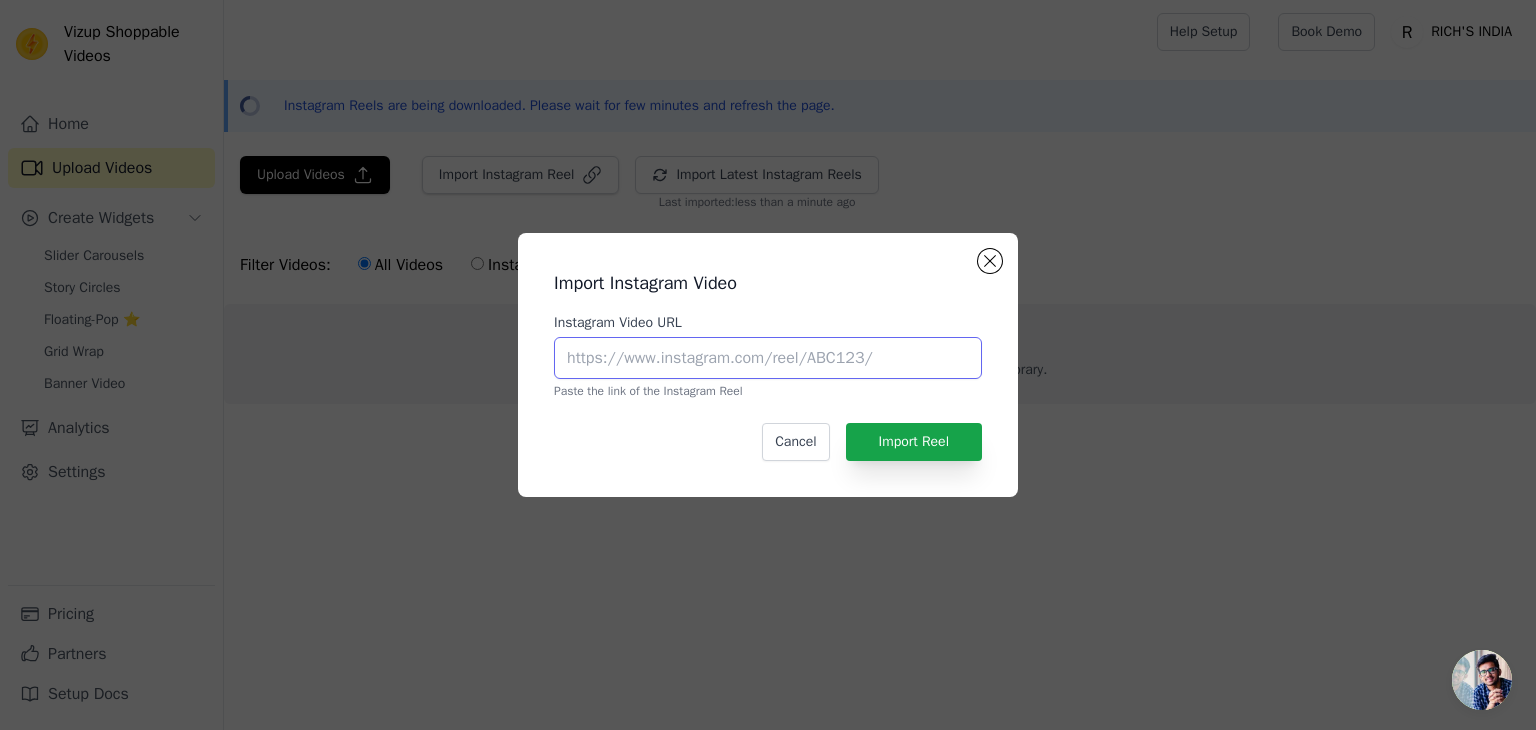 click on "Instagram Video URL" at bounding box center (768, 358) 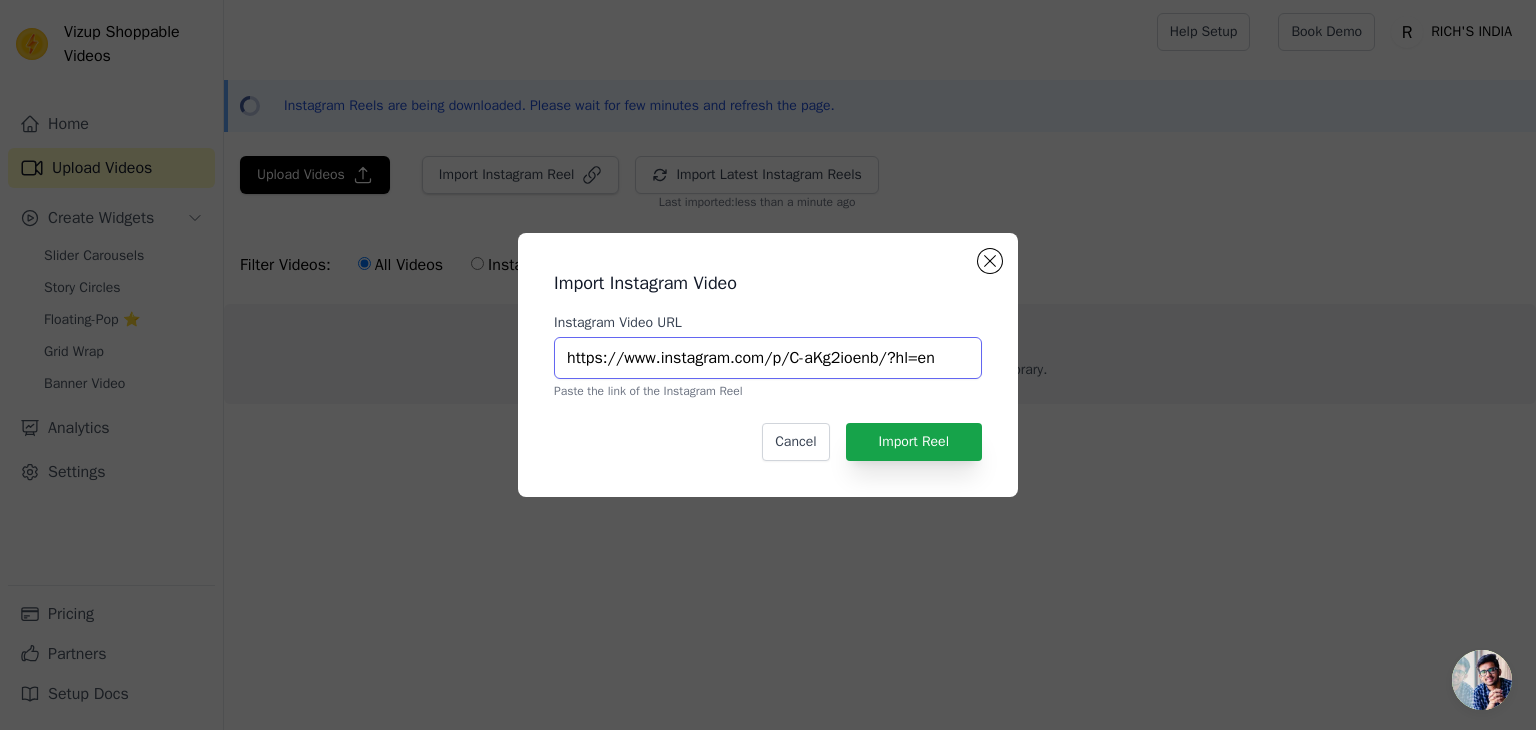 type on "https://www.instagram.com/p/C-aKg2ioenb/?hl=en" 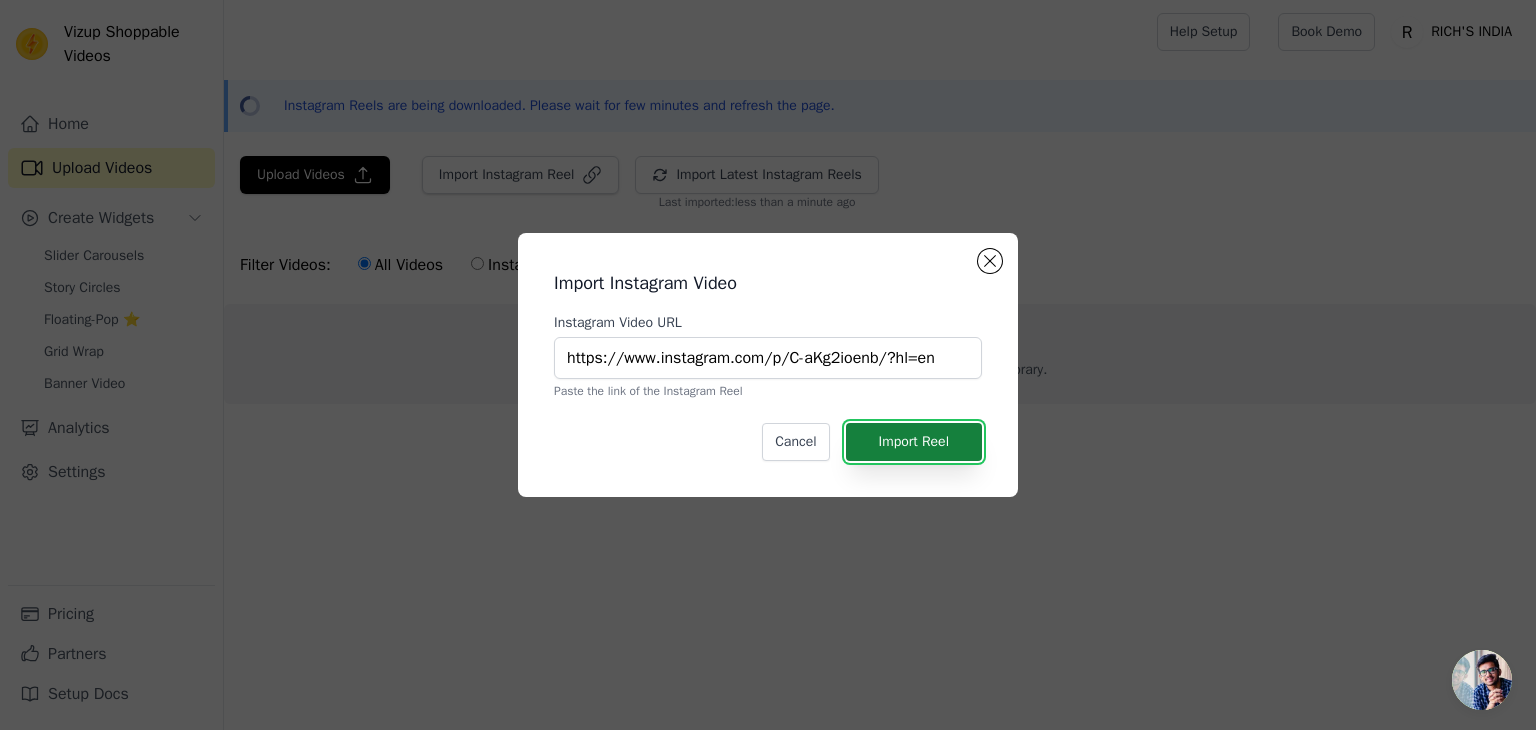 click on "Import Reel" at bounding box center [914, 442] 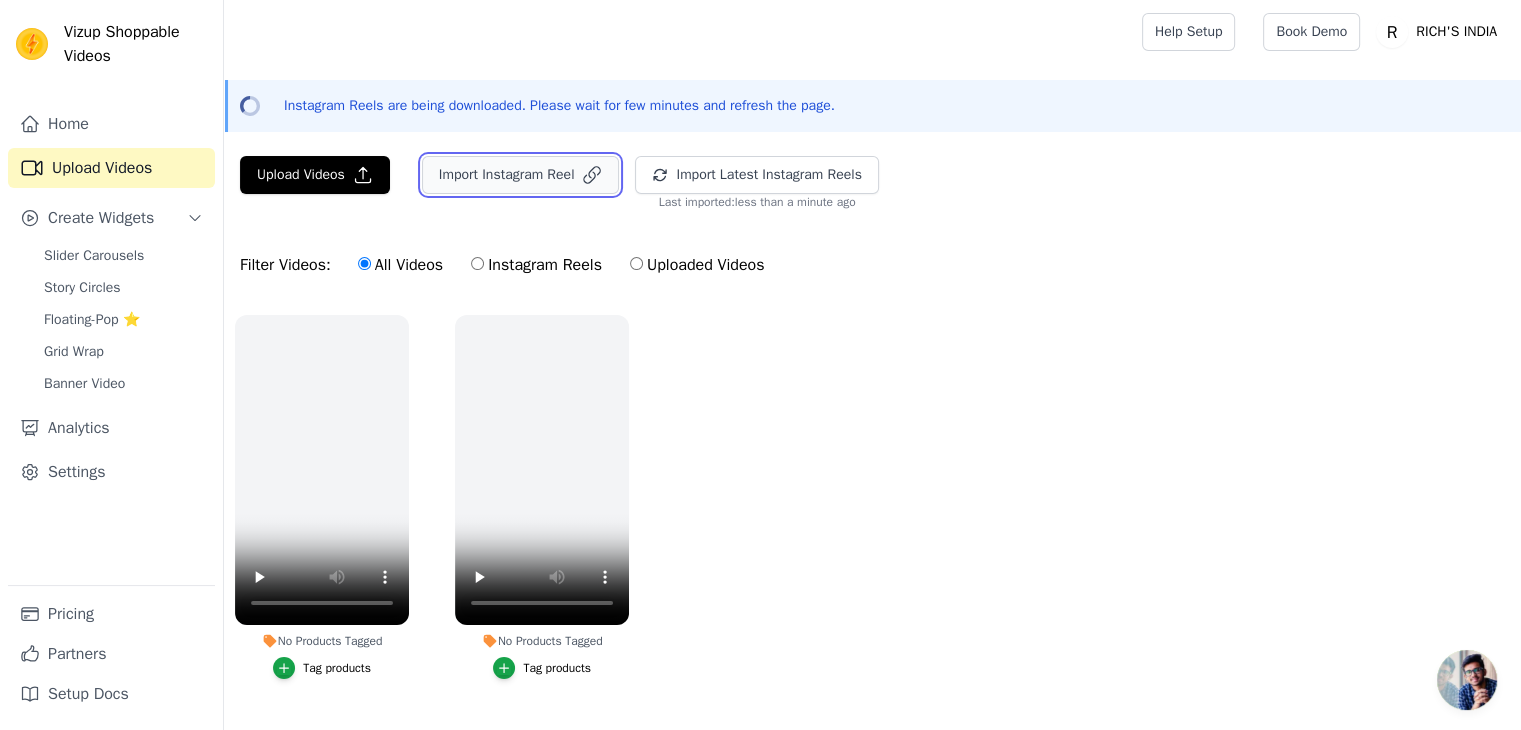 click on "Import Instagram Reel" at bounding box center [521, 175] 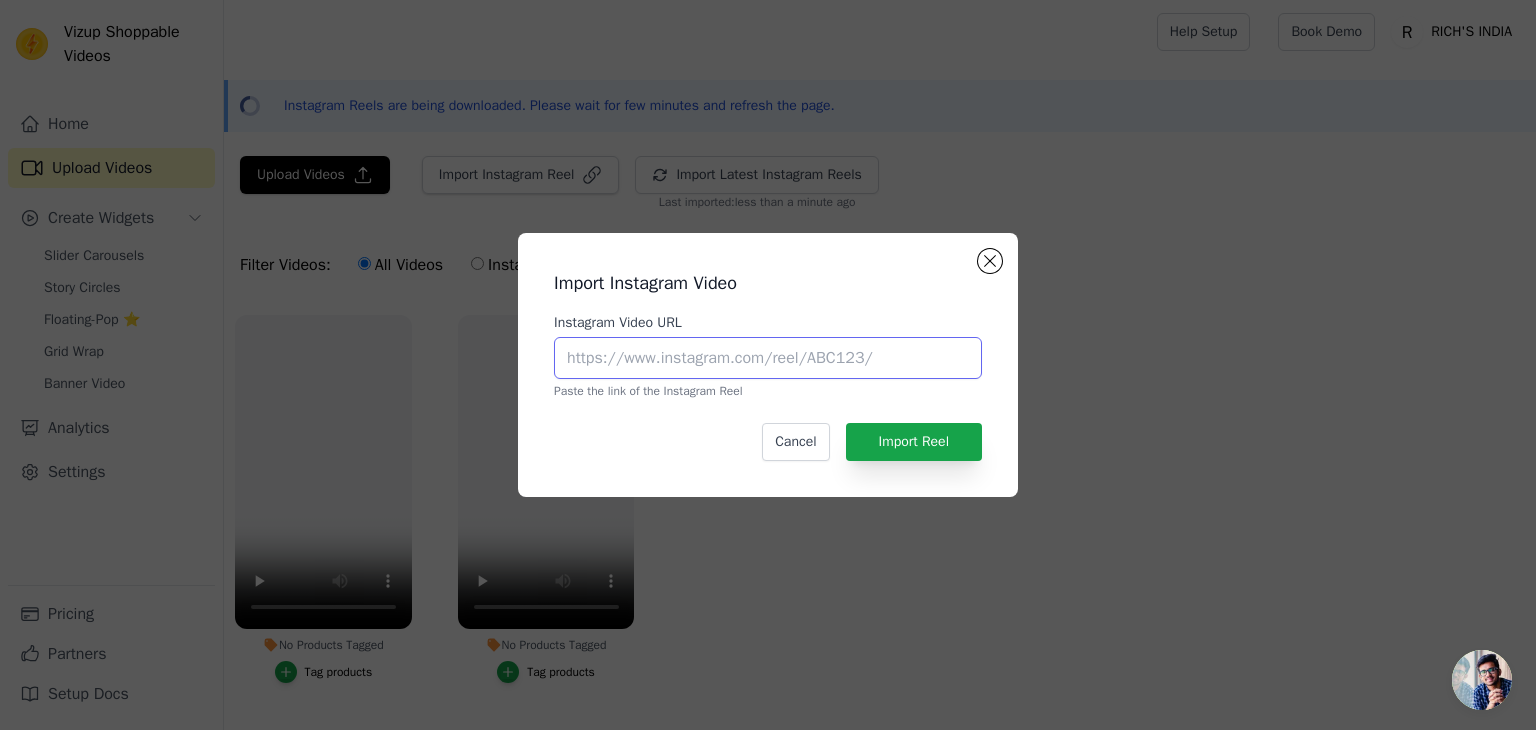 click on "Instagram Video URL" at bounding box center (768, 358) 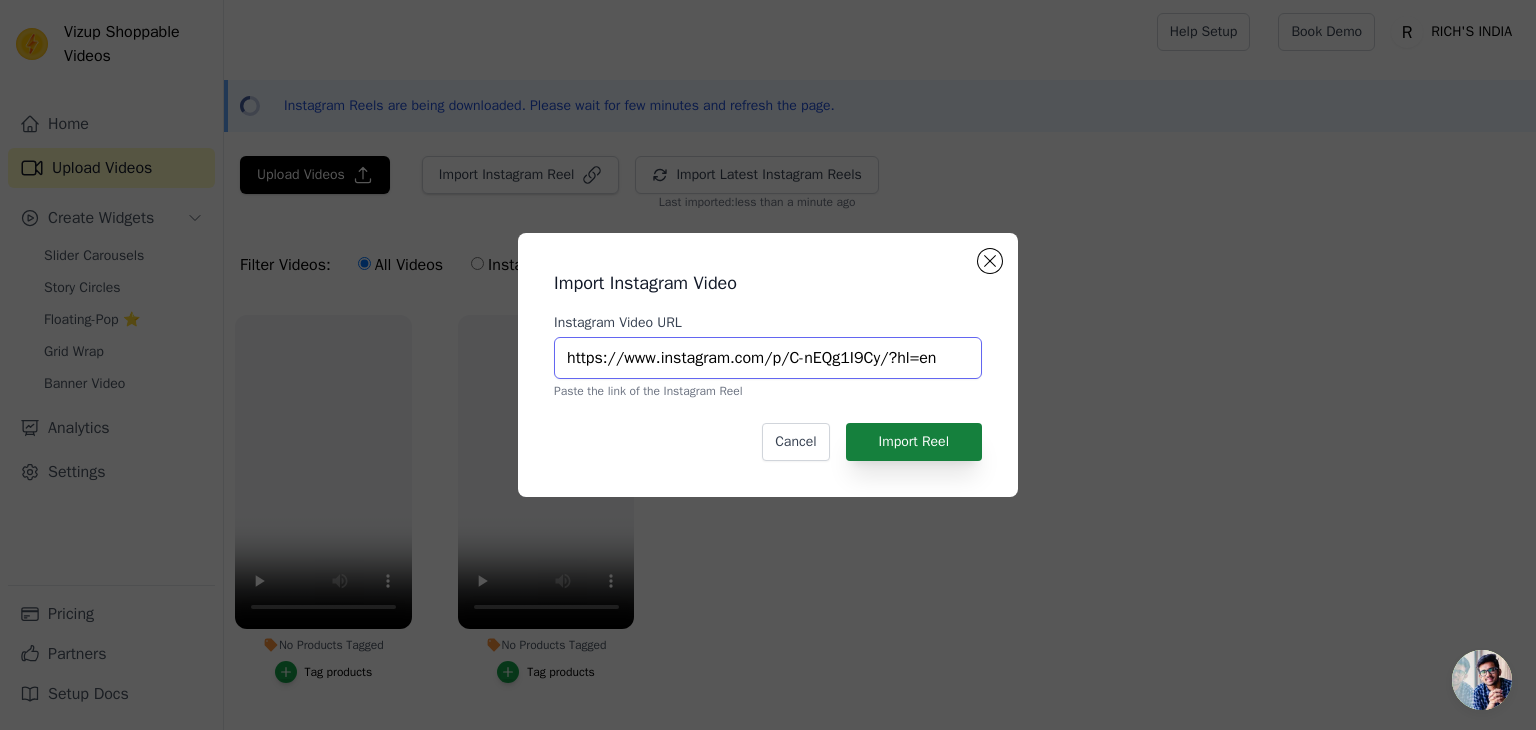 type on "https://www.instagram.com/p/C-nEQg1I9Cy/?hl=en" 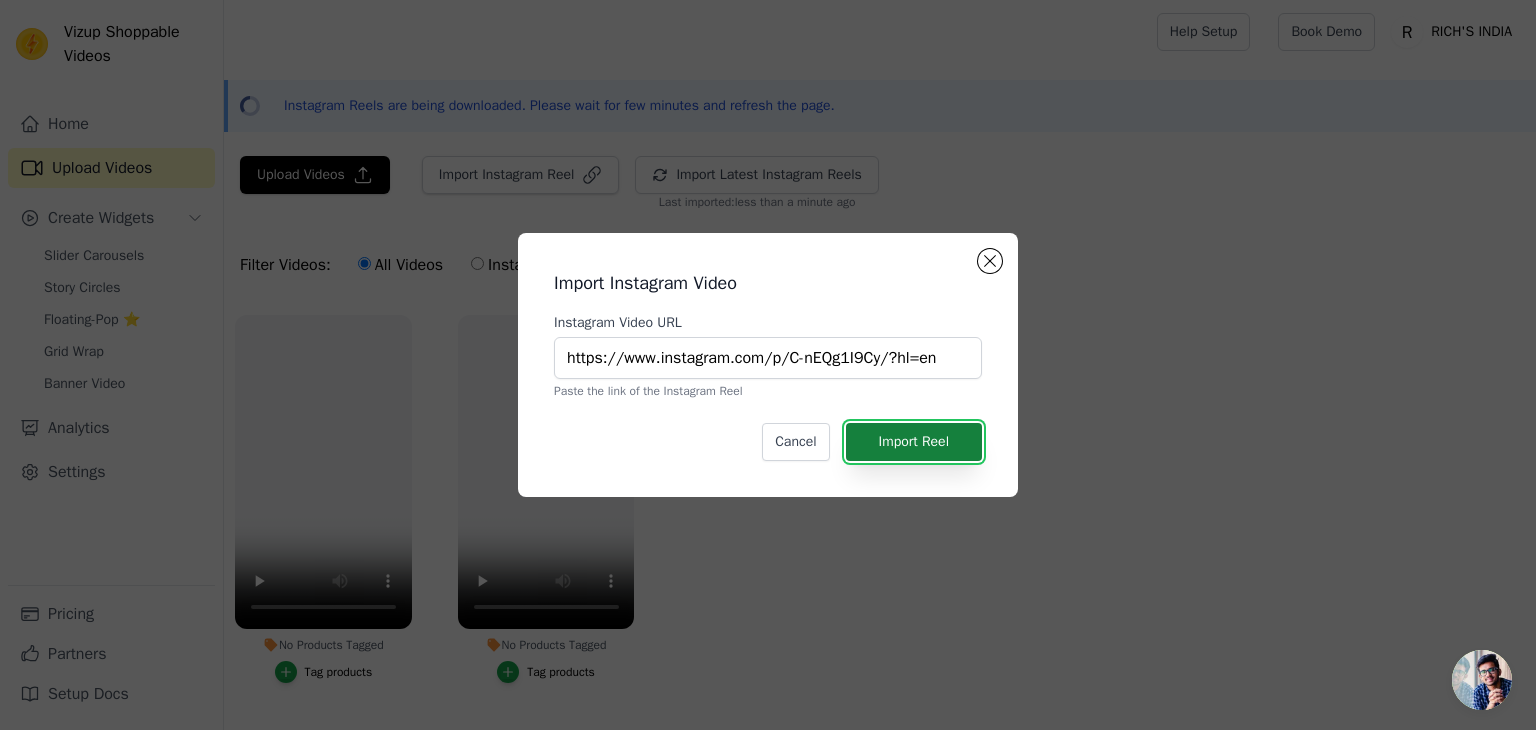 click on "Import Reel" at bounding box center [914, 442] 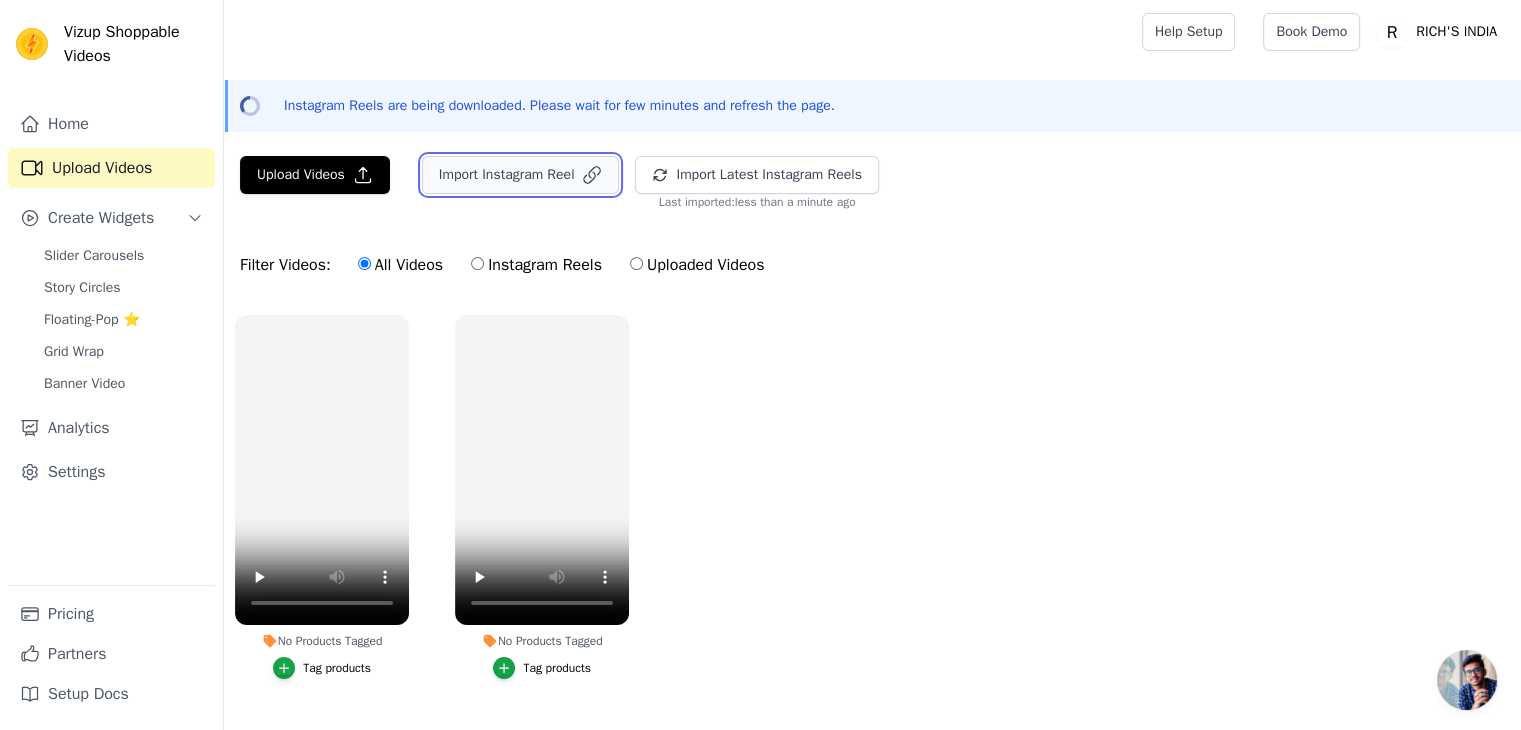 click on "Import Instagram Reel" at bounding box center [521, 175] 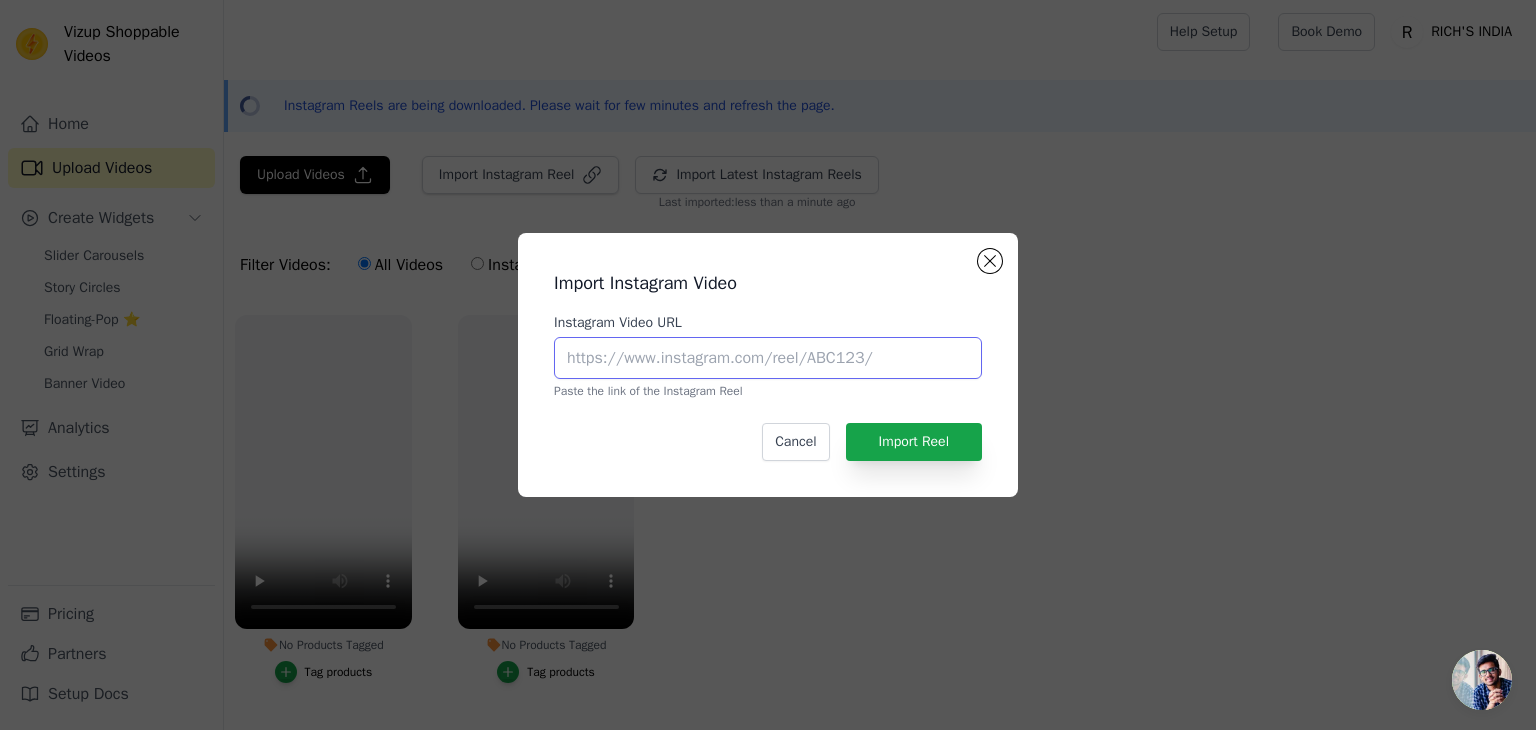 click on "Instagram Video URL" at bounding box center [768, 358] 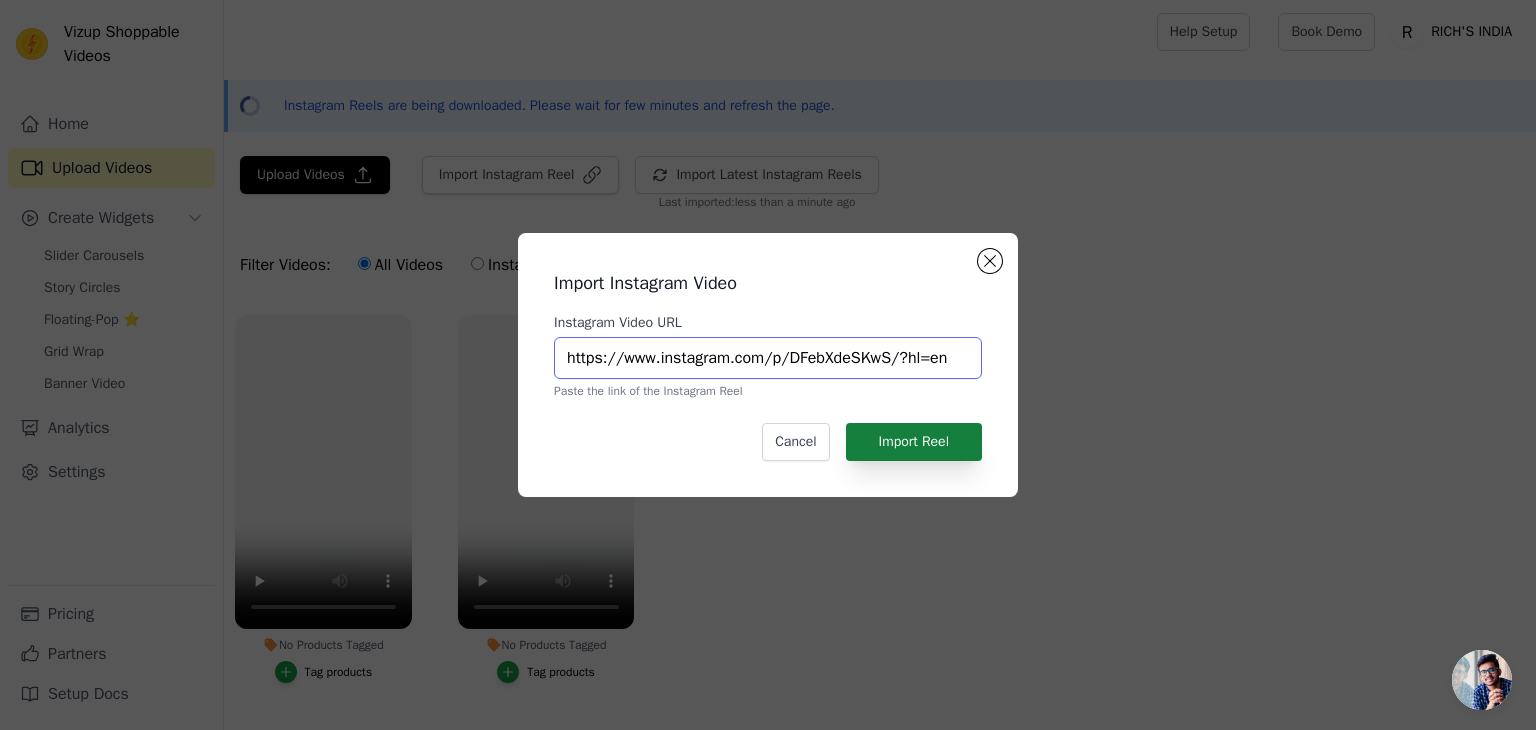 type on "https://www.instagram.com/p/DFebXdeSKwS/?hl=en" 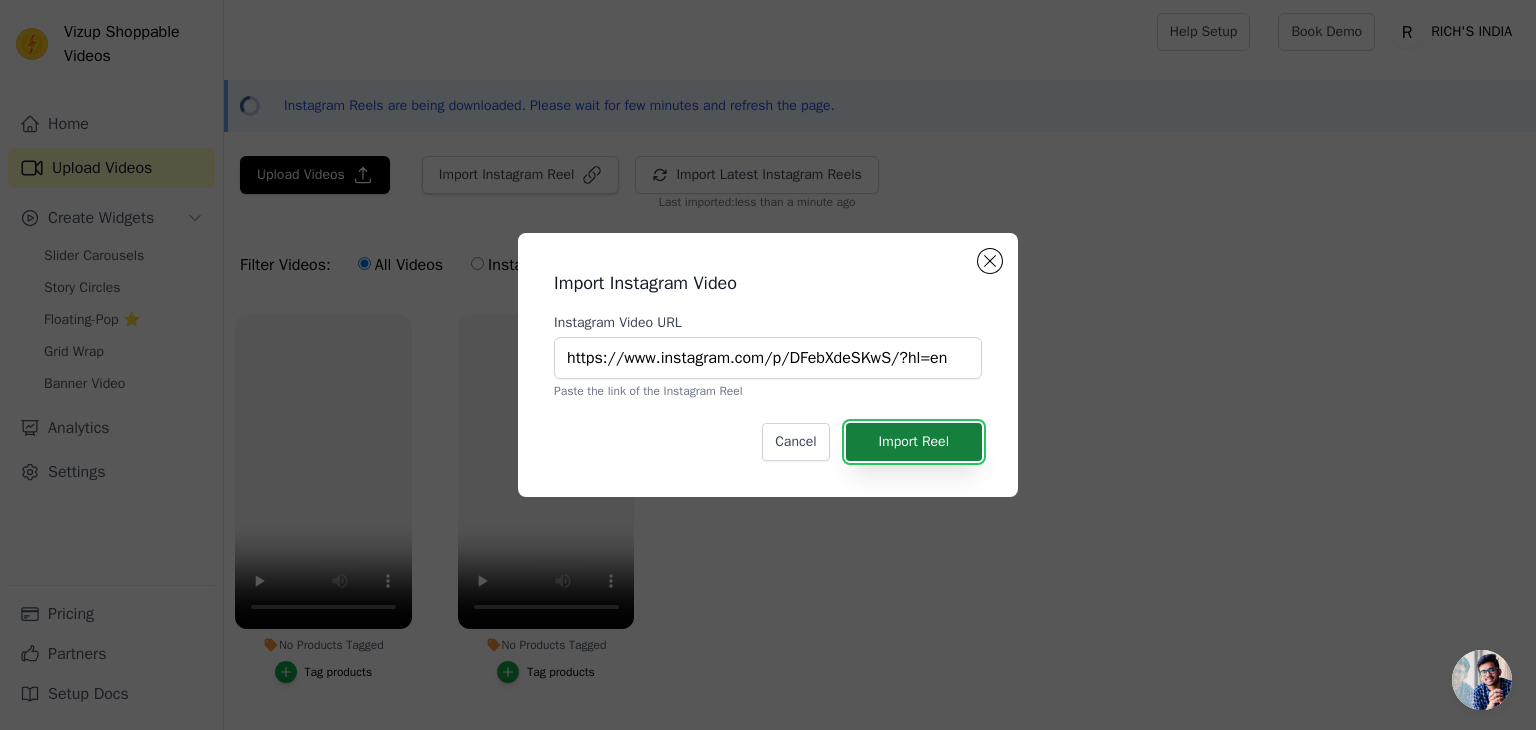 click on "Import Reel" at bounding box center (914, 442) 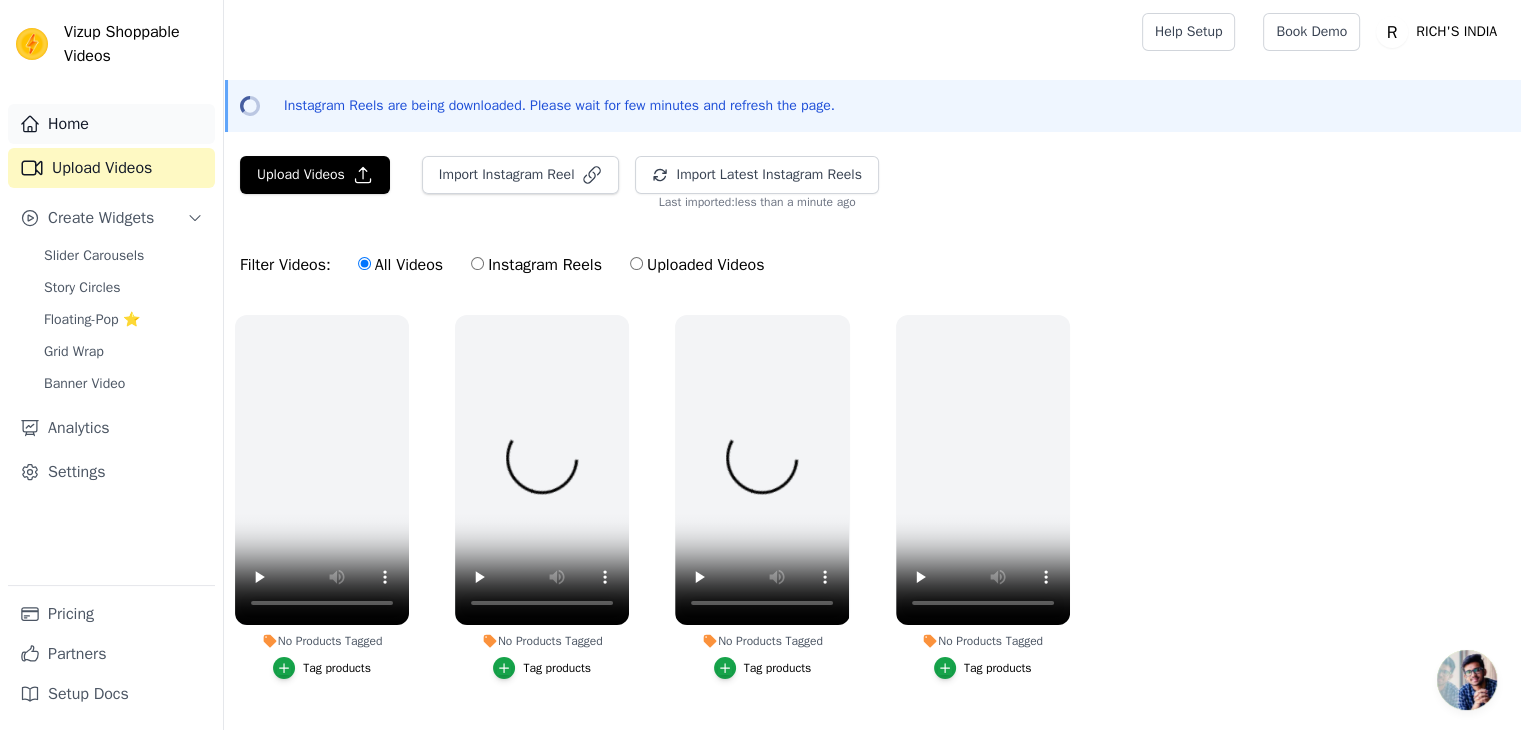 click on "Home" at bounding box center [111, 124] 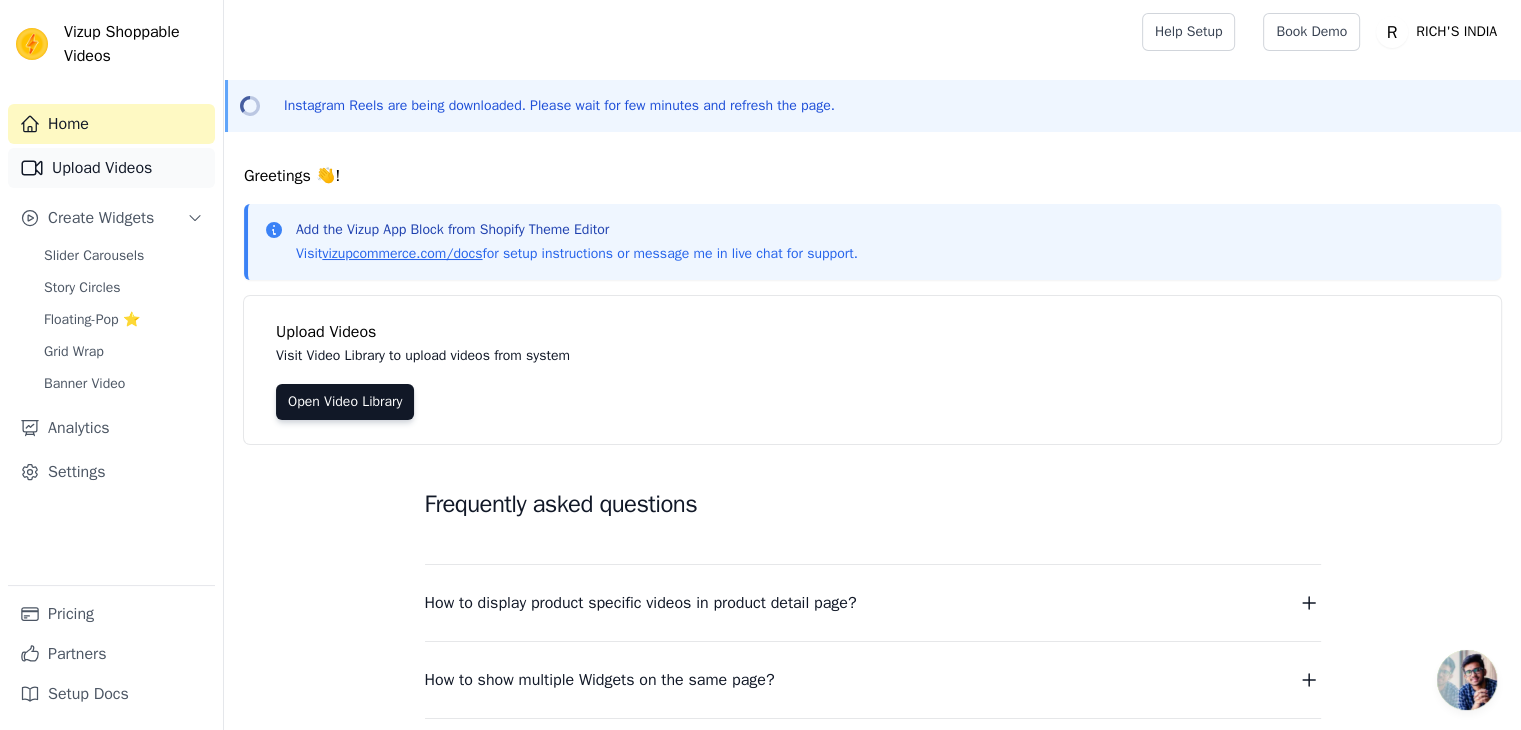 click on "Upload Videos" at bounding box center (111, 168) 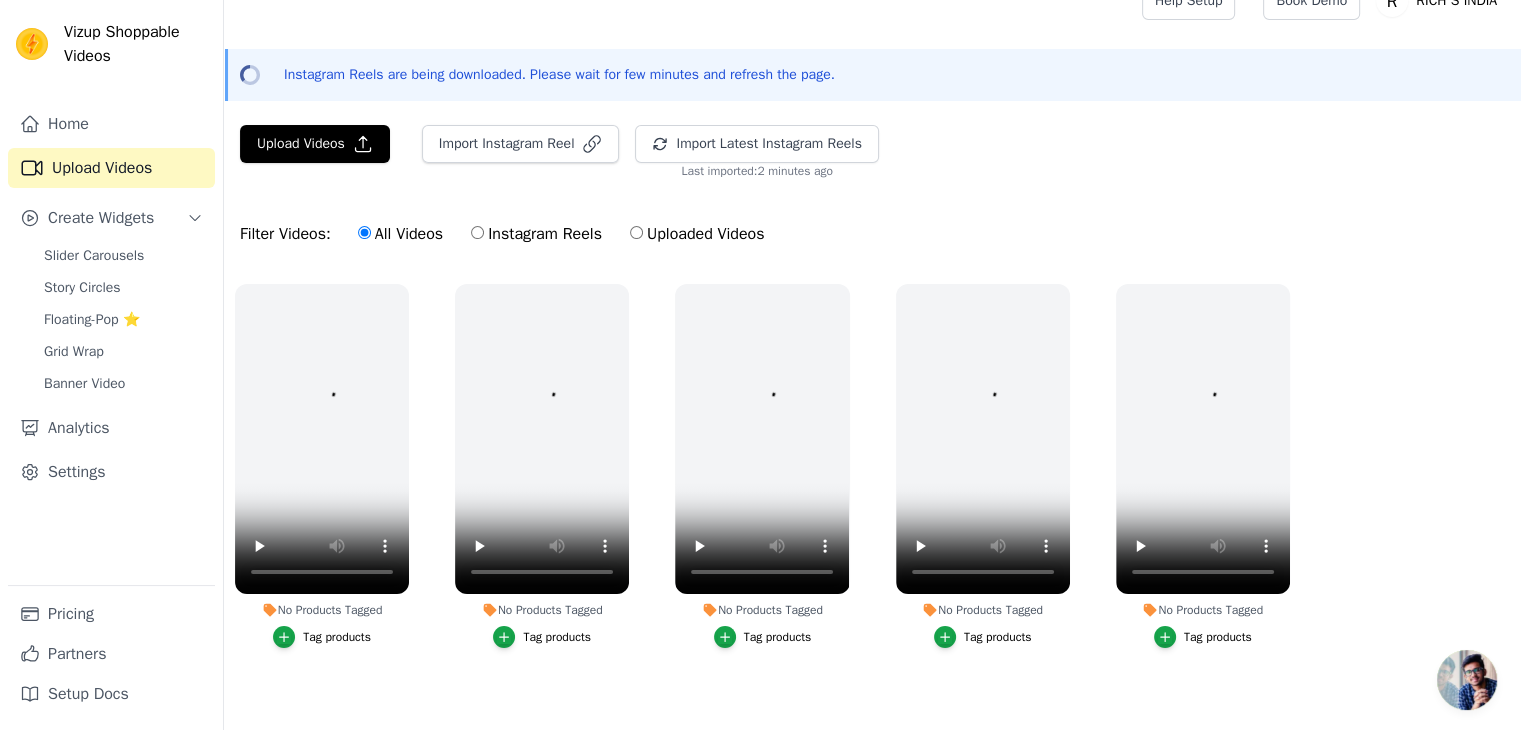 scroll, scrollTop: 0, scrollLeft: 0, axis: both 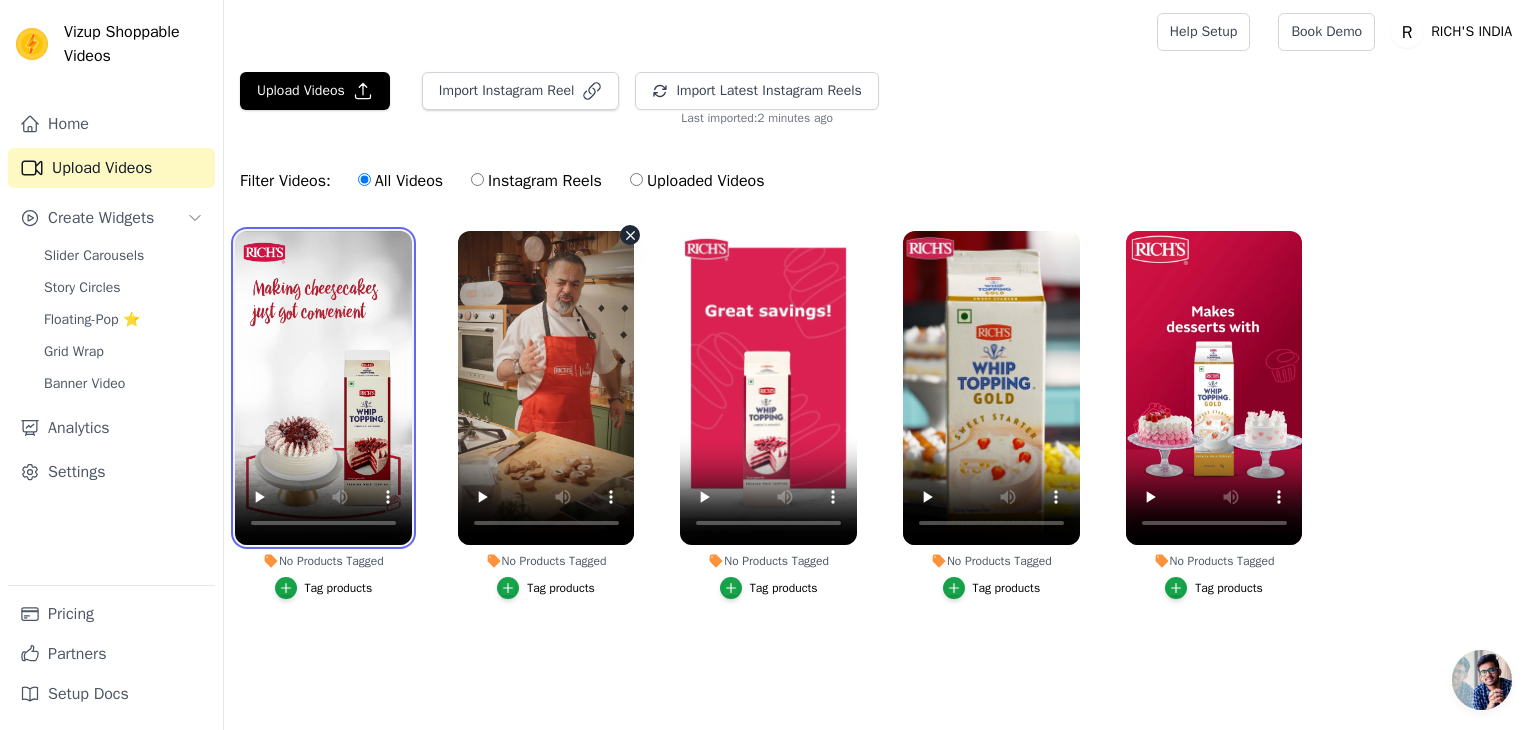 drag, startPoint x: 344, startPoint y: 335, endPoint x: 524, endPoint y: 328, distance: 180.13606 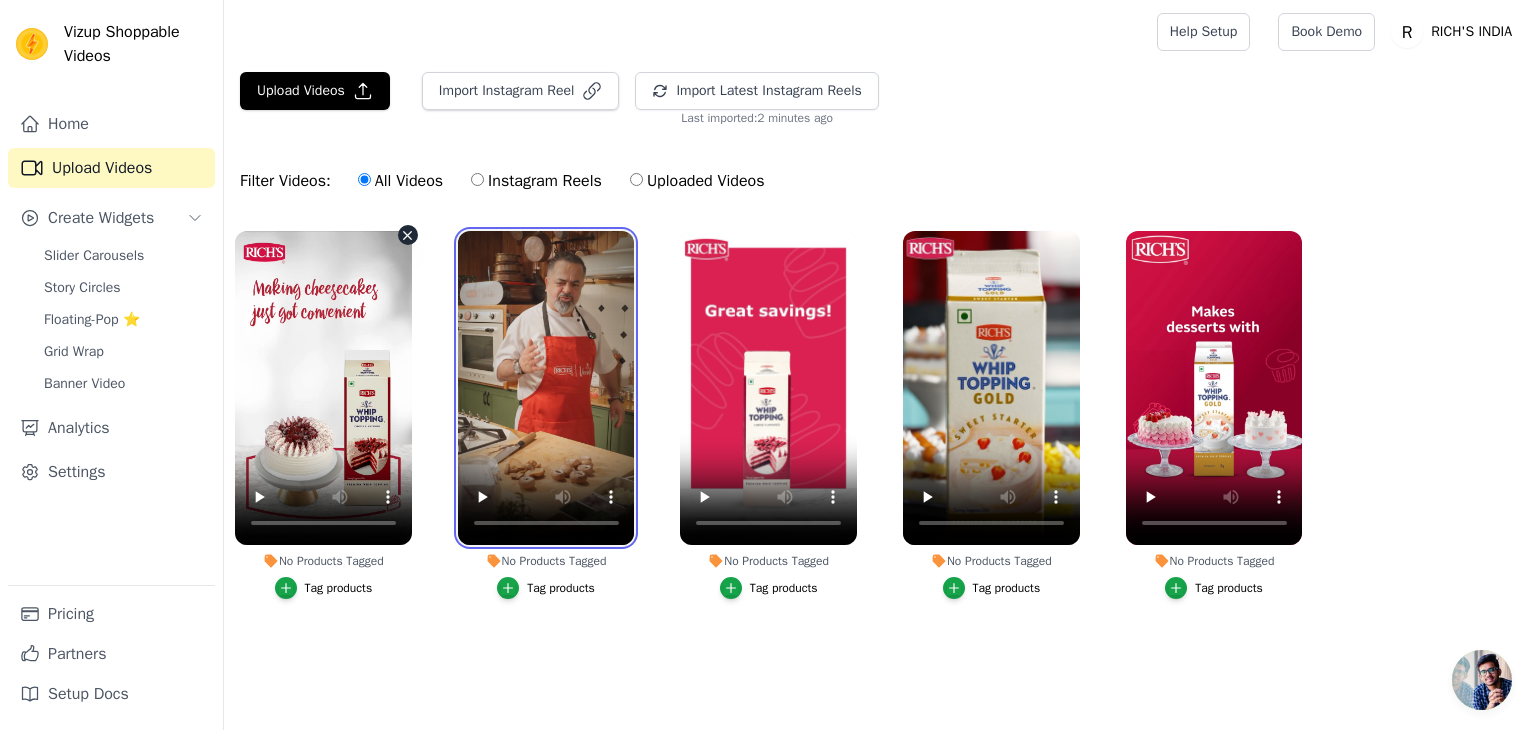 drag, startPoint x: 524, startPoint y: 328, endPoint x: 354, endPoint y: 314, distance: 170.5755 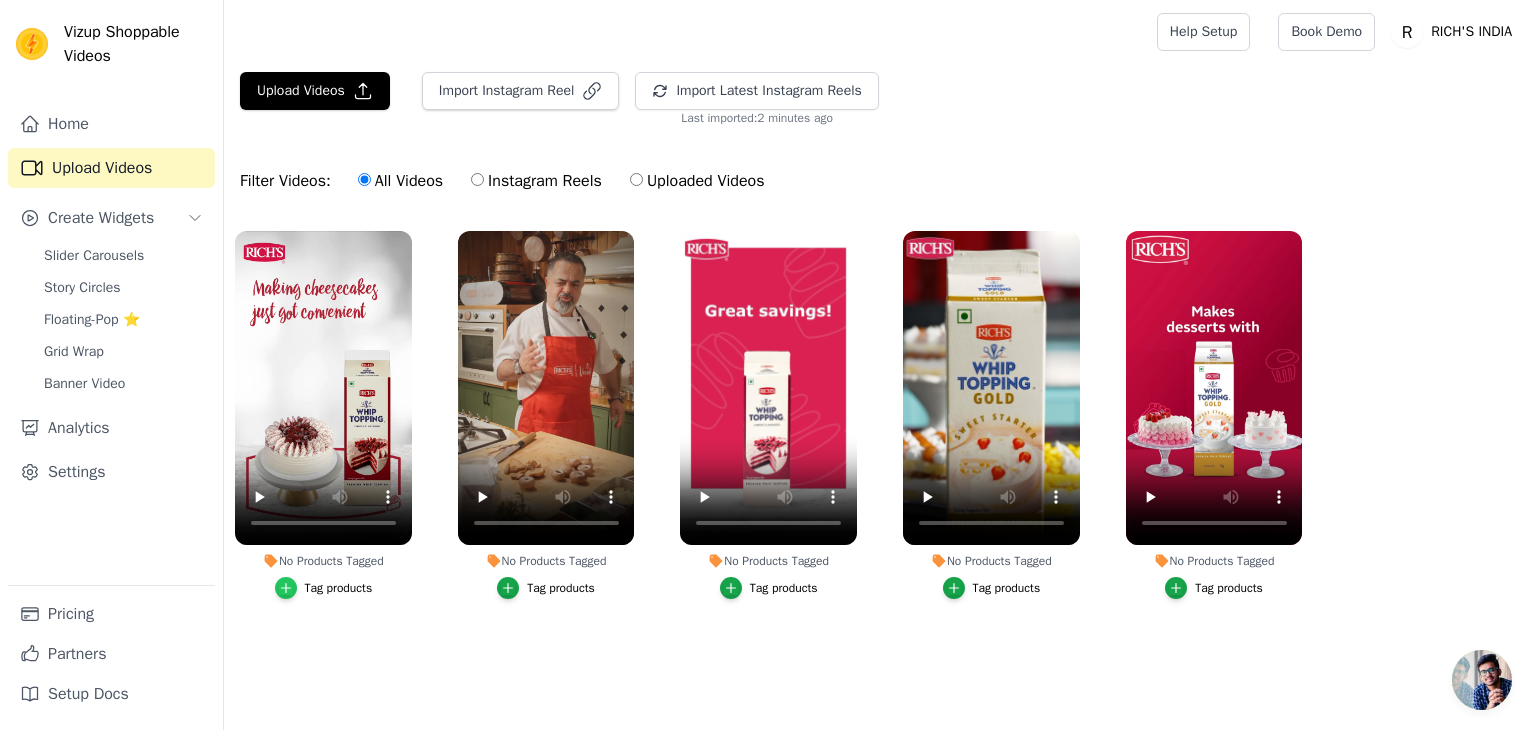click 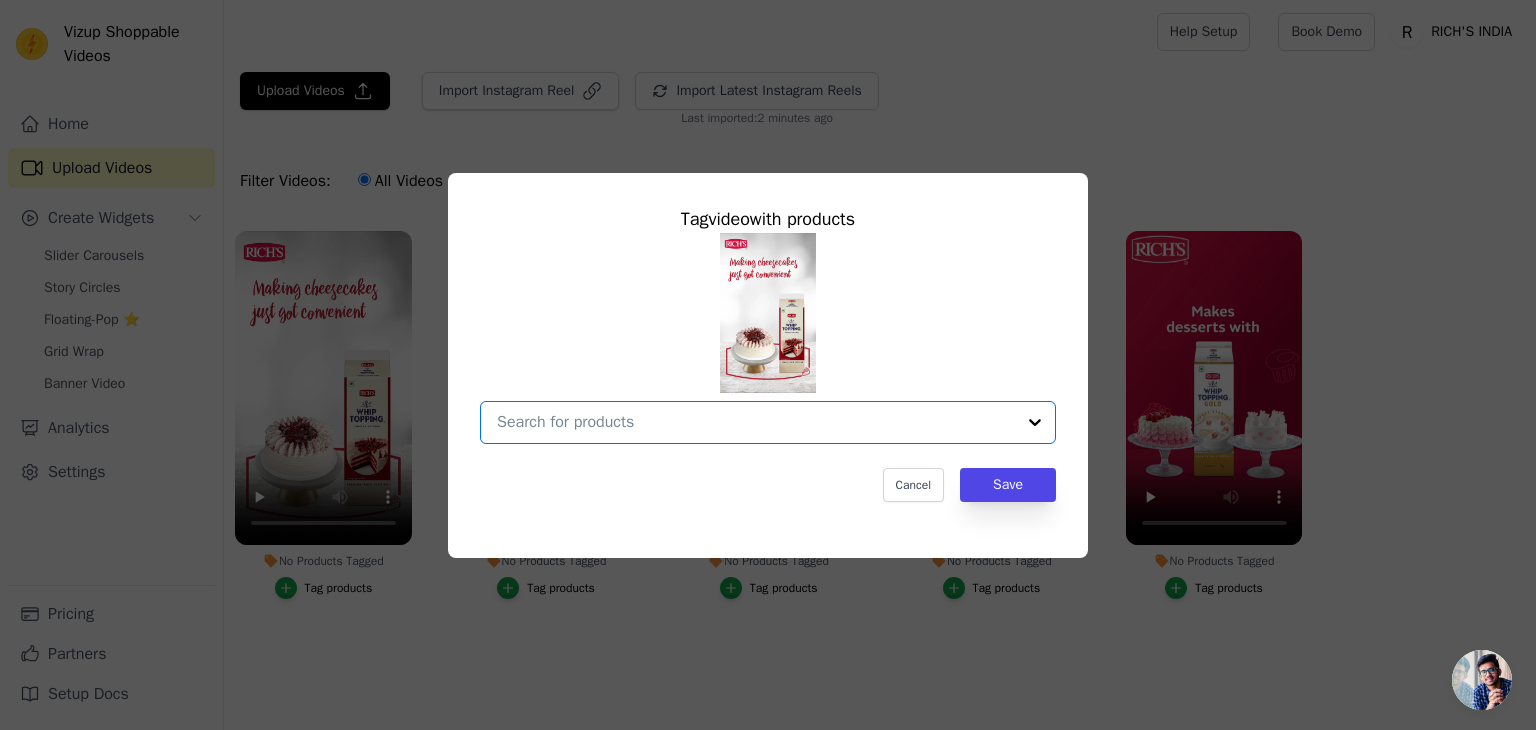 click on "No Products Tagged     Tag  video  with products       Option undefined, selected.   Select is focused, type to refine list, press down to open the menu.                   Cancel   Save     Tag products" at bounding box center [756, 422] 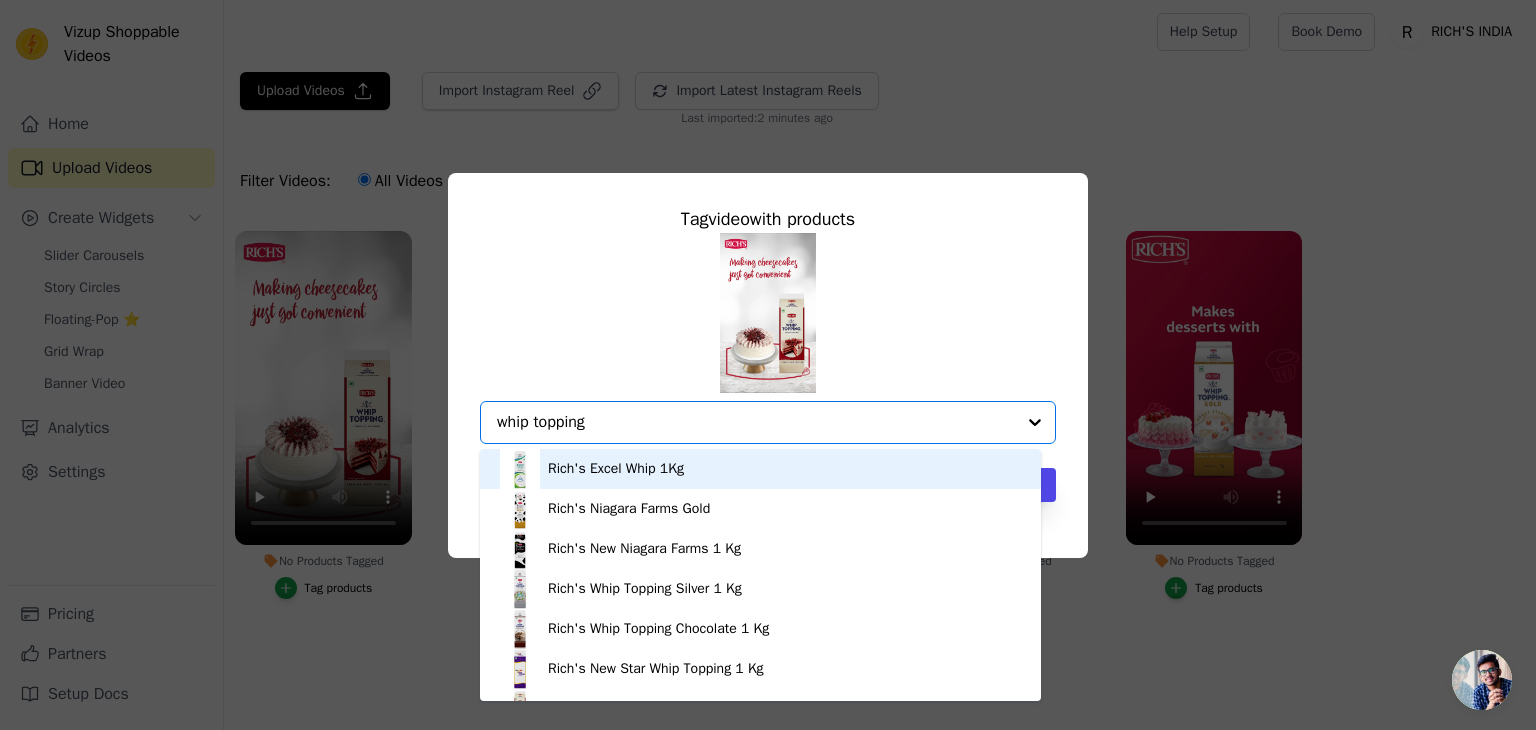 type on "whip topping" 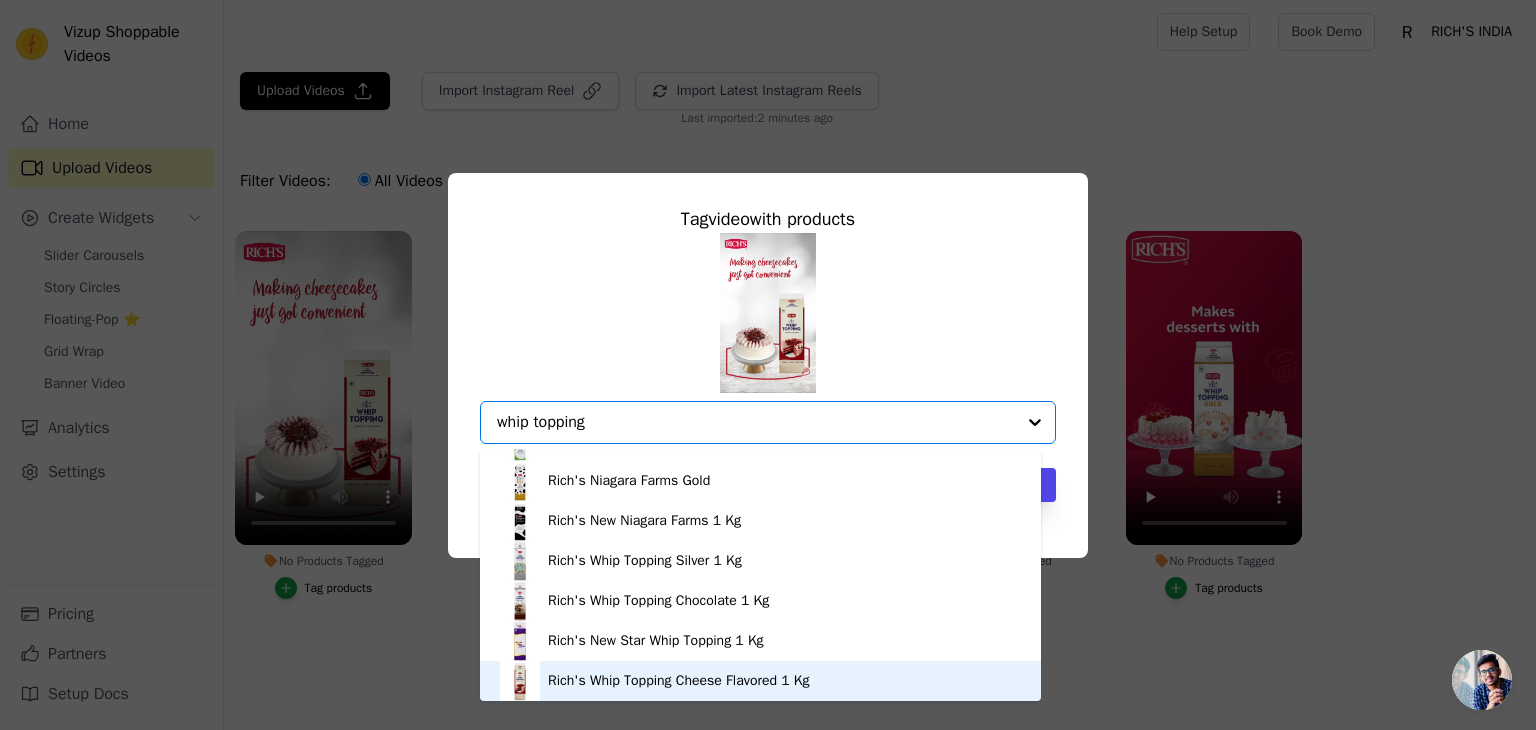 scroll, scrollTop: 68, scrollLeft: 0, axis: vertical 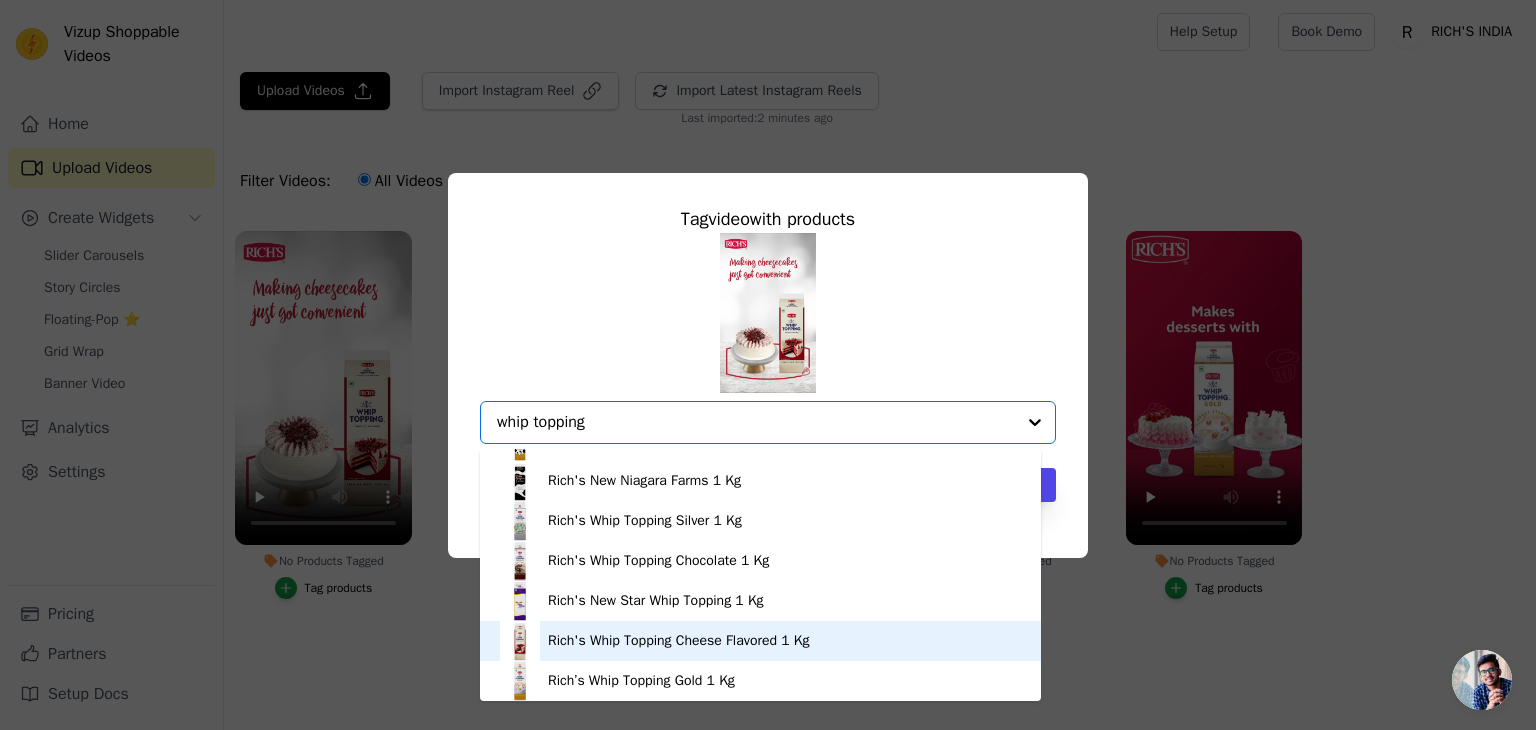 type 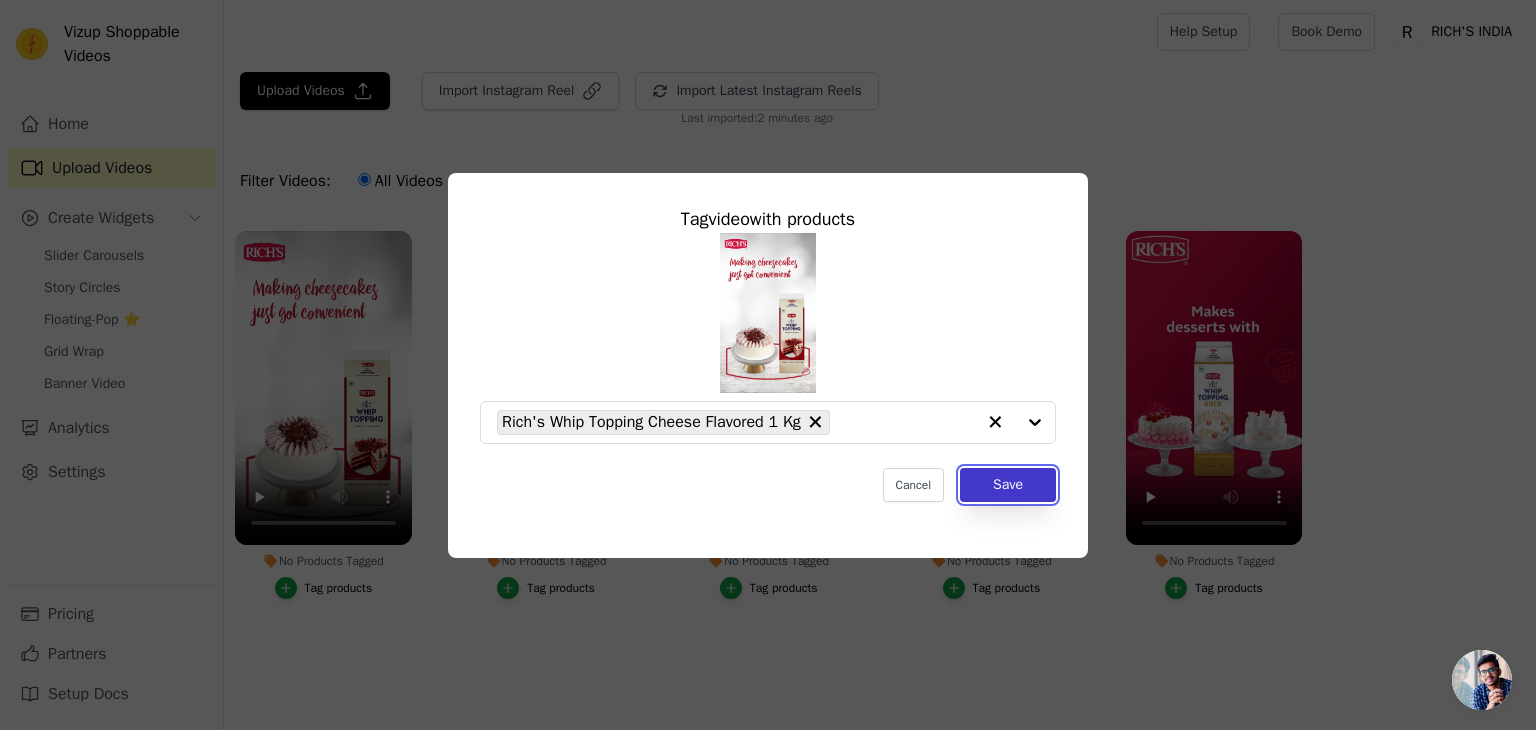 click on "Save" at bounding box center [1008, 485] 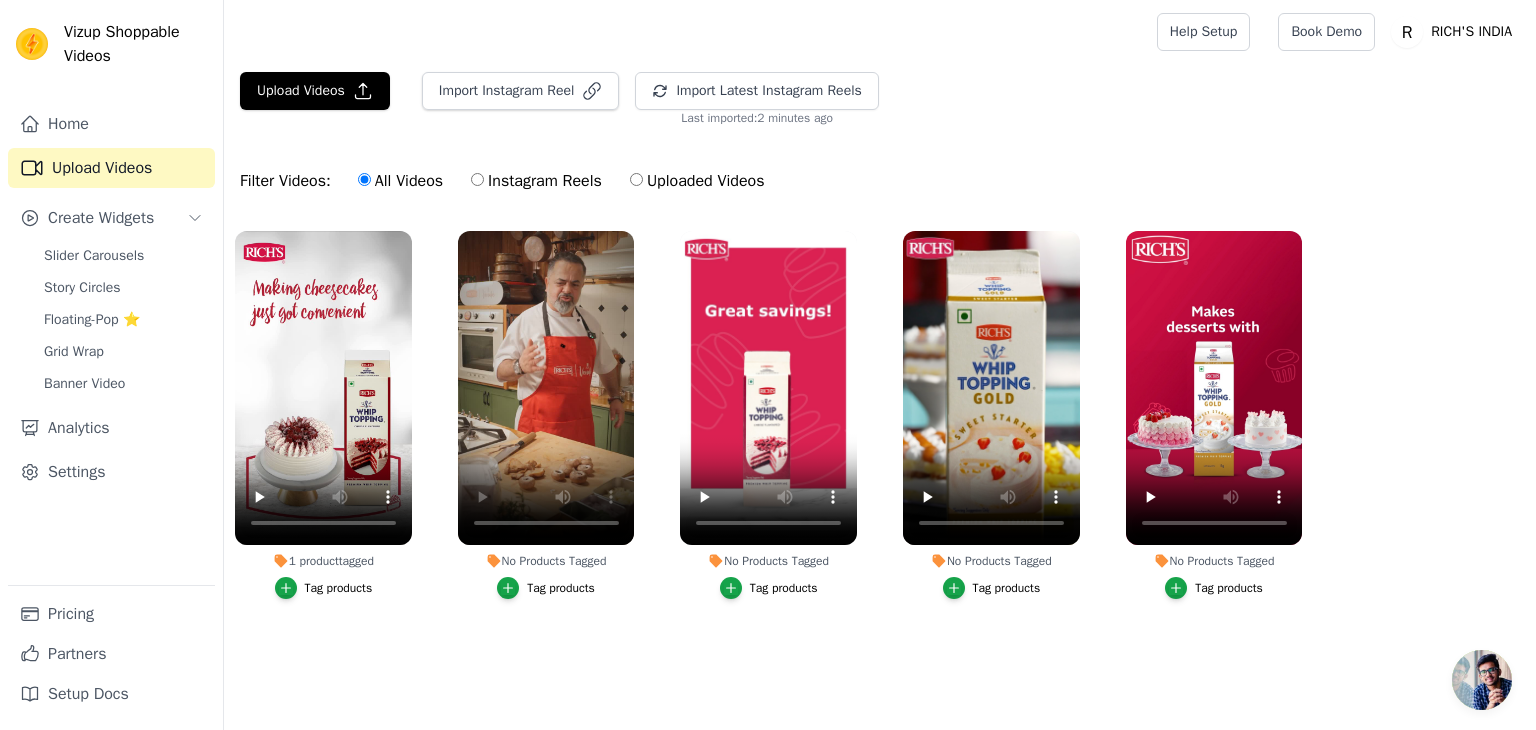 click on "Tag products" at bounding box center [561, 588] 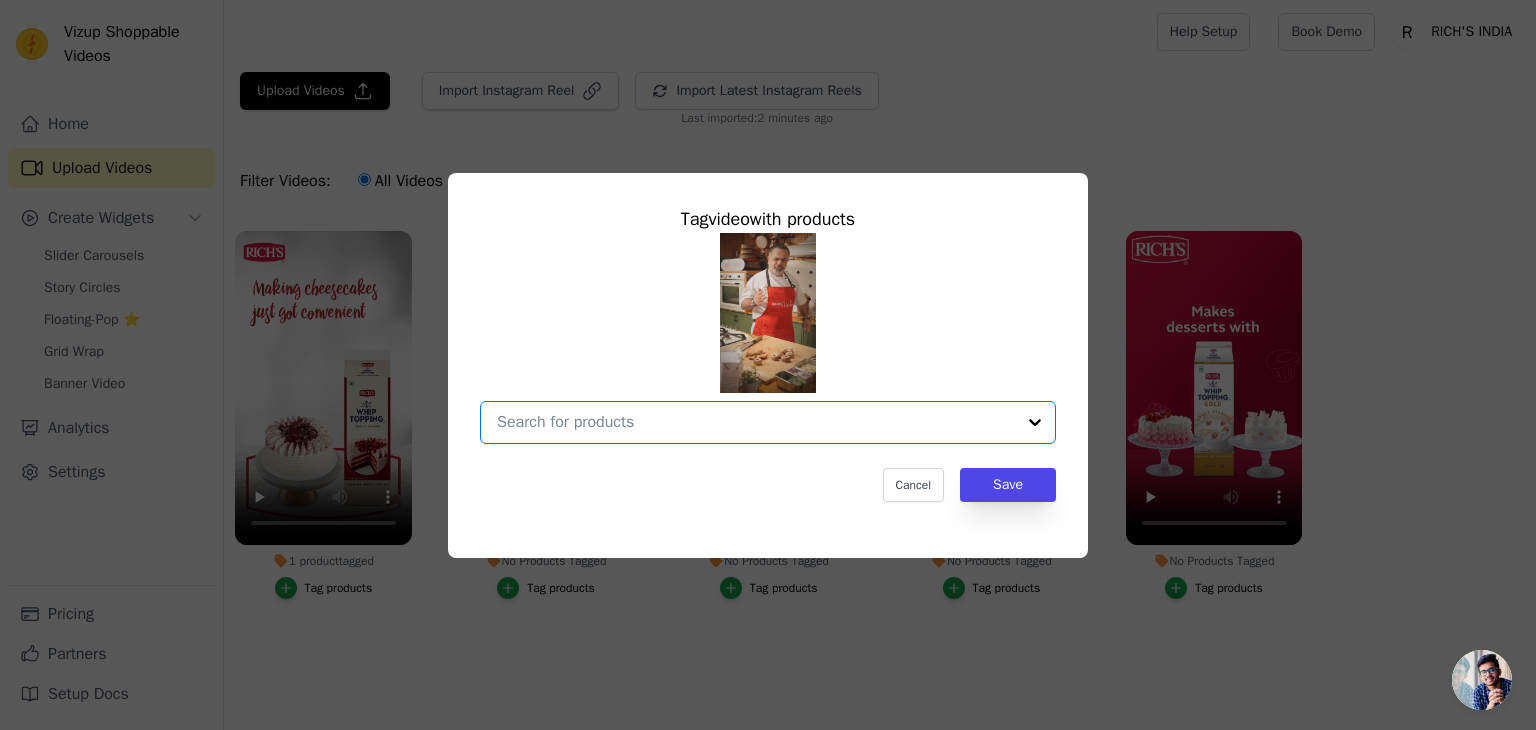 click on "No Products Tagged     Tag  video  with products       Option undefined, selected.   Select is focused, type to refine list, press down to open the menu.                   Cancel   Save     Tag products" at bounding box center (756, 422) 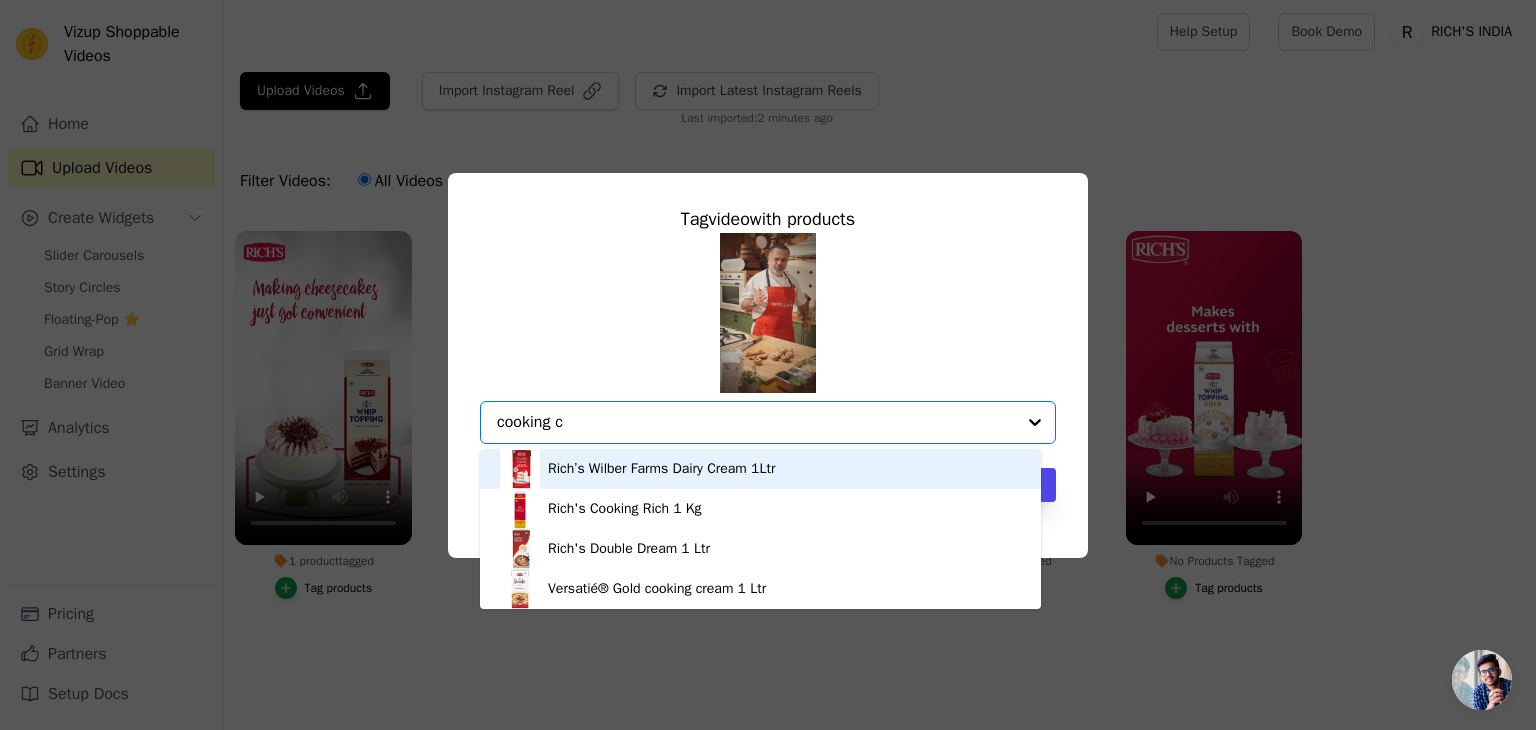 type on "cooking cr" 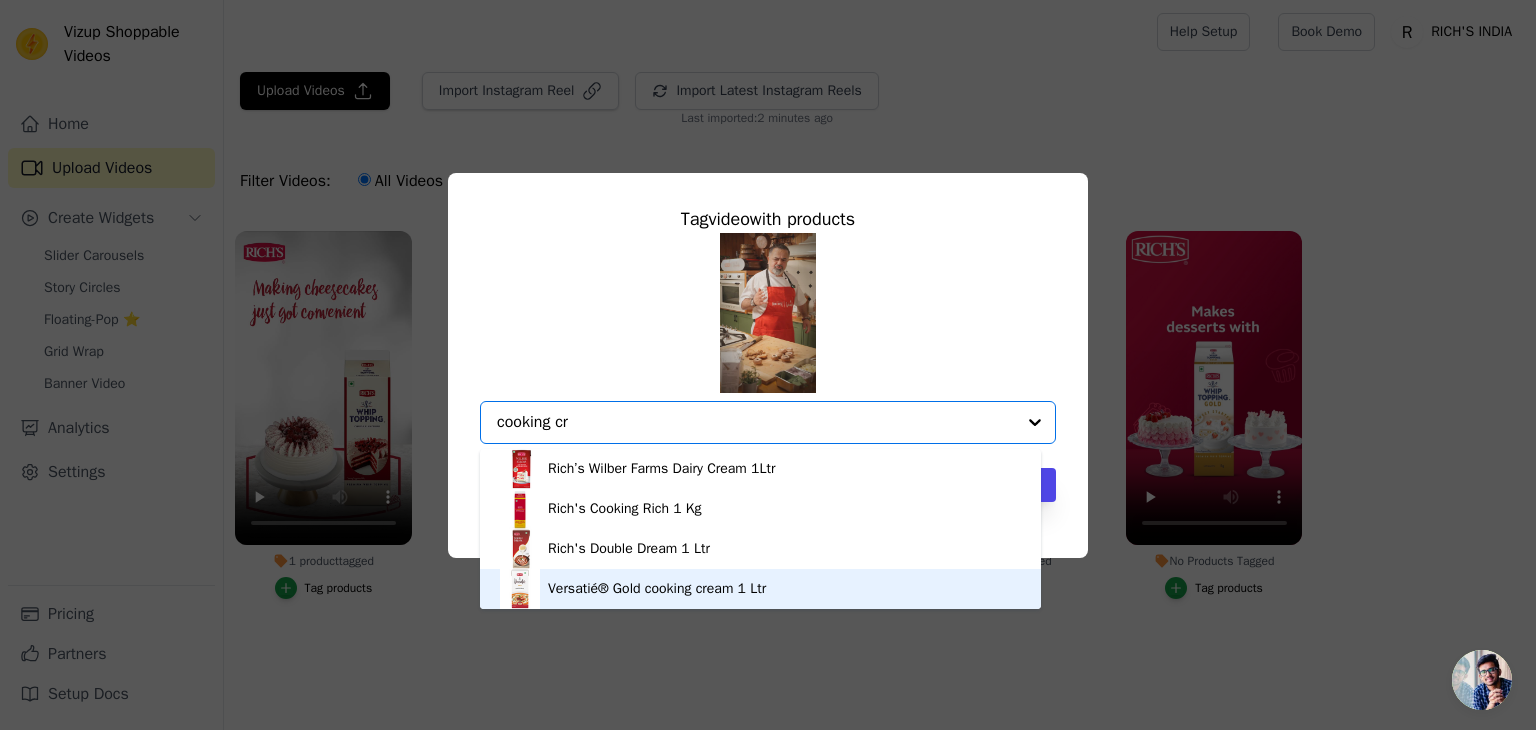type 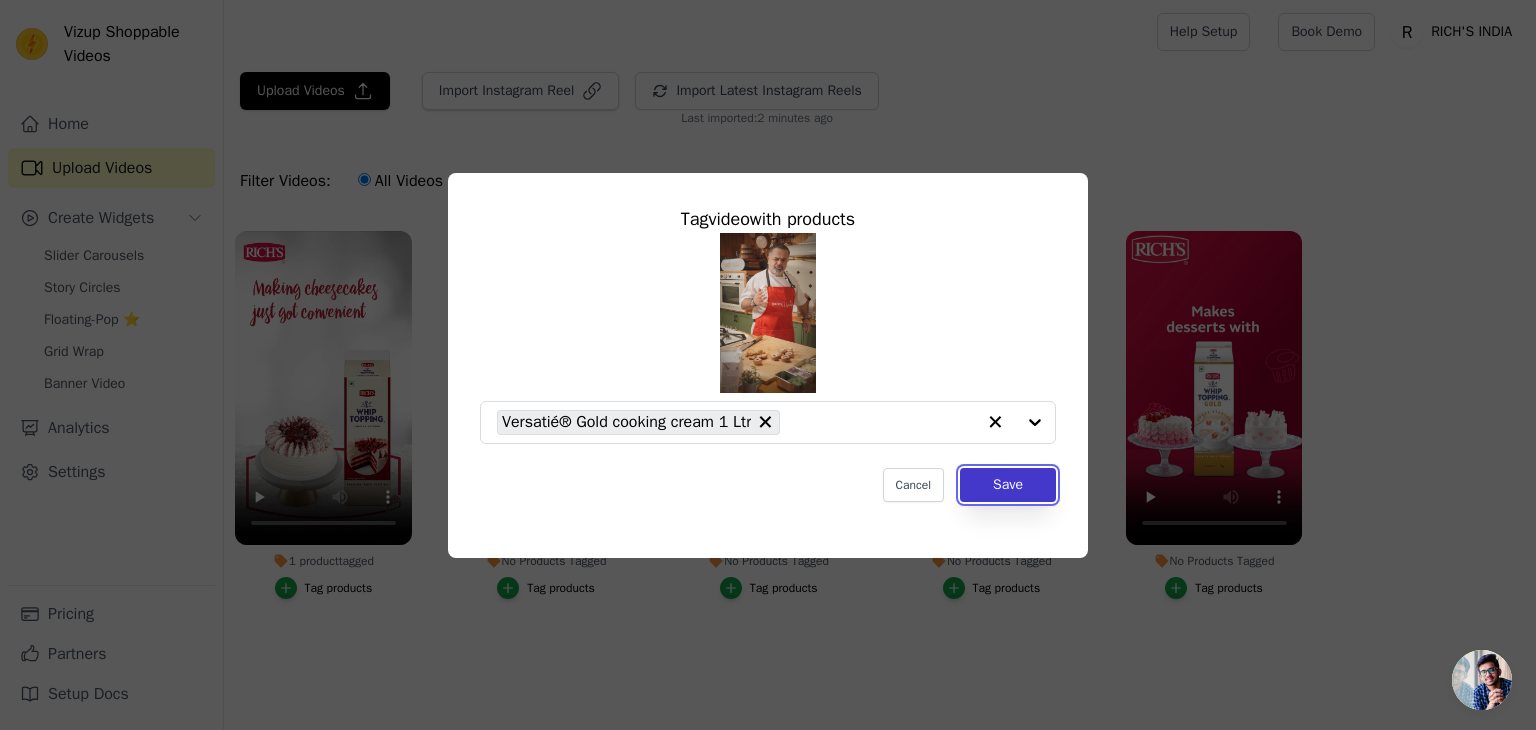 click on "Save" at bounding box center (1008, 485) 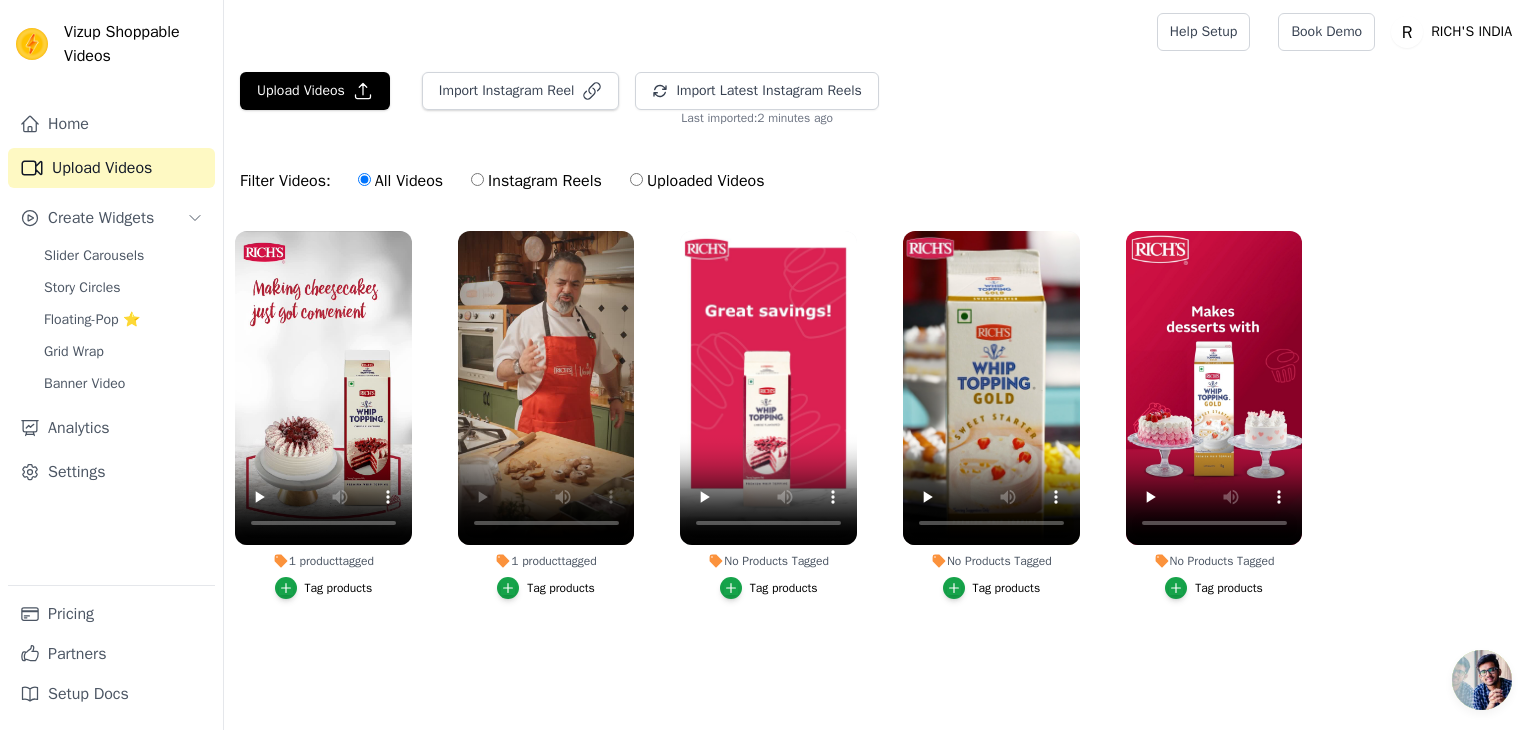 click on "Tag products" at bounding box center (784, 588) 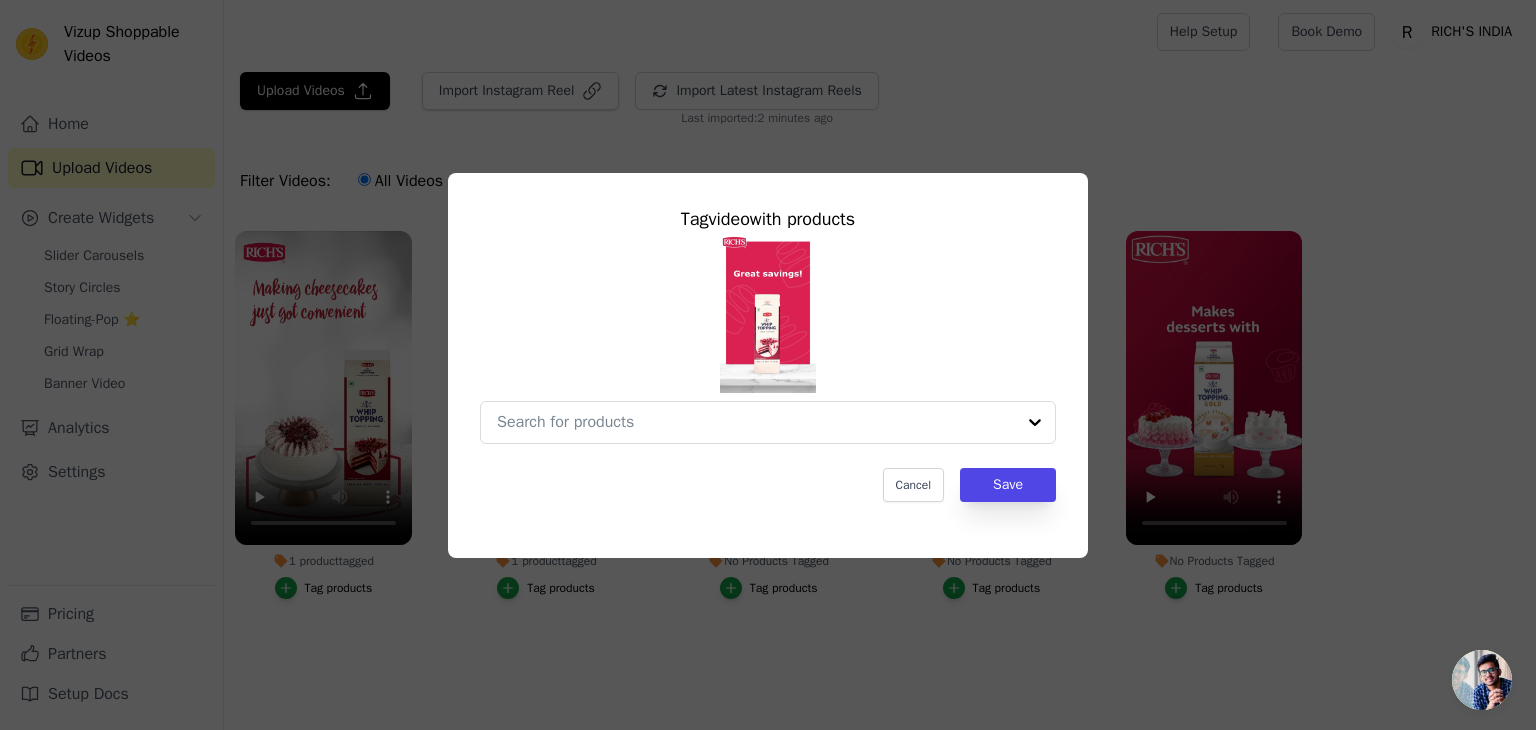 type 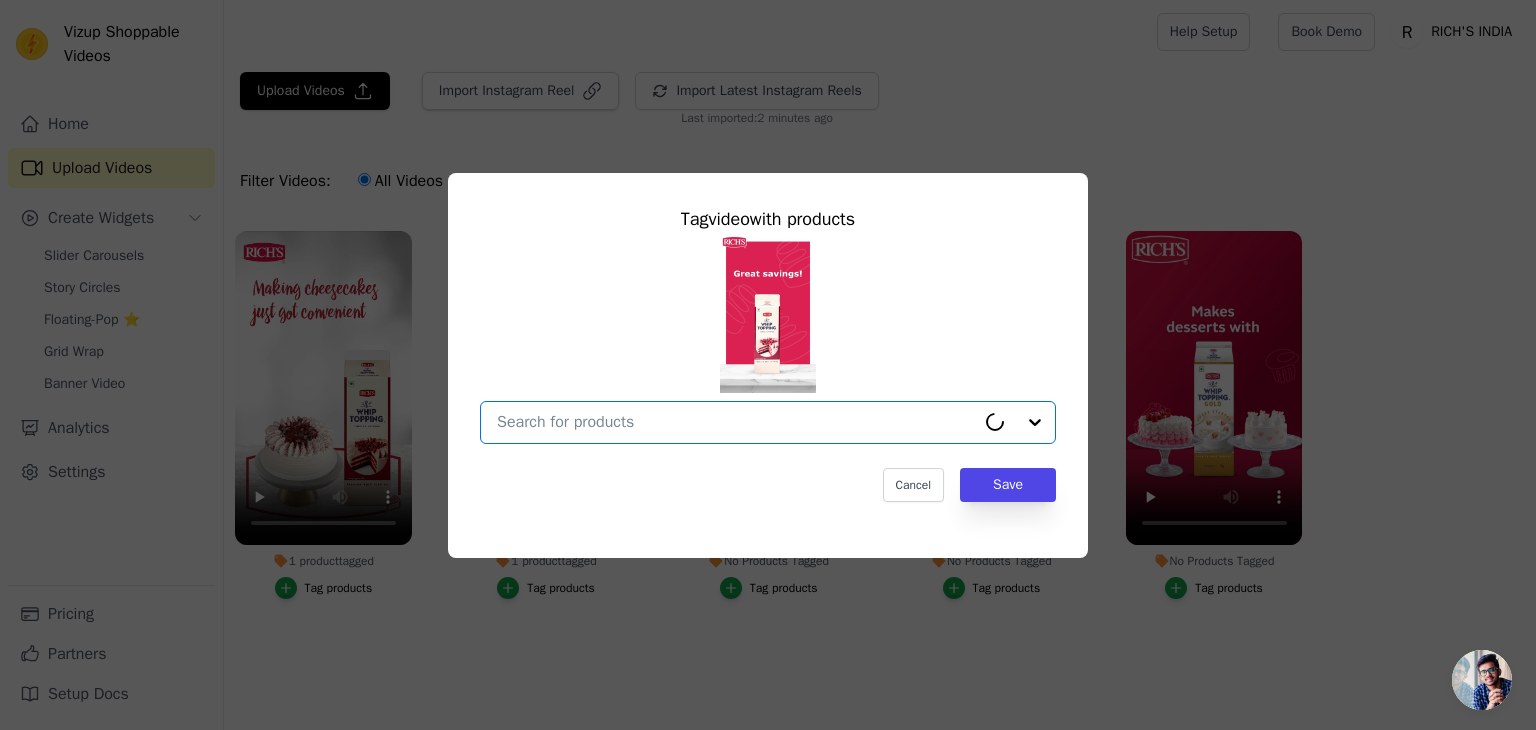 click on "No Products Tagged     Tag  video  with products       Option undefined, selected.   Select is focused, type to refine list, press down to open the menu.                   Cancel   Save     Tag products" at bounding box center (736, 422) 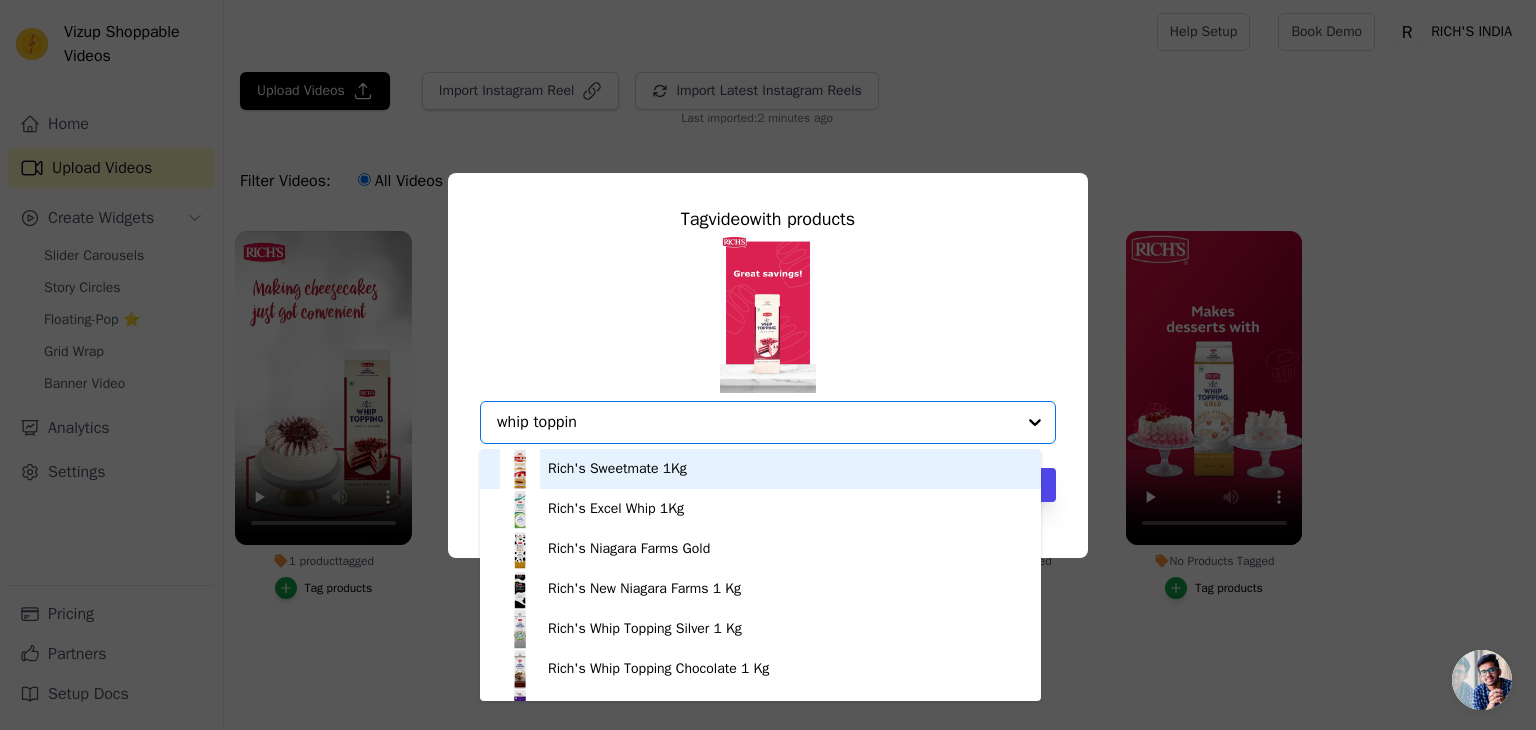 type on "whip topping" 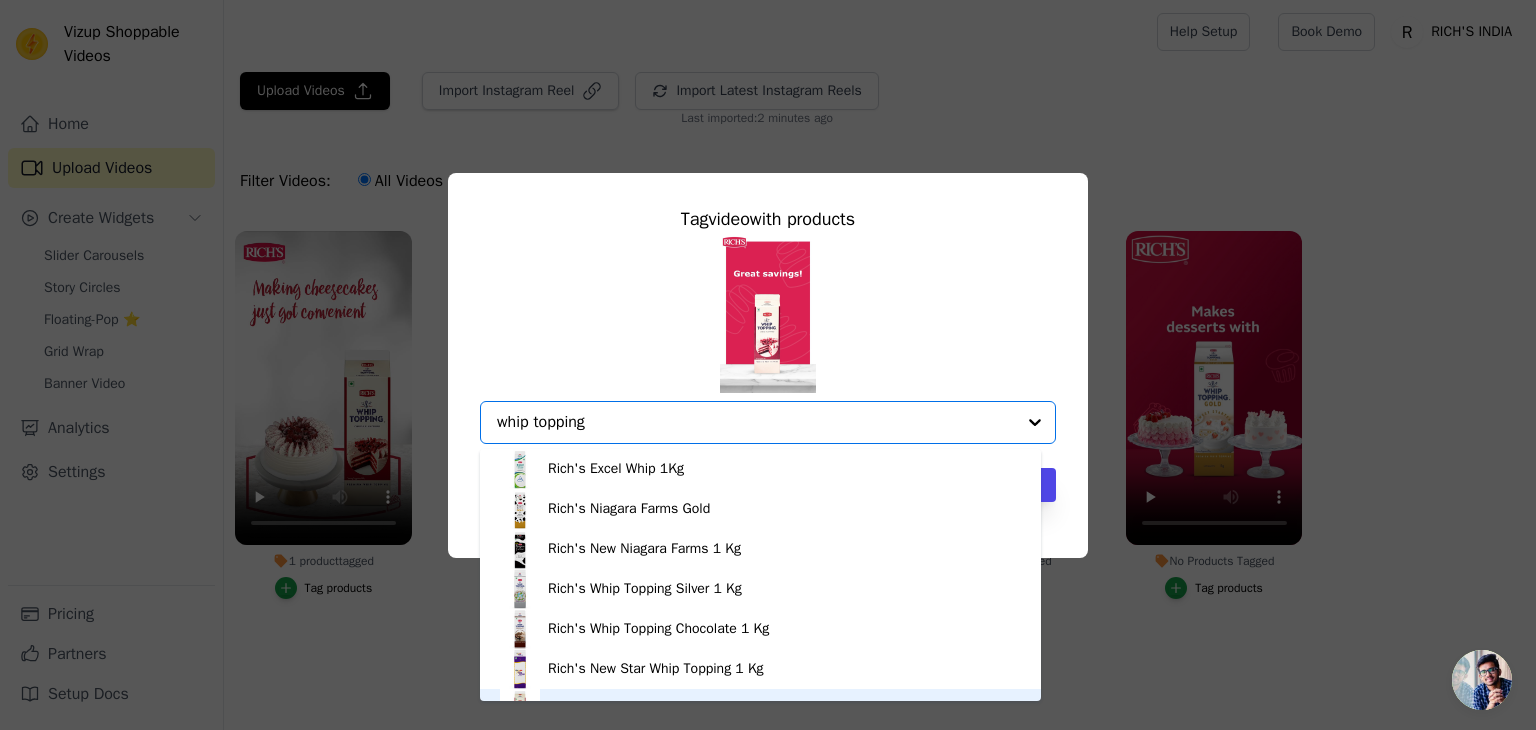 scroll, scrollTop: 28, scrollLeft: 0, axis: vertical 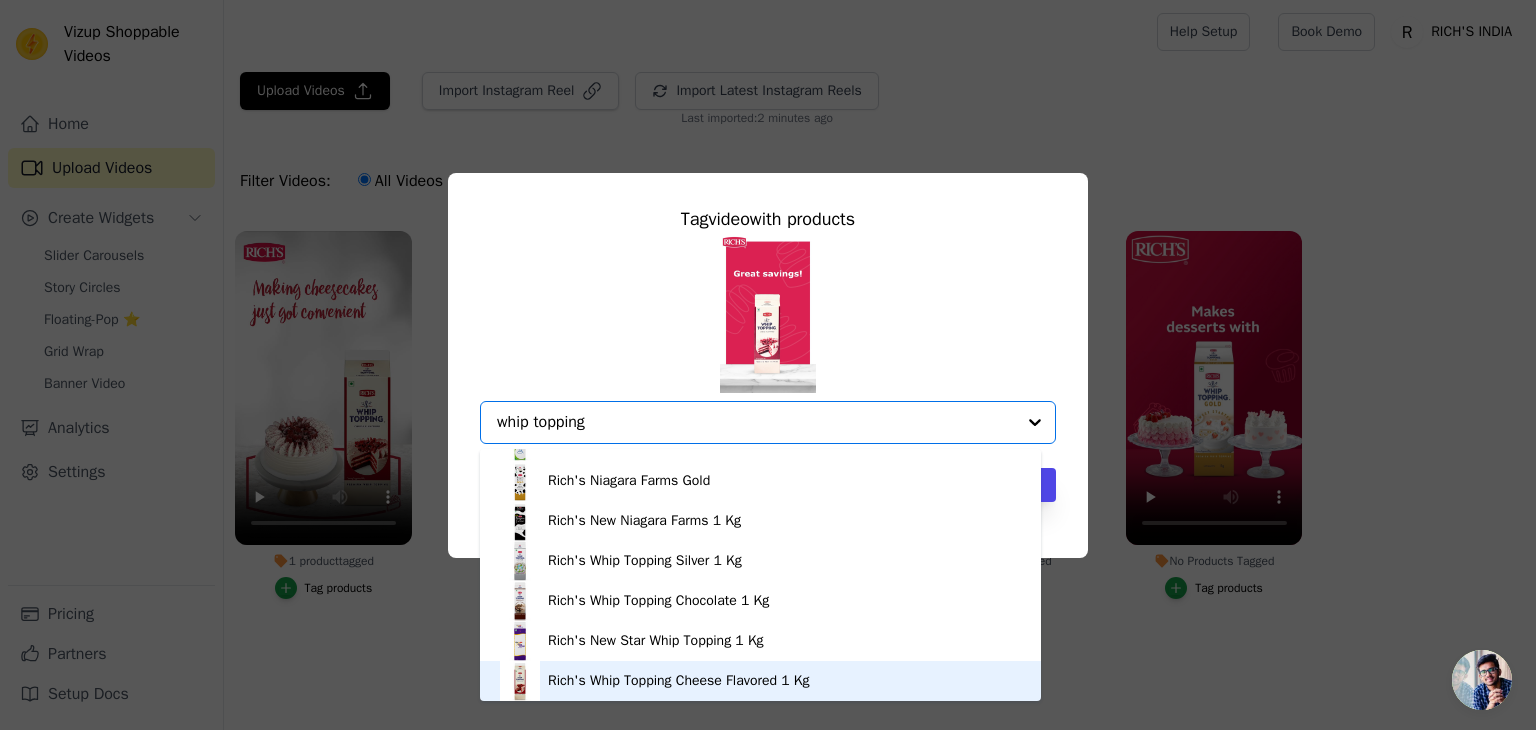 type 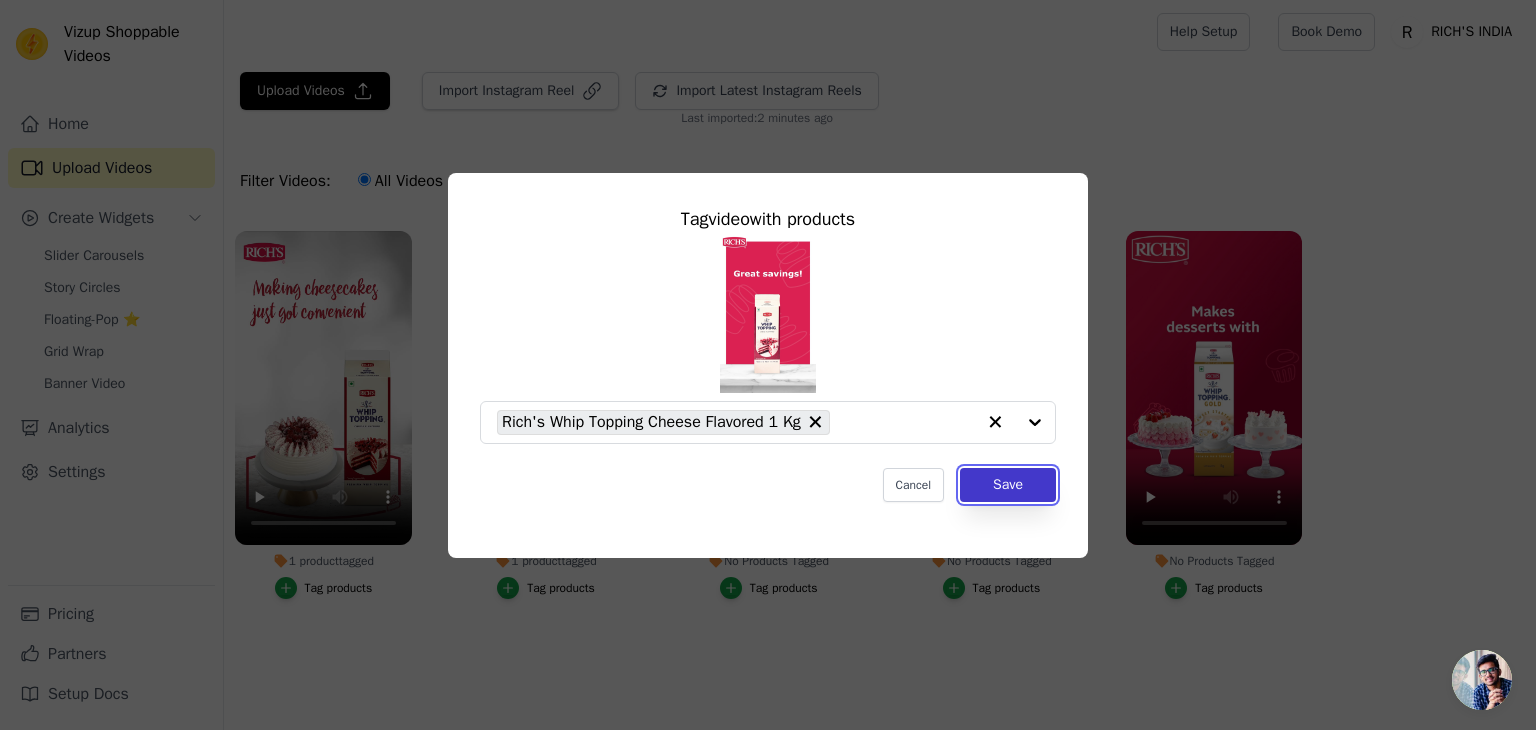 click on "Save" at bounding box center [1008, 485] 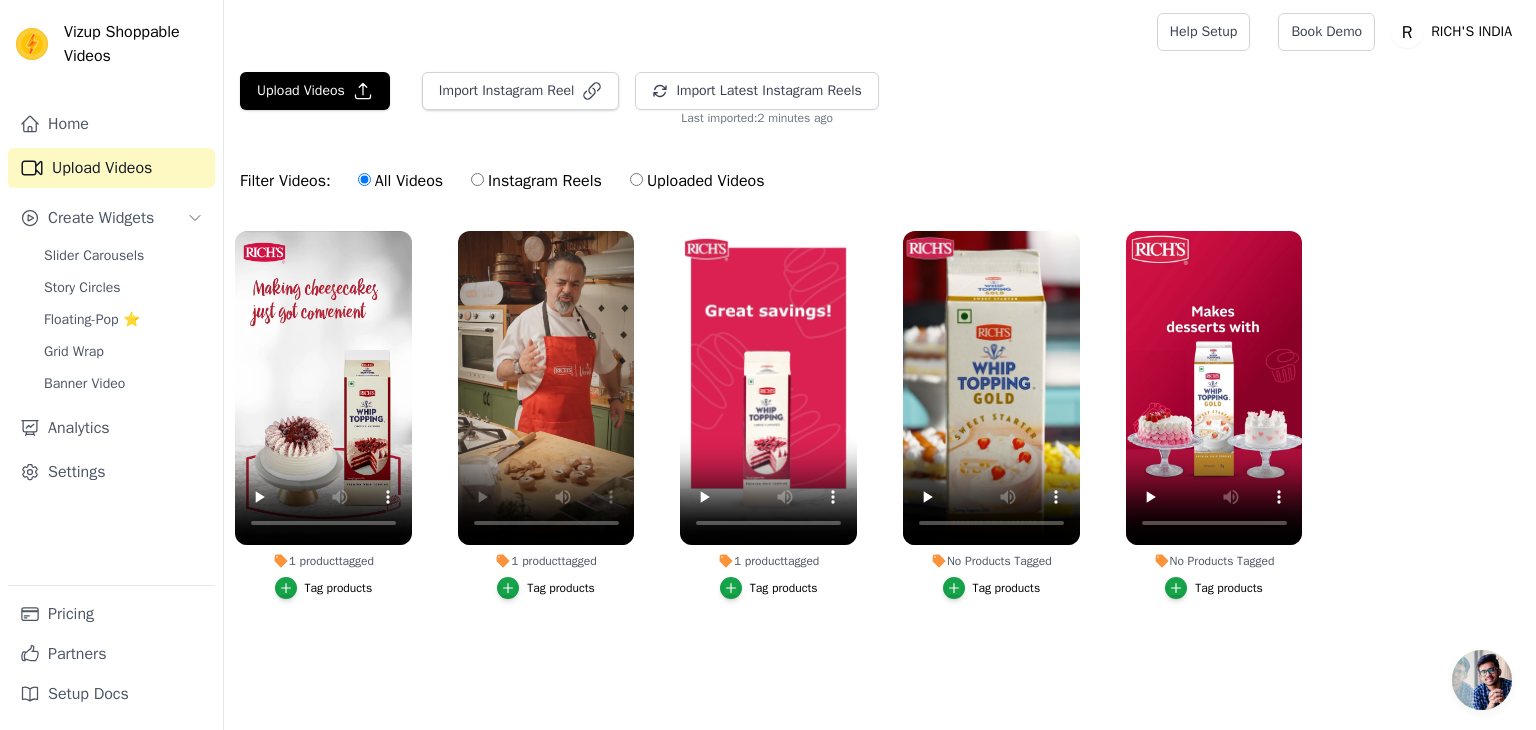 click on "Tag products" at bounding box center (1007, 588) 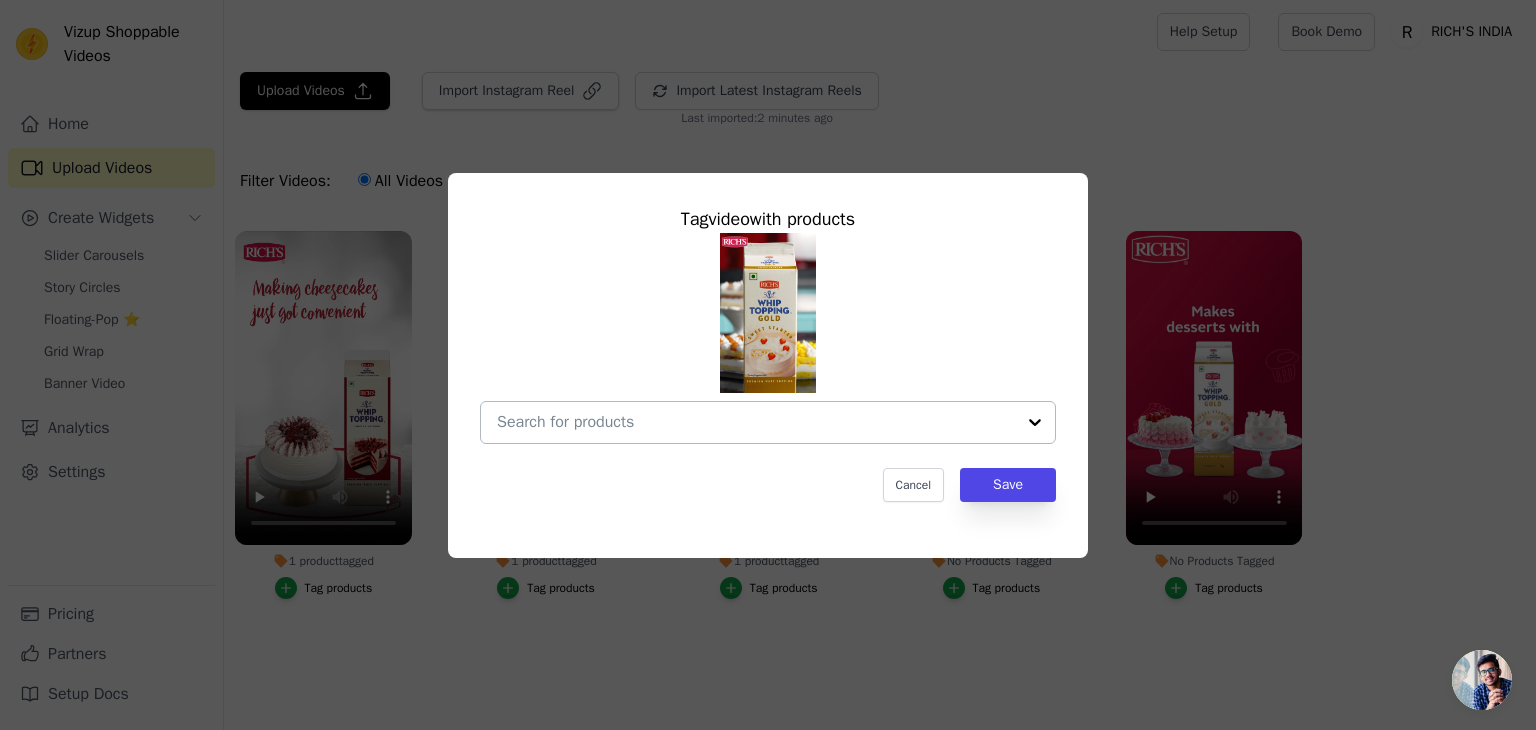 click on "No Products Tagged     Tag  video  with products                         Cancel   Save     Tag products" at bounding box center (756, 422) 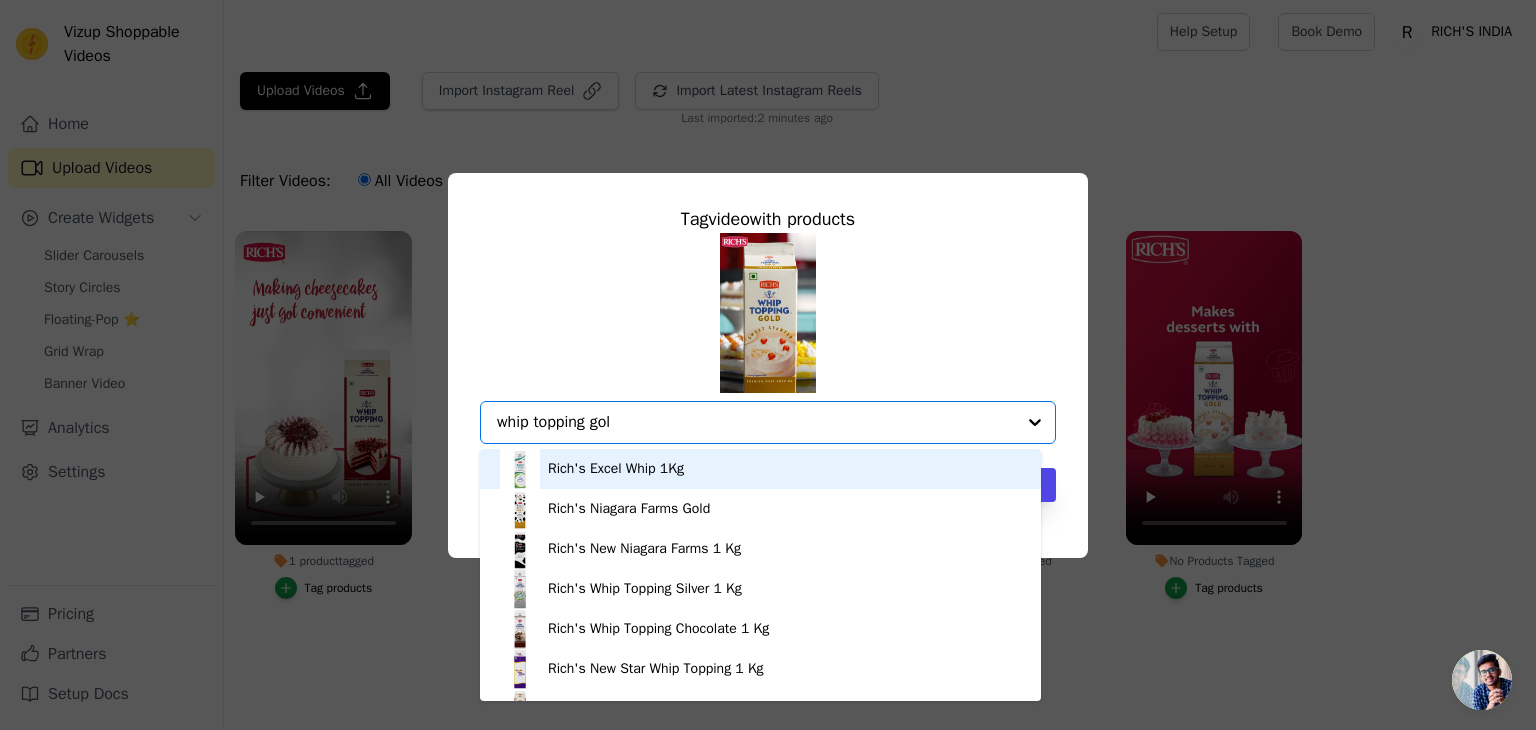 type on "whip topping gold" 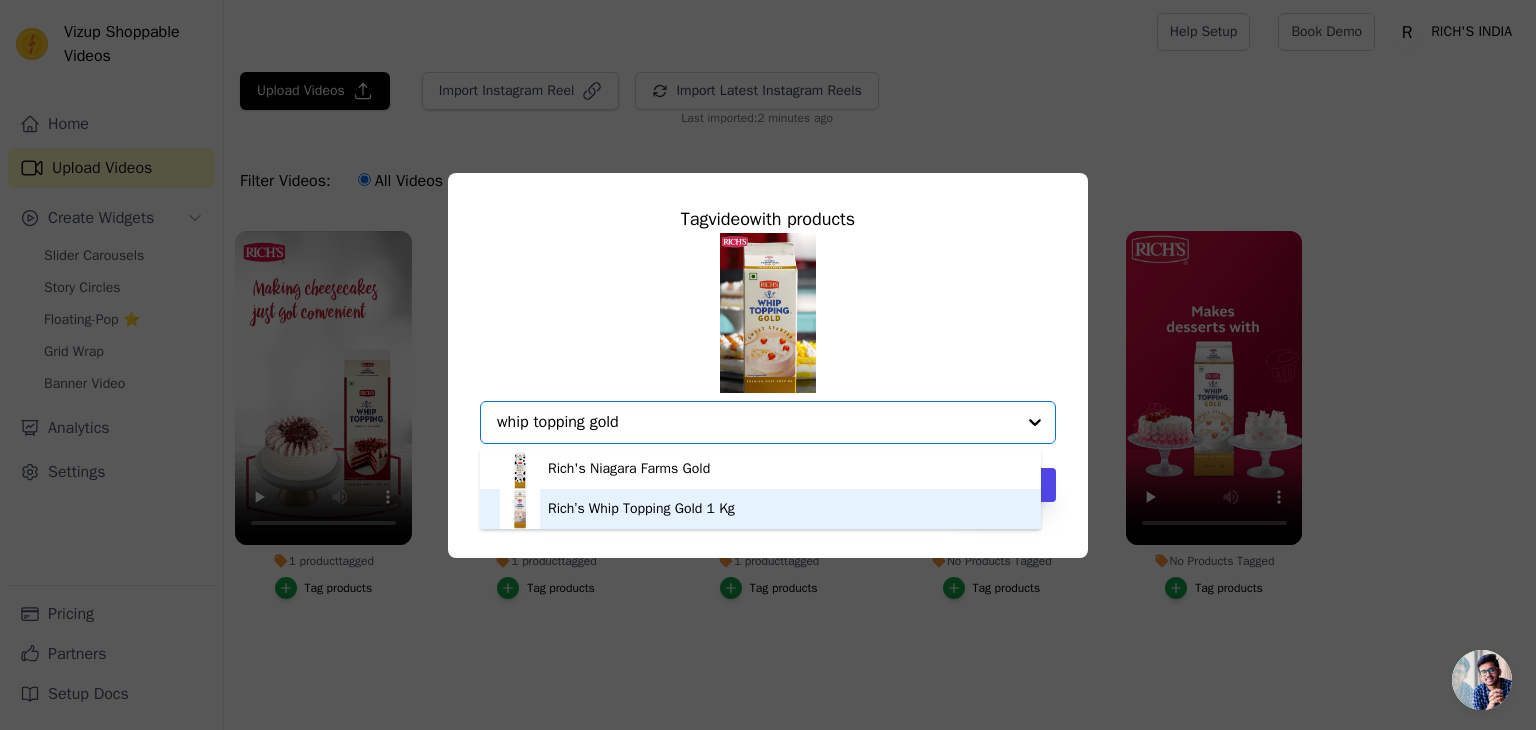 type 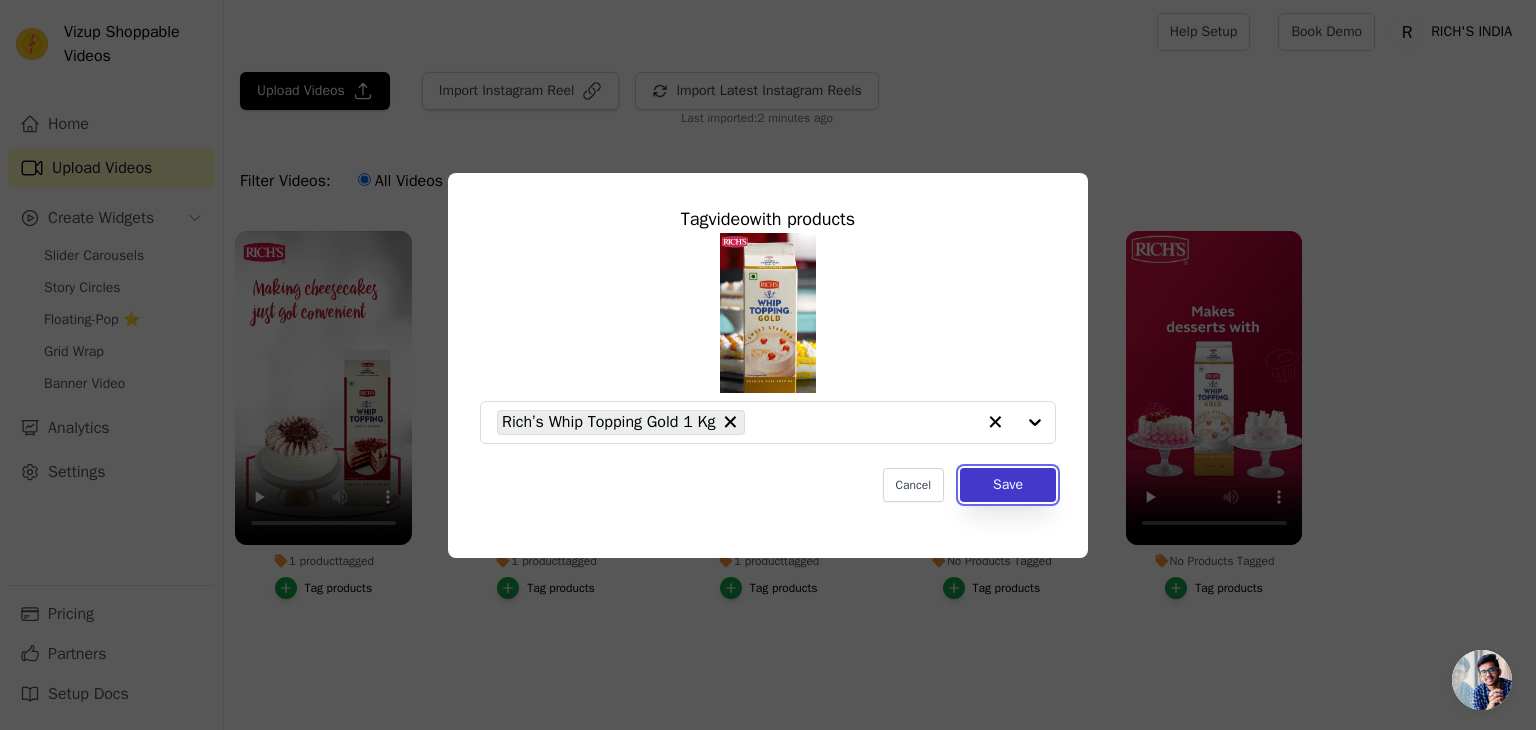click on "Save" at bounding box center [1008, 485] 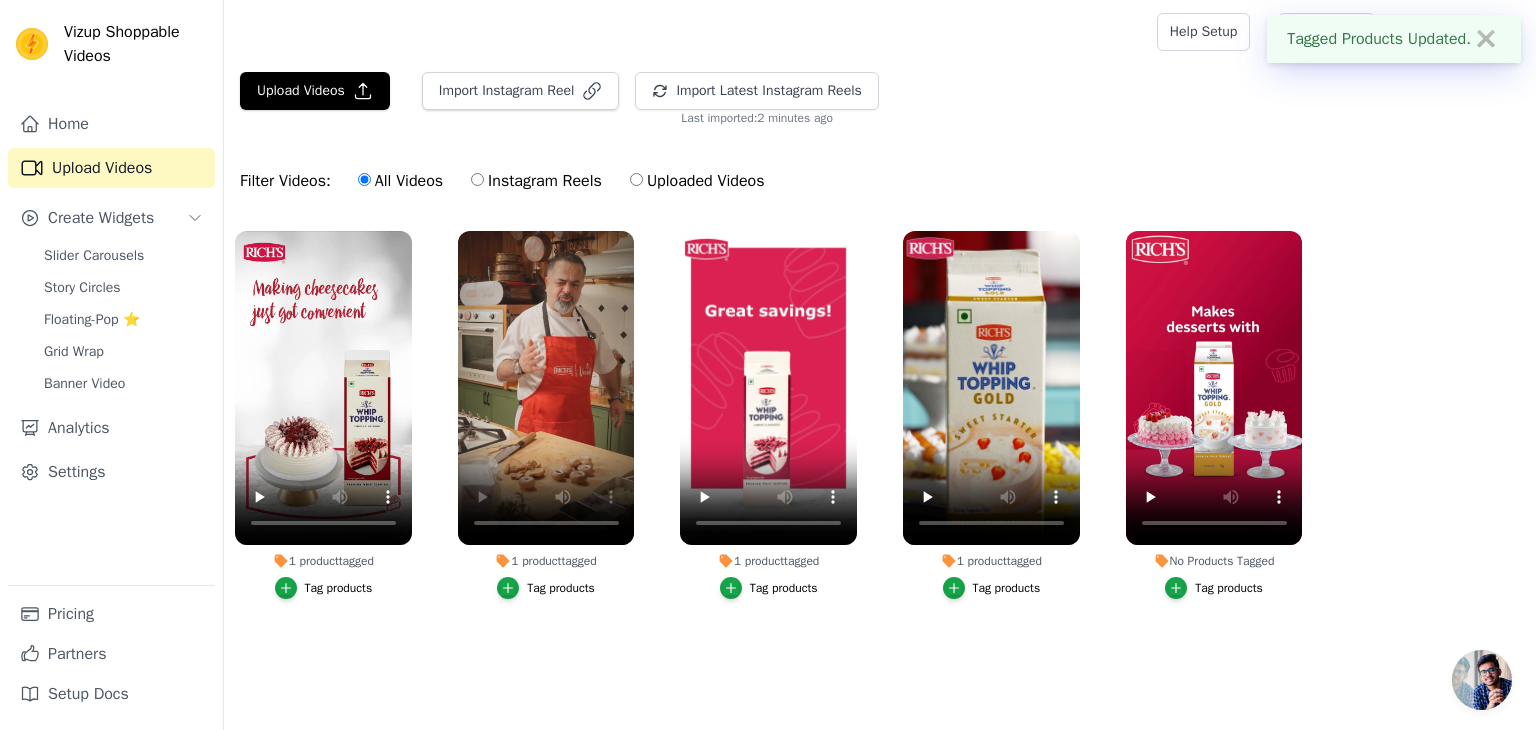 click on "Tag products" at bounding box center [1229, 588] 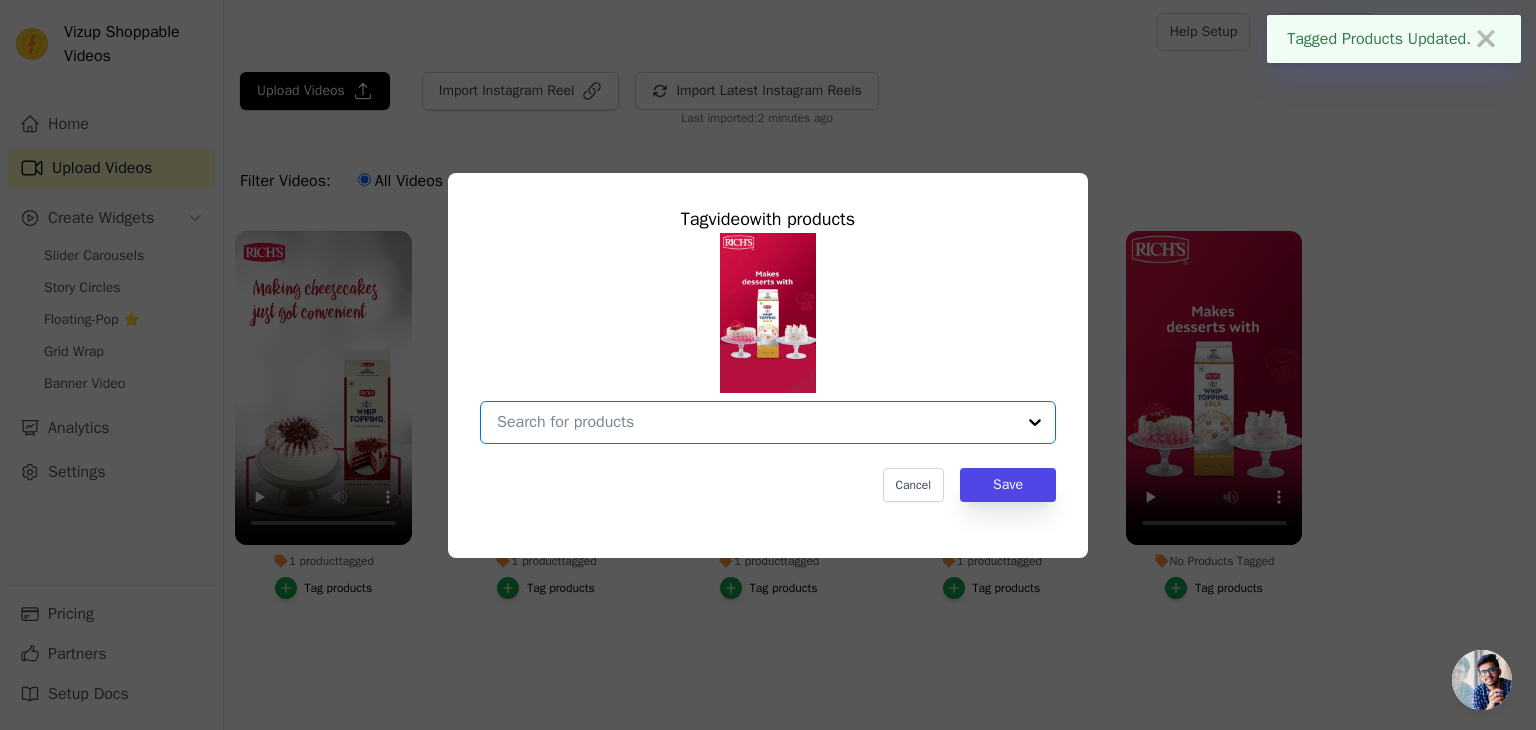 click on "No Products Tagged     Tag  video  with products       Option undefined, selected.   Select is focused, type to refine list, press down to open the menu.                   Cancel   Save     Tag products" at bounding box center (756, 422) 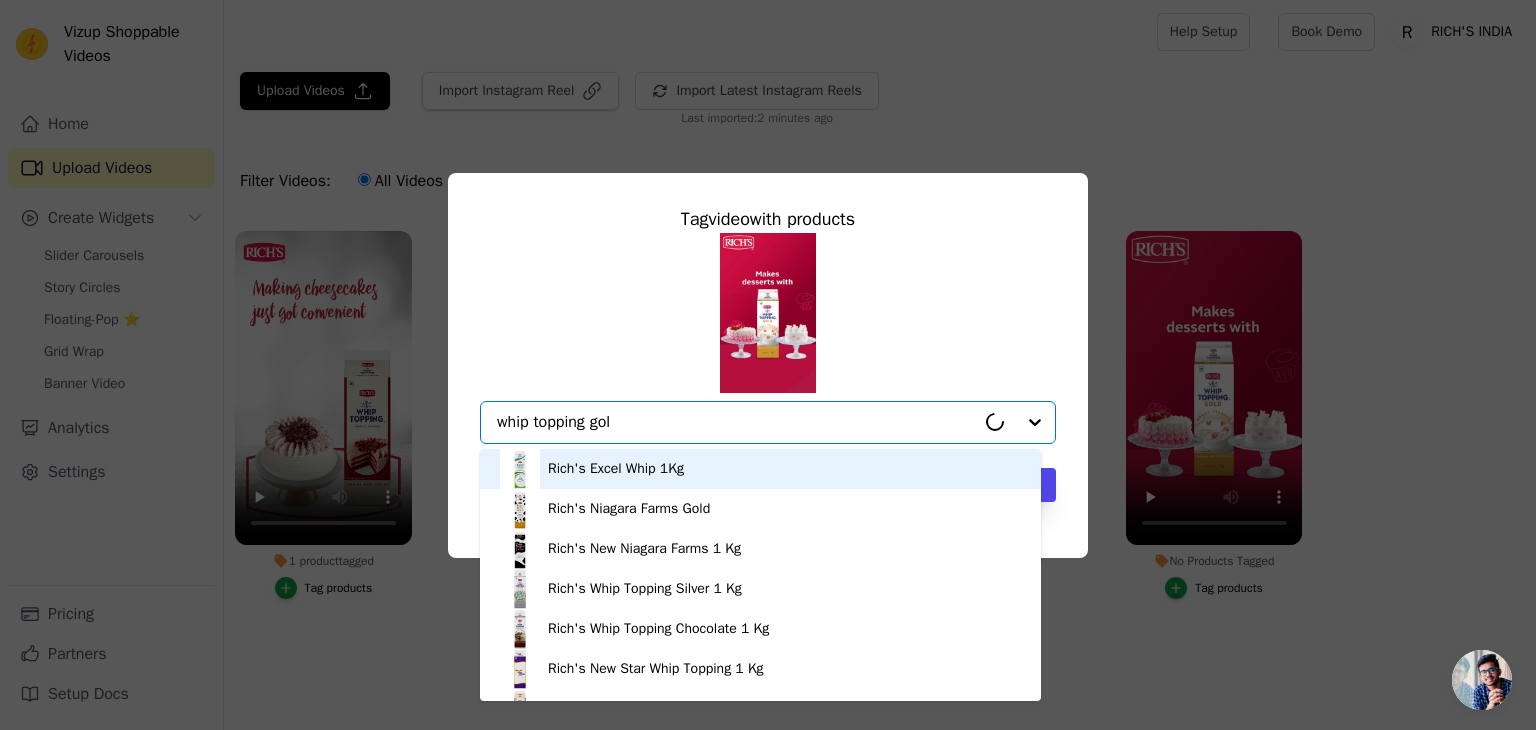 type on "whip topping gold" 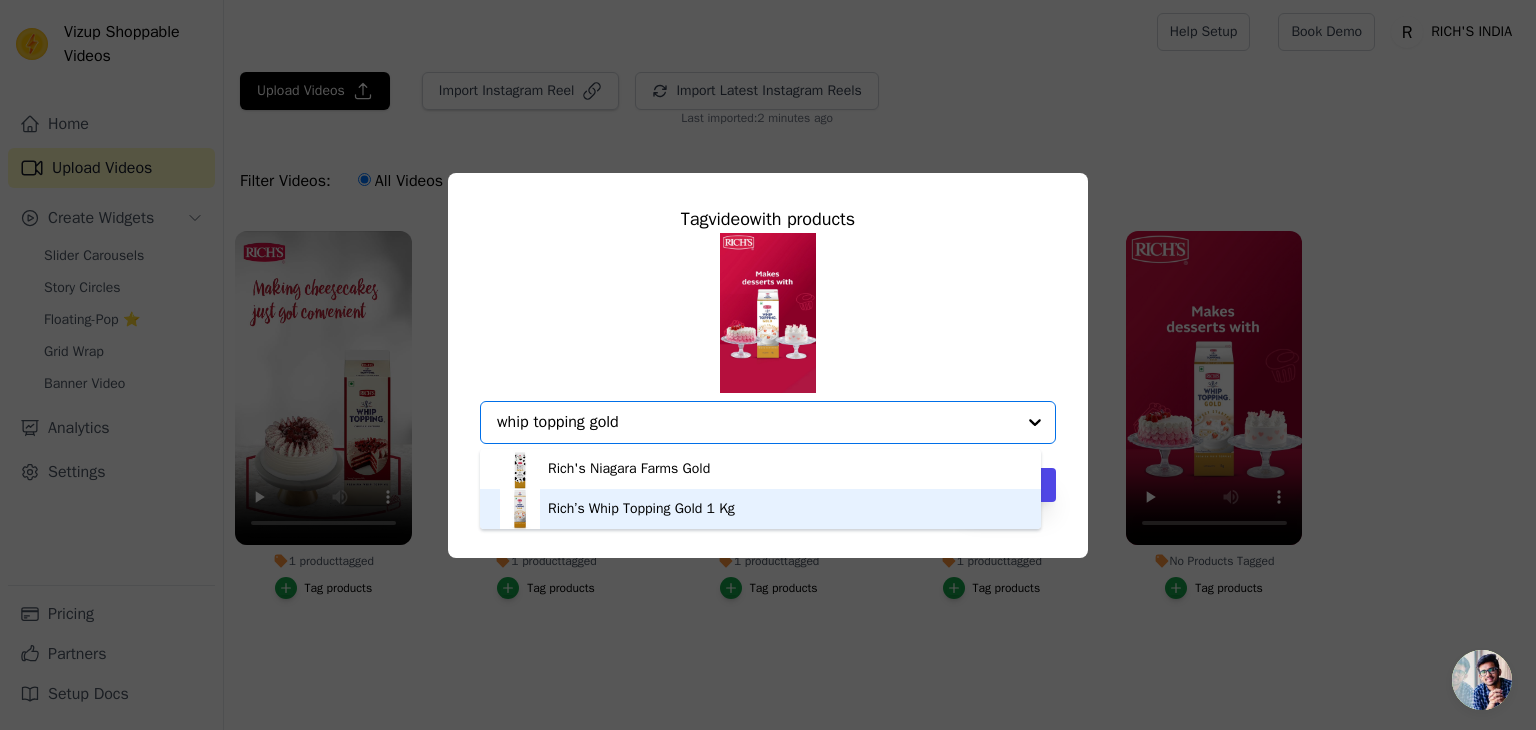 click on "Rich’s Whip Topping Gold 1 Kg" at bounding box center (641, 509) 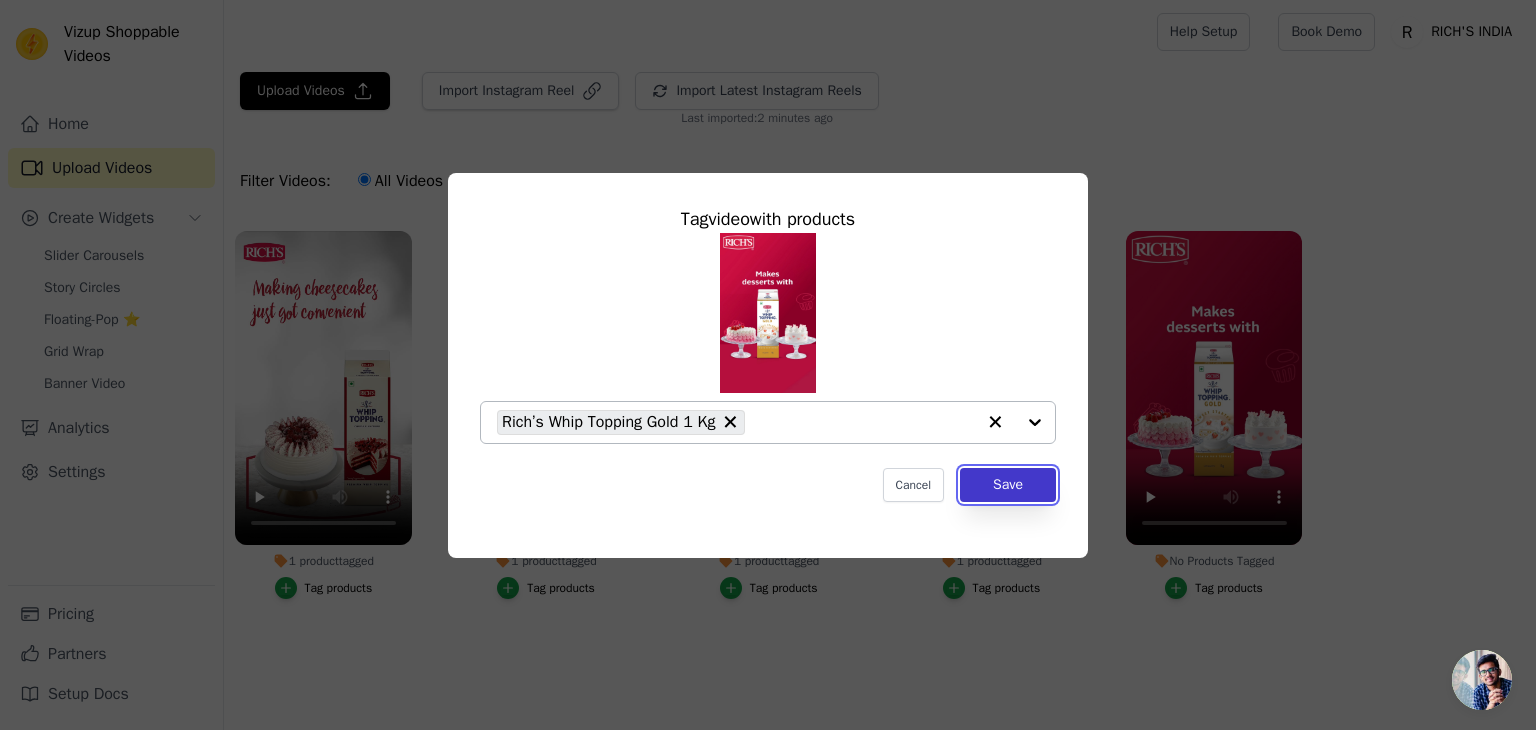 click on "Save" at bounding box center [1008, 485] 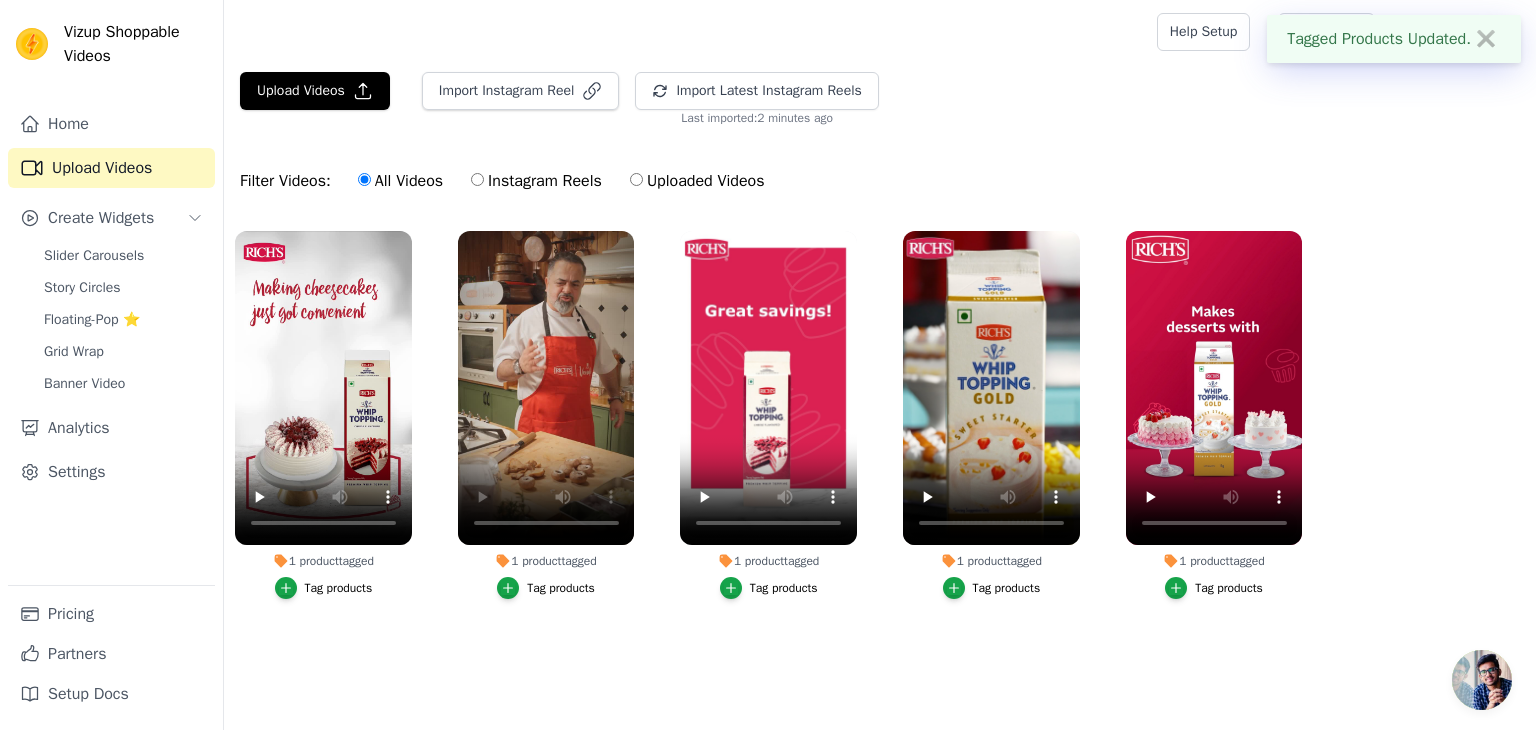 click on "Upload Videos
Import Instagram Reel
Import Latest Instagram Reels     Import Latest IG Reels   Last imported:  2 minutes ago   Filter Videos:
All Videos
Instagram Reels
Uploaded Videos               1   product  tagged       Tag products           1   product  tagged       Tag products           1   product  tagged       Tag products           1   product  tagged       Tag products           1   product  tagged       Tag products" at bounding box center [880, 361] 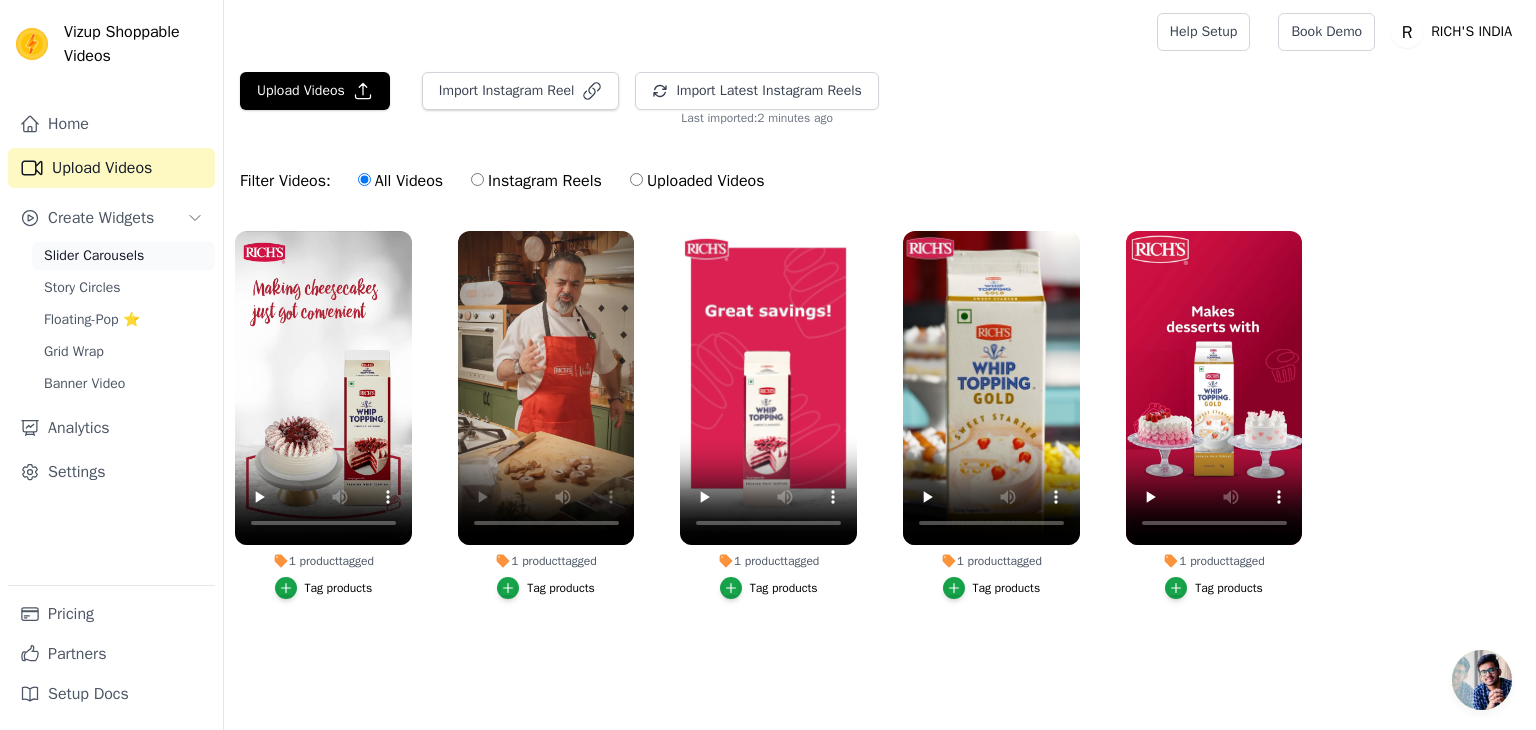 click on "Slider Carousels" at bounding box center (94, 256) 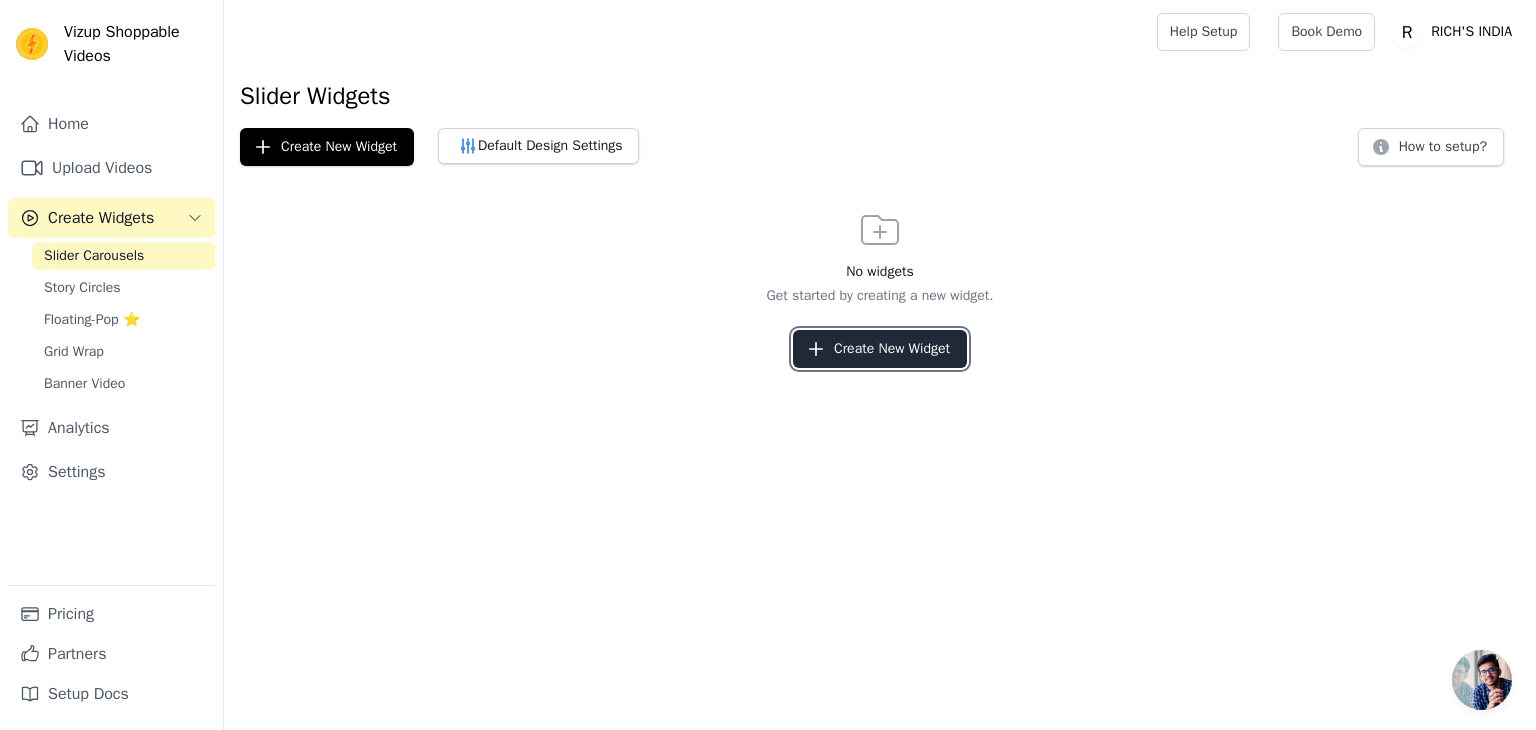 click on "Create New Widget" at bounding box center (880, 349) 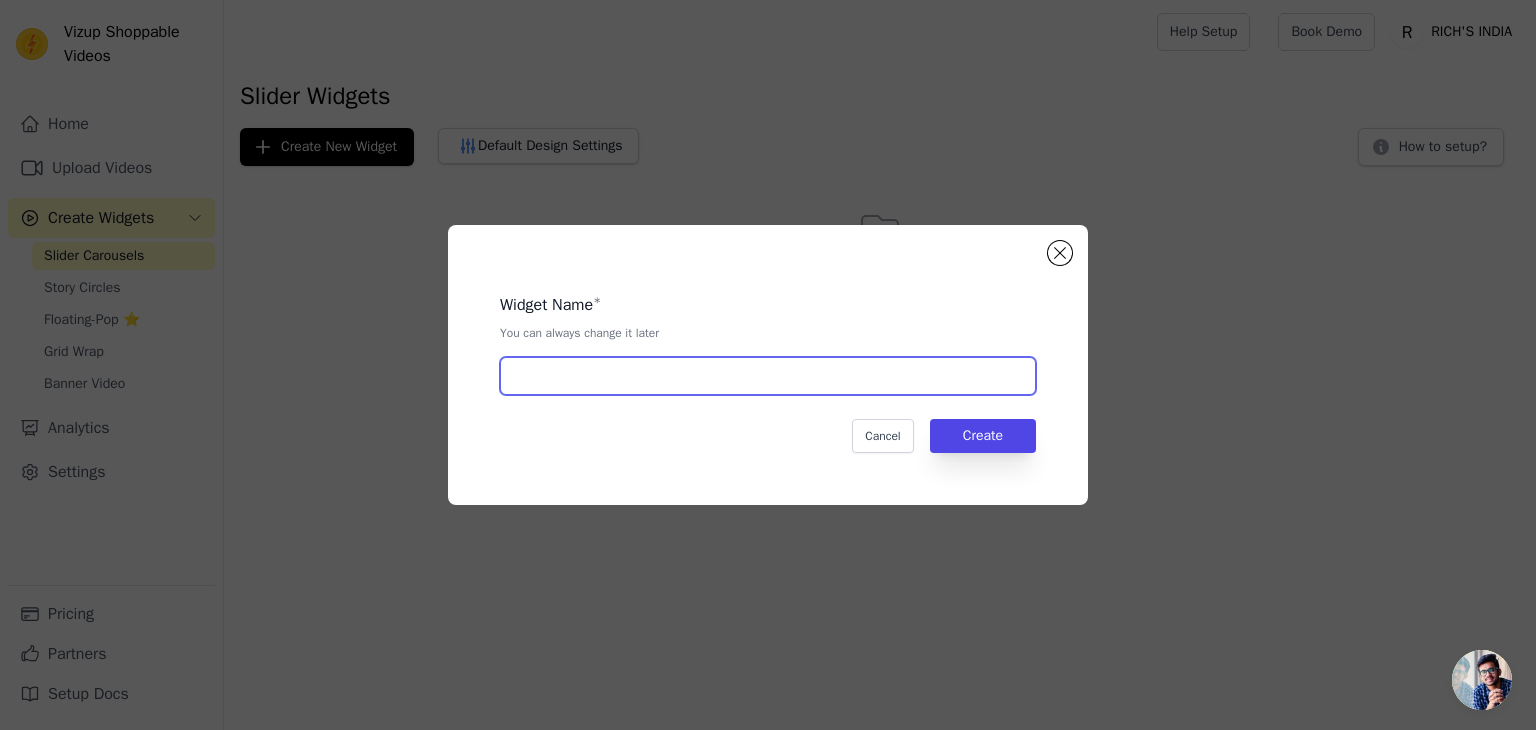 click at bounding box center (768, 376) 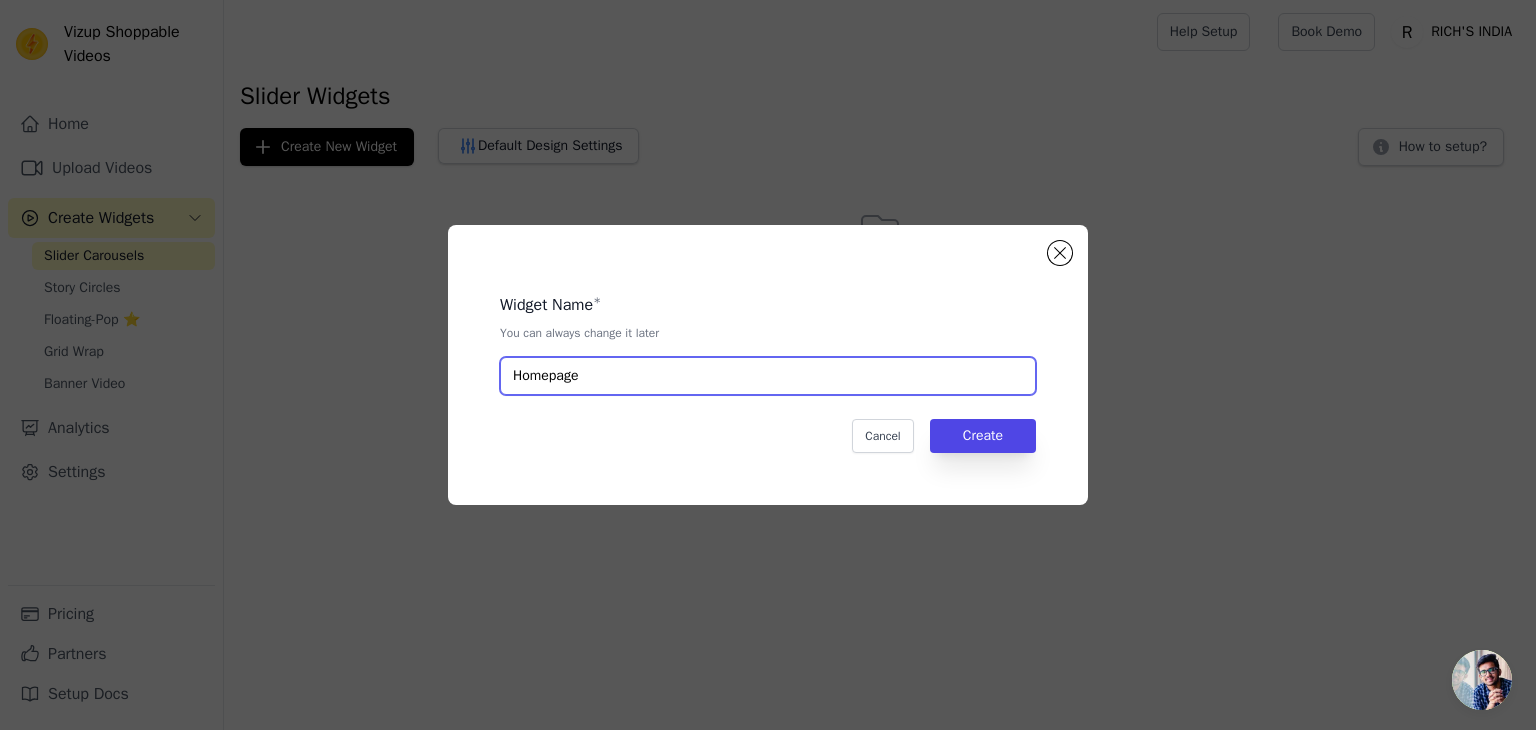 type on "Homepage" 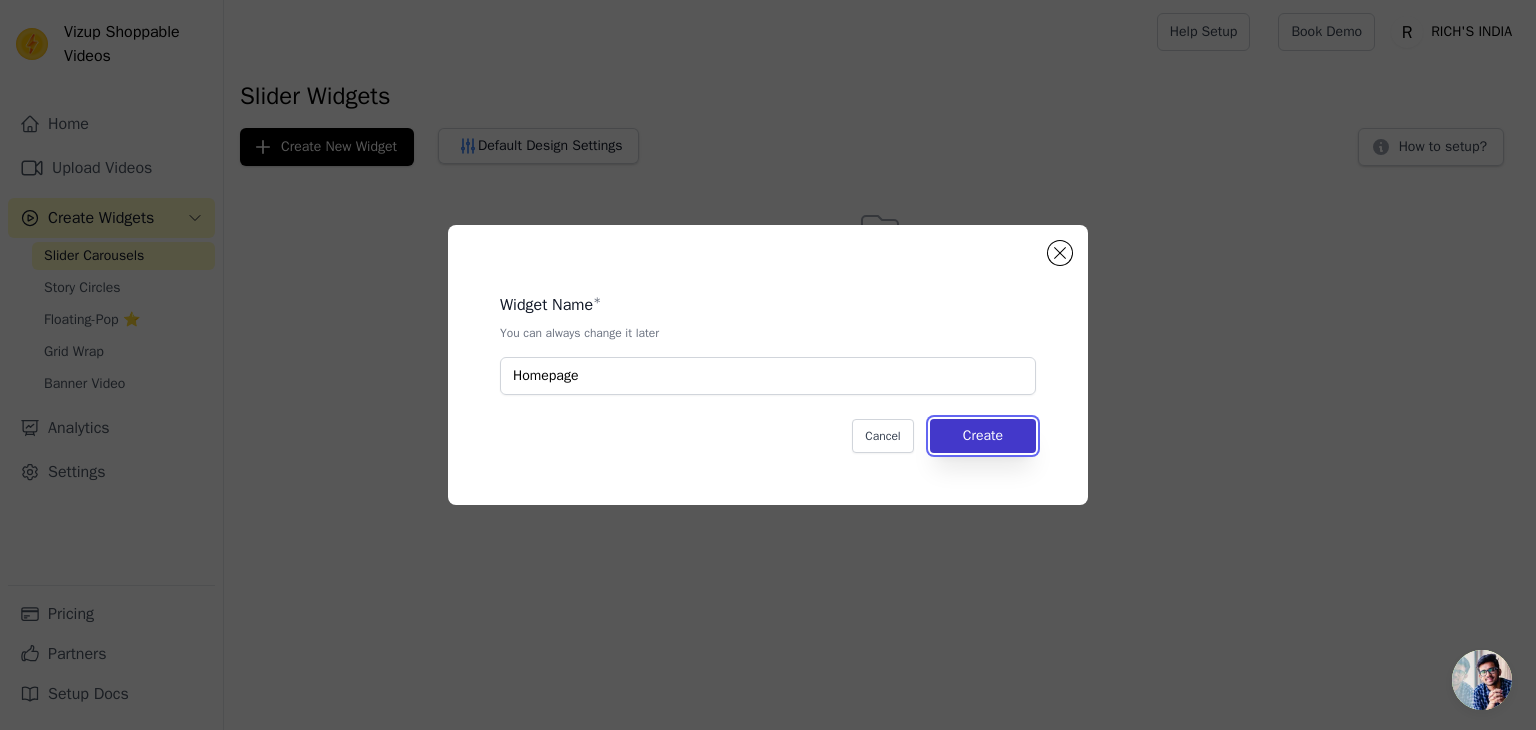 click on "Create" at bounding box center (983, 436) 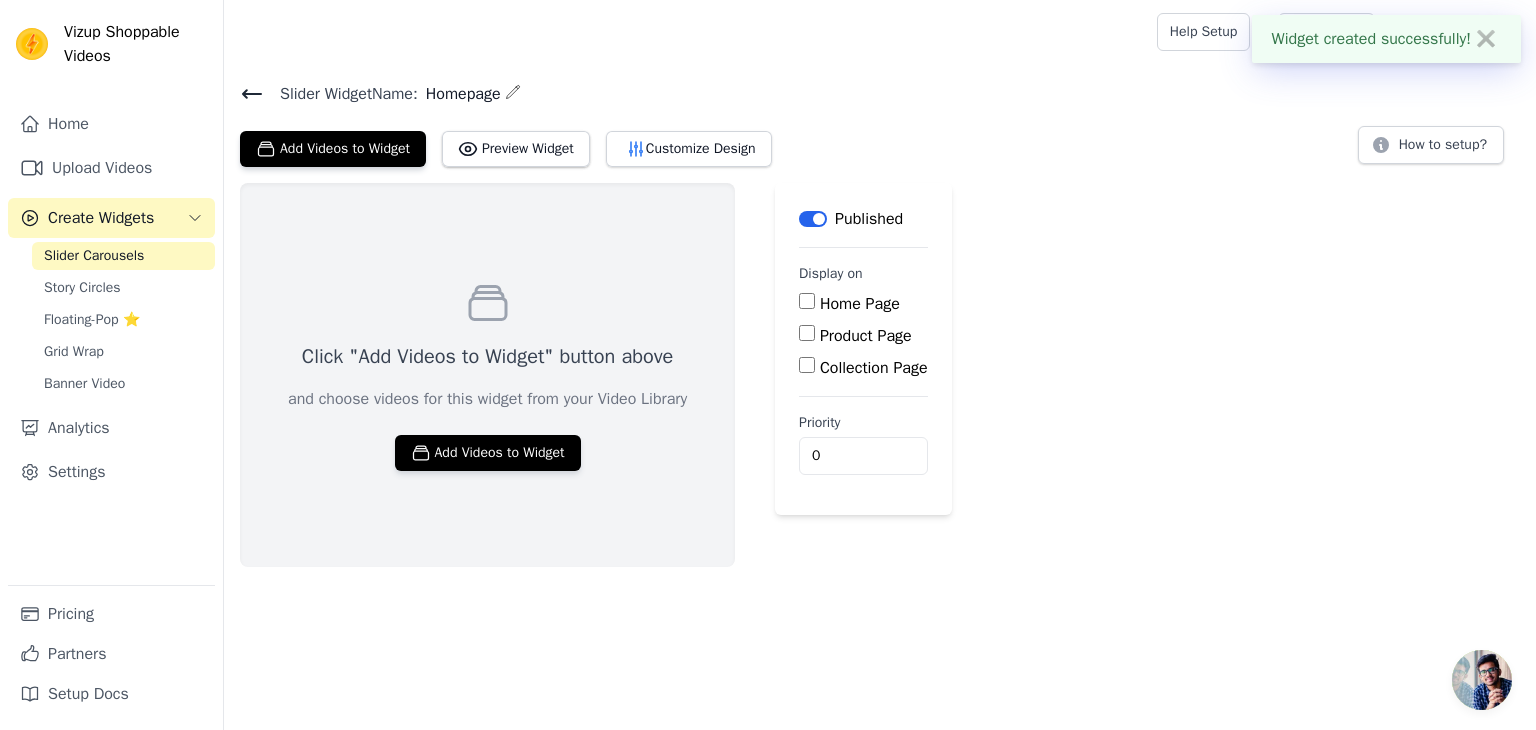 click on "Home Page" at bounding box center [807, 301] 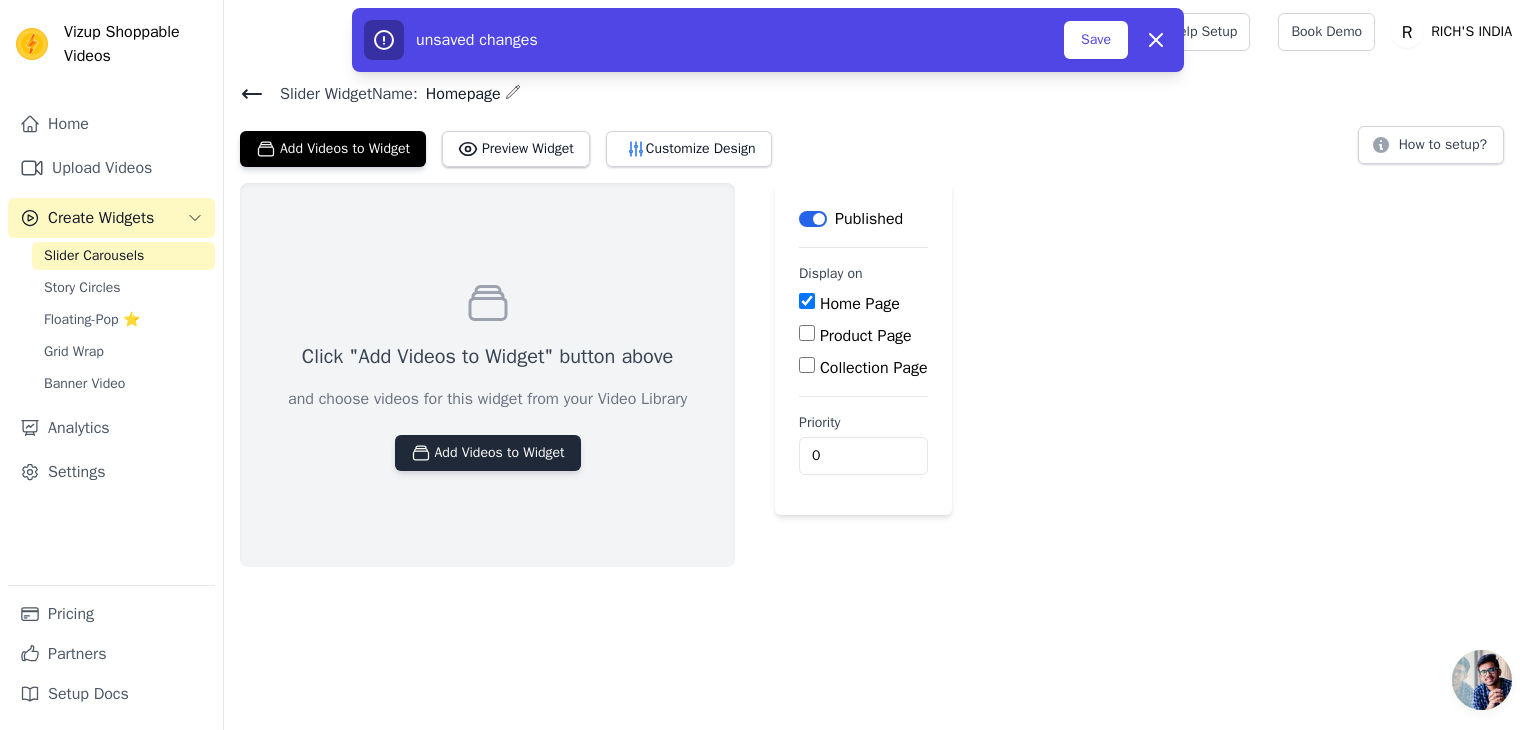 click on "Add Videos to Widget" at bounding box center (488, 453) 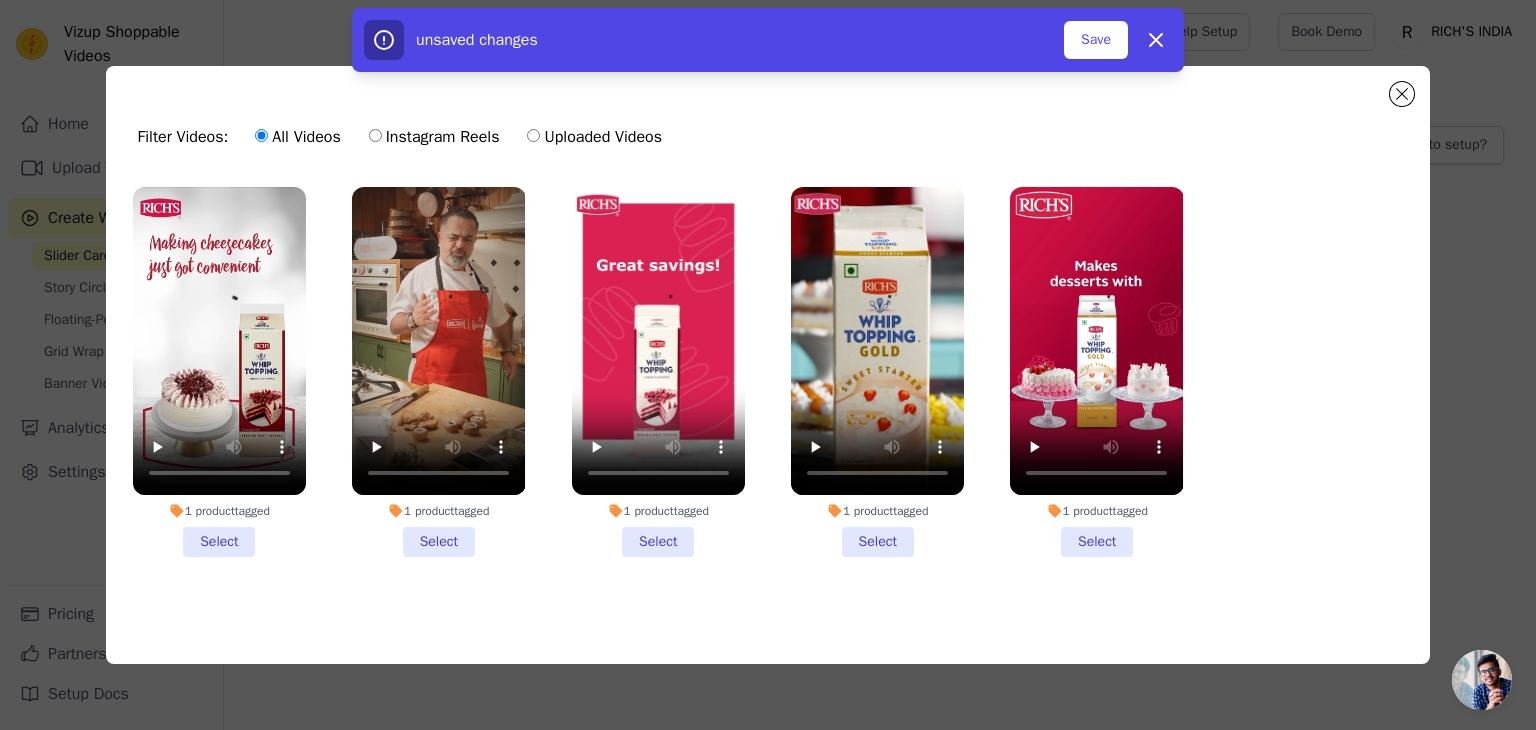 click on "1   product  tagged     Select" at bounding box center [219, 372] 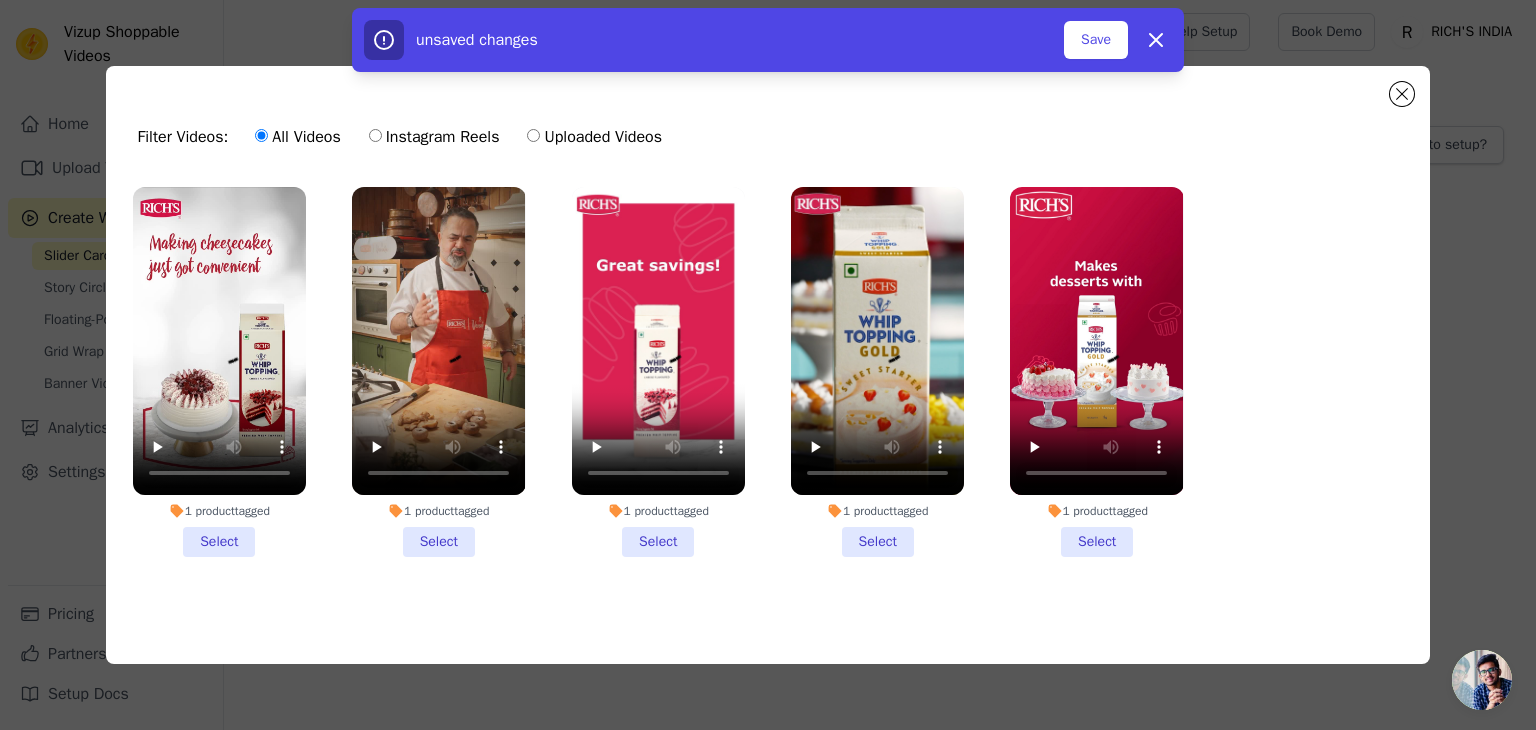 click on "1   product  tagged     Select" at bounding box center (0, 0) 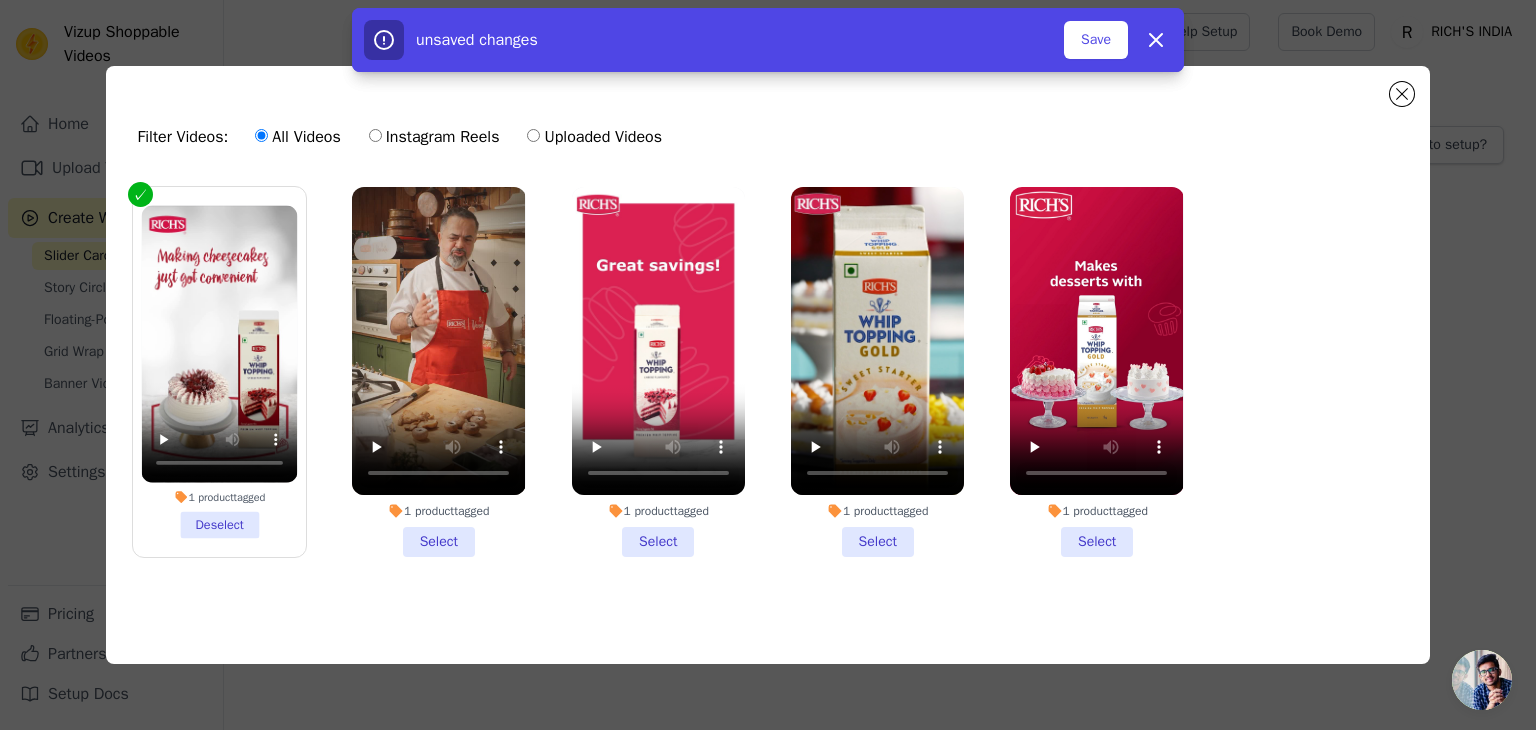 click on "1   product  tagged     Select" at bounding box center [438, 372] 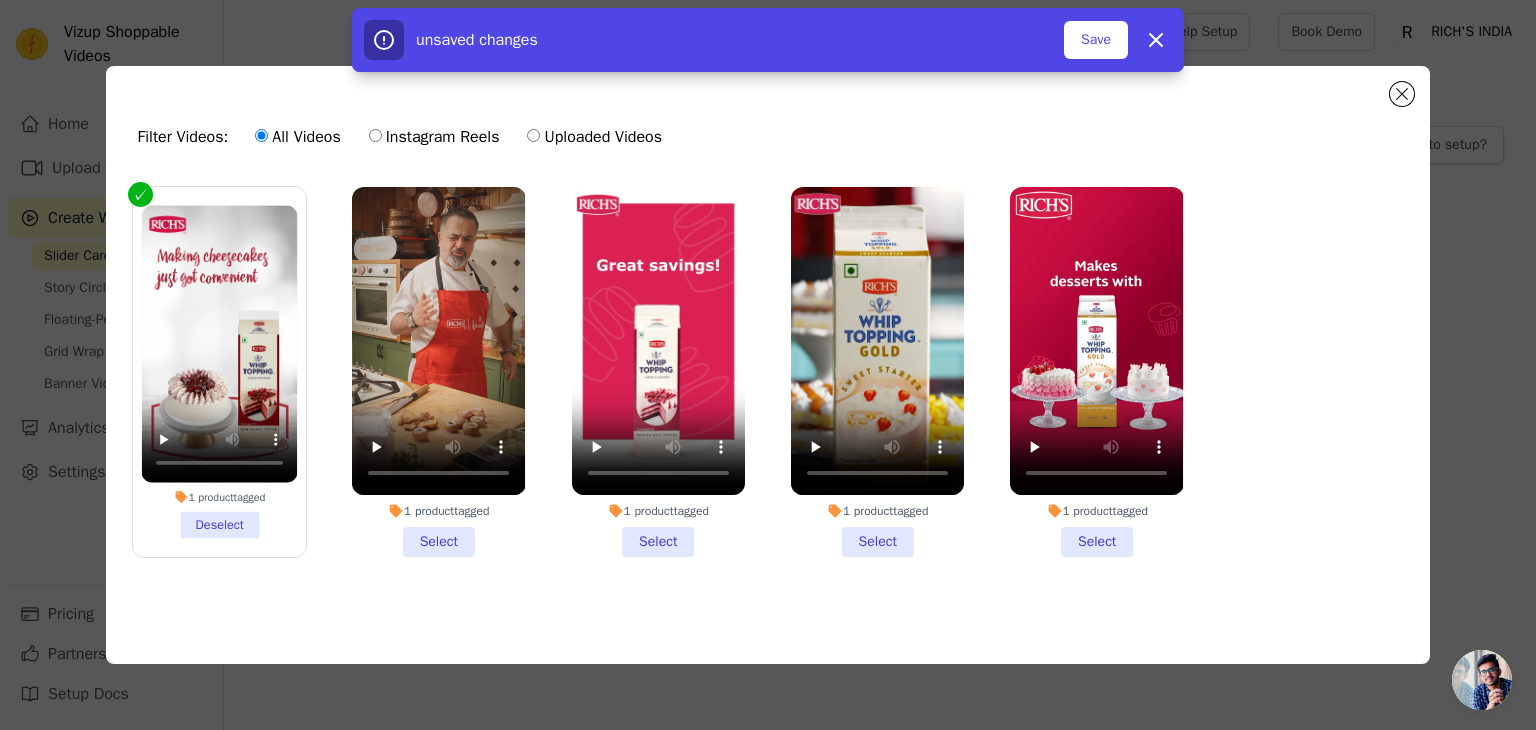 click on "1   product  tagged     Select" at bounding box center [0, 0] 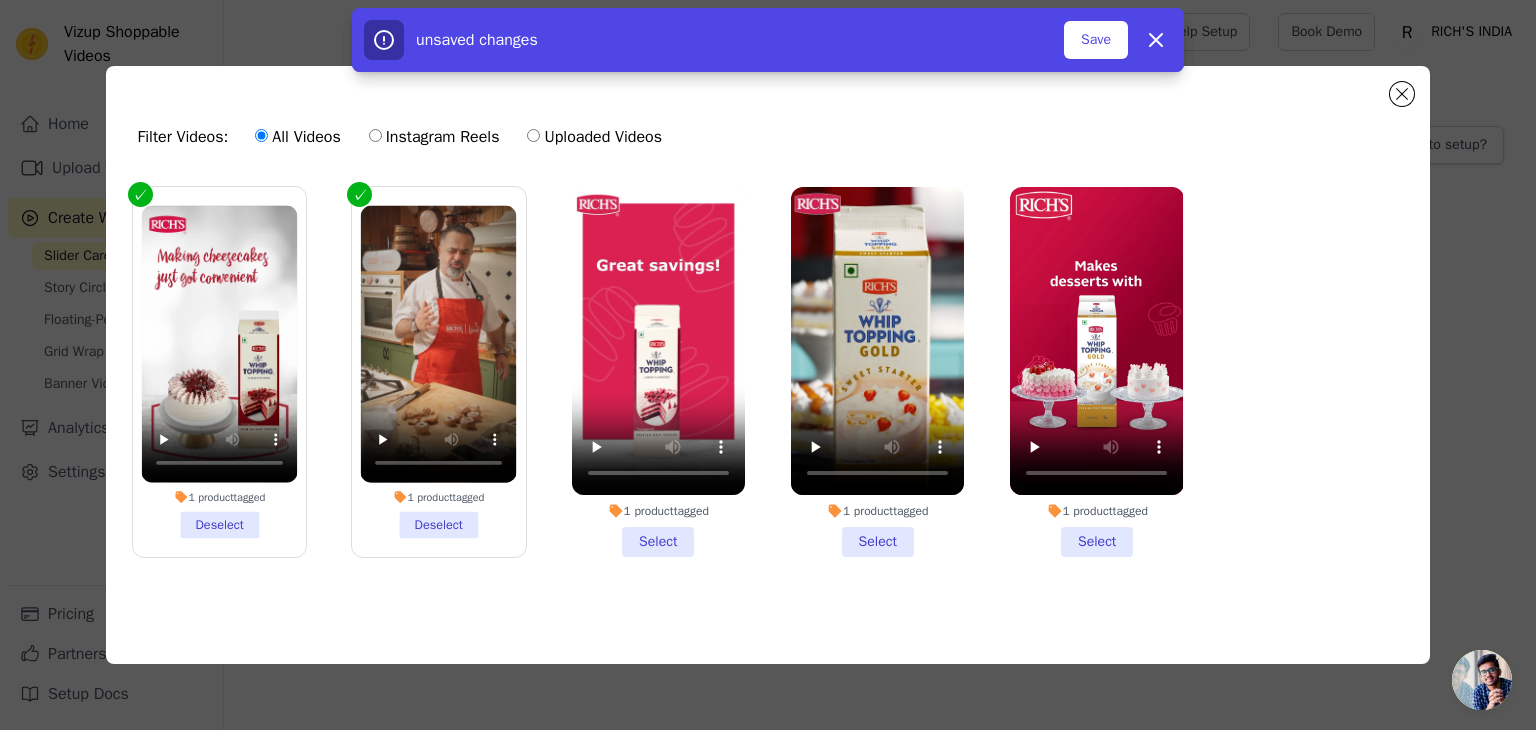 click on "1   product  tagged     Select" at bounding box center (658, 372) 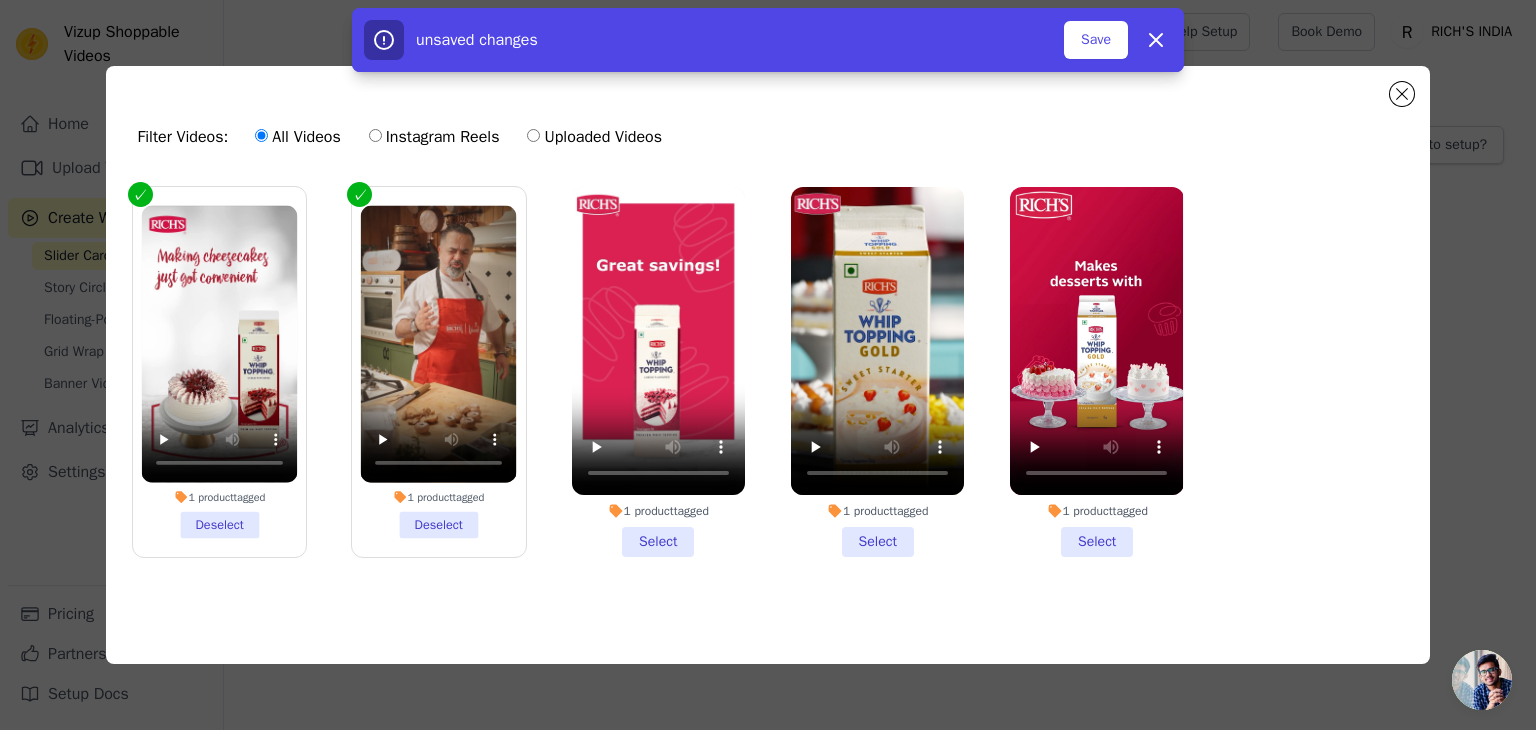 click on "1   product  tagged     Select" at bounding box center (0, 0) 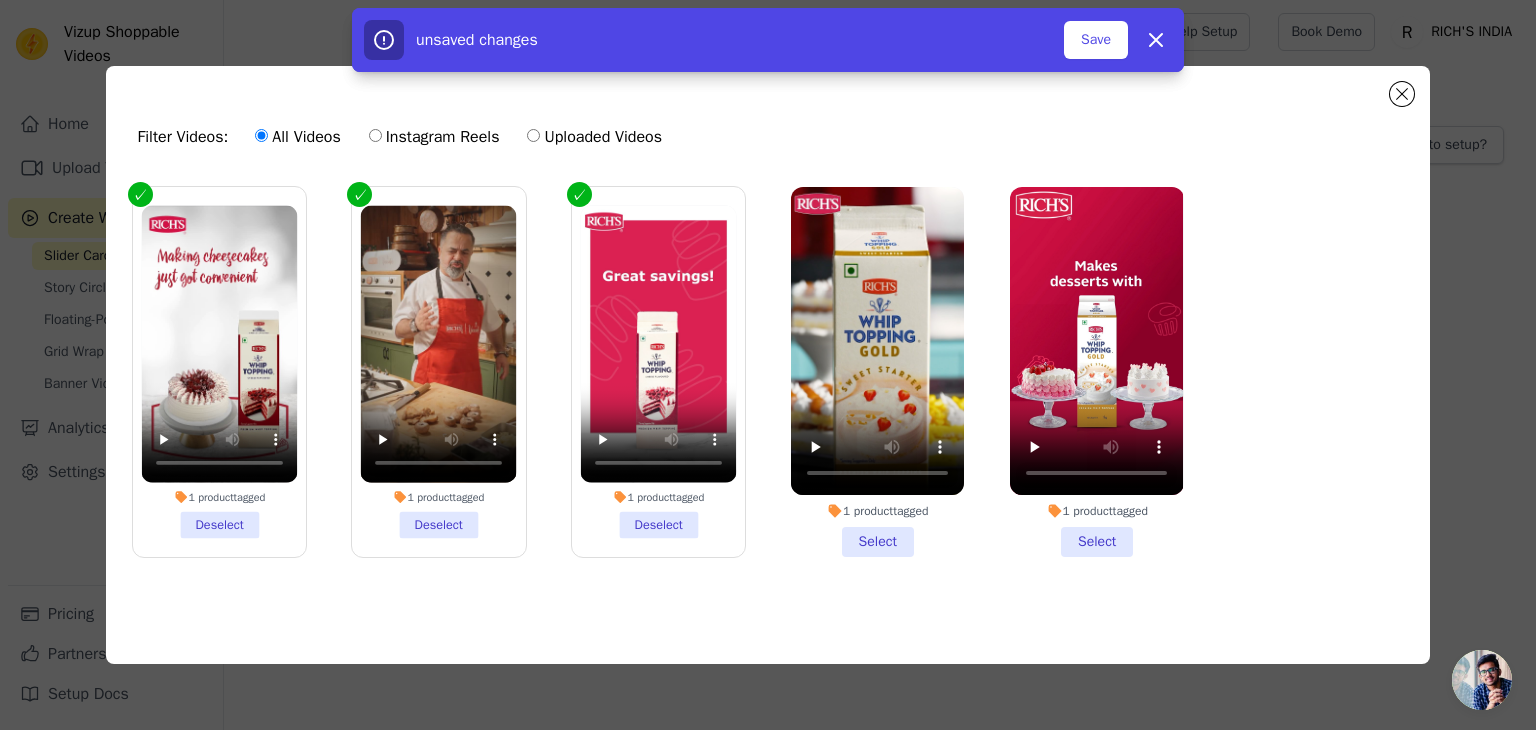click on "1   product  tagged     Select" at bounding box center (877, 372) 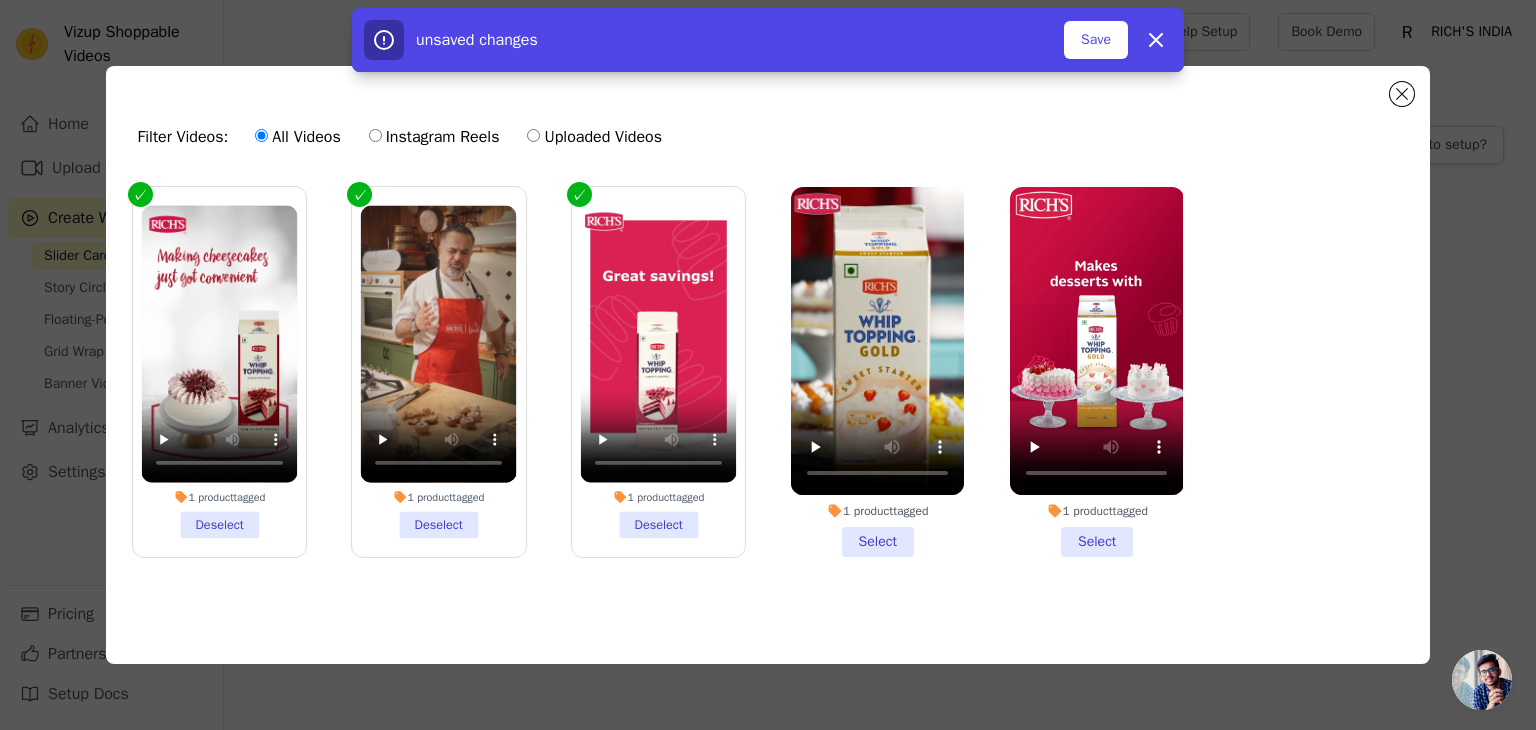 click on "1   product  tagged     Select" at bounding box center [0, 0] 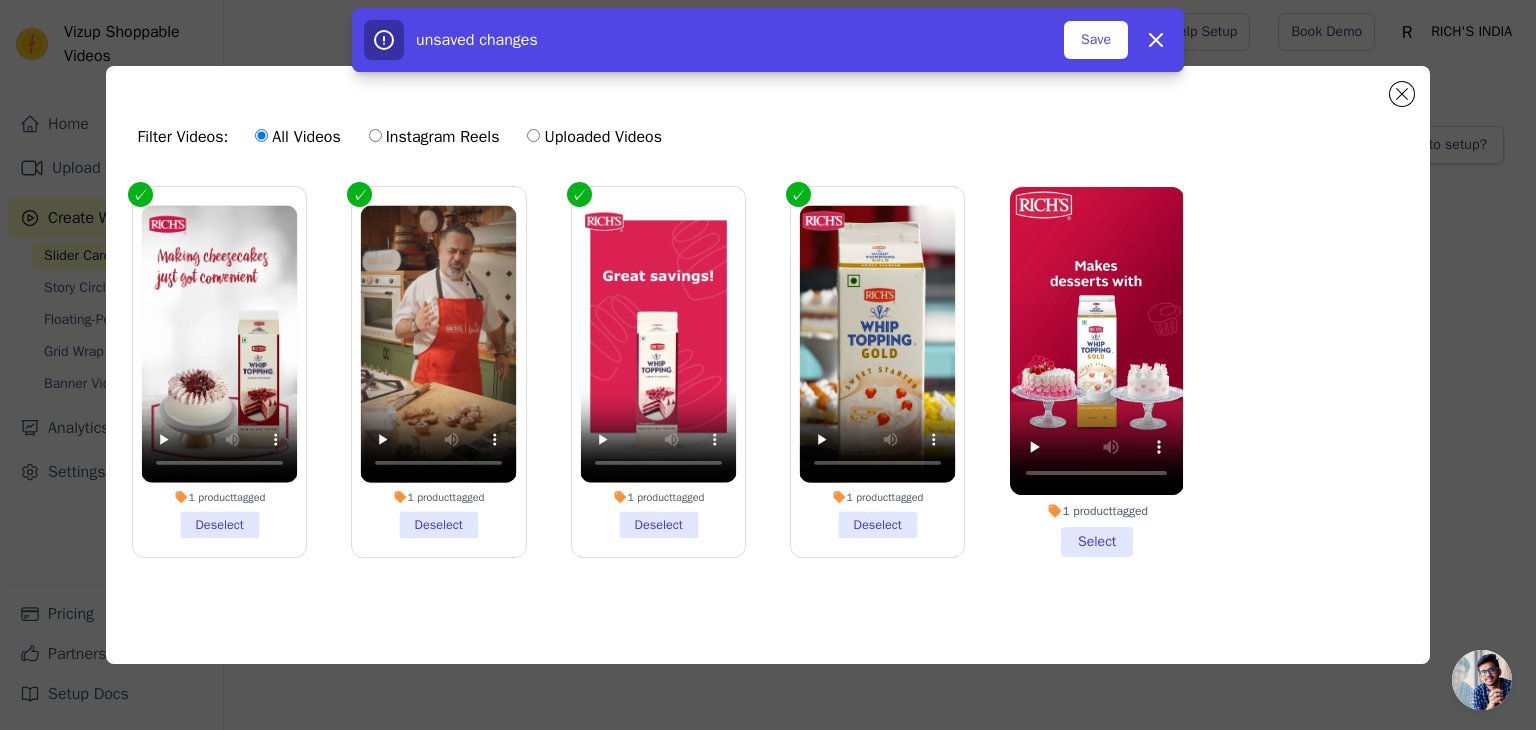 click on "1   product  tagged     Select" at bounding box center (1096, 372) 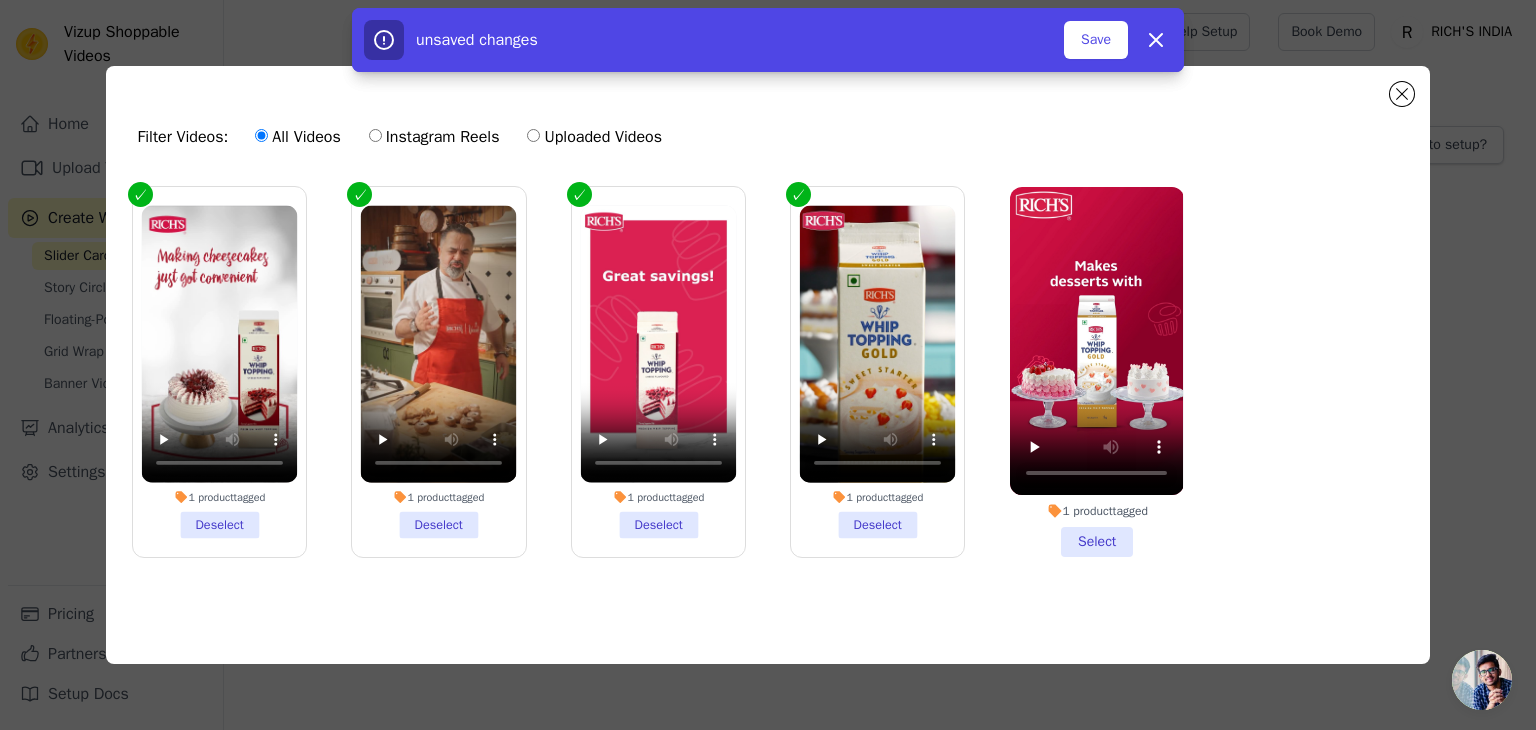 click on "1   product  tagged     Select" at bounding box center (0, 0) 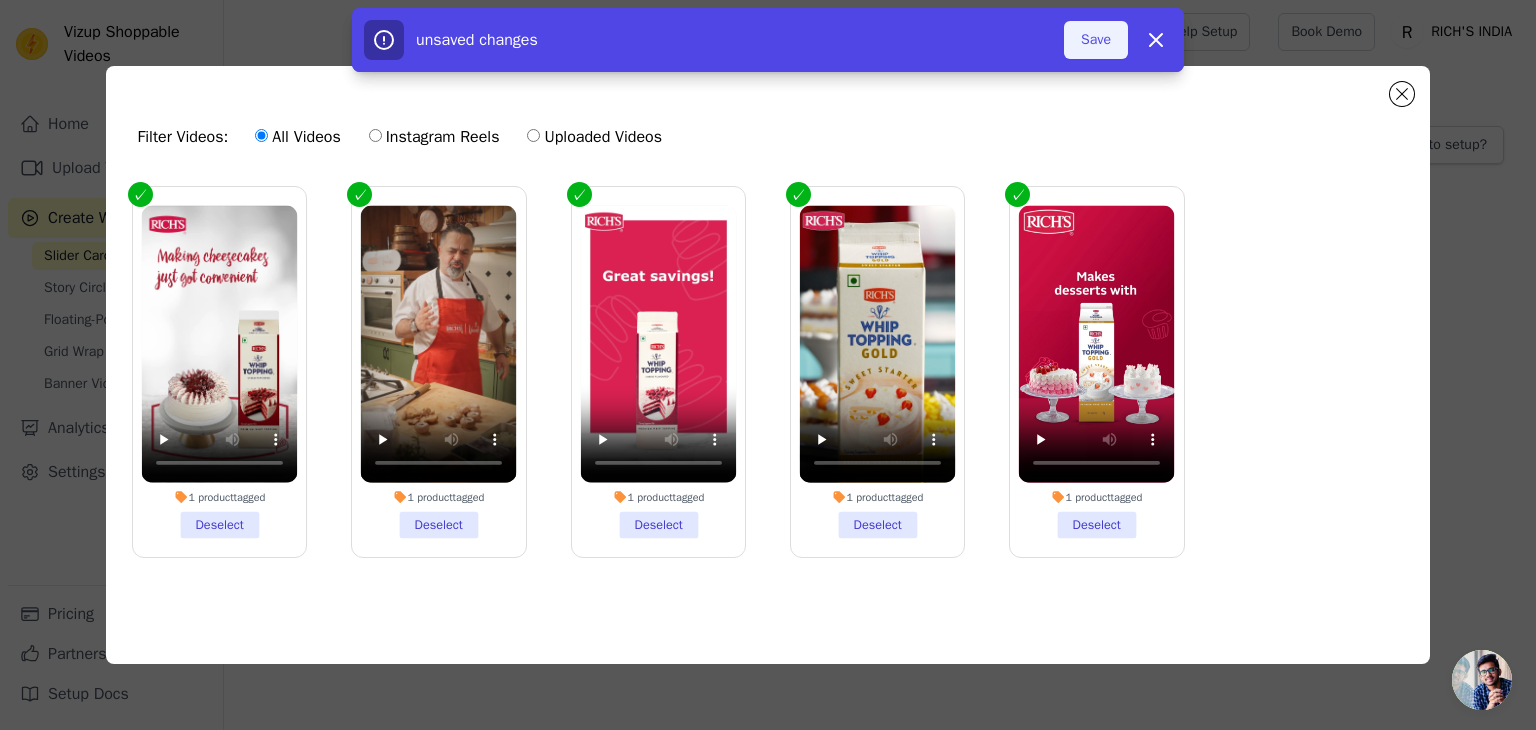 click on "Save" at bounding box center (1096, 40) 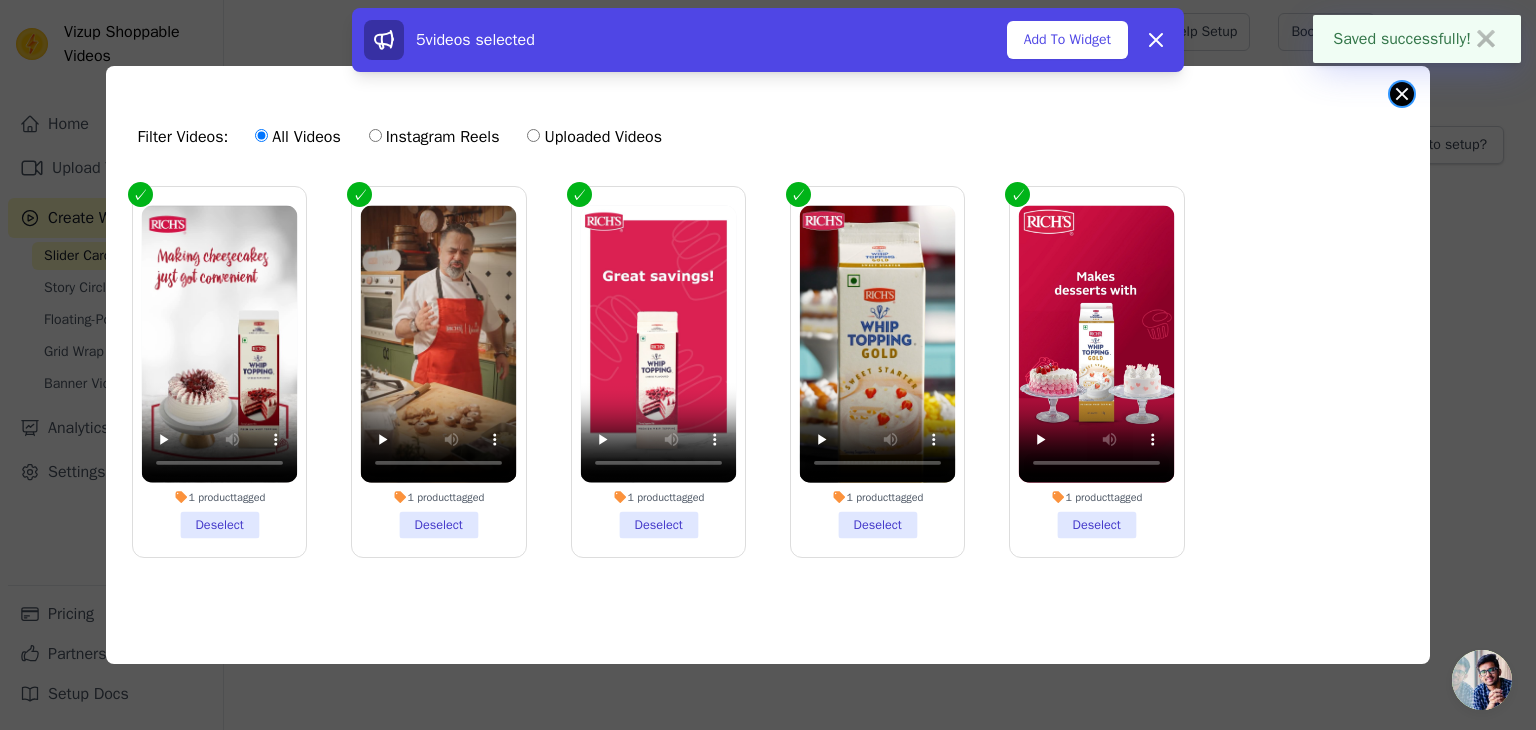 click at bounding box center (1402, 94) 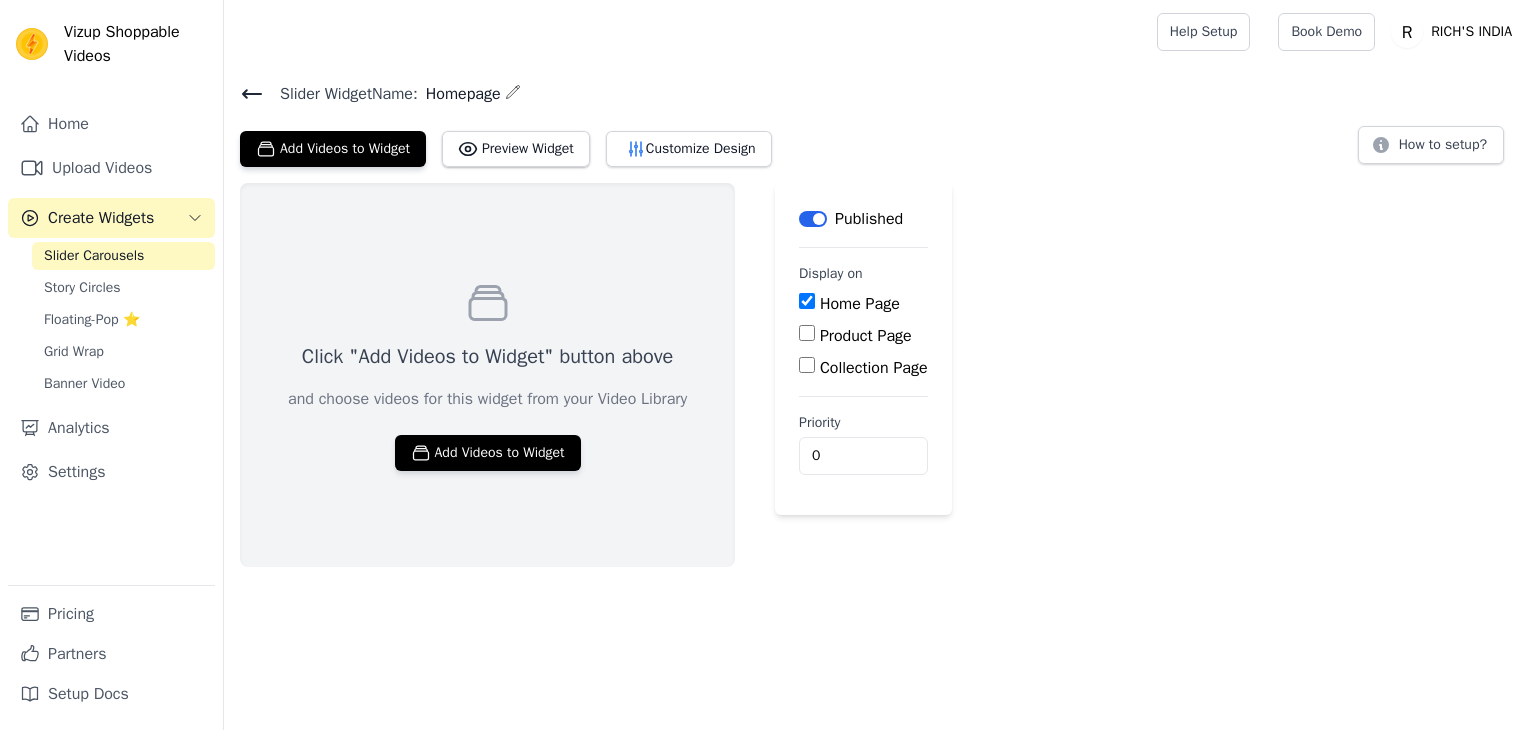 scroll, scrollTop: 0, scrollLeft: 0, axis: both 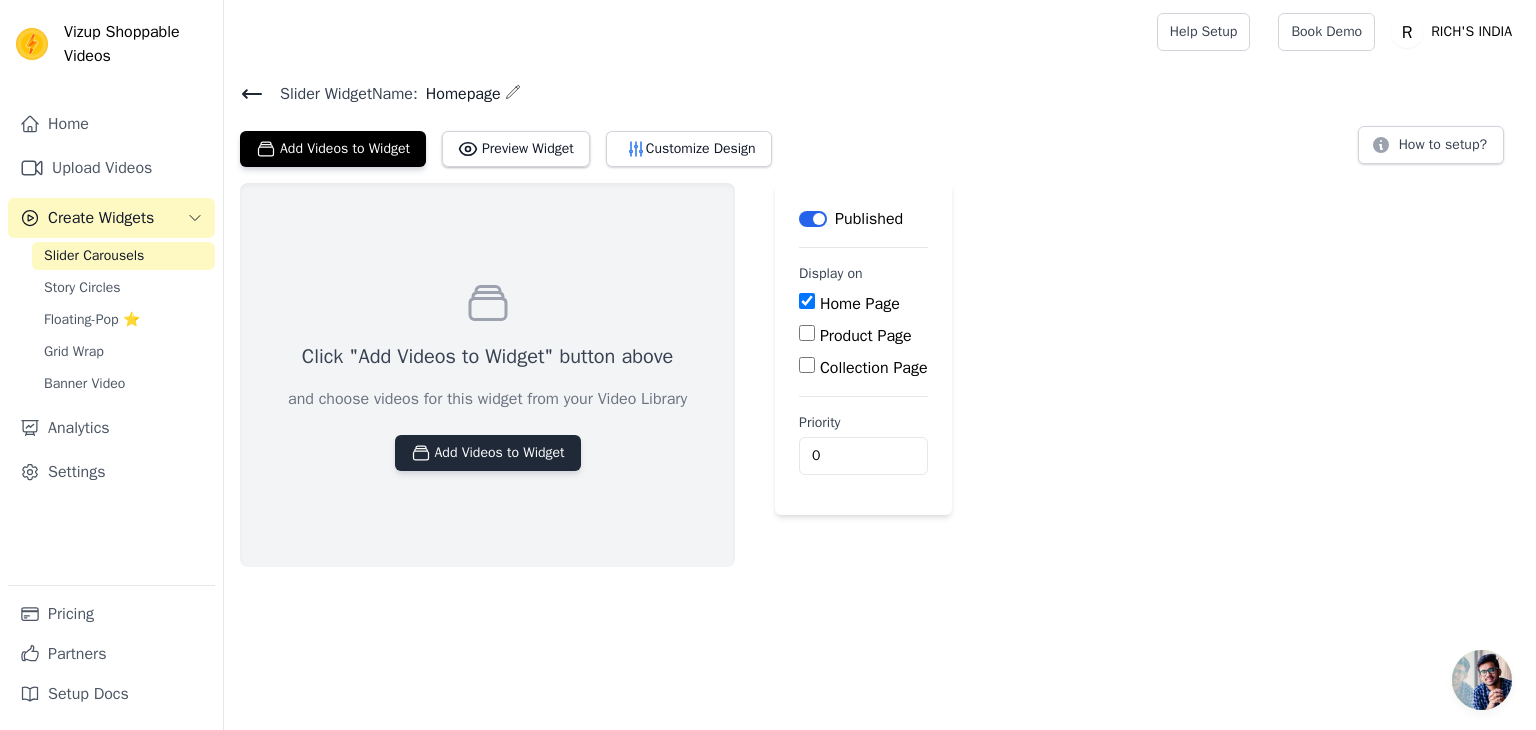 click on "Add Videos to Widget" at bounding box center (488, 453) 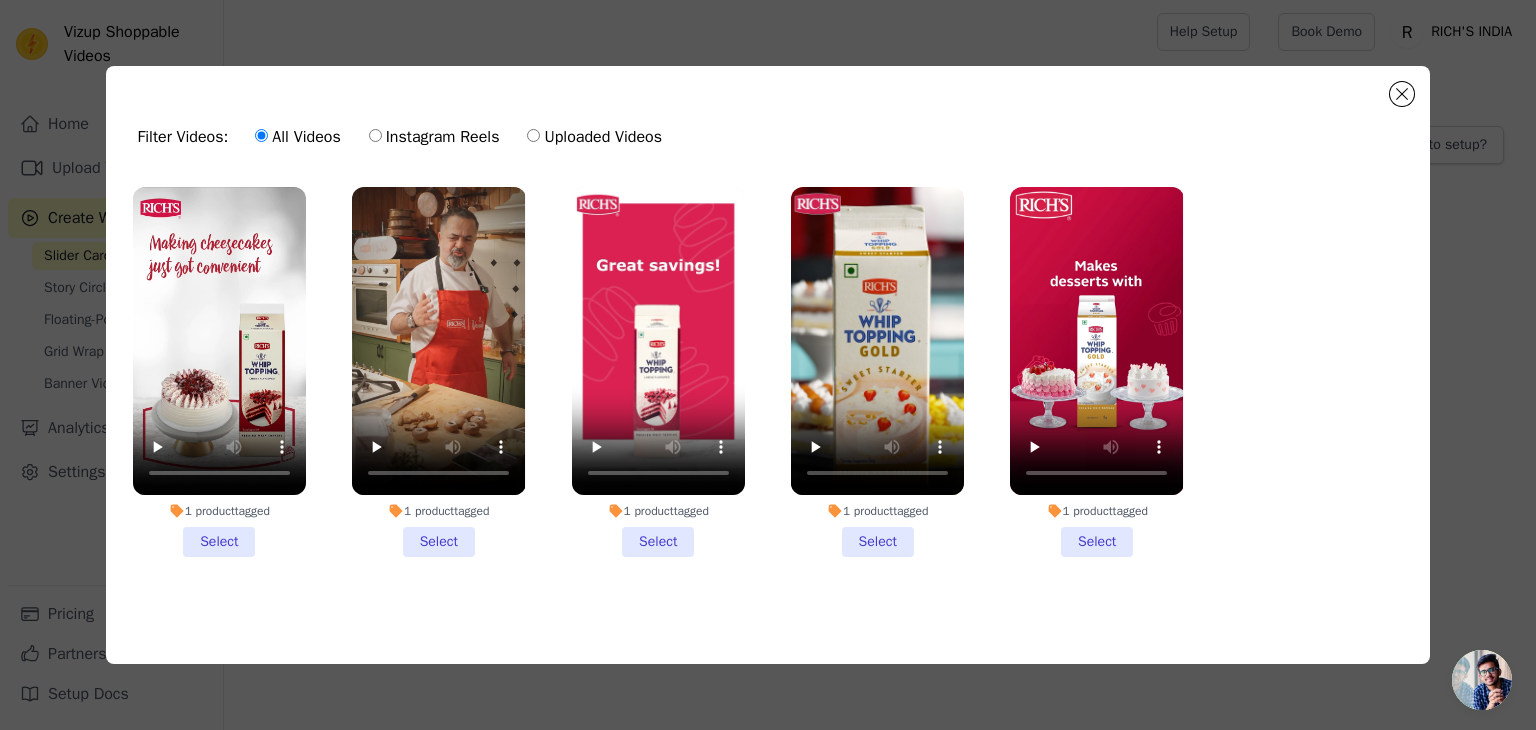 click on "1   product  tagged     Select" at bounding box center [219, 372] 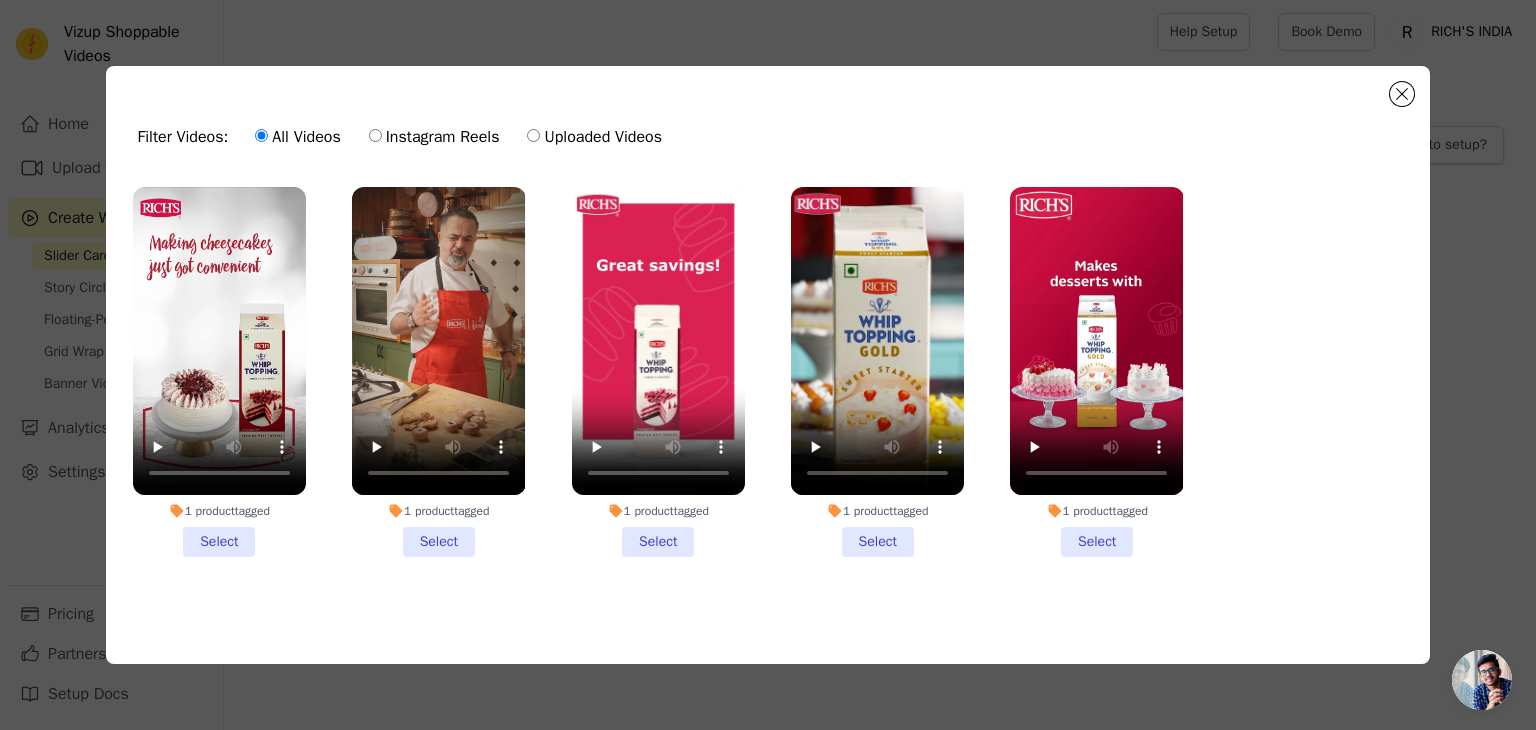 click on "1   product  tagged     Select" at bounding box center [0, 0] 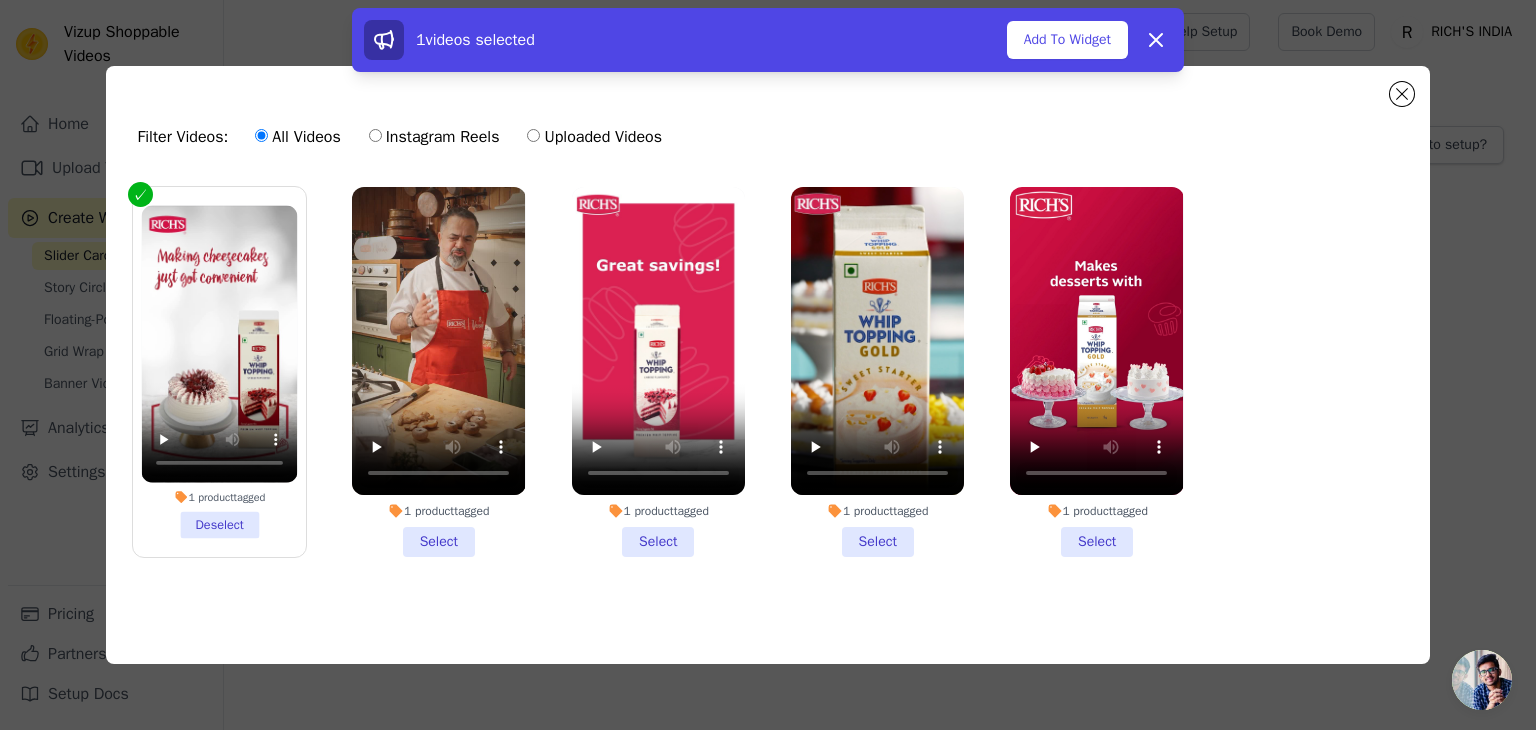 click on "1   product  tagged     Select" at bounding box center (438, 372) 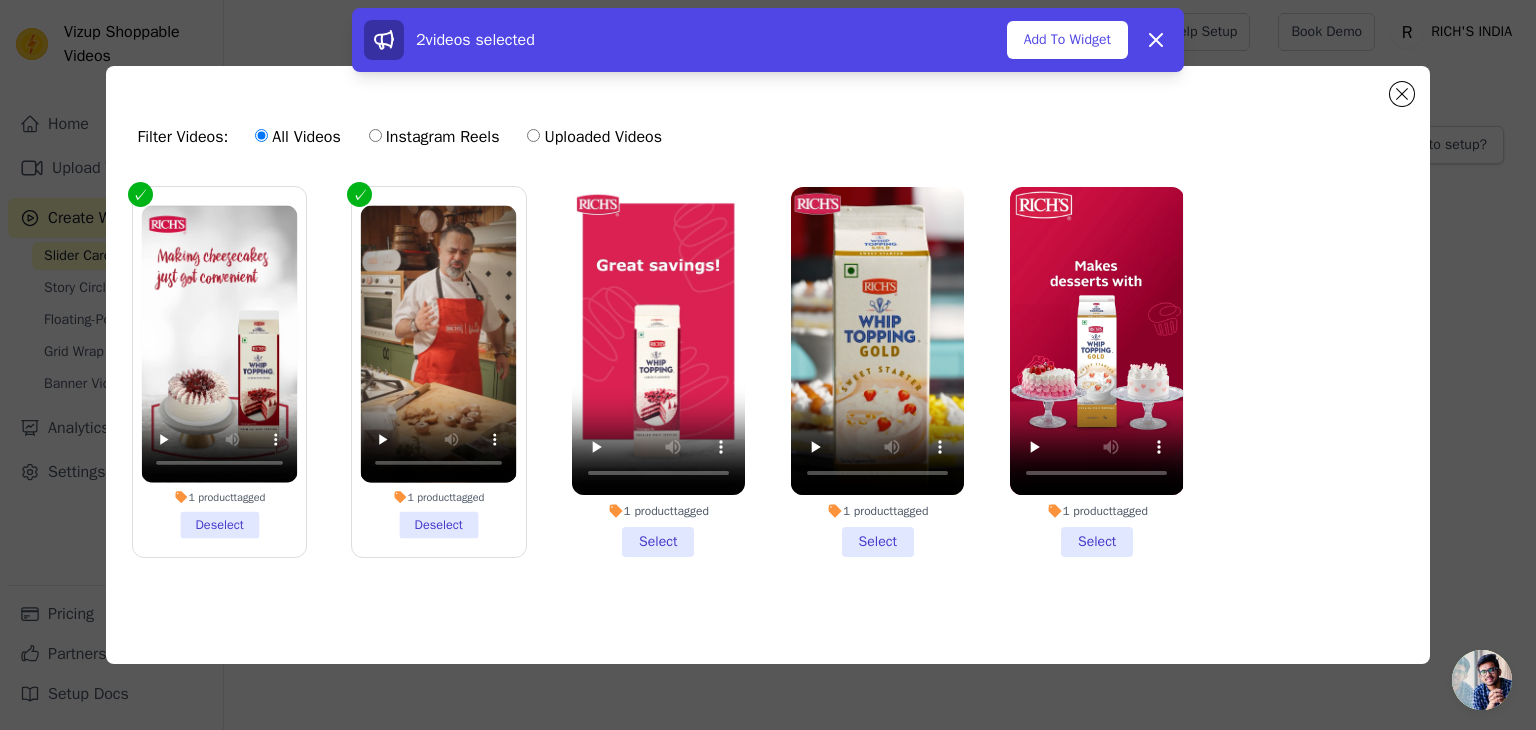click on "1   product  tagged     Select" at bounding box center [658, 372] 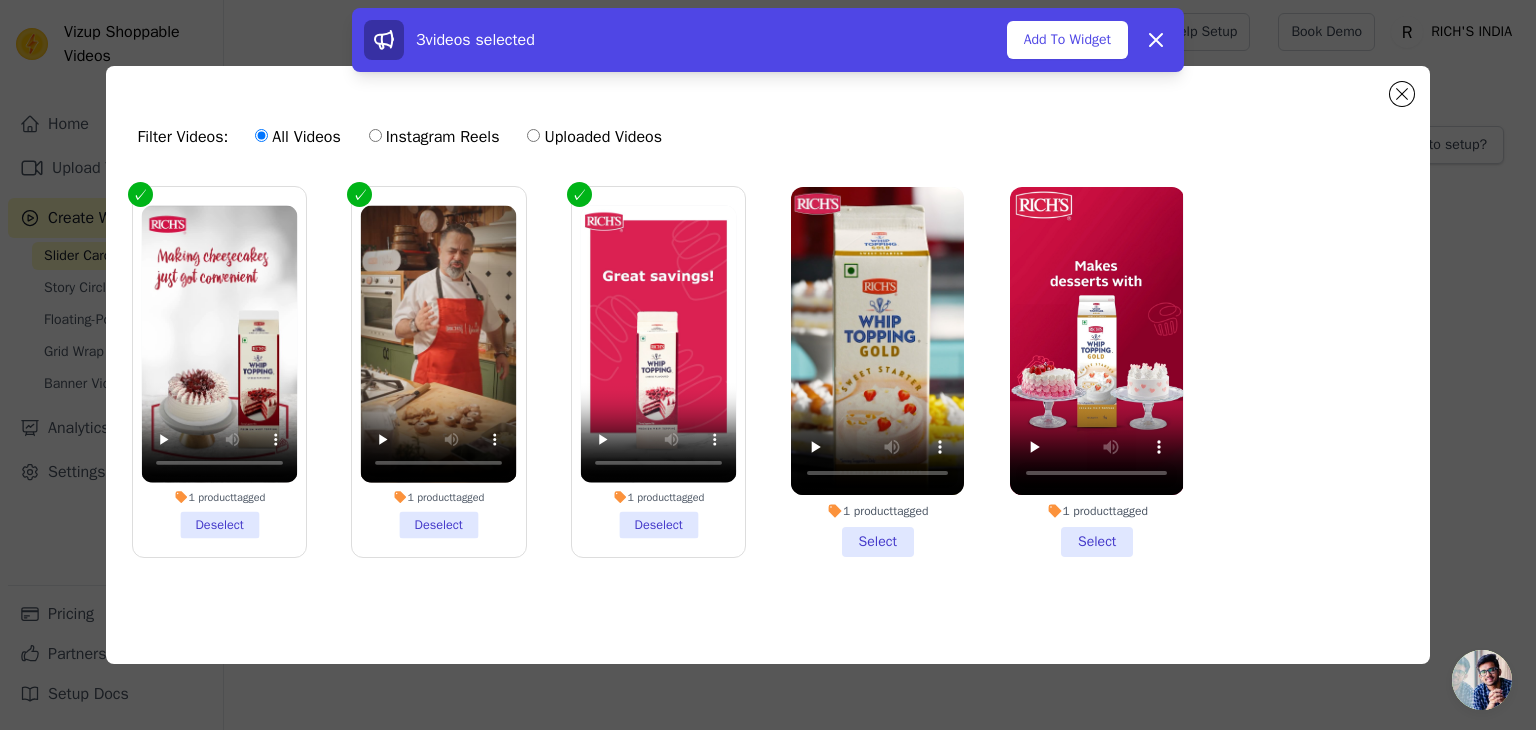 click on "1   product  tagged     Select" at bounding box center [877, 372] 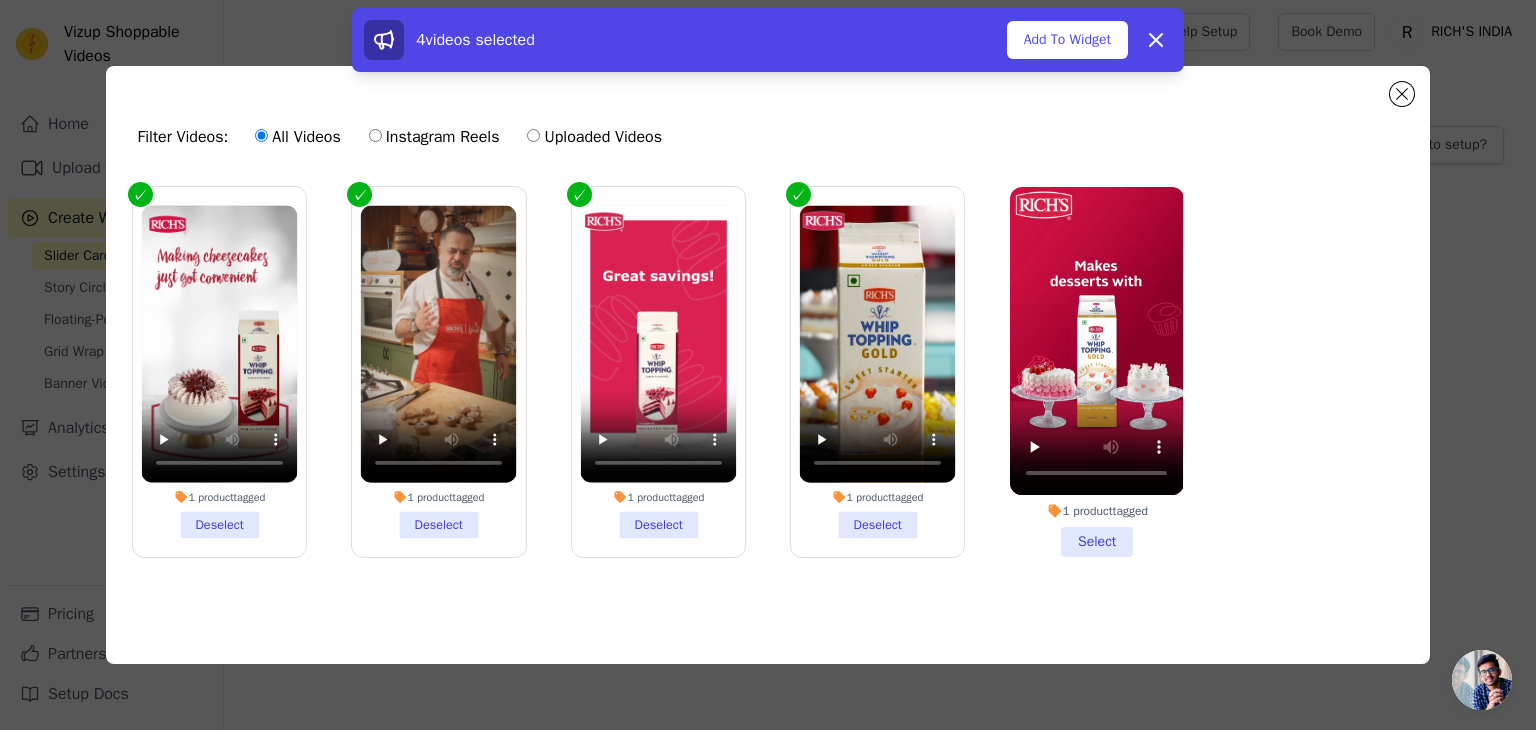 click on "1   product  tagged     Select" at bounding box center (1096, 372) 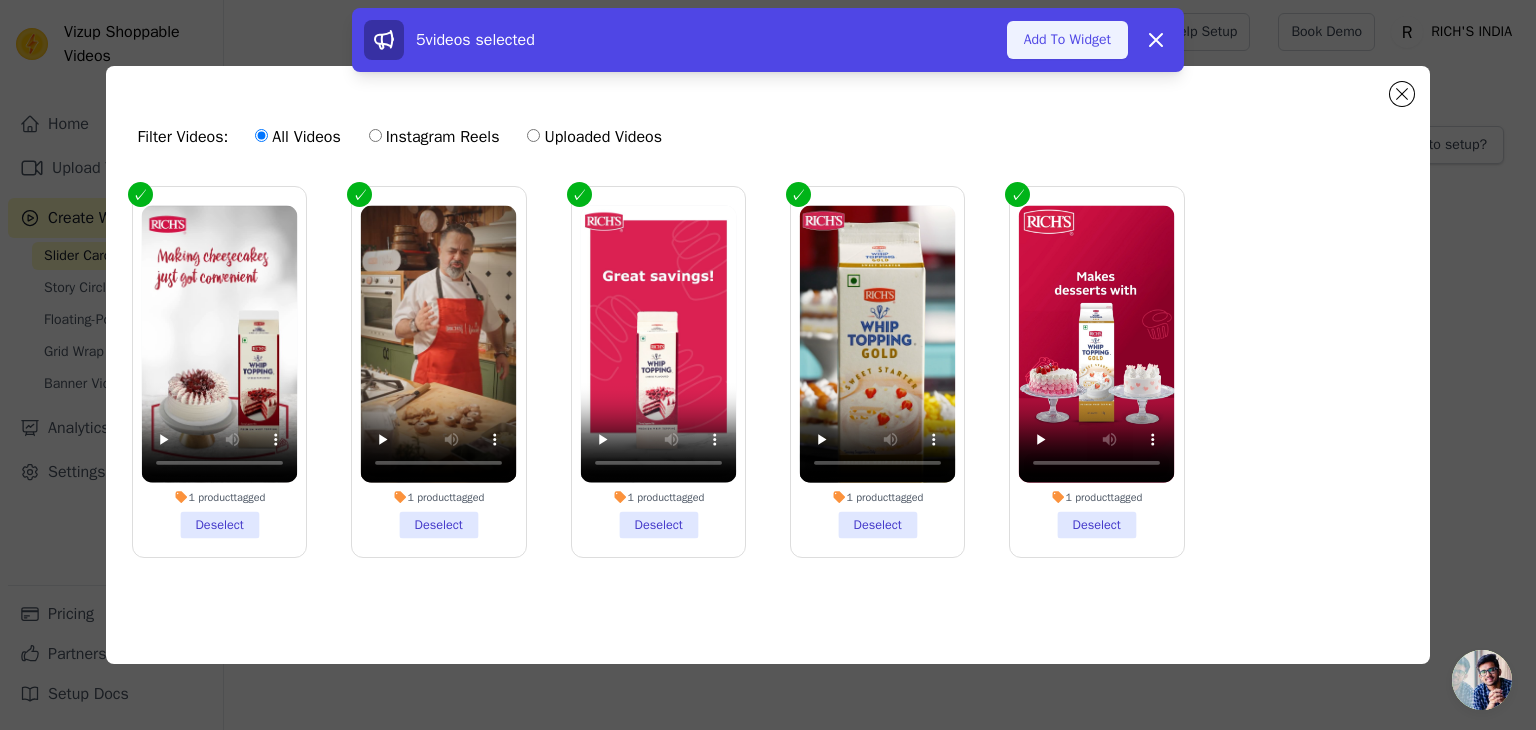 click on "Add To Widget" at bounding box center [1067, 40] 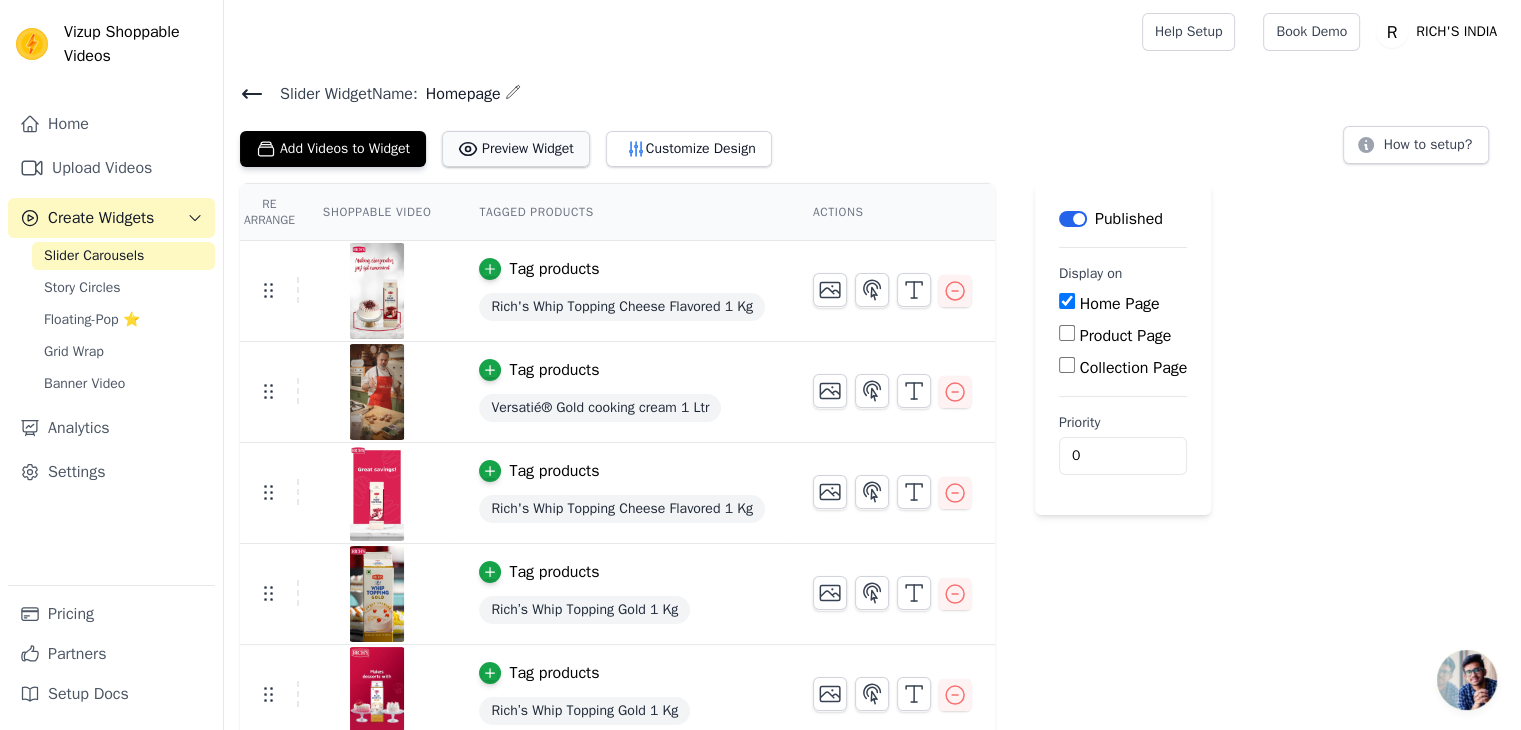click on "Preview Widget" at bounding box center [516, 149] 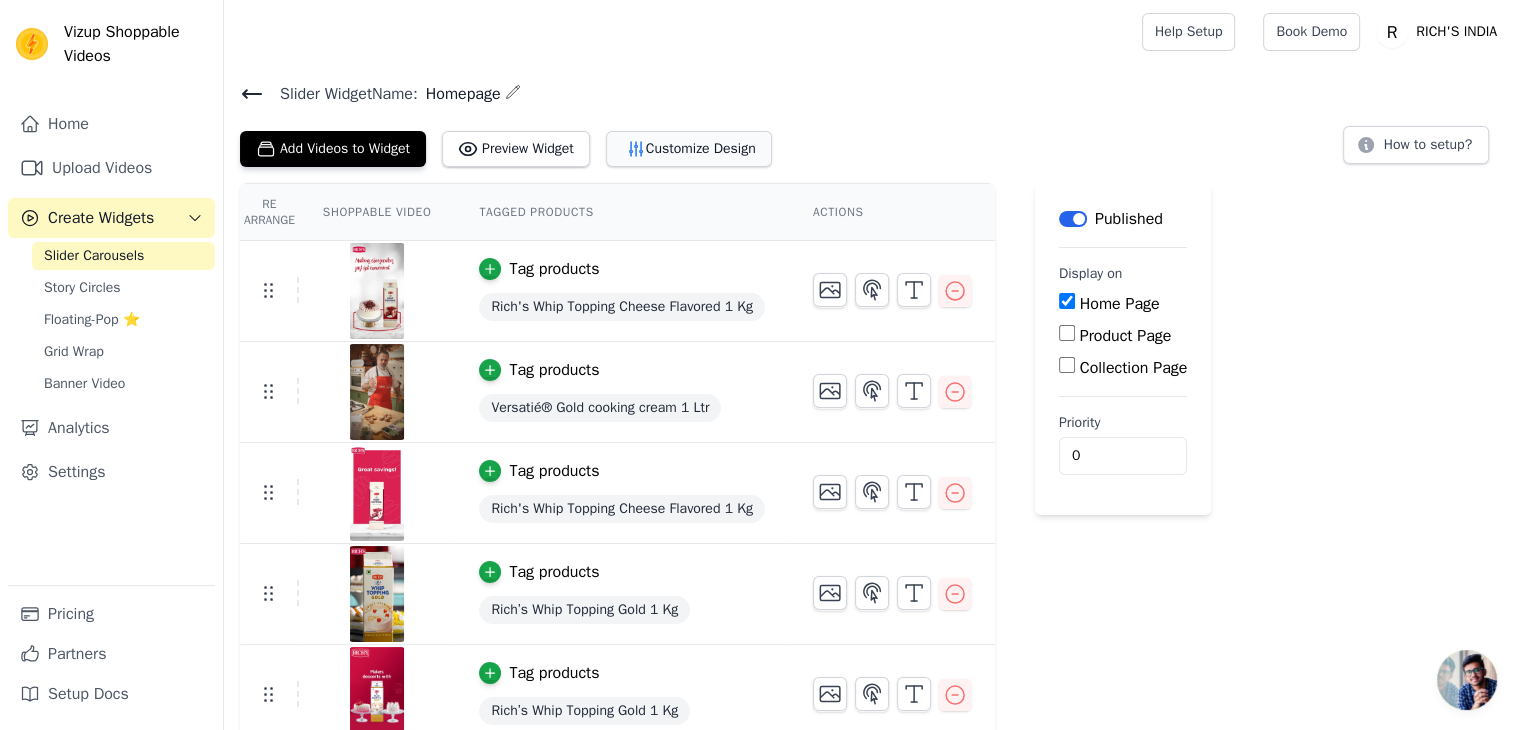 click on "Customize Design" at bounding box center (689, 149) 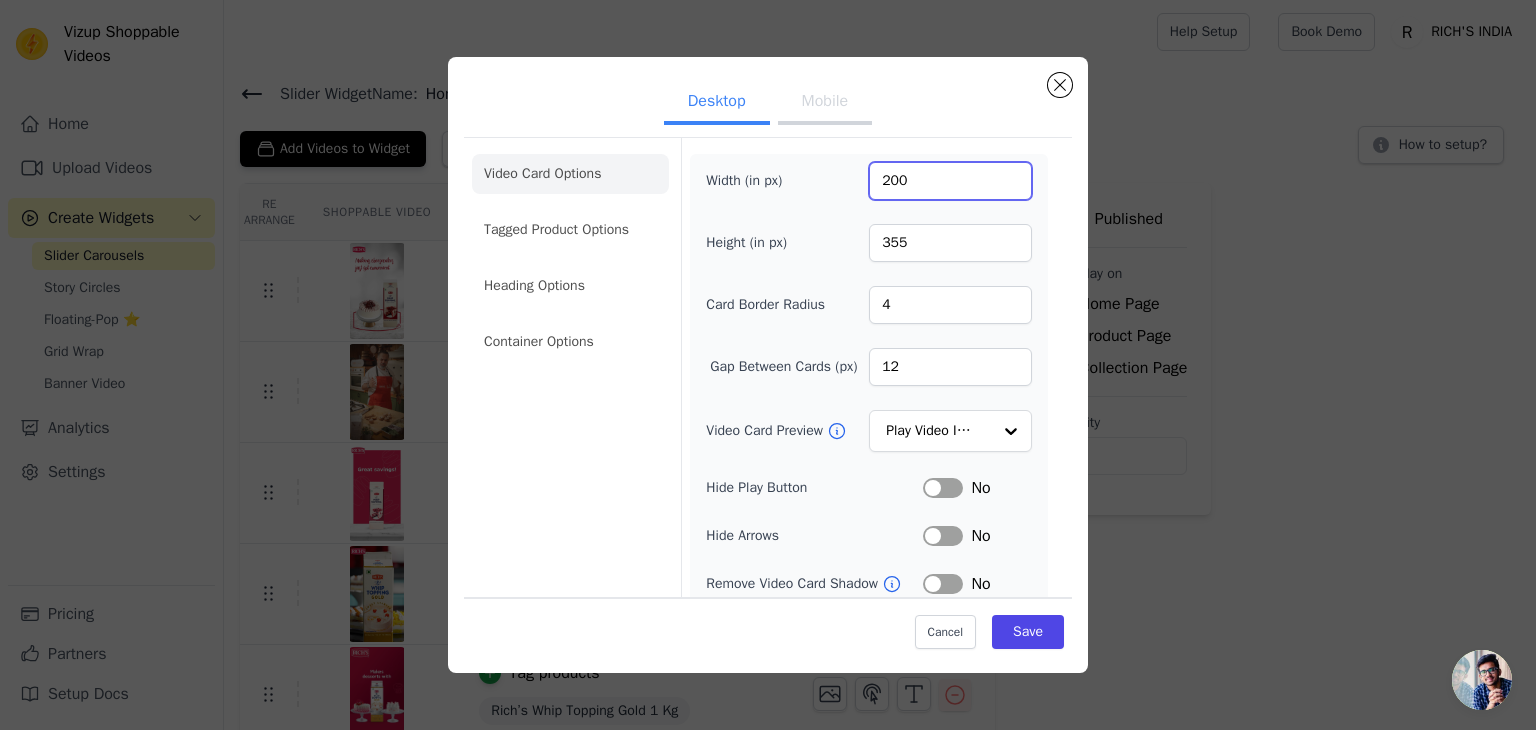click on "200" at bounding box center [950, 181] 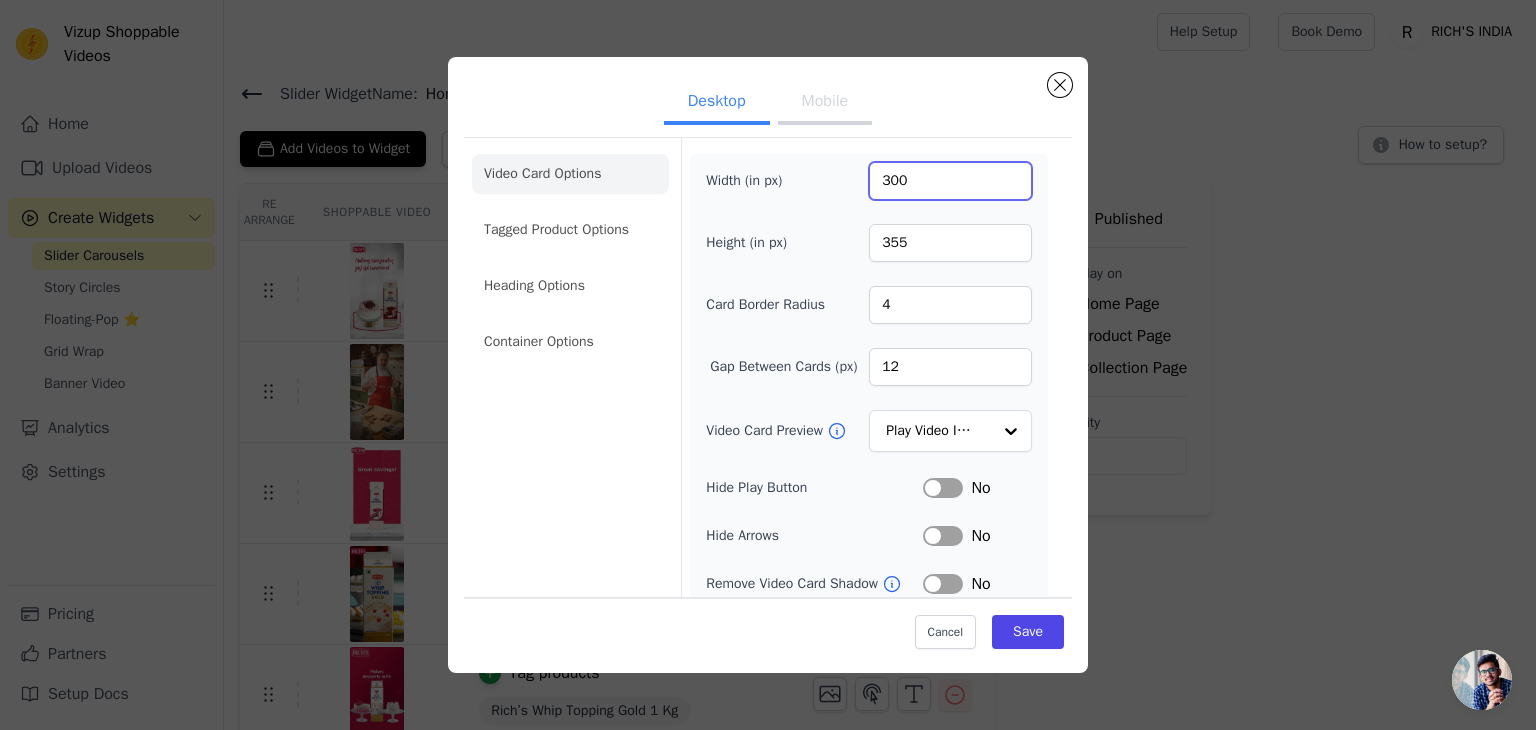 type on "300" 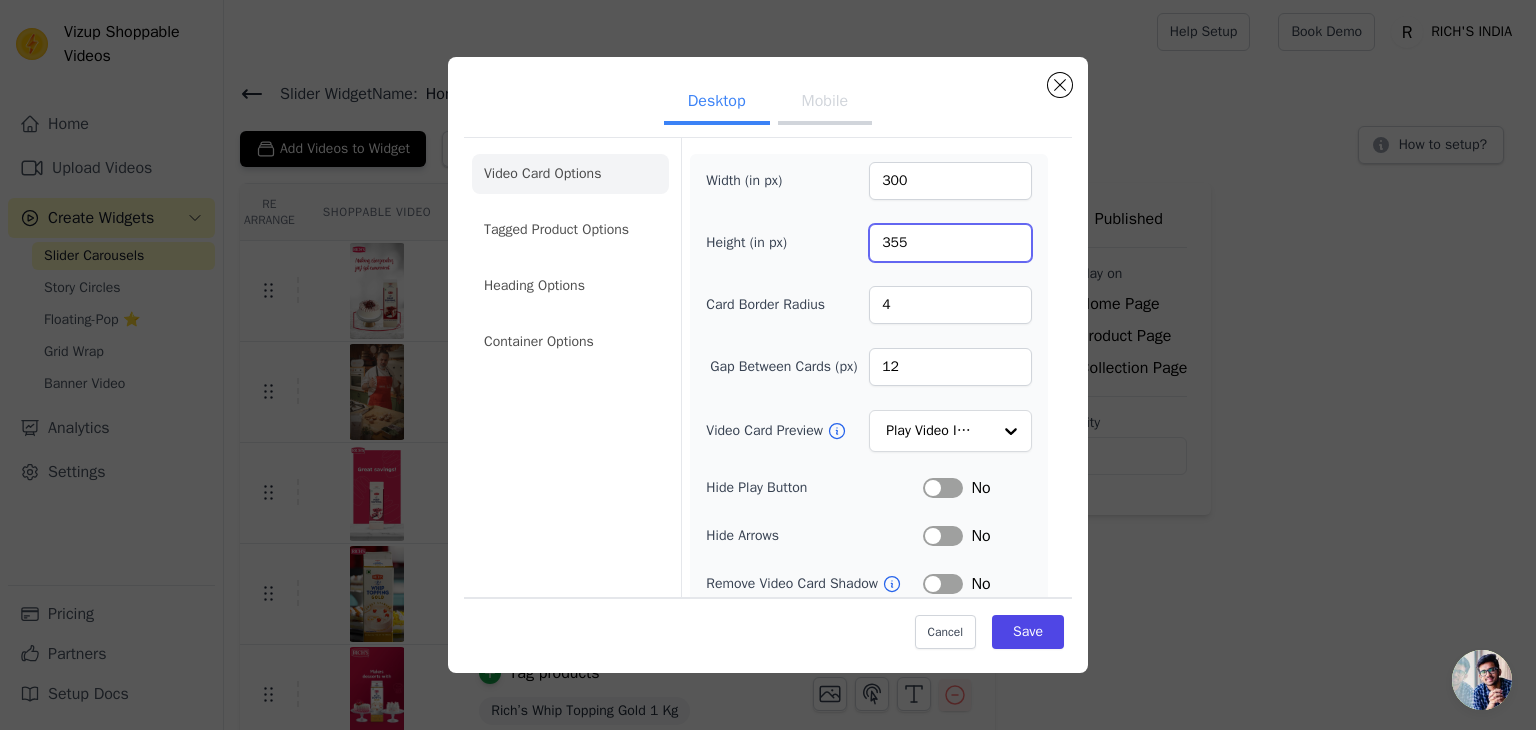 click on "355" at bounding box center (950, 243) 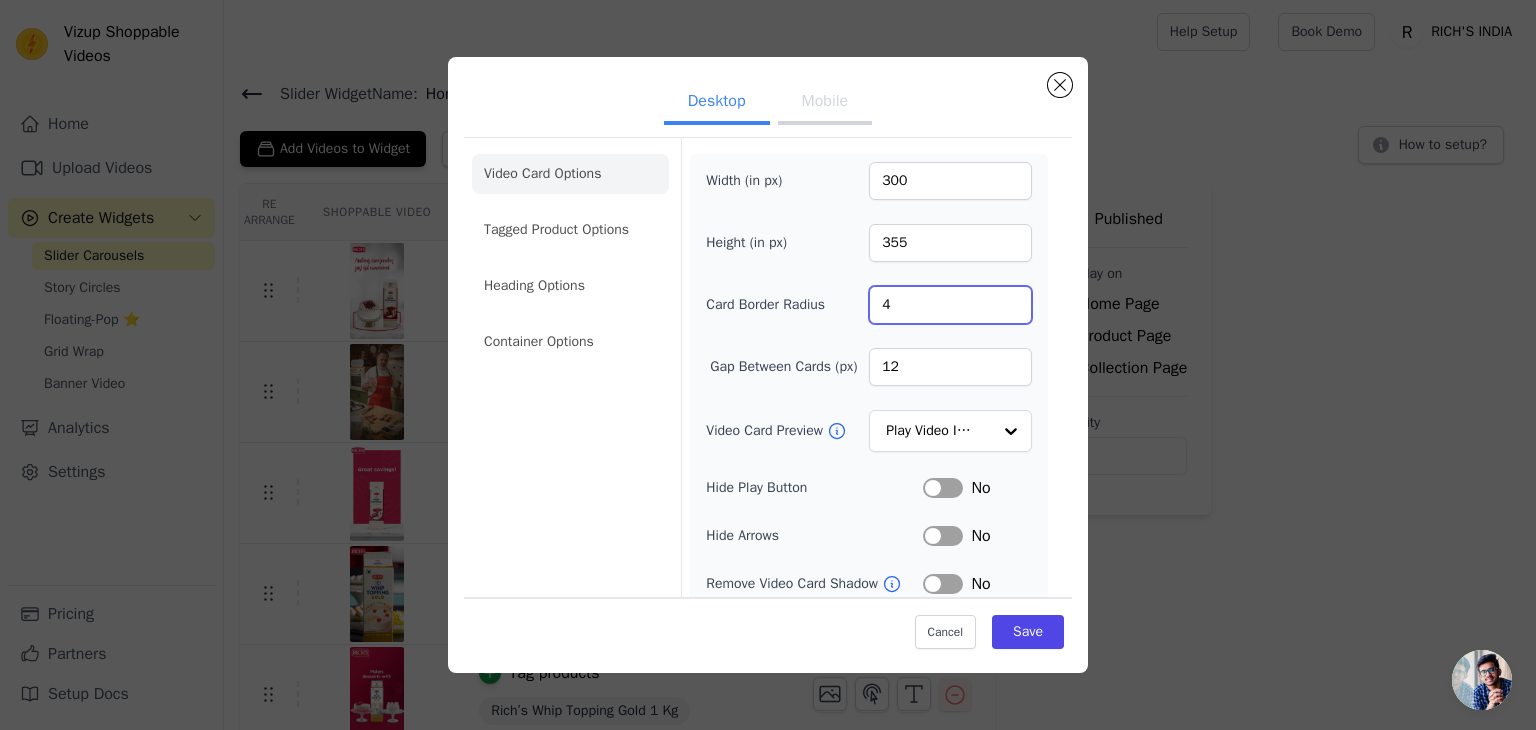 click on "4" at bounding box center [950, 305] 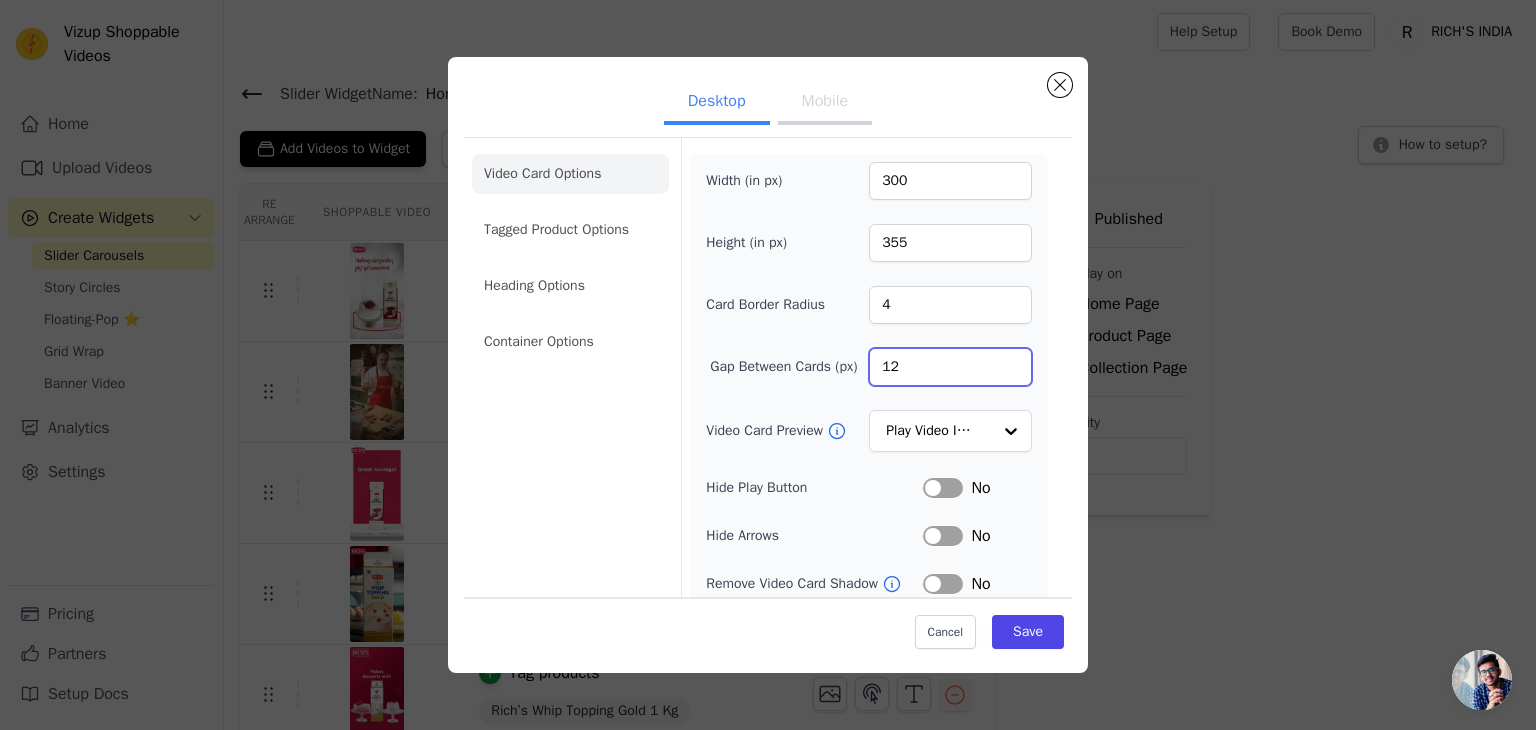 click on "12" at bounding box center [950, 367] 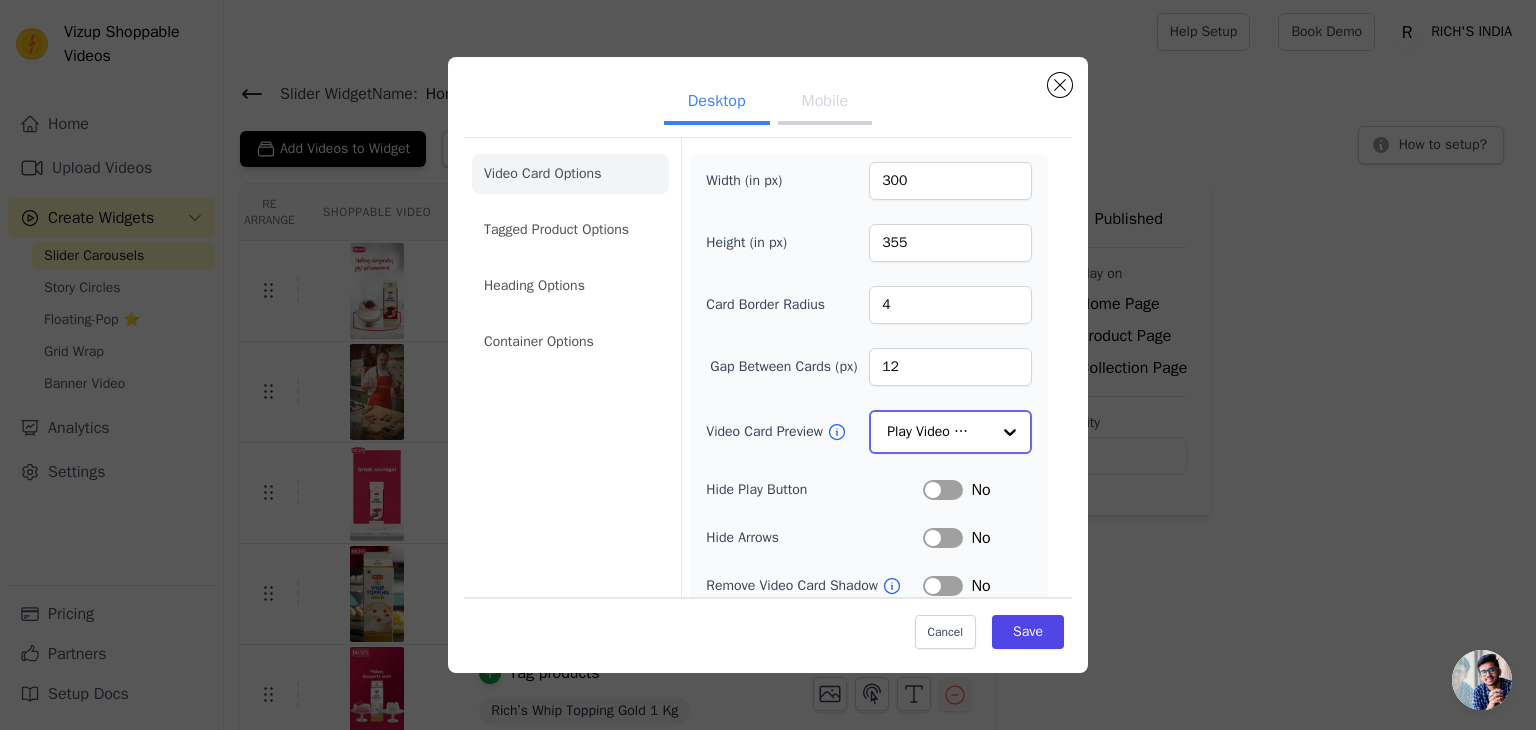 click on "Video Card Preview" 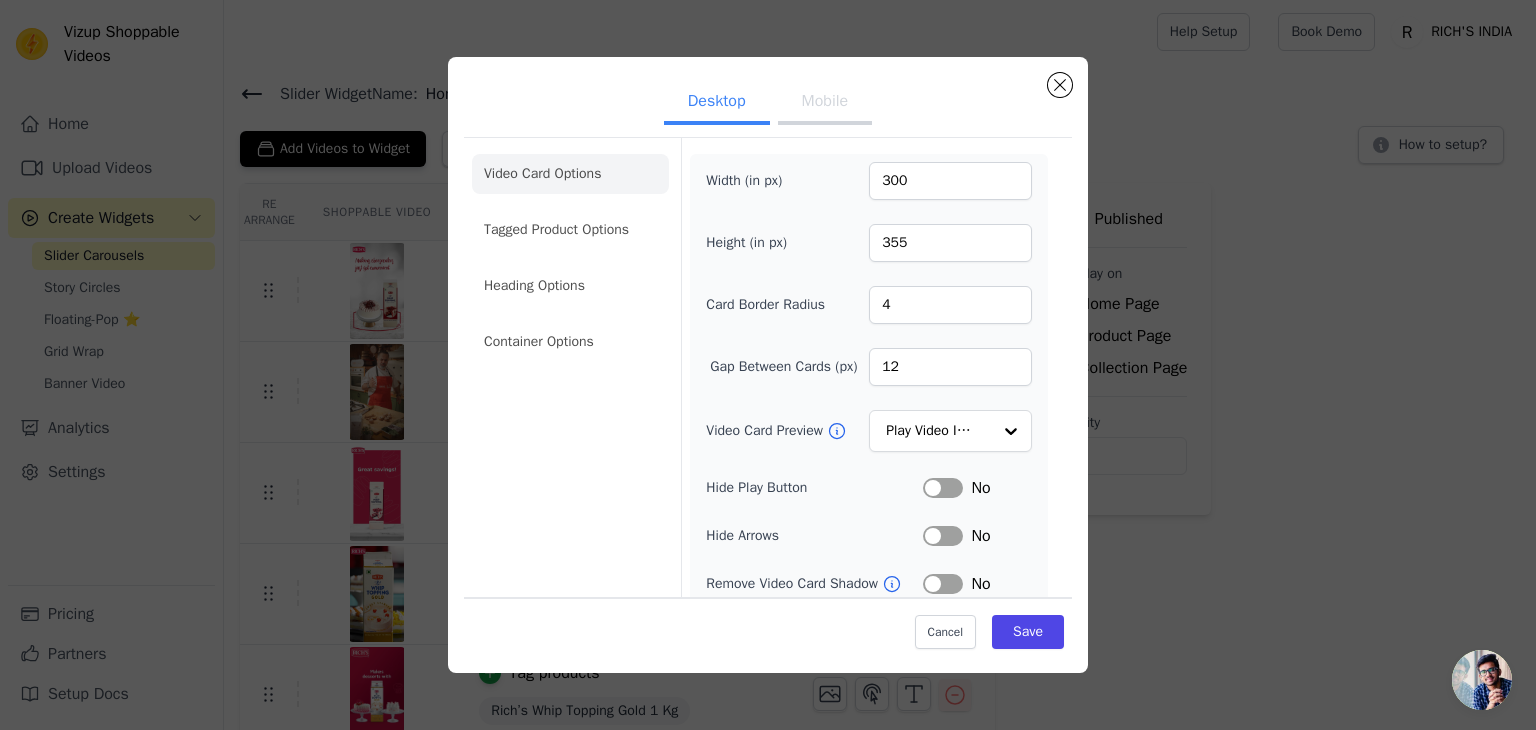click on "Video Card Preview           Play Video In Loop" at bounding box center [869, 431] 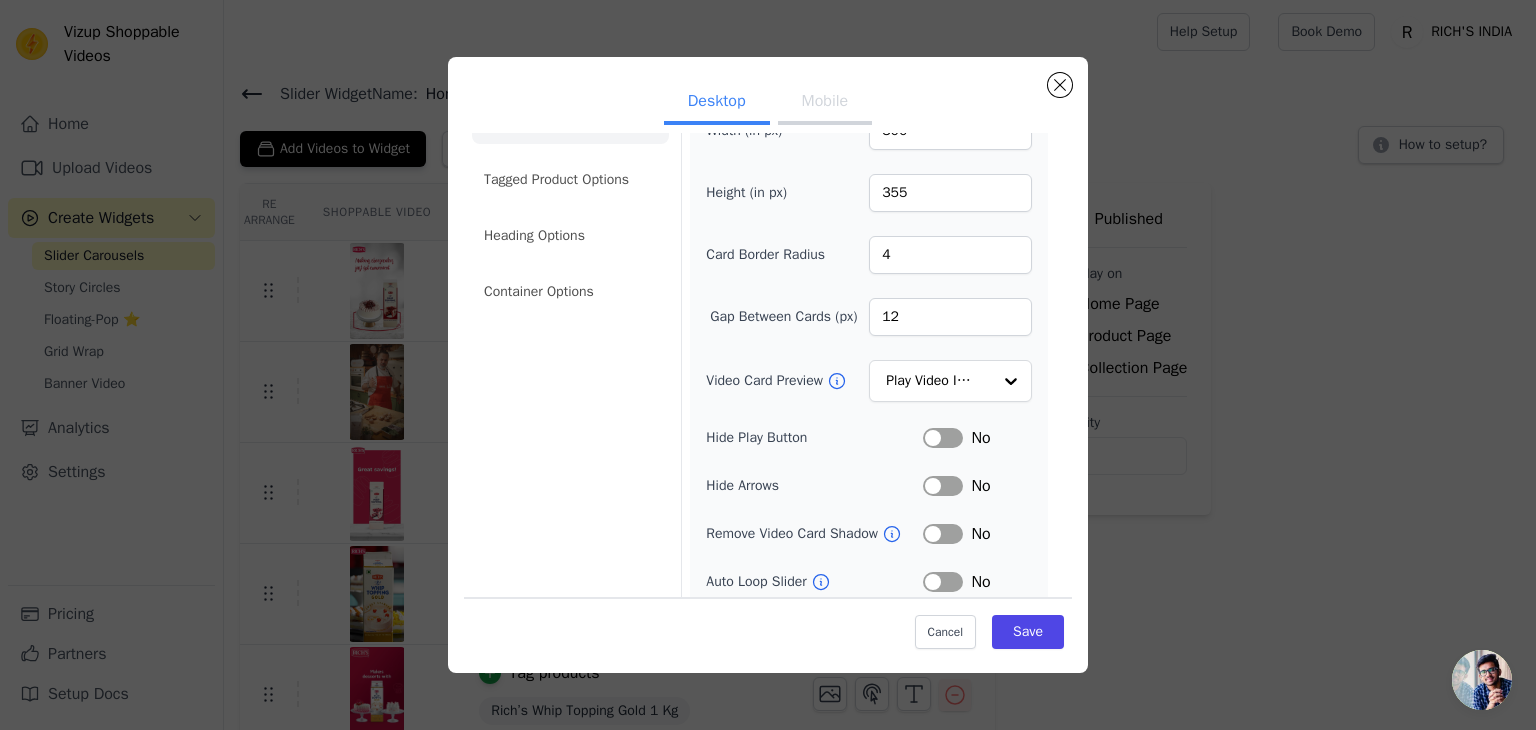 scroll, scrollTop: 0, scrollLeft: 0, axis: both 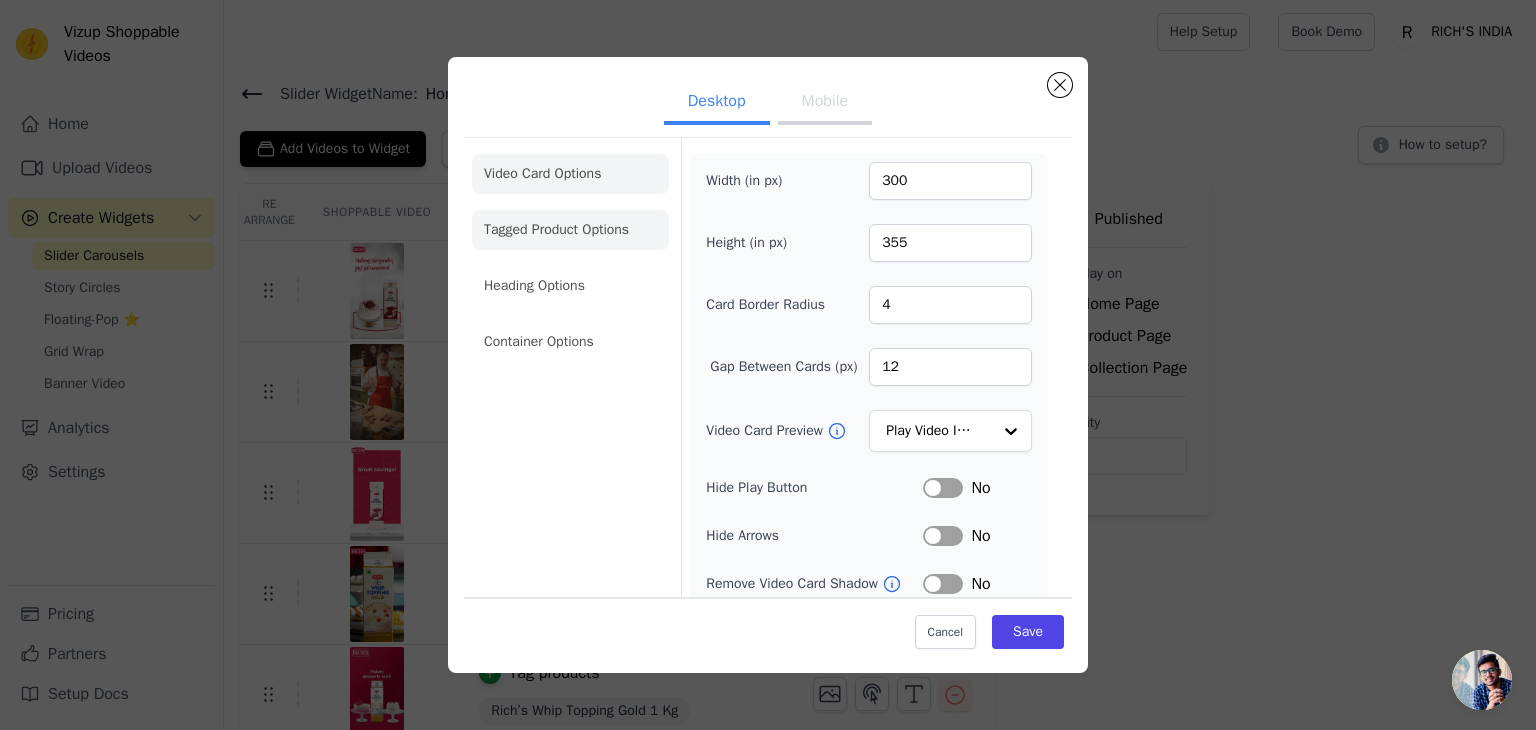 click on "Tagged Product Options" 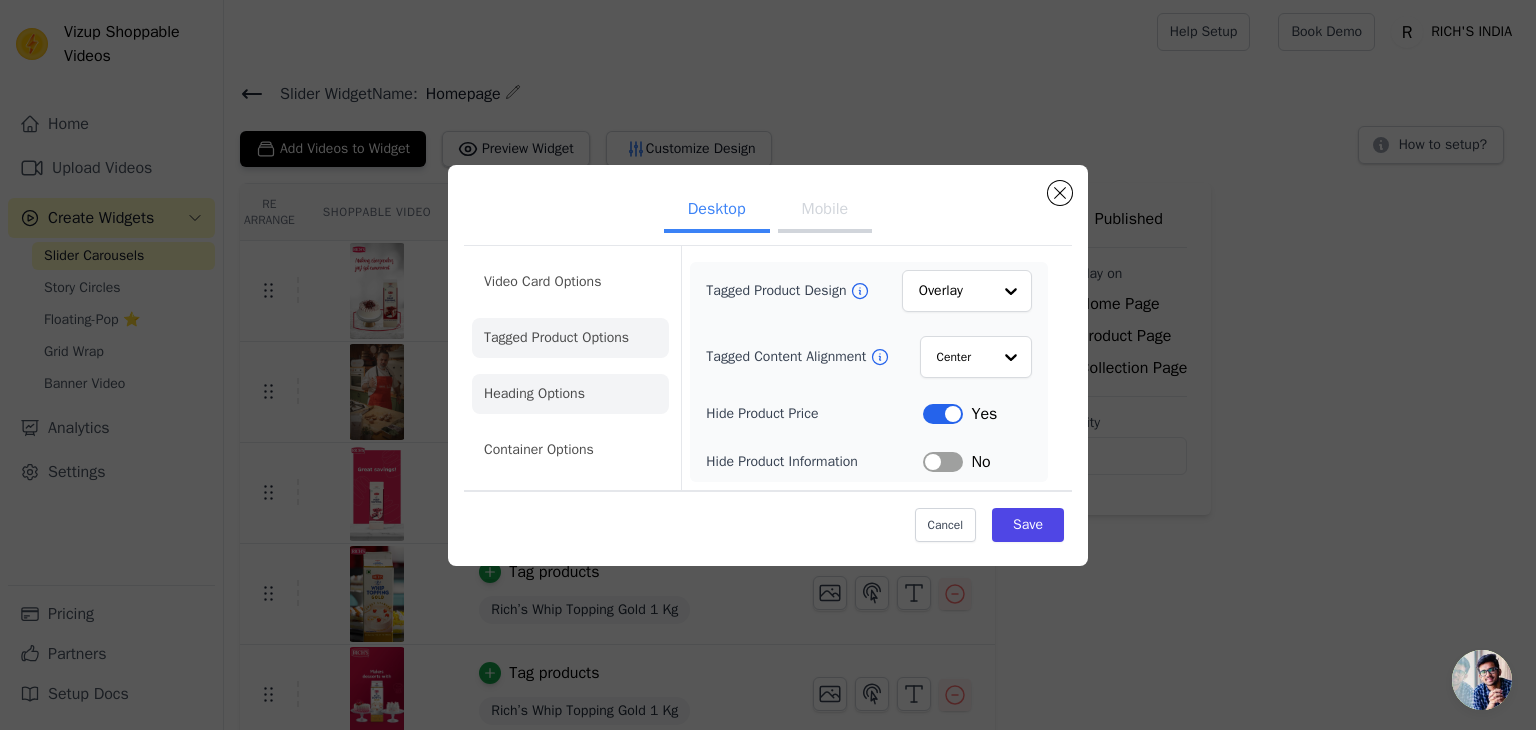 click on "Heading Options" 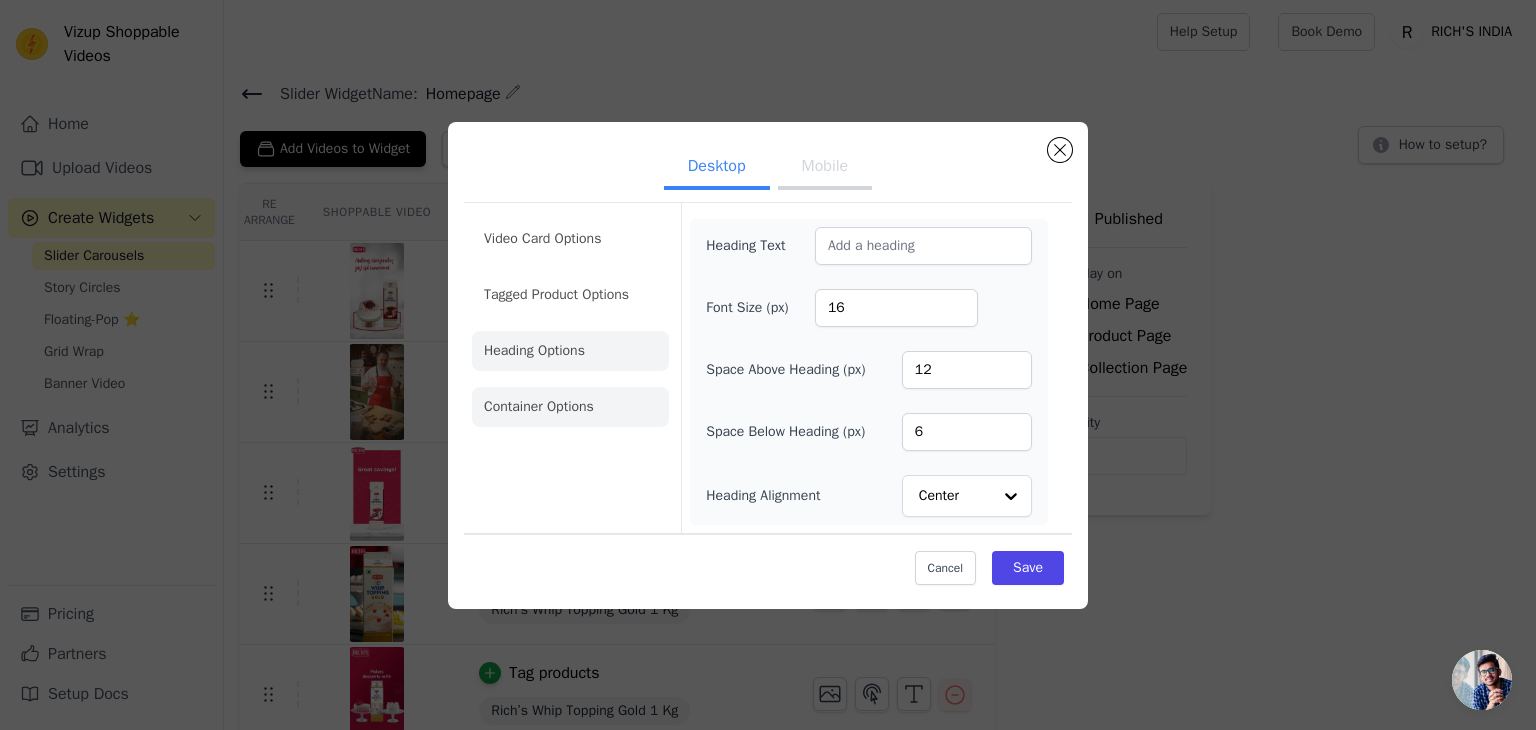 click on "Container Options" 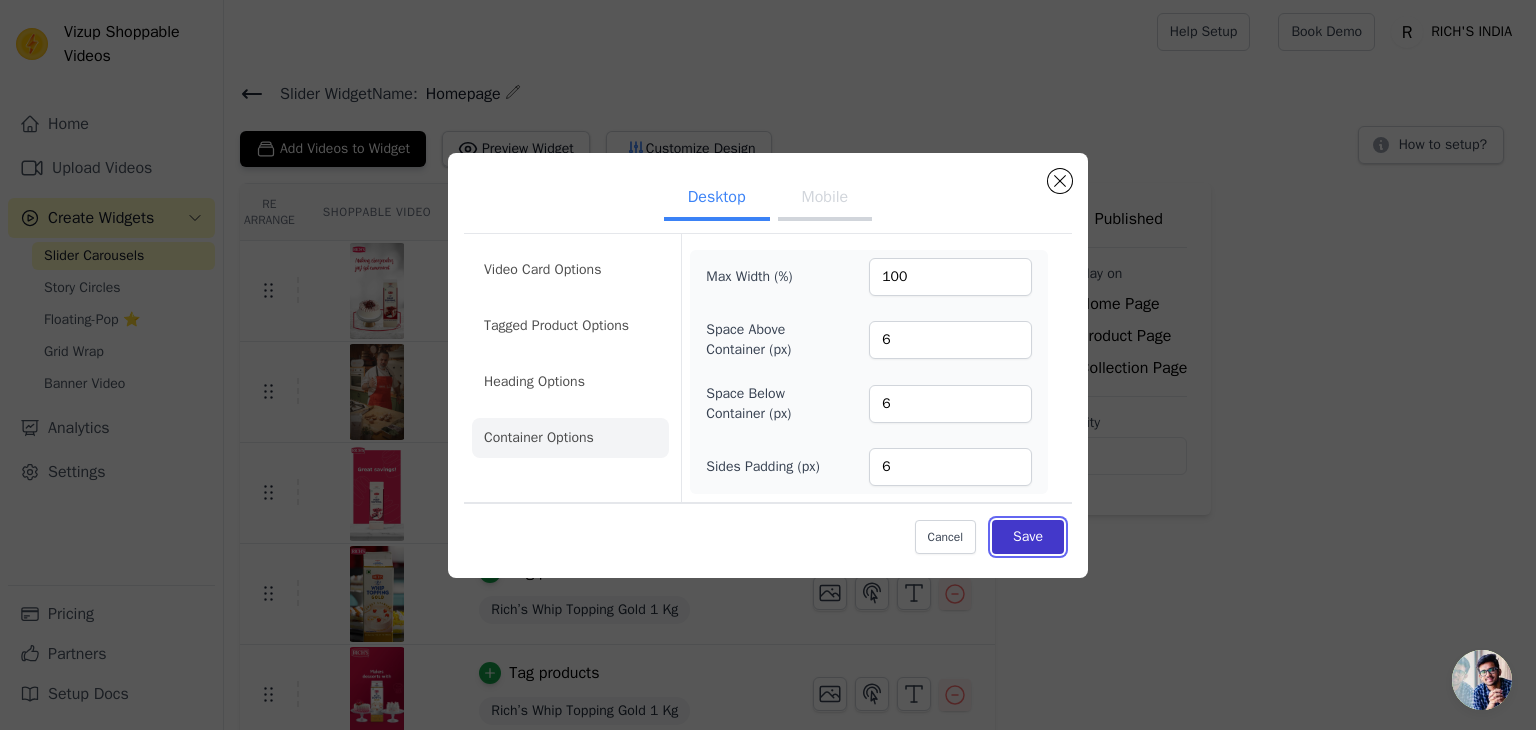 click on "Save" at bounding box center [1028, 537] 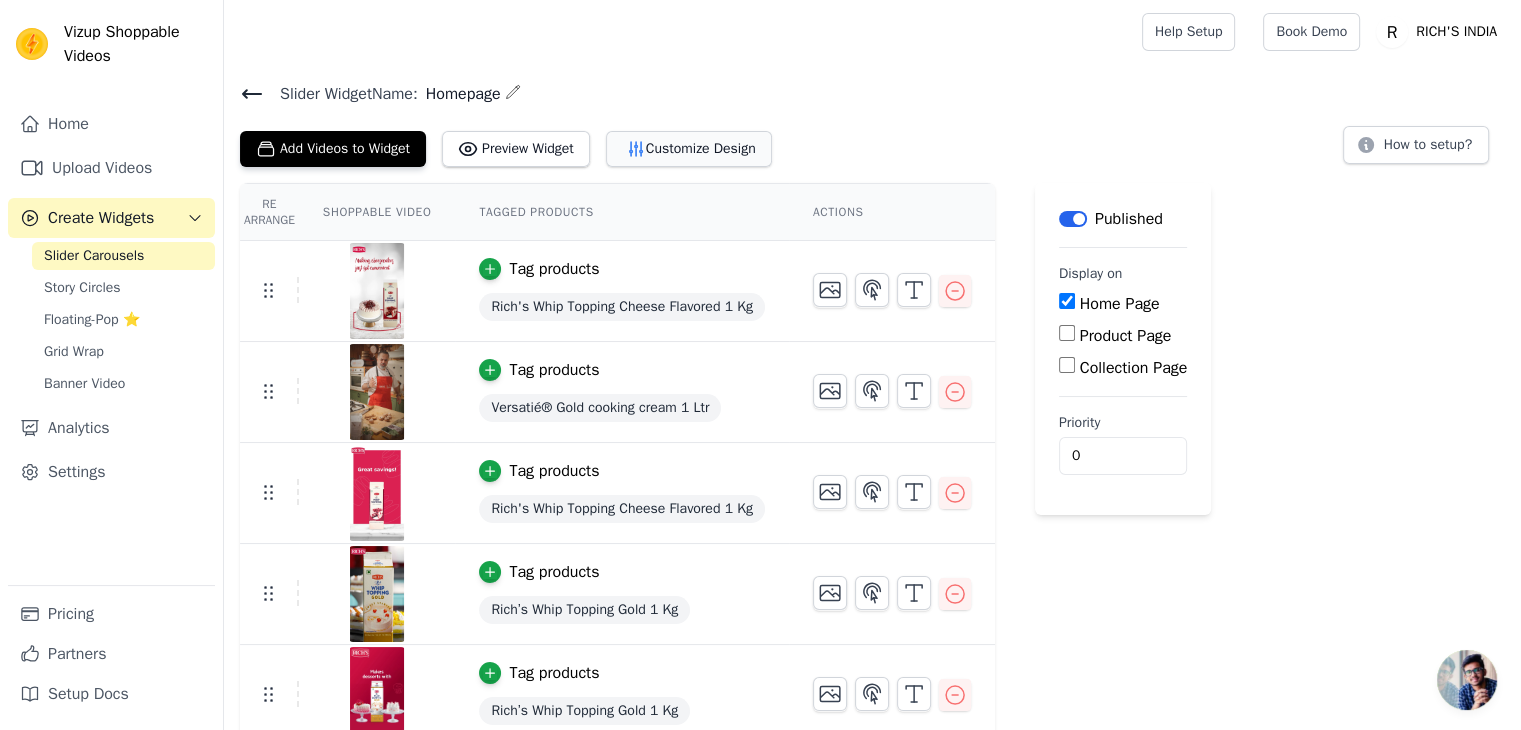 click on "Customize Design" at bounding box center [689, 149] 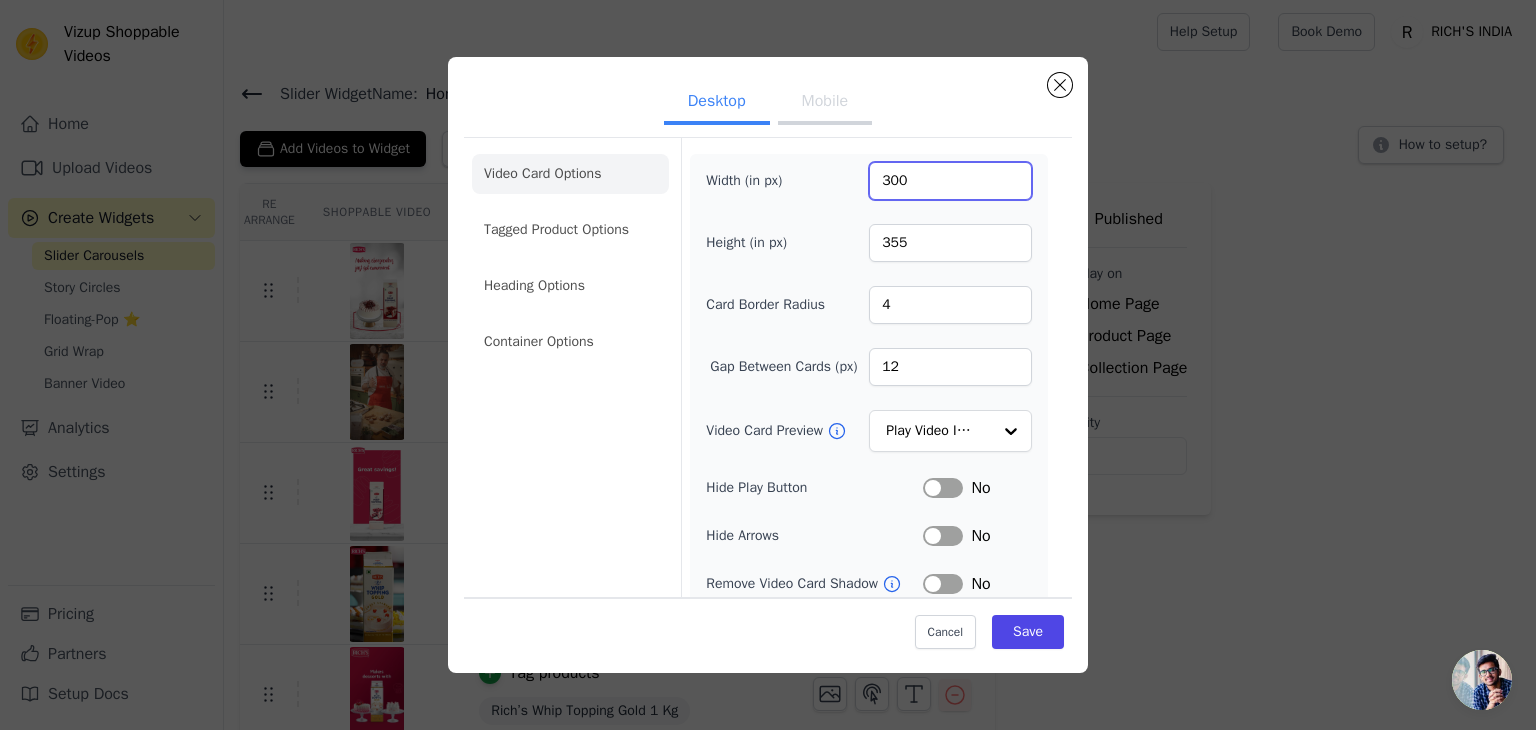 click on "300" at bounding box center [950, 181] 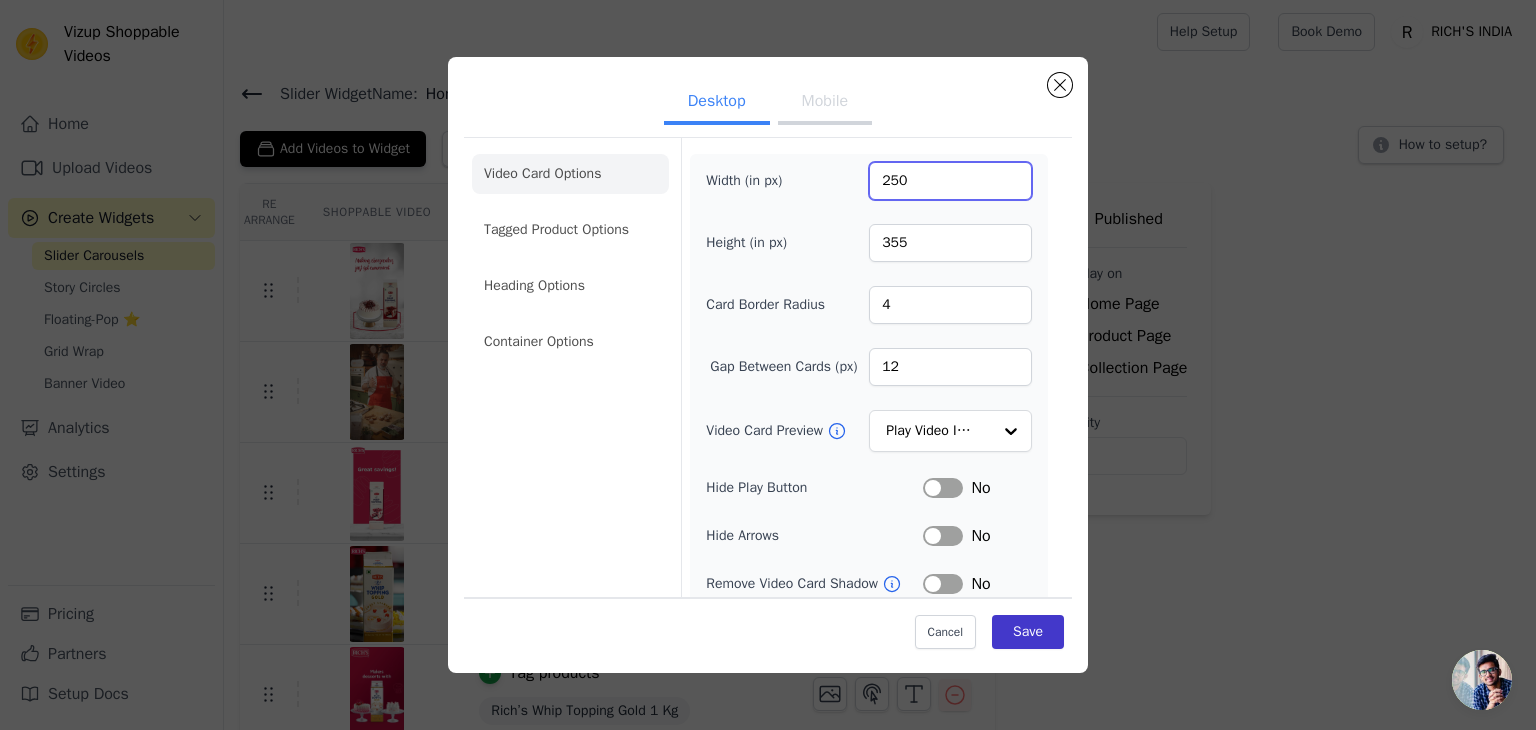 type on "250" 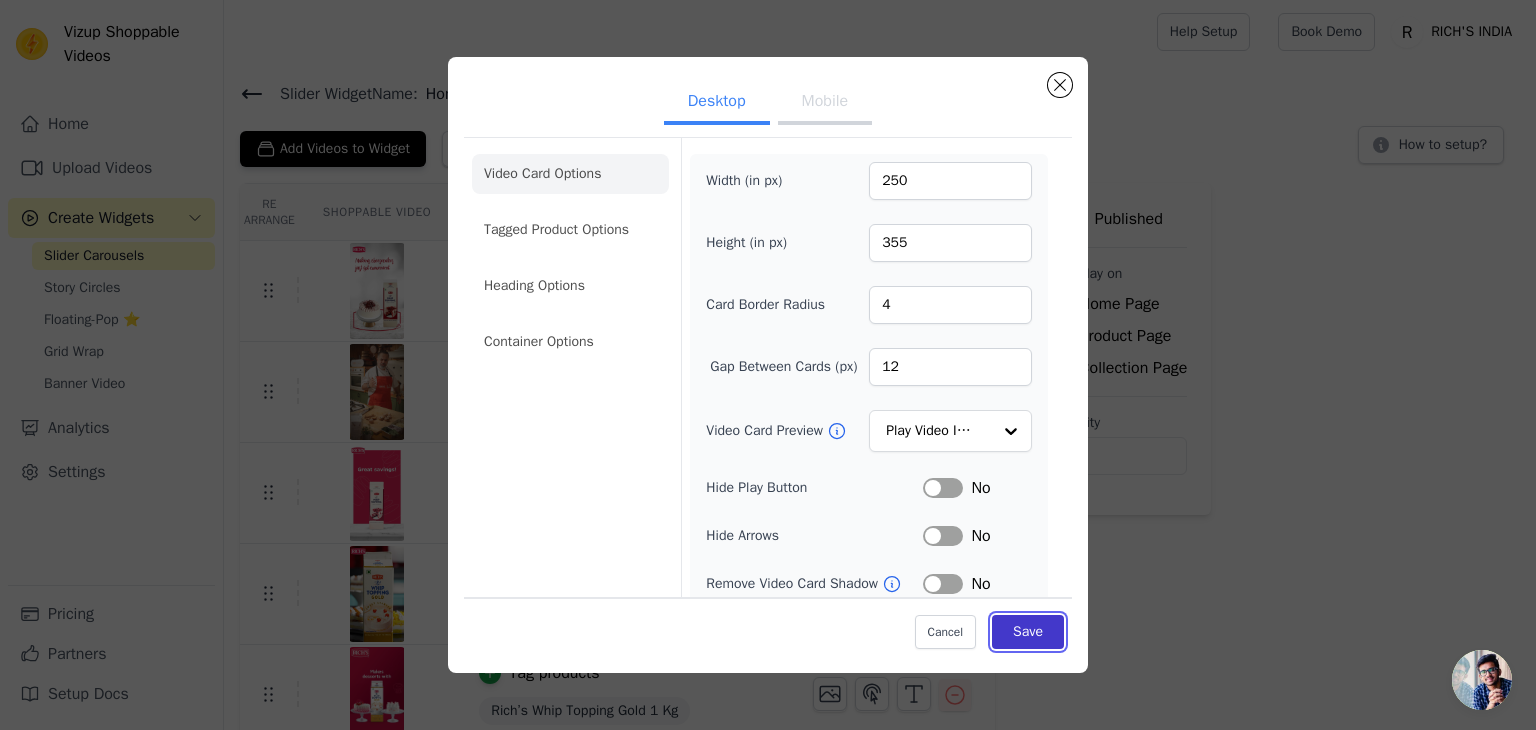 click on "Save" at bounding box center [1028, 632] 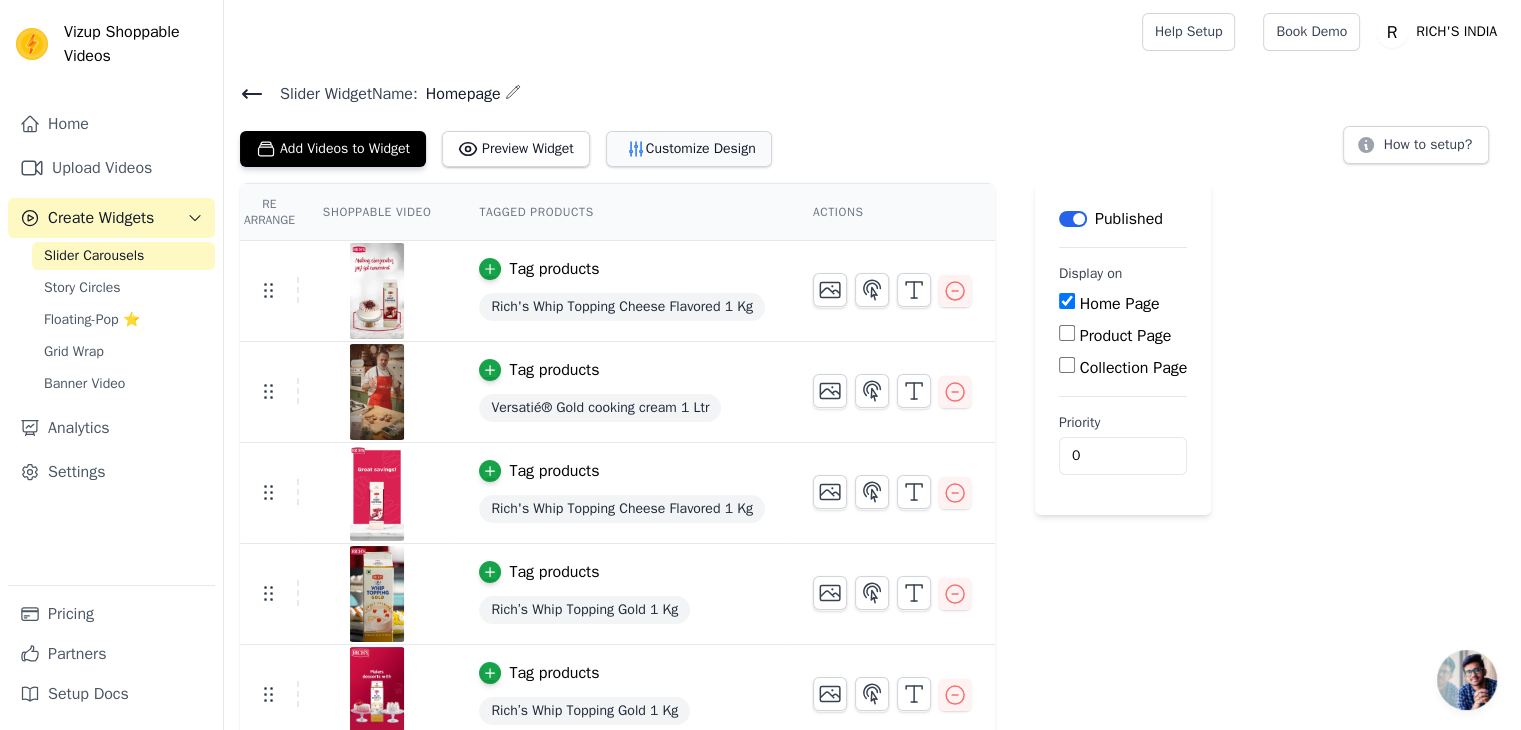 click on "Customize Design" at bounding box center [689, 149] 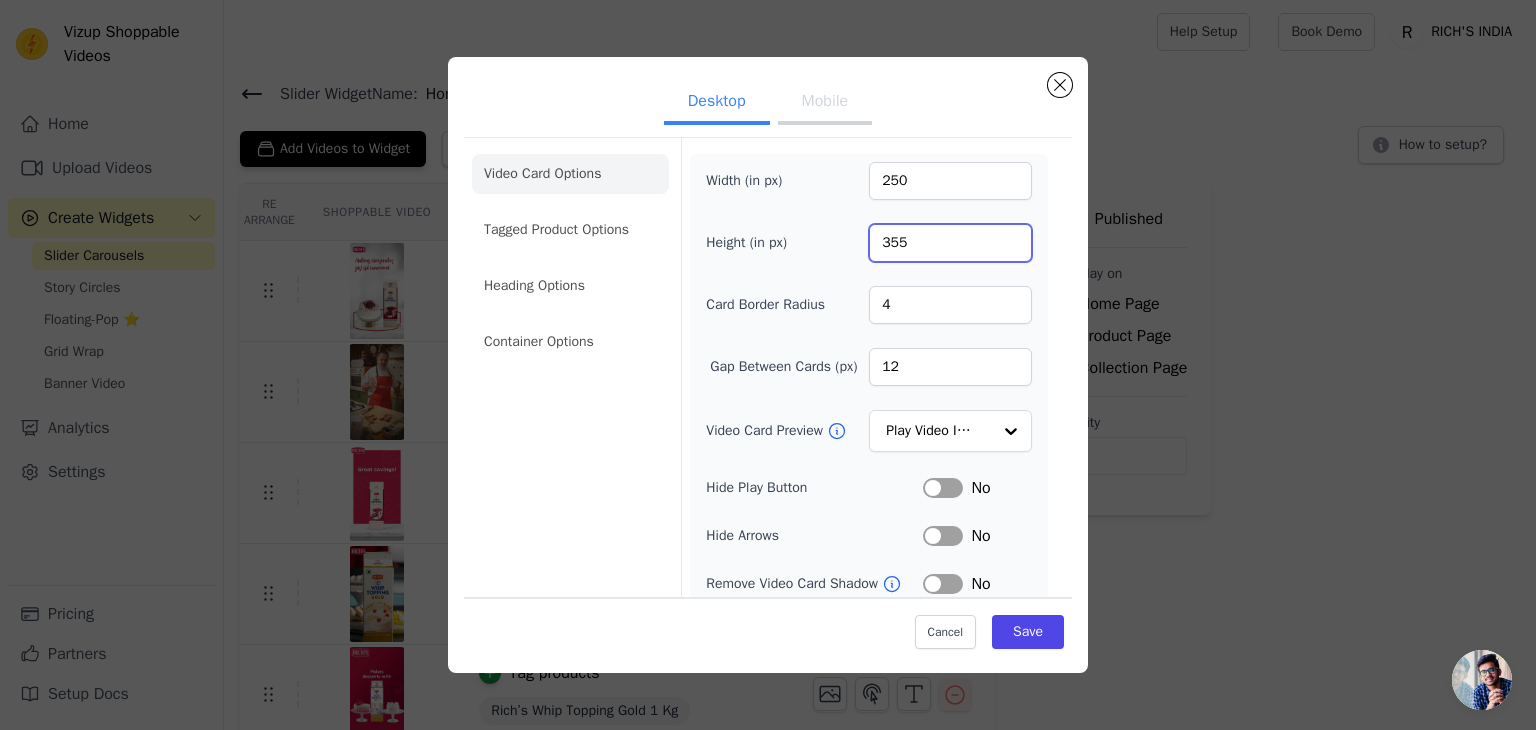 click on "355" at bounding box center (950, 243) 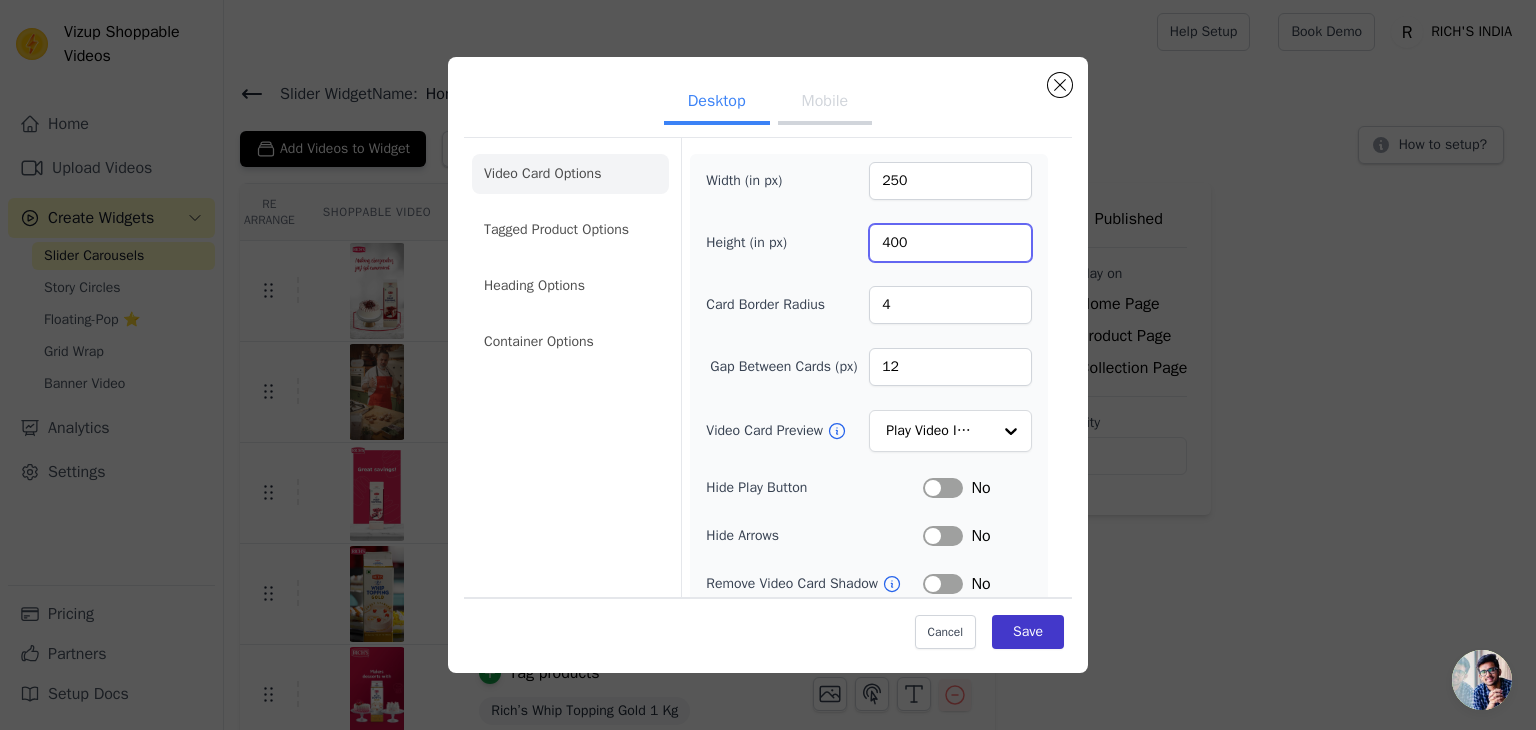 type on "400" 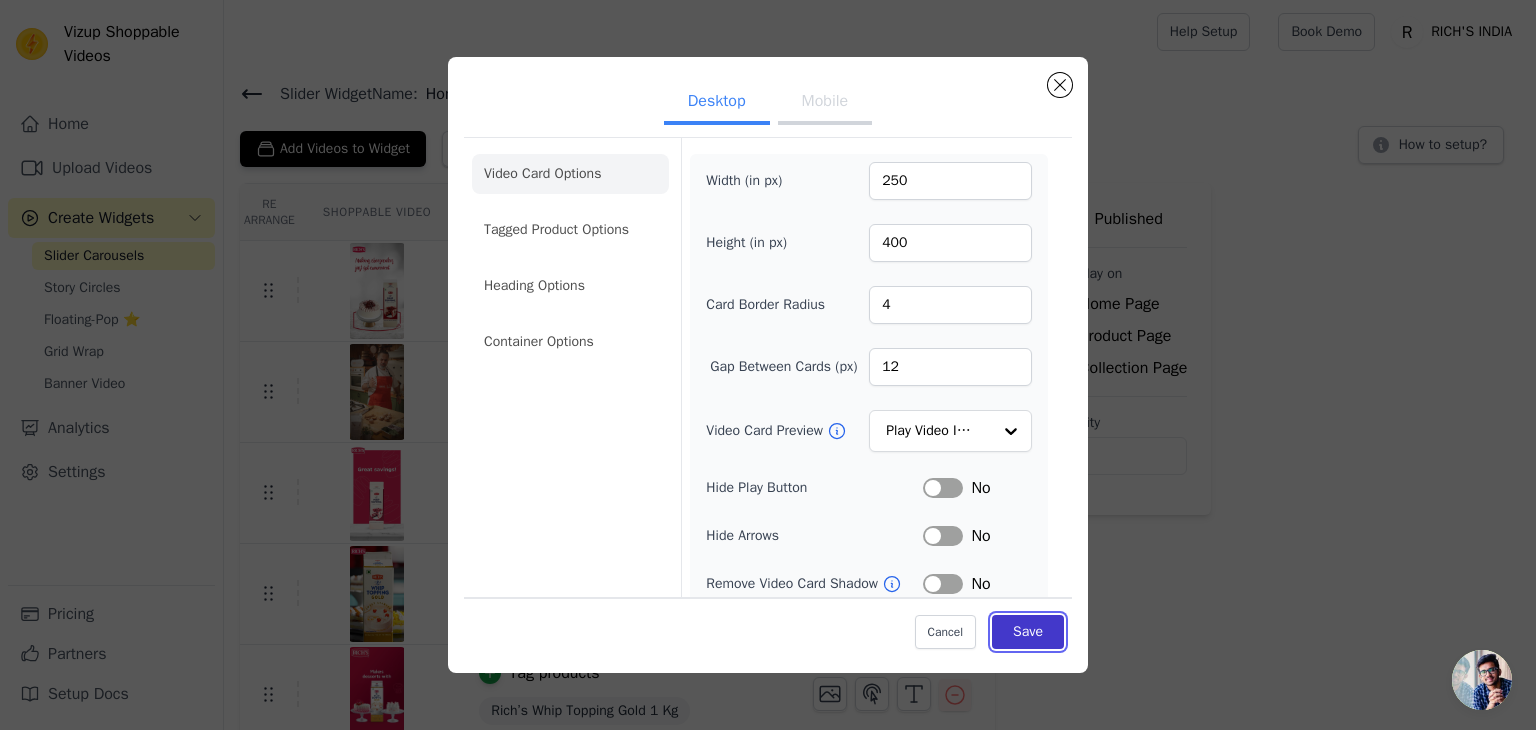 click on "Save" at bounding box center (1028, 632) 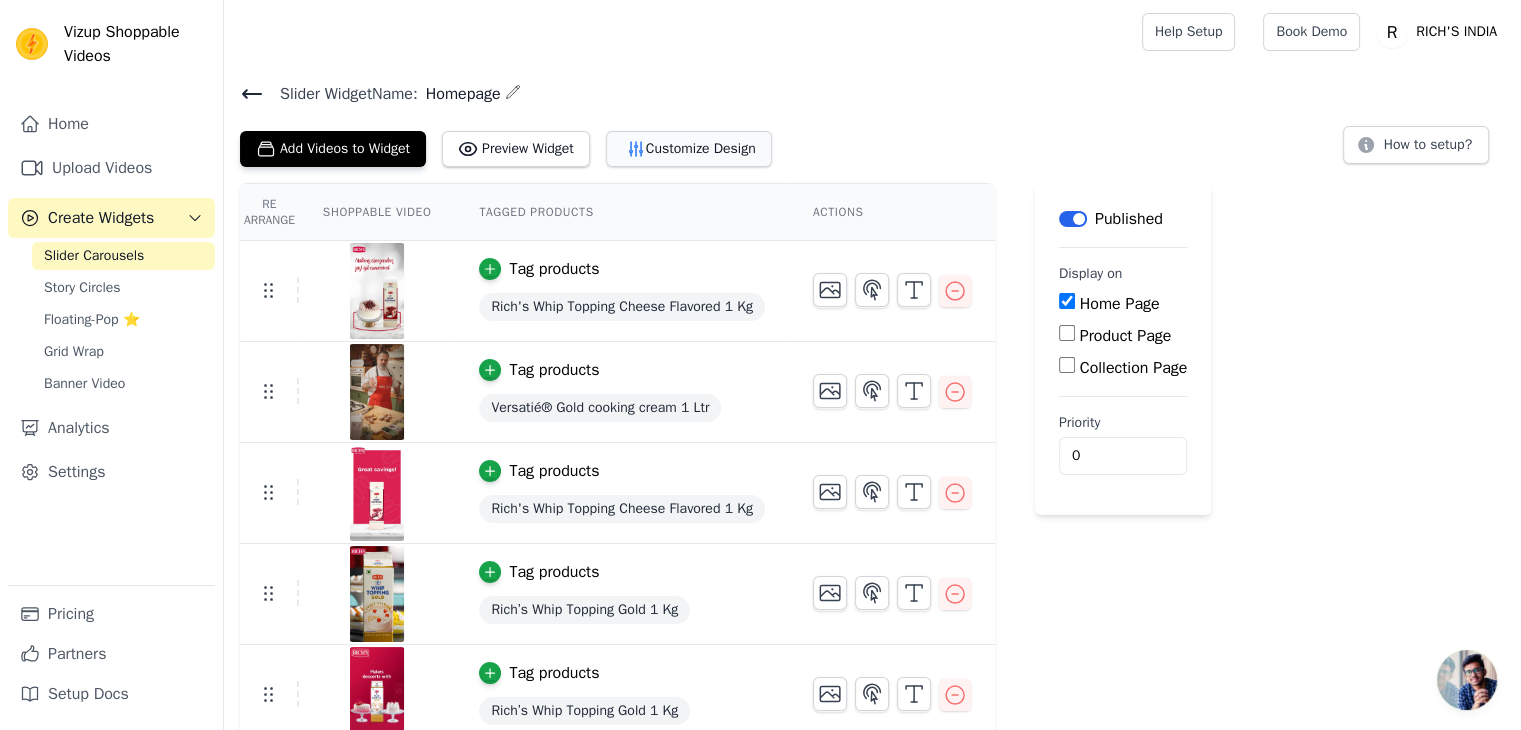 click on "Customize Design" at bounding box center (689, 149) 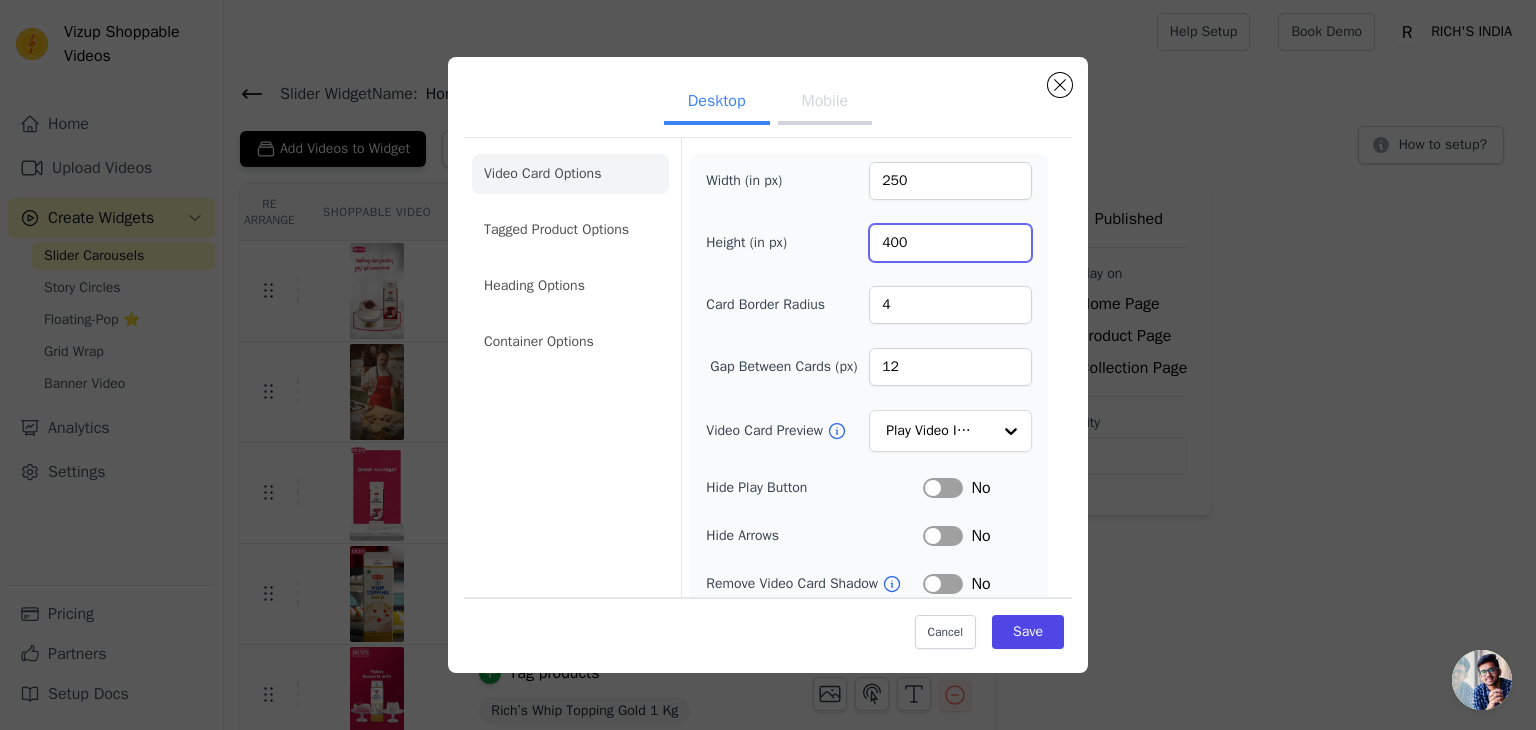 click on "400" at bounding box center (950, 243) 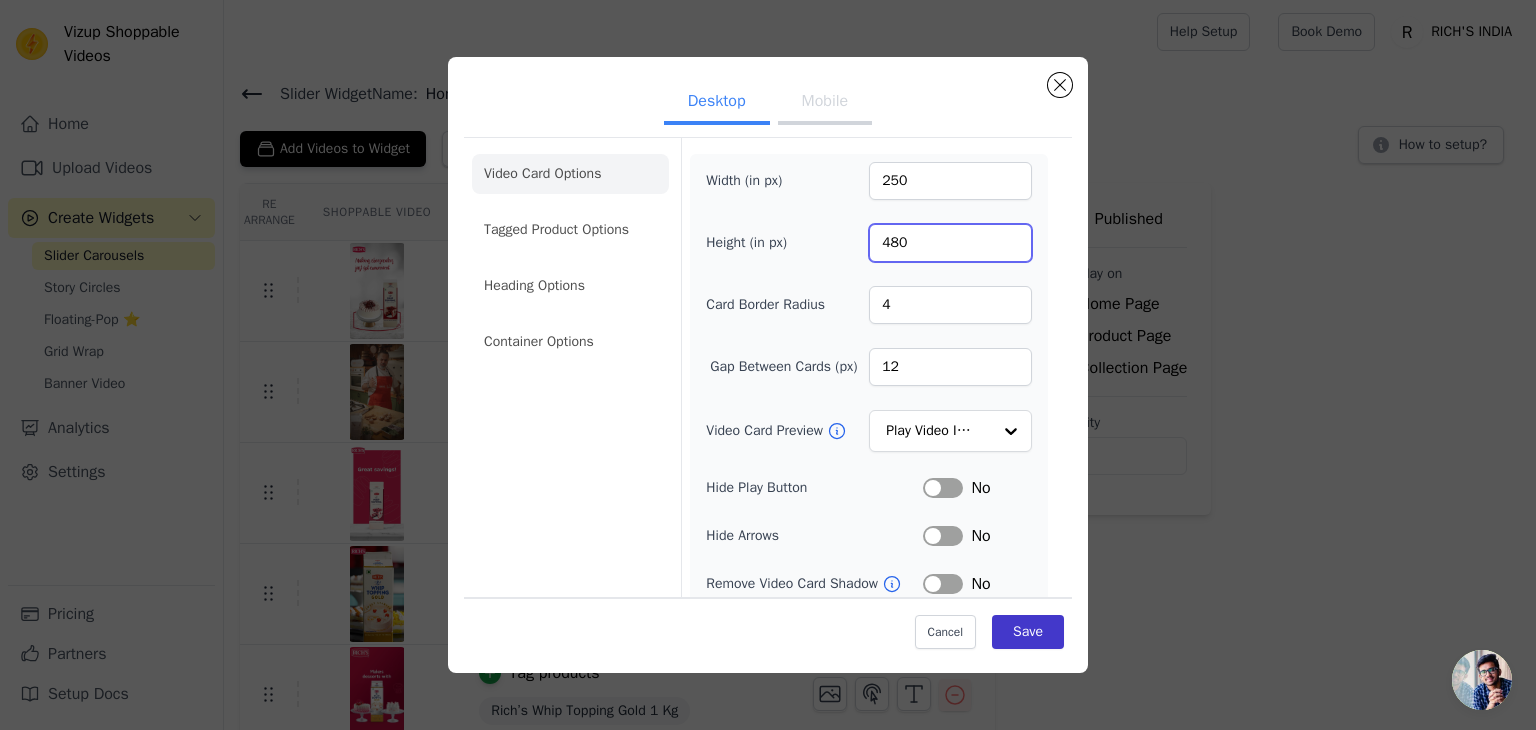 type on "480" 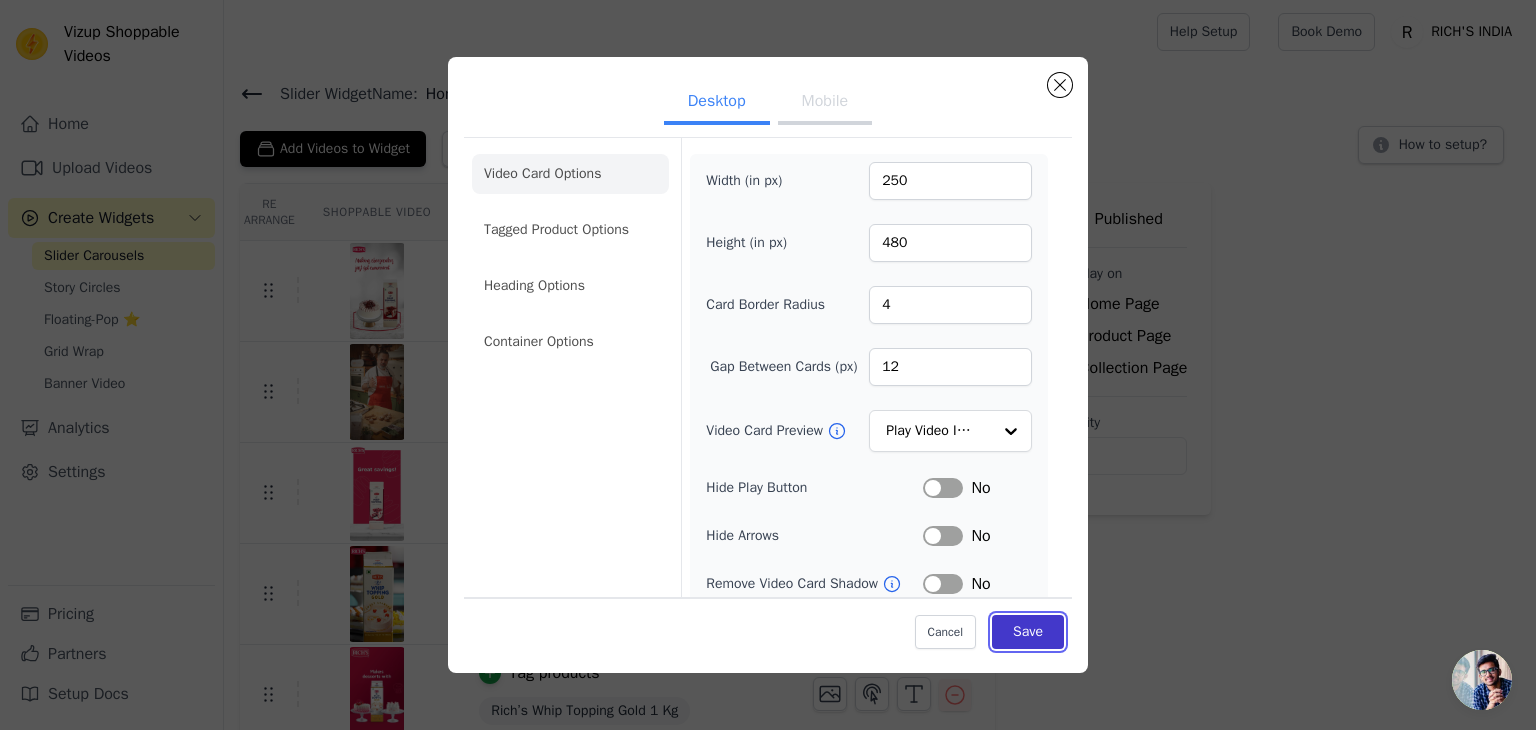 click on "Save" at bounding box center [1028, 632] 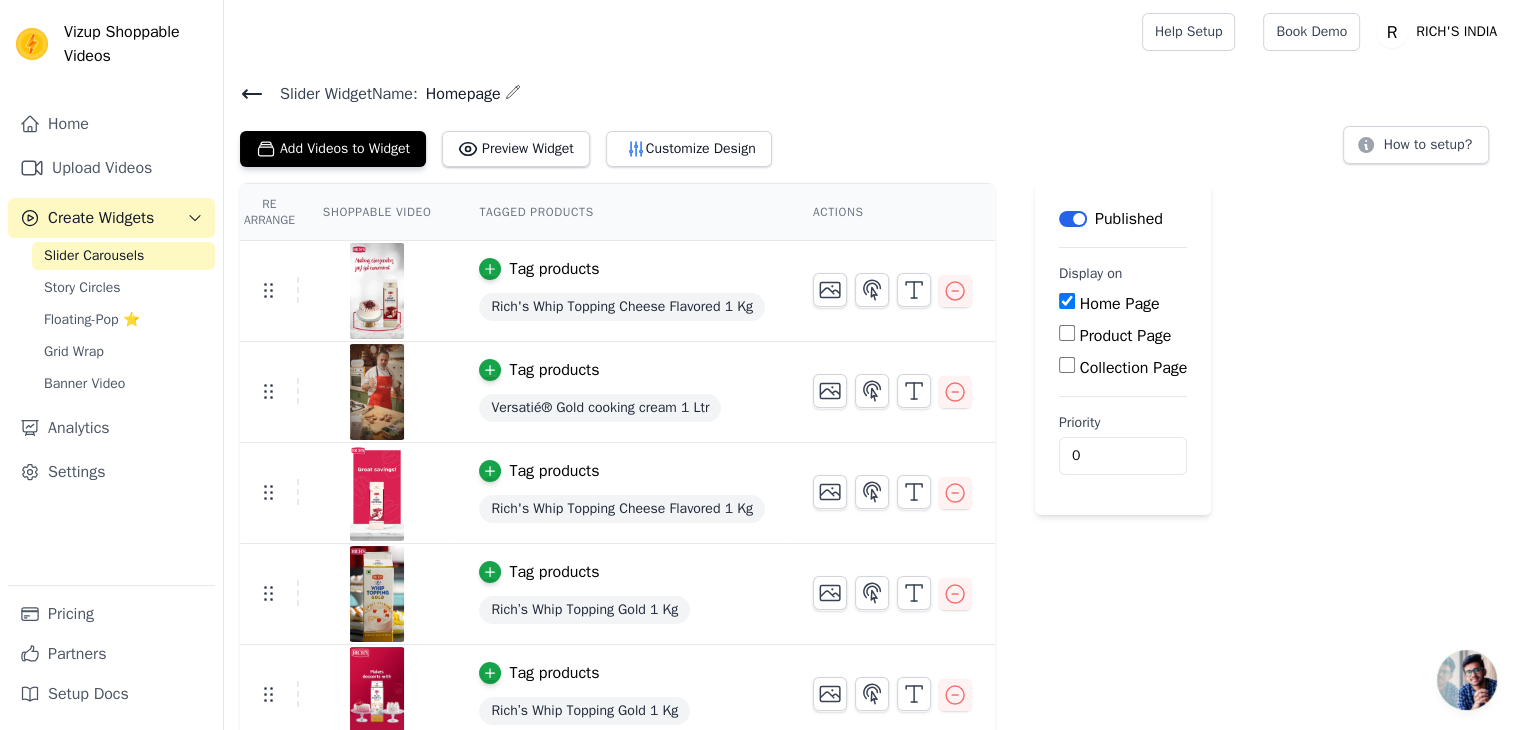 click on "Slider Widget  Name:   Homepage
Add Videos to Widget
Preview Widget       Customize Design
How to setup?         Re Arrange   Shoppable Video   Tagged Products   Actions             Tag products   Rich's Whip Topping Cheese Flavored 1 Kg                             Tag products   Versatié® Gold cooking cream 1 Ltr                             Tag products   Rich's Whip Topping Cheese Flavored 1 Kg                             Tag products   Rich’s Whip Topping Gold 1 Kg                             Tag products   Rich’s Whip Topping Gold 1 Kg                       Save Videos In This New Order   Save   Dismiss     Label     Published     Display on     Home Page     Product Page       Collection Page       Priority   0" at bounding box center [872, 405] 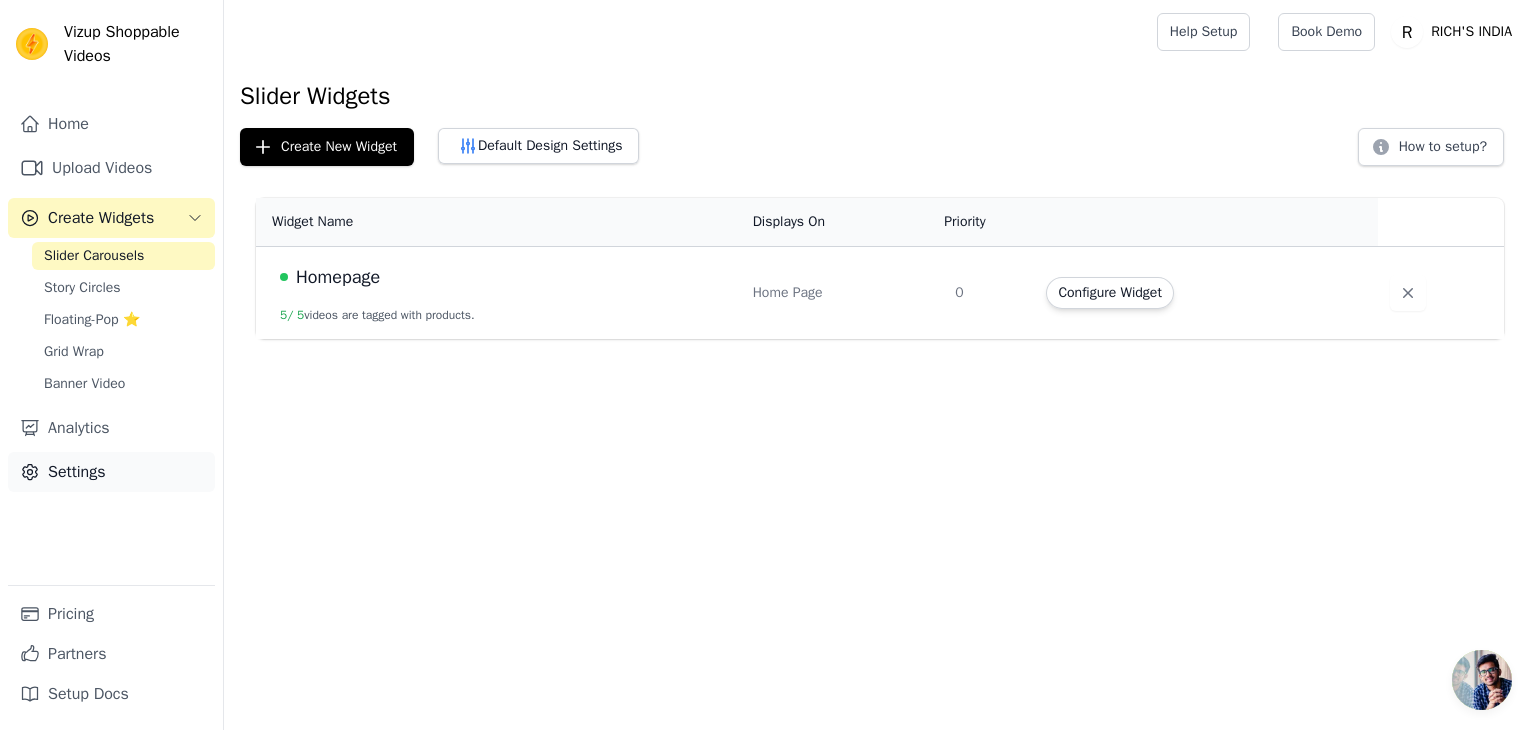 click on "Settings" at bounding box center (111, 472) 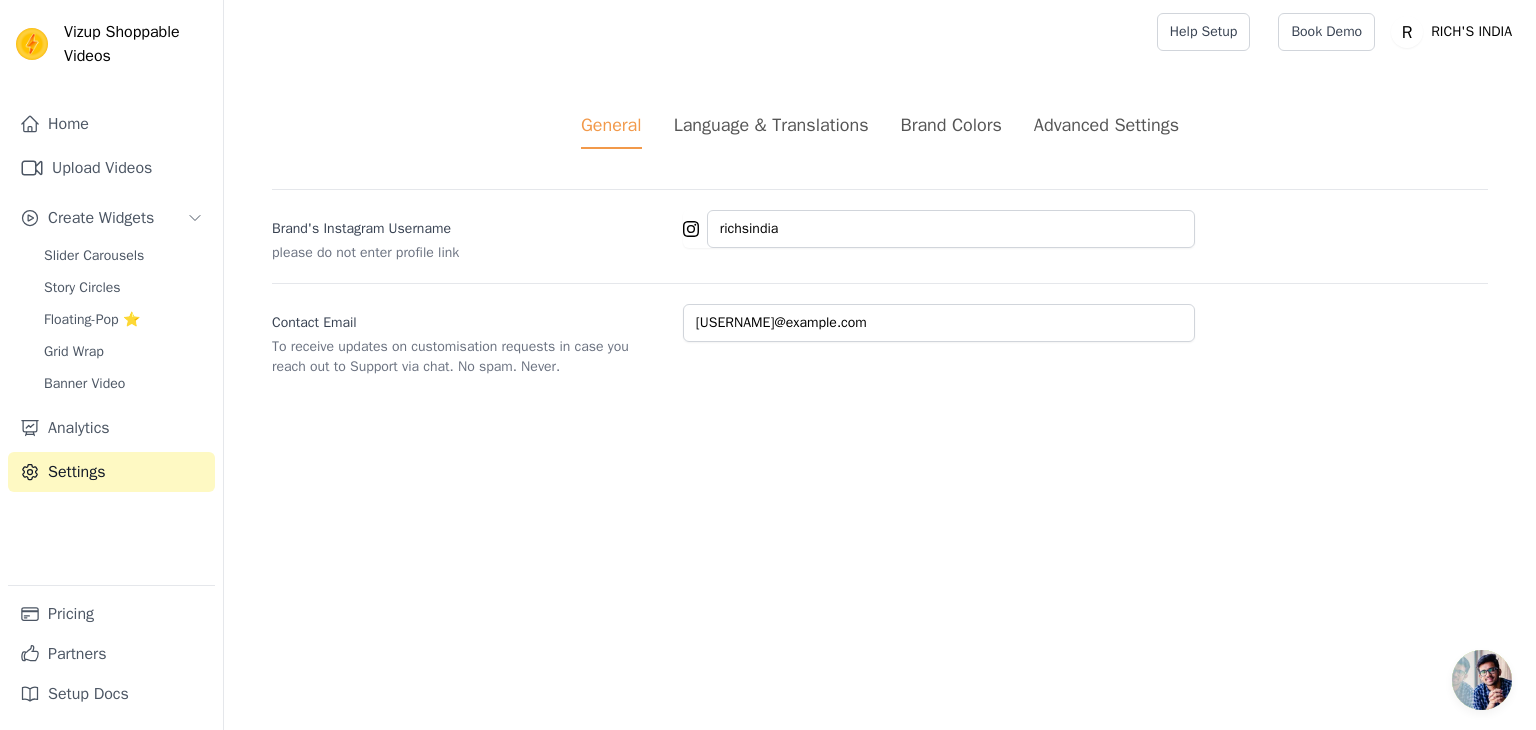 click on "Brand Colors" at bounding box center (951, 125) 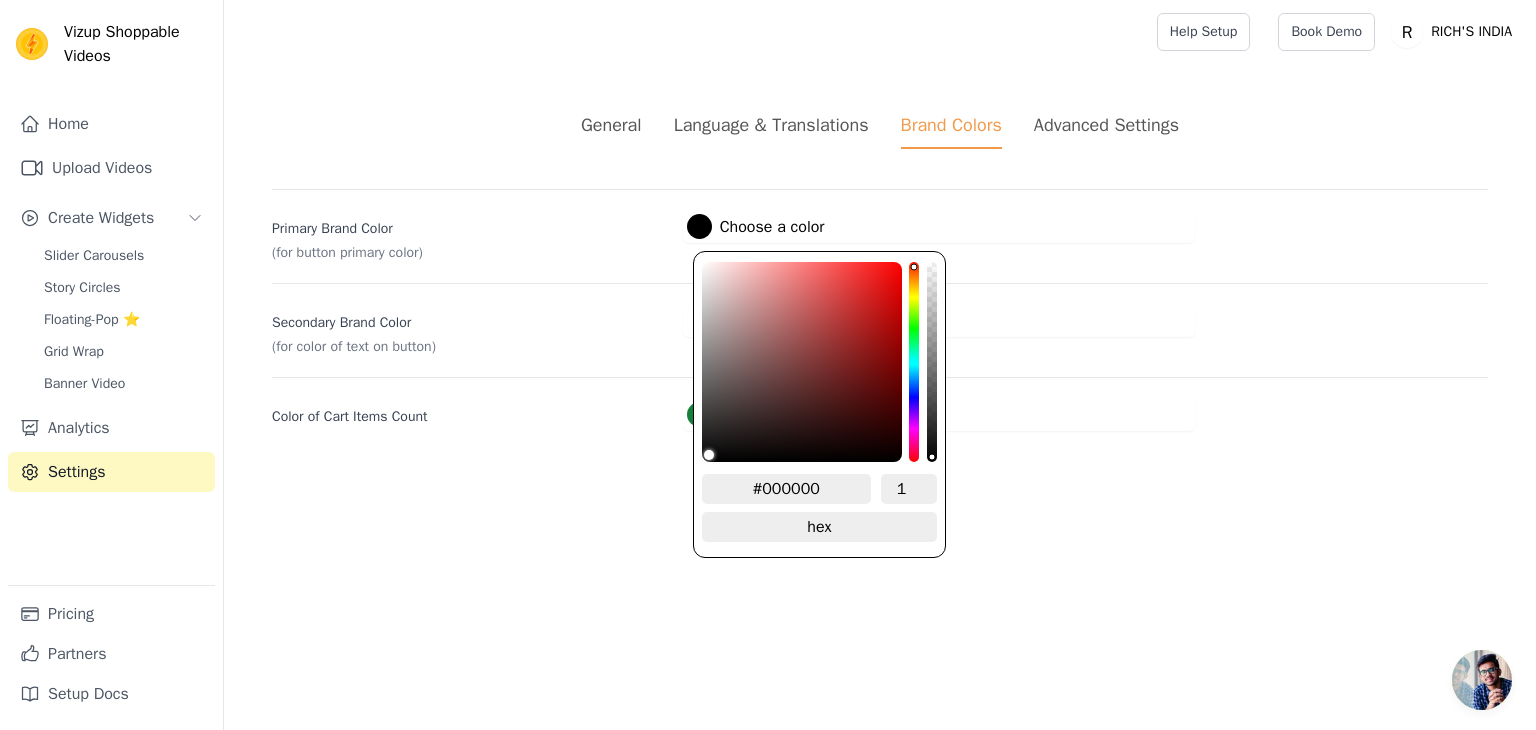 click at bounding box center (699, 226) 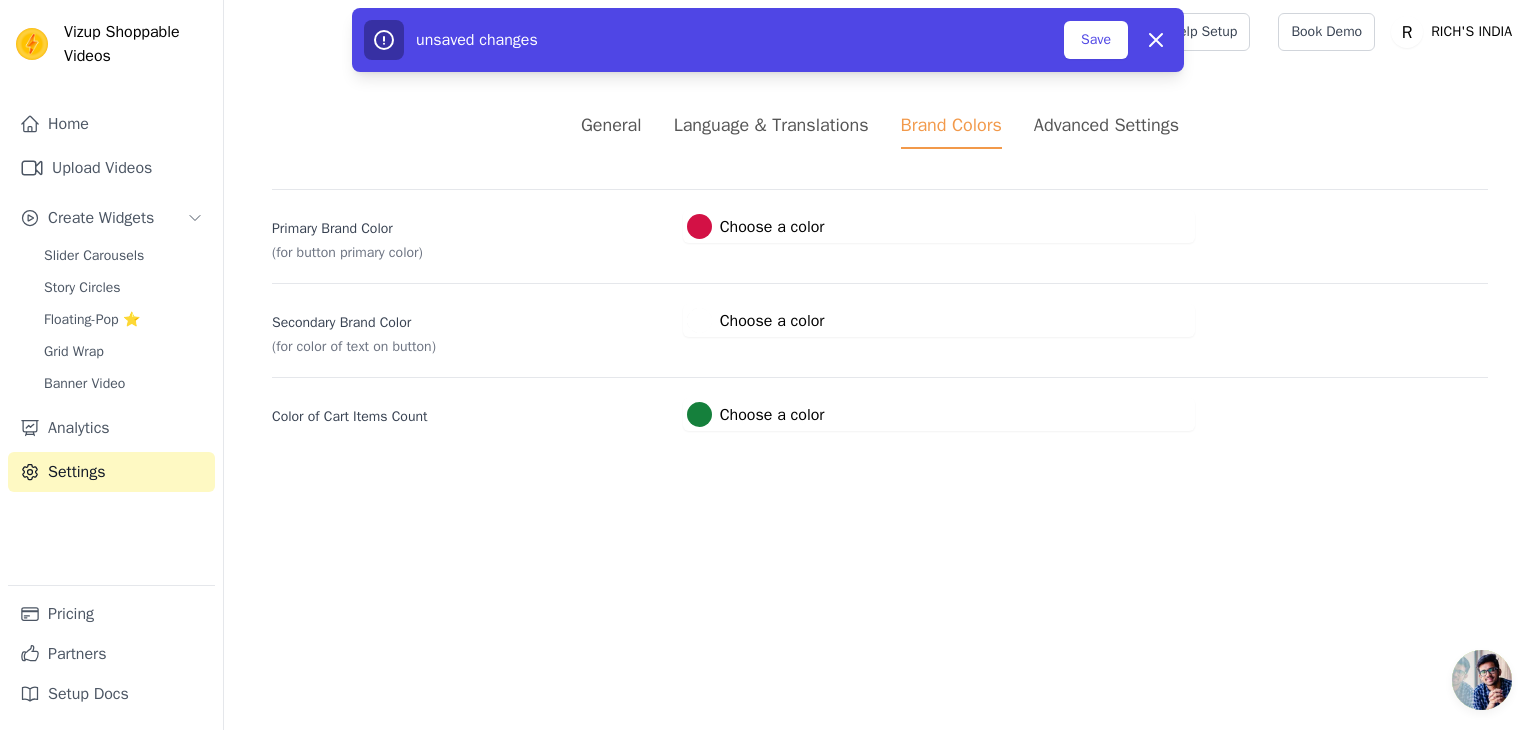 click on "Vizup Shoppable Videos
Home
Upload Videos       Create Widgets     Slider Carousels   Story Circles   Floating-Pop ⭐   Grid Wrap   Banner Video
Analytics
Settings
Pricing
Partners
Setup Docs   Open sidebar       Help Setup     Book Demo   Open user menu" at bounding box center (768, 239) 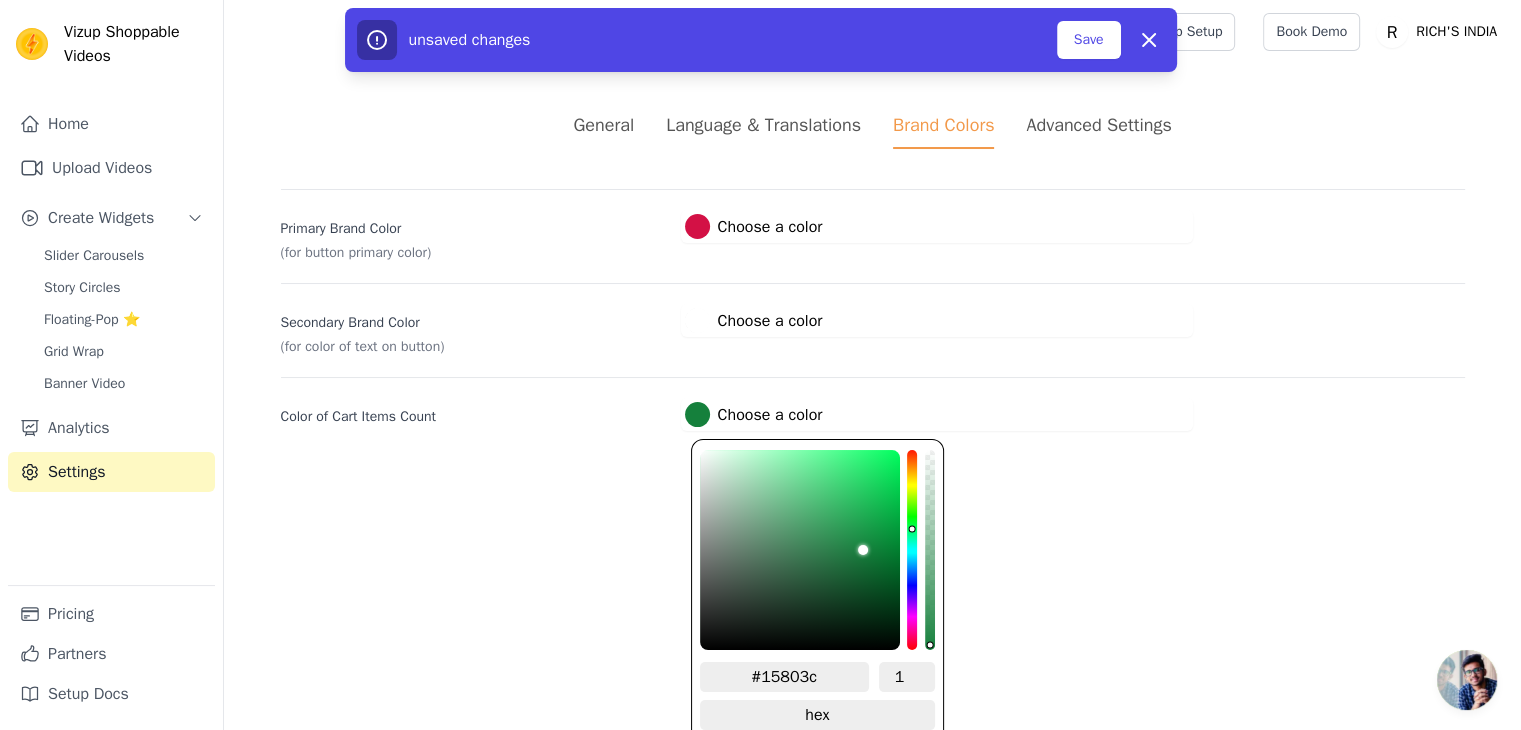 click at bounding box center [697, 414] 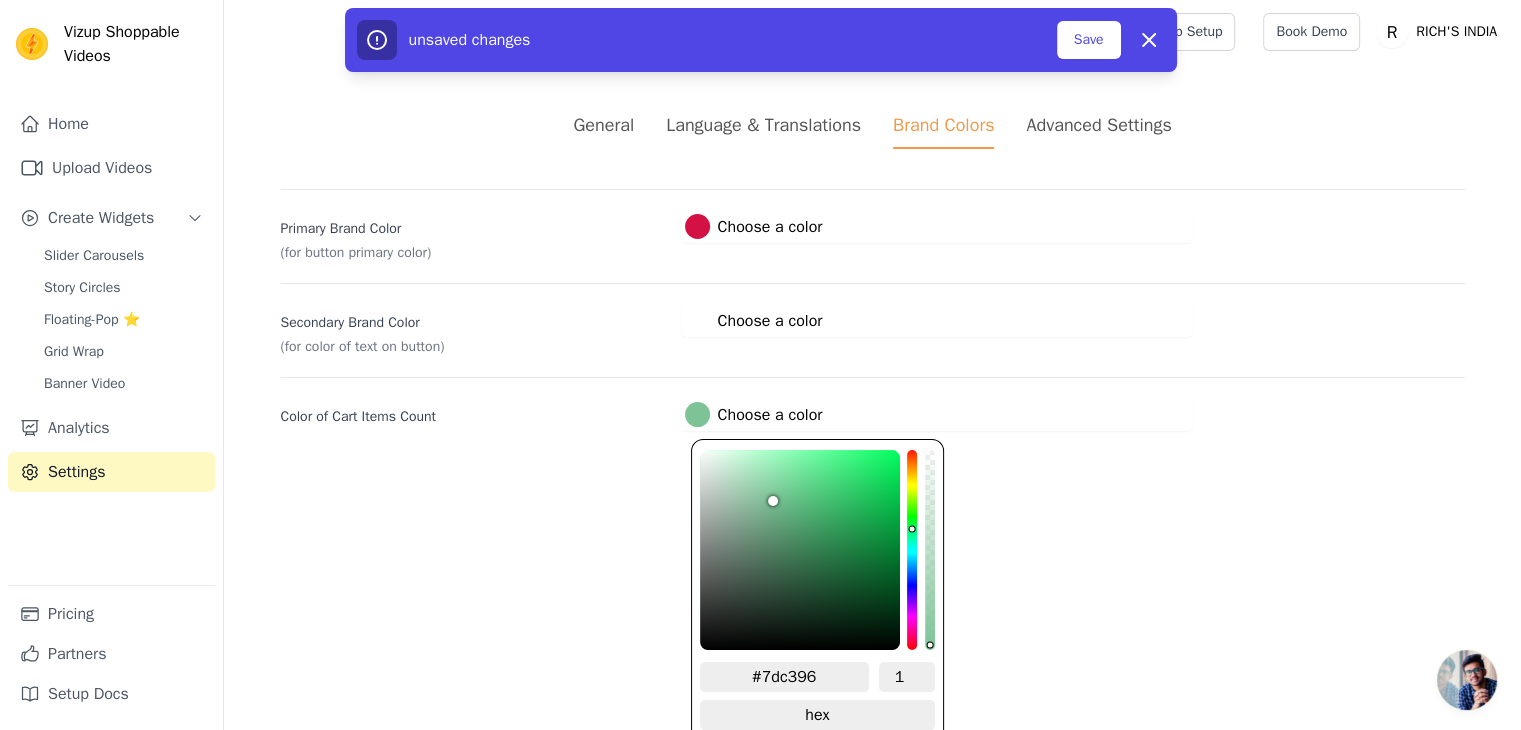 type on "#7cc195" 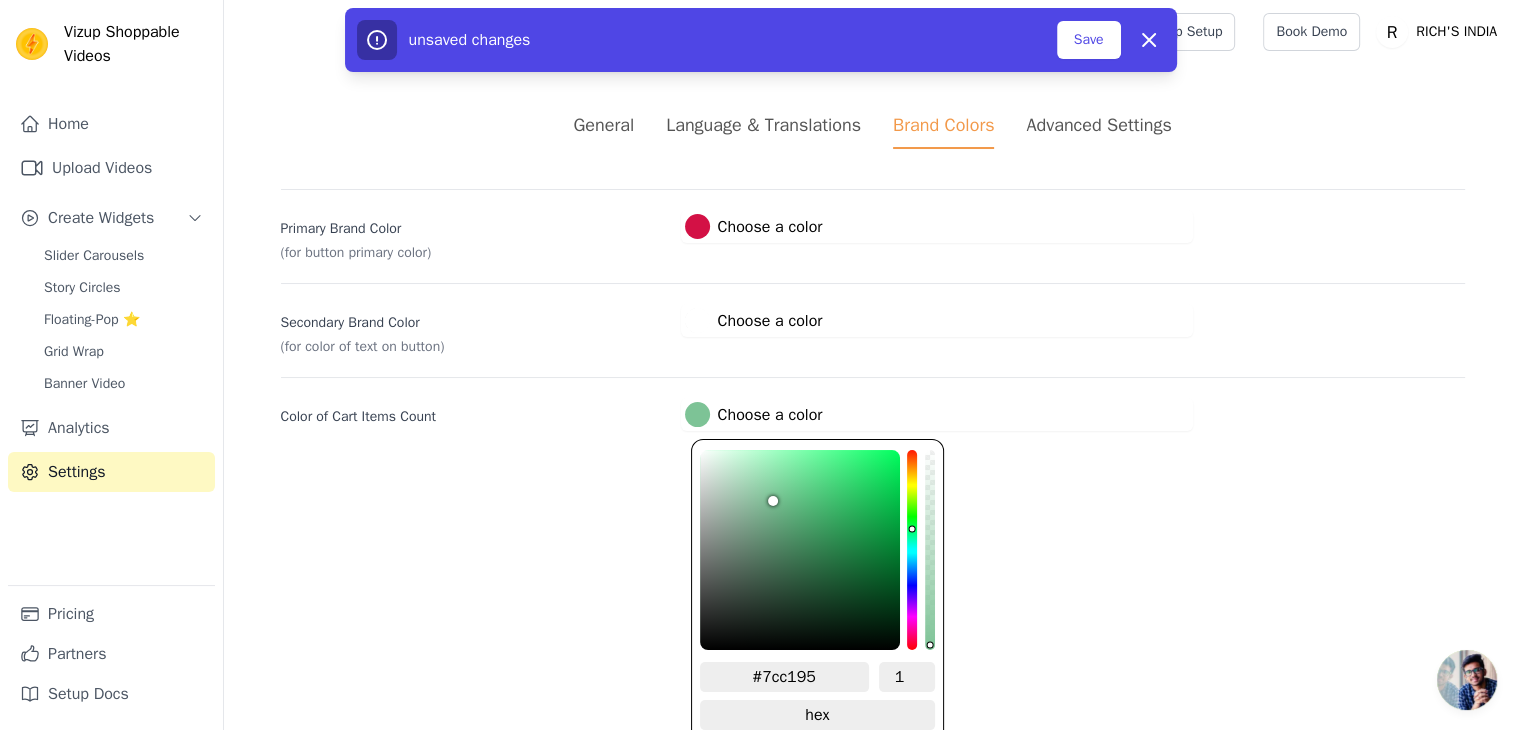 type on "#7bc094" 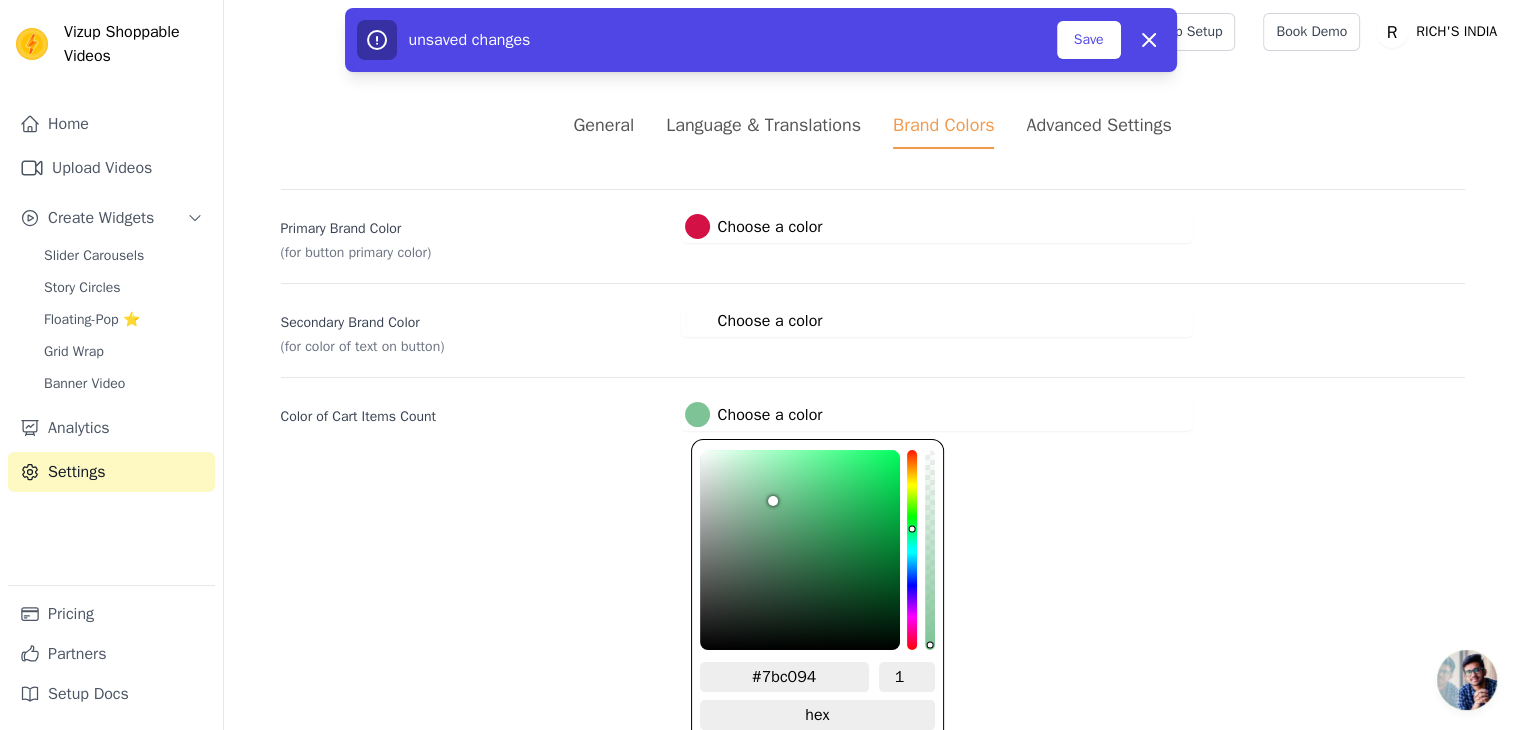 type on "#7bbf94" 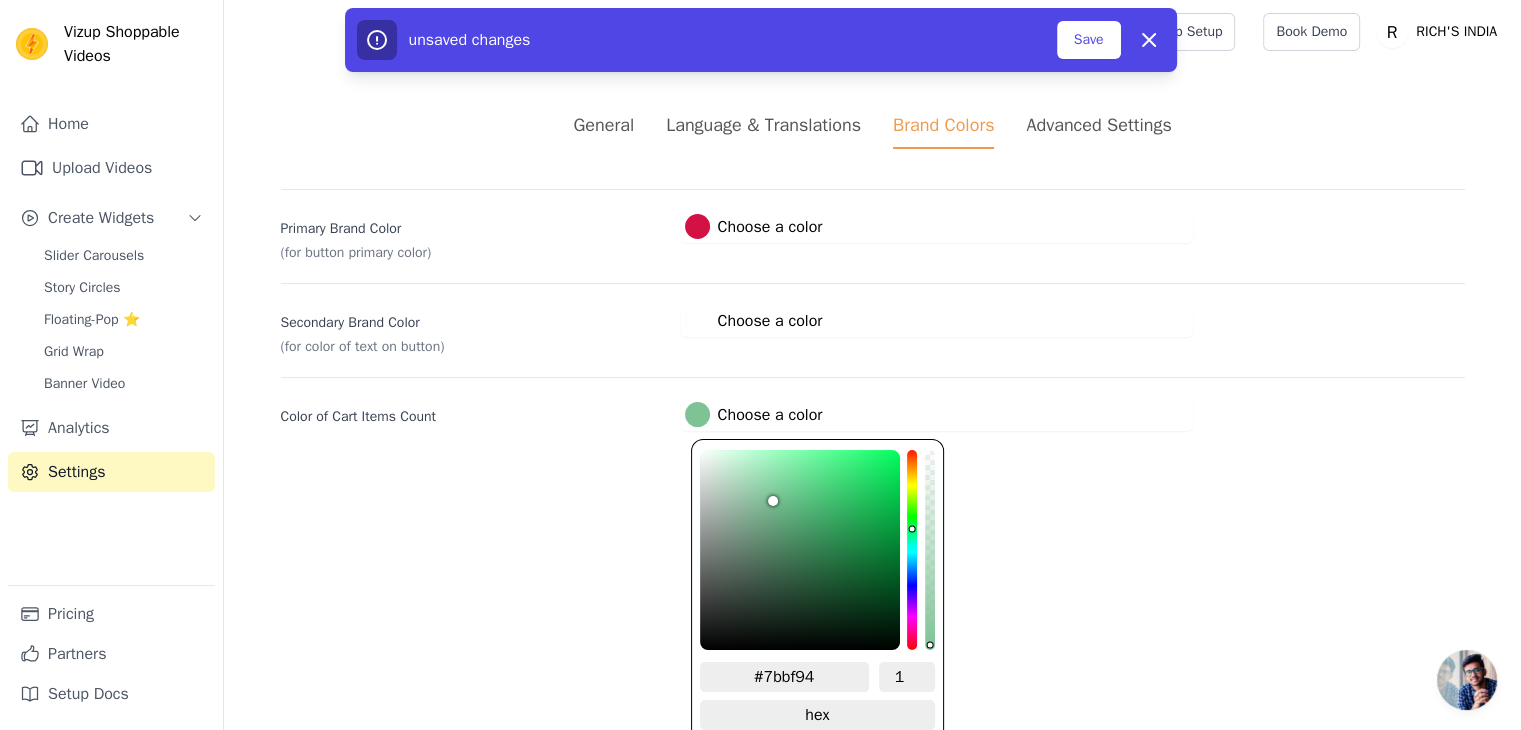 type on "#7baf8e" 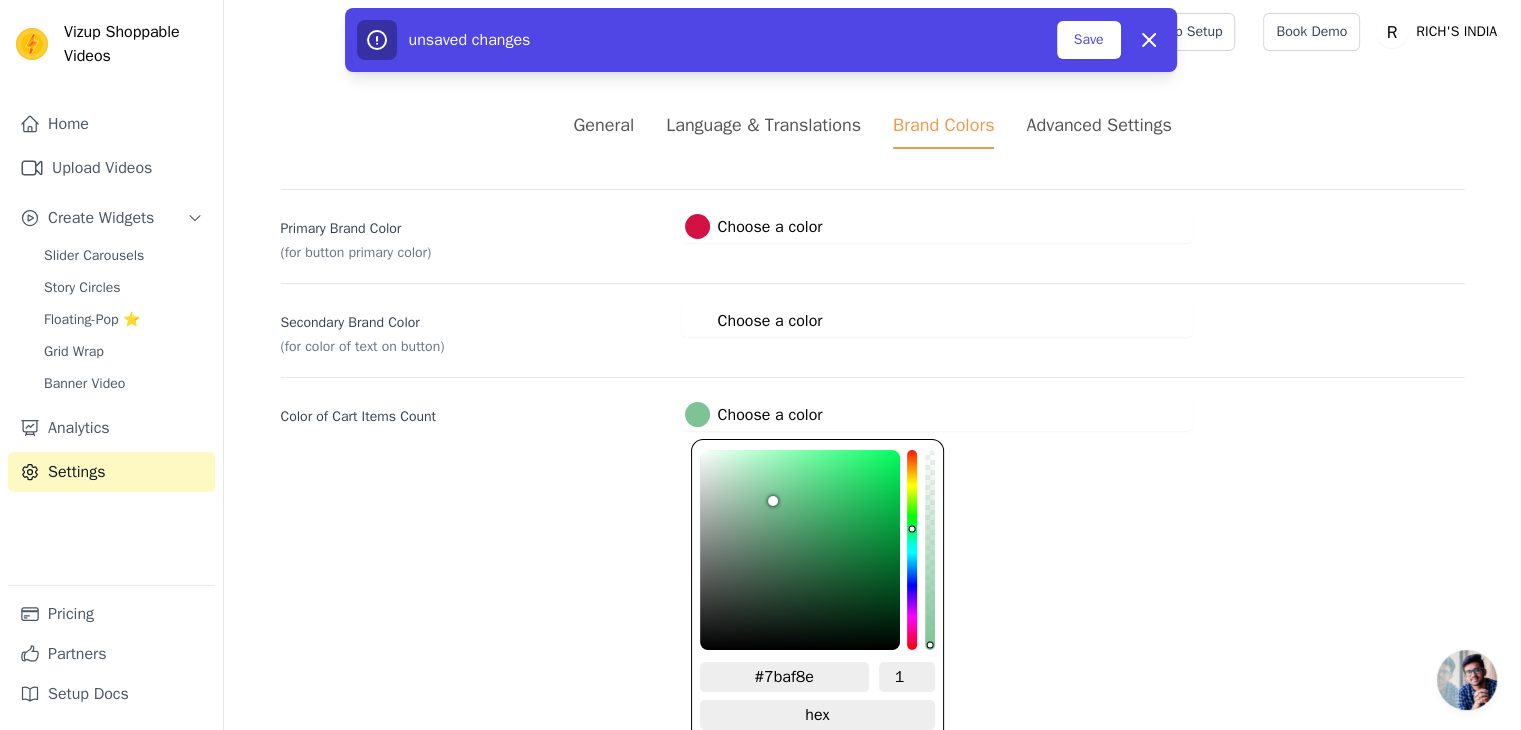 type on "#759b83" 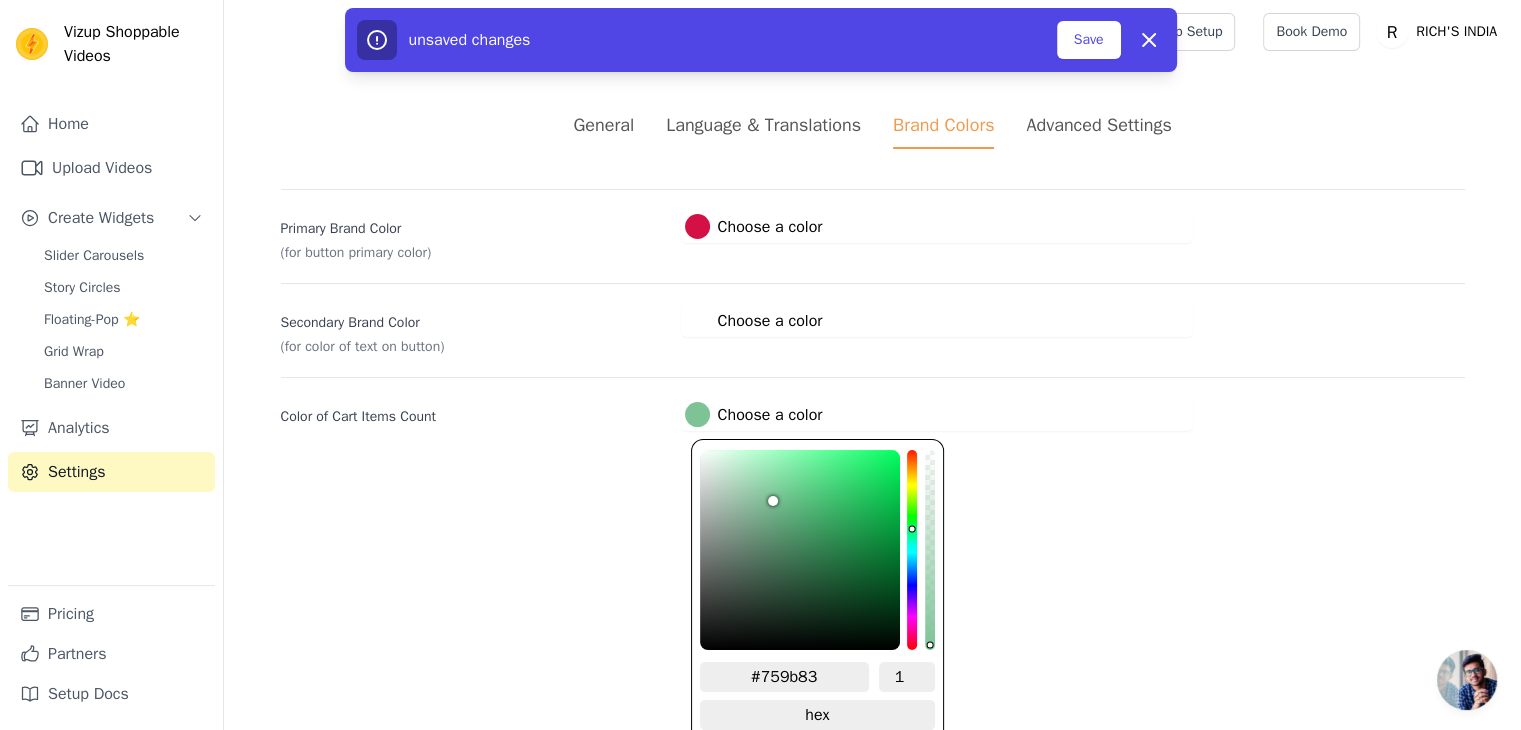 type on "#708d7a" 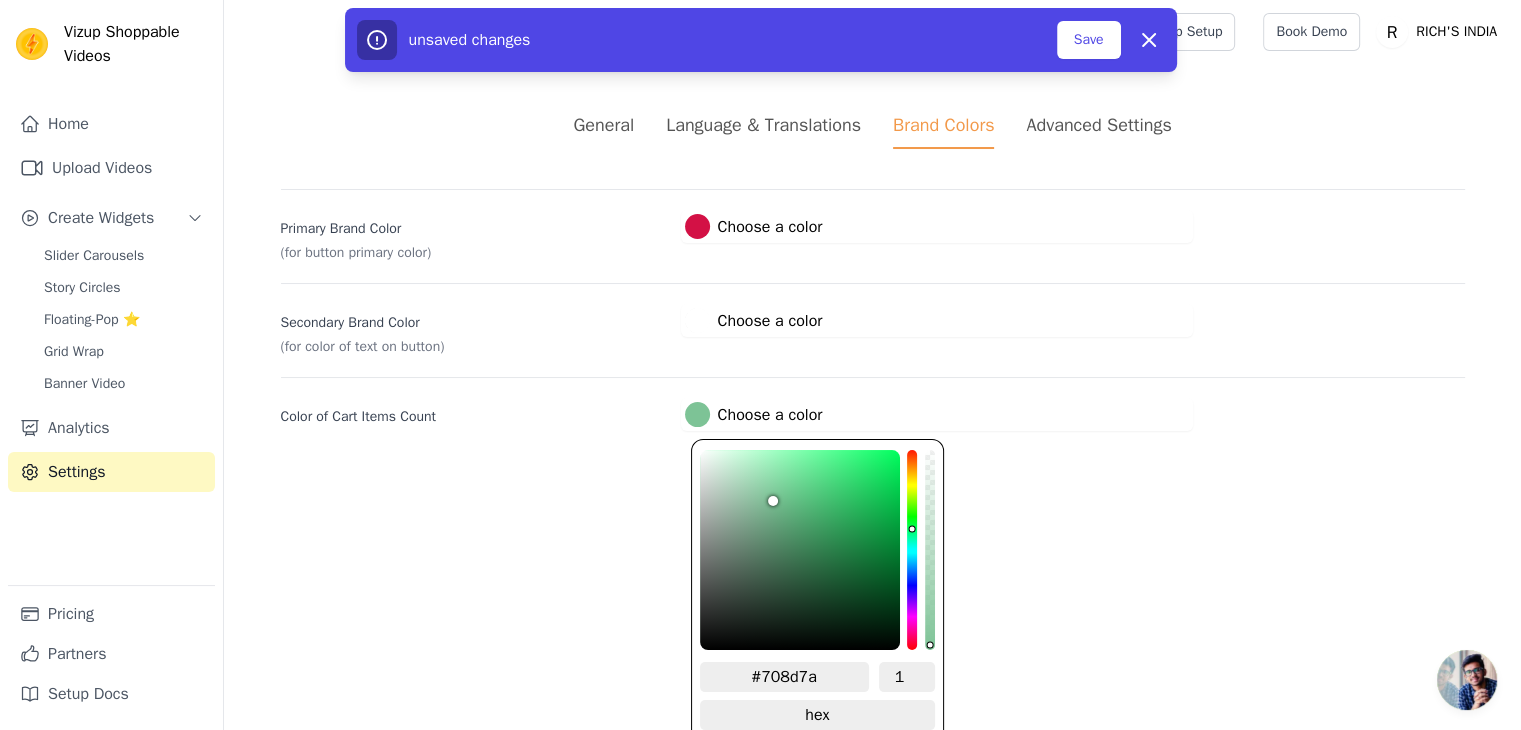 type on "#6a7f71" 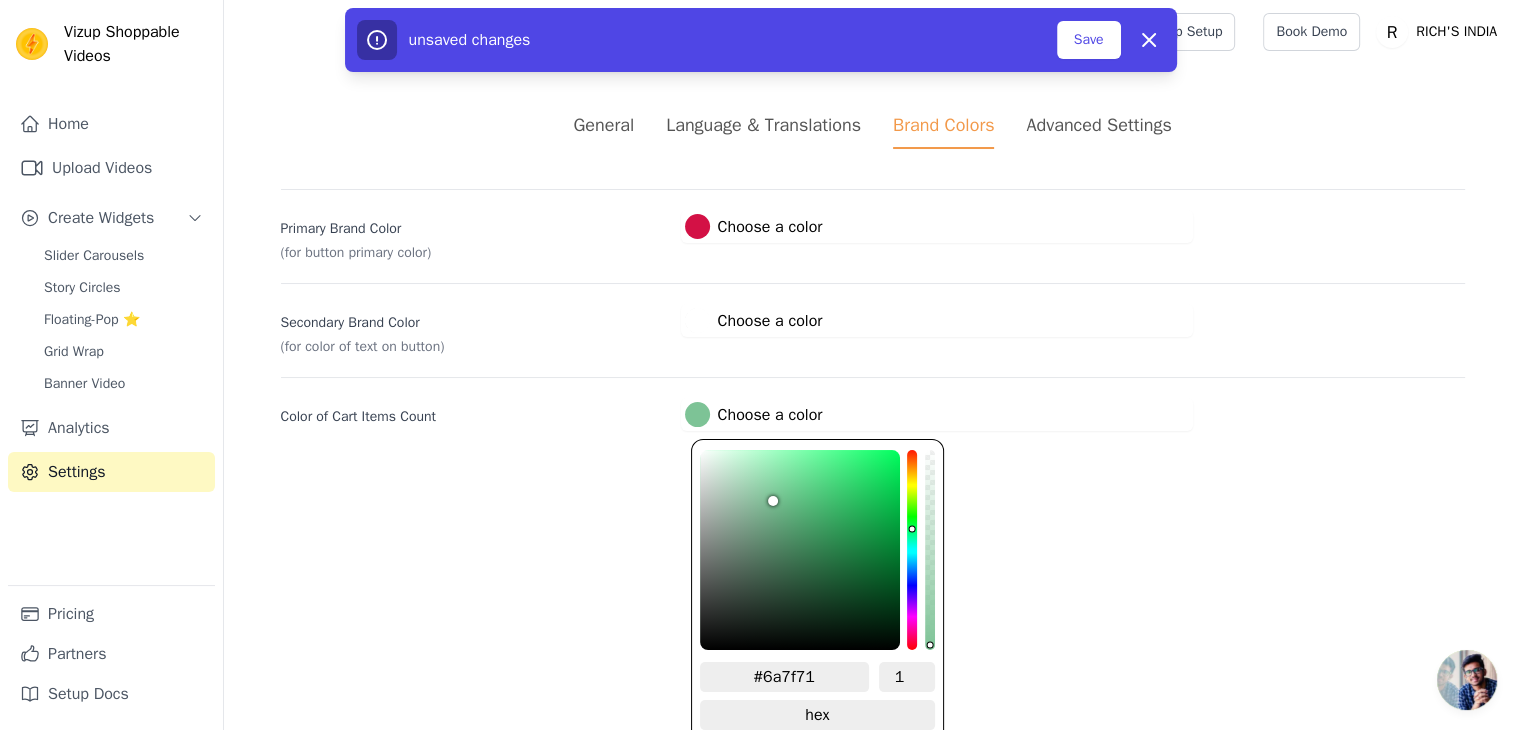 type on "#494d4a" 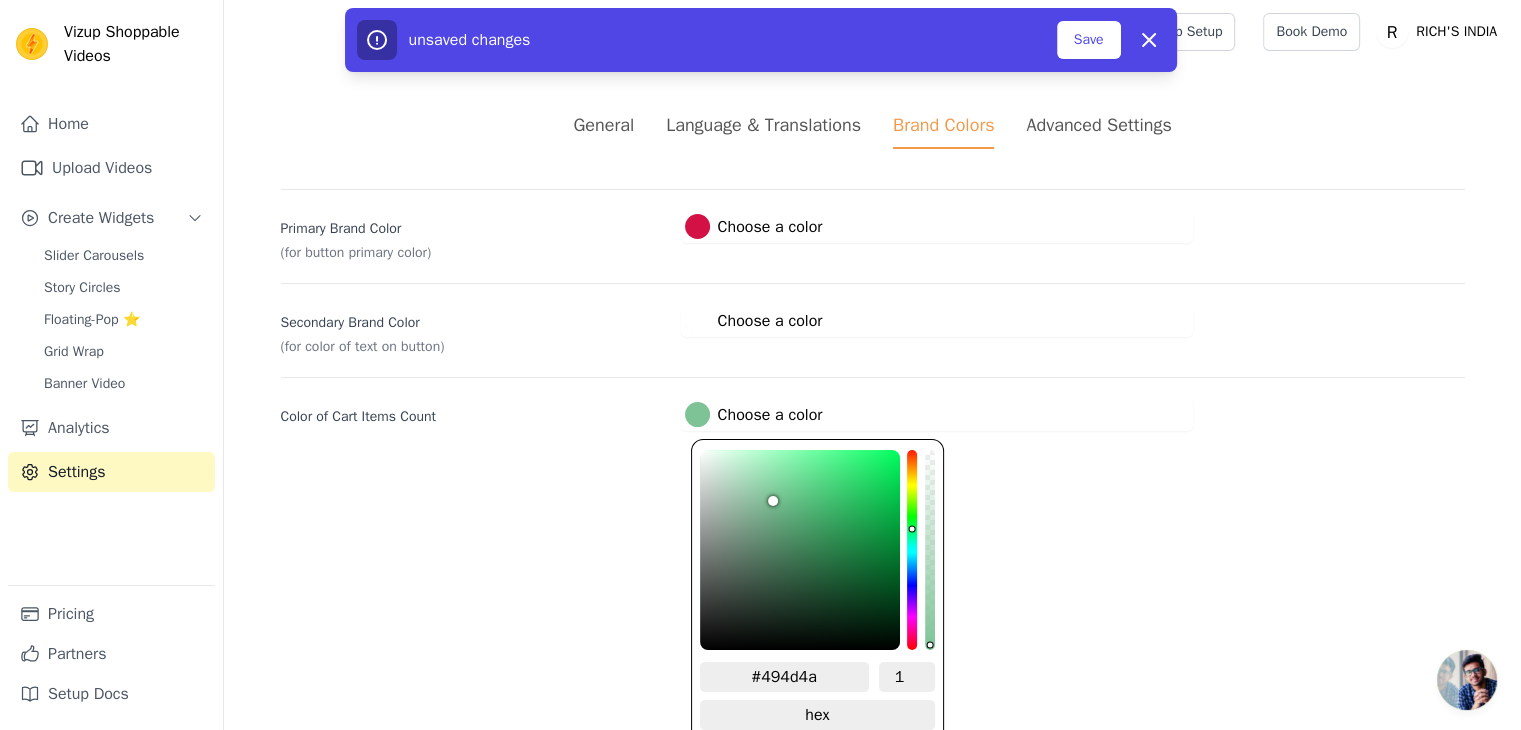 type on "#323232" 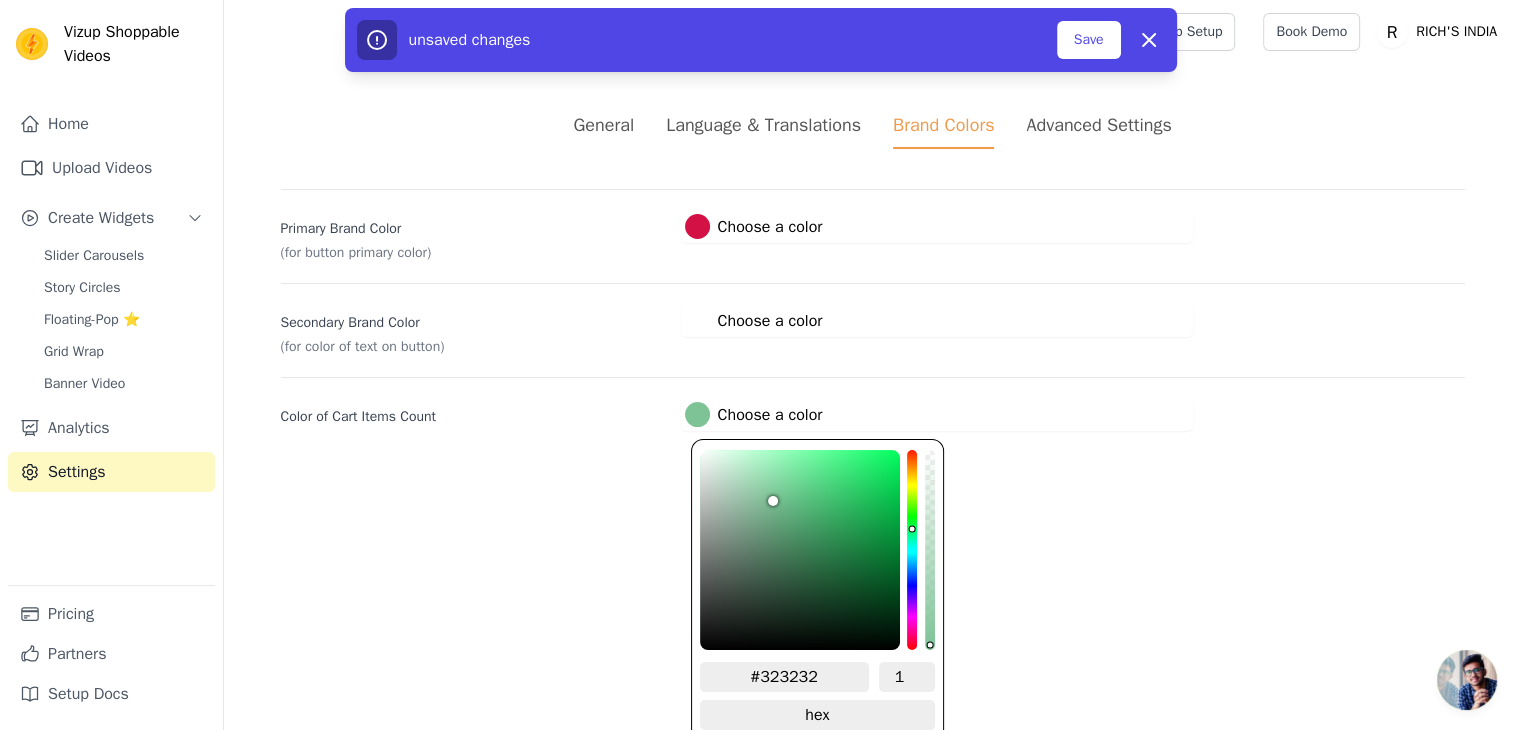 type on "#101010" 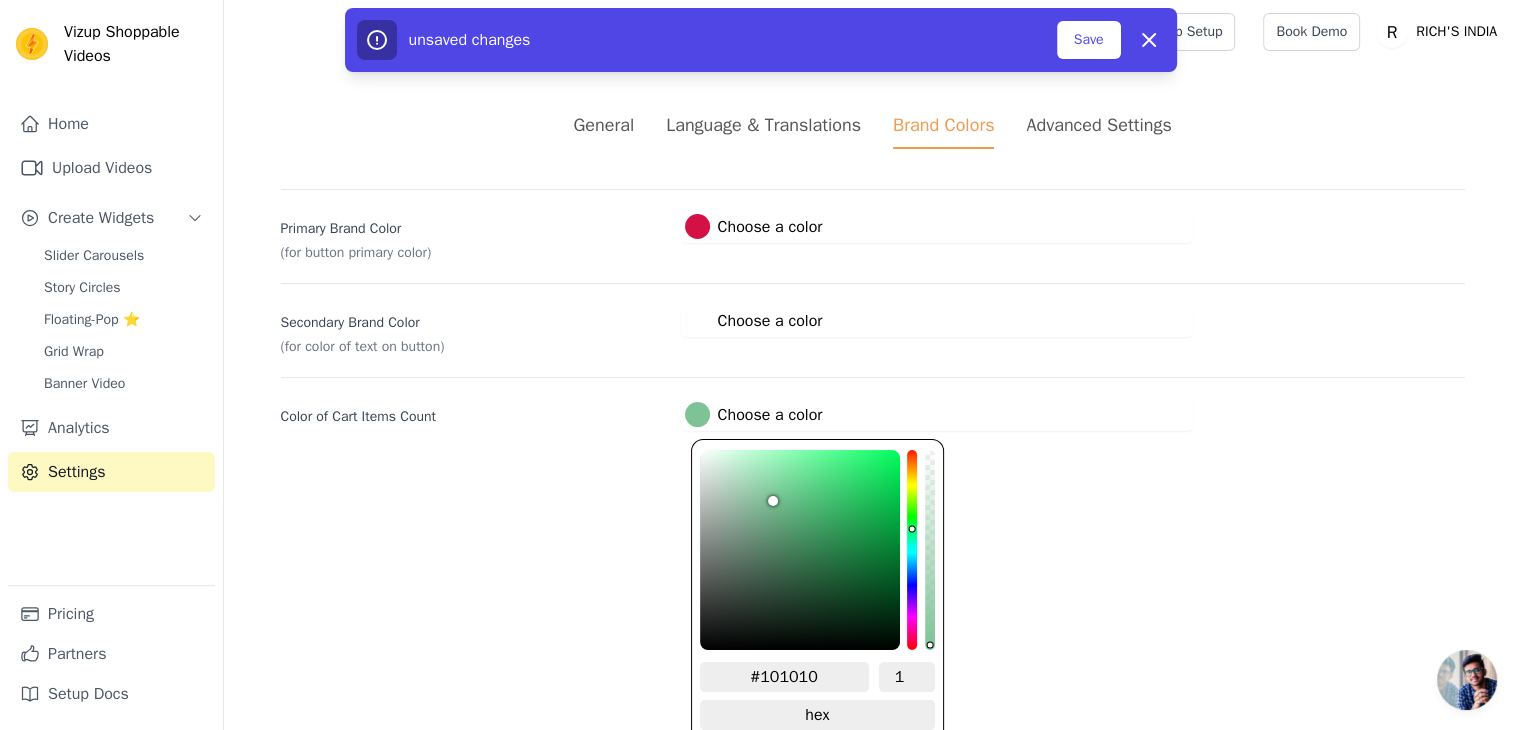 type on "#000000" 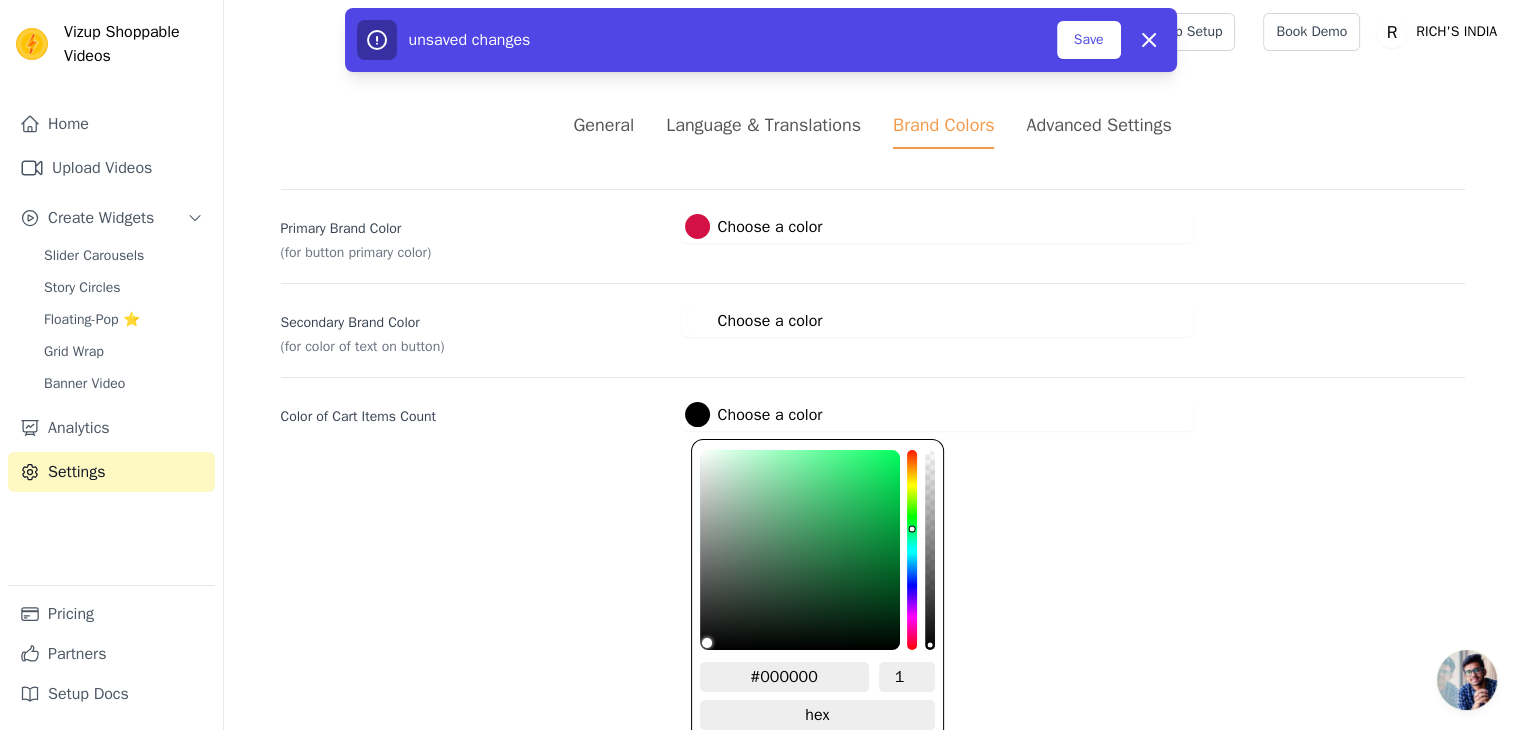 drag, startPoint x: 768, startPoint y: 493, endPoint x: 659, endPoint y: 696, distance: 230.41267 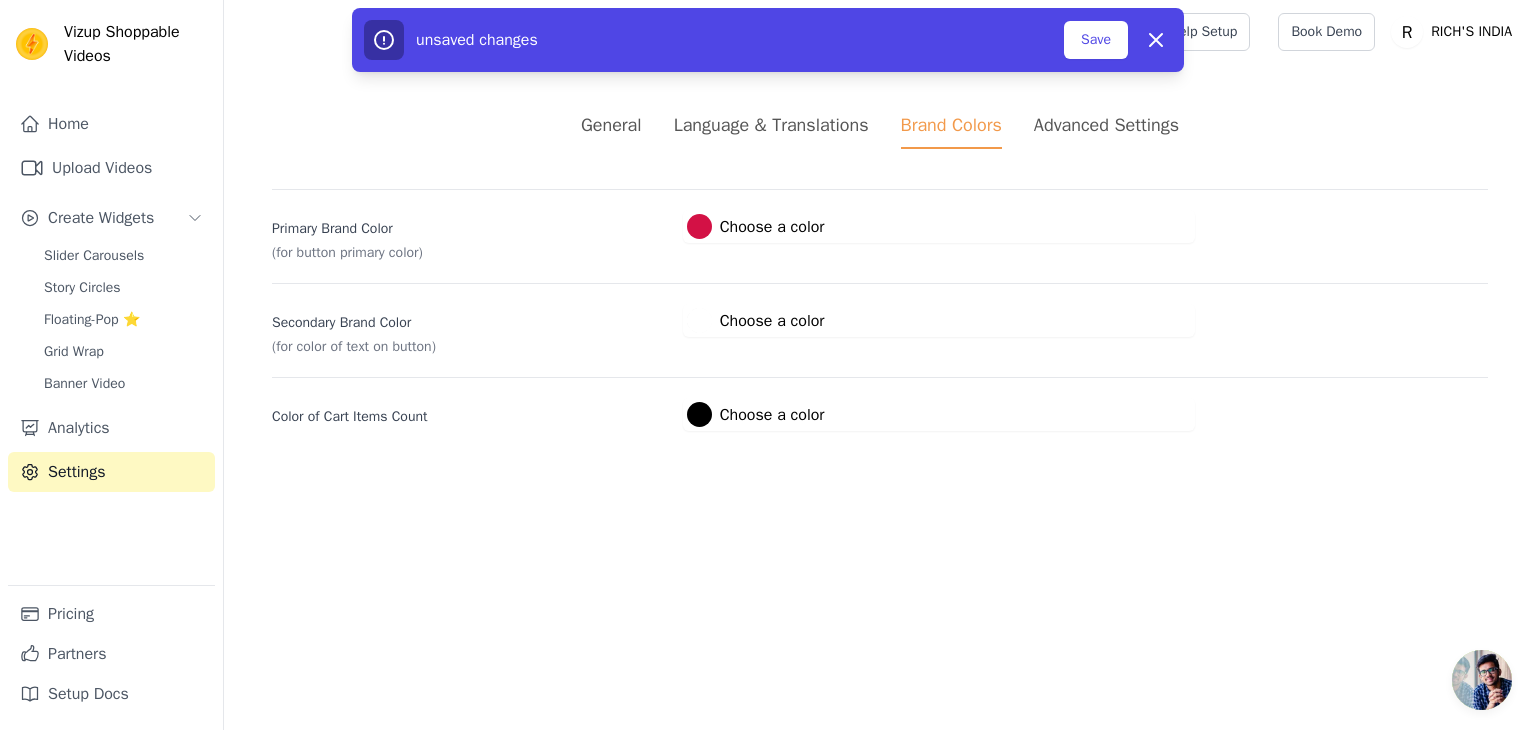click on "Vizup Shoppable Videos
Home
Upload Videos       Create Widgets     Slider Carousels   Story Circles   Floating-Pop ⭐   Grid Wrap   Banner Video
Analytics
Settings
Pricing
Partners
Setup Docs   Open sidebar       Help Setup     Book Demo   Open user menu" at bounding box center (768, 239) 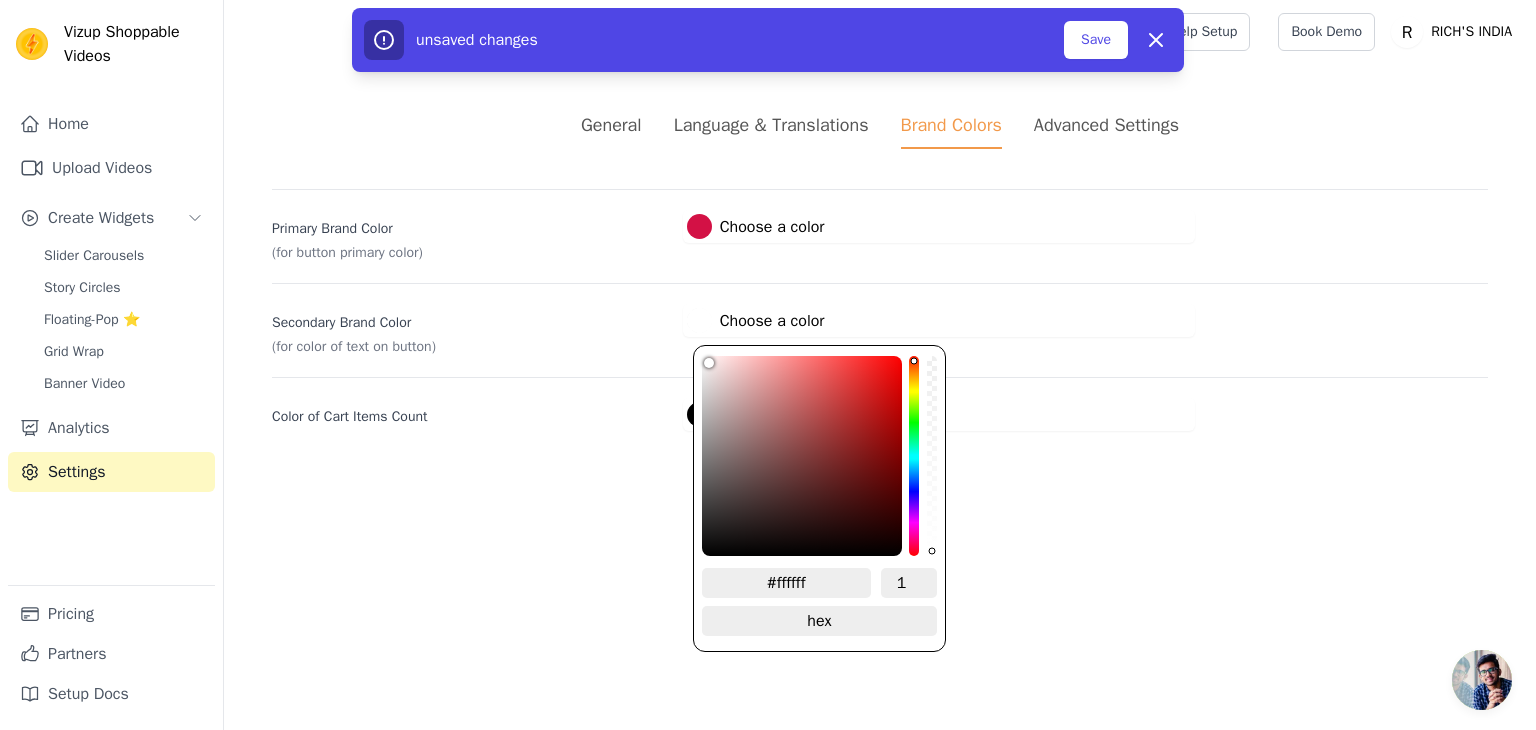 click on "#ffffff   1   hex   change to    rgb" 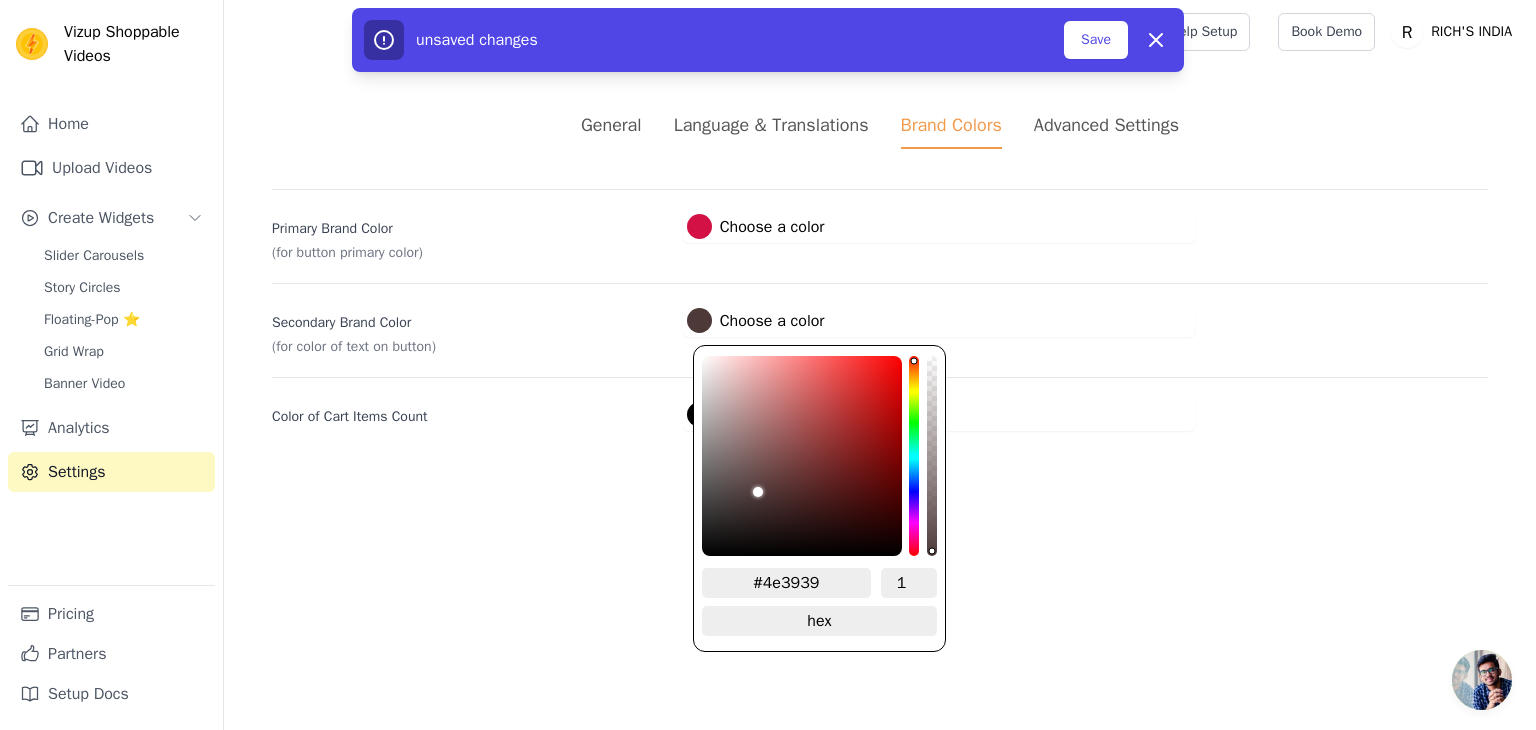 type on "#463636" 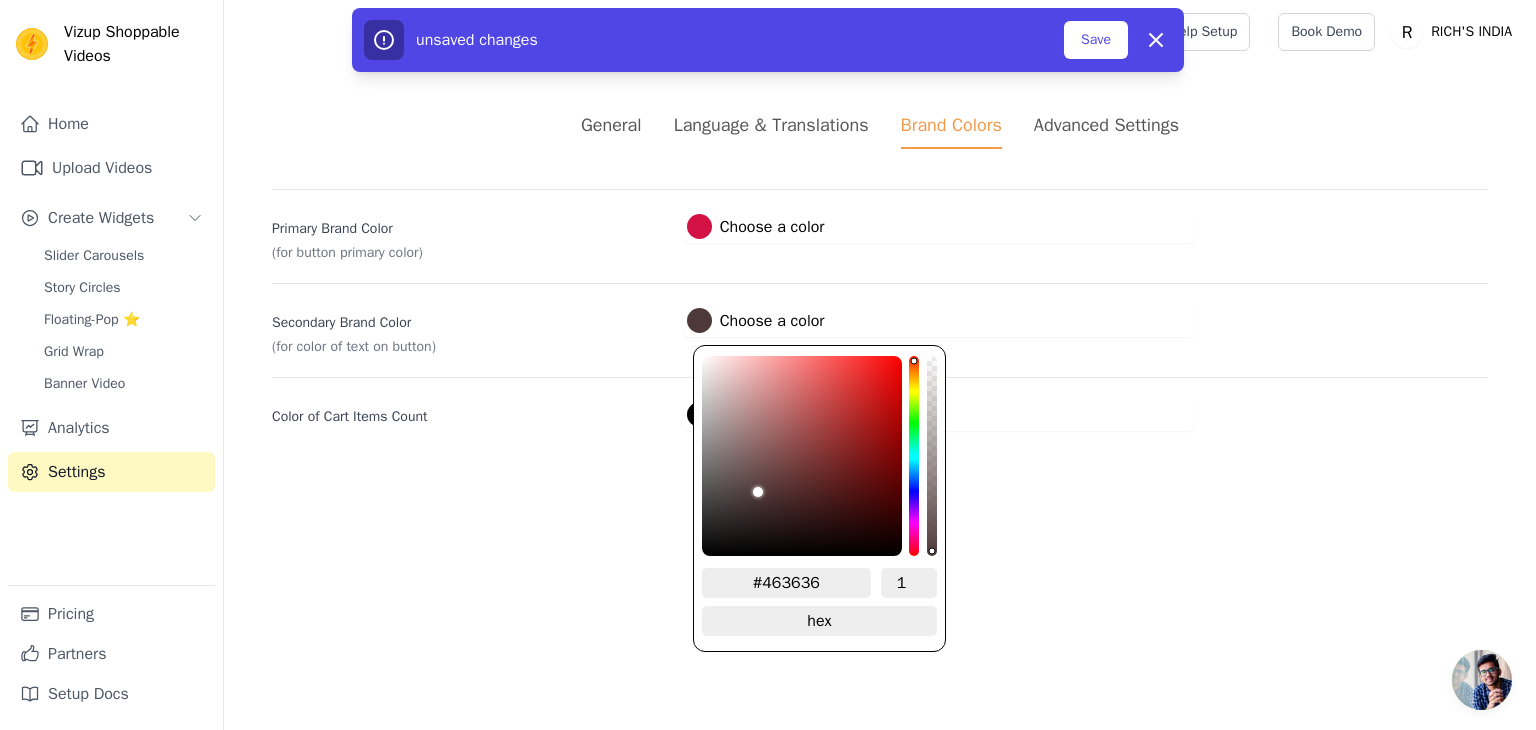 type on "#2c2626" 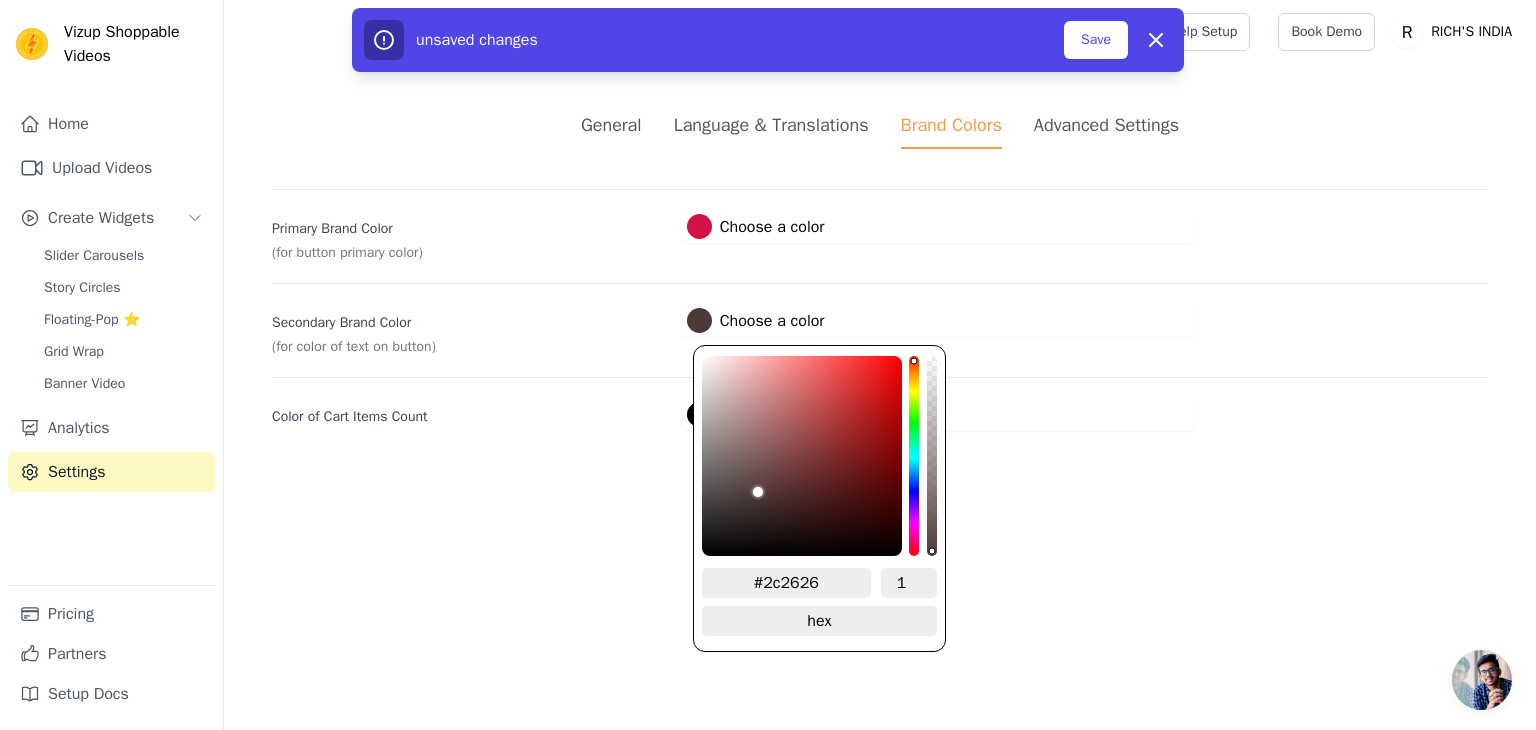 type on "#221e1e" 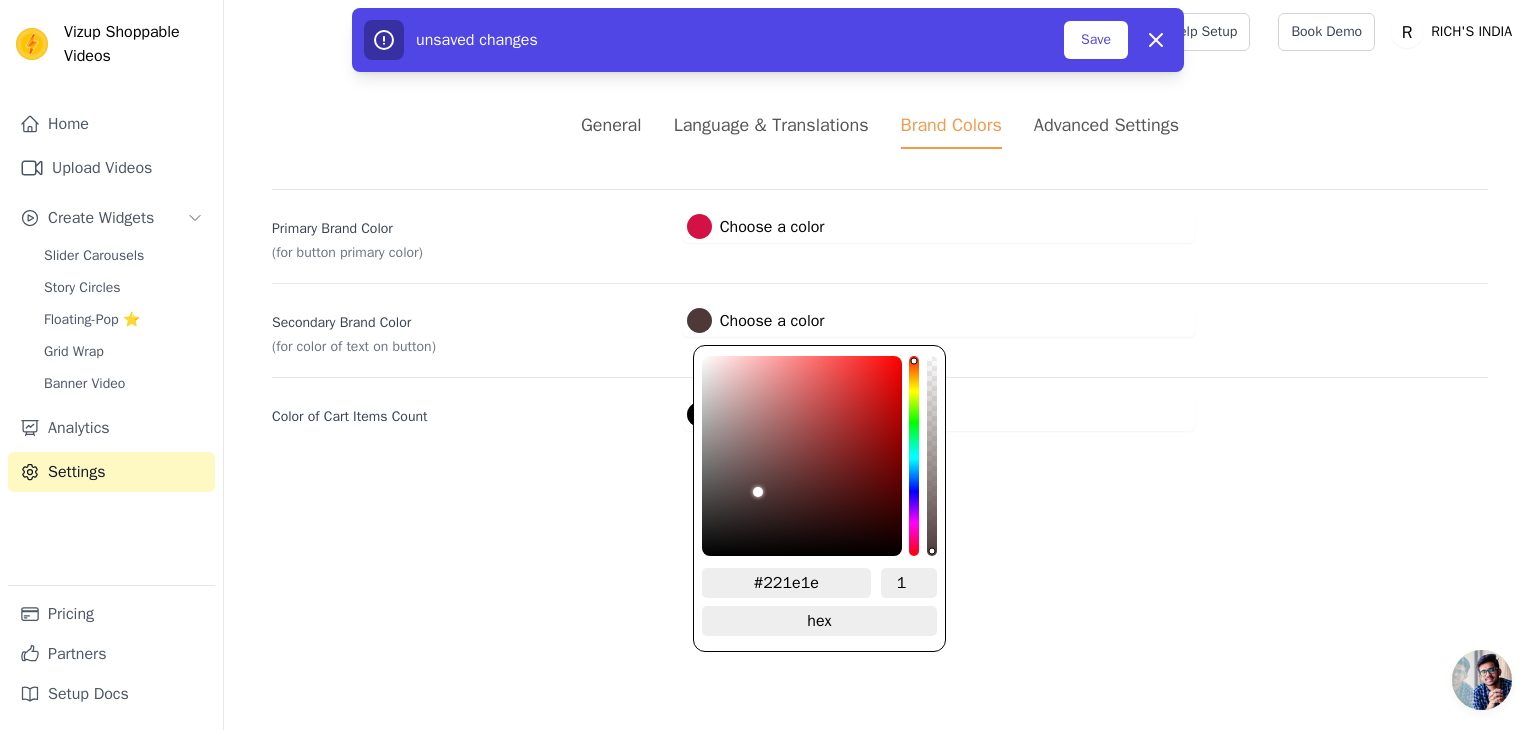 type on "#181616" 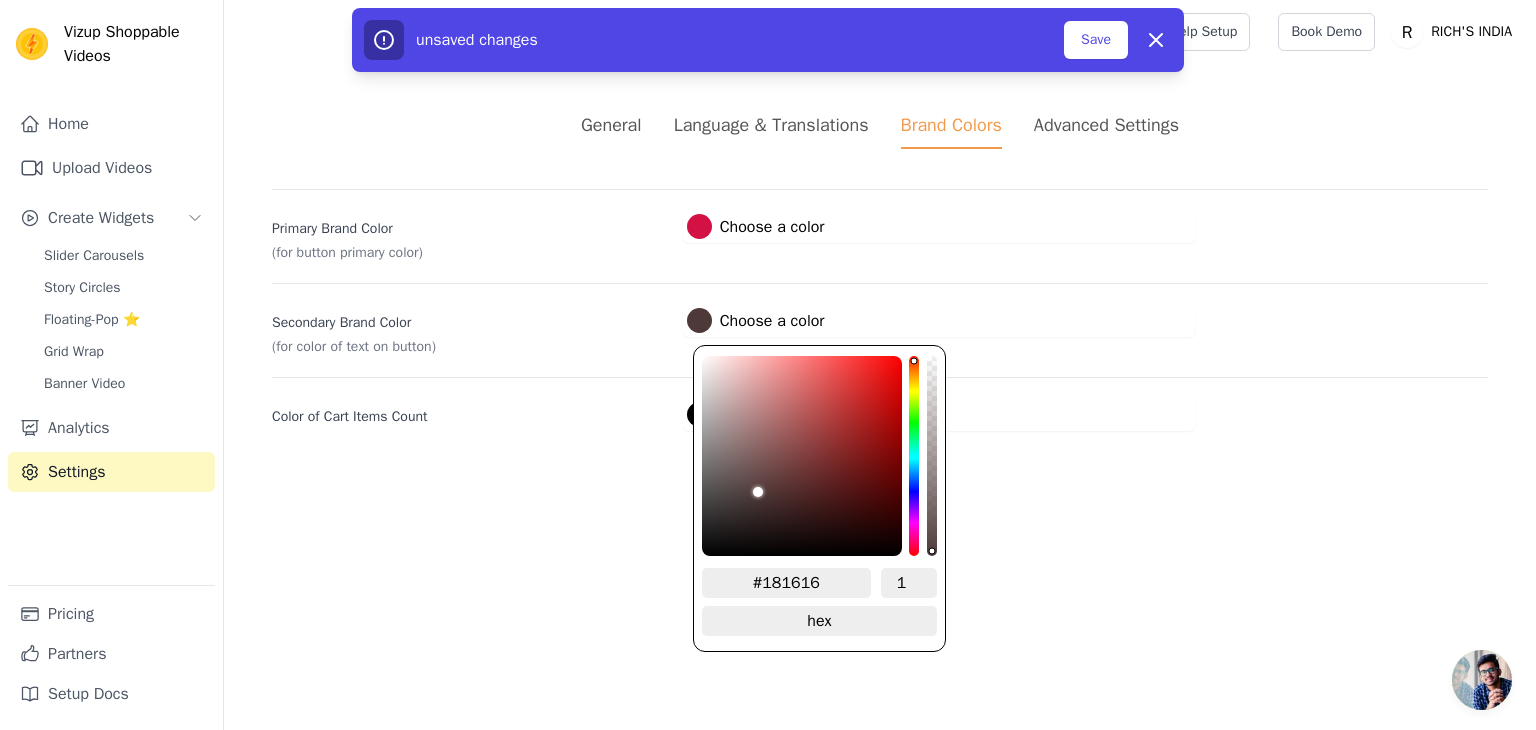 type on "#100f0f" 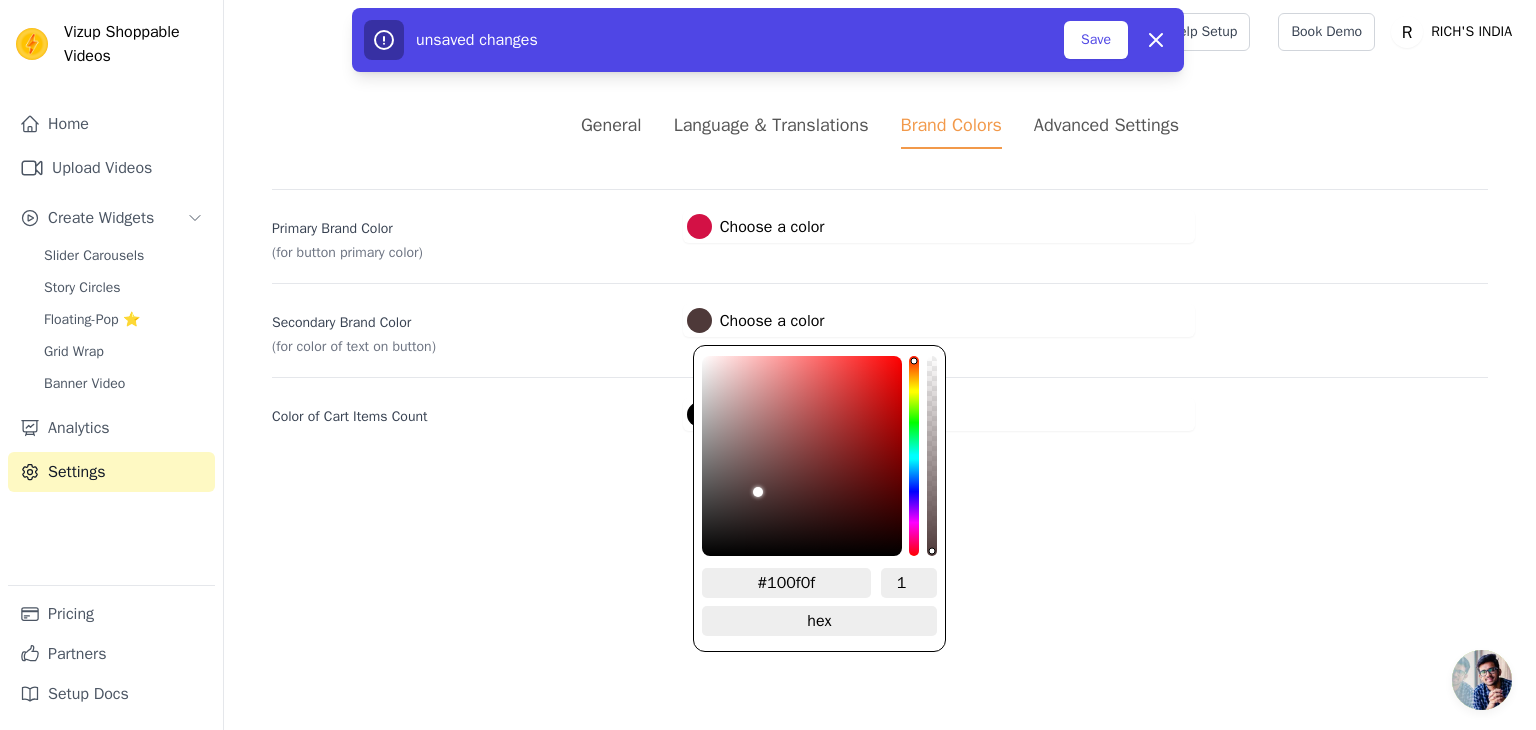 type on "#000000" 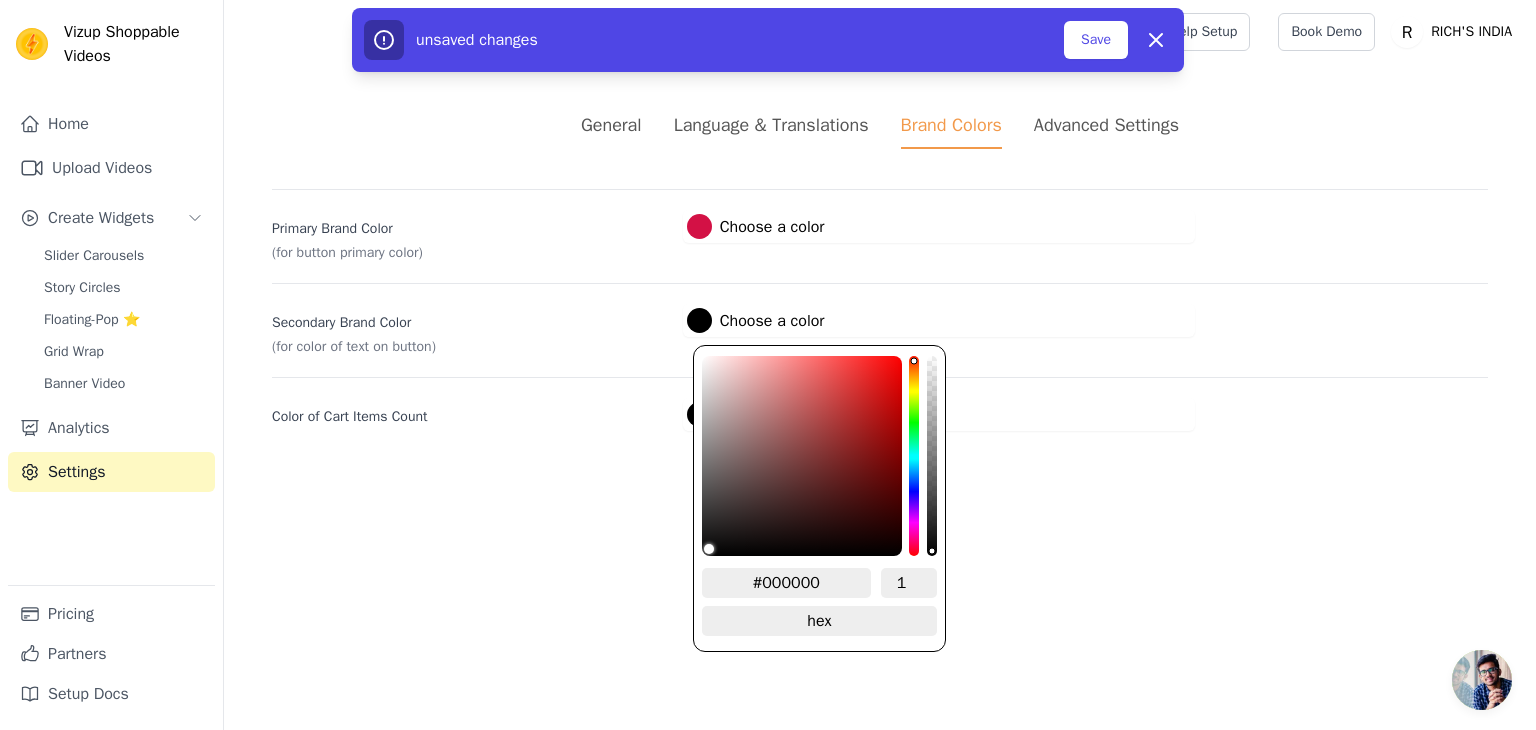 drag, startPoint x: 755, startPoint y: 491, endPoint x: 677, endPoint y: 581, distance: 119.096596 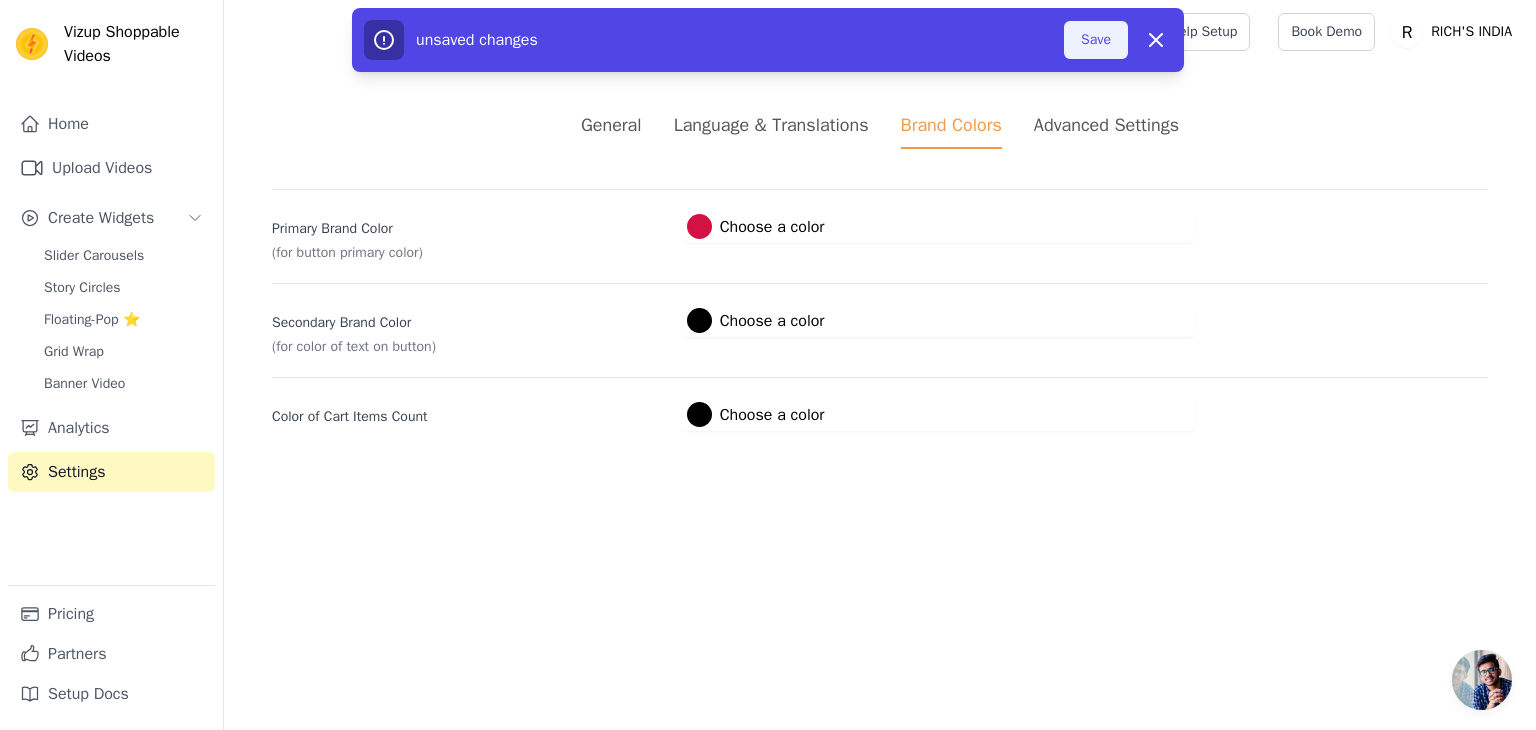 click on "Save" at bounding box center [1096, 40] 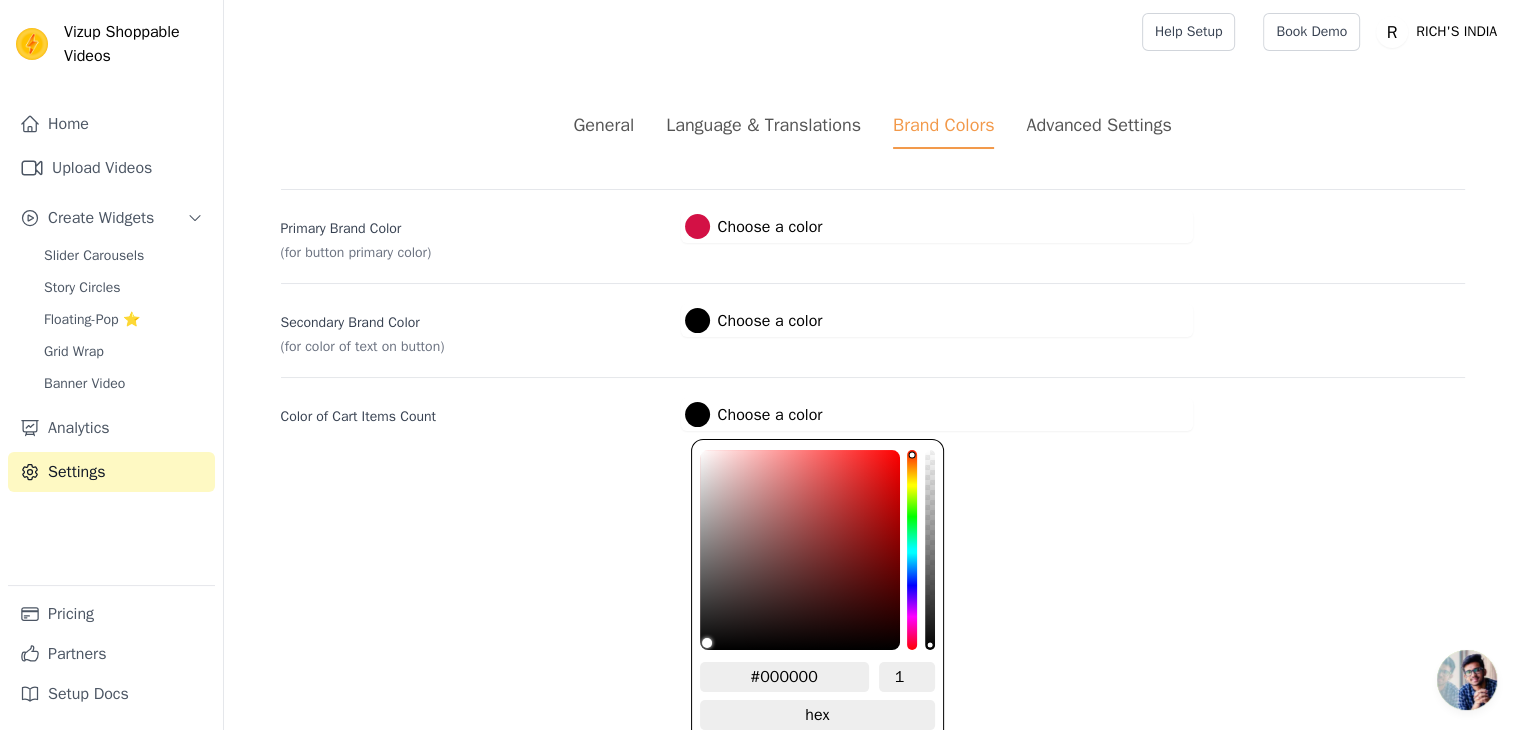 click at bounding box center [697, 414] 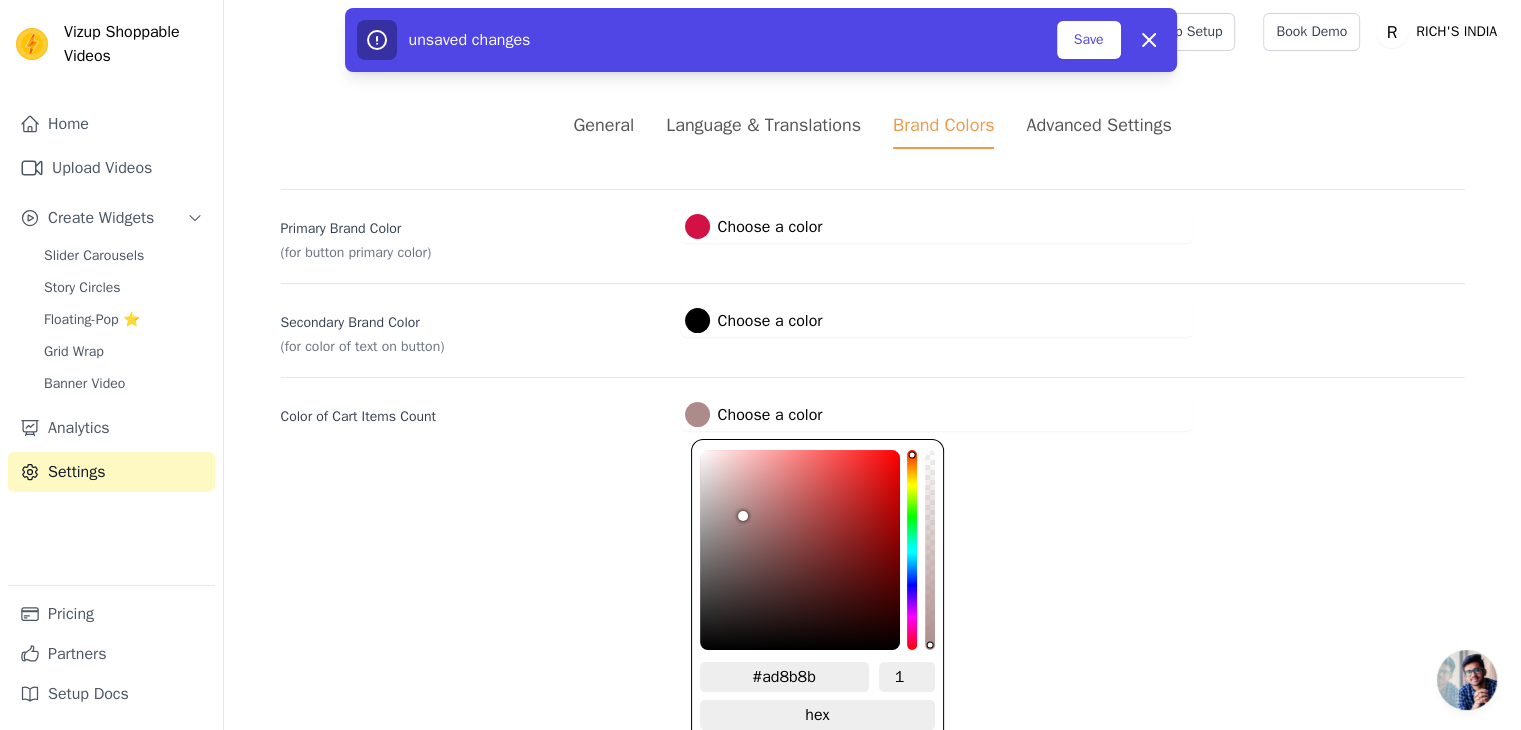 type on "#b39292" 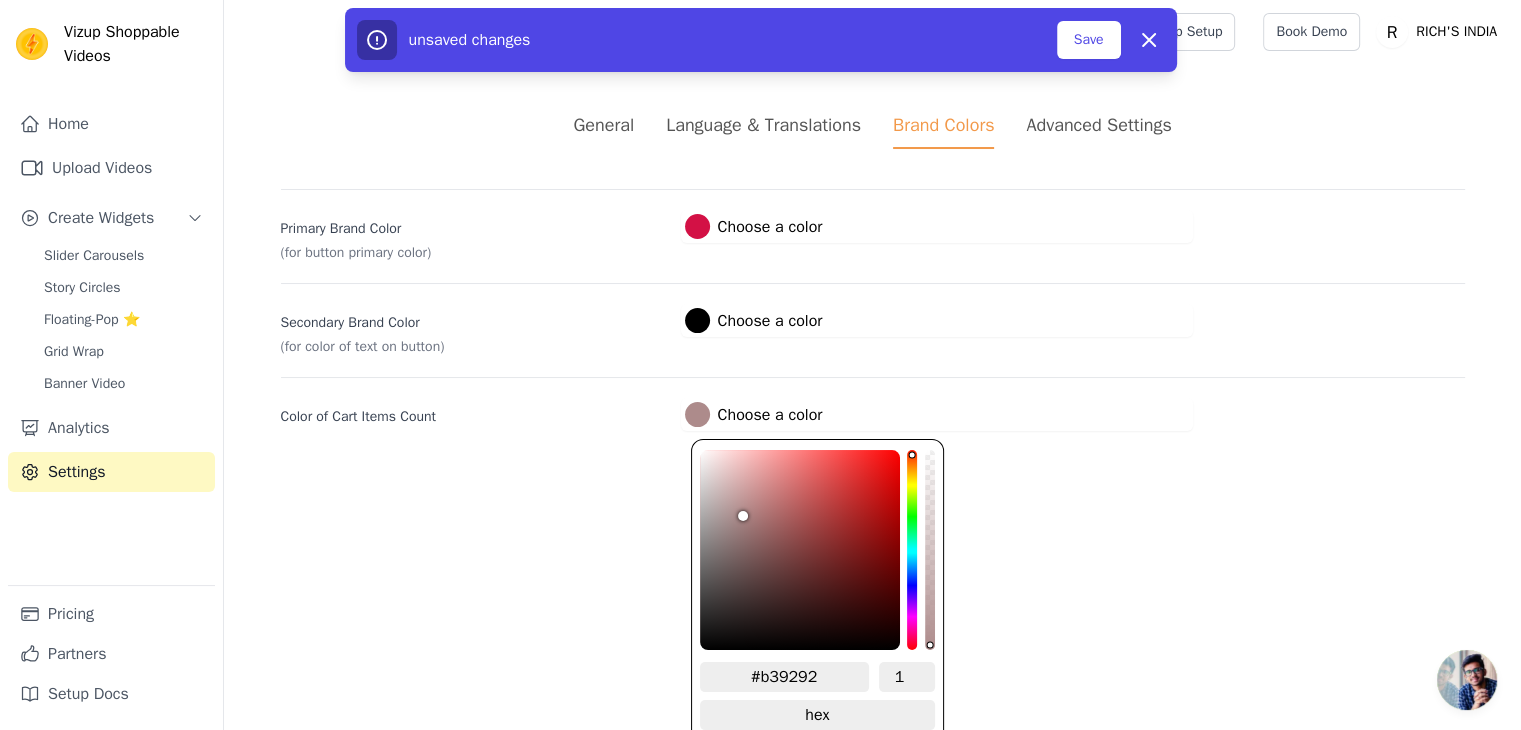 type on "#dcc4c4" 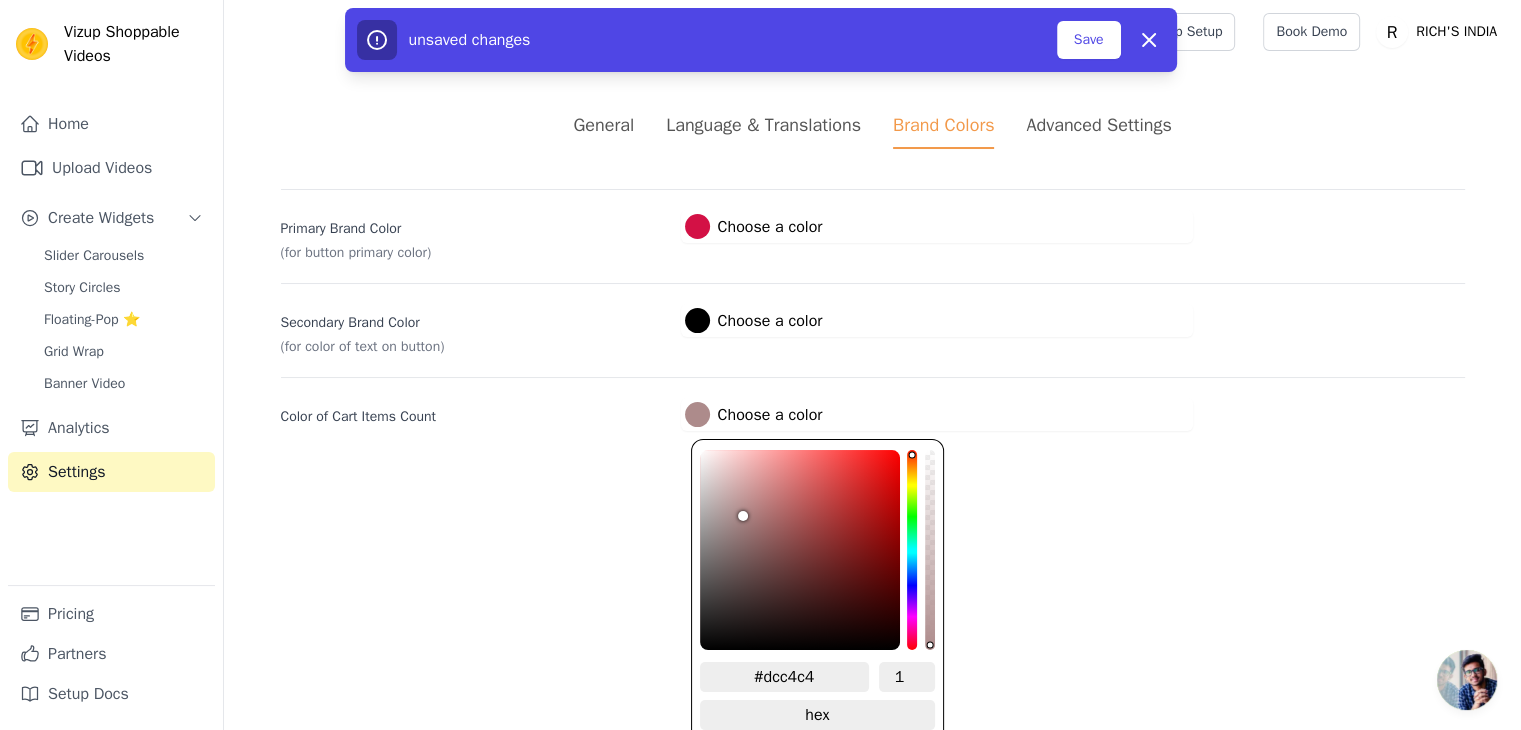 type on "#ead5d5" 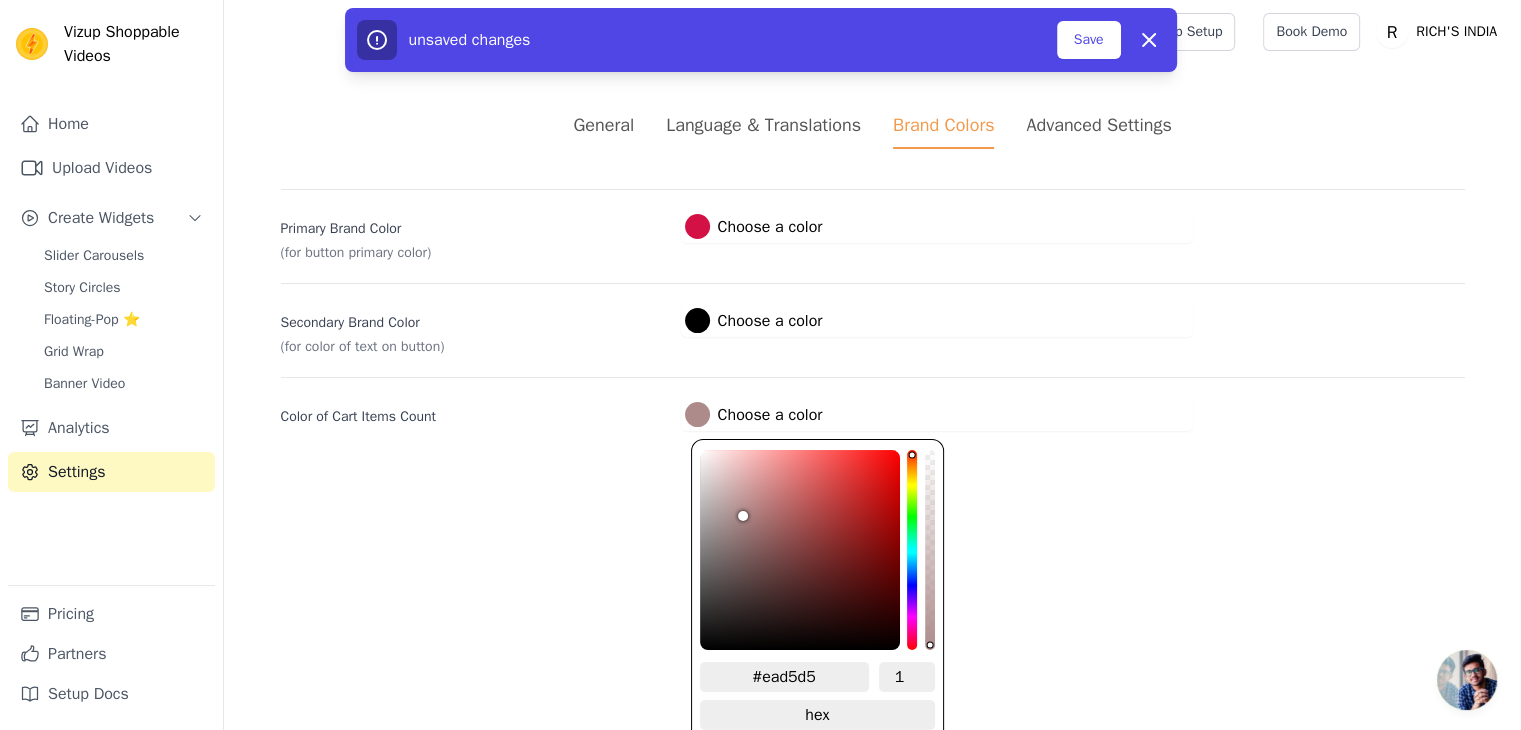 type on "#fff7f7" 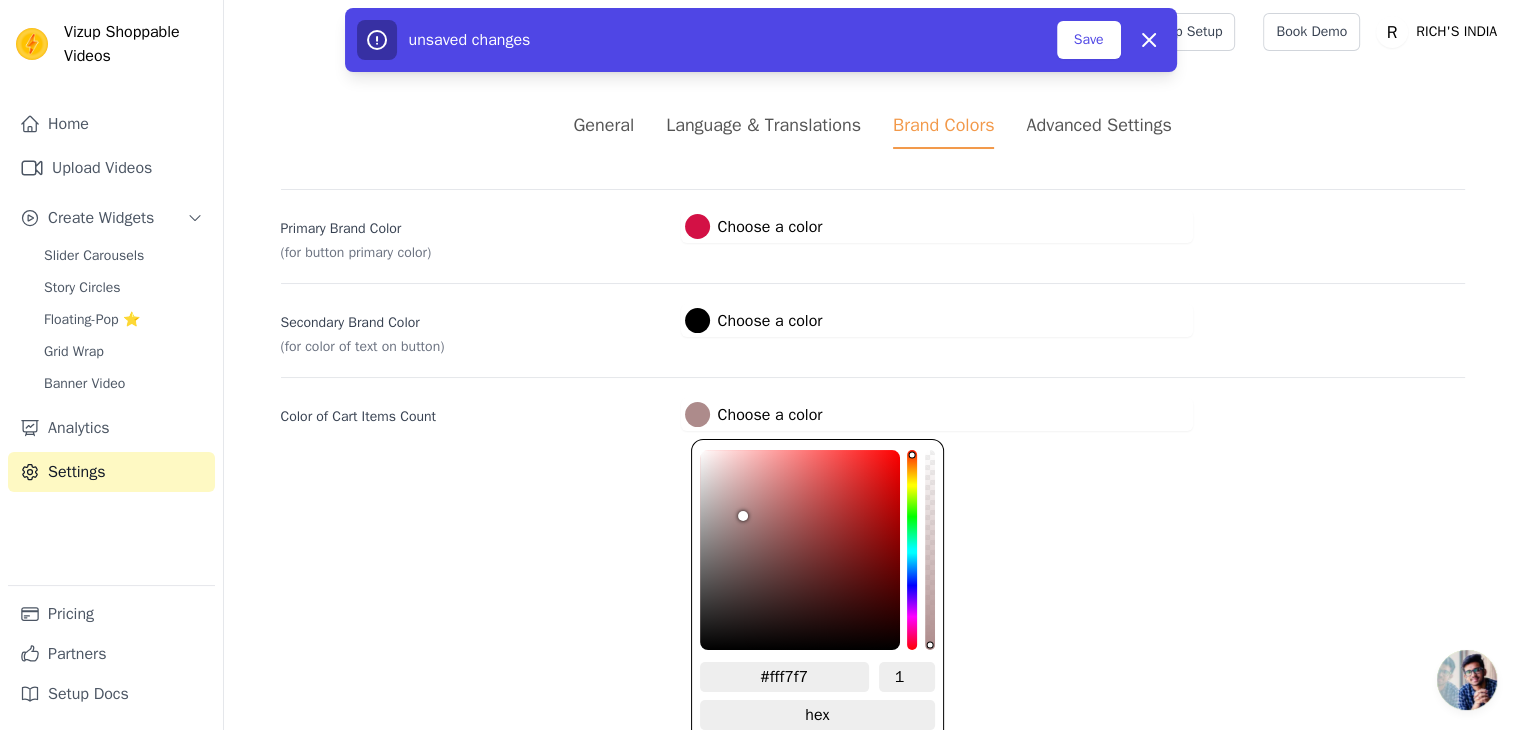 type on "#fffafa" 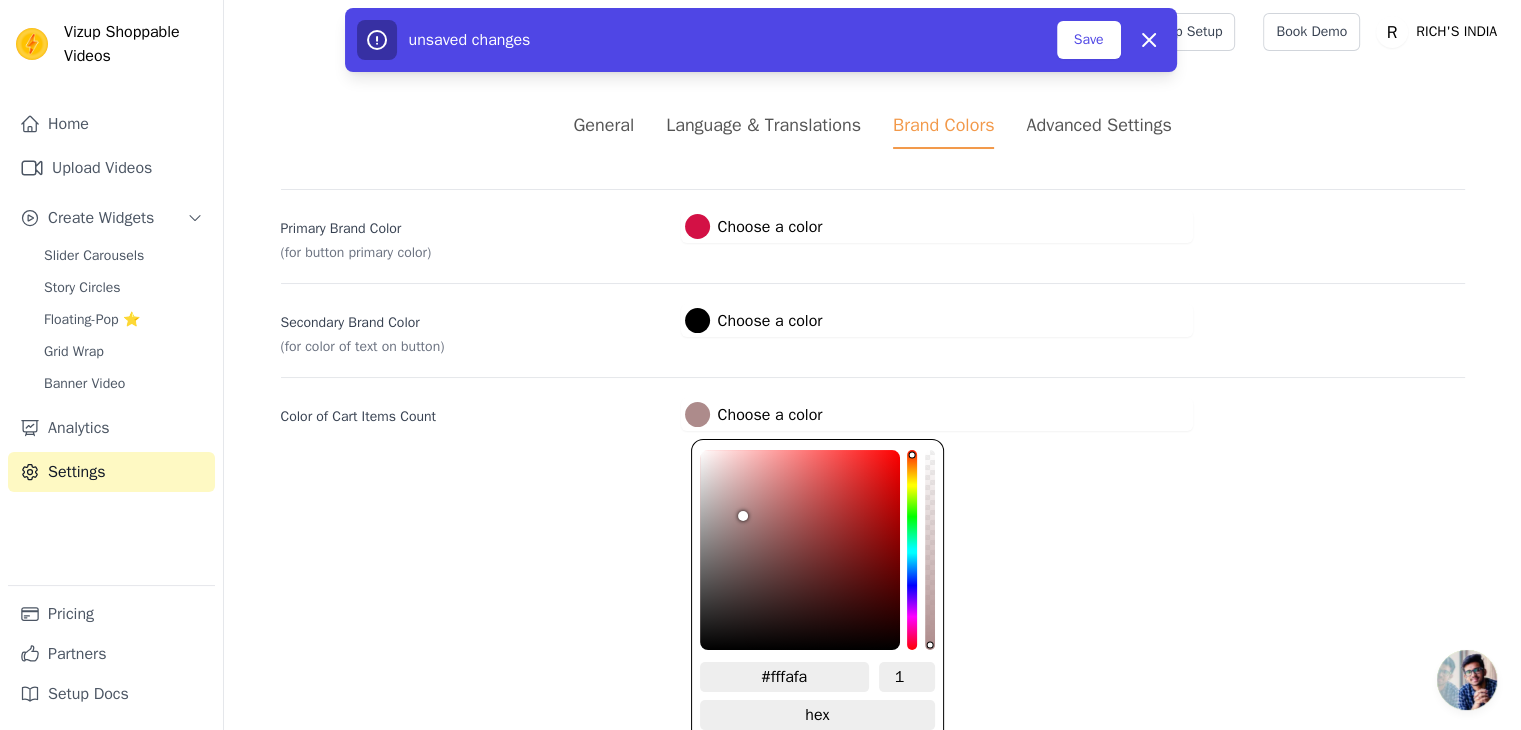 type on "#ffffff" 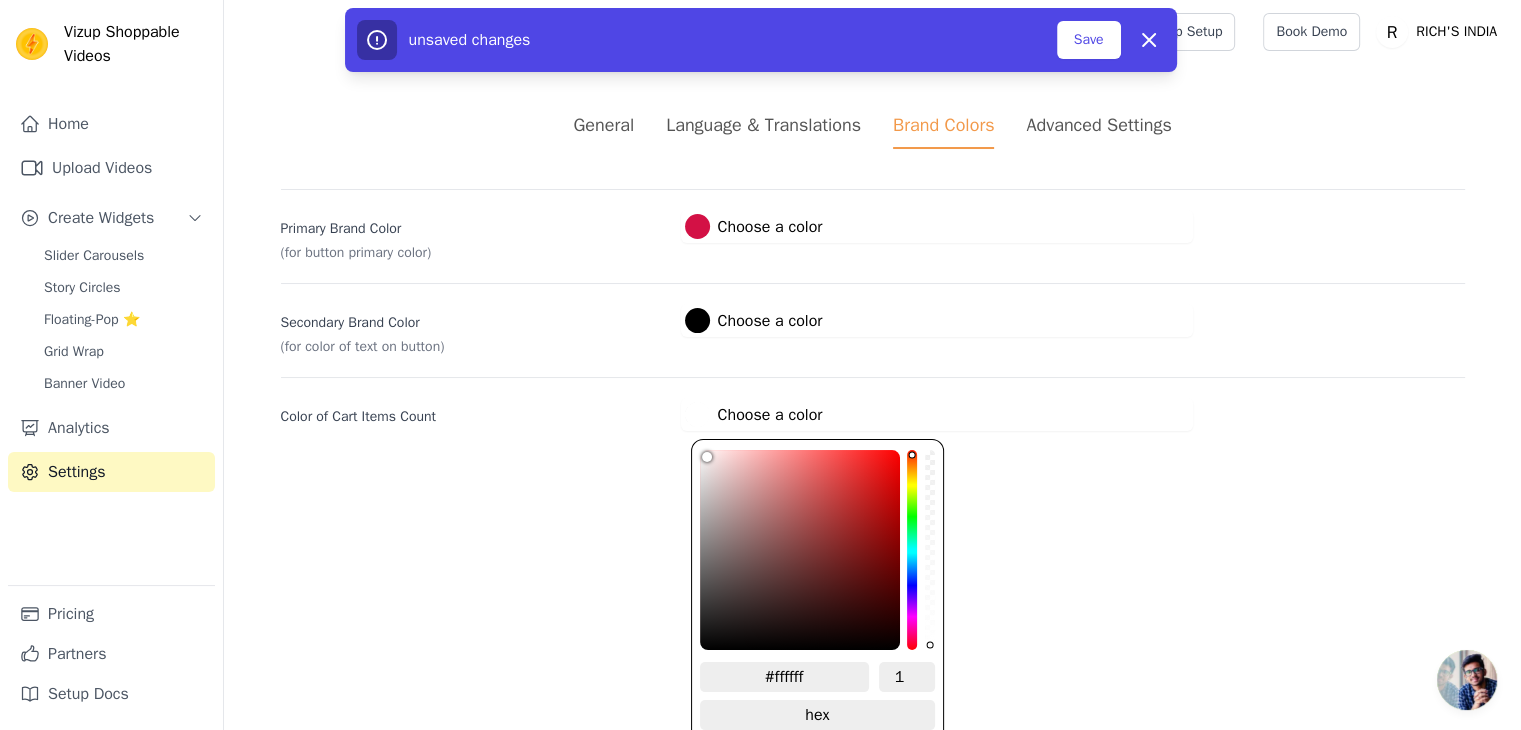 drag, startPoint x: 736, startPoint y: 510, endPoint x: 651, endPoint y: 370, distance: 163.78339 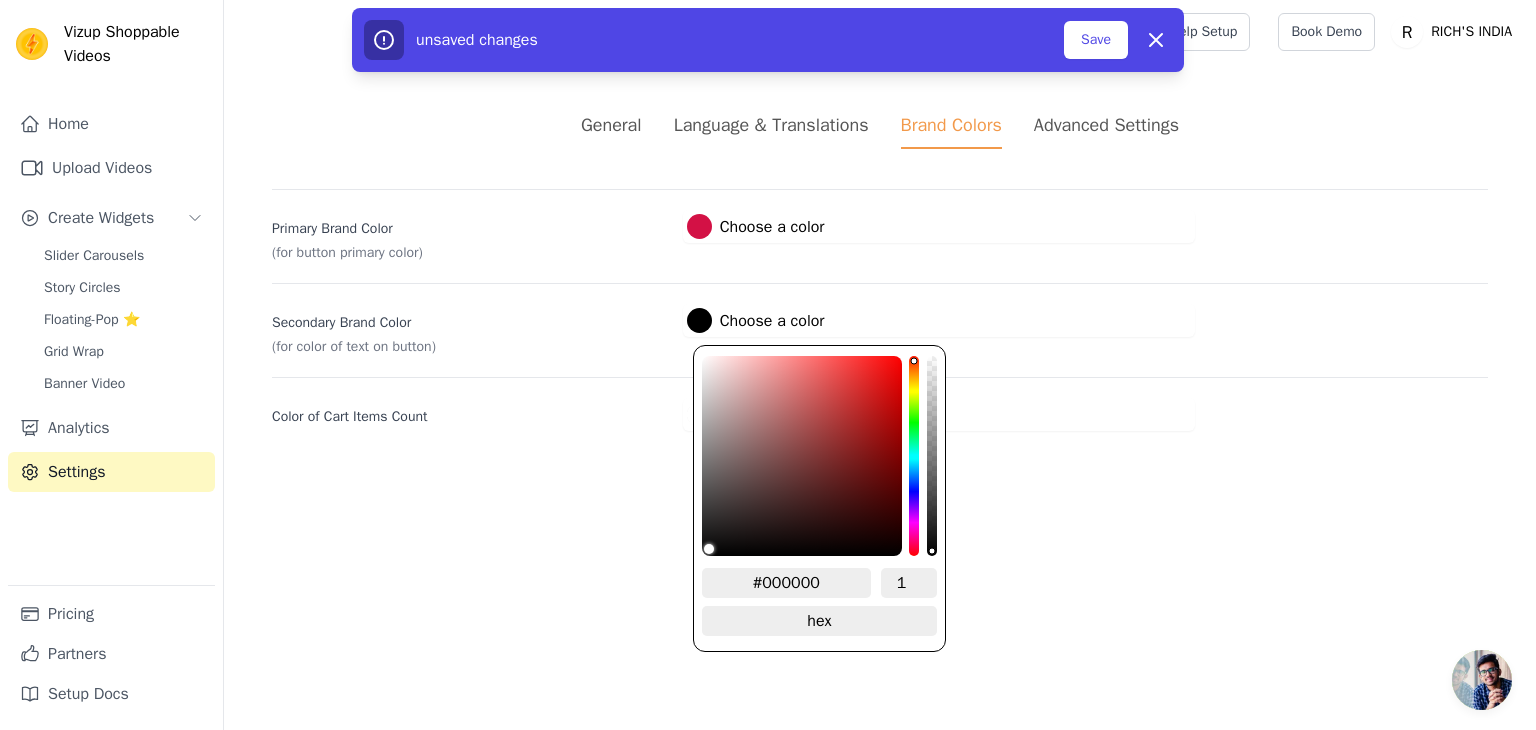 click at bounding box center (699, 320) 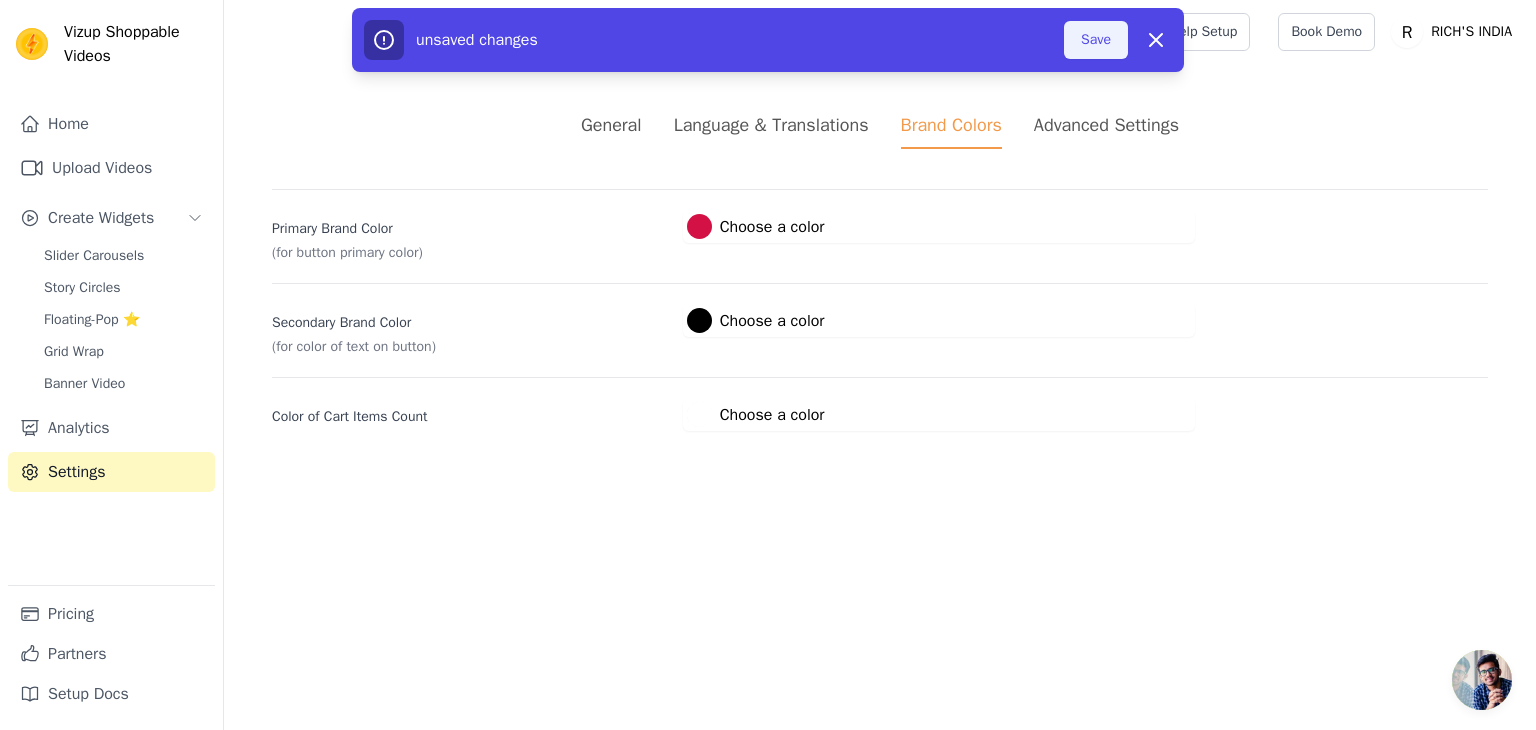 click on "Save" at bounding box center (1096, 40) 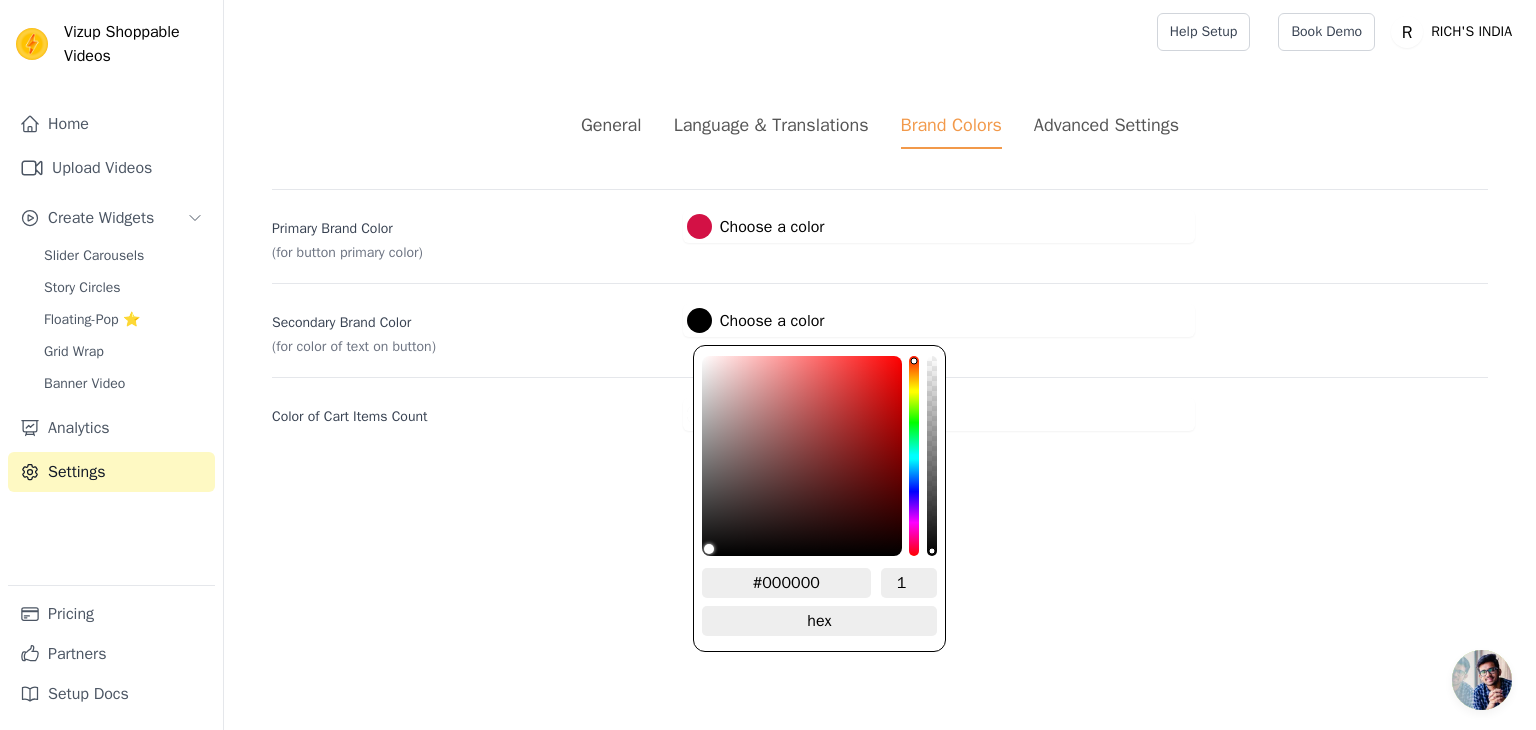 click on "#000000       Choose a color" at bounding box center [756, 320] 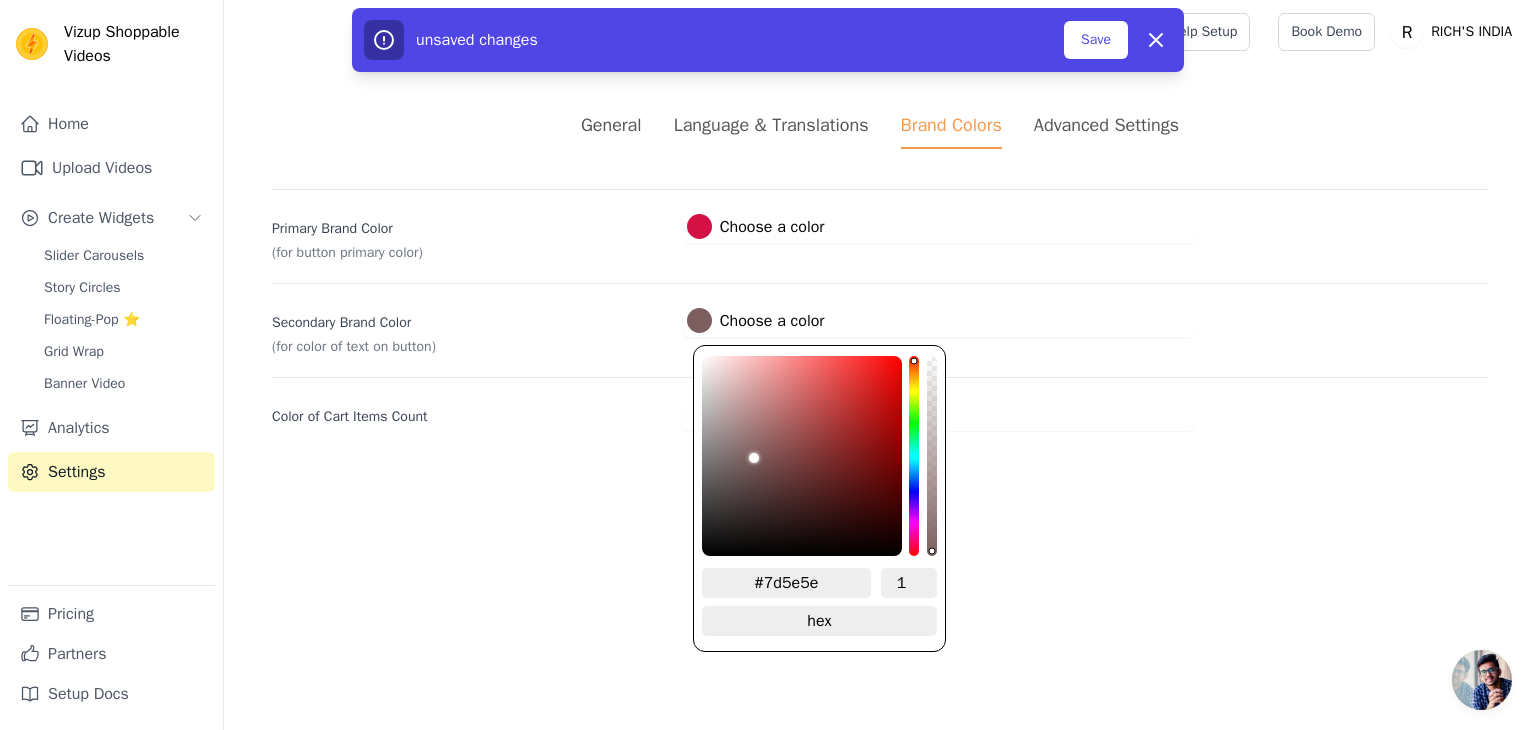 type on "#7e6060" 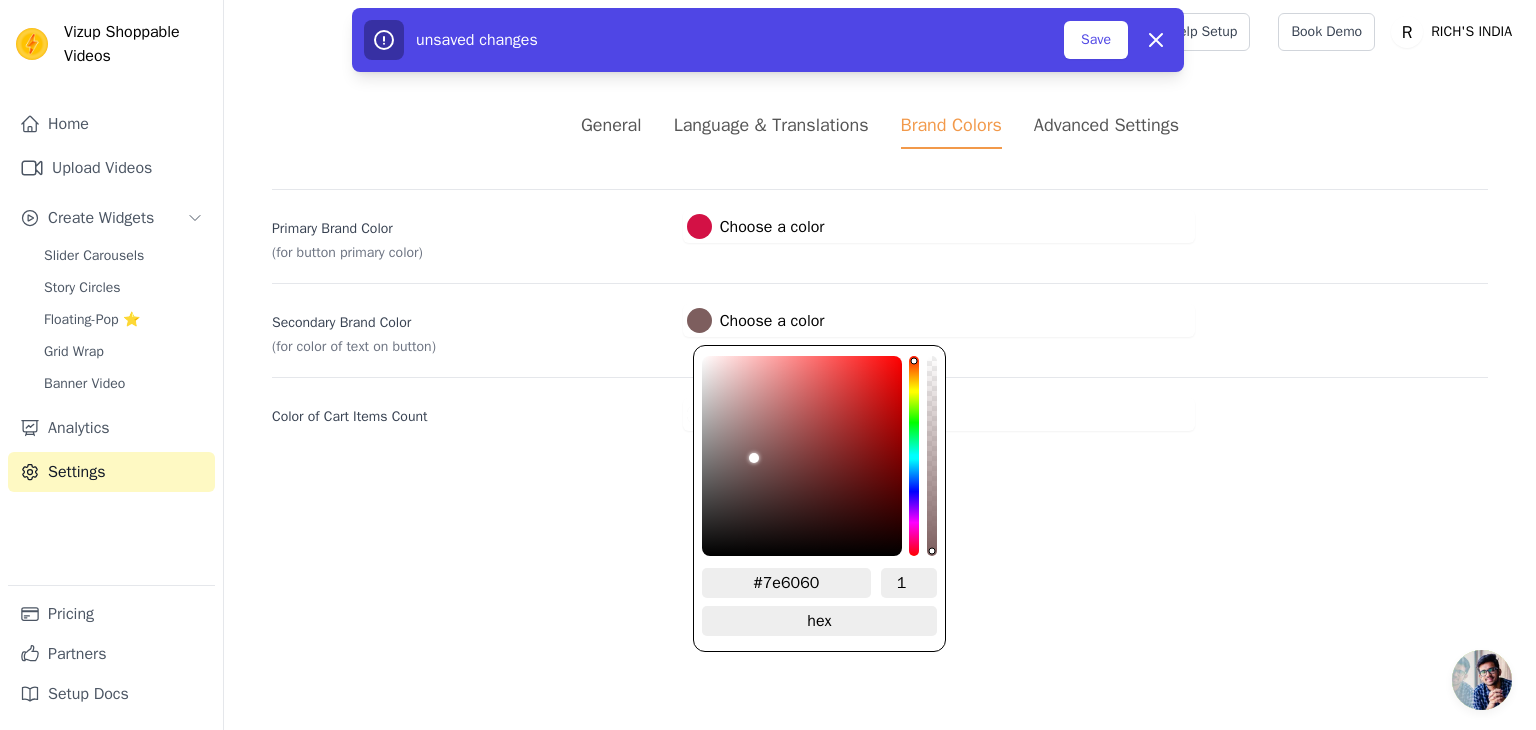 type on "#886b6b" 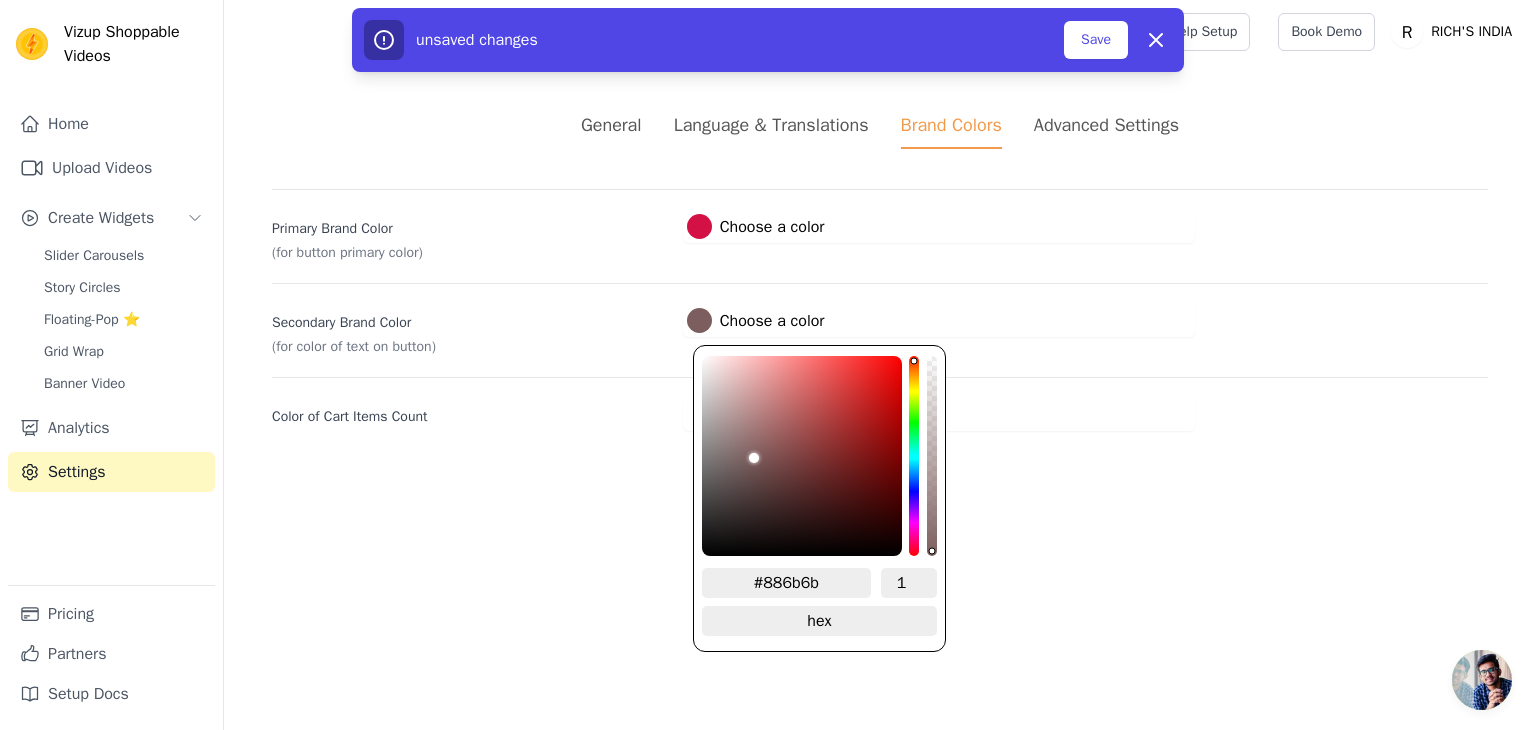 type on "#b69f9f" 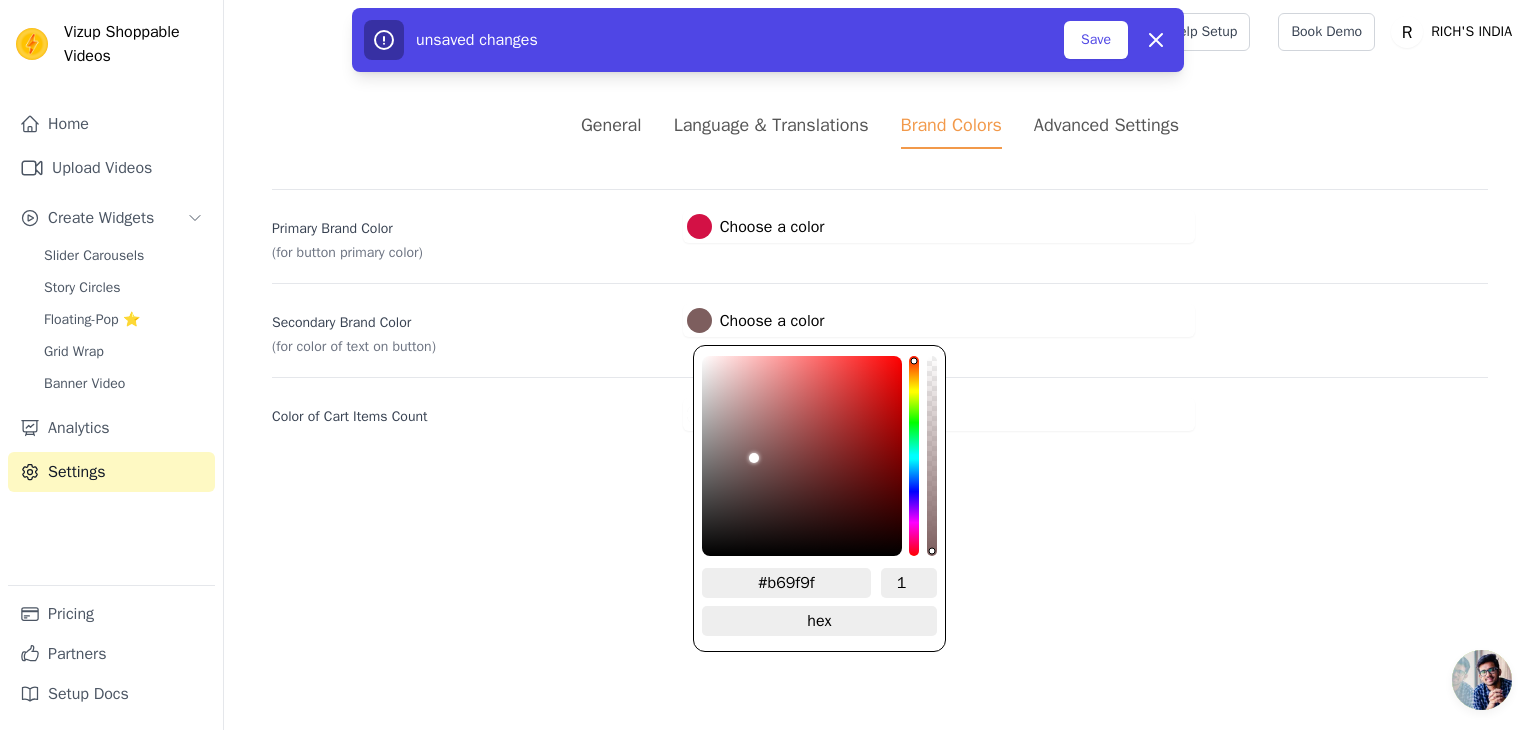type on "#ccb9b9" 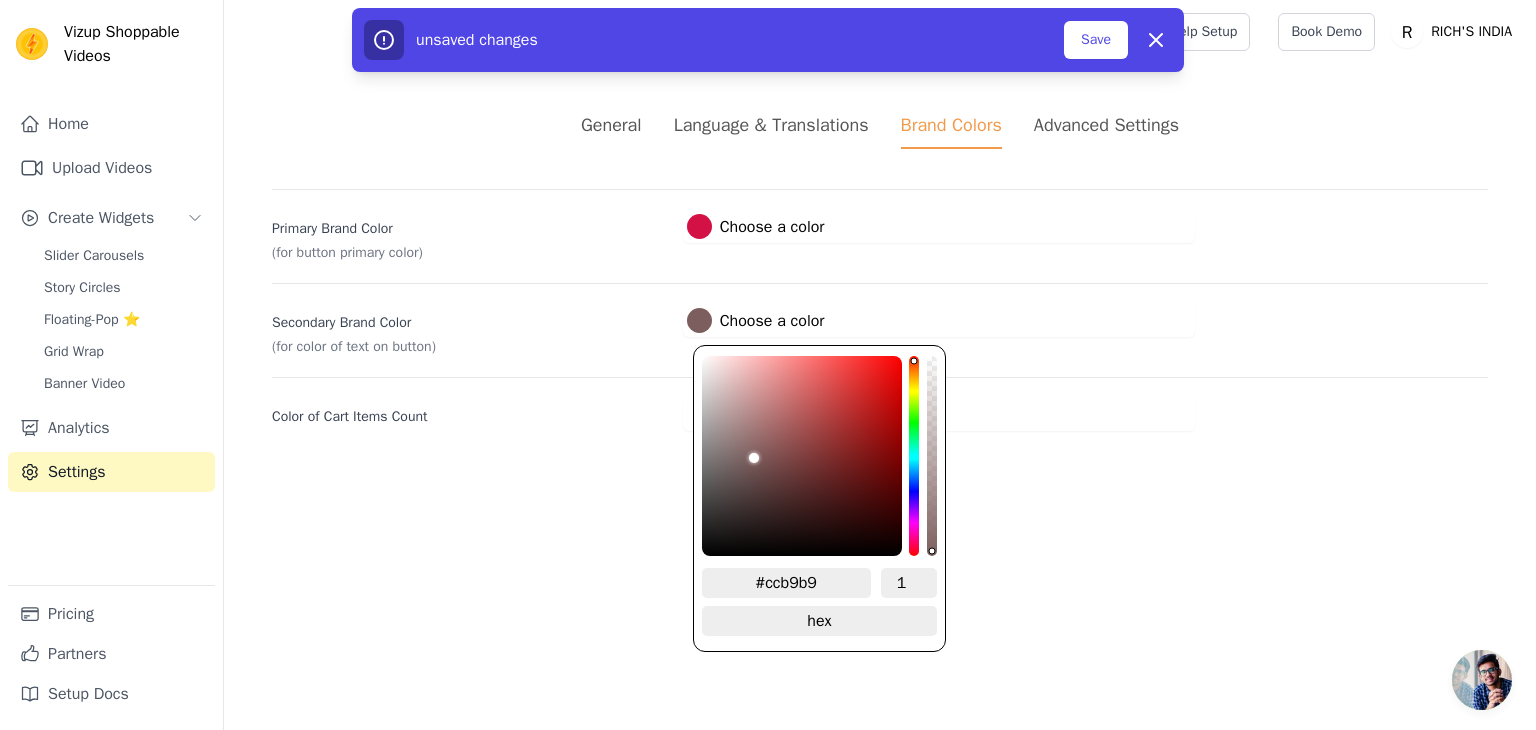 type on "#eee5e5" 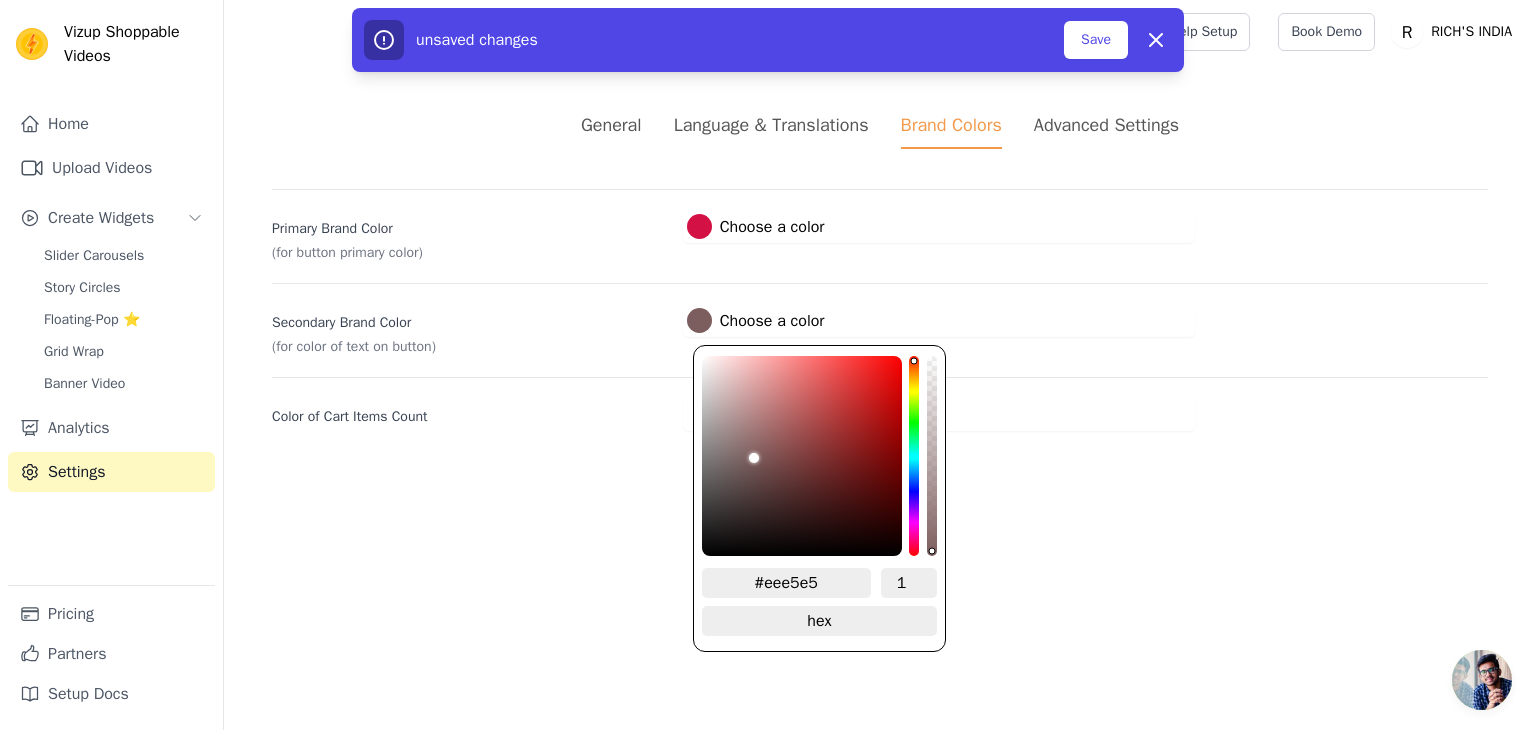 type on "#ffffff" 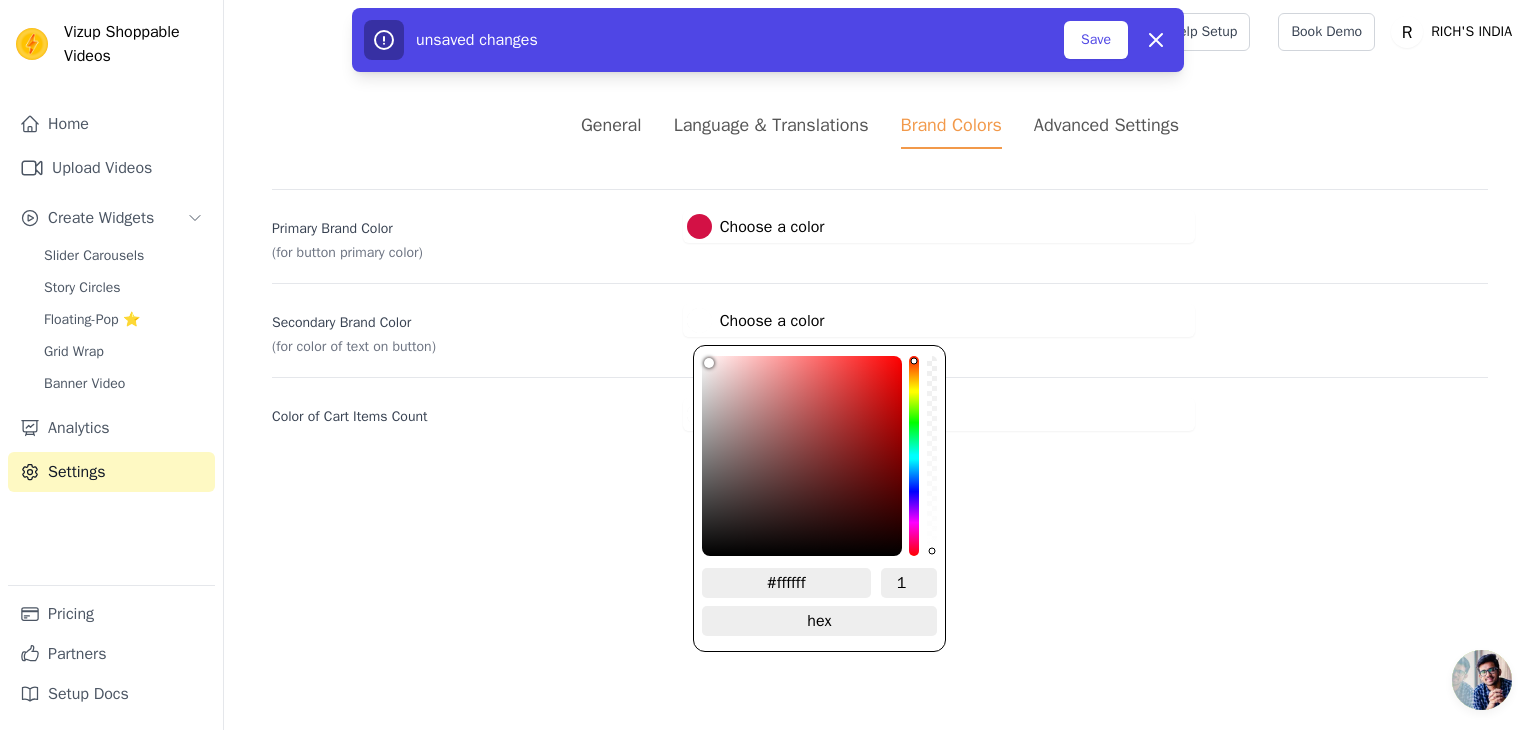 drag, startPoint x: 750, startPoint y: 454, endPoint x: 664, endPoint y: 250, distance: 221.38654 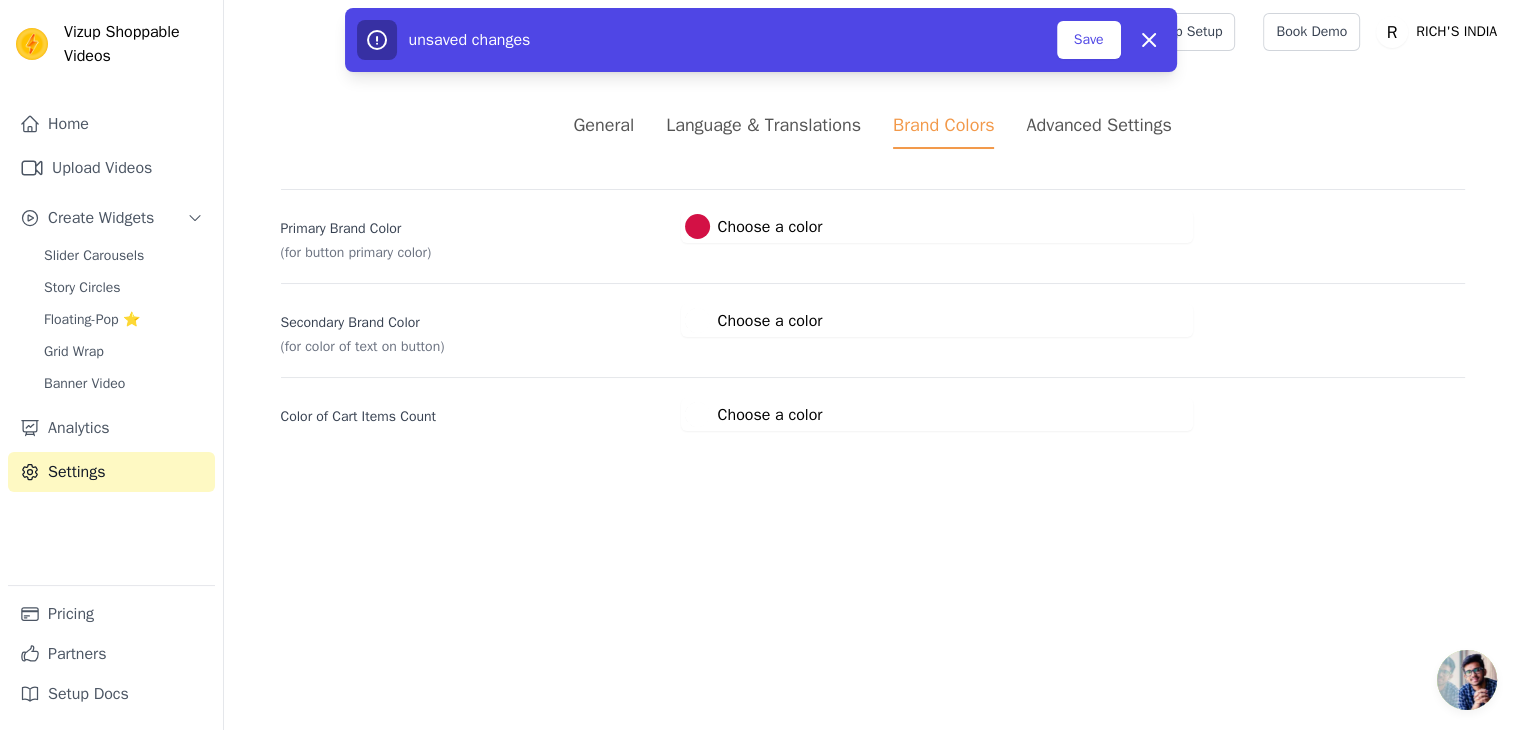 click on "#ffffff       Choose a color" at bounding box center [754, 414] 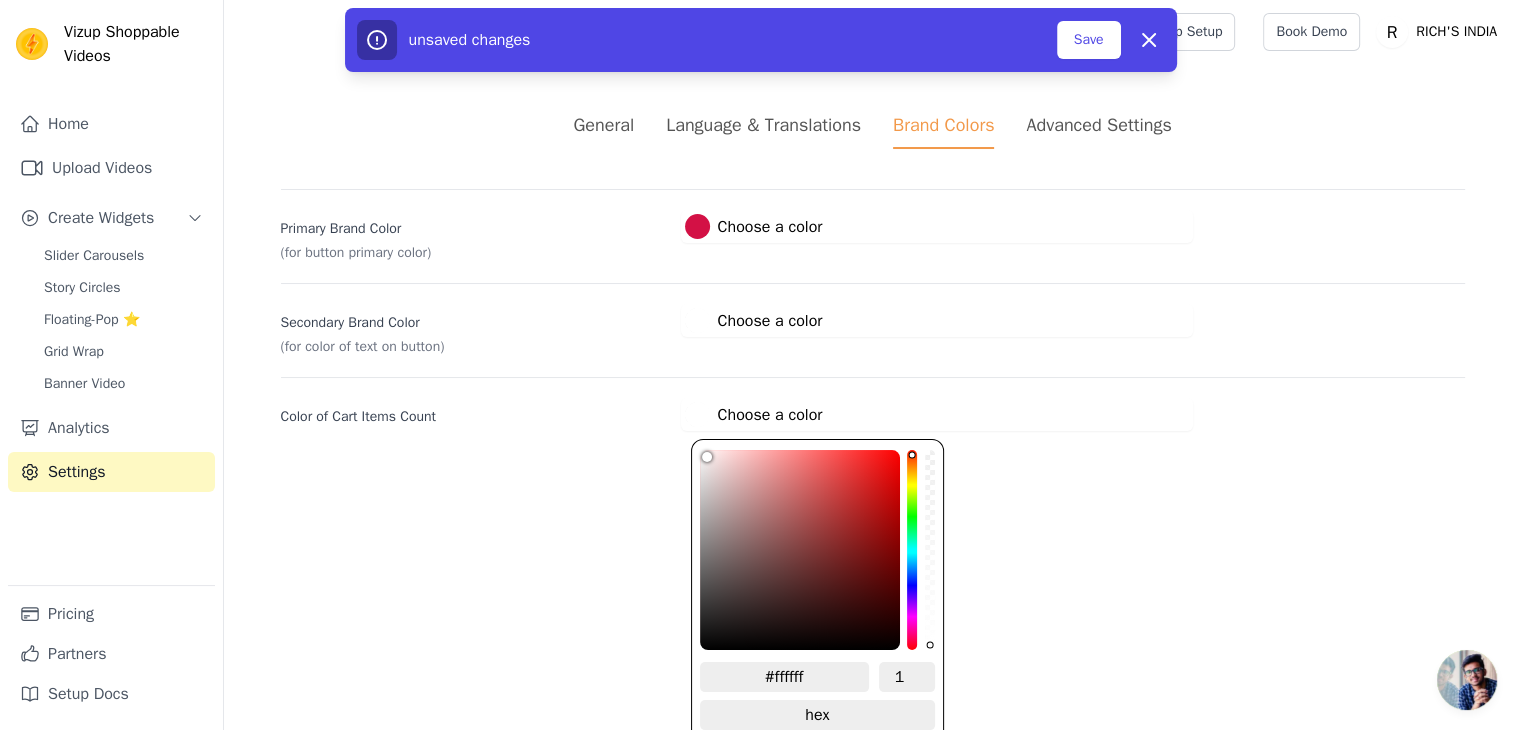 type on "#9a7777" 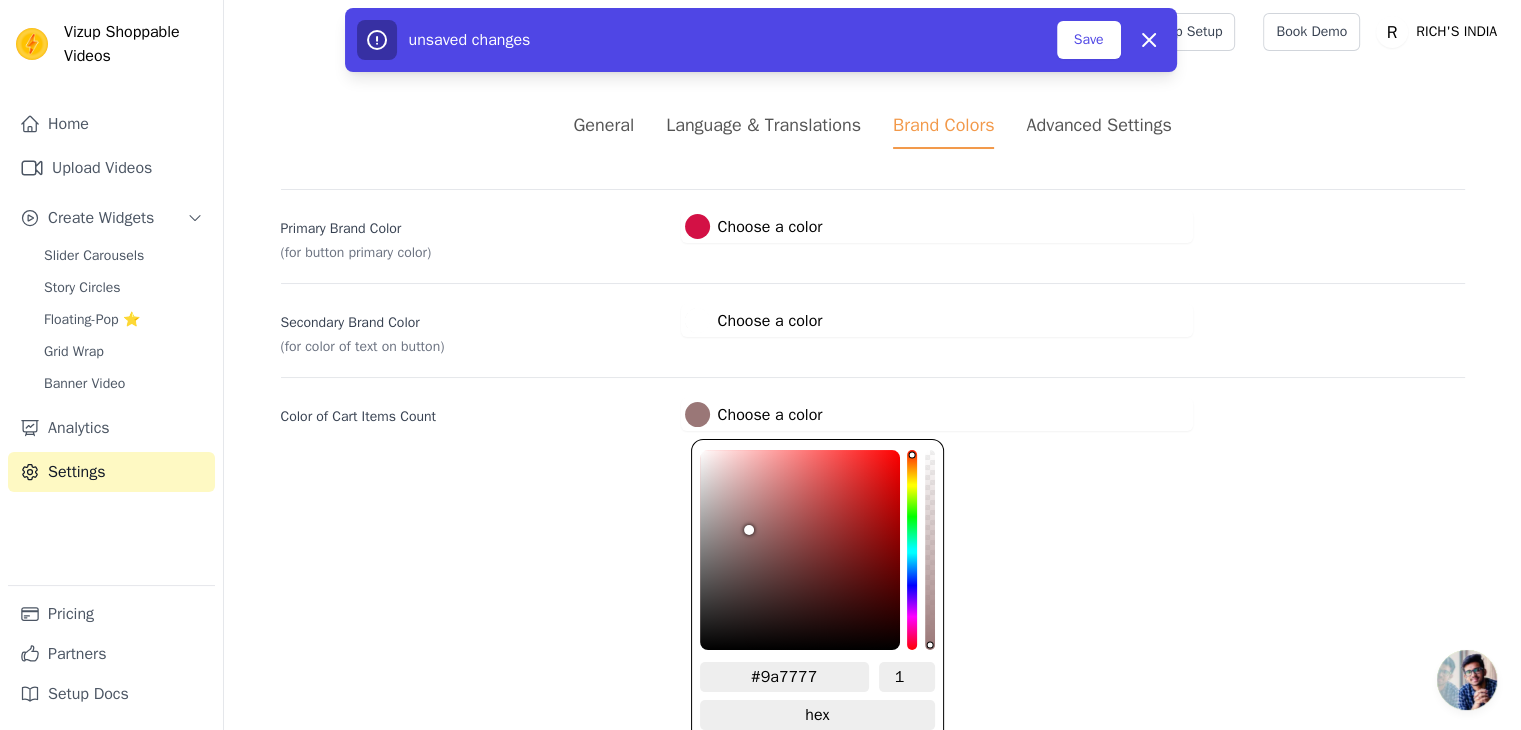 type on "#8e7272" 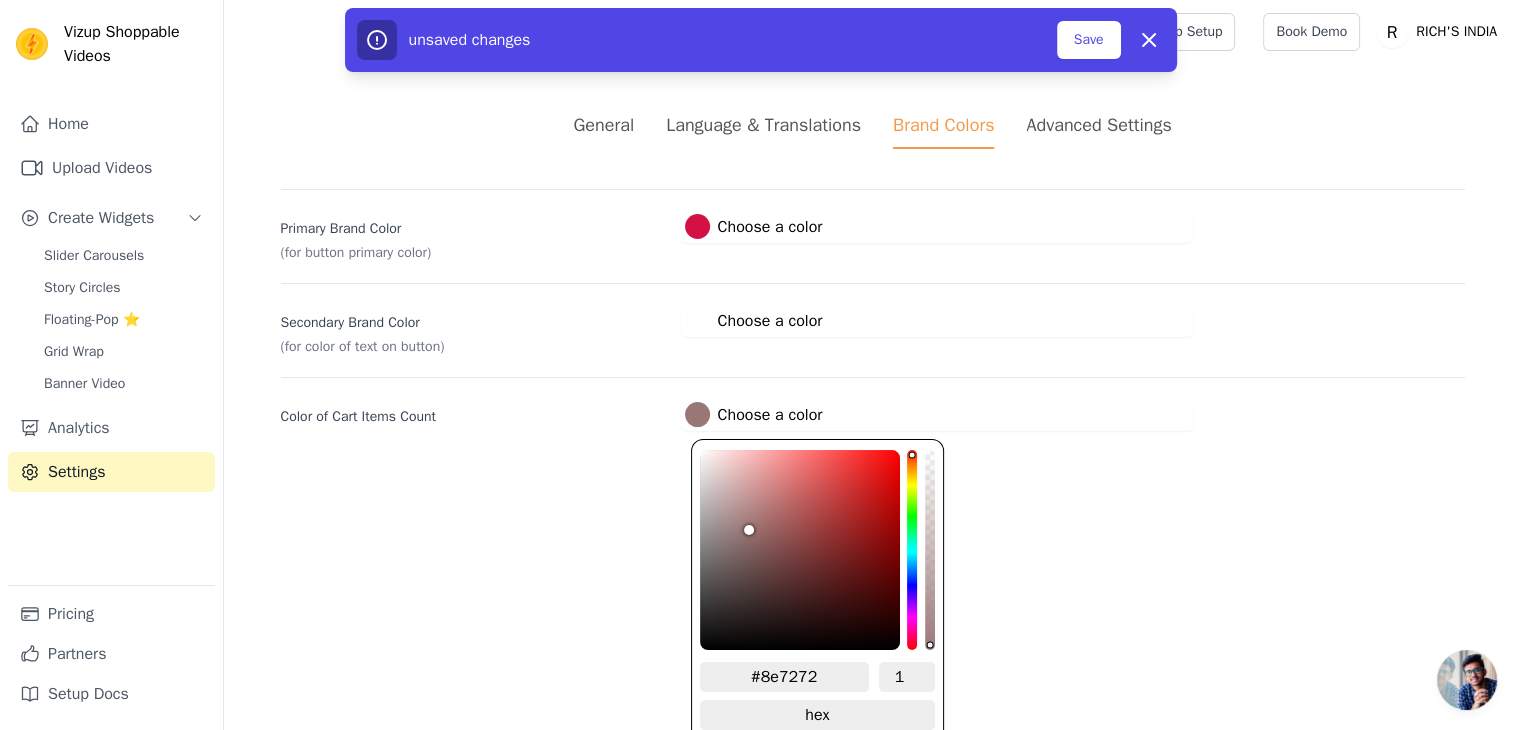 type on "#685c5c" 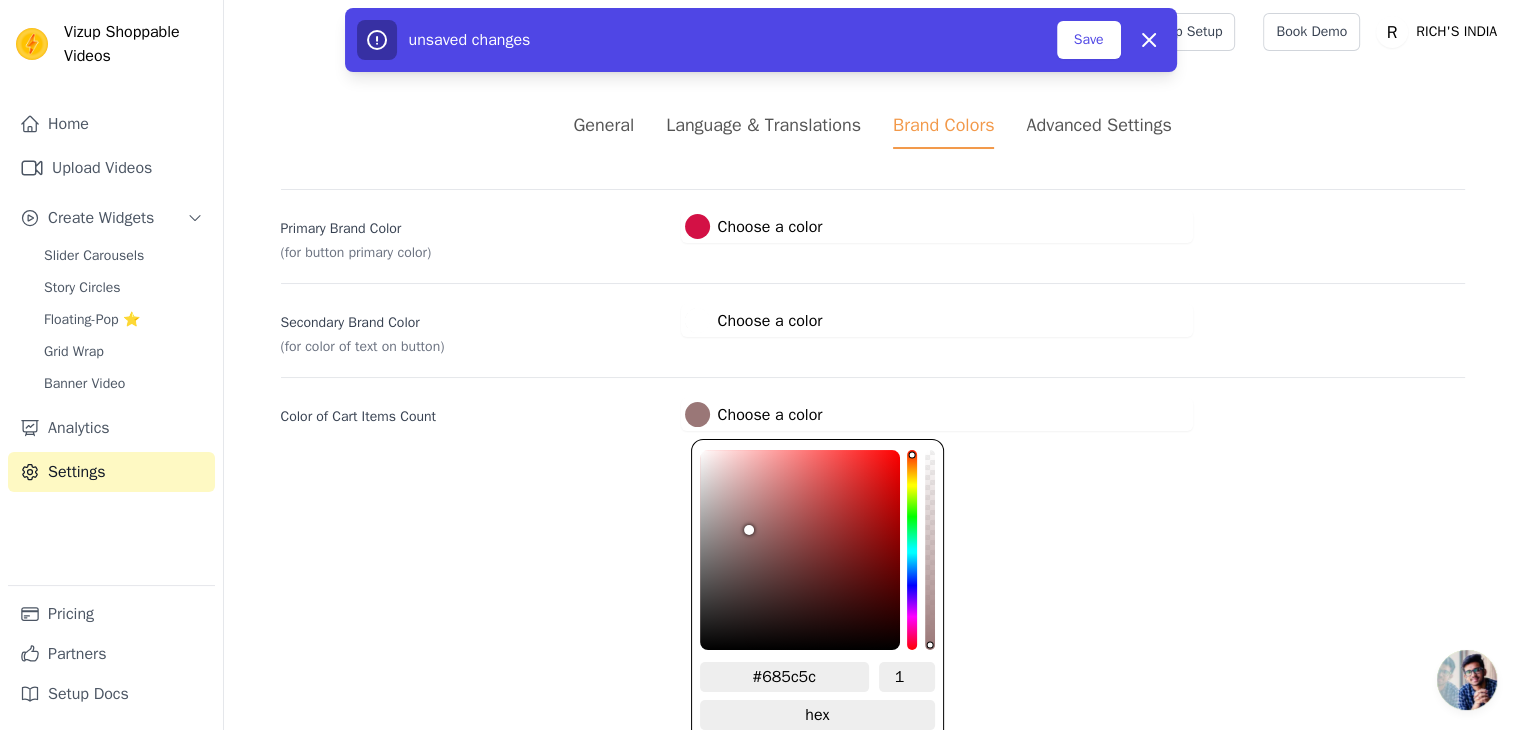 type on "#544e4e" 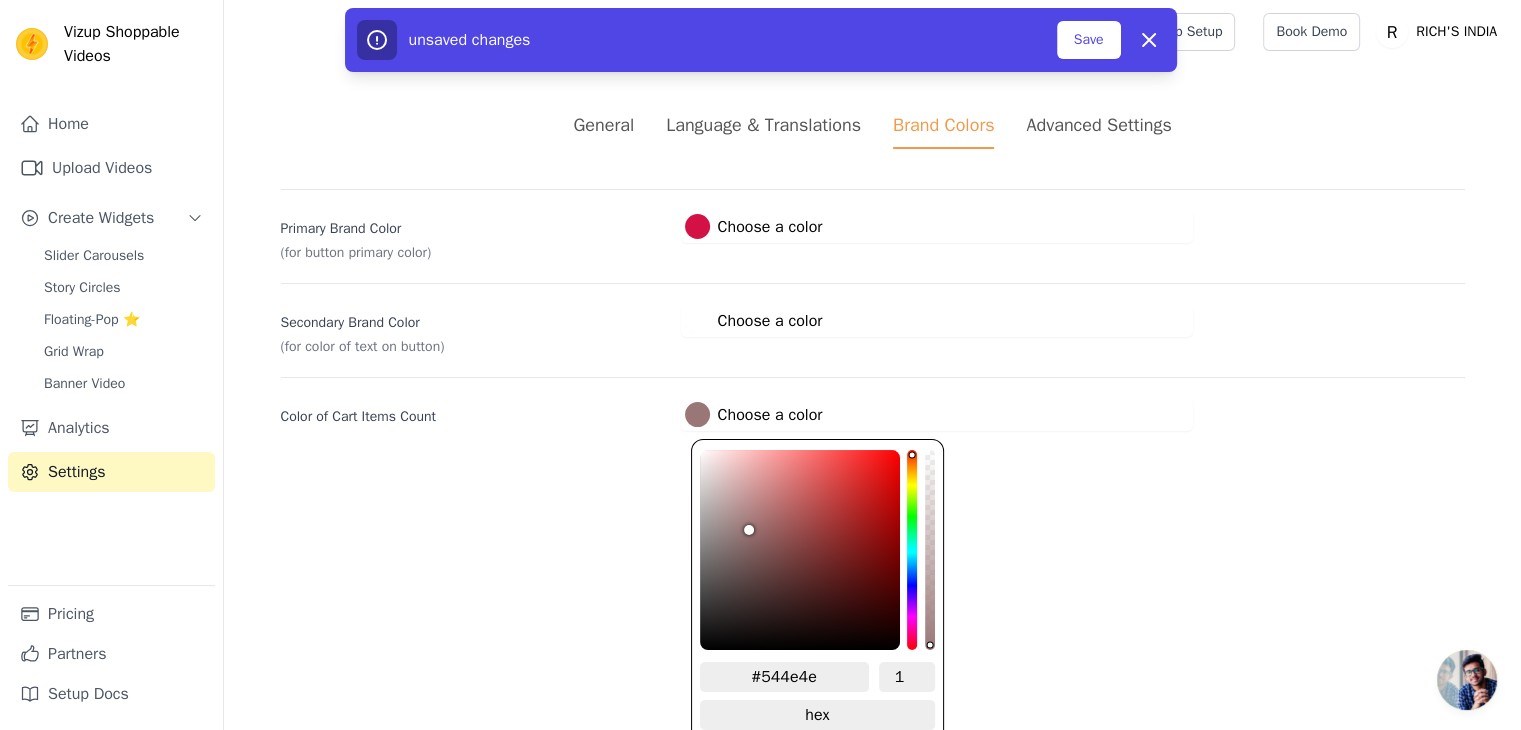 type on "#3d3b3b" 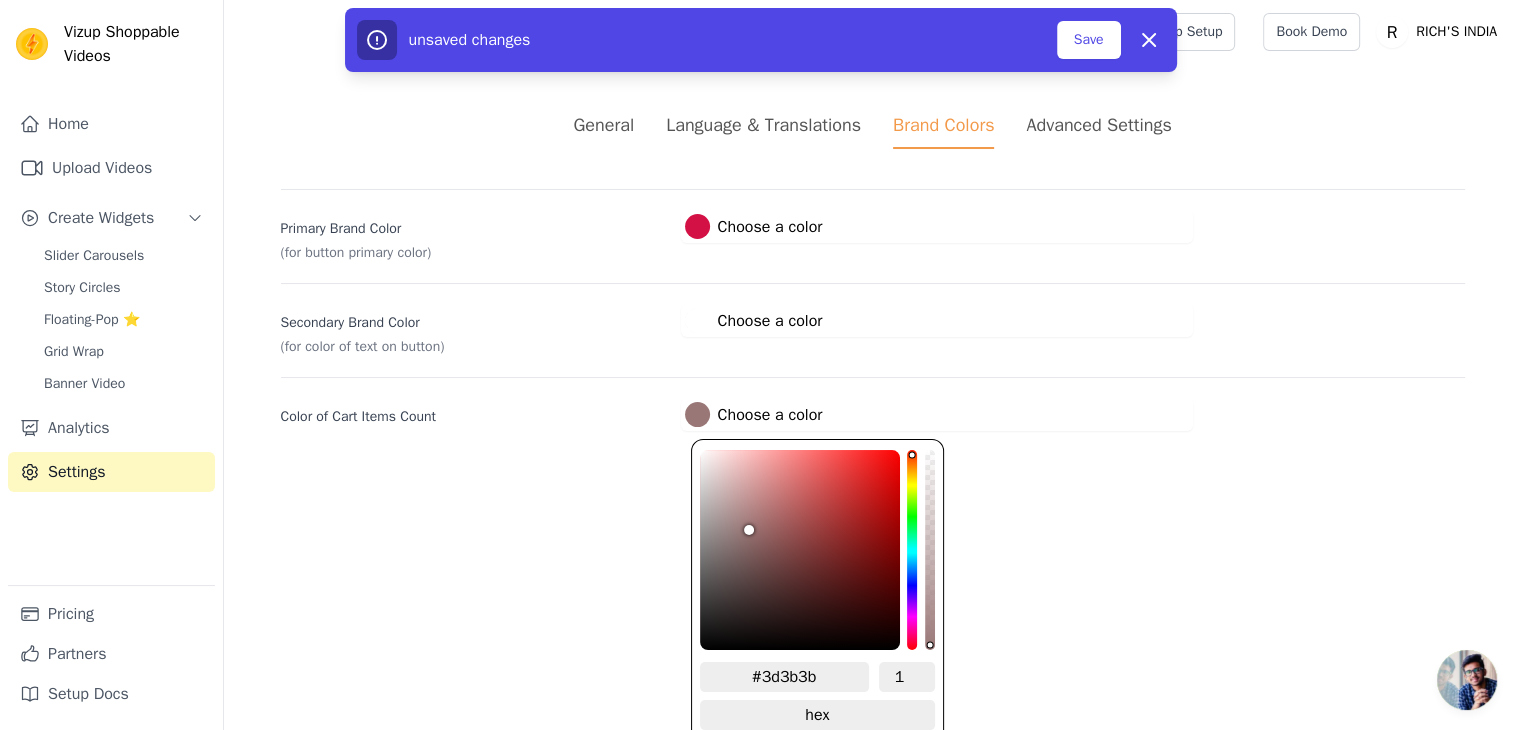 type on "#2a2a2a" 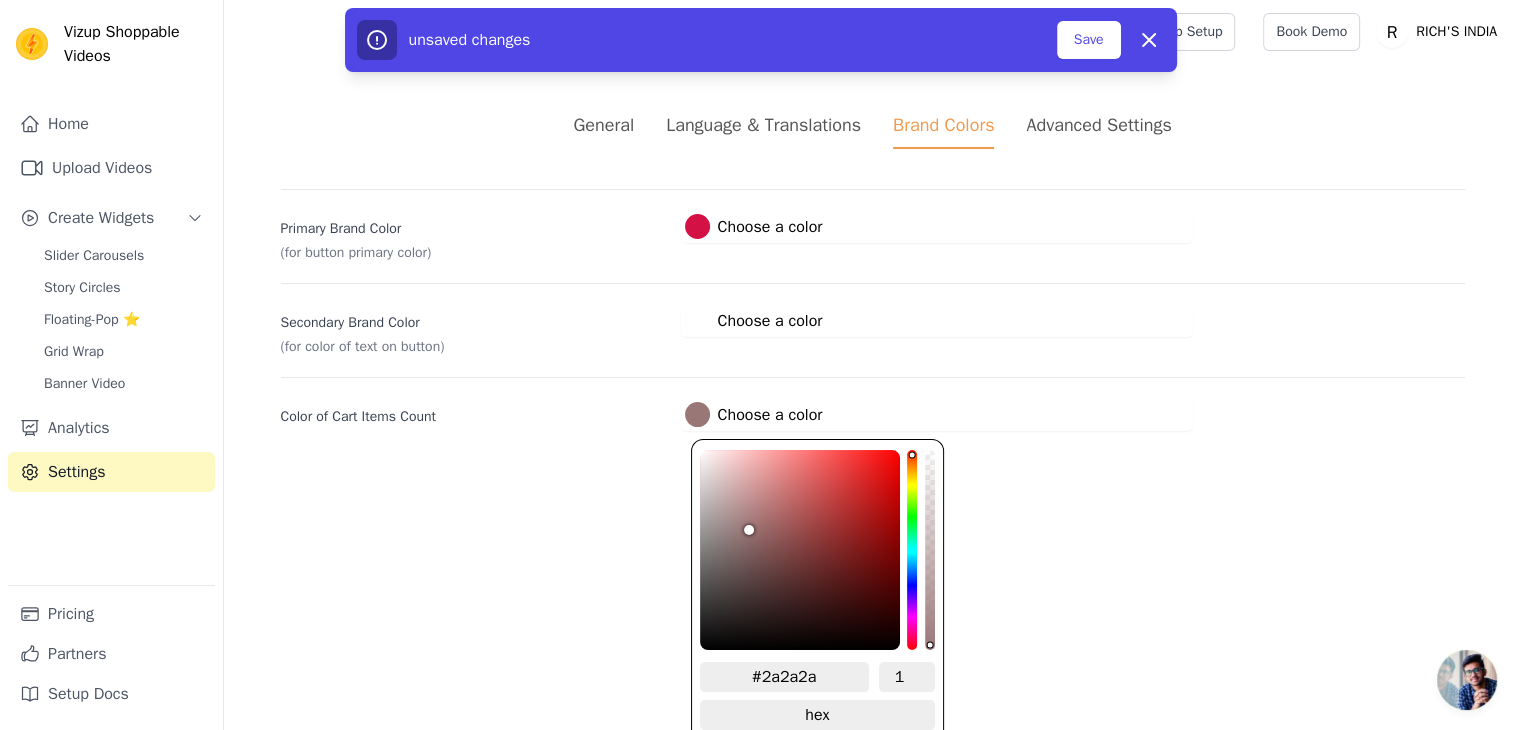 type on "#000000" 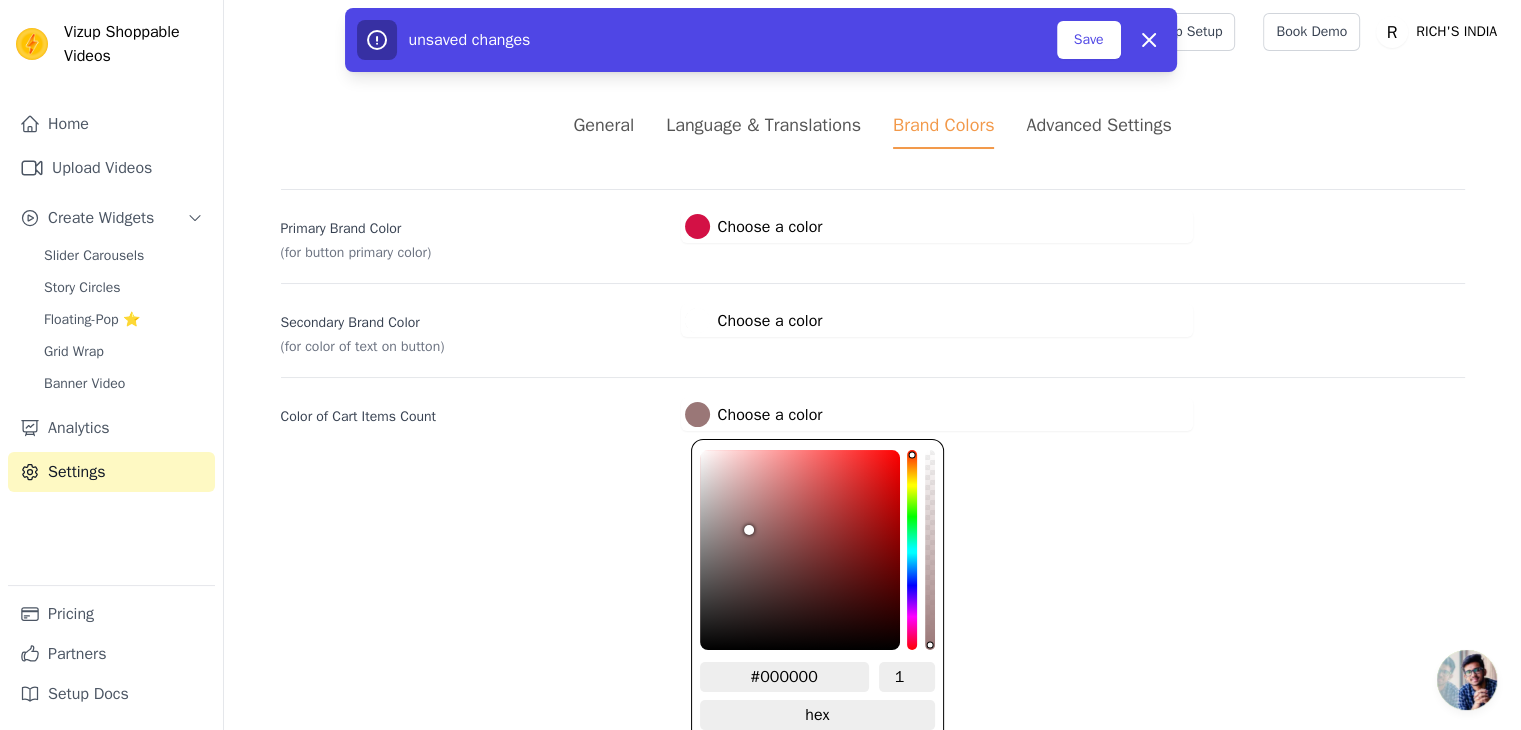 drag, startPoint x: 742, startPoint y: 525, endPoint x: 647, endPoint y: 718, distance: 215.11392 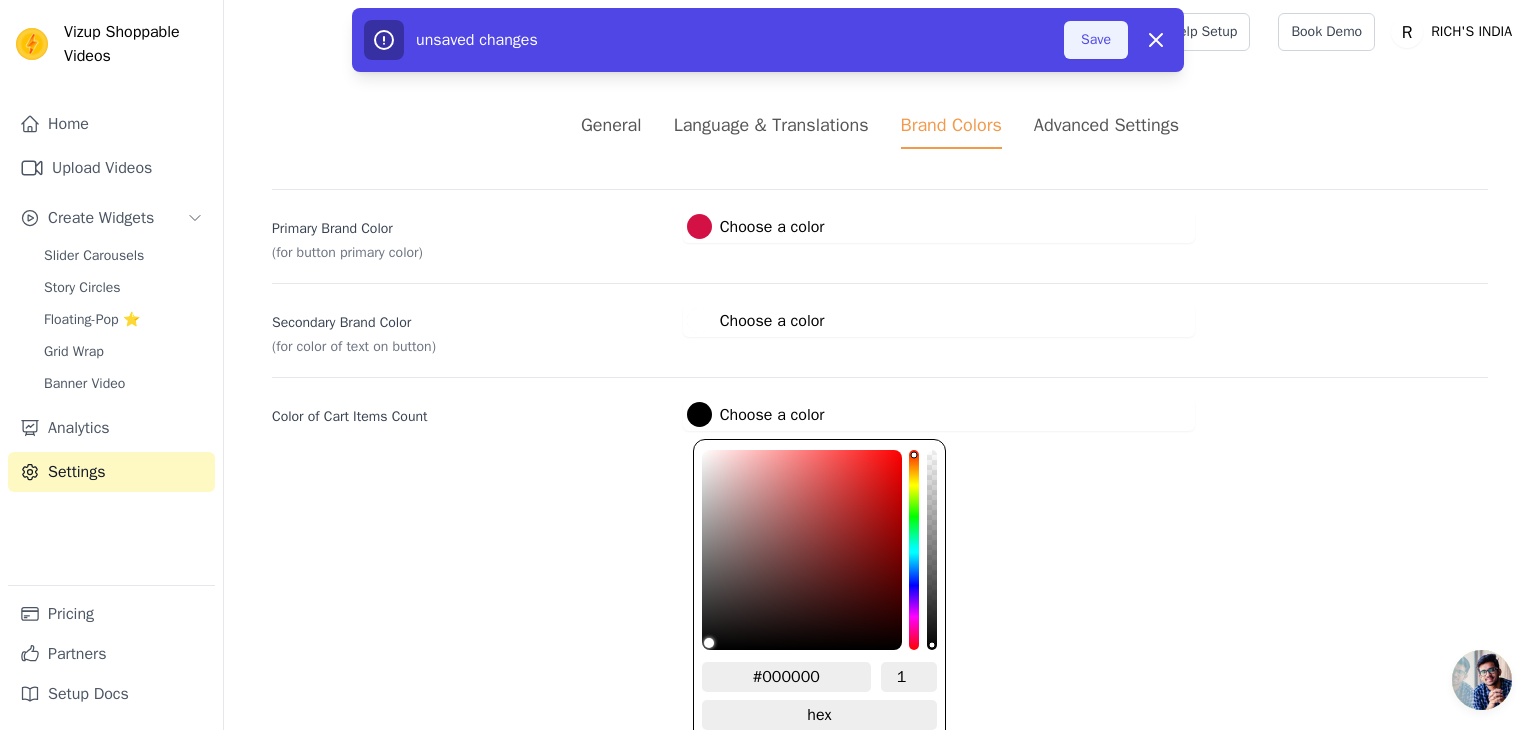 click on "Save" at bounding box center (1096, 40) 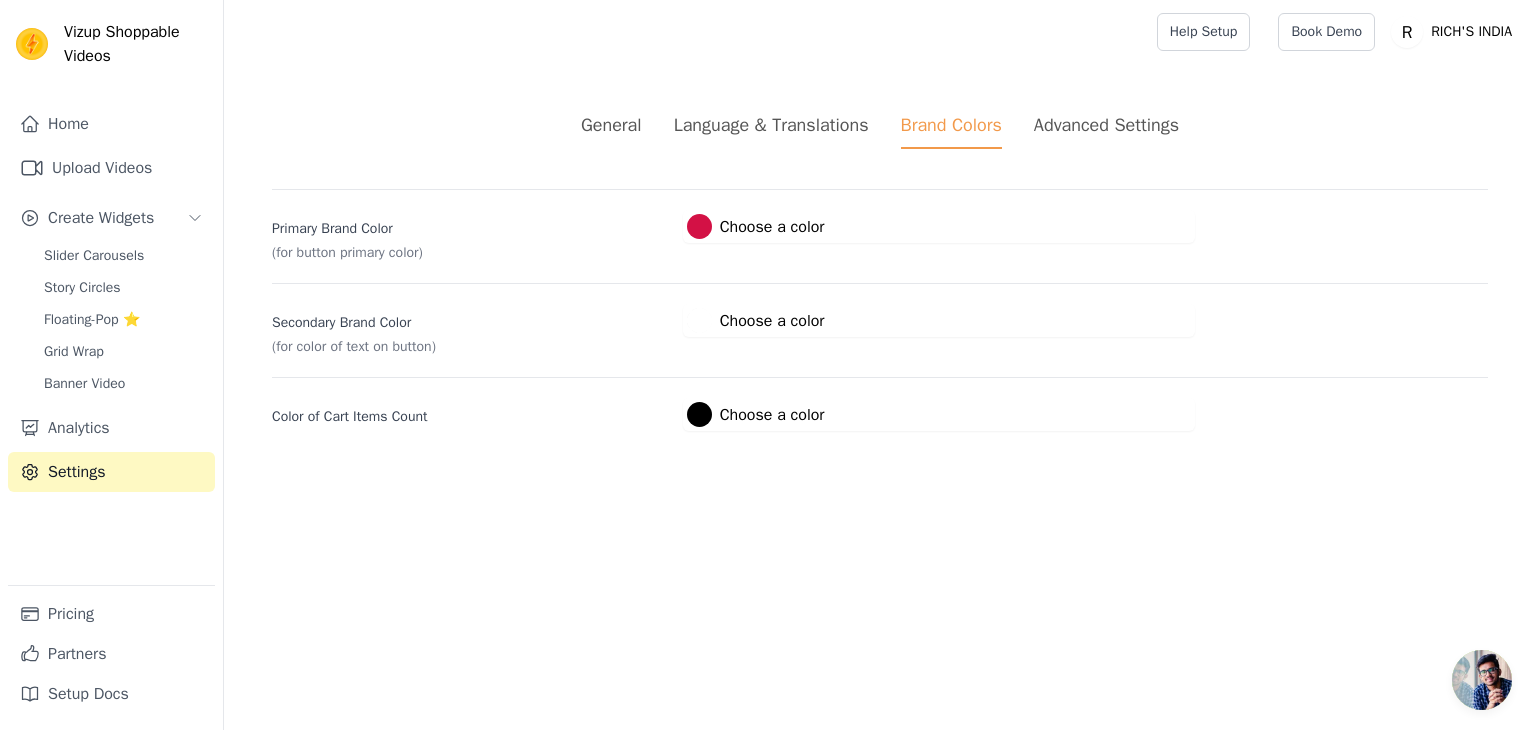 click on "General   Language & Translations   Brand Colors   Advanced Settings       unsaved changes   Save   Dismiss     Primary Brand Color   (for button primary color)   #d31145       Choose a color                               #d31145   1   hex   change to    rgb     Secondary Brand Color   (for color of text on button)   #ffffff       Choose a color                               #ffffff   1   hex   change to    rgb     Color of Cart Items Count   #000000       Choose a color                               #000000   1   hex   change to    rgb" at bounding box center [880, 271] 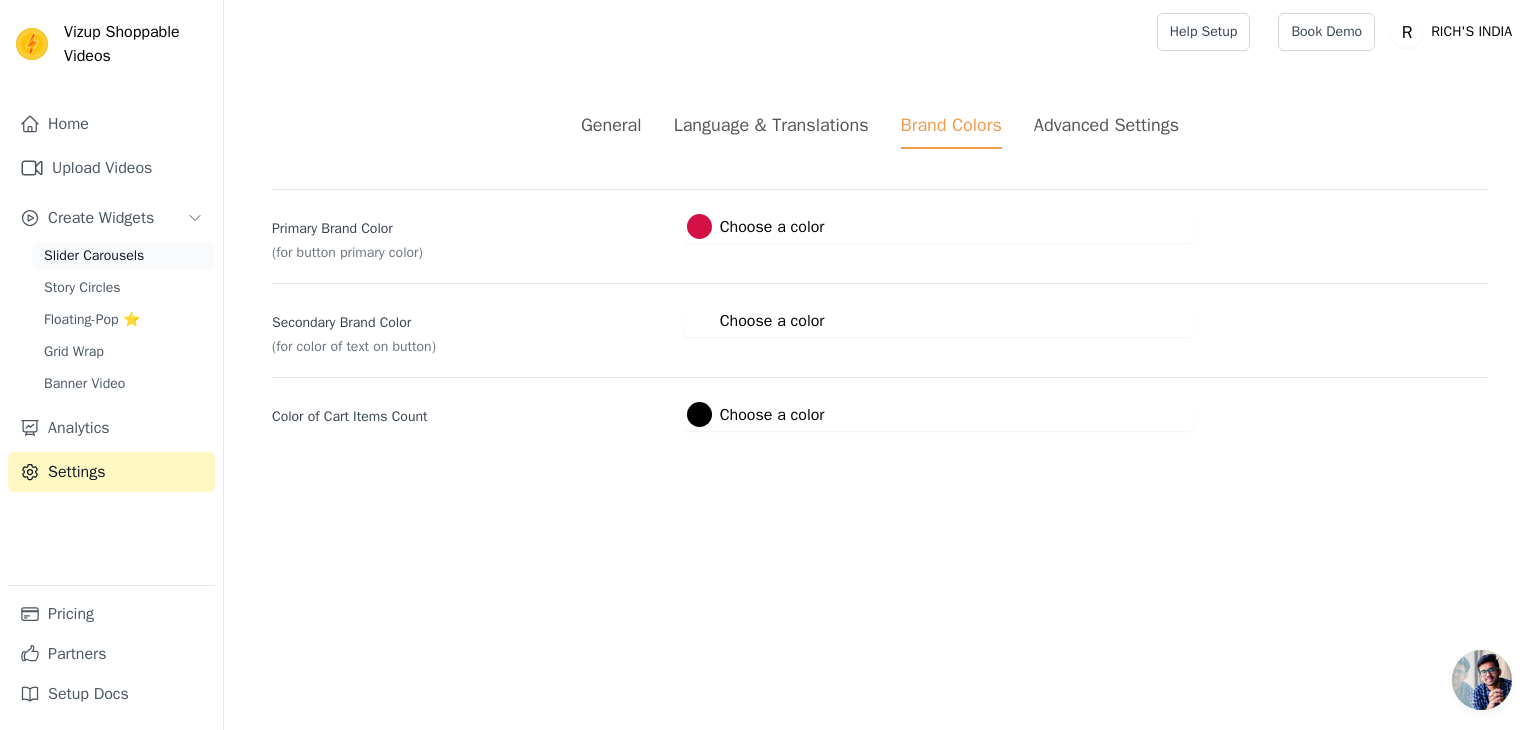 click on "Slider Carousels" at bounding box center [94, 256] 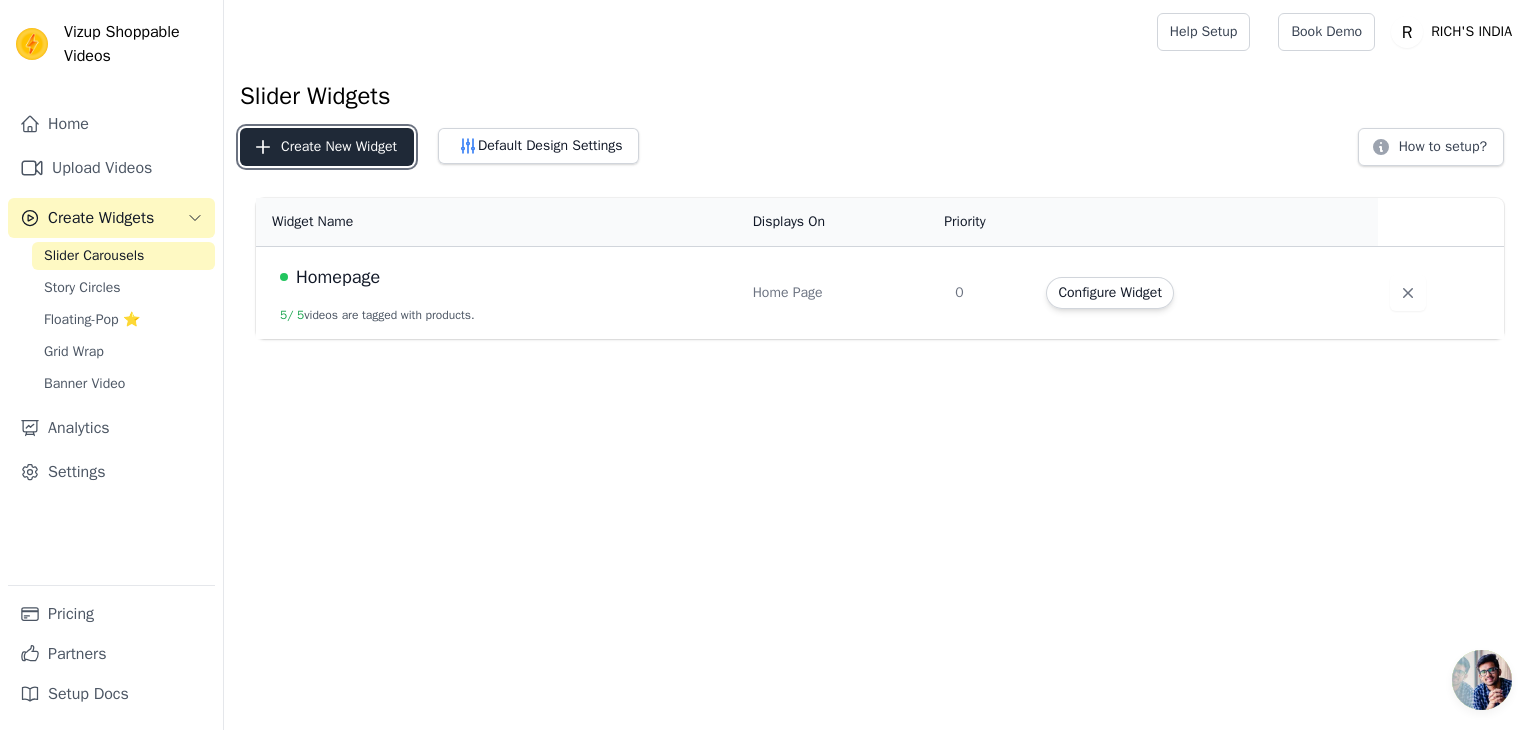 click on "Create New Widget" at bounding box center [327, 147] 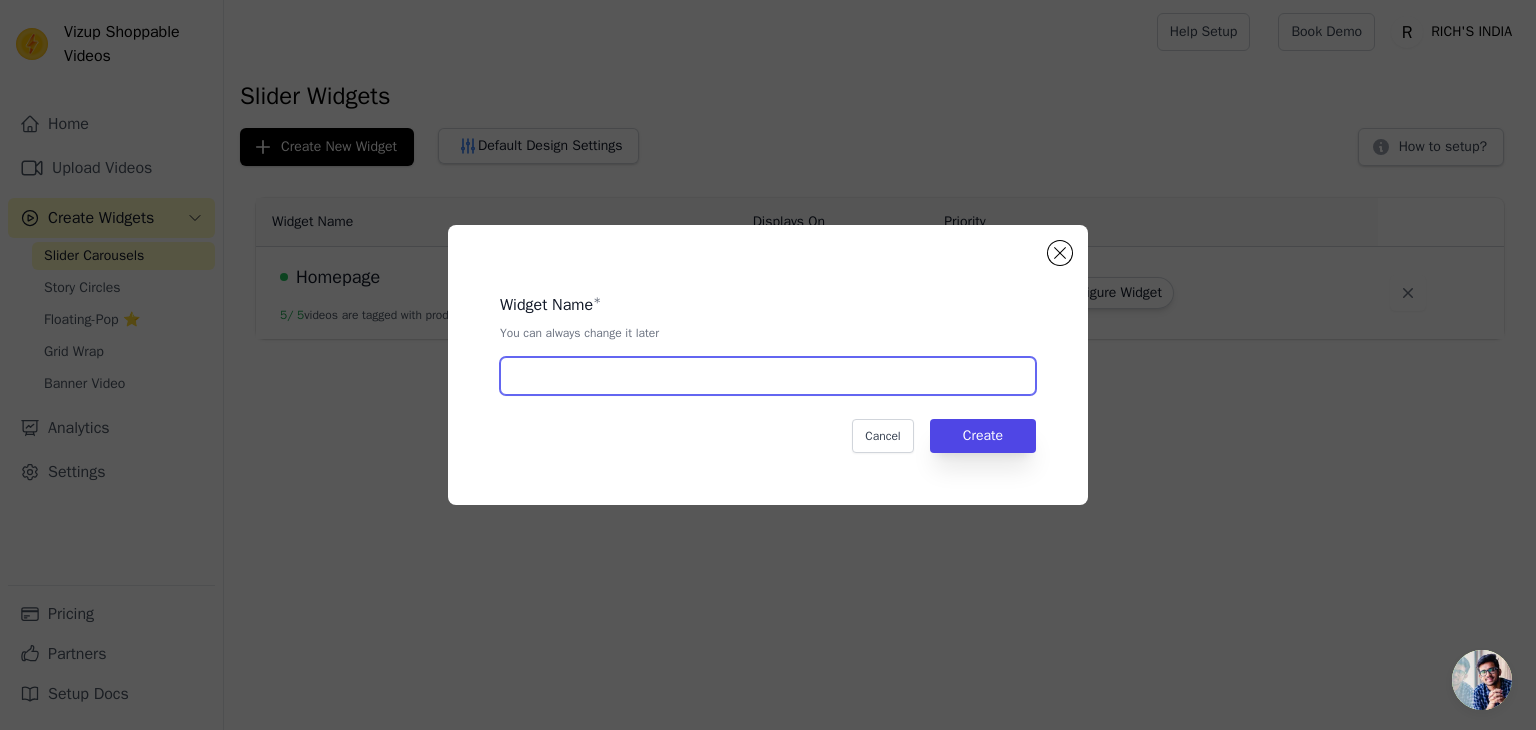 click at bounding box center [768, 376] 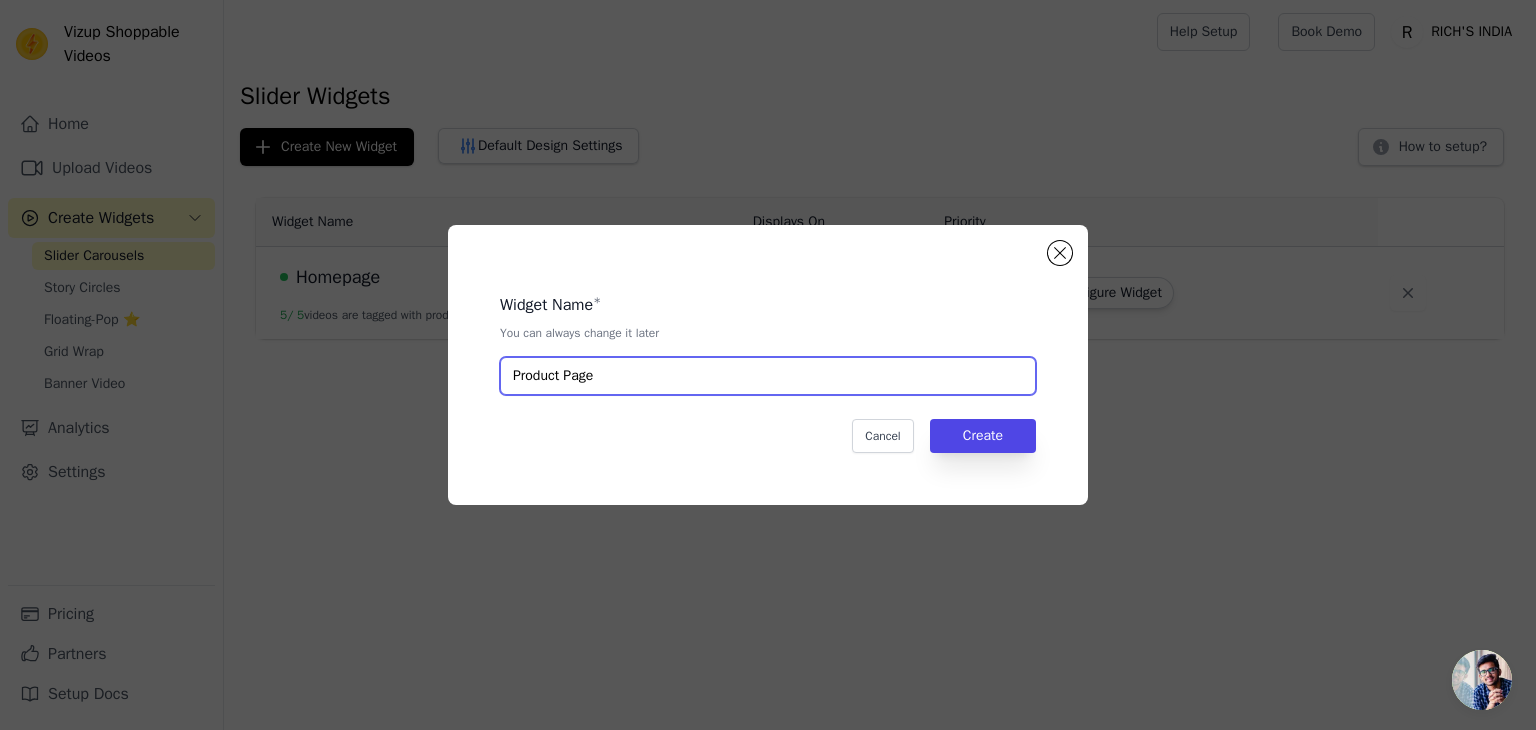 type on "Product Page" 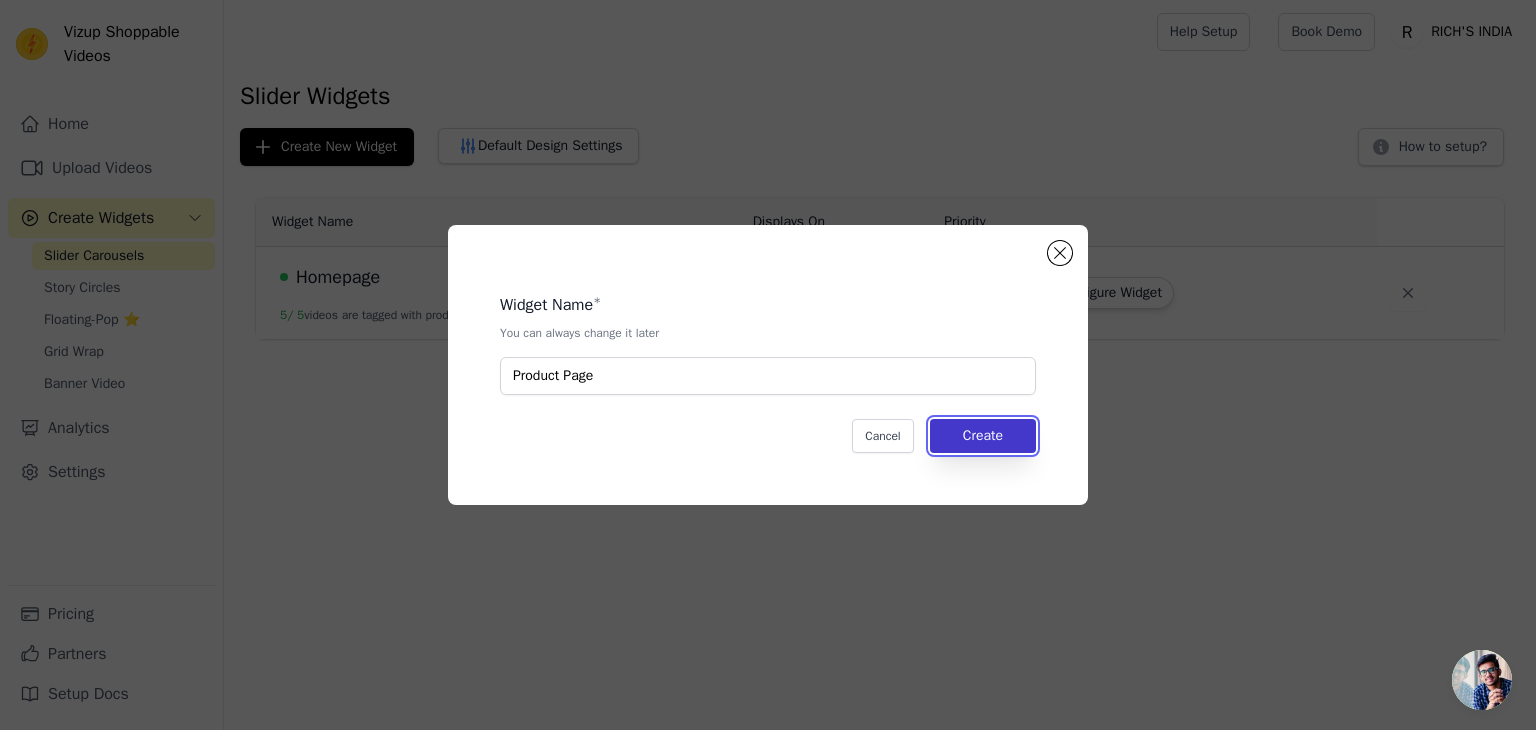 click on "Create" at bounding box center (983, 436) 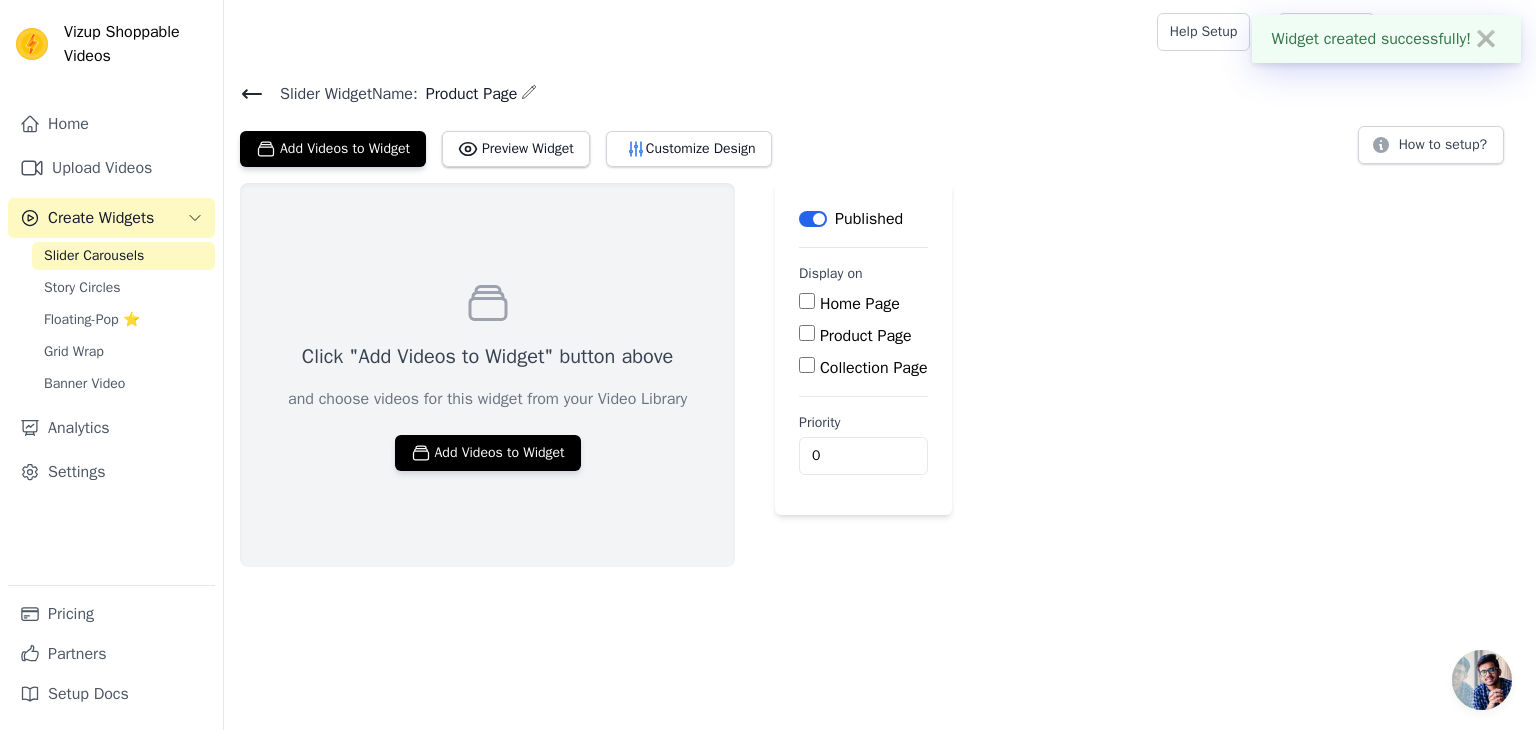 click on "Product Page" at bounding box center [866, 336] 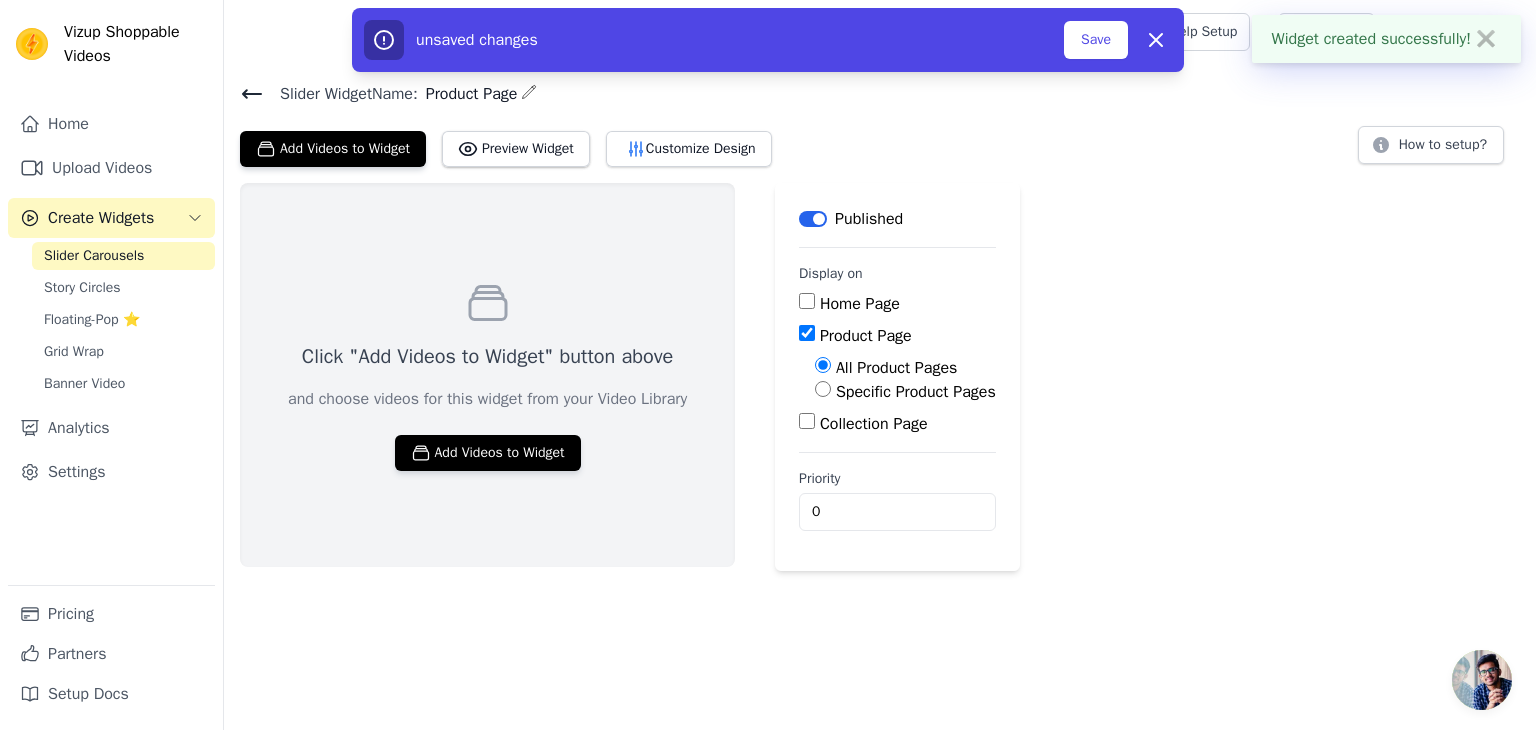 click on "Specific Product Pages" at bounding box center [916, 392] 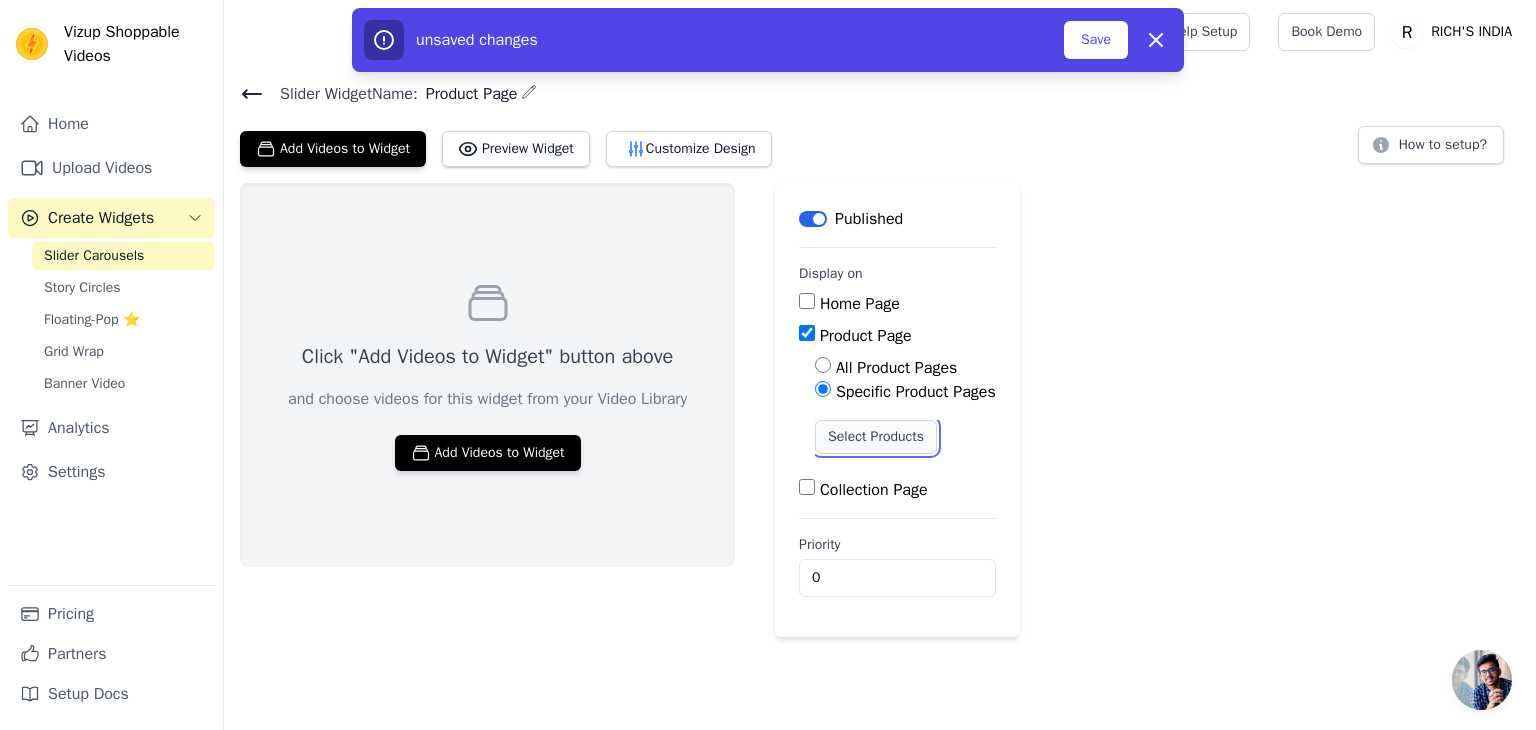 click on "Select Products" at bounding box center (876, 437) 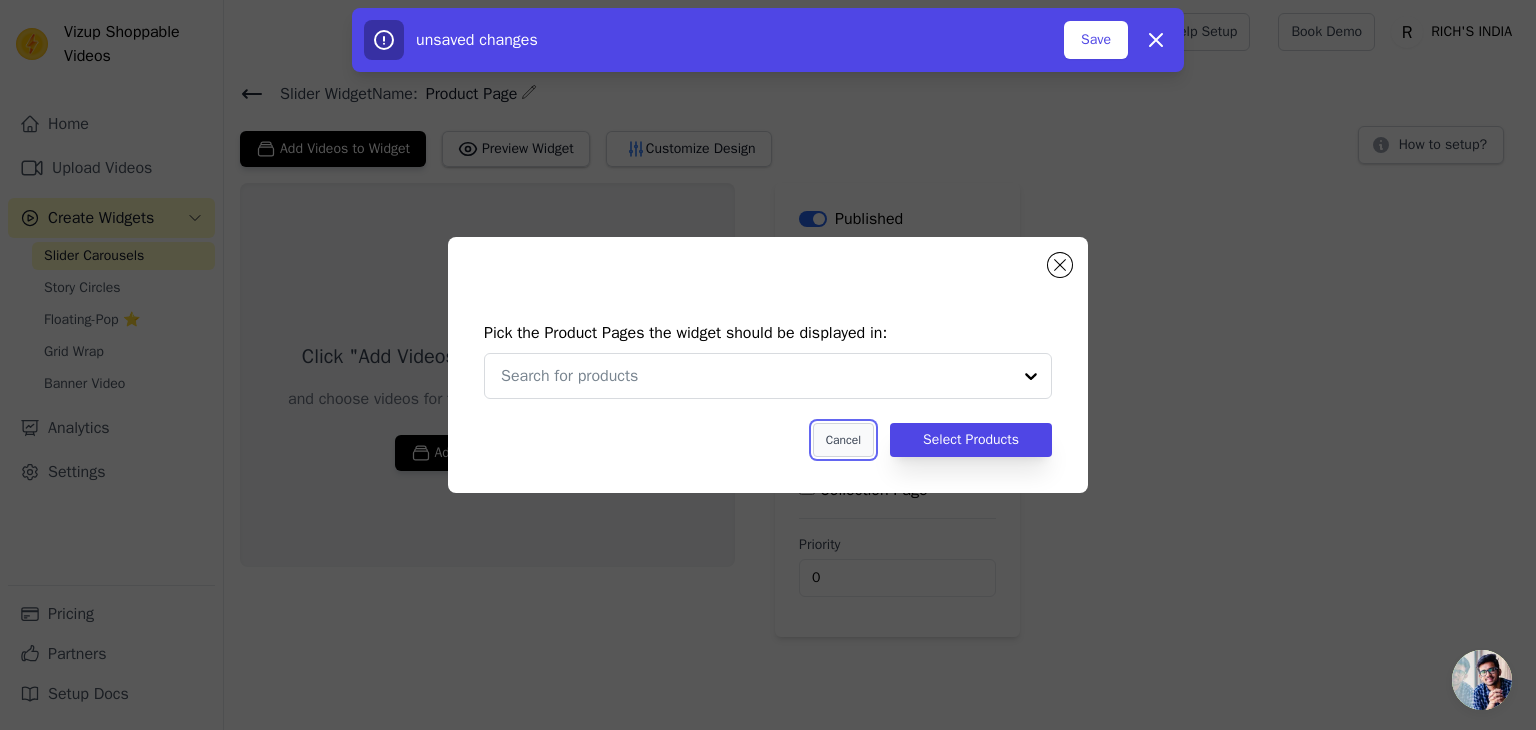click on "Cancel" at bounding box center (843, 440) 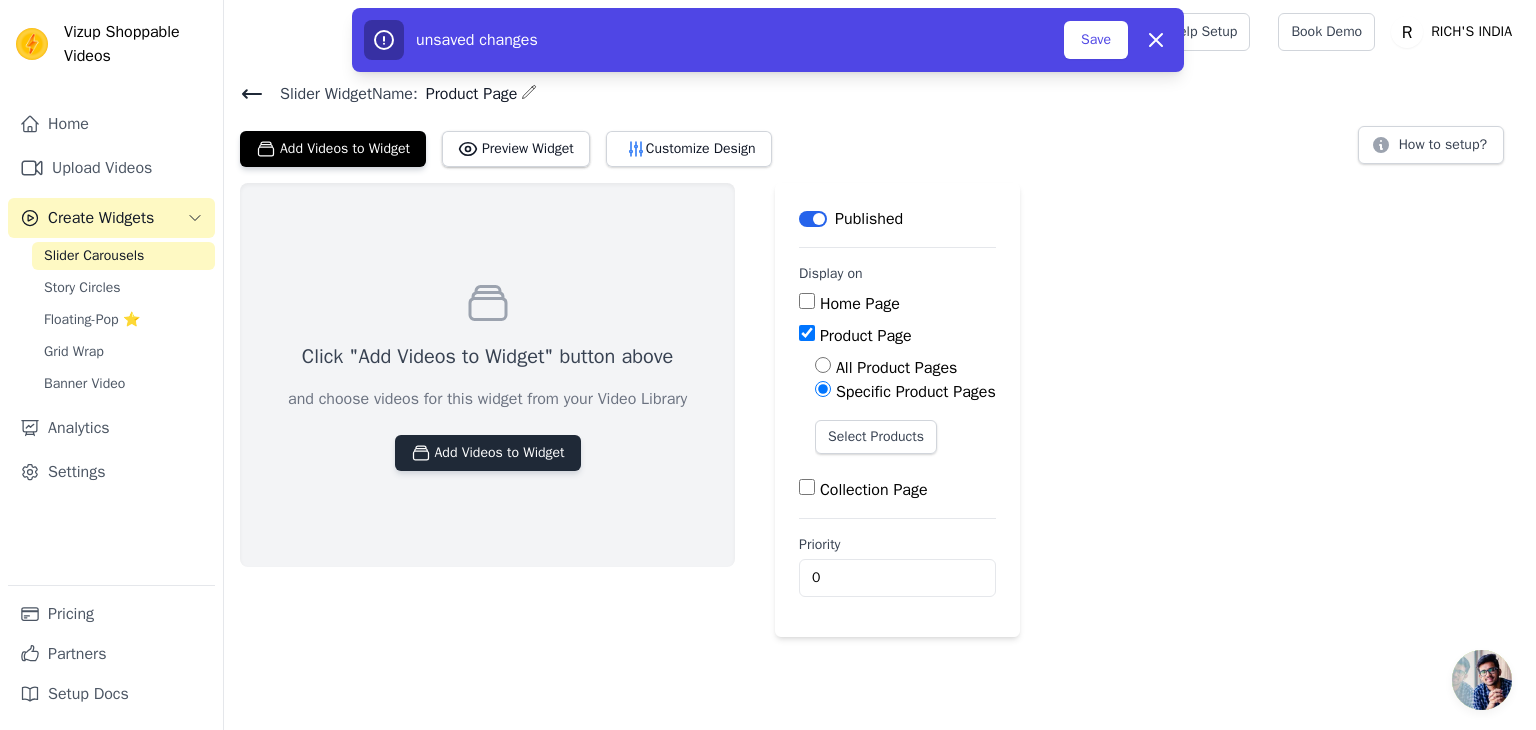 click on "Add Videos to Widget" at bounding box center [488, 453] 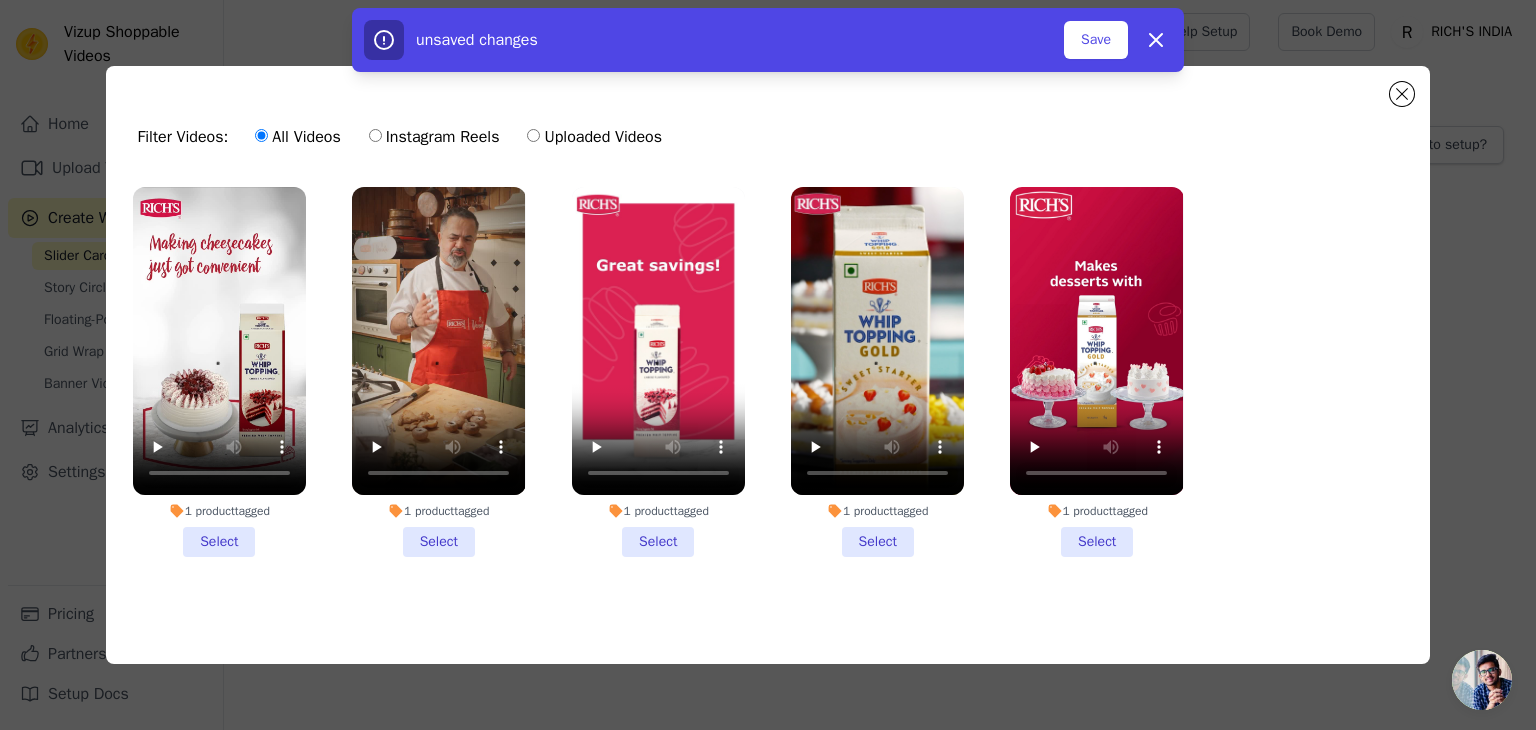 click on "Instagram Reels" at bounding box center (434, 137) 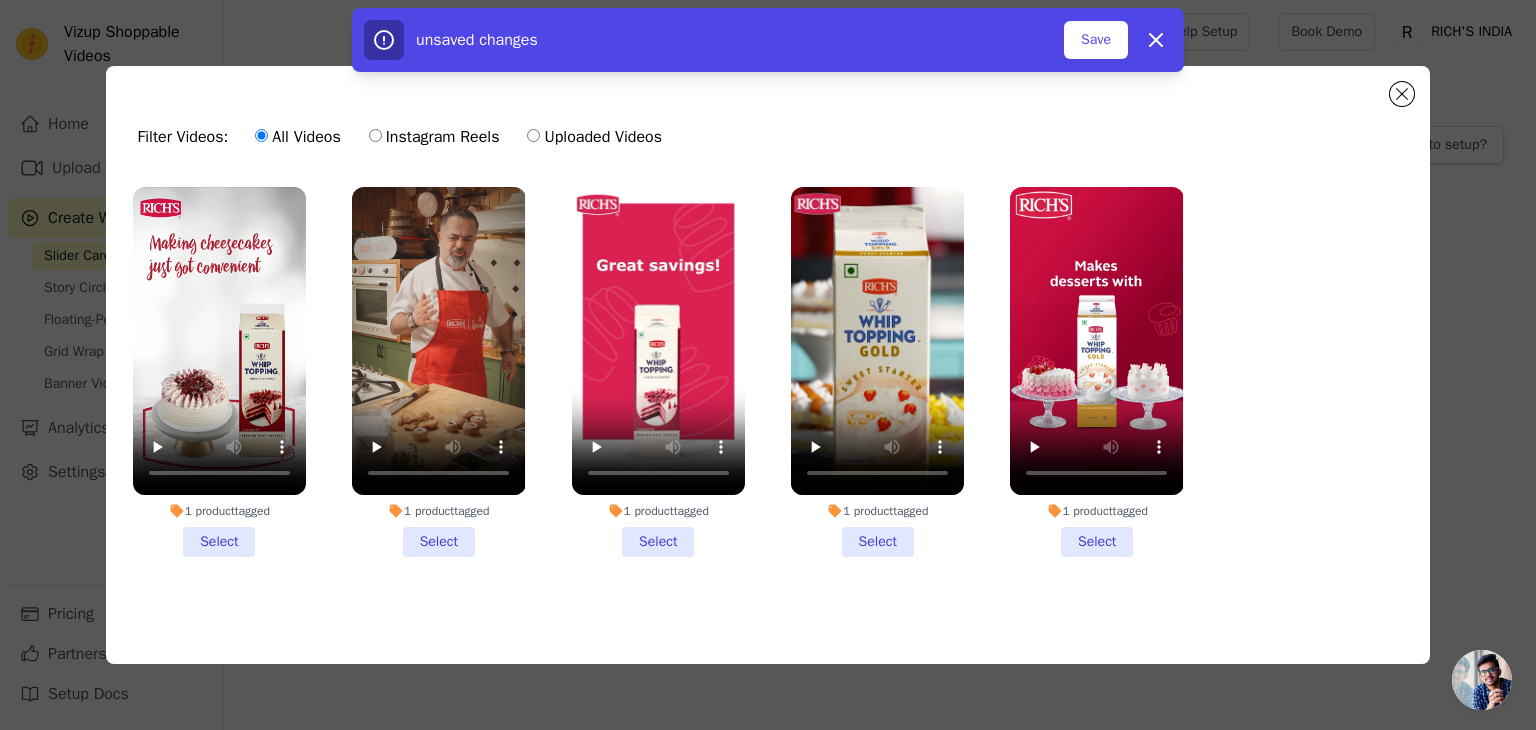 click on "Instagram Reels" at bounding box center (375, 135) 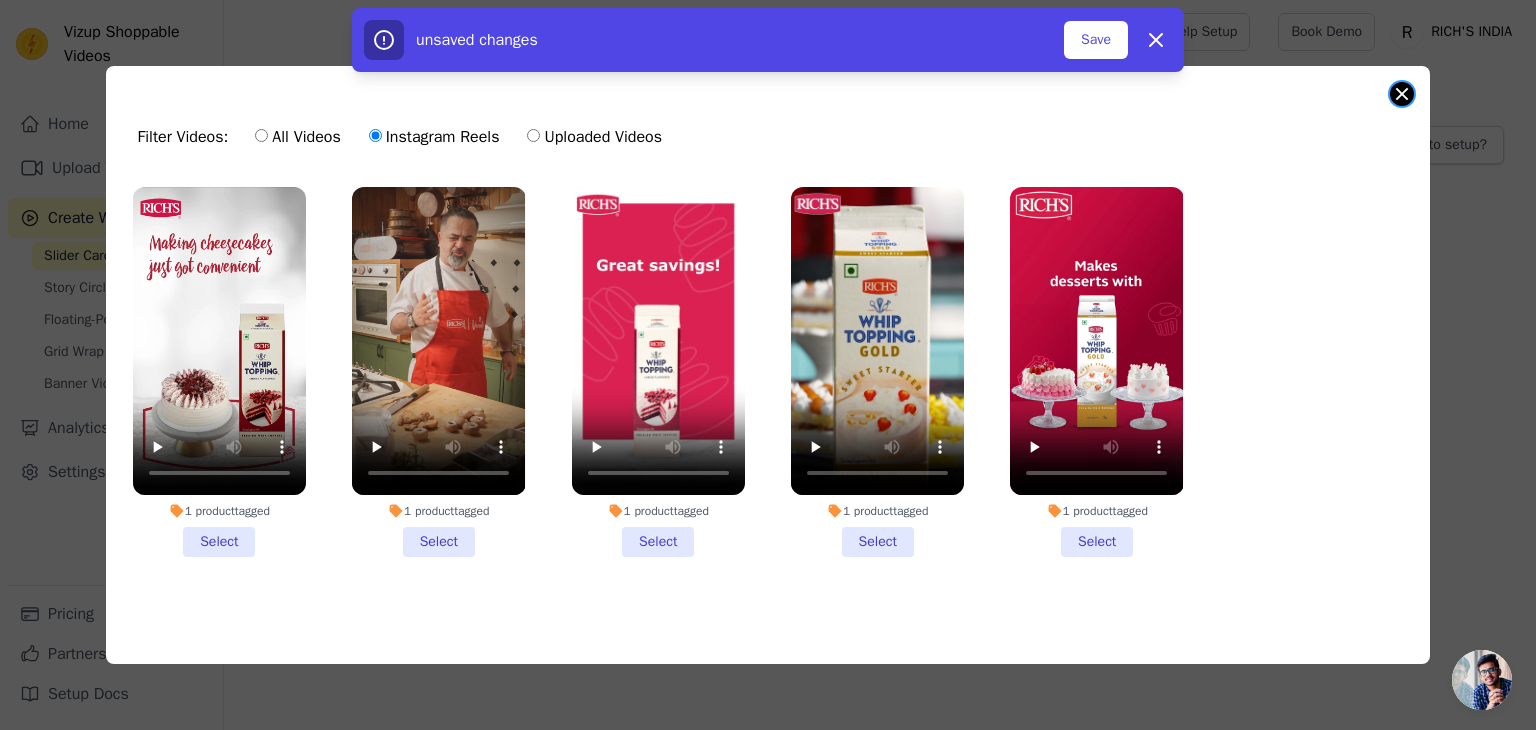 click at bounding box center (1402, 94) 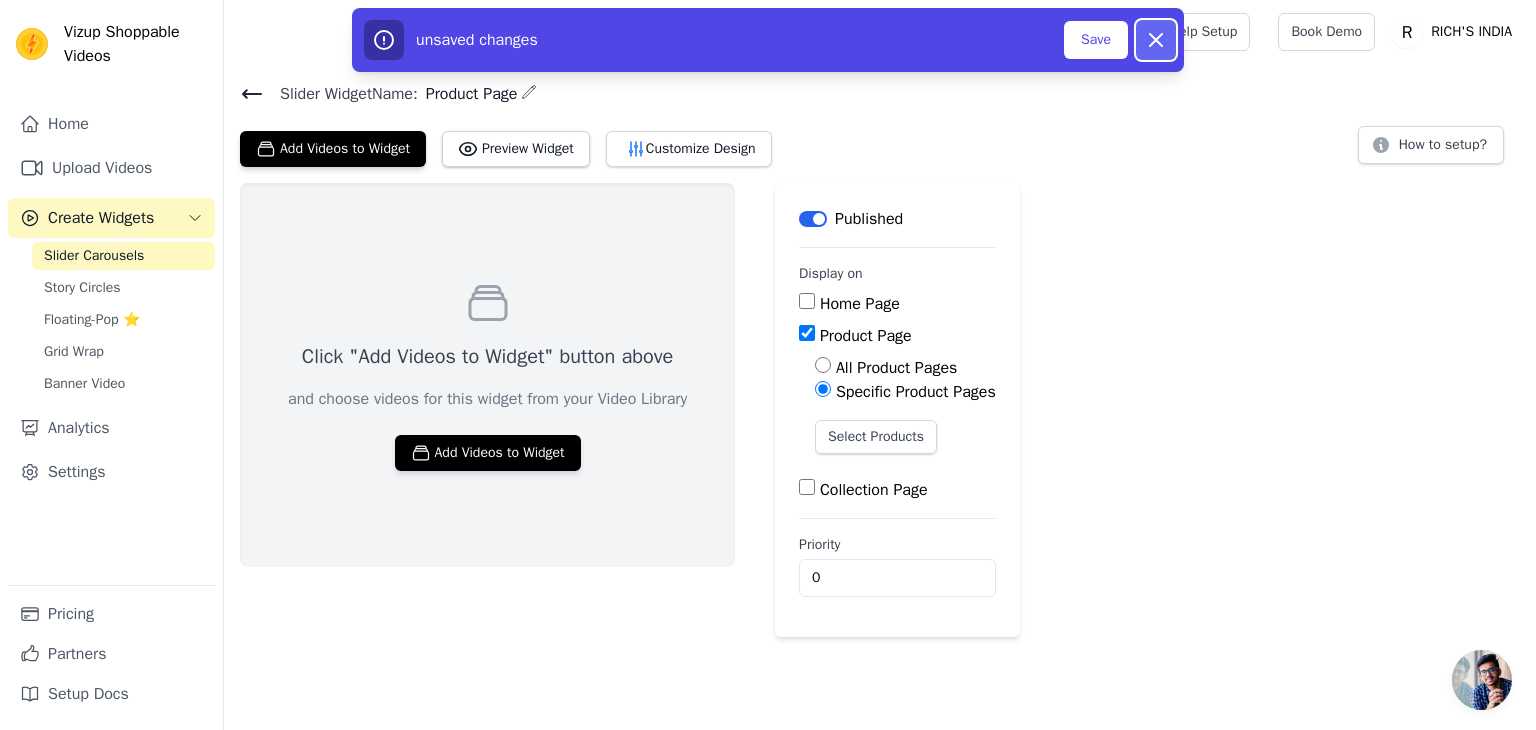 click 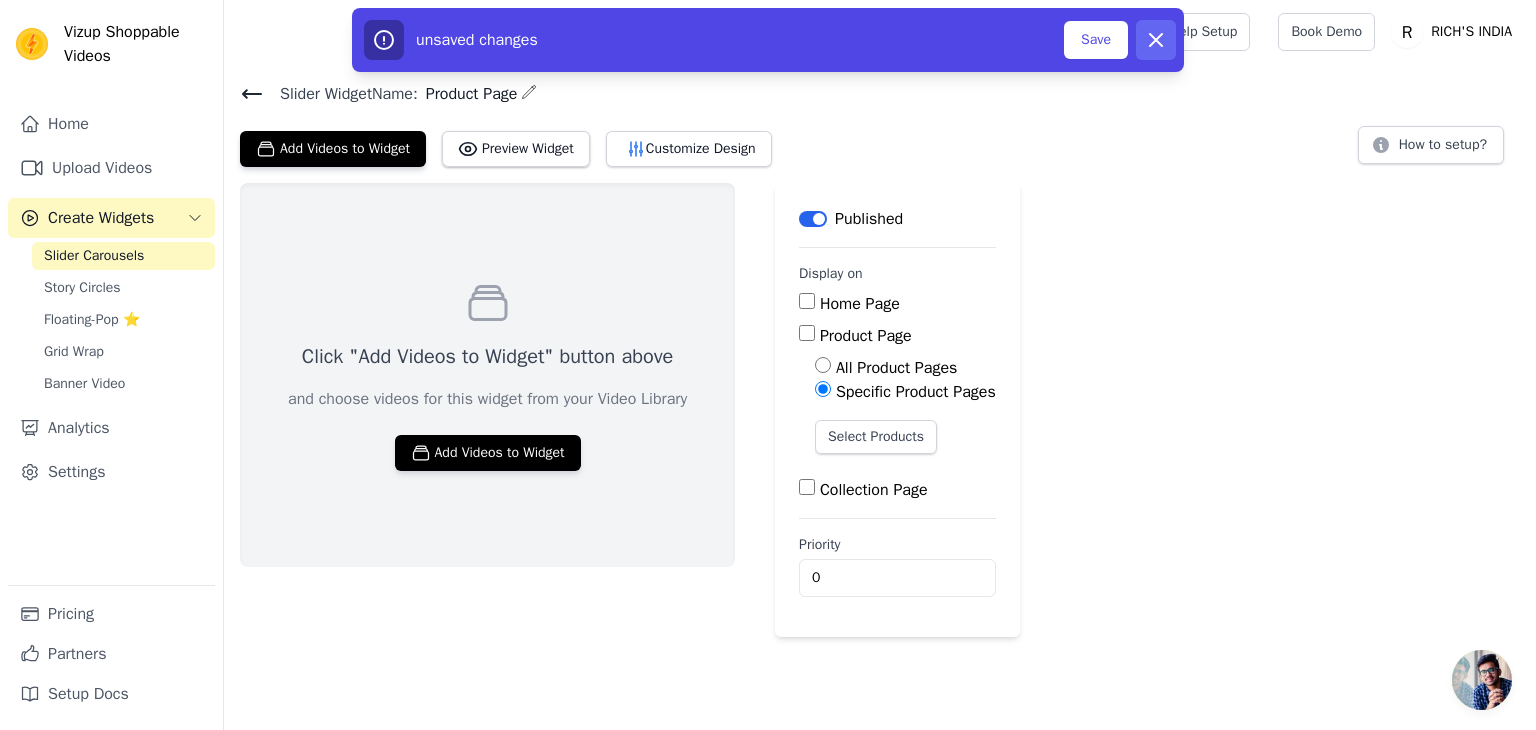 checkbox on "false" 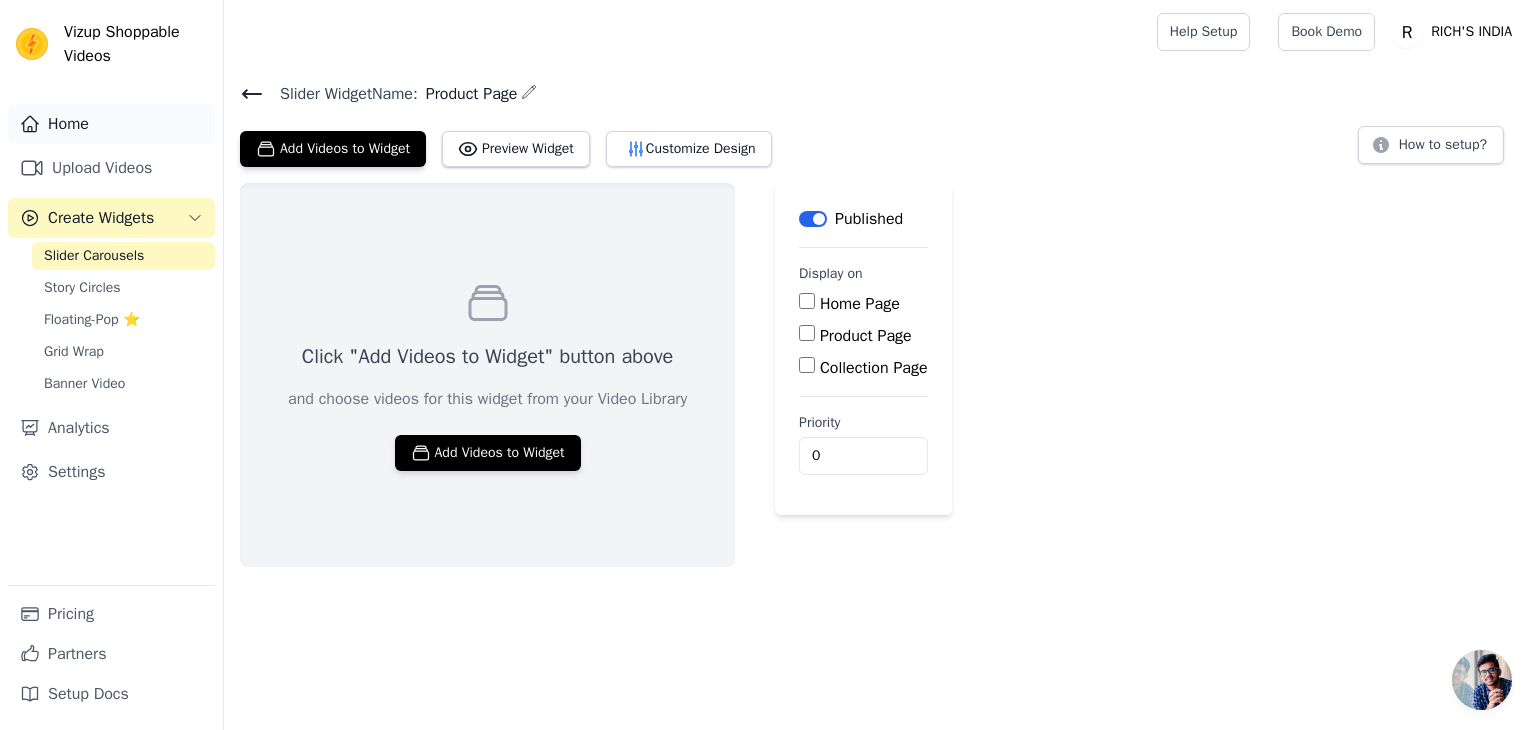click on "Home" at bounding box center [111, 124] 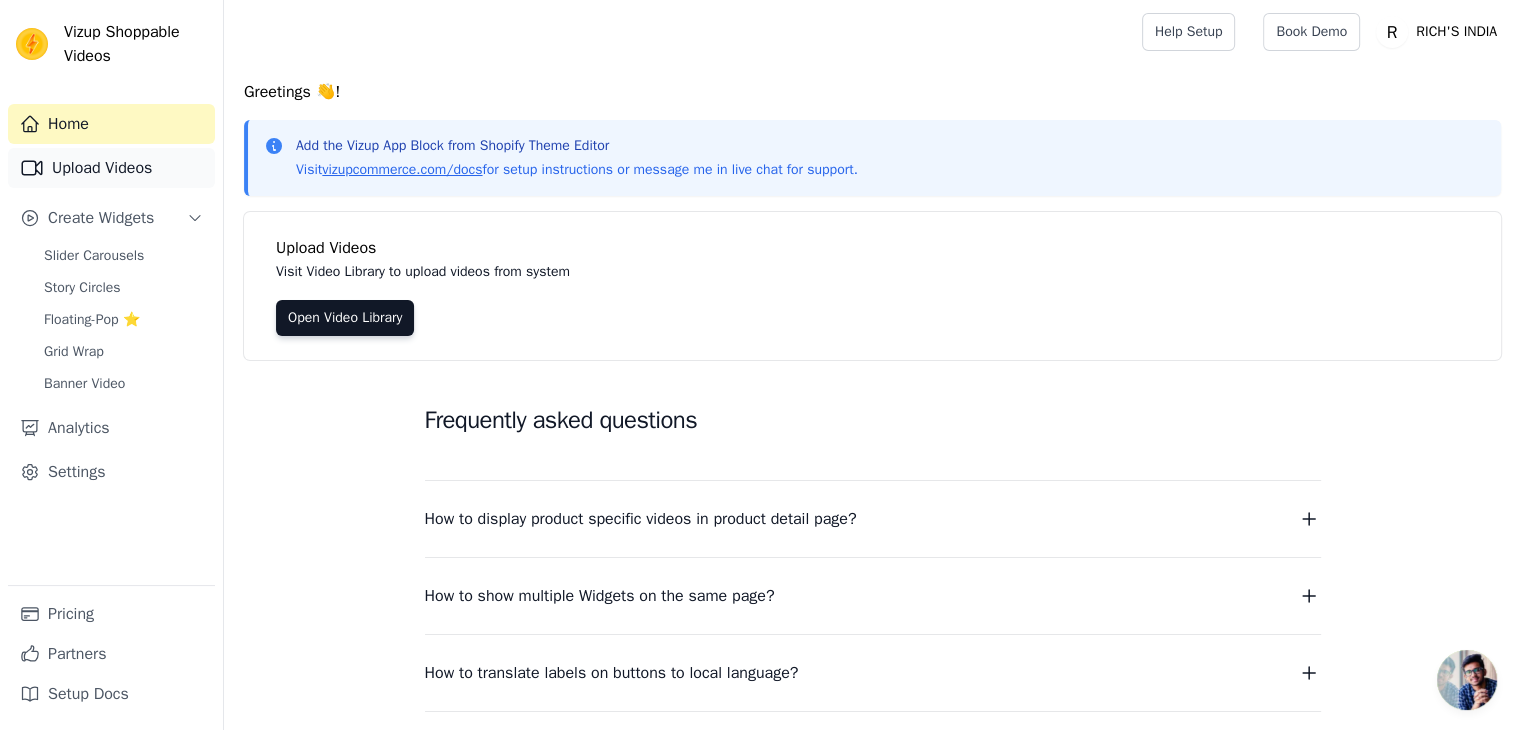 click on "Upload Videos" at bounding box center [111, 168] 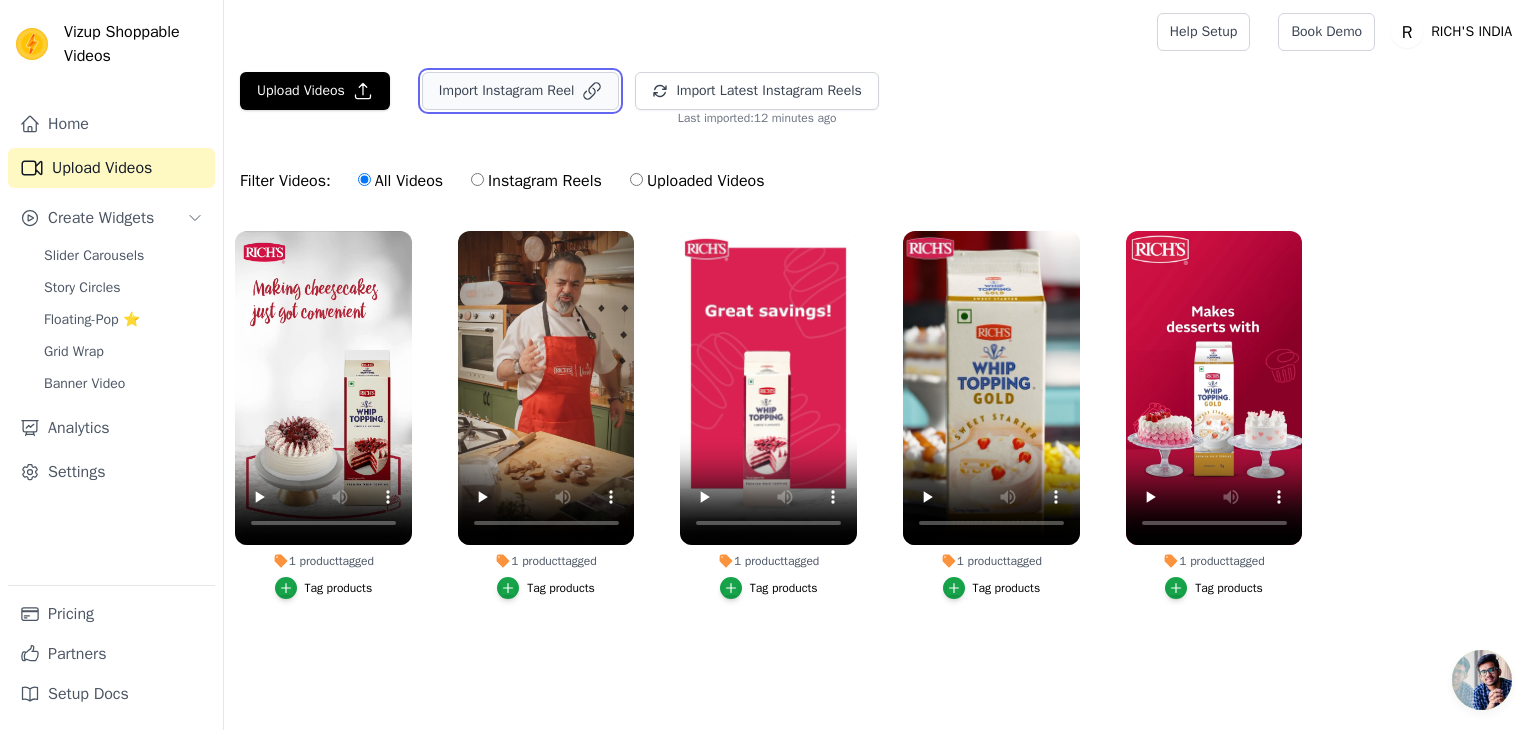 click on "Import Instagram Reel" at bounding box center [521, 91] 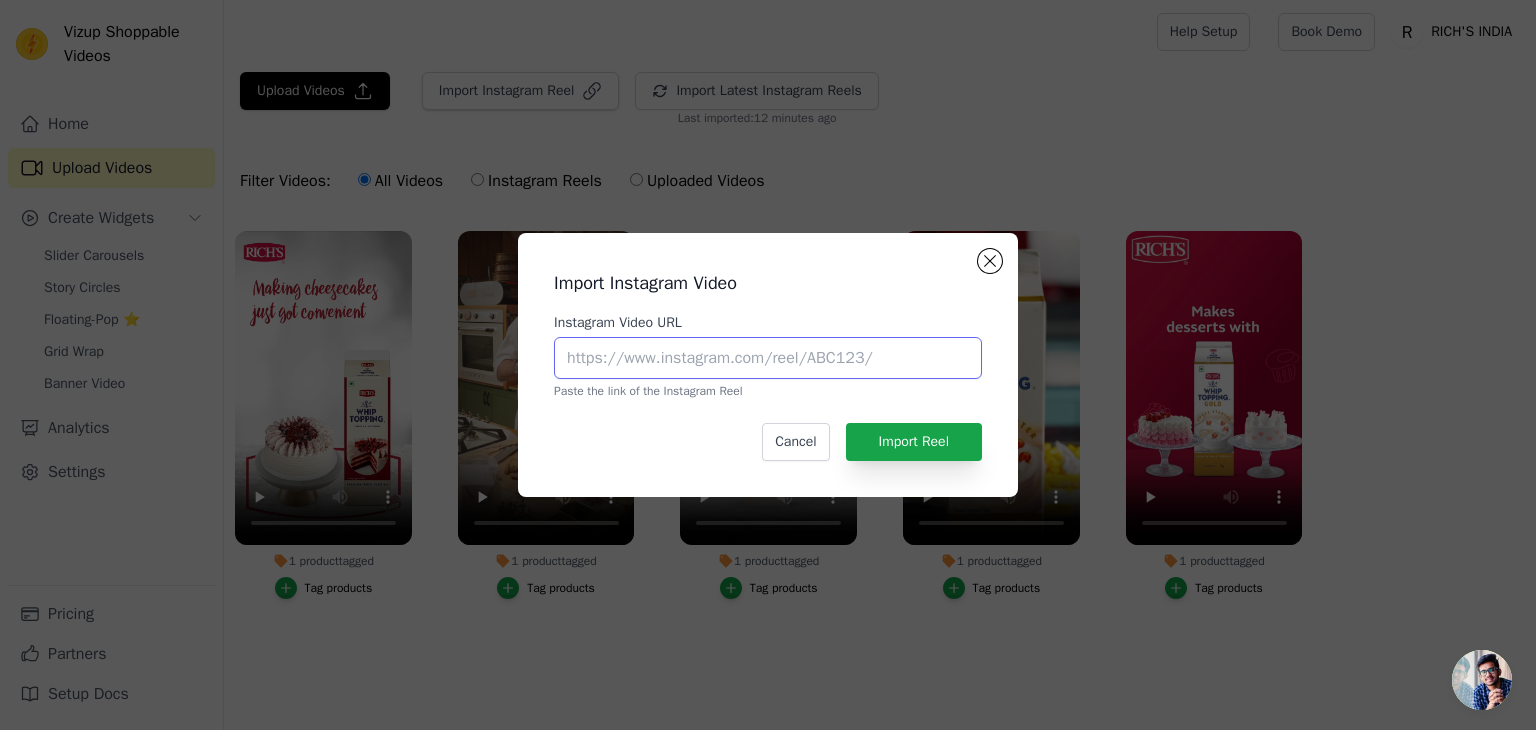 click on "Instagram Video URL" at bounding box center (768, 358) 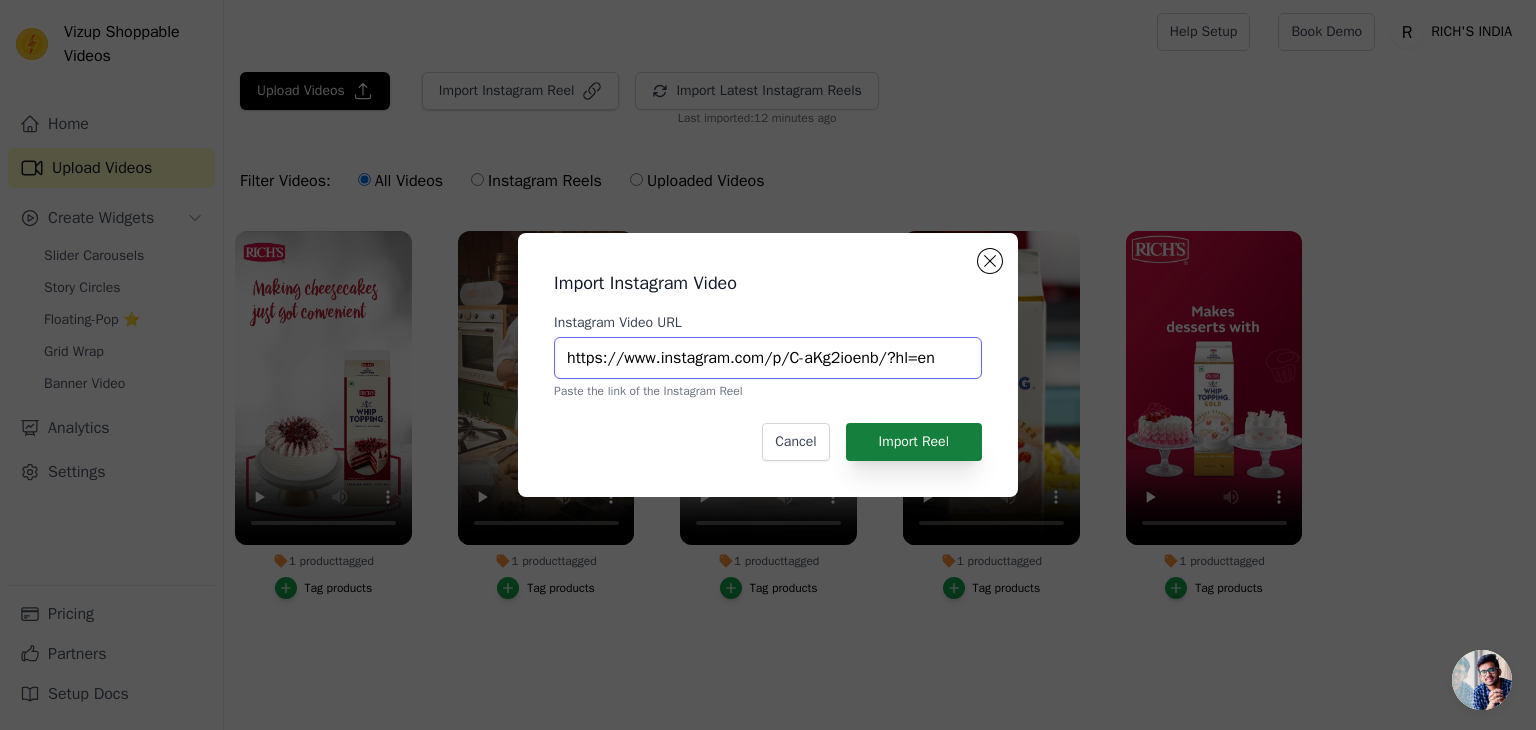type on "https://www.instagram.com/p/C-aKg2ioenb/?hl=en" 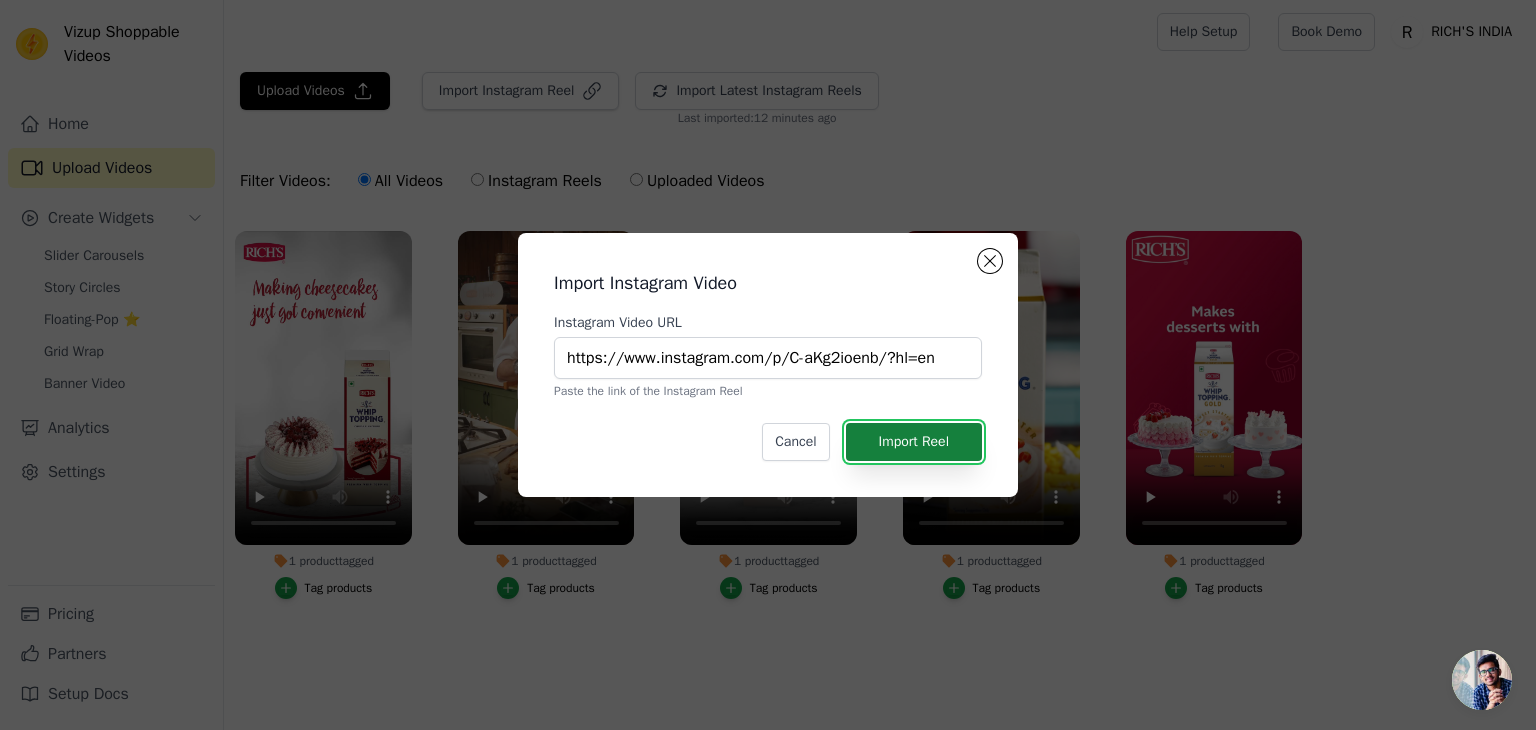 click on "Import Reel" at bounding box center (914, 442) 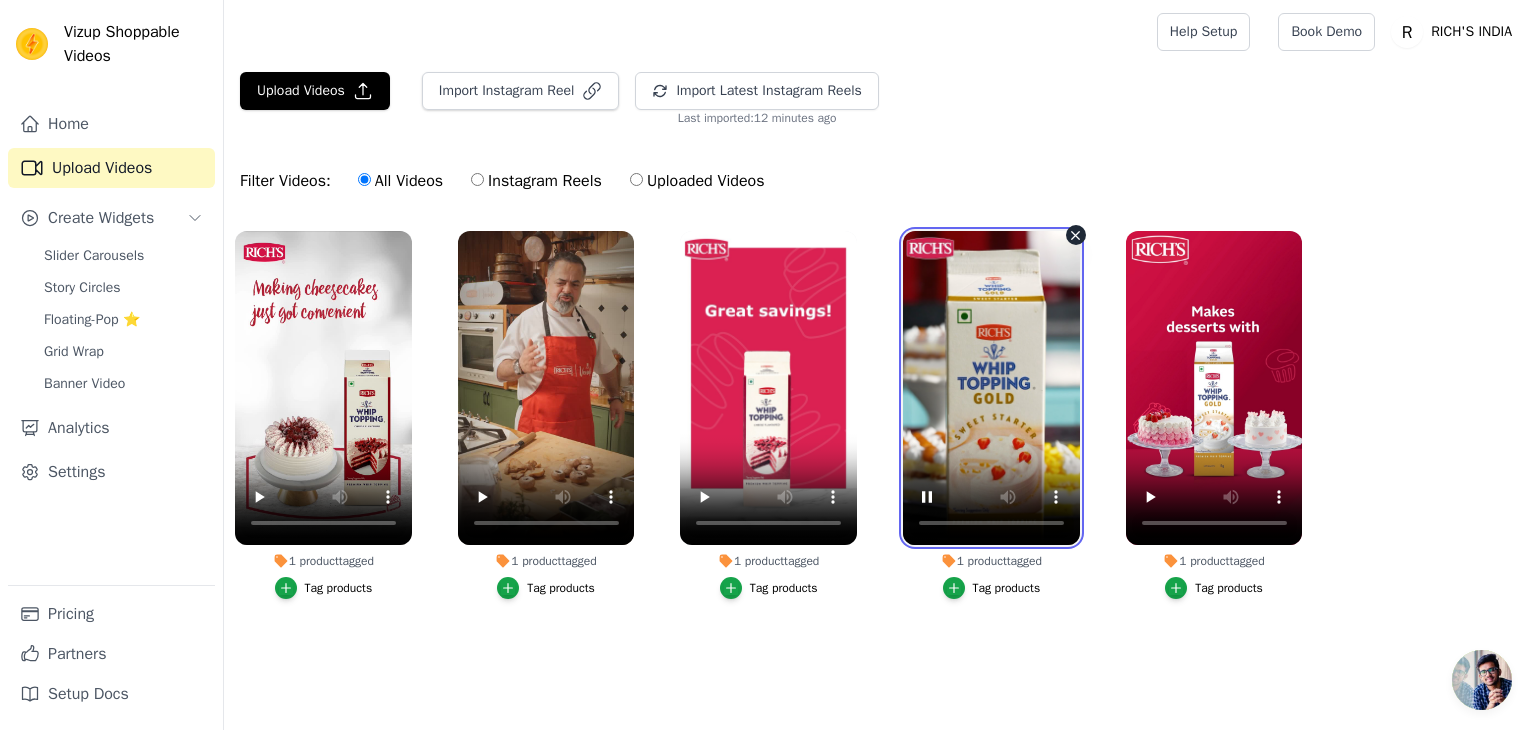 type 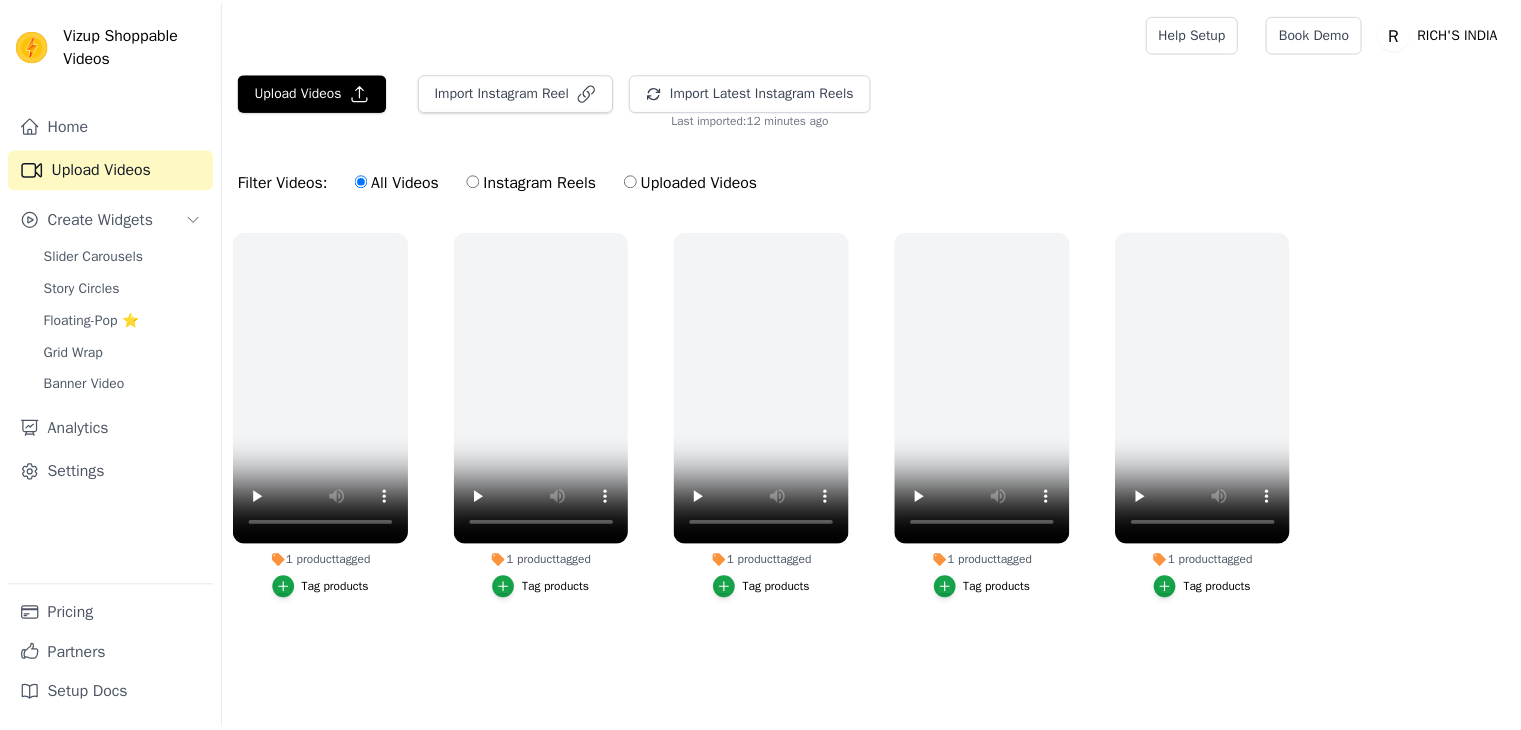 scroll, scrollTop: 0, scrollLeft: 0, axis: both 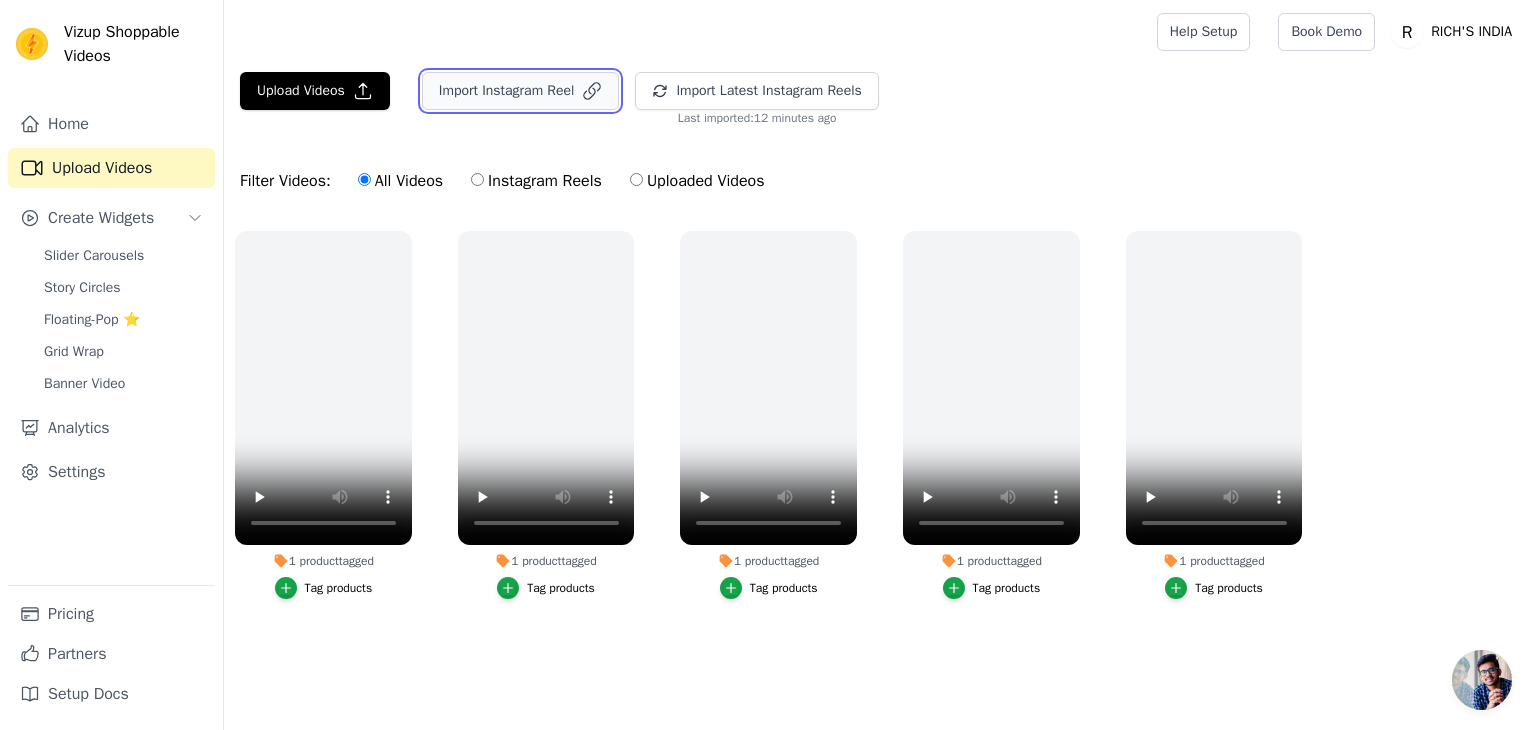 click on "Import Instagram Reel" at bounding box center [521, 91] 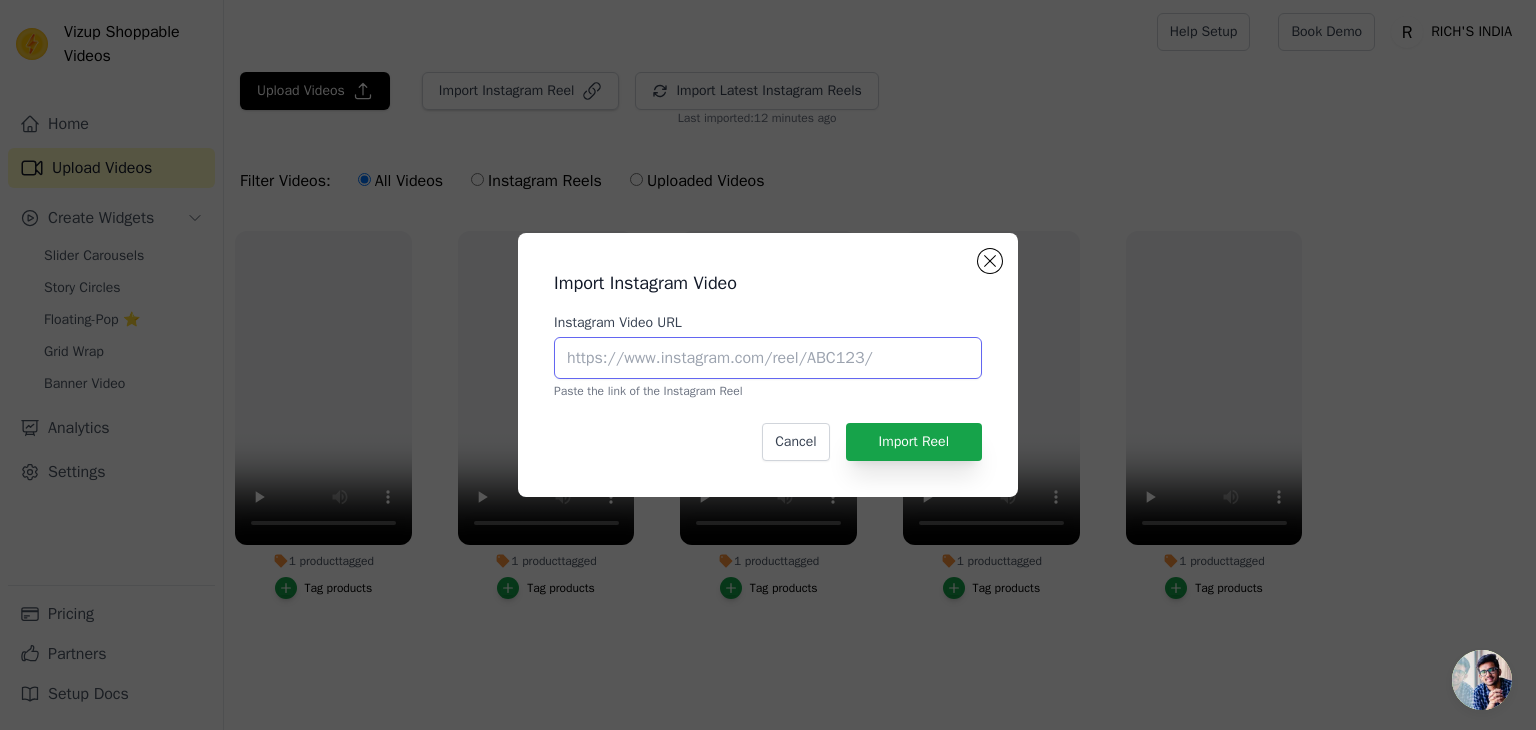click on "Instagram Video URL" at bounding box center [768, 358] 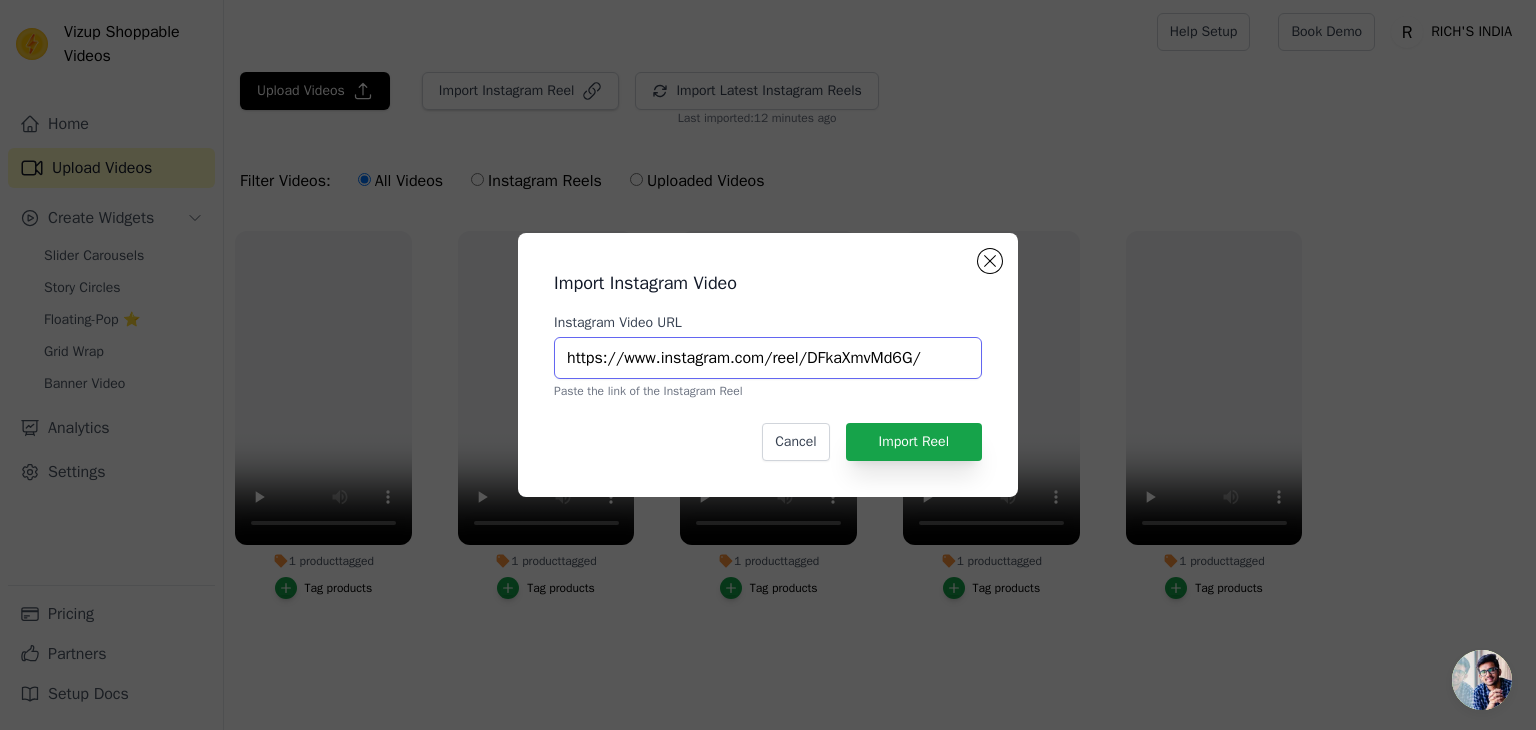 type on "https://www.instagram.com/reel/DFkaXmvMd6G/" 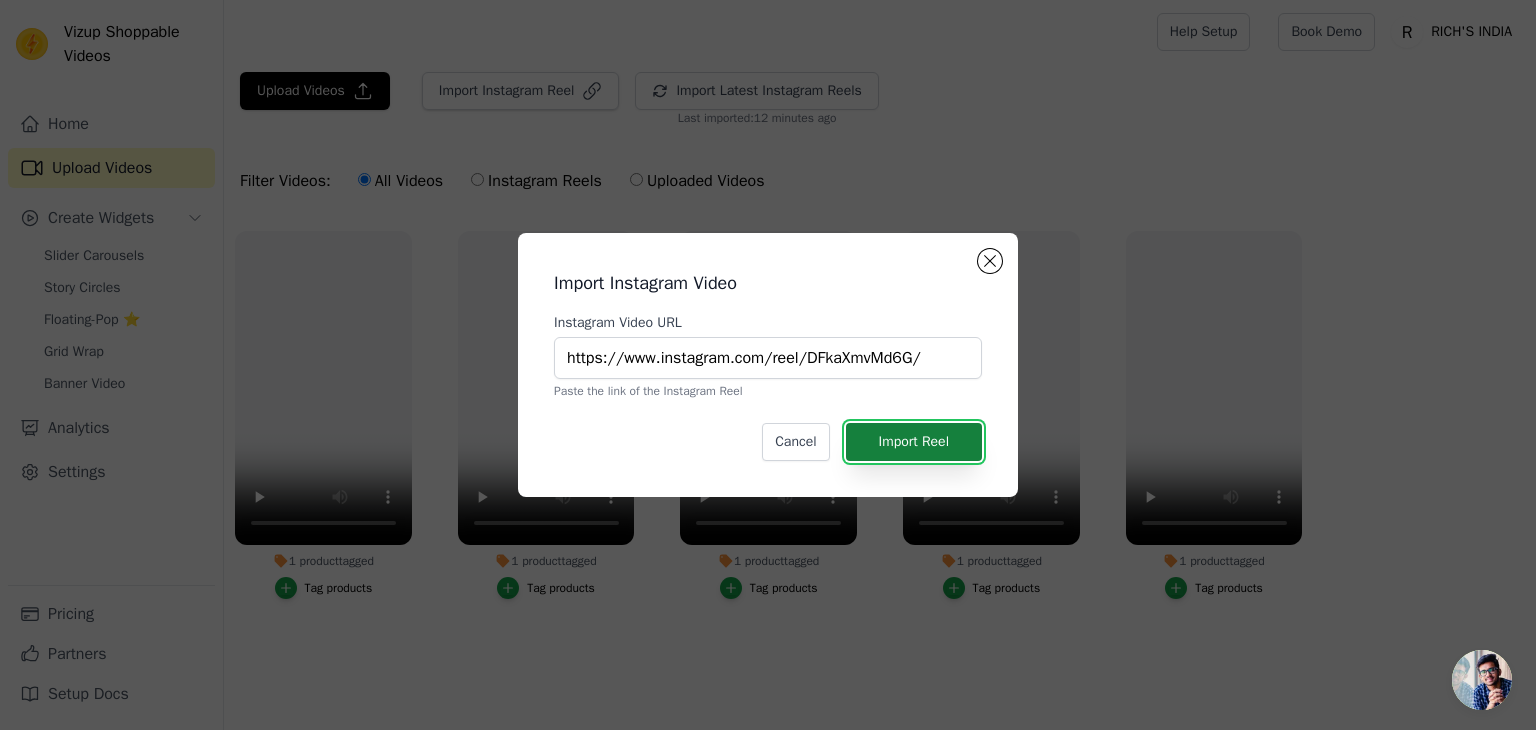click on "Import Reel" at bounding box center (914, 442) 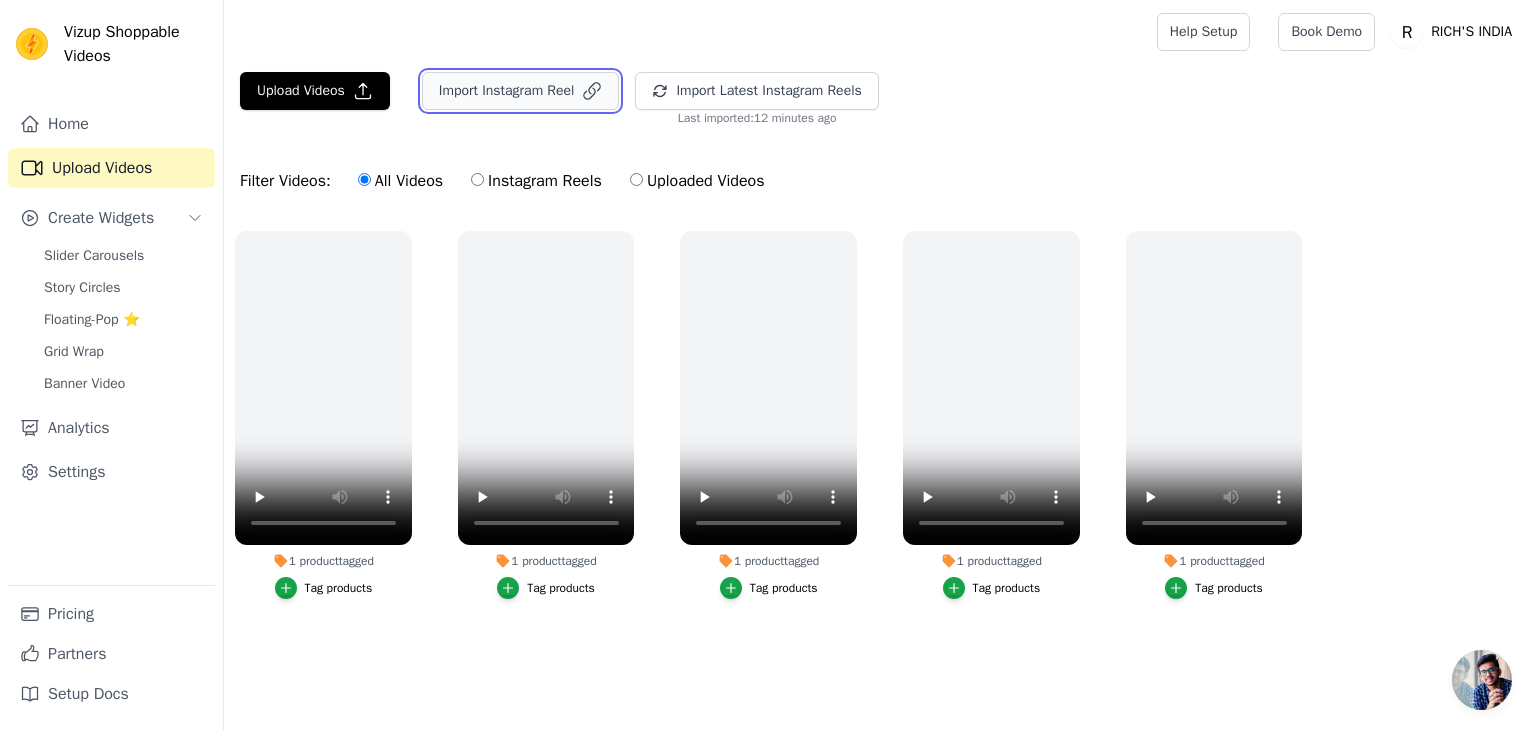 click on "Import Instagram Reel" at bounding box center [521, 91] 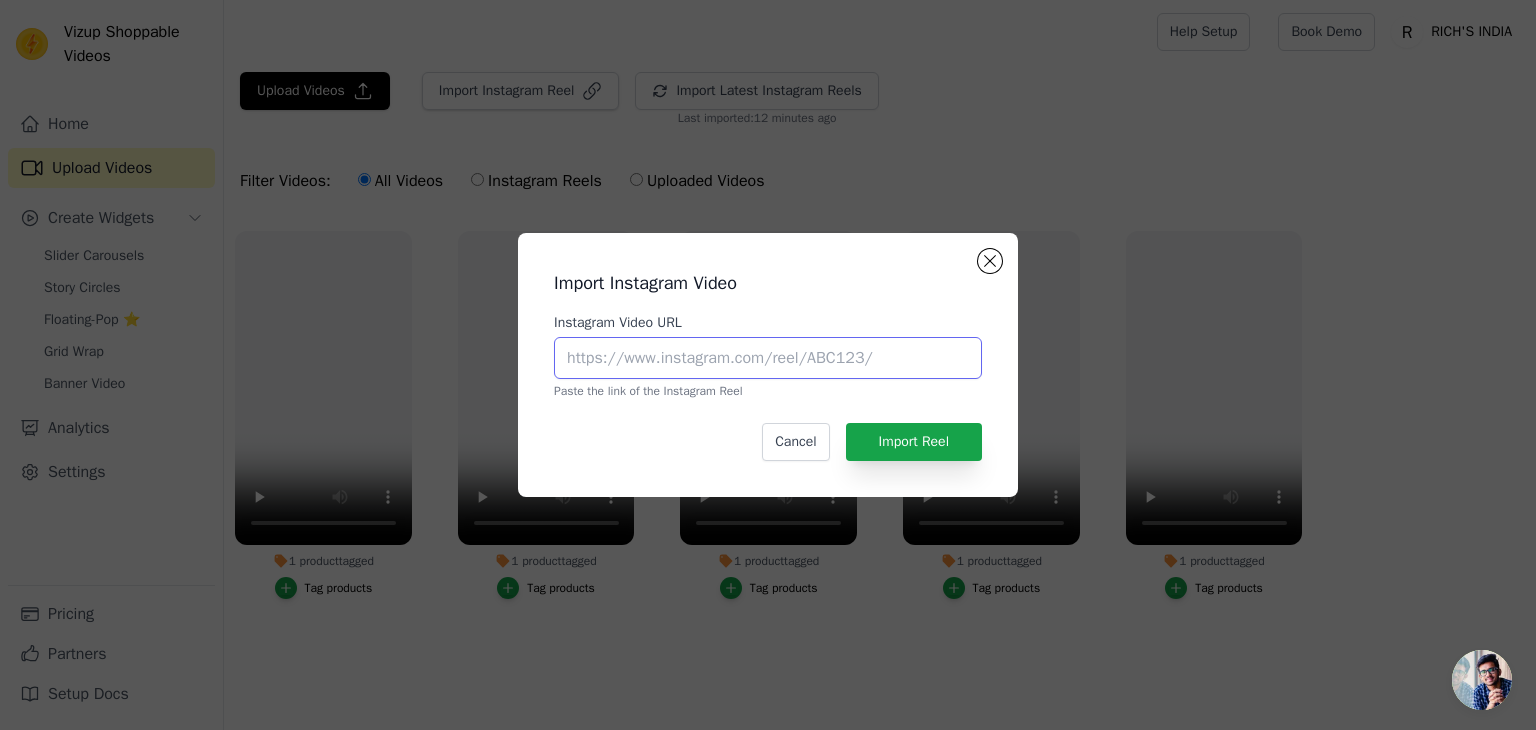 click on "Instagram Video URL" at bounding box center [768, 358] 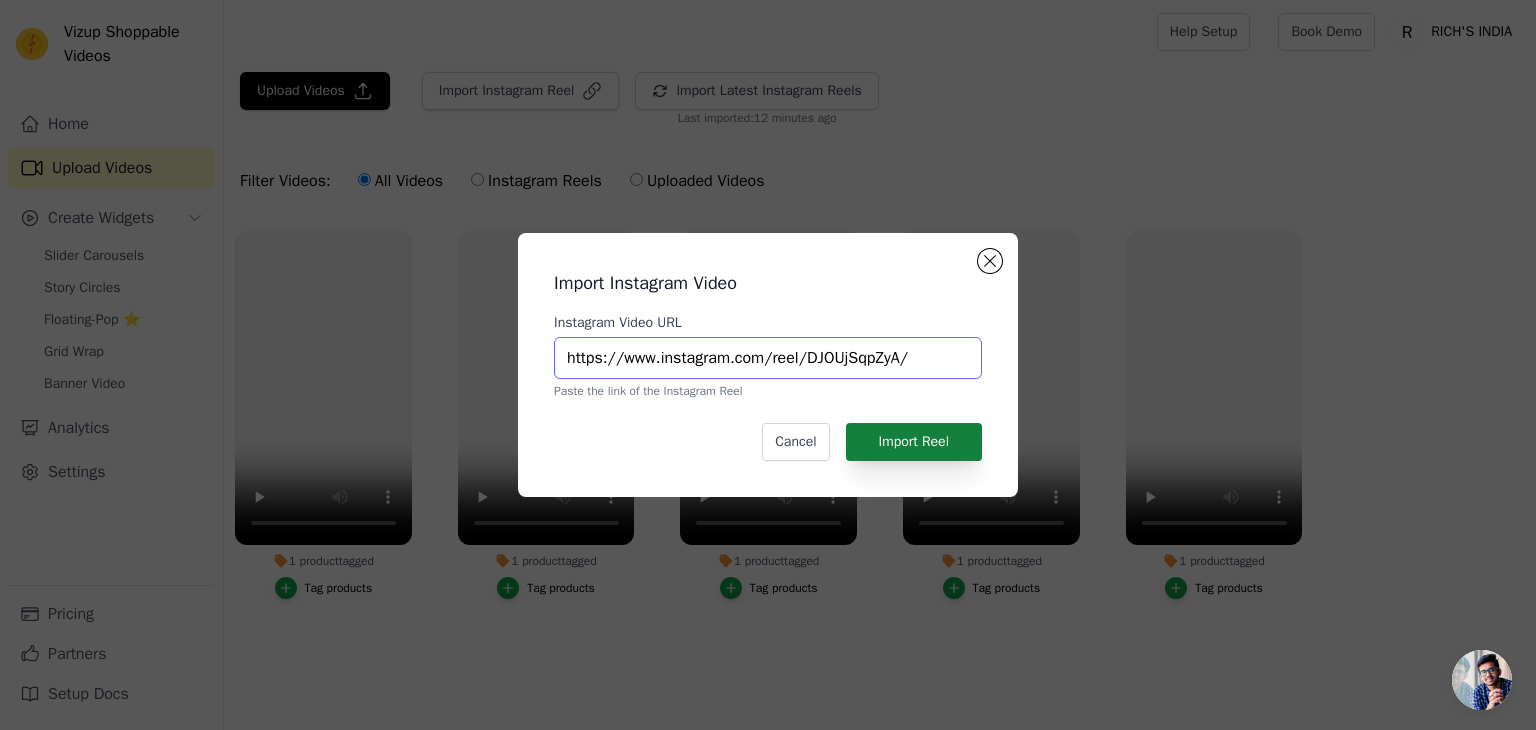 type on "https://www.instagram.com/reel/DJOUjSqpZyA/" 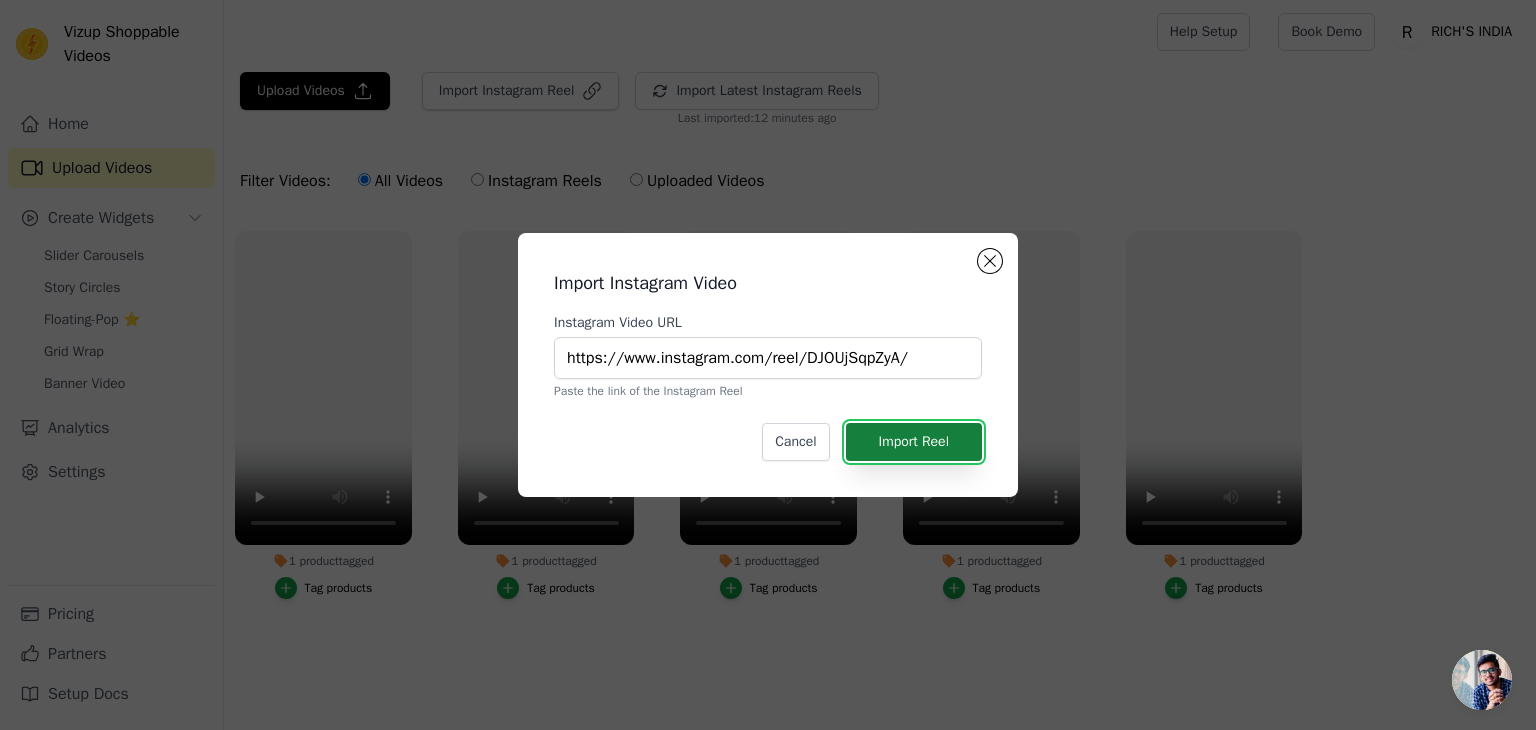 click on "Import Reel" at bounding box center (914, 442) 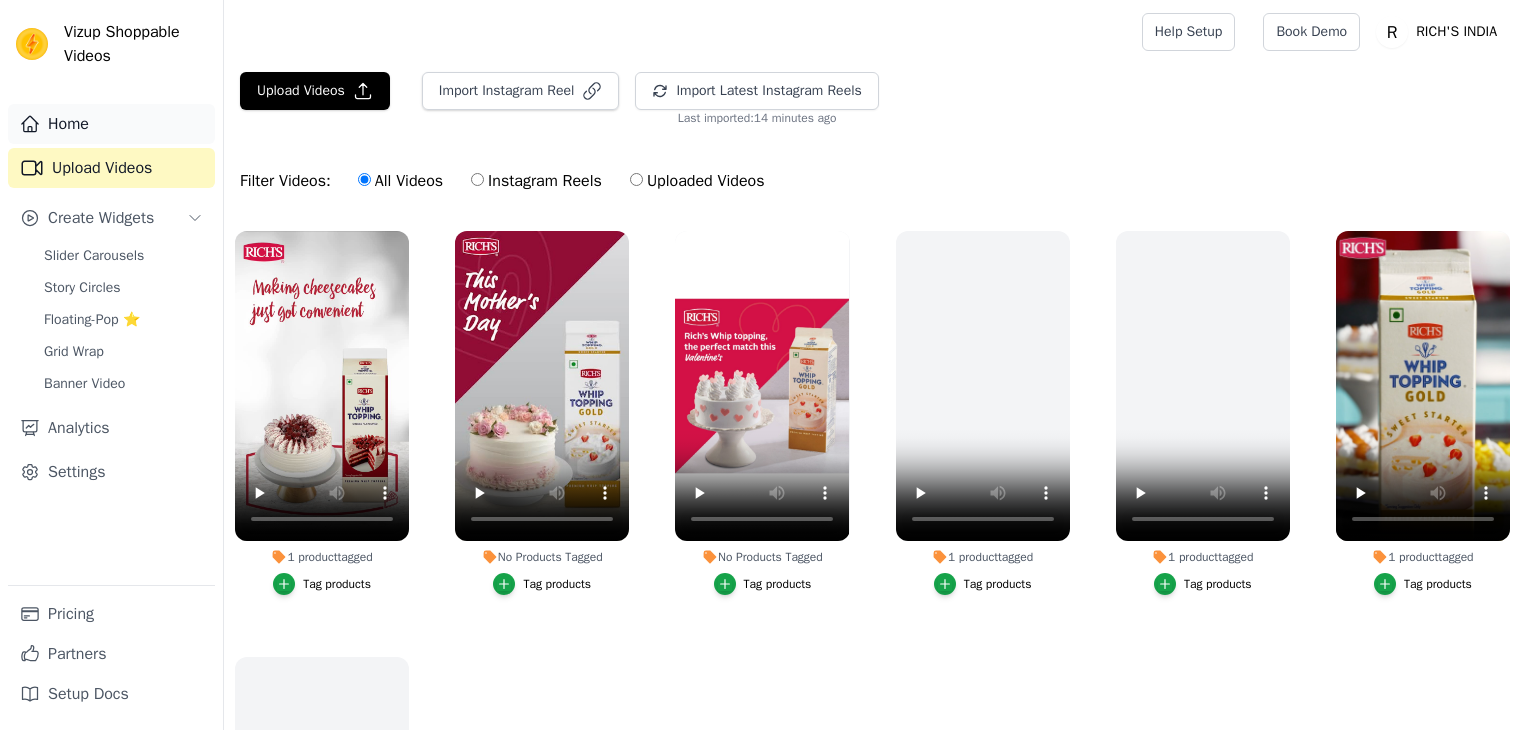 scroll, scrollTop: 0, scrollLeft: 0, axis: both 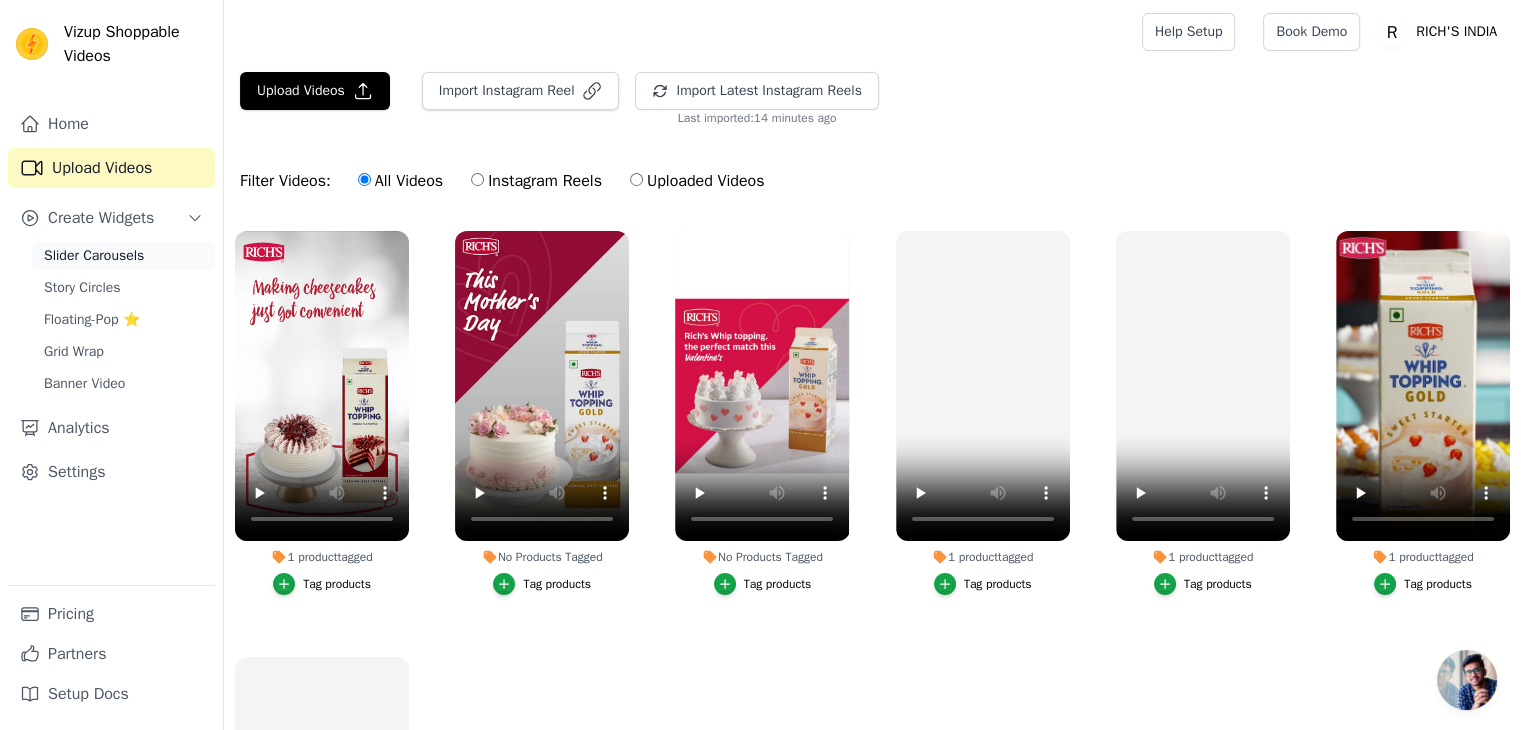 click on "Slider Carousels" at bounding box center (94, 256) 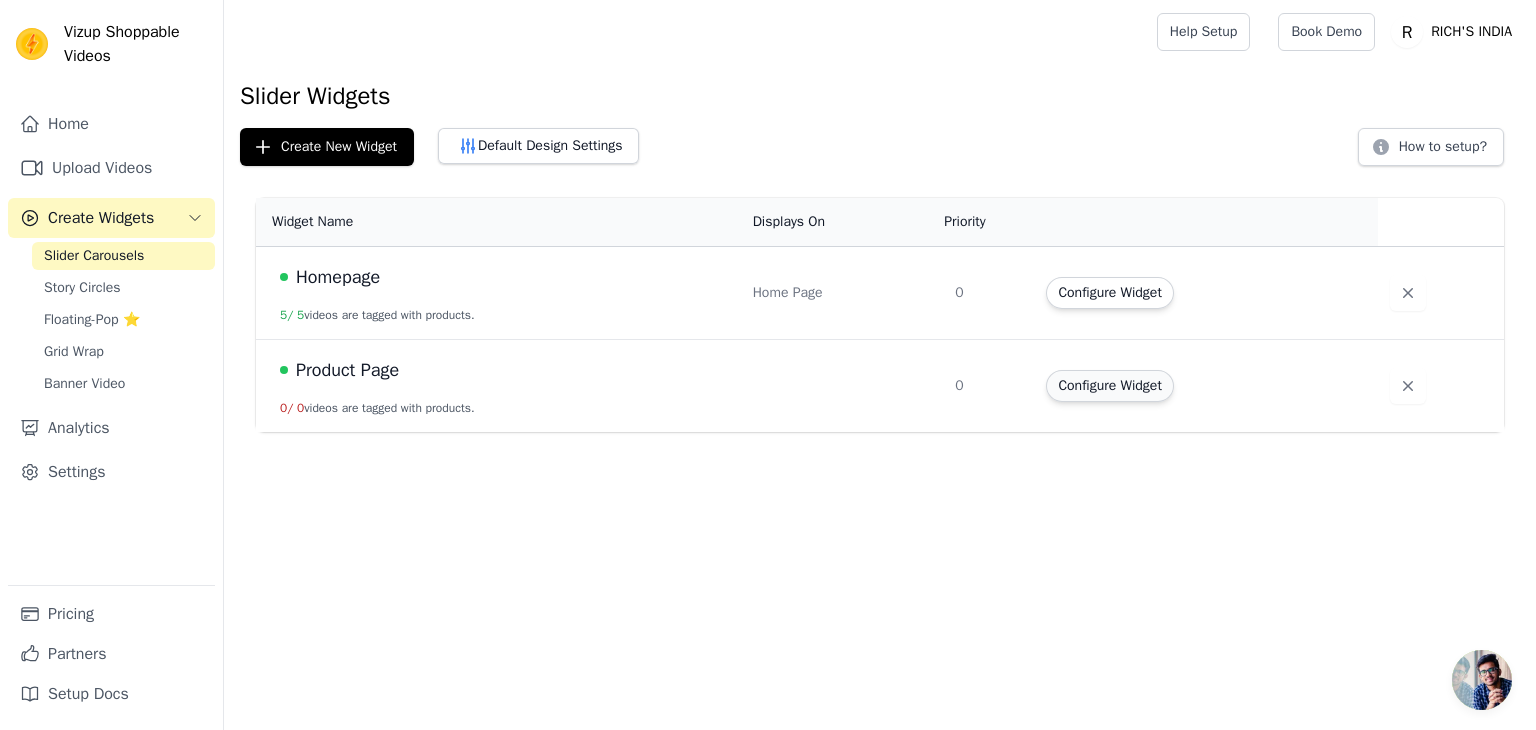 click on "Configure Widget" at bounding box center (1109, 386) 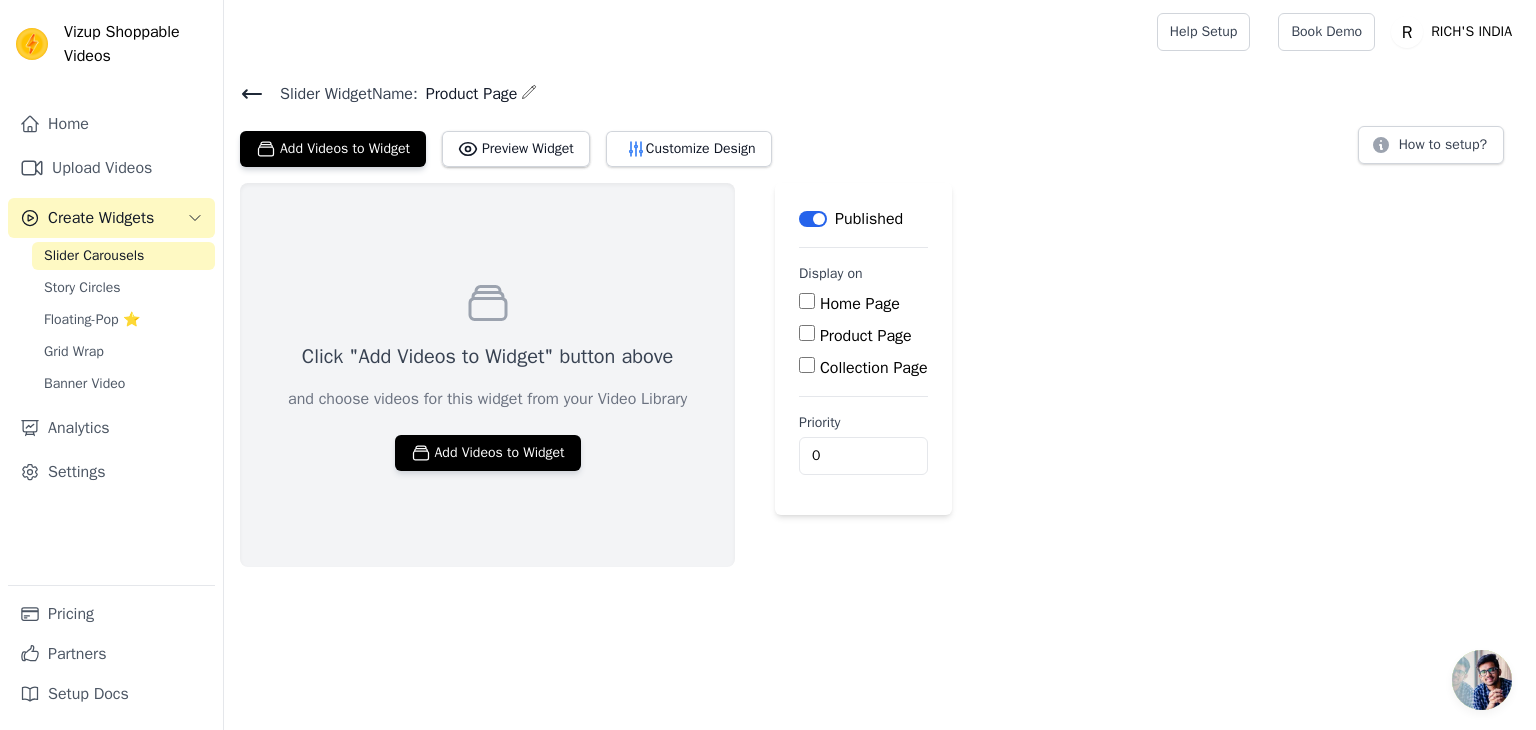 click on "Product Page" at bounding box center (866, 336) 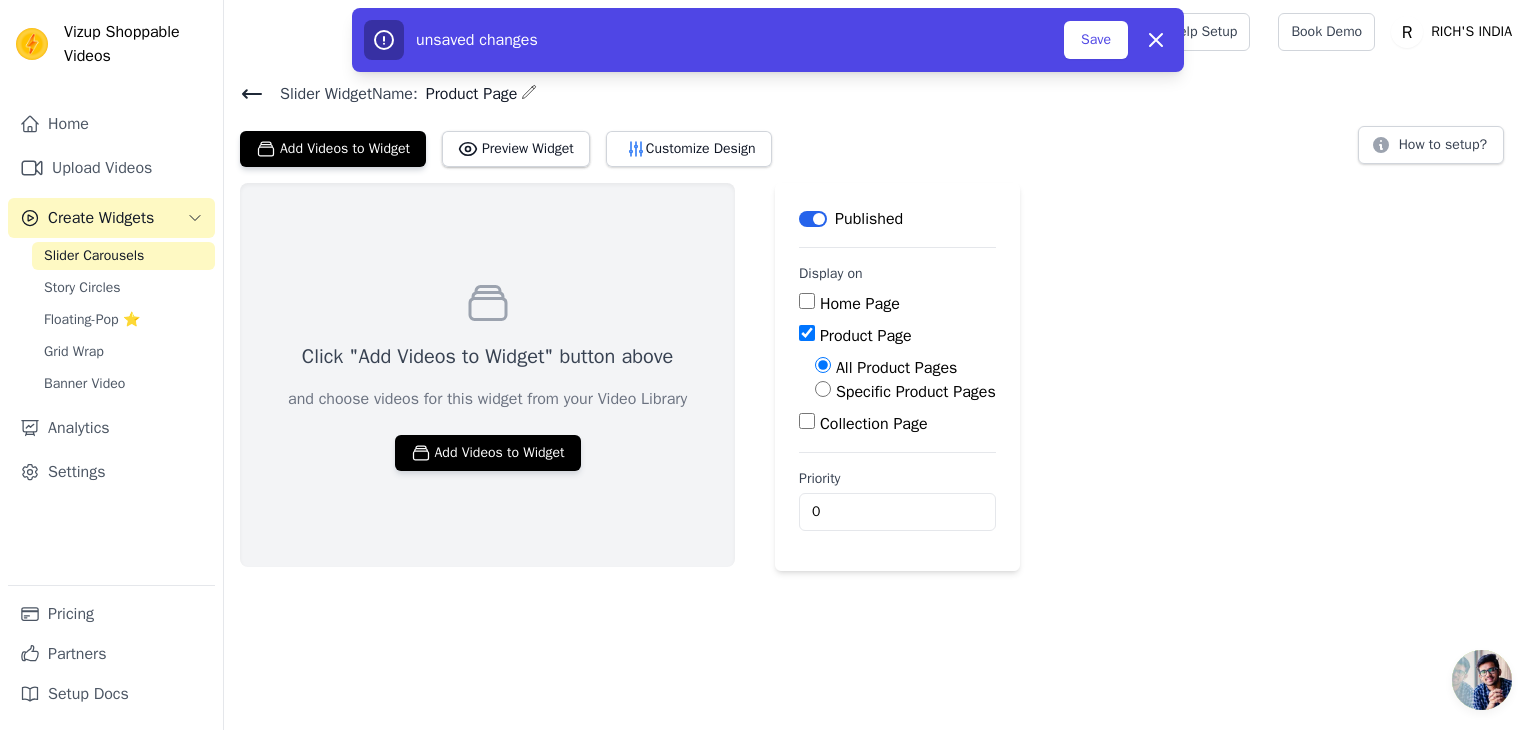 click on "Specific Product Pages" at bounding box center [916, 392] 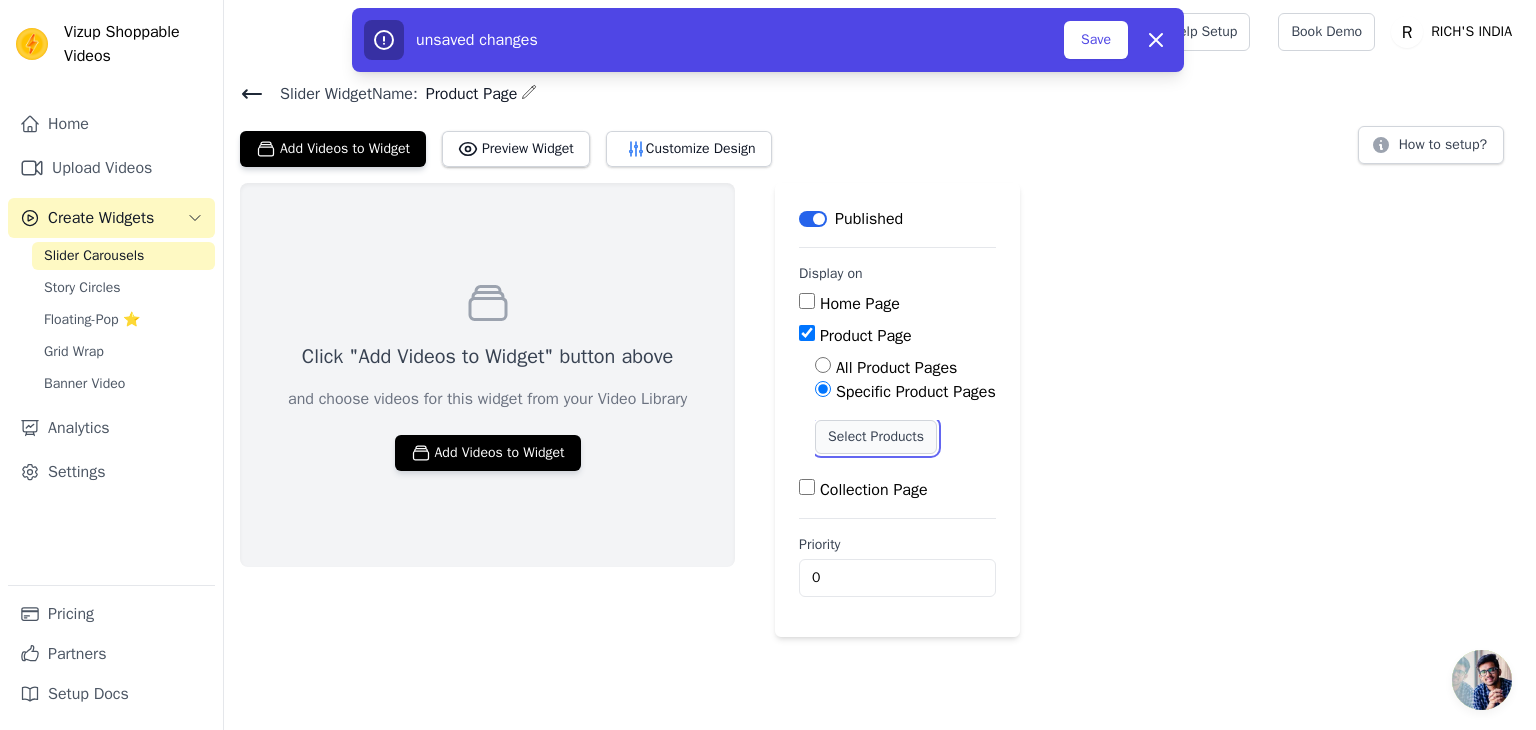 click on "Select Products" at bounding box center (876, 437) 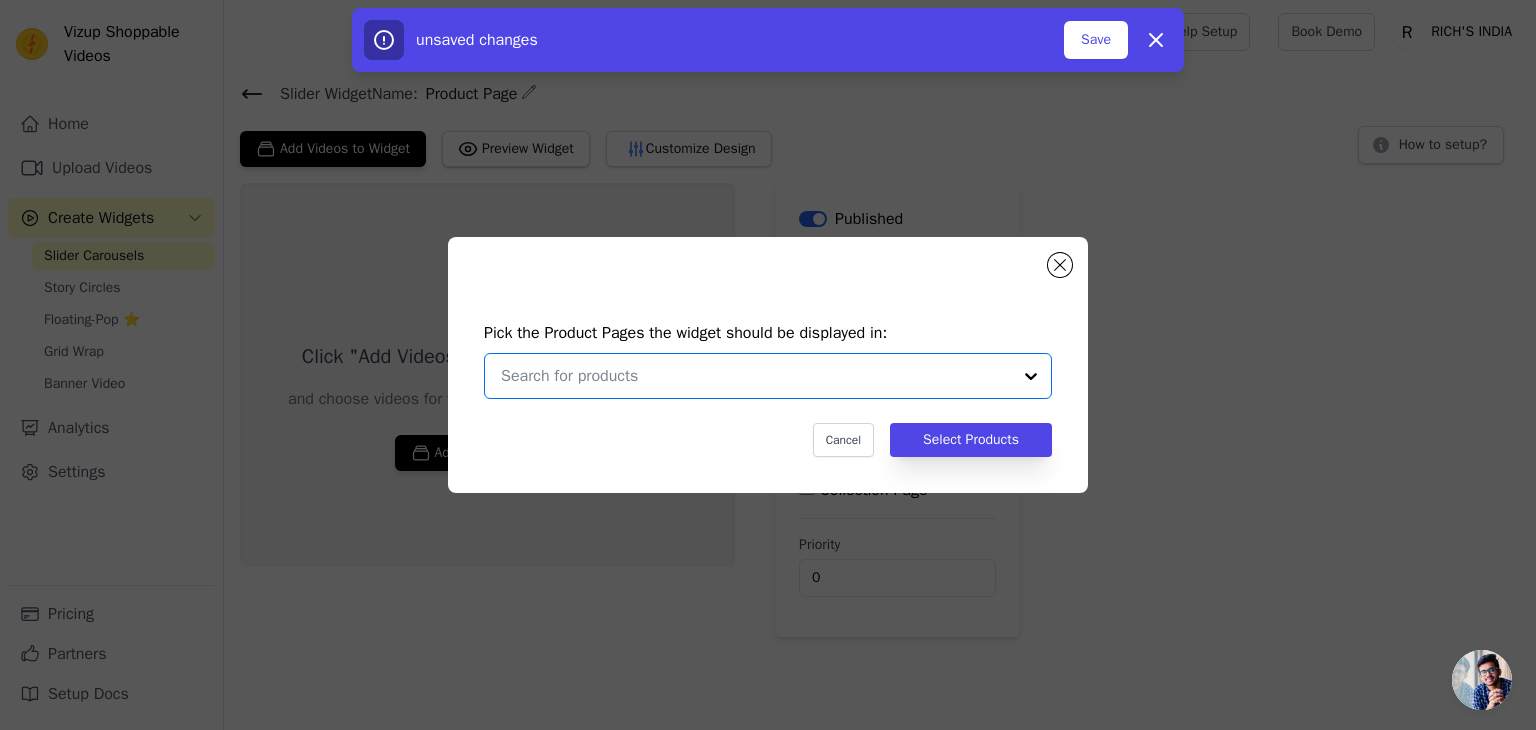 click at bounding box center (756, 376) 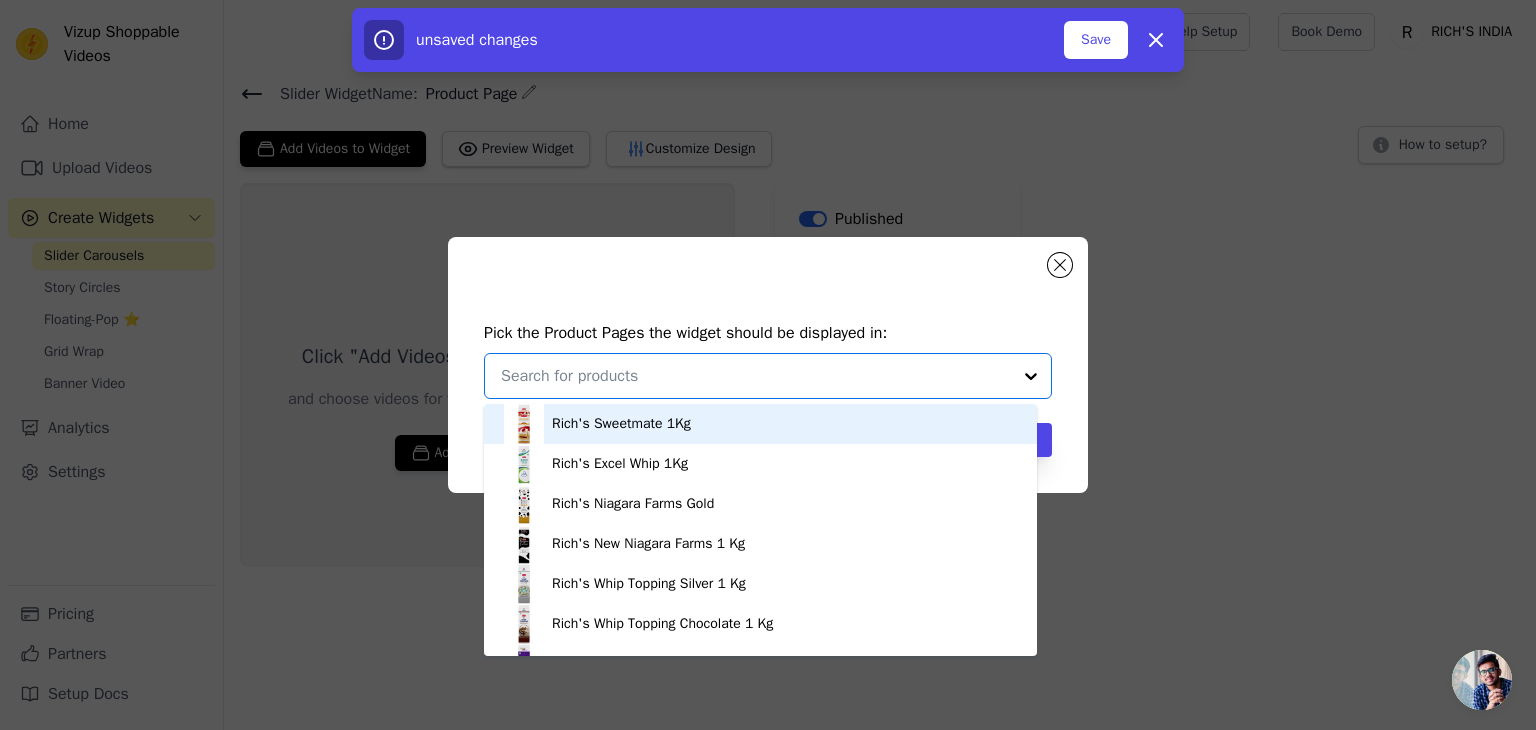 paste on "Rich's Whip Topping Gold" 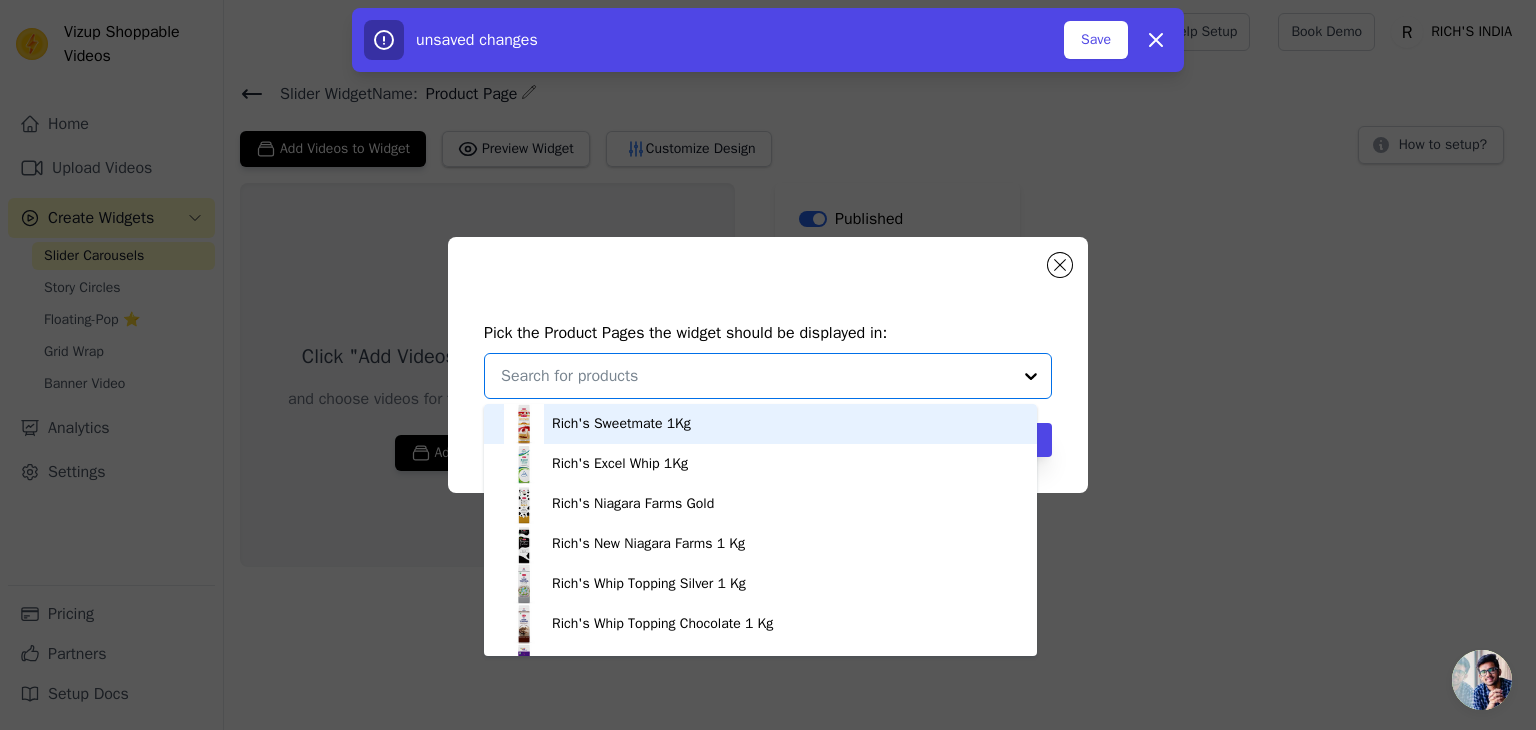 type on "Rich's Whip Topping Gold" 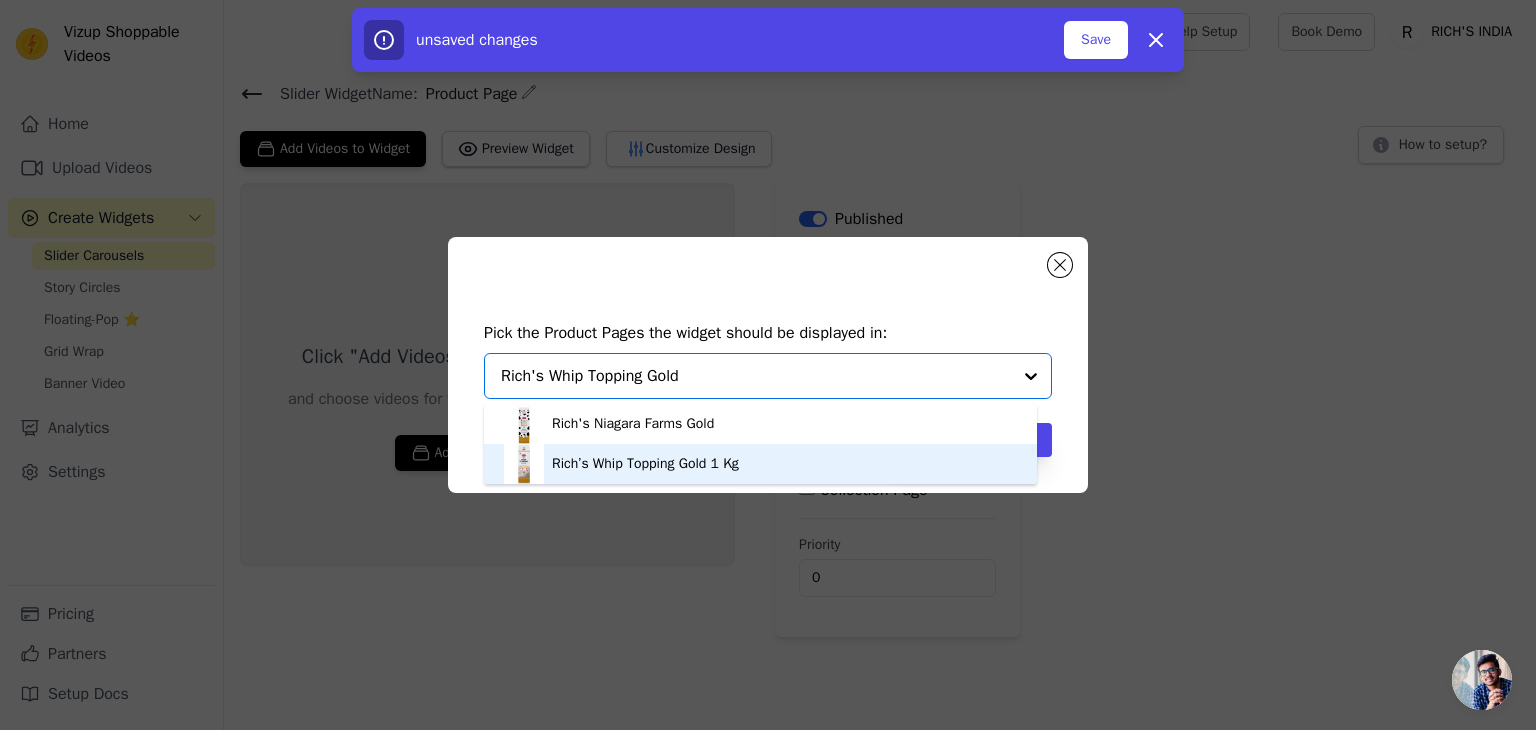 click on "Rich’s Whip Topping Gold 1 Kg" at bounding box center (645, 464) 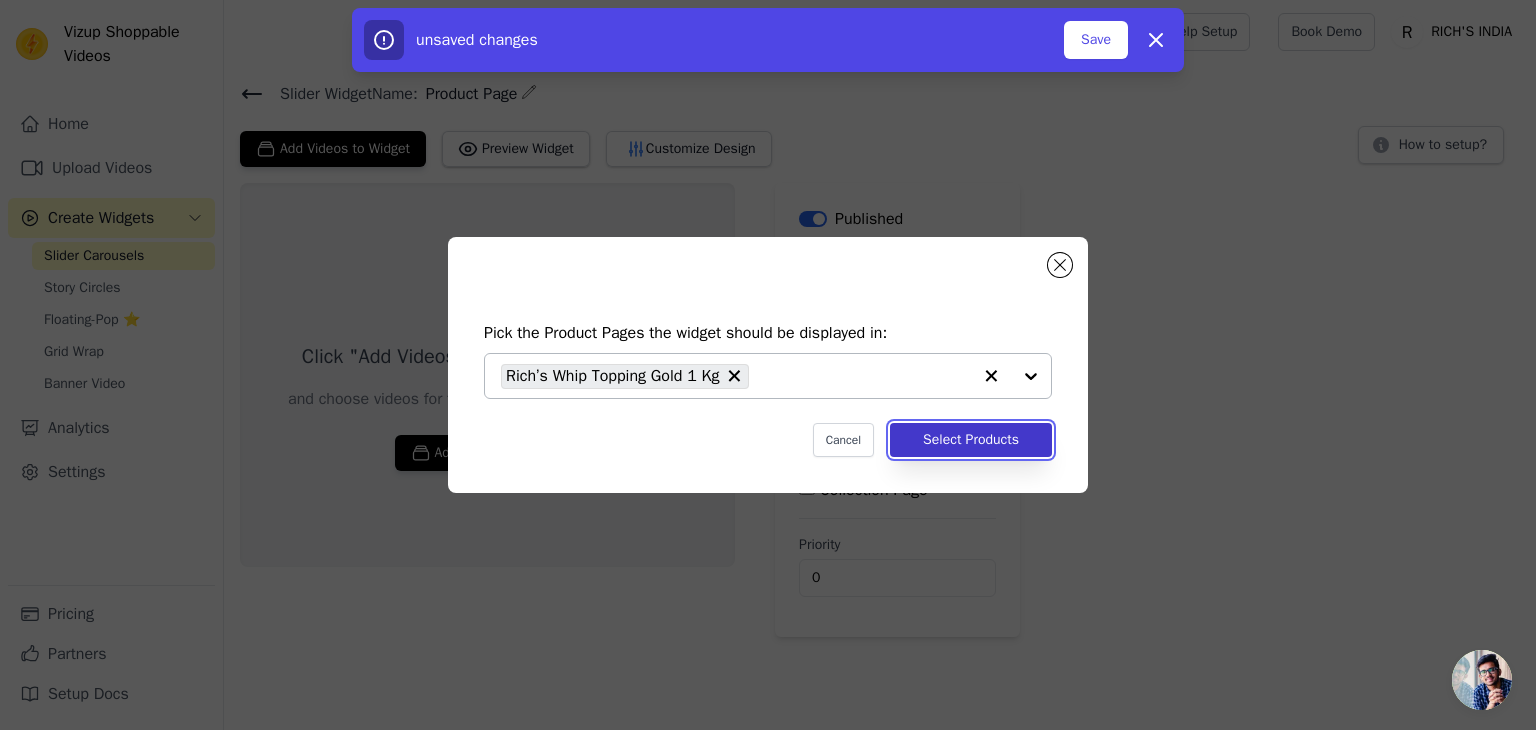 click on "Select Products" at bounding box center (971, 440) 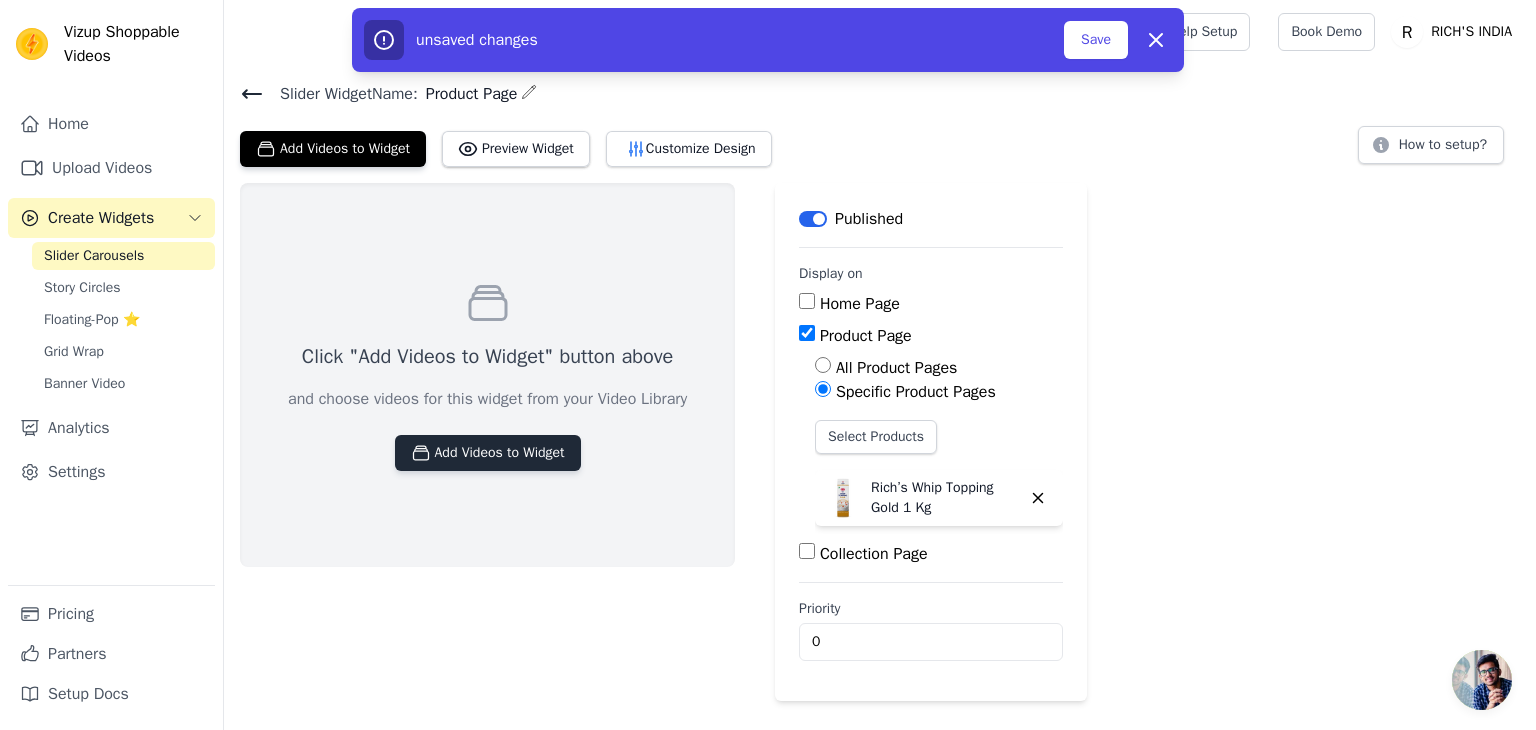 click on "Add Videos to Widget" at bounding box center [488, 453] 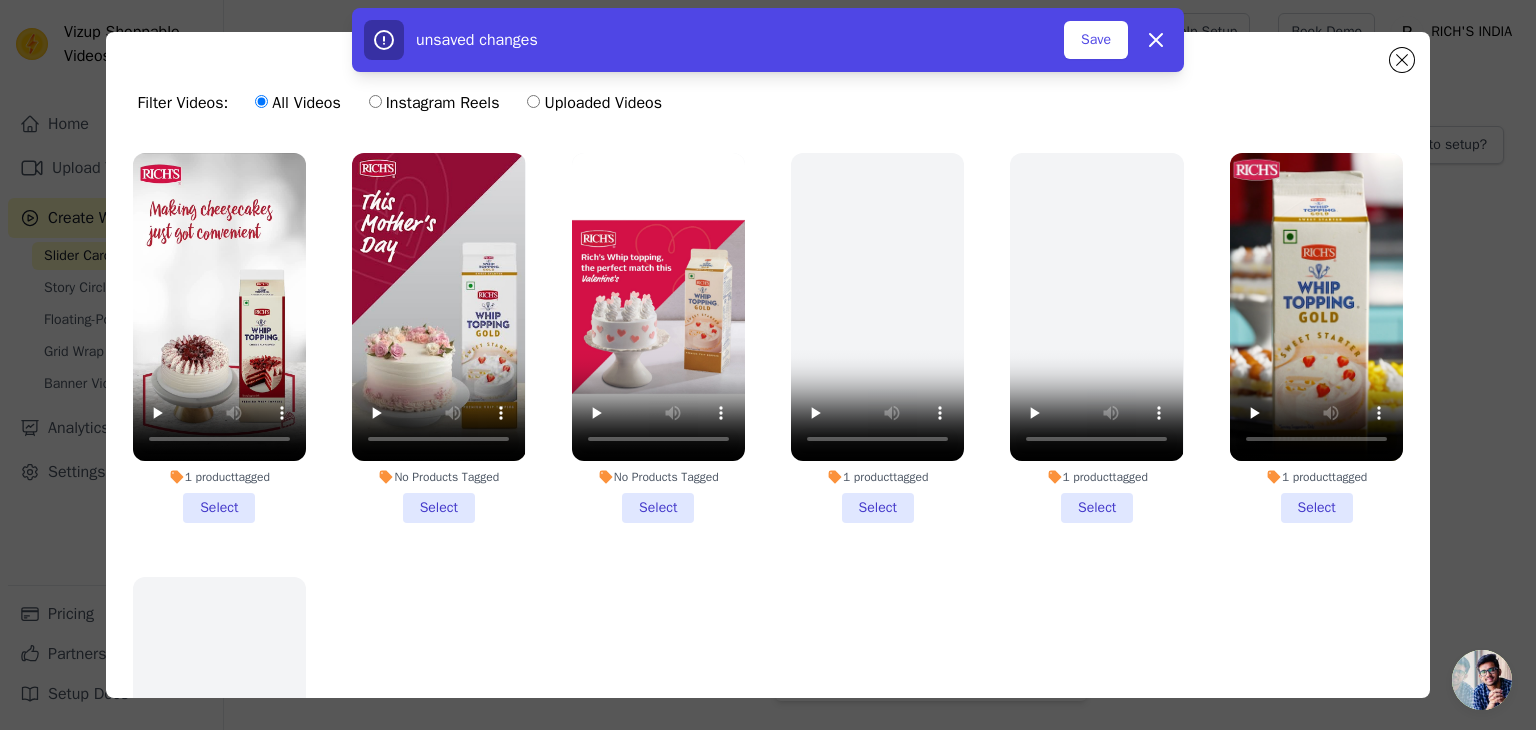 click on "No Products Tagged     Select" at bounding box center [438, 338] 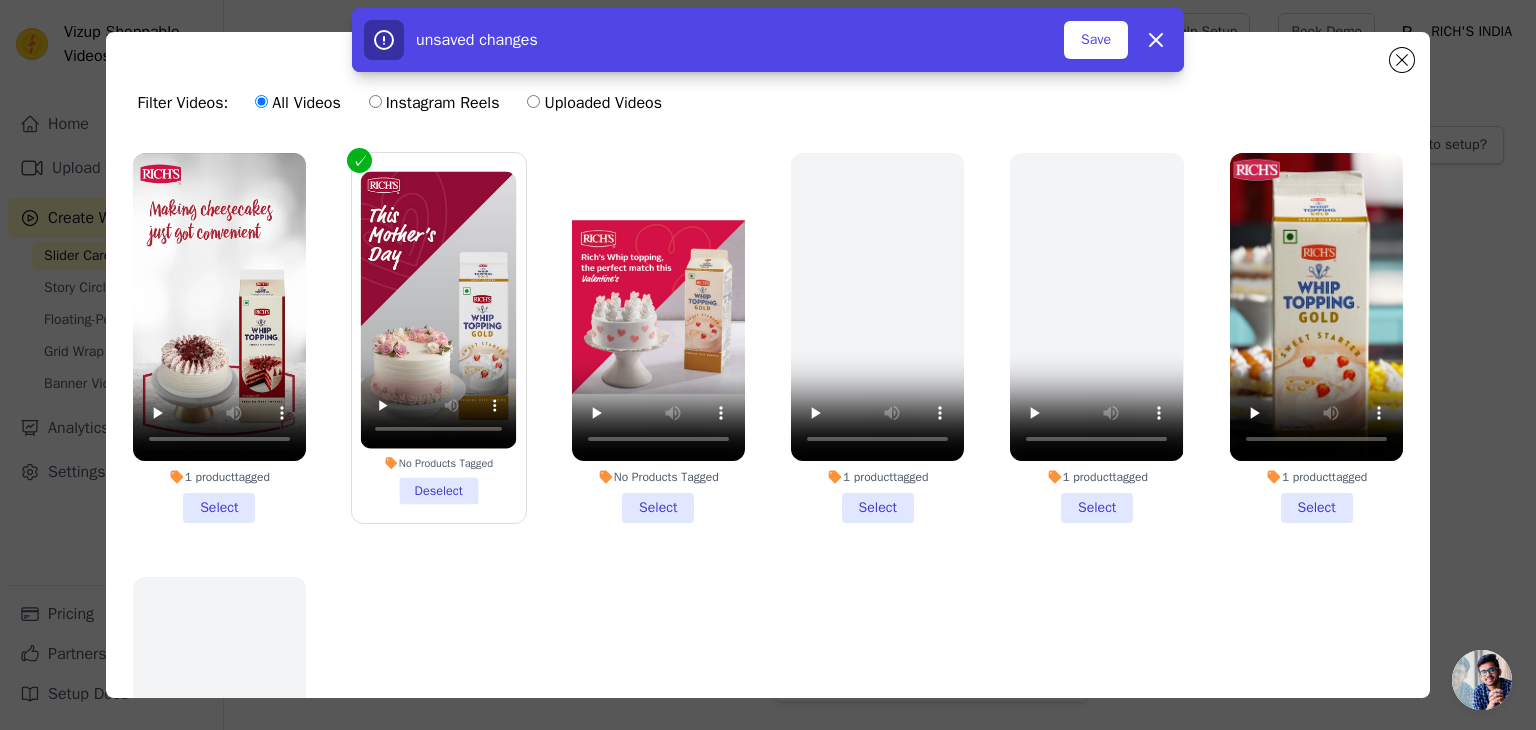 click on "No Products Tagged     Select" at bounding box center [658, 338] 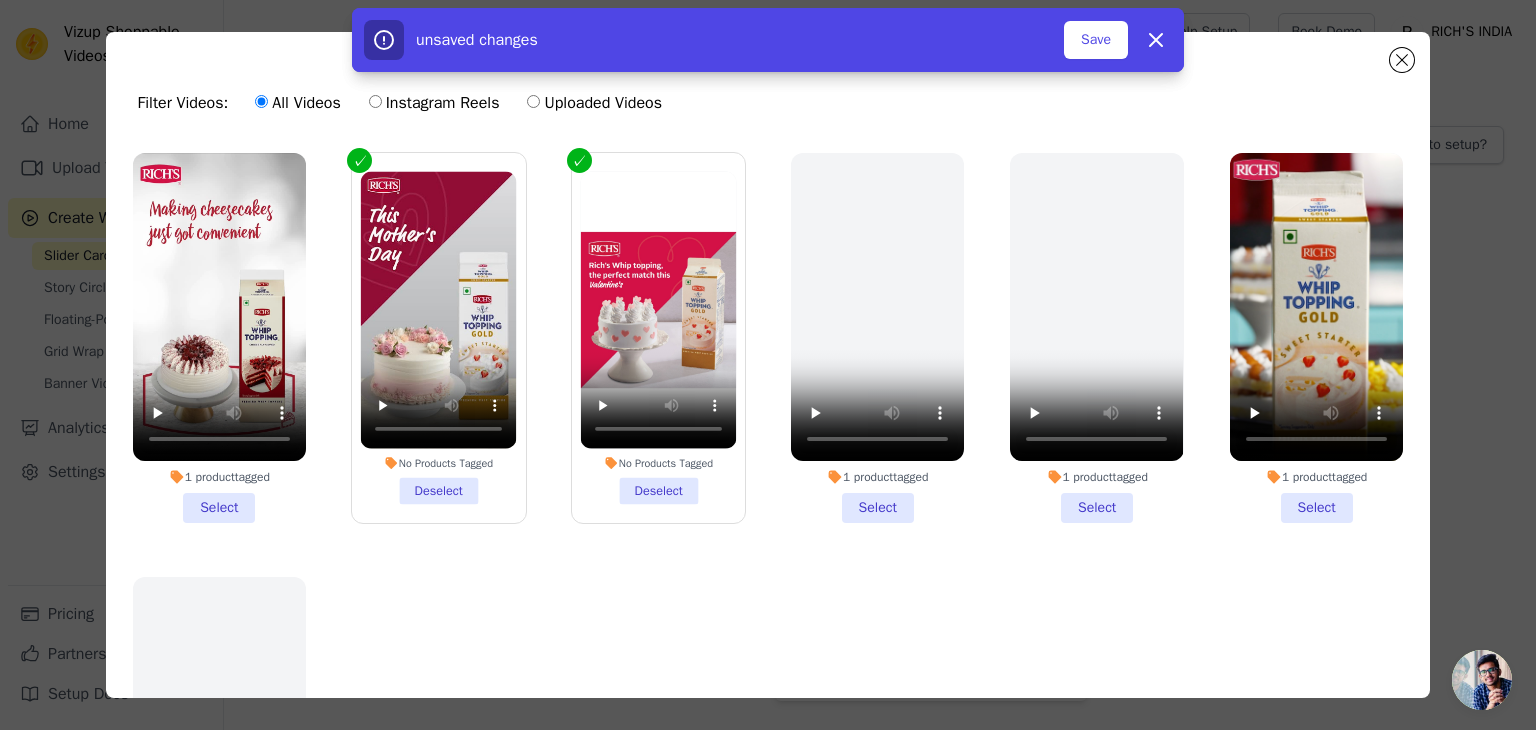 click on "1   product  tagged     Select" at bounding box center (1316, 338) 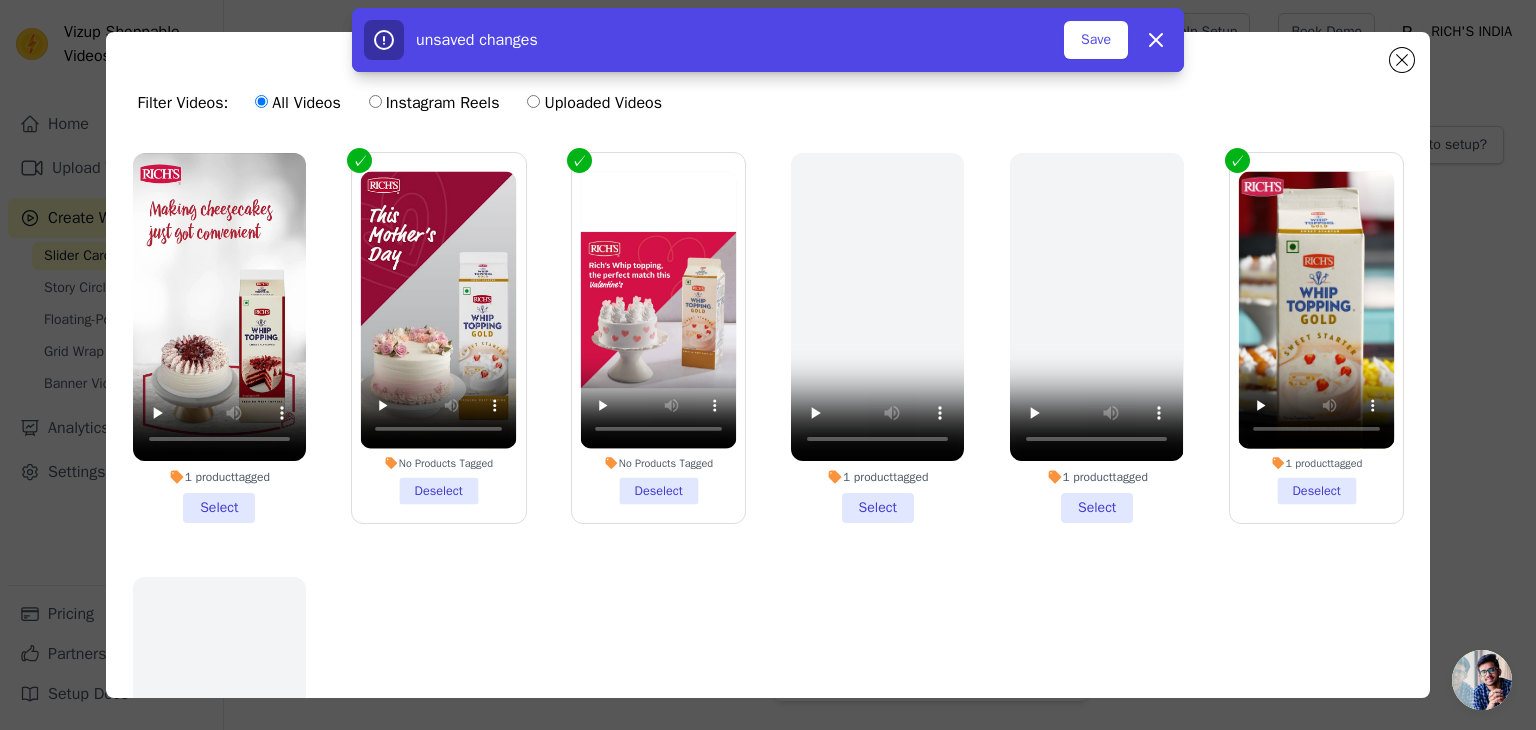 click on "1   product  tagged     Deselect" at bounding box center [1316, 338] 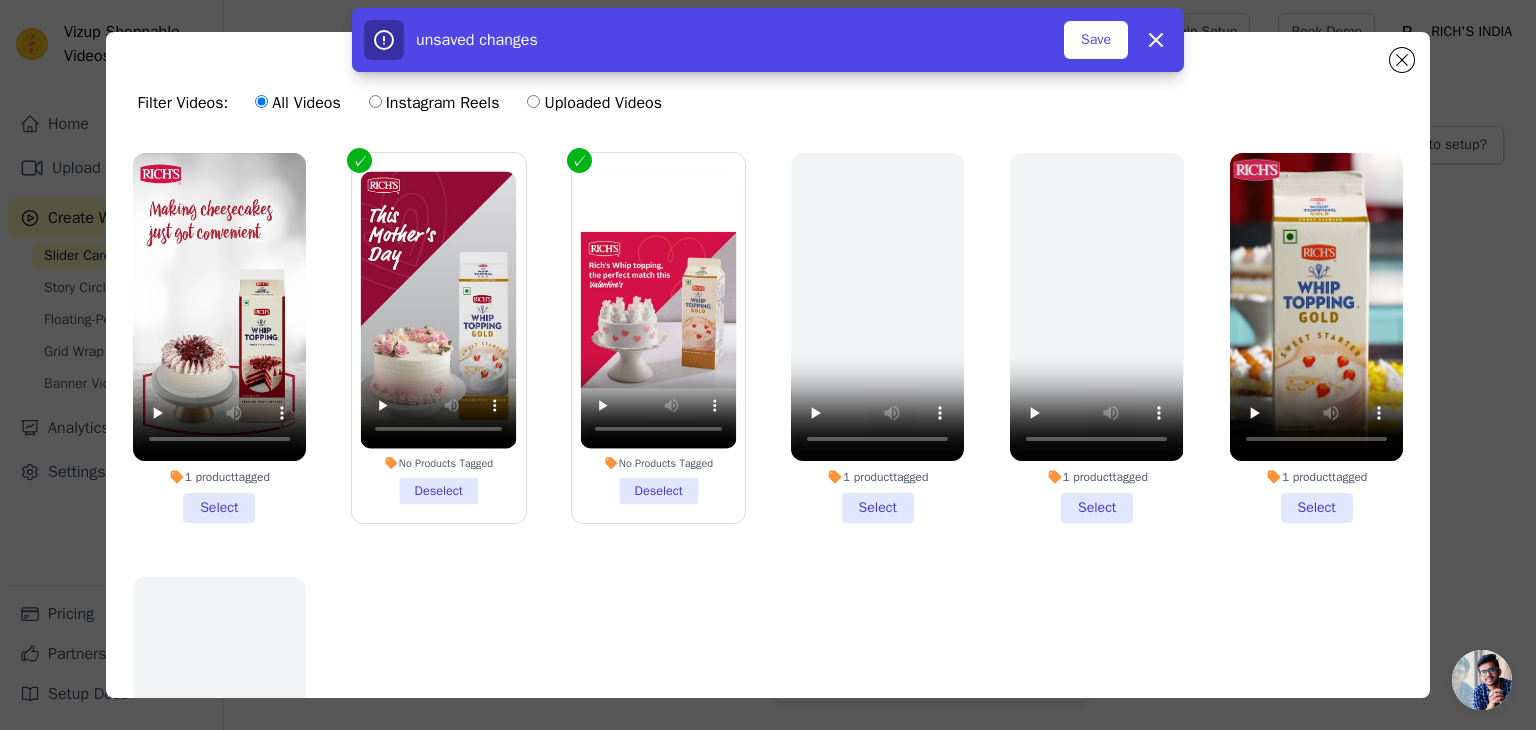 click on "No Products Tagged     Deselect" at bounding box center [658, 338] 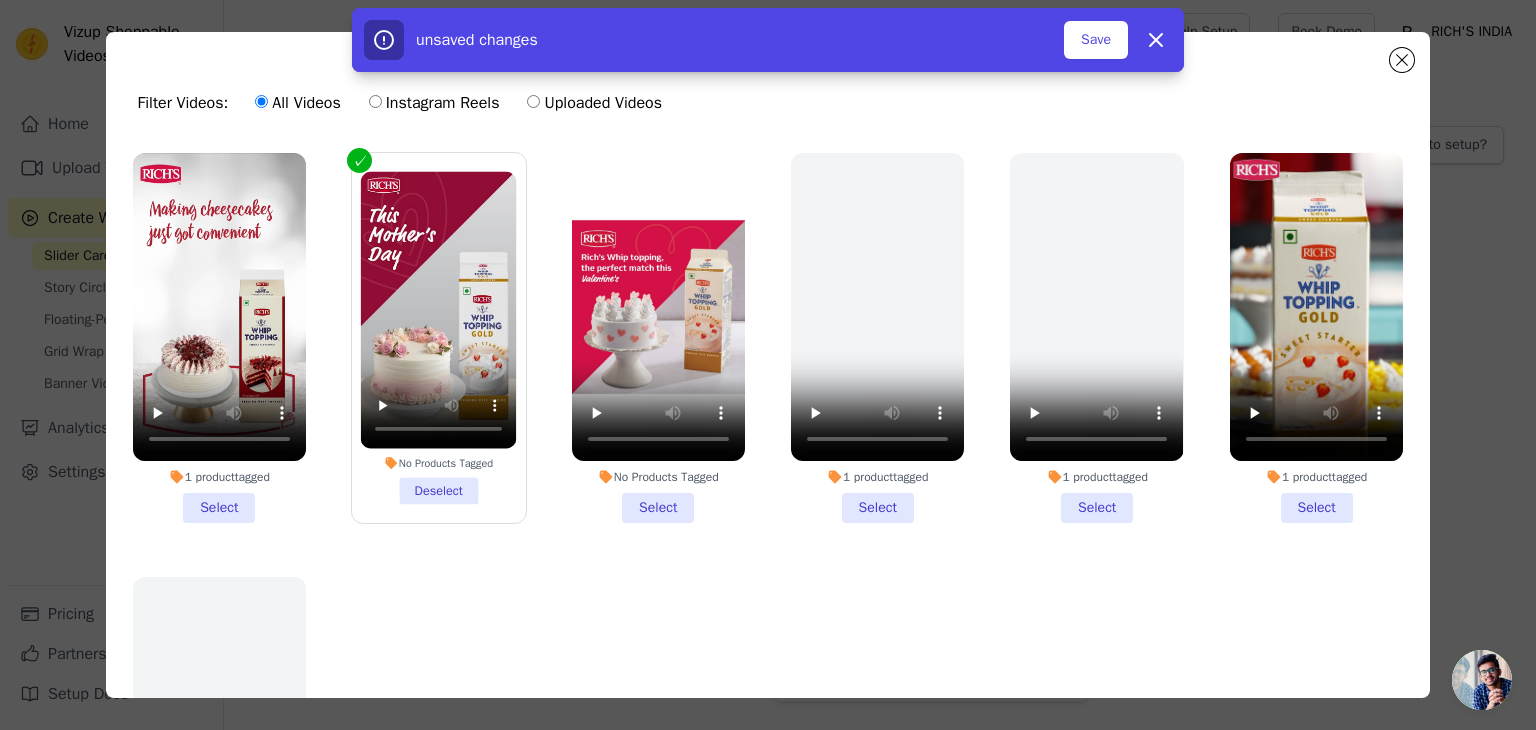 click on "1   product  tagged     Select" at bounding box center (1316, 338) 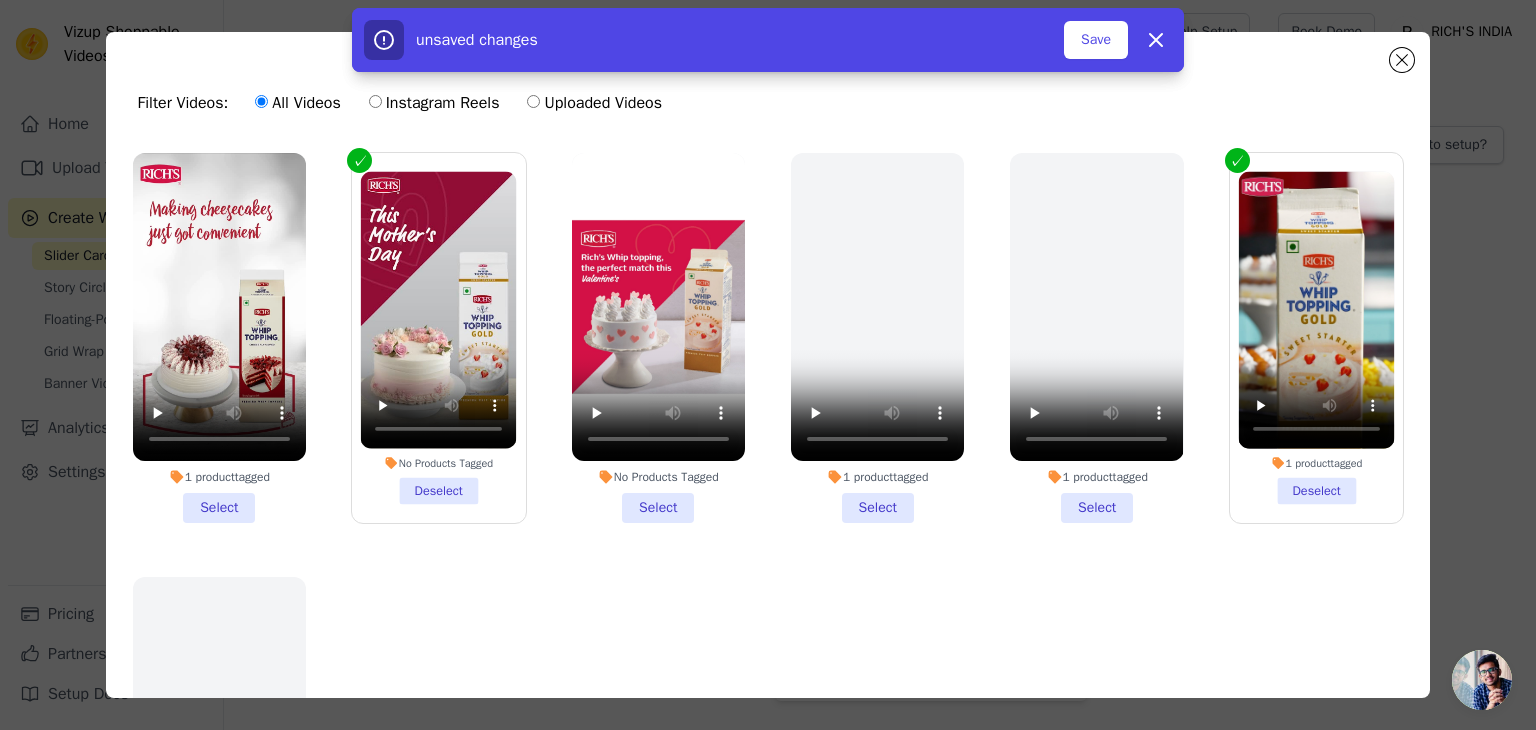 click on "No Products Tagged     Select" at bounding box center [658, 338] 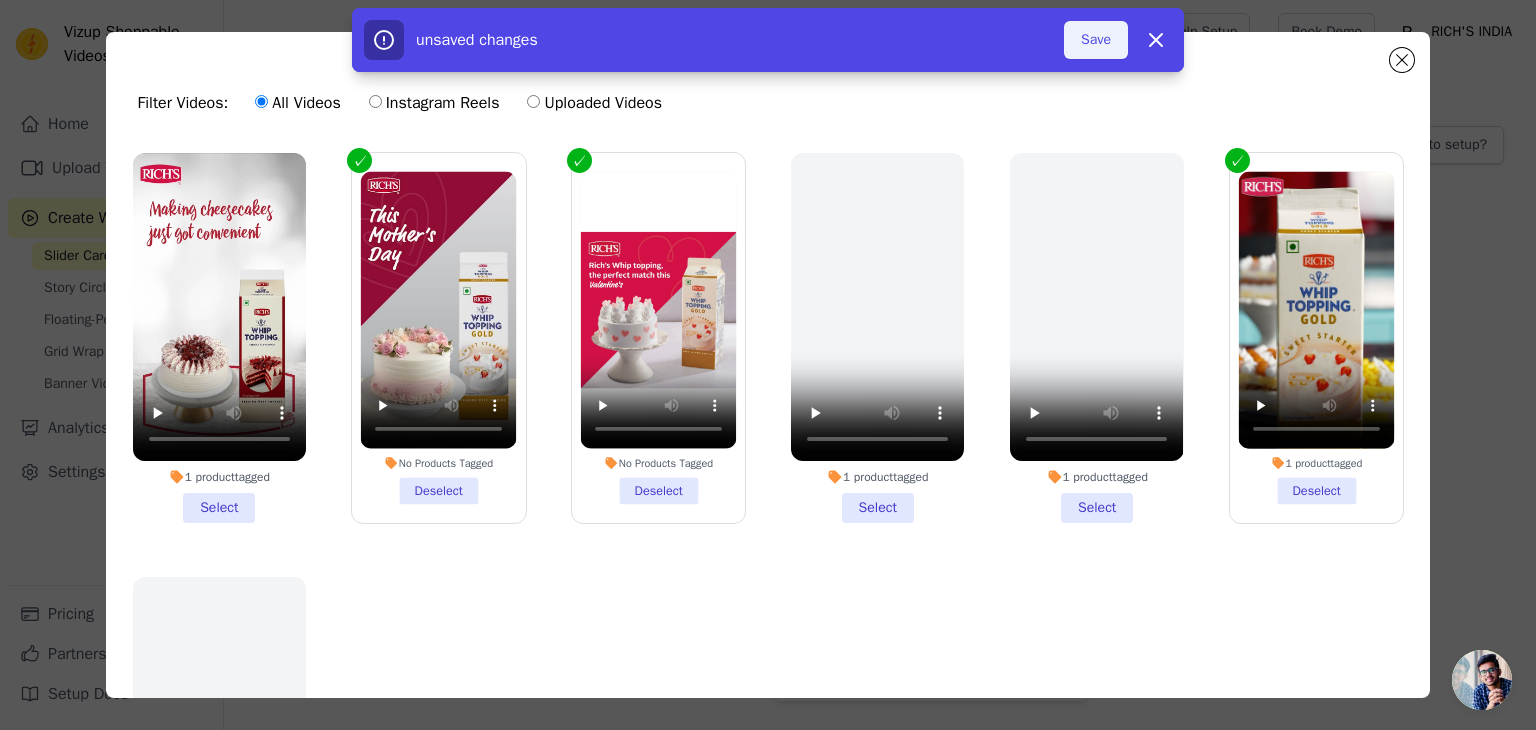 click on "Save" at bounding box center [1096, 40] 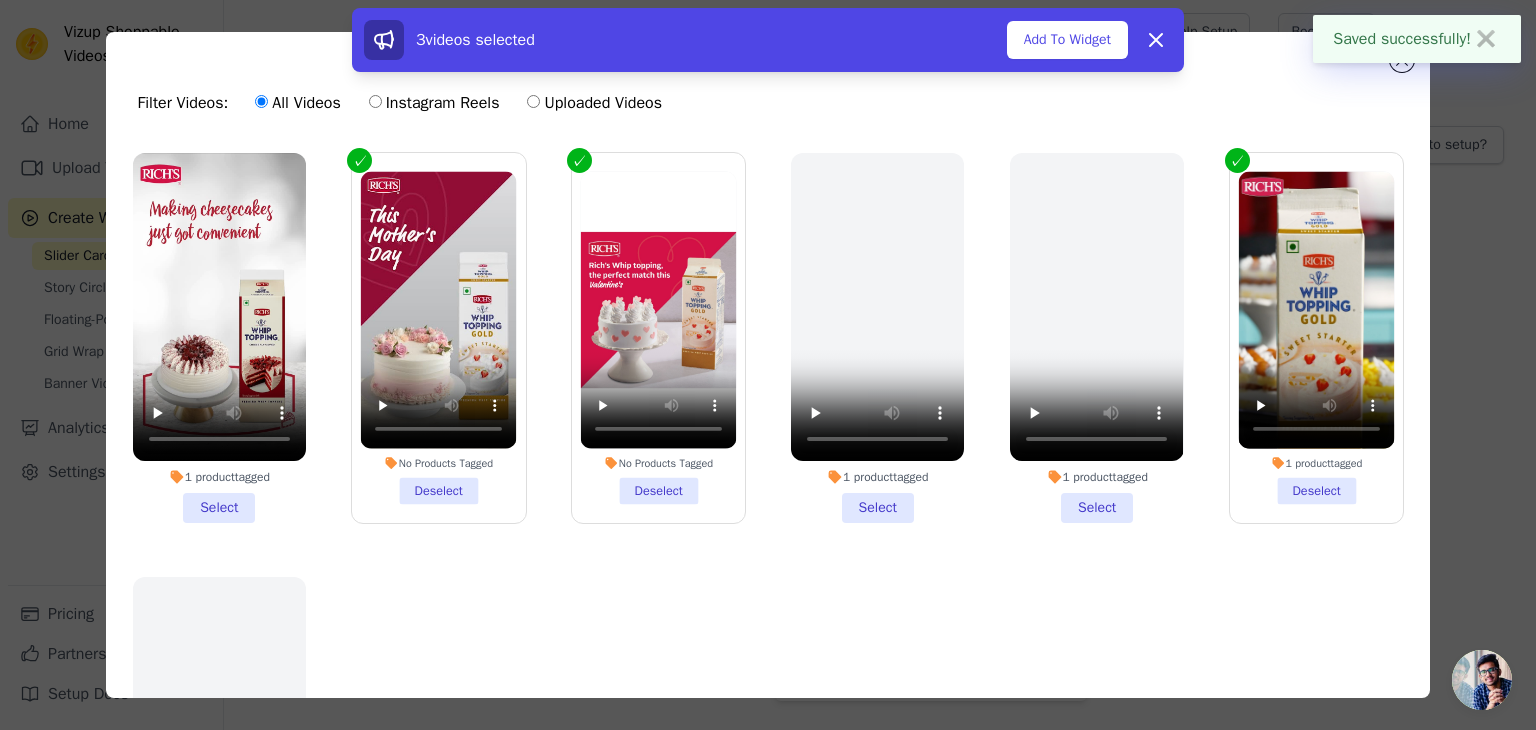 click on "Add To Widget" at bounding box center (1067, 40) 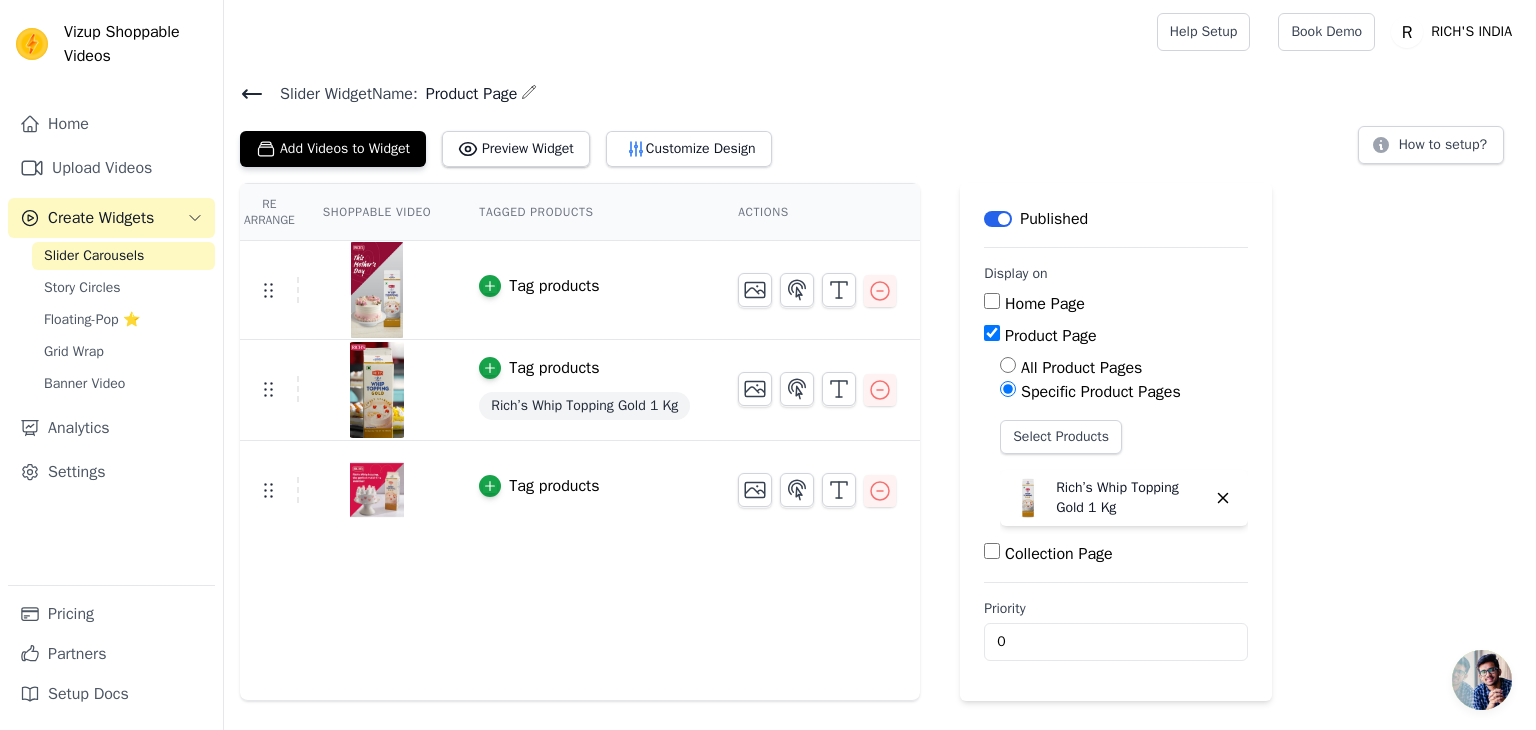 click on "Rich’s Whip Topping Gold 1 Kg" at bounding box center (584, 406) 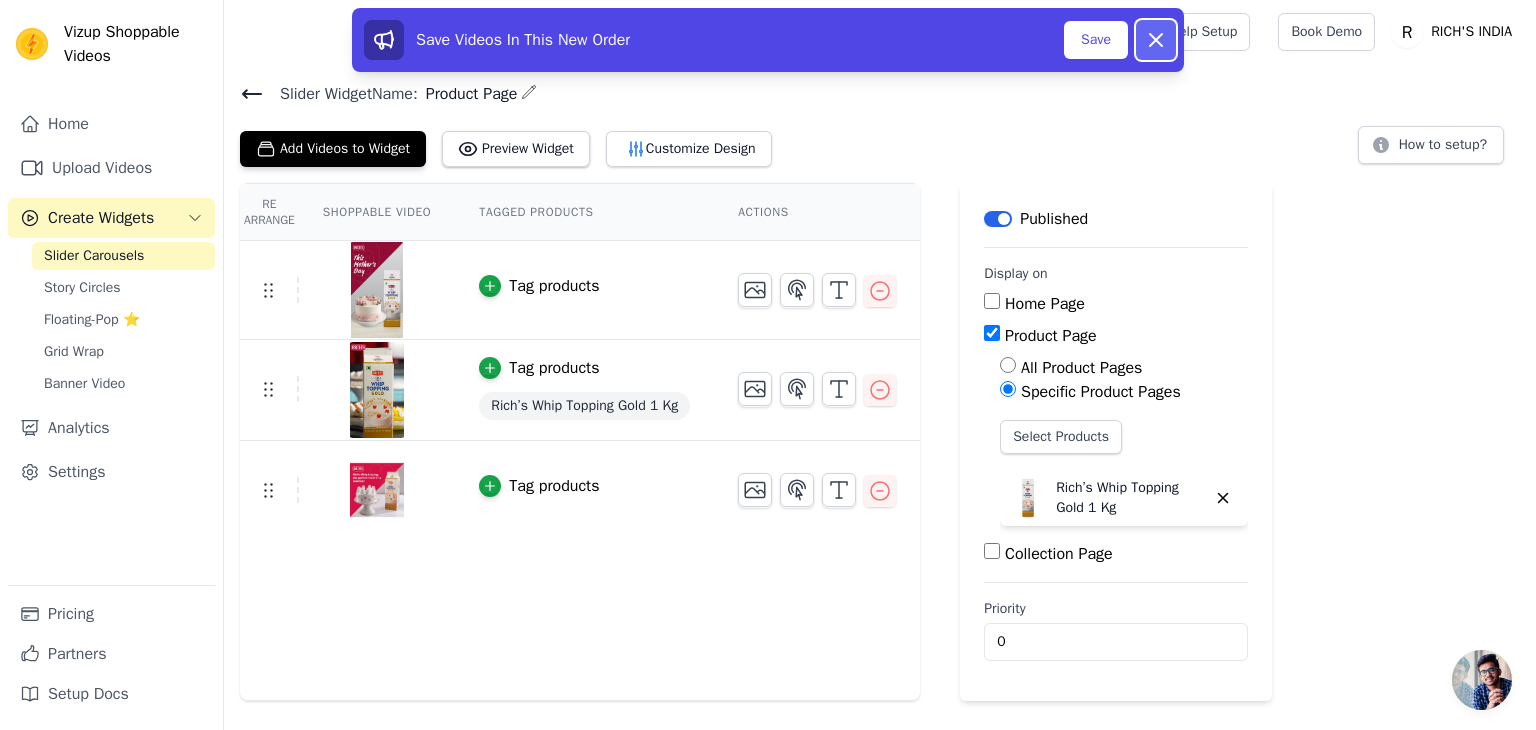 click 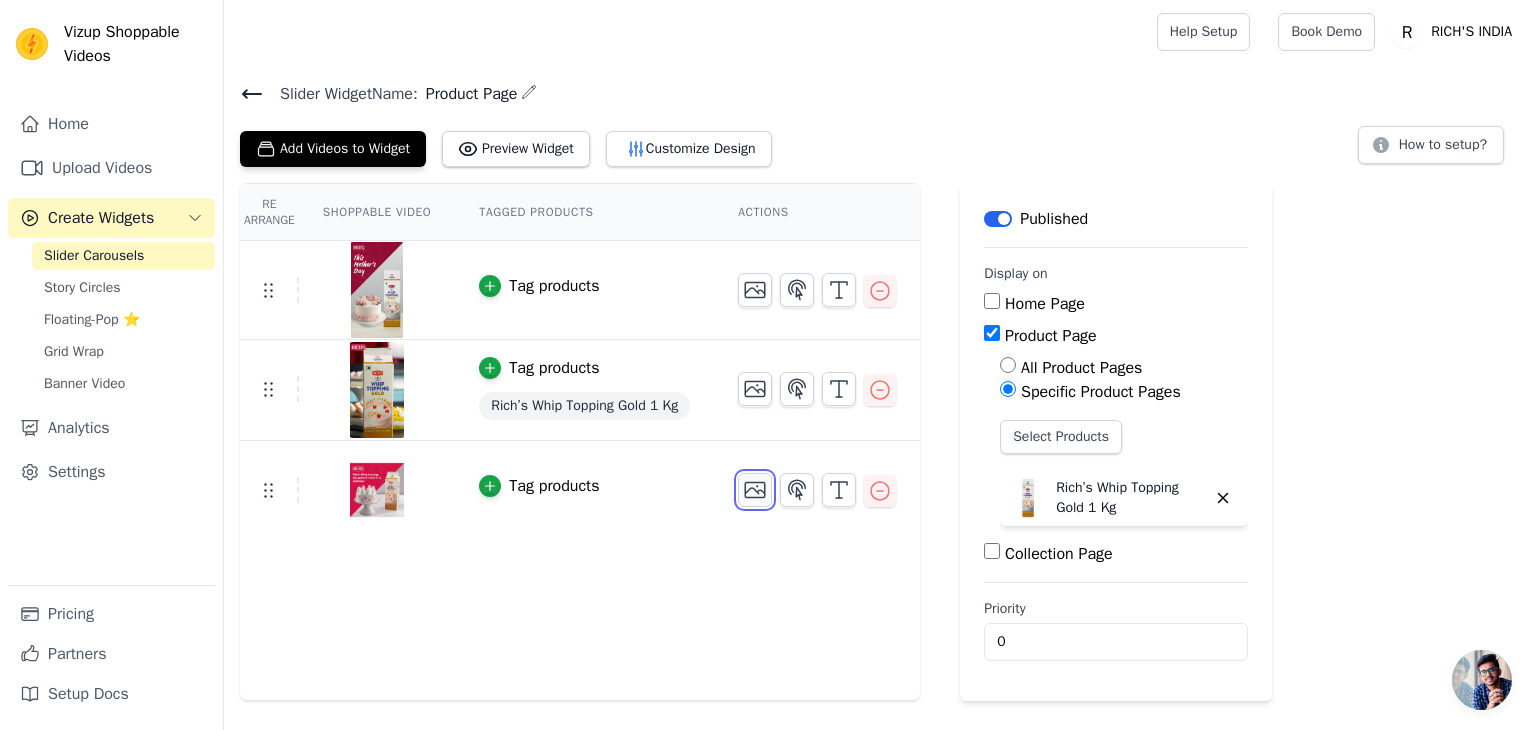 click 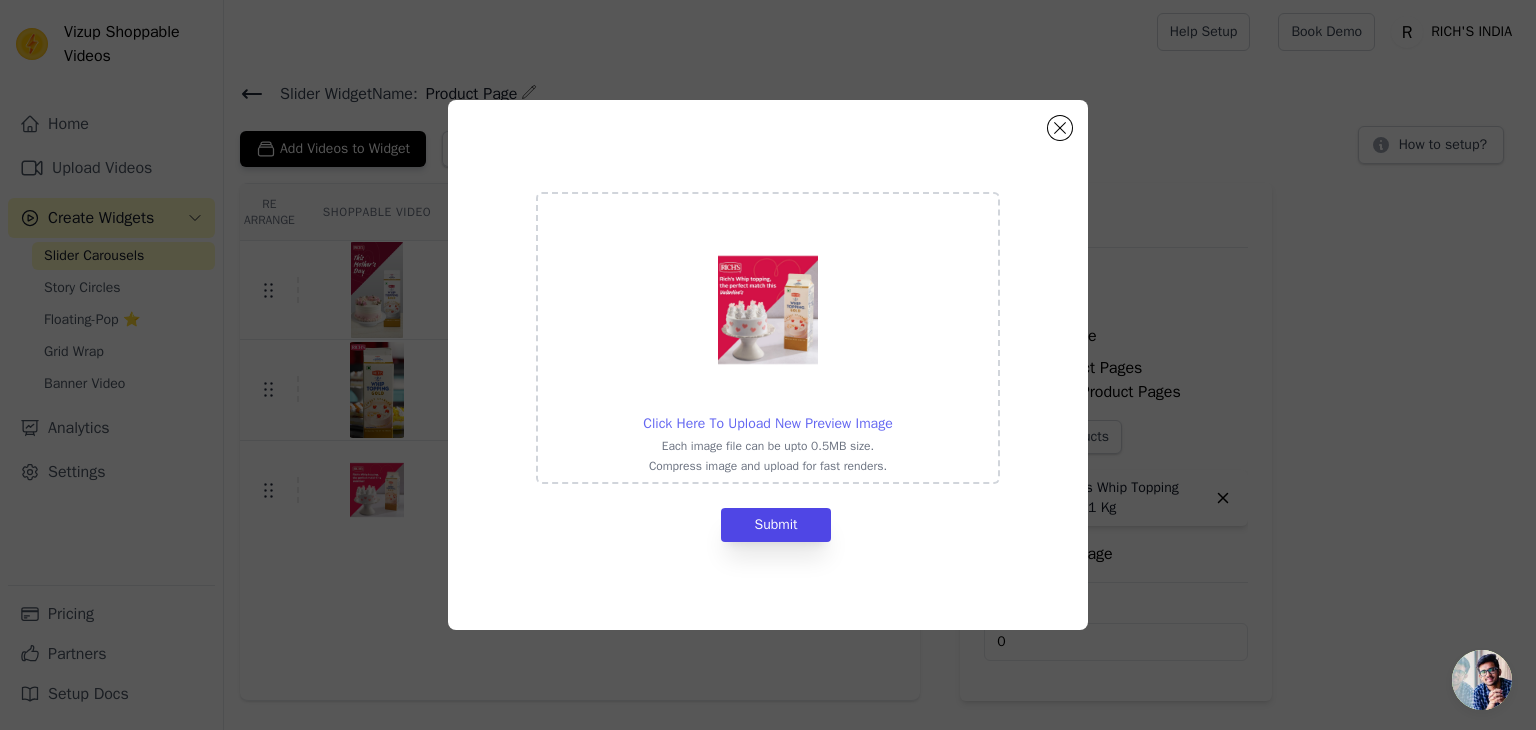 click on "Click Here To Upload New Preview Image" at bounding box center [767, 423] 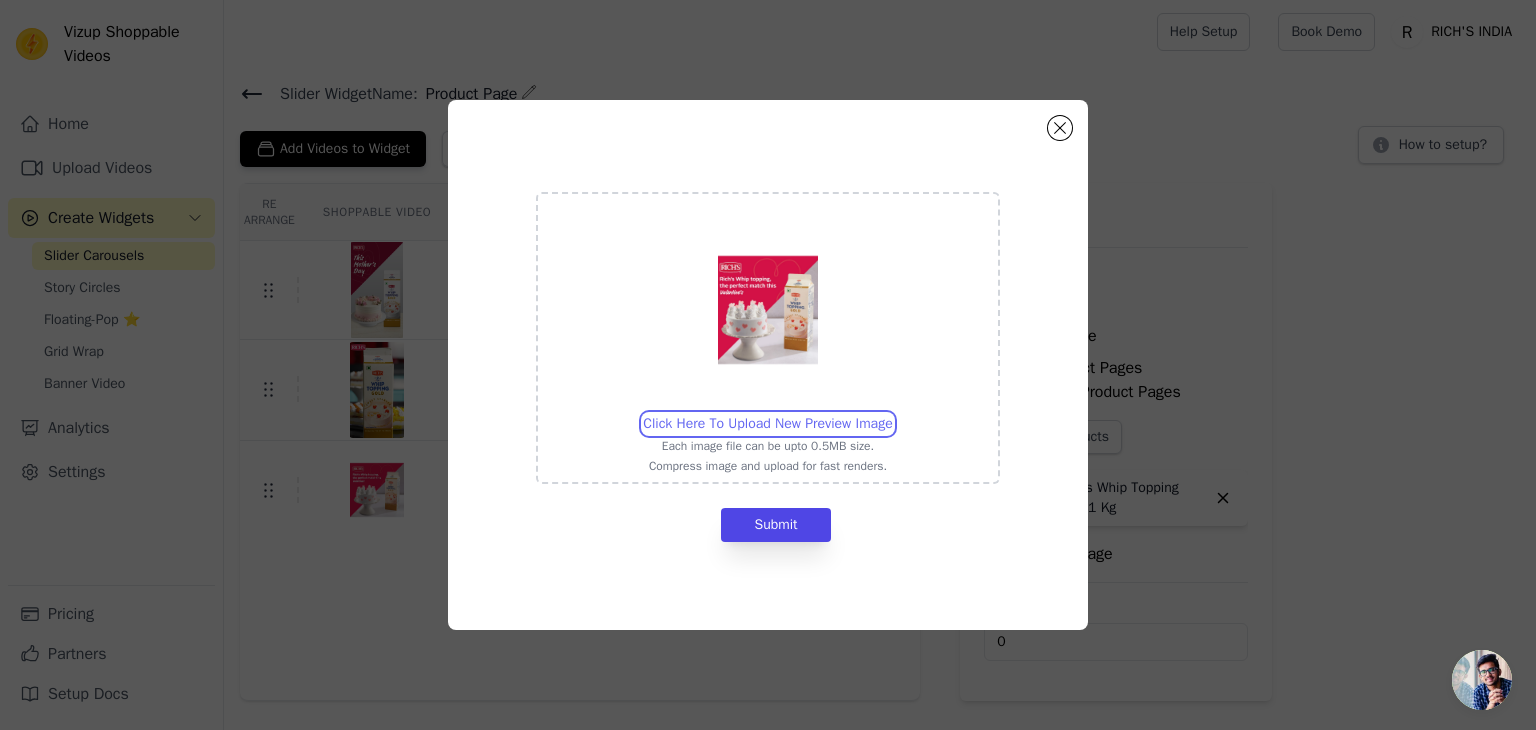 click on "Click Here To Upload New Preview Image     Each image file can be upto 0.5MB size.   Compress image and upload for fast renders." at bounding box center [892, 413] 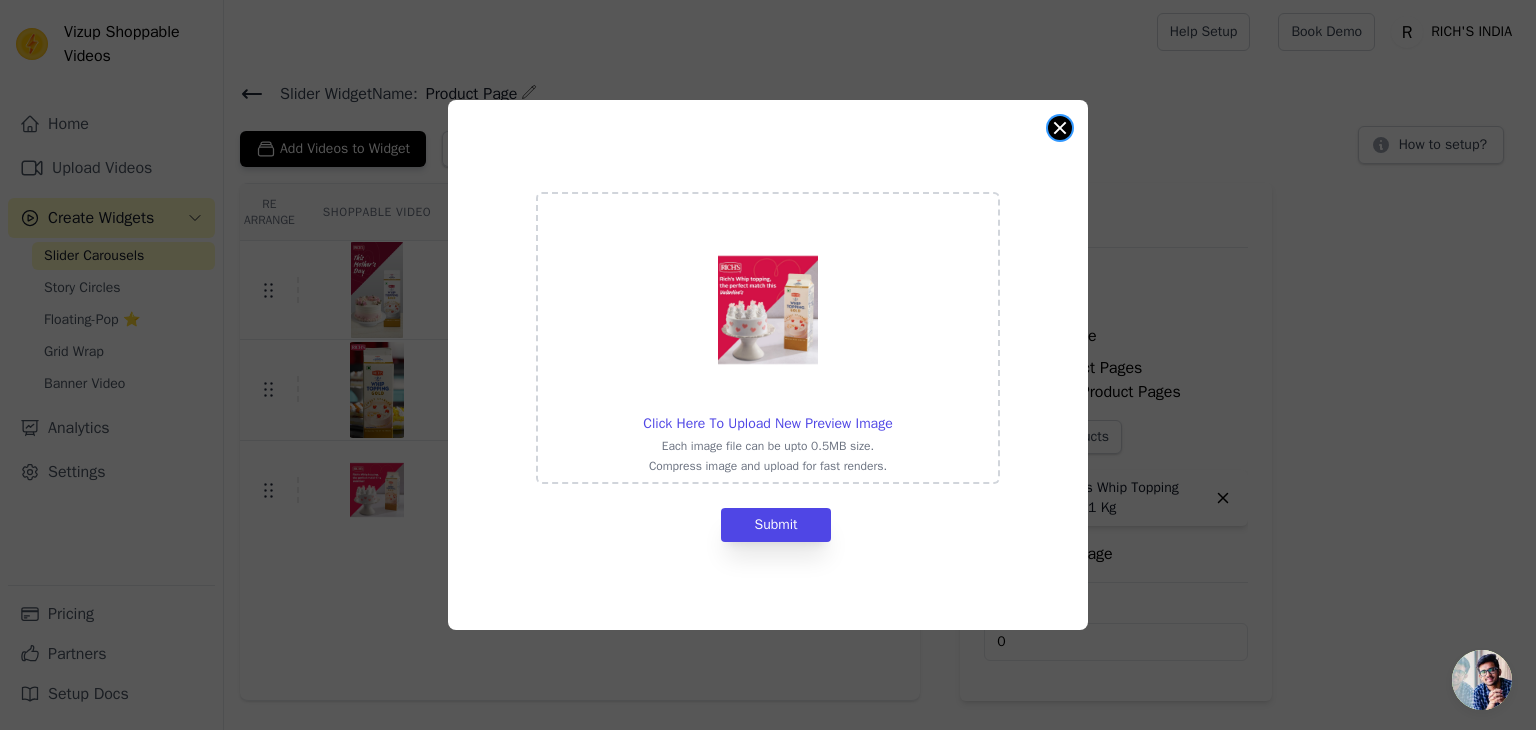 click at bounding box center [1060, 128] 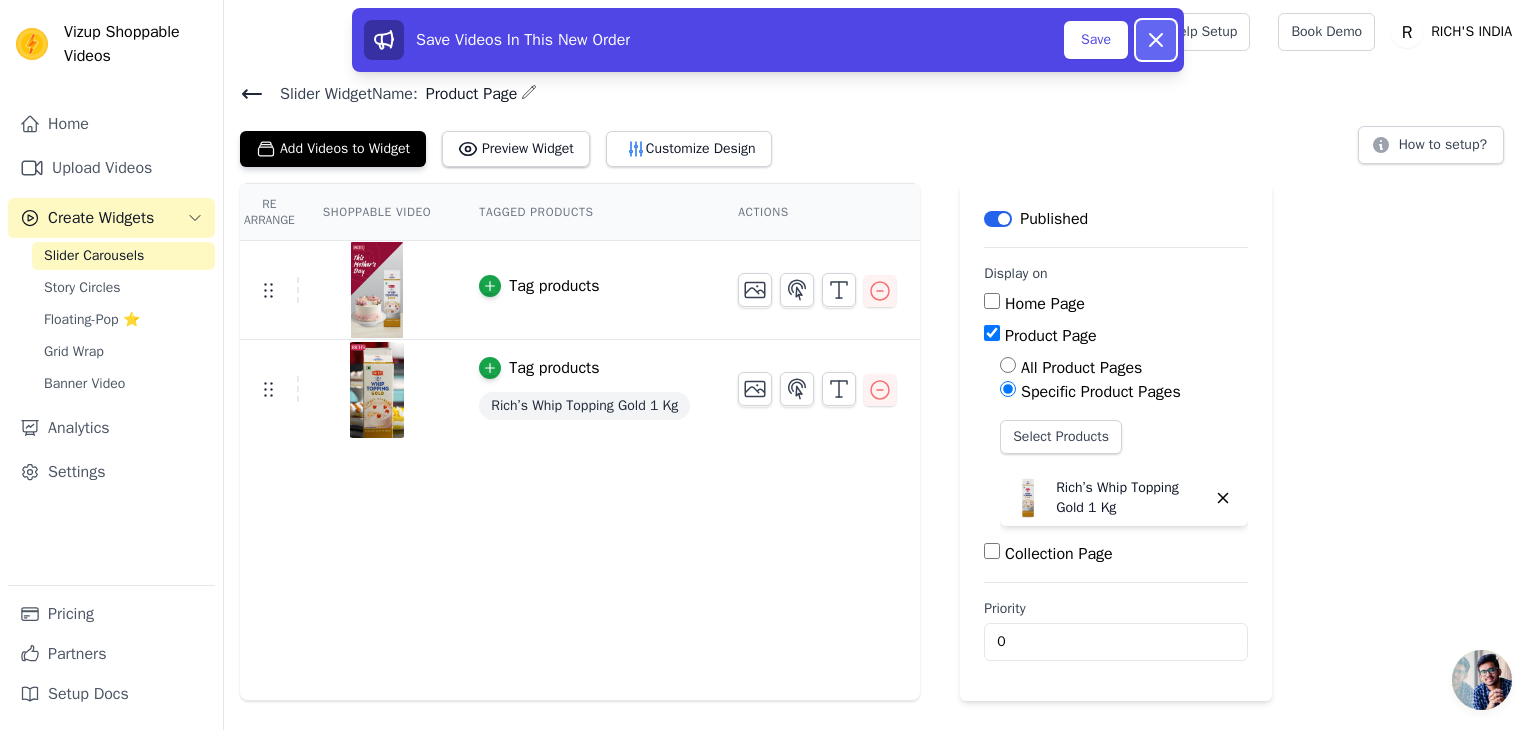 click 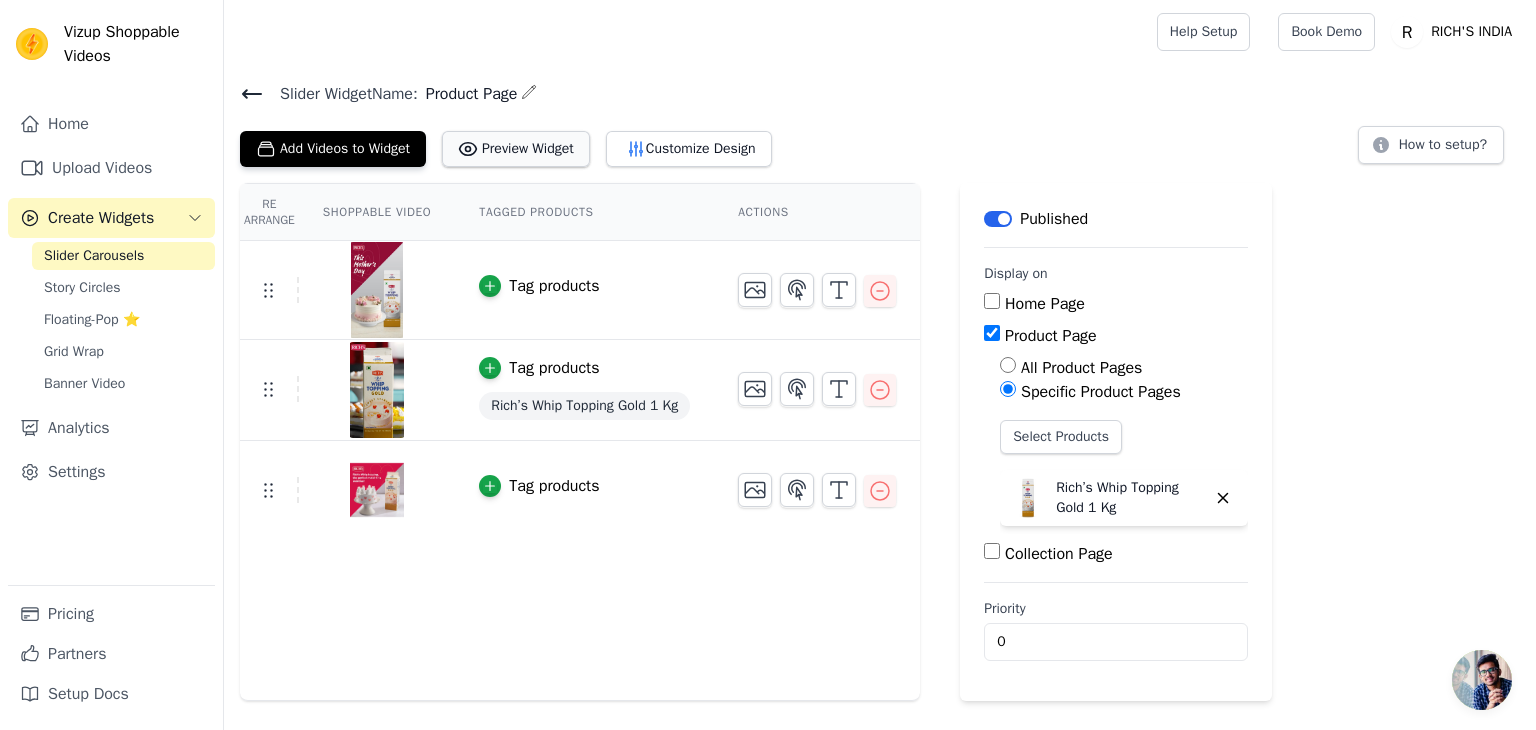 click on "Preview Widget" at bounding box center (516, 149) 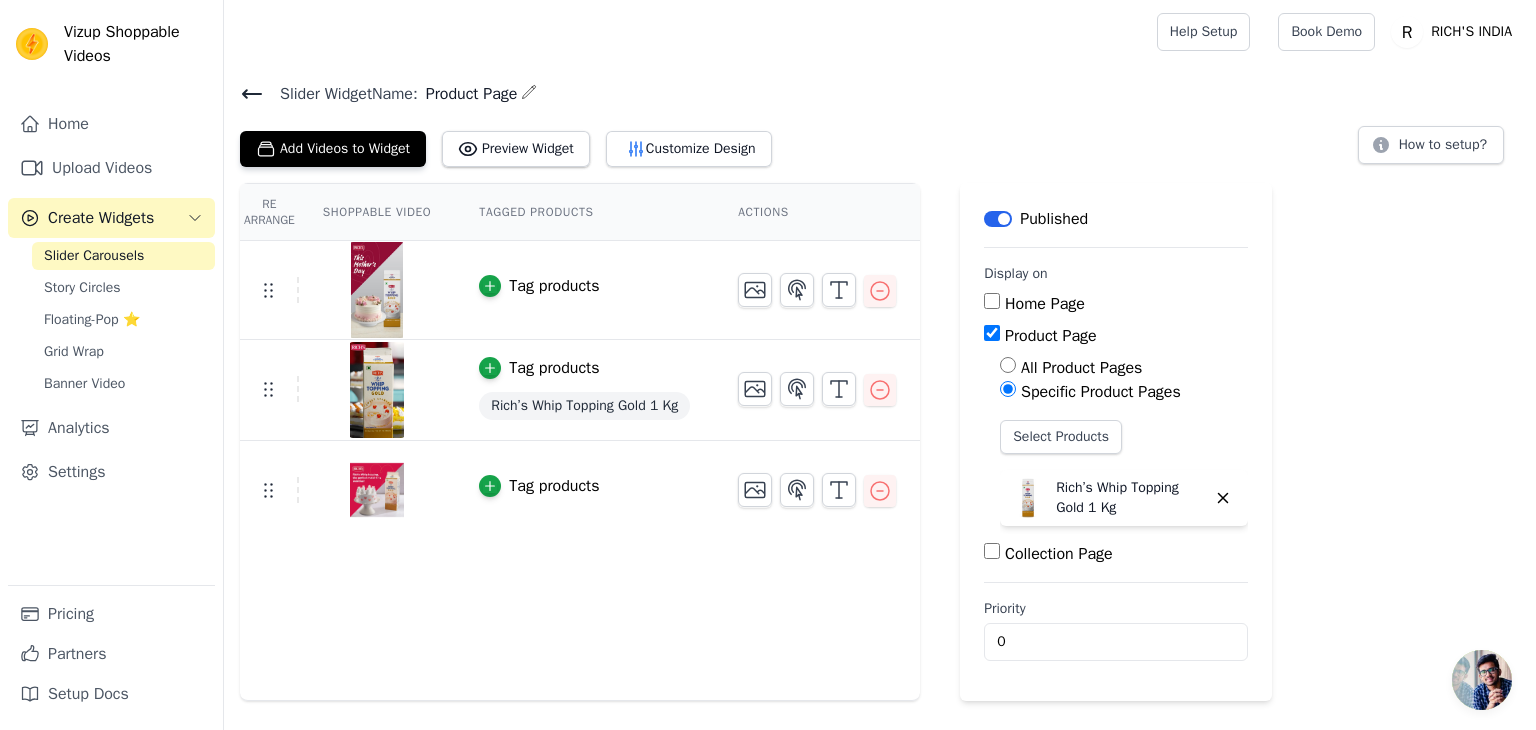 click on "Tag products" at bounding box center [554, 286] 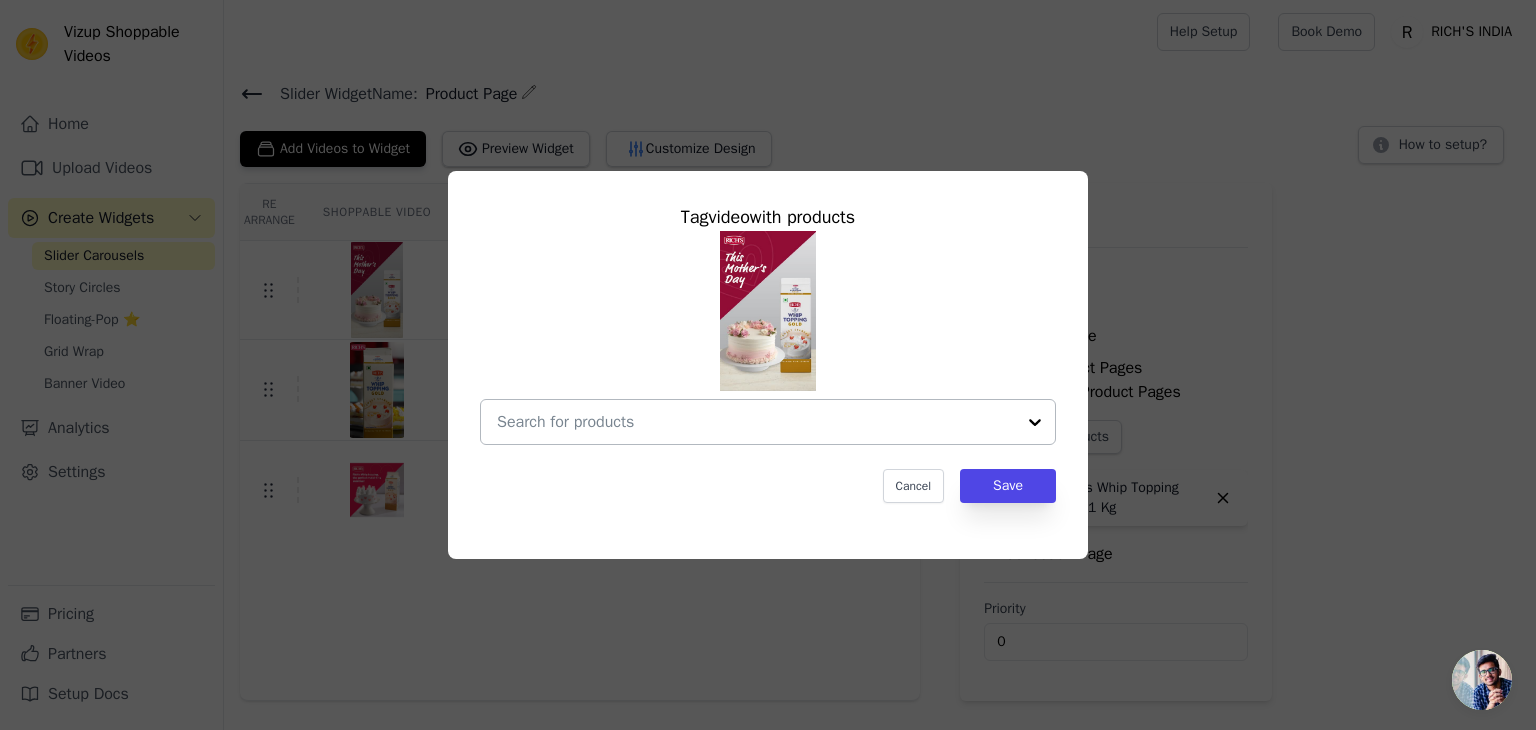 click at bounding box center (756, 422) 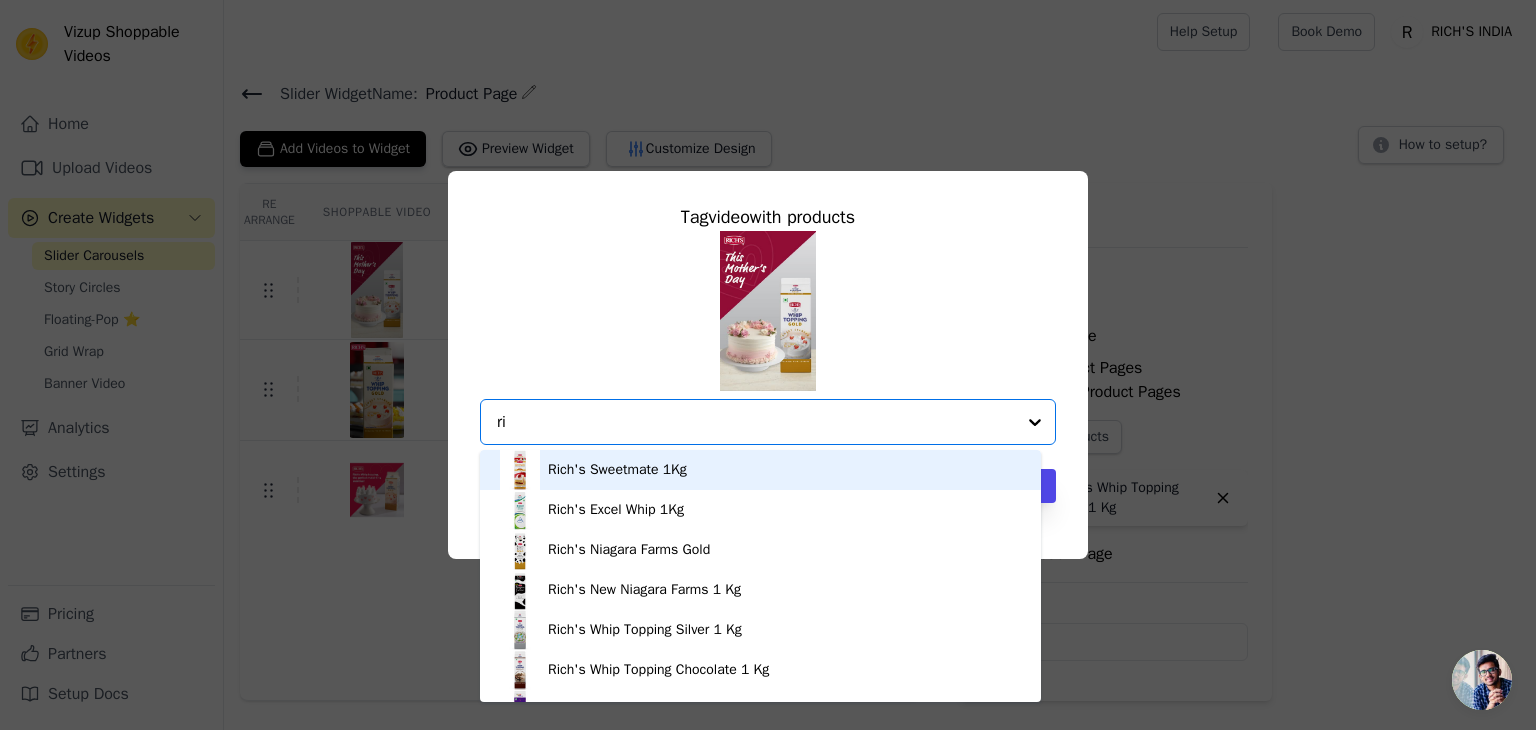 type on "r" 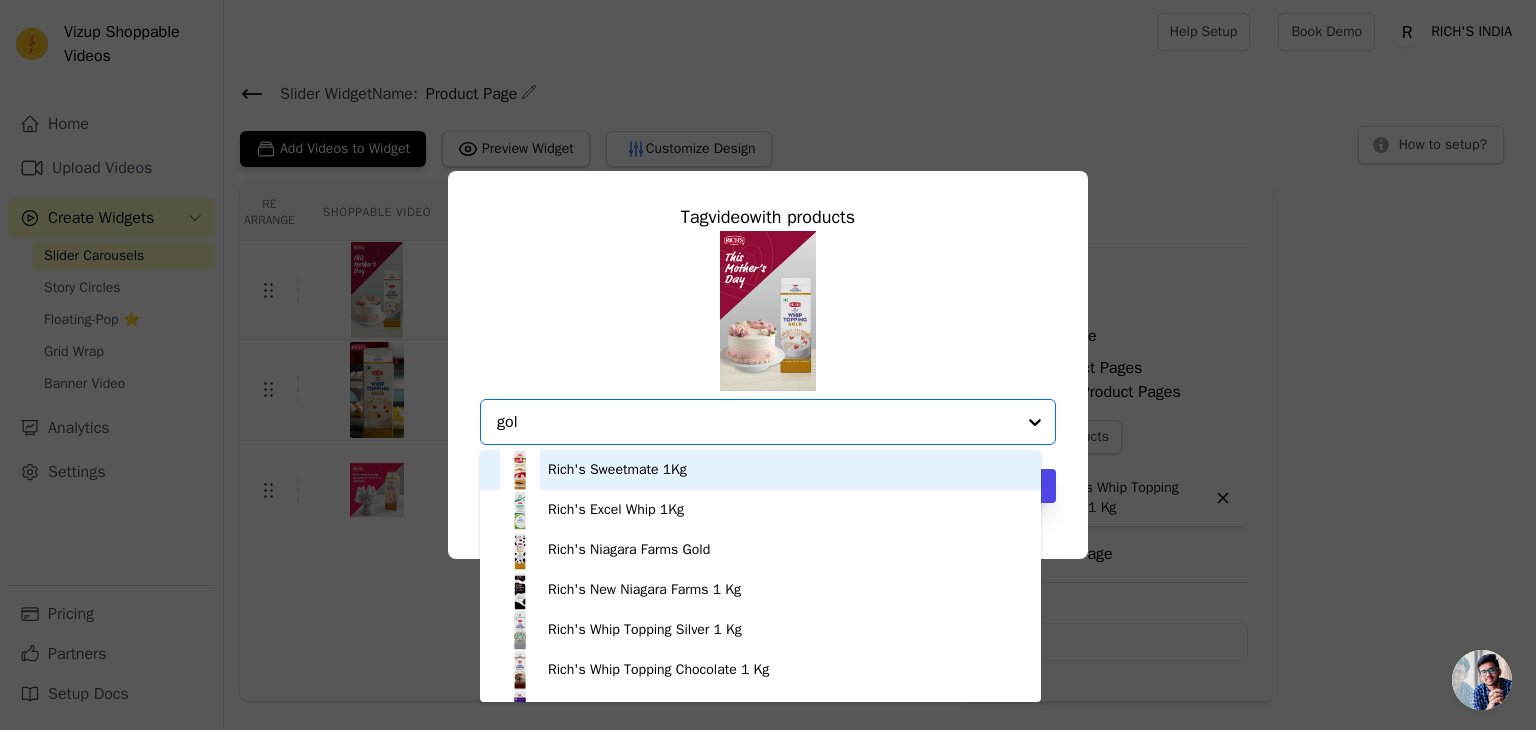 type on "gold" 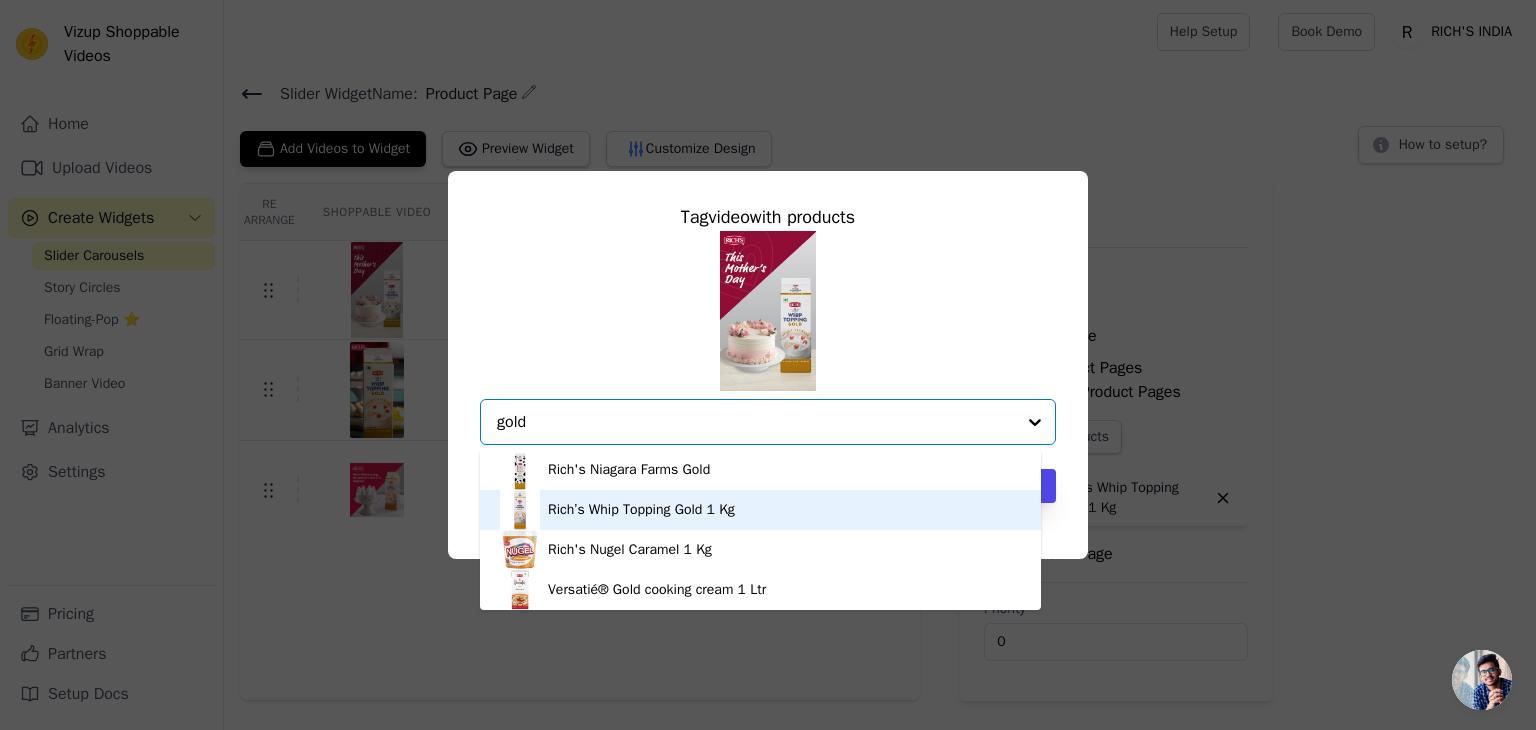 click on "Rich’s Whip Topping Gold 1 Kg" at bounding box center (641, 510) 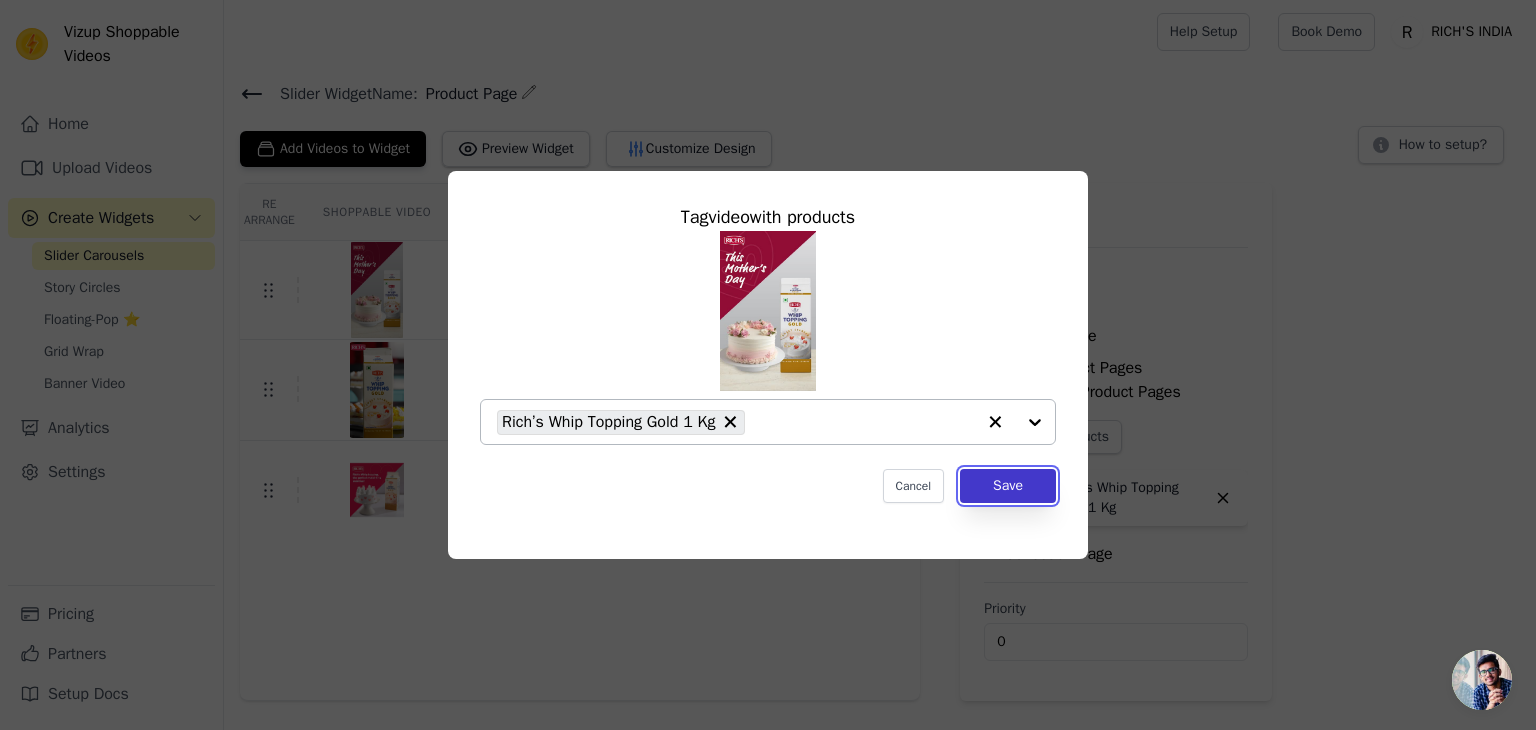 click on "Save" at bounding box center (1008, 486) 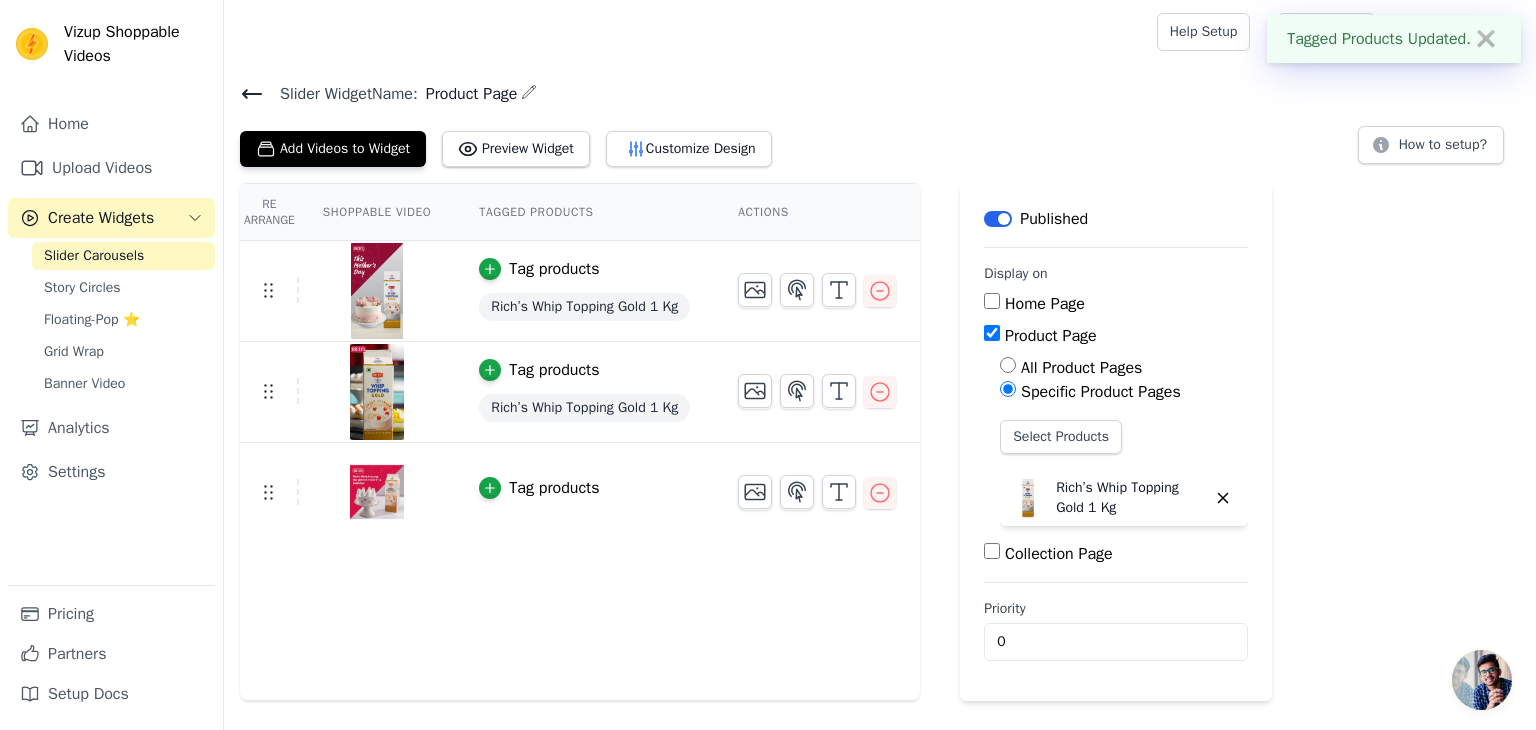 click on "Tag products" at bounding box center (554, 488) 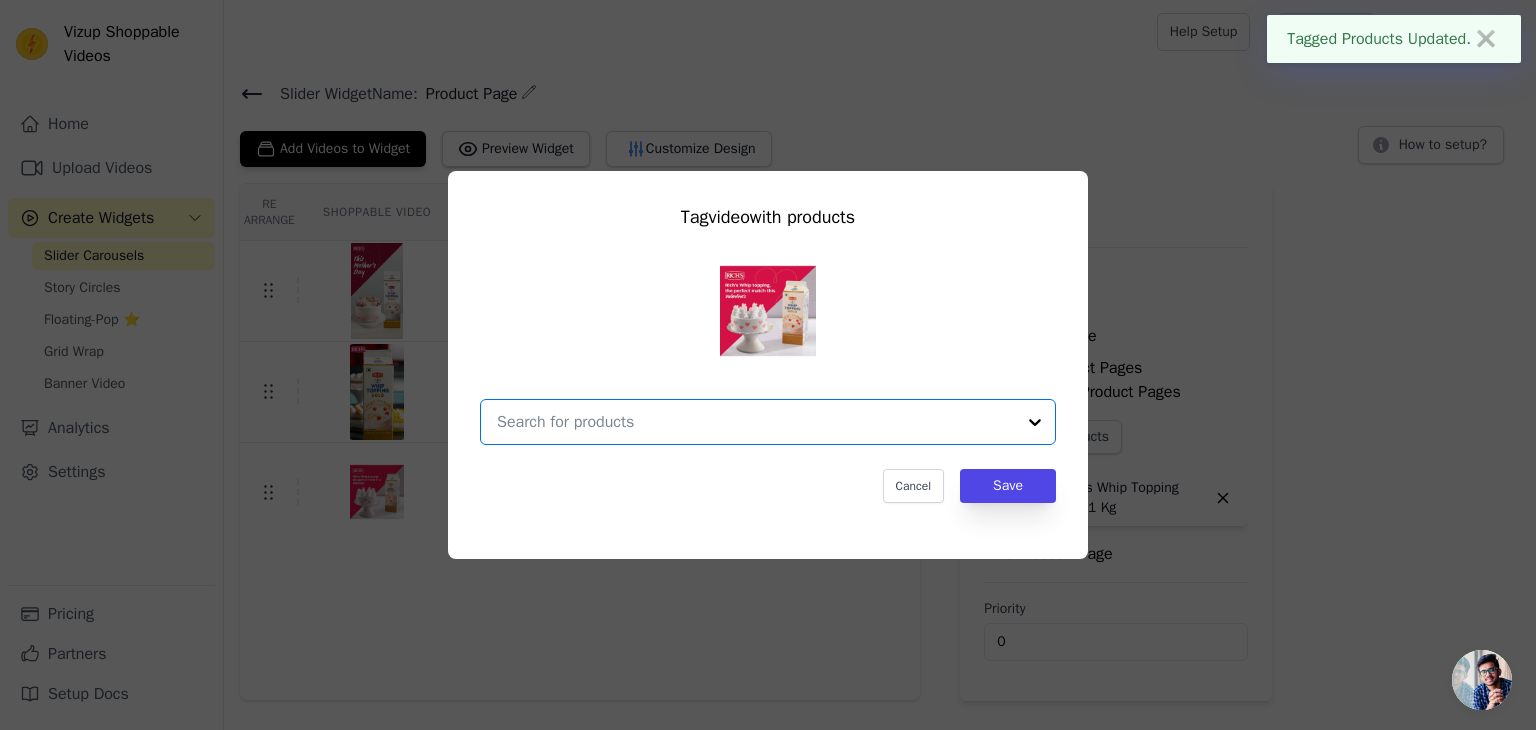 click at bounding box center (756, 422) 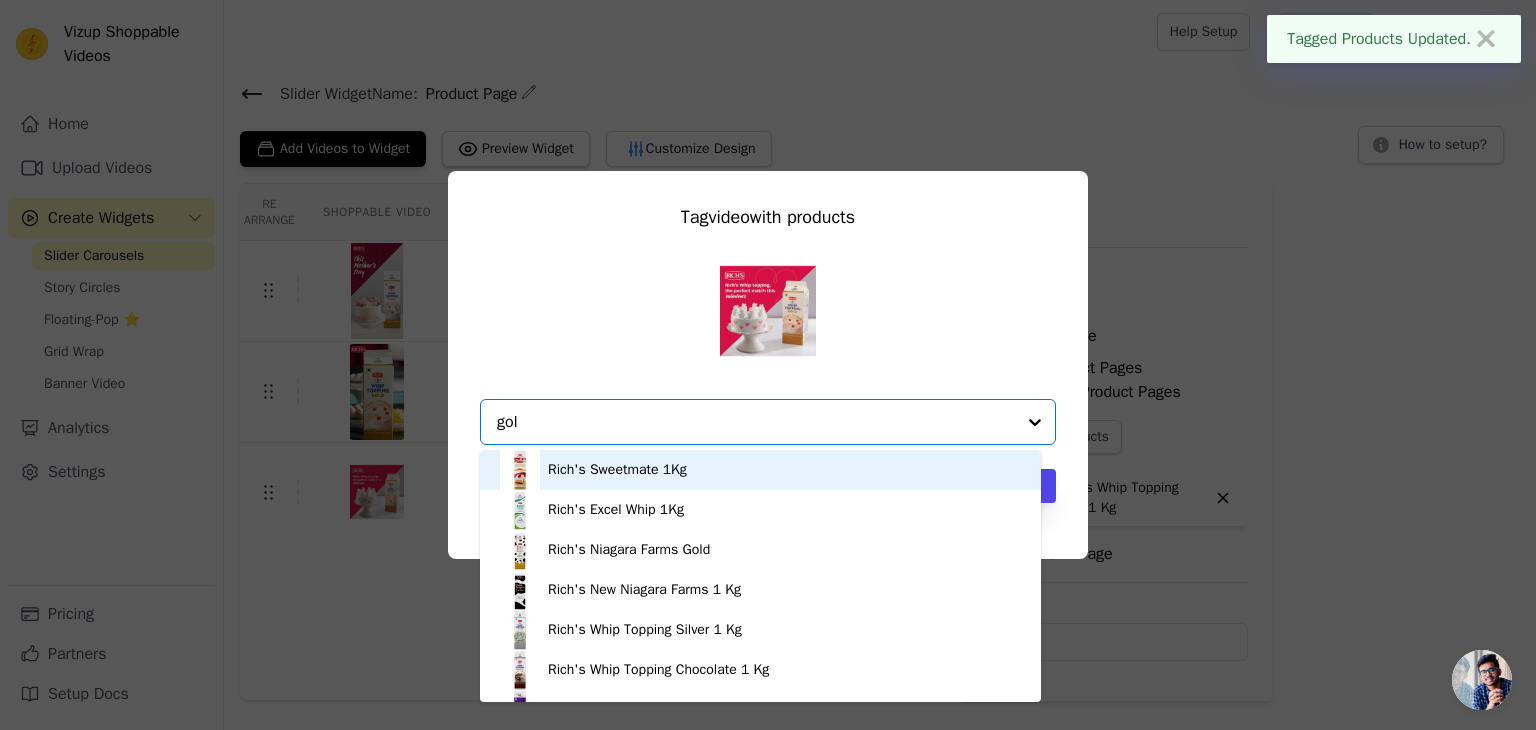 type on "gold" 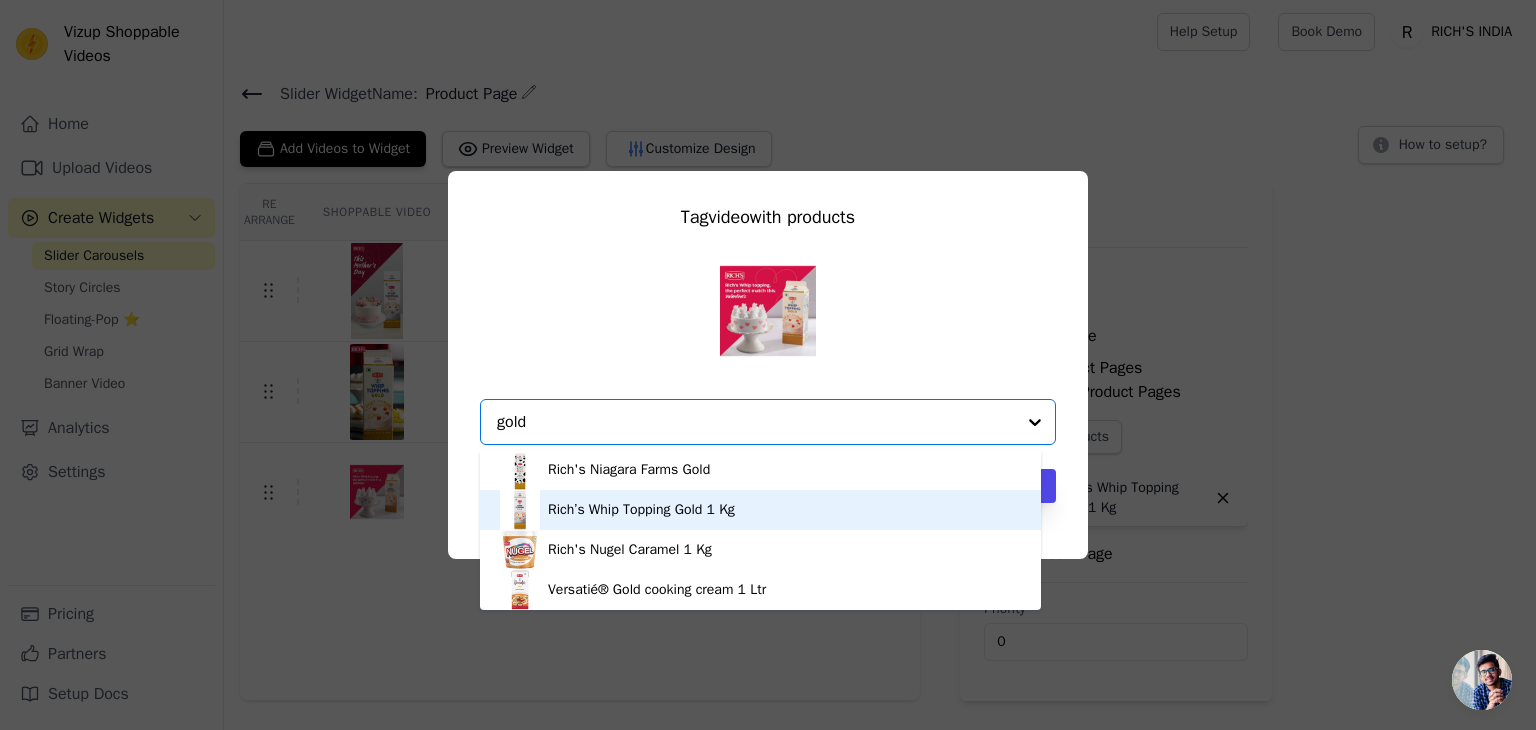 click on "Rich’s Whip Topping Gold 1 Kg" at bounding box center (641, 510) 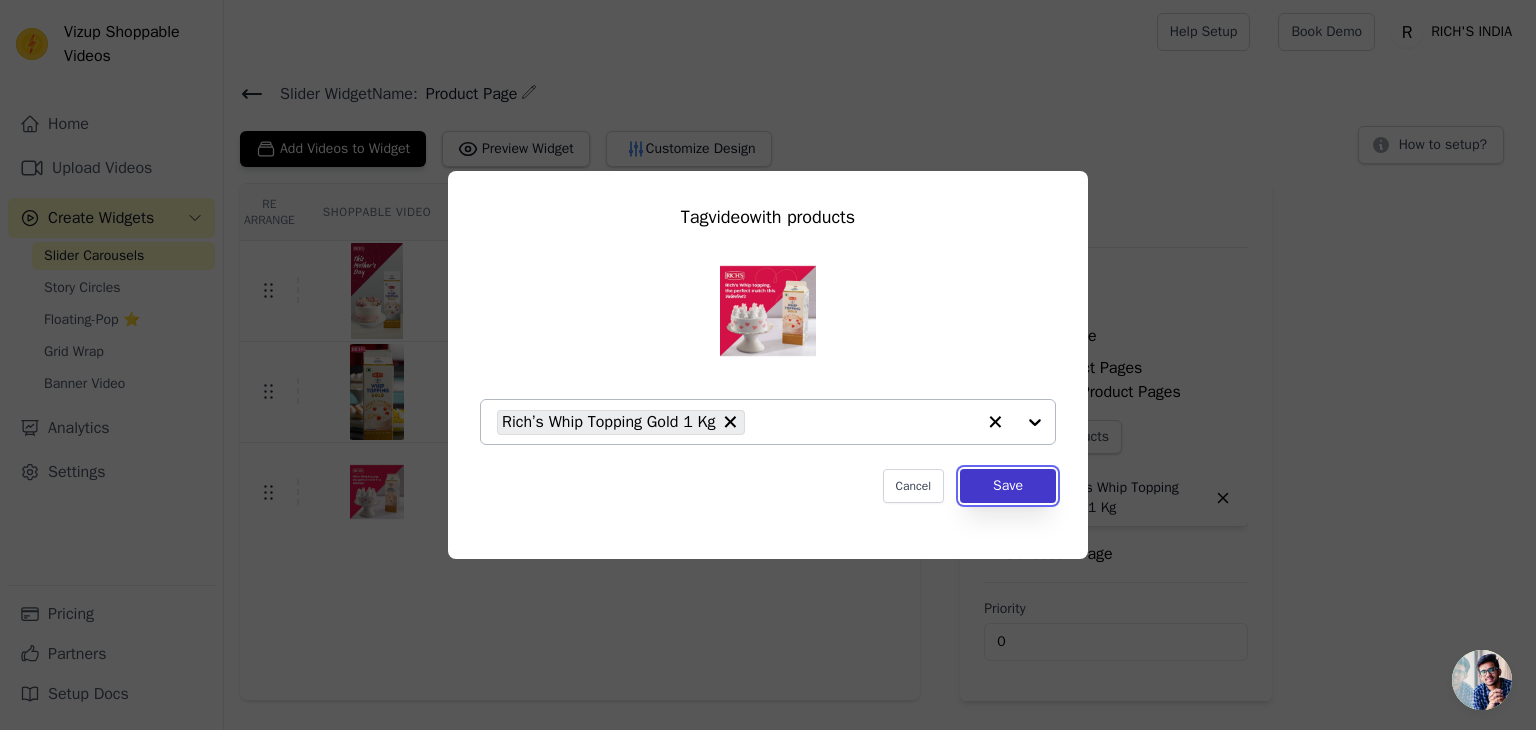 click on "Save" at bounding box center [1008, 486] 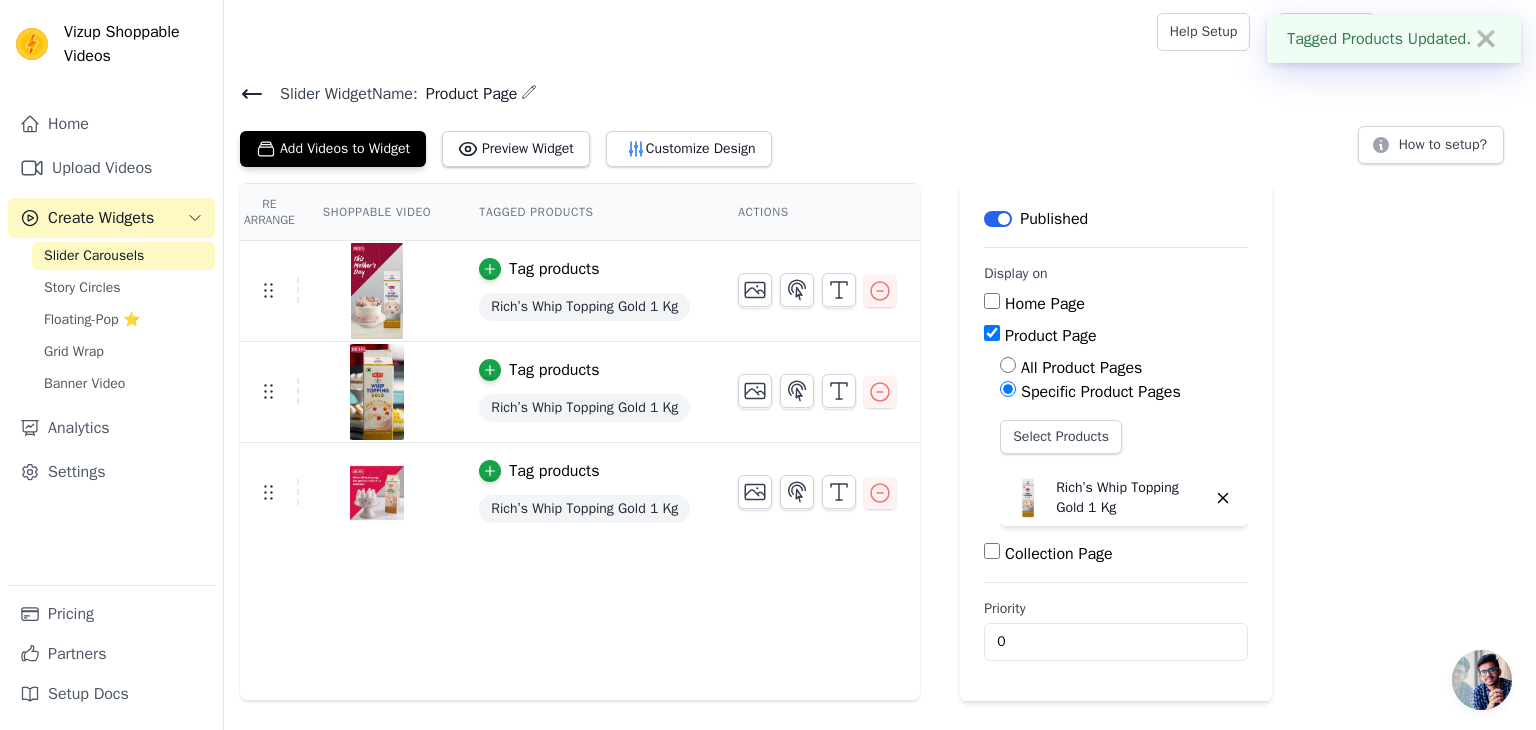 click on "Slider Widget  Name:   Product Page" at bounding box center (880, 93) 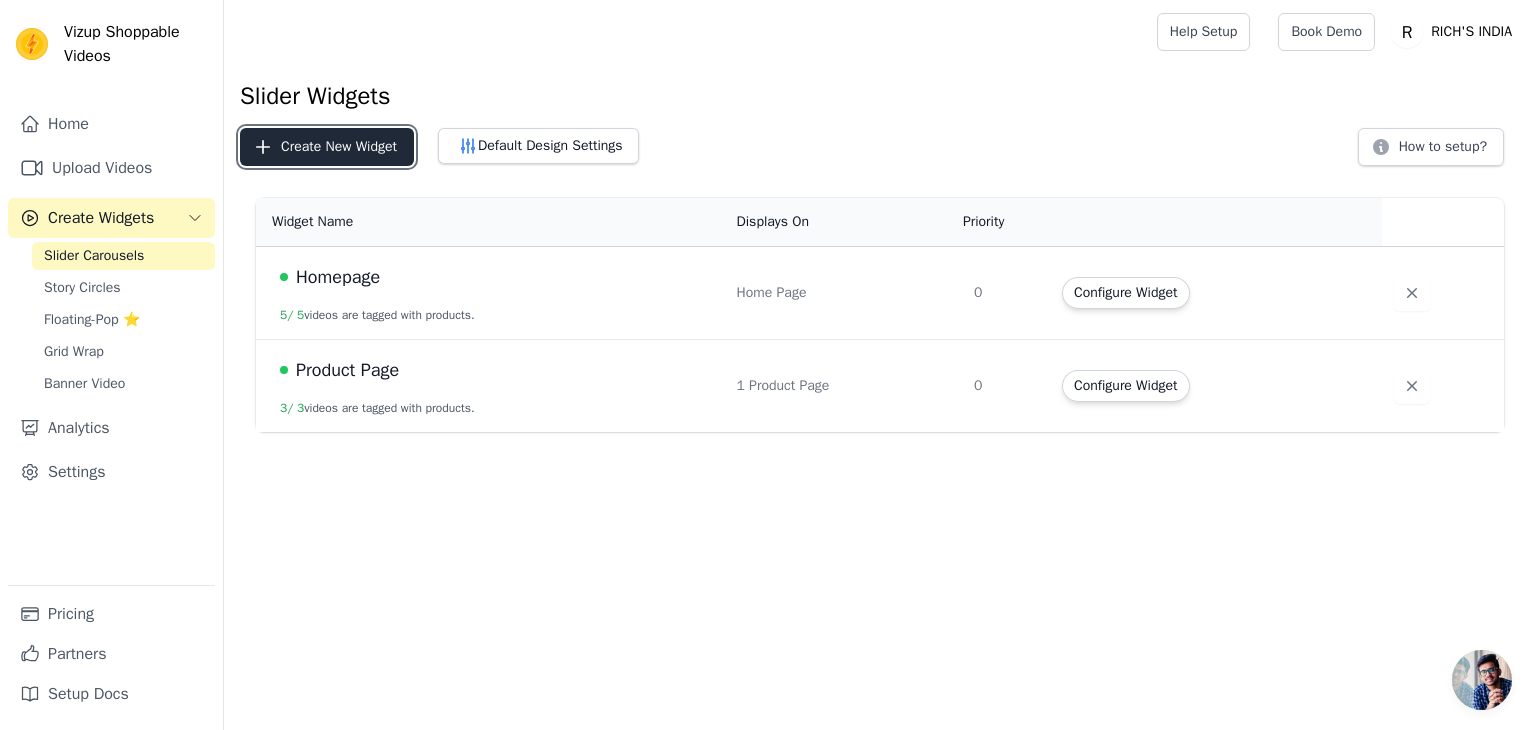 click on "Create New Widget" at bounding box center [327, 147] 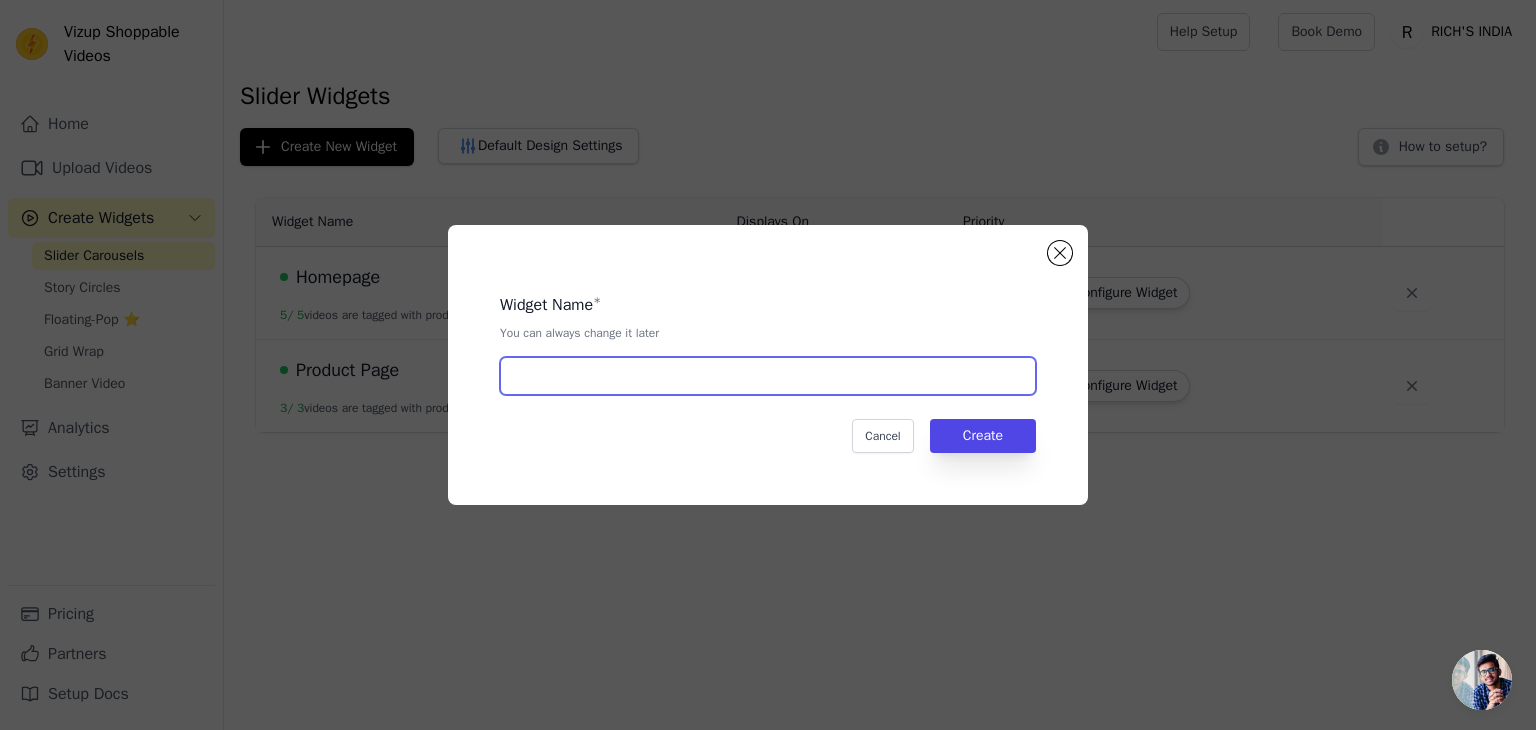 click at bounding box center [768, 376] 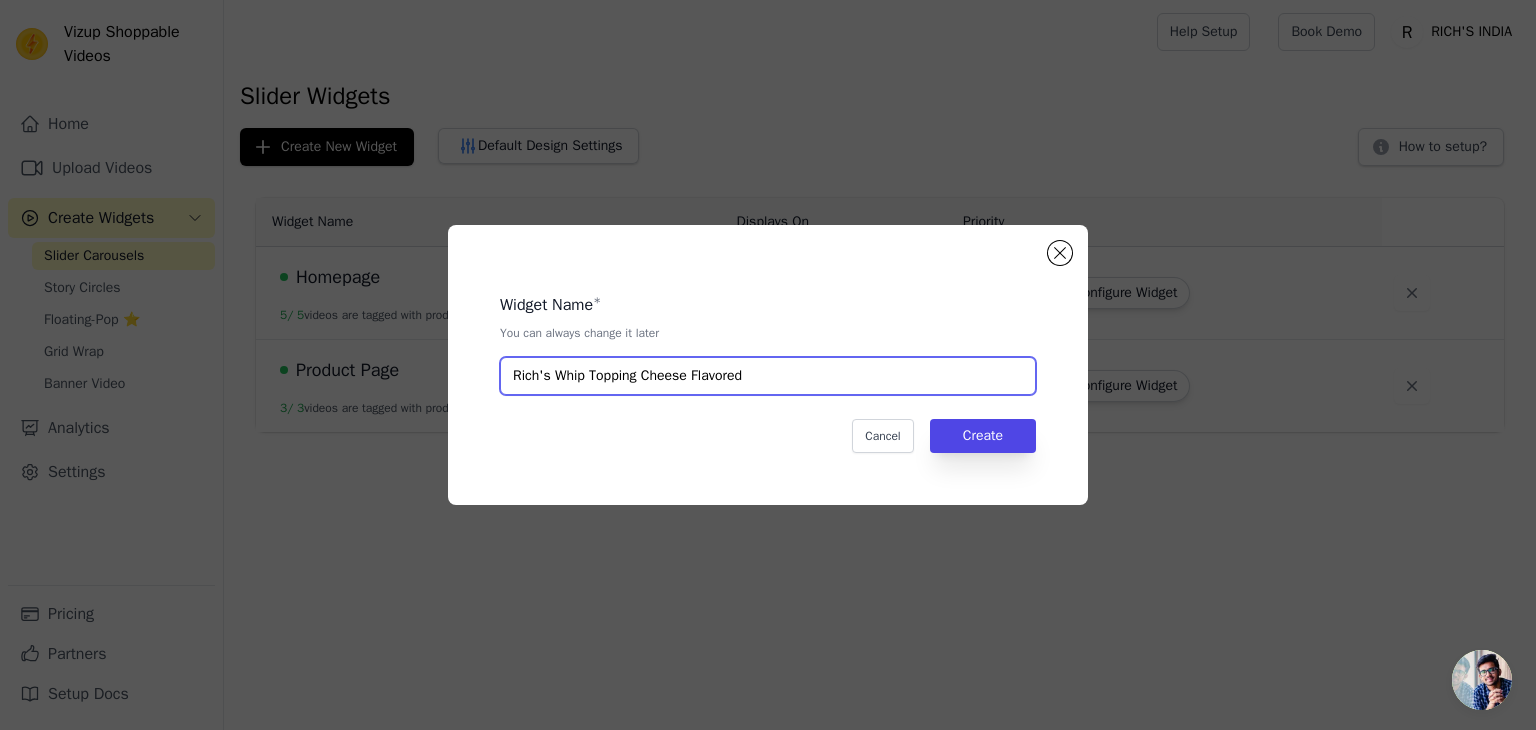 type on "Rich's Whip Topping Cheese Flavored" 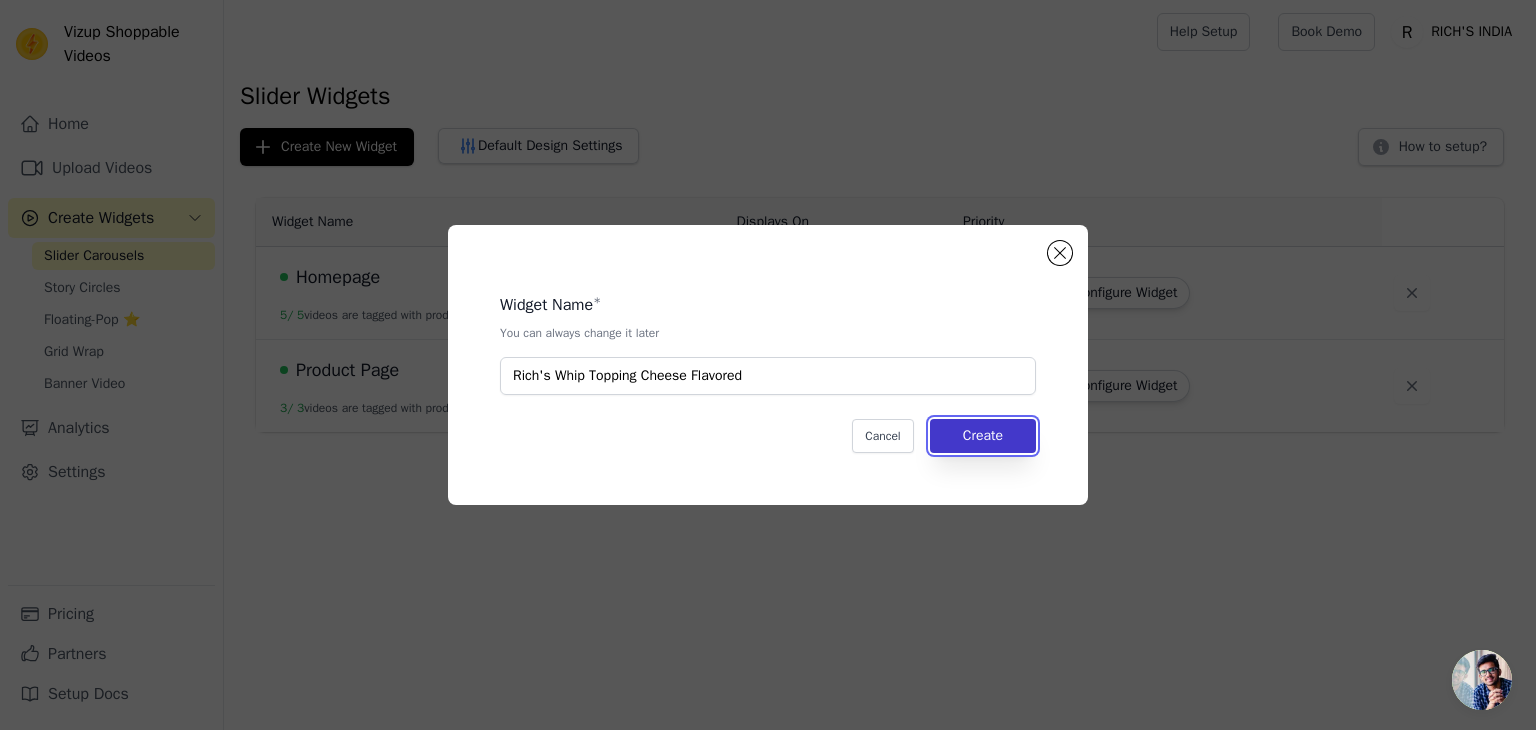 click on "Create" at bounding box center [983, 436] 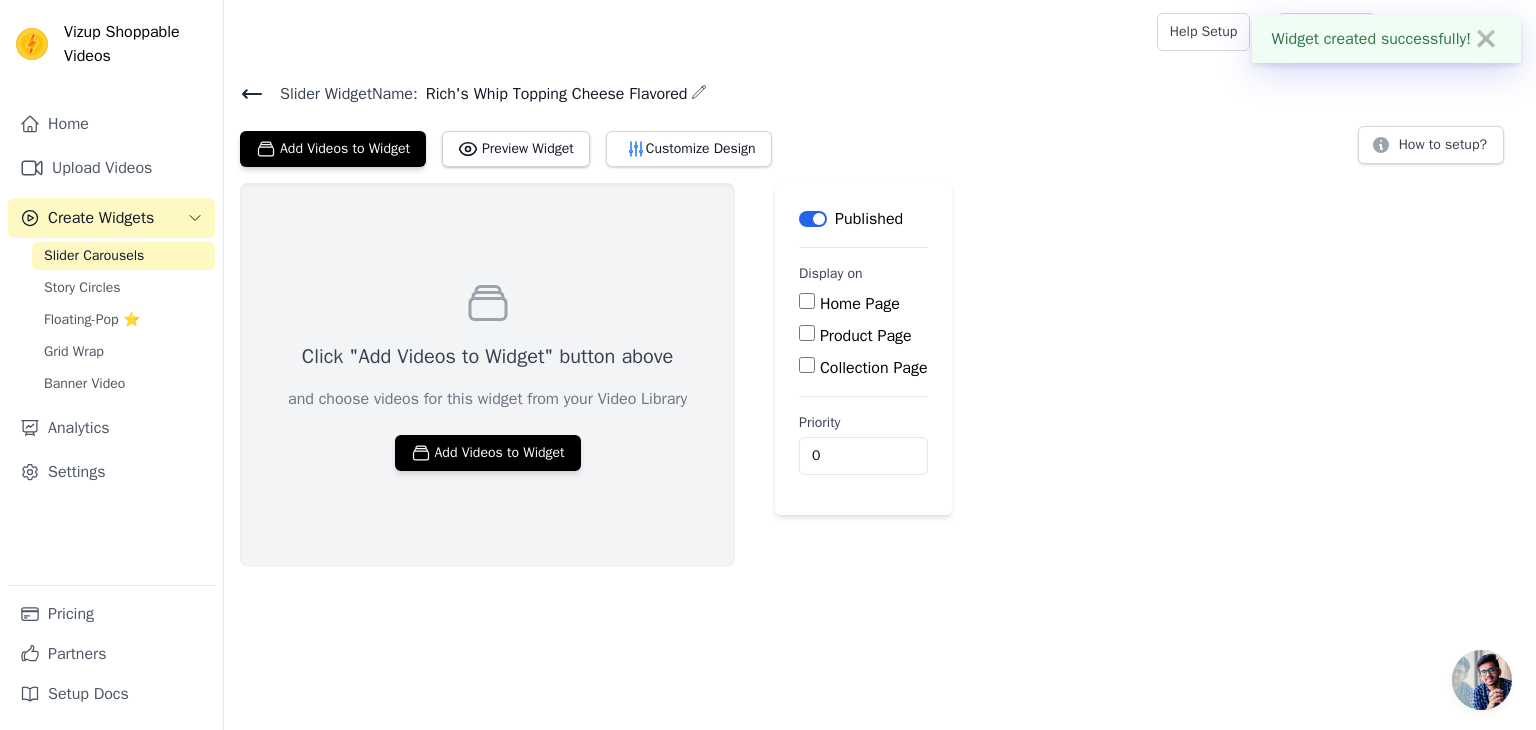 click on "Product Page" at bounding box center [866, 336] 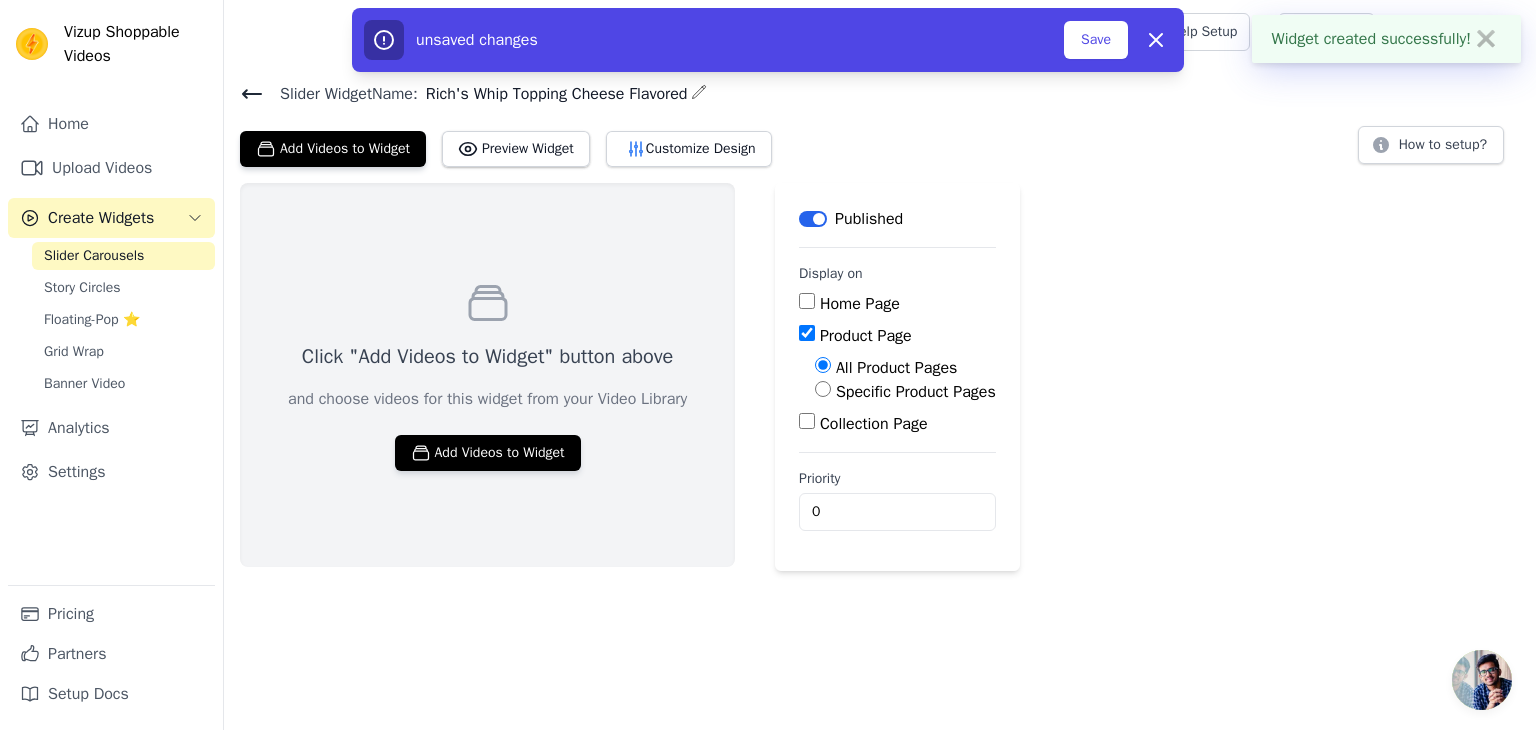 click on "Specific Product Pages" at bounding box center [916, 392] 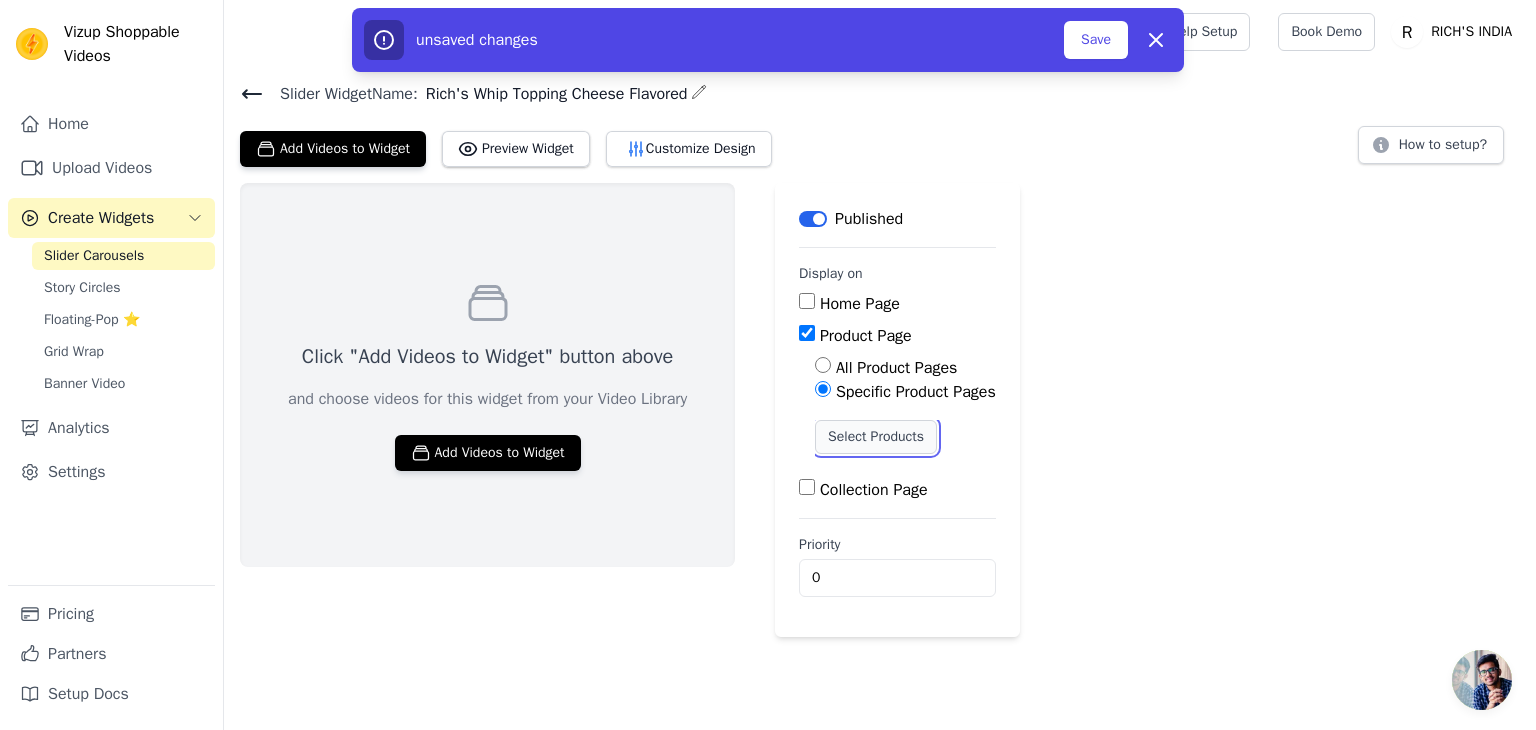 click on "Select Products" at bounding box center [876, 437] 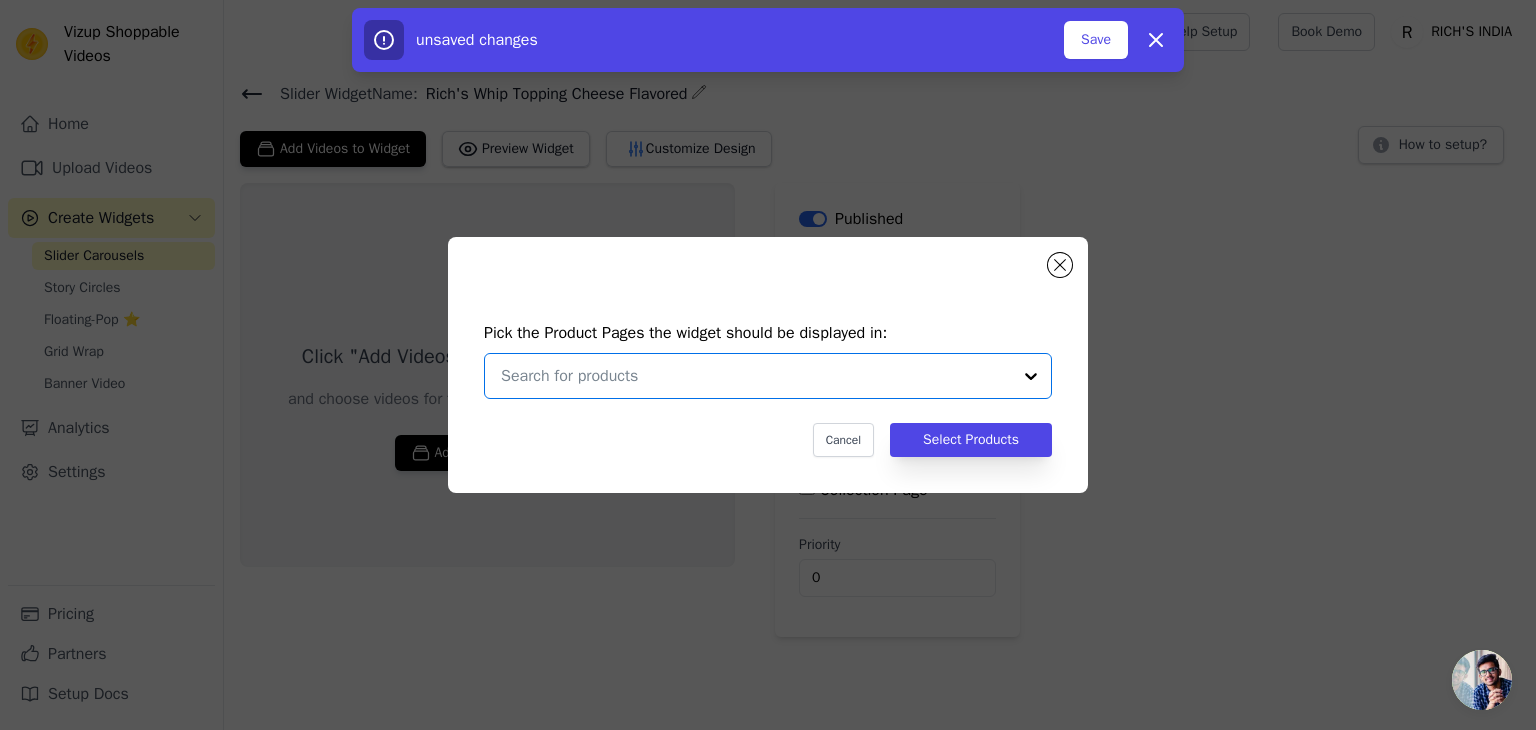 click at bounding box center (756, 376) 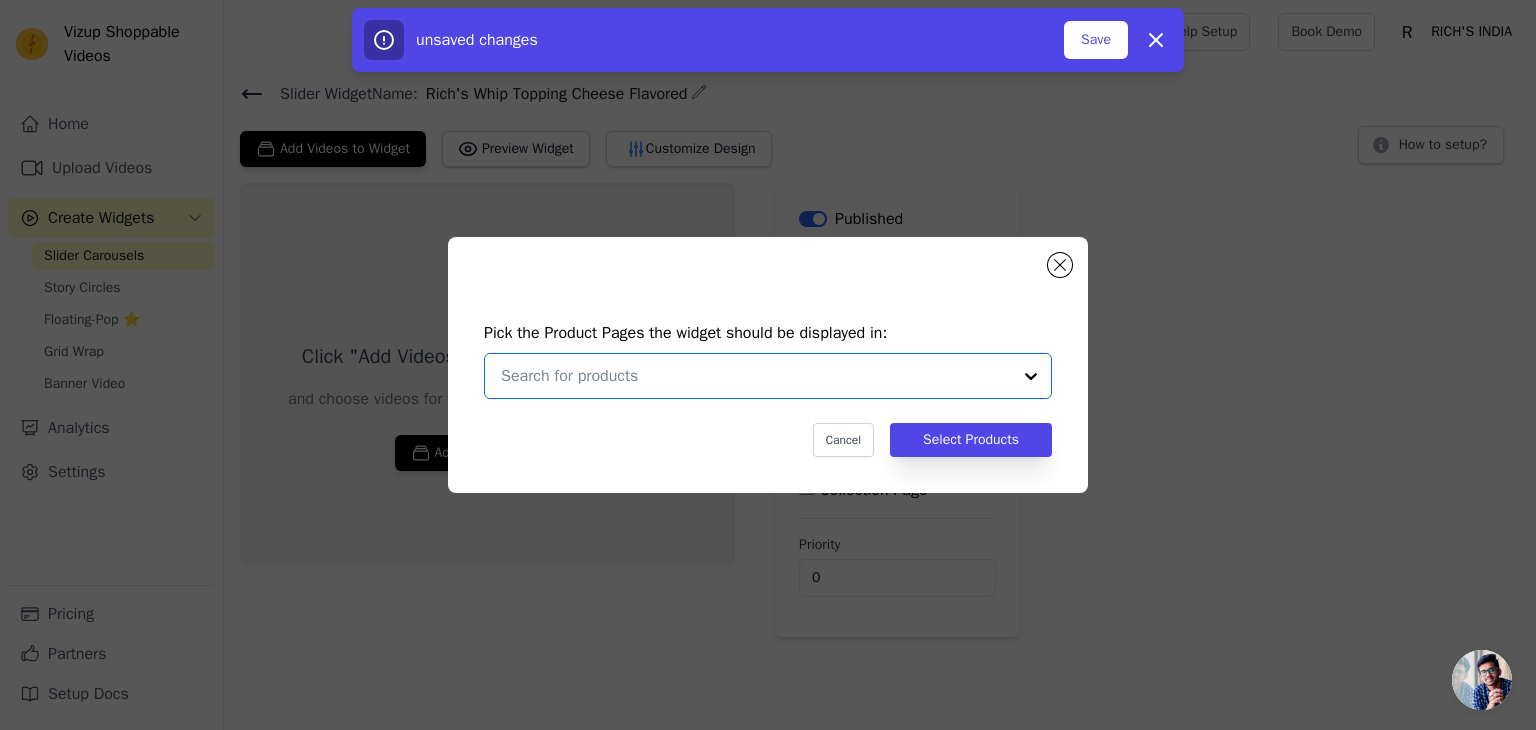 type on "Rich's Whip Topping Cheese Flavored" 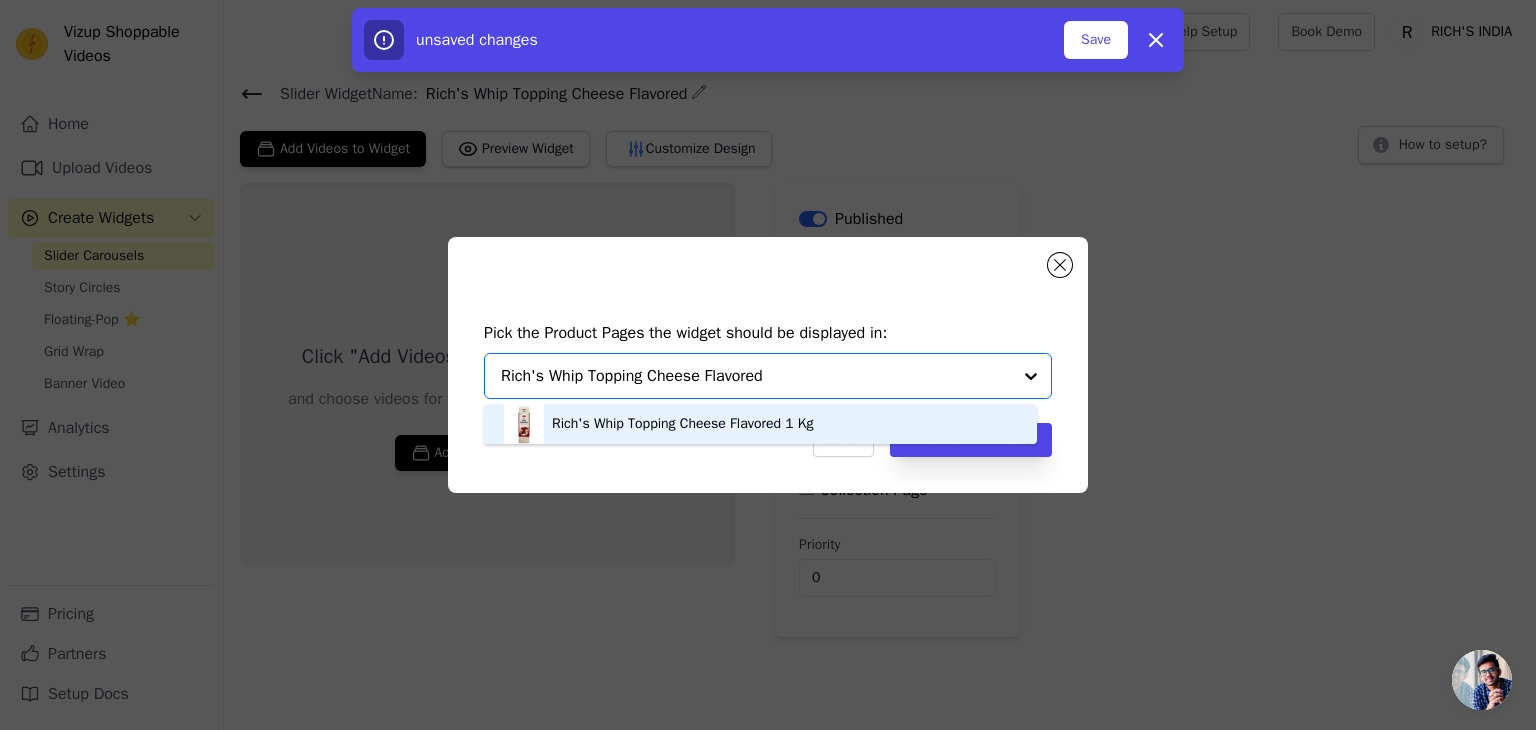 click on "Rich's Whip Topping Cheese Flavored 1 Kg" at bounding box center (682, 424) 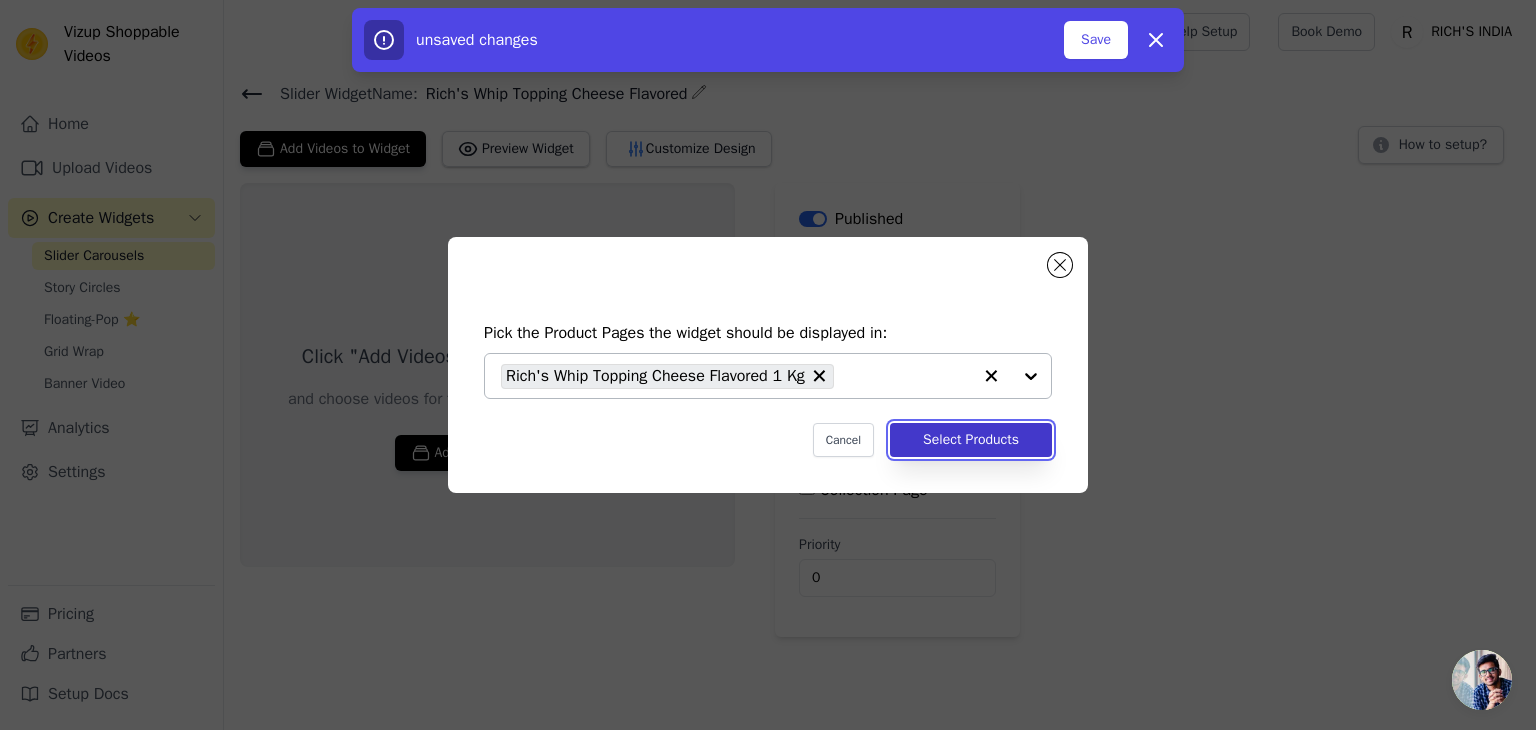 click on "Select Products" at bounding box center (971, 440) 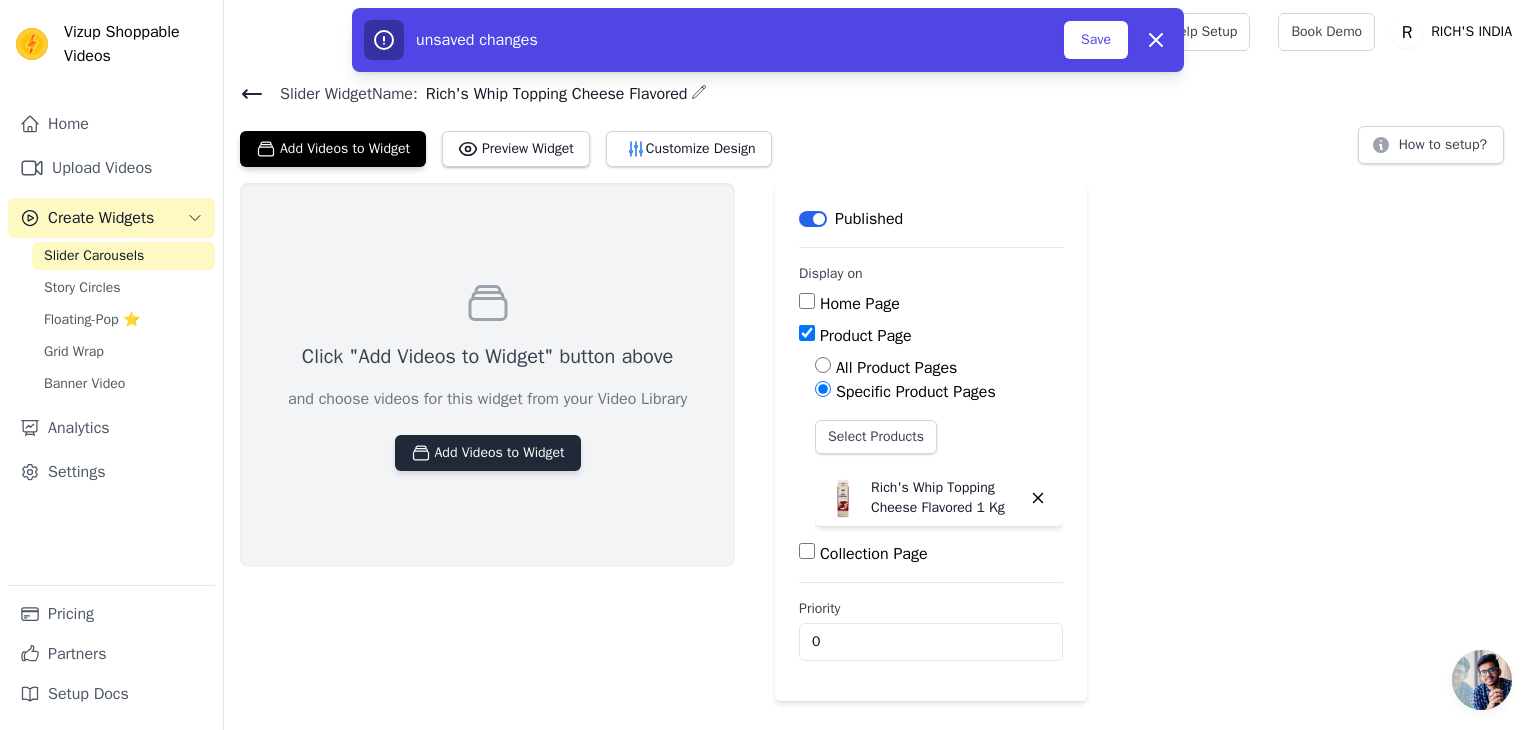 click on "Add Videos to Widget" at bounding box center [488, 453] 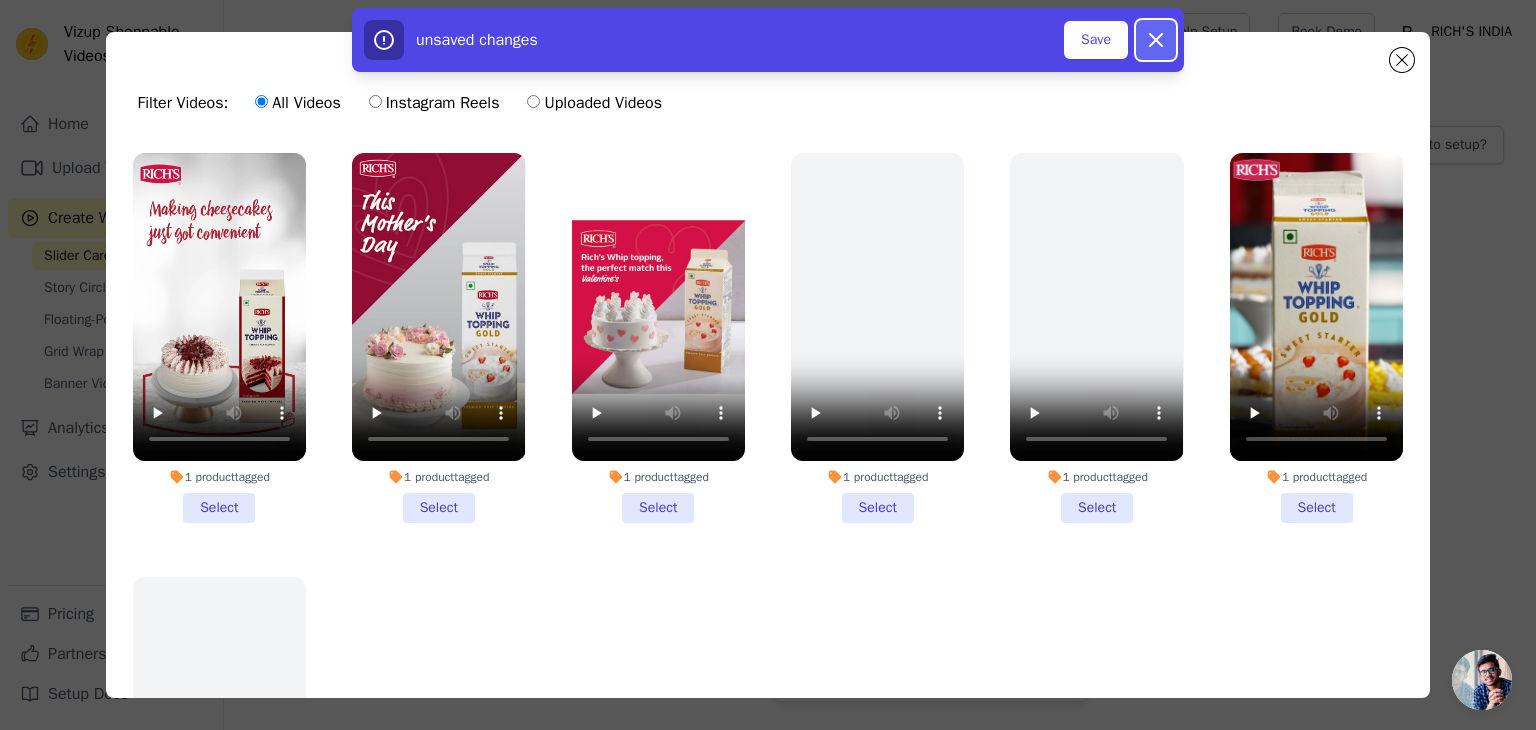 click 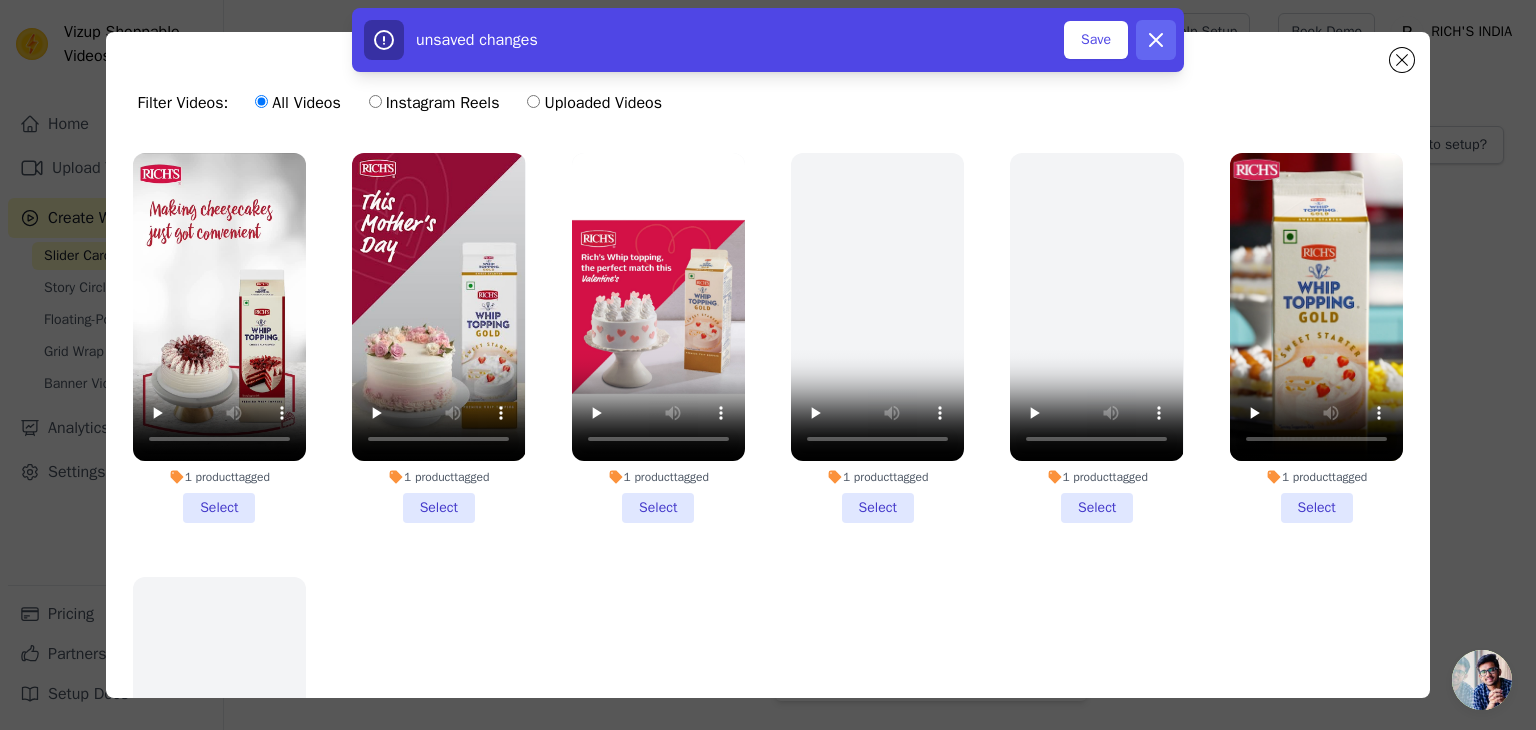 checkbox on "false" 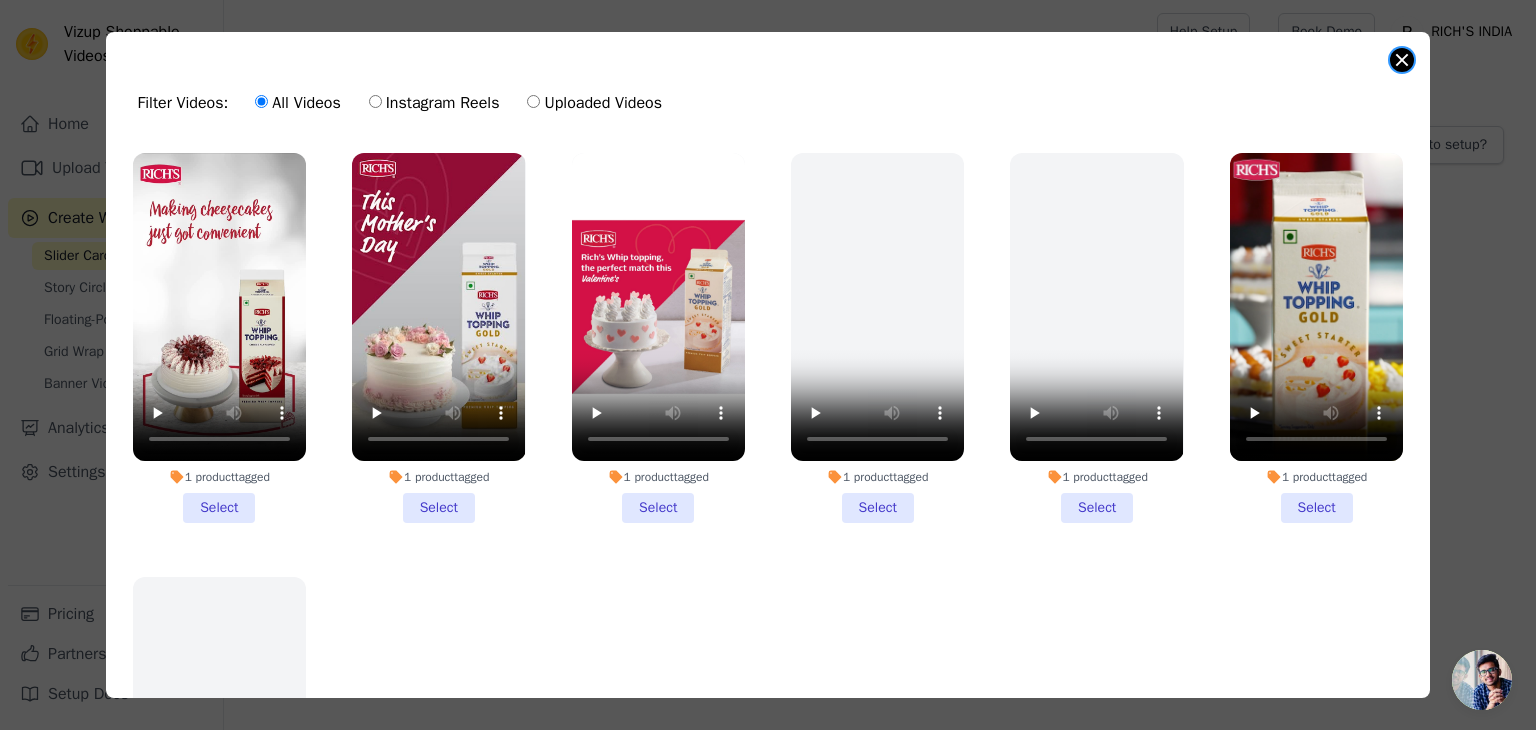 click at bounding box center (1402, 60) 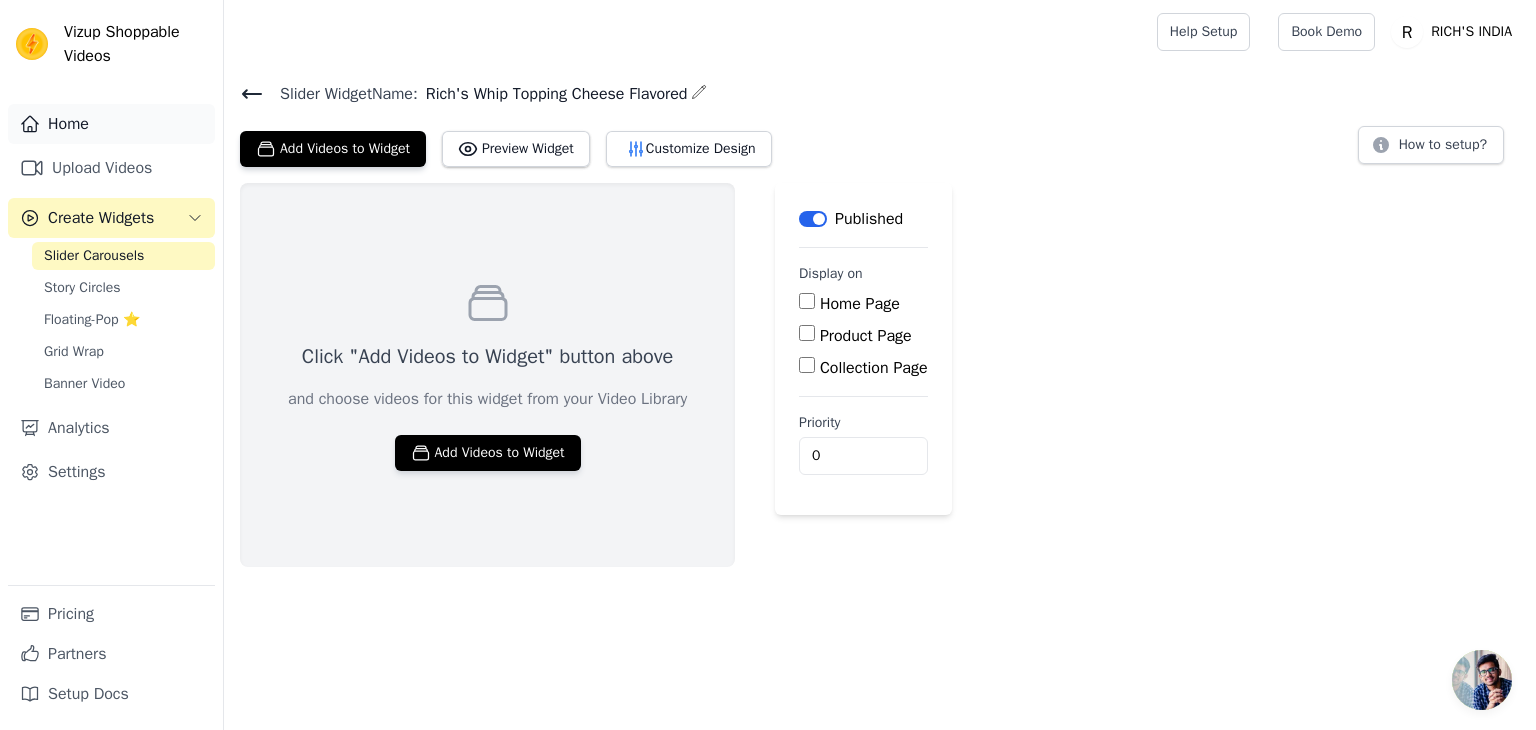 click on "Home" at bounding box center [111, 124] 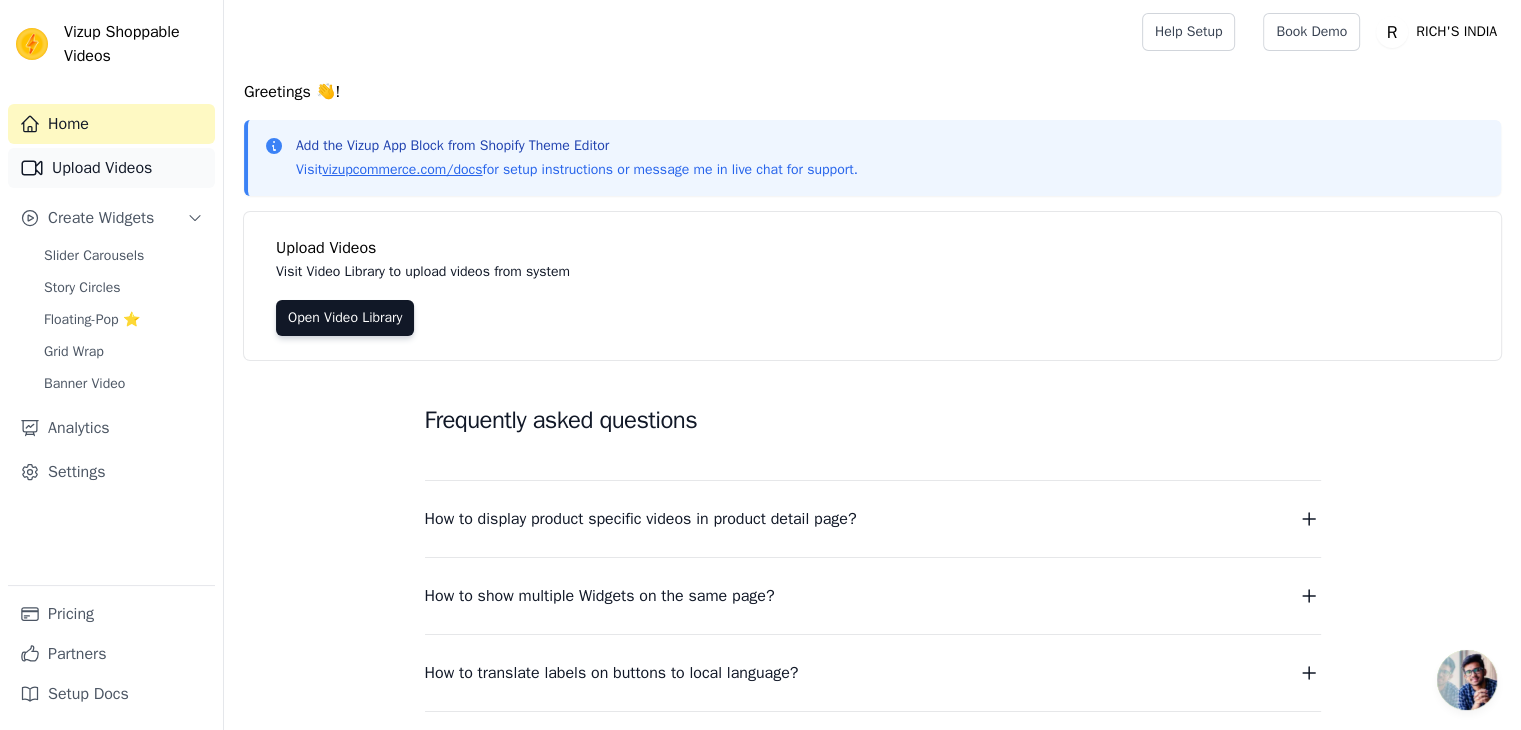 click on "Upload Videos" at bounding box center [111, 168] 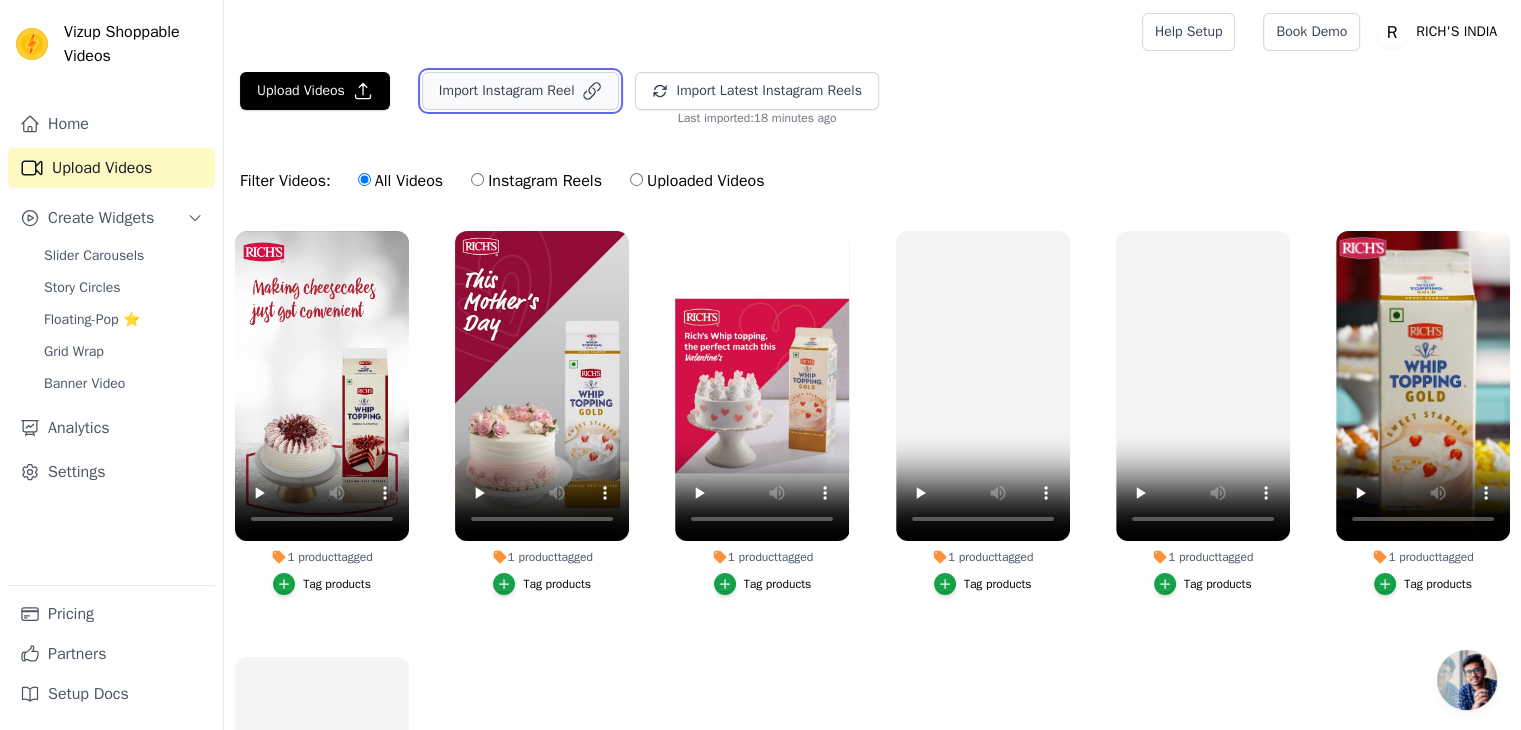 click on "Import Instagram Reel" at bounding box center [521, 91] 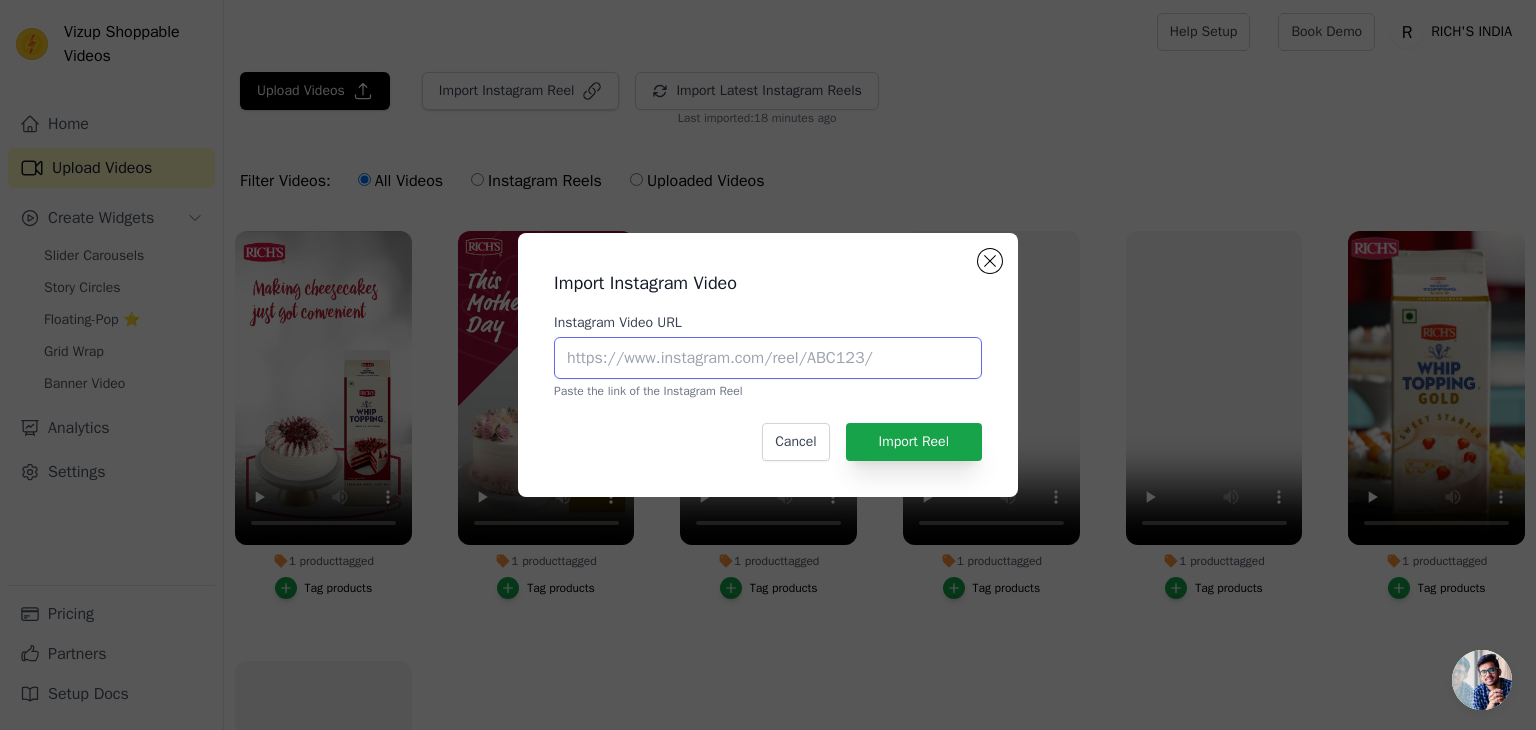 click on "Instagram Video URL" at bounding box center [768, 358] 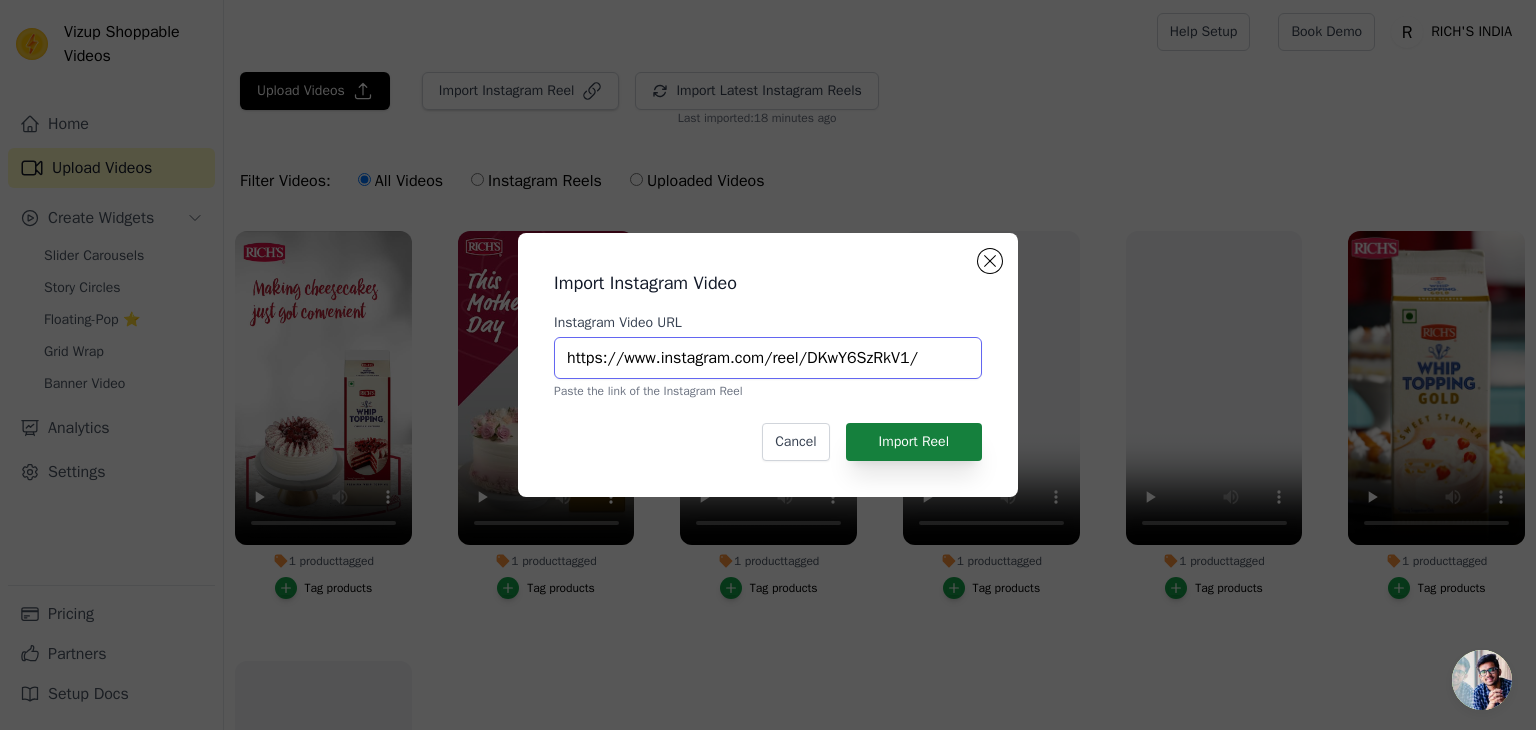 type on "https://www.instagram.com/reel/DKwY6SzRkV1/" 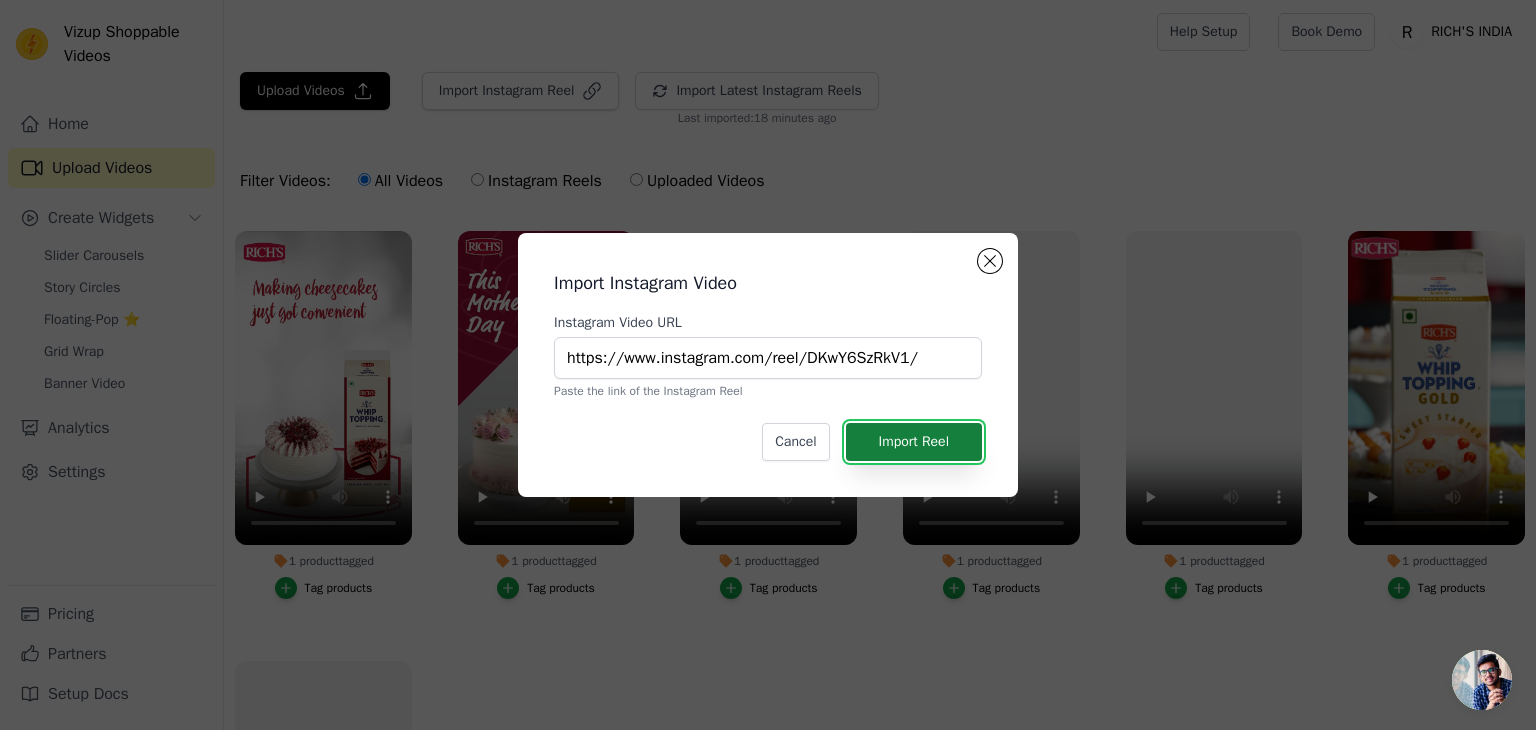 click on "Import Reel" at bounding box center [914, 442] 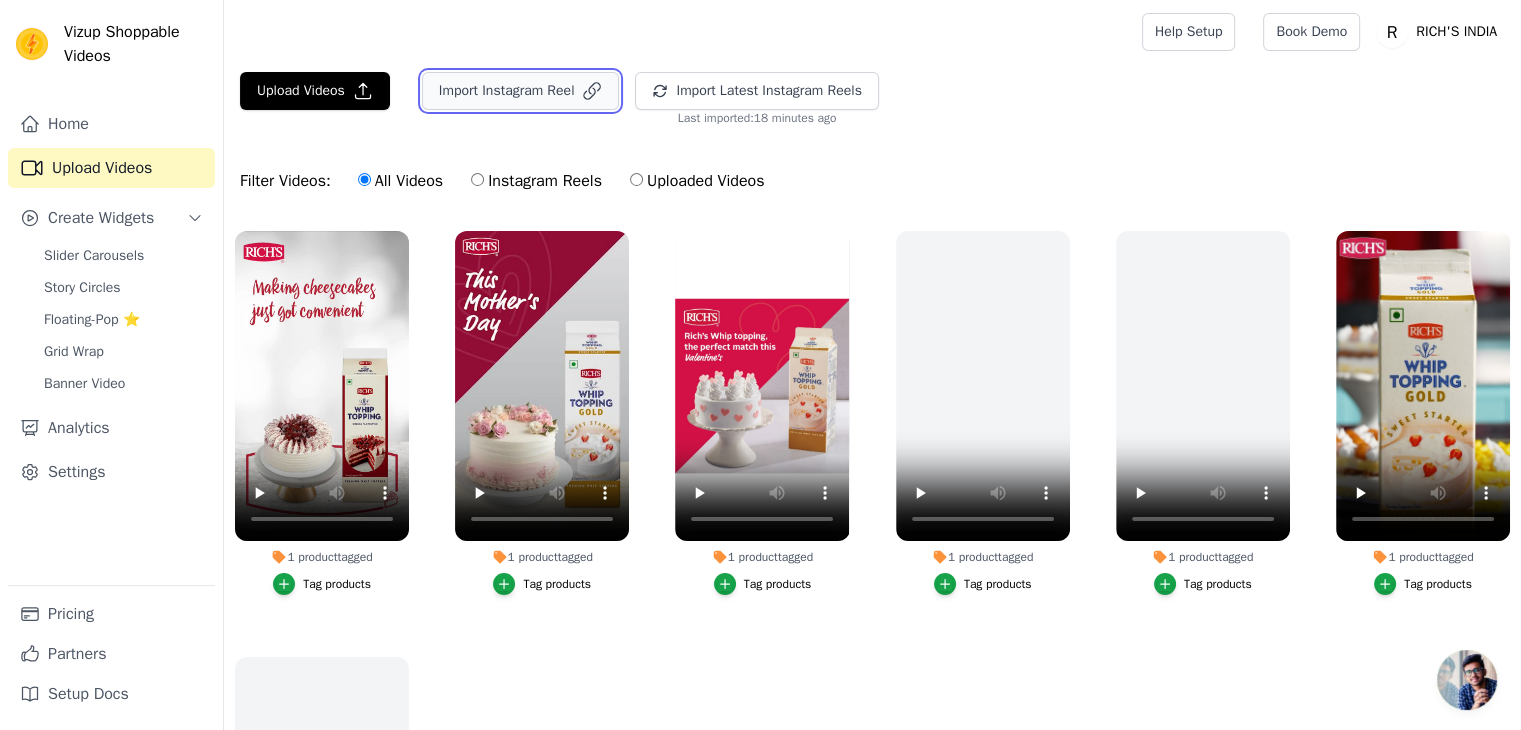 click on "Import Instagram Reel" at bounding box center (521, 91) 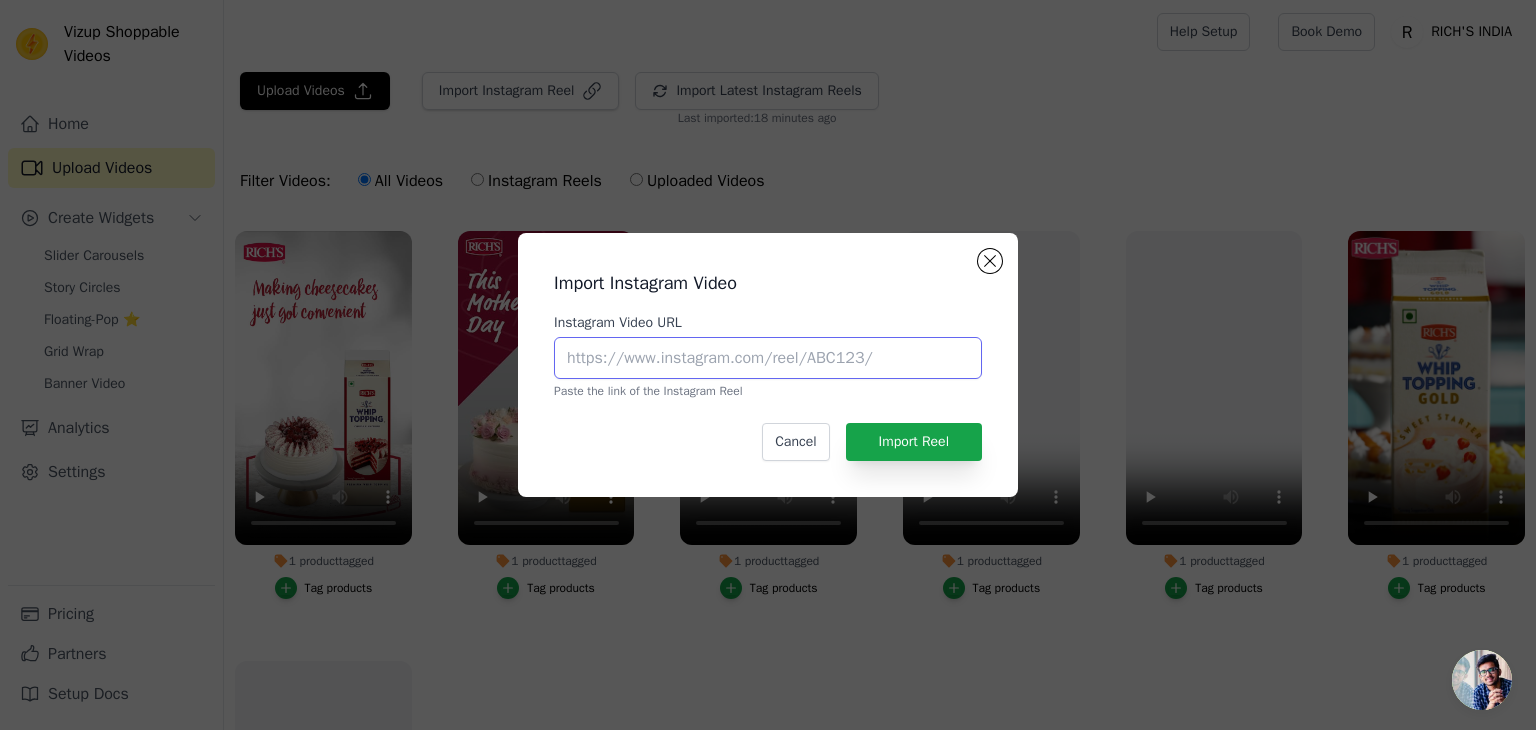 click on "Instagram Video URL" at bounding box center [768, 358] 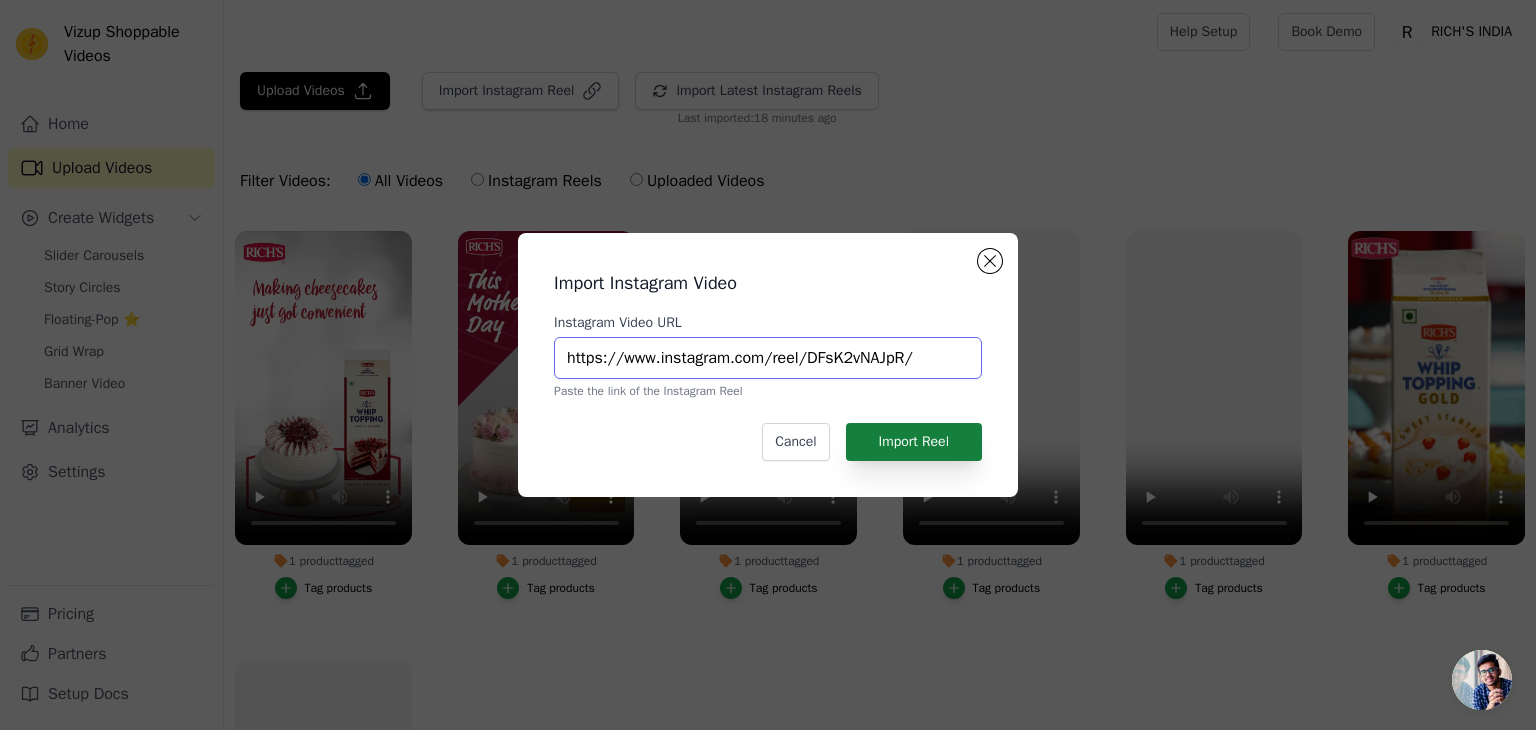 type on "https://www.instagram.com/reel/DFsK2vNAJpR/" 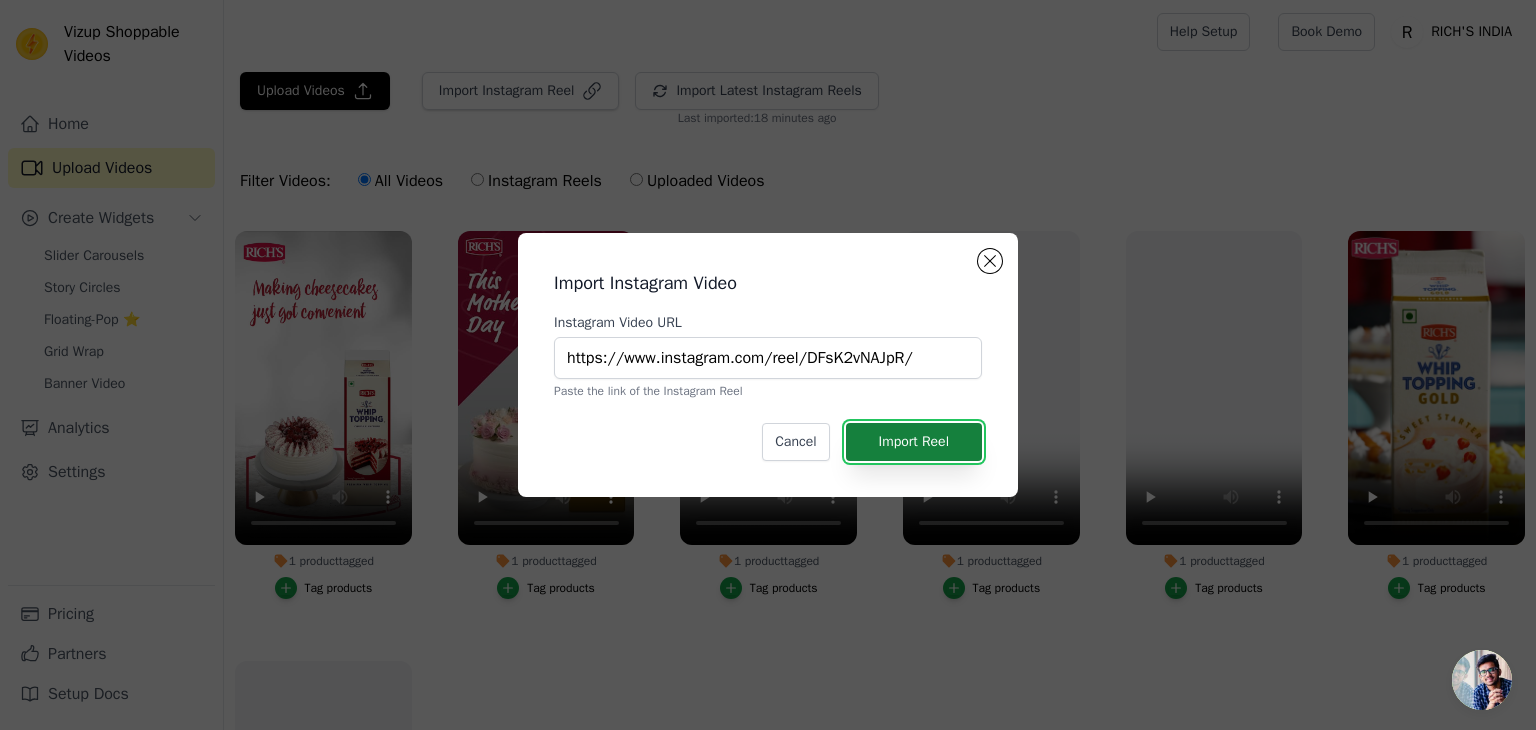 click on "Import Reel" at bounding box center [914, 442] 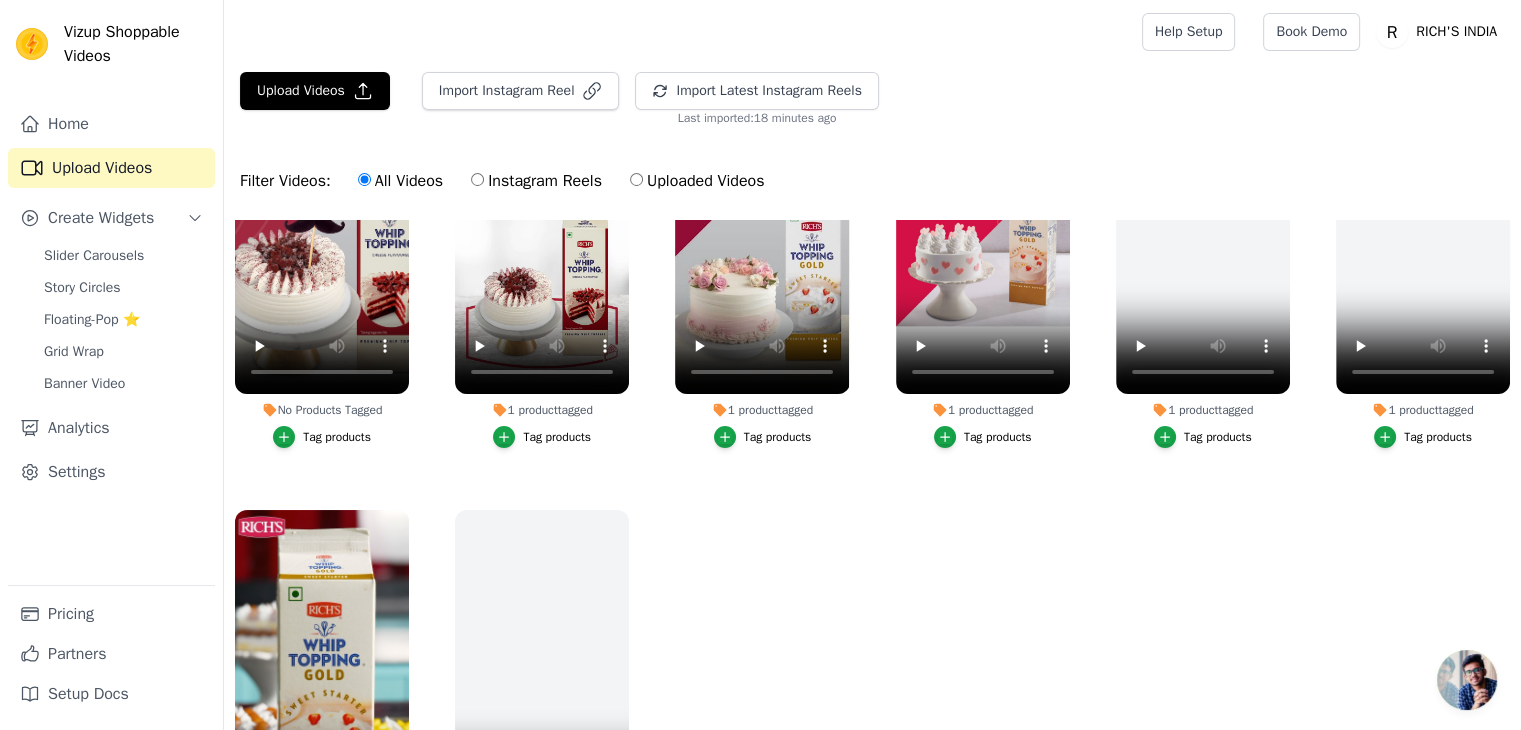 scroll, scrollTop: 0, scrollLeft: 0, axis: both 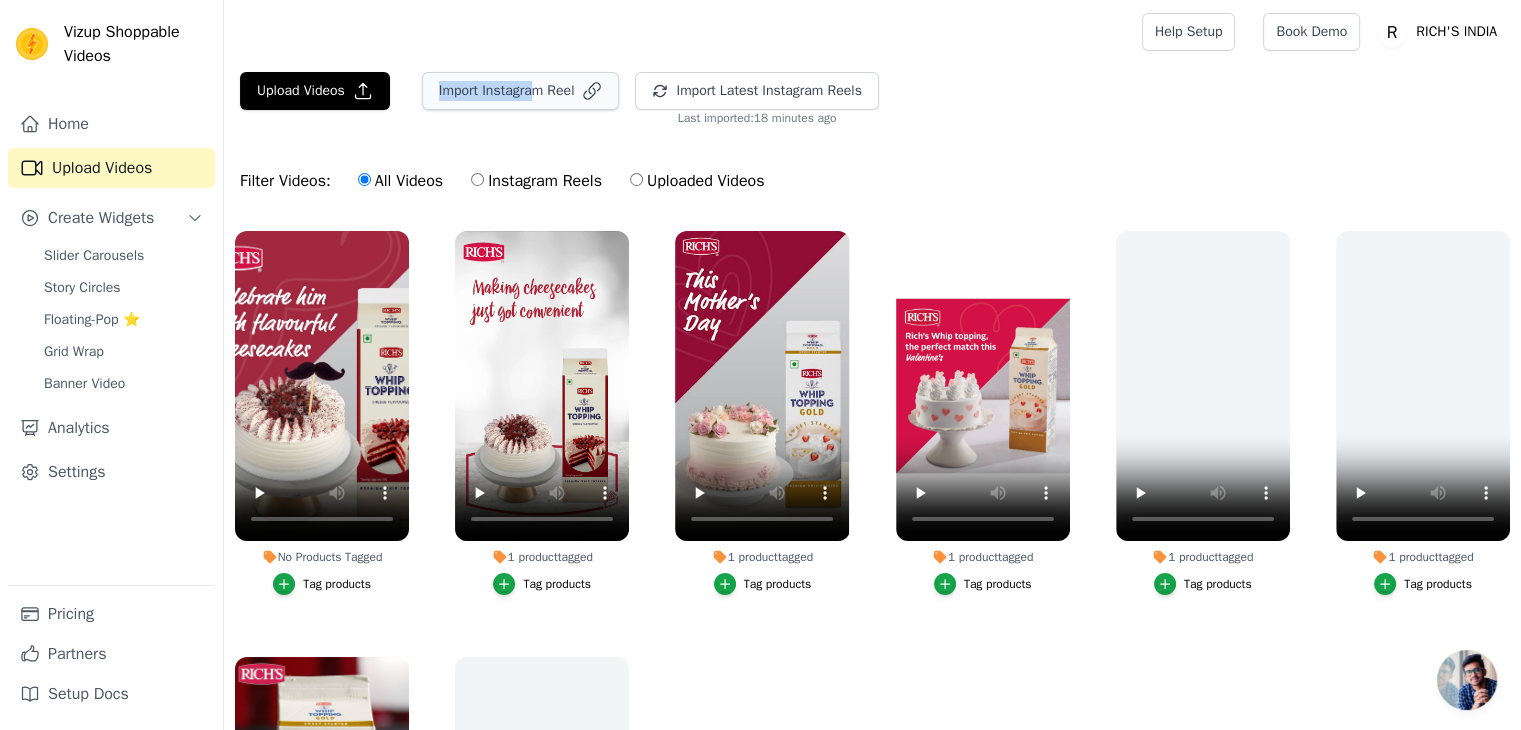 drag, startPoint x: 491, startPoint y: 67, endPoint x: 540, endPoint y: 87, distance: 52.924473 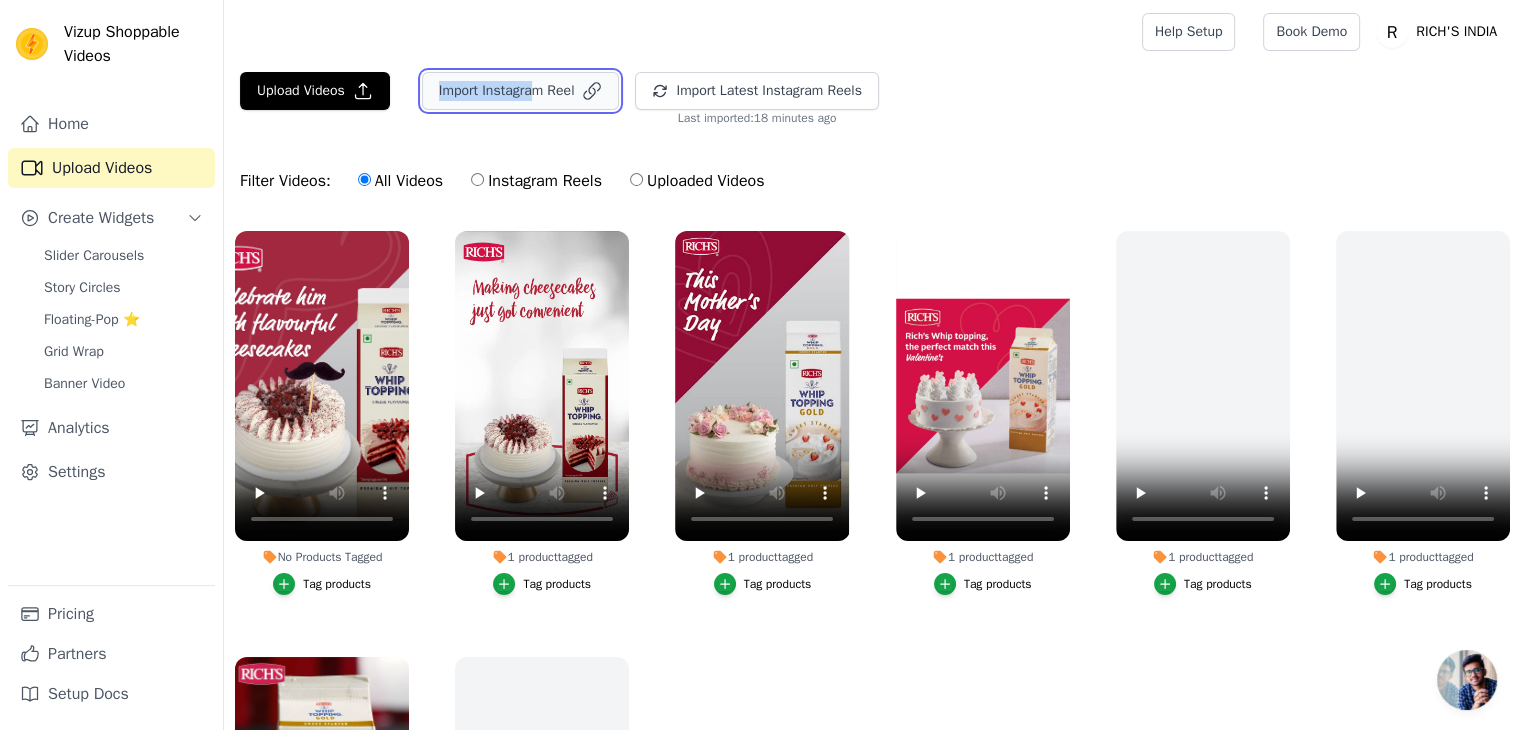click on "Import Instagram Reel" at bounding box center [521, 91] 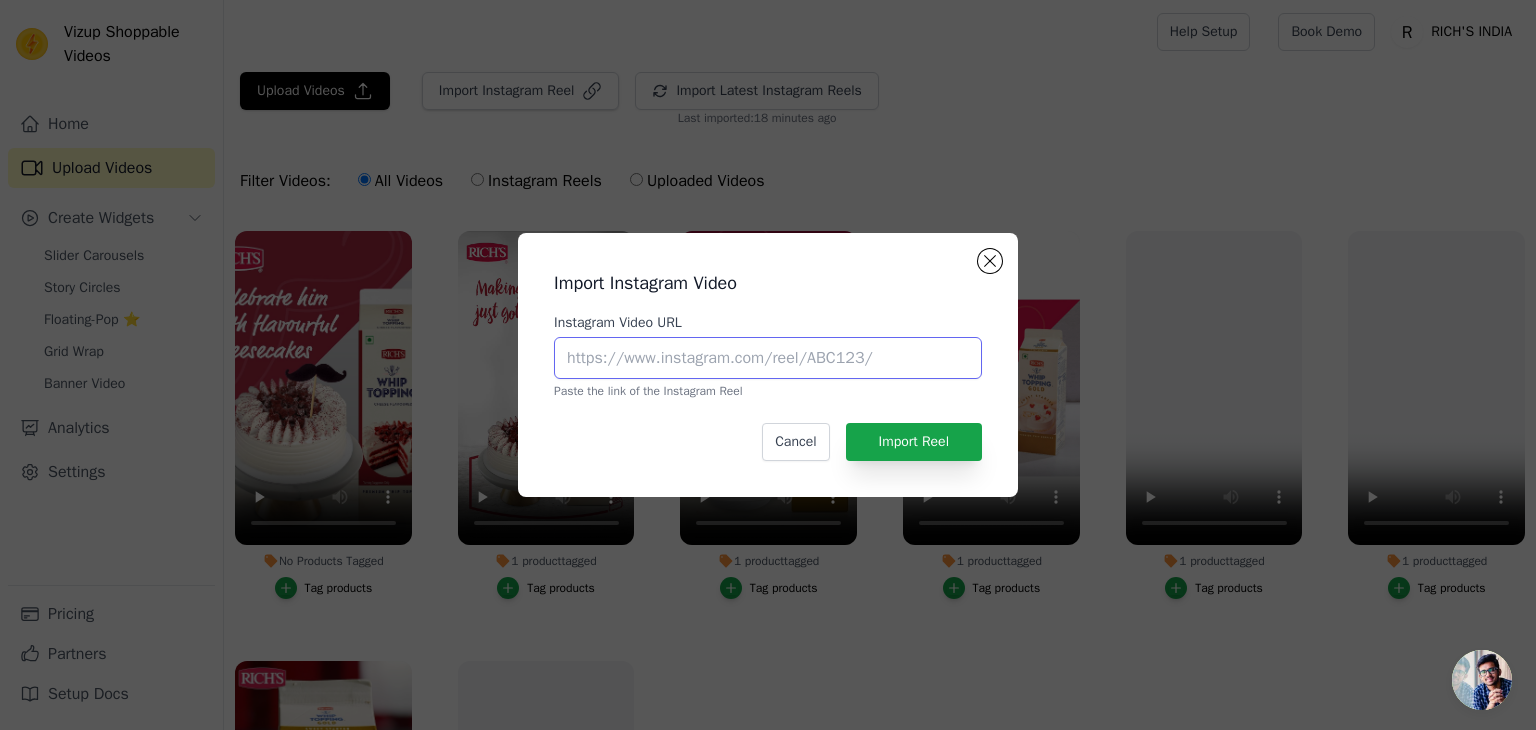 click on "Instagram Video URL" at bounding box center (768, 358) 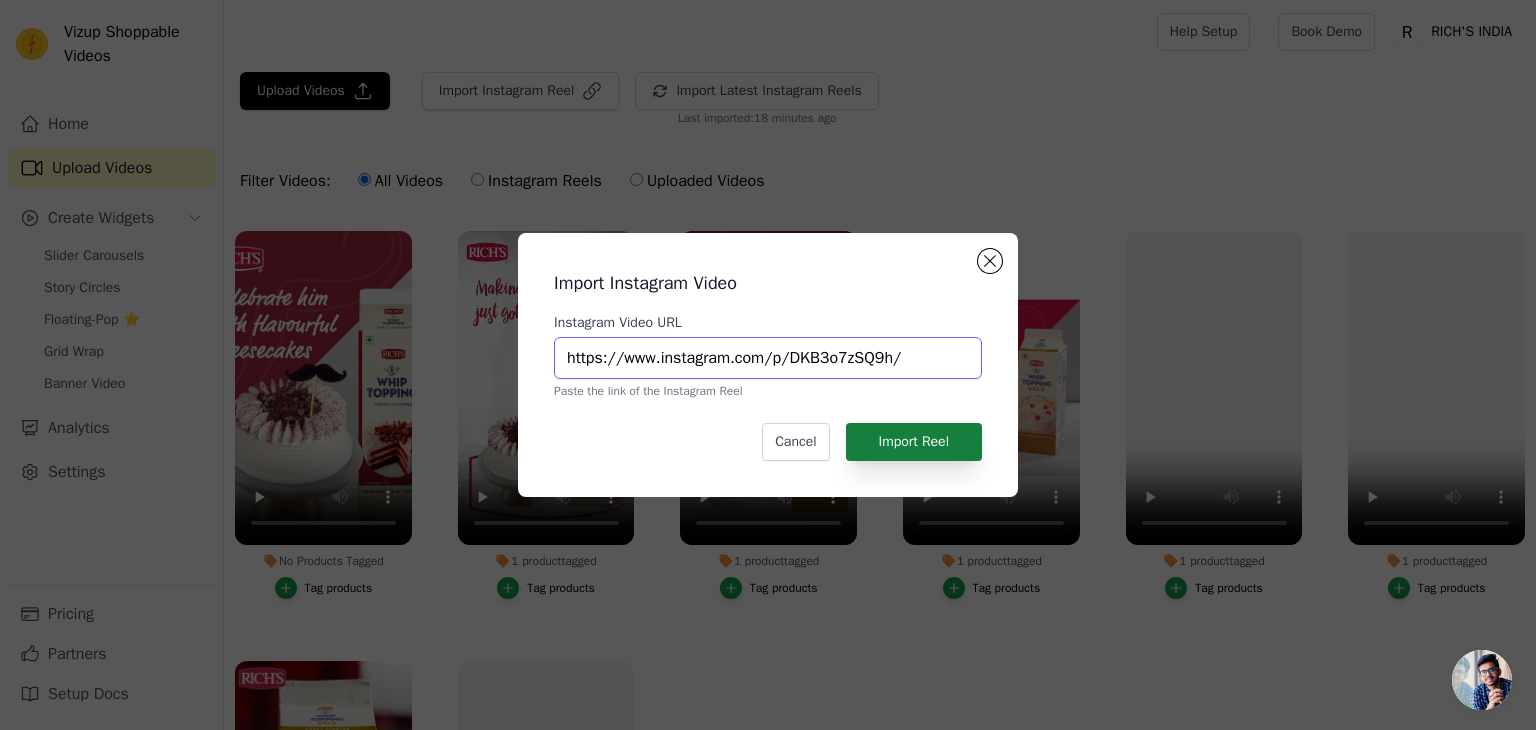 type on "https://www.instagram.com/p/DKB3o7zSQ9h/" 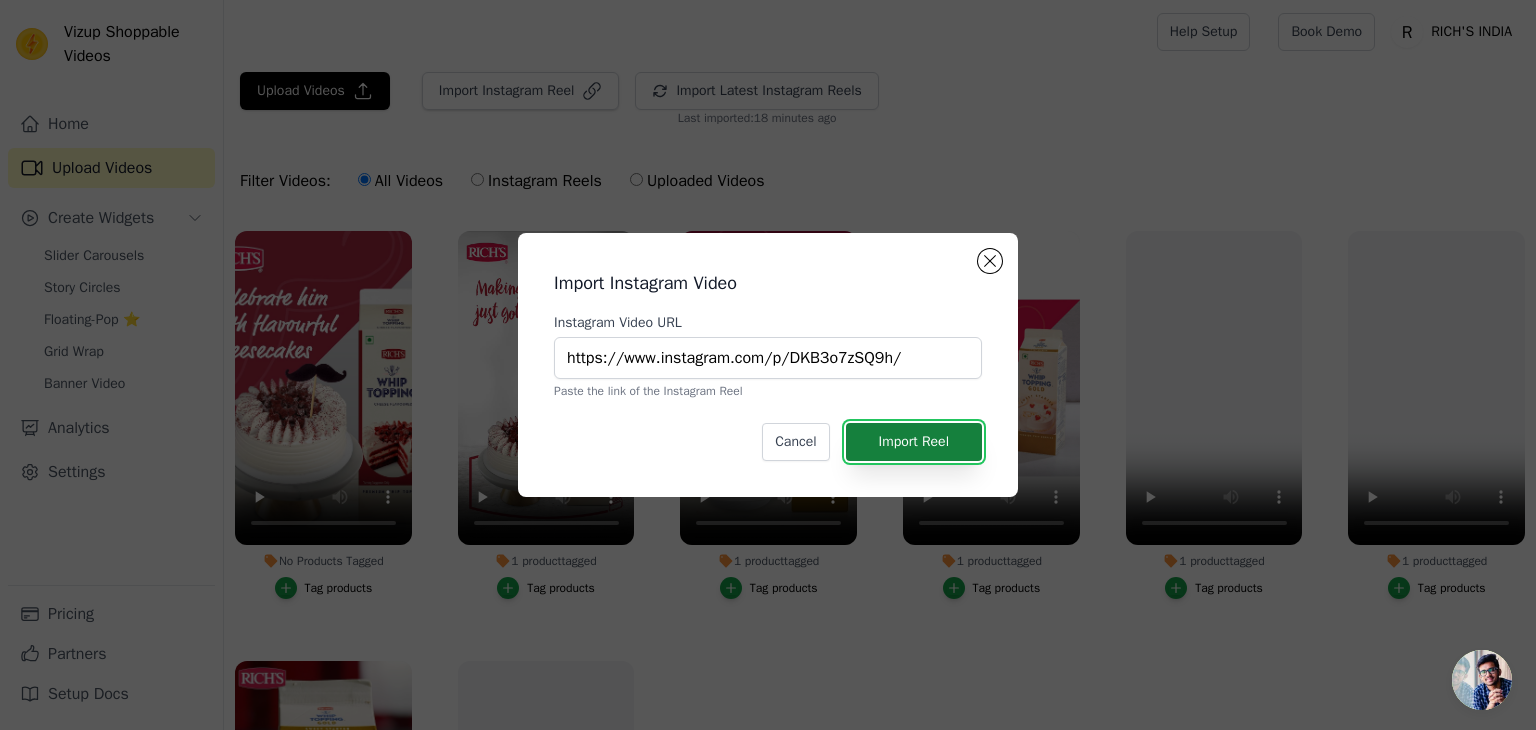 click on "Import Reel" at bounding box center [914, 442] 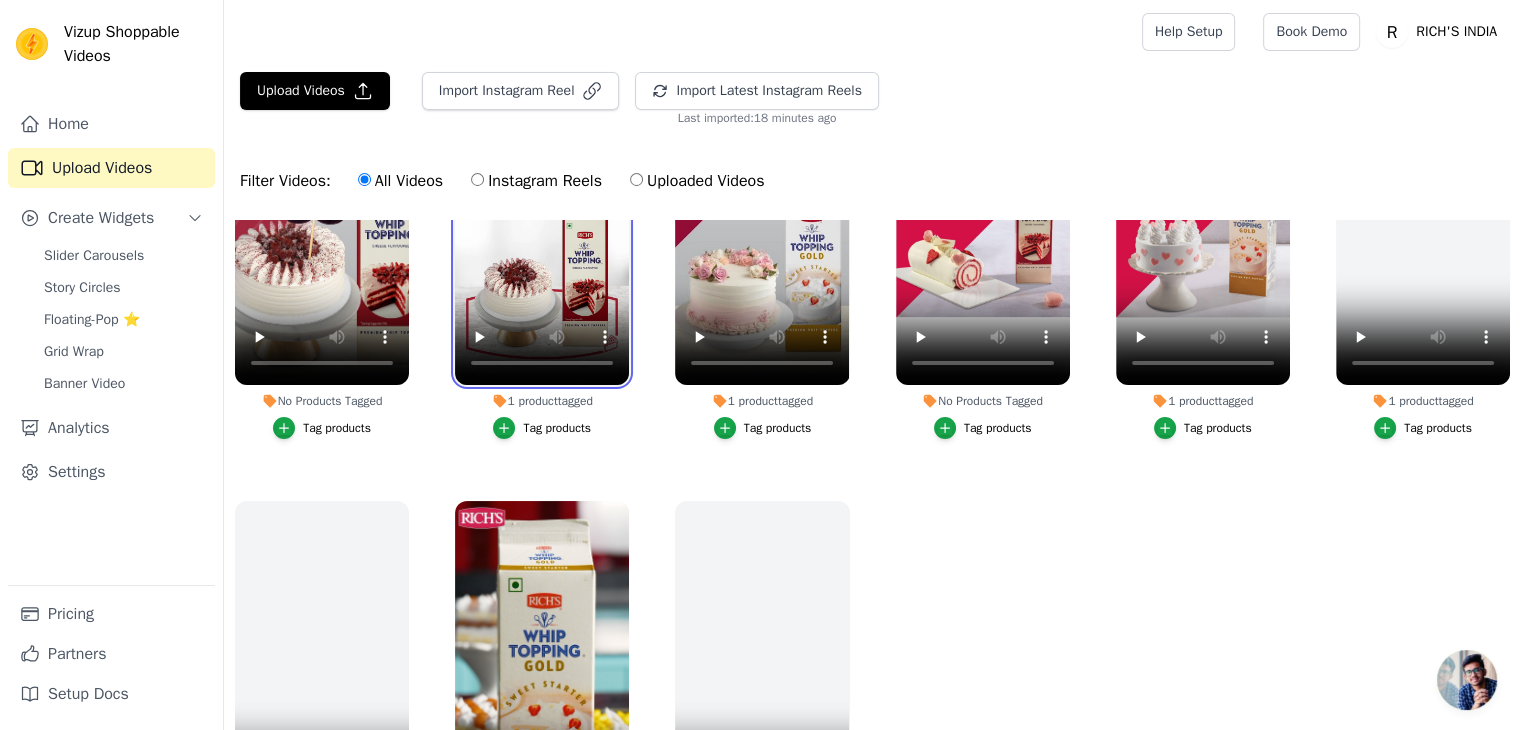 scroll, scrollTop: 190, scrollLeft: 0, axis: vertical 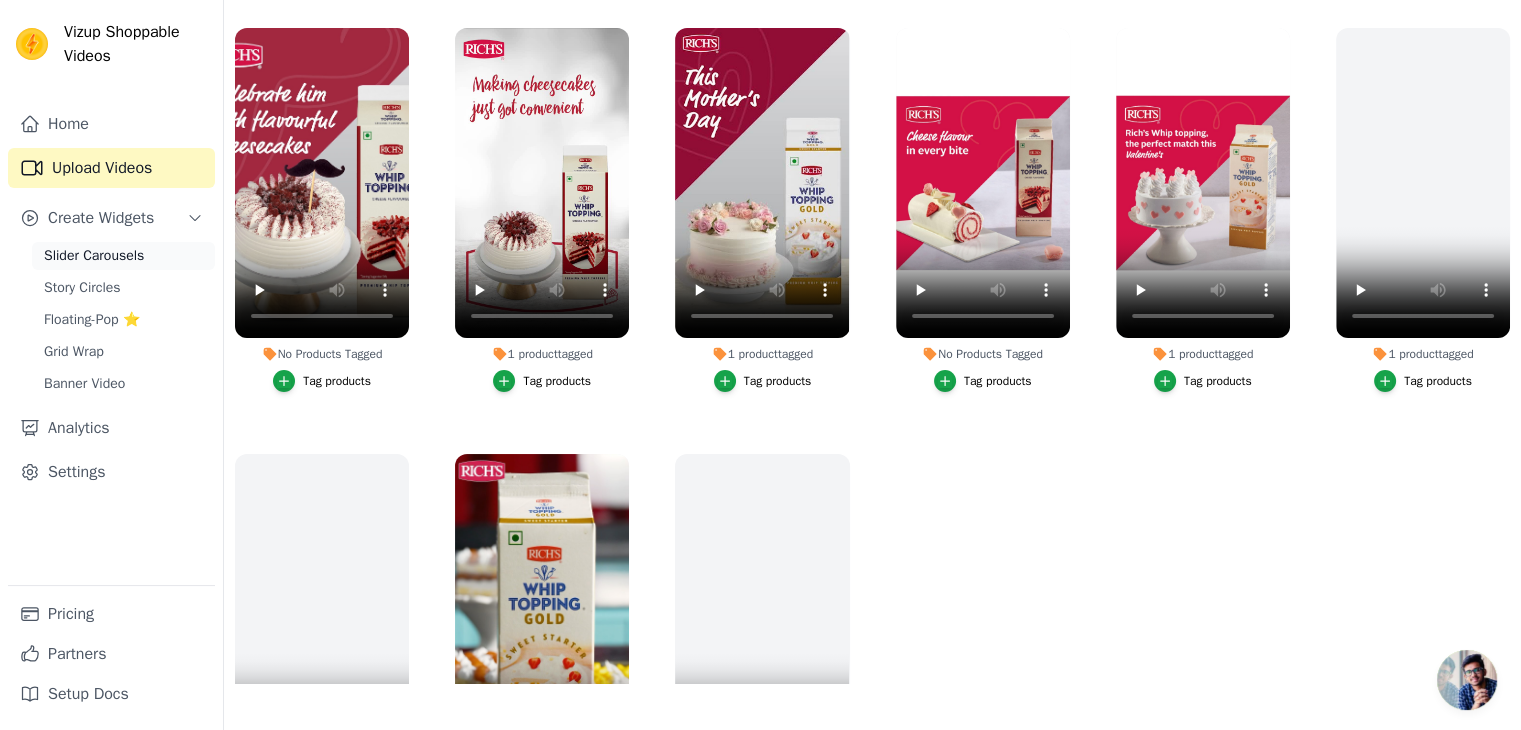 click on "Slider Carousels" at bounding box center (94, 256) 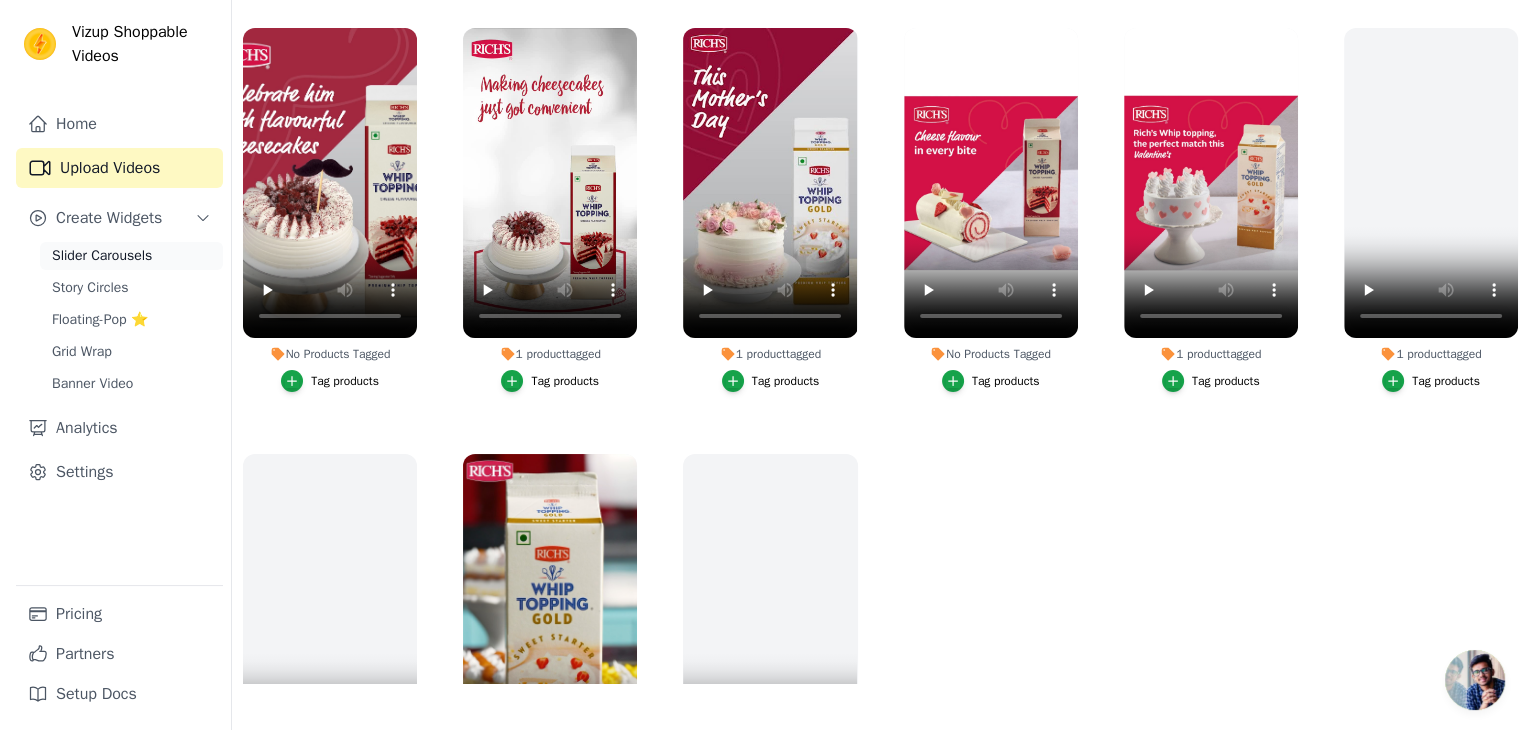 scroll, scrollTop: 0, scrollLeft: 0, axis: both 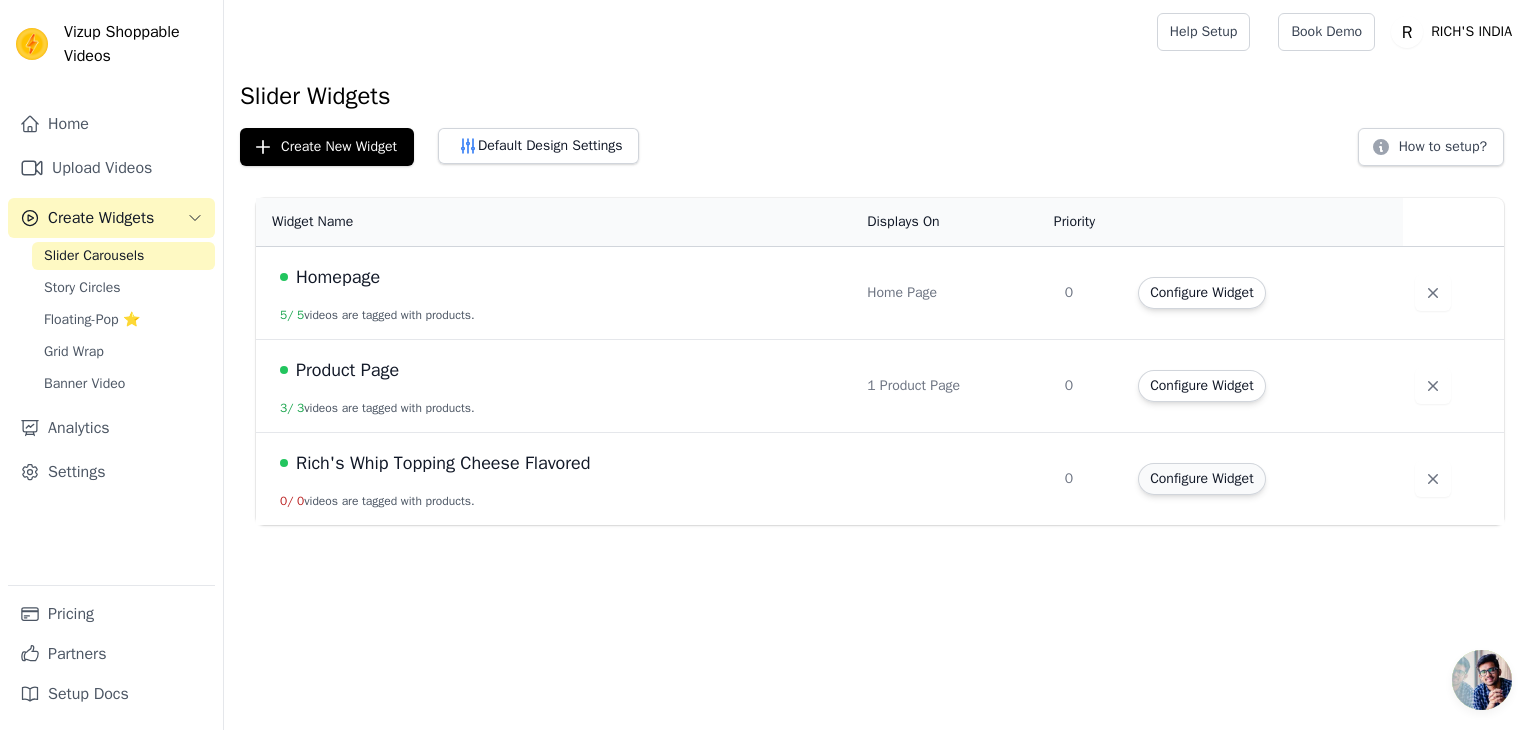 click on "Configure Widget" at bounding box center (1201, 479) 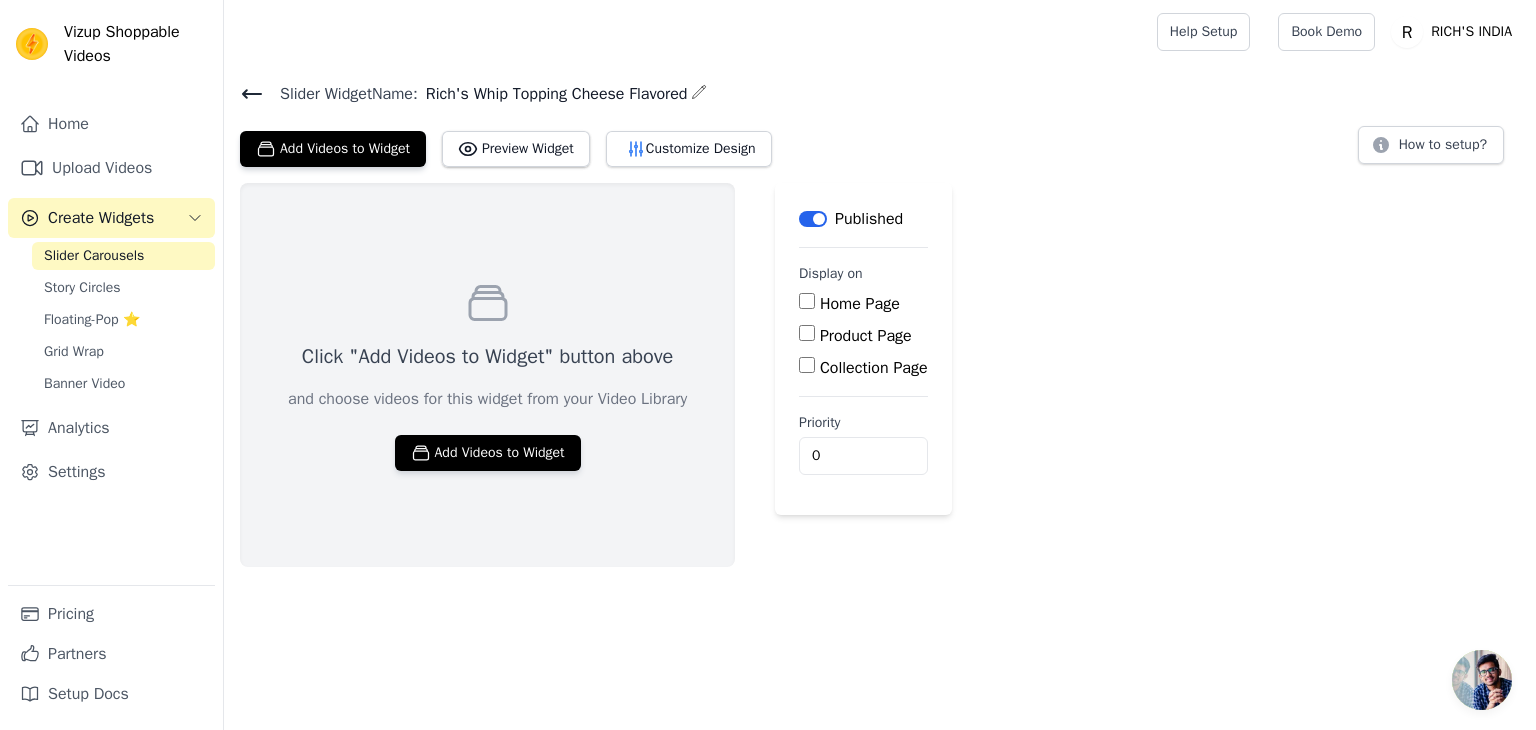 drag, startPoint x: 870, startPoint y: 338, endPoint x: 869, endPoint y: 323, distance: 15.033297 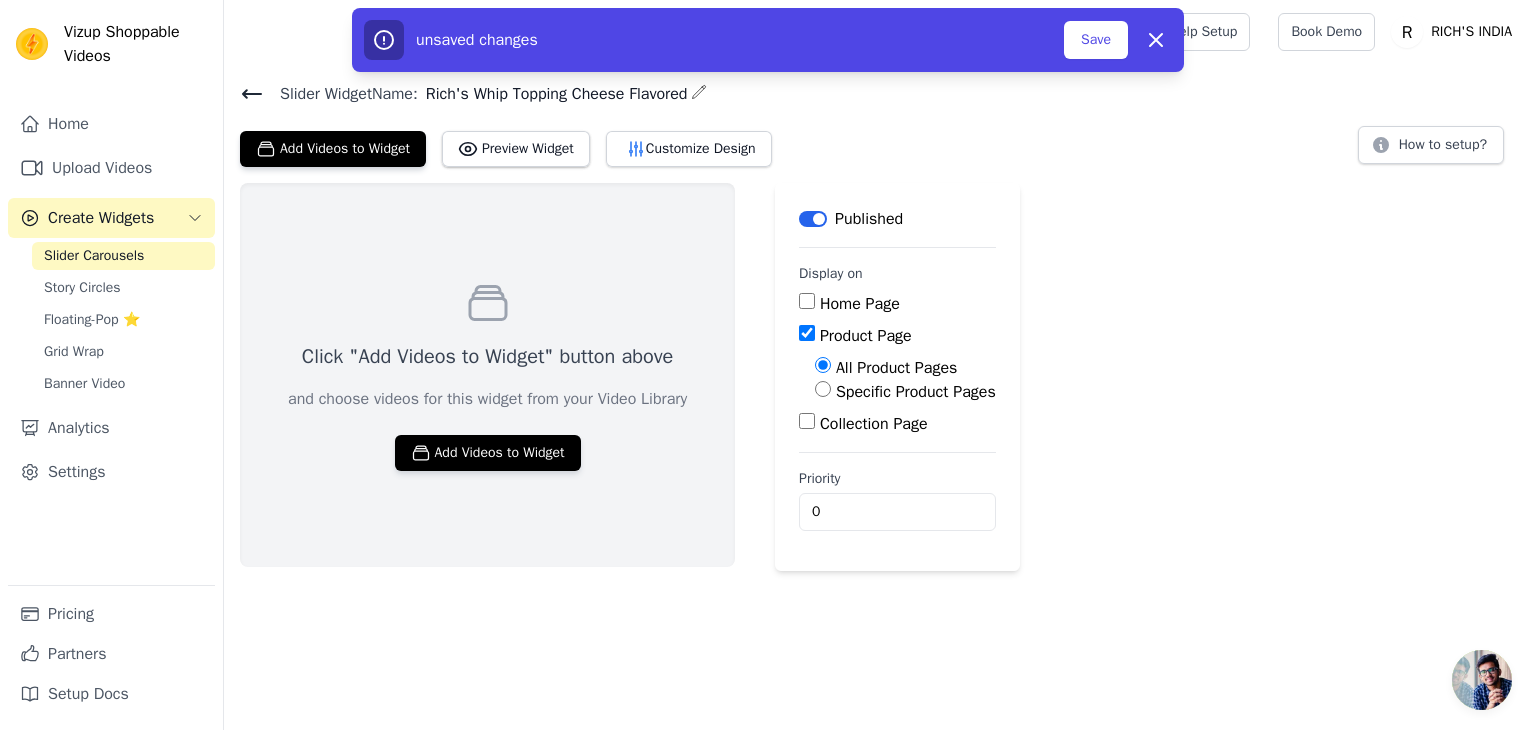 click on "Product Page" at bounding box center (866, 336) 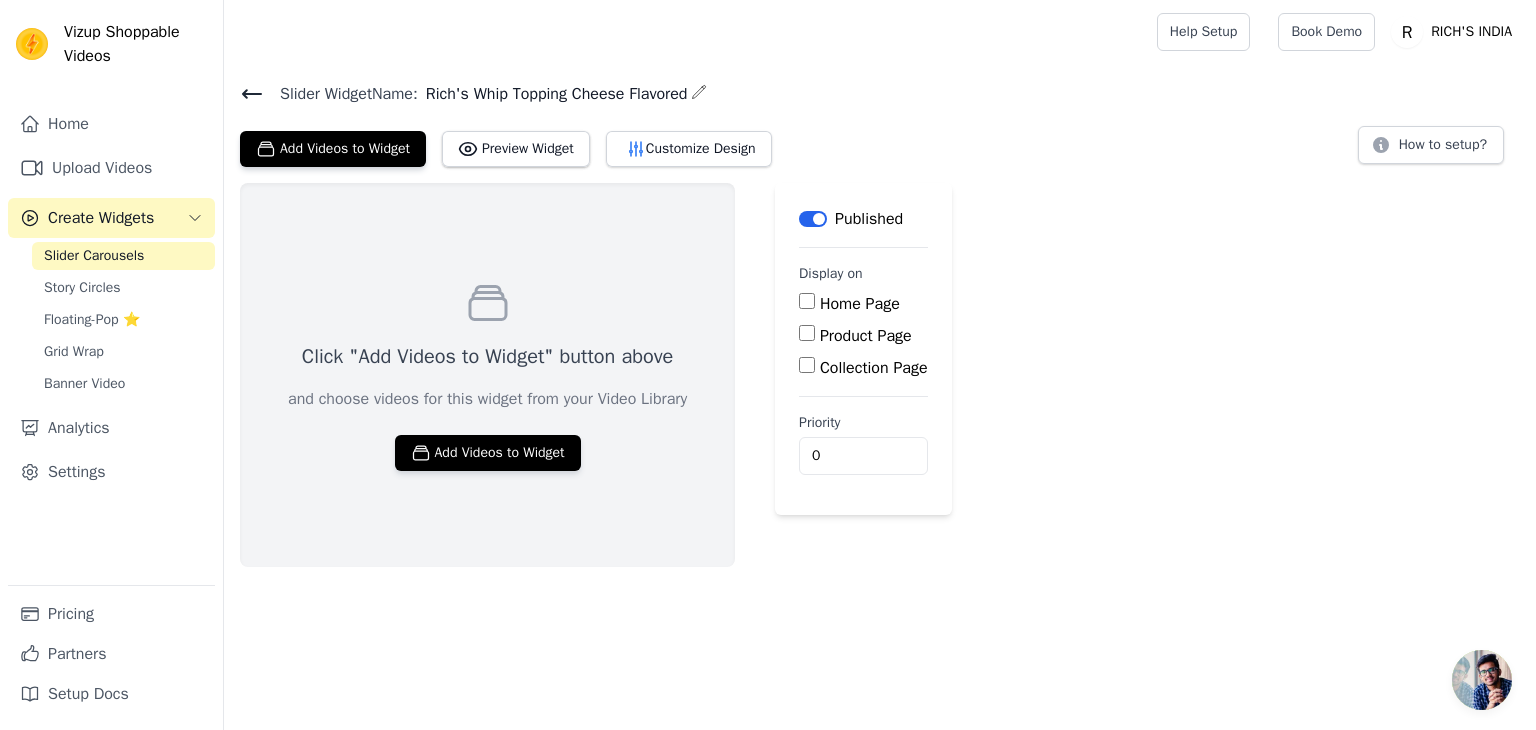 click on "Product Page" at bounding box center (866, 336) 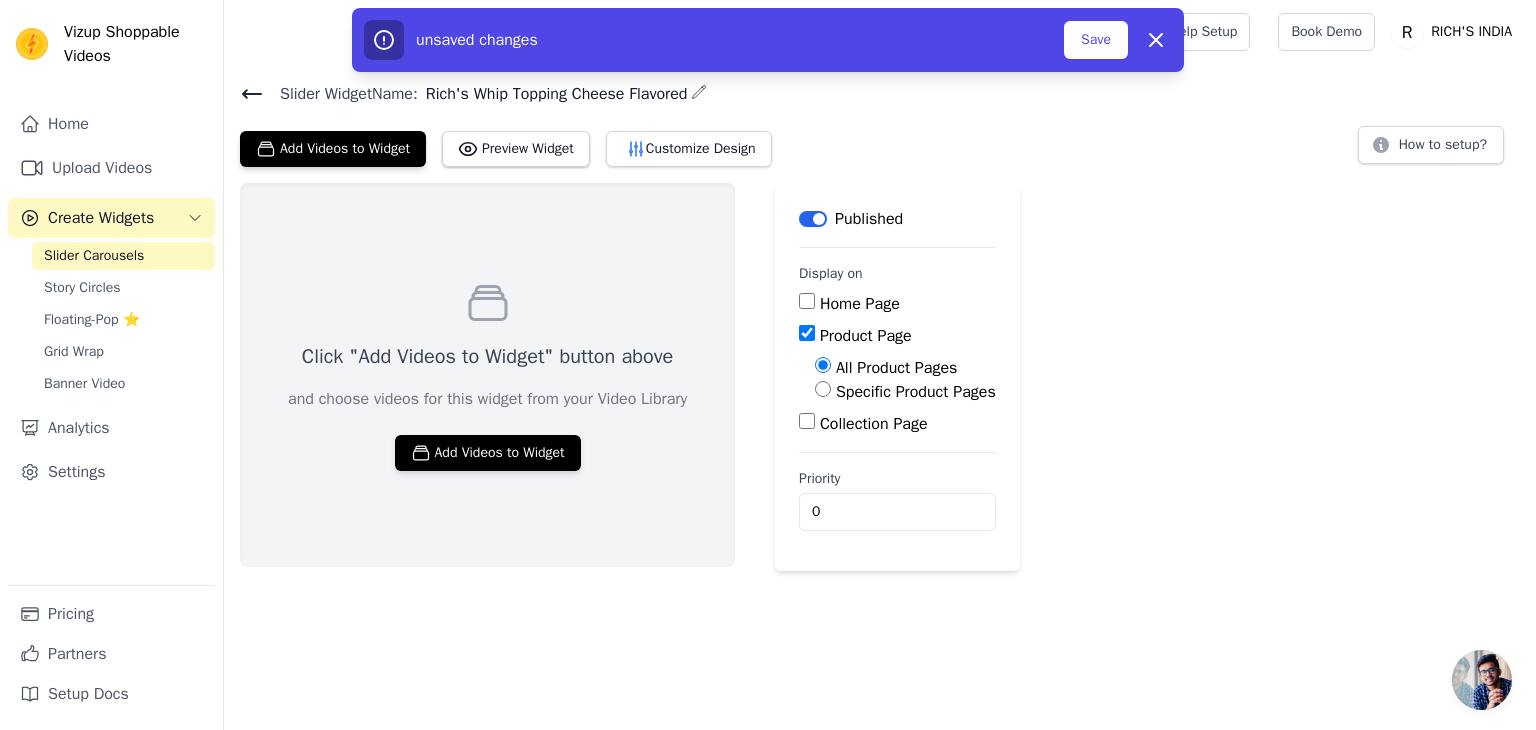 click on "Specific Product Pages" at bounding box center [916, 392] 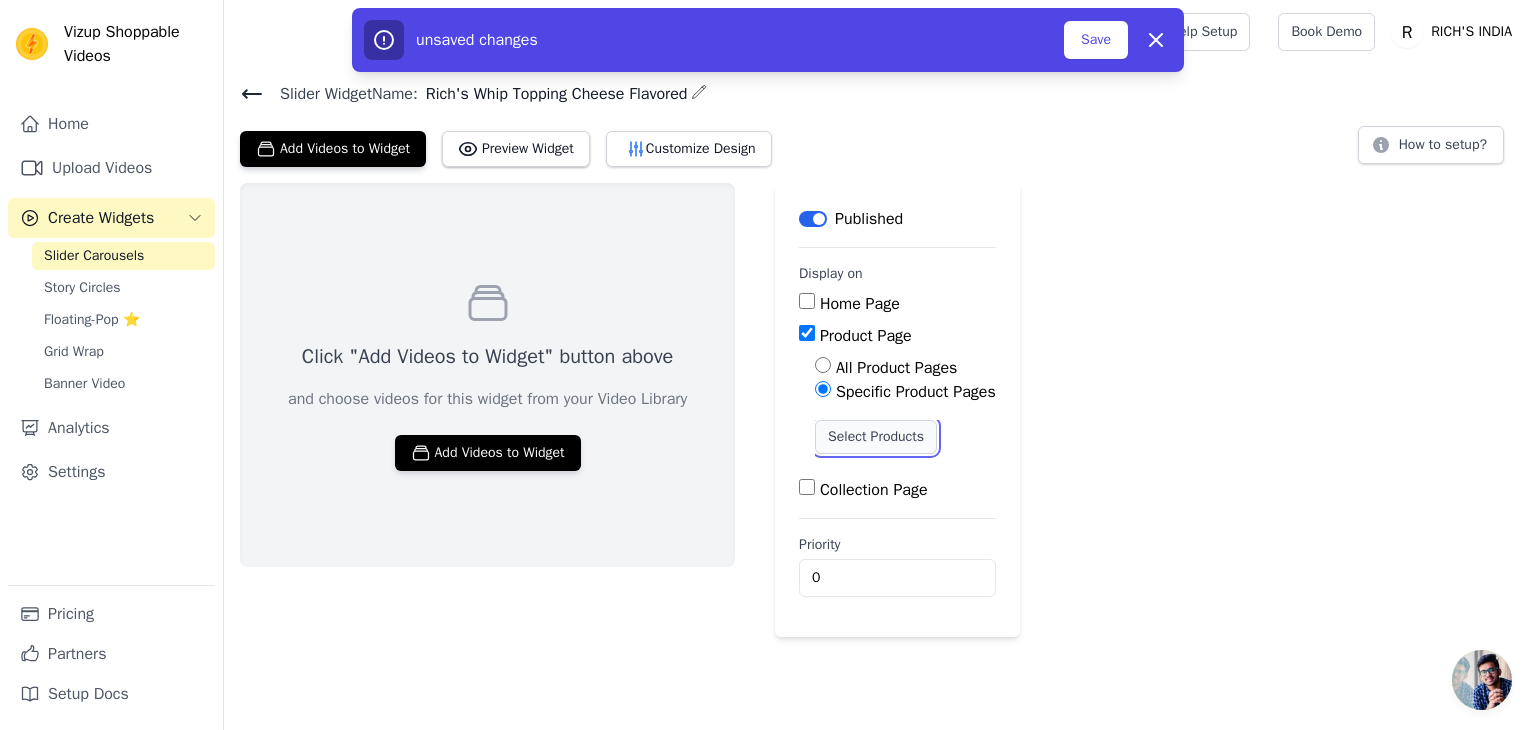 click on "Select Products" at bounding box center (876, 437) 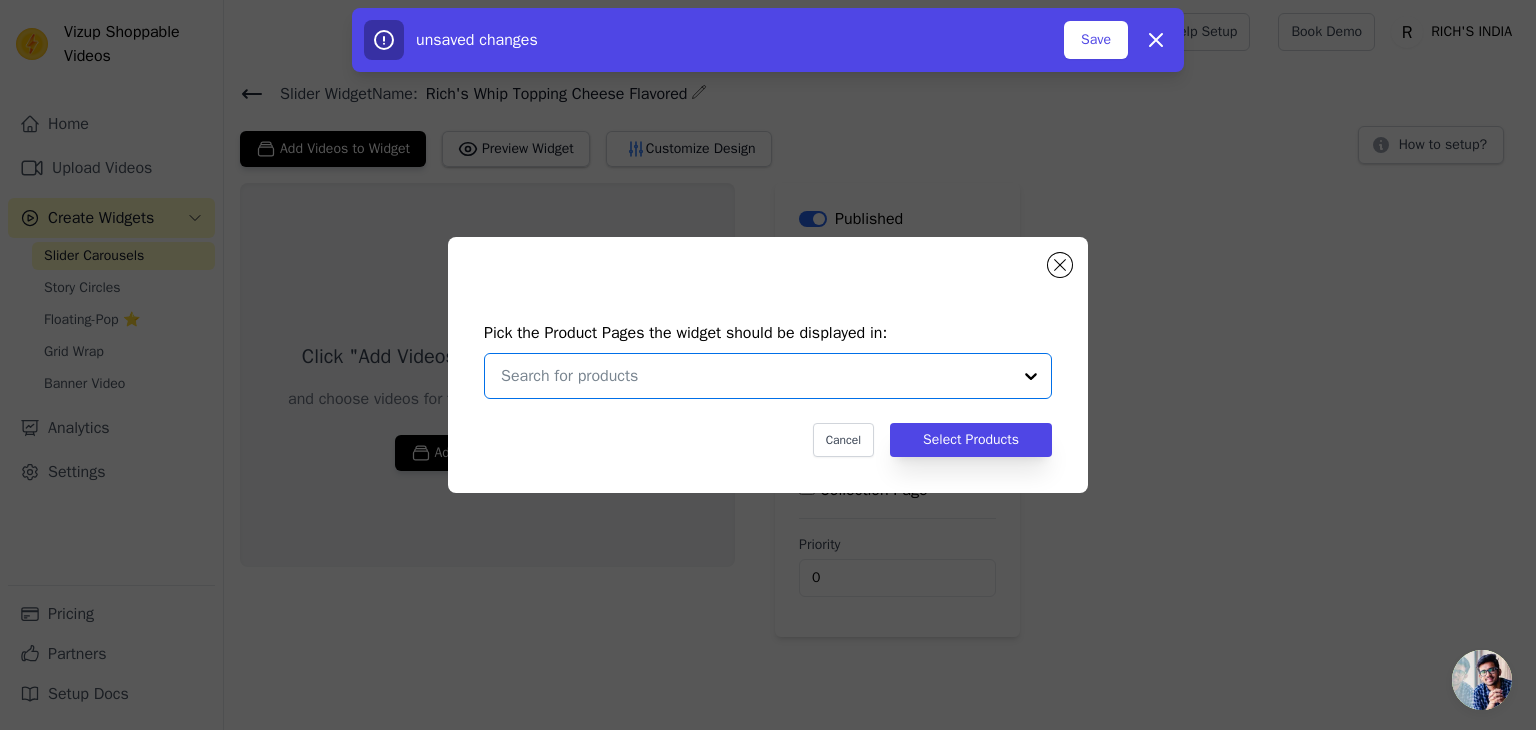 click at bounding box center [756, 376] 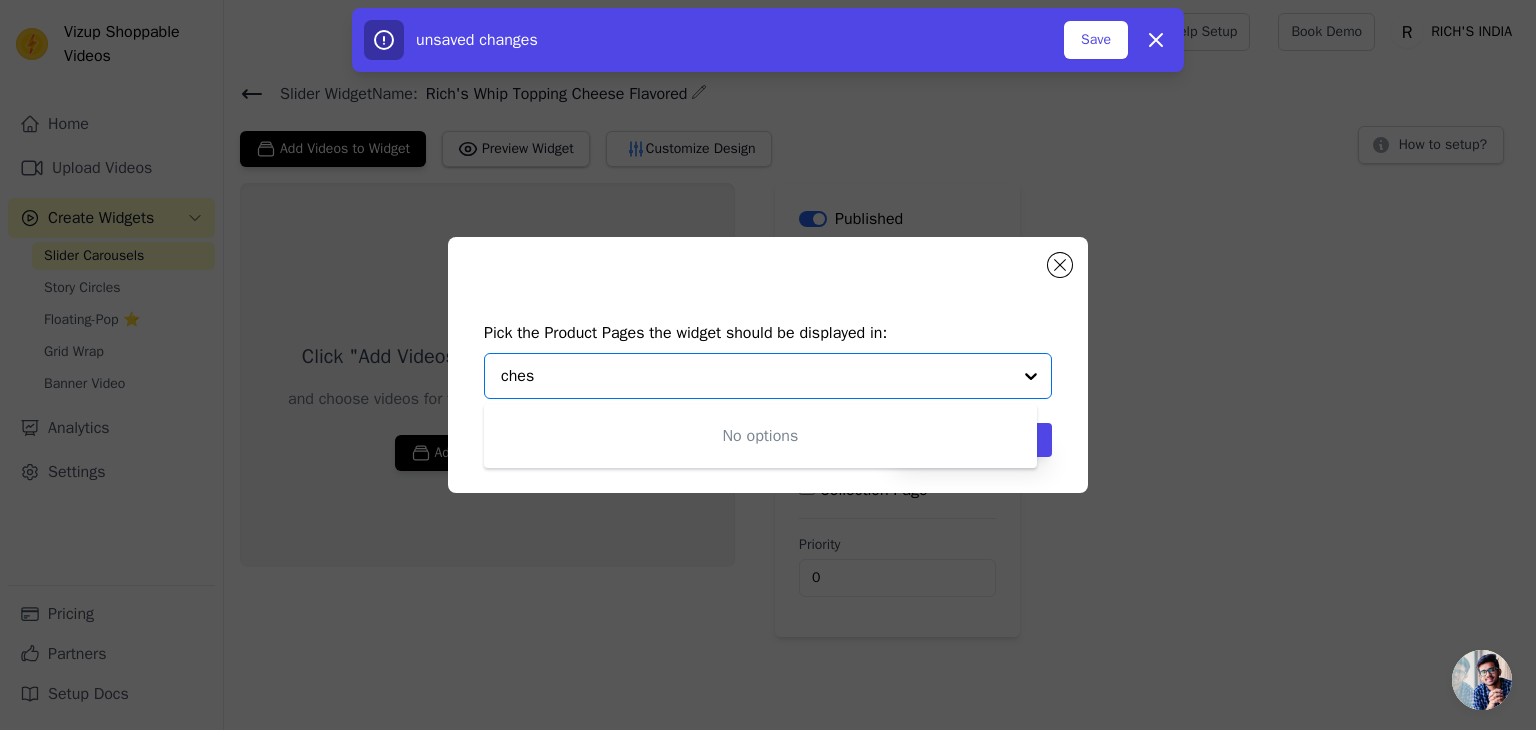type on "che" 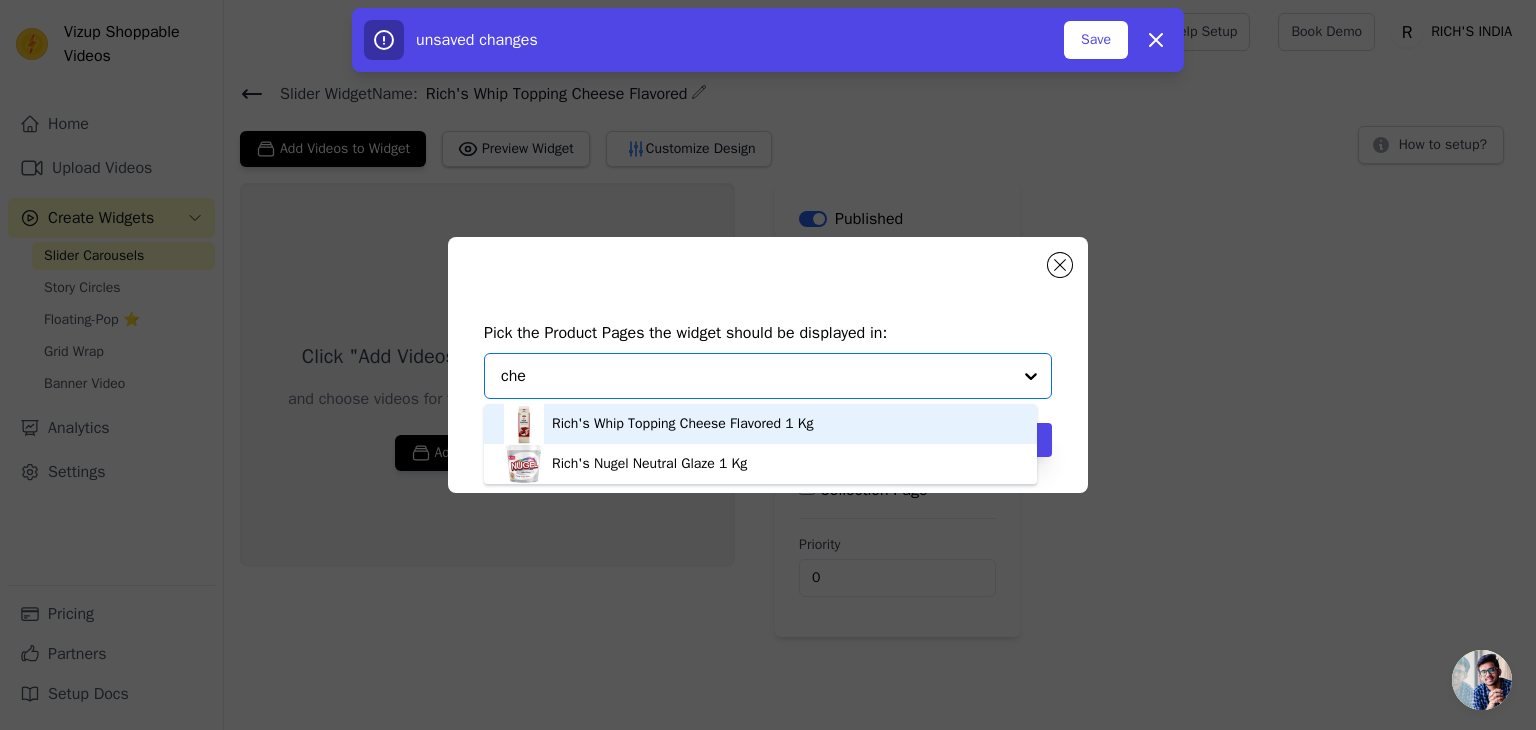 click on "Rich's Whip Topping Cheese Flavored 1 Kg" at bounding box center (682, 424) 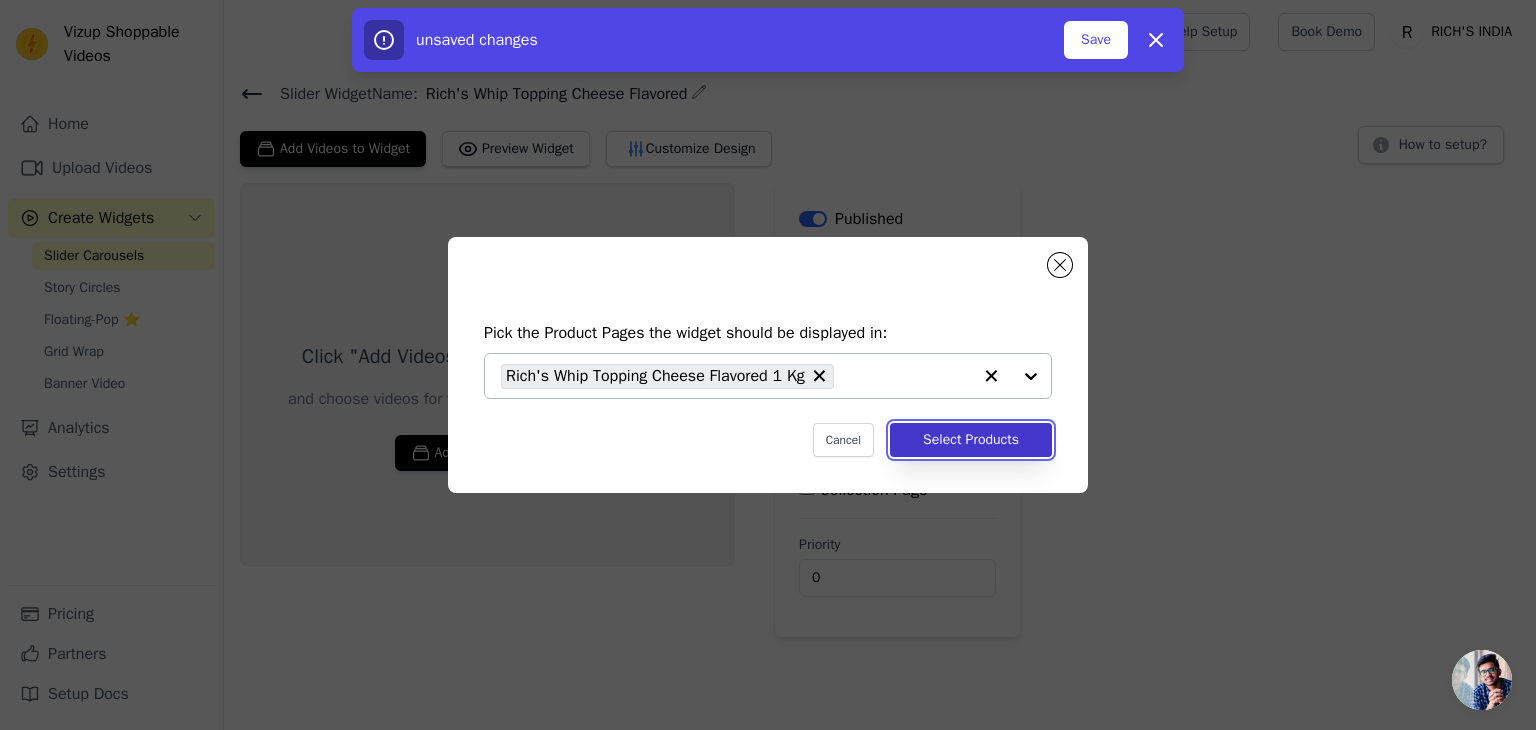 click on "Select Products" at bounding box center (971, 440) 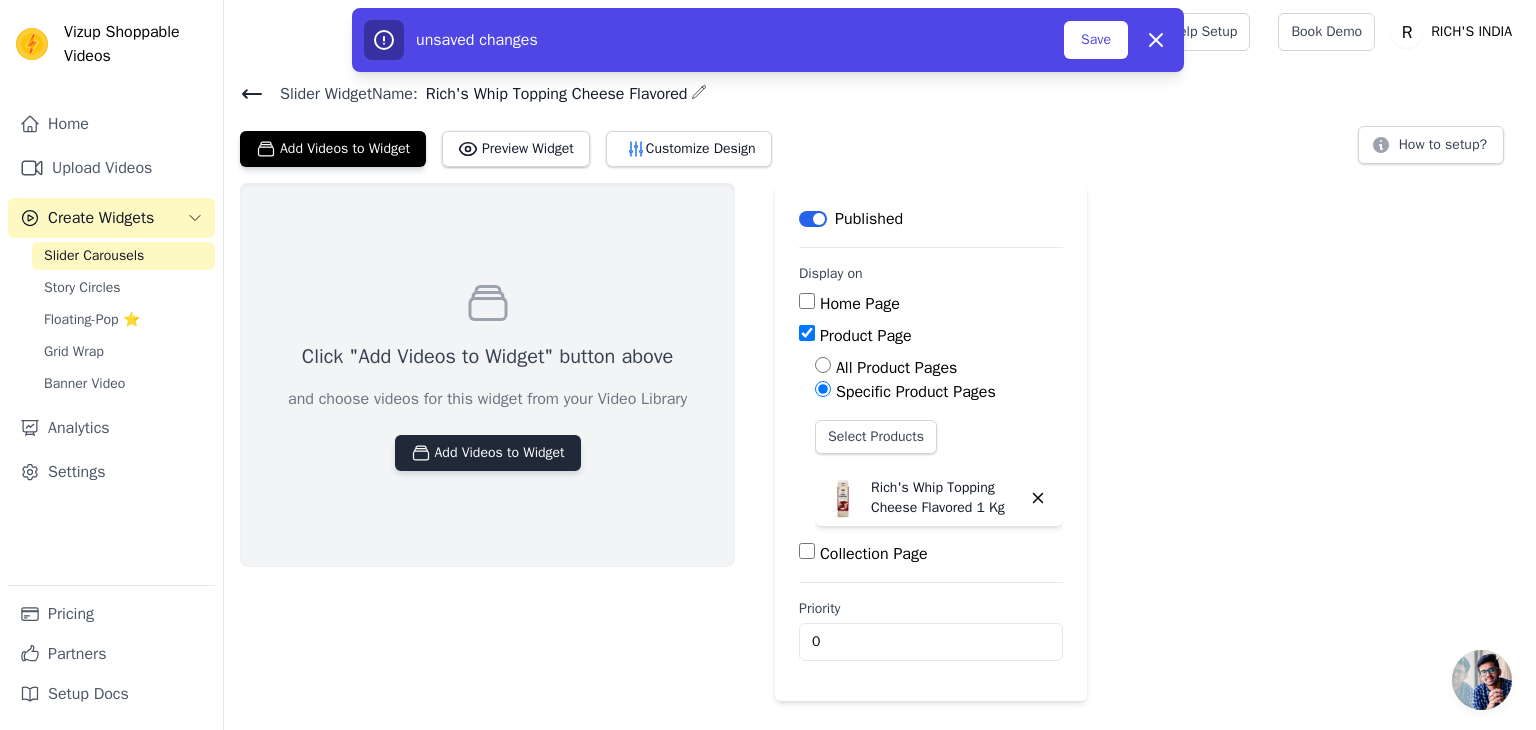 click on "Add Videos to Widget" at bounding box center [488, 453] 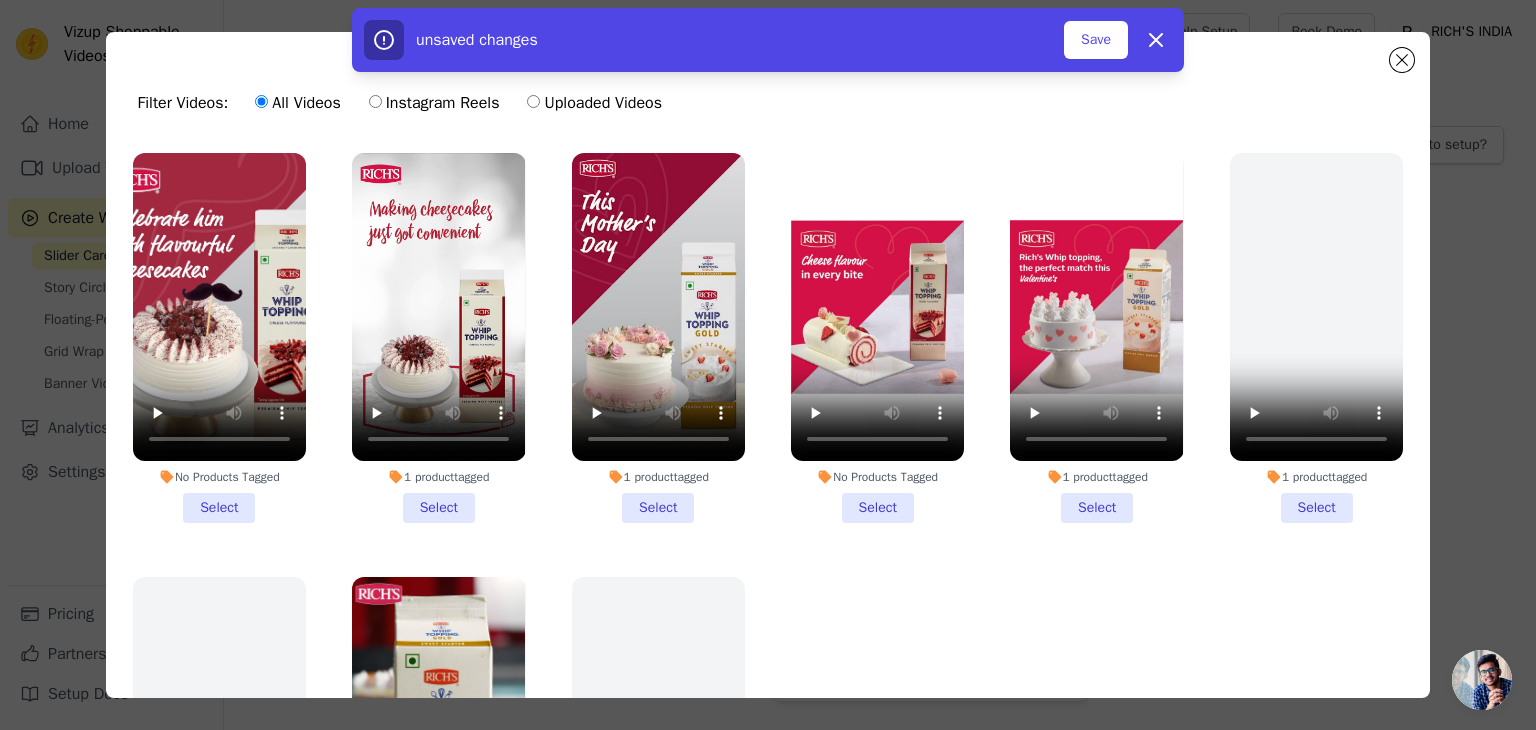 click on "No Products Tagged     Select" at bounding box center [219, 338] 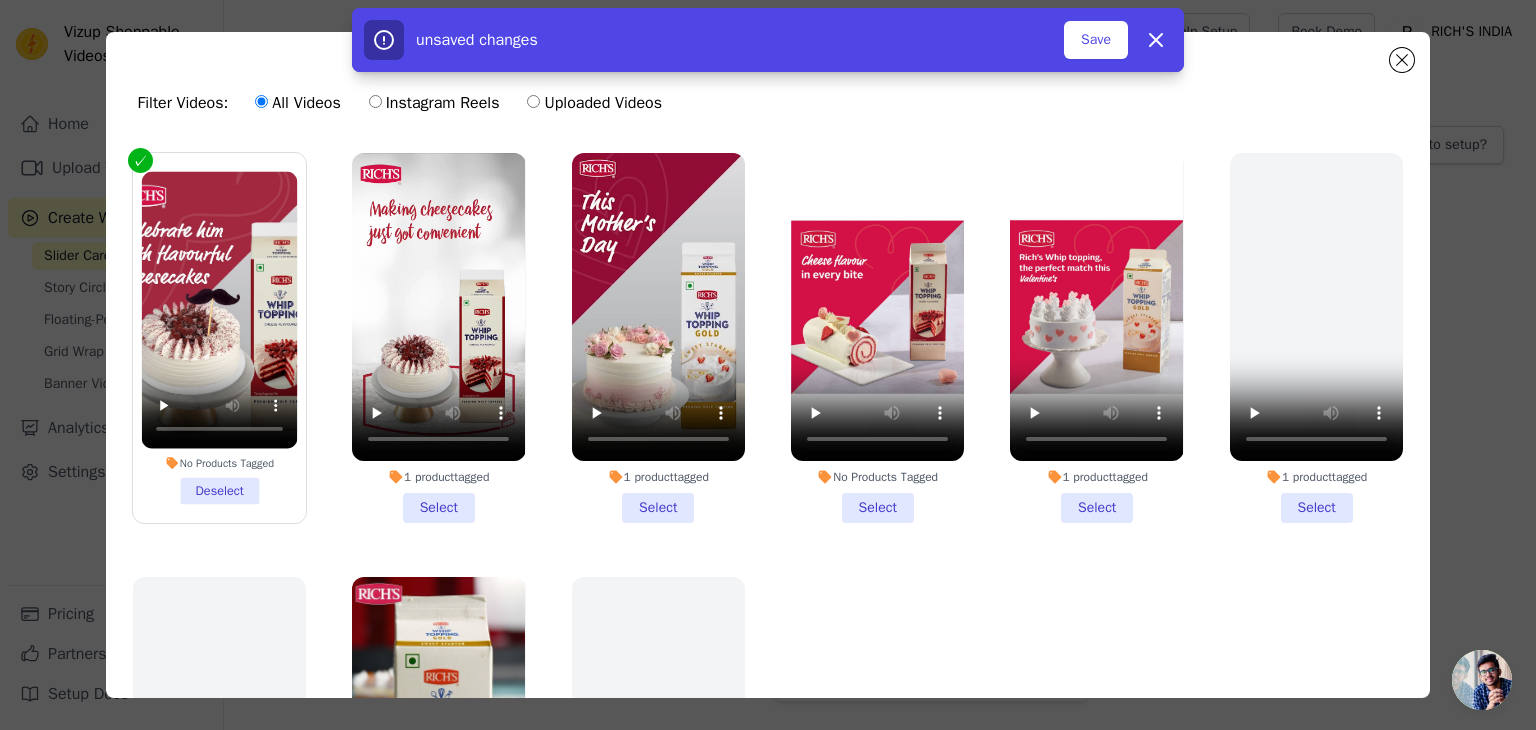 click on "1   product  tagged     Select" at bounding box center [438, 338] 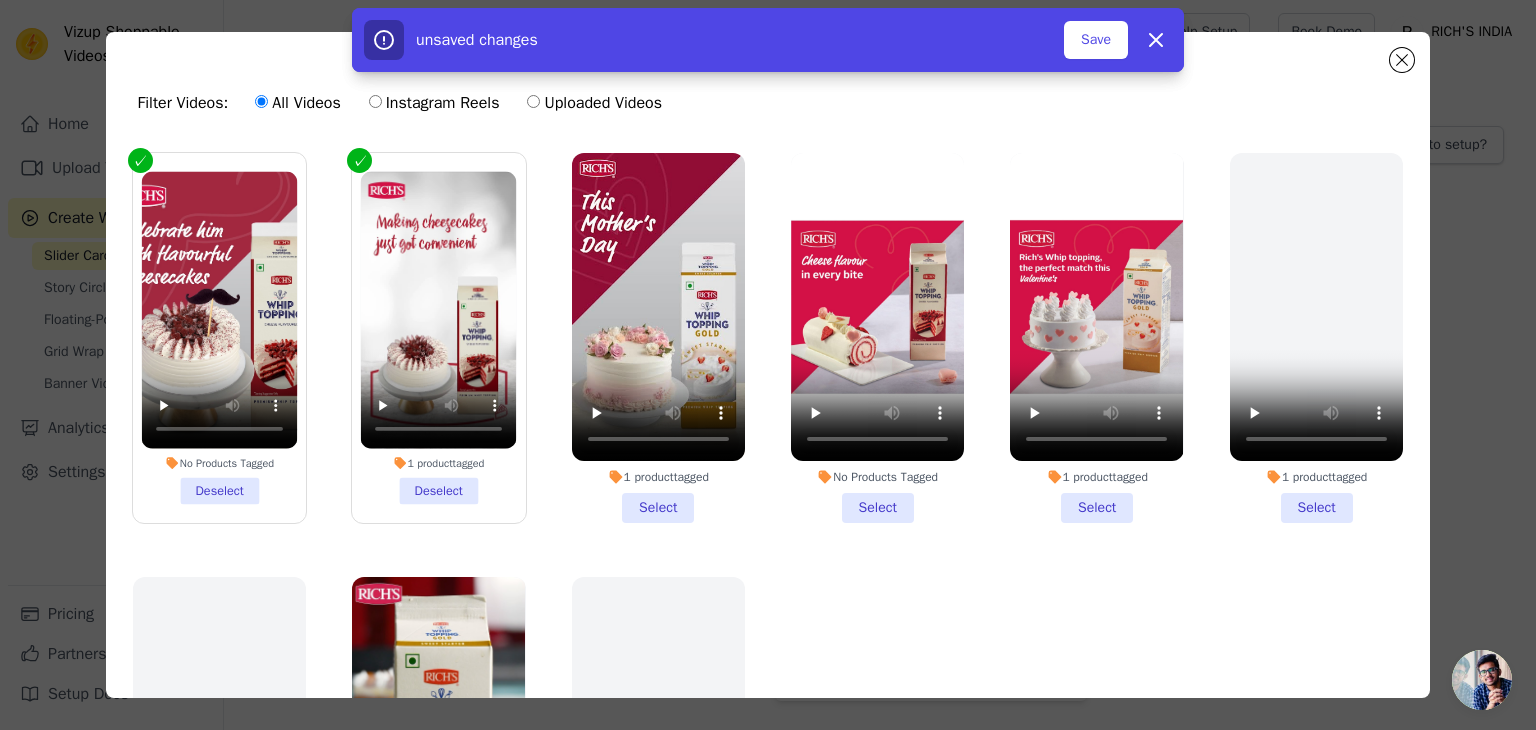 click on "1   product  tagged     Deselect" at bounding box center [438, 338] 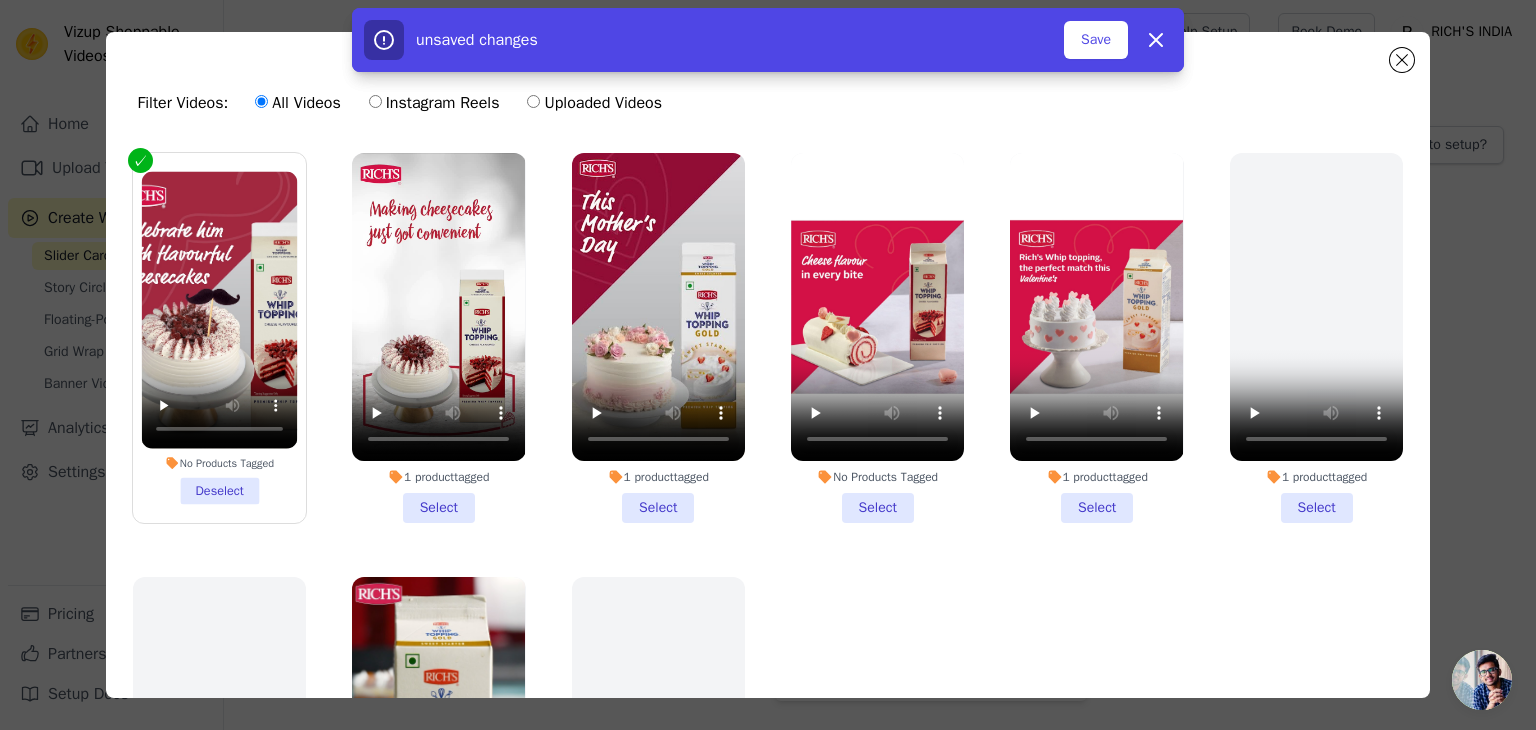 click on "No Products Tagged     Select" at bounding box center [877, 338] 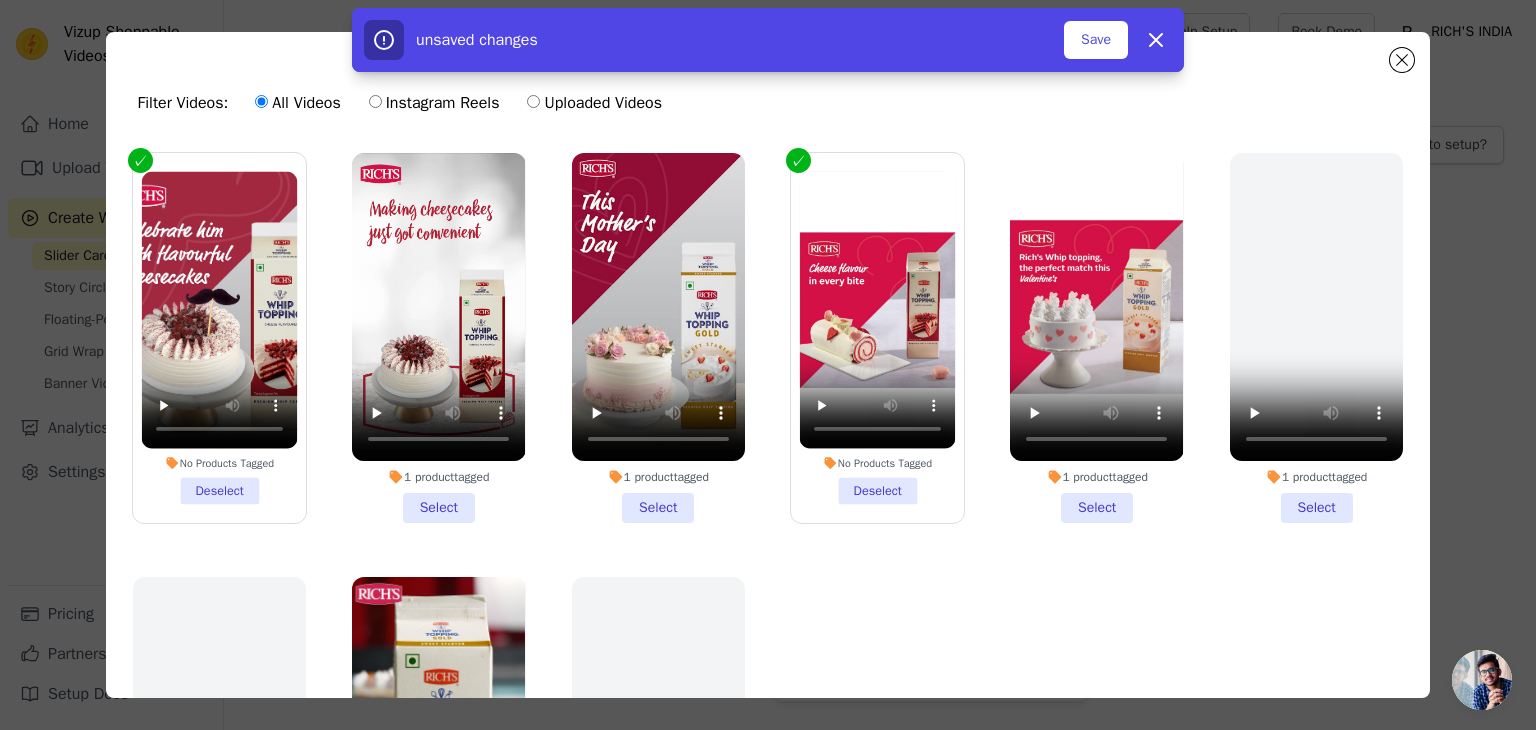 click on "1   product  tagged     Select" at bounding box center (438, 338) 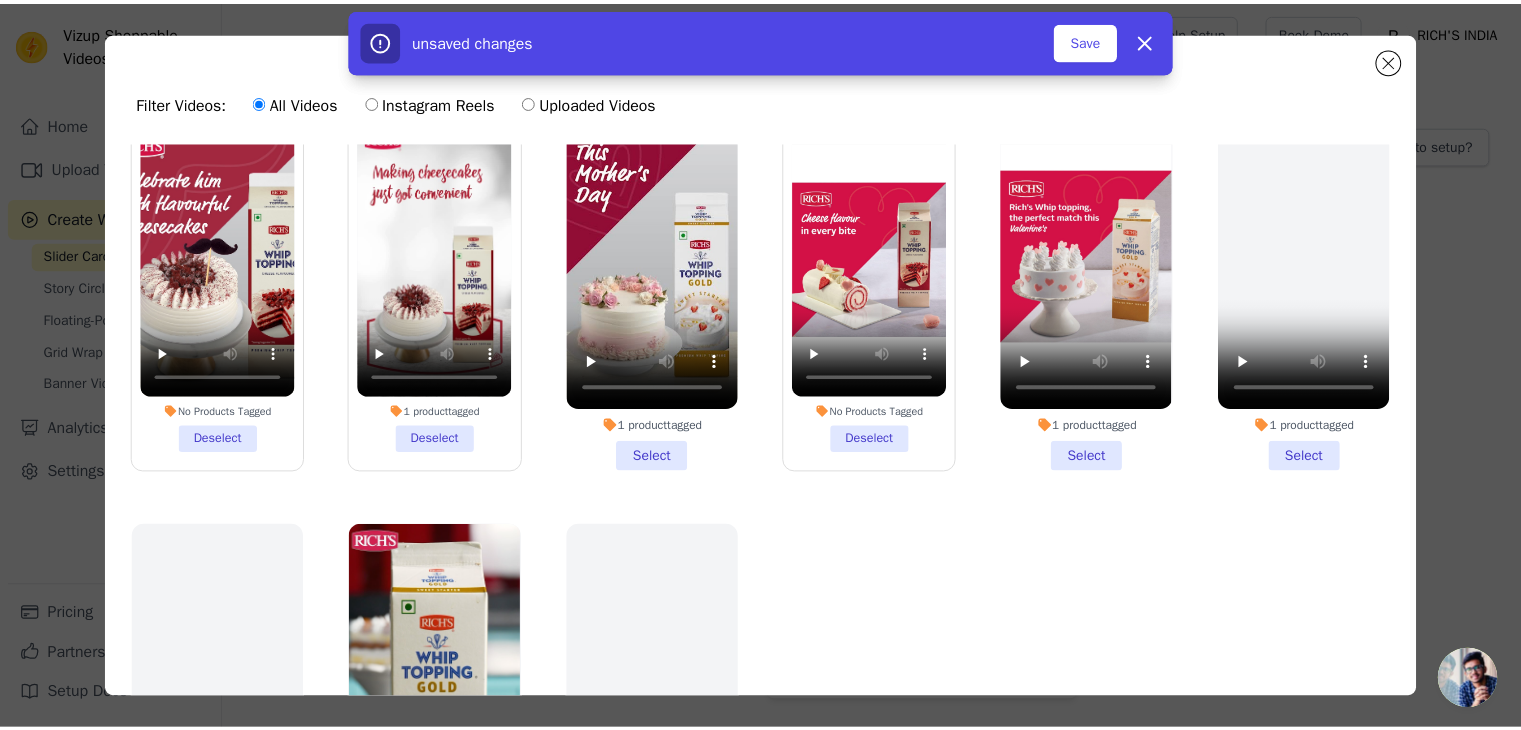scroll, scrollTop: 0, scrollLeft: 0, axis: both 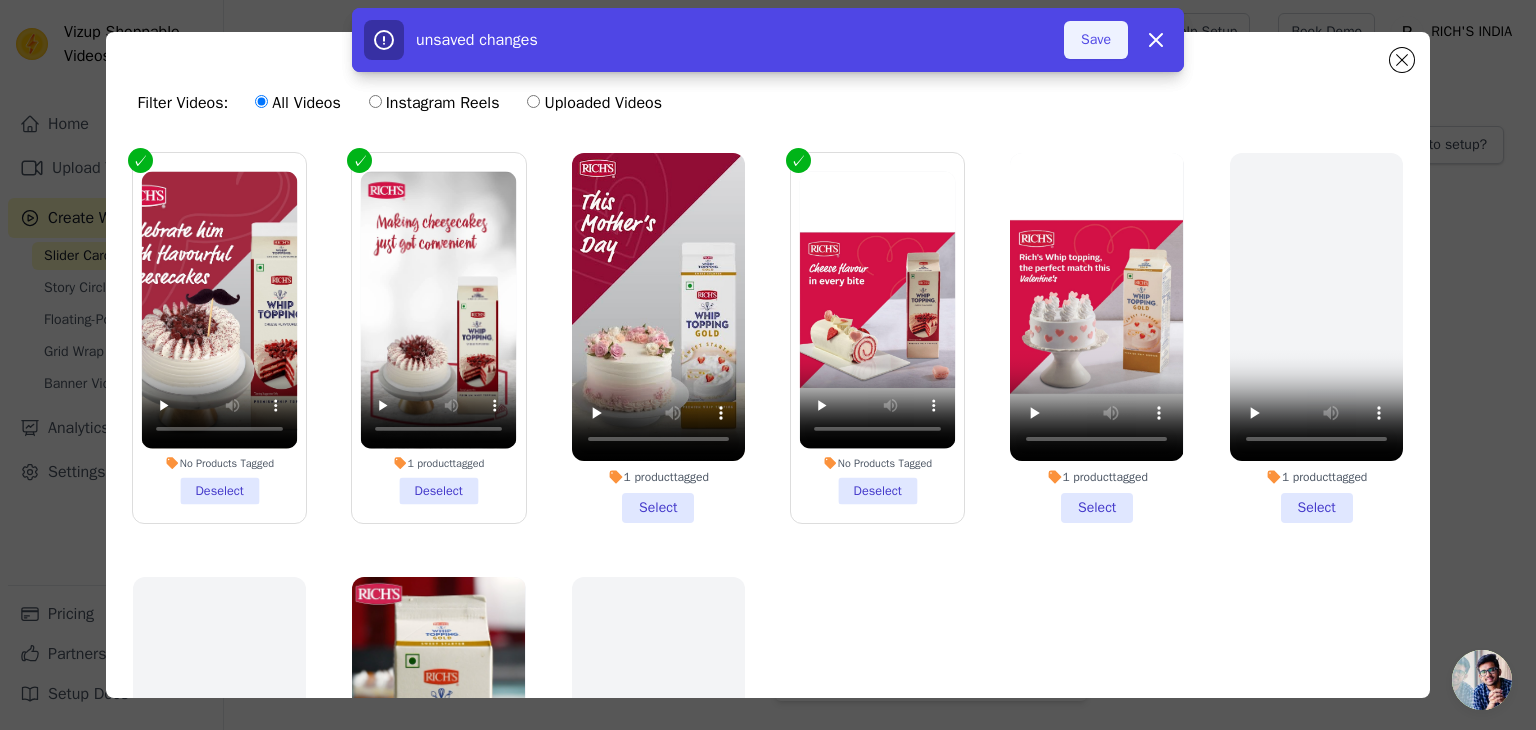 click on "Save" at bounding box center (1096, 40) 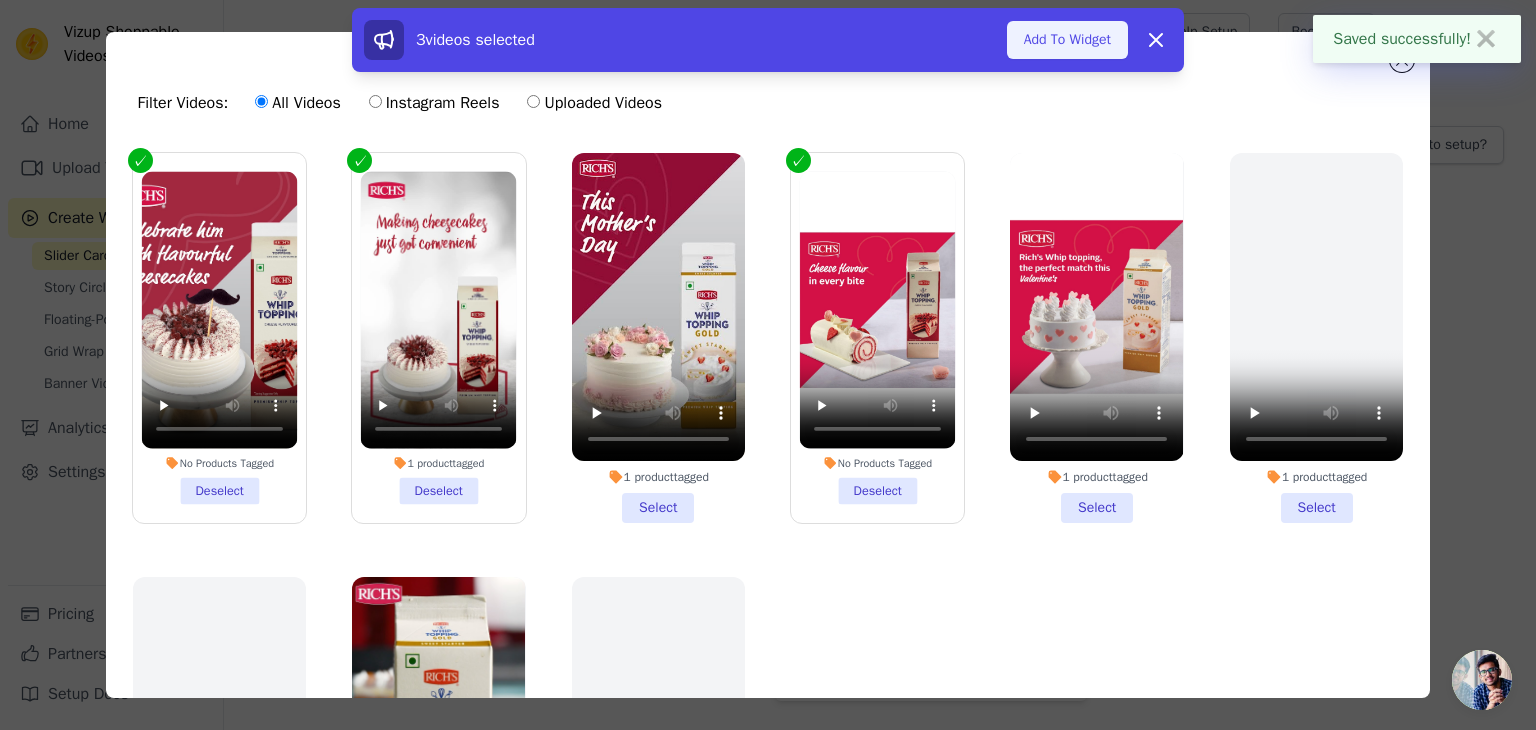 click on "Add To Widget" at bounding box center (1067, 40) 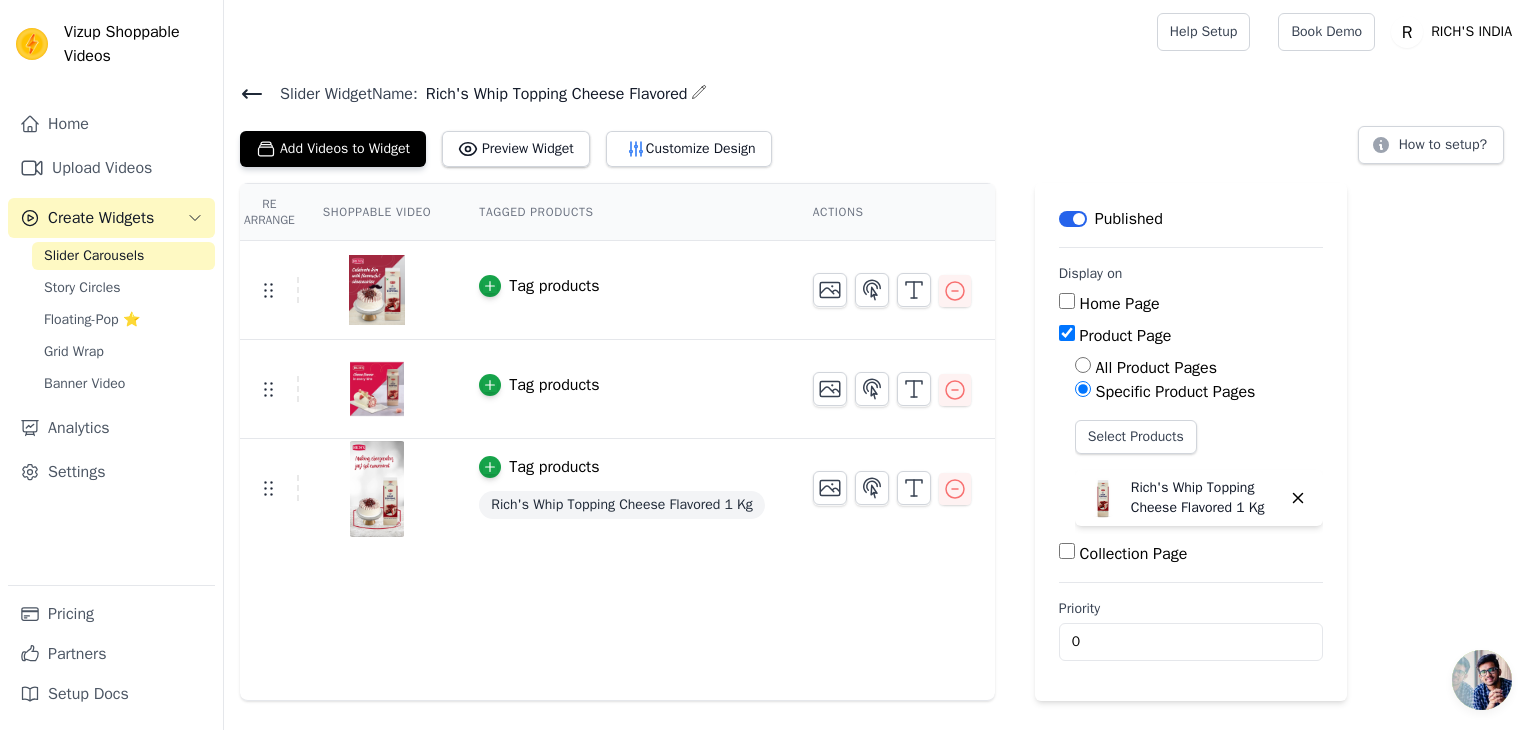 click on "Tag products" at bounding box center [554, 286] 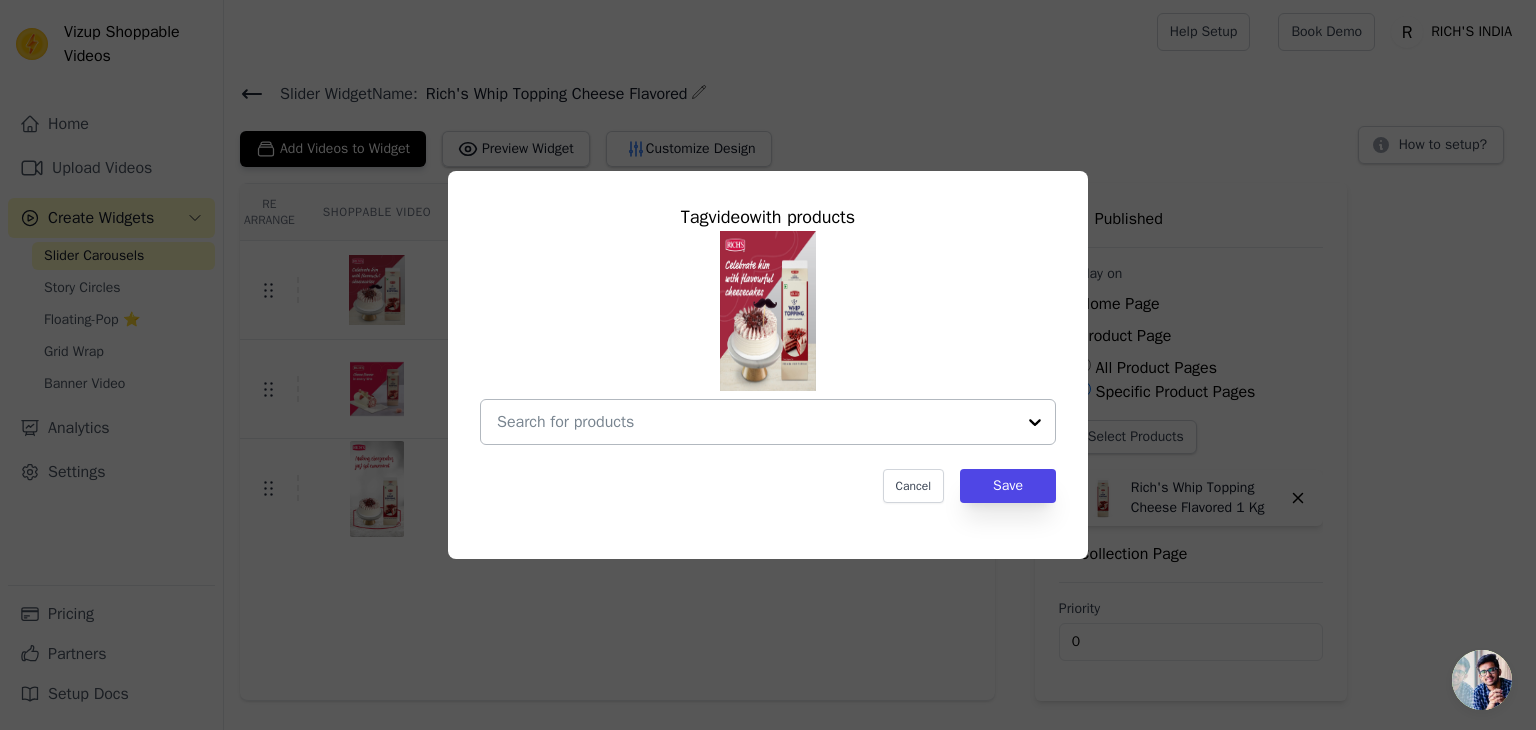 click at bounding box center (756, 422) 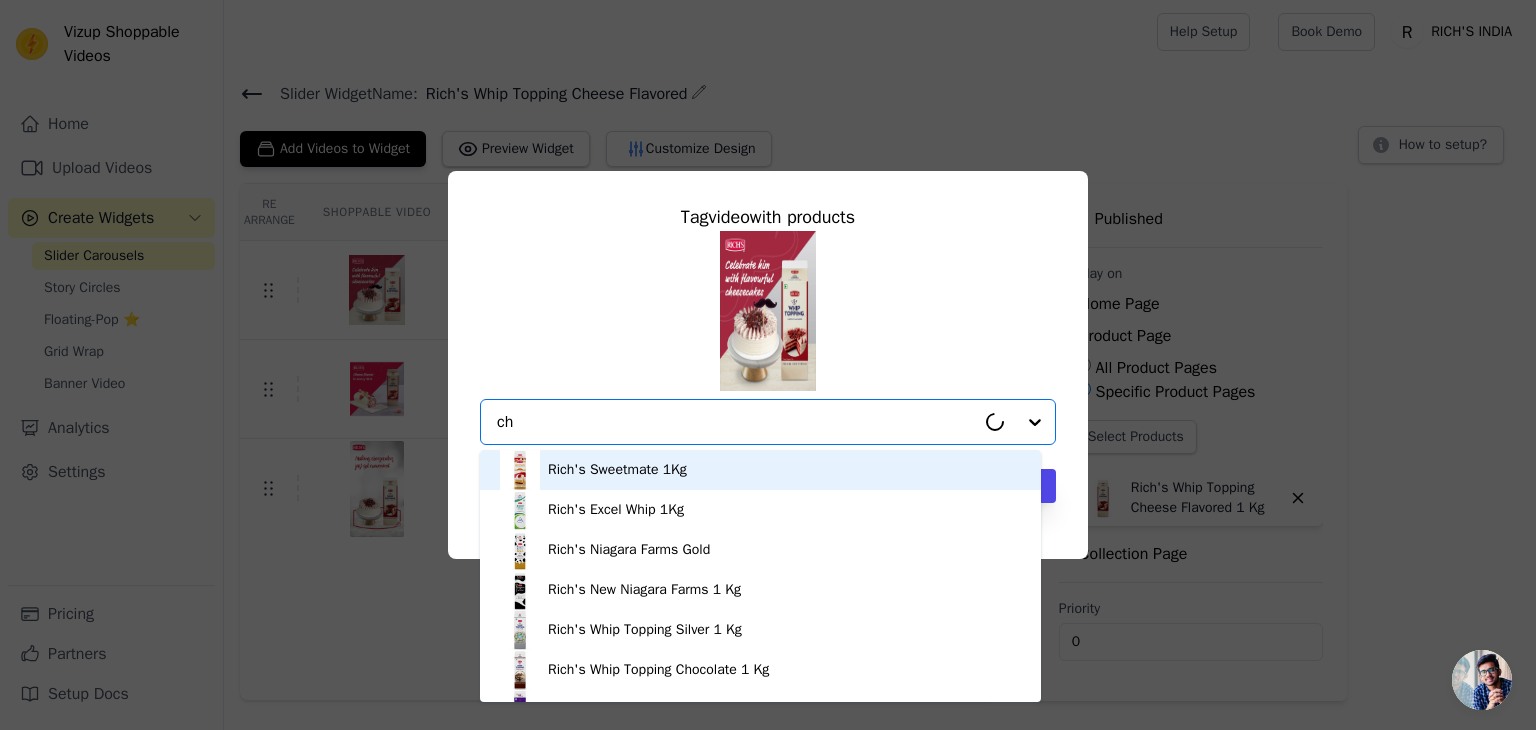 type on "che" 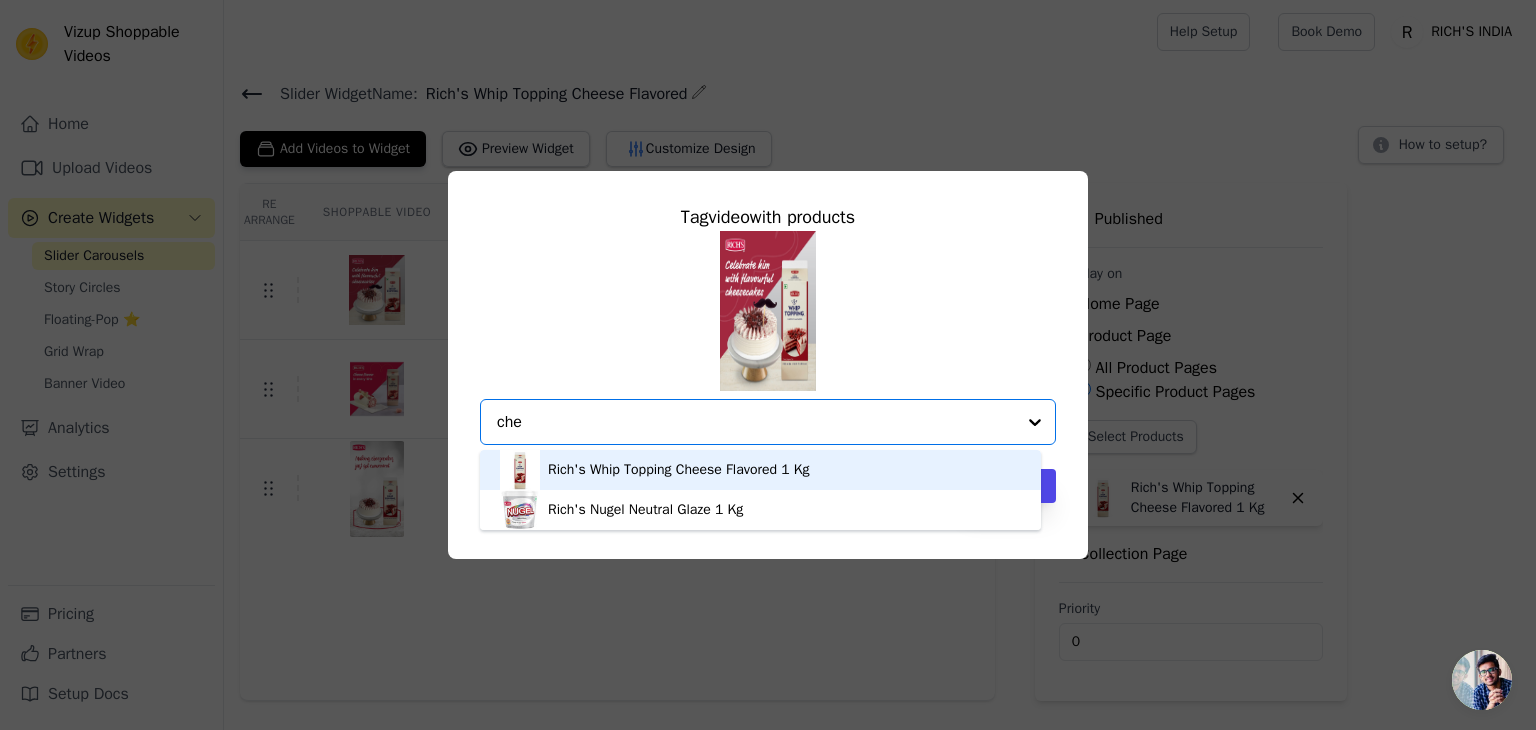 click on "Rich's Whip Topping Cheese Flavored 1 Kg" at bounding box center [678, 470] 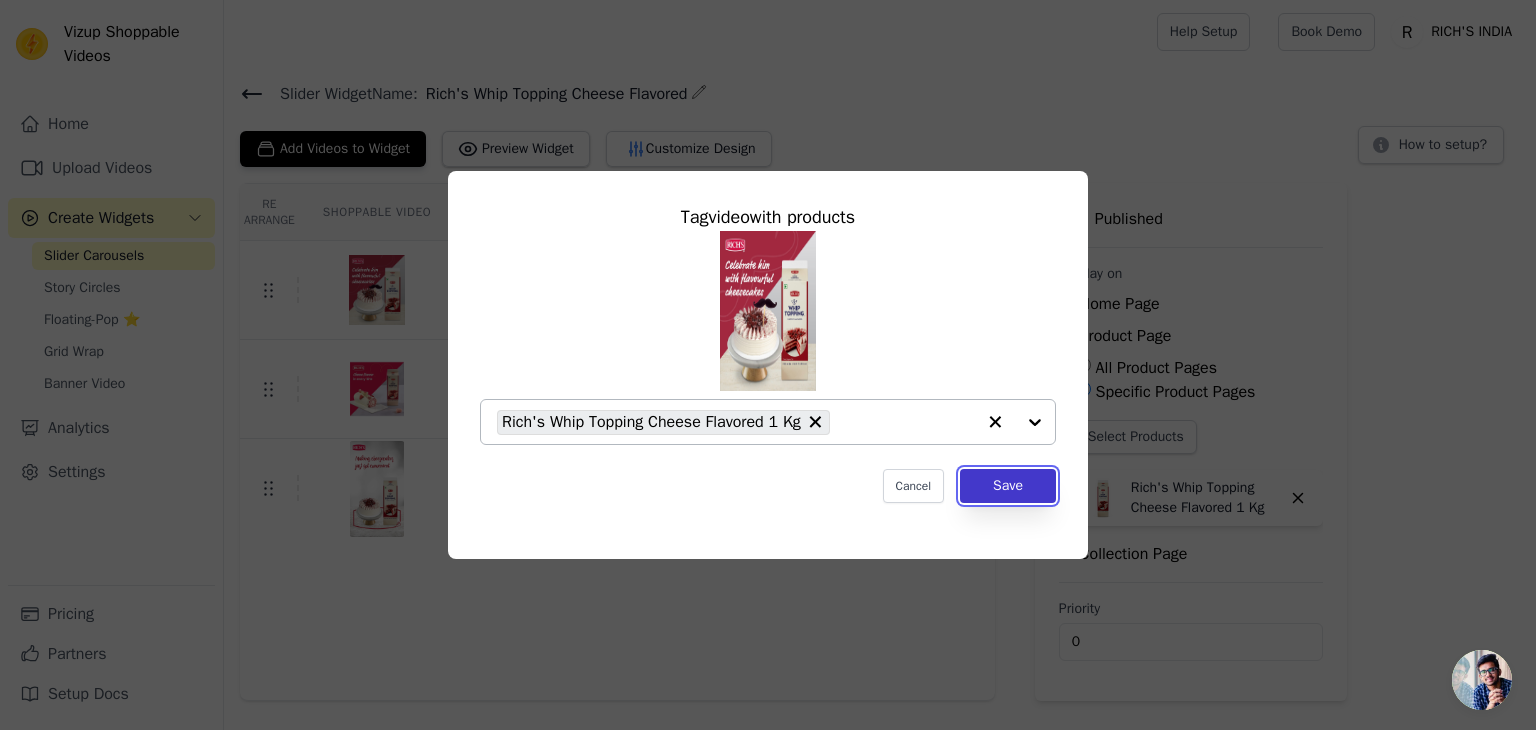 click on "Save" at bounding box center (1008, 486) 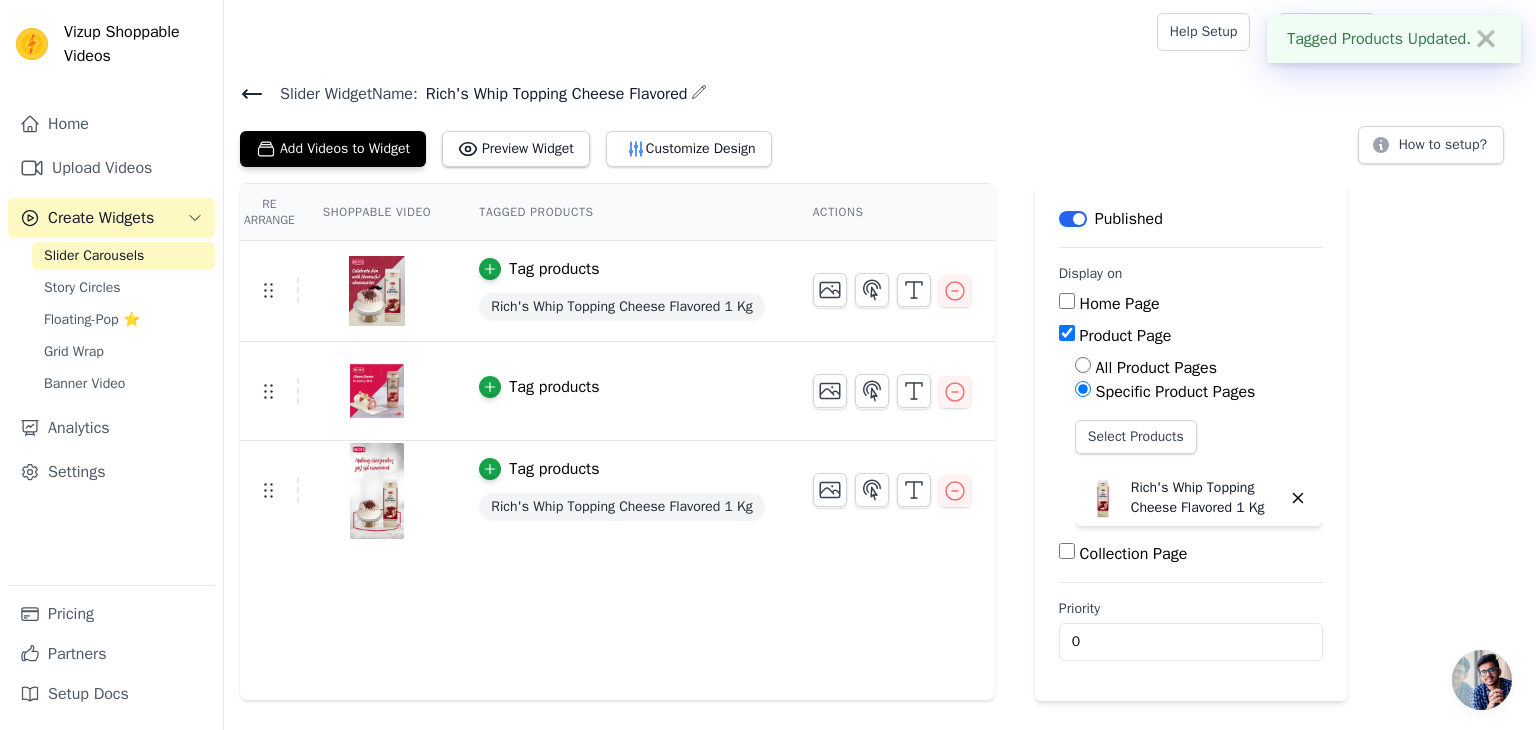 click on "Tag products" at bounding box center (554, 387) 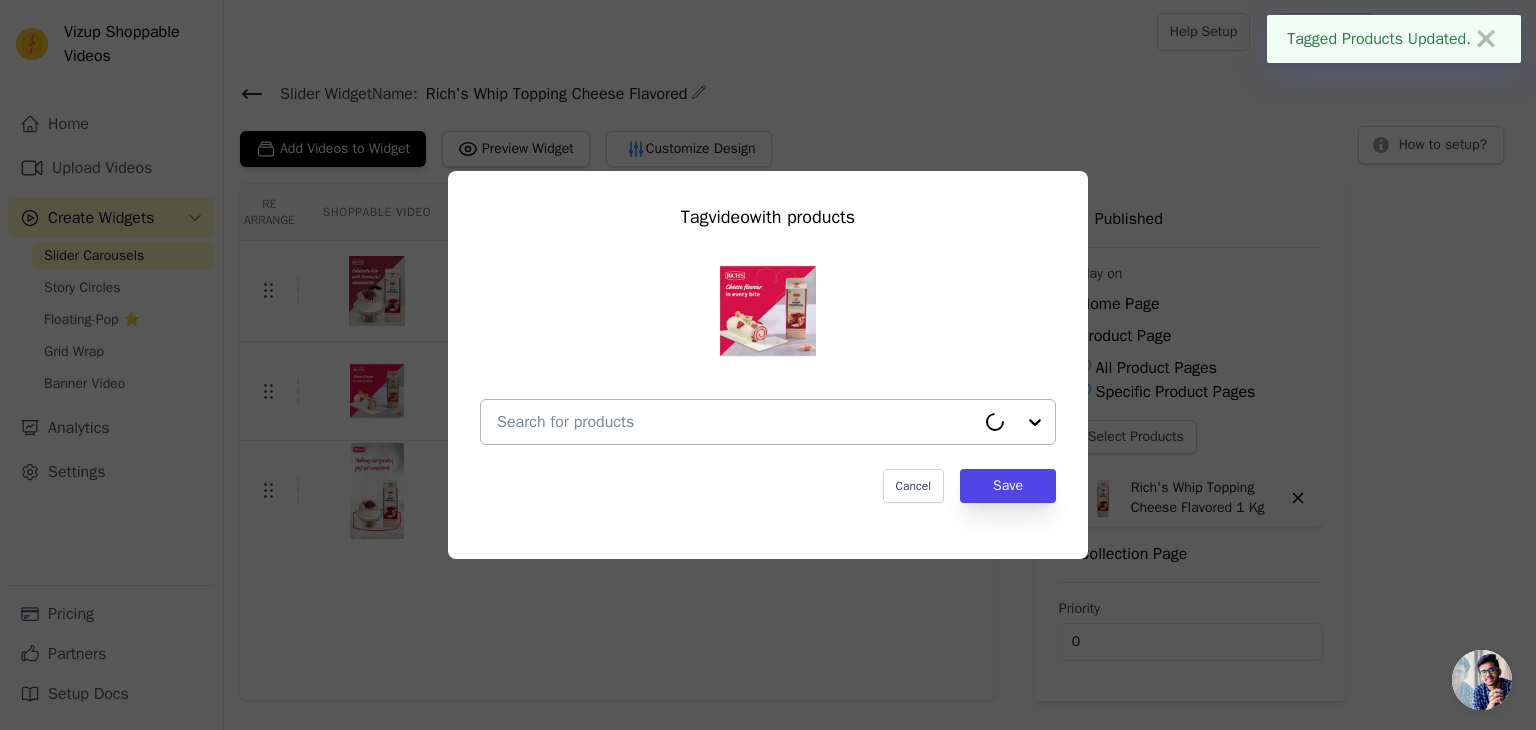 click at bounding box center (736, 422) 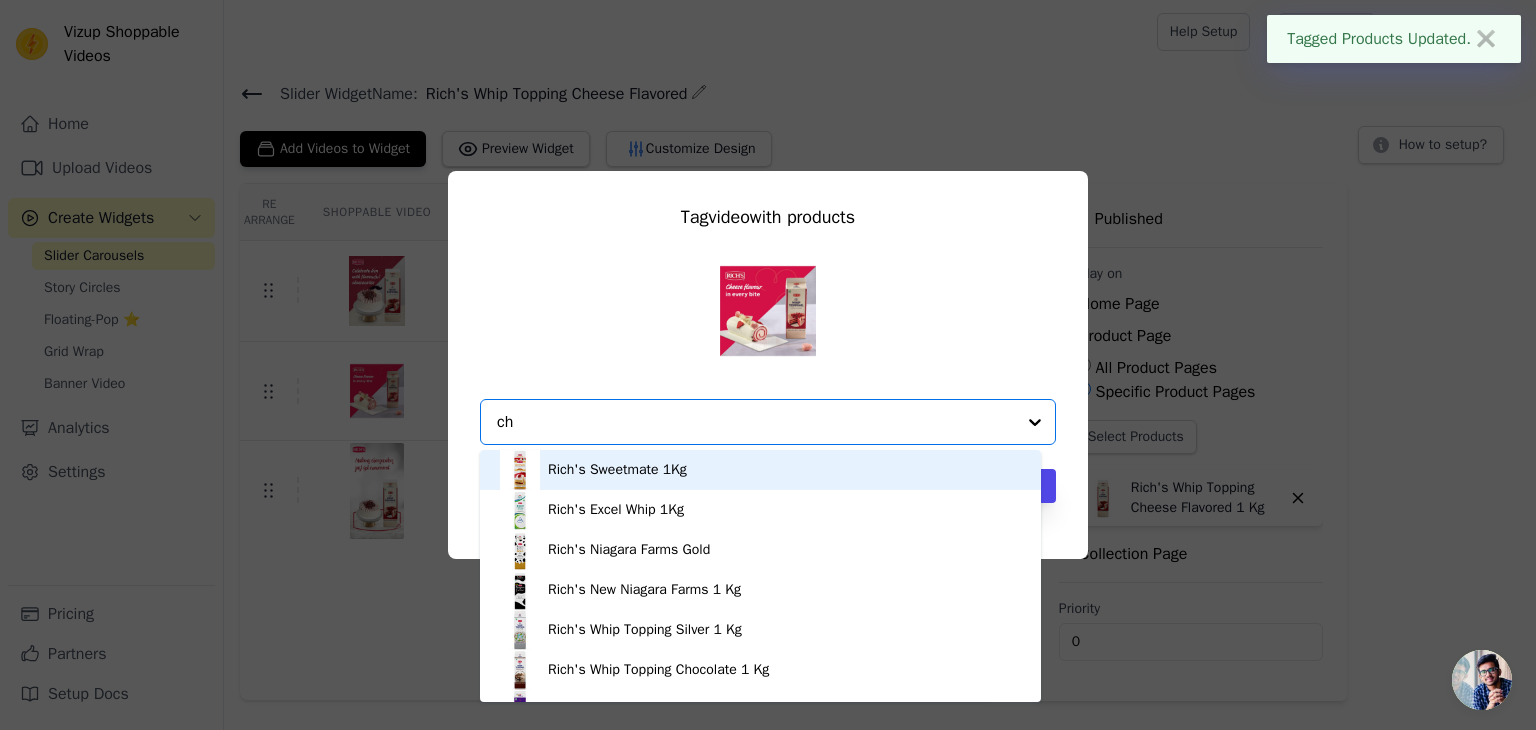 type on "che" 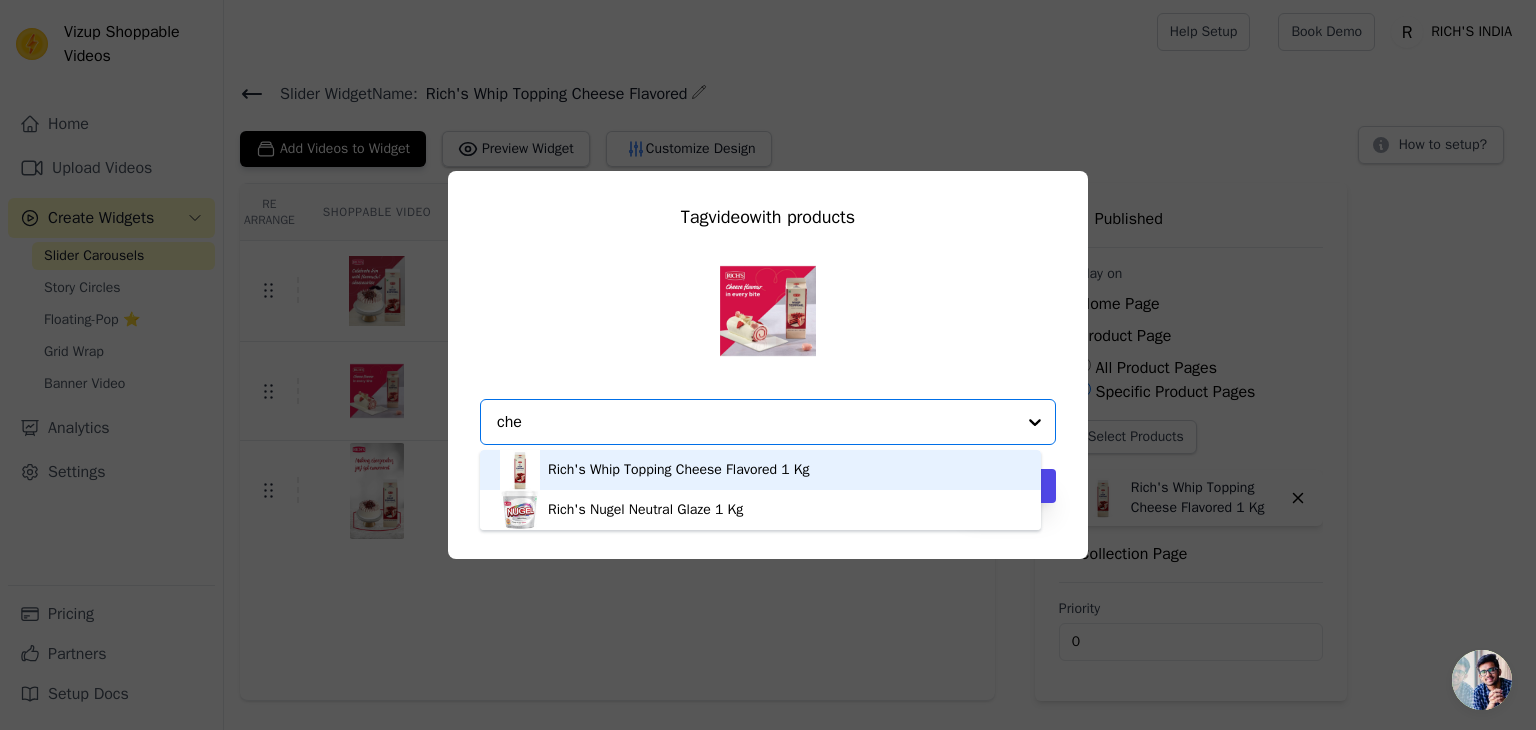 click on "Rich's Whip Topping Cheese Flavored 1 Kg" at bounding box center [678, 470] 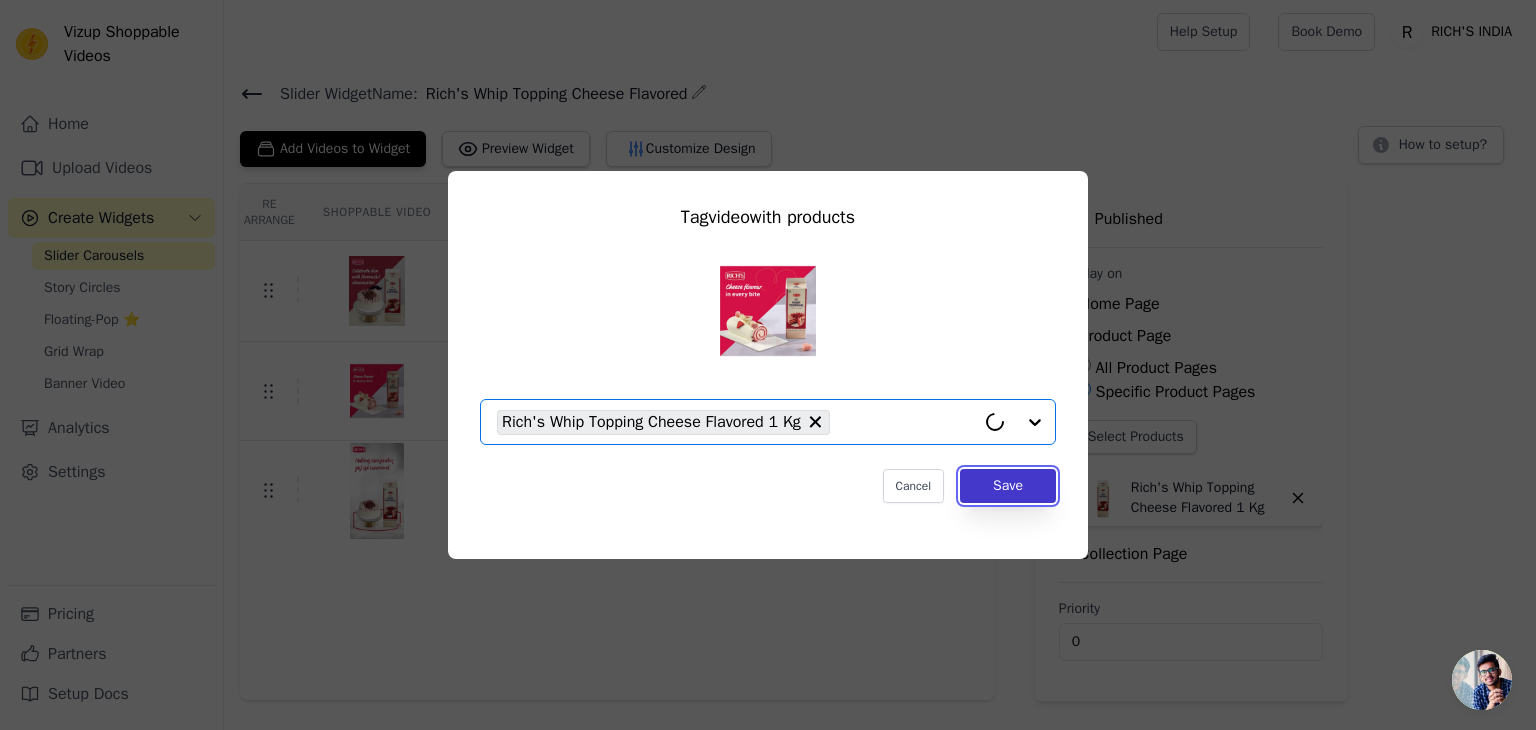 click on "Save" at bounding box center (1008, 486) 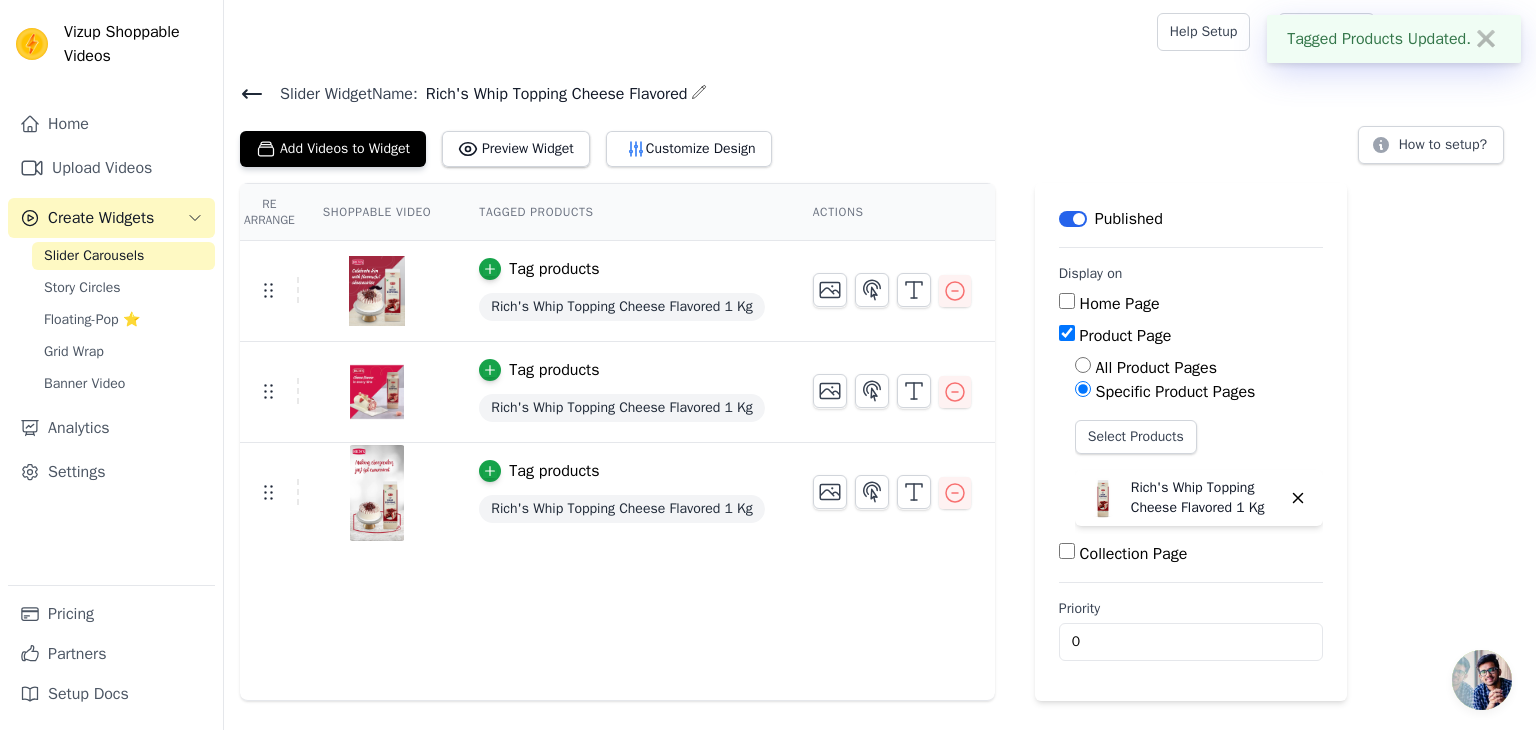 click on "Add Videos to Widget
Preview Widget       Customize Design
How to setup?" at bounding box center [880, 145] 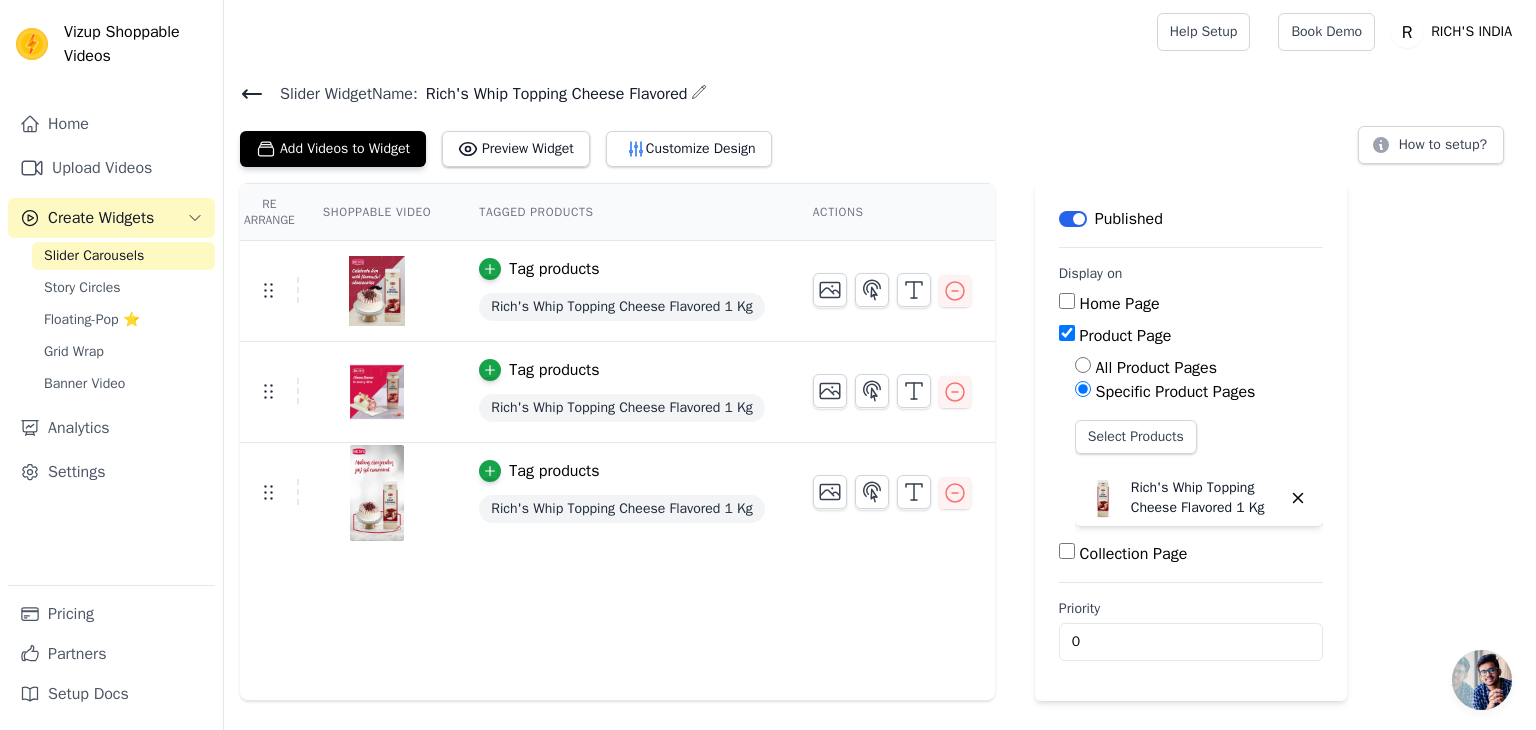 click on "Slider Carousels" at bounding box center [94, 256] 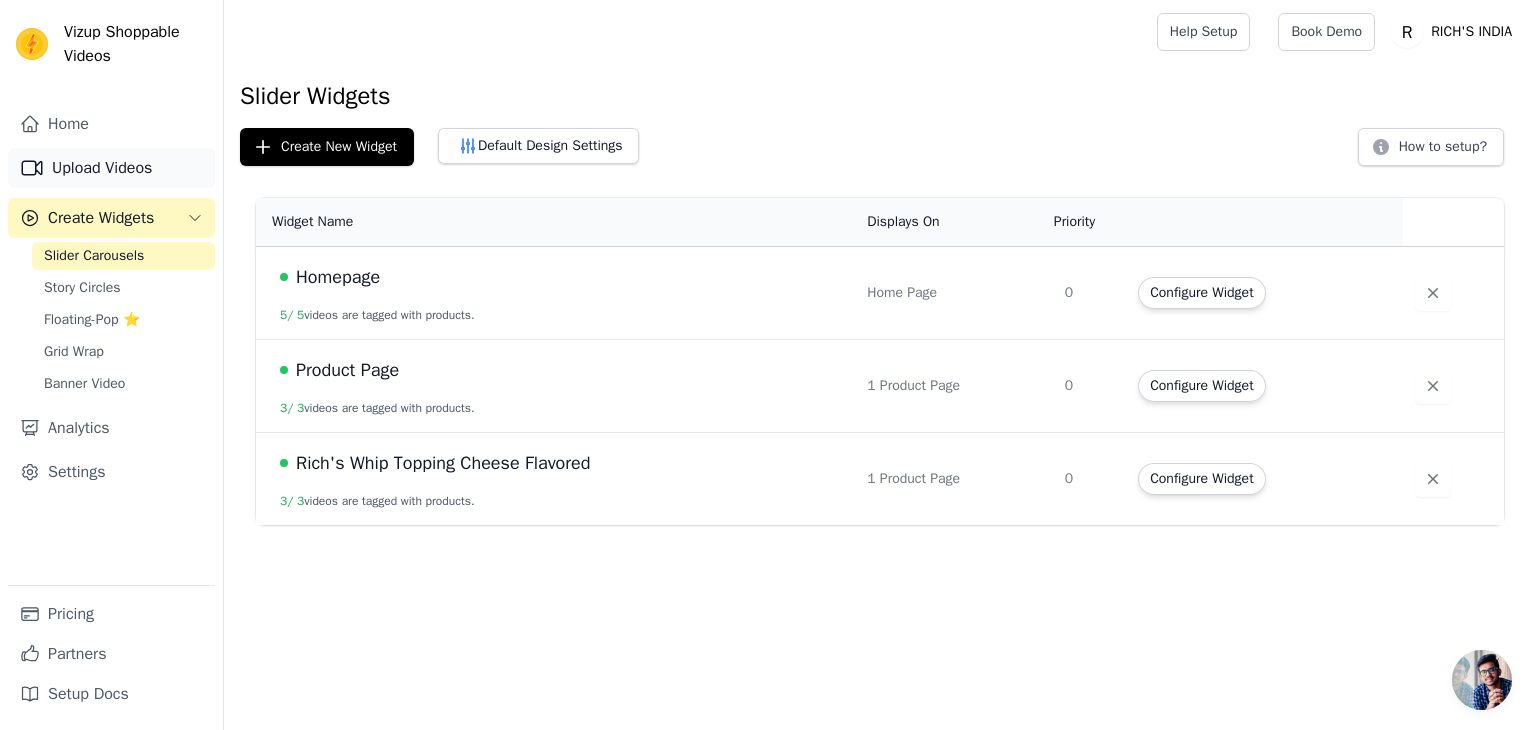 click on "Upload Videos" at bounding box center [111, 168] 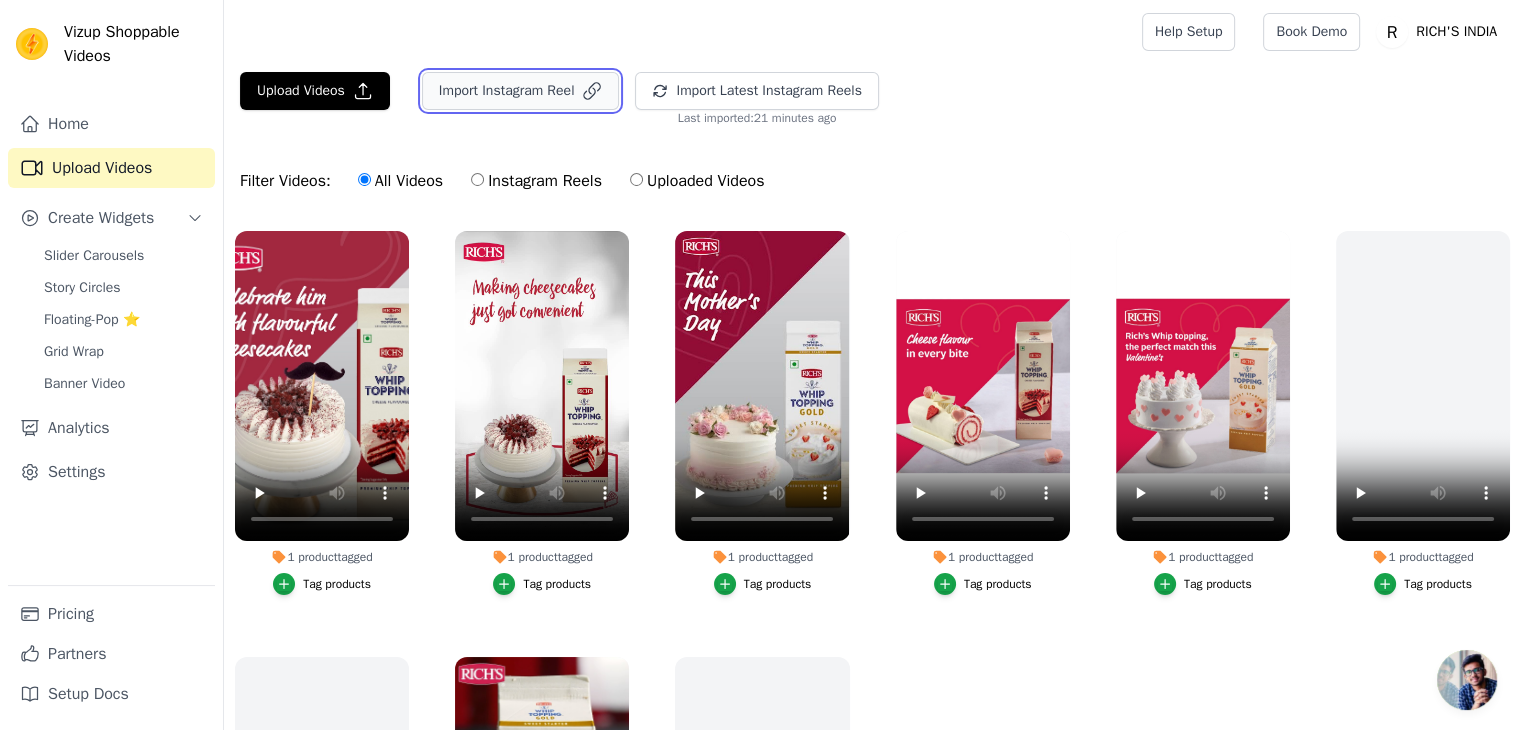 click on "Import Instagram Reel" at bounding box center [521, 91] 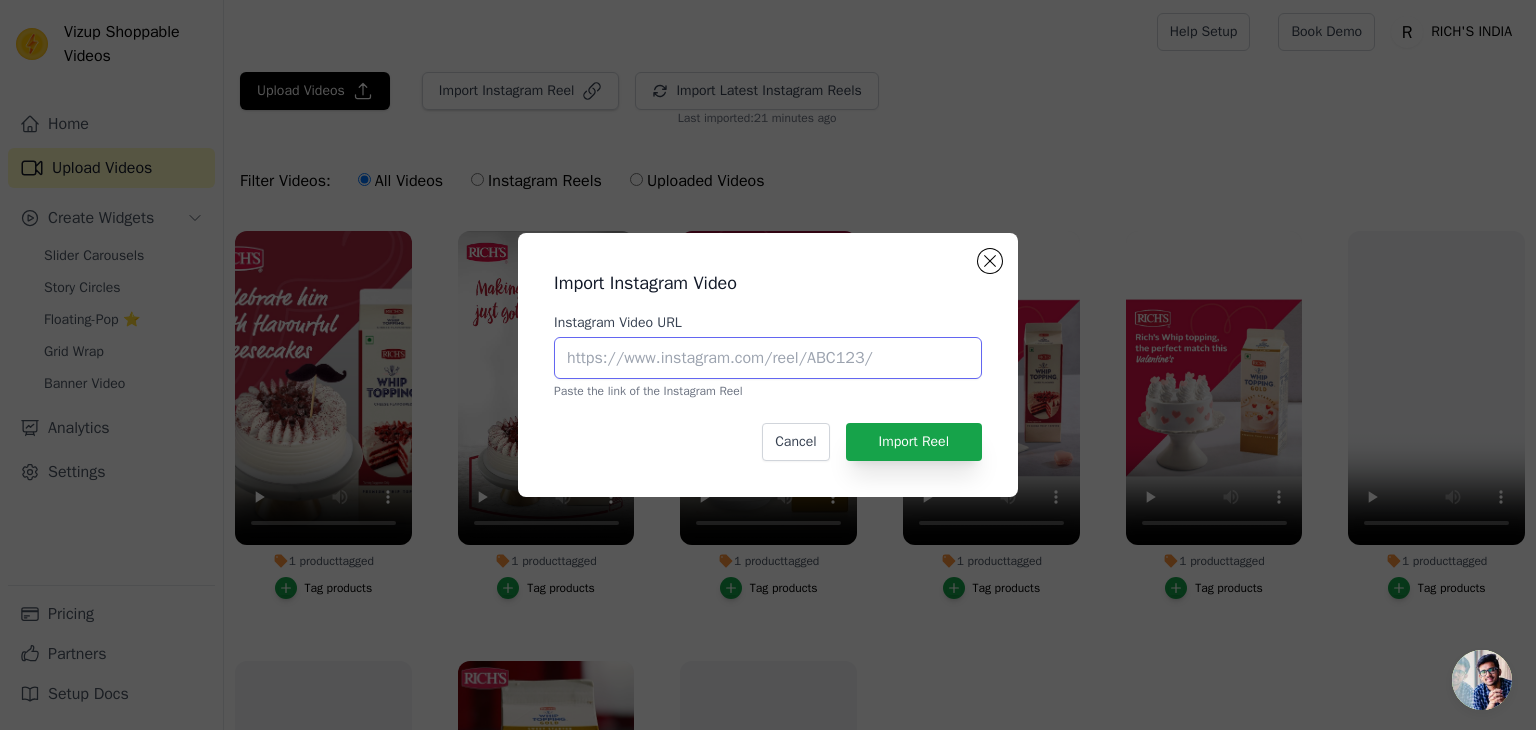 click on "Instagram Video URL" at bounding box center (768, 358) 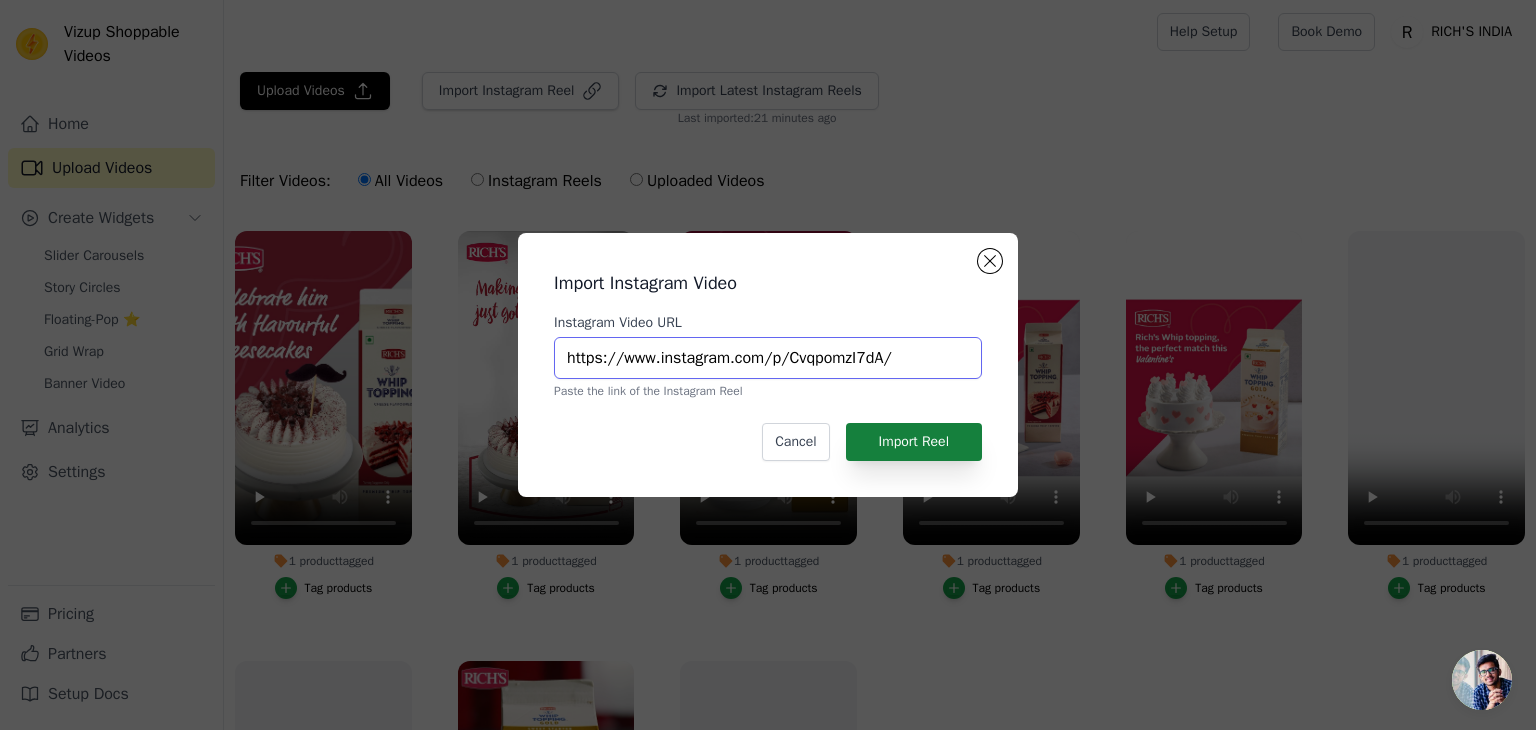 type on "https://www.instagram.com/p/CvqpomzI7dA/" 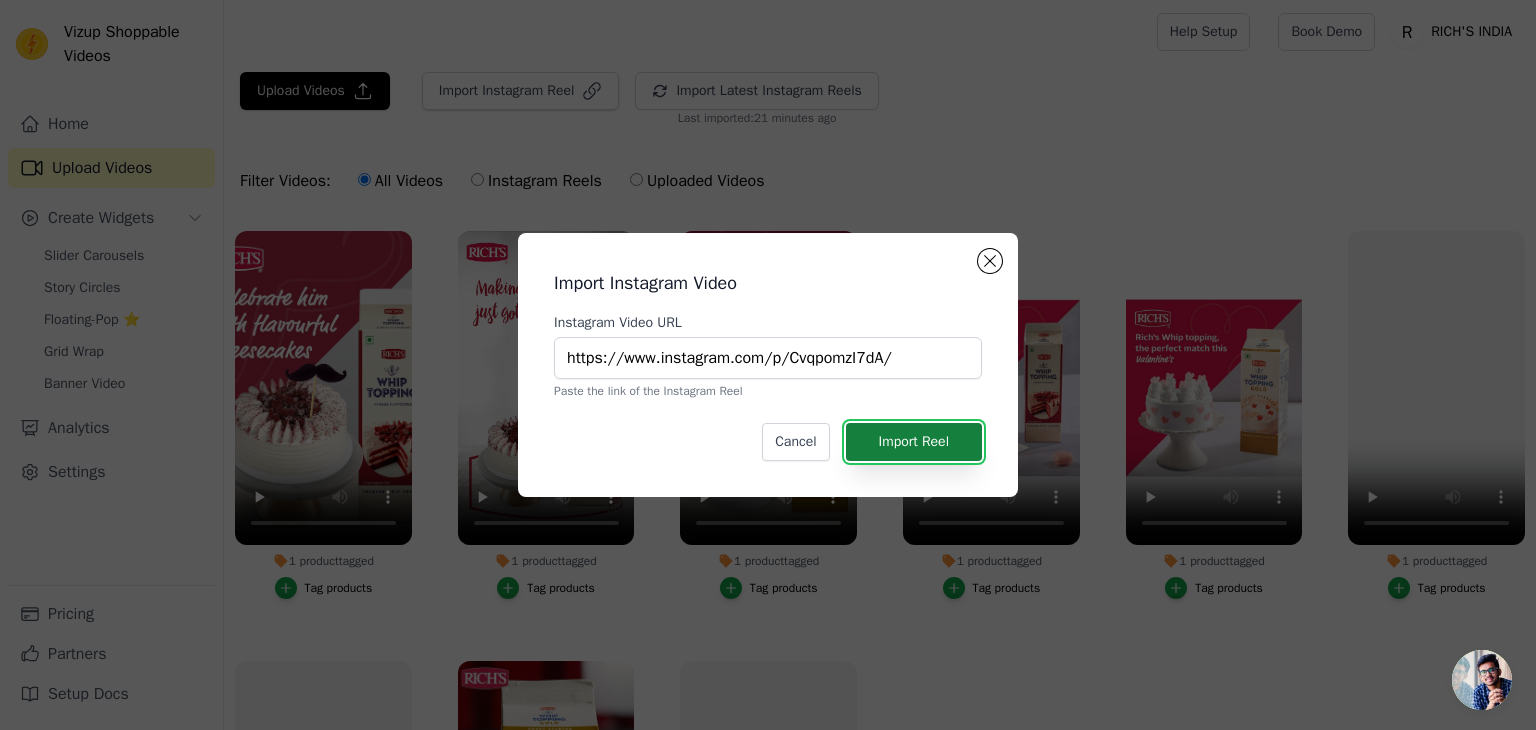 click on "Import Reel" at bounding box center [914, 442] 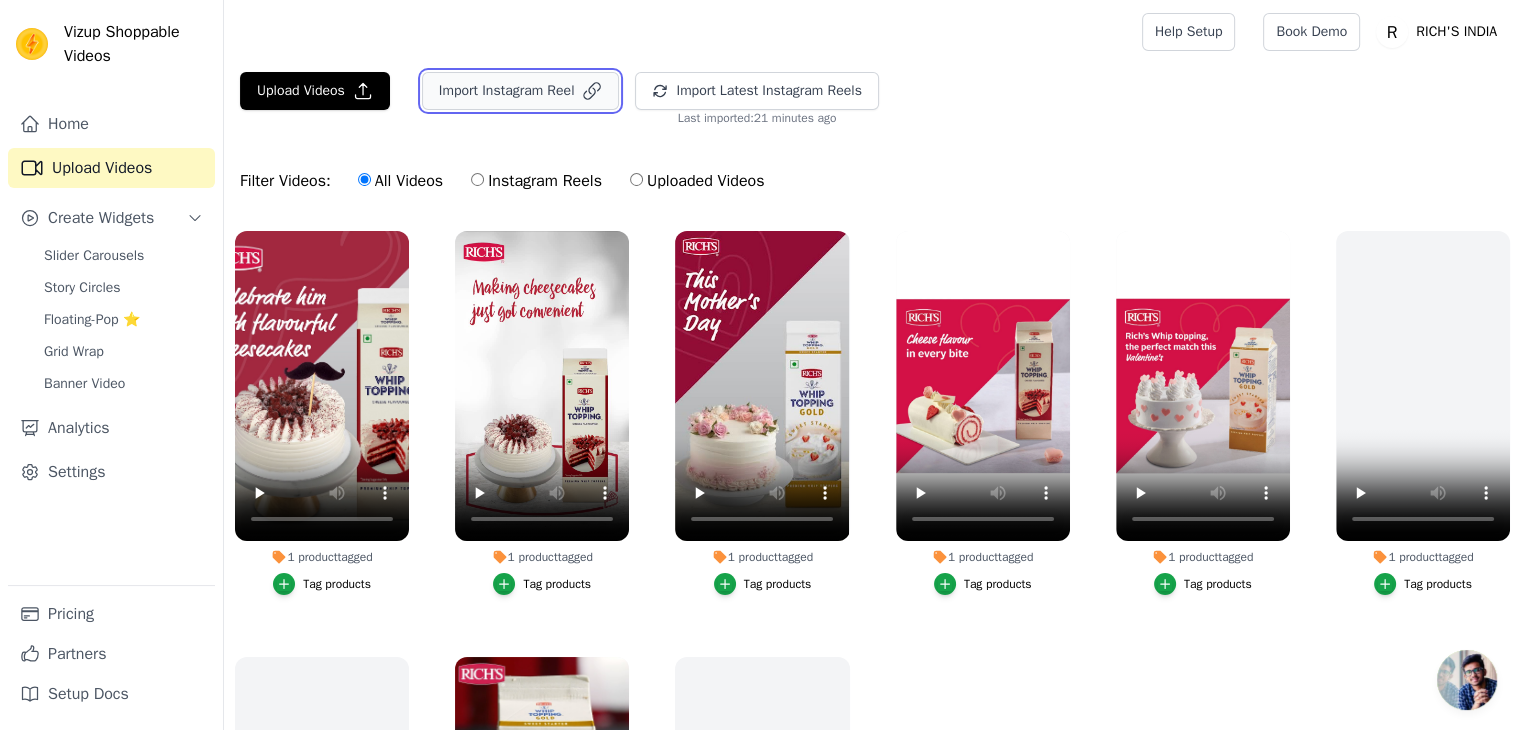 click on "Import Instagram Reel" at bounding box center [521, 91] 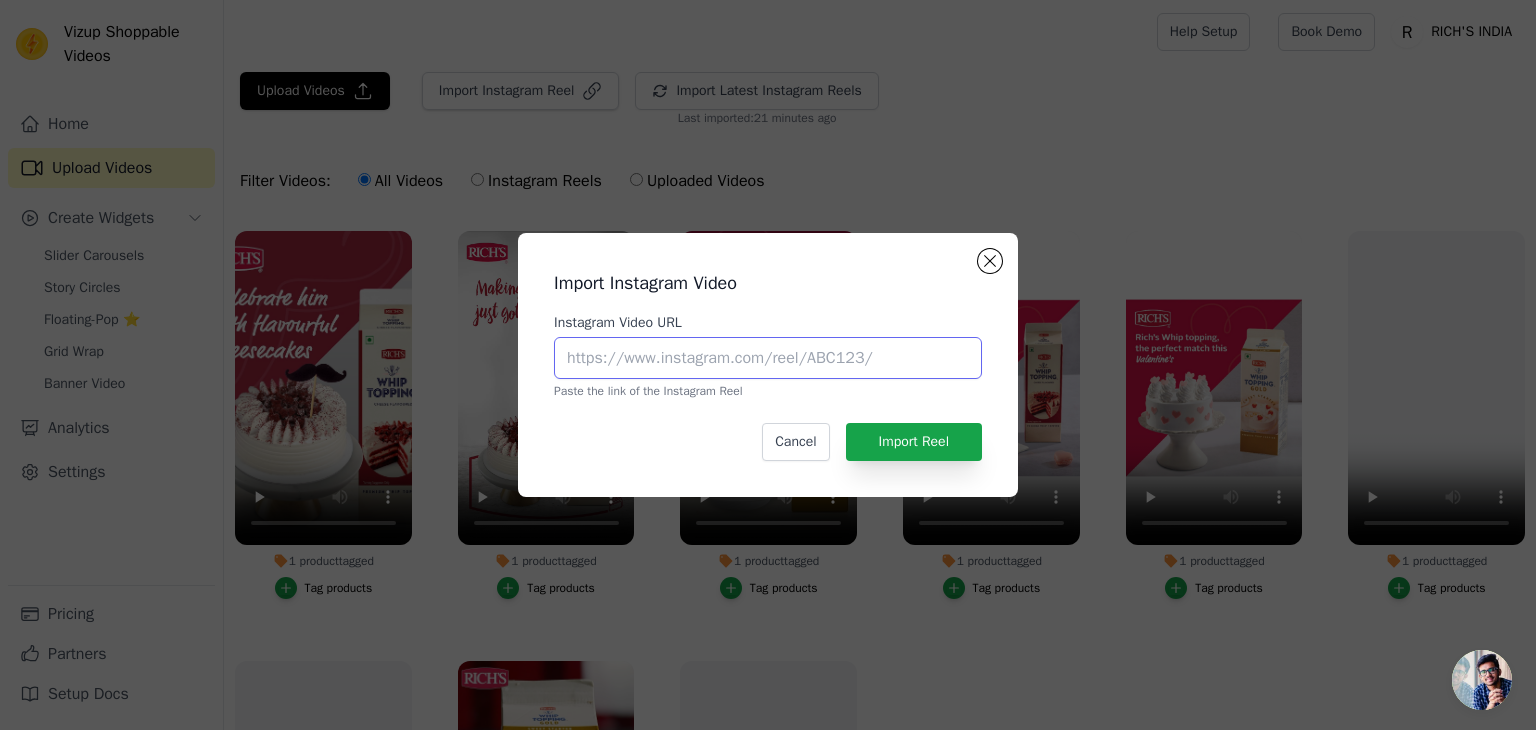 click on "Instagram Video URL" at bounding box center [768, 358] 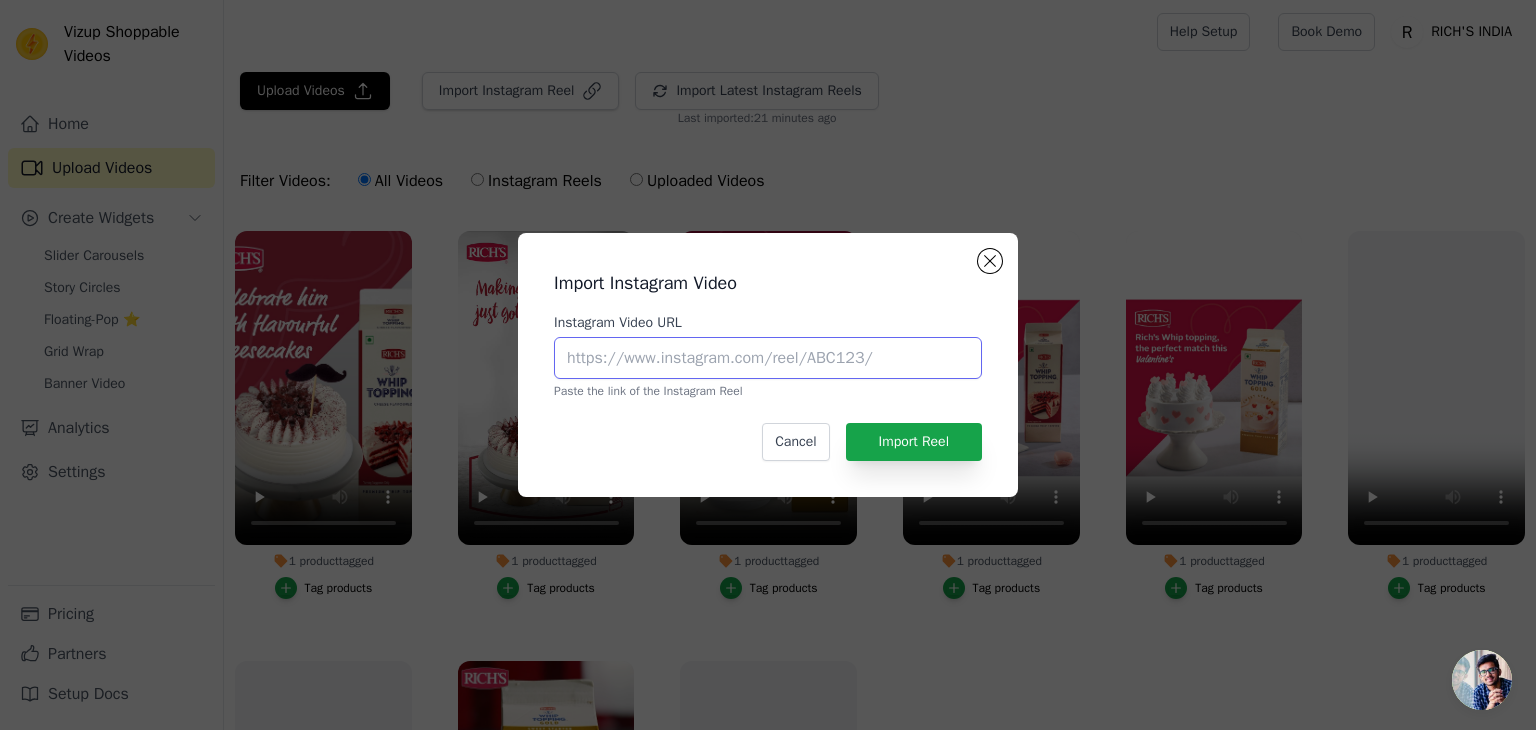 paste on "https://www.instagram.com/reel/Cv66sI7oG7x/" 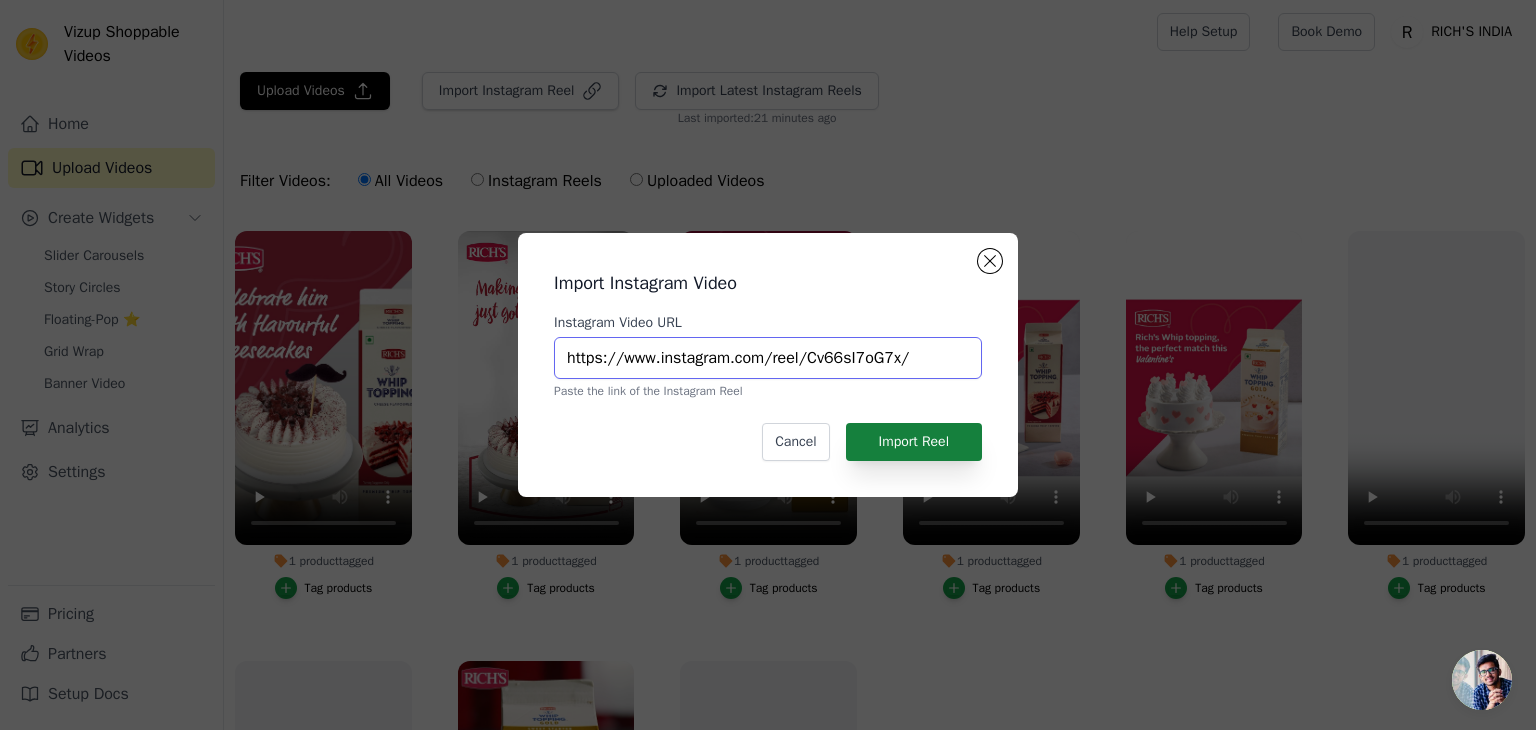 type on "https://www.instagram.com/reel/Cv66sI7oG7x/" 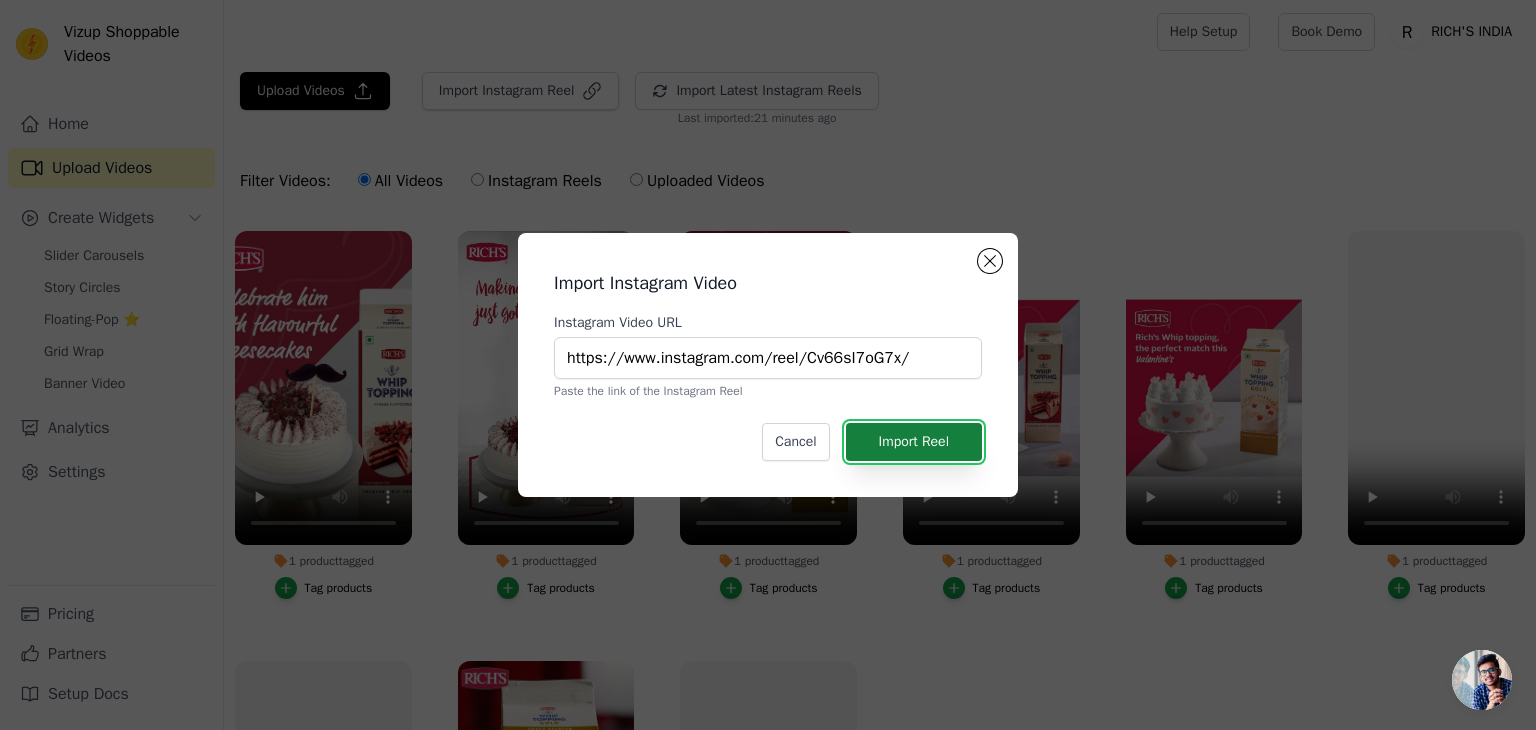 click on "Import Reel" at bounding box center (914, 442) 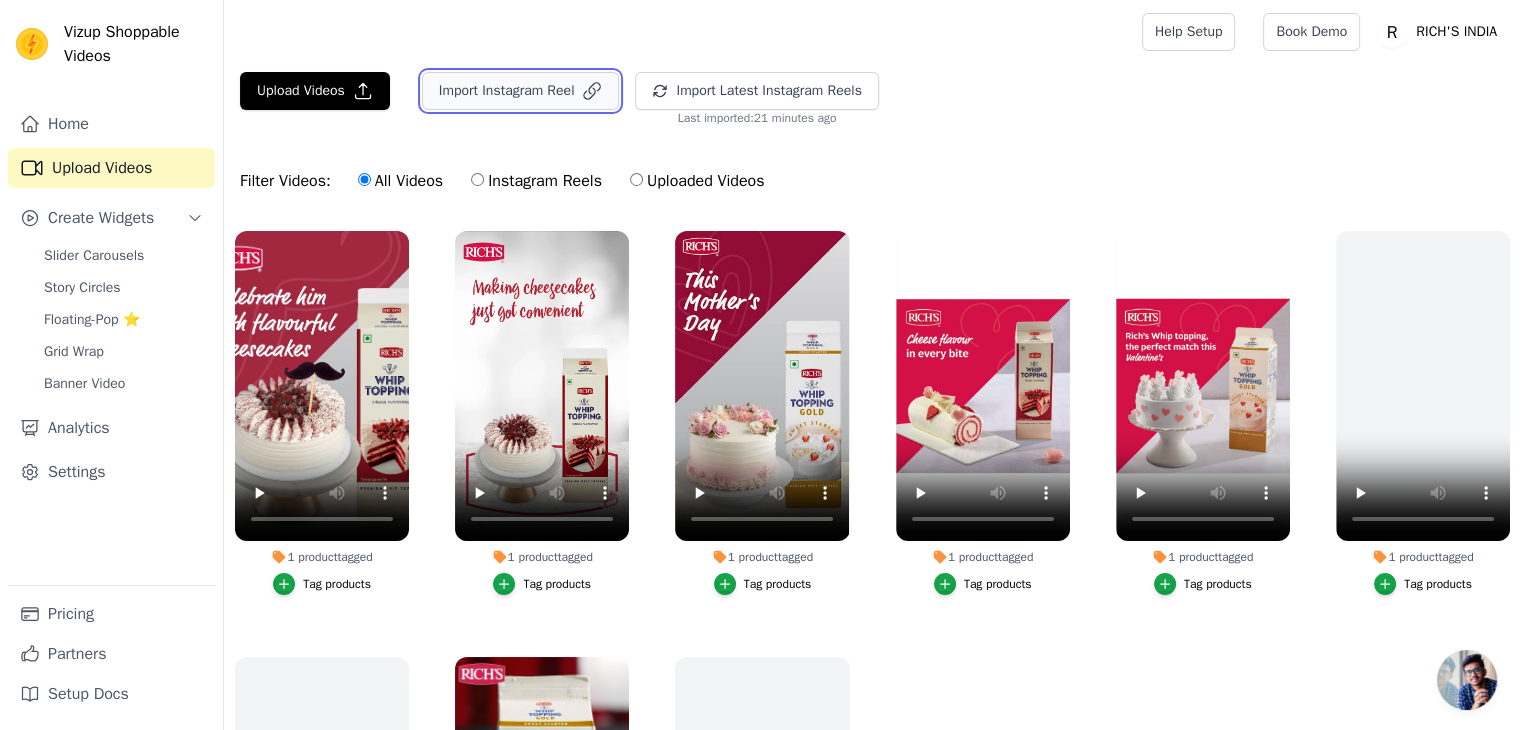 click on "Import Instagram Reel" at bounding box center (521, 91) 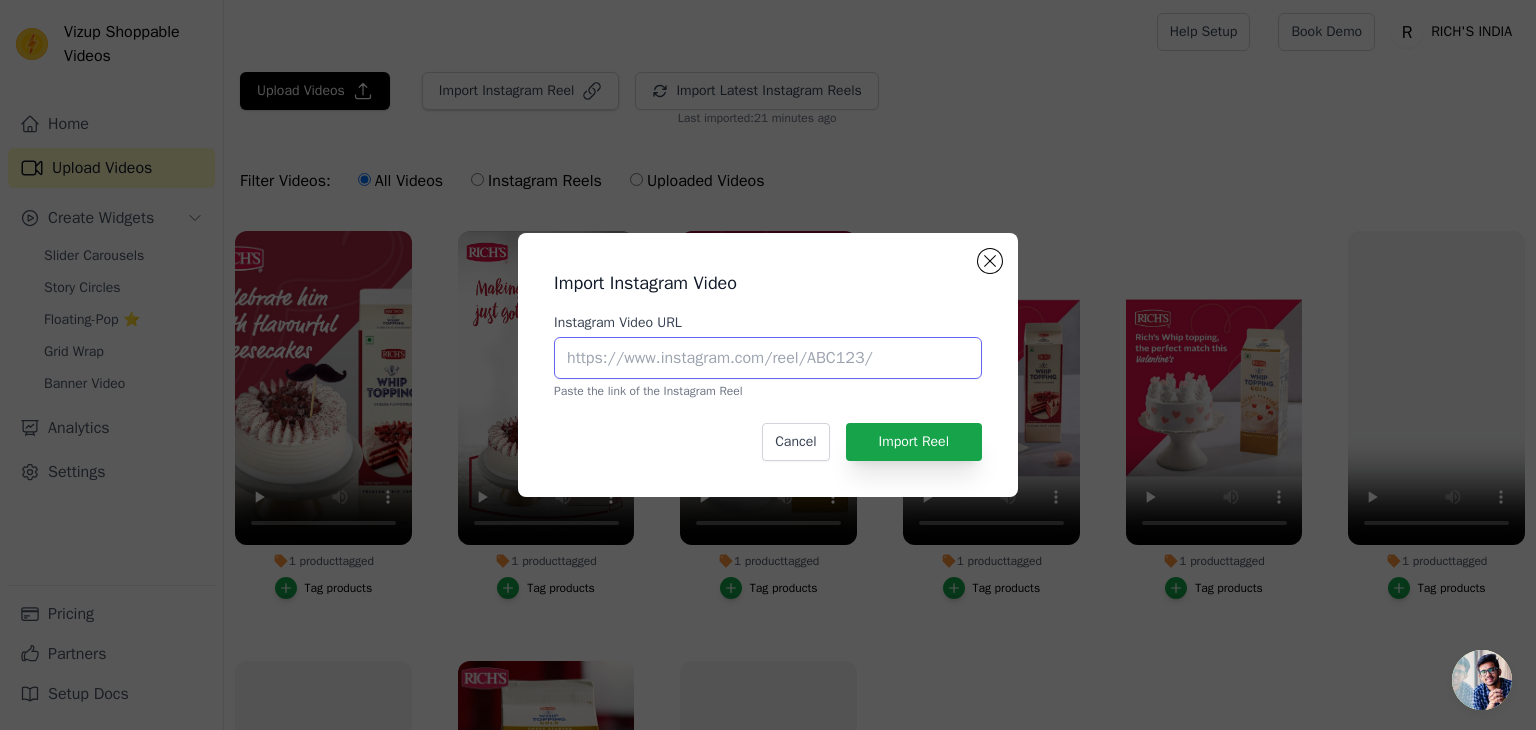 click on "Instagram Video URL" at bounding box center [768, 358] 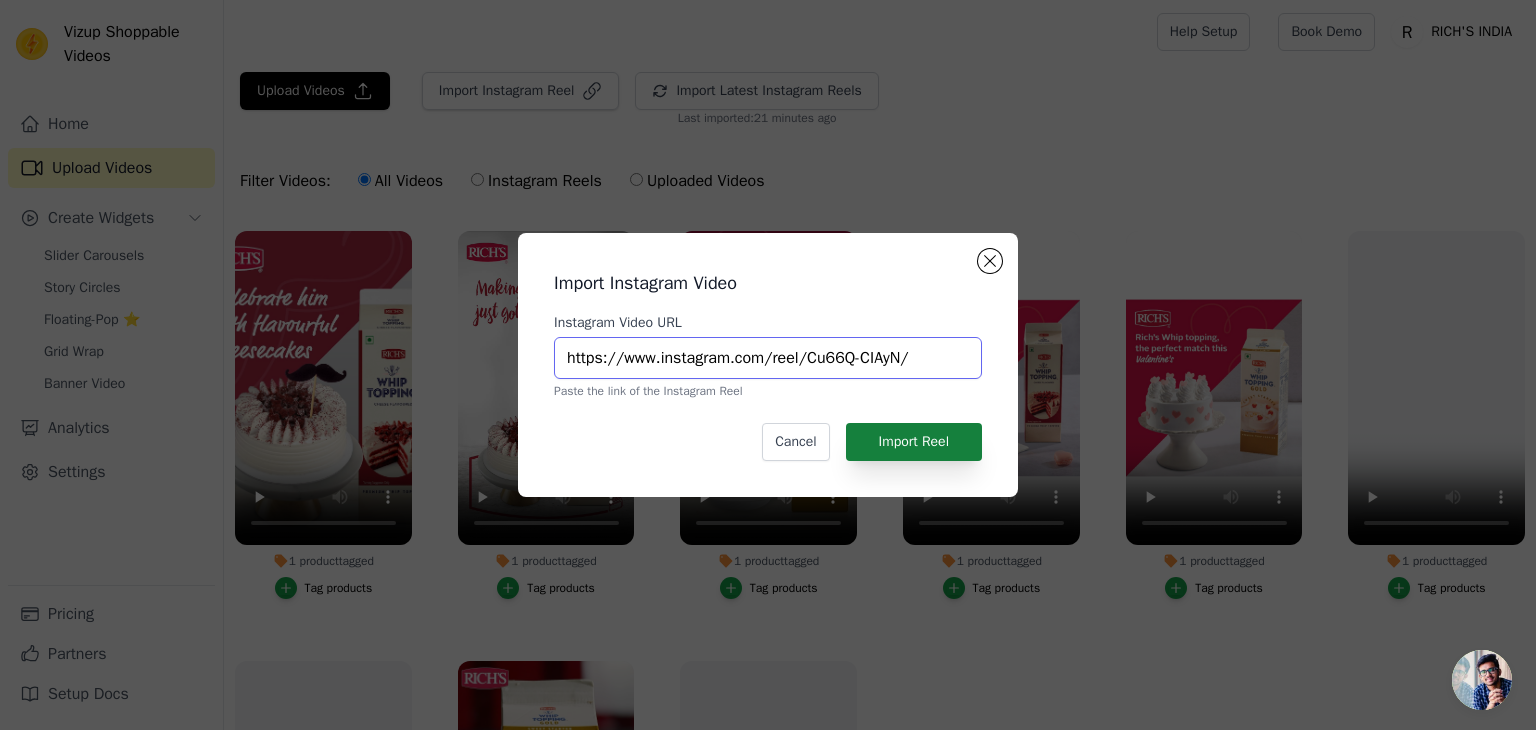 type on "https://www.instagram.com/reel/Cu66Q-CIAyN/" 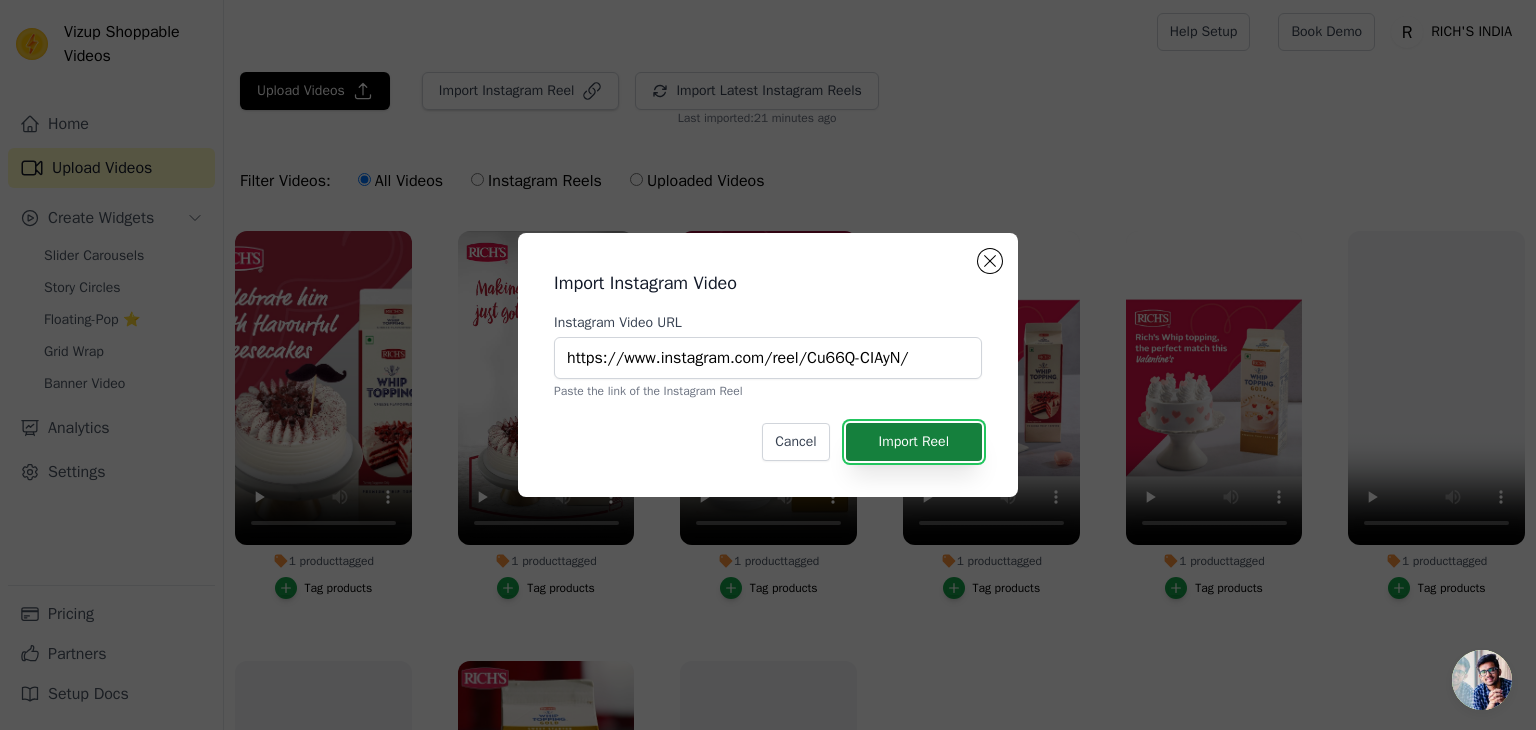 click on "Import Reel" at bounding box center [914, 442] 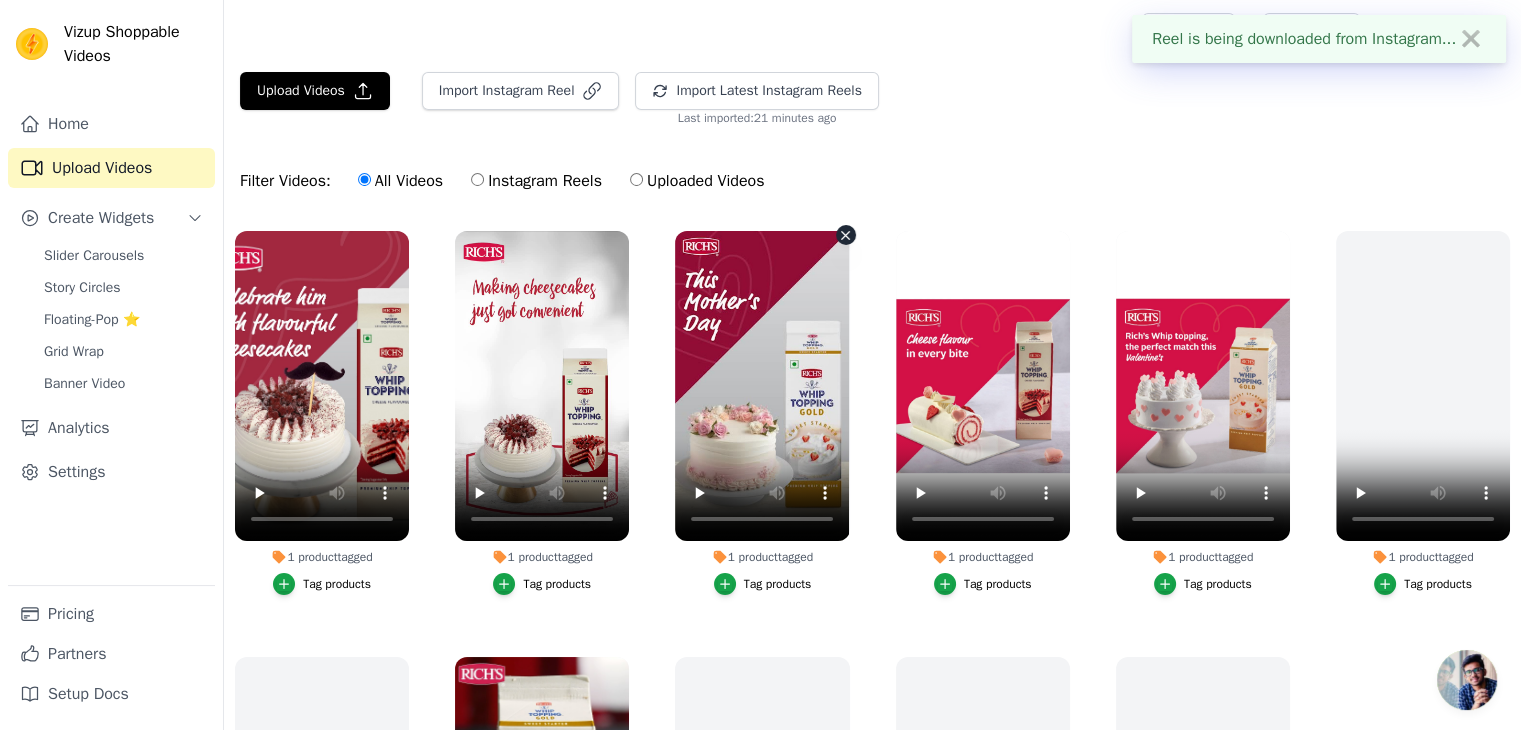 scroll, scrollTop: 190, scrollLeft: 0, axis: vertical 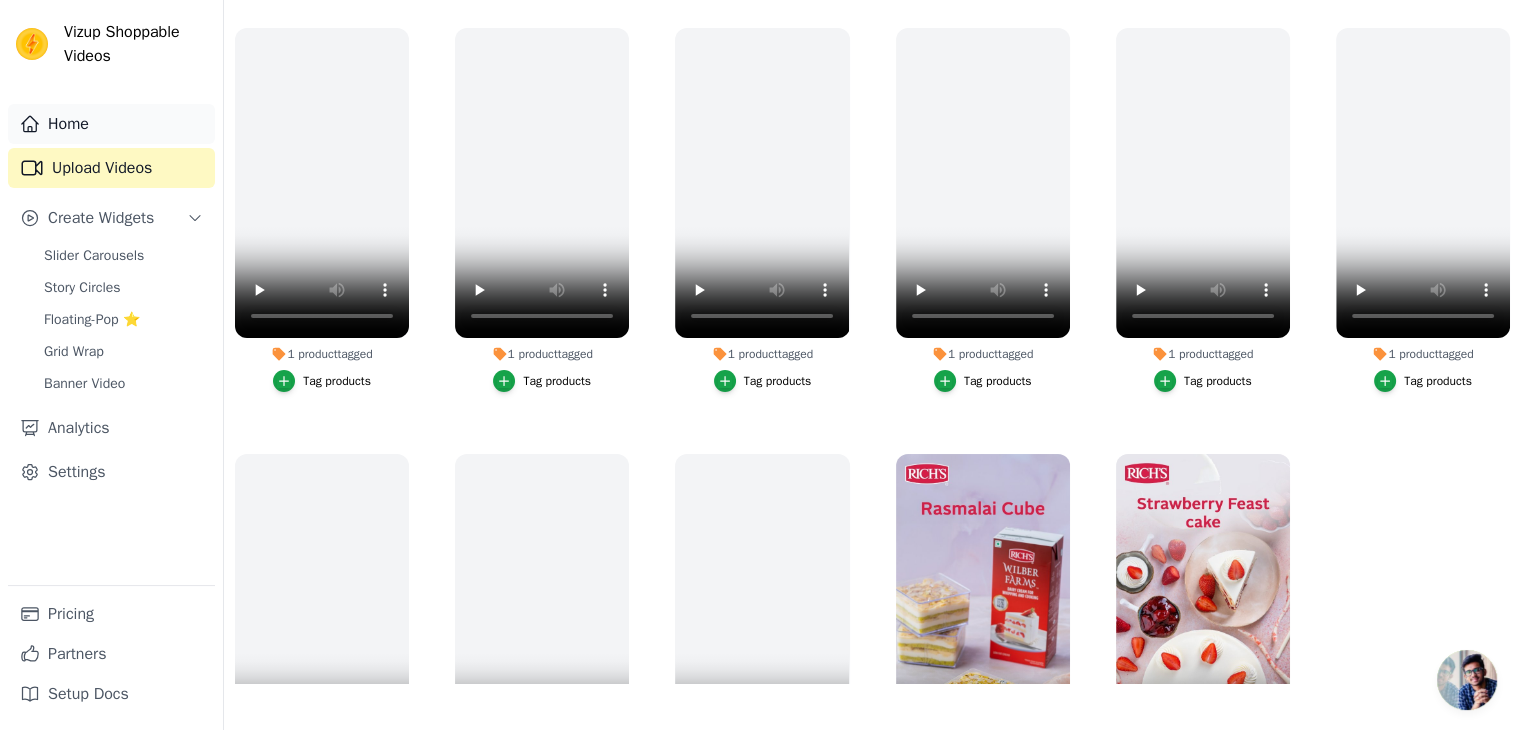 click on "Home" at bounding box center [111, 124] 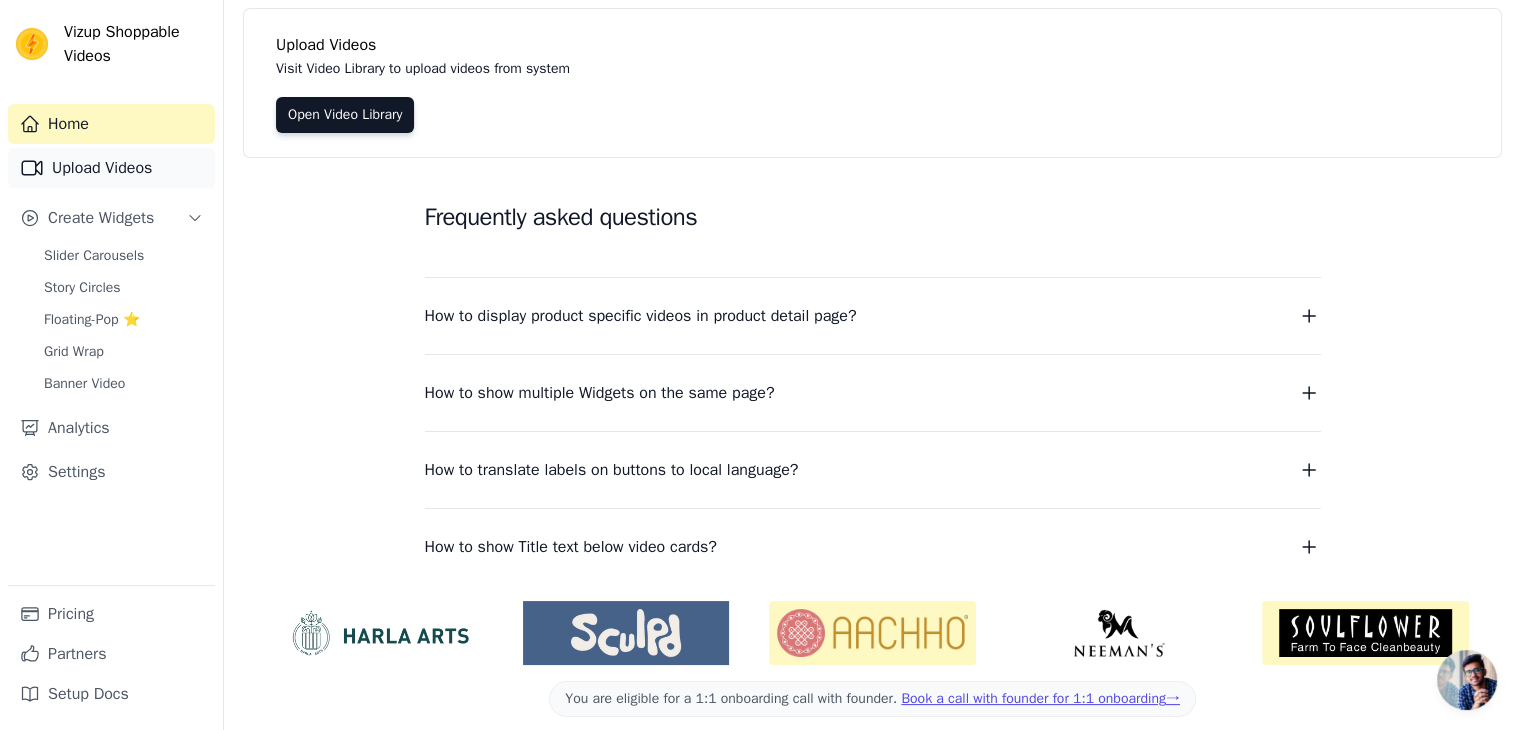 click on "Upload Videos" at bounding box center [111, 168] 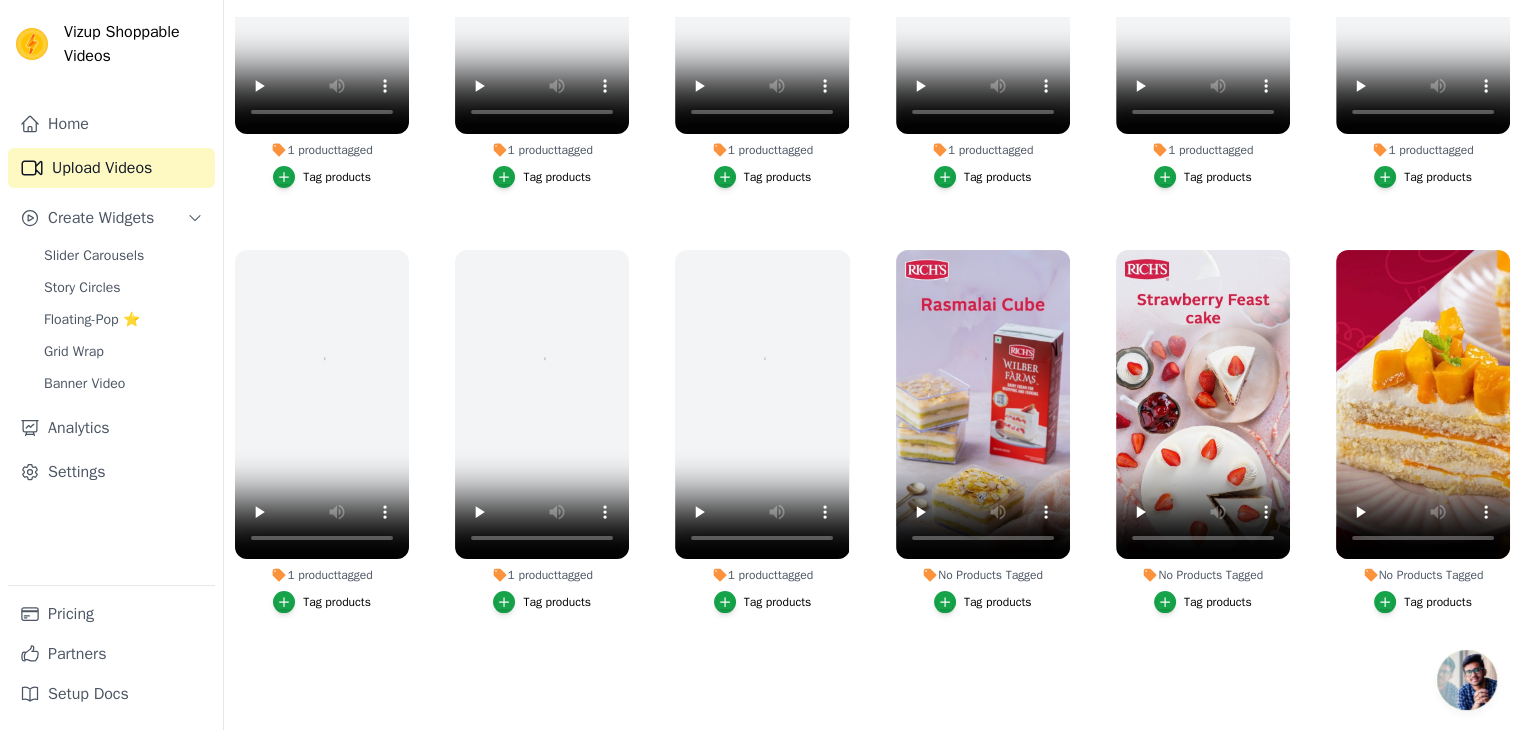scroll, scrollTop: 222, scrollLeft: 0, axis: vertical 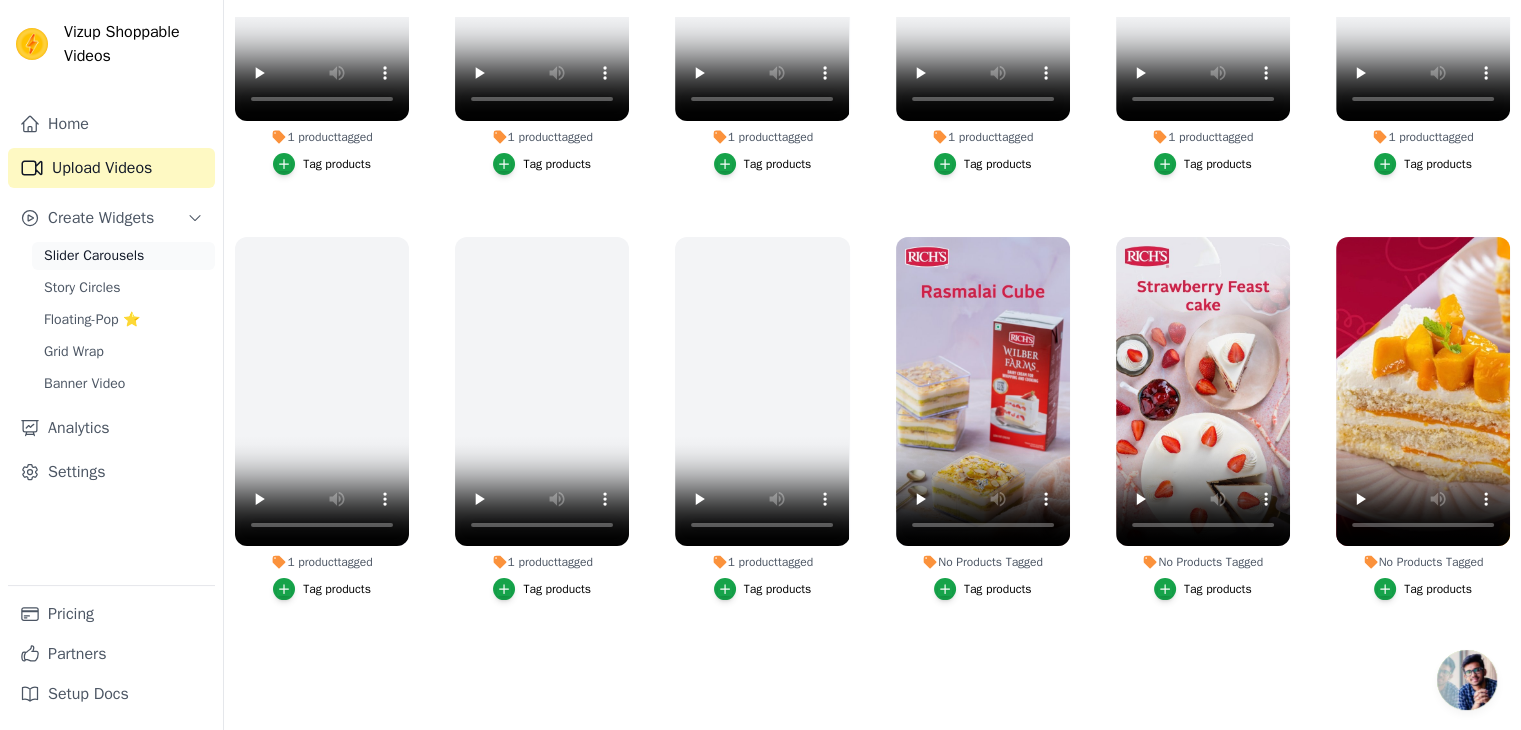 click on "Slider Carousels" at bounding box center (94, 256) 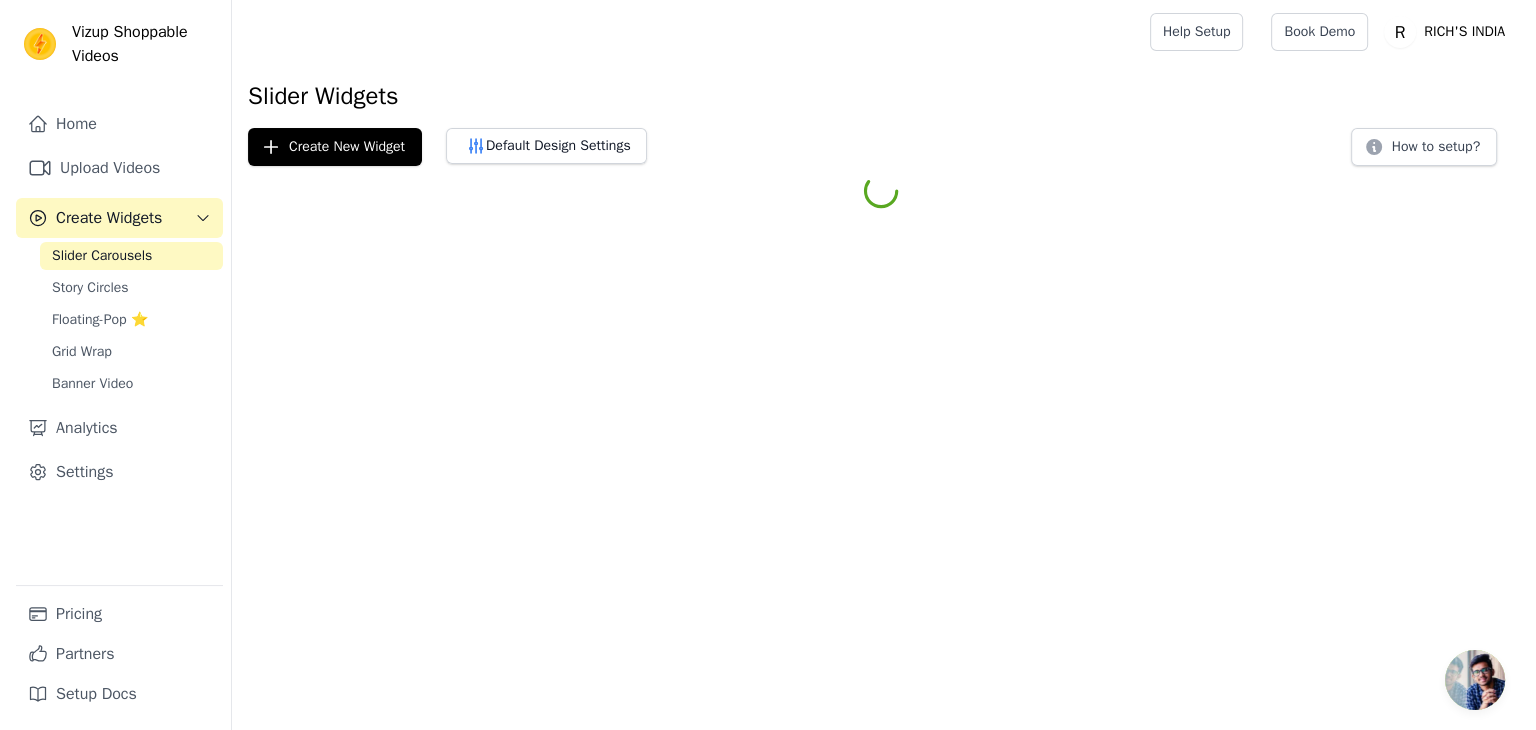 scroll, scrollTop: 0, scrollLeft: 0, axis: both 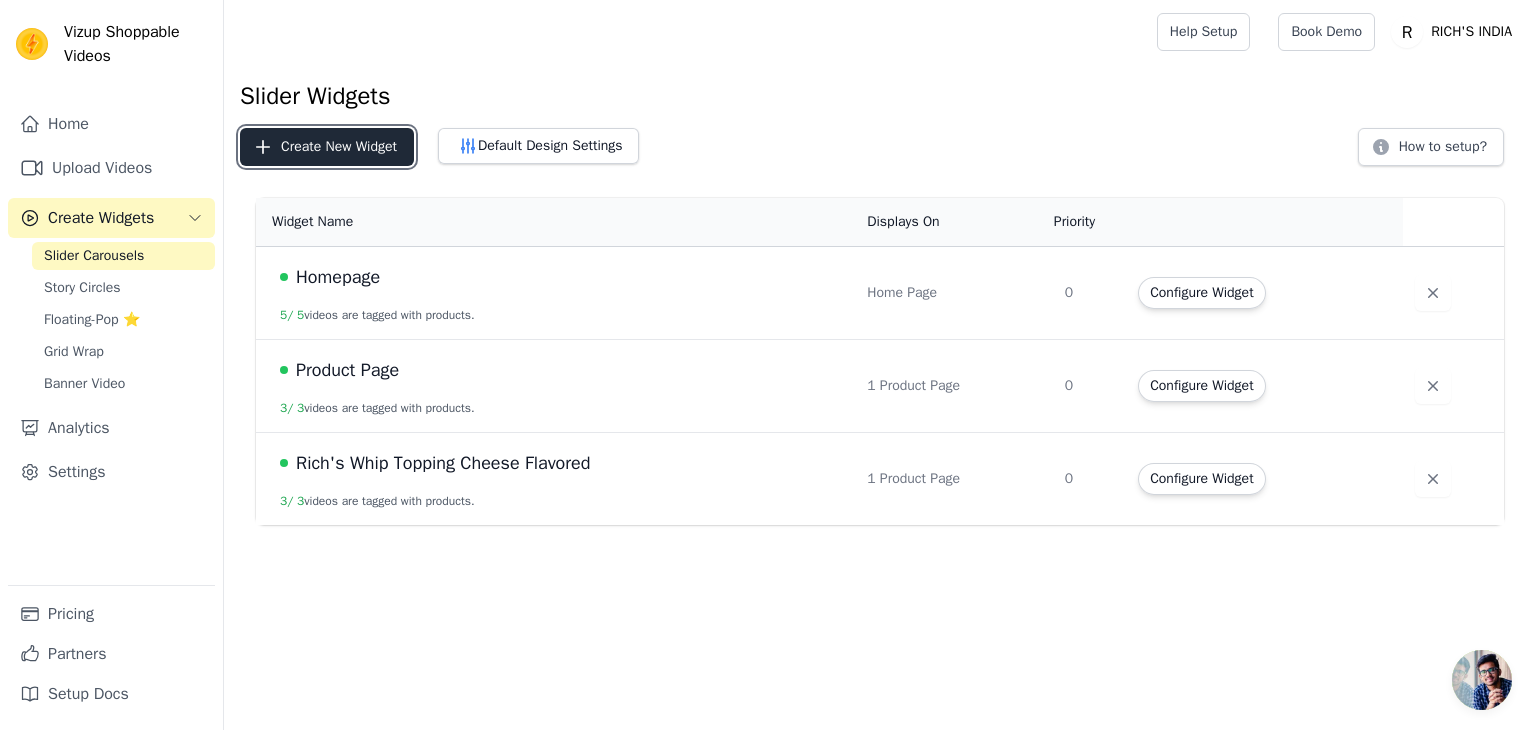 click on "Create New Widget" at bounding box center (327, 147) 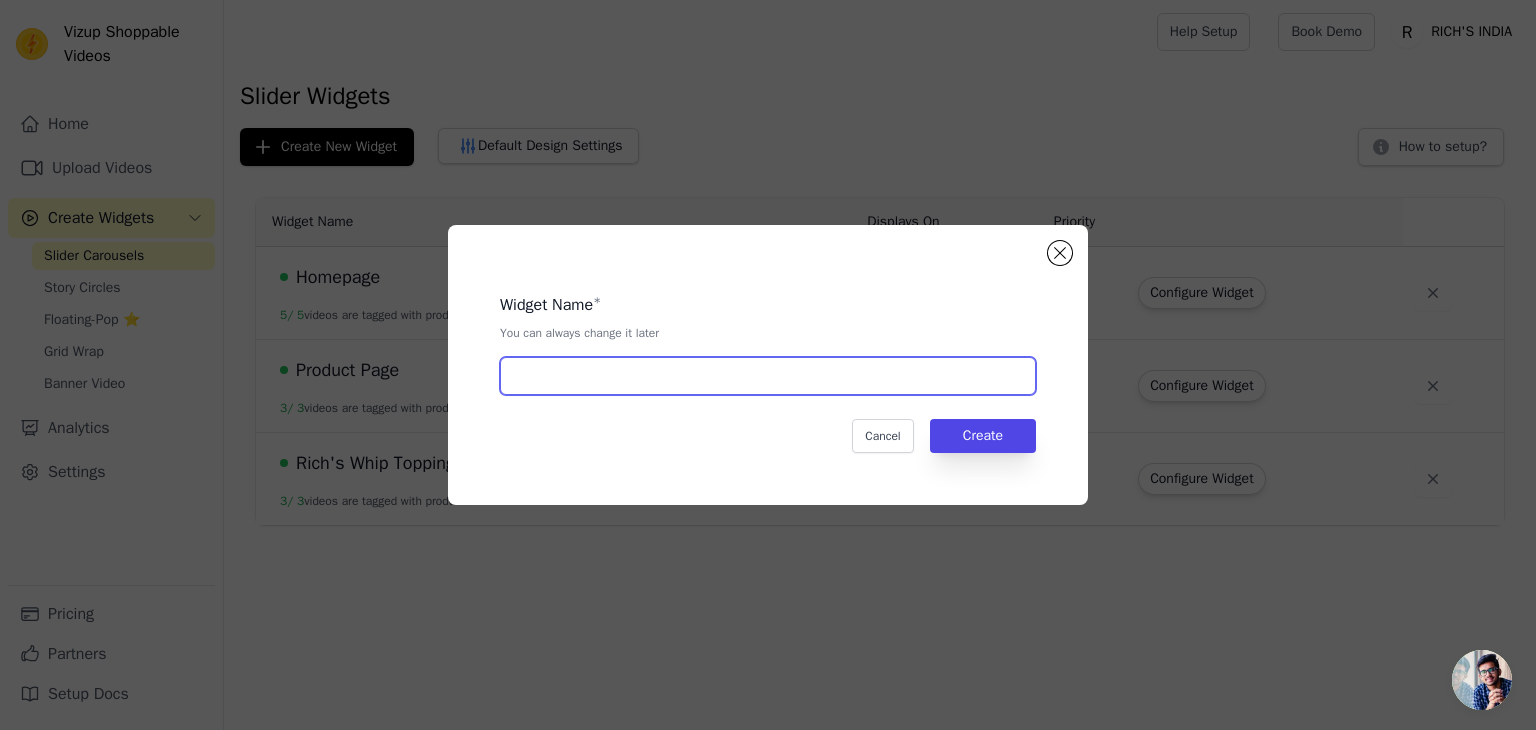click at bounding box center (768, 376) 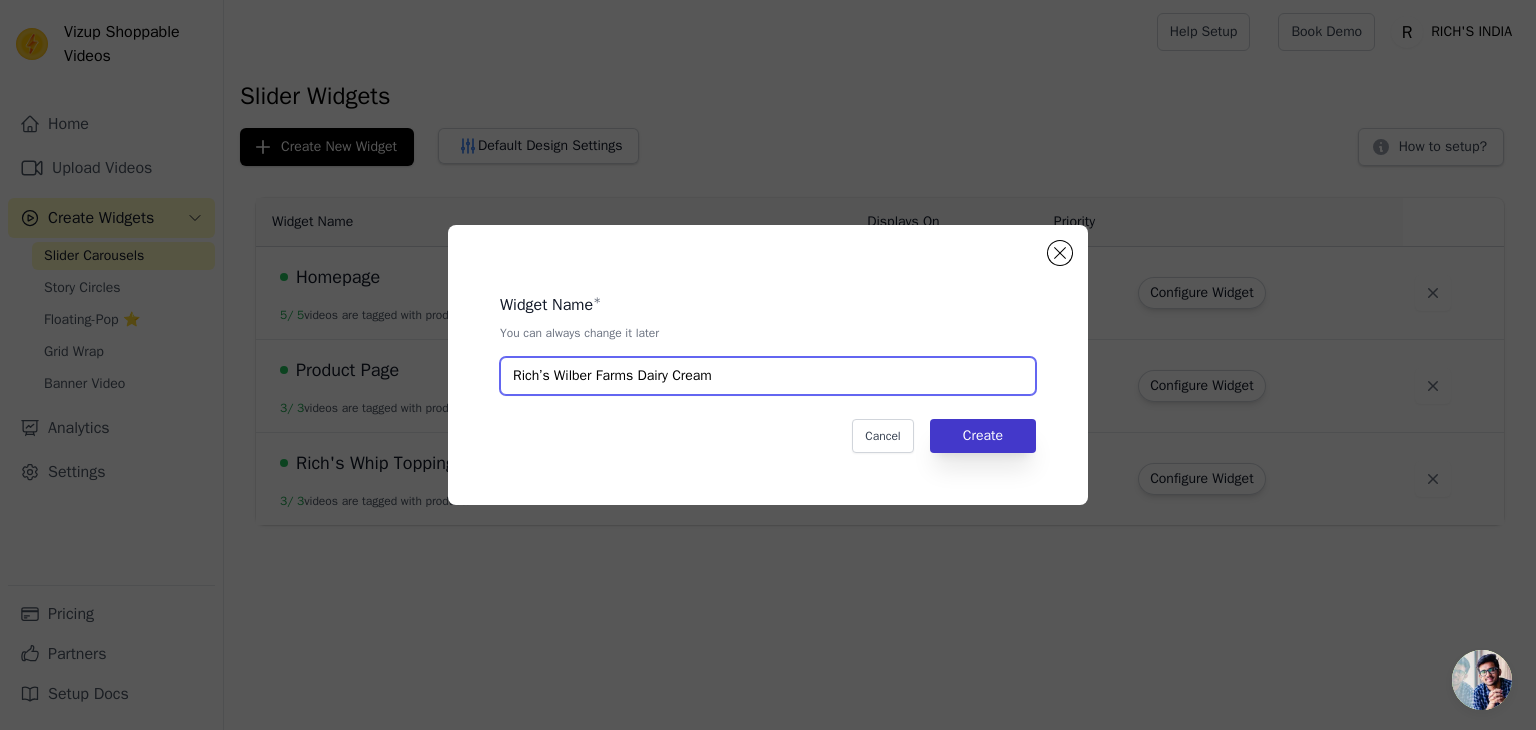 type on "Rich’s Wilber Farms Dairy Cream" 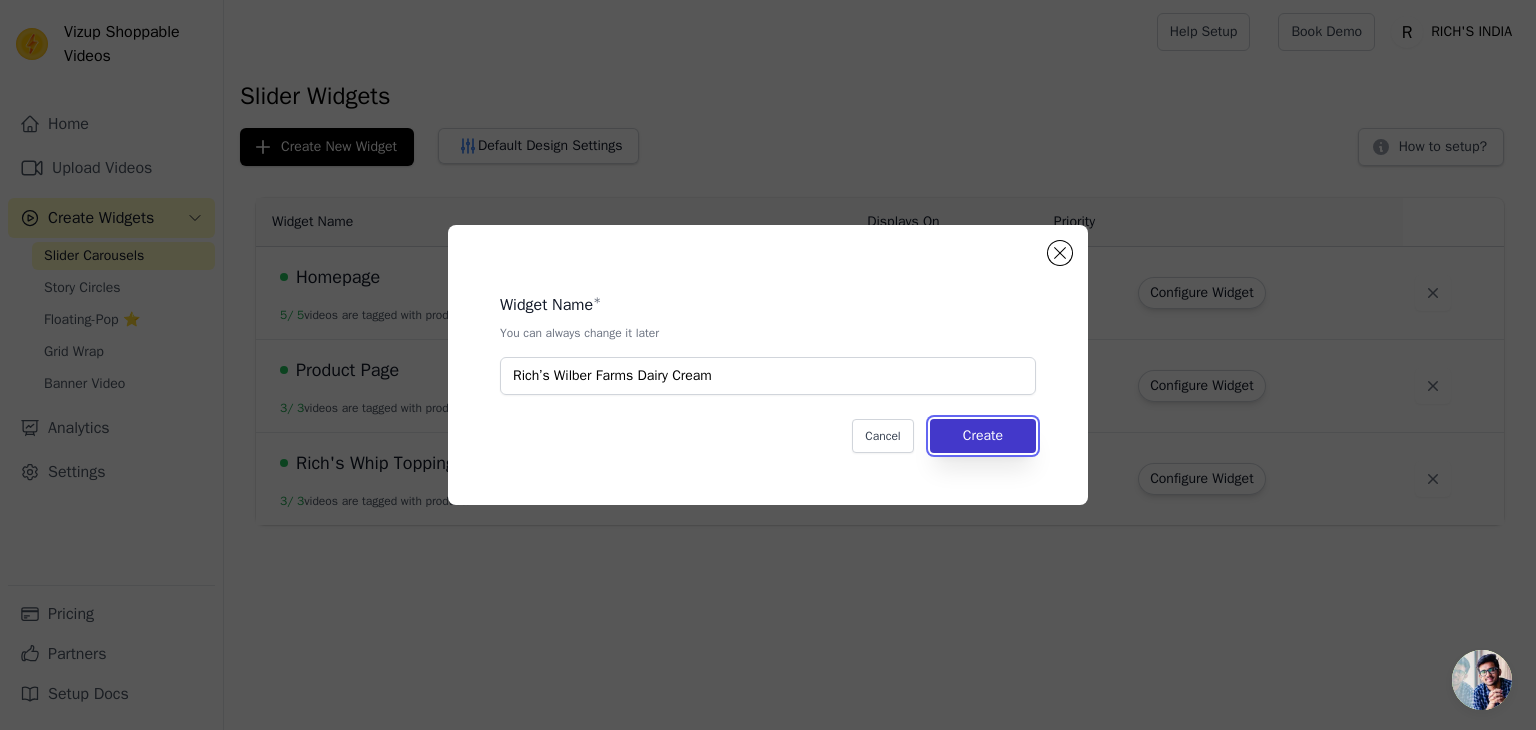 click on "Create" at bounding box center [983, 436] 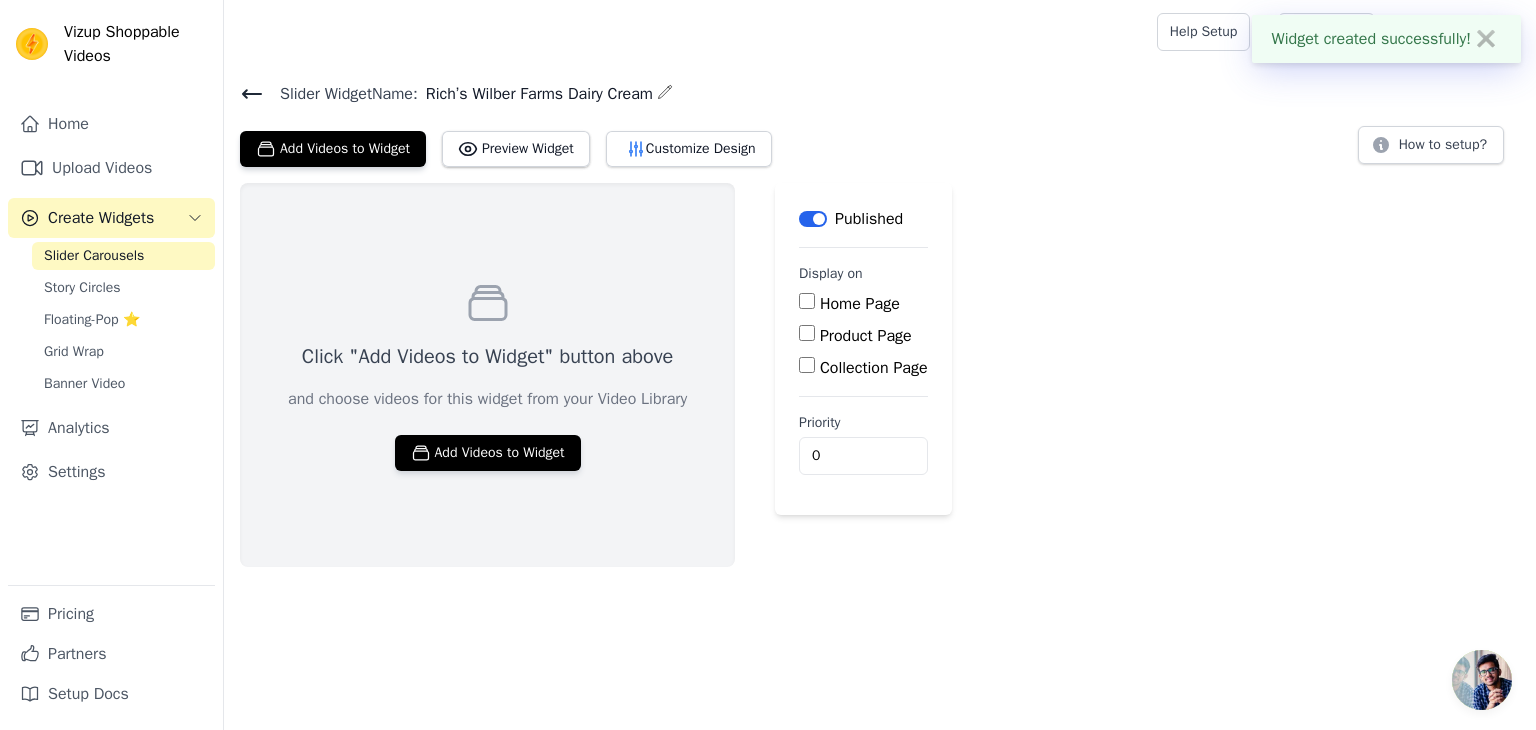 click on "Product Page" at bounding box center [866, 336] 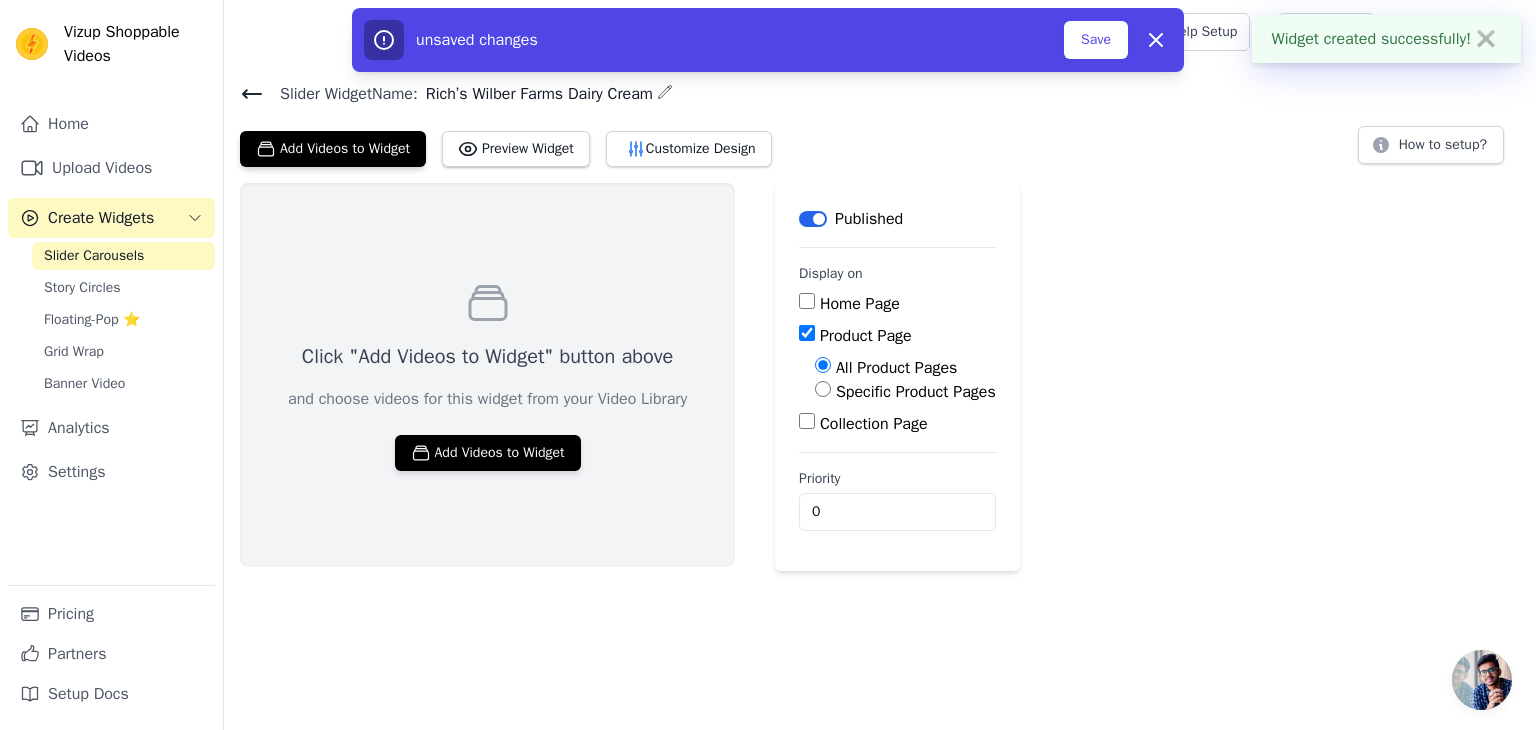 click on "Specific Product Pages" at bounding box center [905, 392] 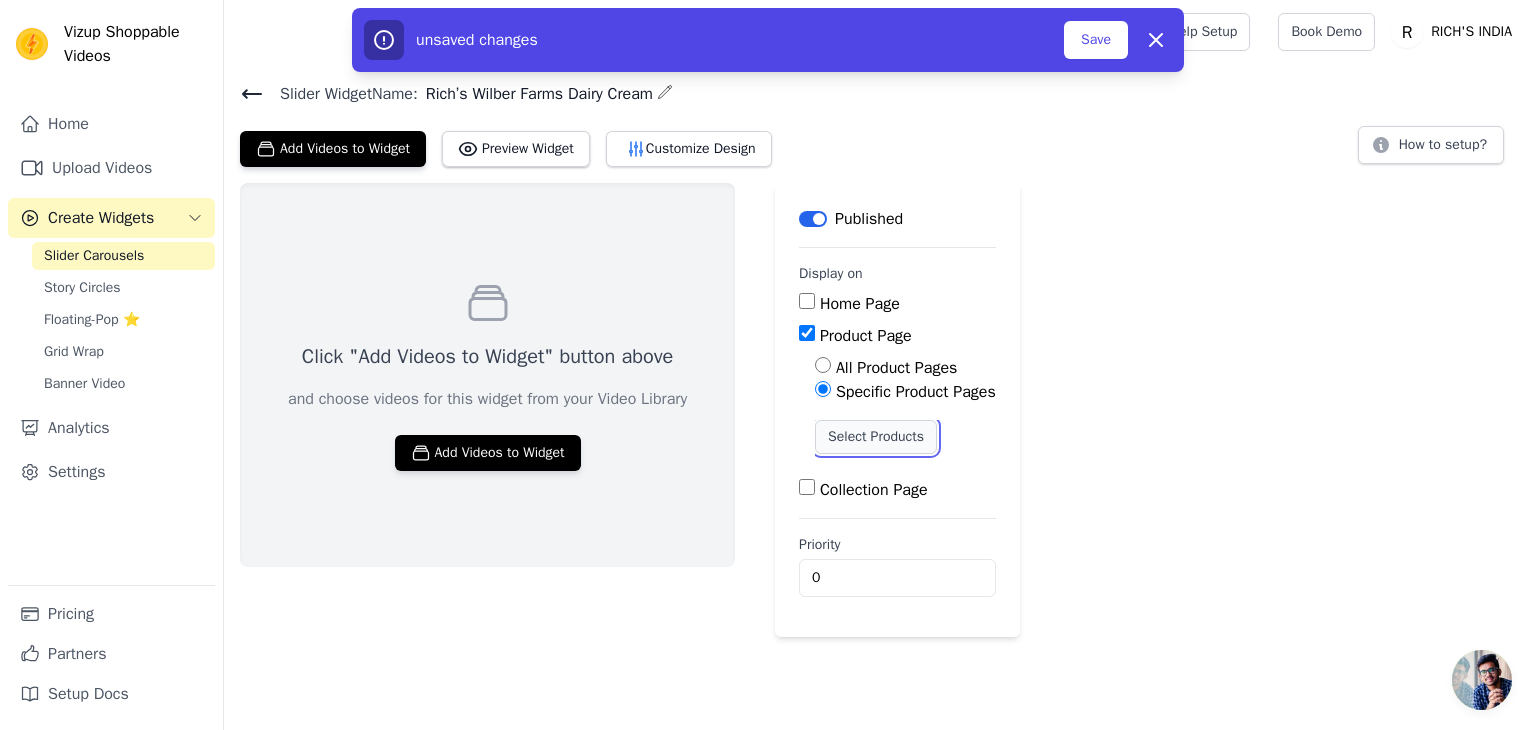 click on "Select Products" at bounding box center [876, 437] 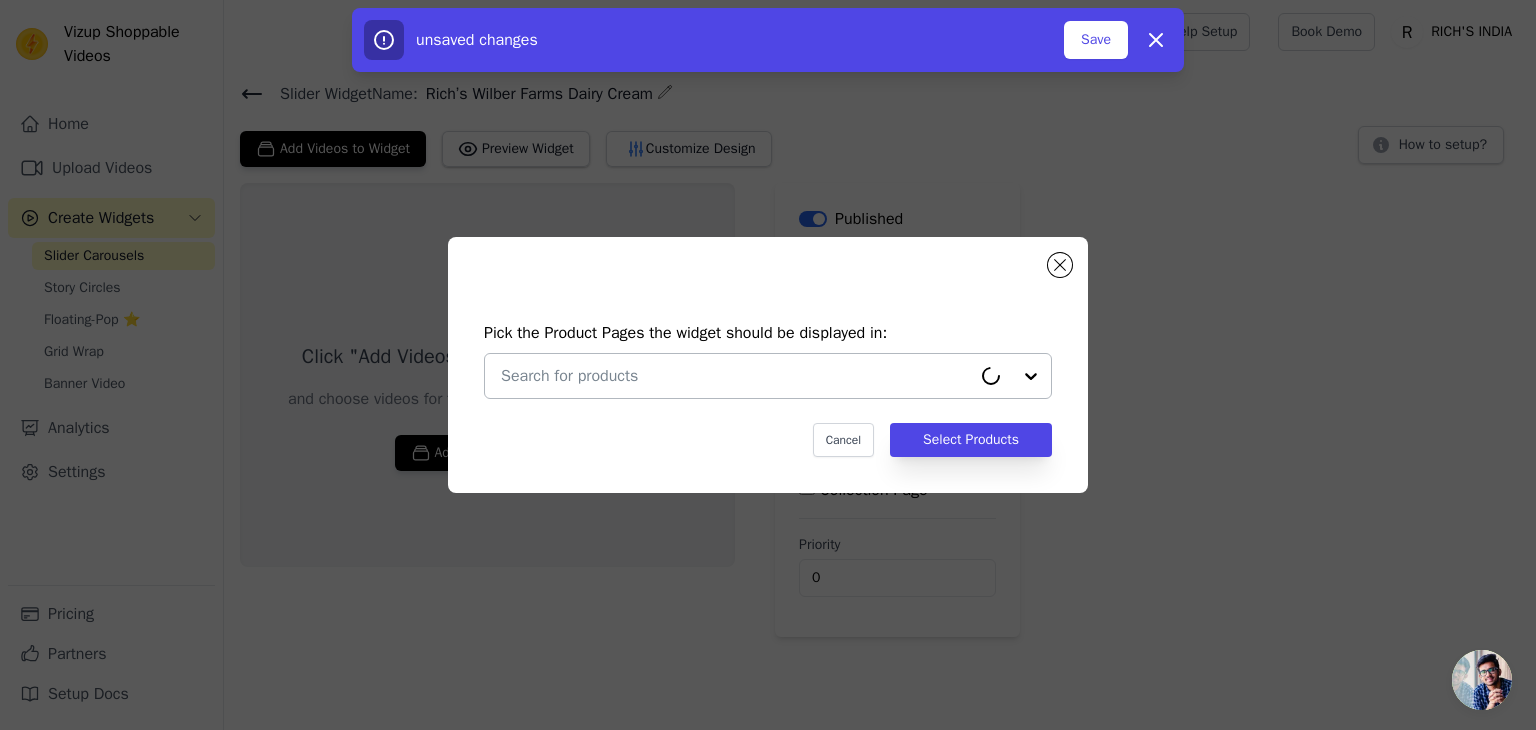 click at bounding box center (736, 376) 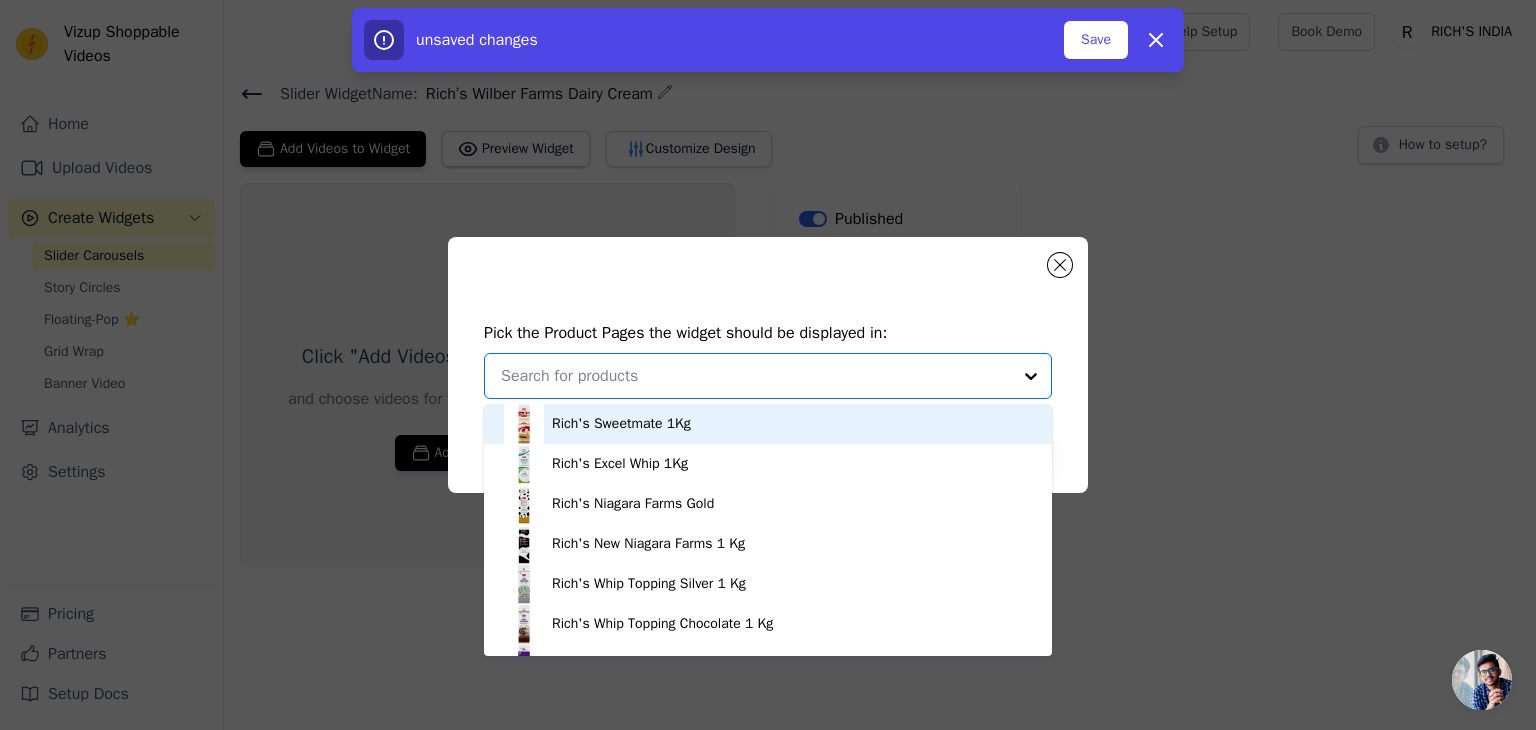 paste on "Rich’s Wilber Farms Dairy Cream" 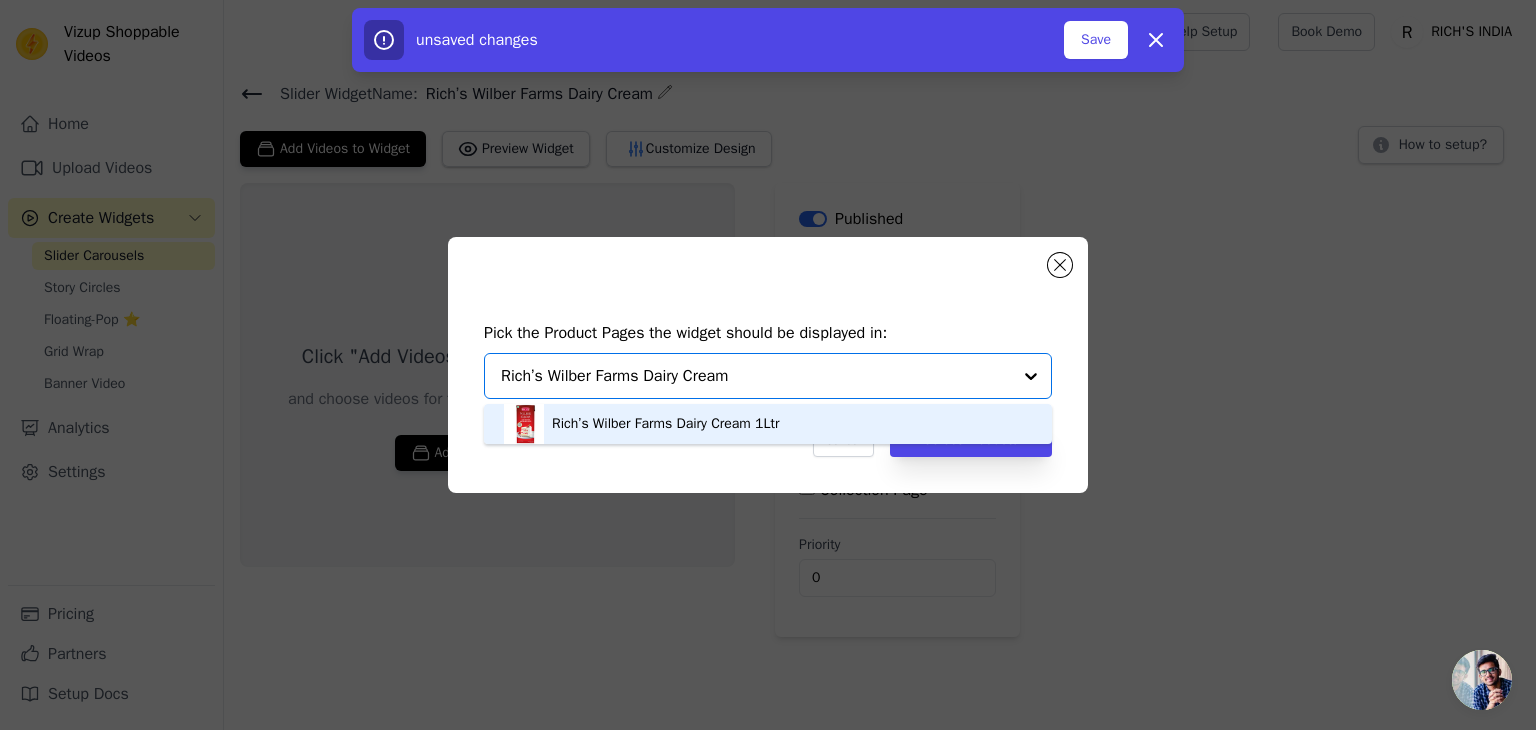 click on "Rich’s Wilber Farms Dairy Cream 1Ltr" at bounding box center [665, 424] 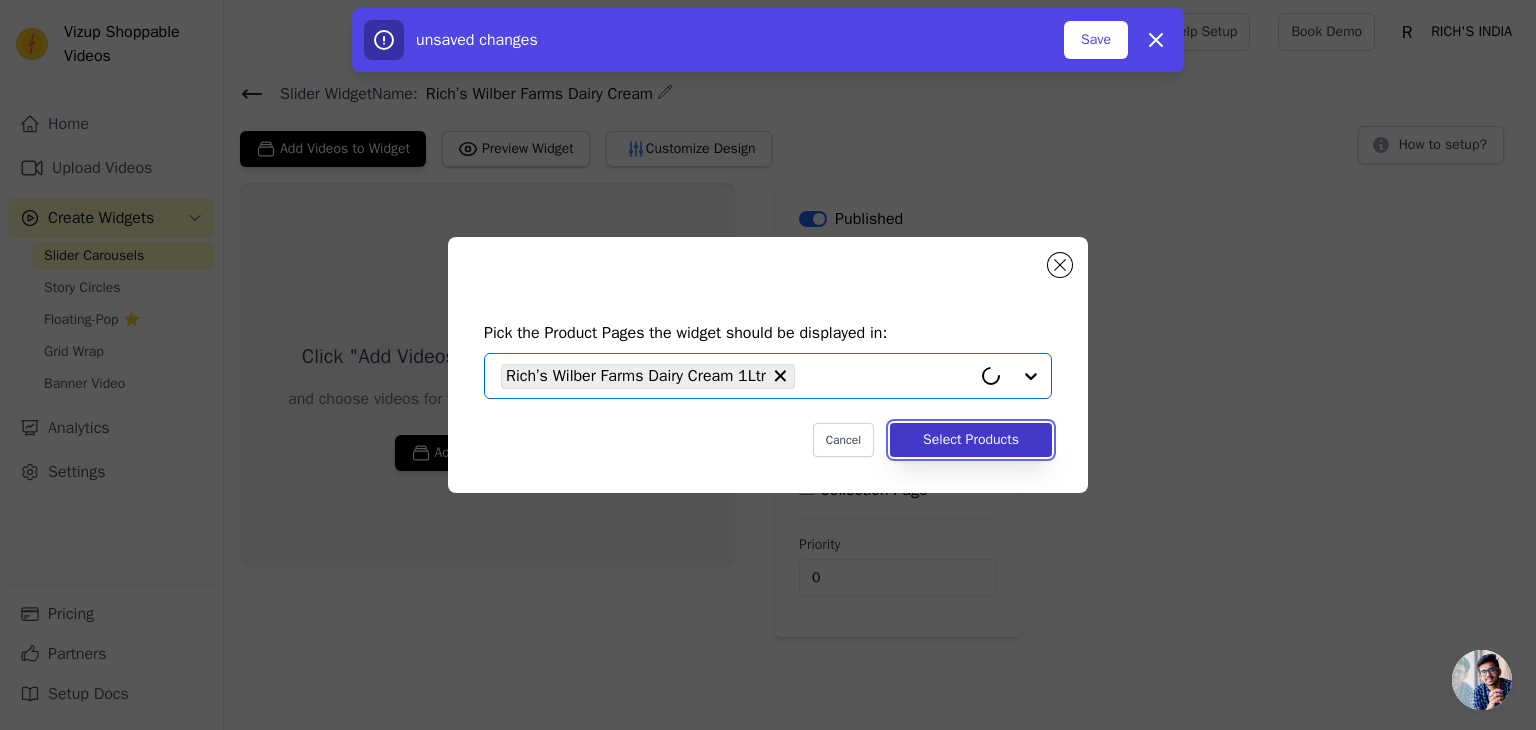 click on "Select Products" at bounding box center [971, 440] 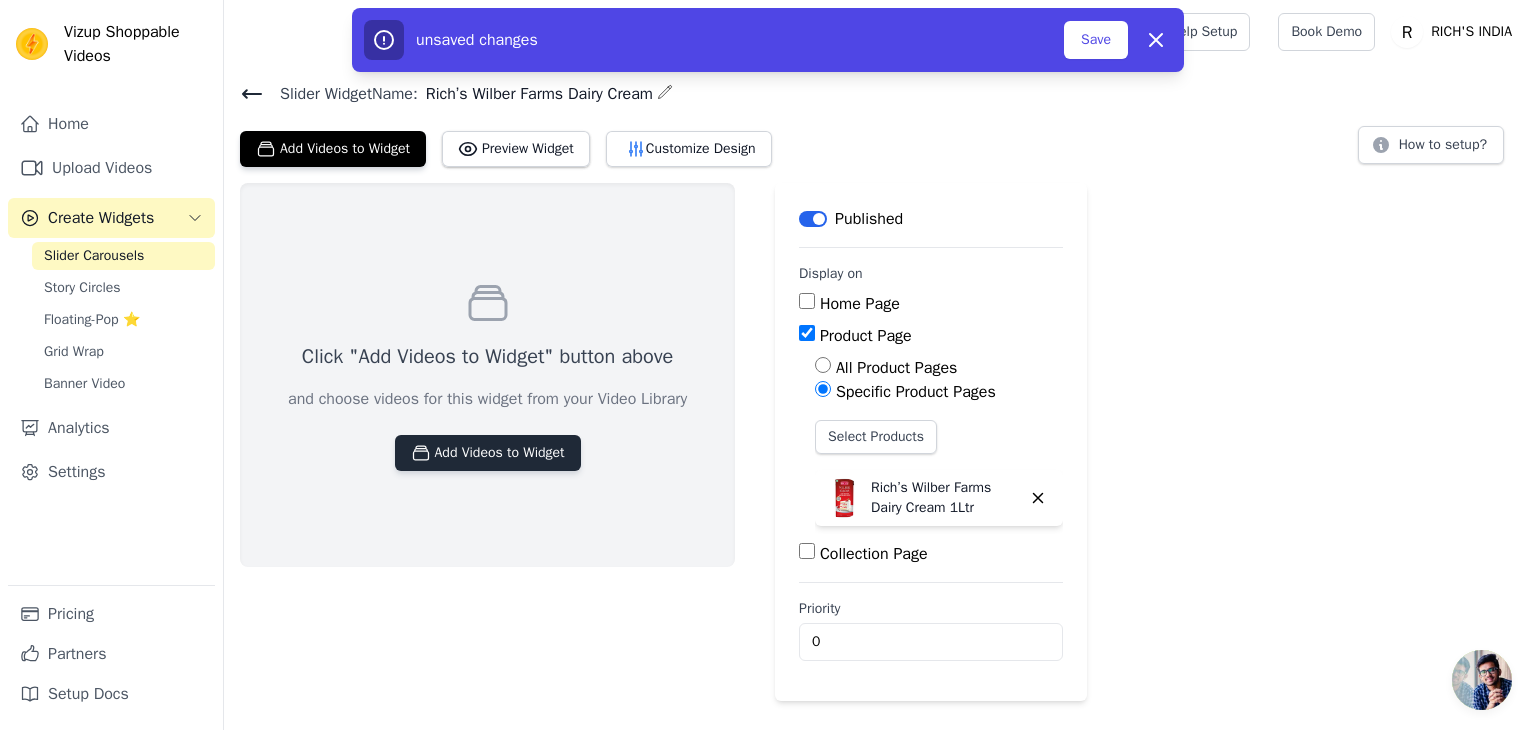 click on "Add Videos to Widget" at bounding box center (488, 453) 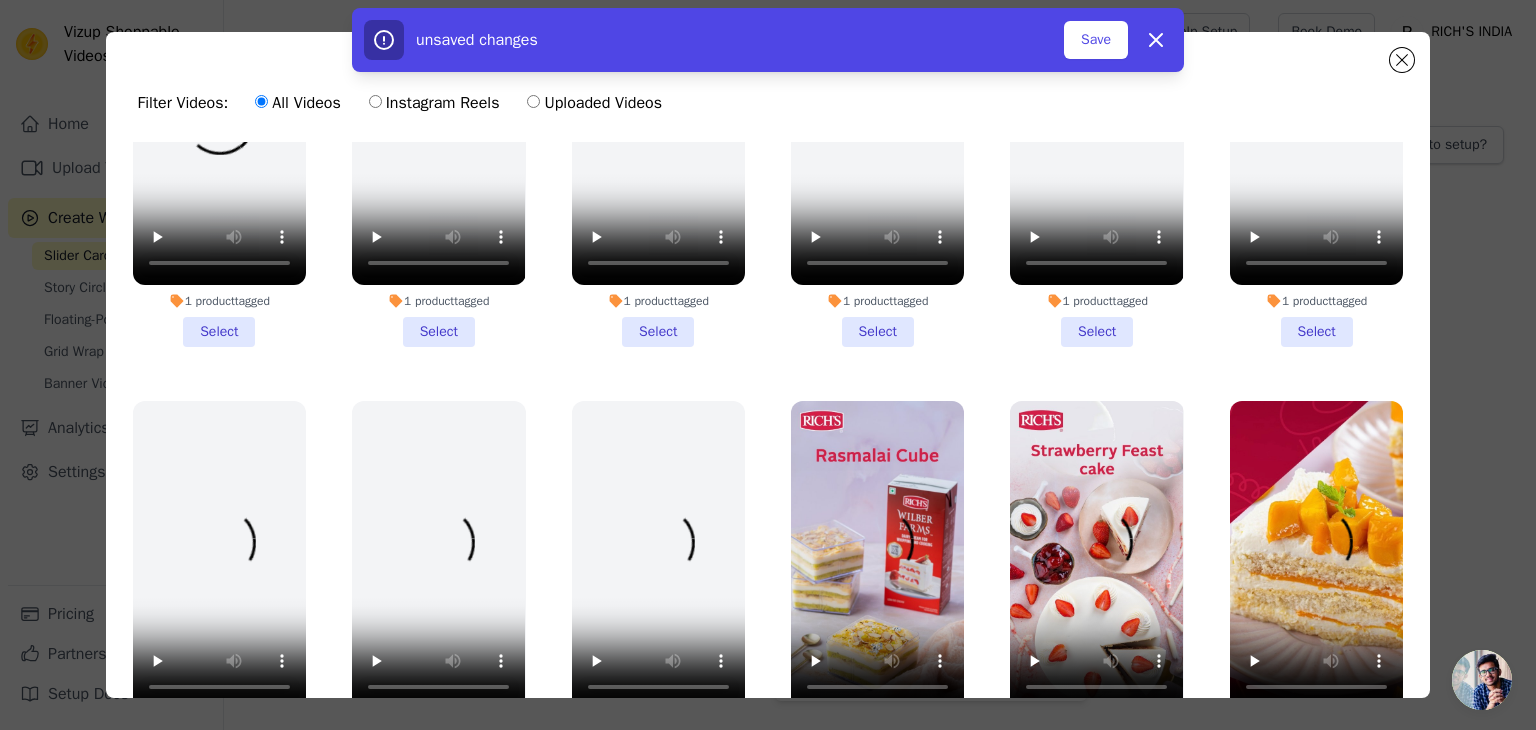 scroll, scrollTop: 210, scrollLeft: 0, axis: vertical 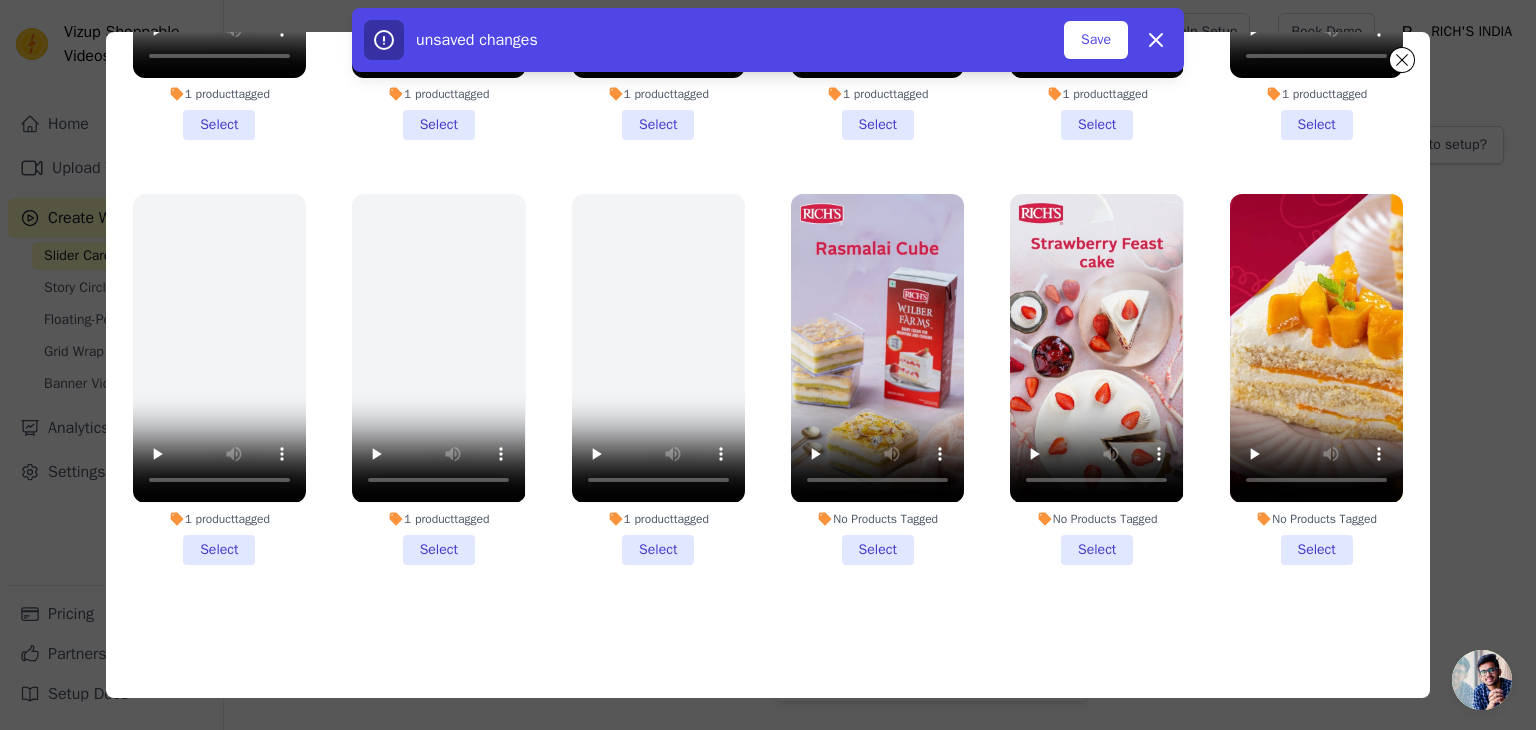 click on "No Products Tagged     Select" at bounding box center (877, 379) 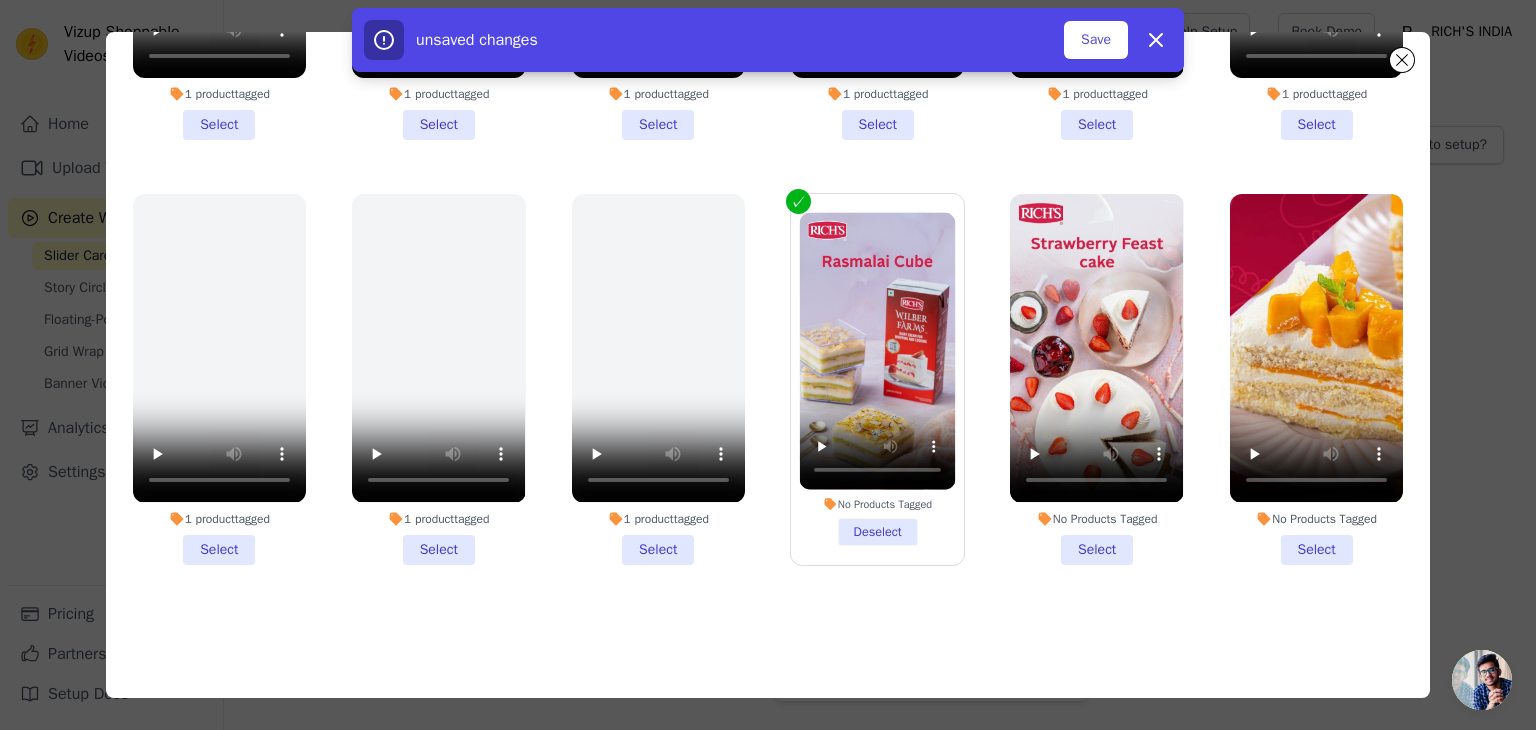 click on "No Products Tagged     Select" at bounding box center (1096, 379) 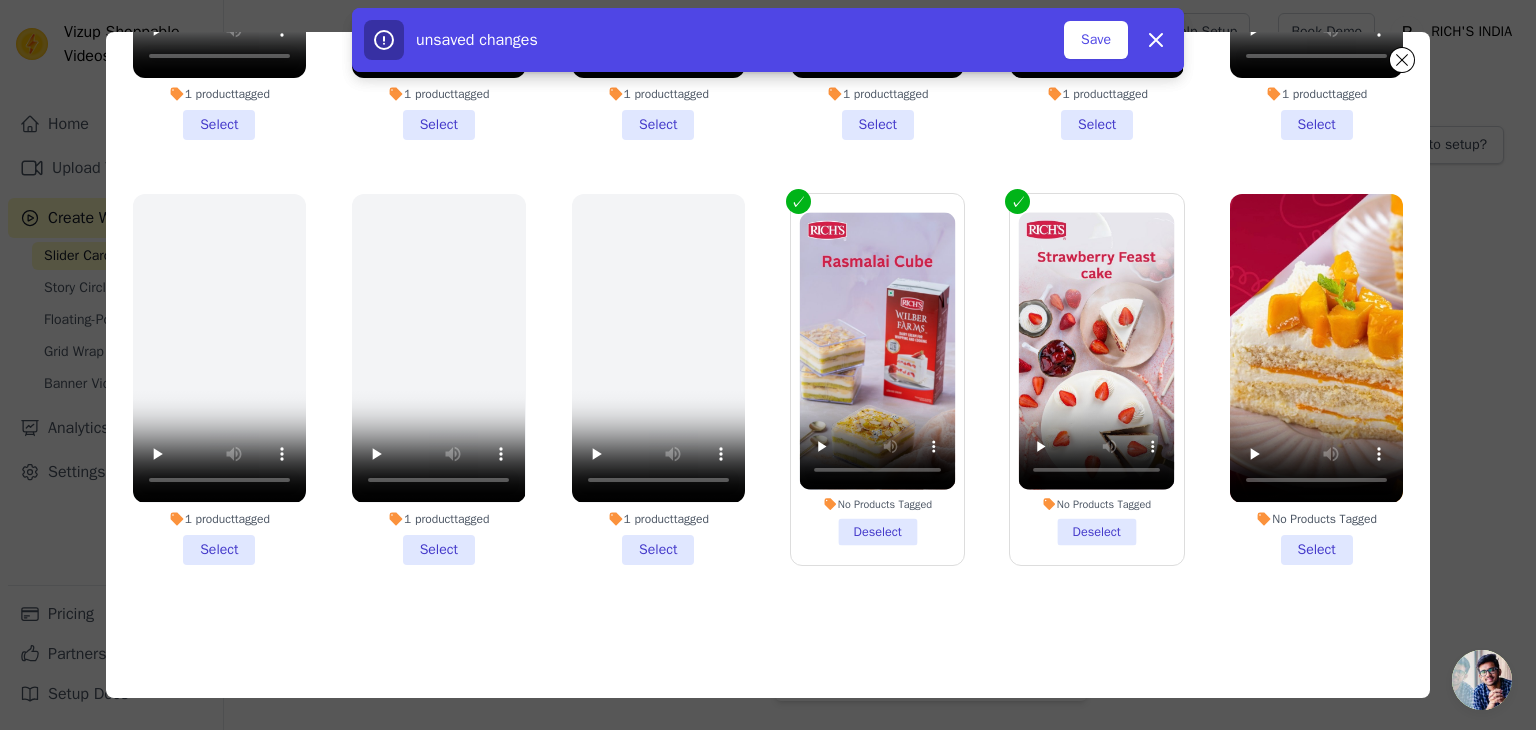 click on "No Products Tagged     Select" at bounding box center [1316, 379] 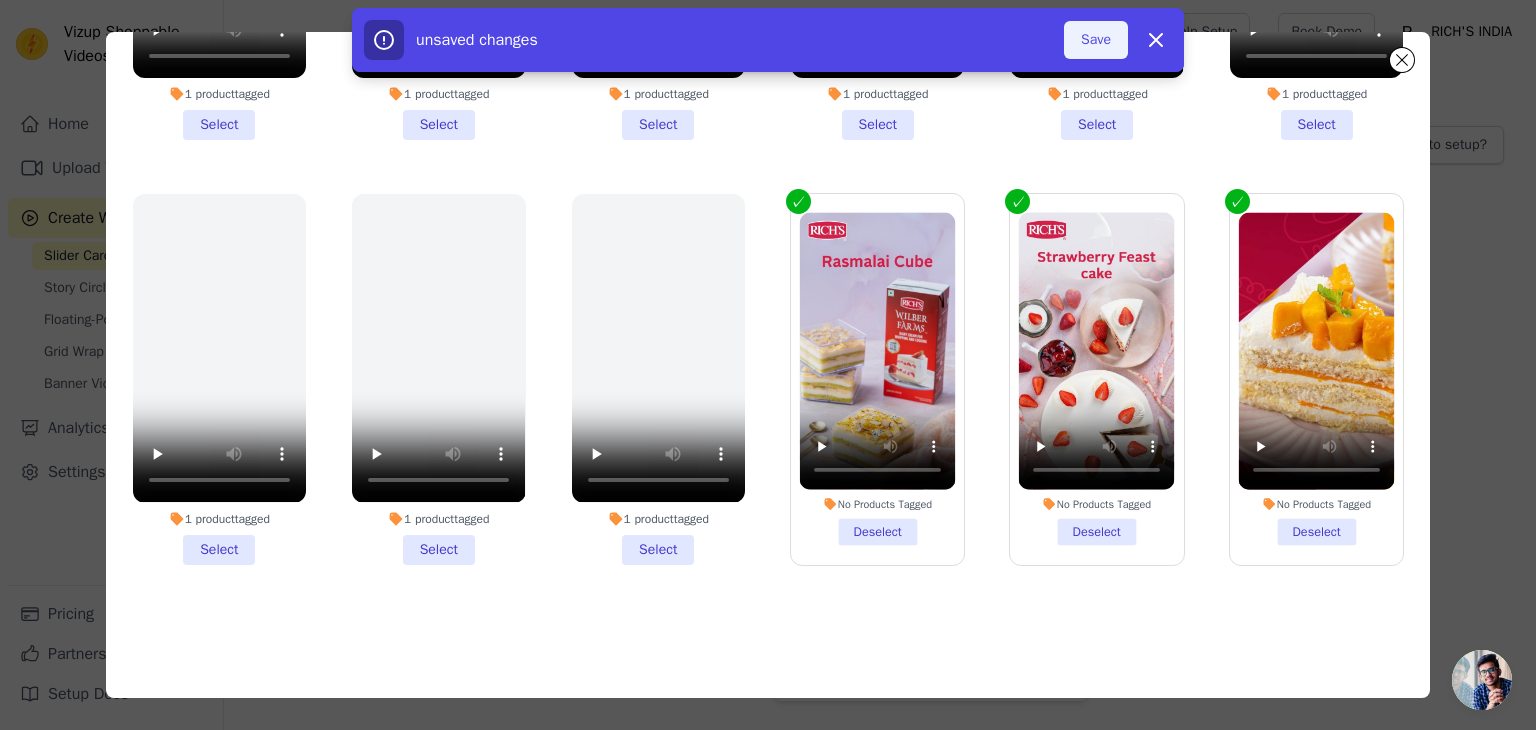 click on "Save" at bounding box center (1096, 40) 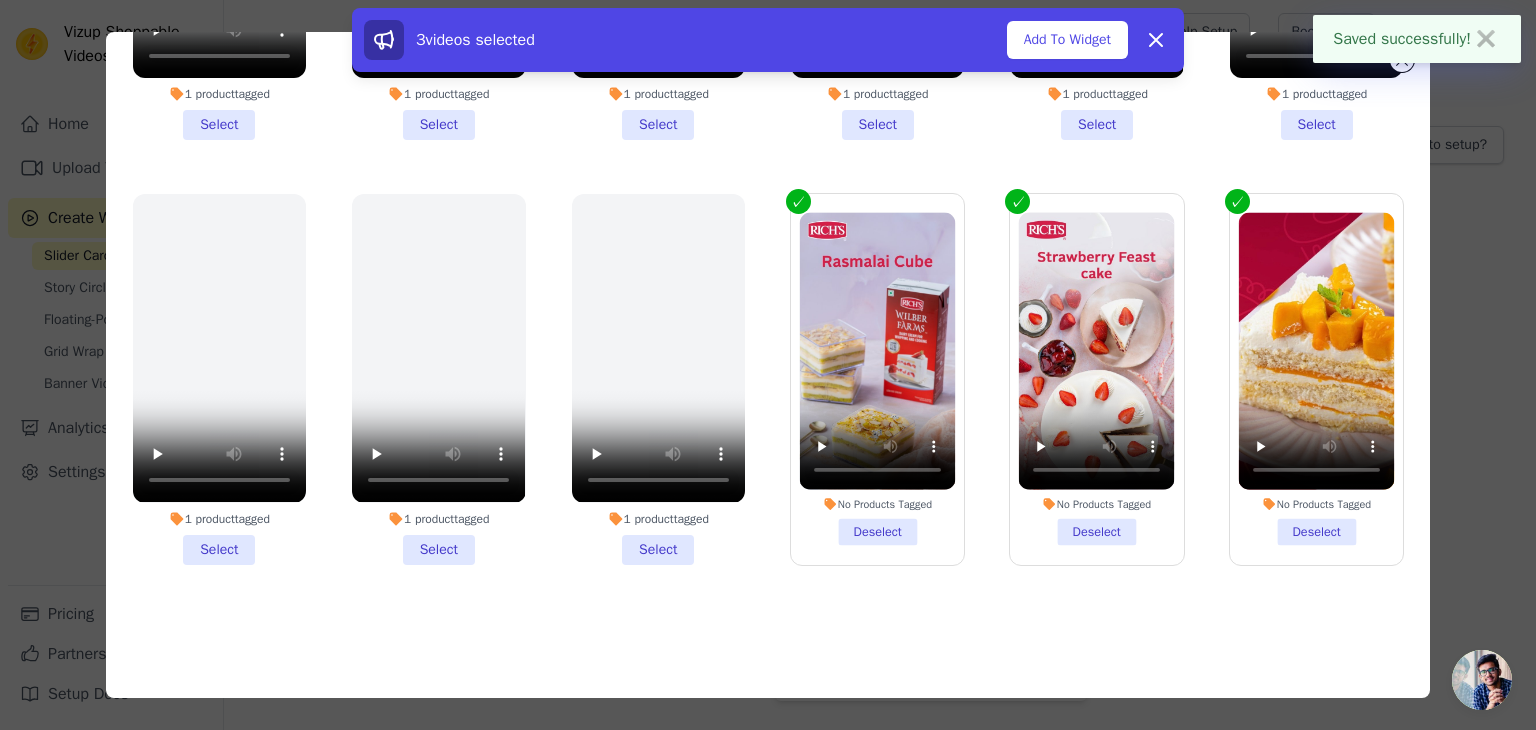 click on "Add To Widget" at bounding box center (1067, 40) 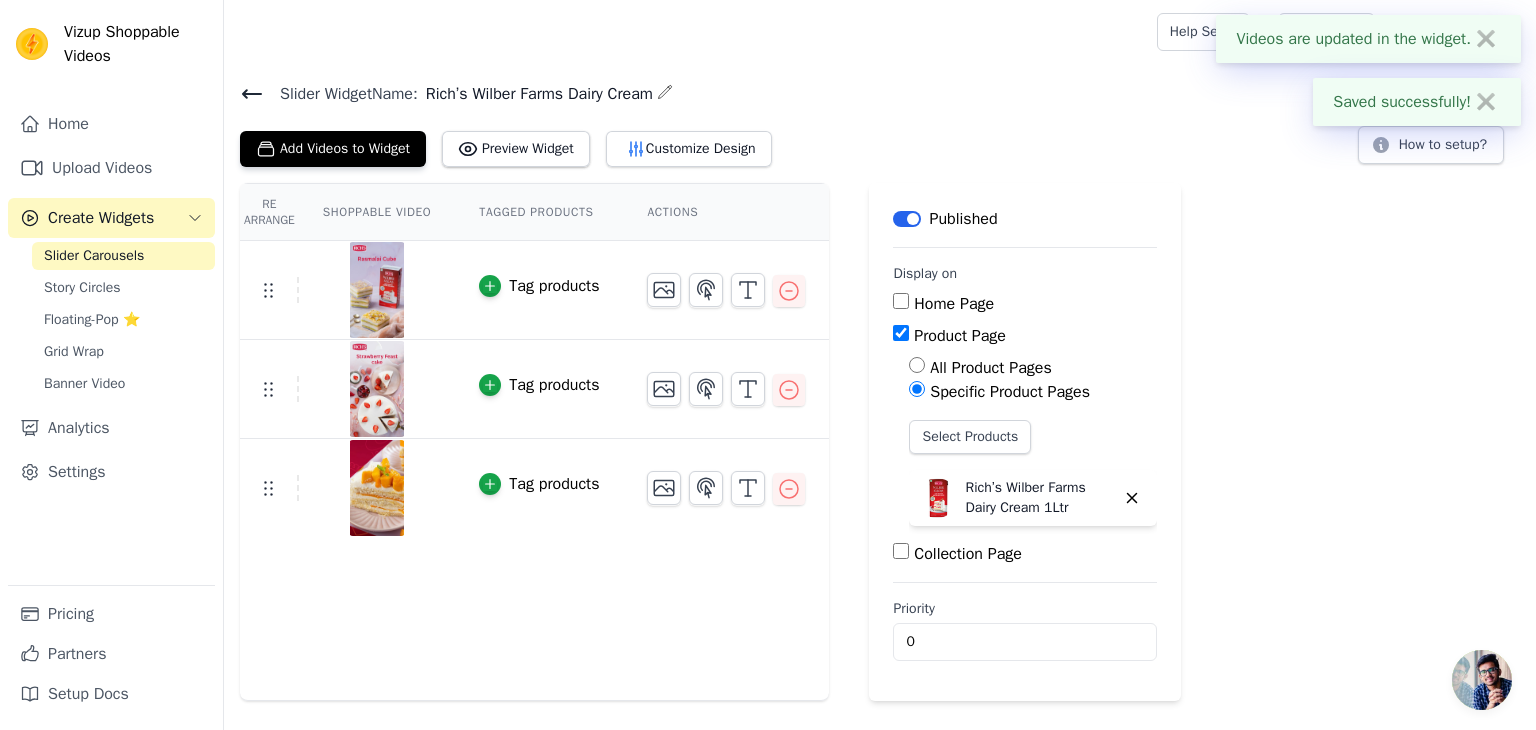 click on "Tag products" at bounding box center [554, 286] 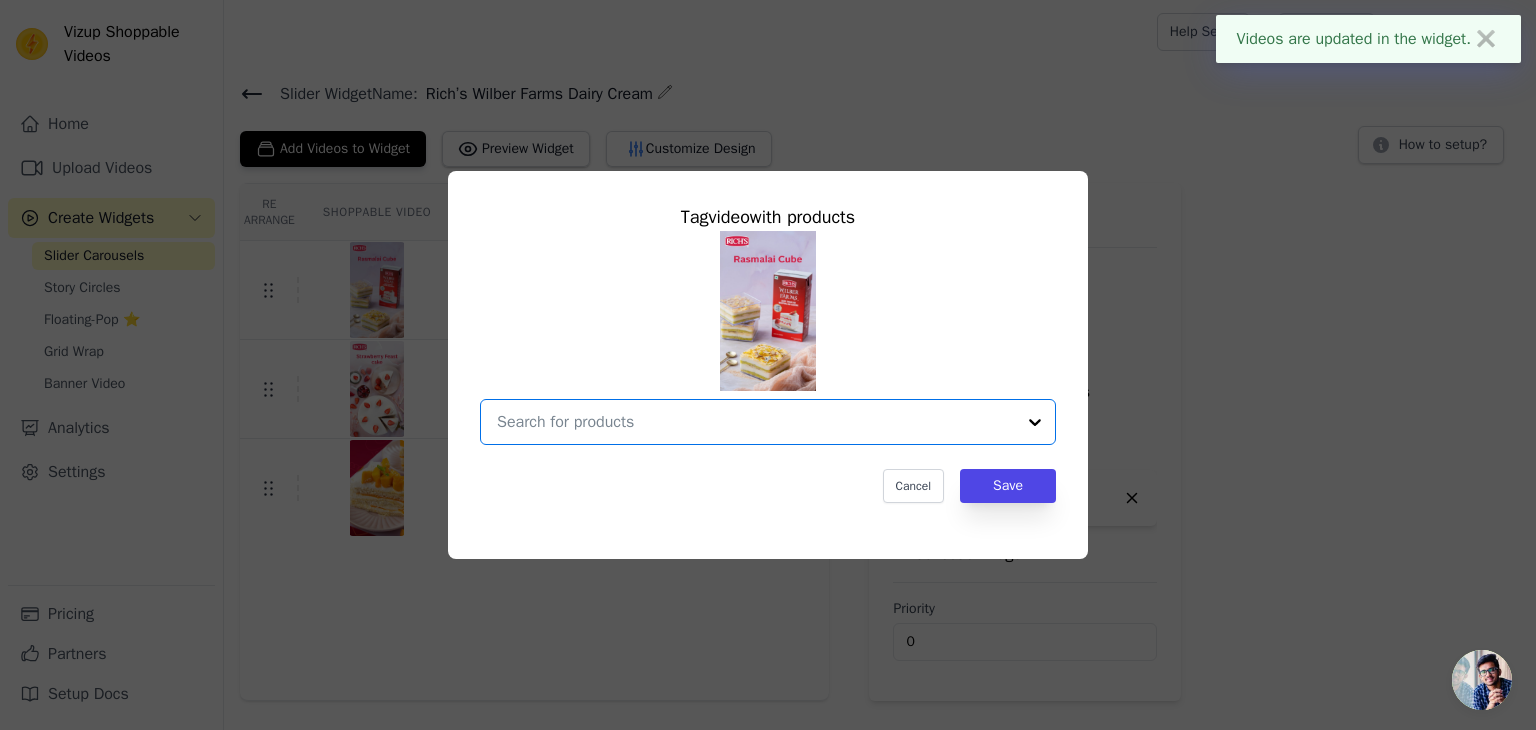 click at bounding box center (756, 422) 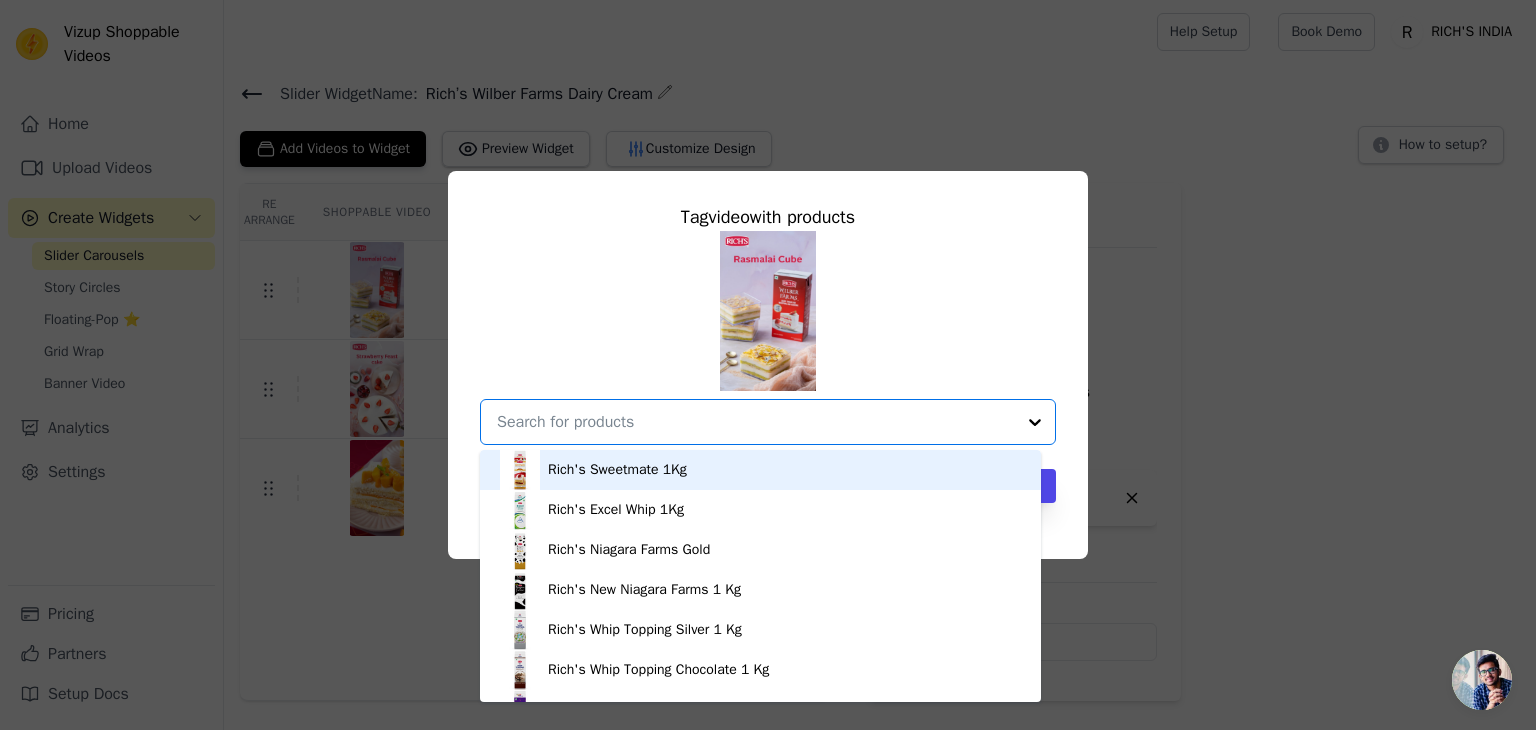 paste on "Rich’s Wilber Farms Dairy Cream" 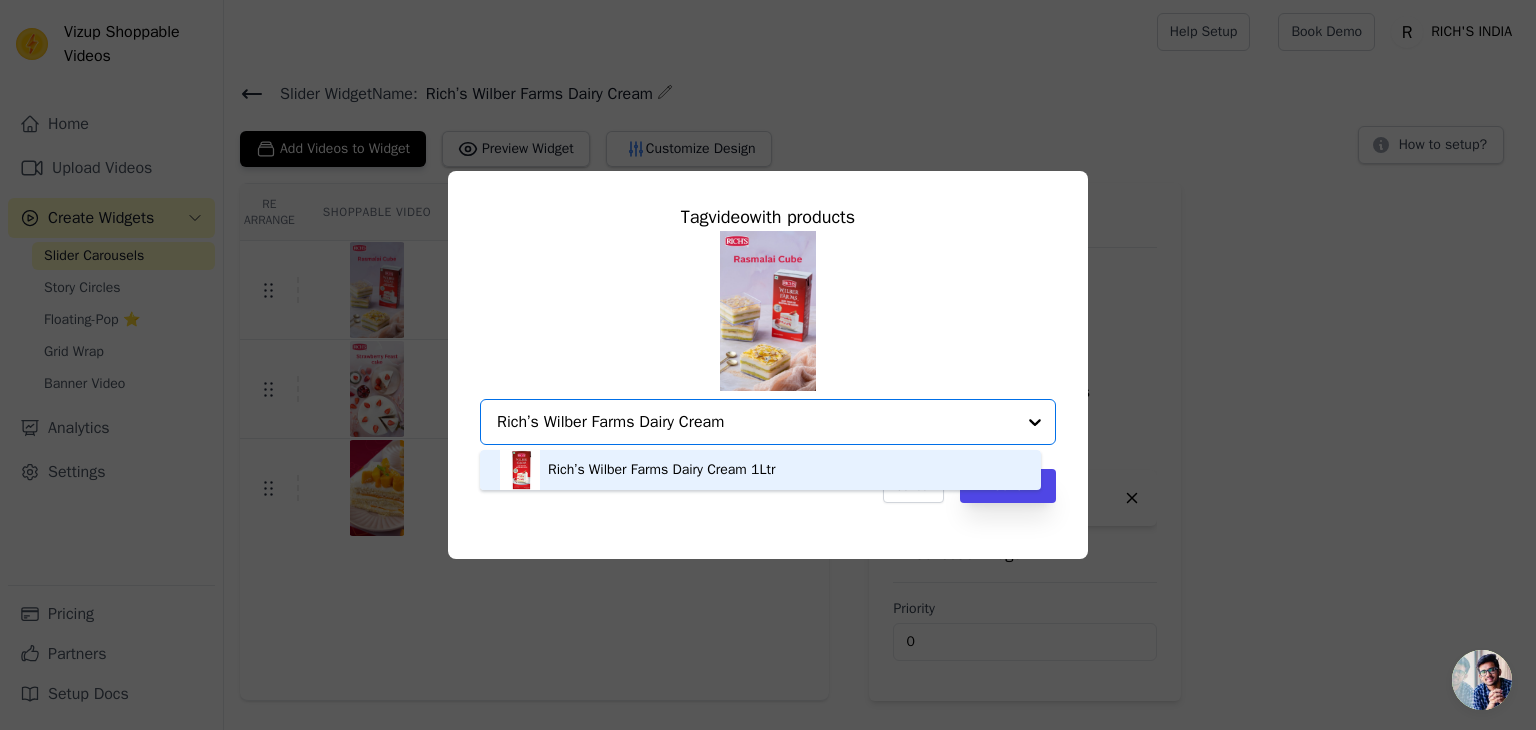 click on "Rich’s Wilber Farms Dairy Cream 1Ltr" at bounding box center (661, 470) 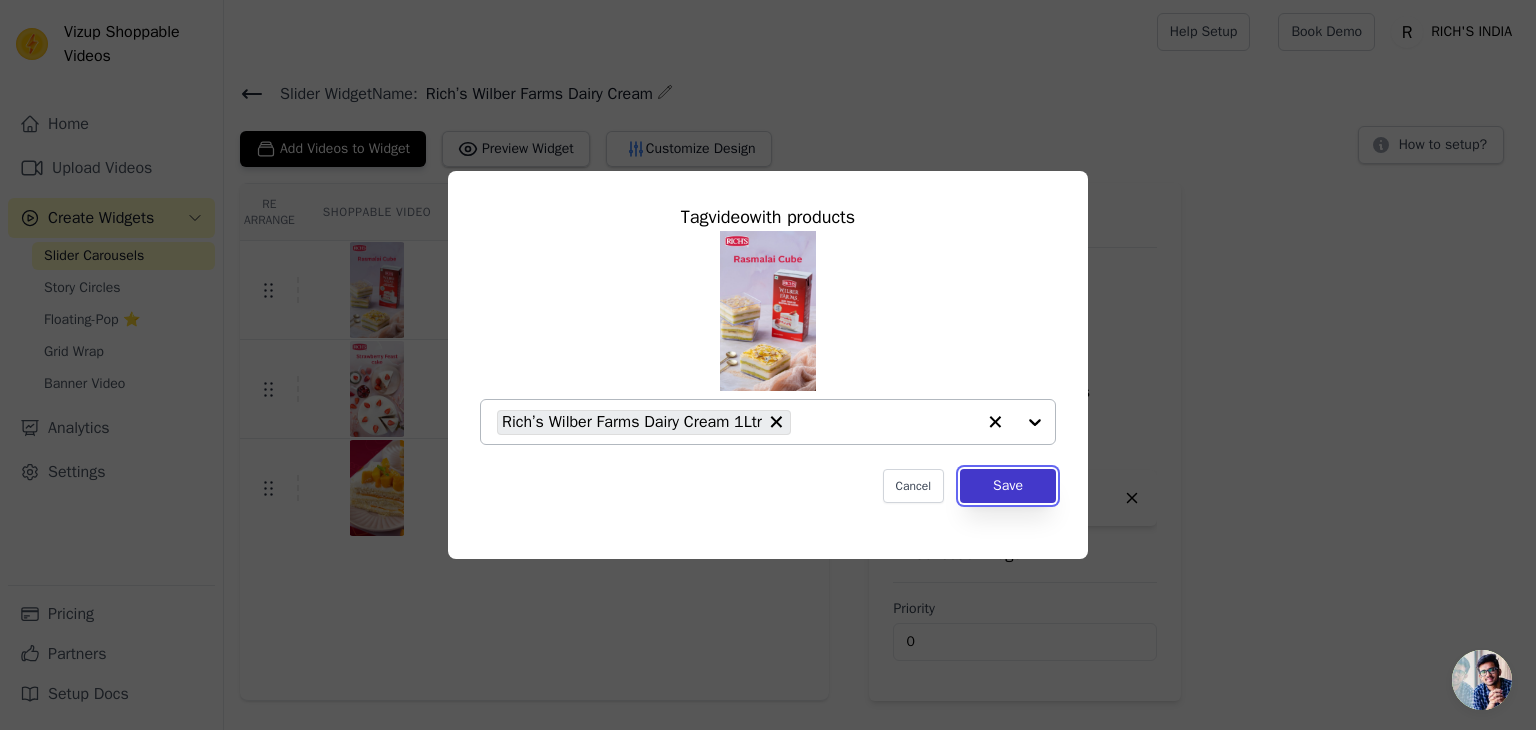 click on "Save" at bounding box center (1008, 486) 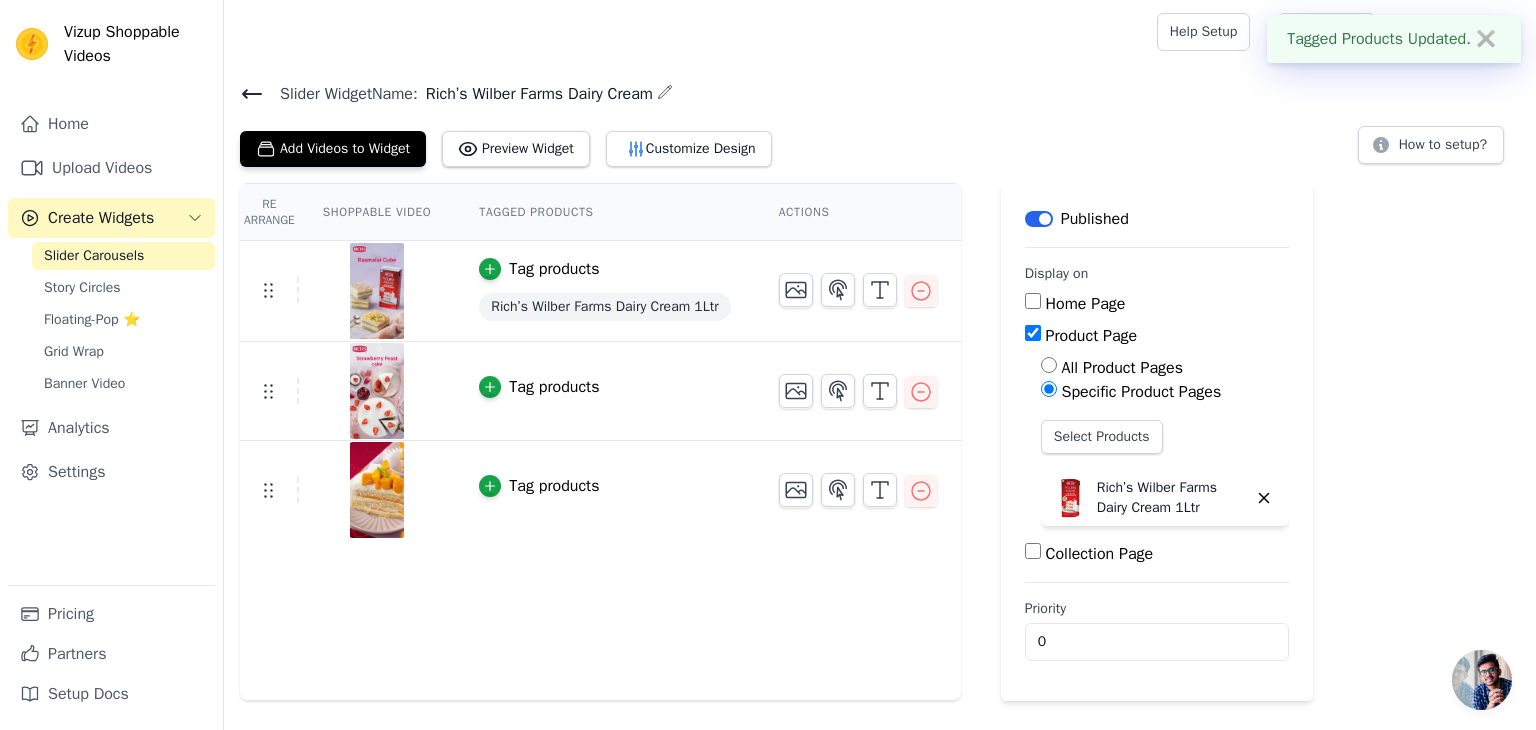 click on "Tag products" at bounding box center (554, 387) 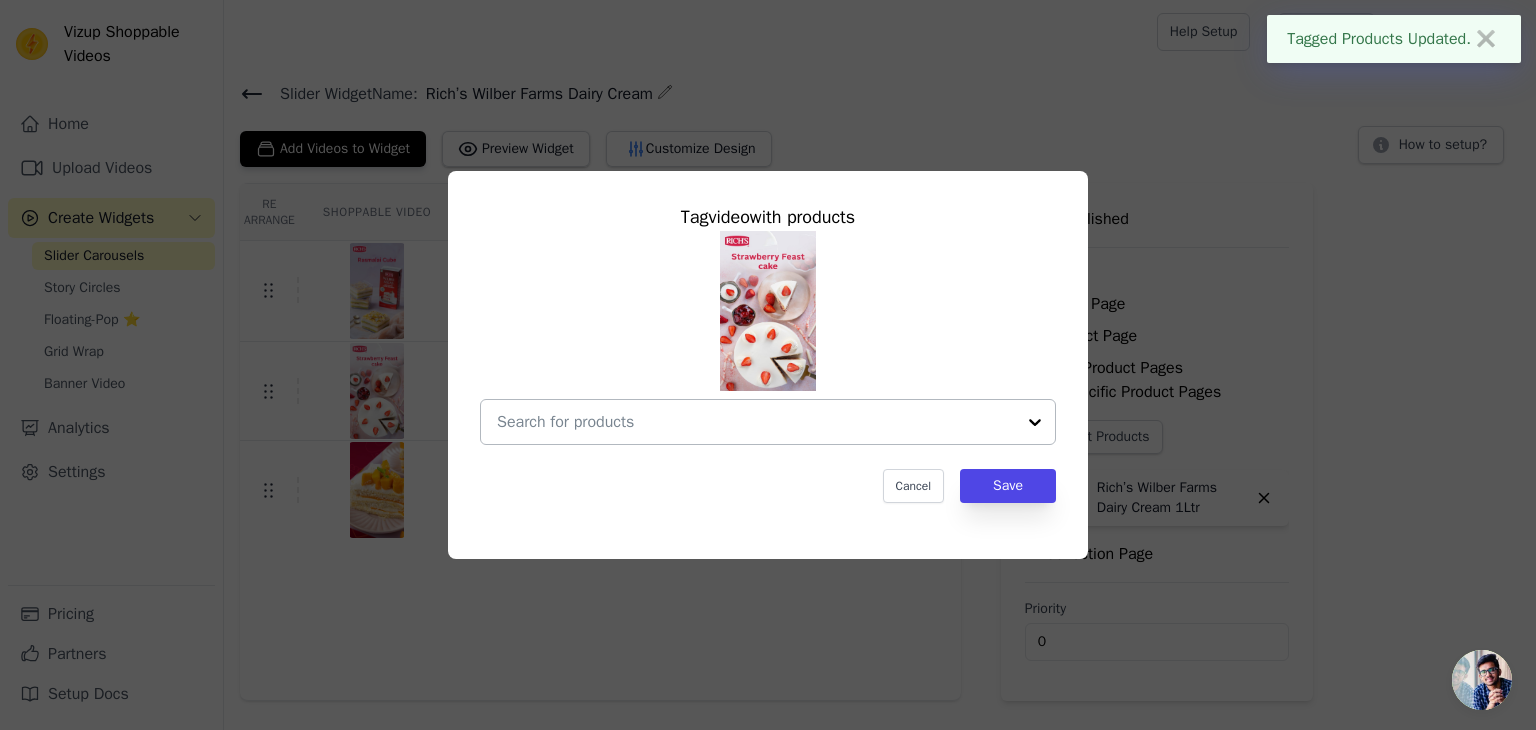 click at bounding box center (756, 422) 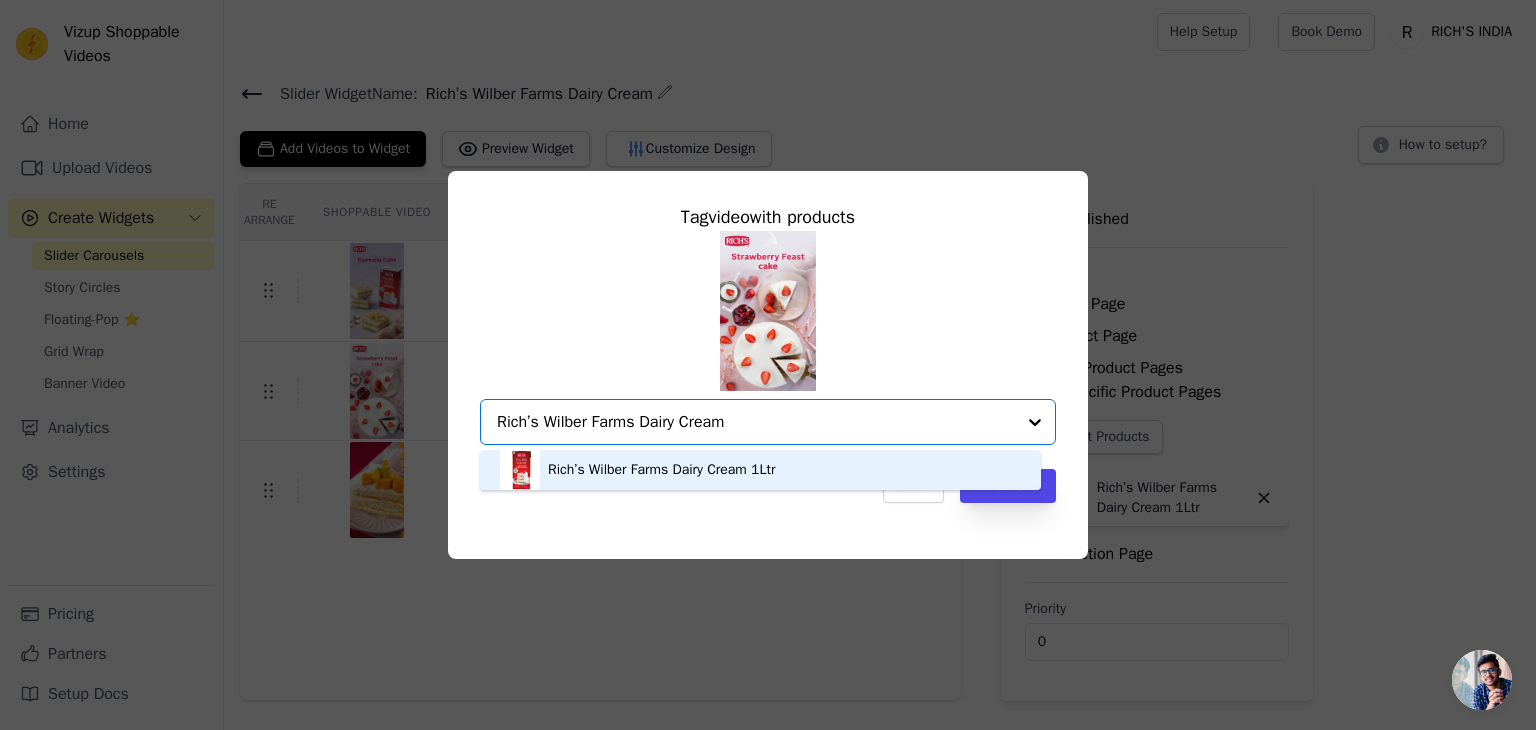 click on "Rich’s Wilber Farms Dairy Cream 1Ltr" at bounding box center [661, 470] 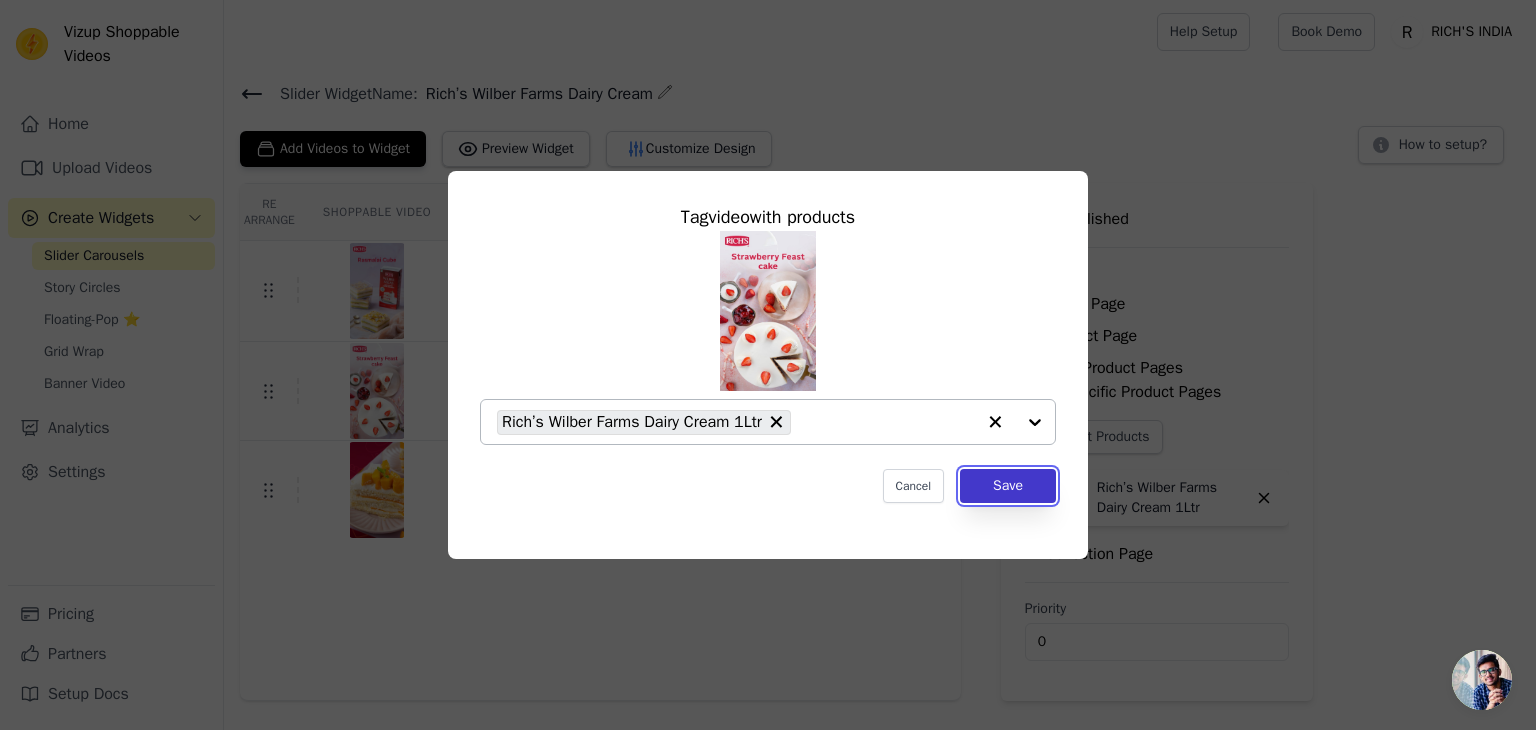 click on "Save" at bounding box center [1008, 486] 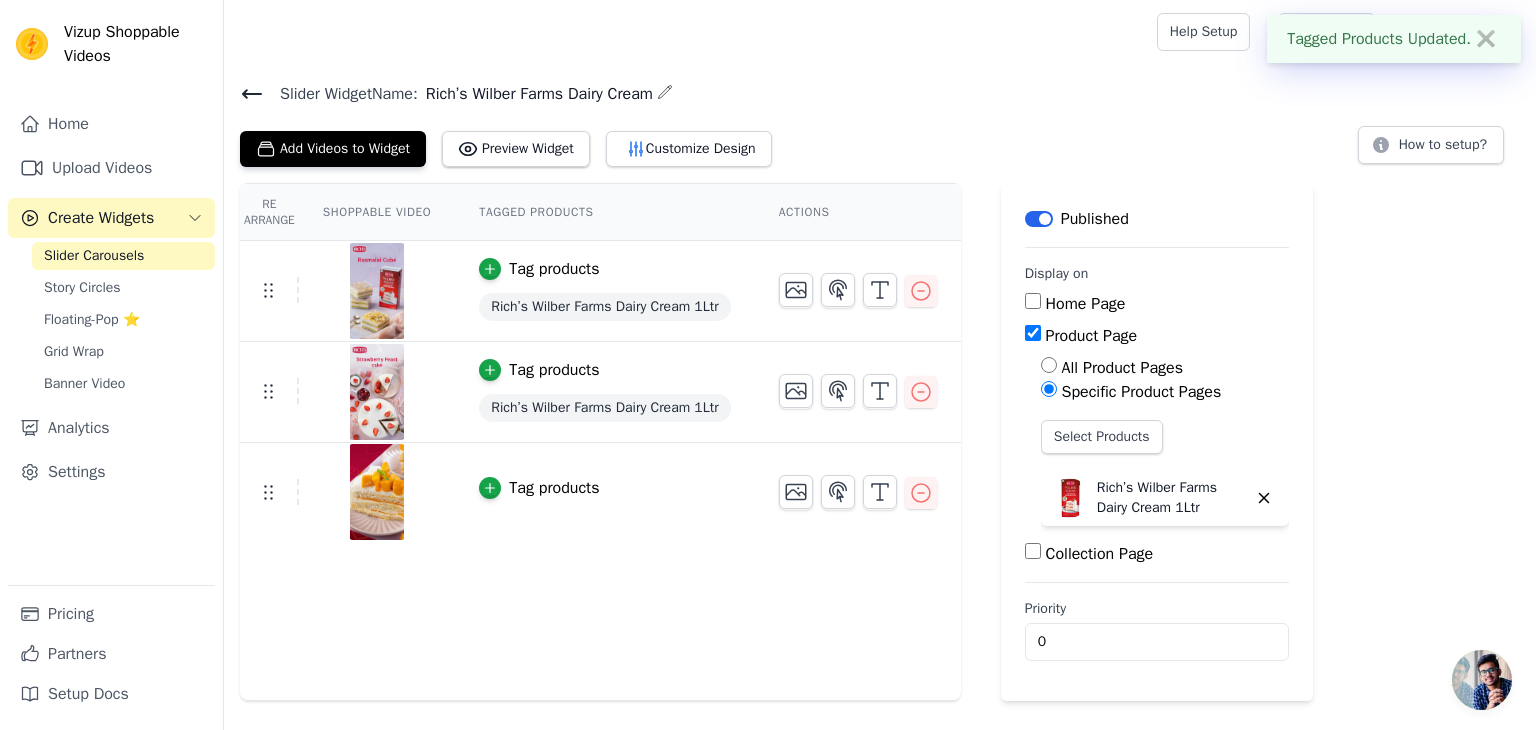 click on "Tag products" at bounding box center (554, 488) 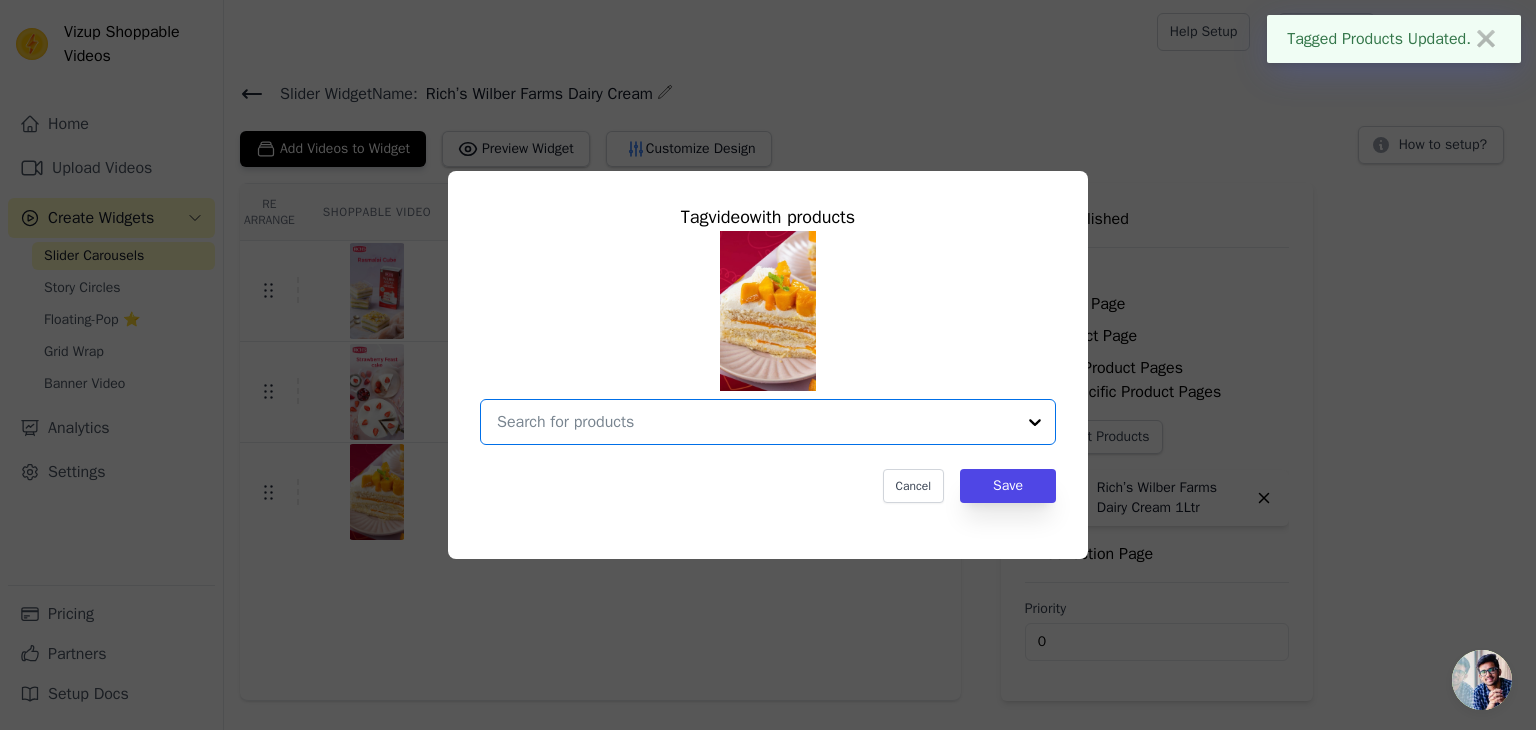 click at bounding box center [756, 422] 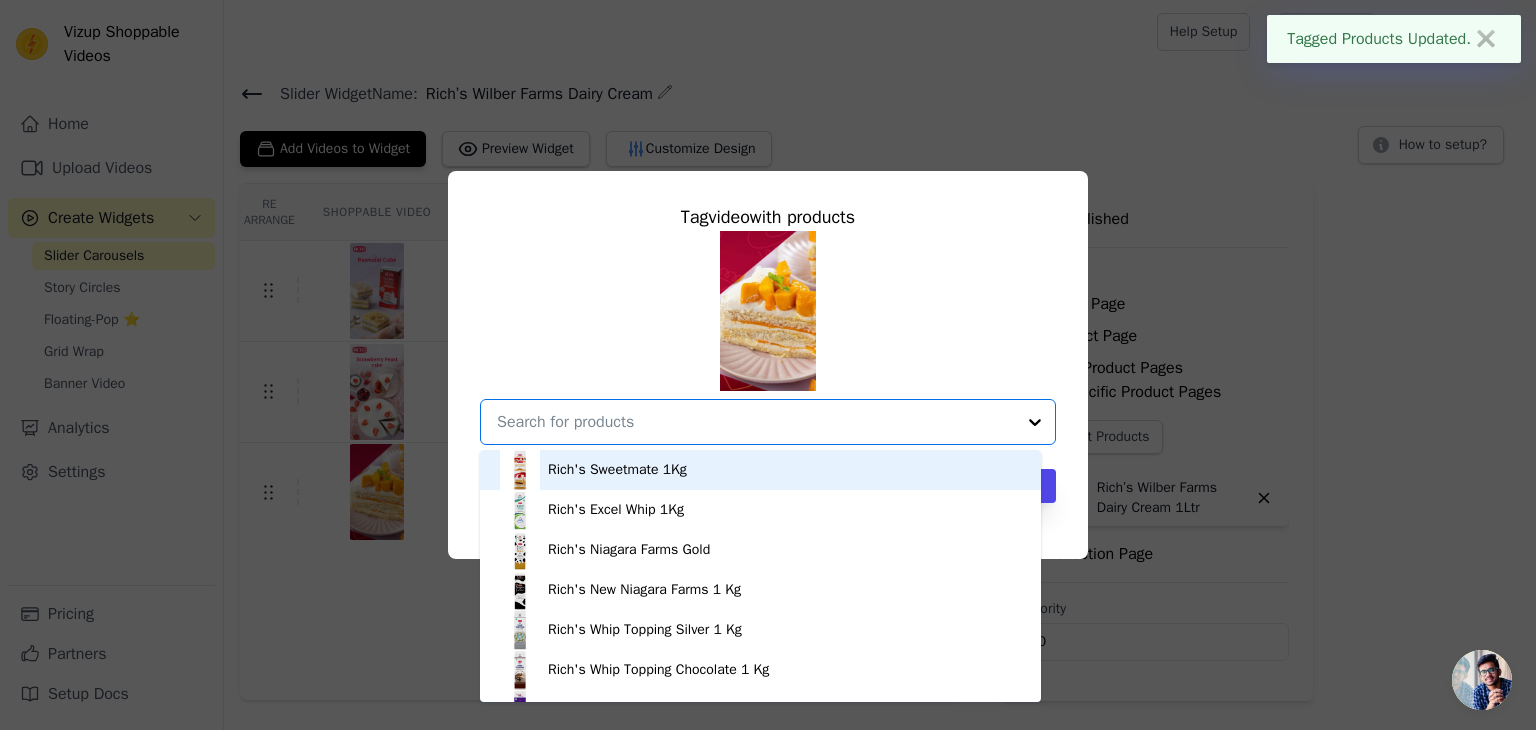 paste on "Rich’s Wilber Farms Dairy Cream" 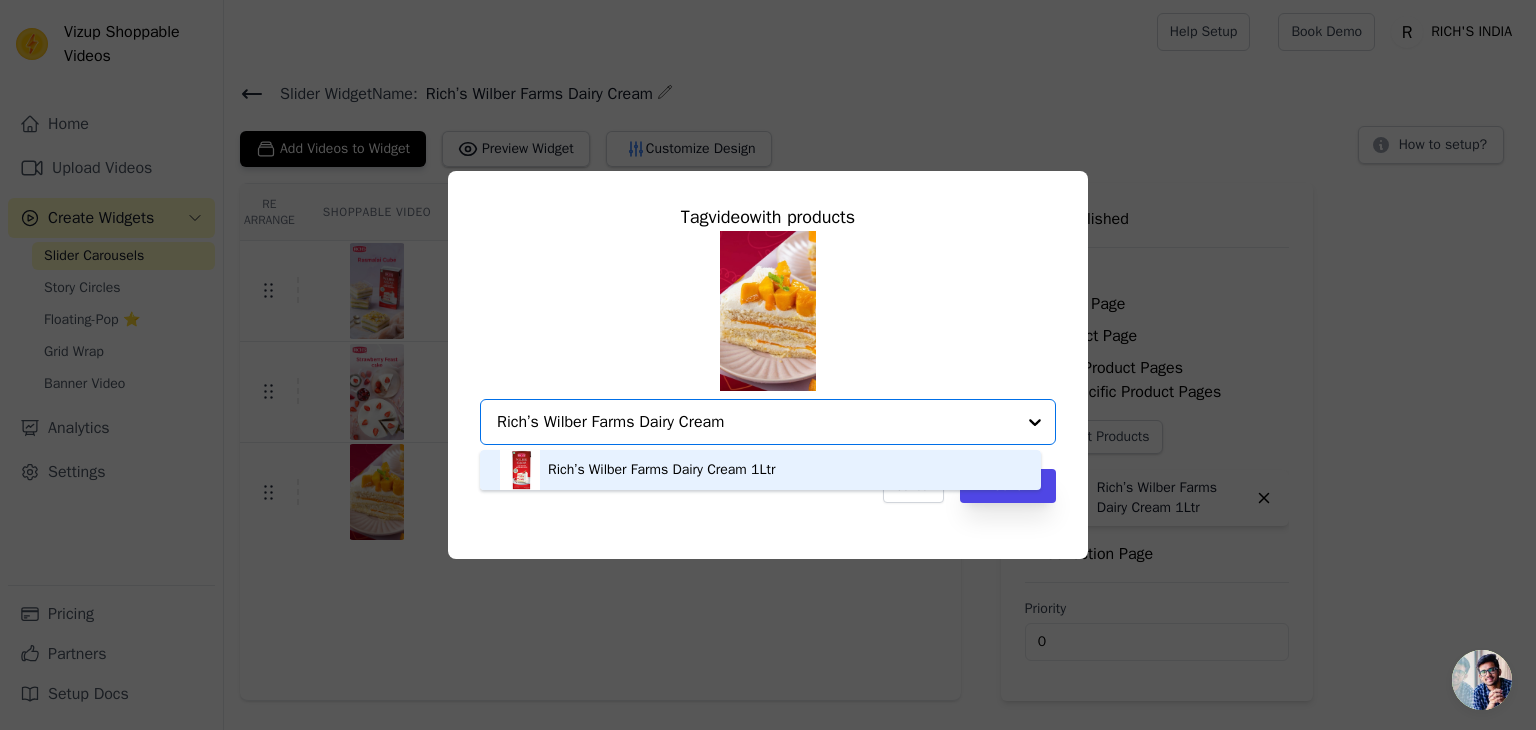 click on "Rich’s Wilber Farms Dairy Cream 1Ltr" at bounding box center (661, 470) 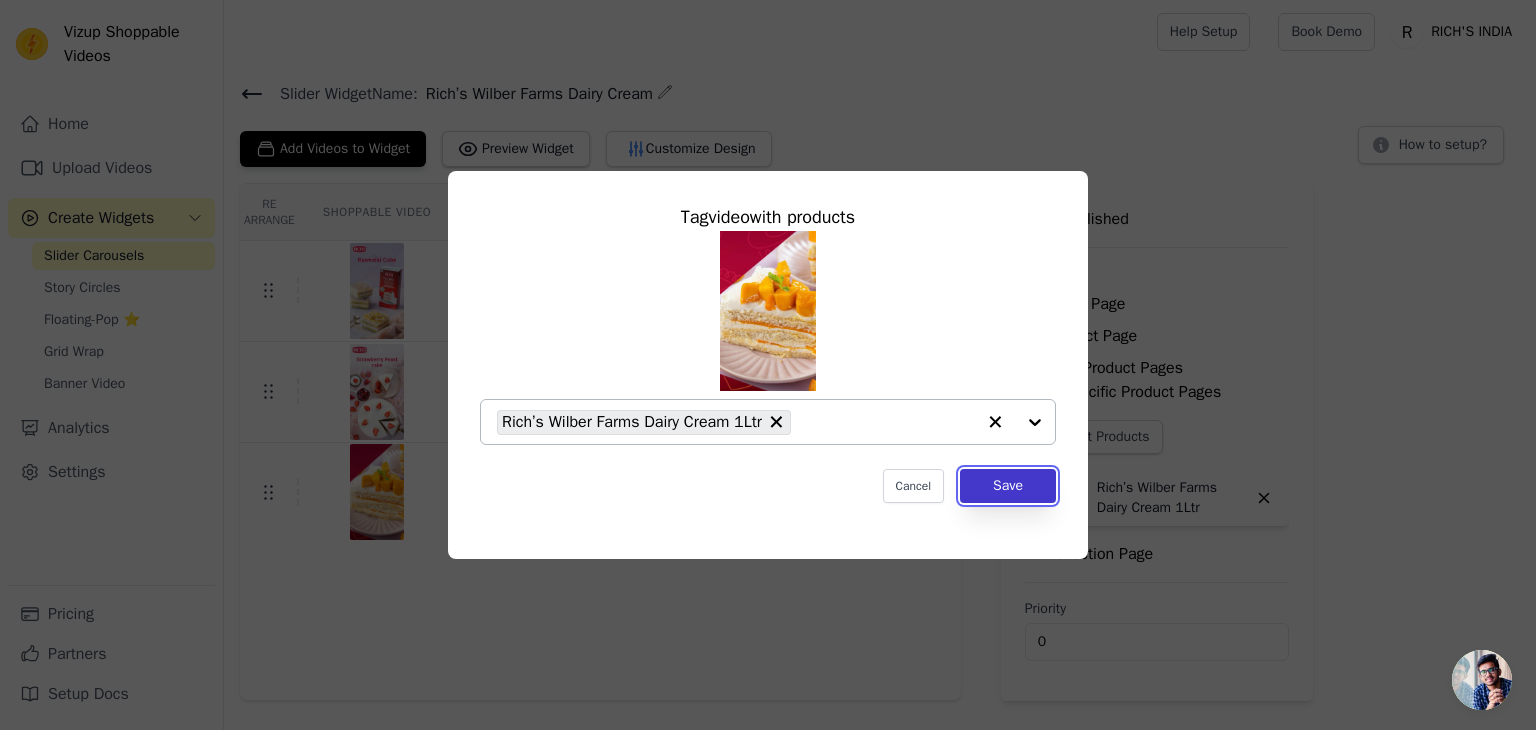 click on "Save" at bounding box center [1008, 486] 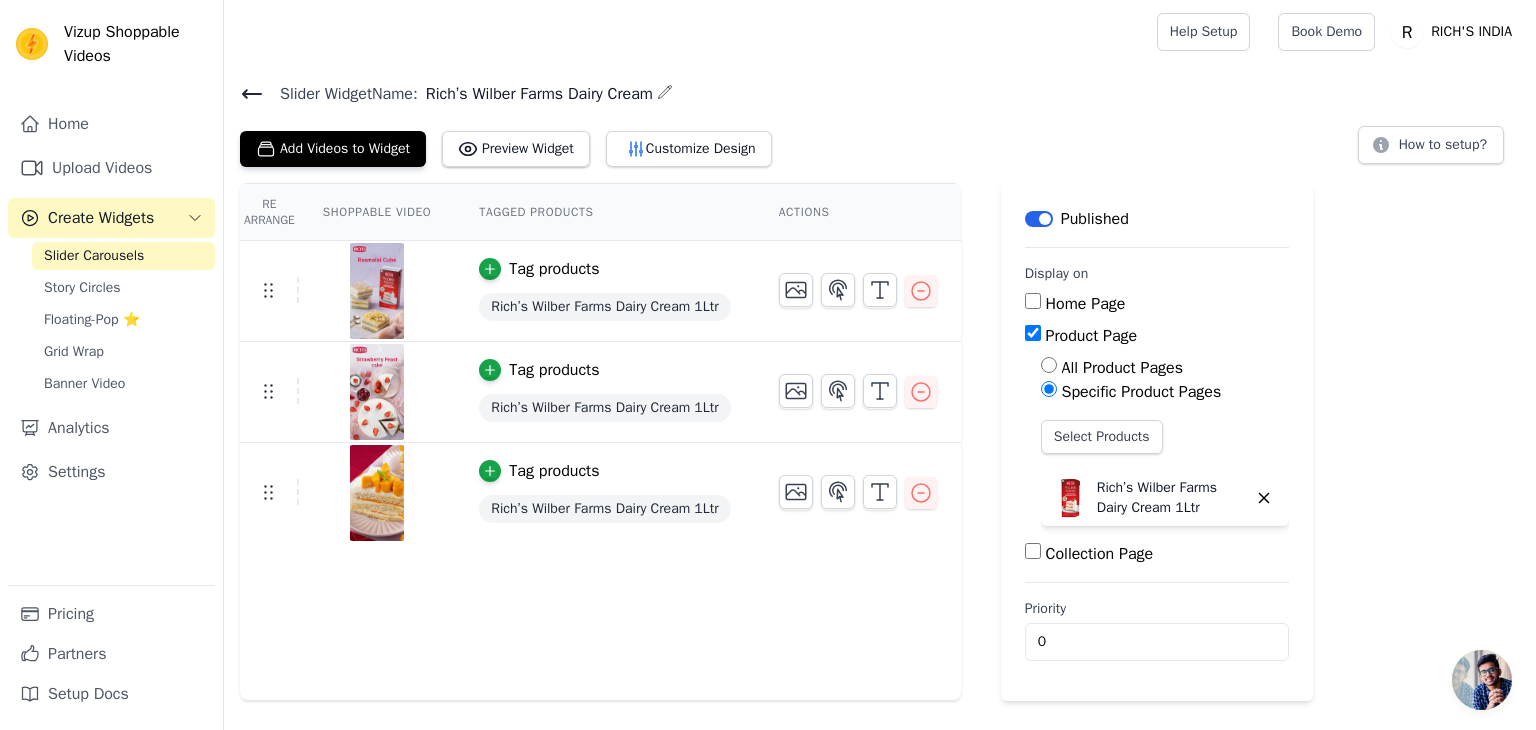 click on "Slider Carousels" at bounding box center (123, 256) 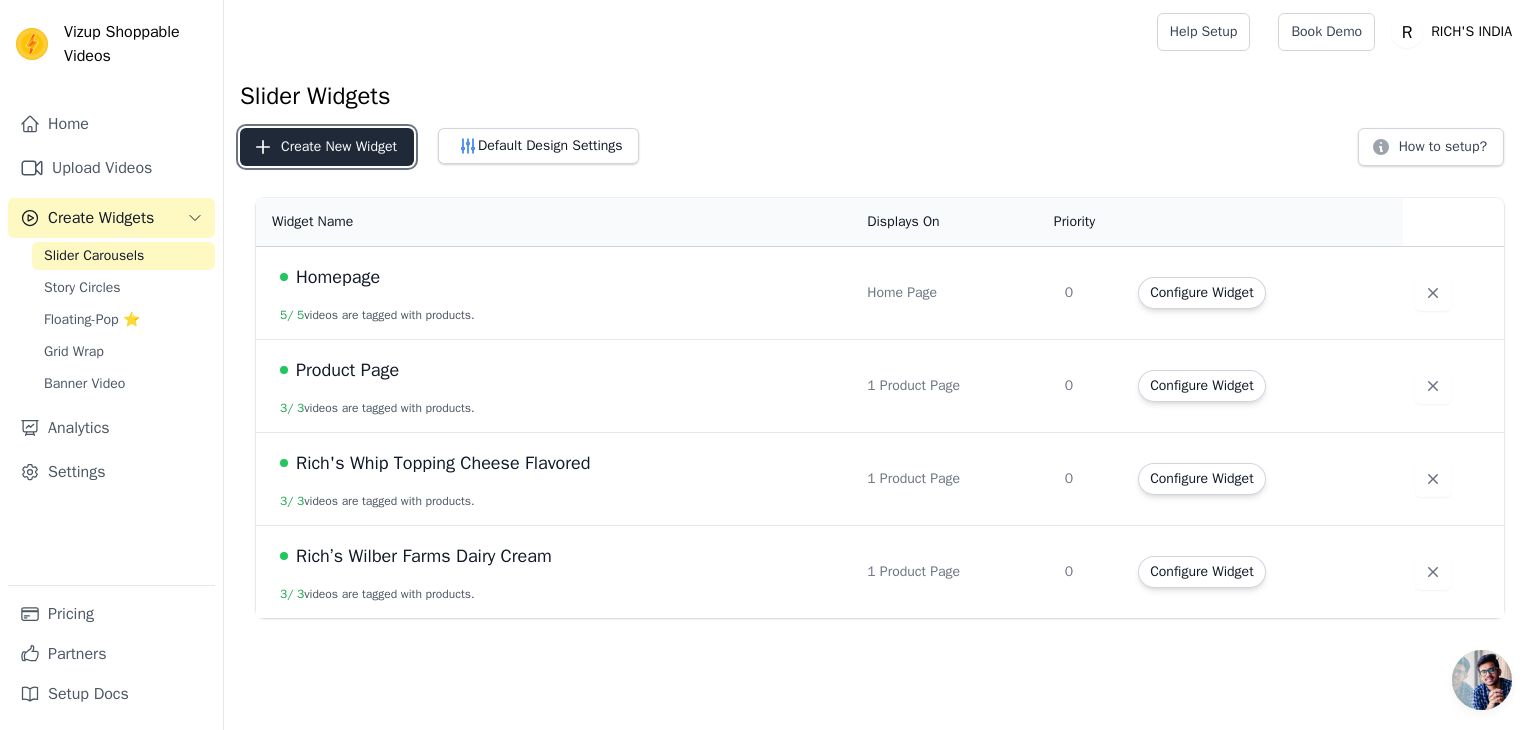 click on "Create New Widget" at bounding box center [327, 147] 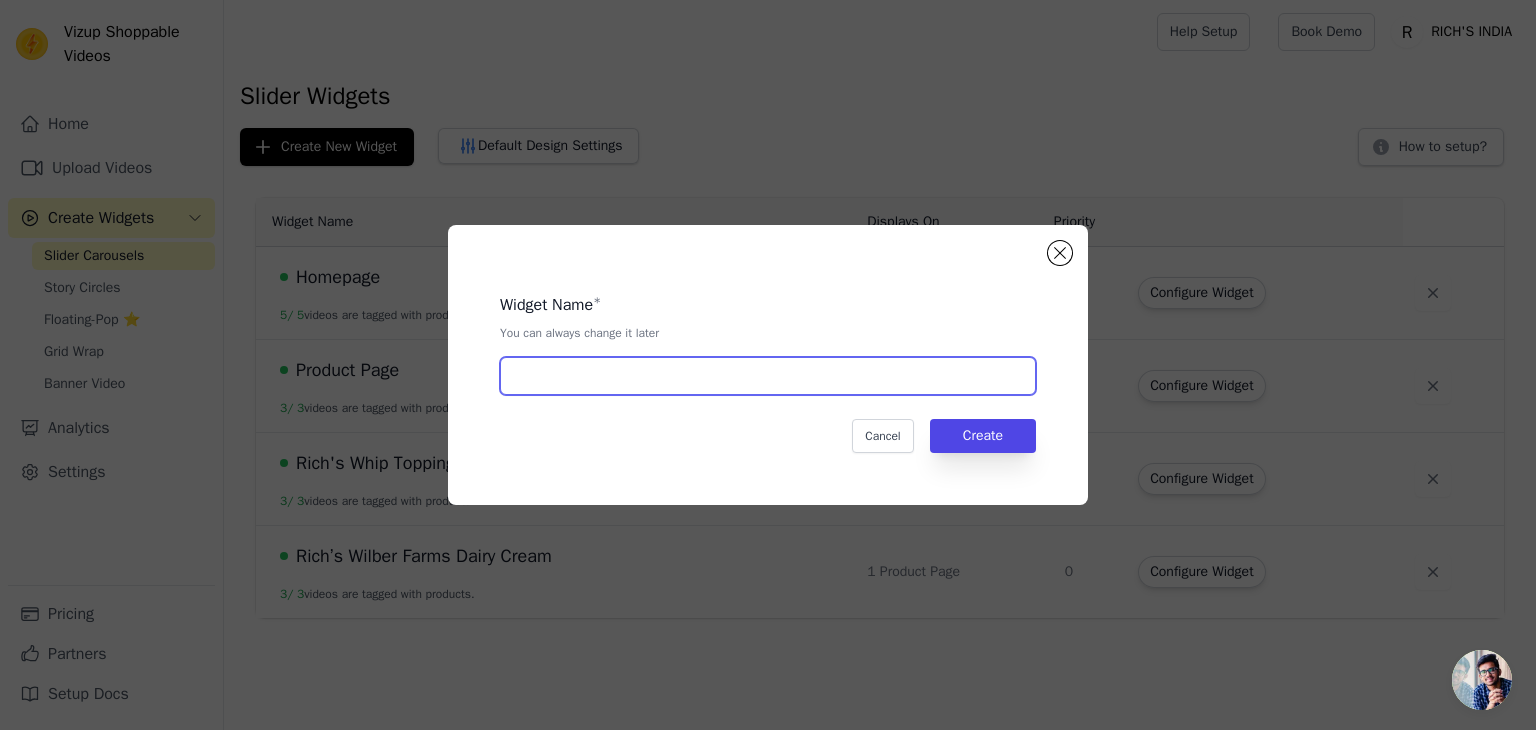 click at bounding box center (768, 376) 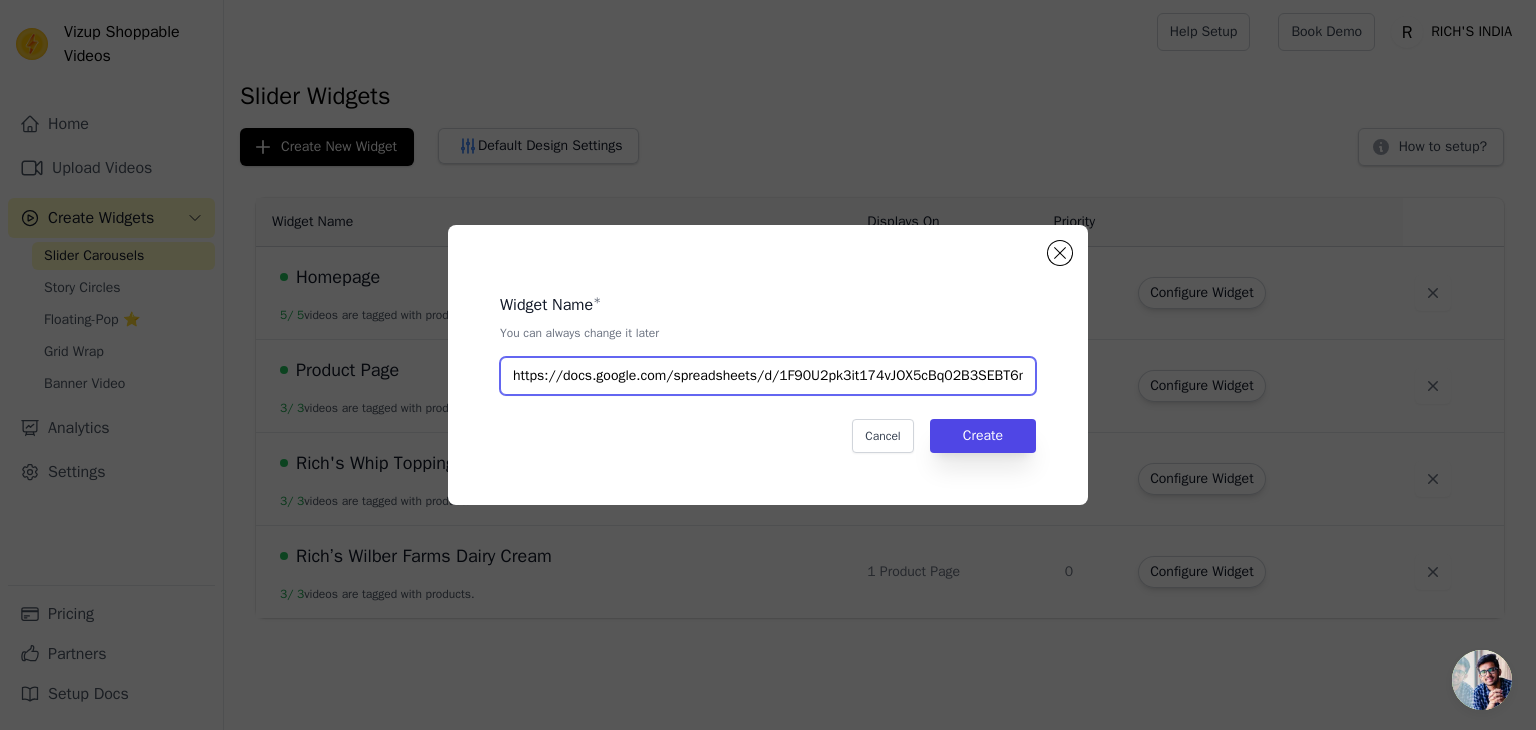 scroll, scrollTop: 0, scrollLeft: 171, axis: horizontal 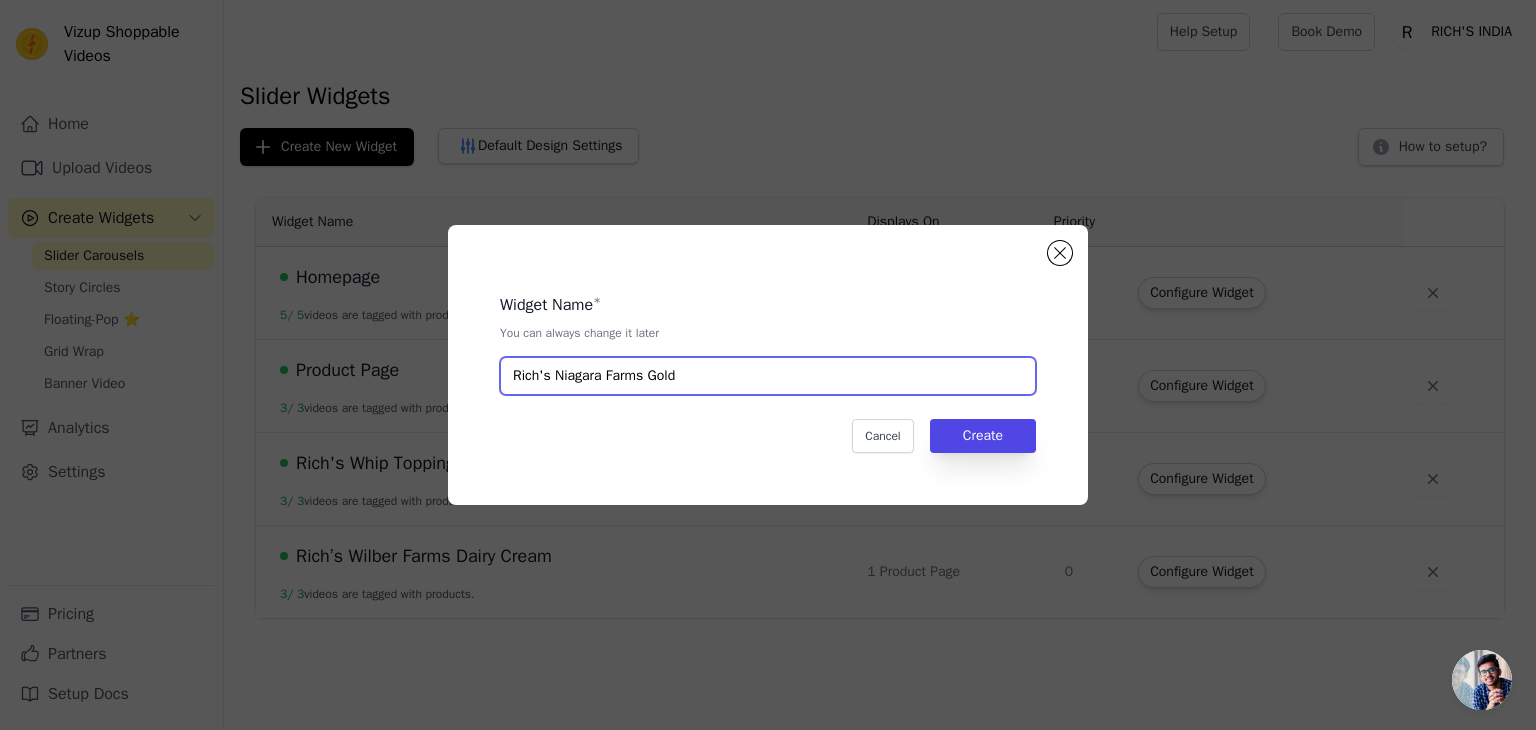 type on "Rich's Niagara Farms Gold" 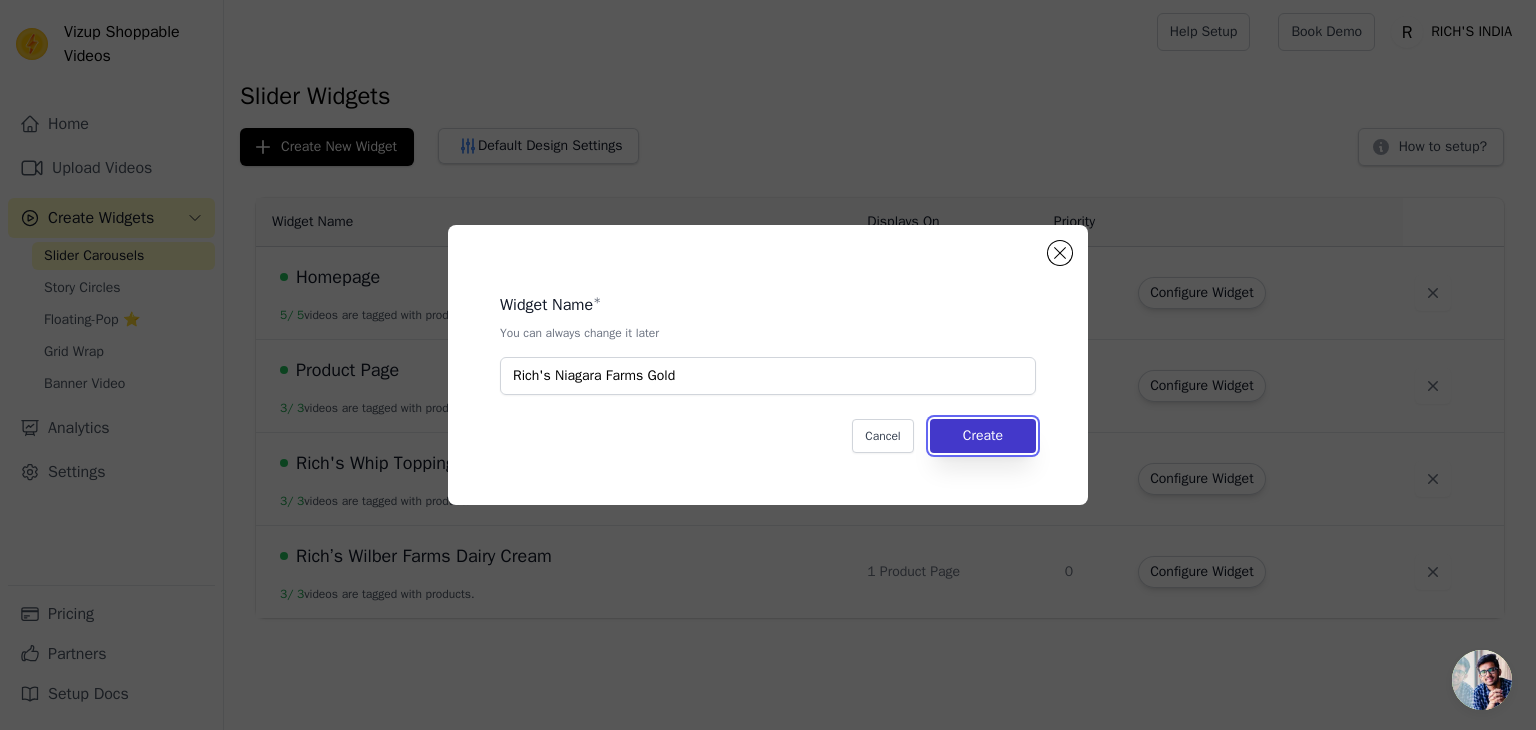 click on "Create" at bounding box center (983, 436) 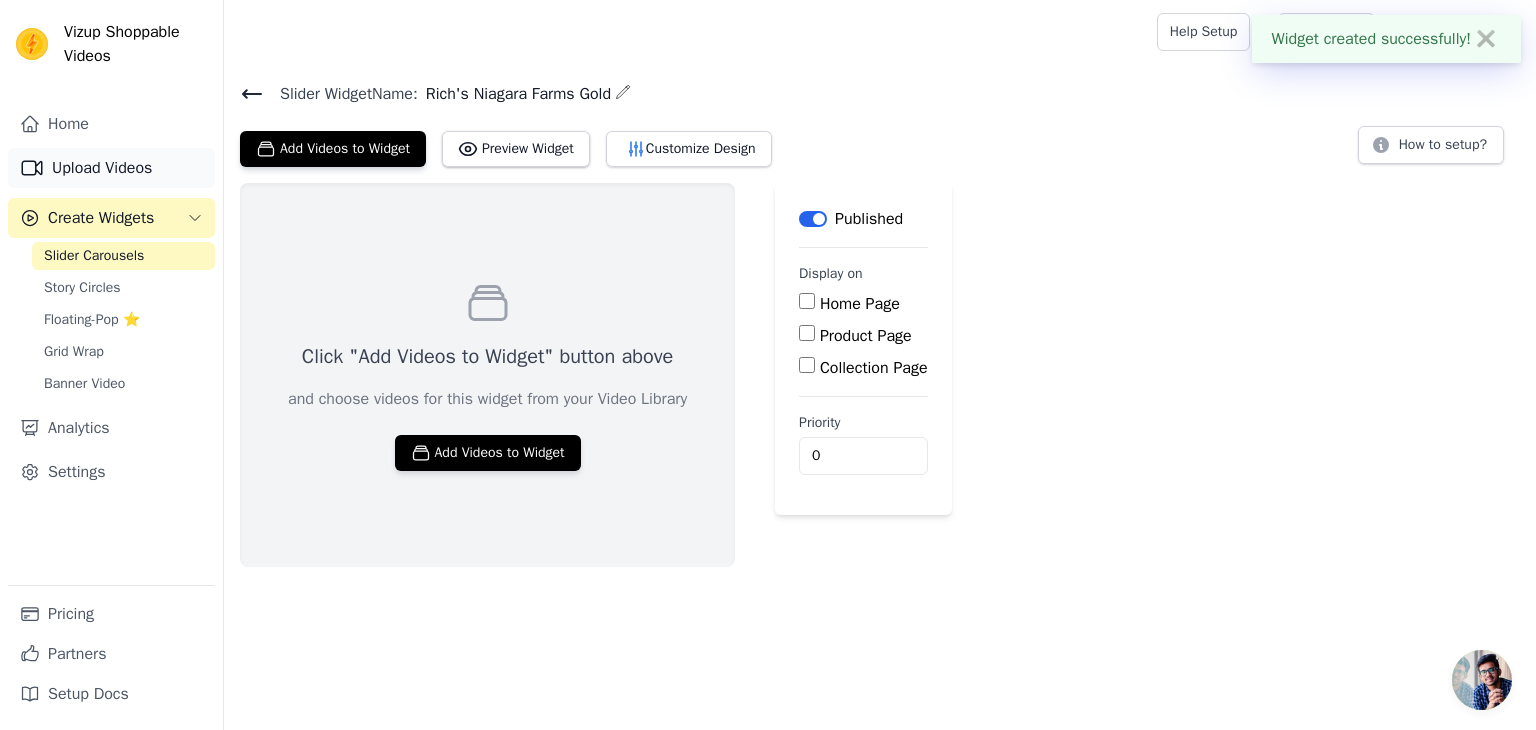 click on "Upload Videos" at bounding box center [111, 168] 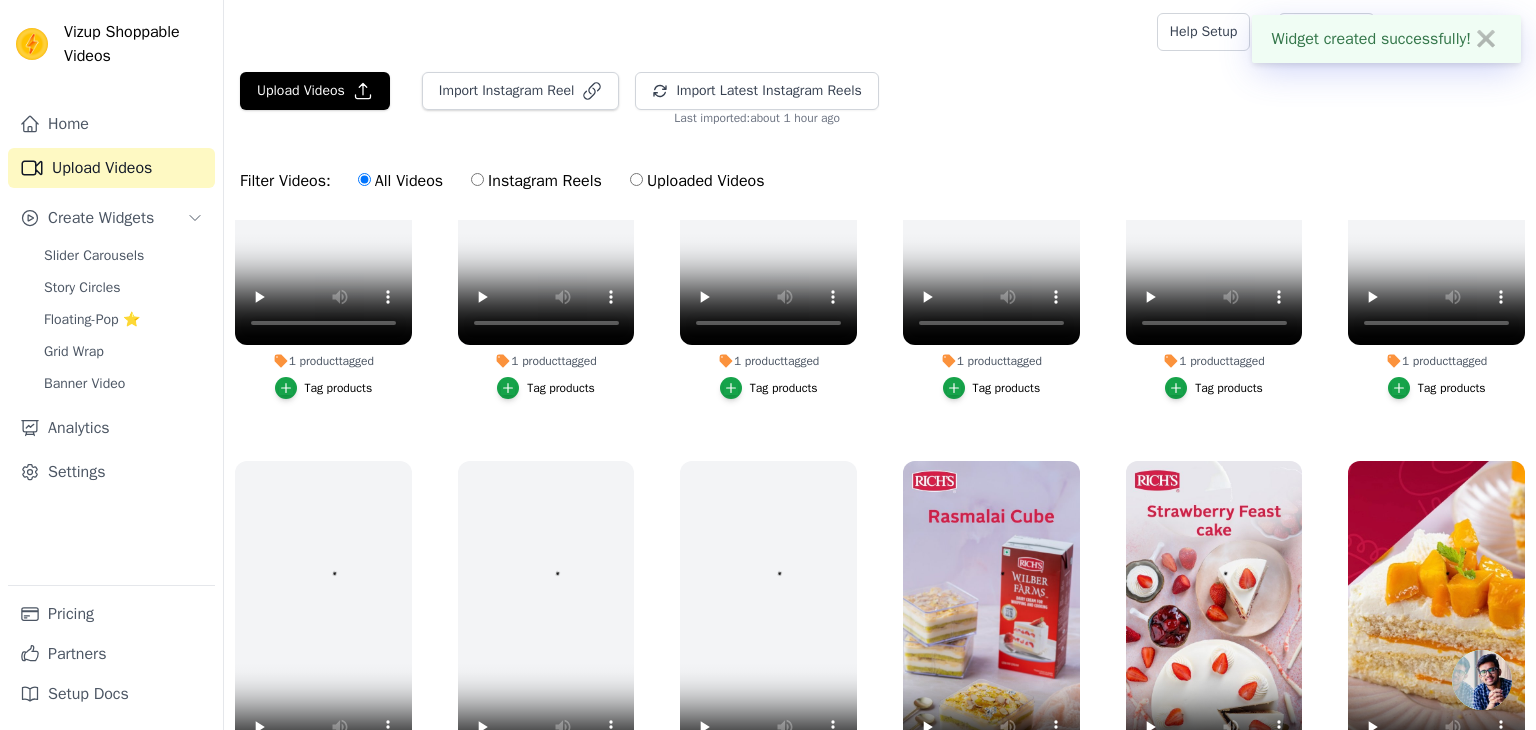scroll, scrollTop: 231, scrollLeft: 0, axis: vertical 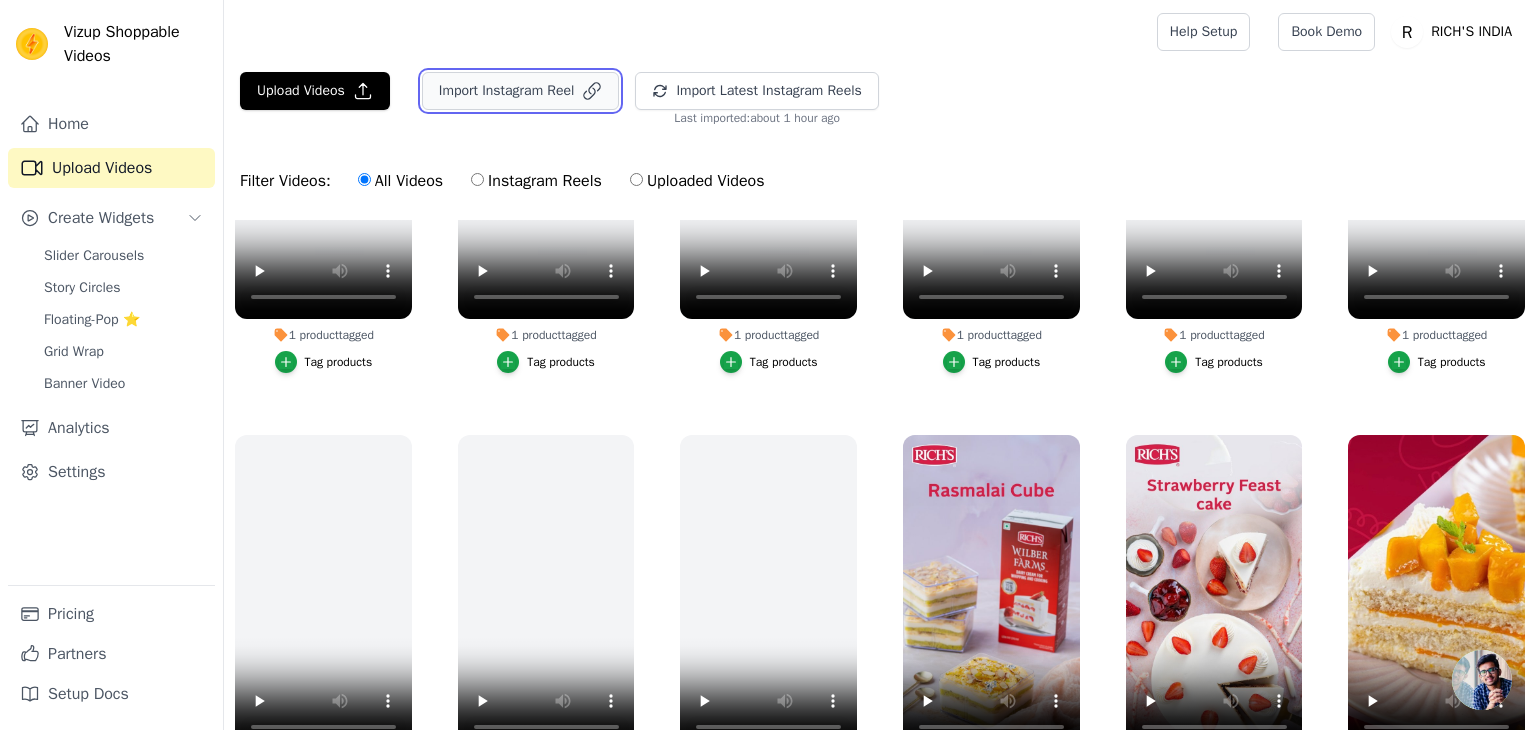 click on "Import Instagram Reel" at bounding box center (521, 91) 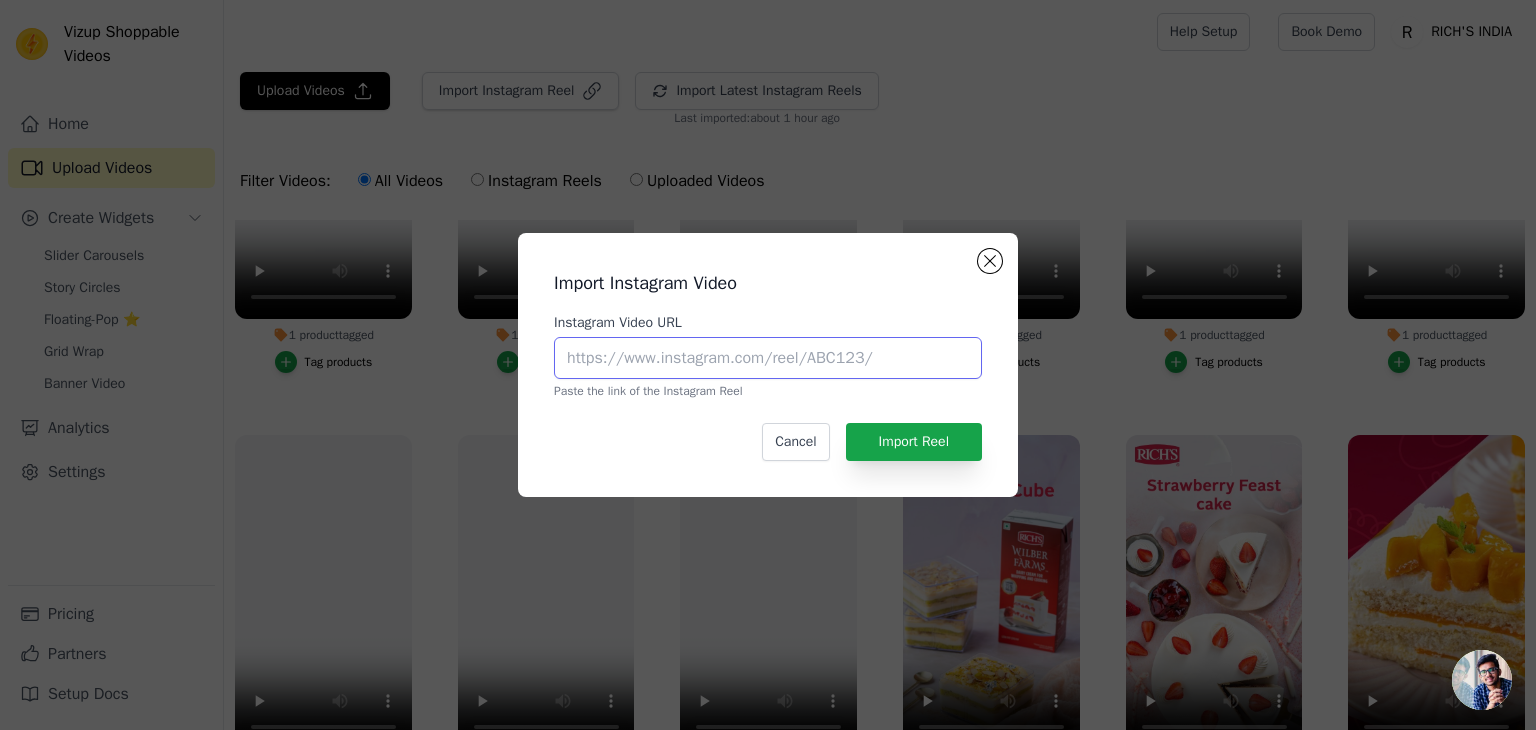 click on "Instagram Video URL" at bounding box center (768, 358) 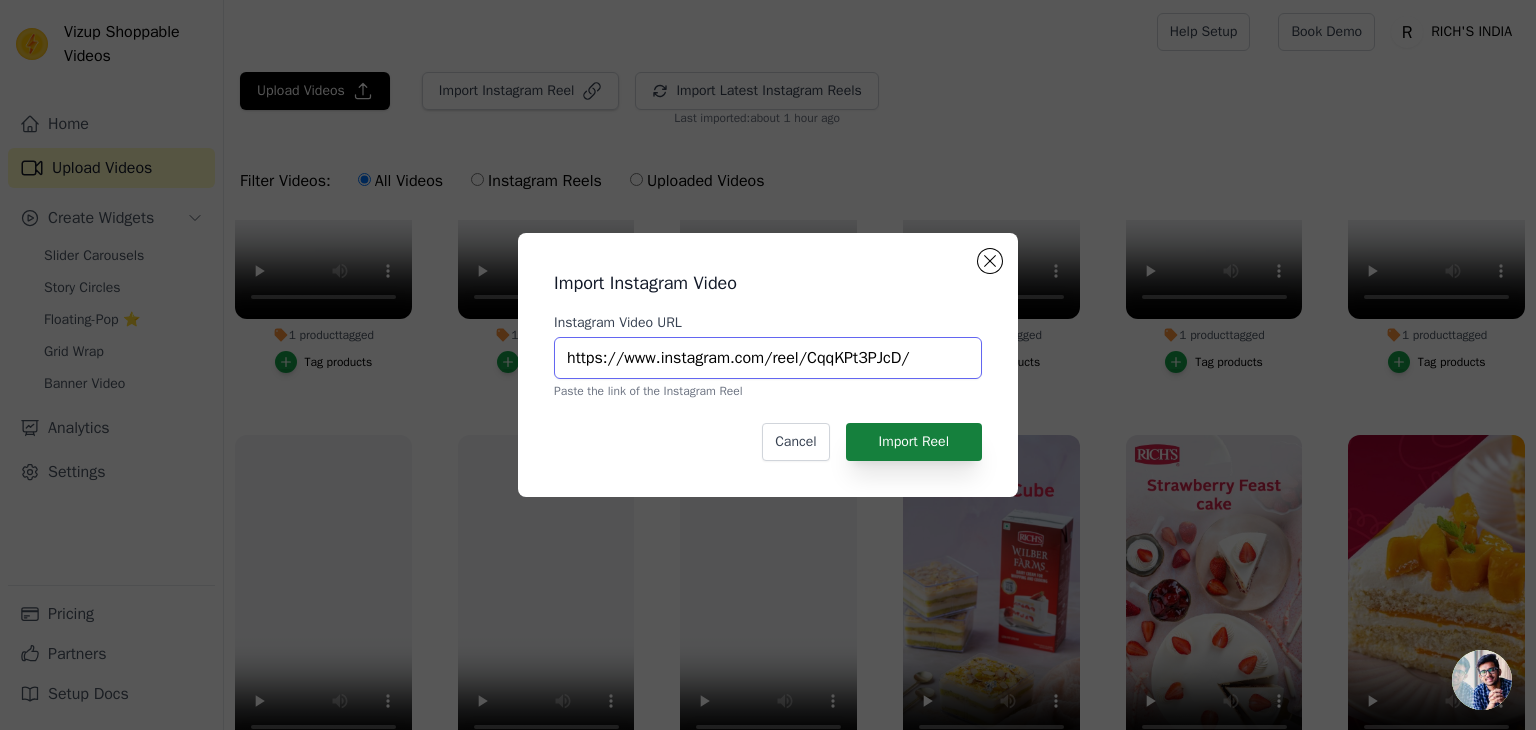 type on "https://www.instagram.com/reel/CqqKPt3PJcD/" 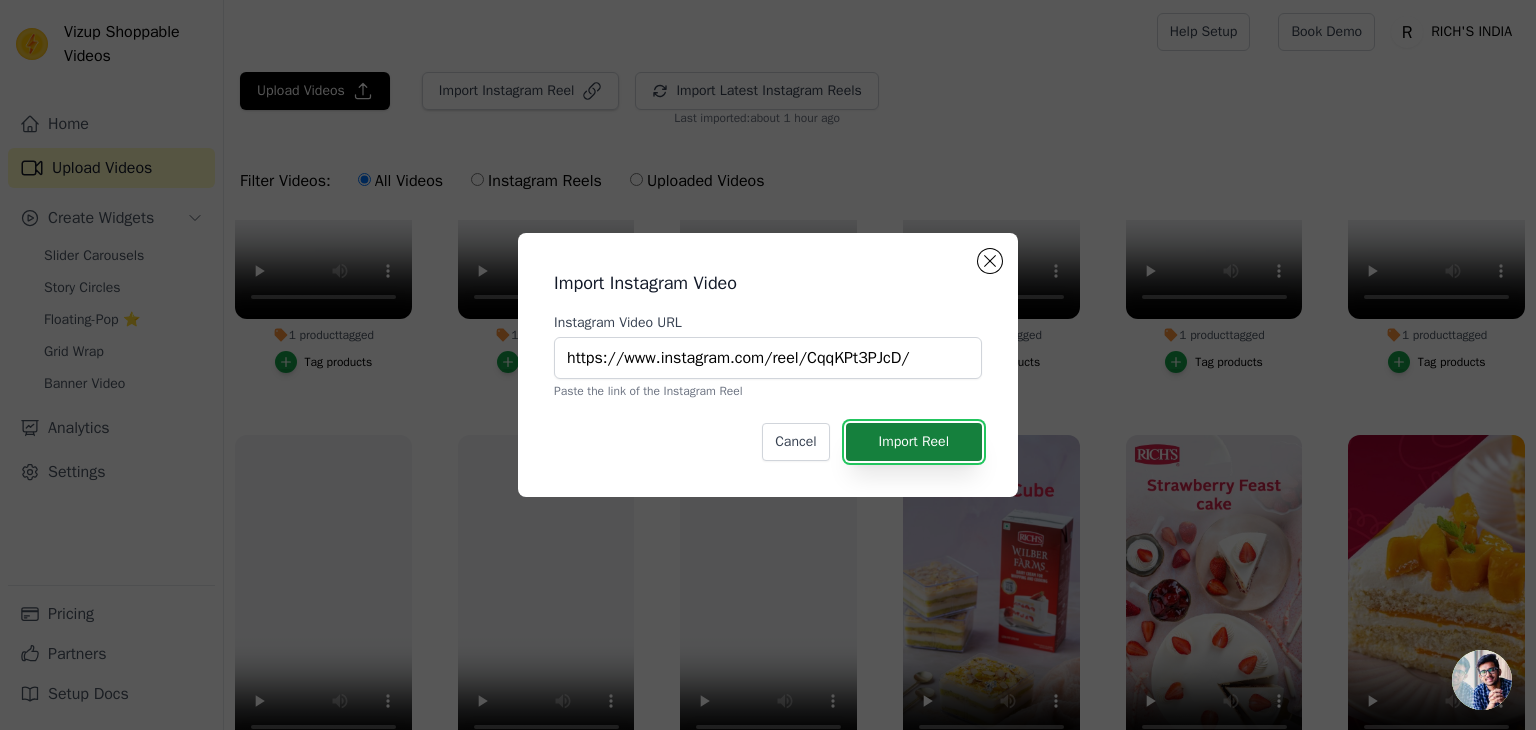 click on "Import Reel" at bounding box center (914, 442) 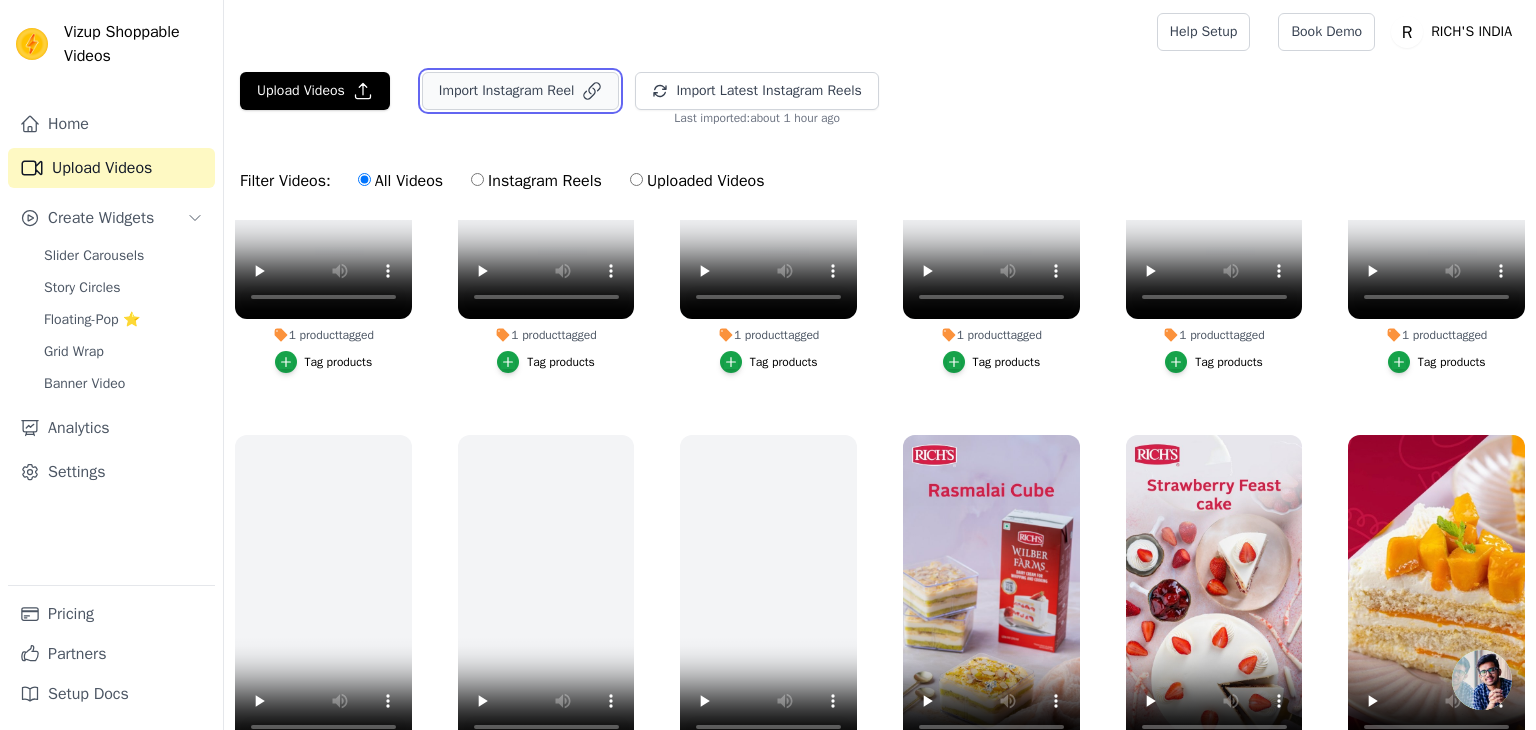 click on "Import Instagram Reel" at bounding box center (521, 91) 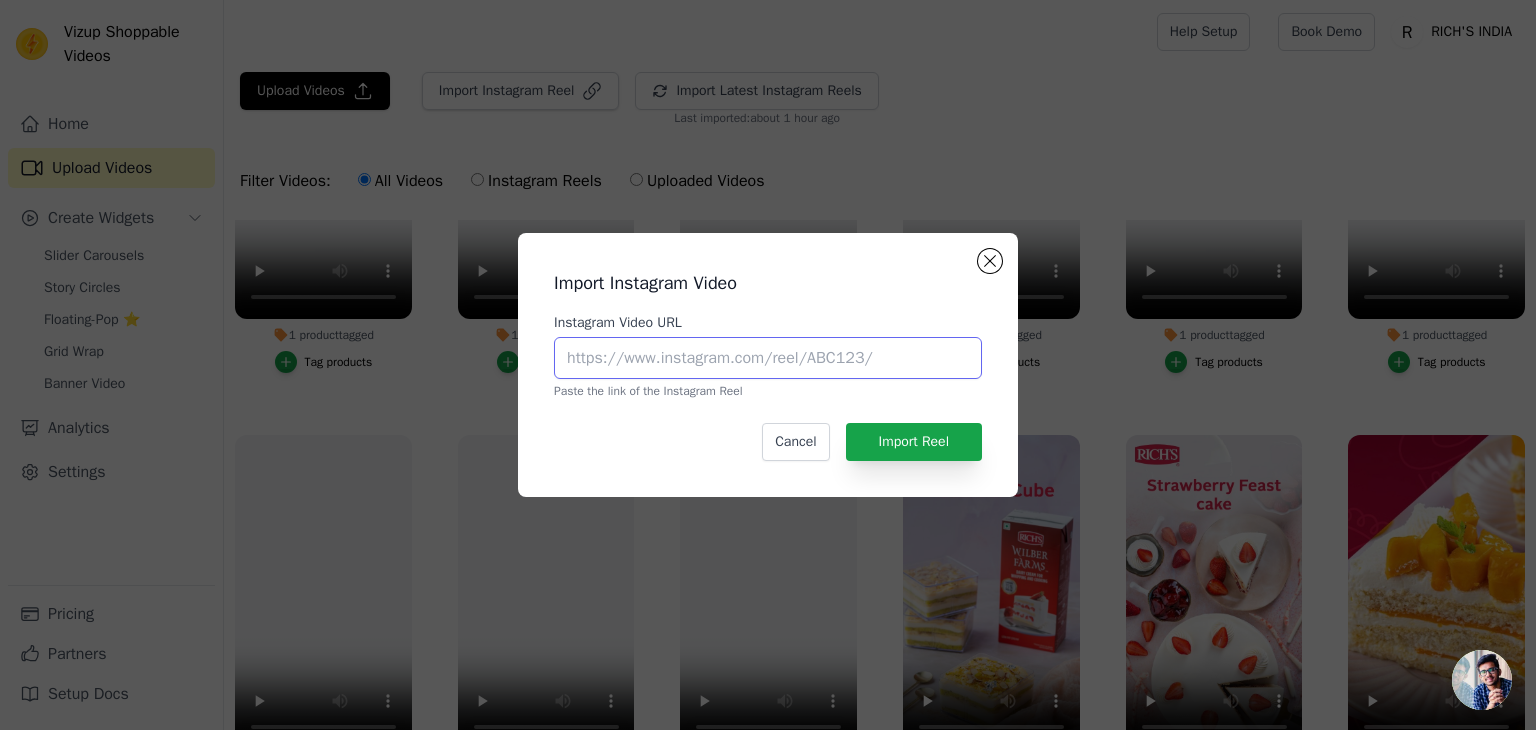 click on "Instagram Video URL" at bounding box center (768, 358) 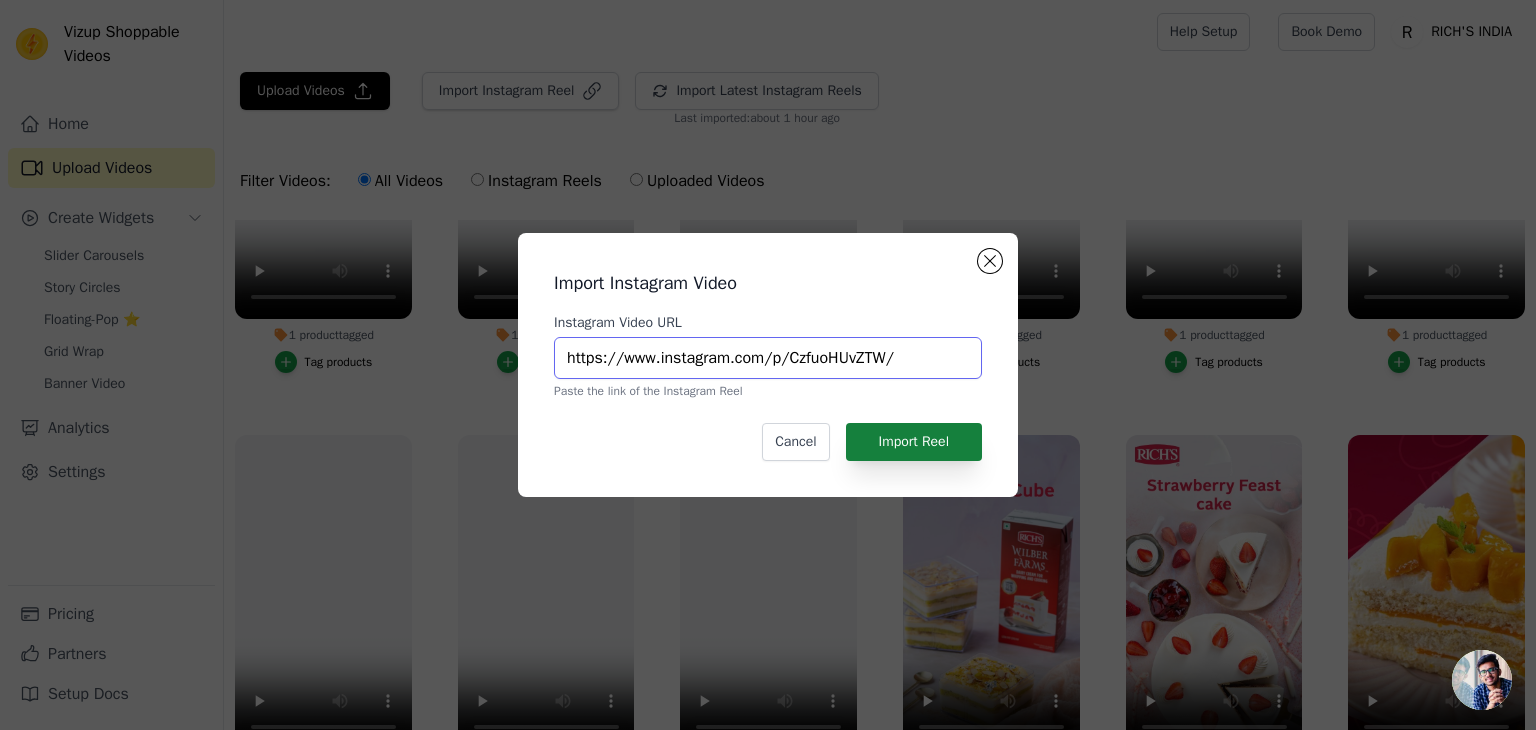 type on "https://www.instagram.com/p/CzfuoHUvZTW/" 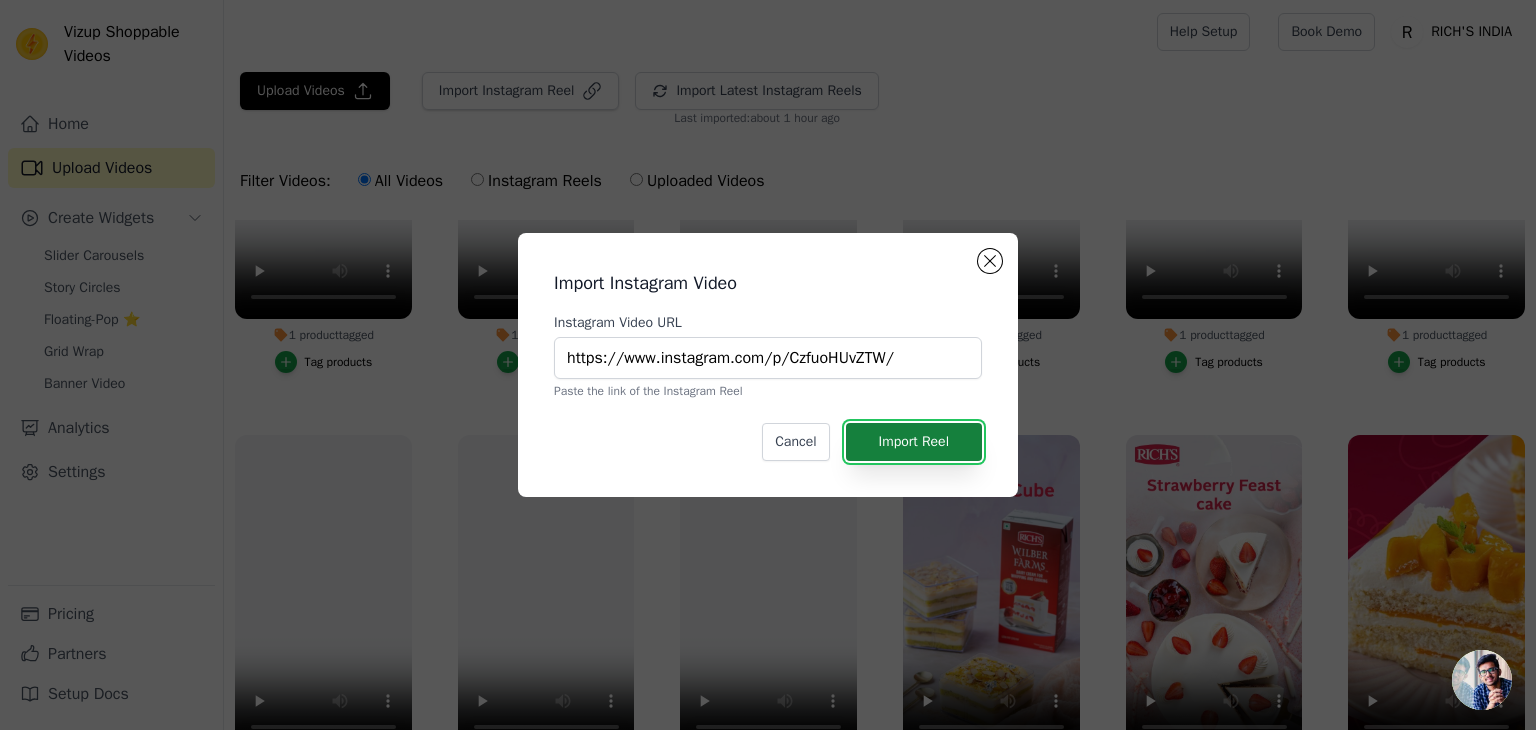 click on "Import Reel" at bounding box center [914, 442] 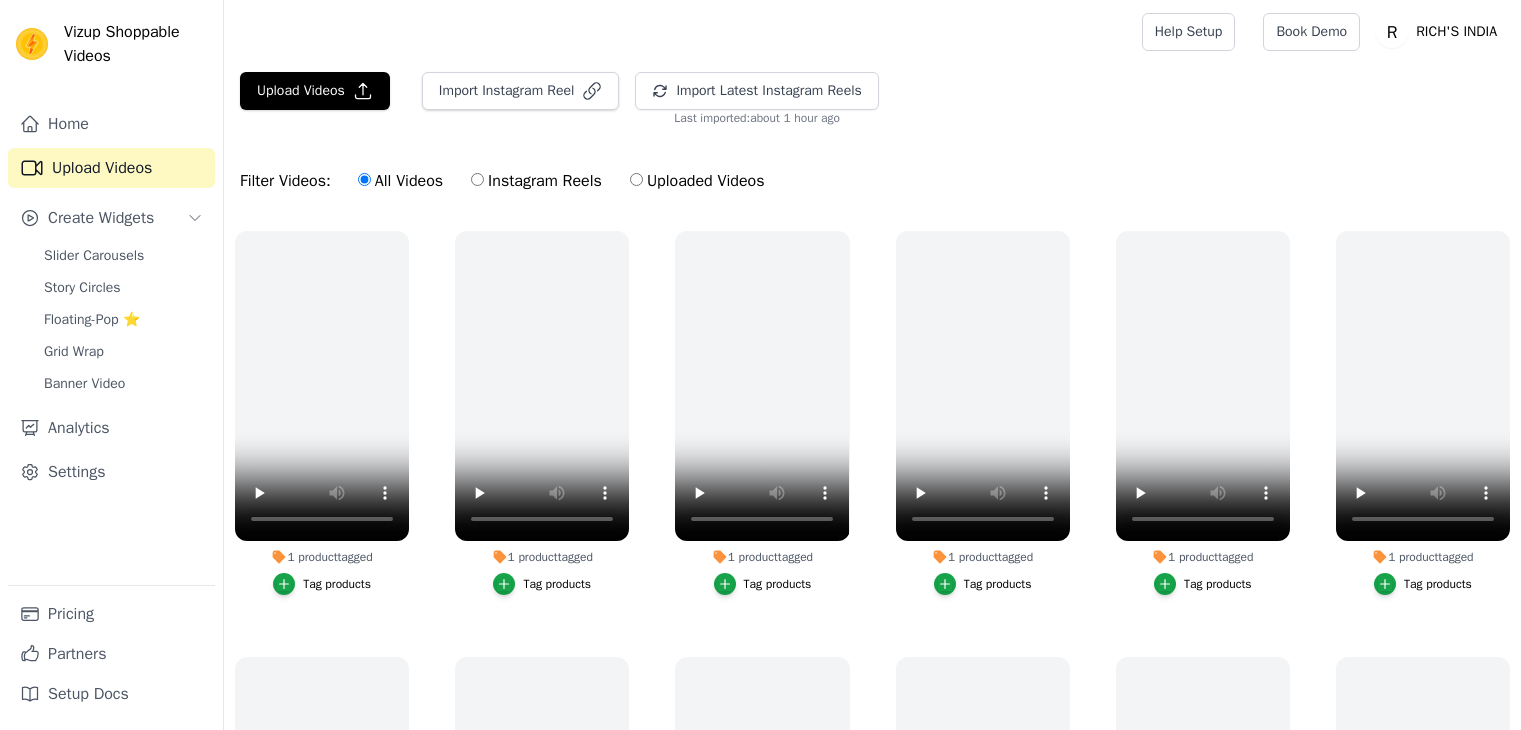 scroll, scrollTop: 0, scrollLeft: 0, axis: both 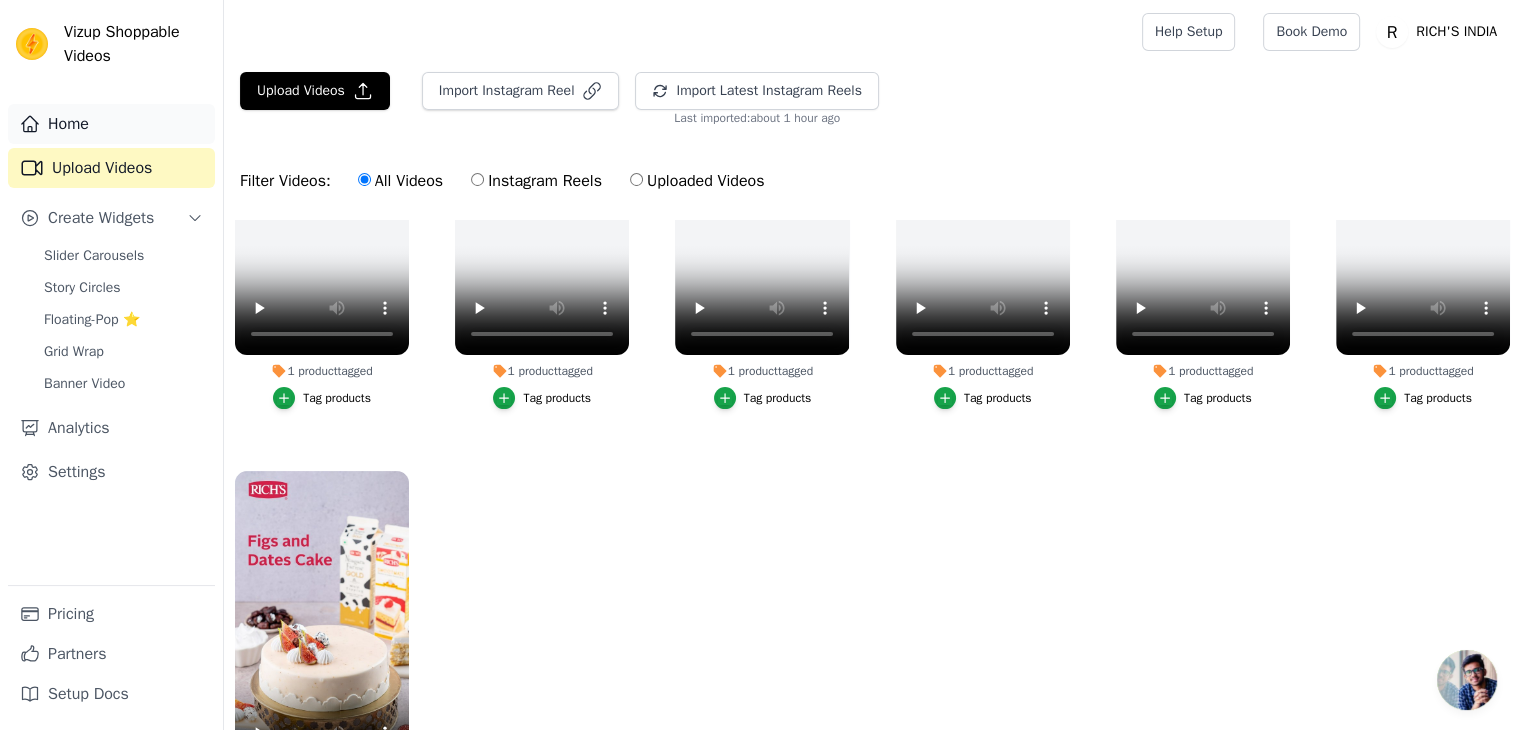 click on "Home" at bounding box center (111, 124) 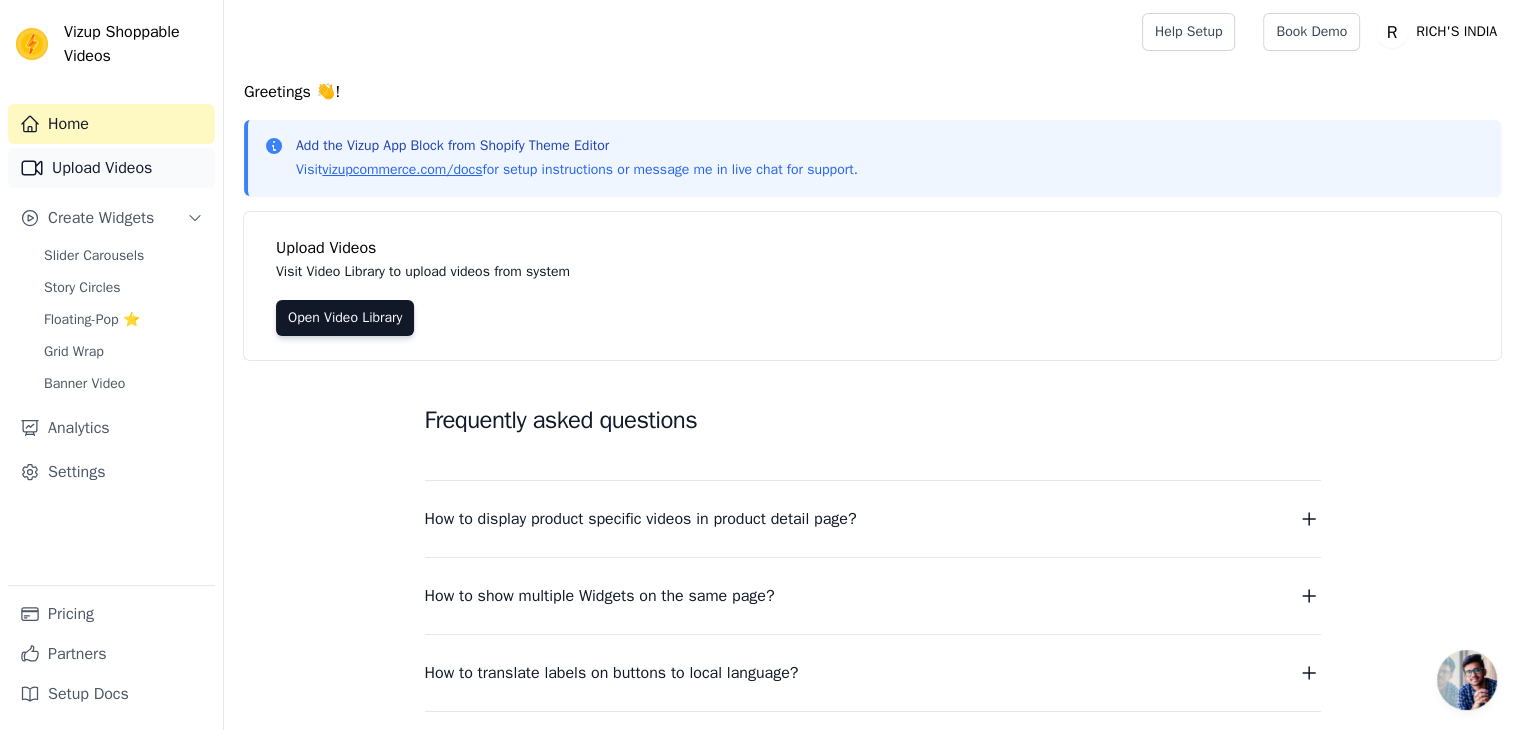 click on "Upload Videos" at bounding box center [111, 168] 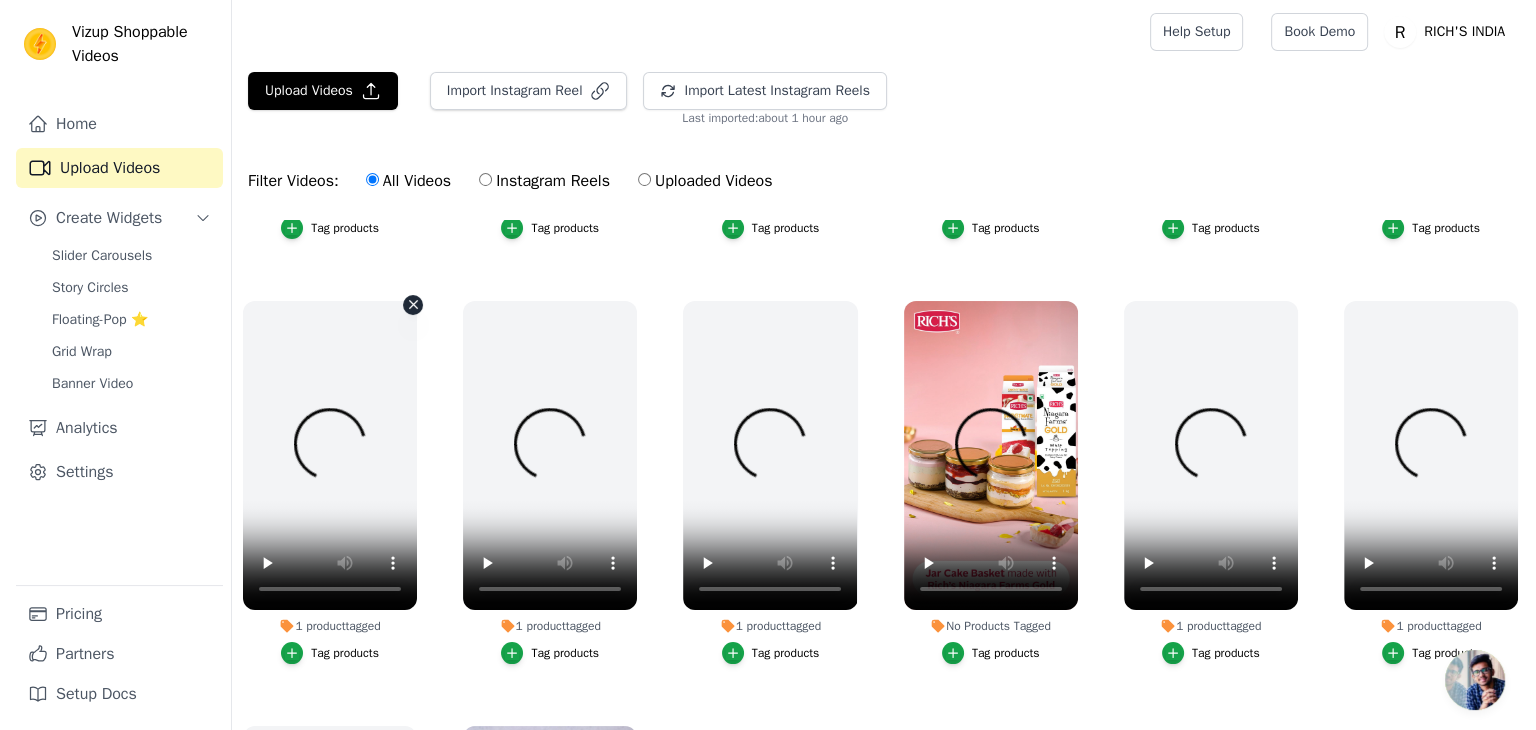 scroll, scrollTop: 333, scrollLeft: 0, axis: vertical 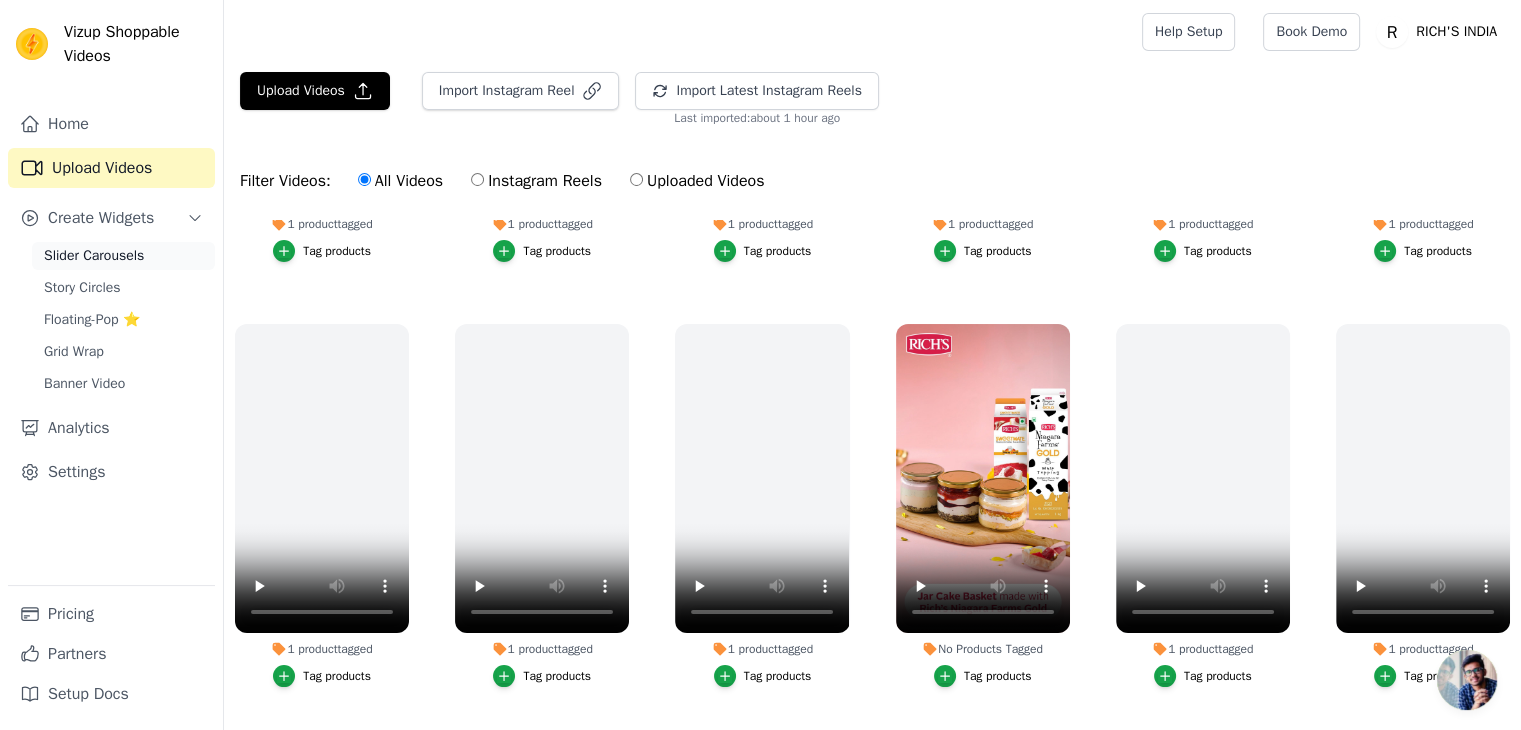 click on "Slider Carousels" at bounding box center [94, 256] 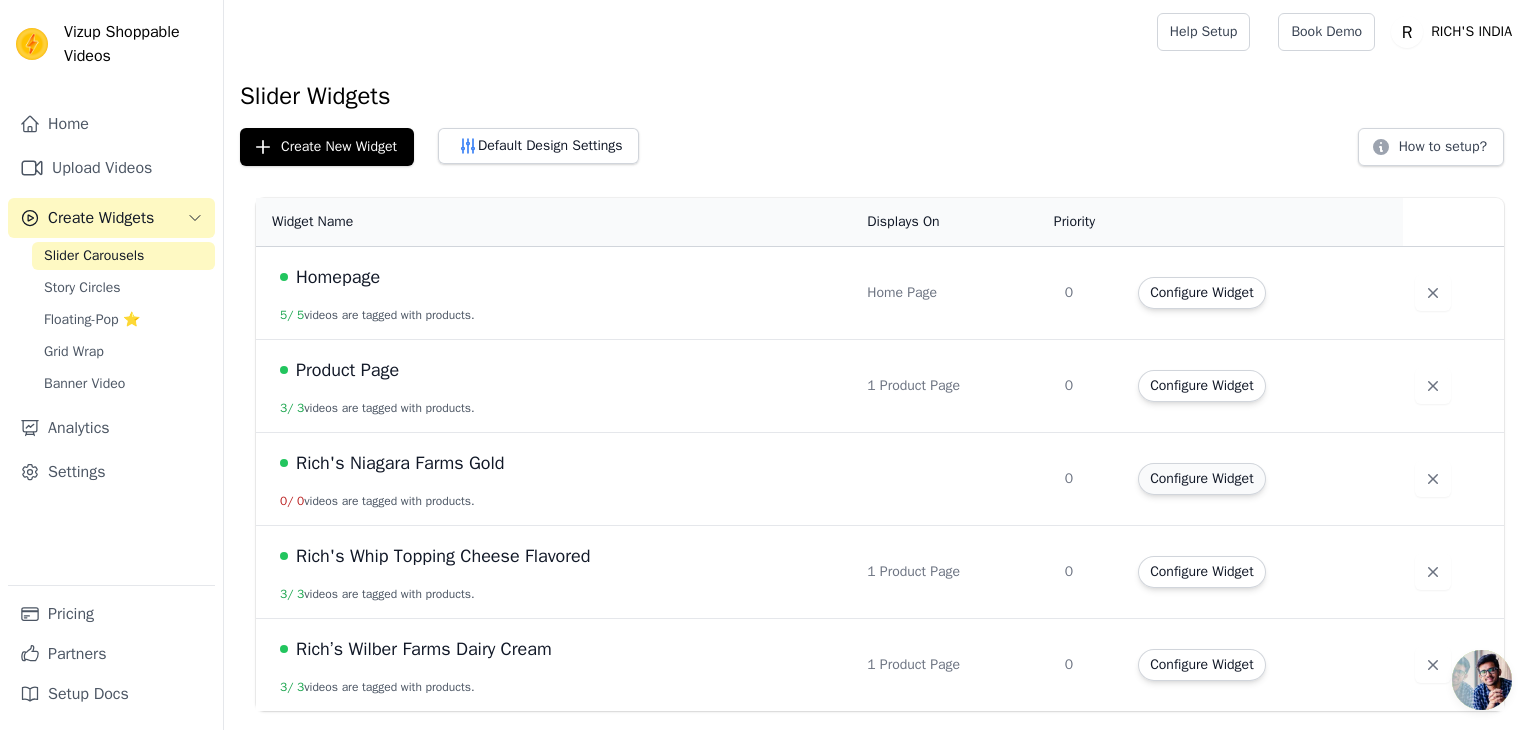 click on "Configure Widget" at bounding box center [1201, 479] 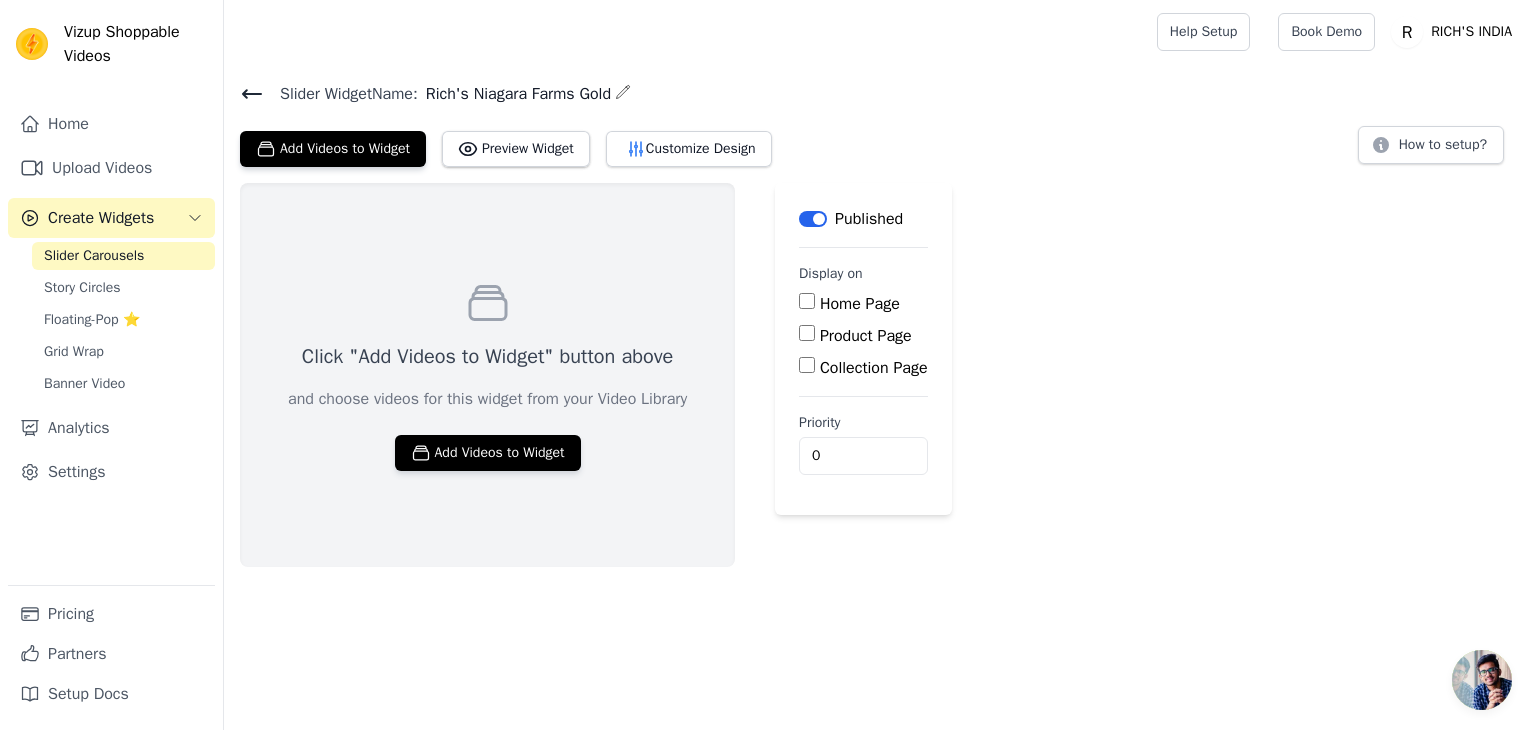 click on "Product Page" at bounding box center [866, 336] 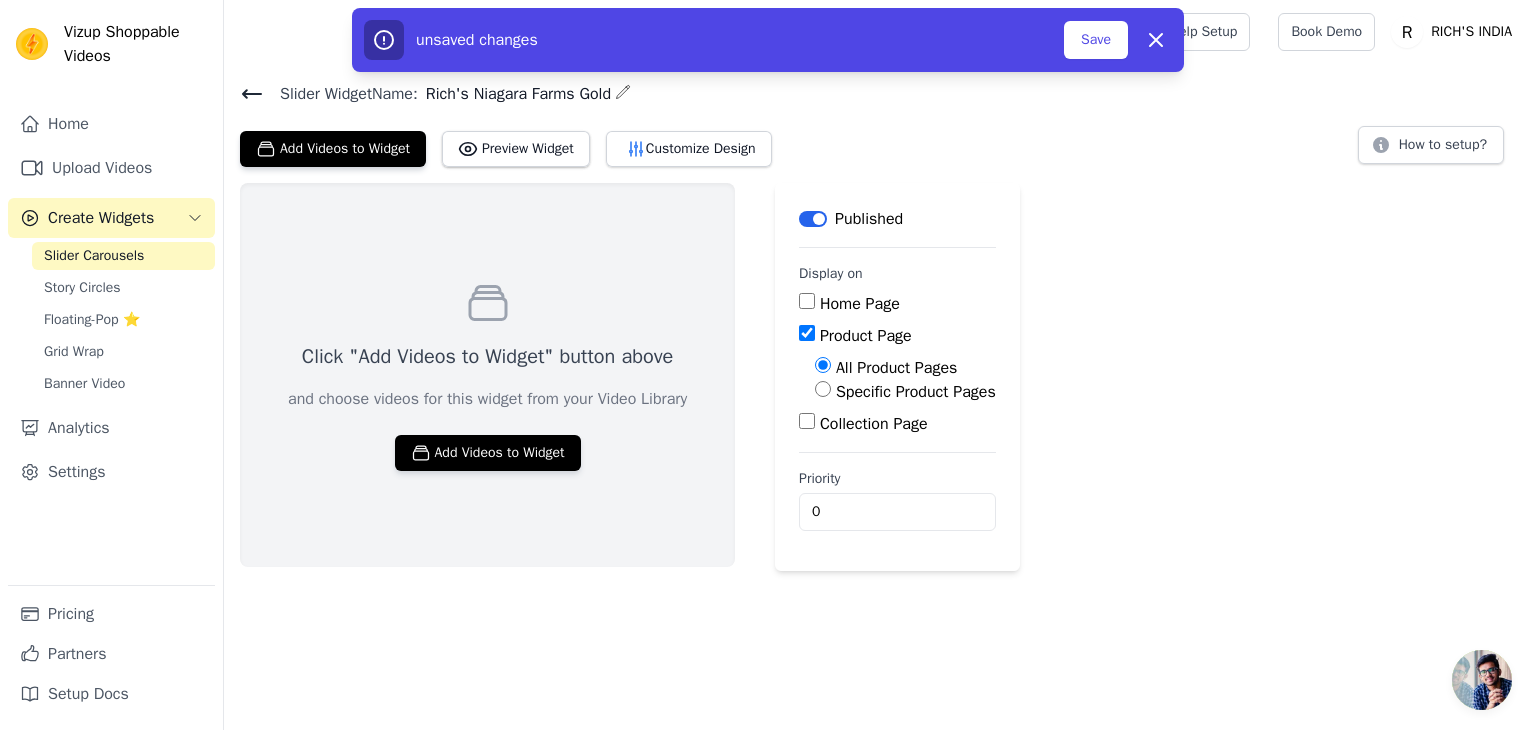 click on "Specific Product Pages" at bounding box center [916, 392] 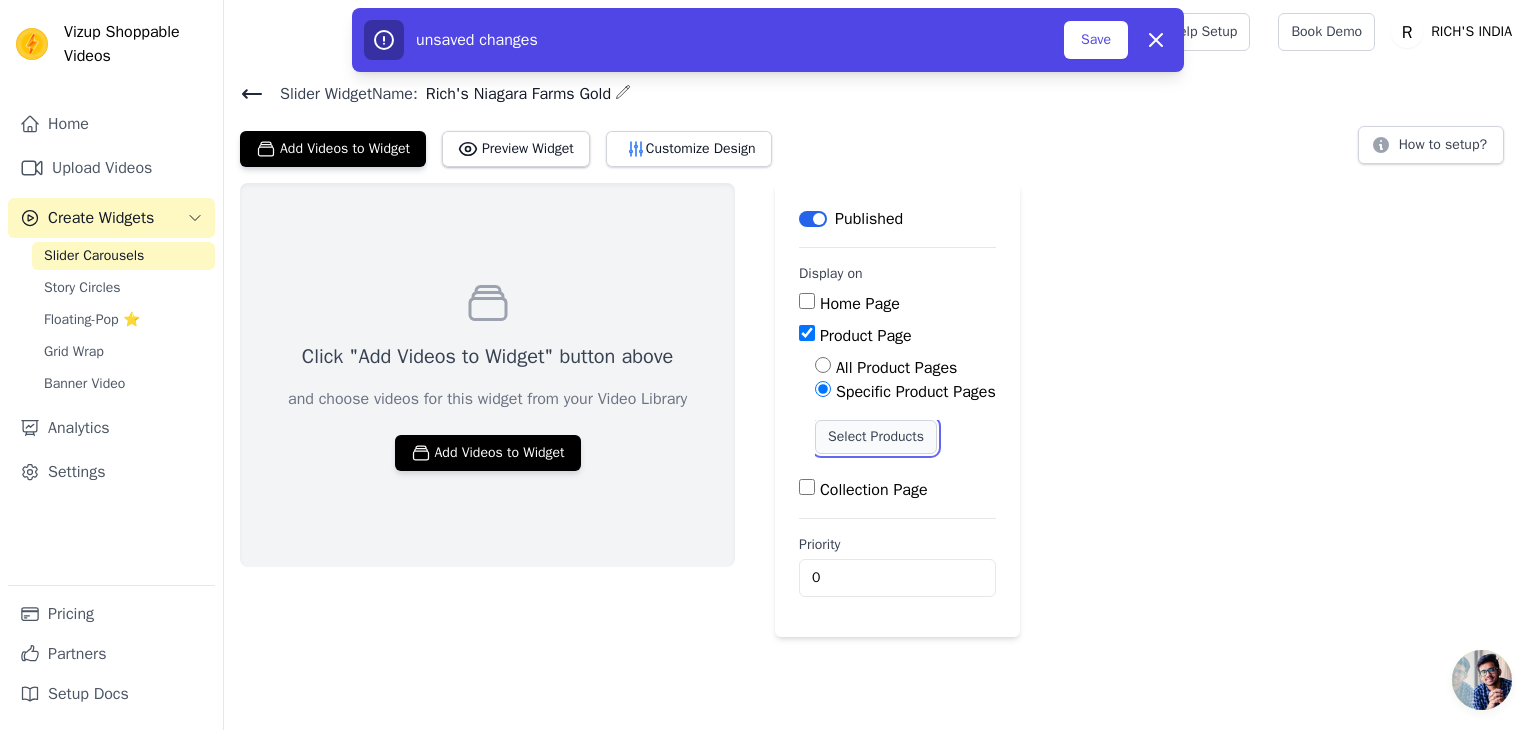 click on "Select Products" at bounding box center [876, 437] 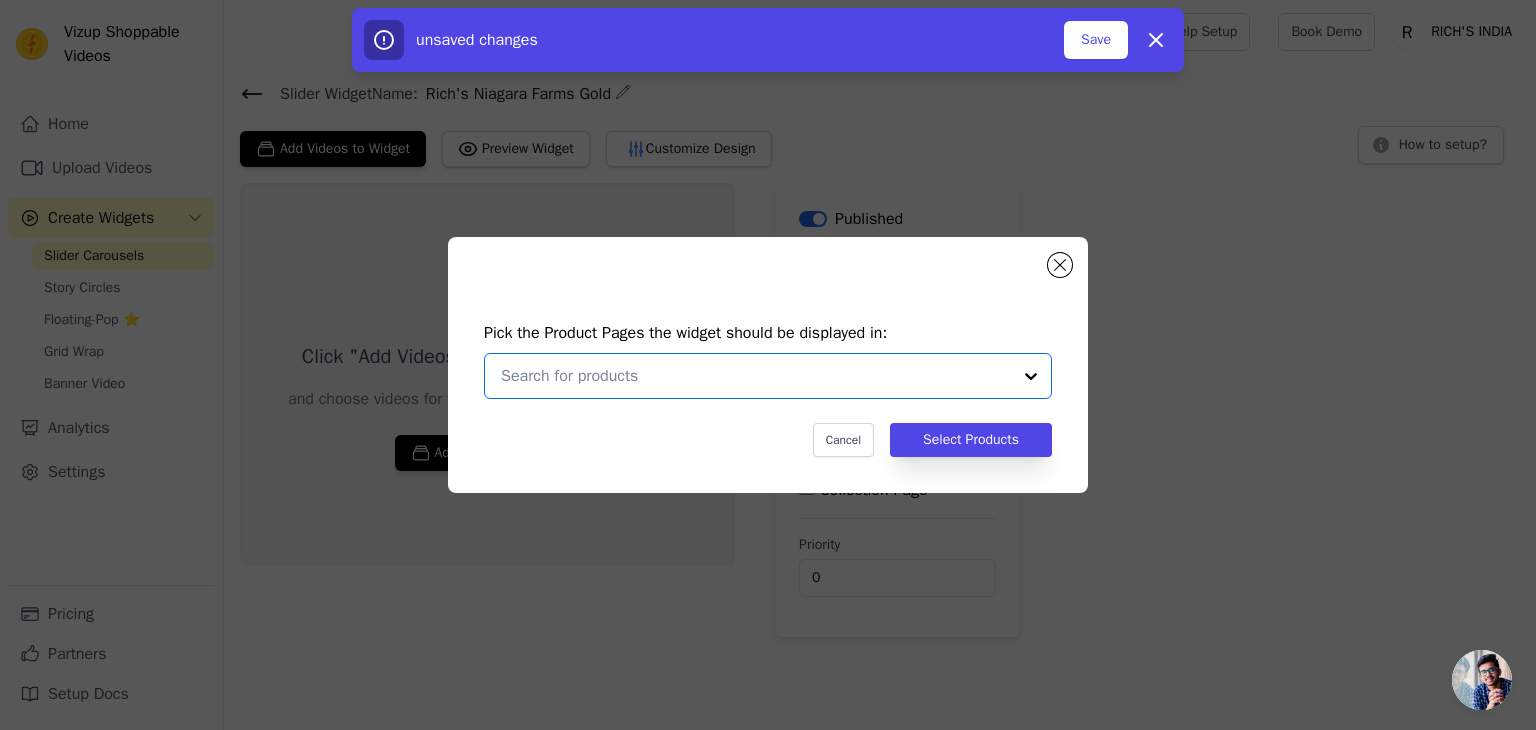 click at bounding box center (756, 376) 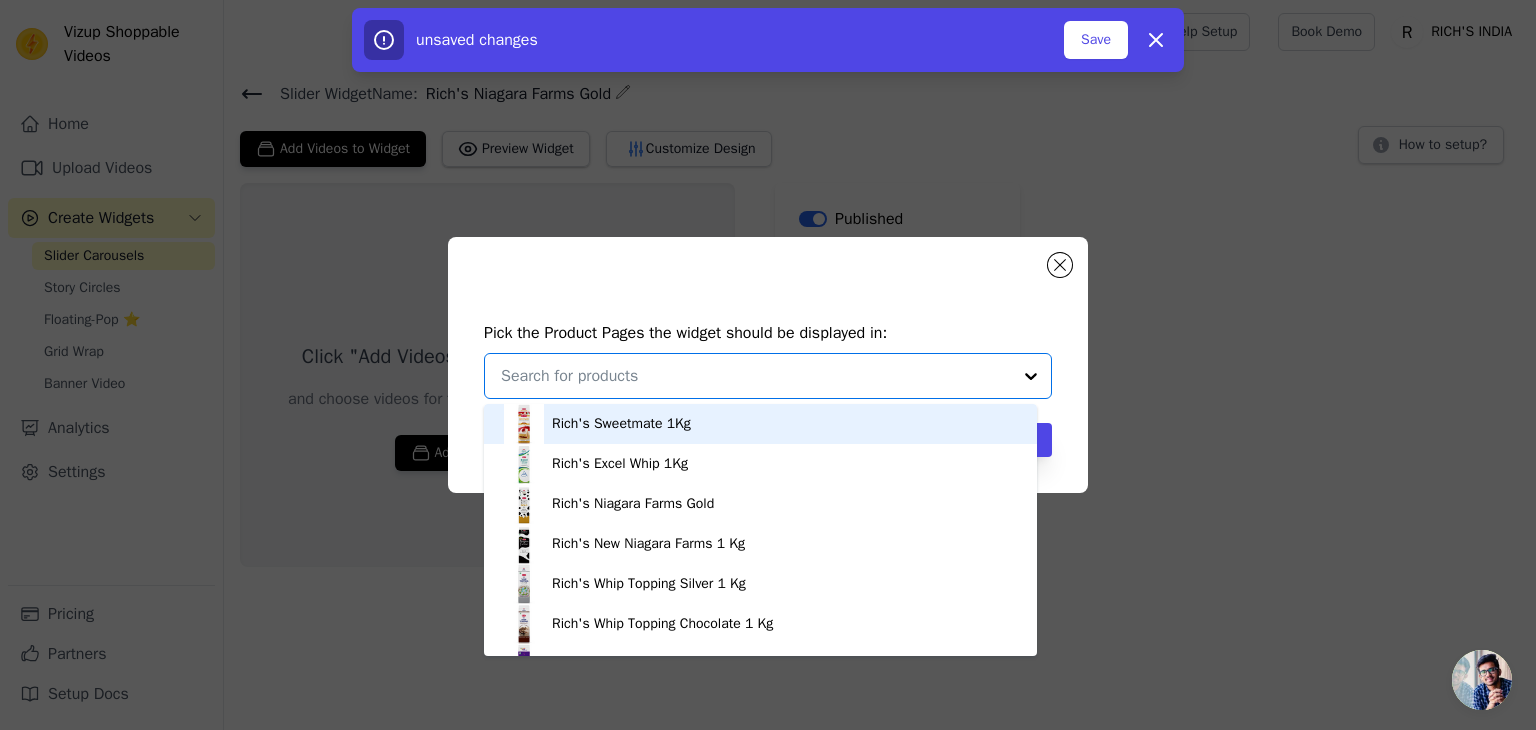 paste on "Rich's Niagara Farms Gold" 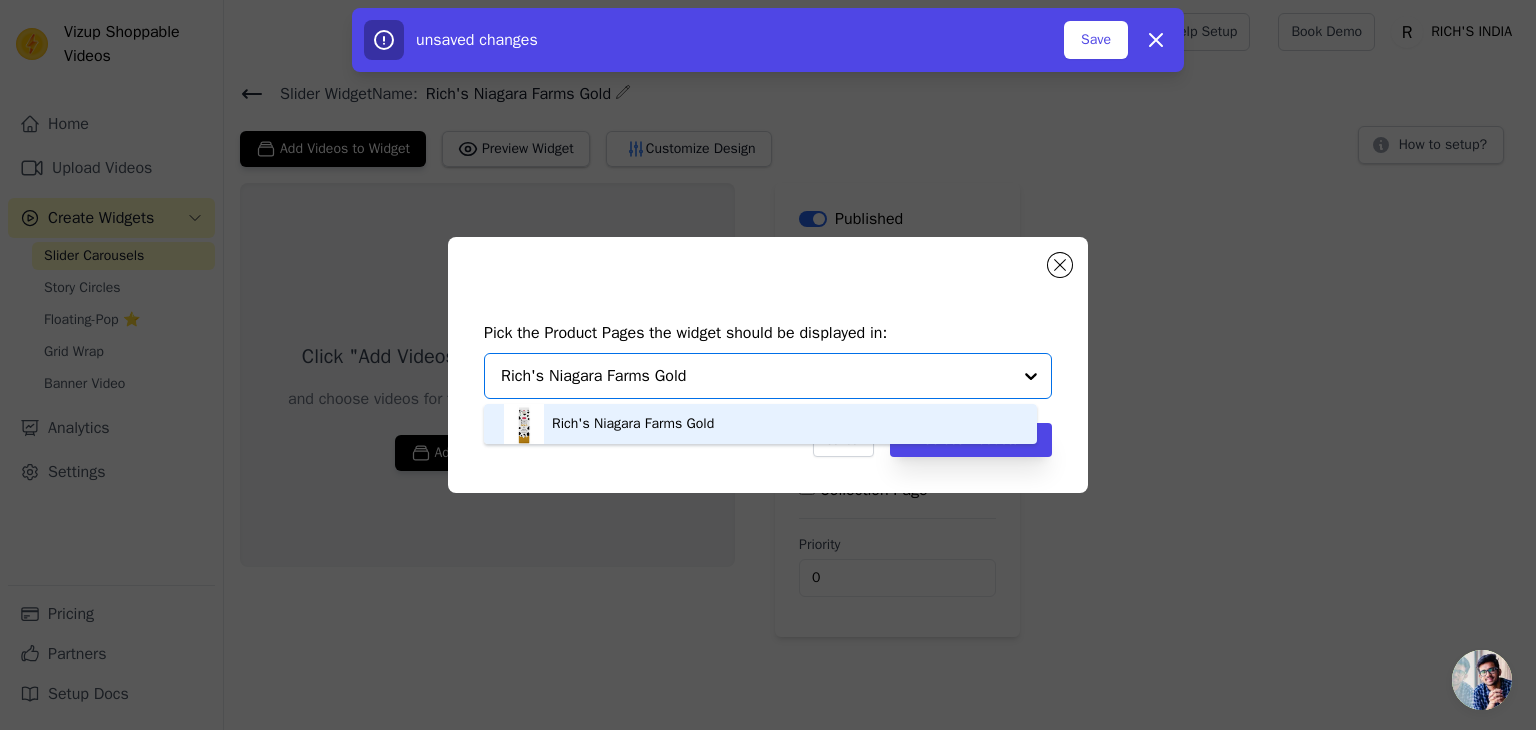 click on "Rich's Niagara Farms Gold" at bounding box center [633, 424] 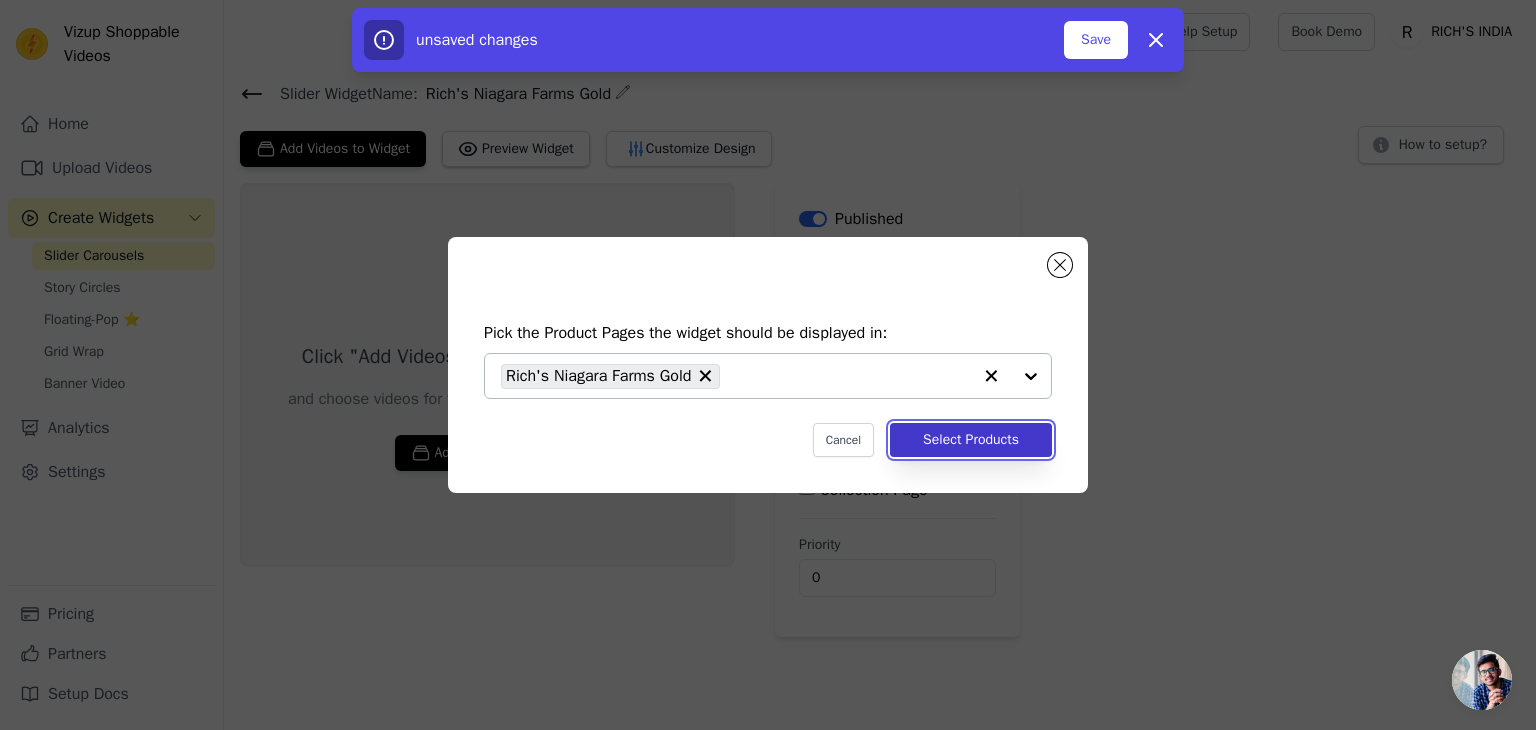 click on "Select Products" at bounding box center (971, 440) 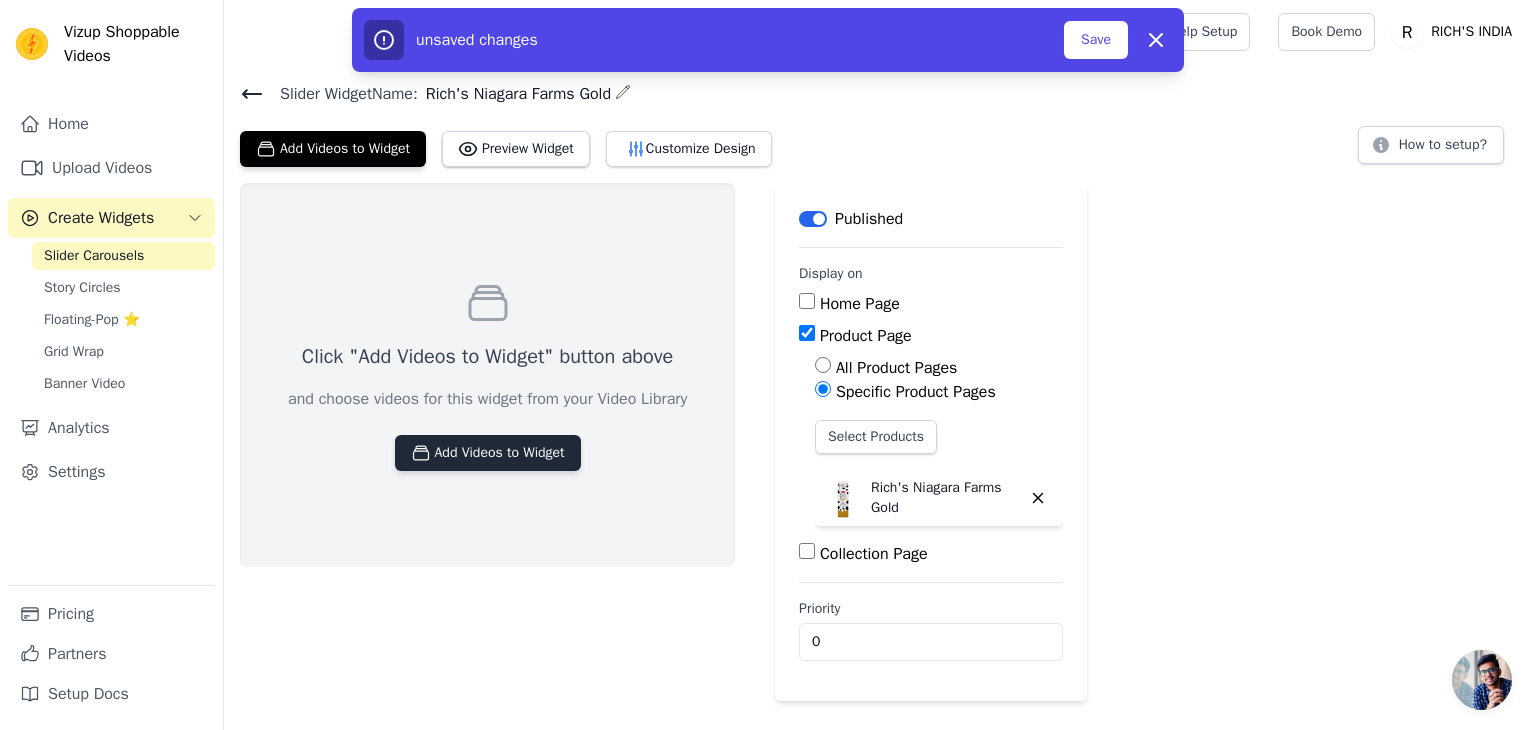 click on "Add Videos to Widget" at bounding box center (488, 453) 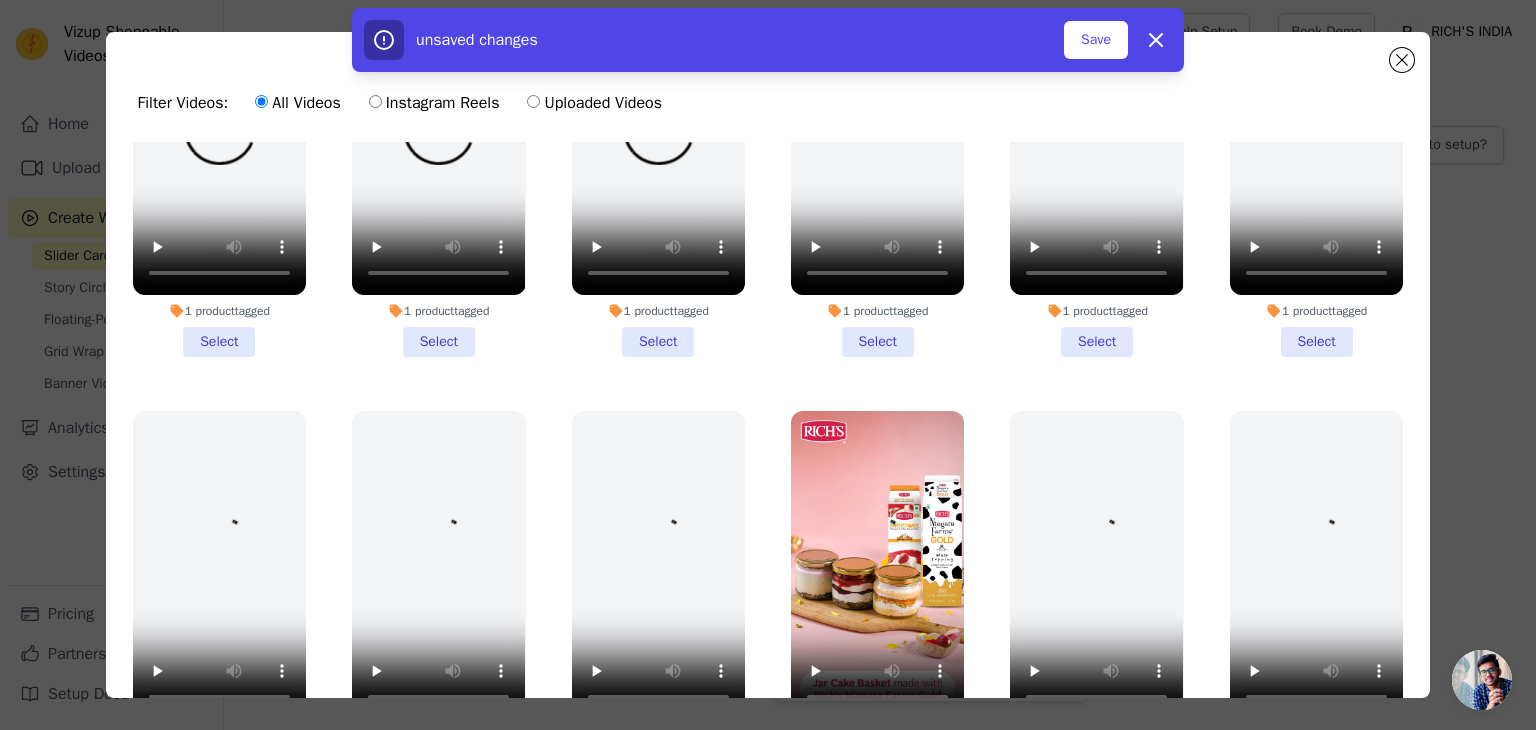scroll, scrollTop: 194, scrollLeft: 0, axis: vertical 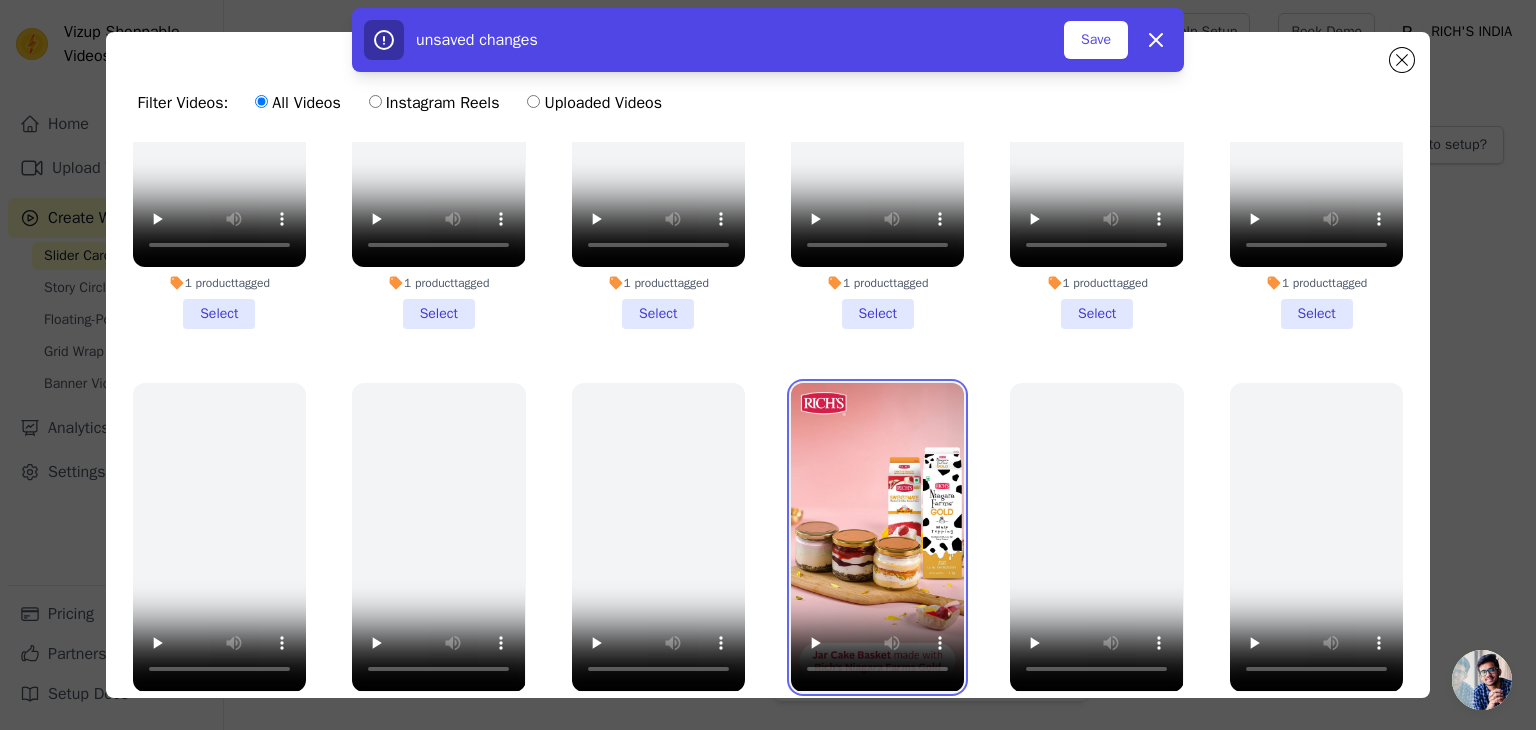 click at bounding box center (877, 537) 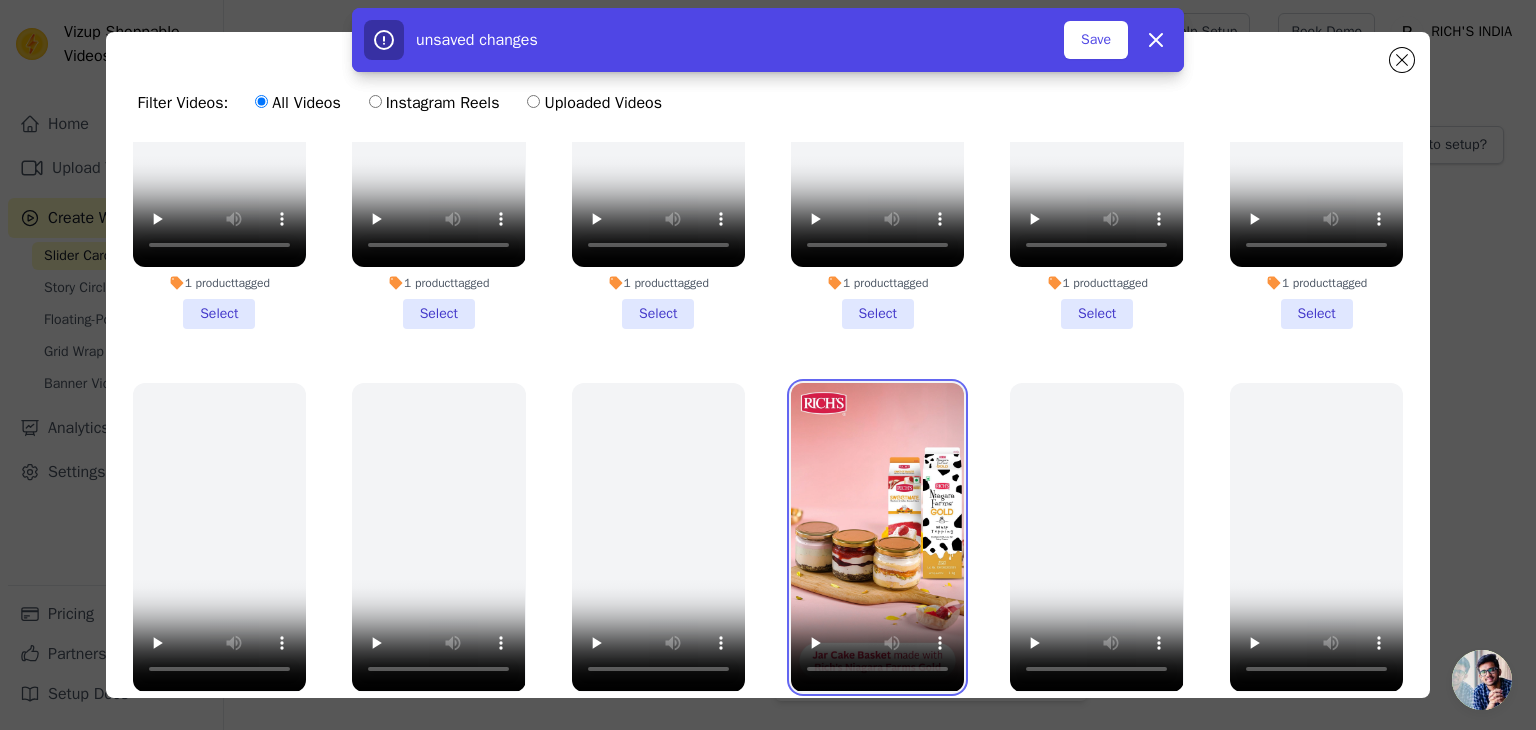 scroll, scrollTop: 595, scrollLeft: 0, axis: vertical 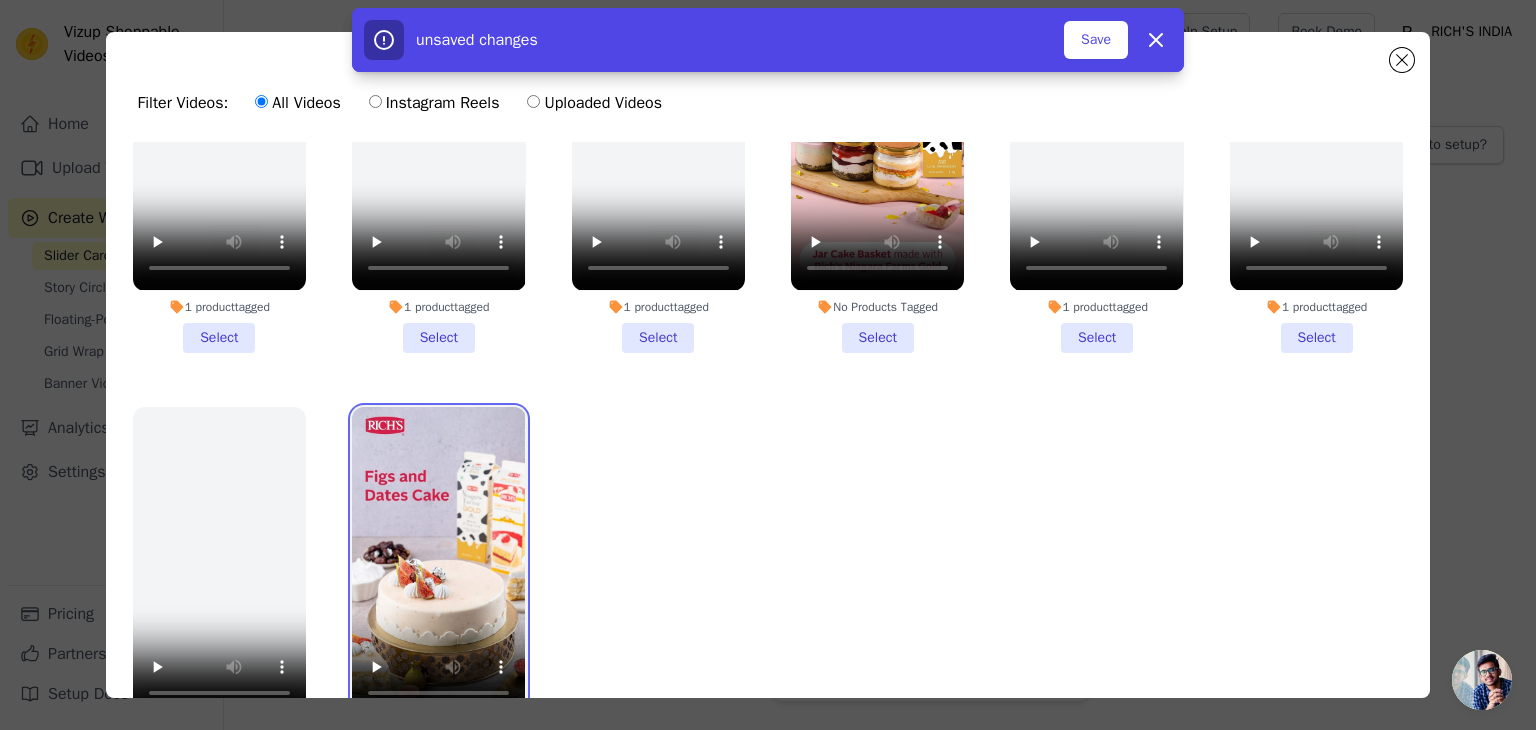 click at bounding box center (438, 561) 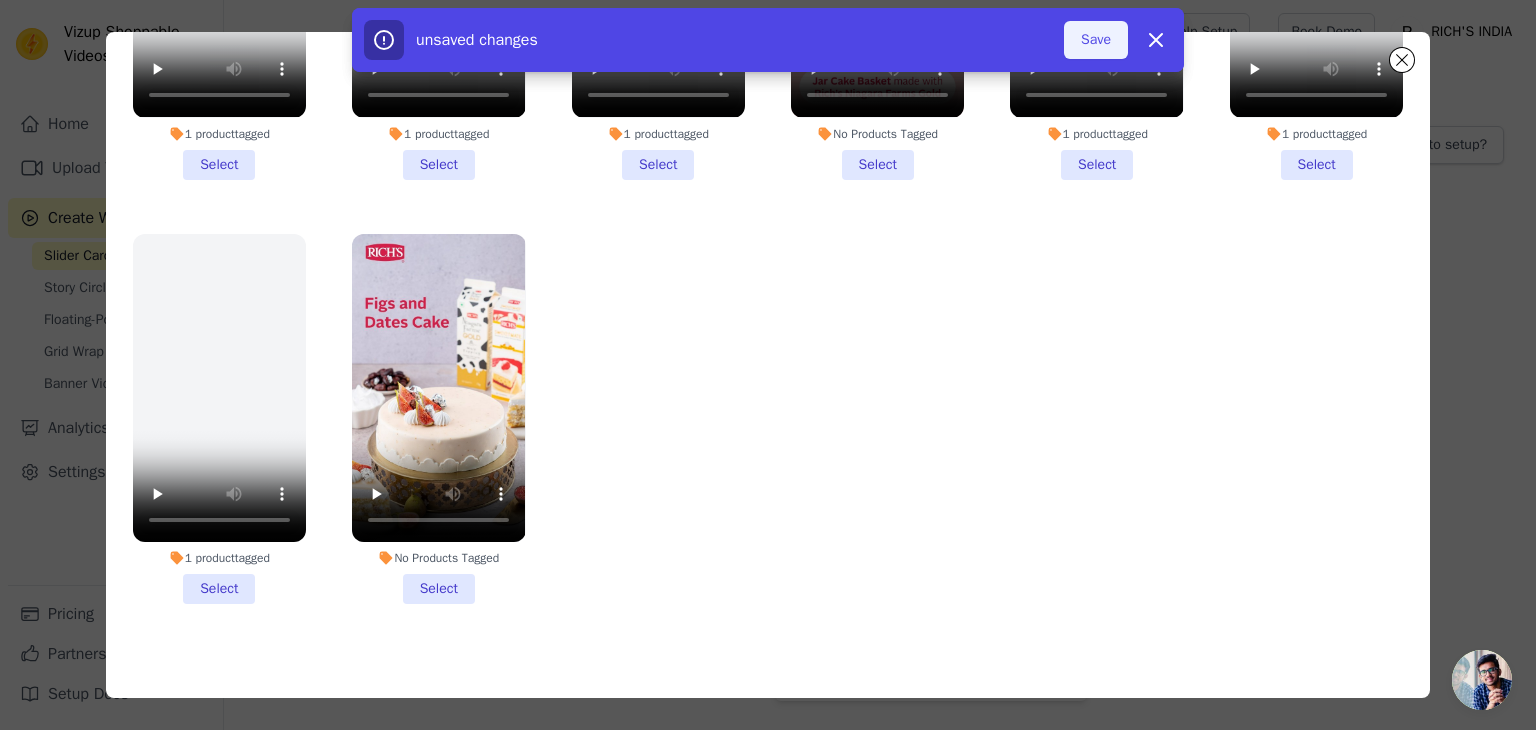 click on "Save" at bounding box center (1096, 40) 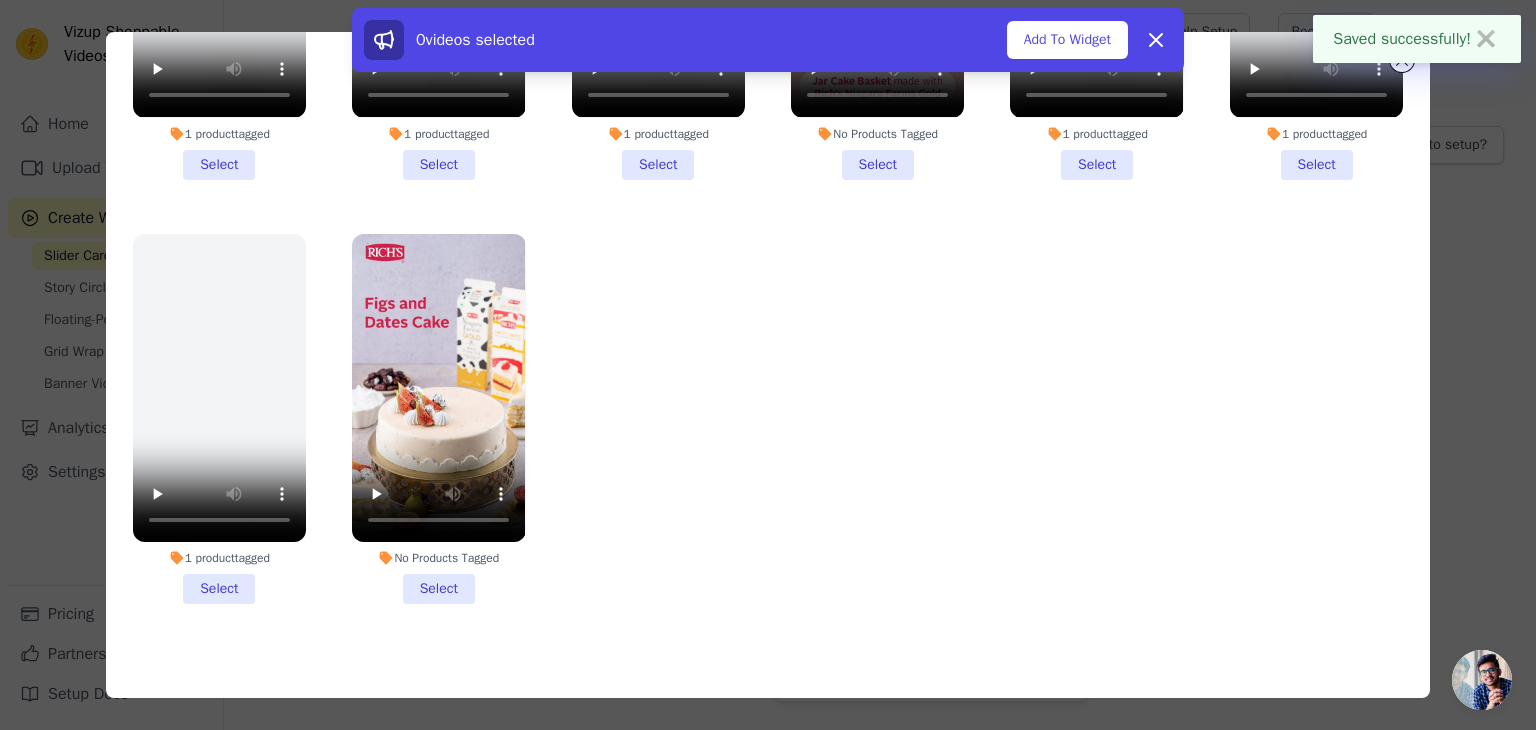 click on "Add To Widget" at bounding box center [1067, 40] 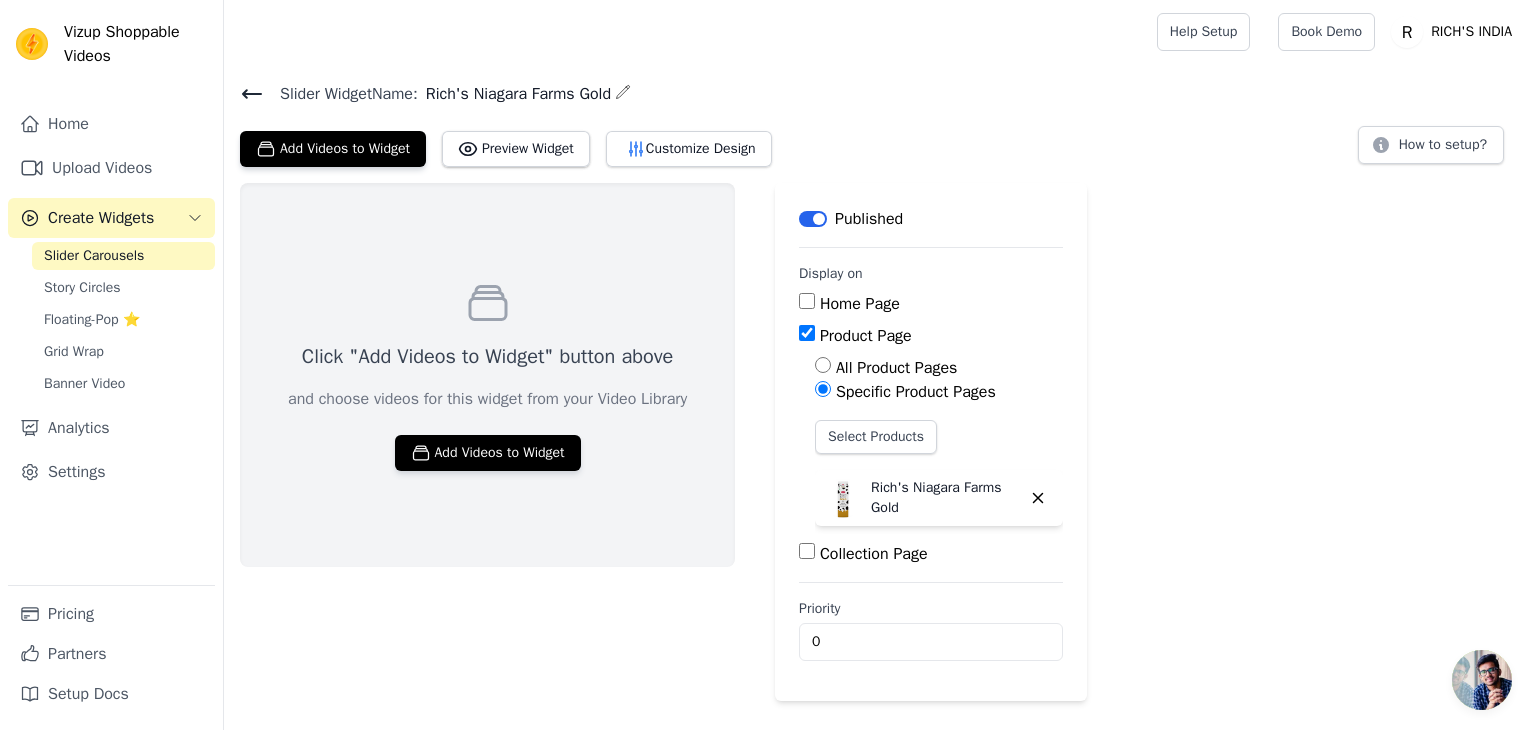 click 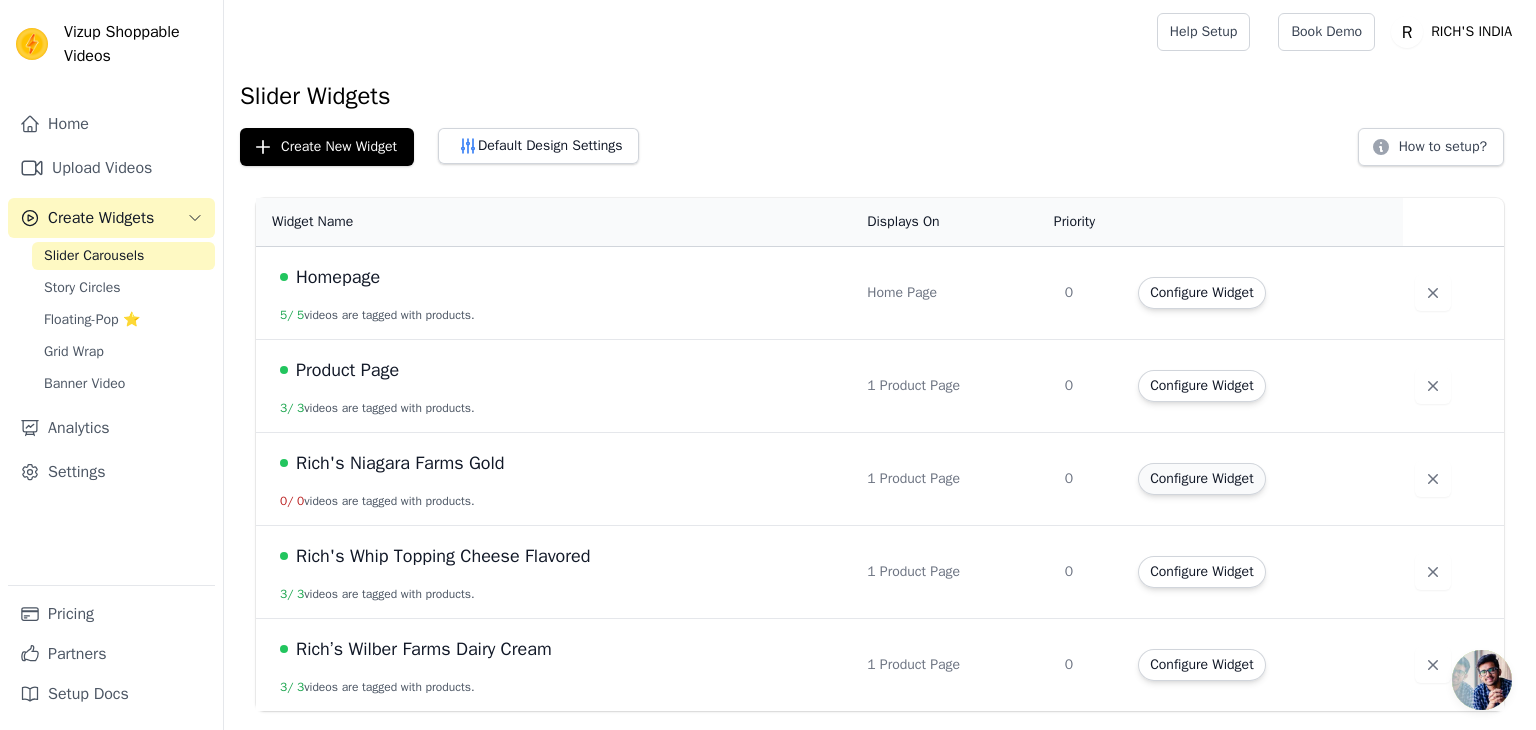 click on "Configure Widget" at bounding box center (1201, 479) 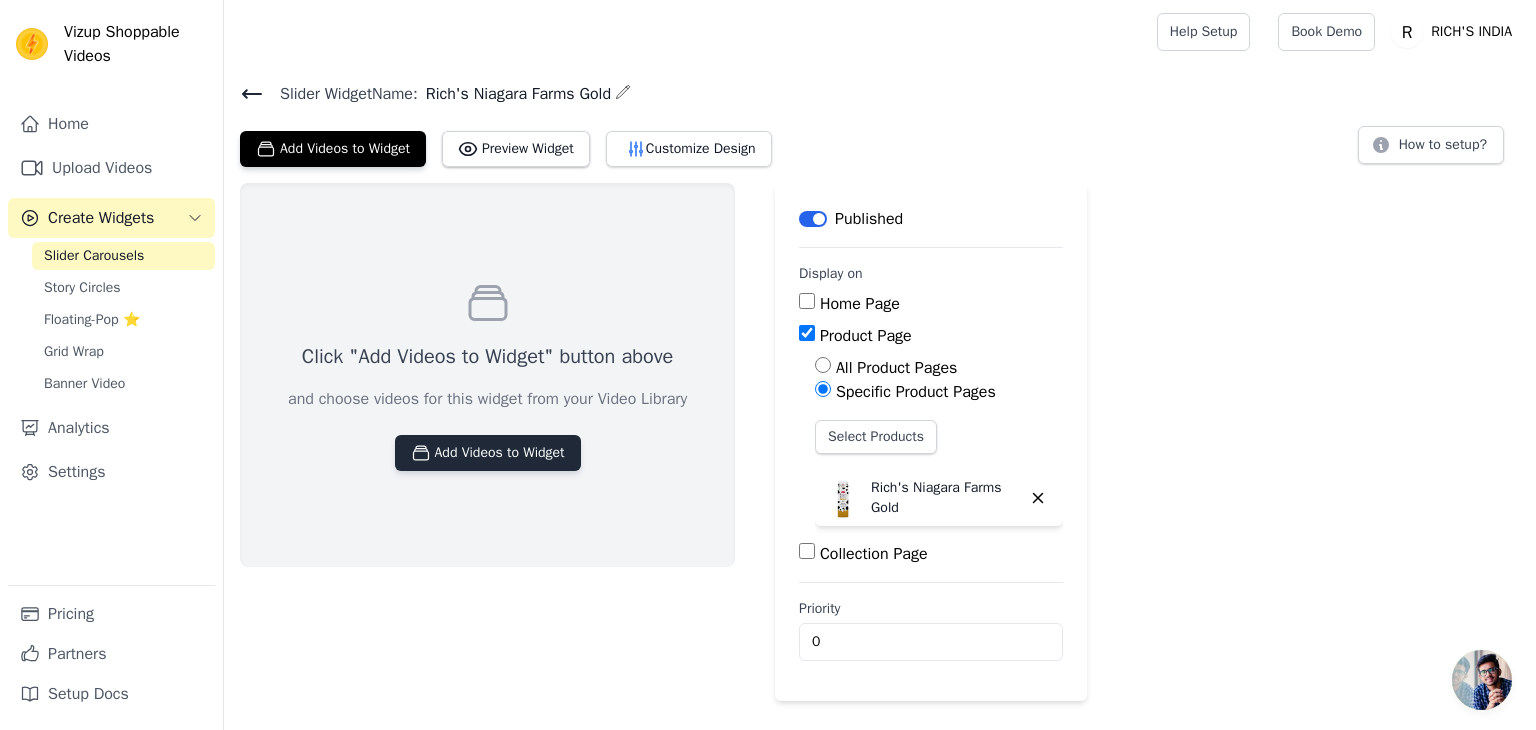click on "Add Videos to Widget" at bounding box center [488, 453] 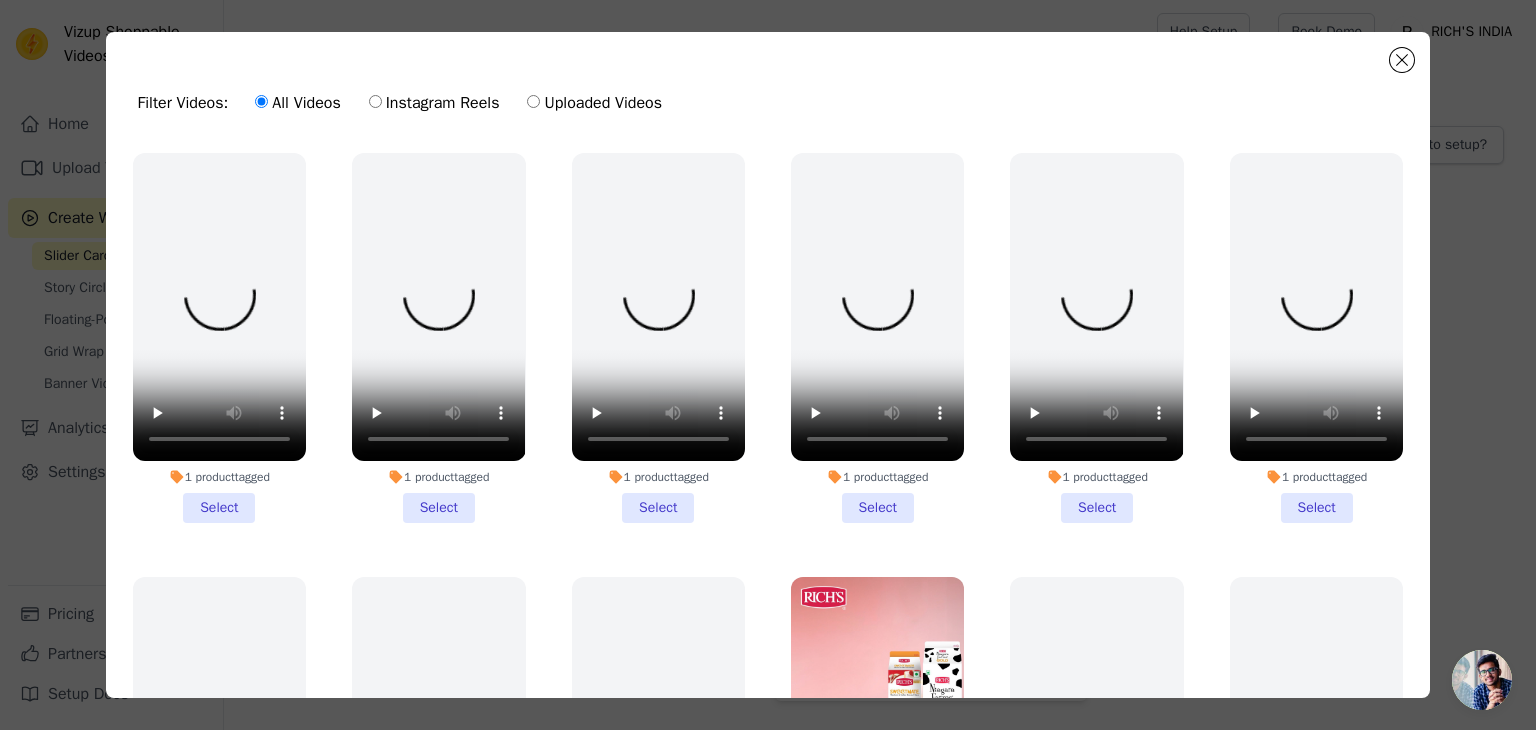 scroll, scrollTop: 595, scrollLeft: 0, axis: vertical 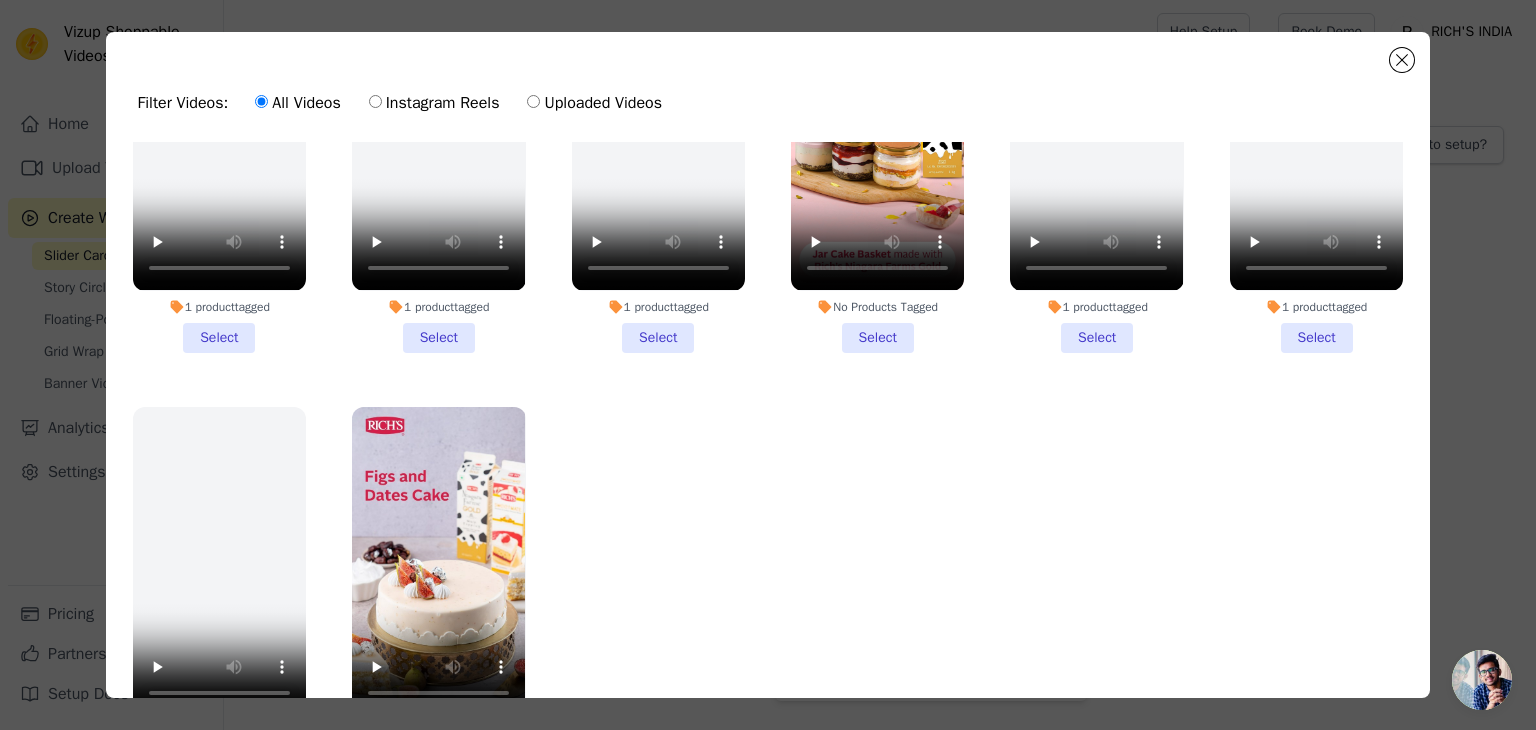 click on "No Products Tagged     Select" at bounding box center [877, 167] 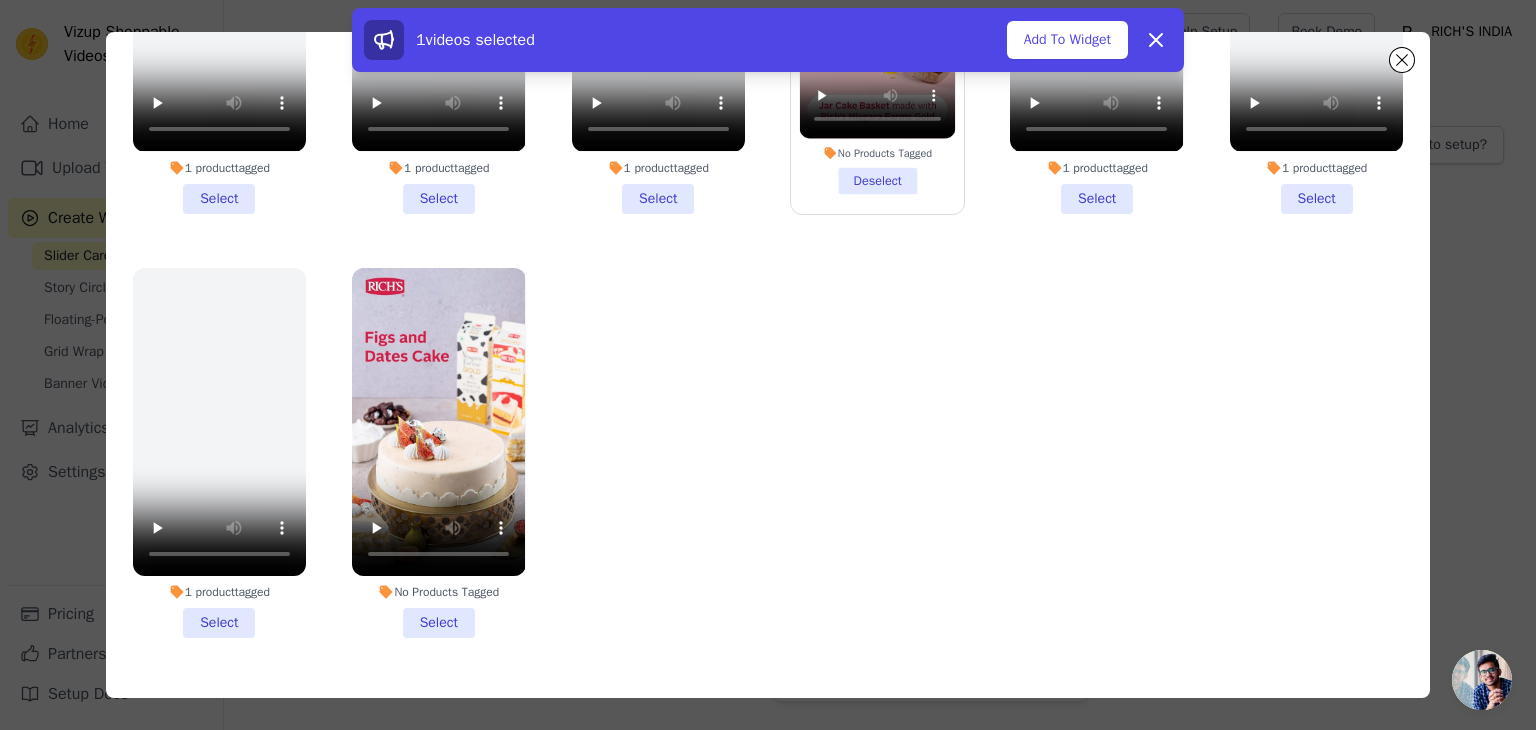 scroll, scrollTop: 173, scrollLeft: 0, axis: vertical 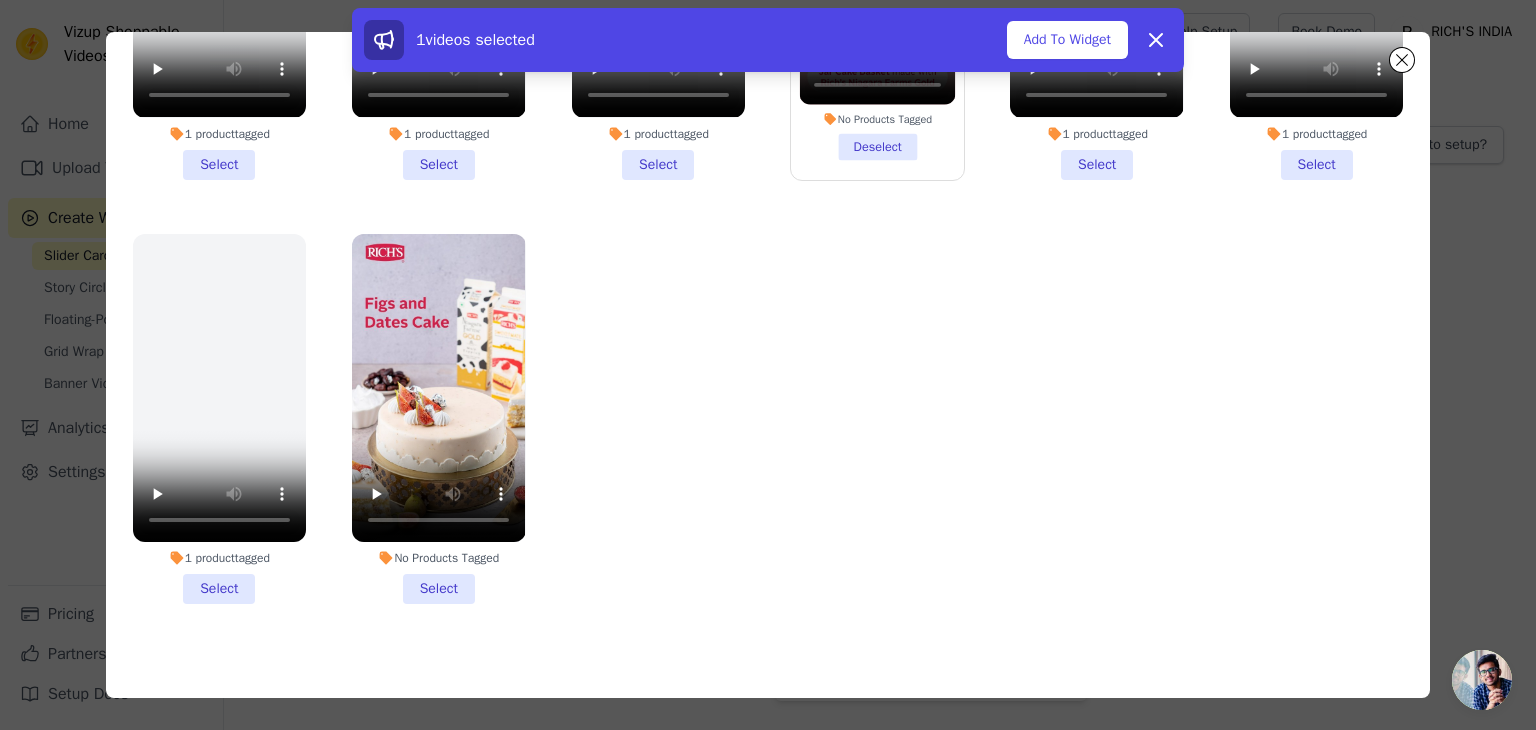 click on "No Products Tagged     Select" at bounding box center [438, 419] 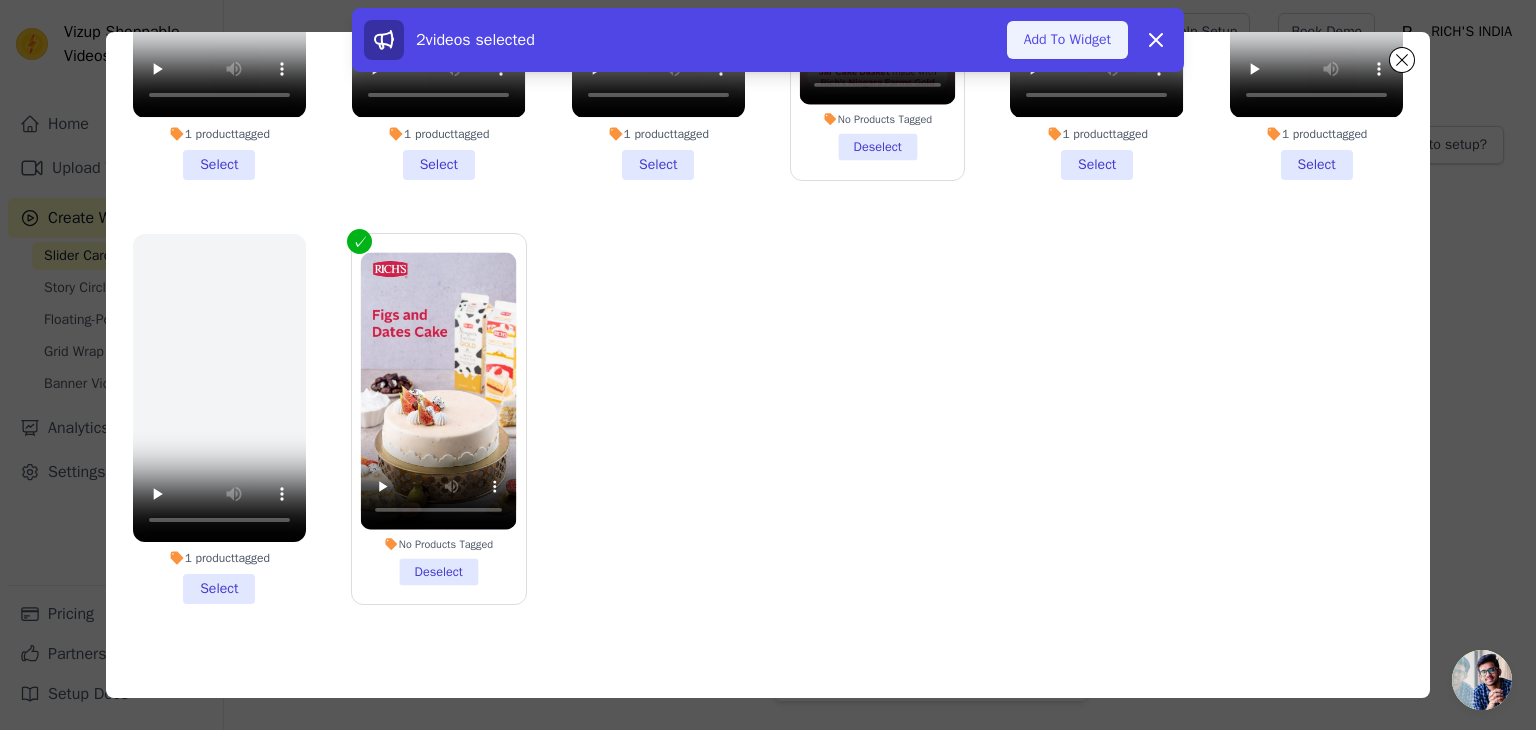 click on "Add To Widget" at bounding box center [1067, 40] 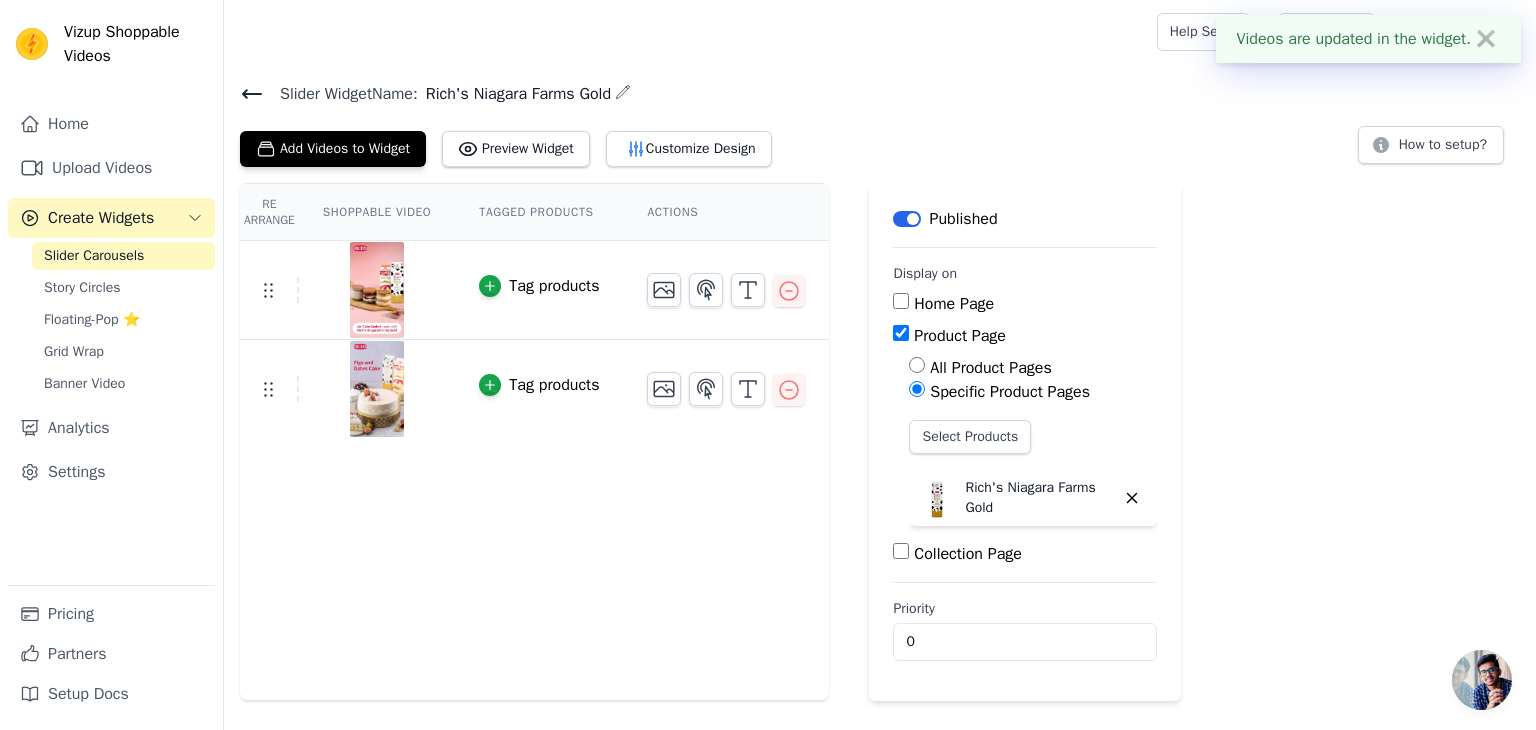 click 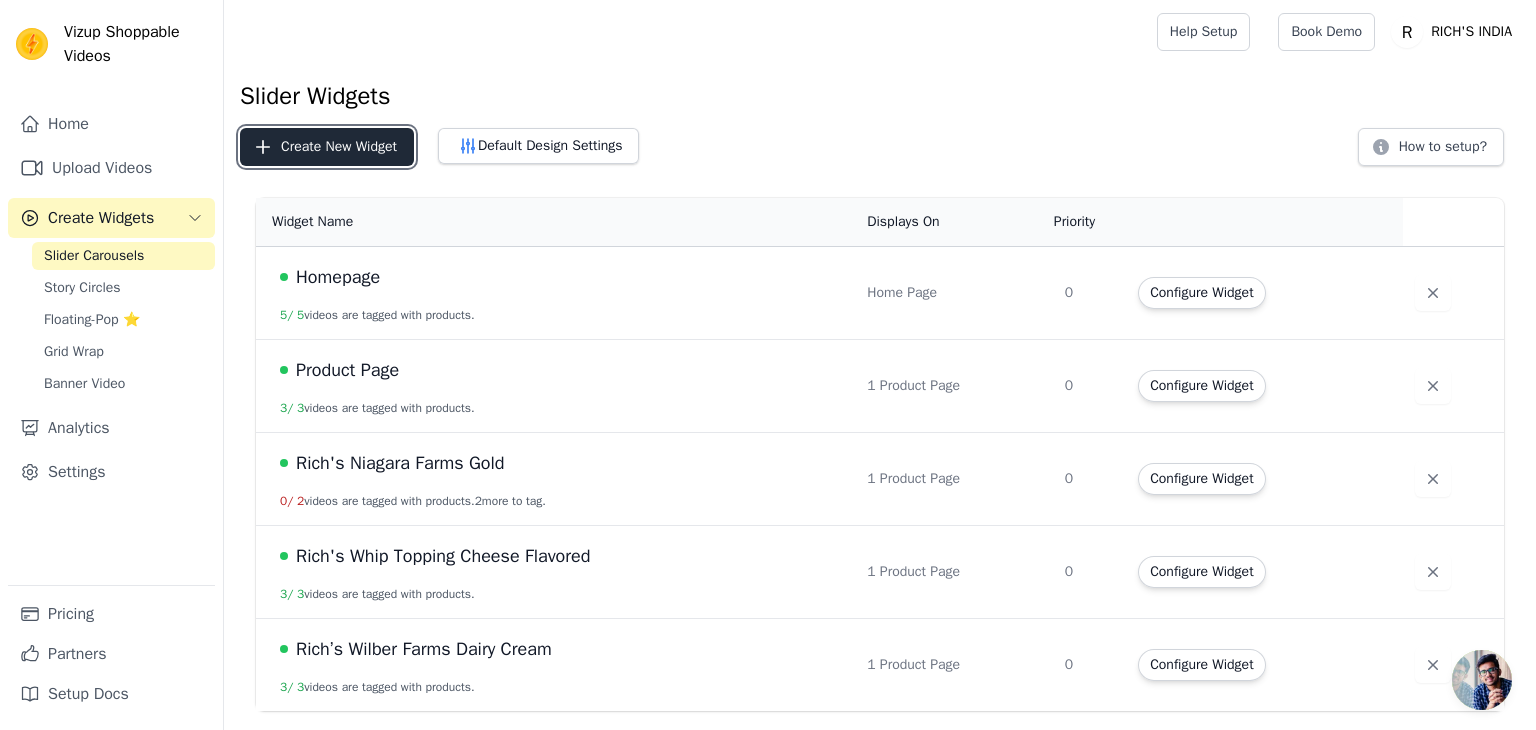 click on "Create New Widget" at bounding box center [327, 147] 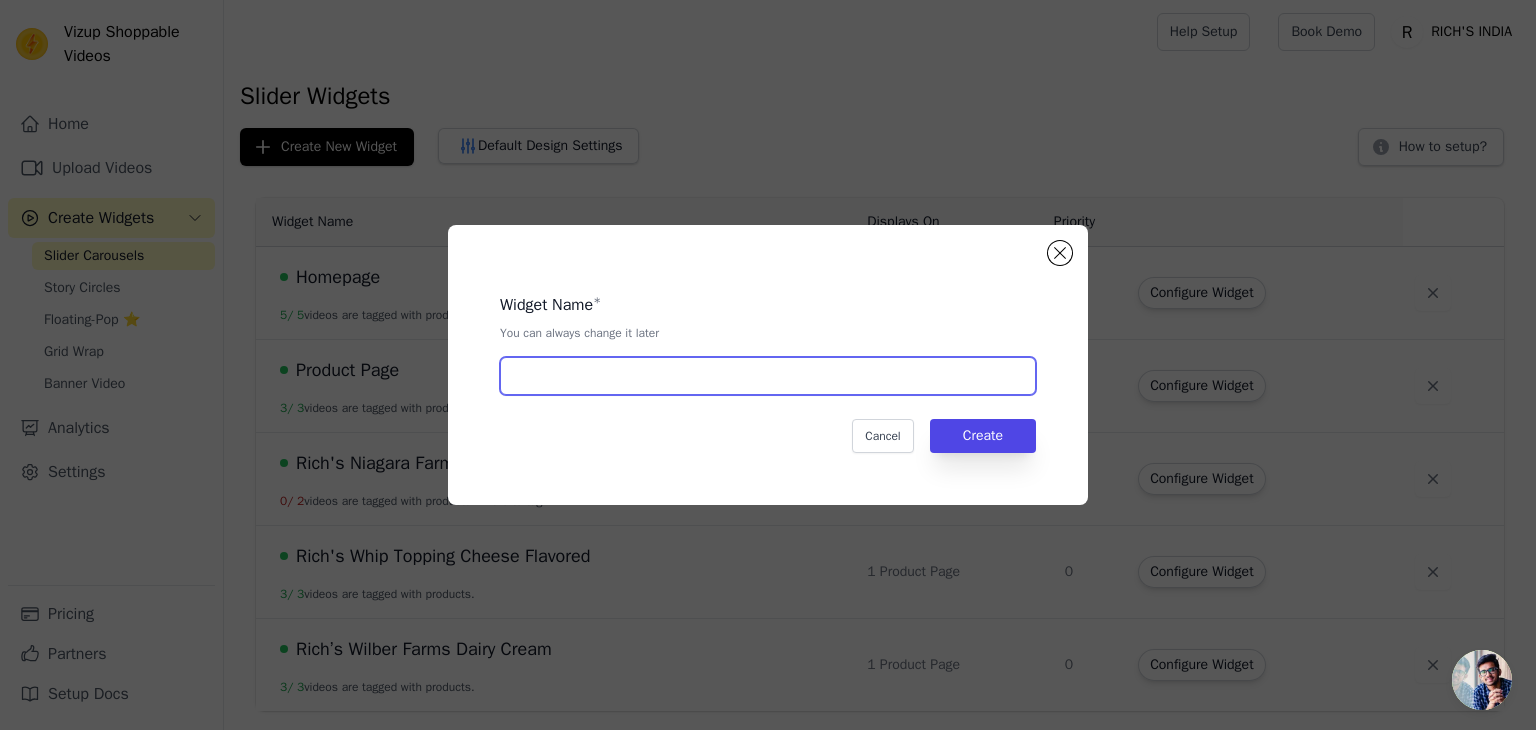 click at bounding box center [768, 376] 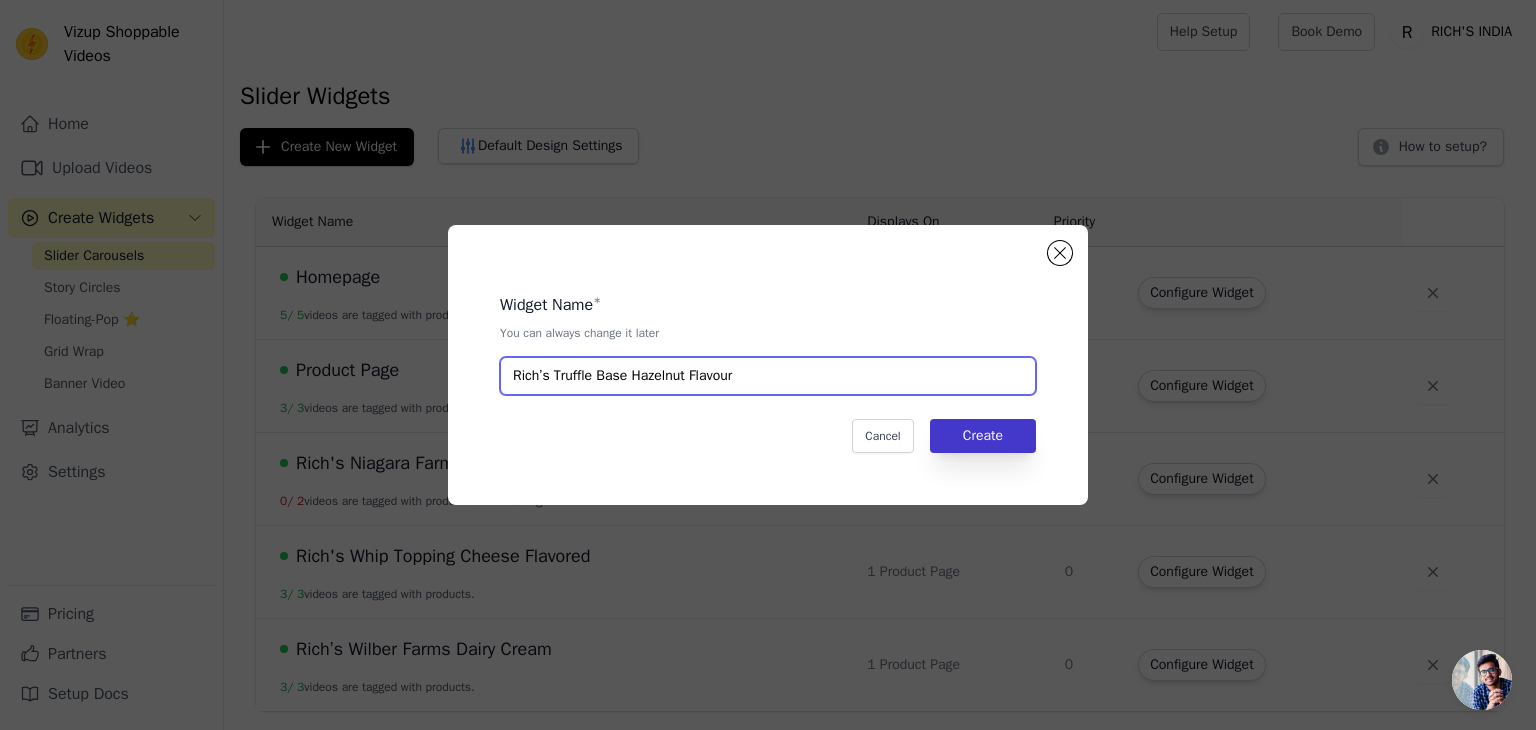 type on "Rich’s Truffle Base Hazelnut Flavour" 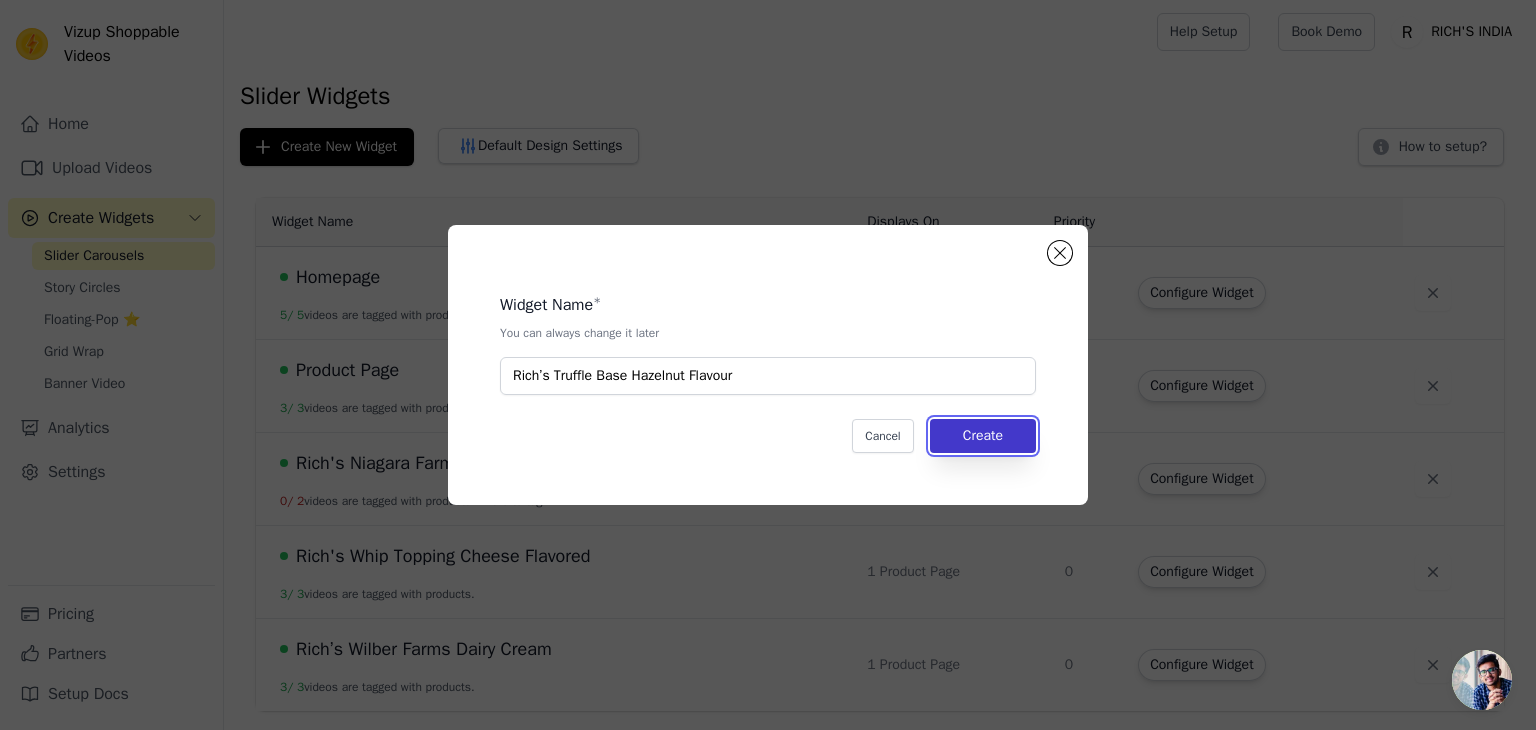 click on "Create" at bounding box center [983, 436] 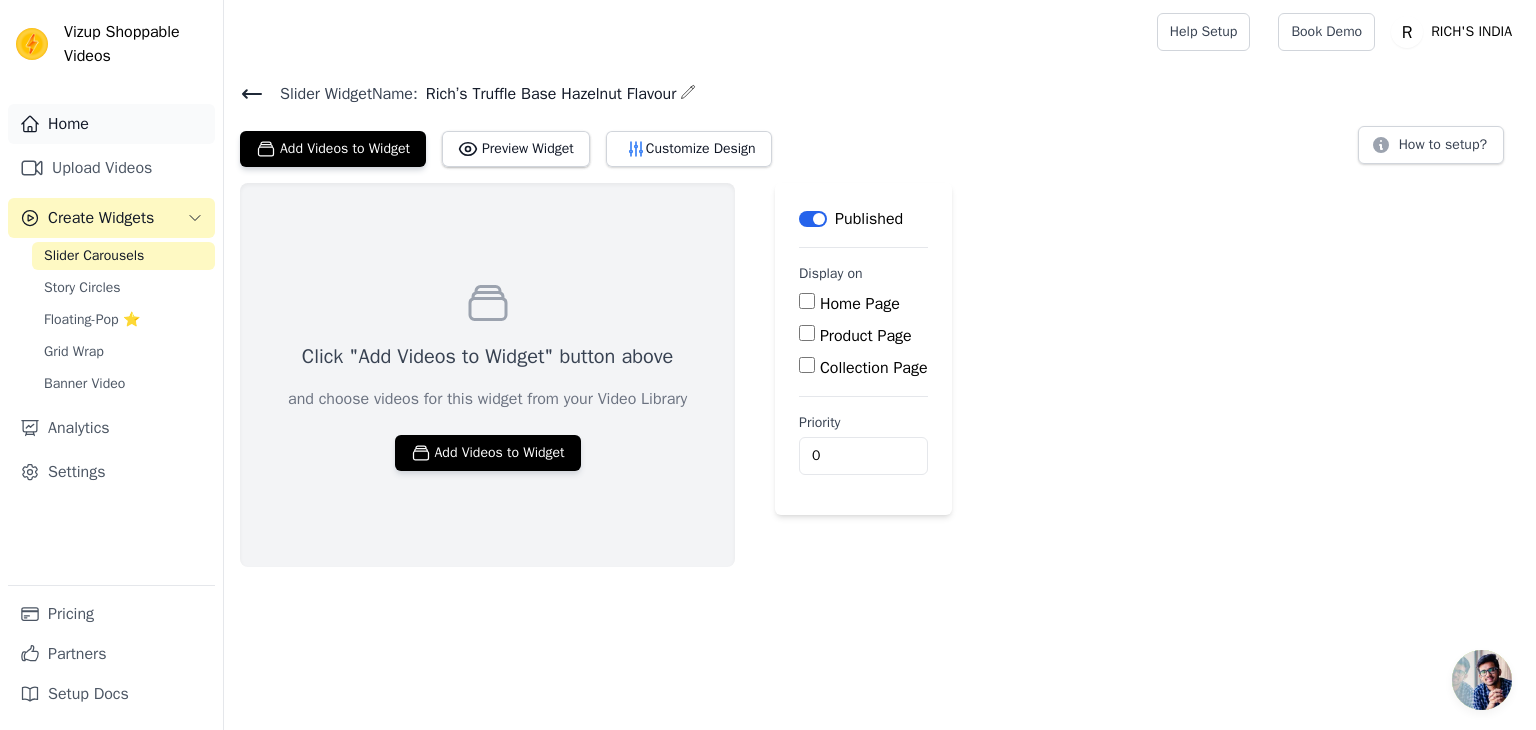 click on "Home" at bounding box center (111, 124) 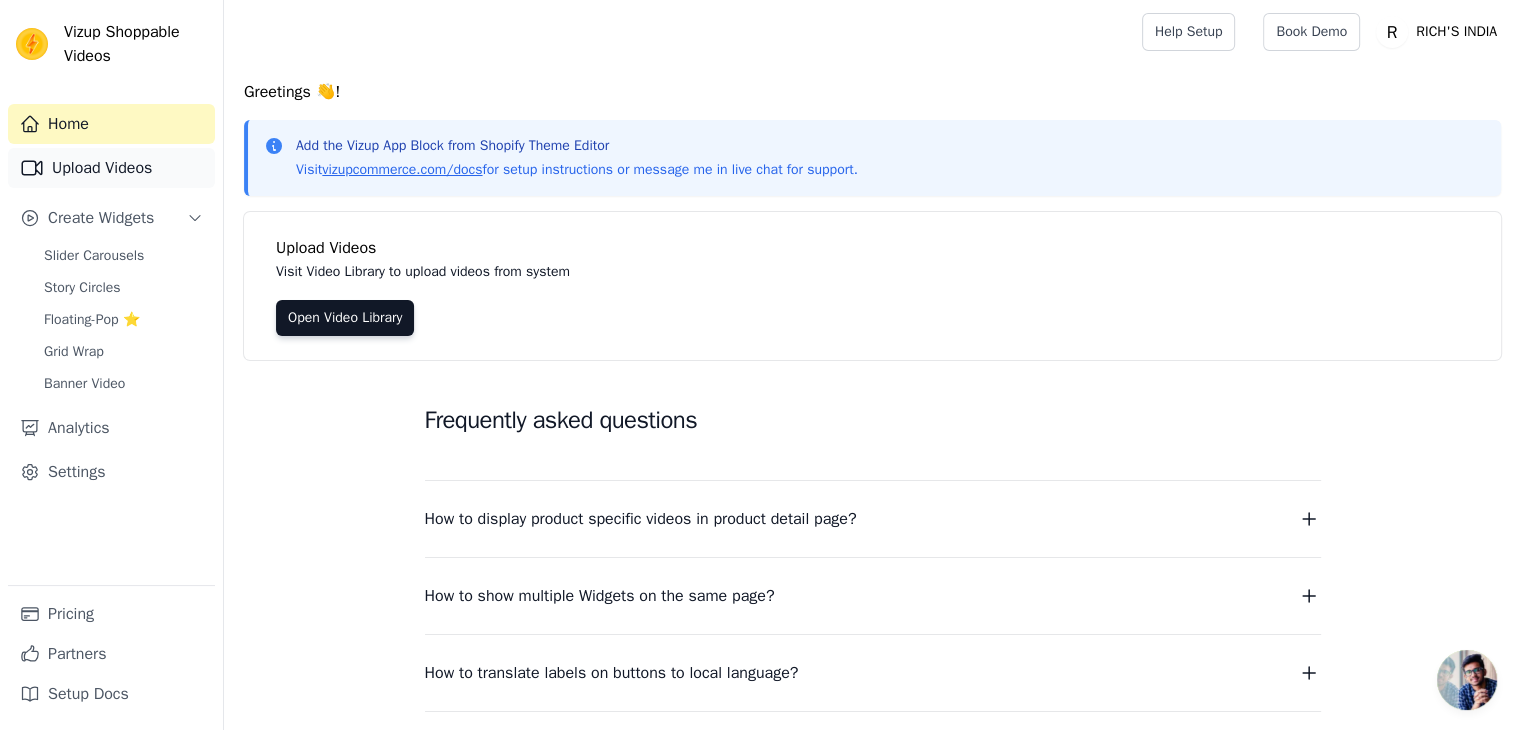 click on "Upload Videos" at bounding box center [111, 168] 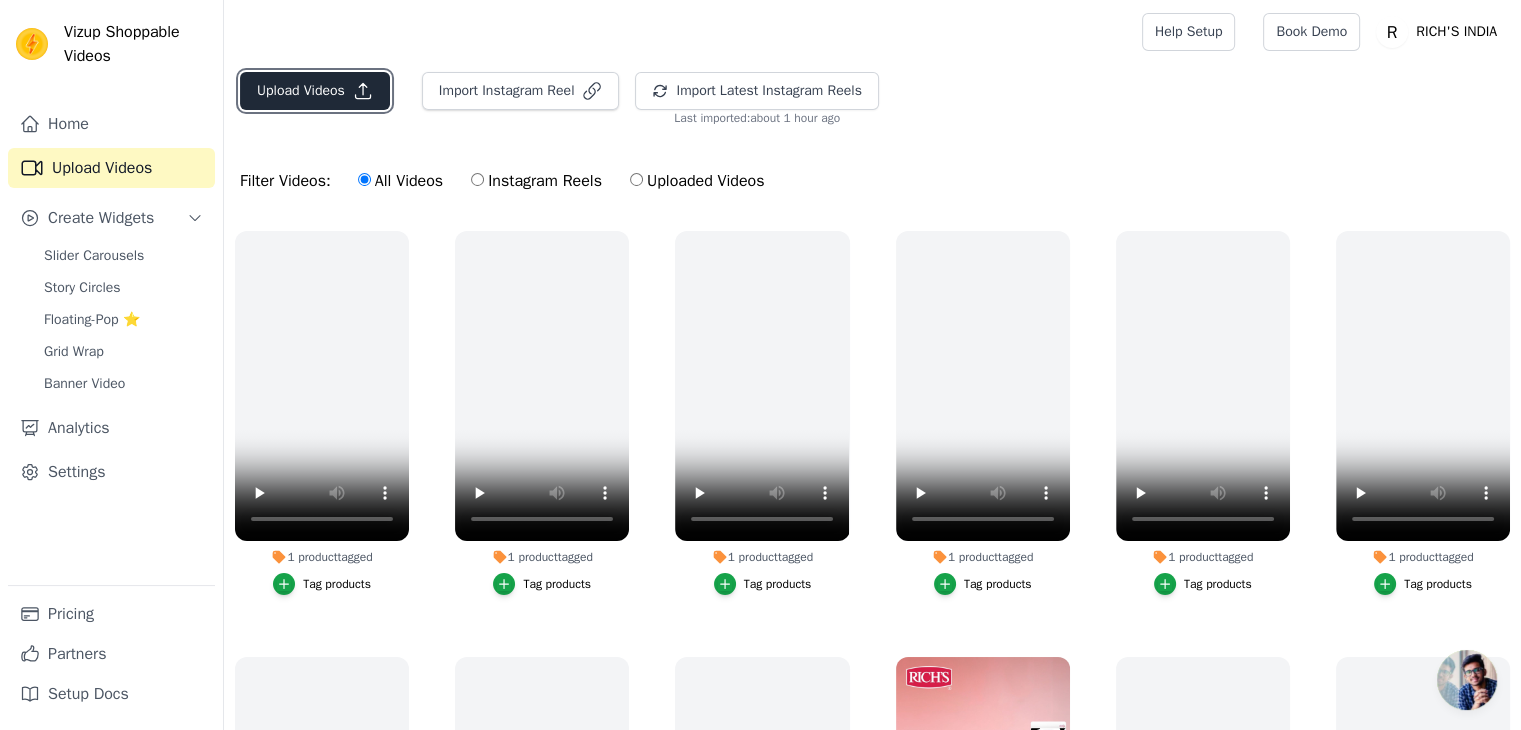 click 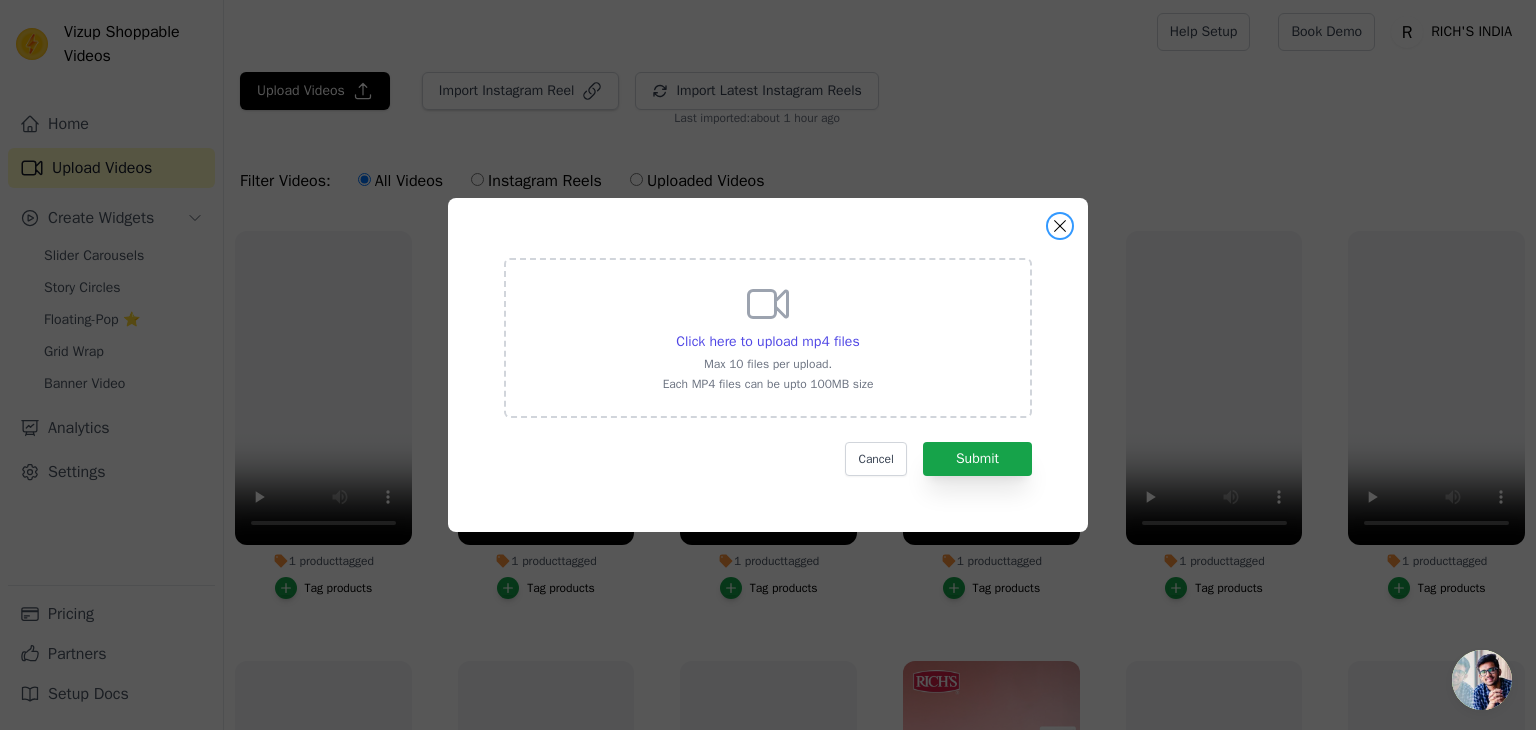 drag, startPoint x: 1055, startPoint y: 223, endPoint x: 503, endPoint y: 82, distance: 569.72363 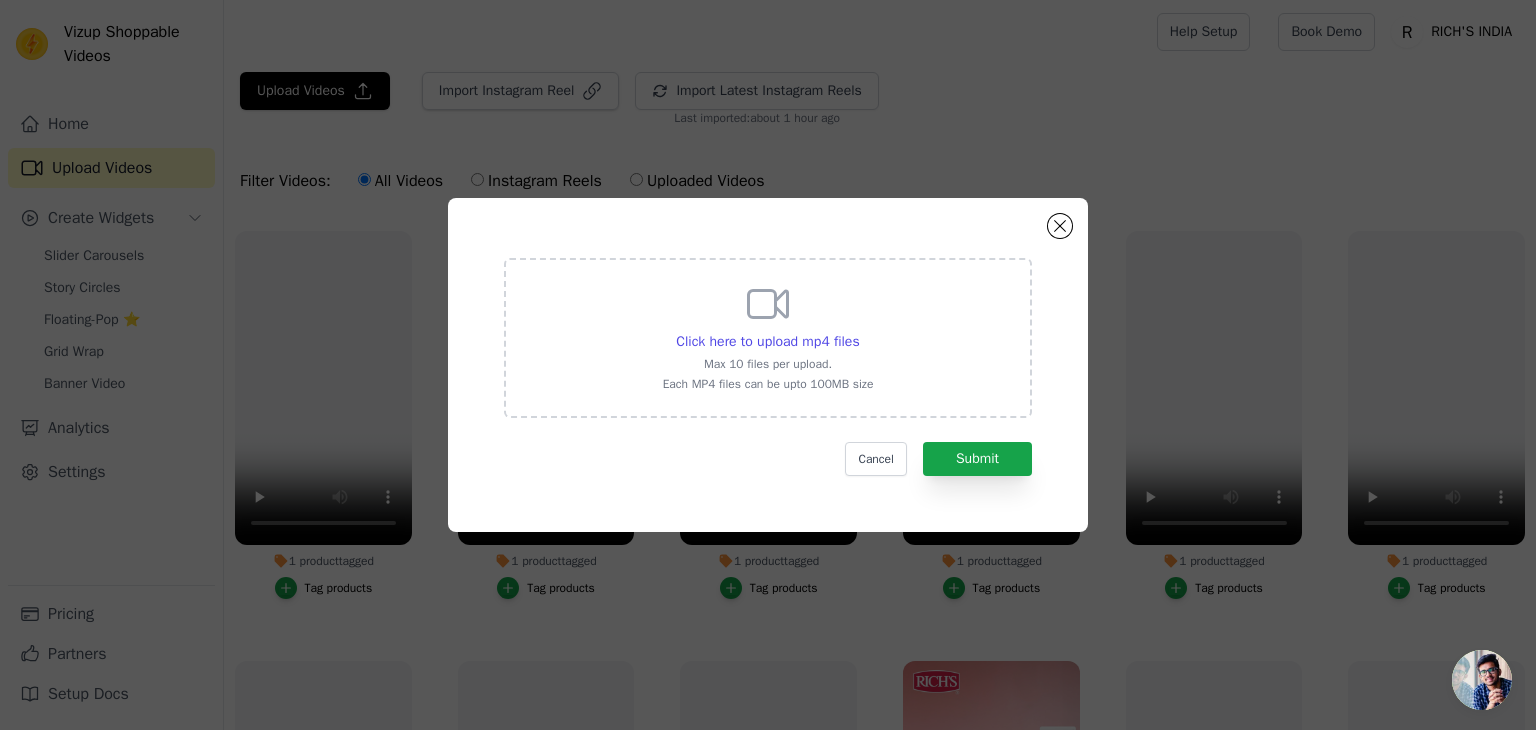 click on "Click here to upload mp4 files     Max 10 files per upload.   Each MP4 files can be upto 100MB size     Cancel   Submit" at bounding box center (768, 365) 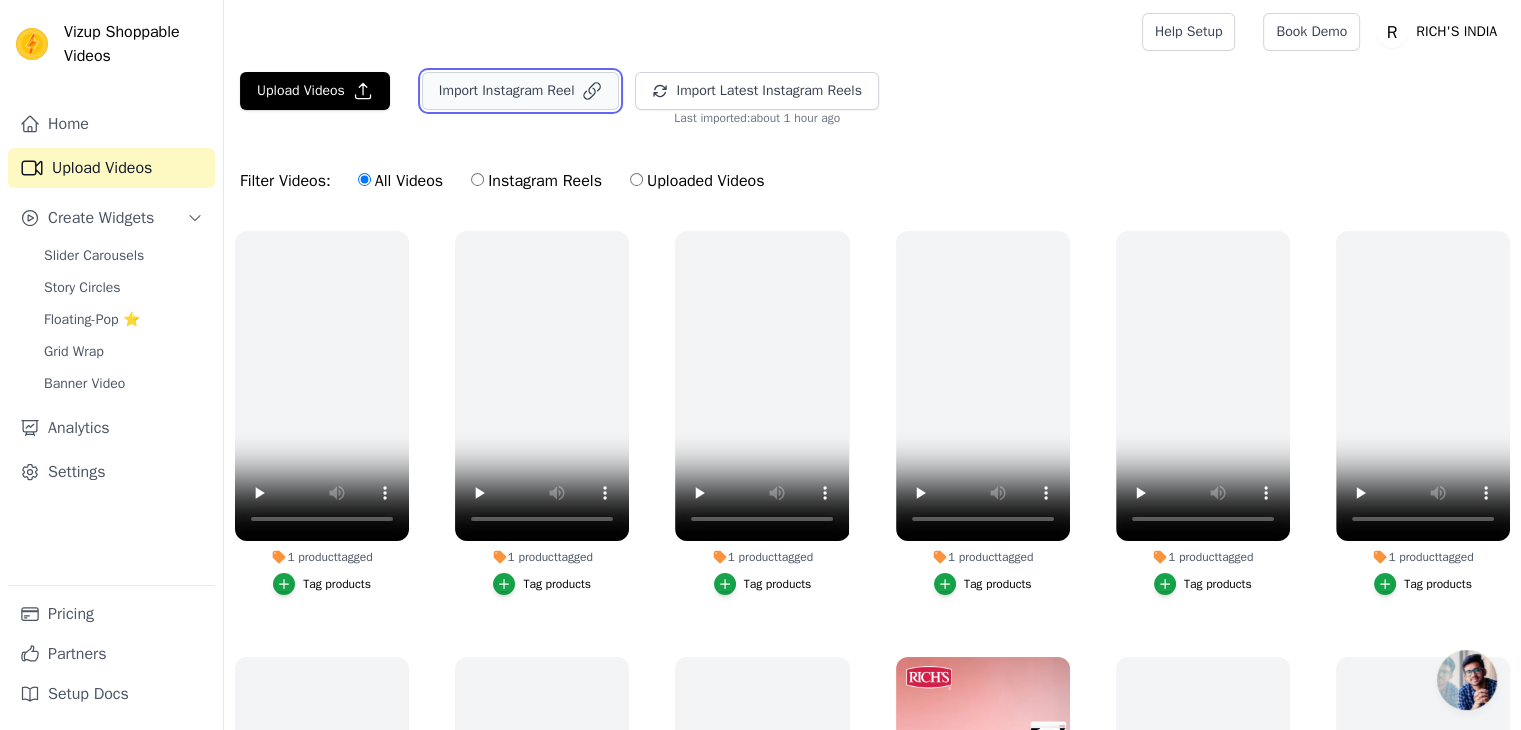 click on "Import Instagram Reel" at bounding box center [521, 91] 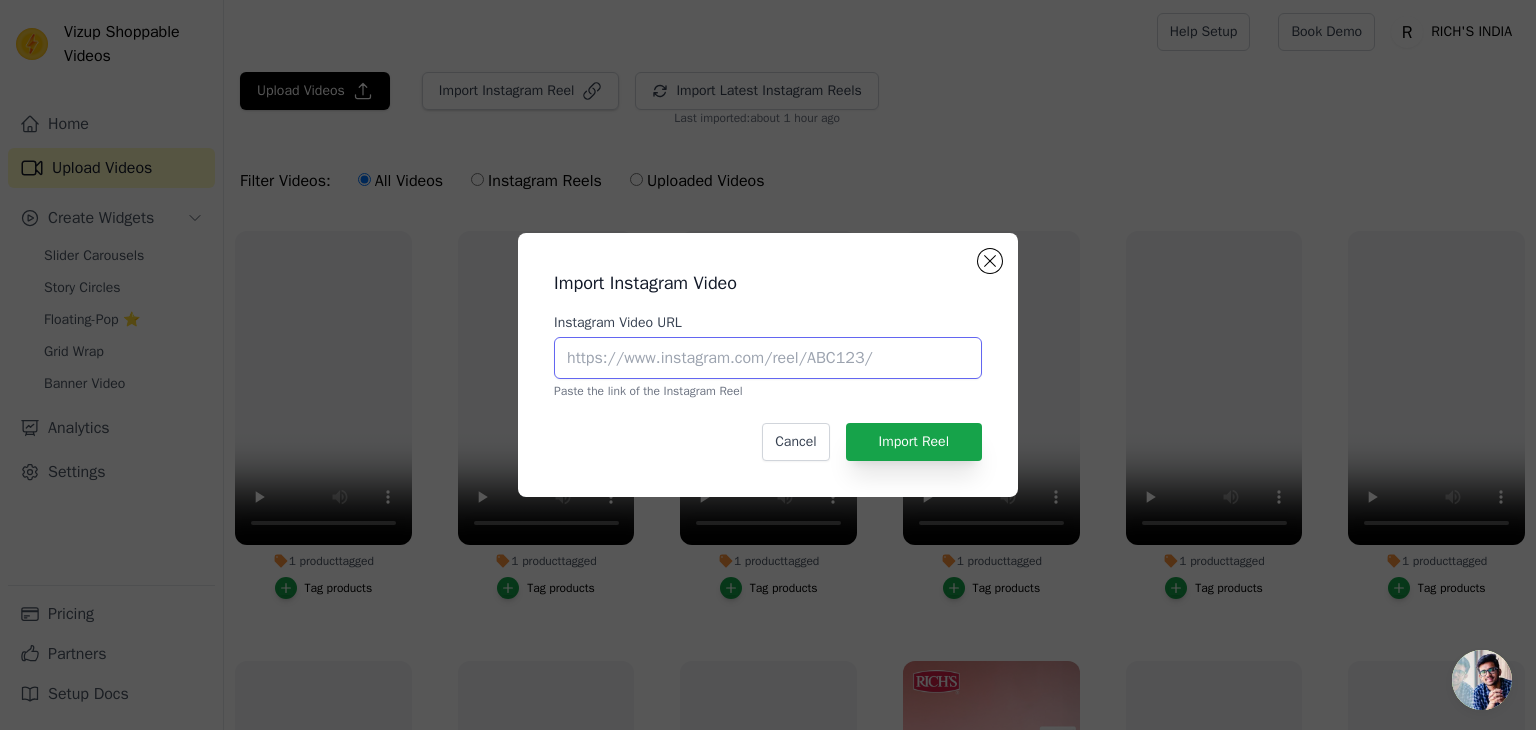 click on "Instagram Video URL" at bounding box center [768, 358] 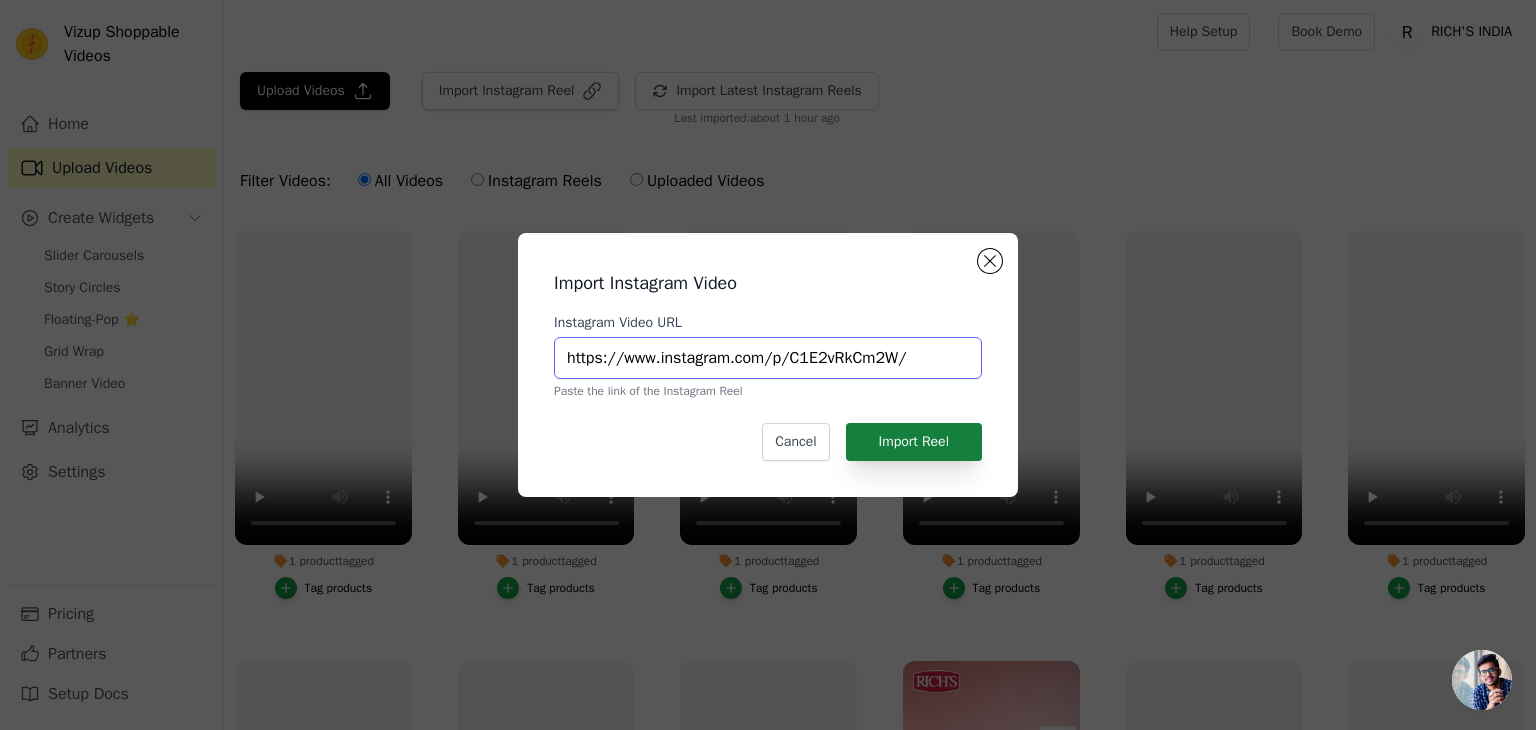 type on "https://www.instagram.com/p/C1E2vRkCm2W/" 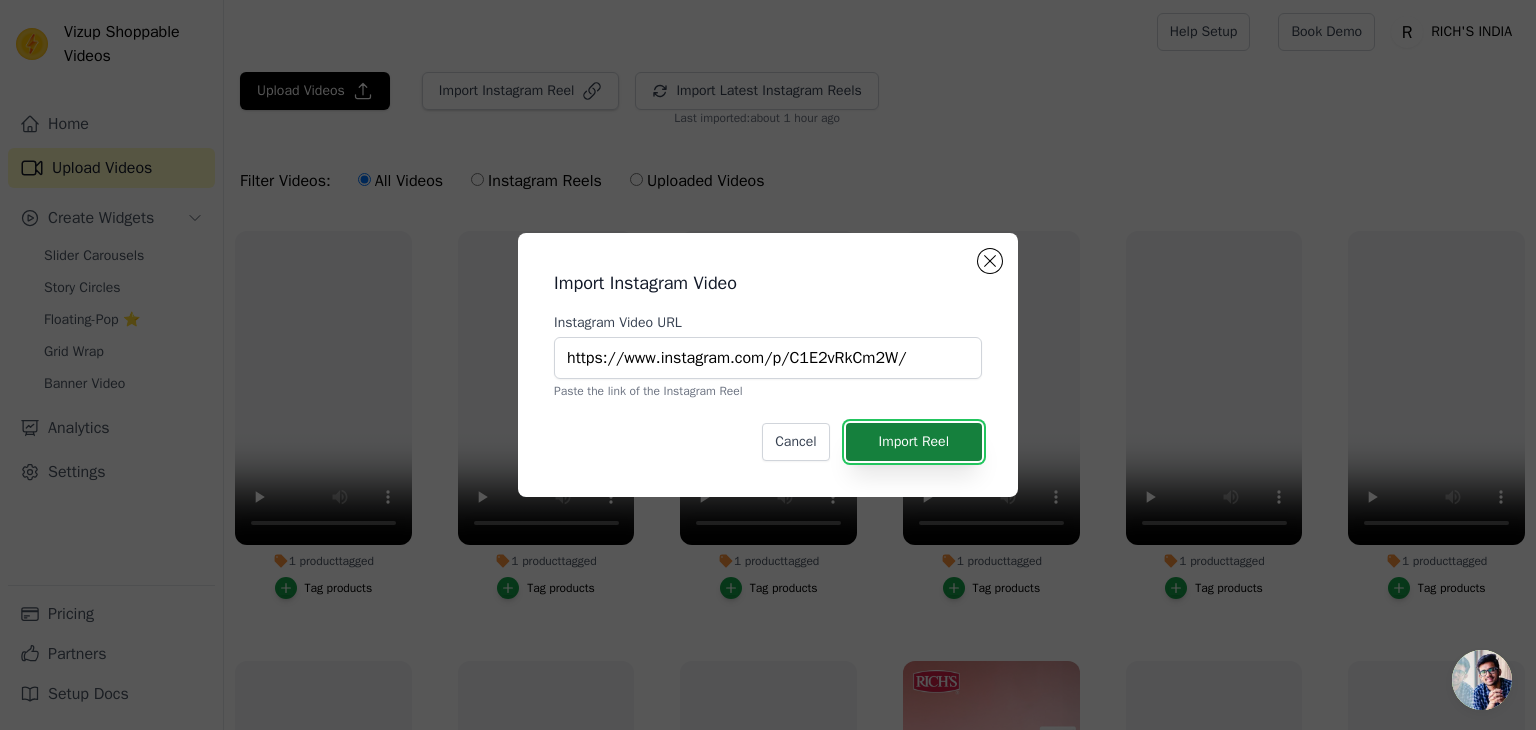 click on "Import Reel" at bounding box center (914, 442) 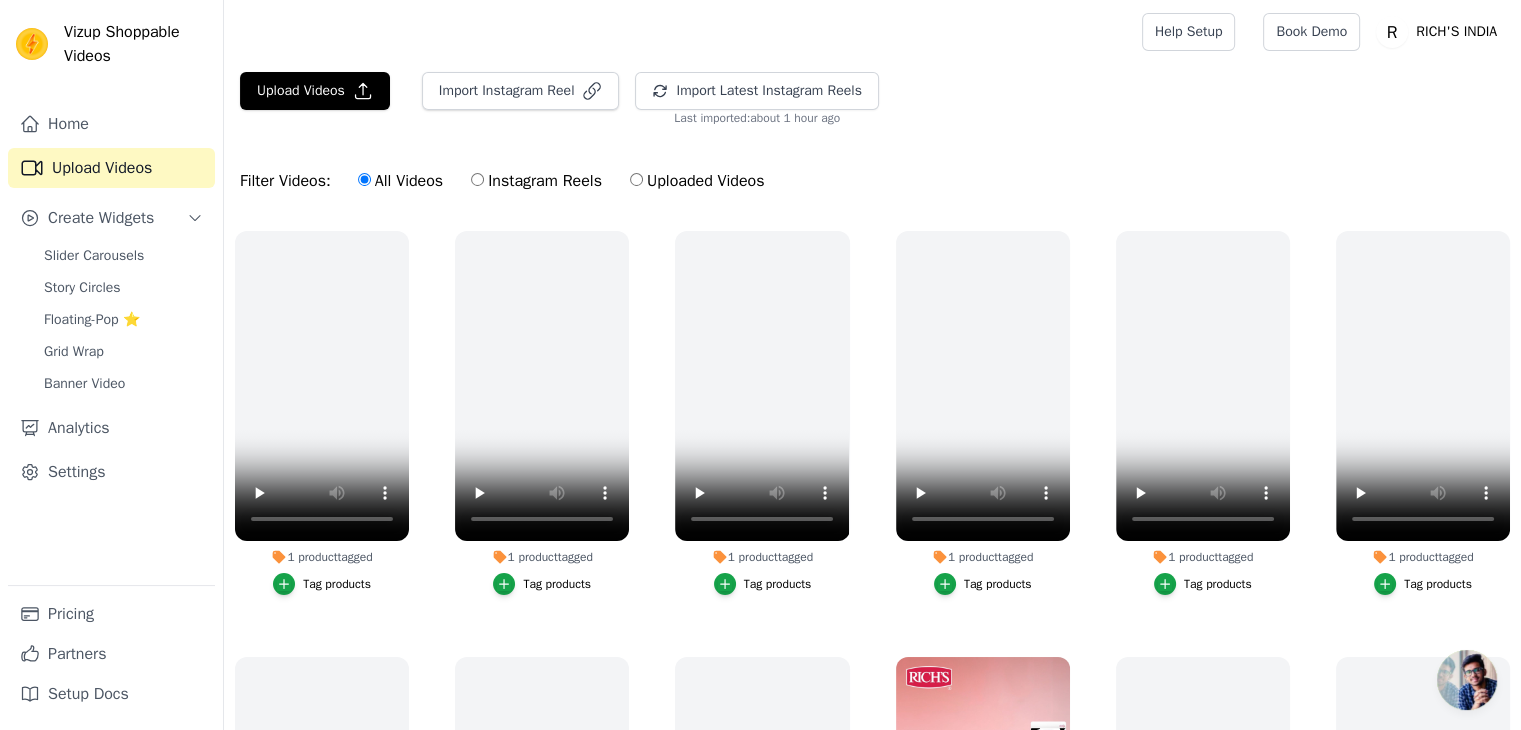 click on "Upload Videos
Import Instagram Reel
Import Latest Instagram Reels     Import Latest IG Reels   Last imported:  about 1 hour ago   Filter Videos:
All Videos
Instagram Reels
Uploaded Videos               1   product  tagged       Tag products           1   product  tagged       Tag products           1   product  tagged       Tag products           1   product  tagged       Tag products           1   product  tagged       Tag products           1   product  tagged       Tag products           1   product  tagged       Tag products           1   product  tagged       Tag products           1   product  tagged       Tag products
No Products Tagged       Tag products           1   product  tagged       Tag products           1   product  tagged       Tag products           1   product  tagged       Tag products
No Products Tagged       Tag products" at bounding box center [872, 499] 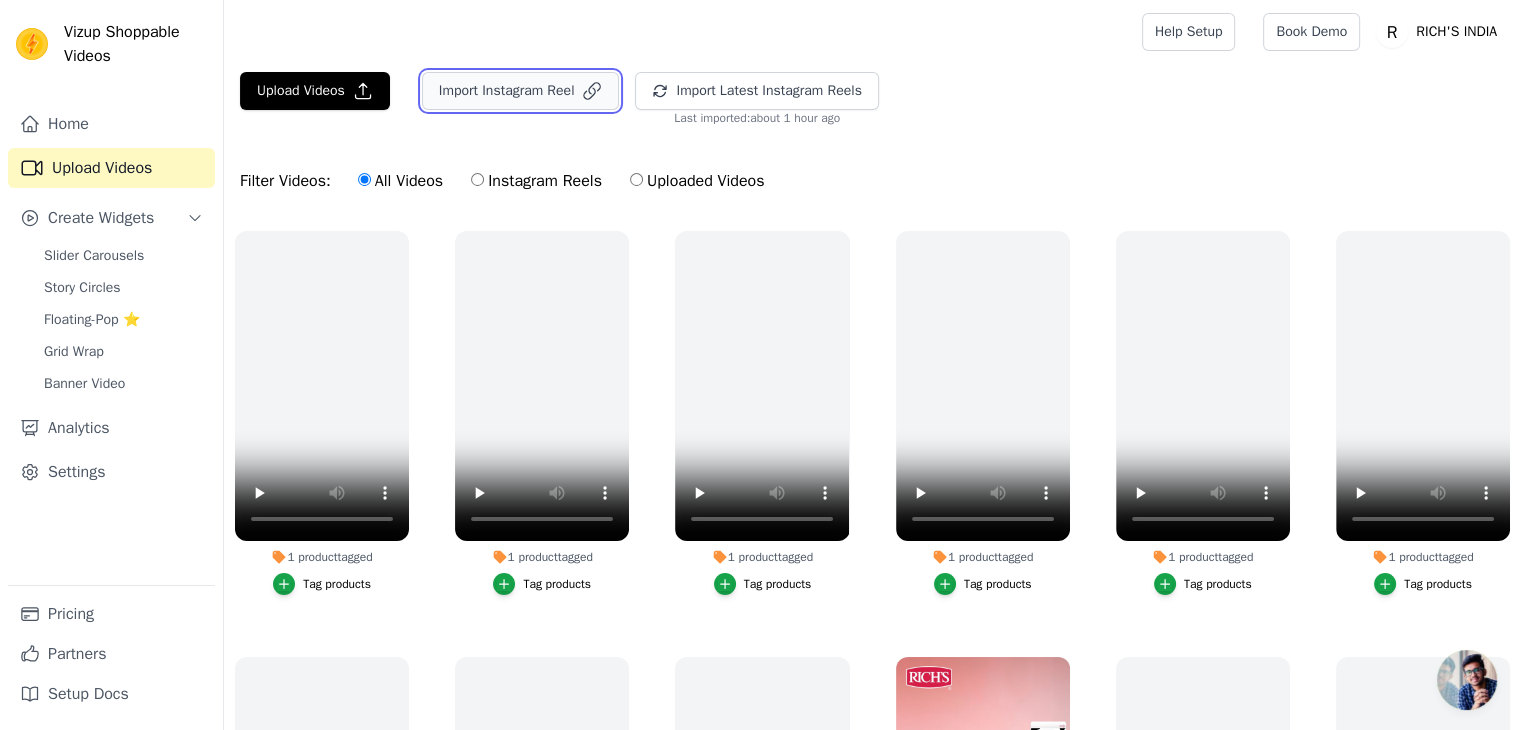 click 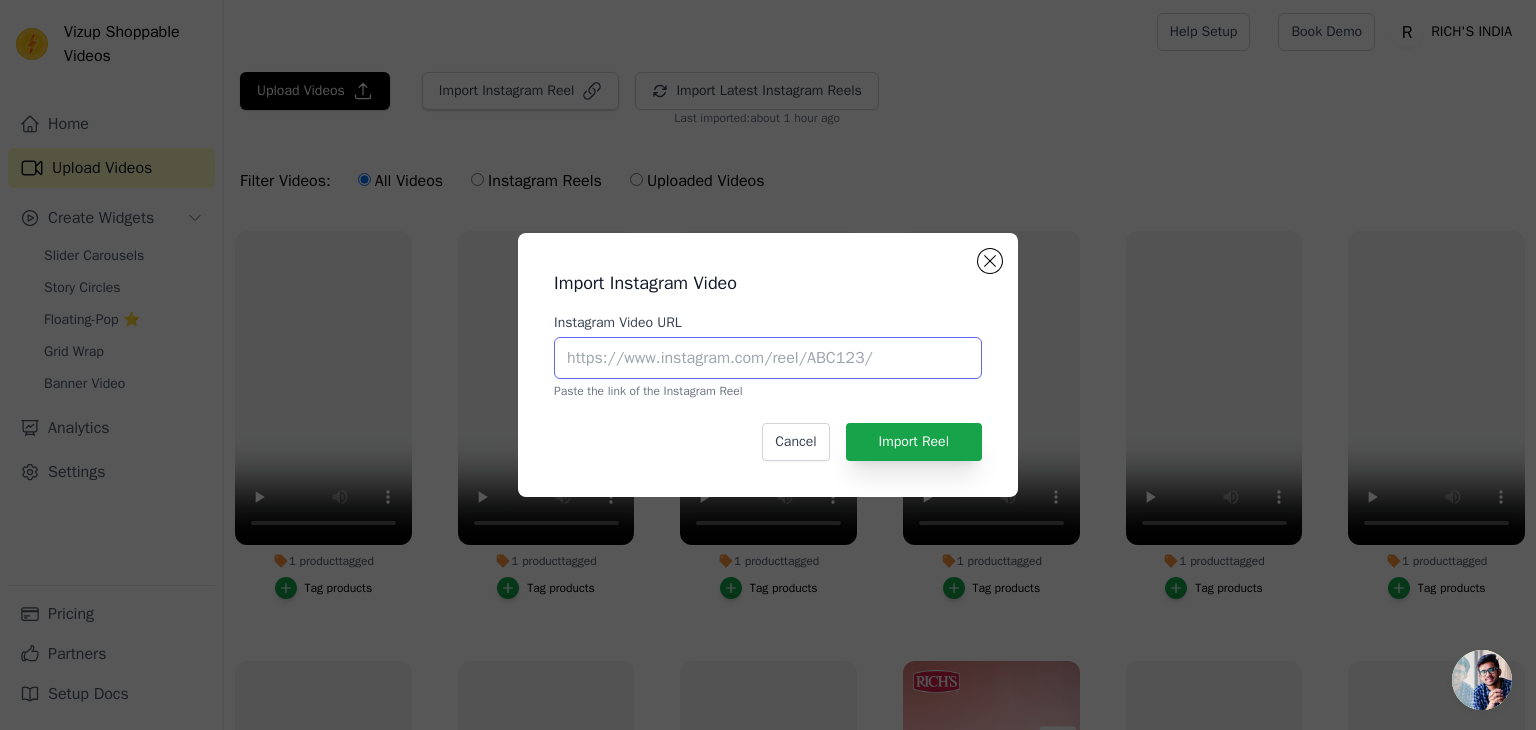click on "Instagram Video URL" at bounding box center (768, 358) 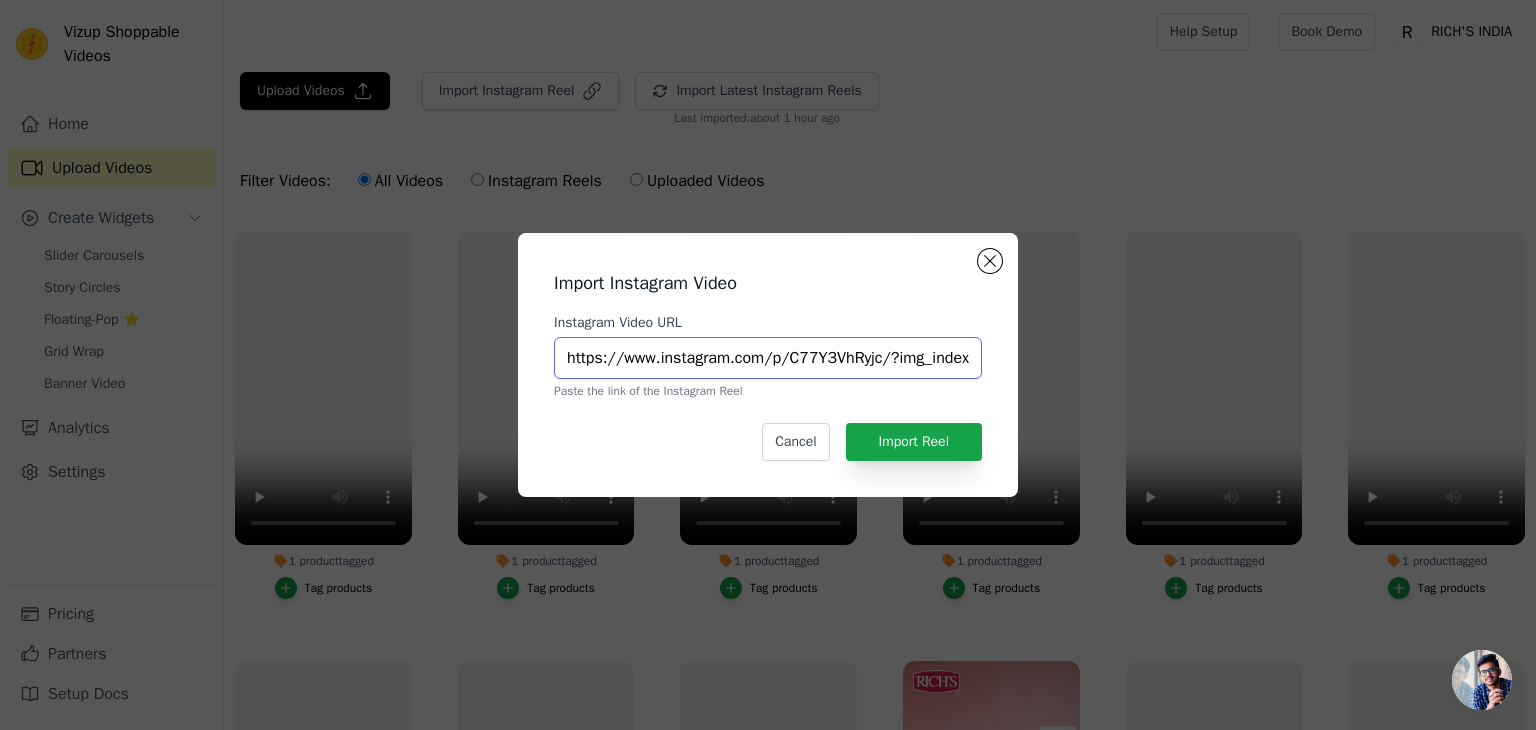 scroll, scrollTop: 0, scrollLeft: 11, axis: horizontal 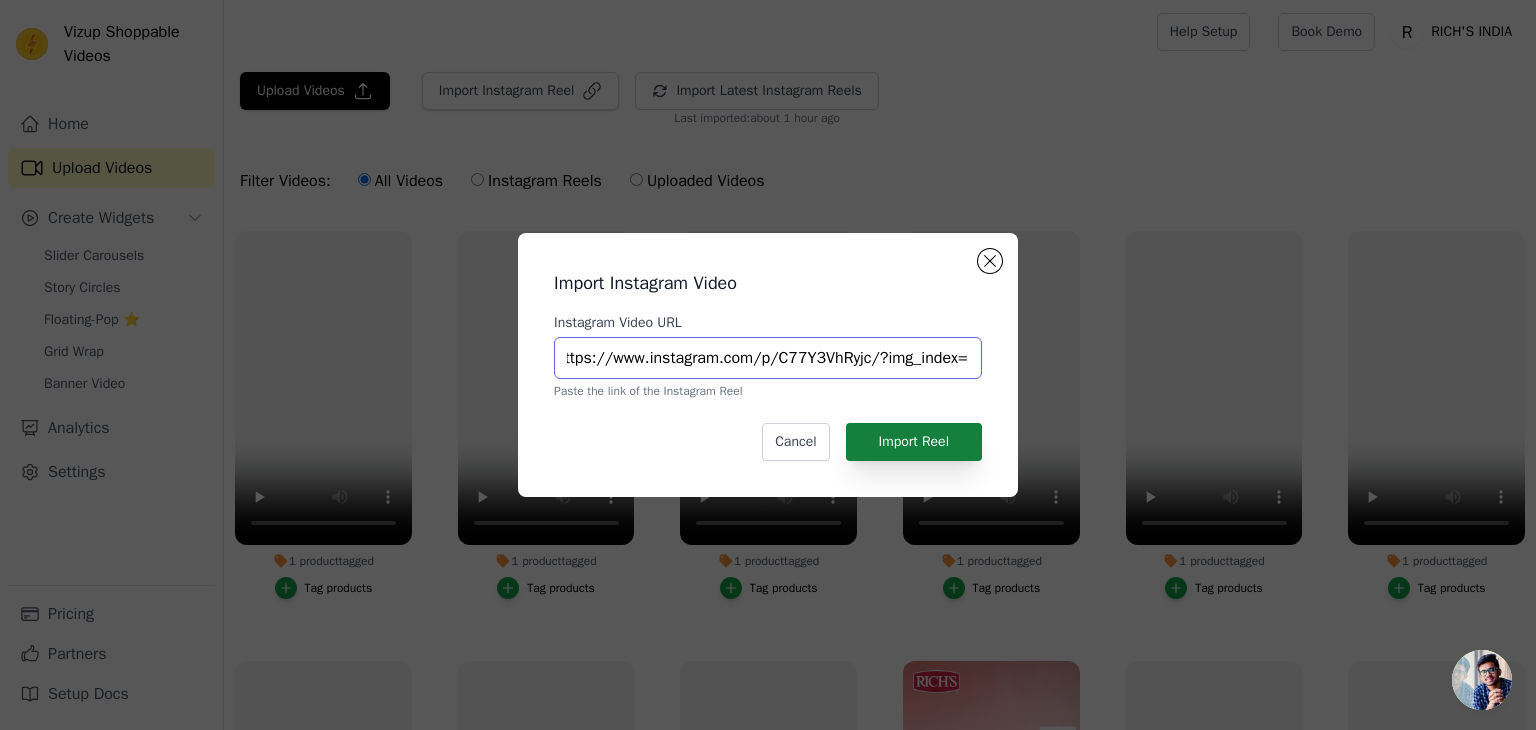 type on "https://www.instagram.com/p/C77Y3VhRyjc/?img_index=1" 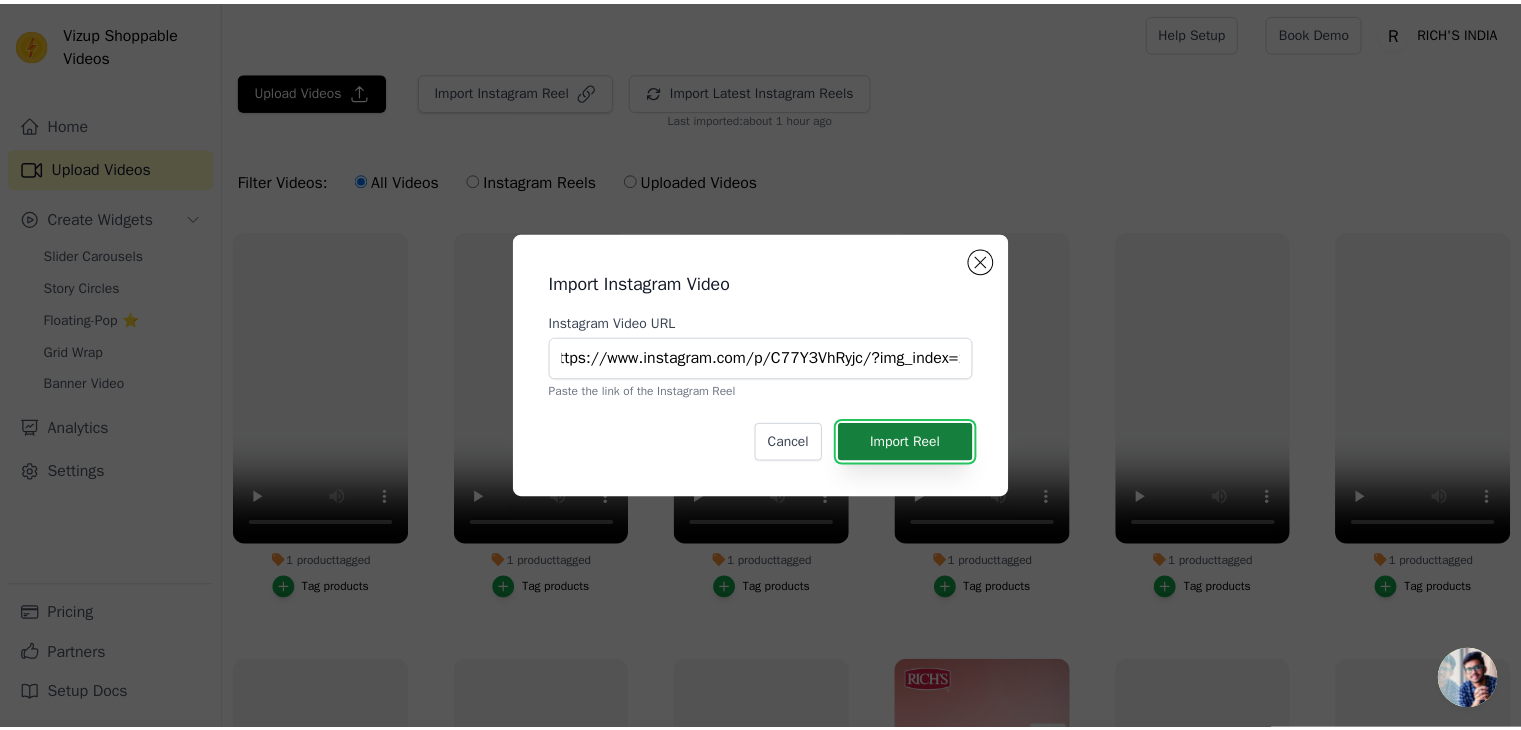 scroll, scrollTop: 0, scrollLeft: 0, axis: both 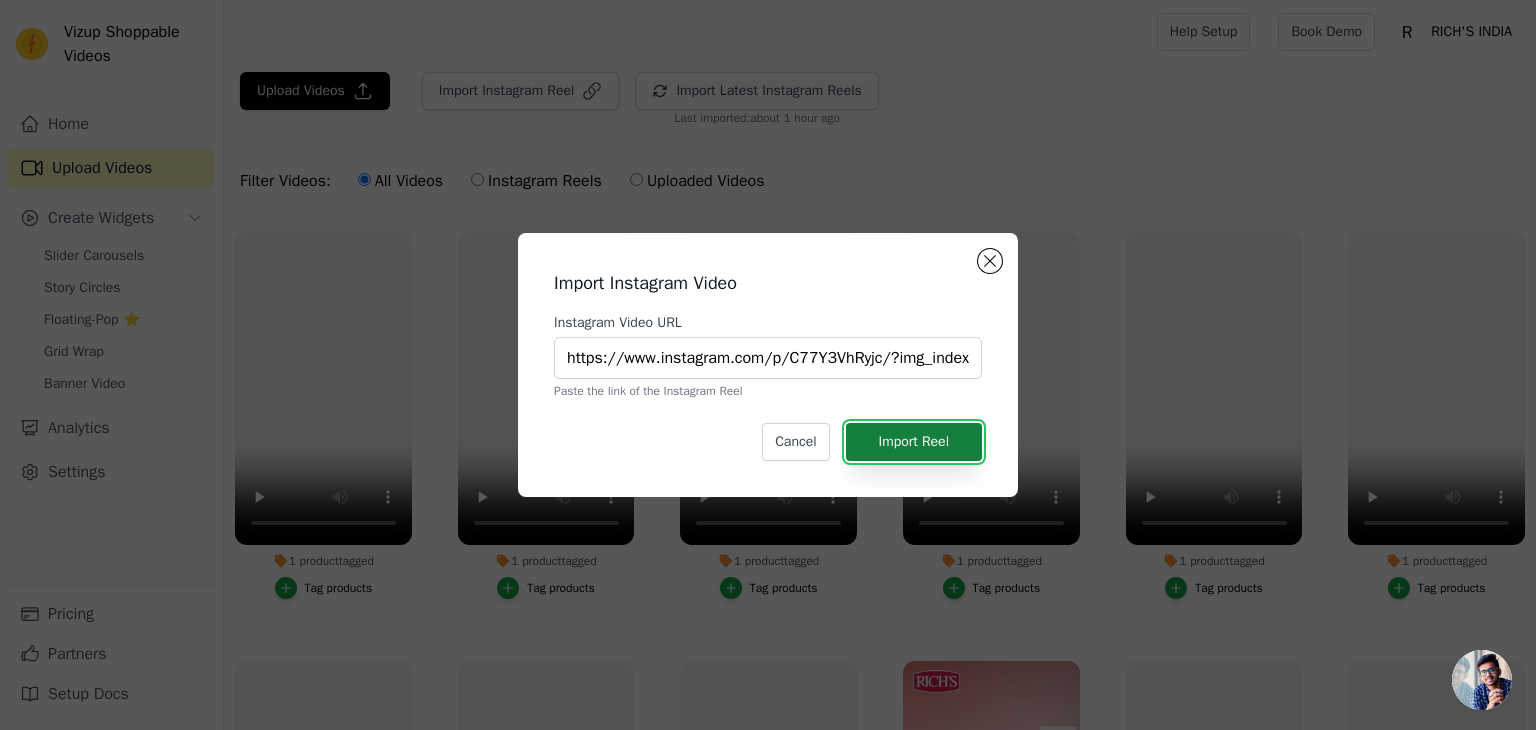 click on "Import Reel" at bounding box center (914, 442) 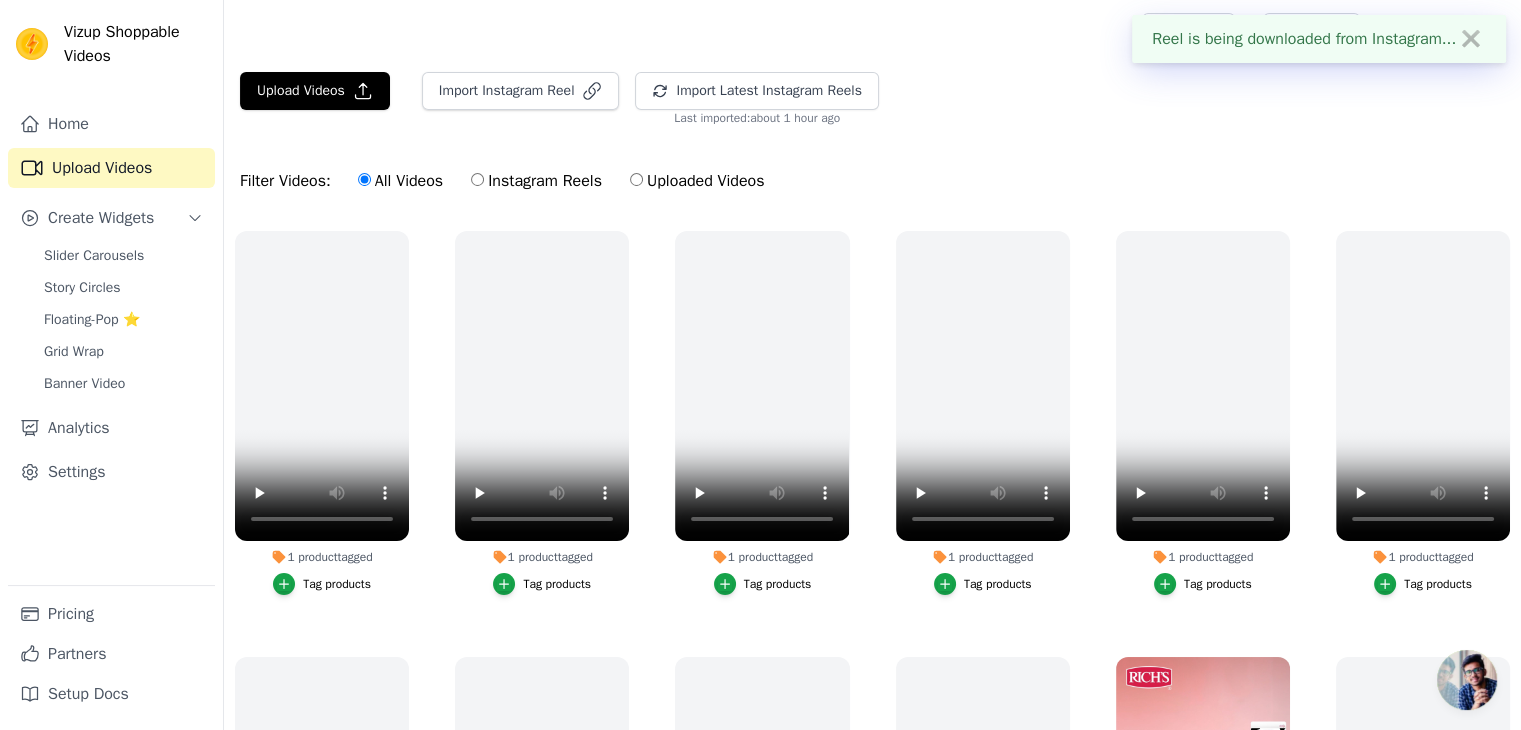 scroll, scrollTop: 613, scrollLeft: 0, axis: vertical 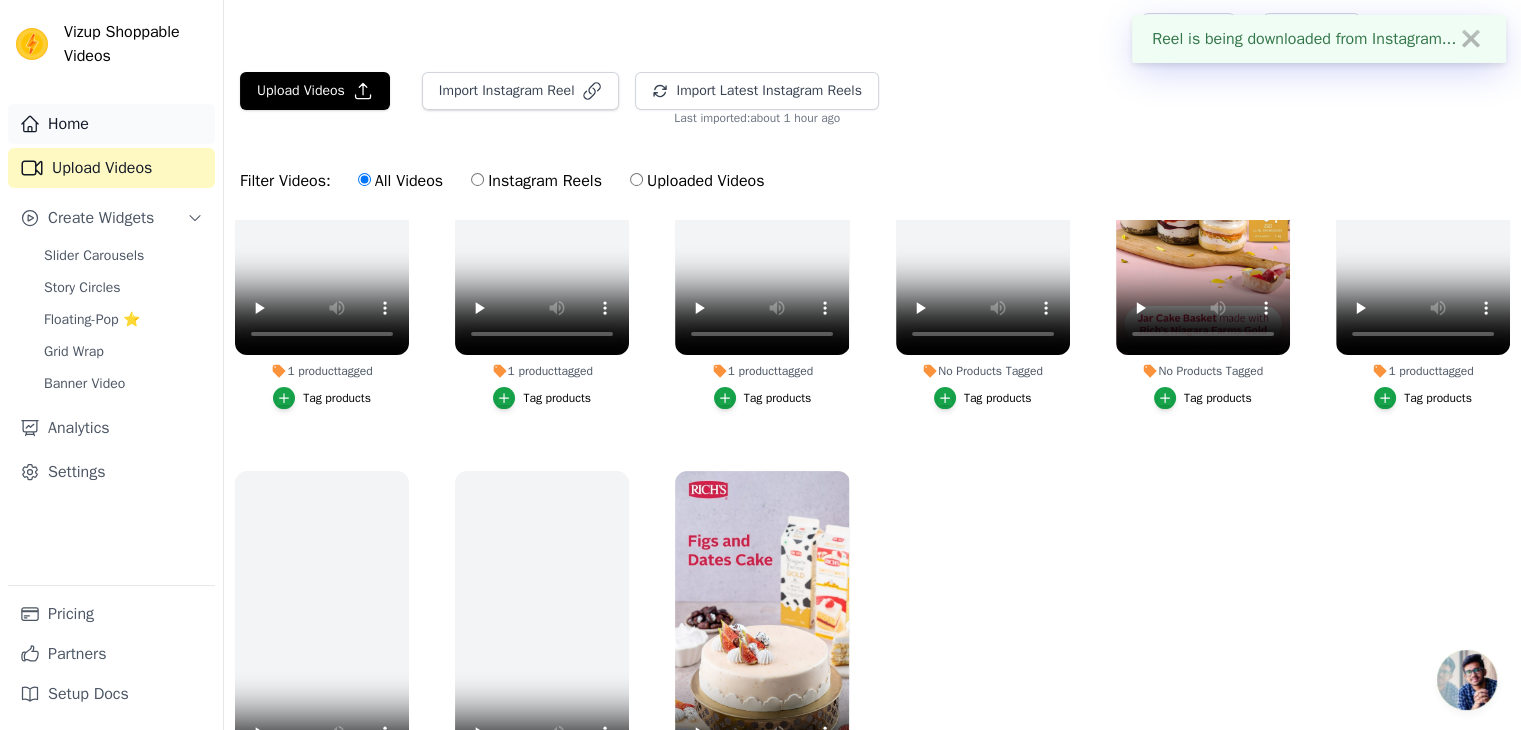 click on "Home" at bounding box center (111, 124) 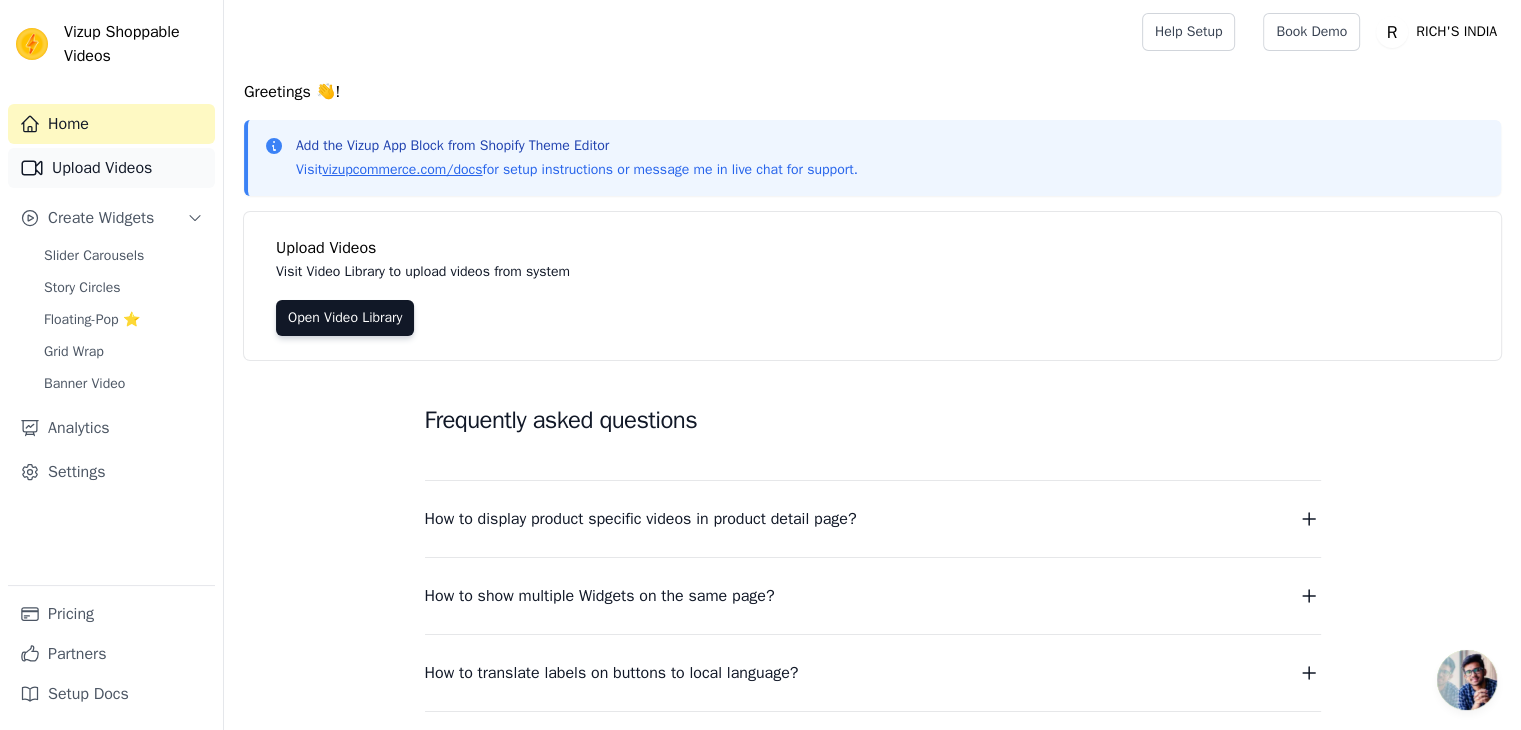 click on "Upload Videos" at bounding box center (111, 168) 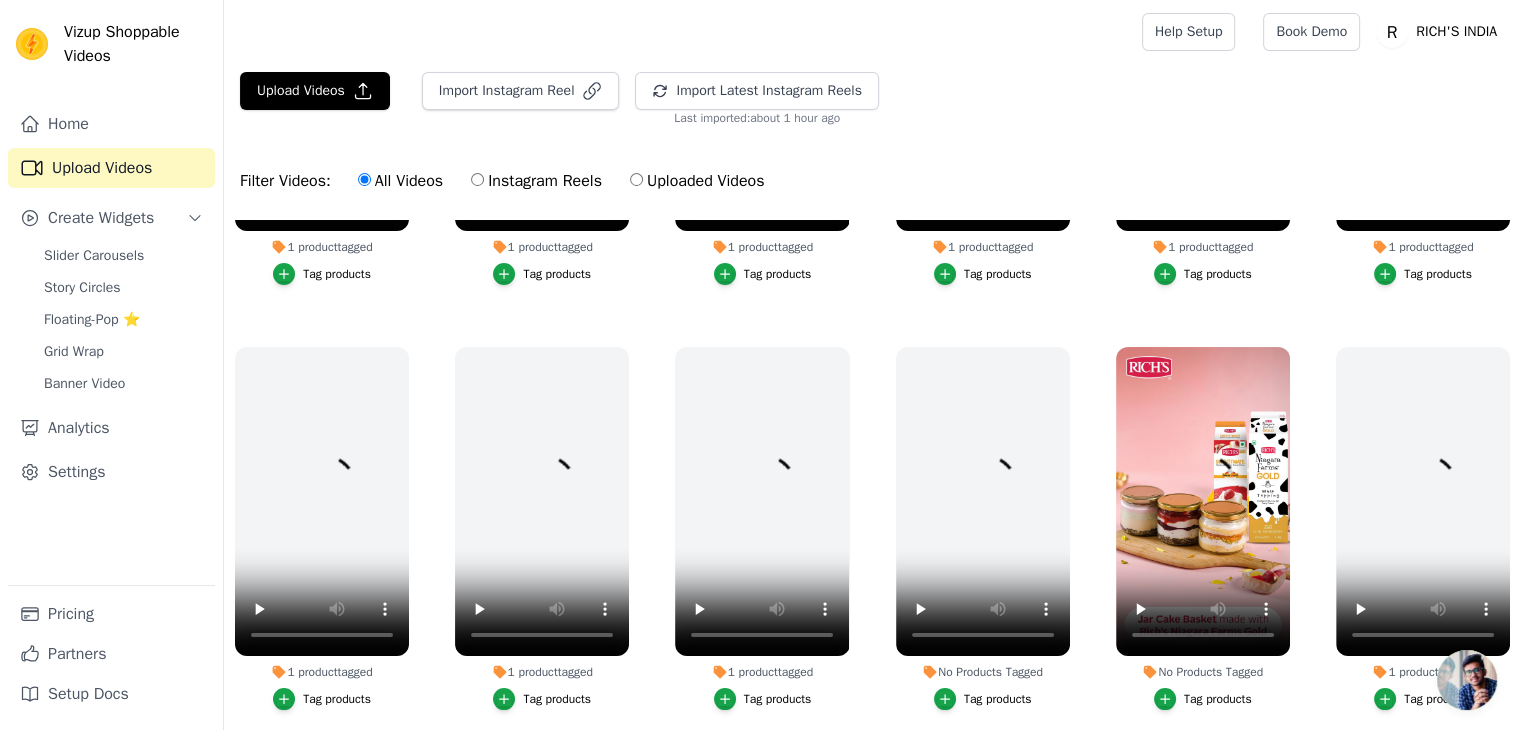 scroll, scrollTop: 0, scrollLeft: 0, axis: both 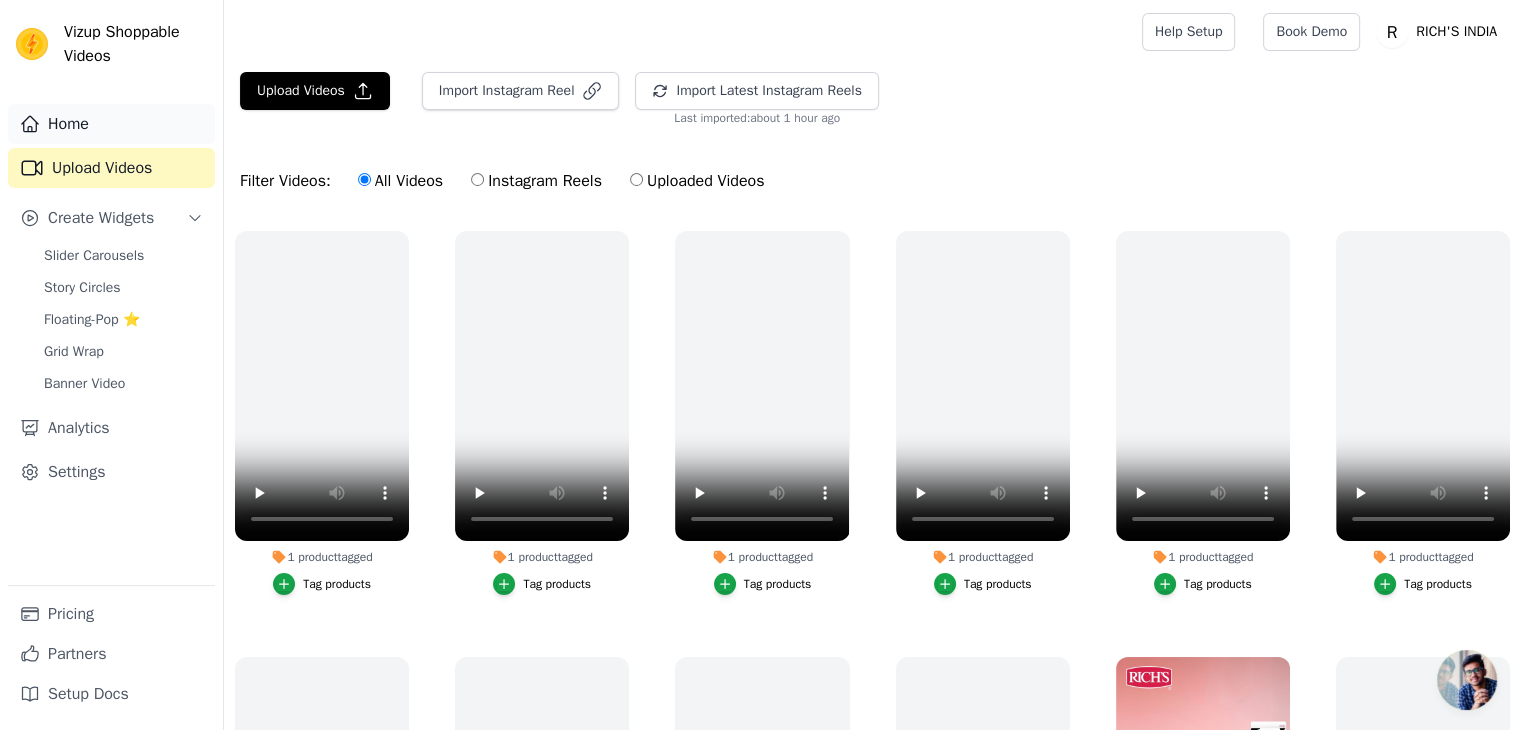 click on "Home" at bounding box center [111, 124] 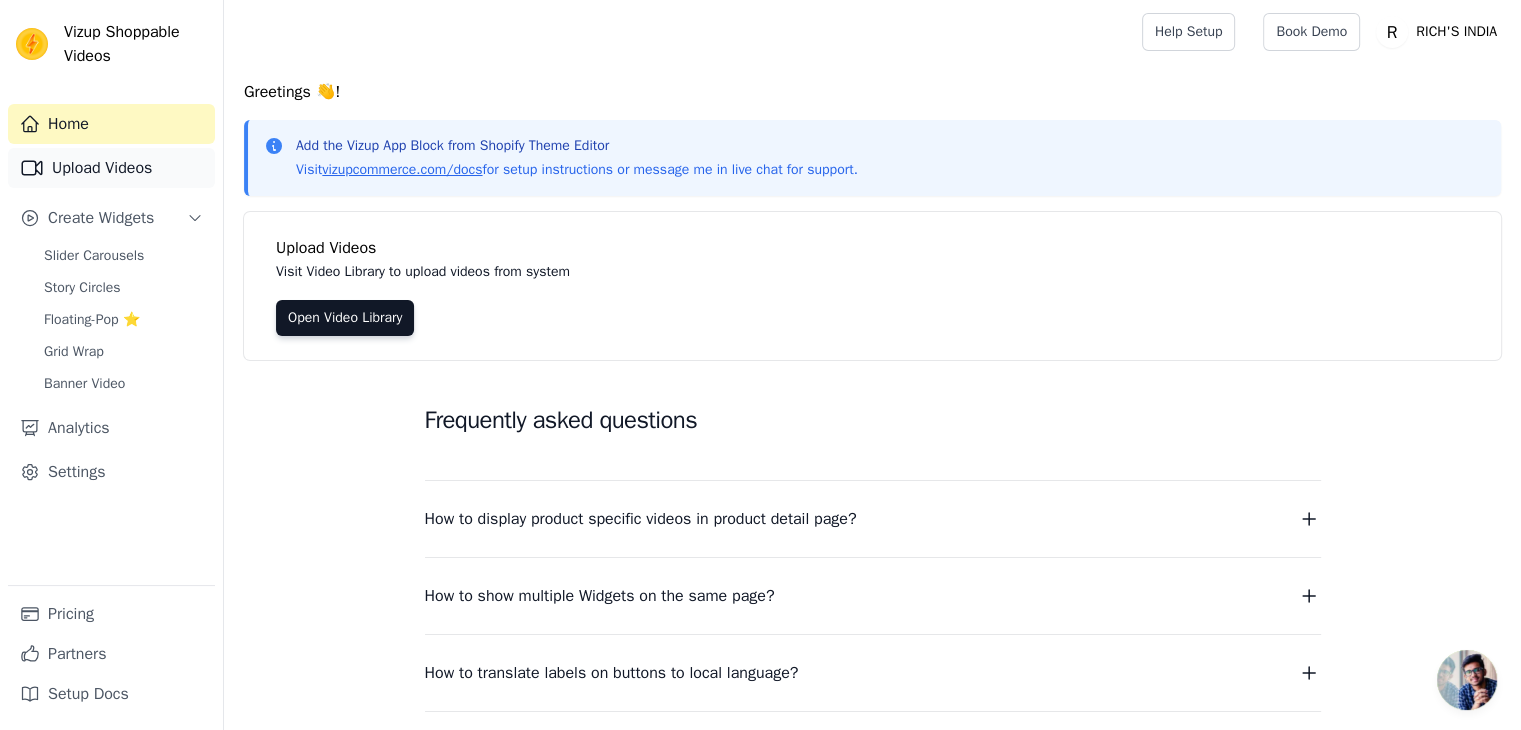 click on "Upload Videos" at bounding box center [111, 168] 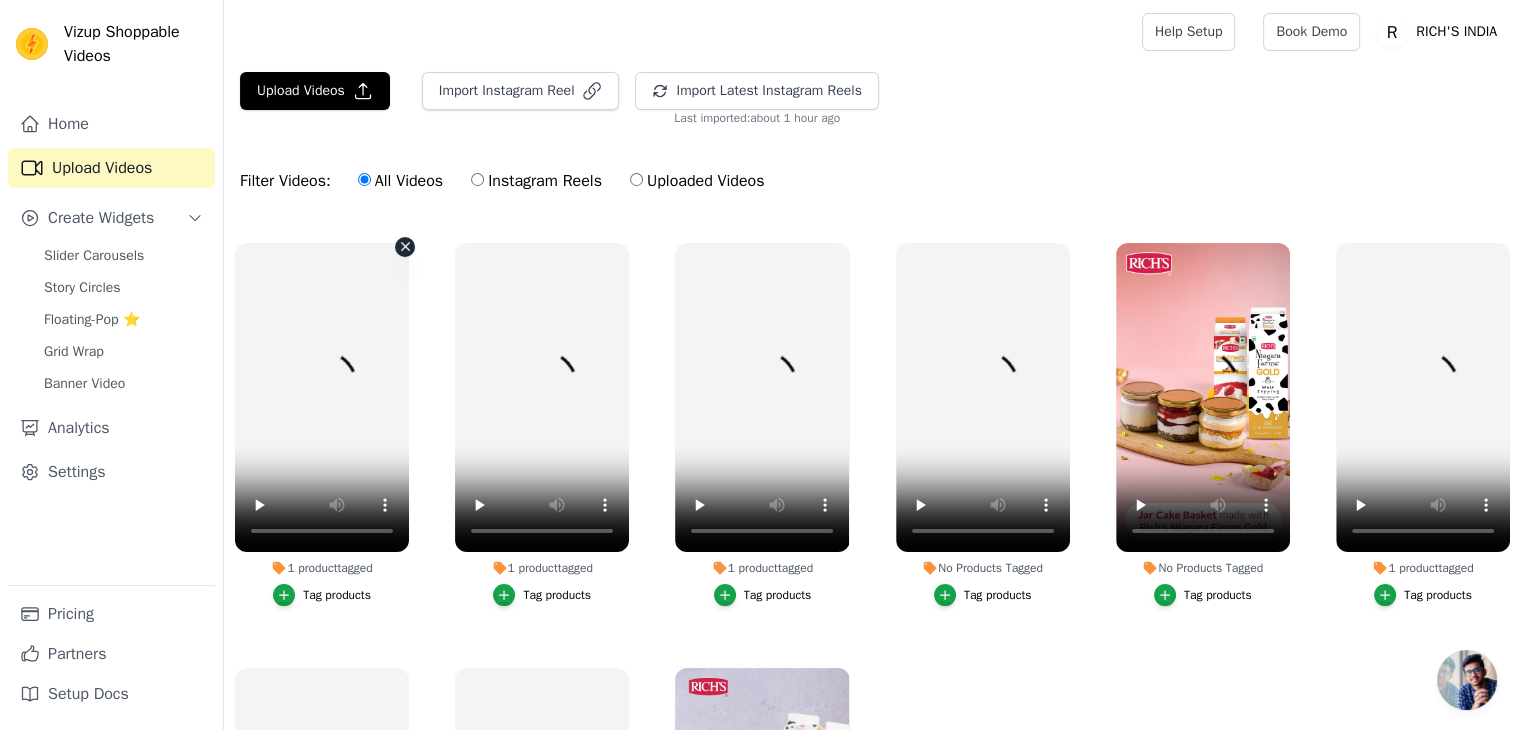scroll, scrollTop: 396, scrollLeft: 0, axis: vertical 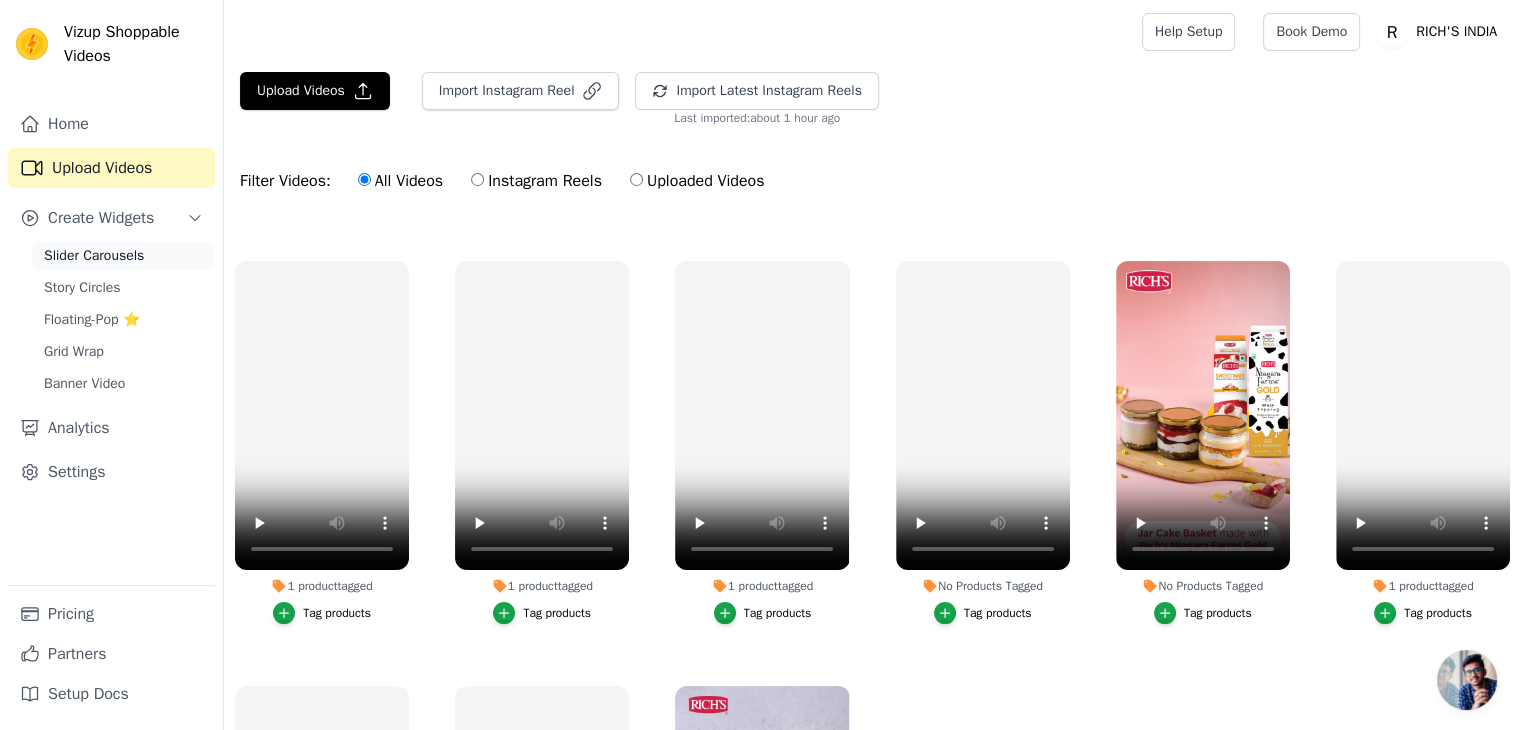 click on "Slider Carousels" at bounding box center (123, 256) 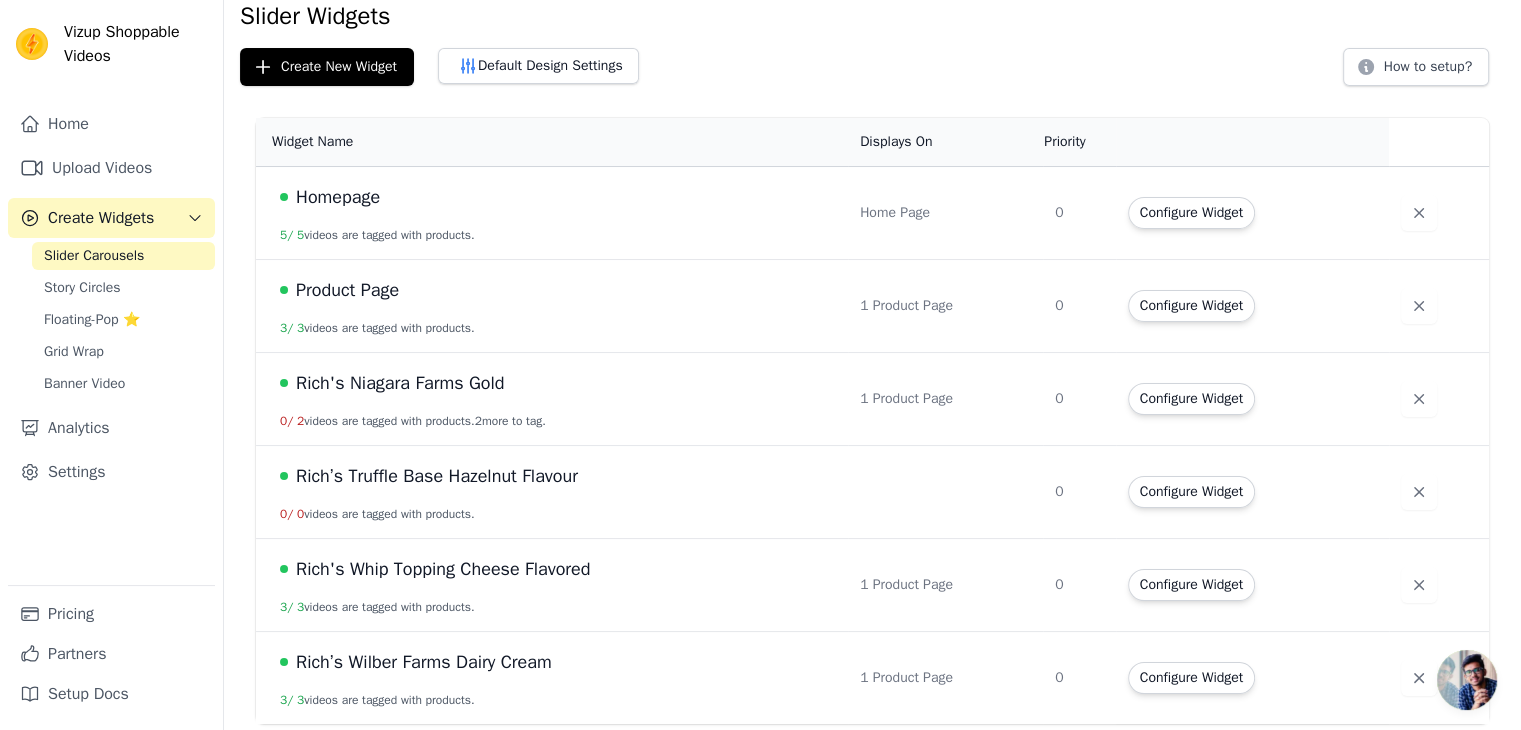 scroll, scrollTop: 80, scrollLeft: 0, axis: vertical 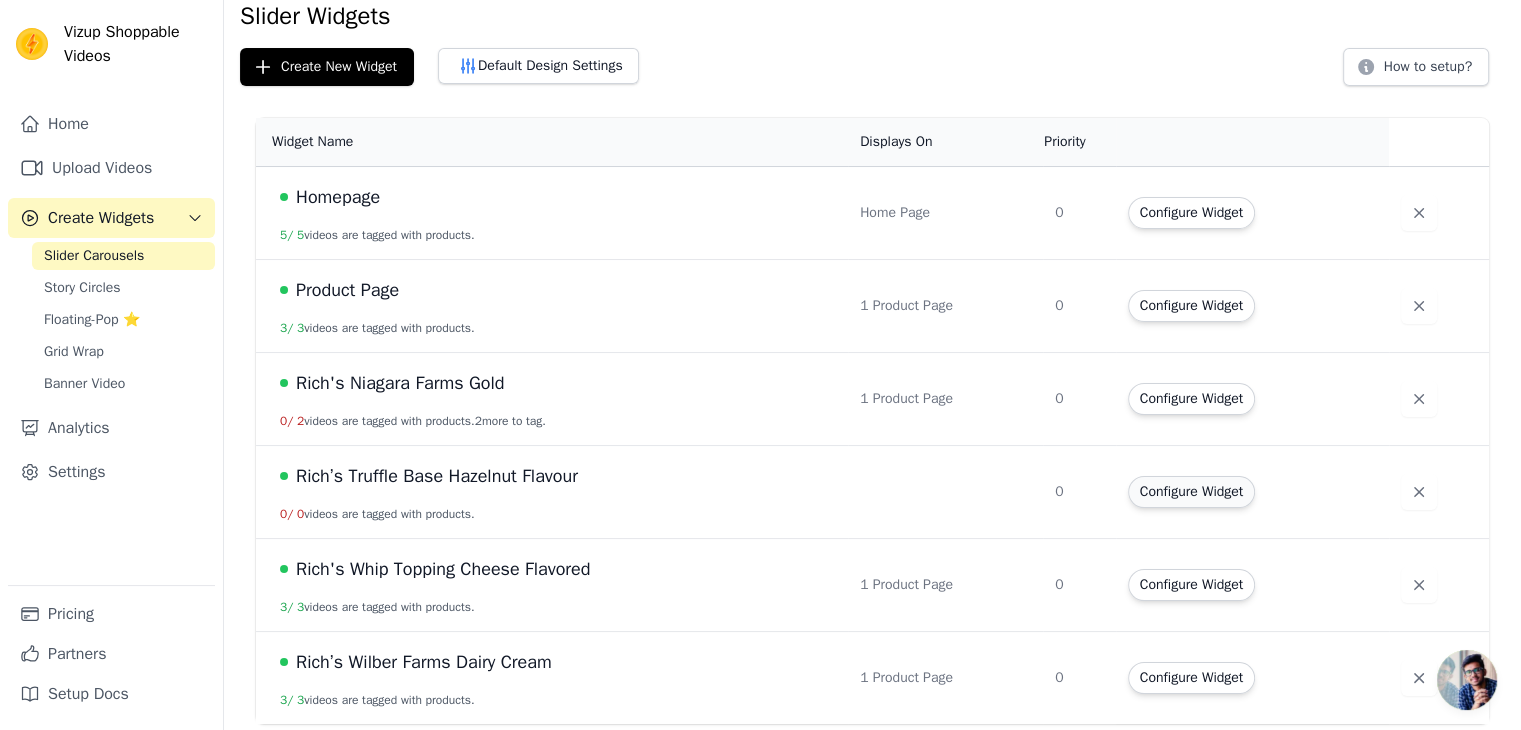 click on "Configure Widget" at bounding box center (1191, 492) 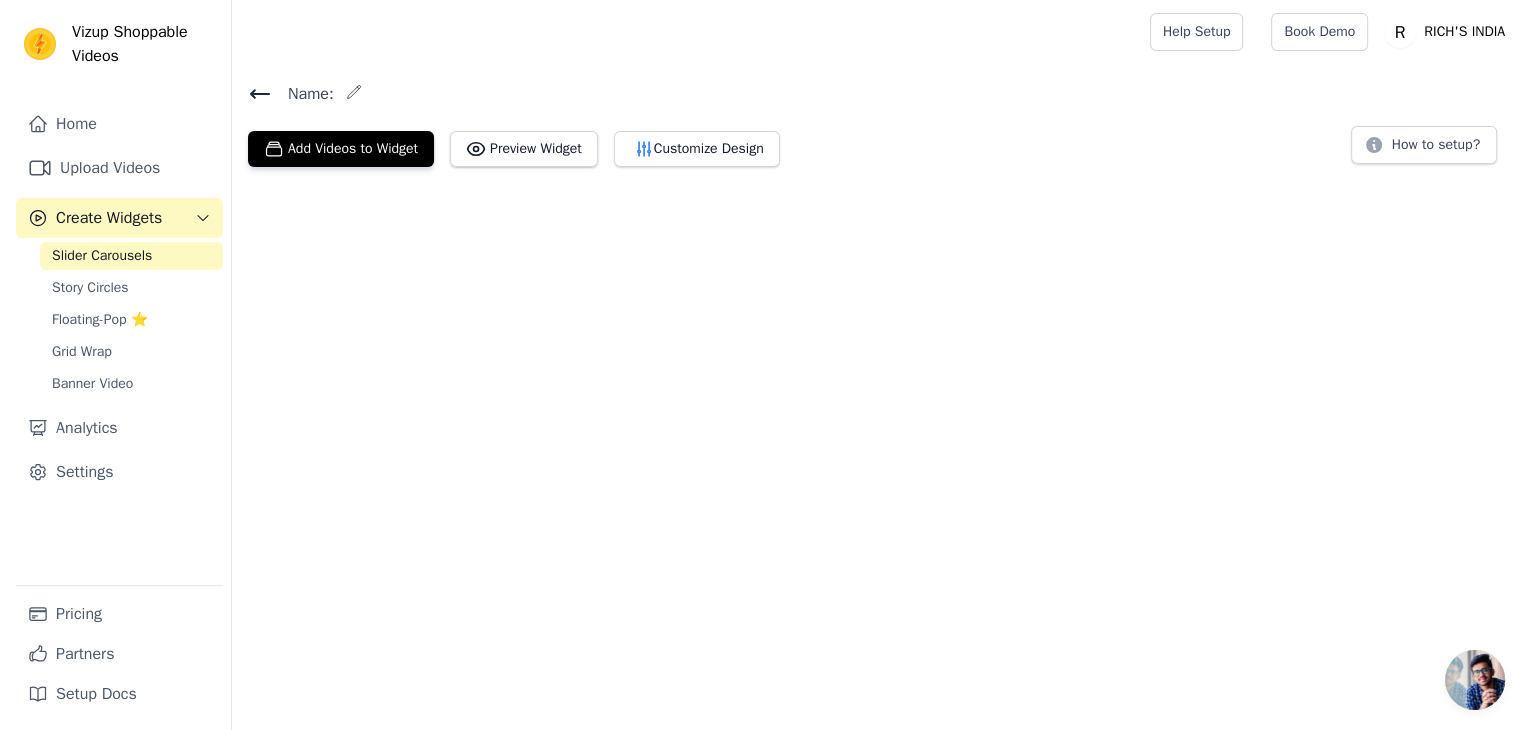 scroll, scrollTop: 0, scrollLeft: 0, axis: both 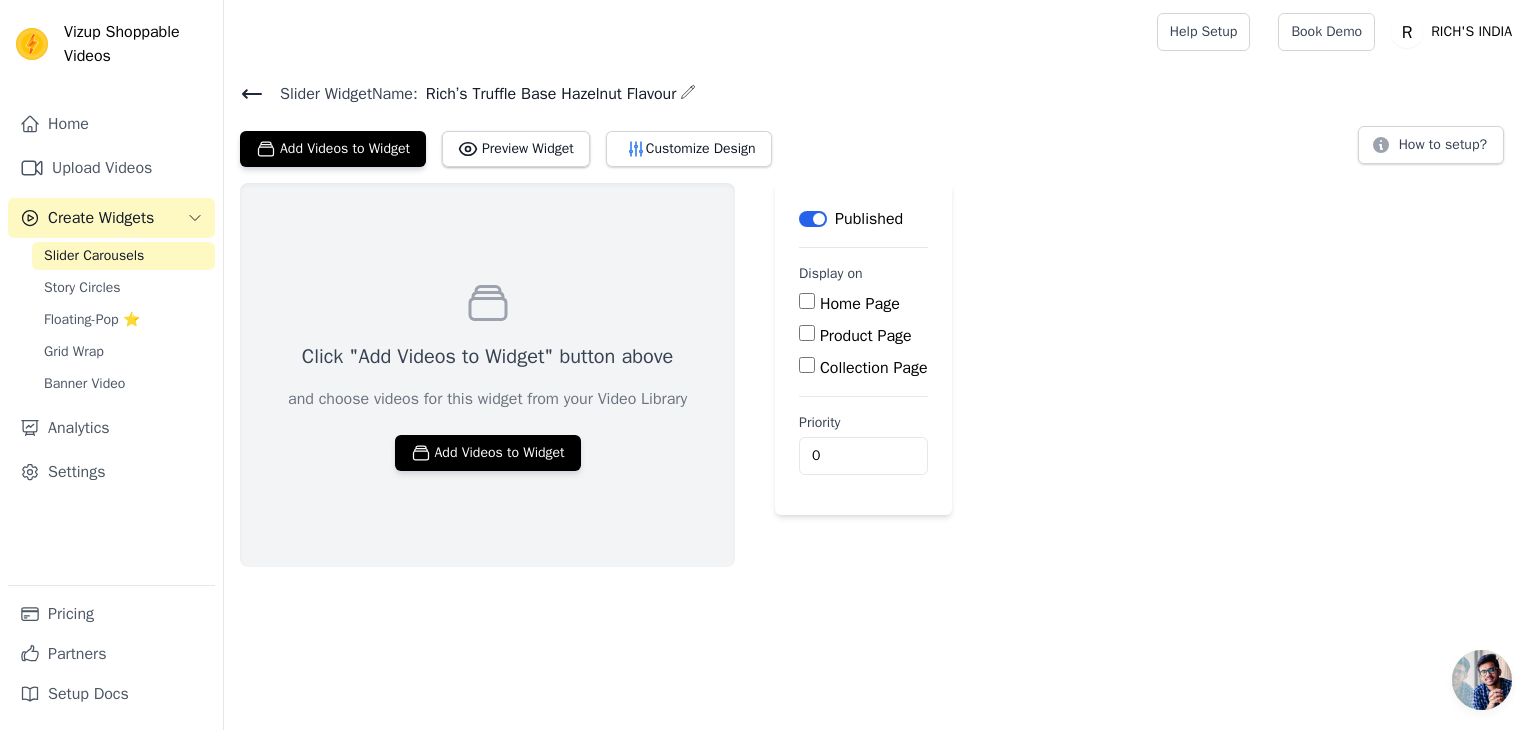 click on "Product Page" at bounding box center [866, 336] 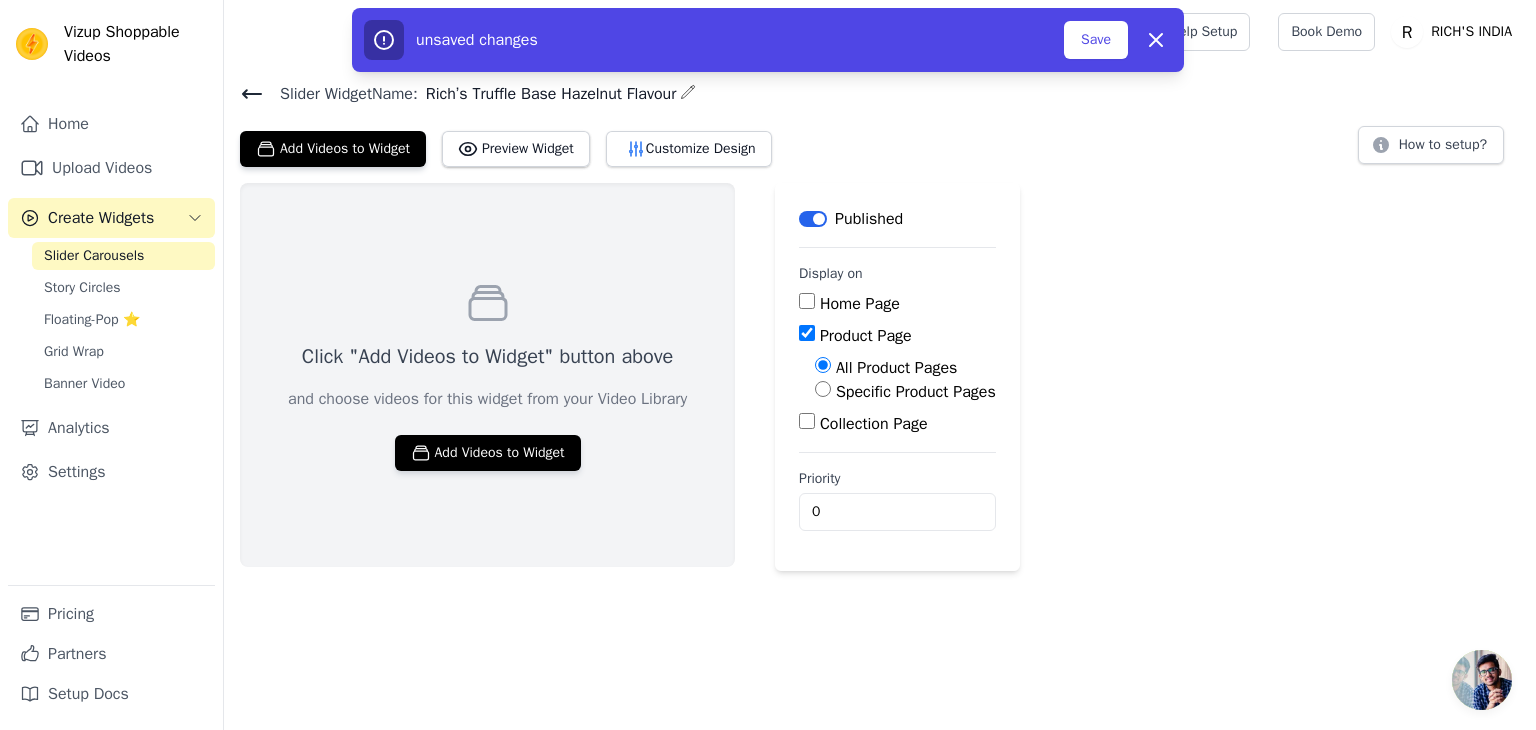 click on "Specific Product Pages" at bounding box center (916, 392) 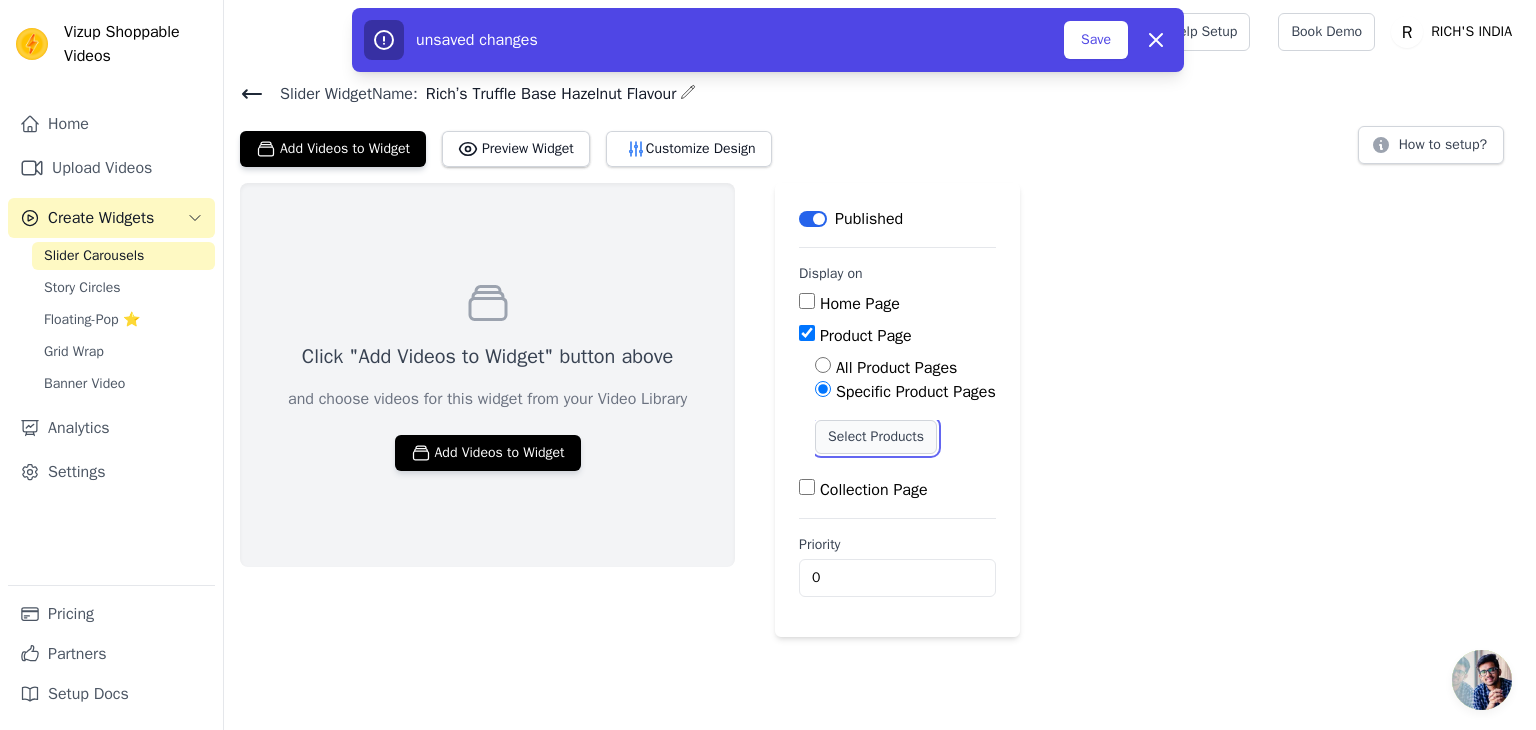 click on "Select Products" at bounding box center [876, 437] 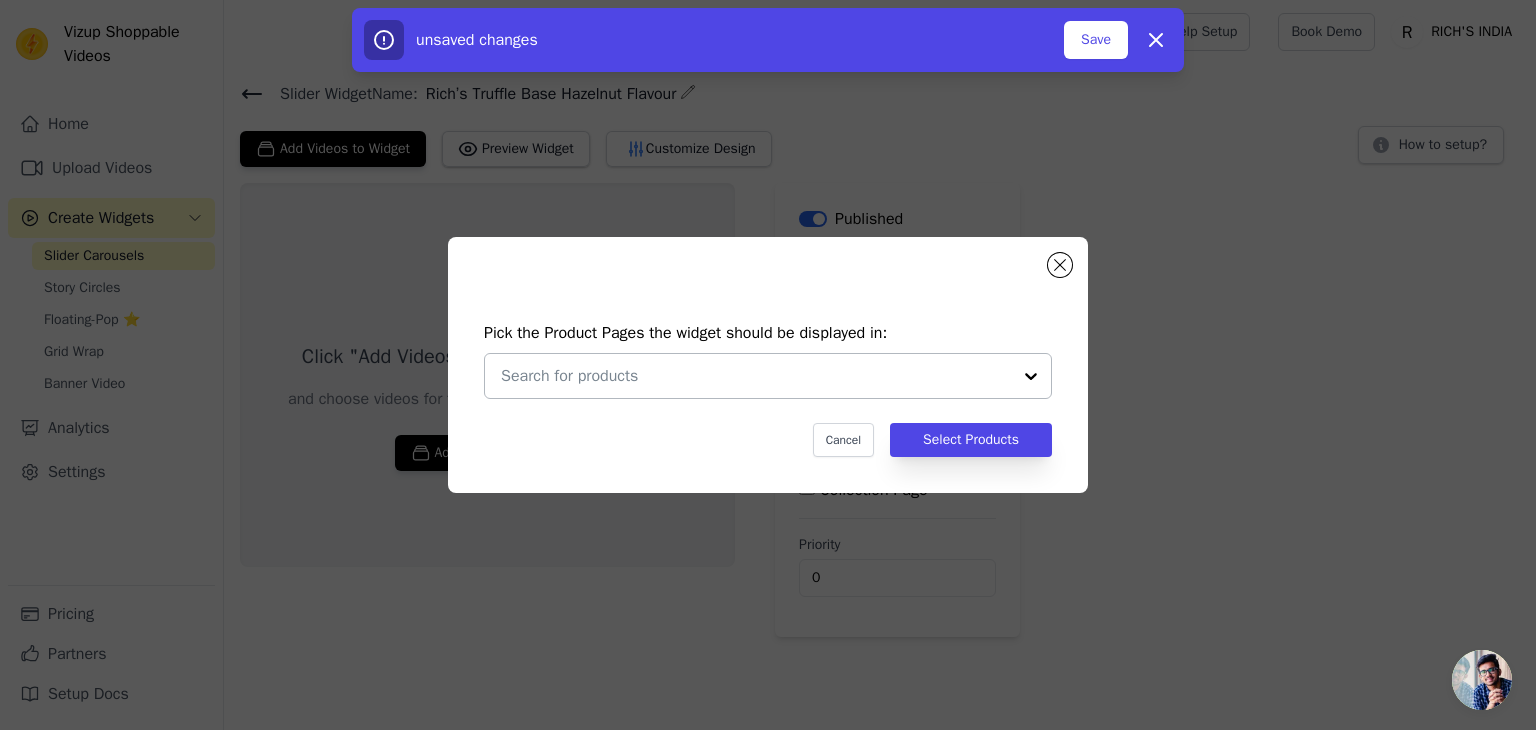 click at bounding box center [756, 376] 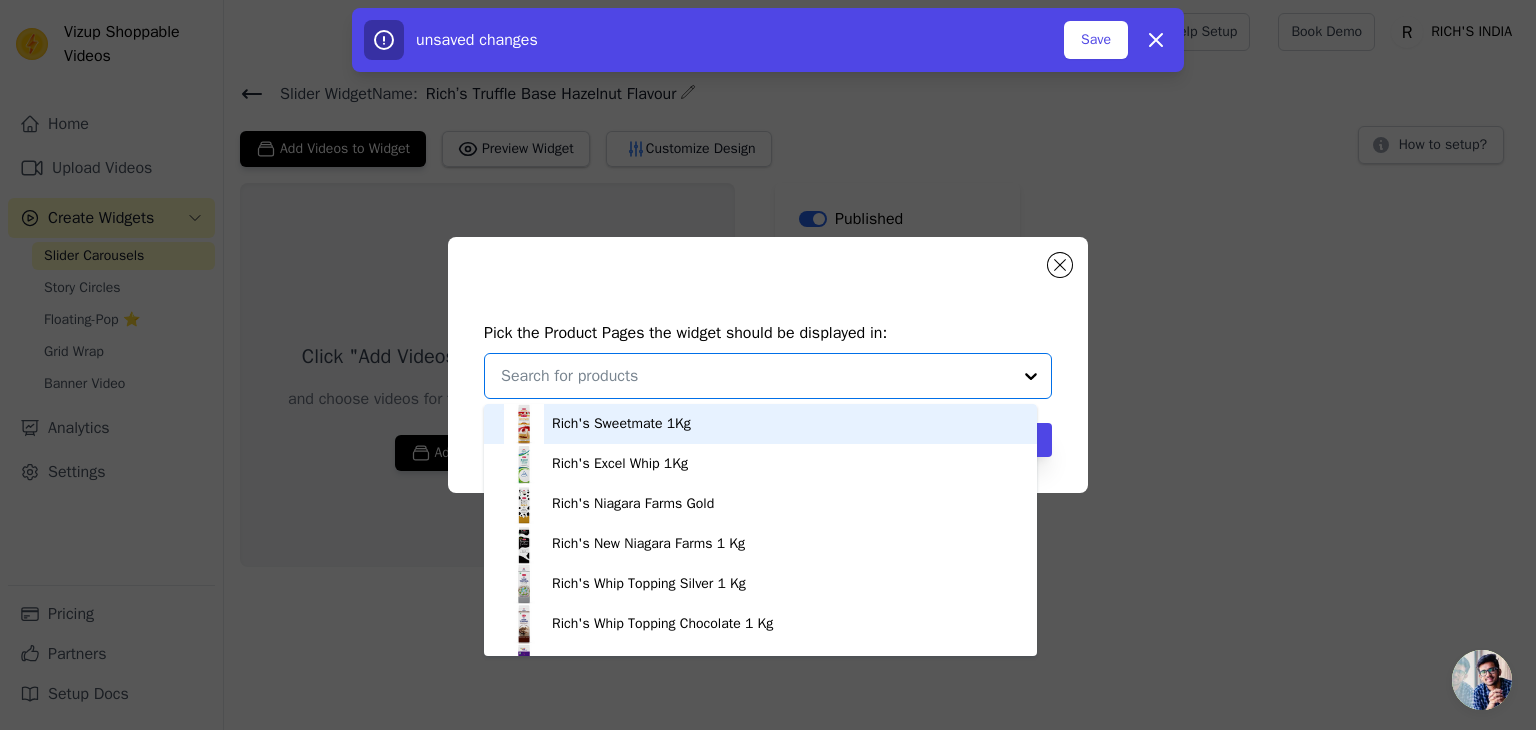 paste on "Rich’s Truffle Base Hazelnut Flavour" 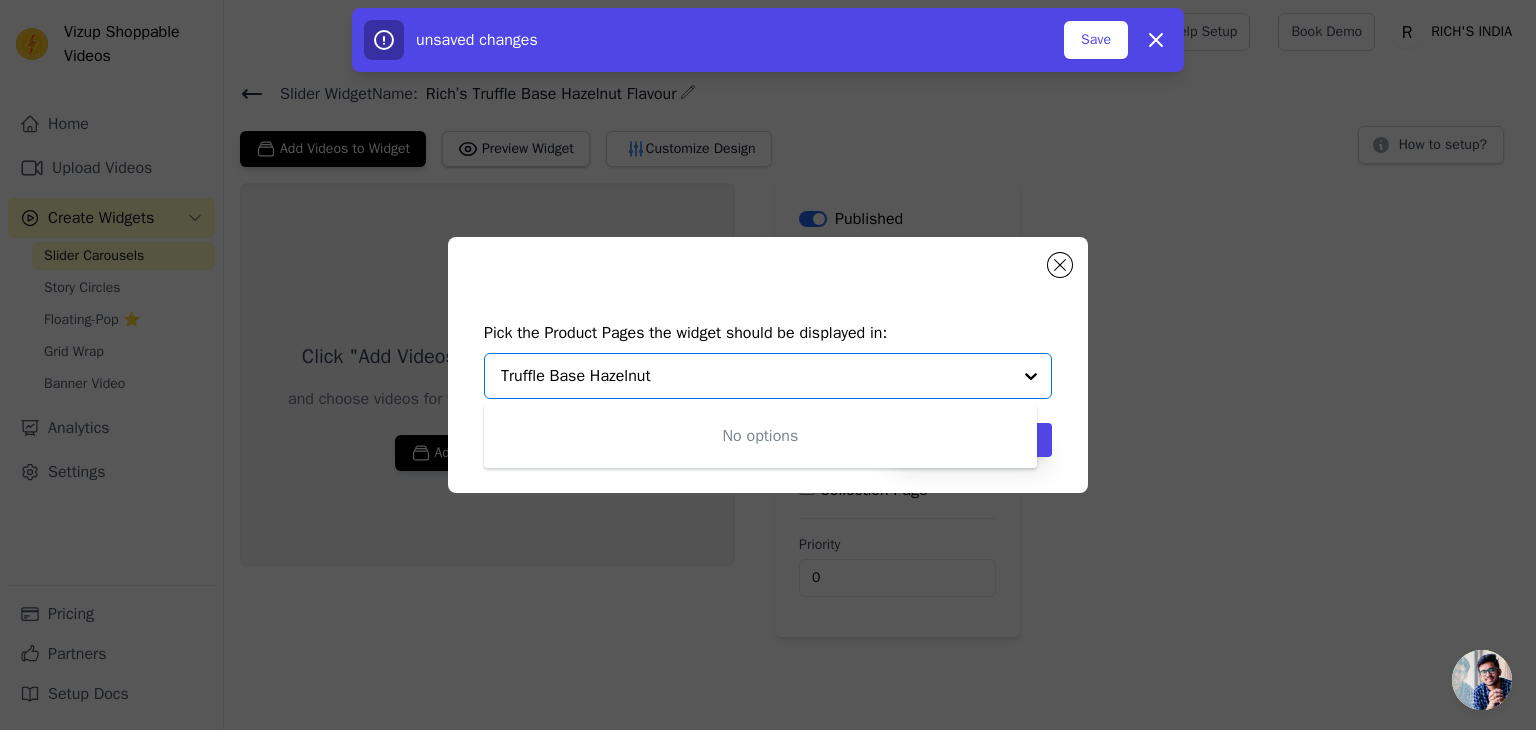 click on "Truffle Base Hazelnut" at bounding box center [756, 376] 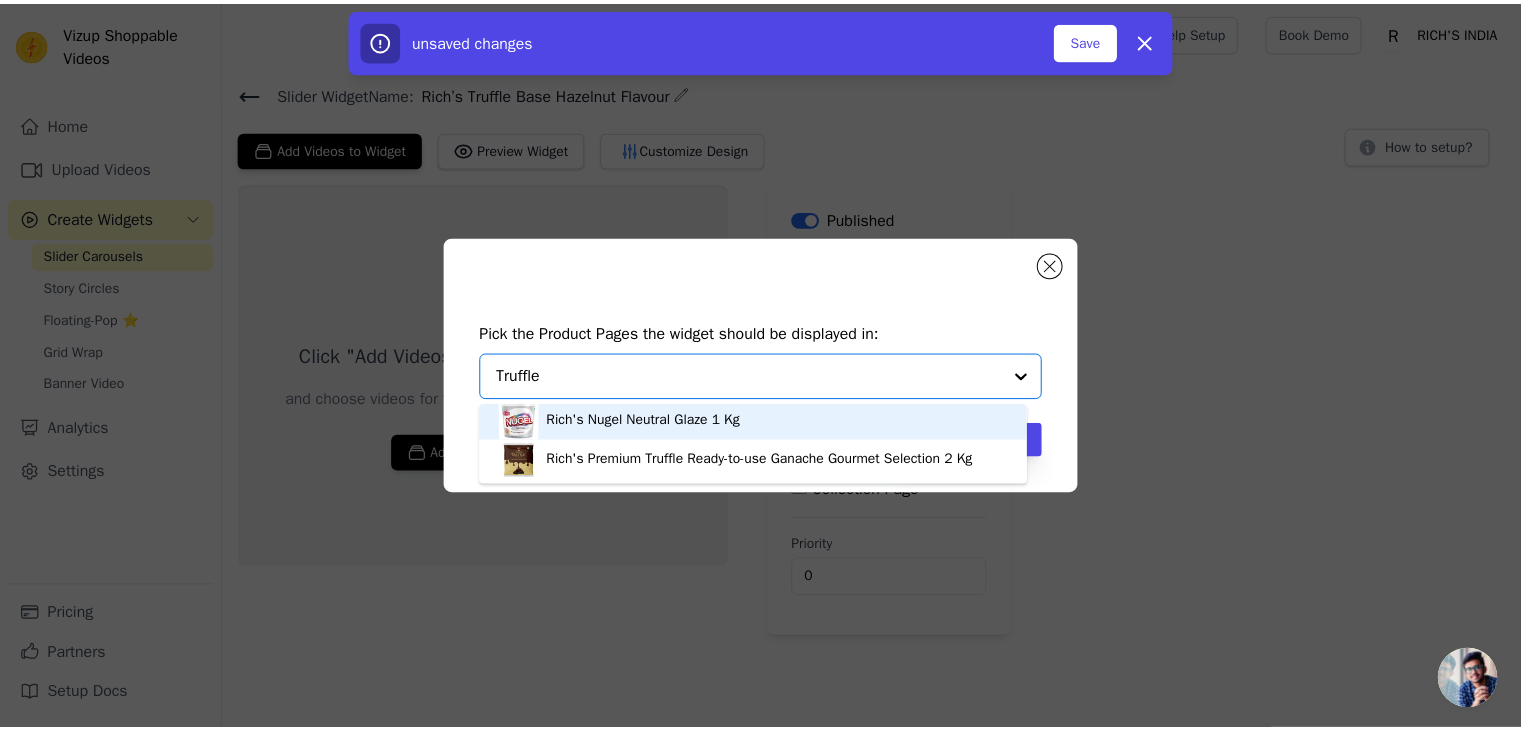 scroll, scrollTop: 5, scrollLeft: 0, axis: vertical 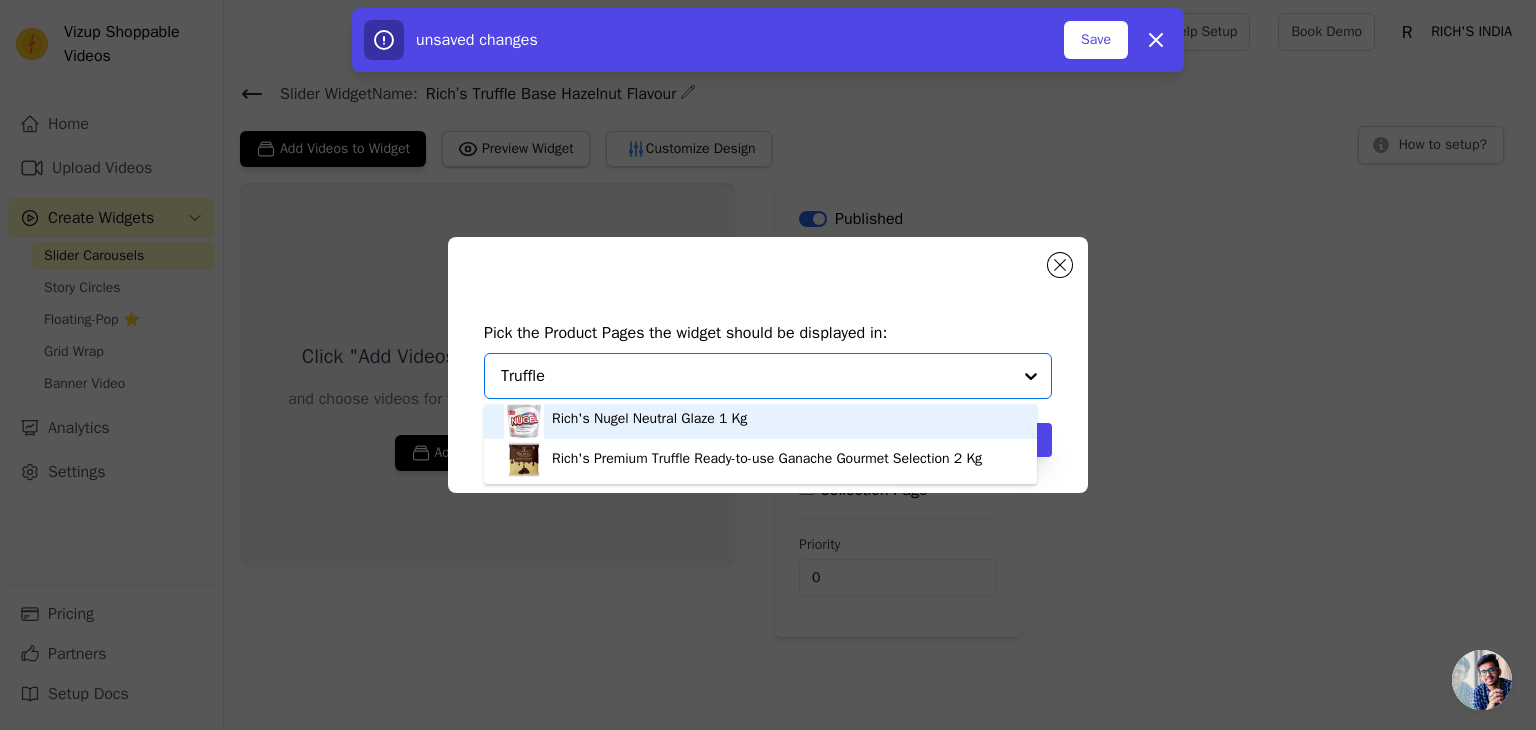 click on "Truffle" at bounding box center [756, 376] 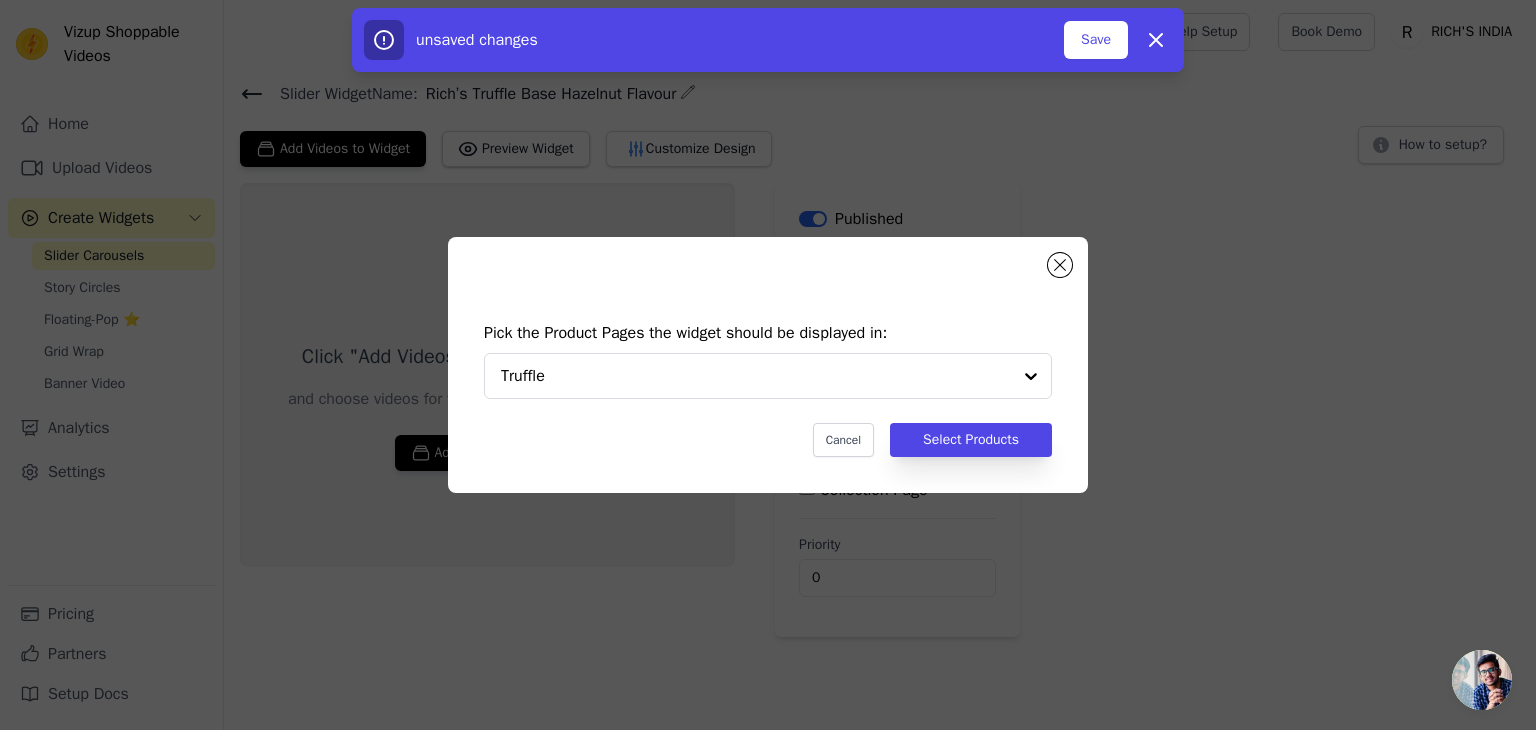 type 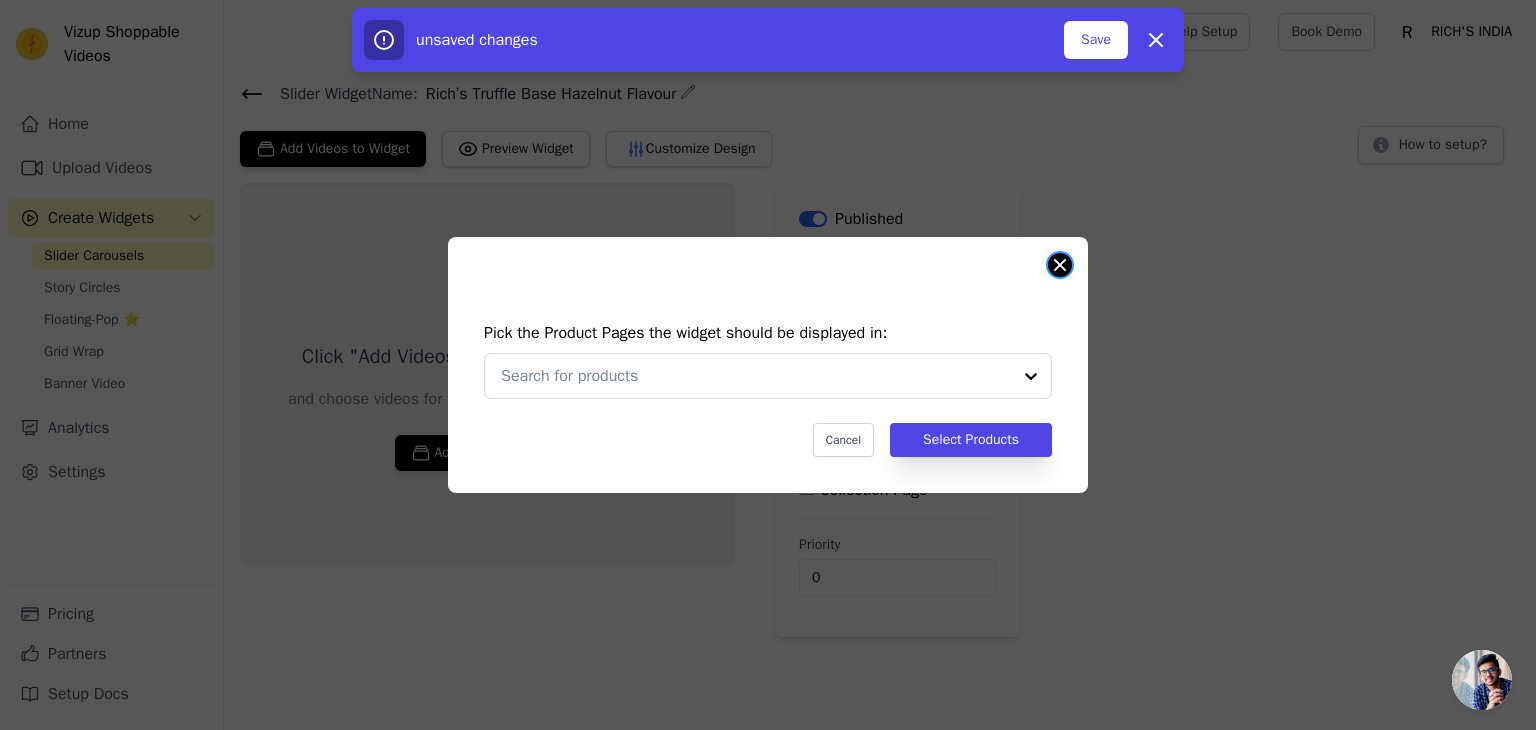 click on "Pick the Product Pages the widget should be displayed in:                       Cancel   Select Products" at bounding box center (768, 365) 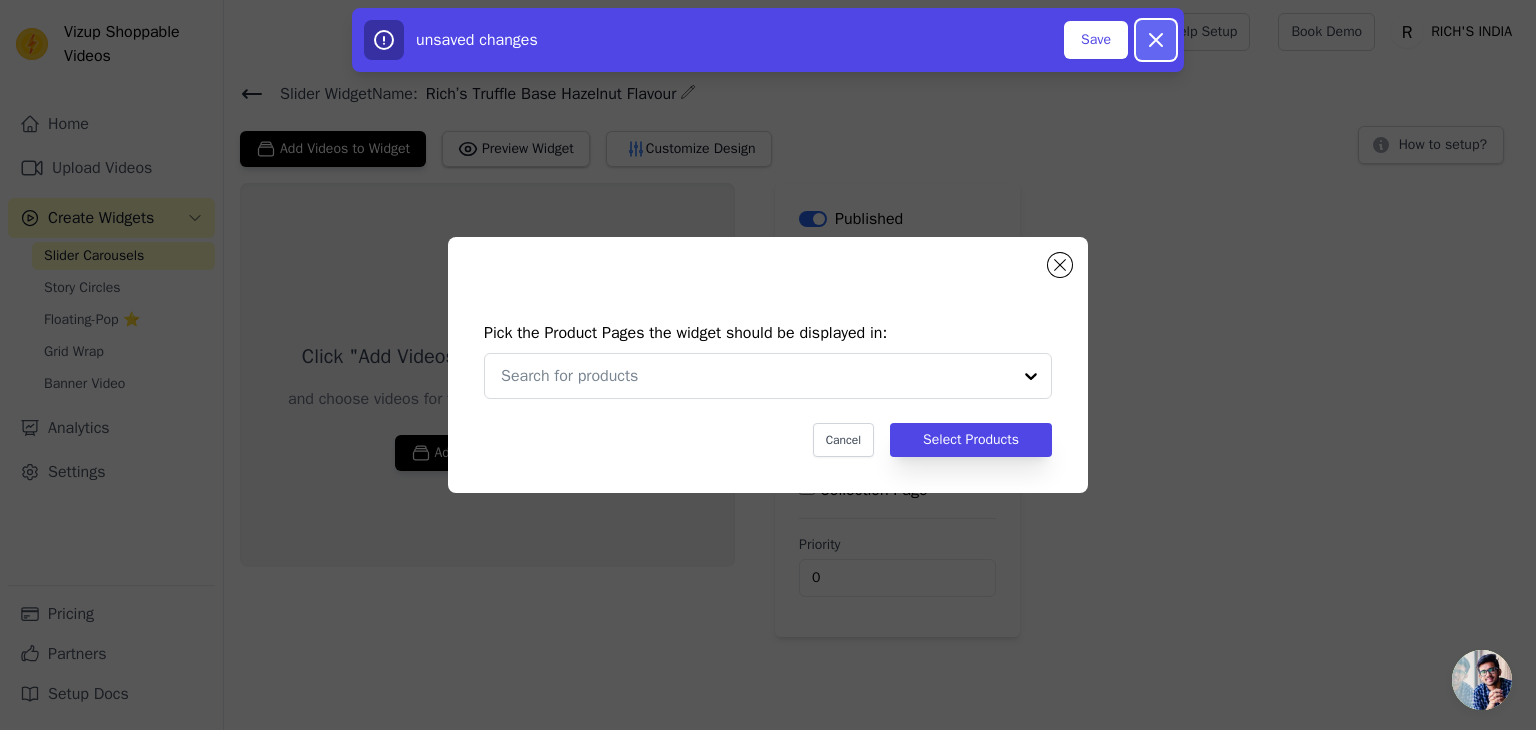click 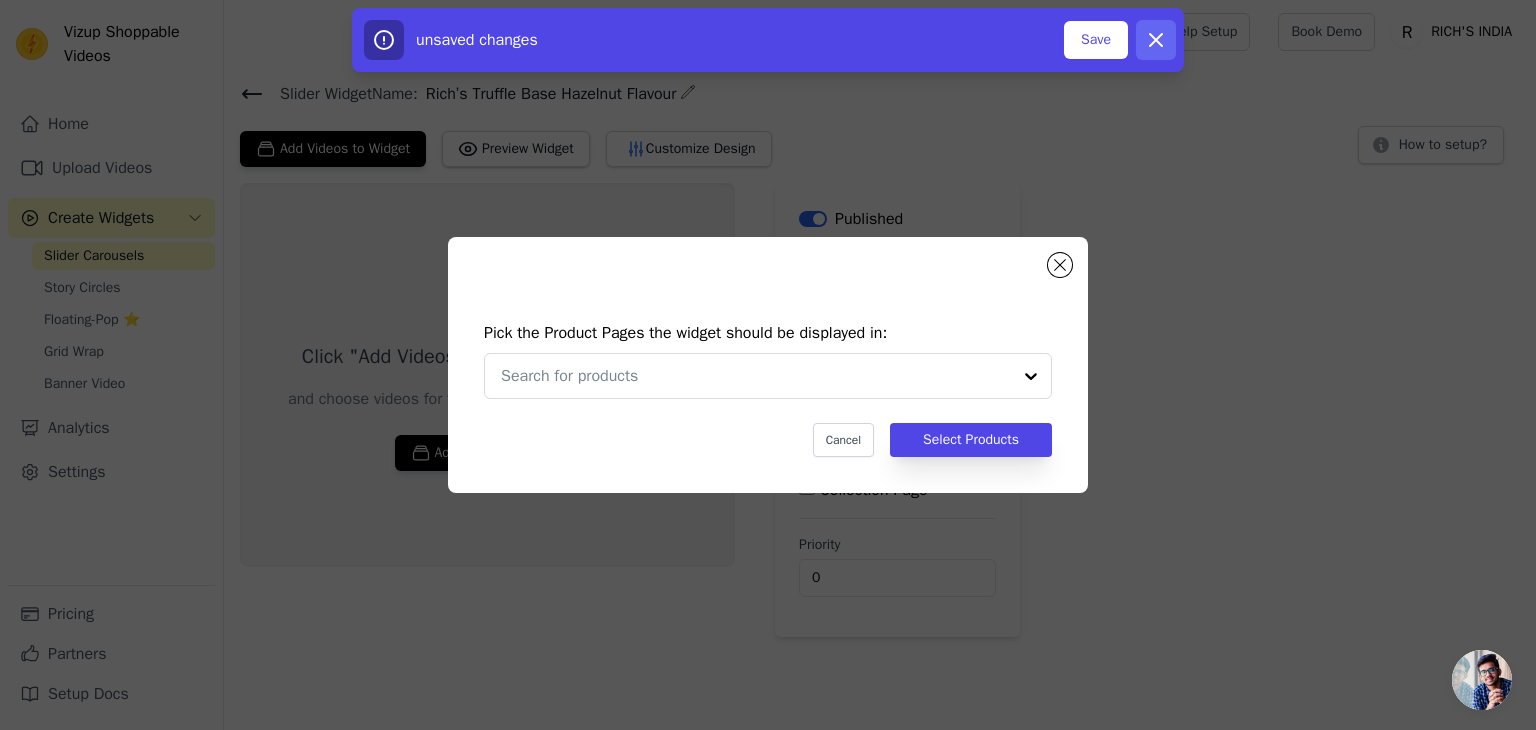 checkbox on "false" 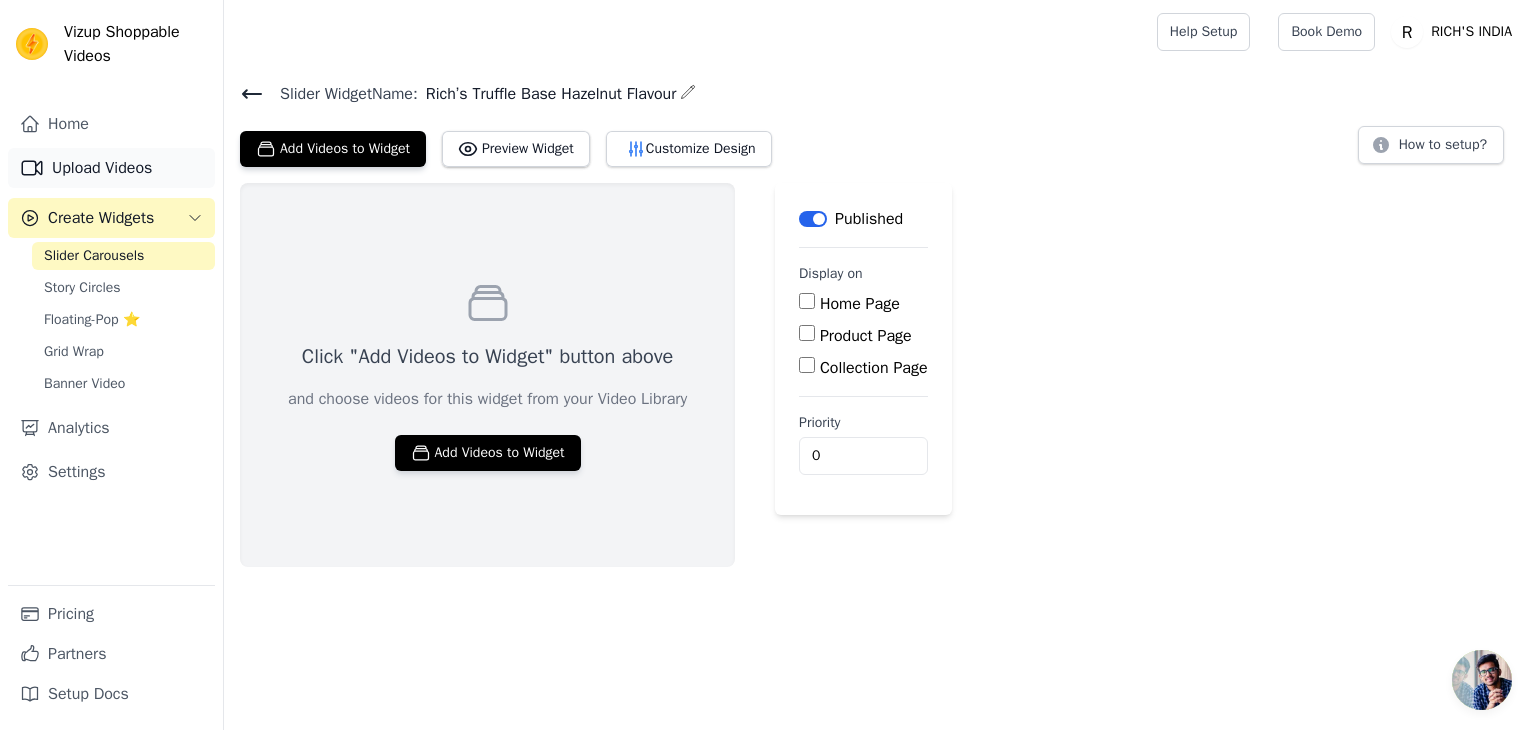 click on "Upload Videos" at bounding box center (111, 168) 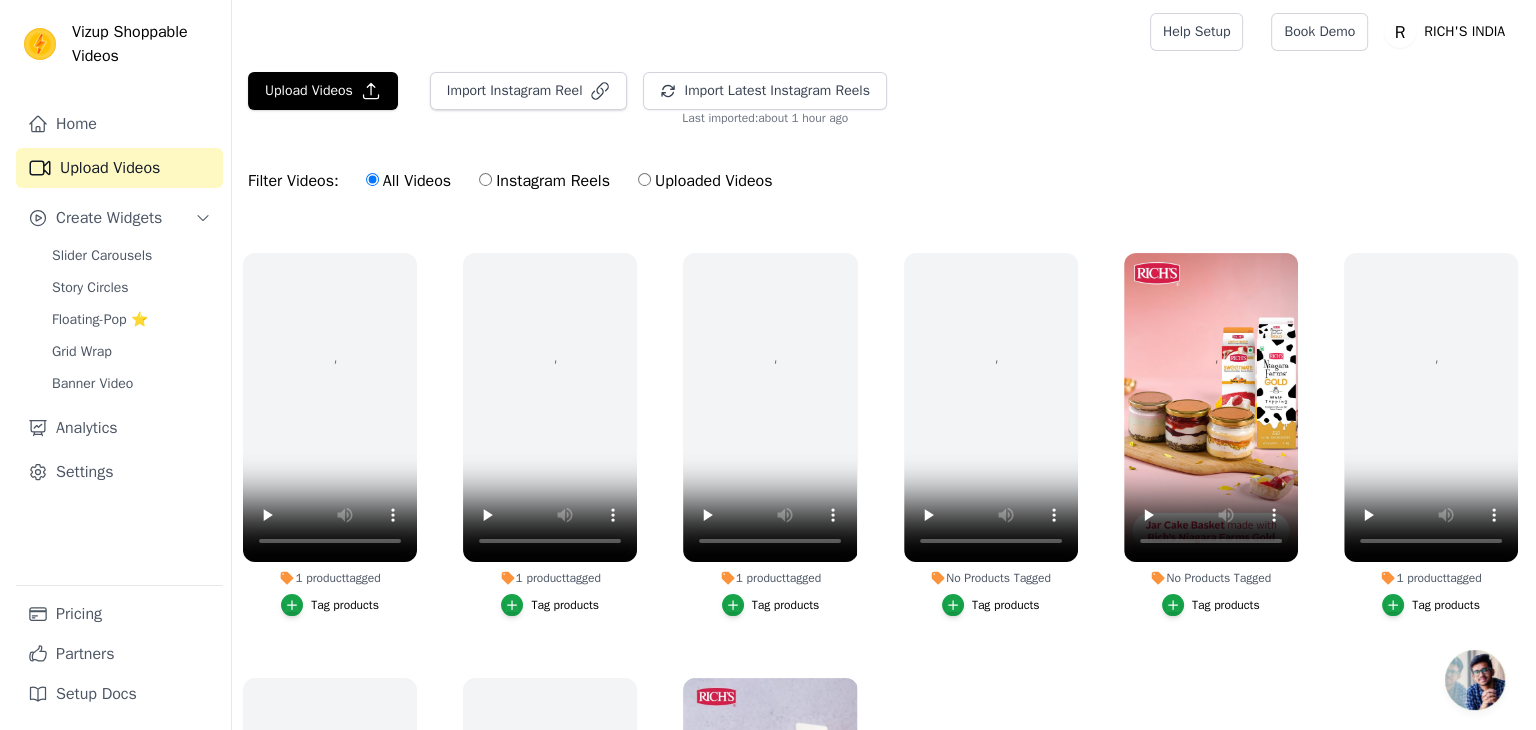 scroll, scrollTop: 403, scrollLeft: 0, axis: vertical 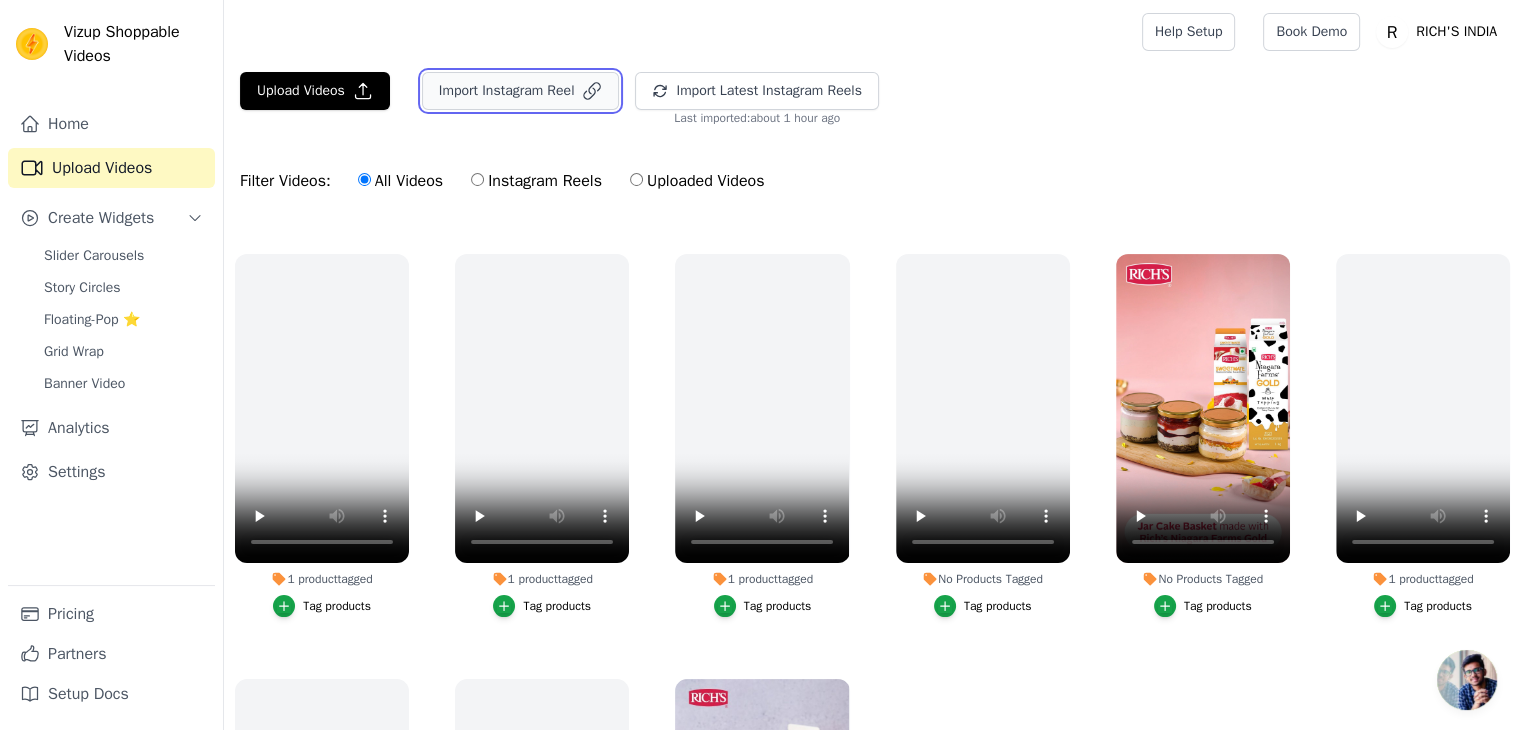 click on "Import Instagram Reel" at bounding box center (521, 91) 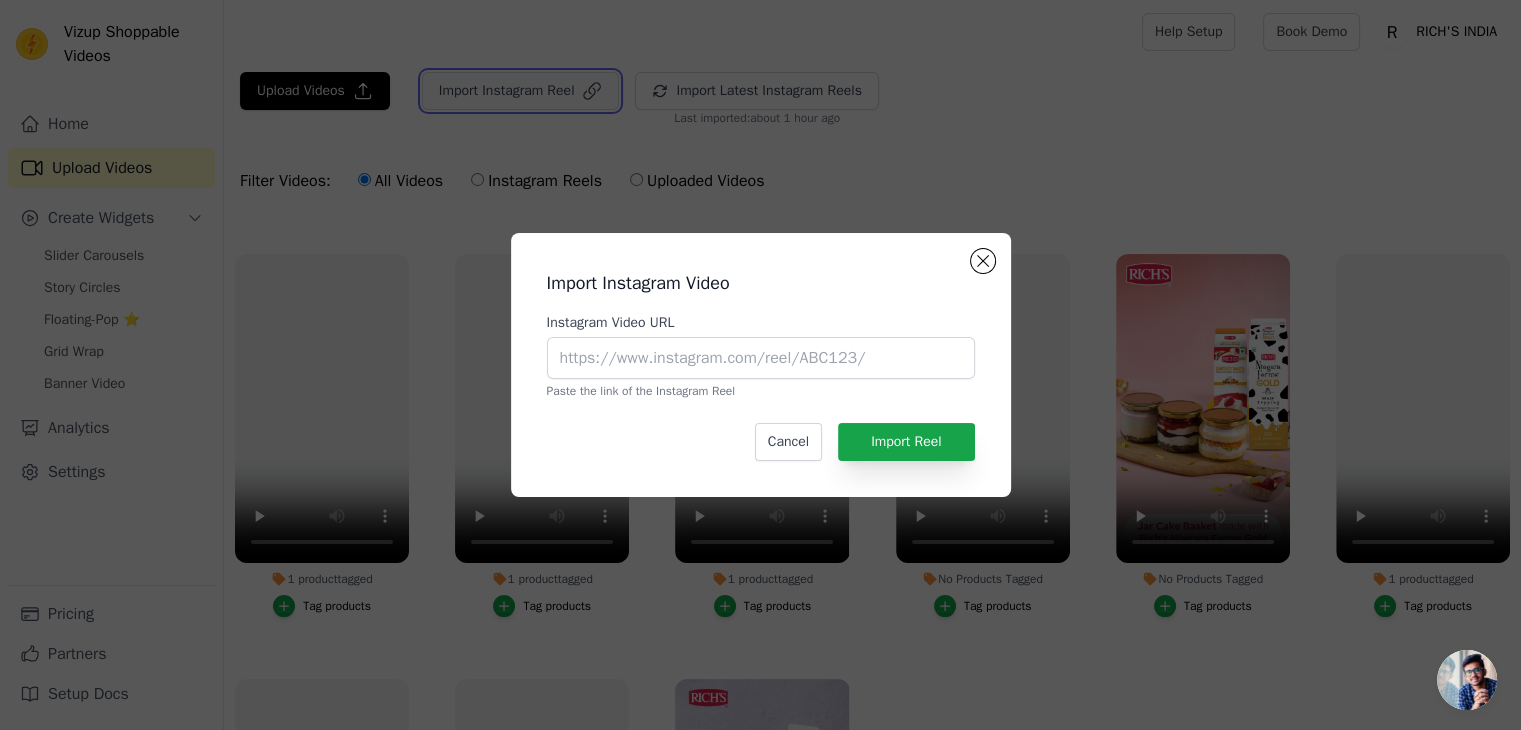 scroll, scrollTop: 407, scrollLeft: 0, axis: vertical 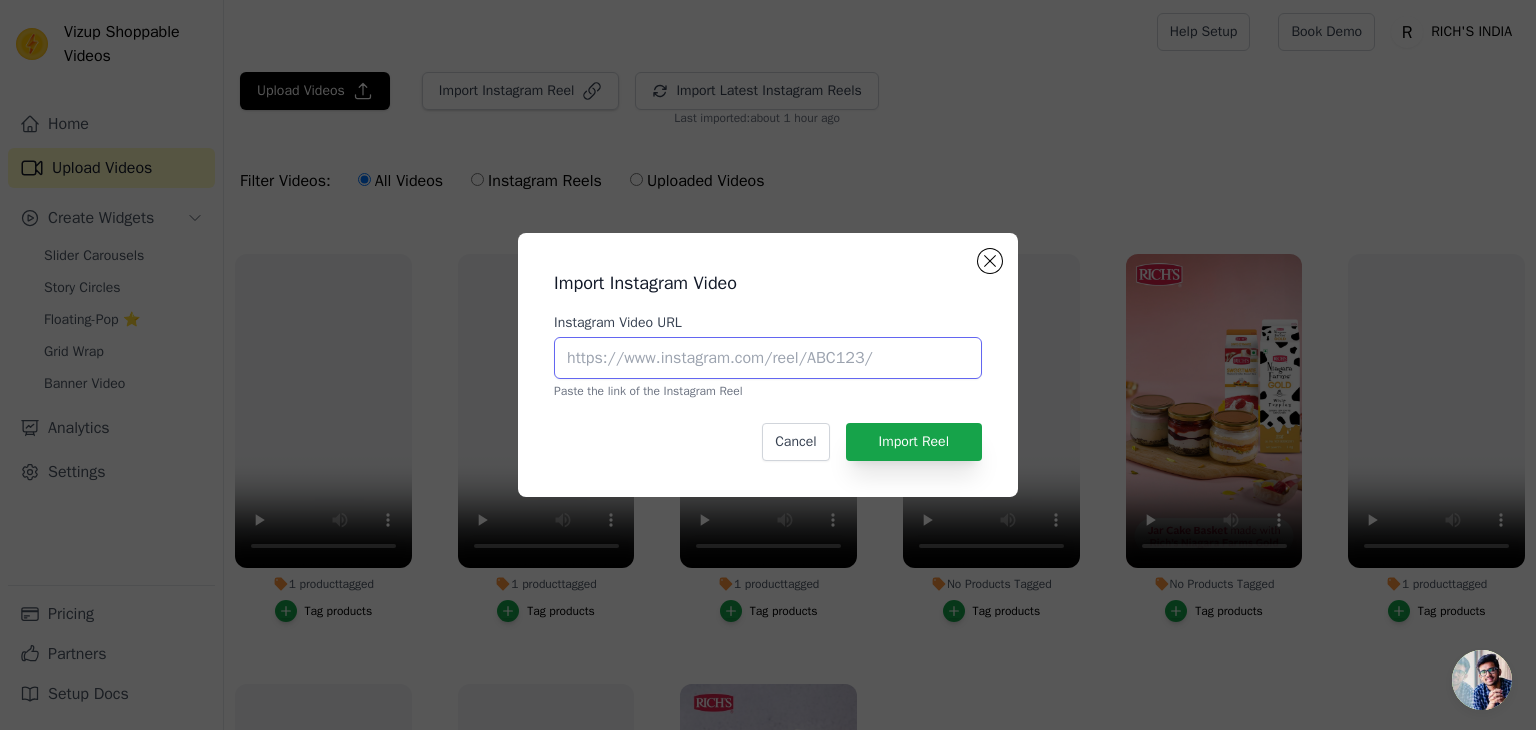 click on "Instagram Video URL" at bounding box center (768, 358) 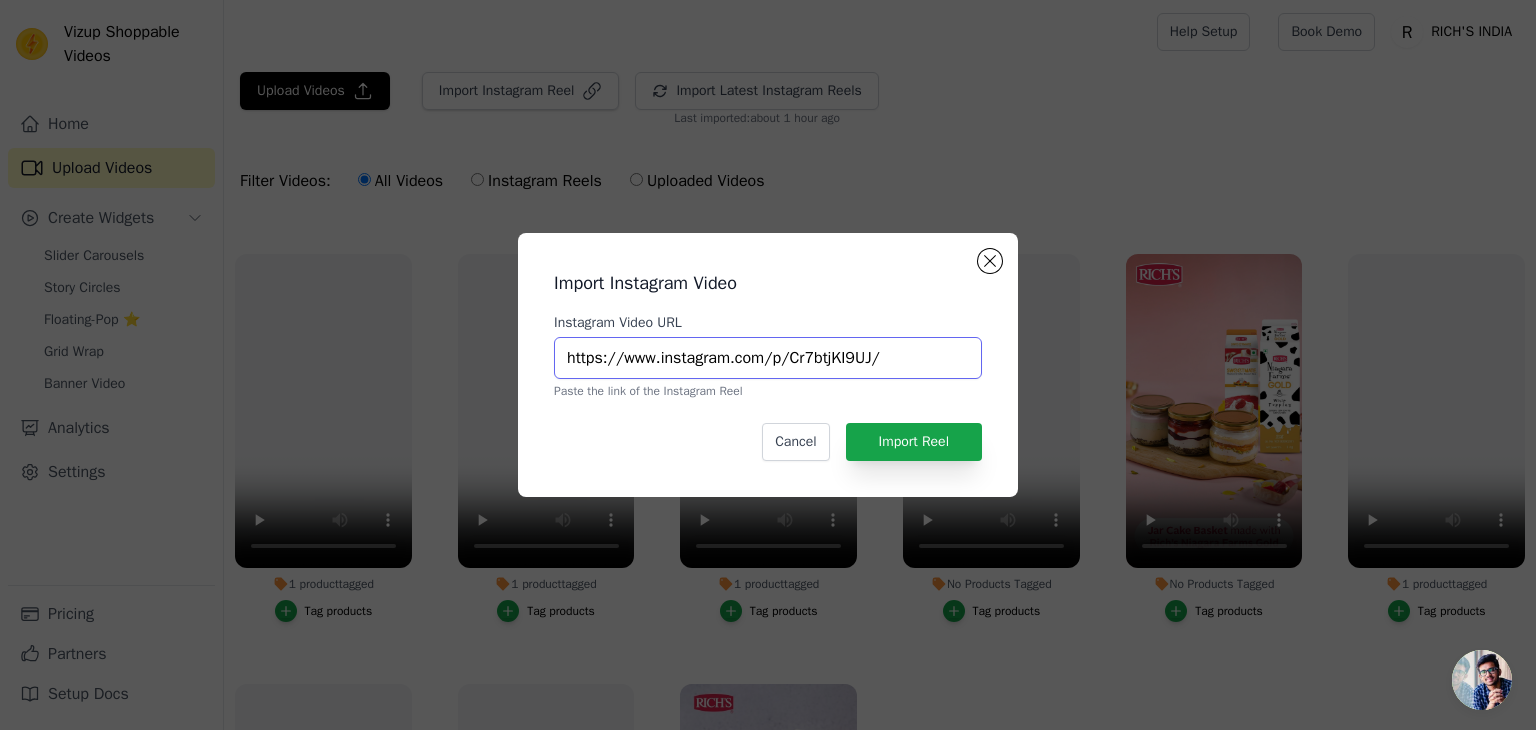 type on "https://www.instagram.com/p/Cr7btjKI9UJ/" 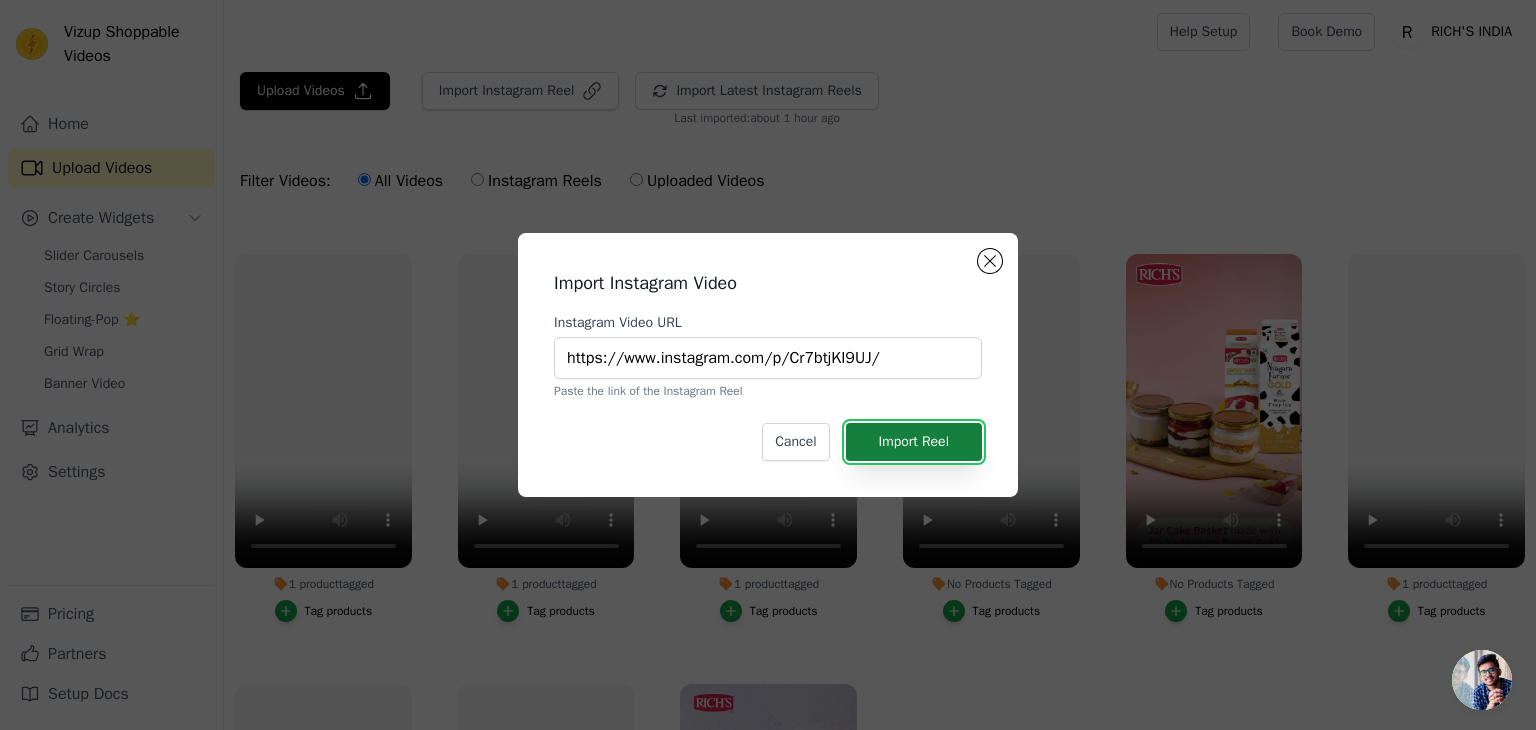 click on "Import Reel" at bounding box center (914, 442) 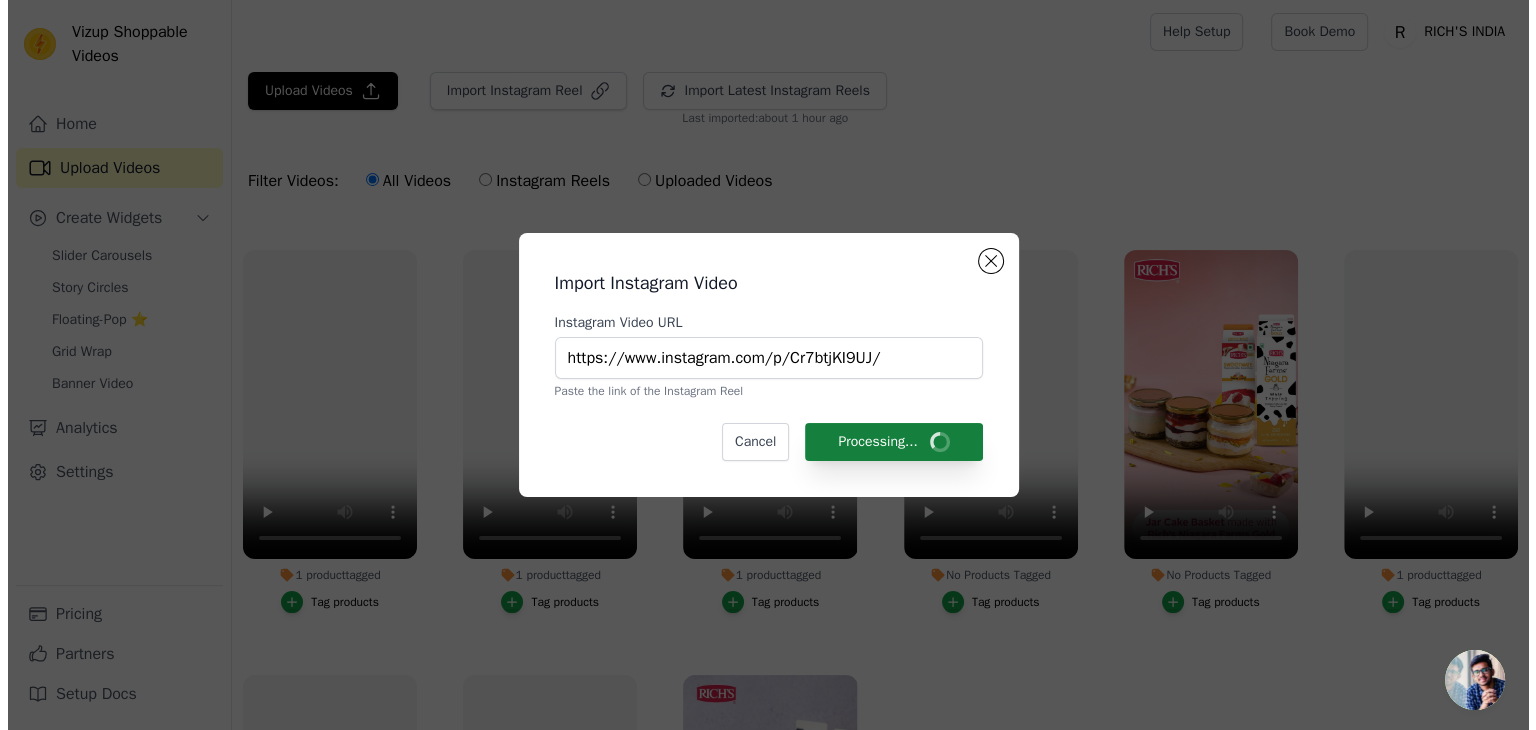 scroll, scrollTop: 403, scrollLeft: 0, axis: vertical 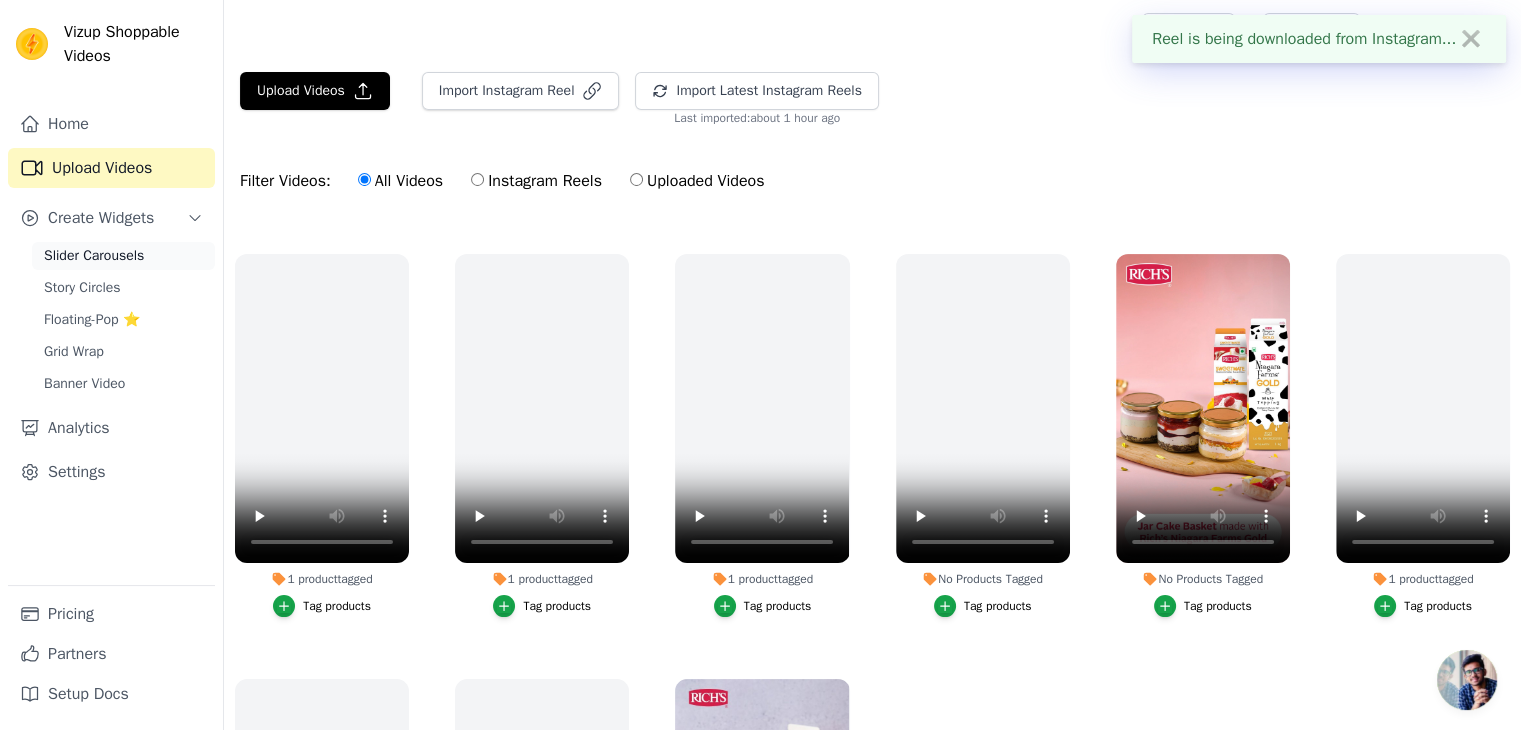 click on "Slider Carousels" at bounding box center (94, 256) 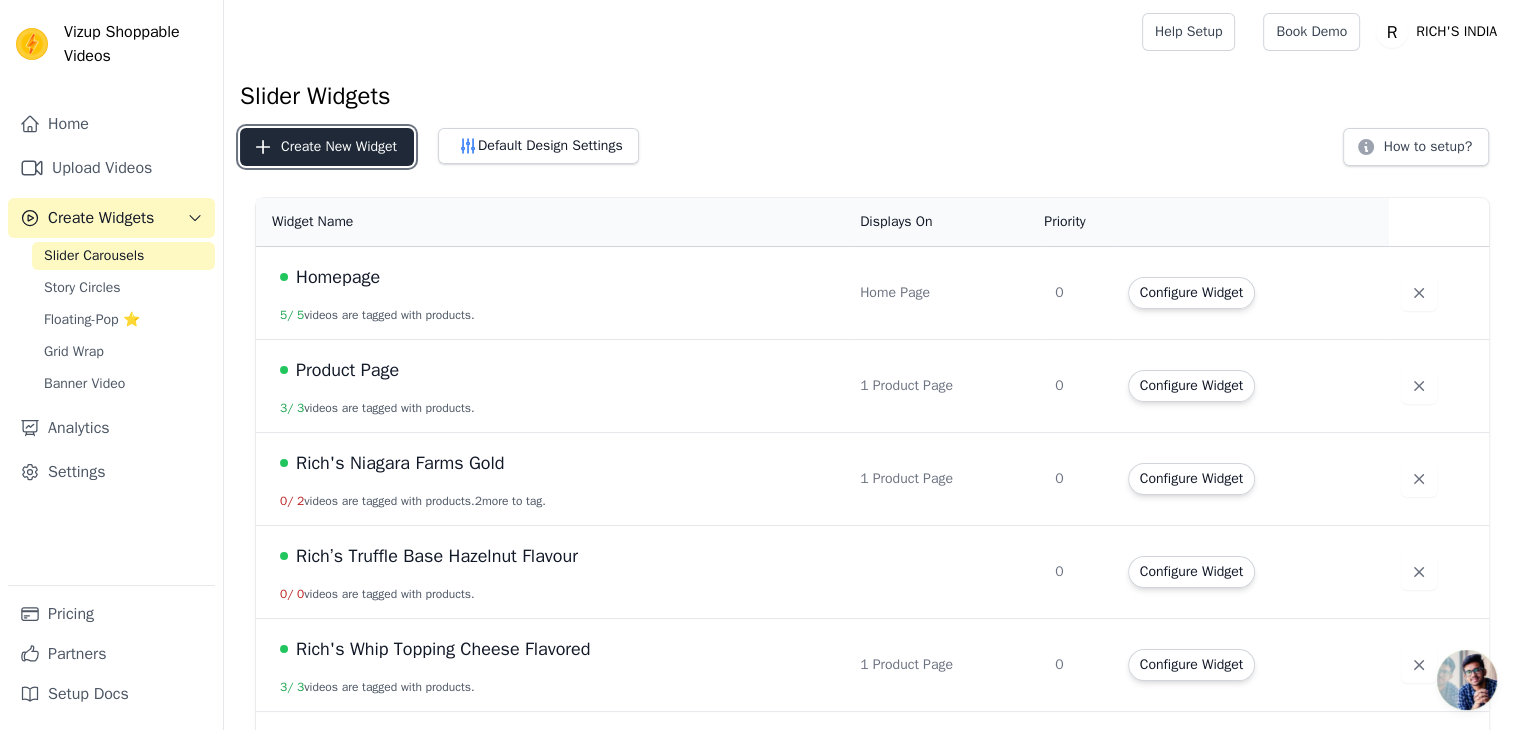 click on "Create New Widget" at bounding box center [327, 147] 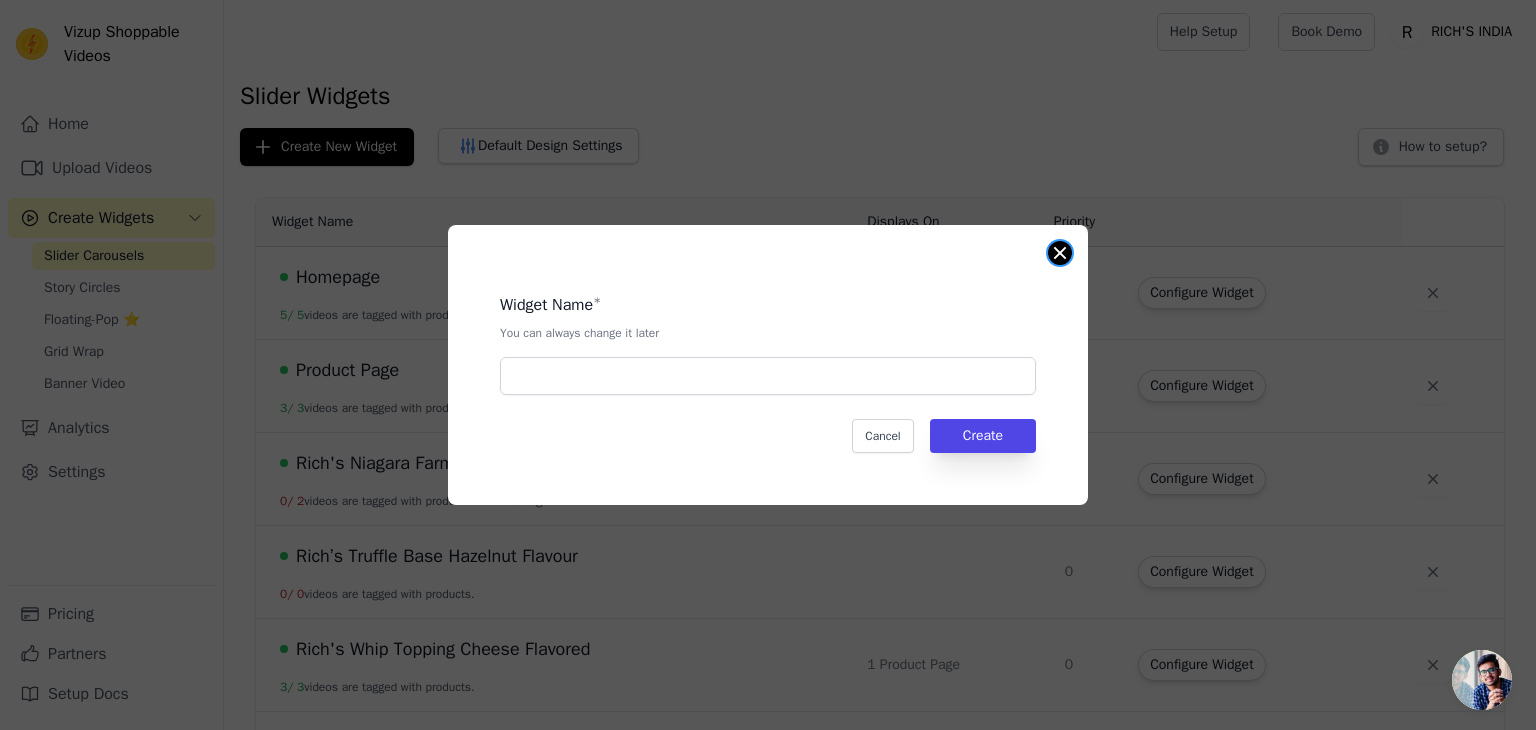 click at bounding box center (1060, 253) 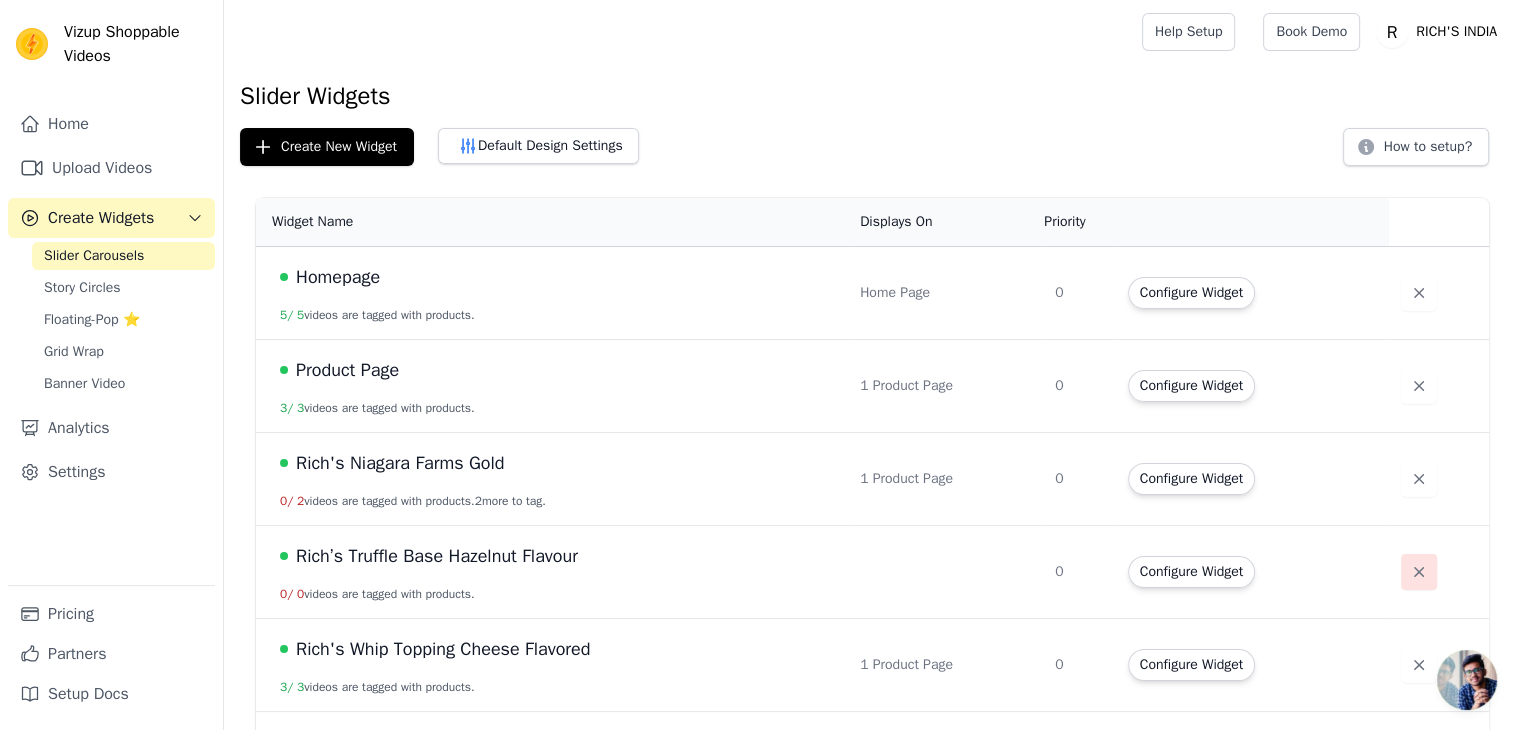 click 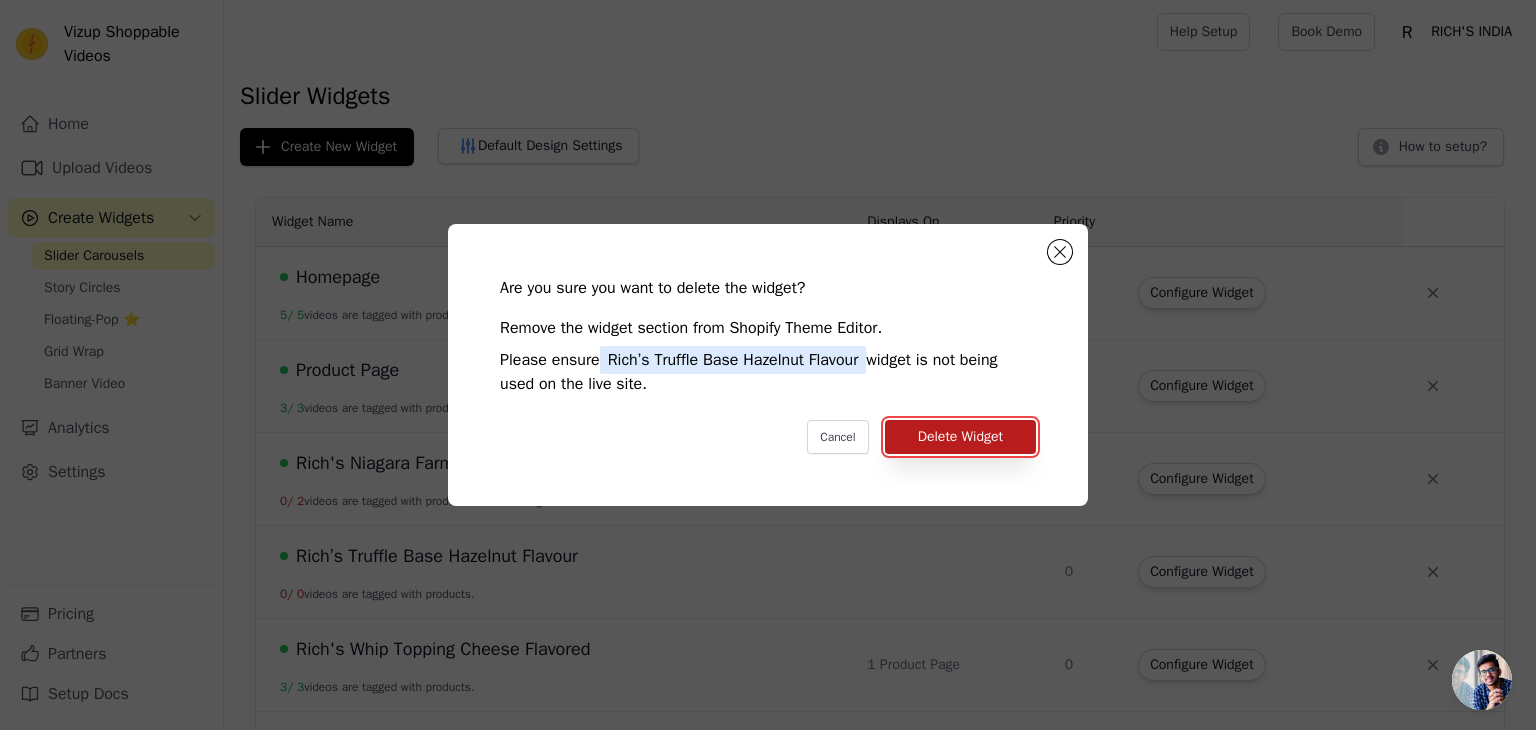click on "Delete Widget" at bounding box center (960, 437) 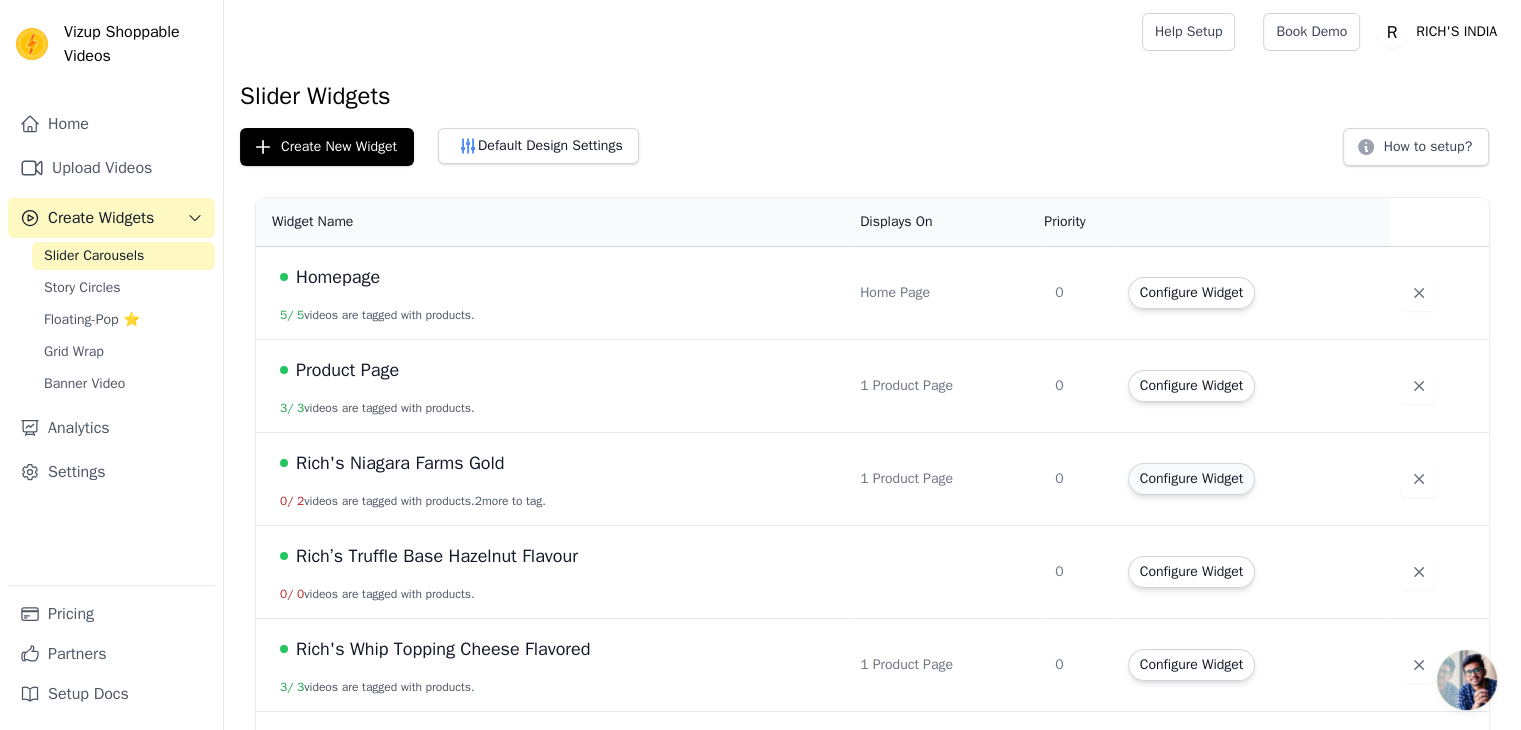 click on "Configure Widget" at bounding box center (1191, 479) 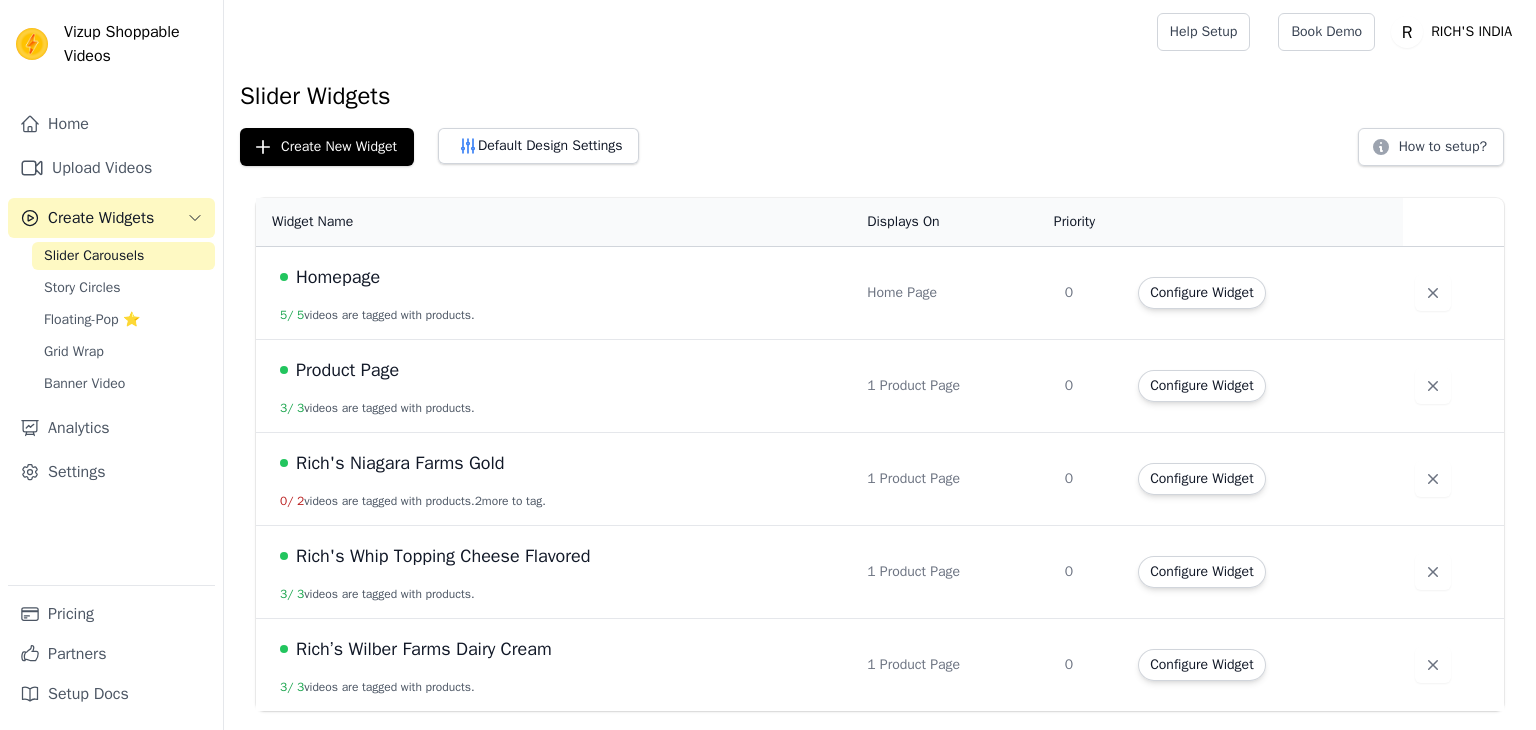 scroll, scrollTop: 0, scrollLeft: 0, axis: both 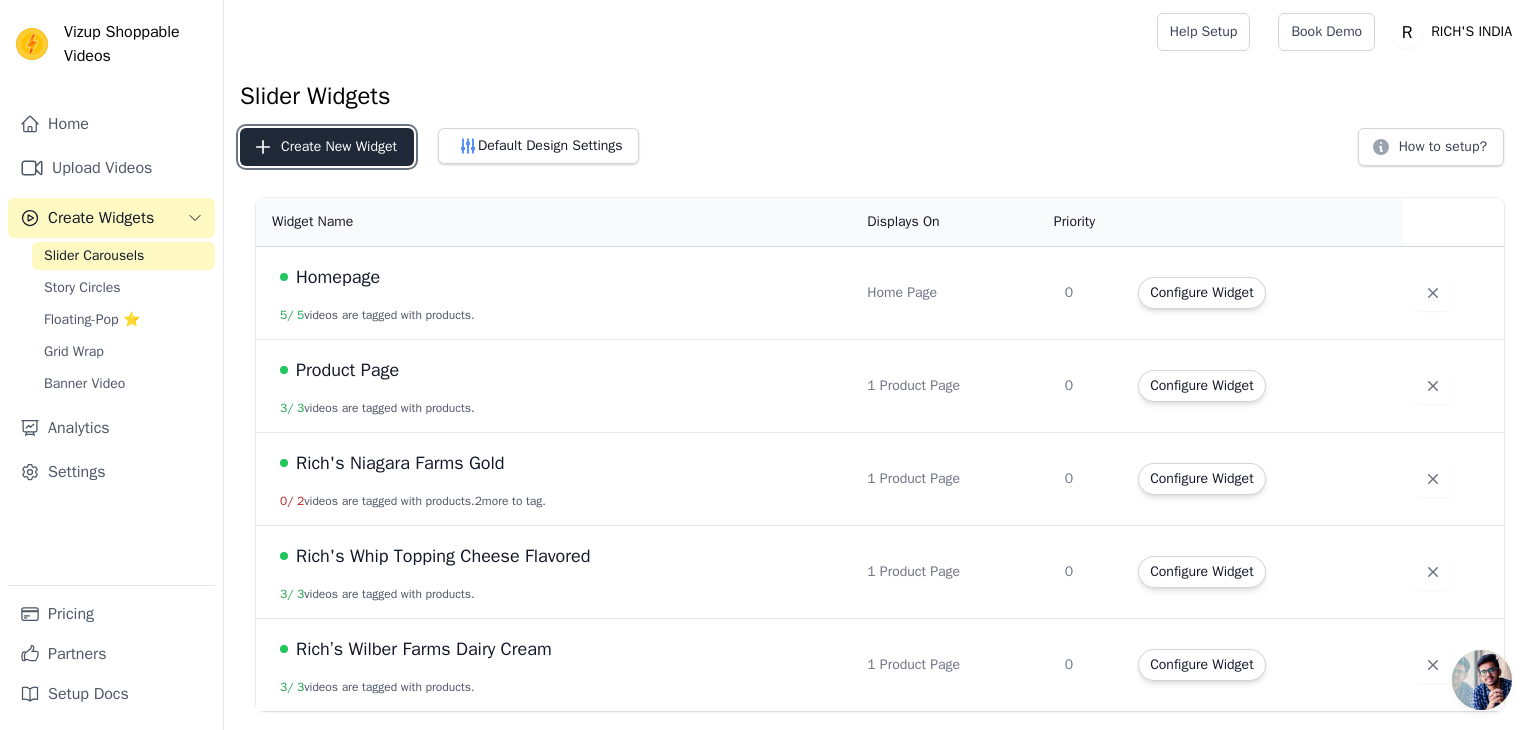 click on "Create New Widget" at bounding box center (327, 147) 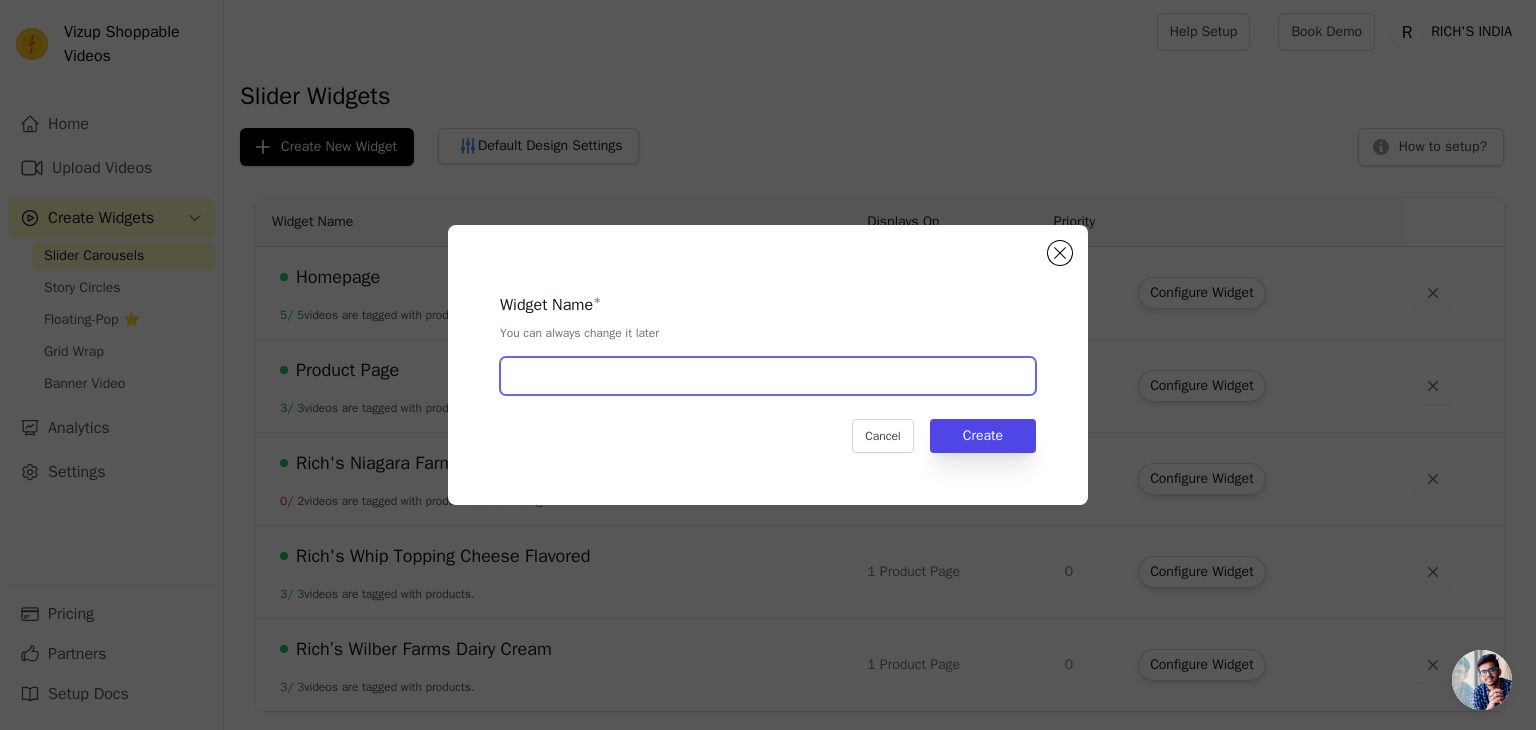 click at bounding box center (768, 376) 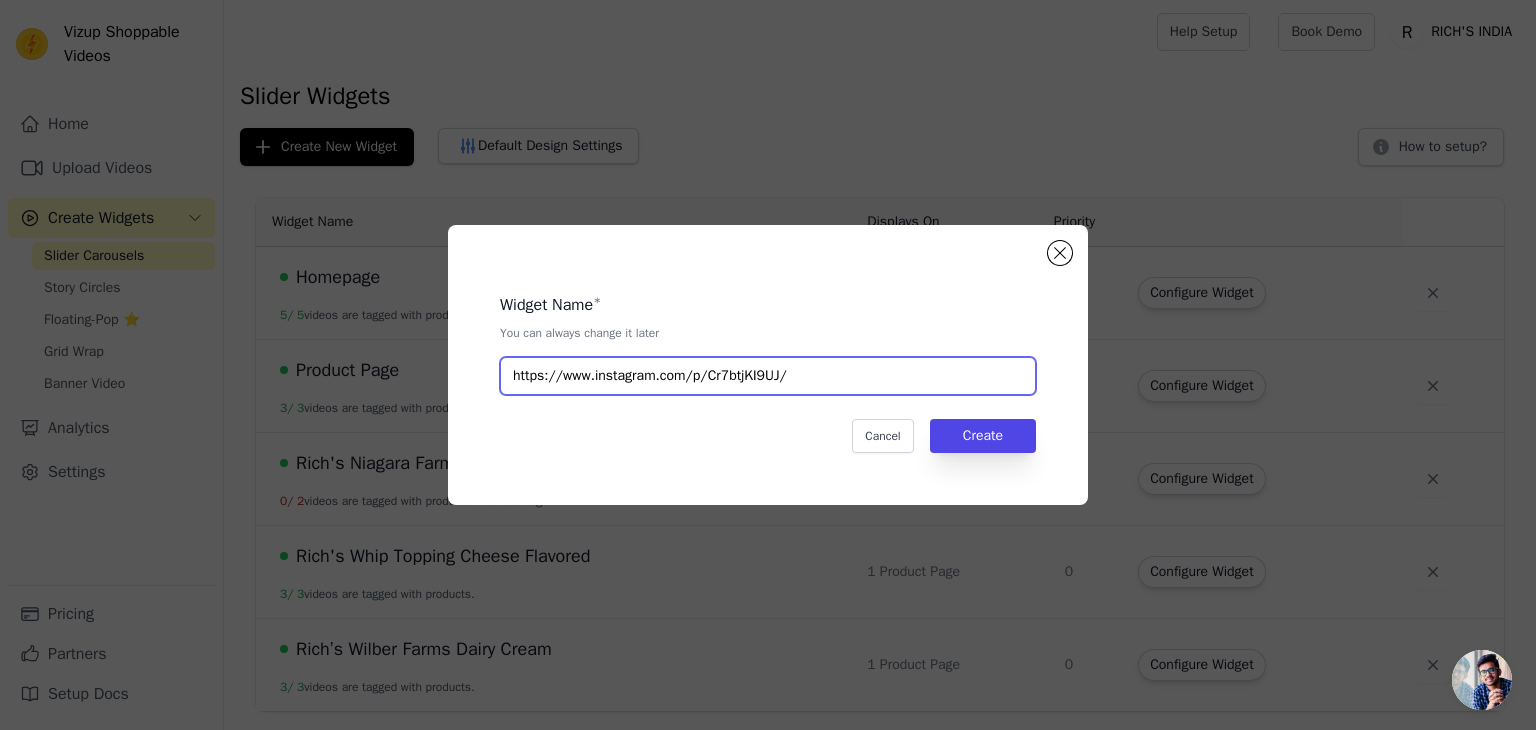 paste on "Rich's Bettercreme" 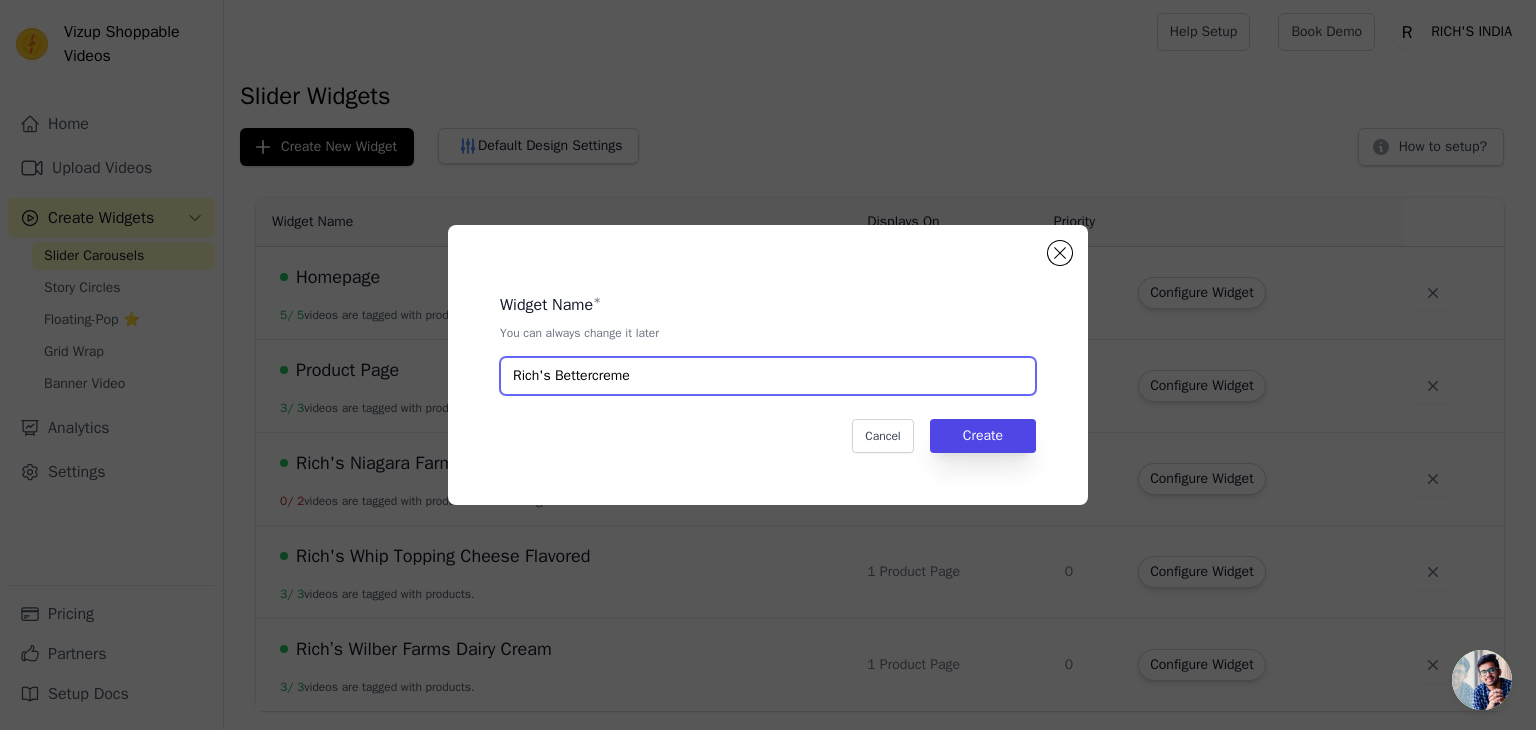 type on "Rich's Bettercreme" 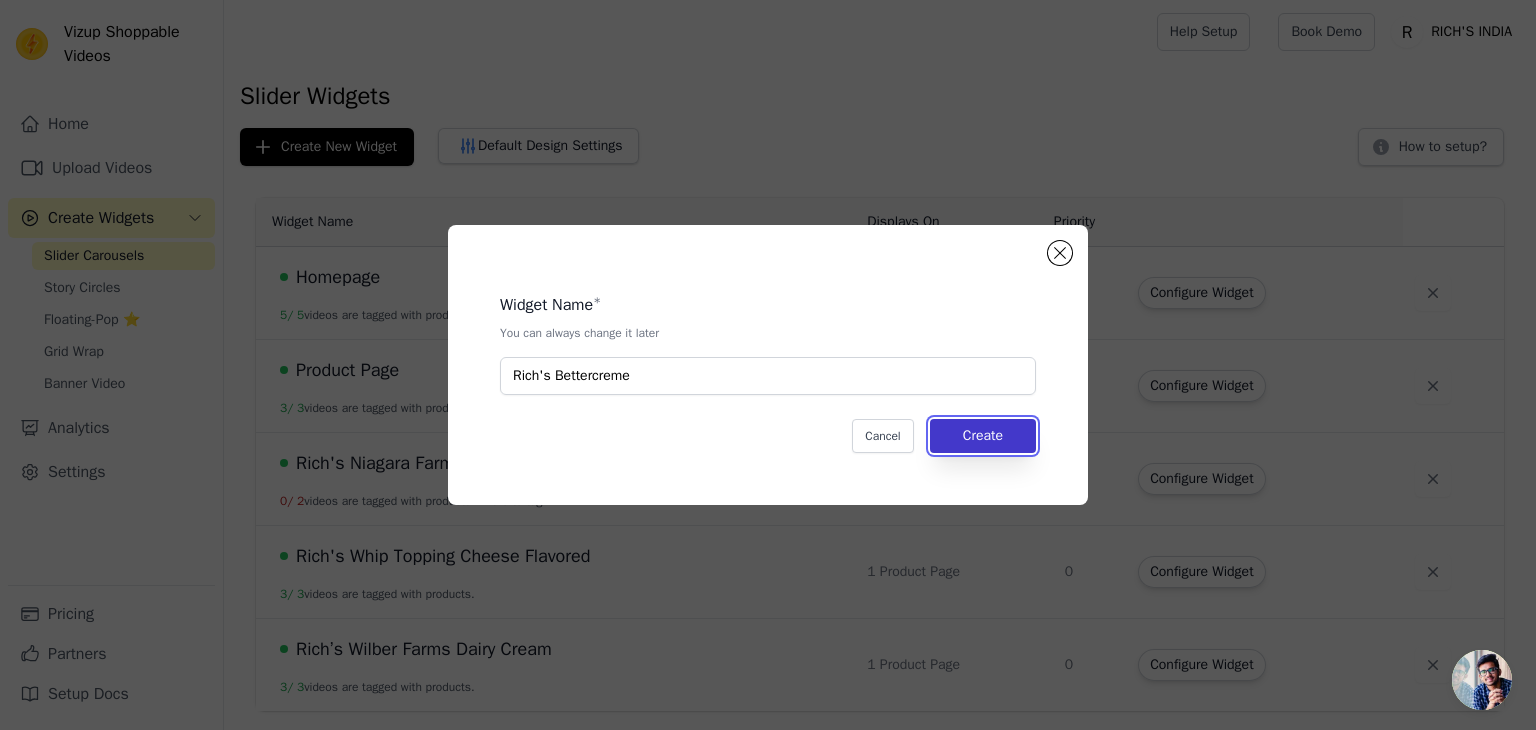click on "Create" at bounding box center (983, 436) 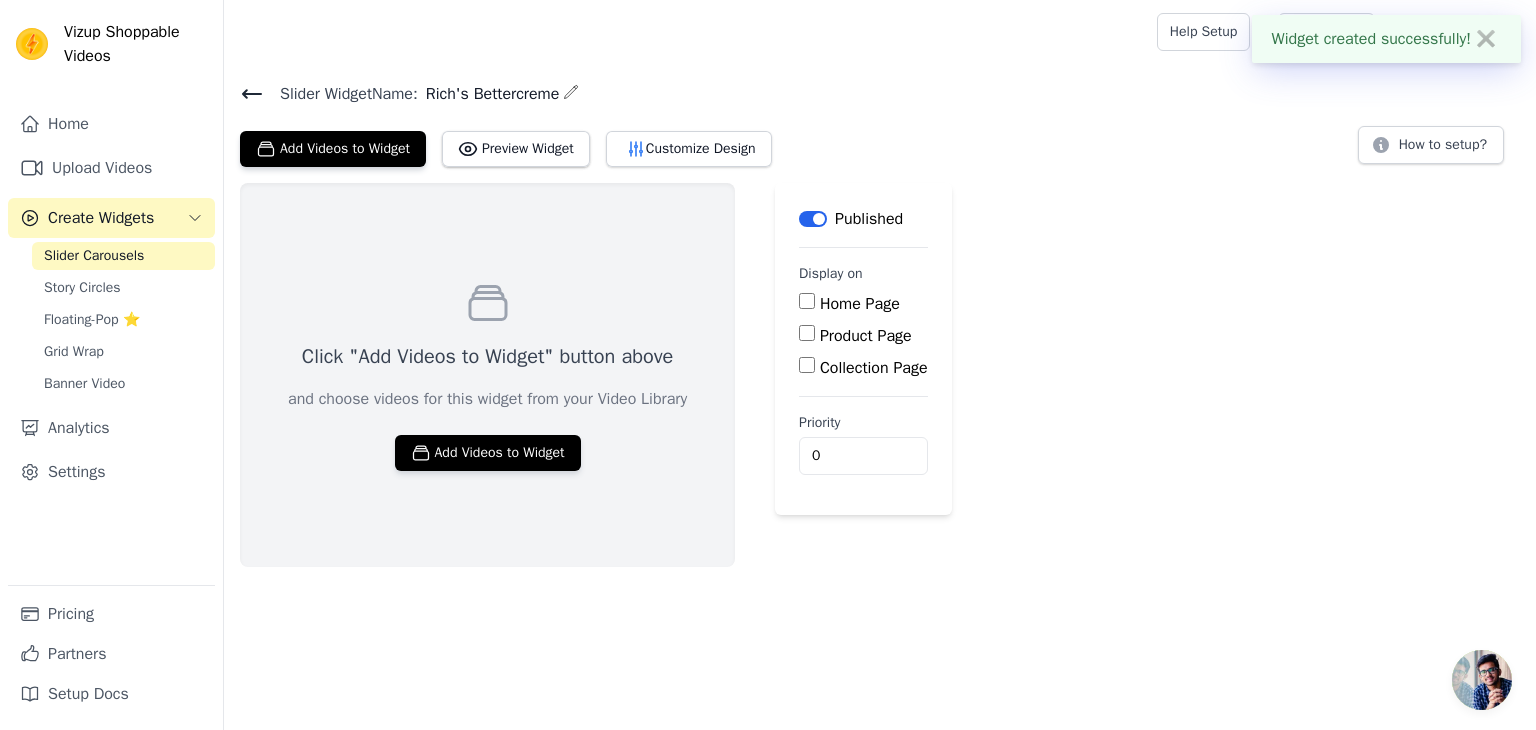 click on "Product Page" at bounding box center [866, 336] 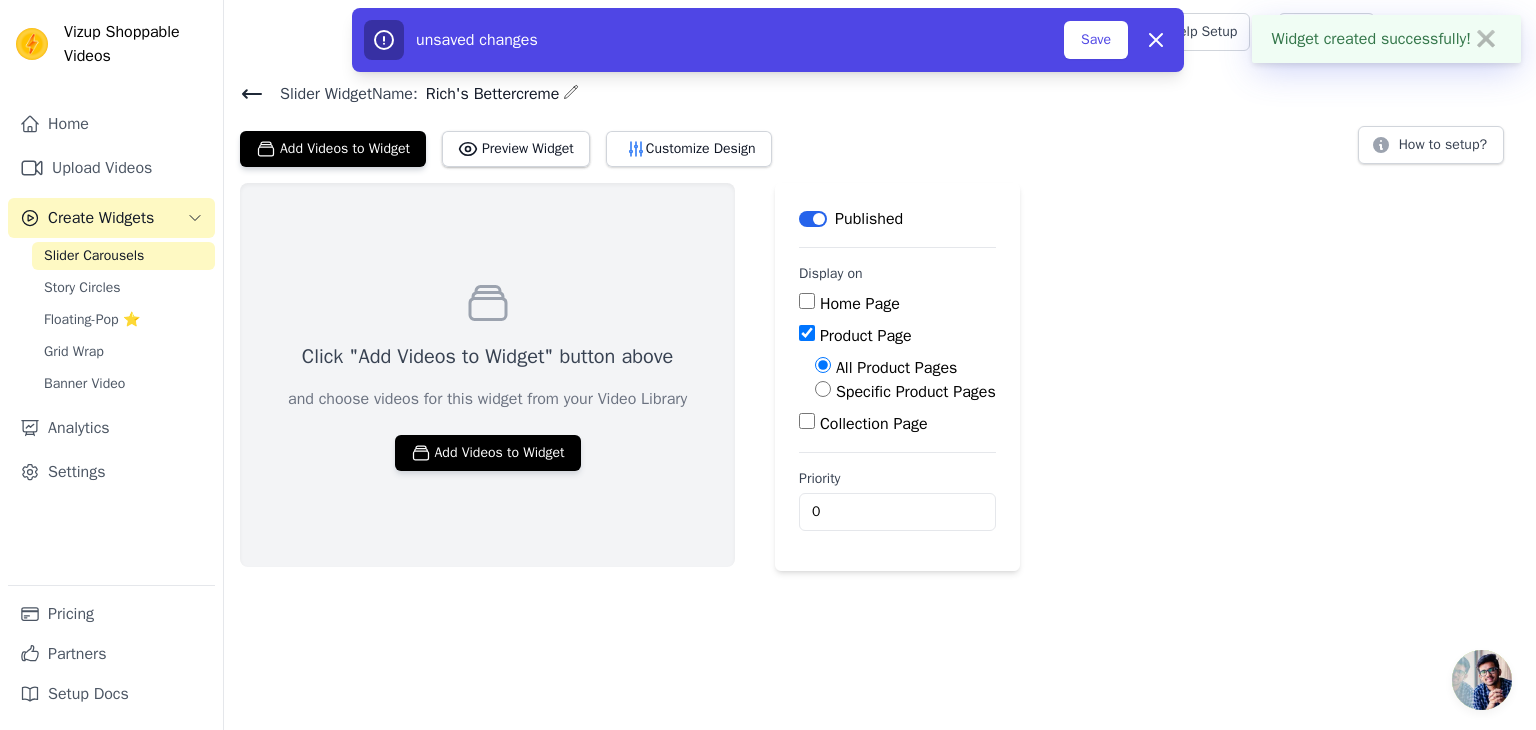 click on "Specific Product Pages" at bounding box center [916, 392] 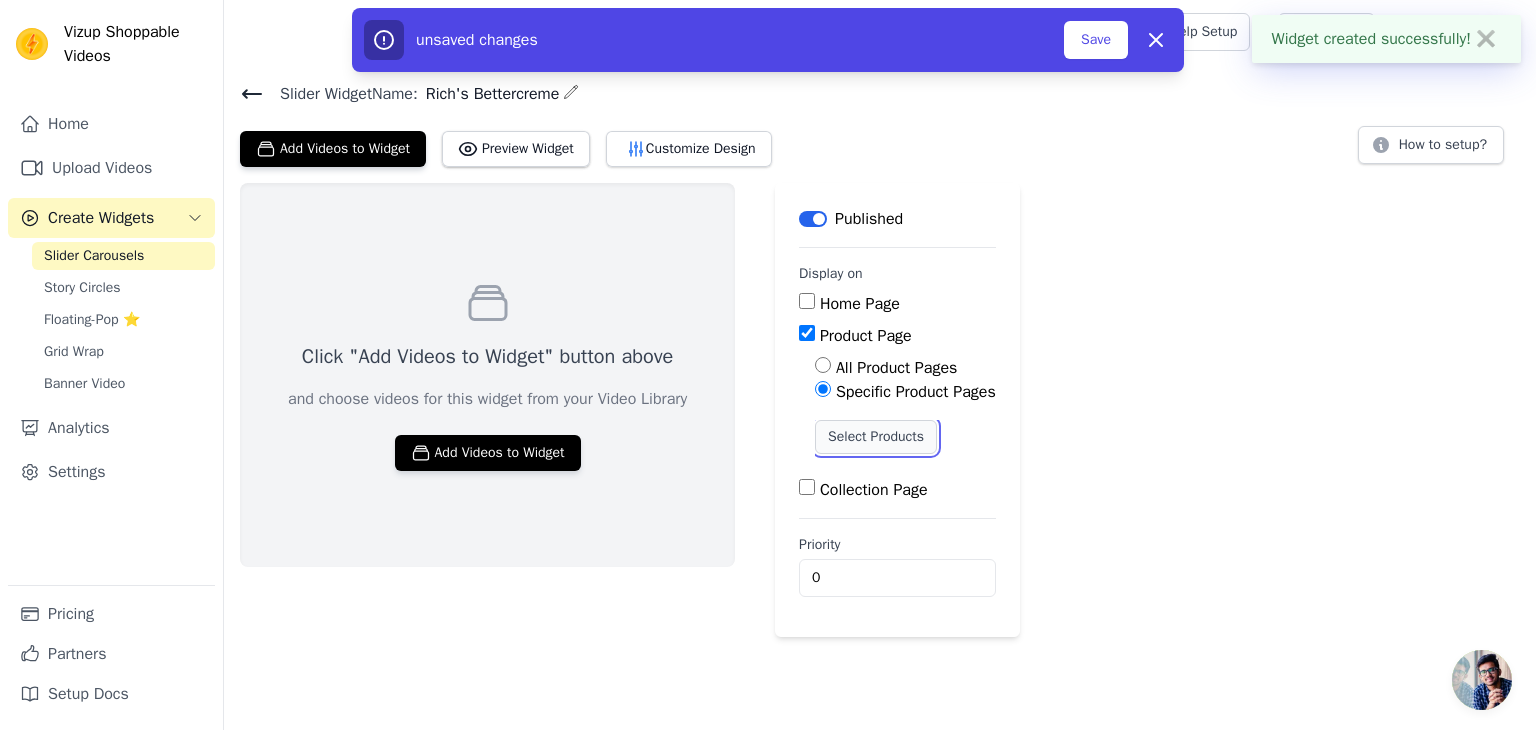 click on "Select Products" at bounding box center [876, 437] 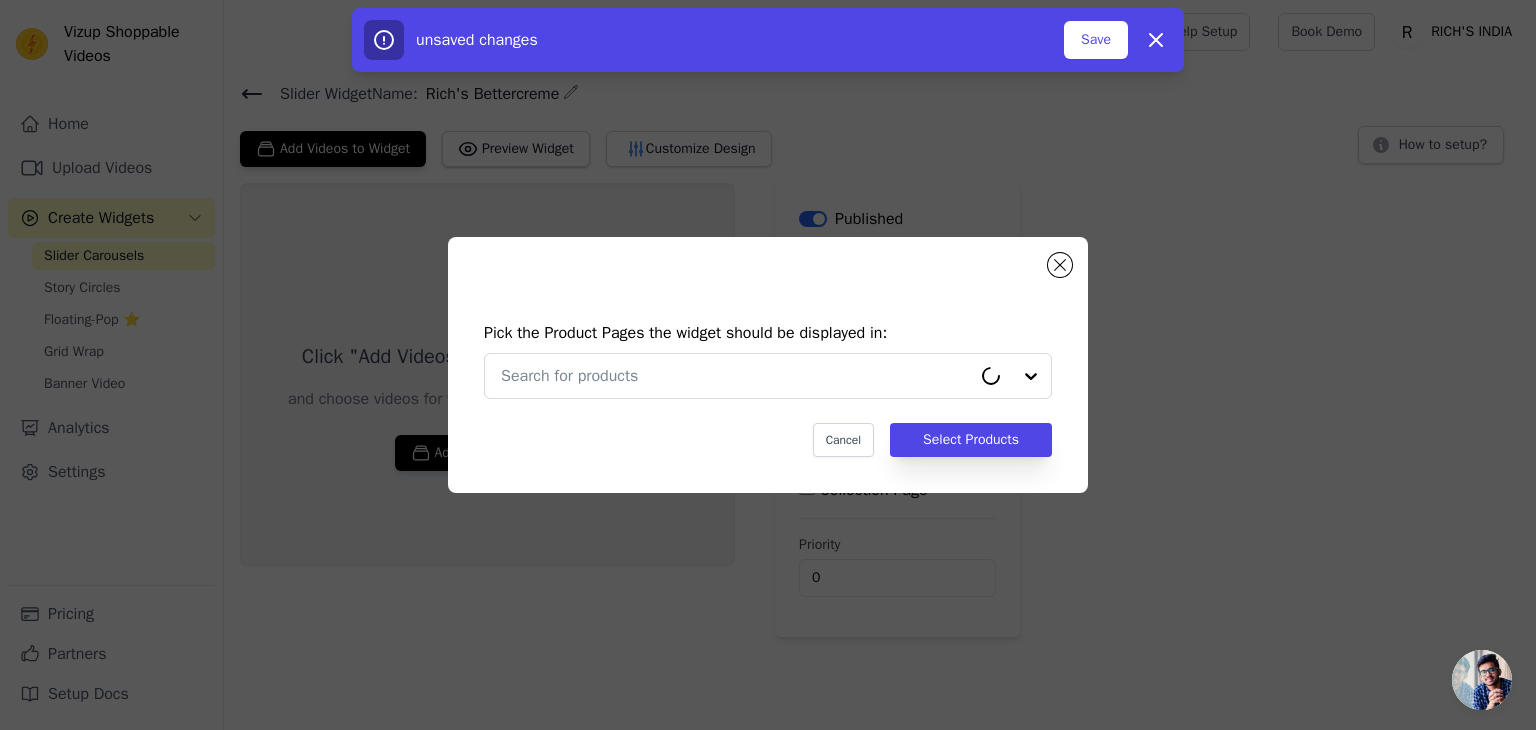 type 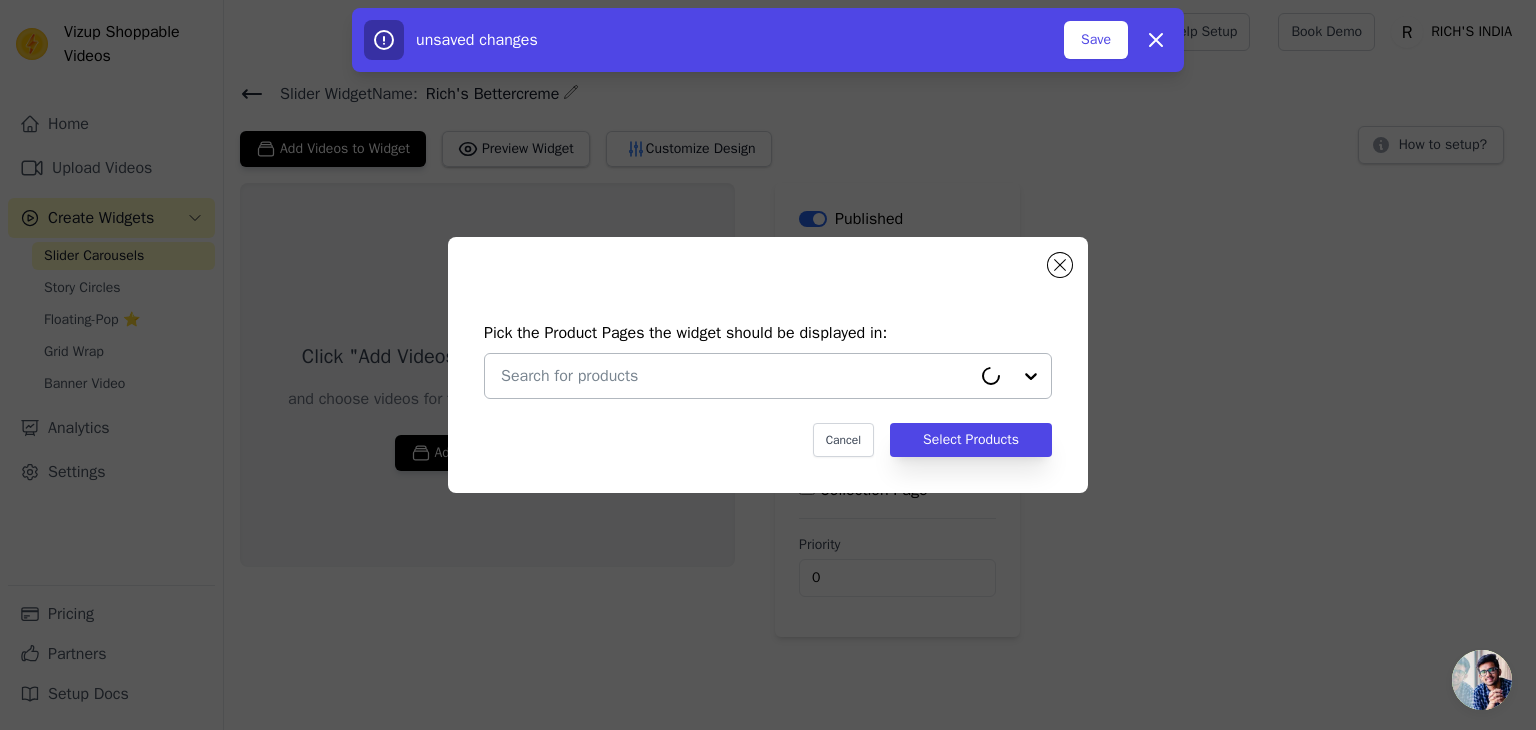 click at bounding box center [736, 376] 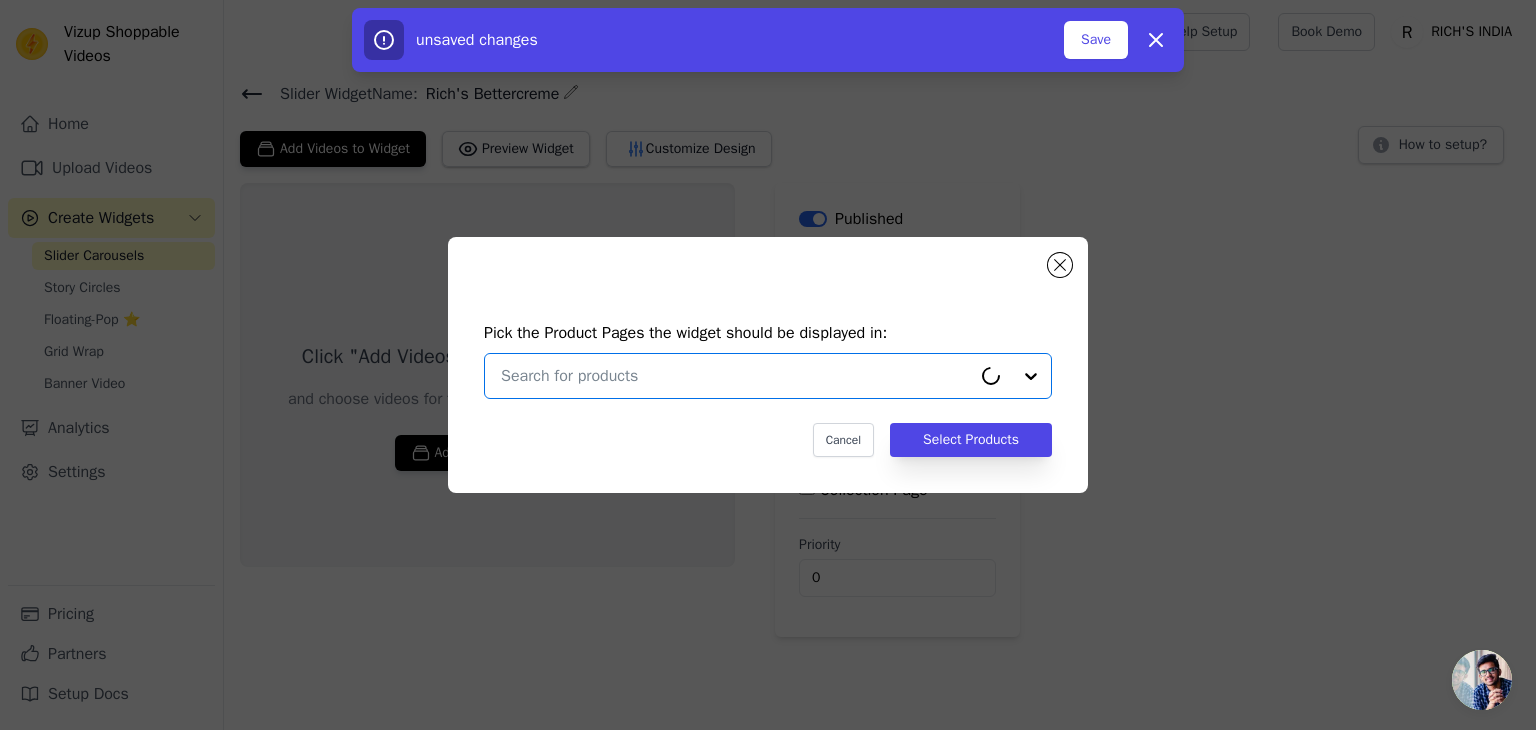 type on "Rich's Bettercreme" 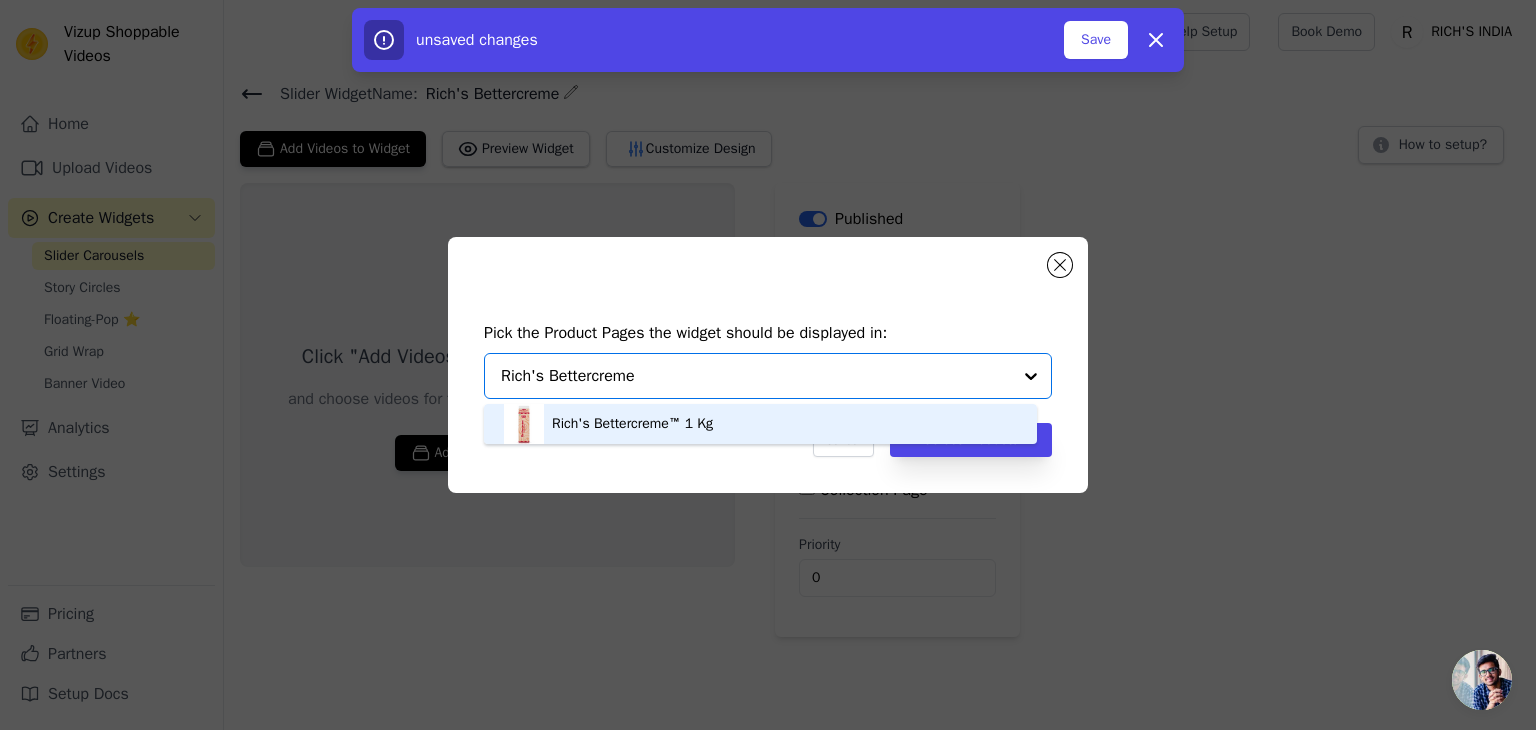 click on "Rich's Bettercreme™ 1 Kg" at bounding box center [632, 424] 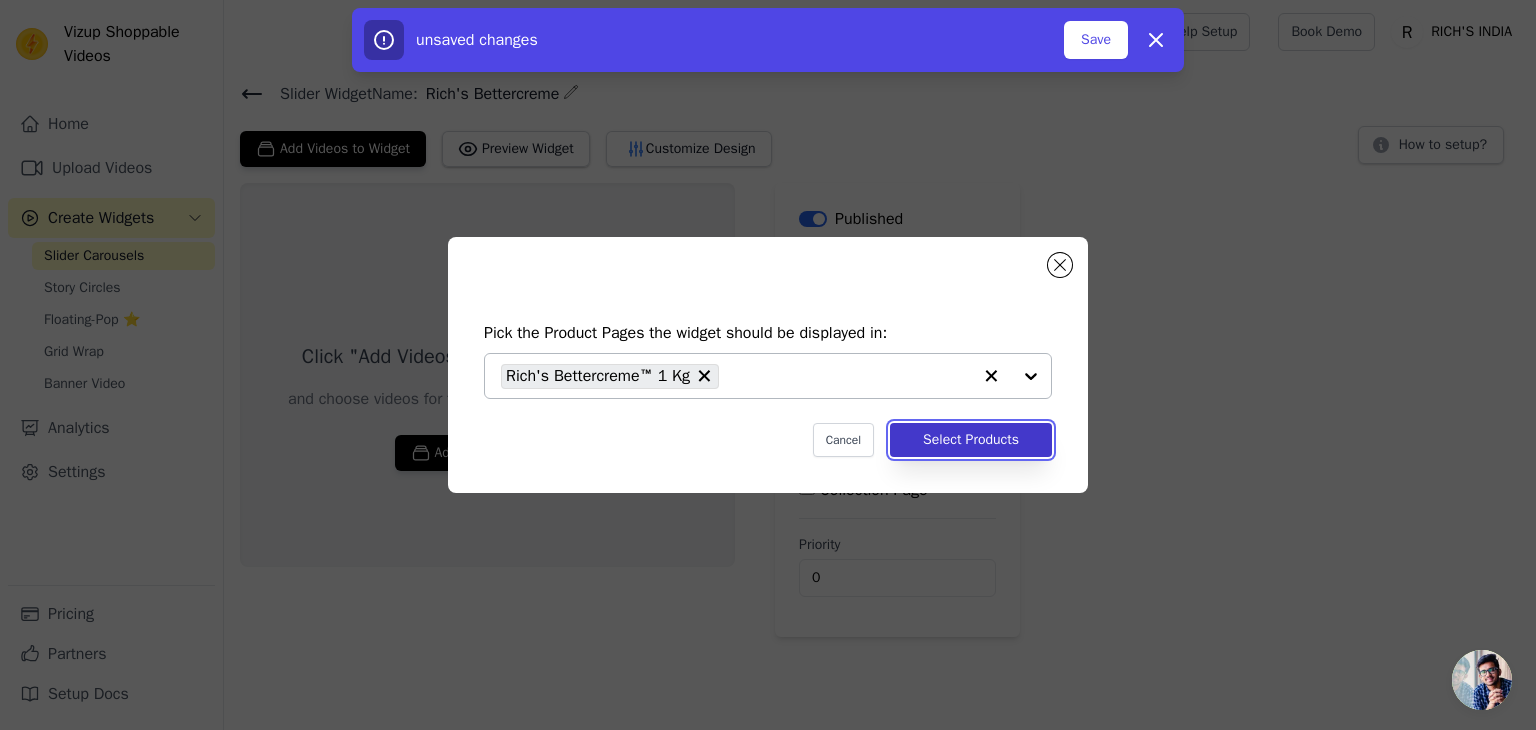 click on "Select Products" at bounding box center [971, 440] 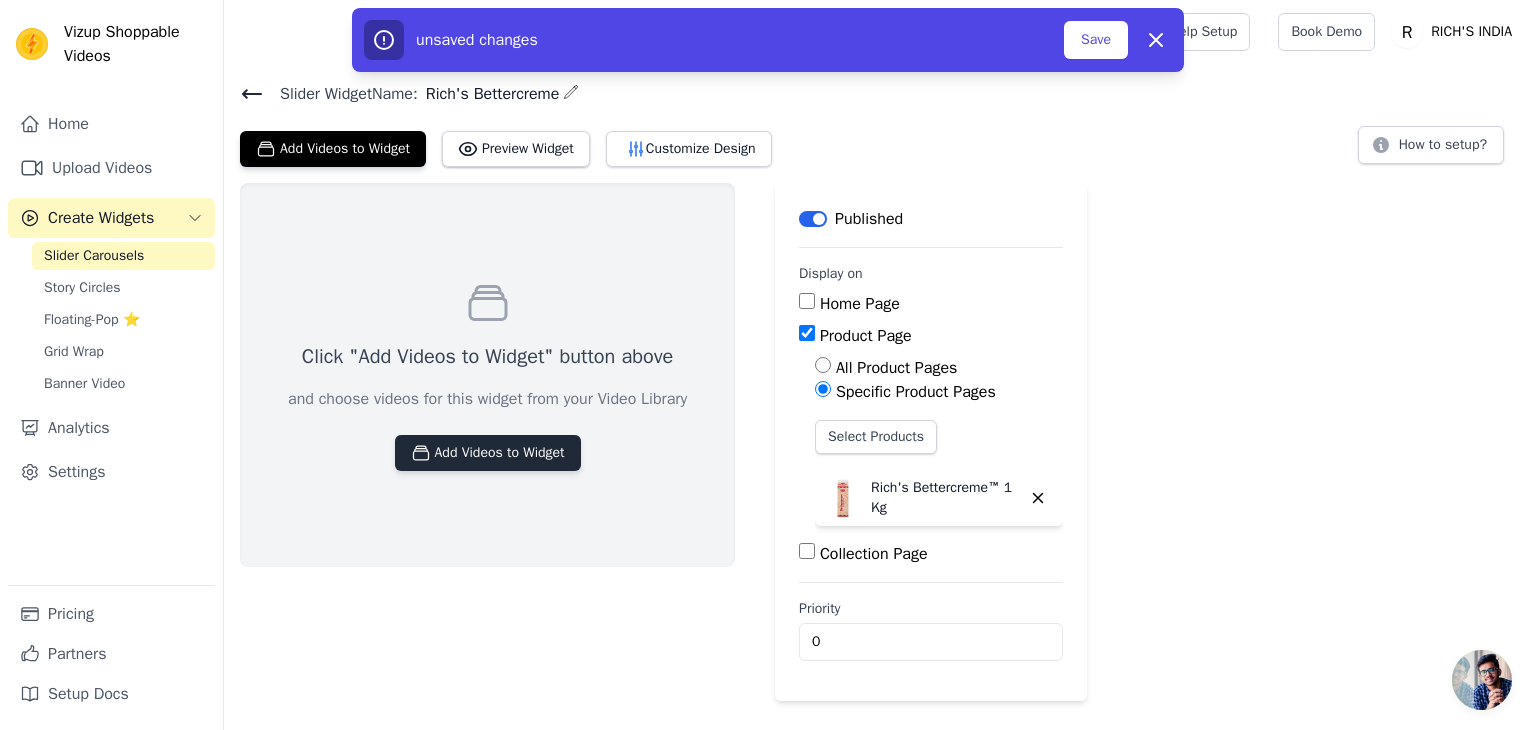 click on "Add Videos to Widget" at bounding box center (488, 453) 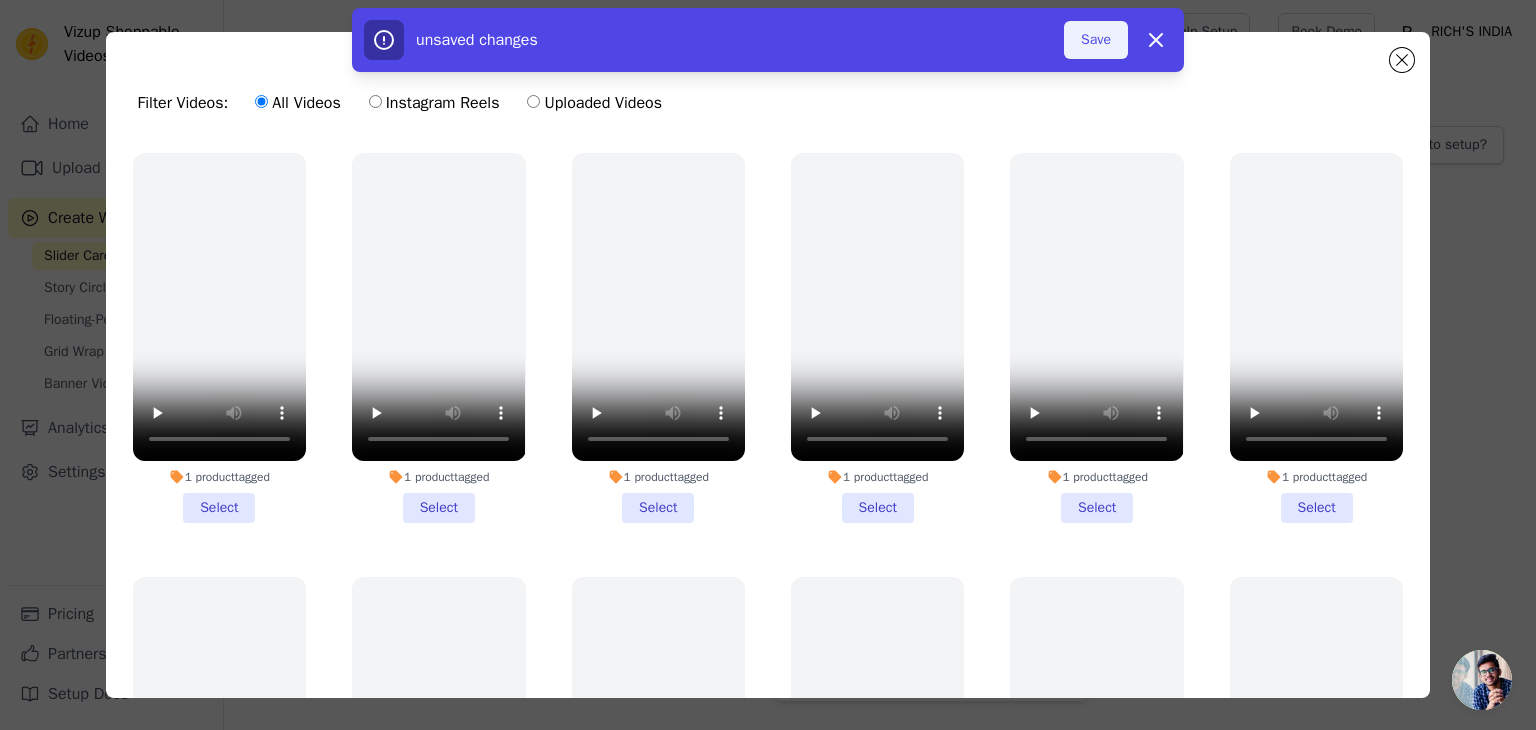 click on "Save" at bounding box center [1096, 40] 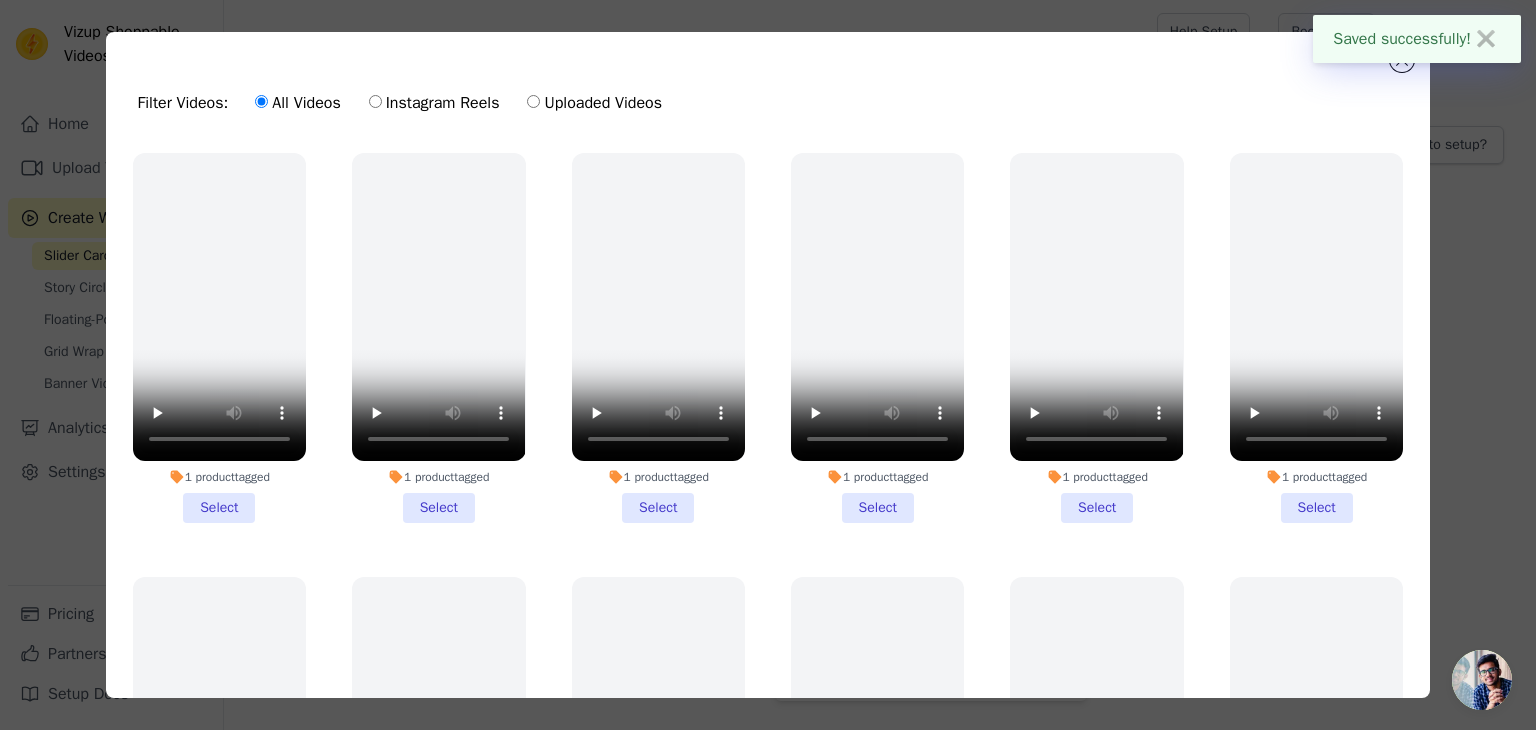 scroll, scrollTop: 173, scrollLeft: 0, axis: vertical 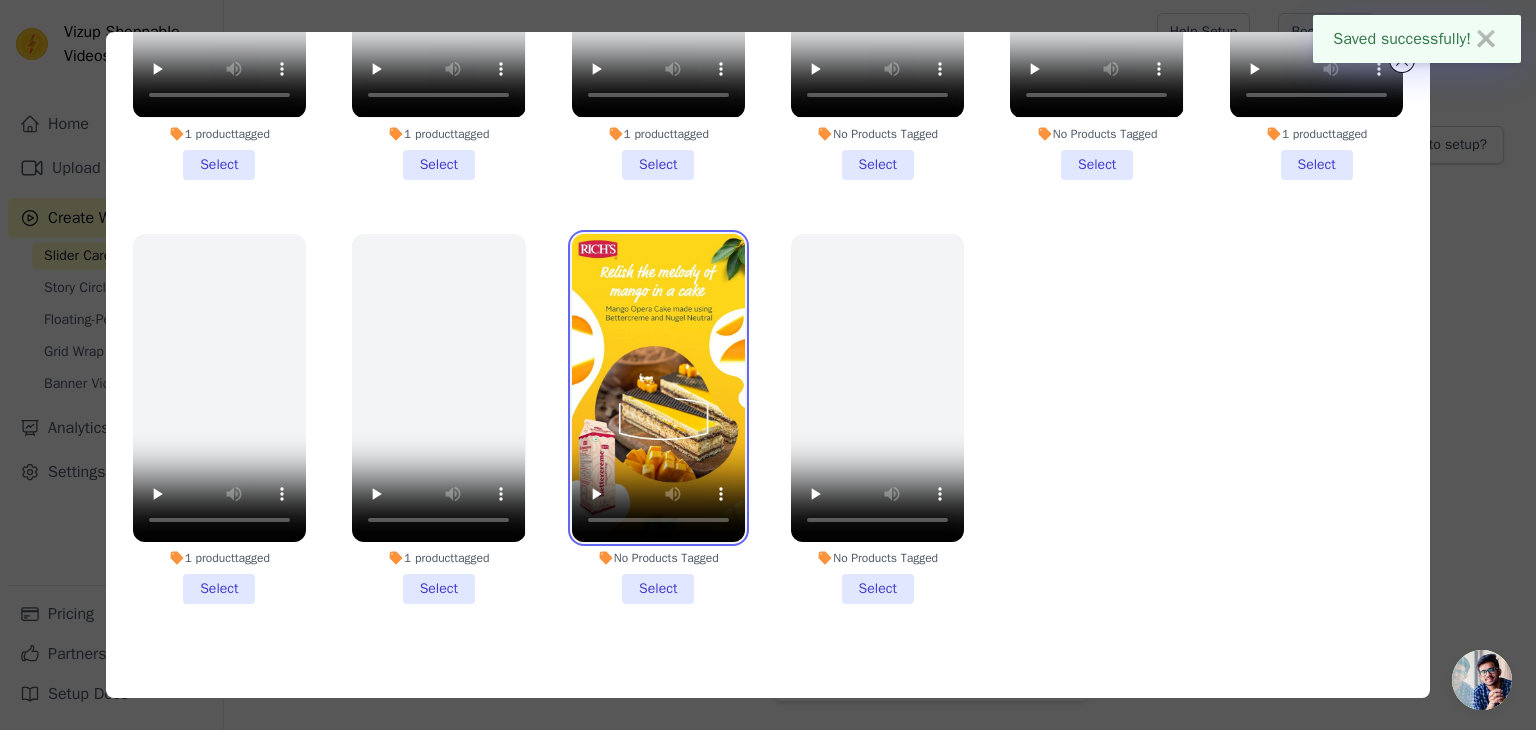 click at bounding box center [658, 388] 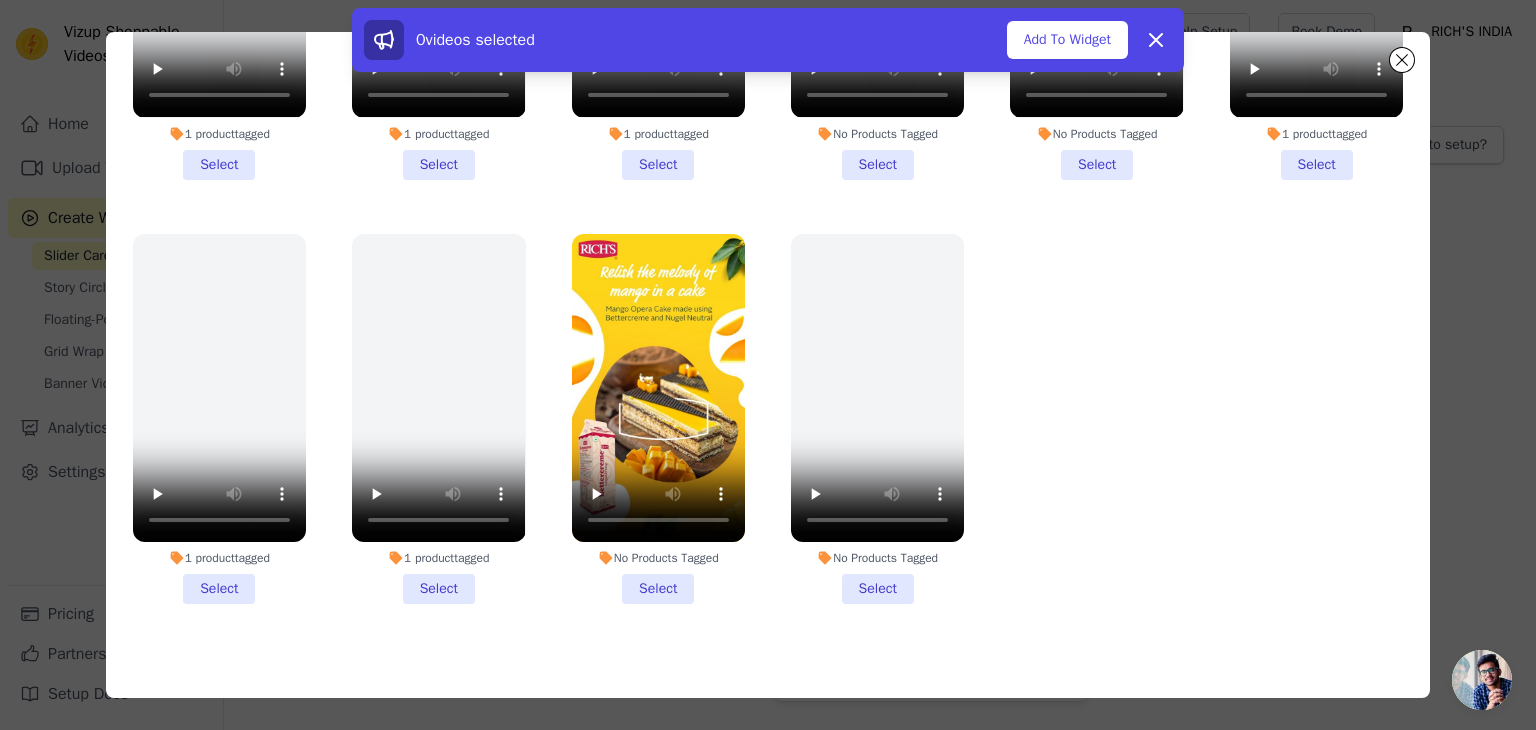 click on "No Products Tagged     Select" at bounding box center (658, 419) 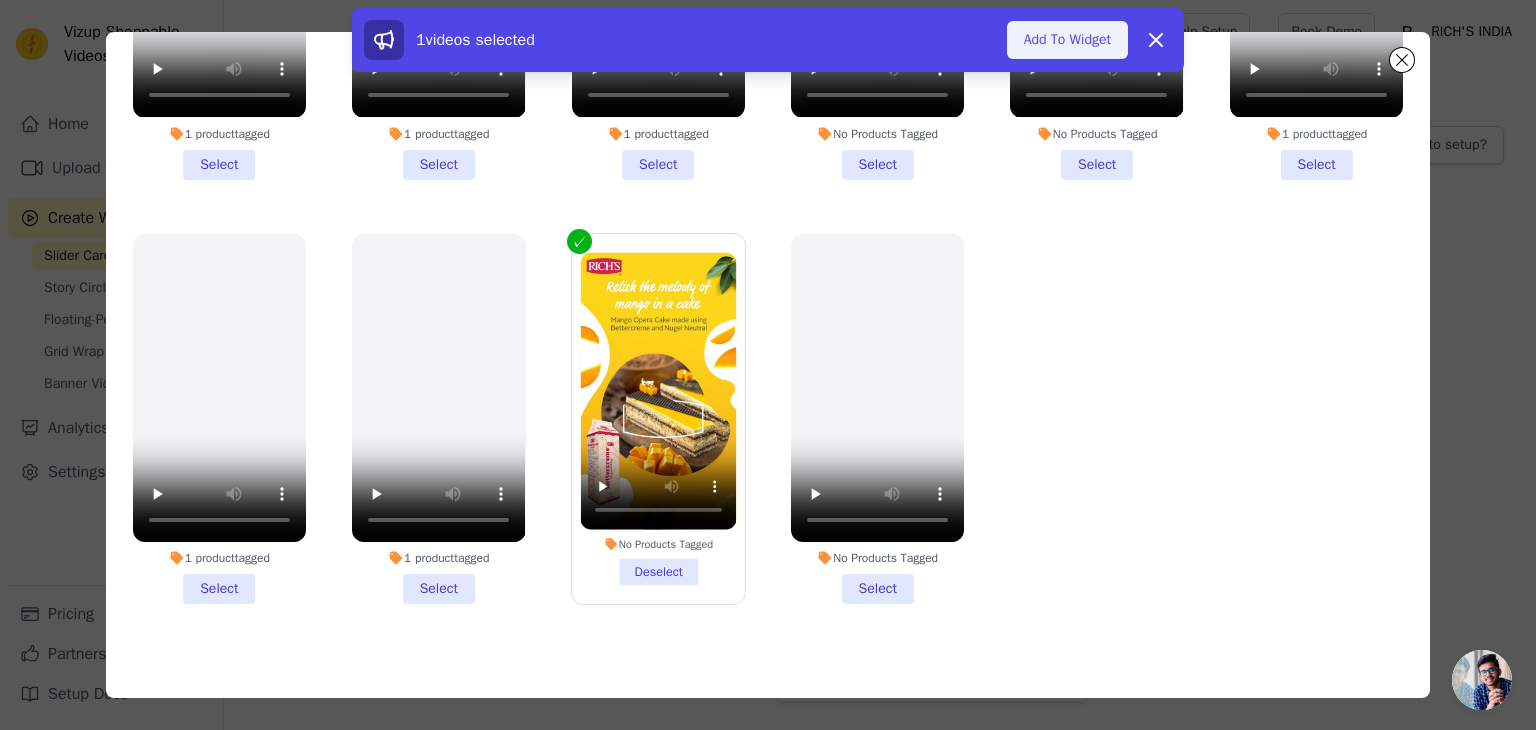 click on "Add To Widget" at bounding box center [1067, 40] 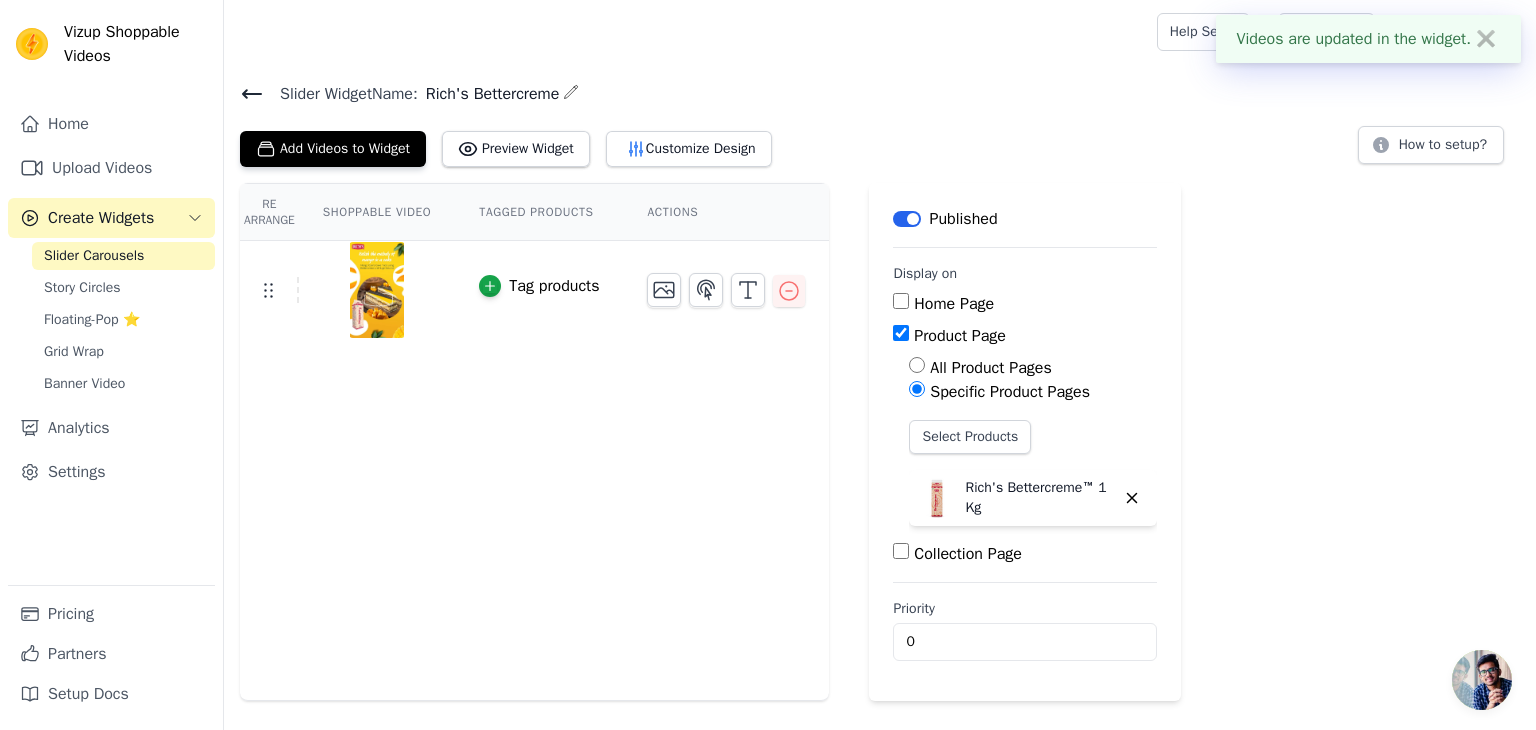 click 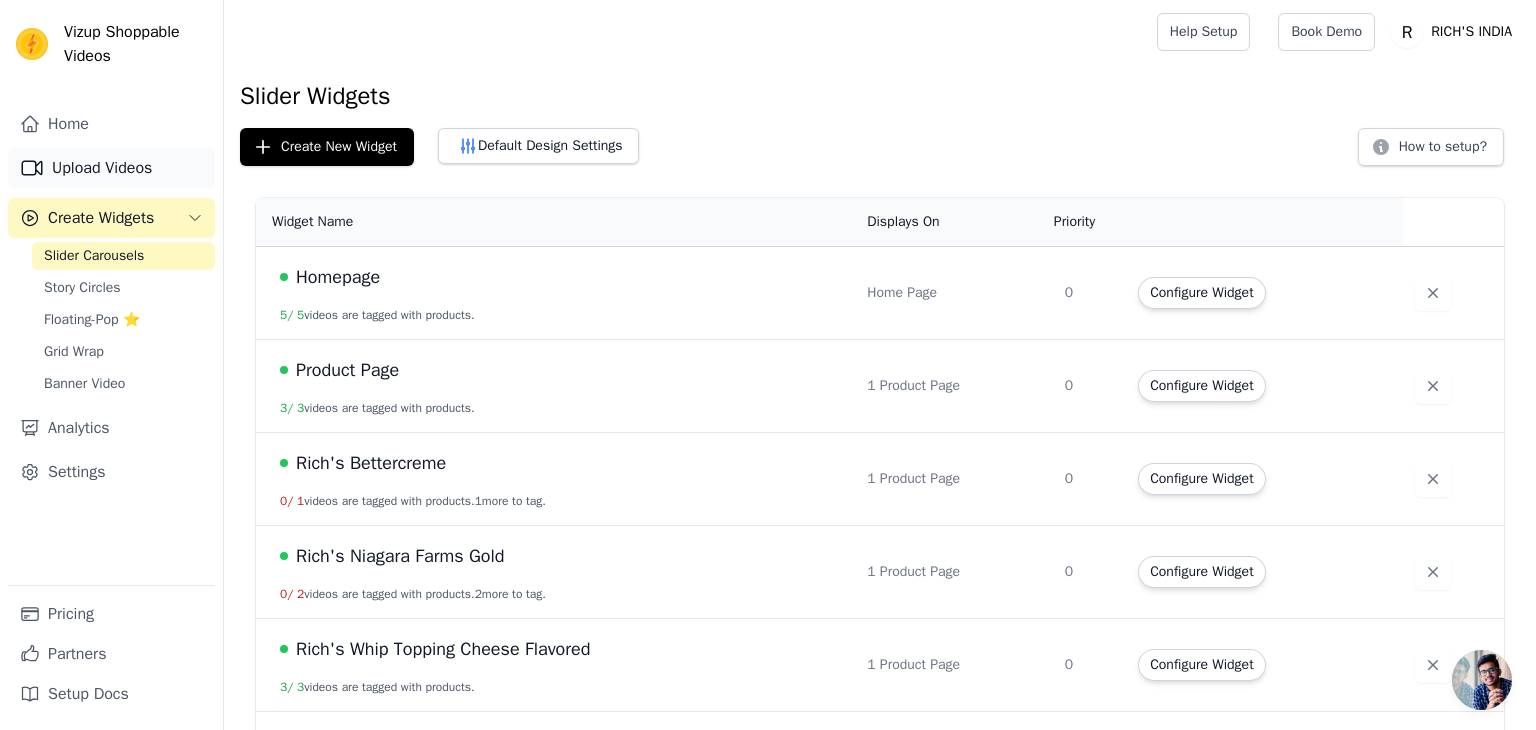 click on "Upload Videos" at bounding box center [111, 168] 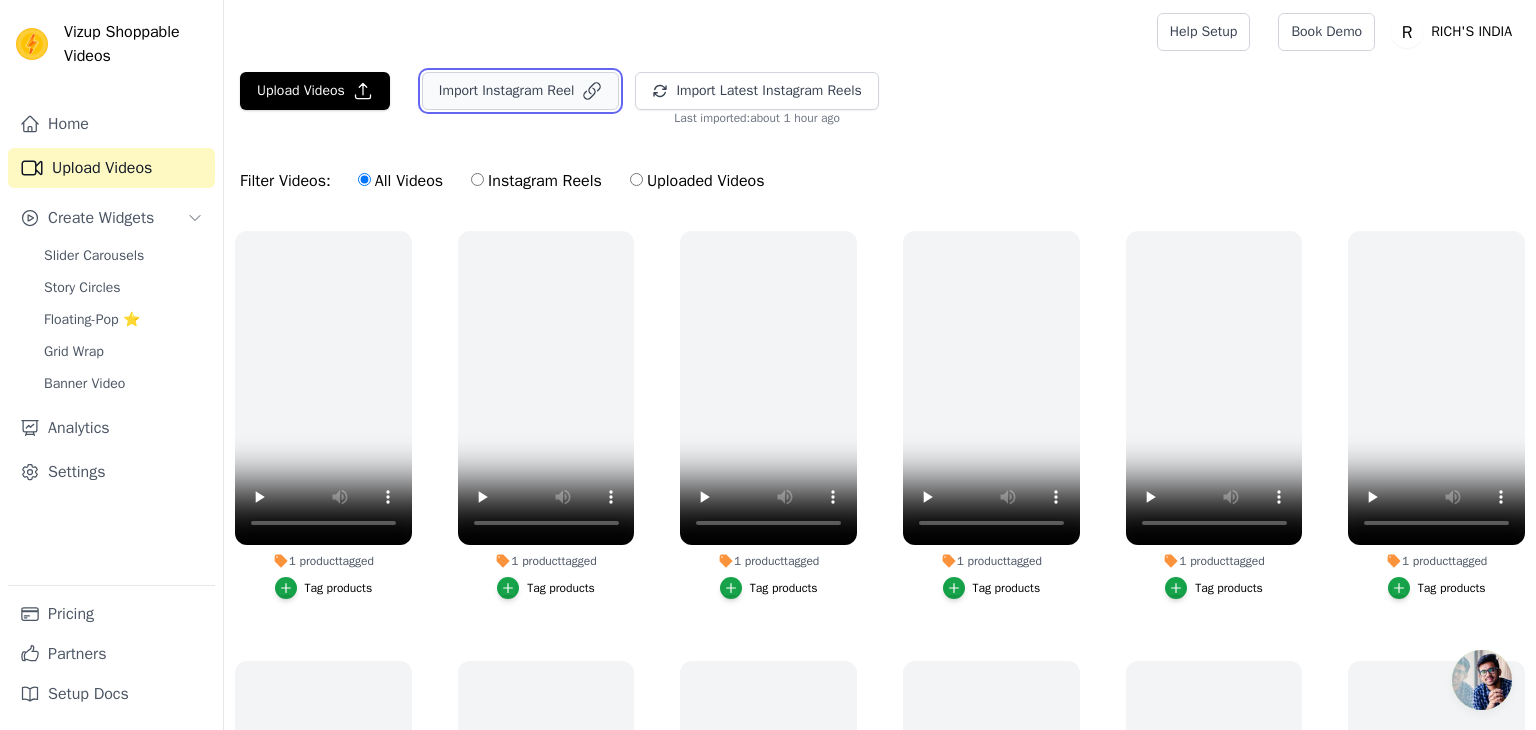 click on "Import Instagram Reel" at bounding box center (521, 91) 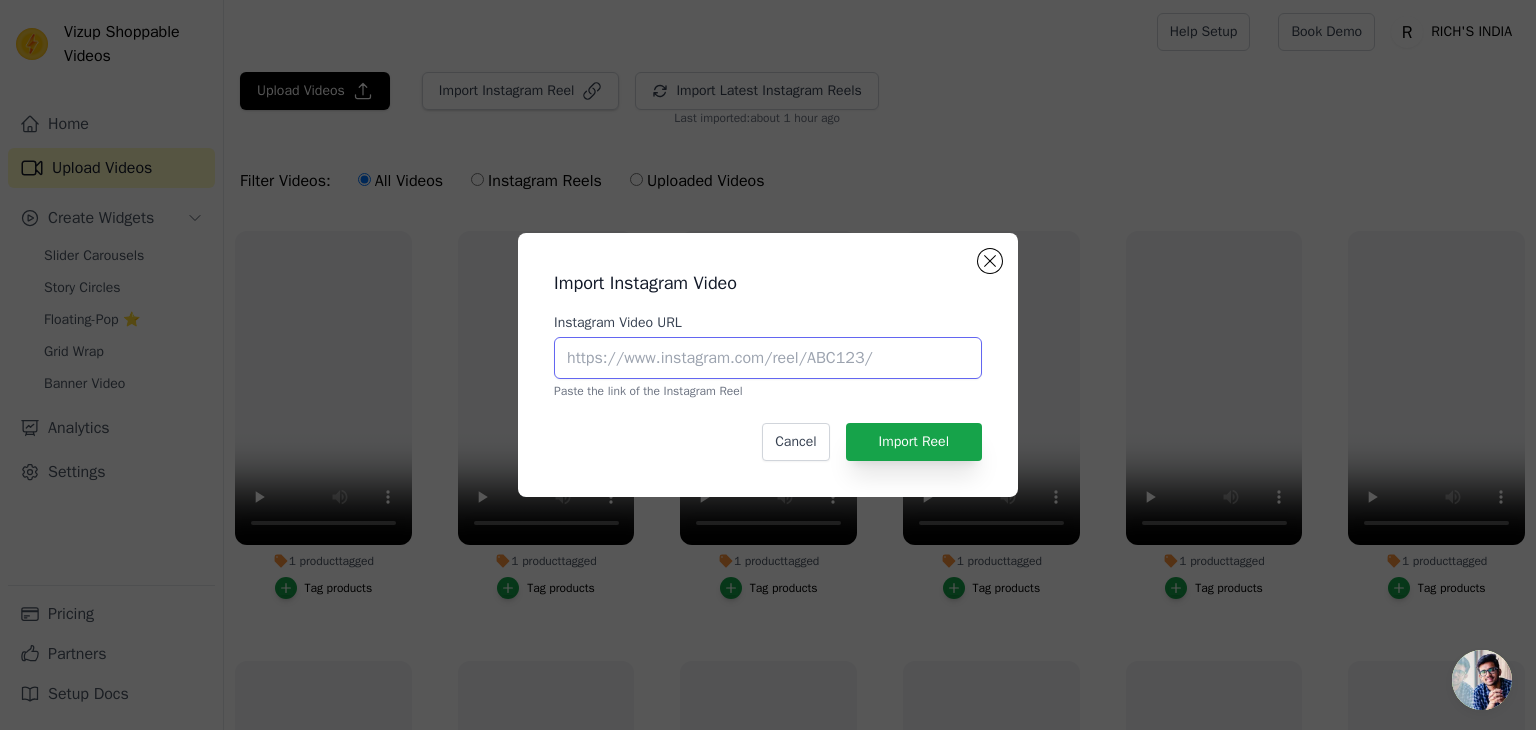 click on "Instagram Video URL" at bounding box center [768, 358] 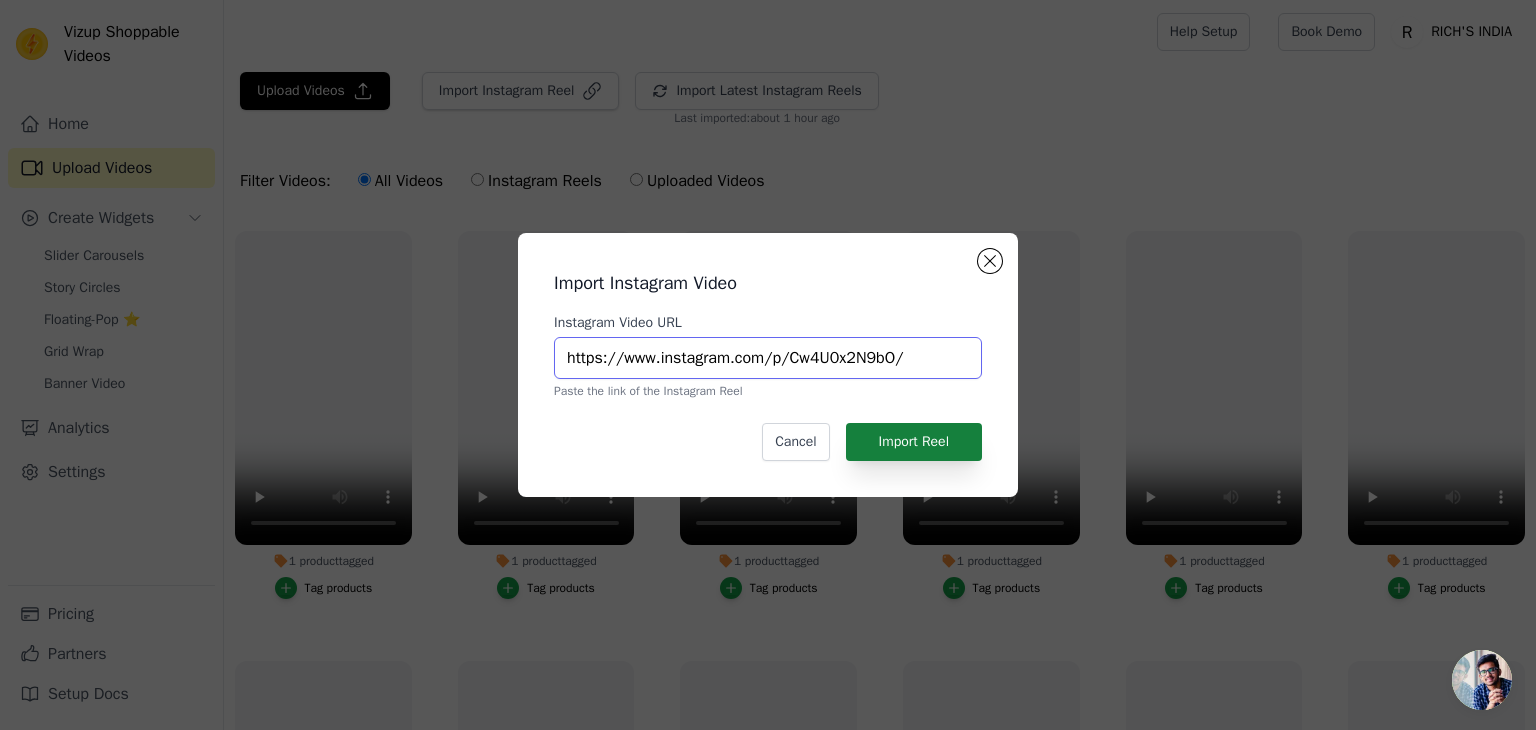 type on "https://www.instagram.com/p/Cw4U0x2N9bO/" 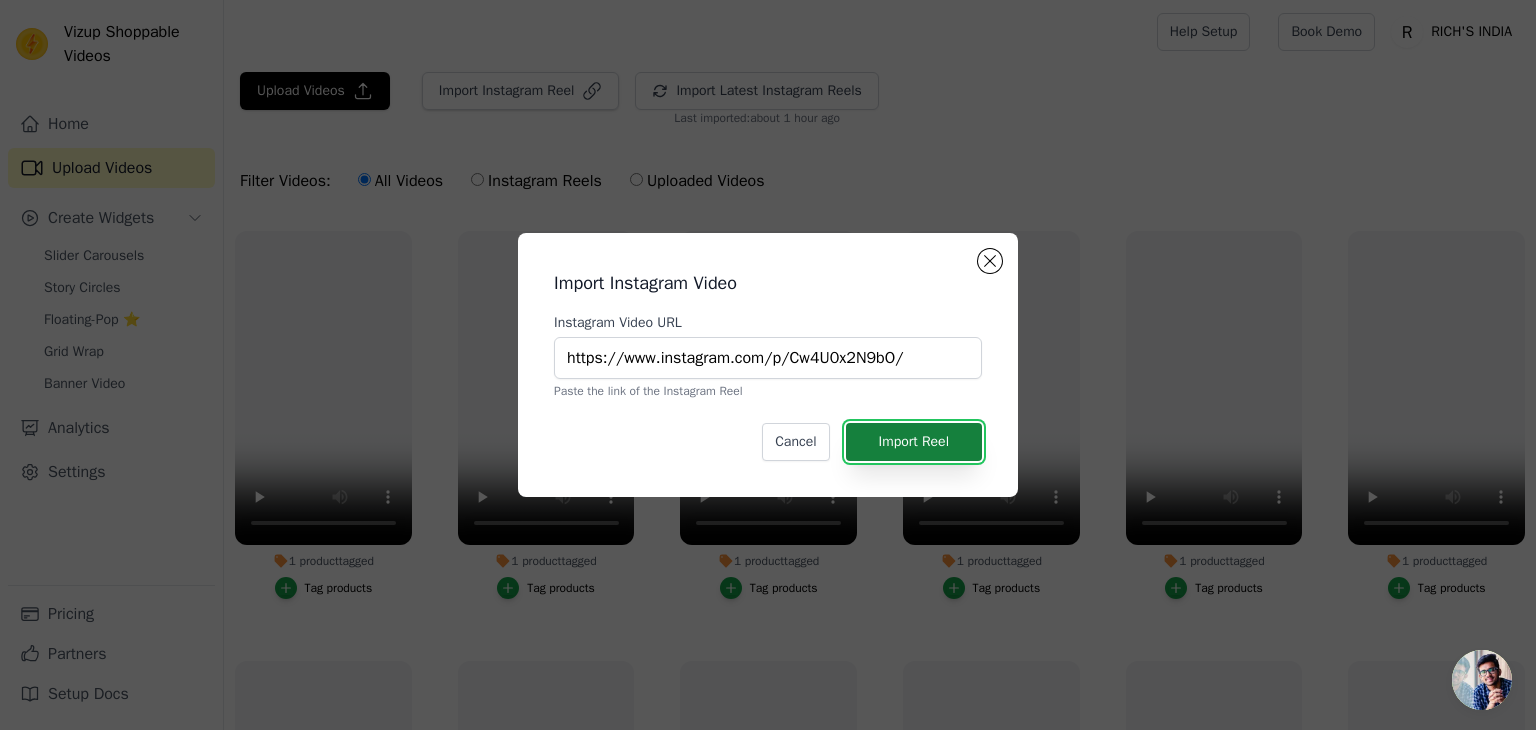 click on "Import Reel" at bounding box center [914, 442] 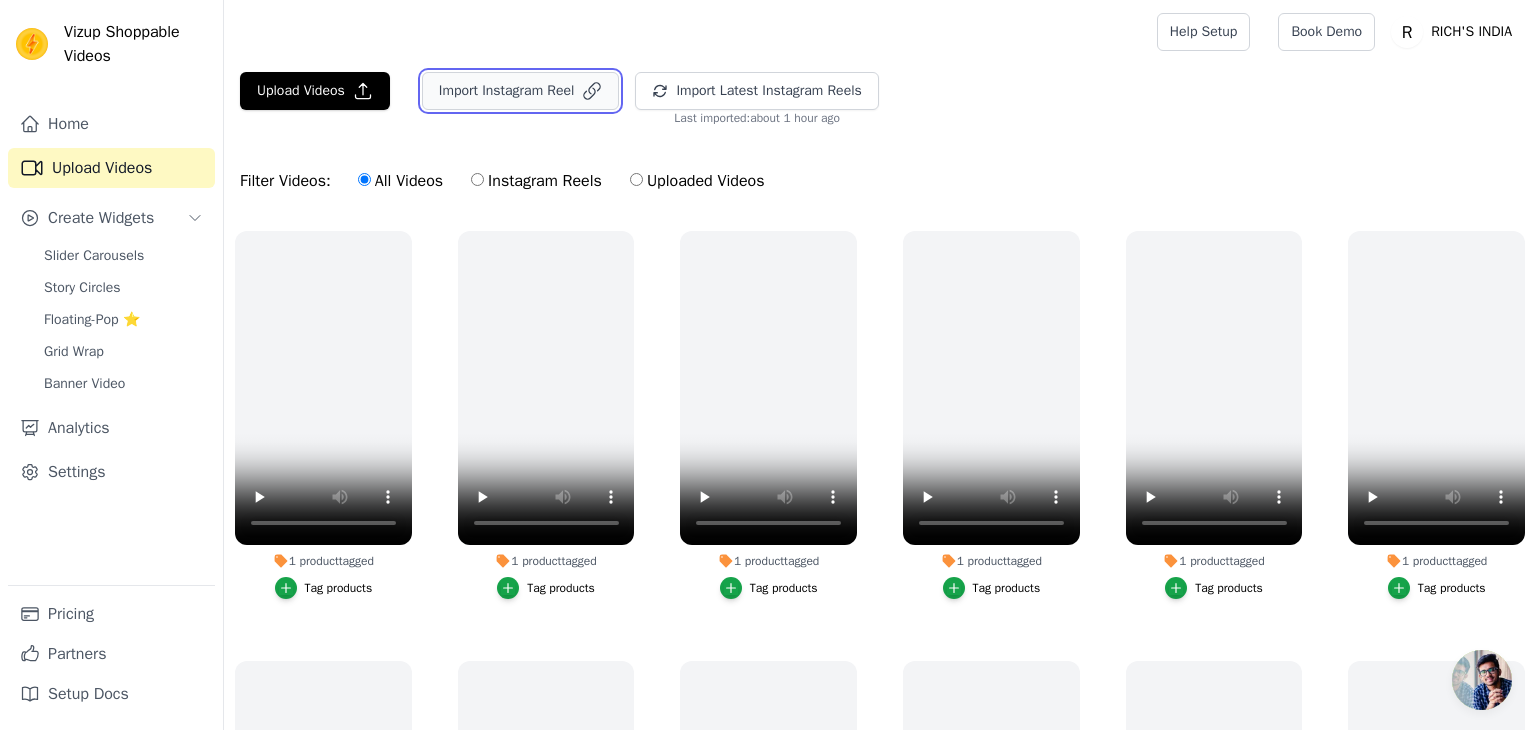 click on "Import Instagram Reel" at bounding box center (521, 91) 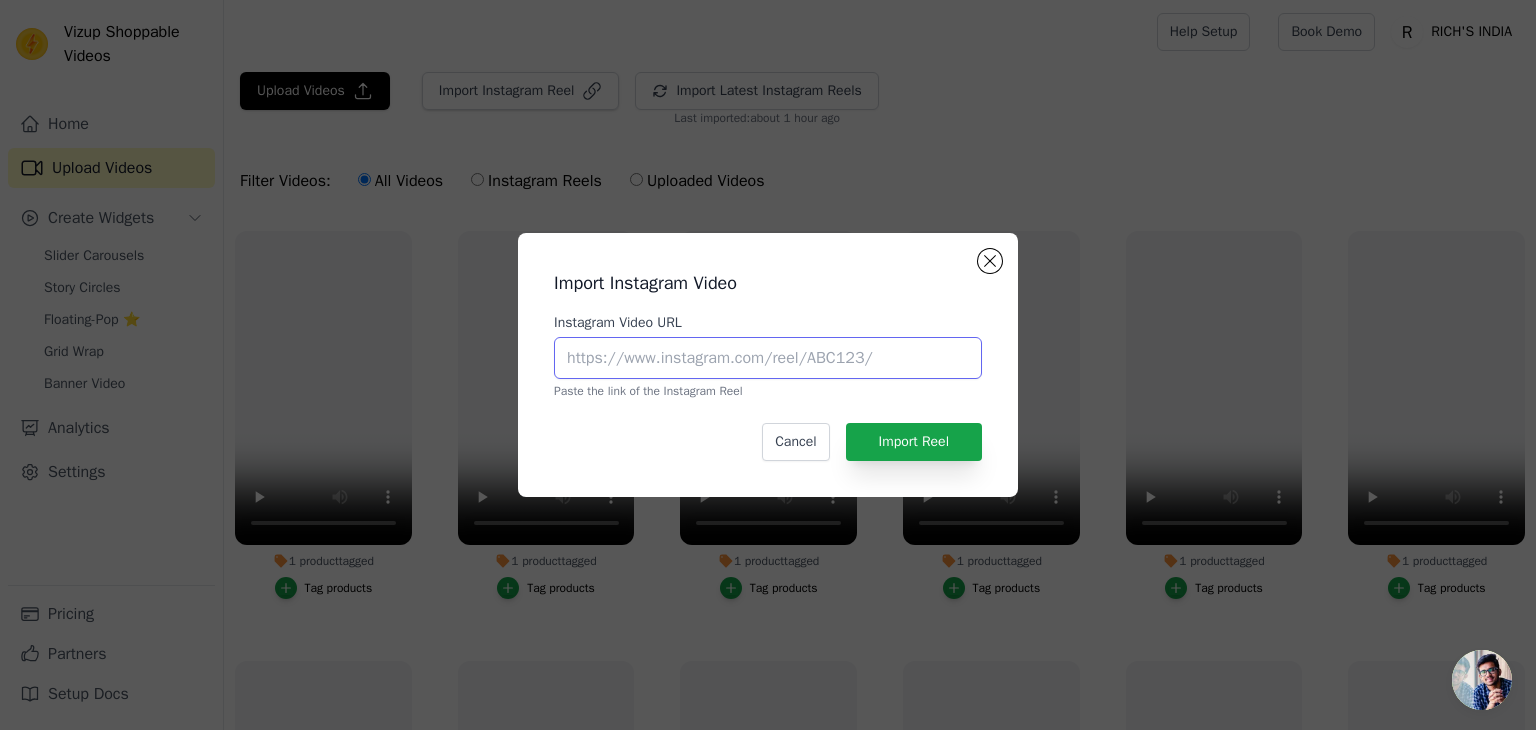 click on "Instagram Video URL" at bounding box center [768, 358] 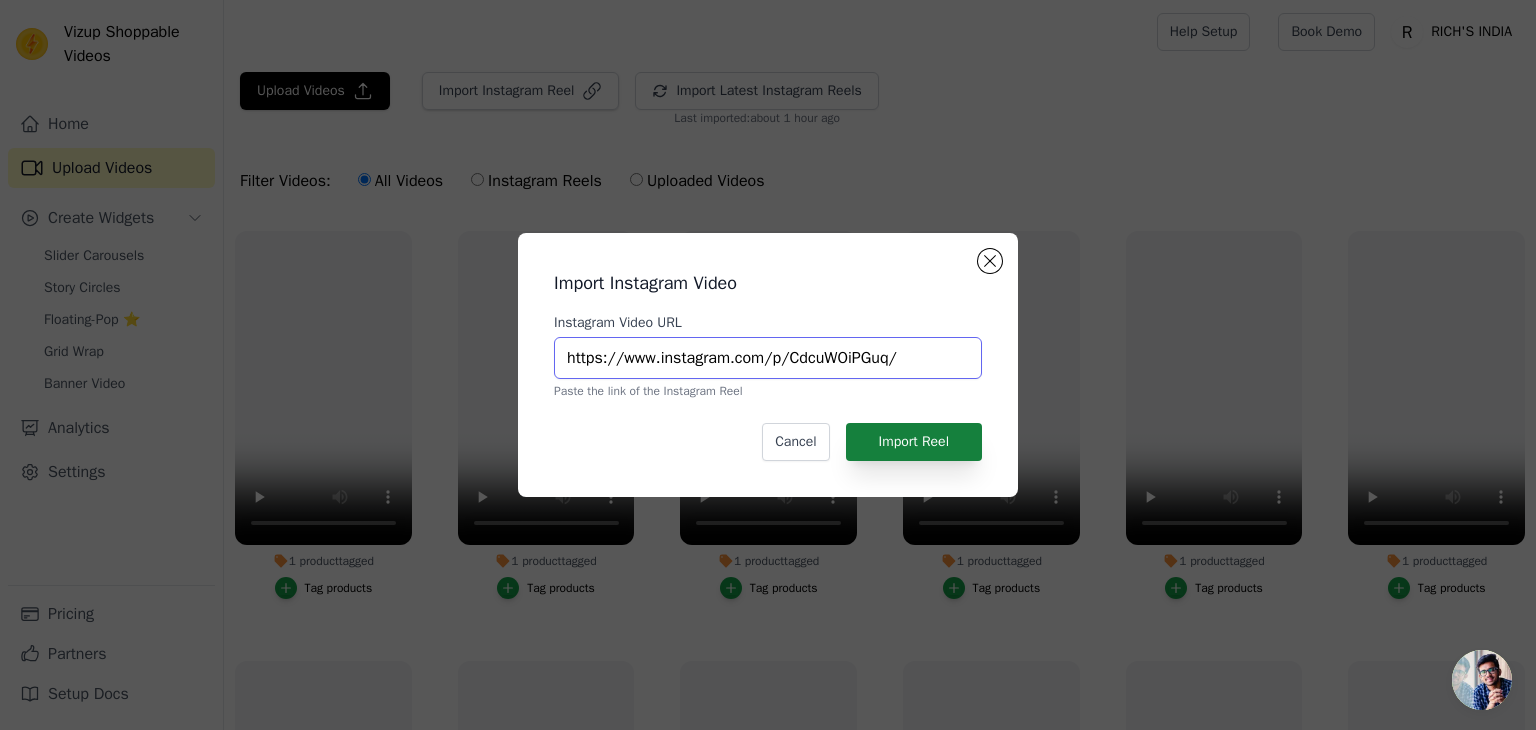 type on "https://www.instagram.com/p/CdcuWOiPGuq/" 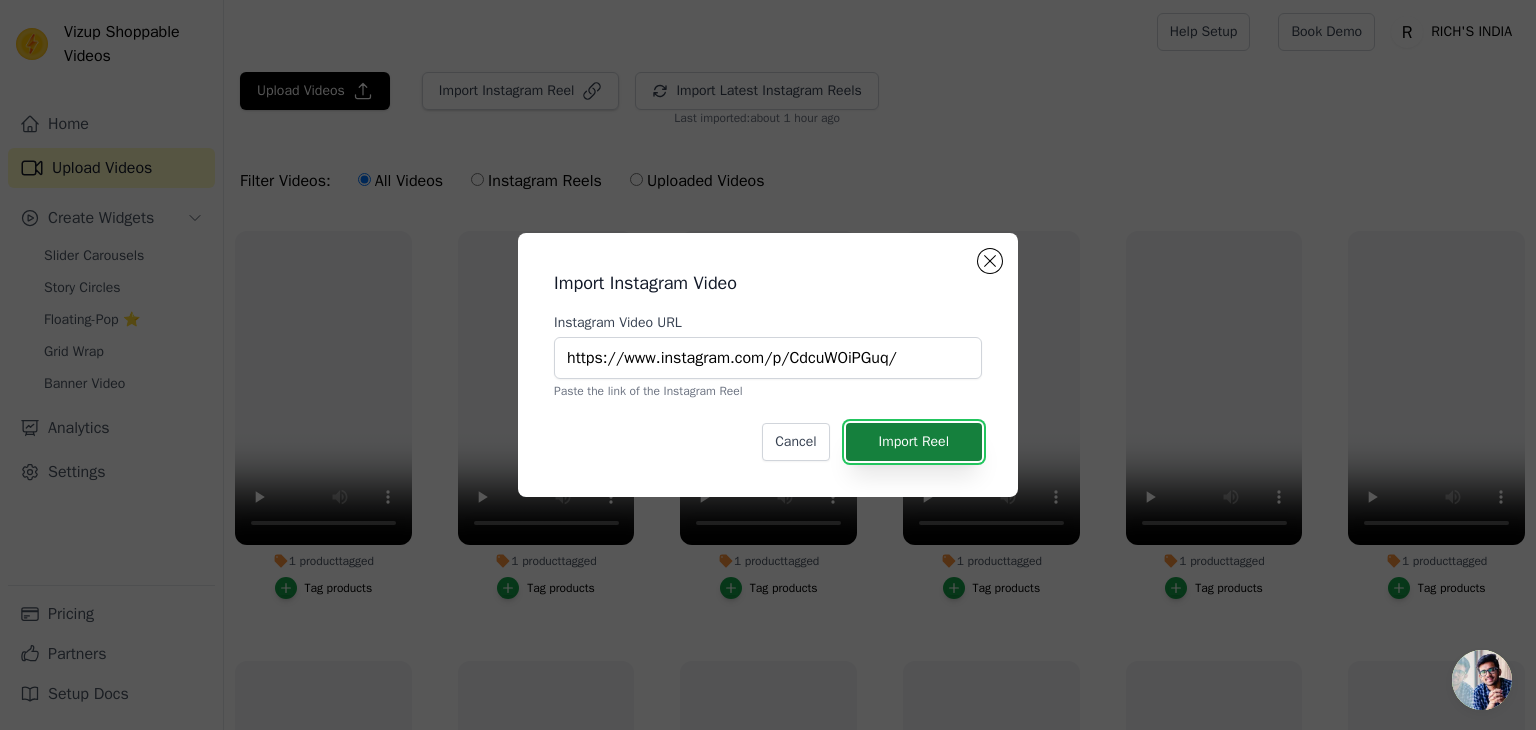 click on "Import Reel" at bounding box center [914, 442] 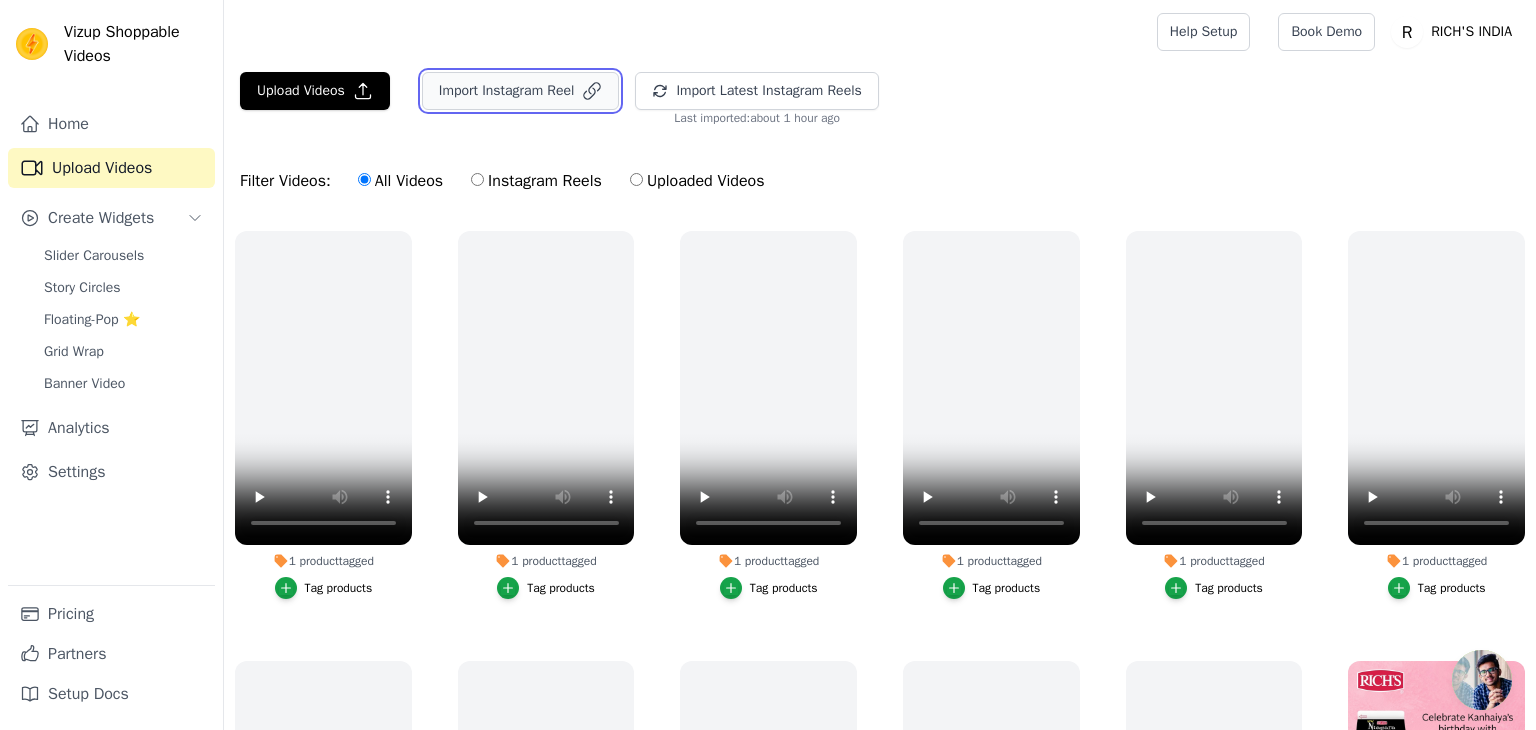 click on "Import Instagram Reel" at bounding box center (521, 91) 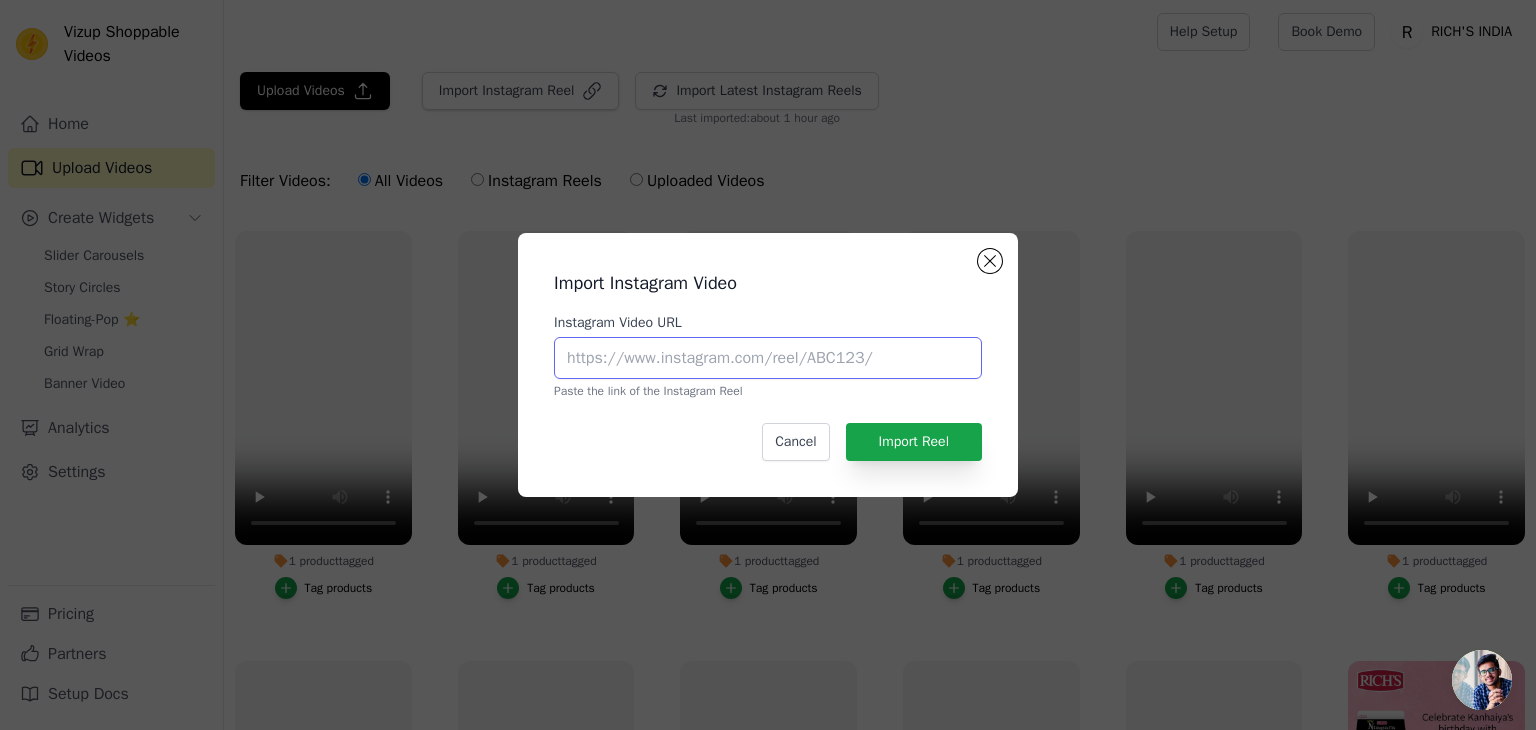 click on "Instagram Video URL" at bounding box center [768, 358] 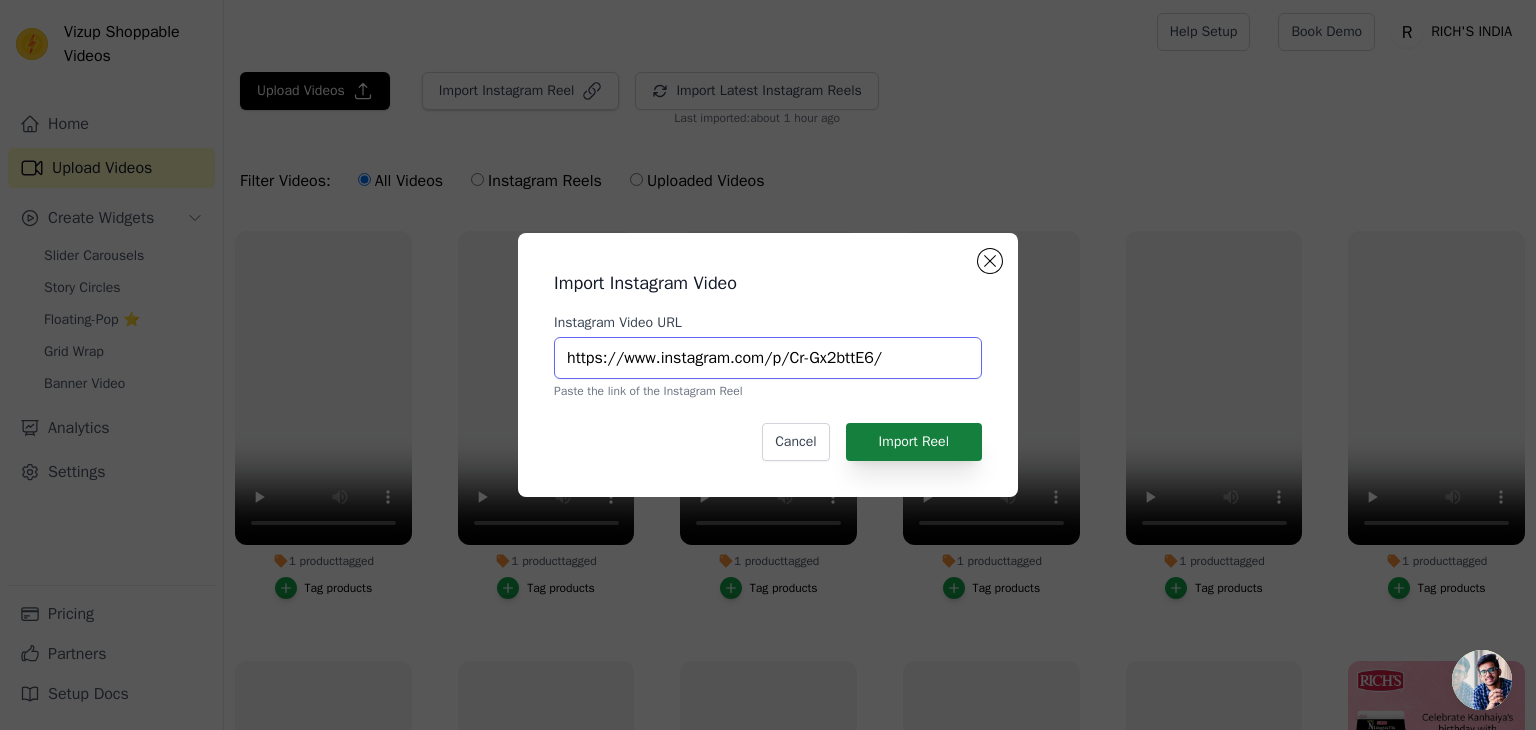 type on "https://www.instagram.com/p/Cr-Gx2bttE6/" 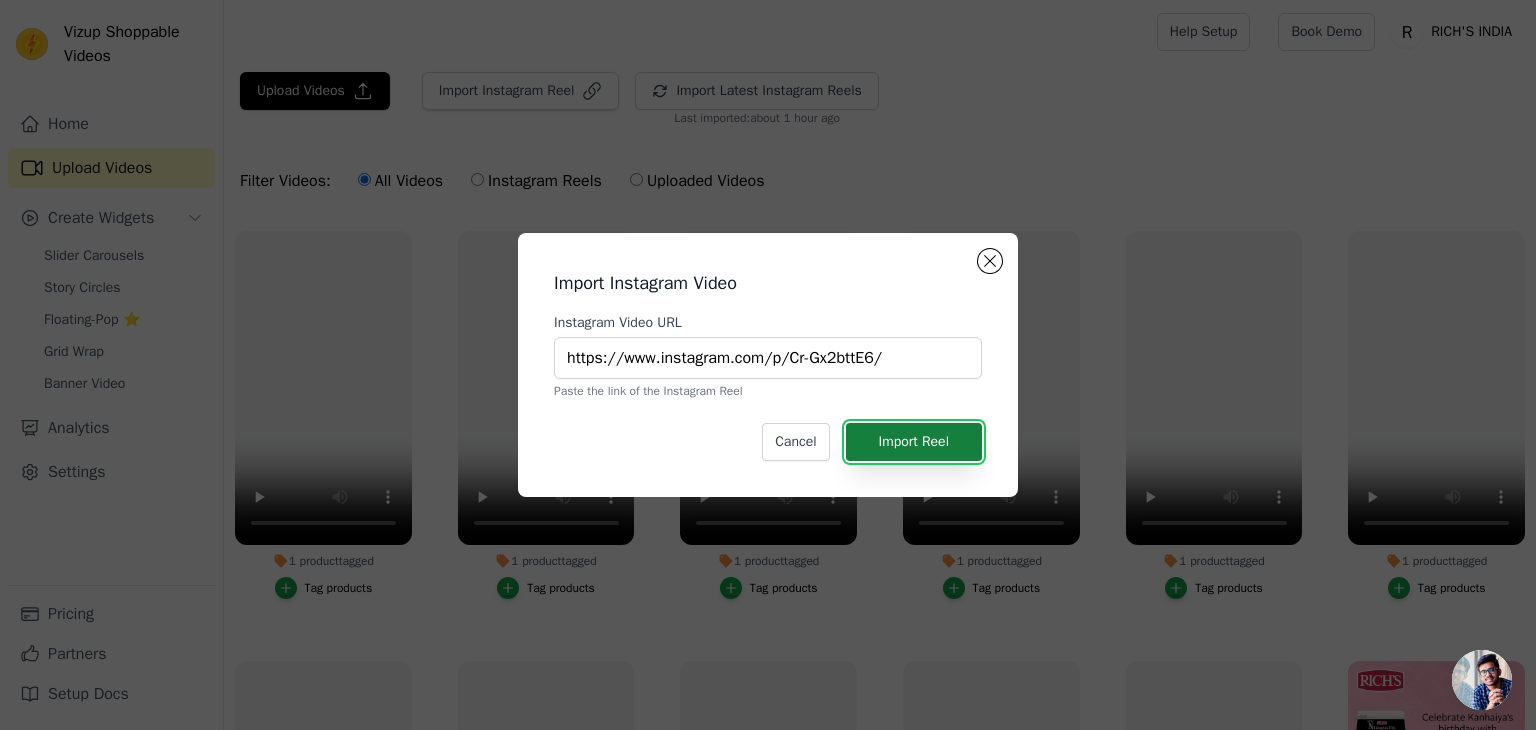 click on "Import Reel" at bounding box center (914, 442) 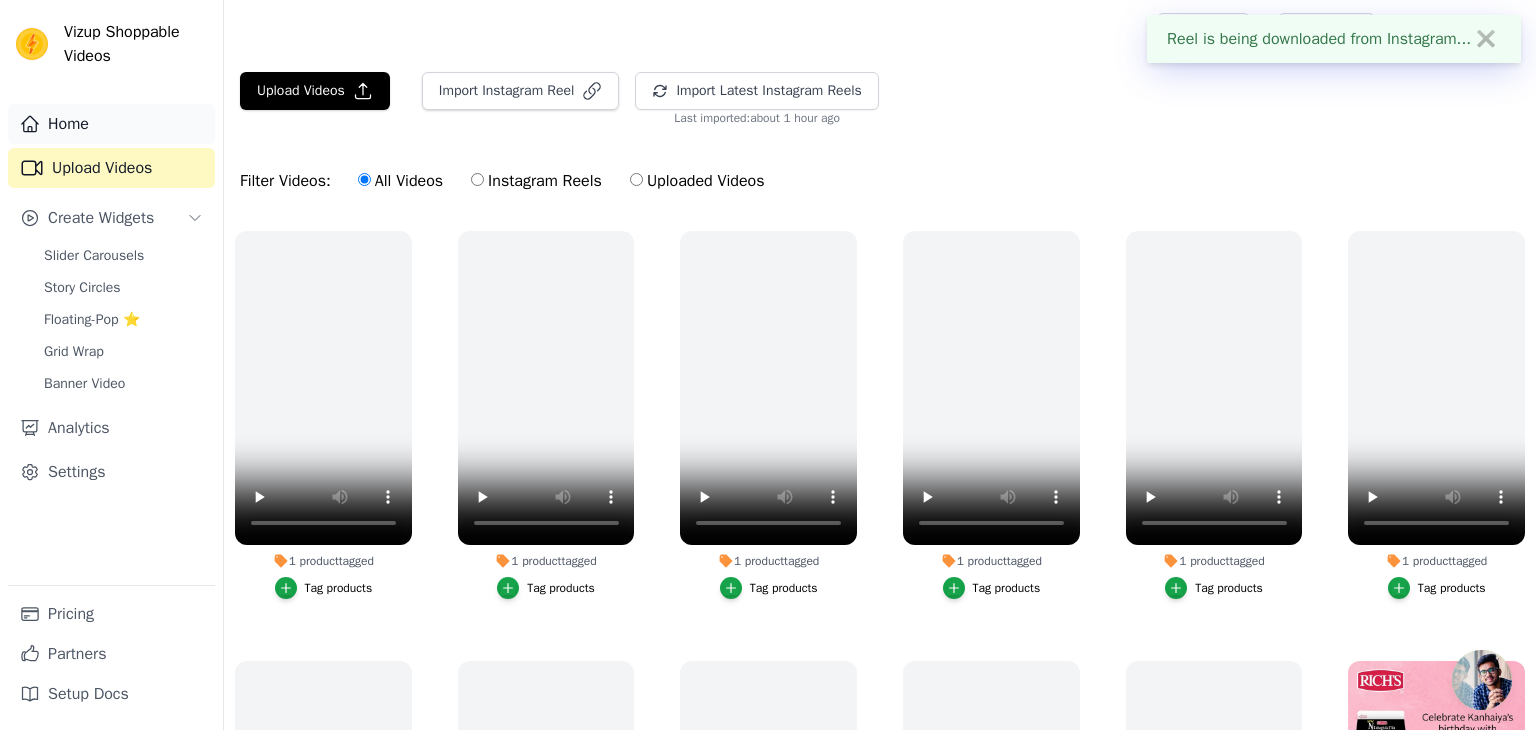 click on "Home" at bounding box center (111, 124) 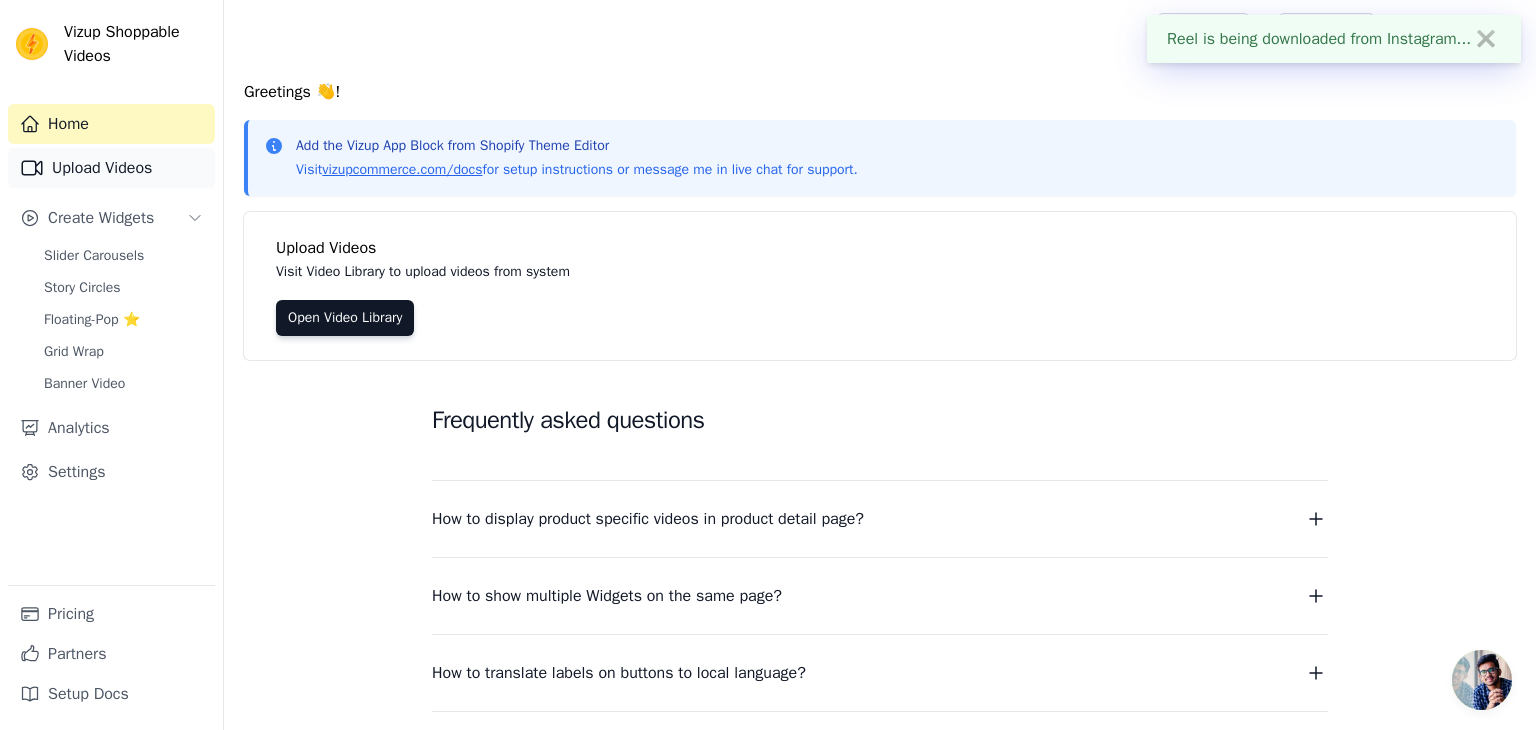 click on "Upload Videos" at bounding box center (111, 168) 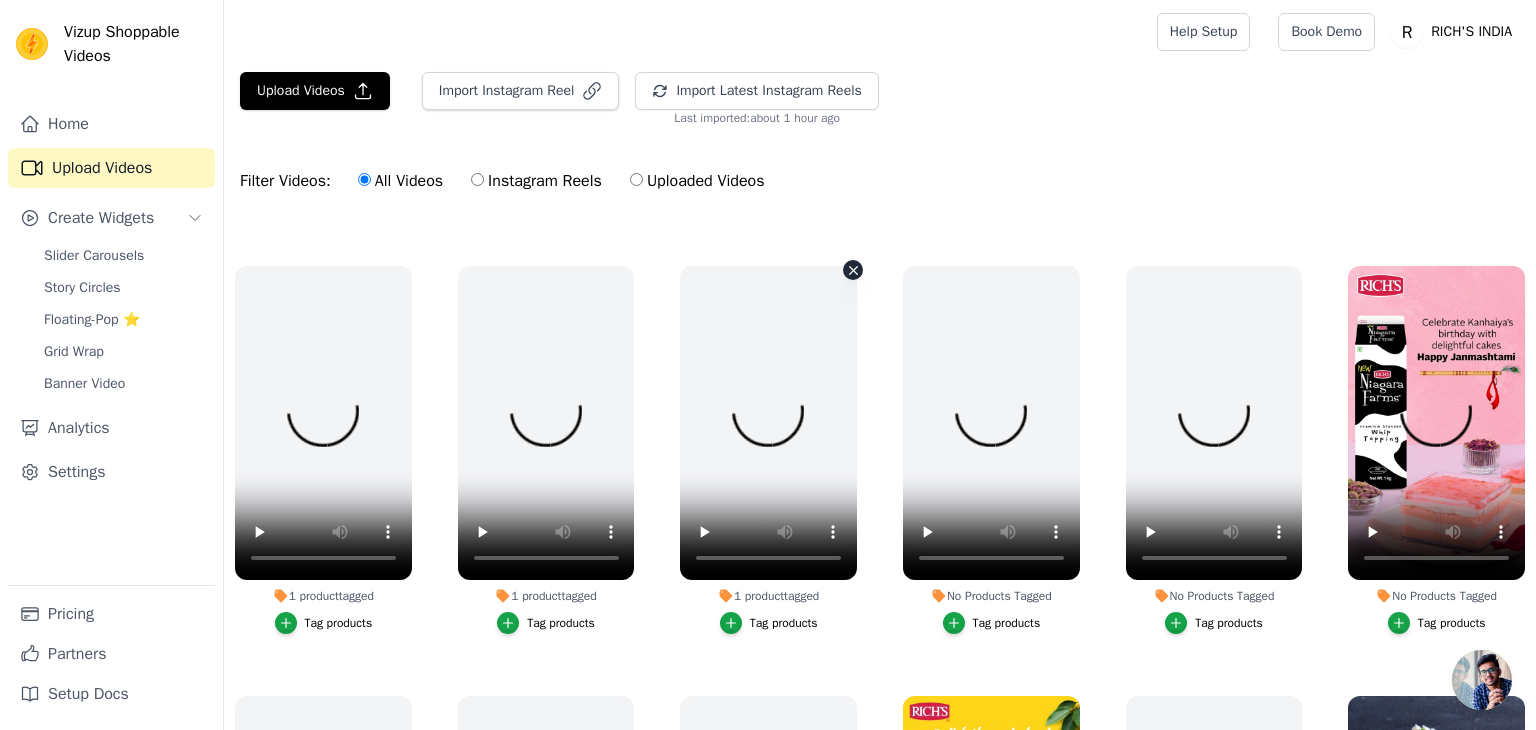 scroll, scrollTop: 658, scrollLeft: 0, axis: vertical 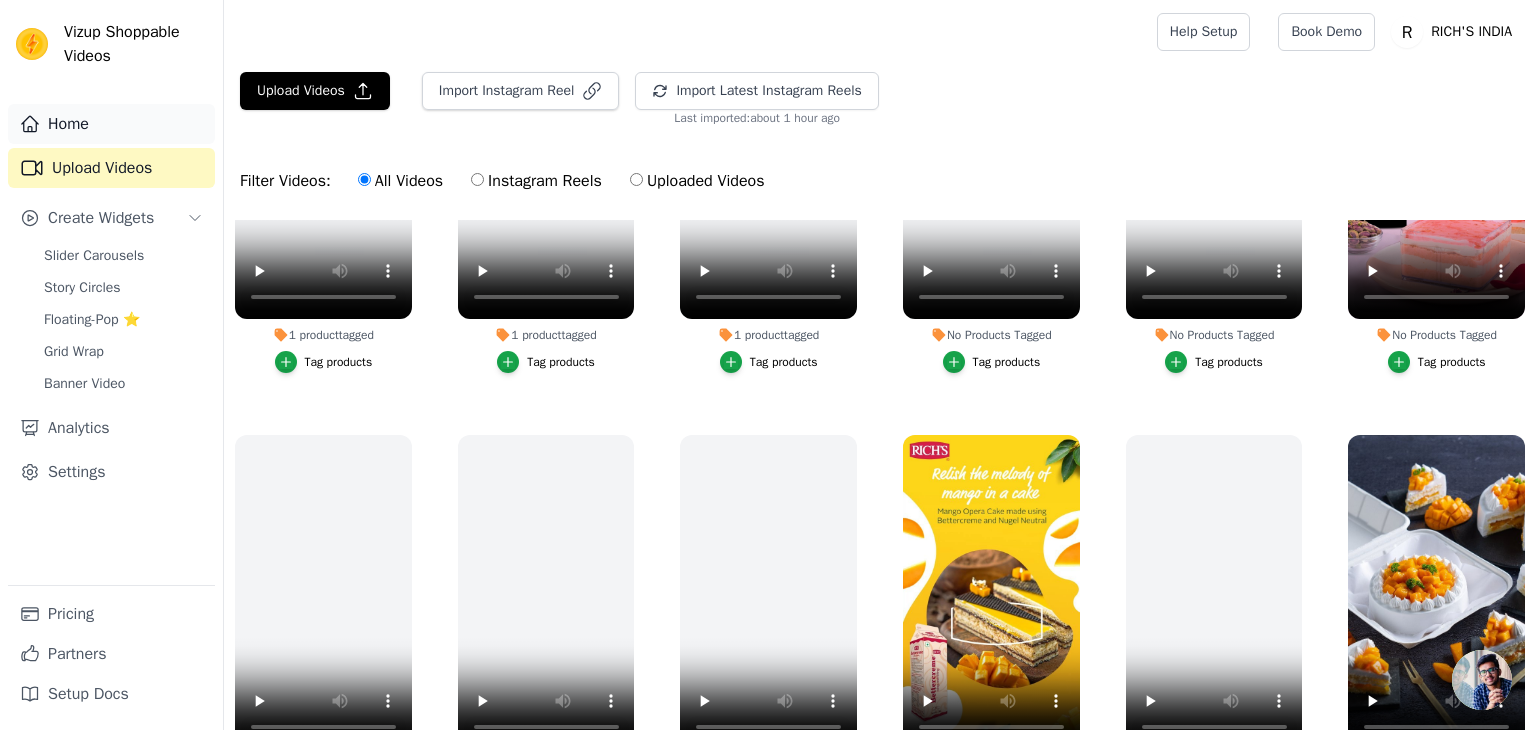 click on "Home" at bounding box center [111, 124] 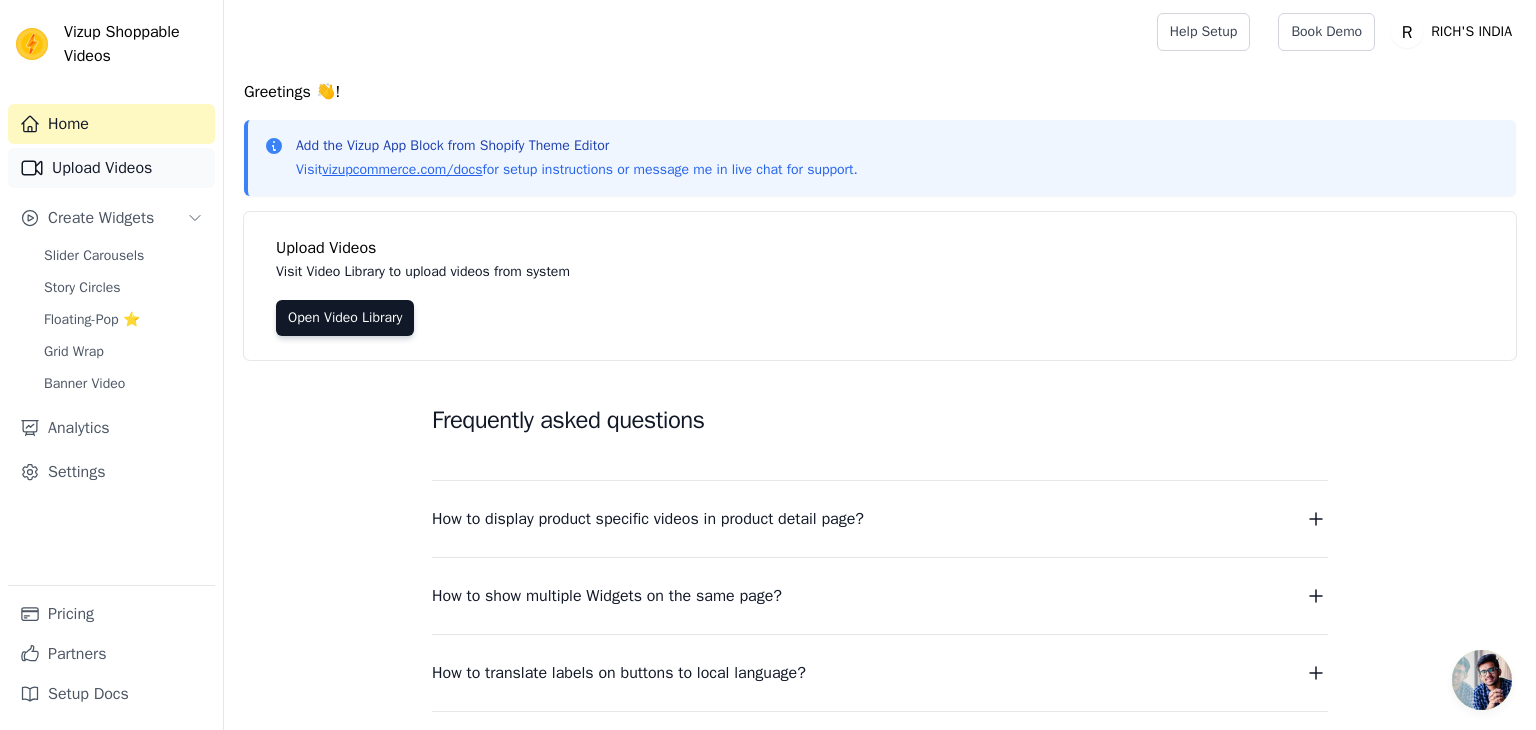 click on "Upload Videos" at bounding box center (111, 168) 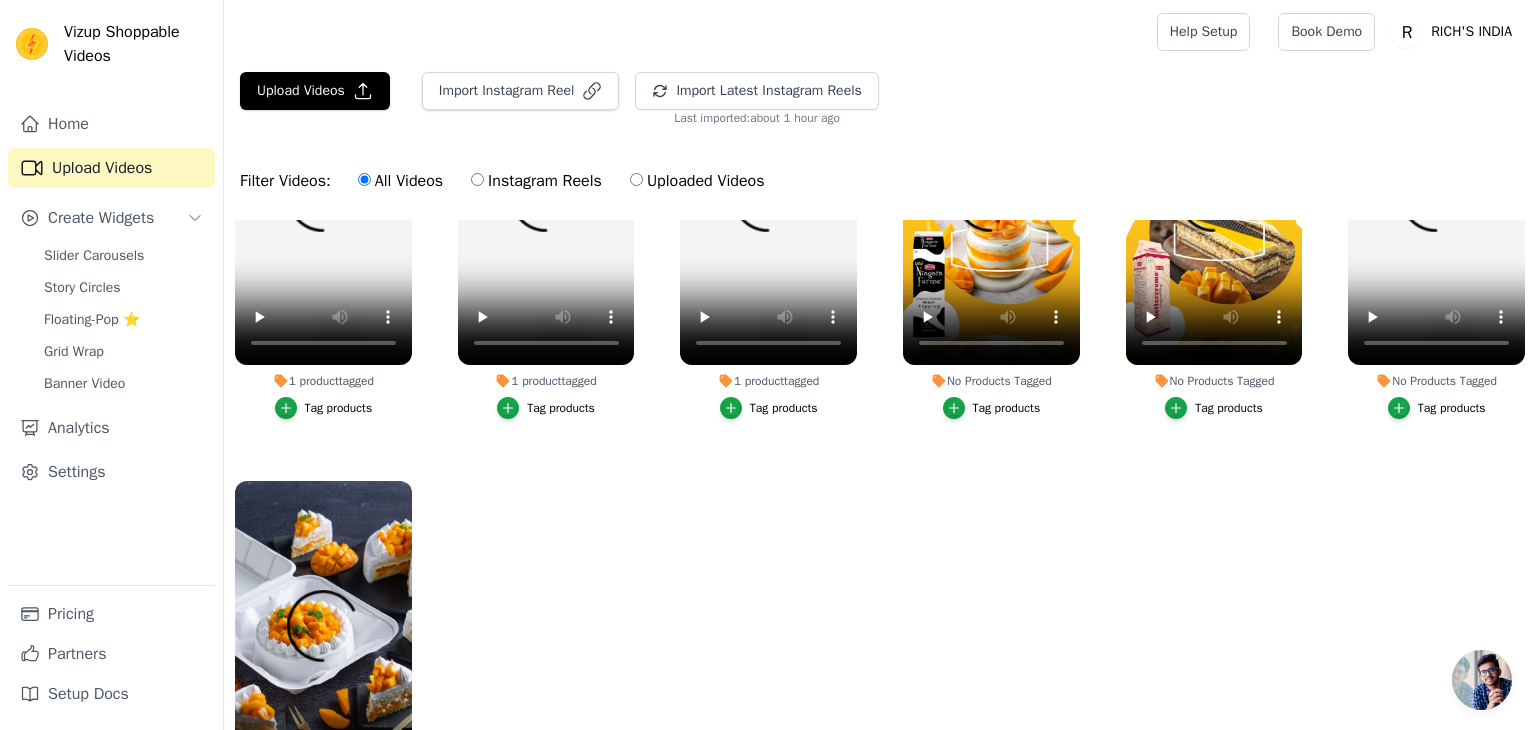 scroll, scrollTop: 1053, scrollLeft: 0, axis: vertical 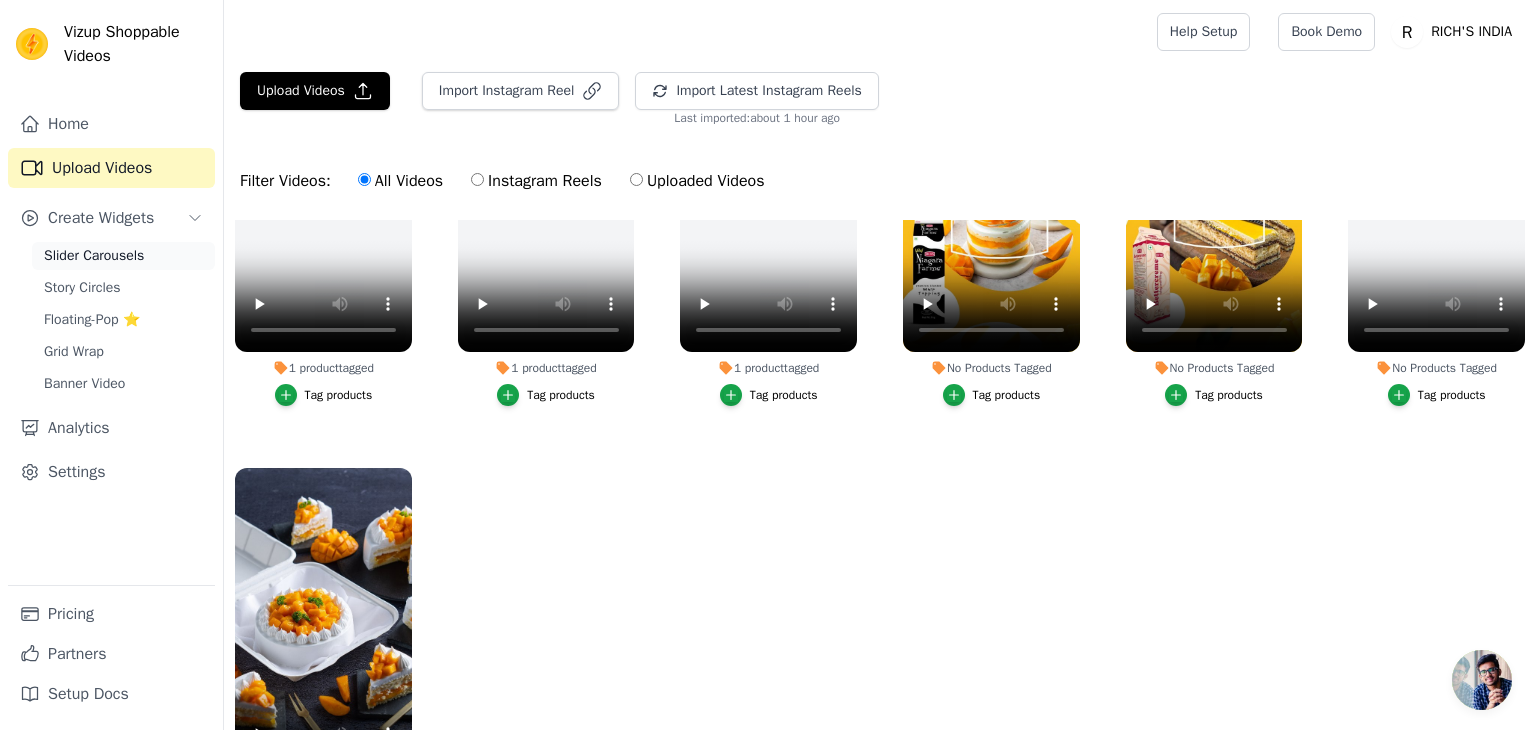 click on "Slider Carousels" at bounding box center [94, 256] 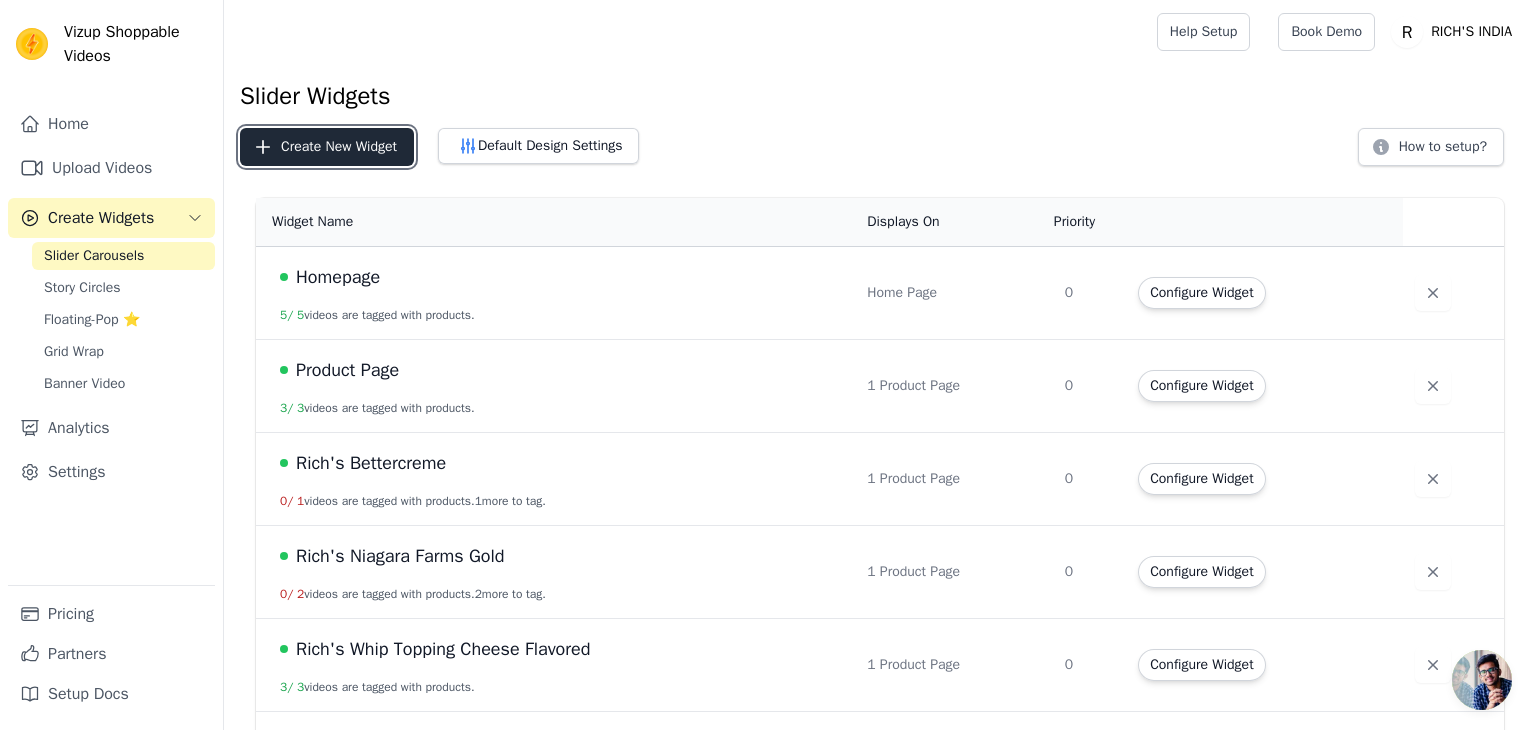 click on "Create New Widget" at bounding box center (327, 147) 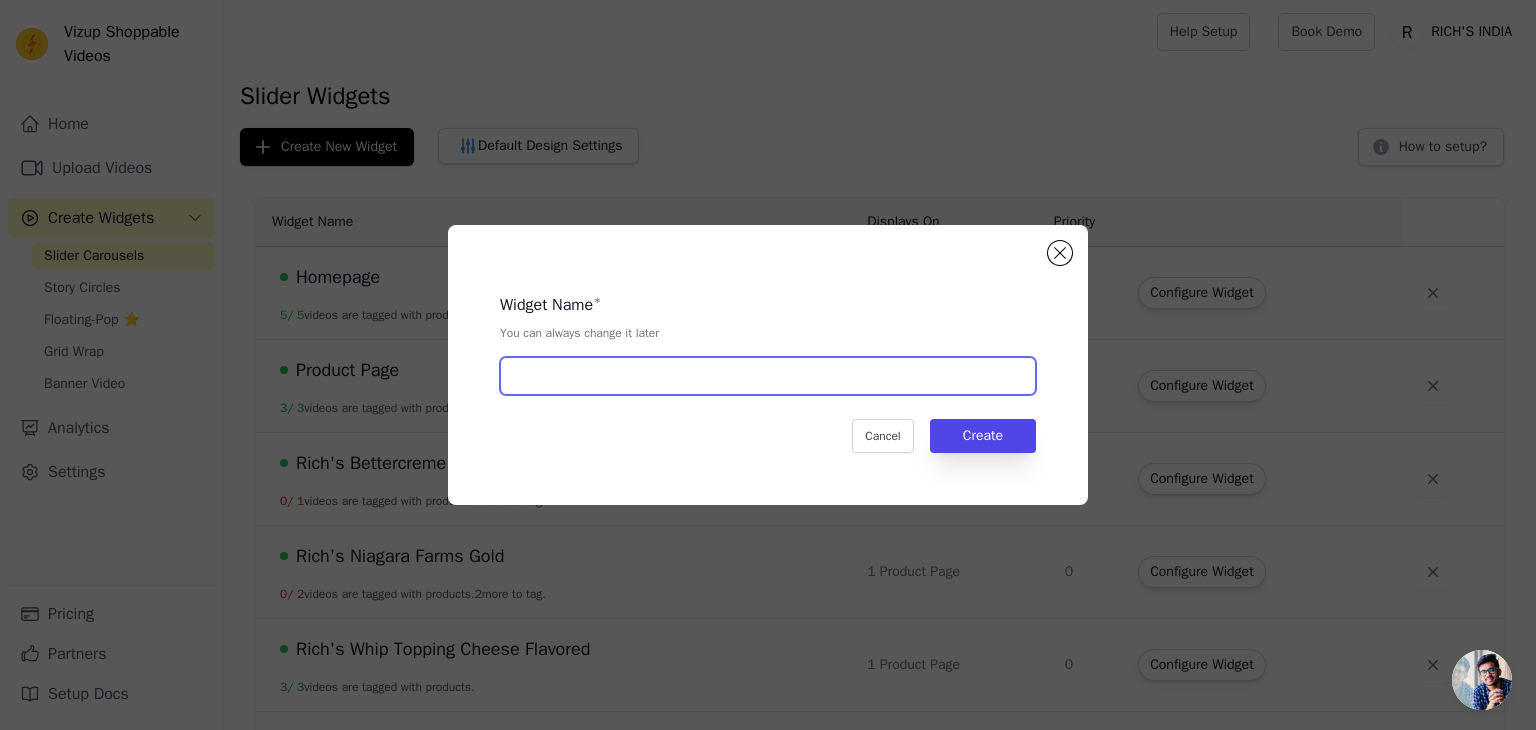 click at bounding box center [768, 376] 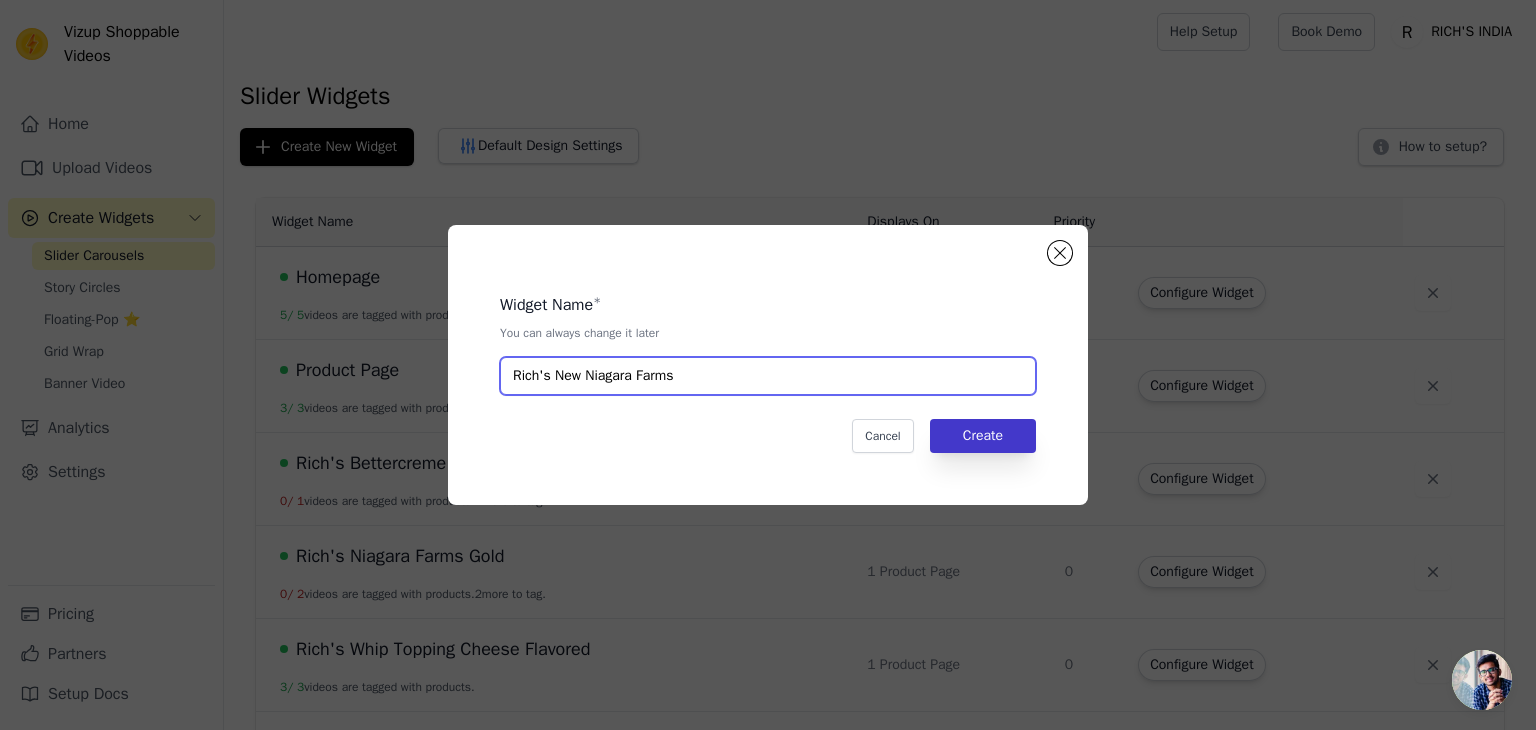 type on "Rich's New Niagara Farms" 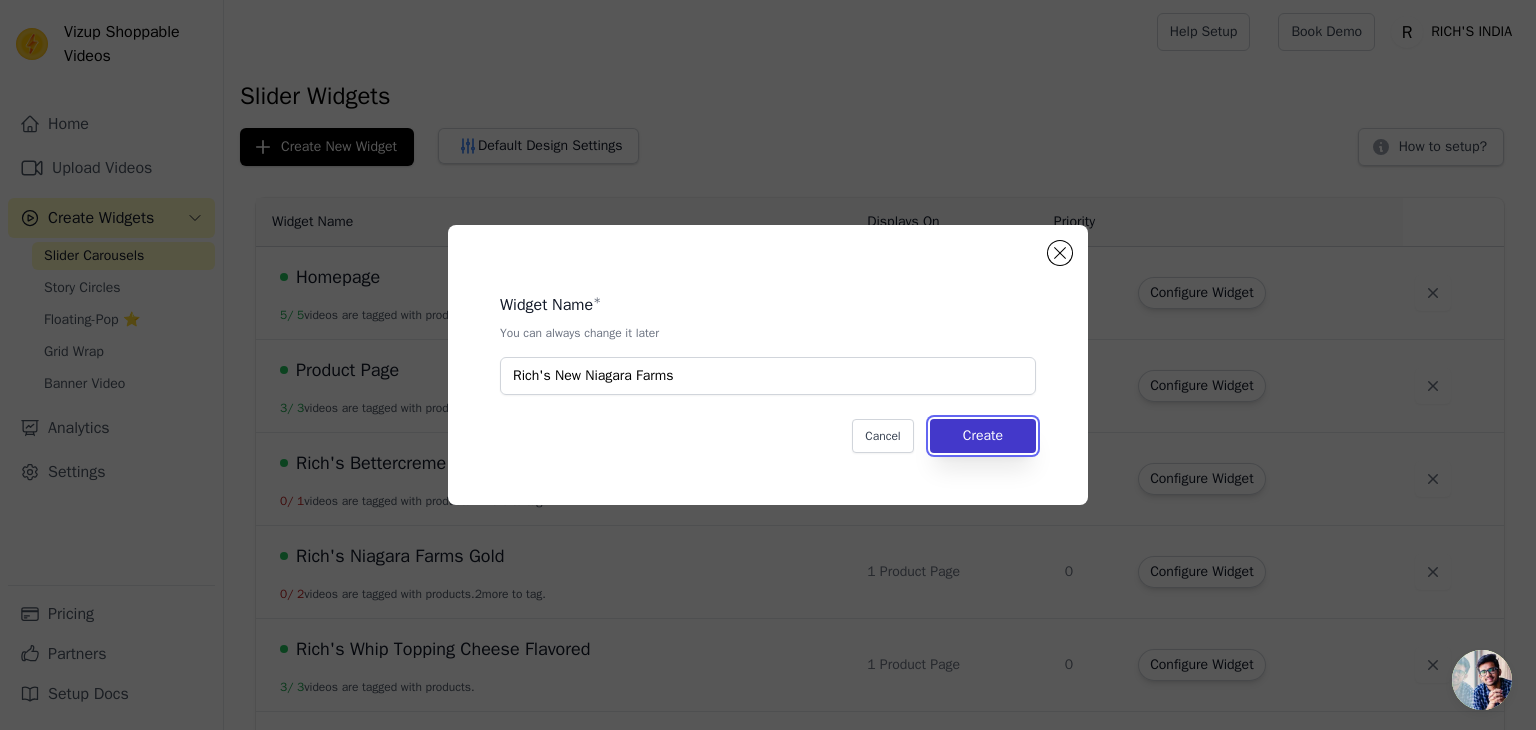 click on "Create" at bounding box center (983, 436) 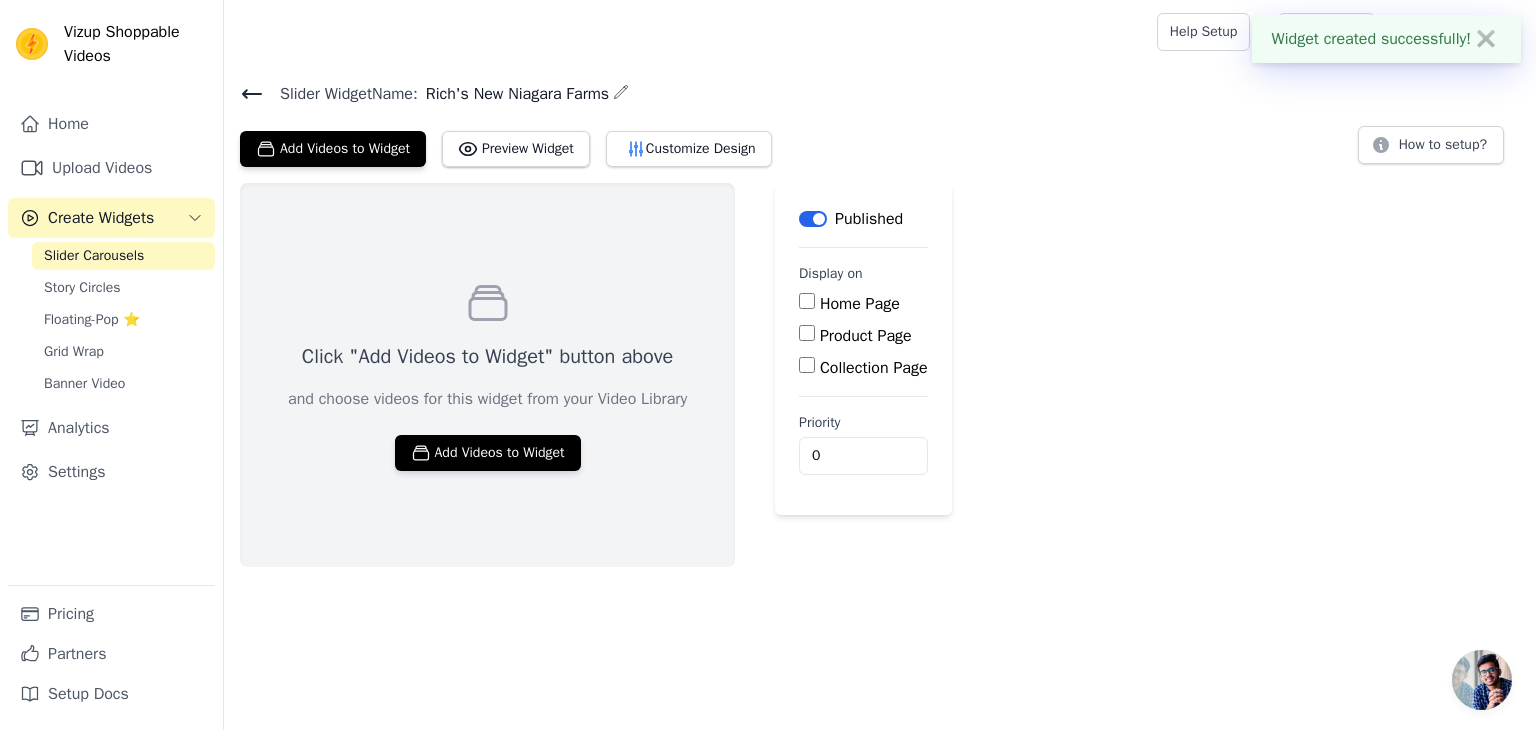 click on "Product Page" at bounding box center [866, 336] 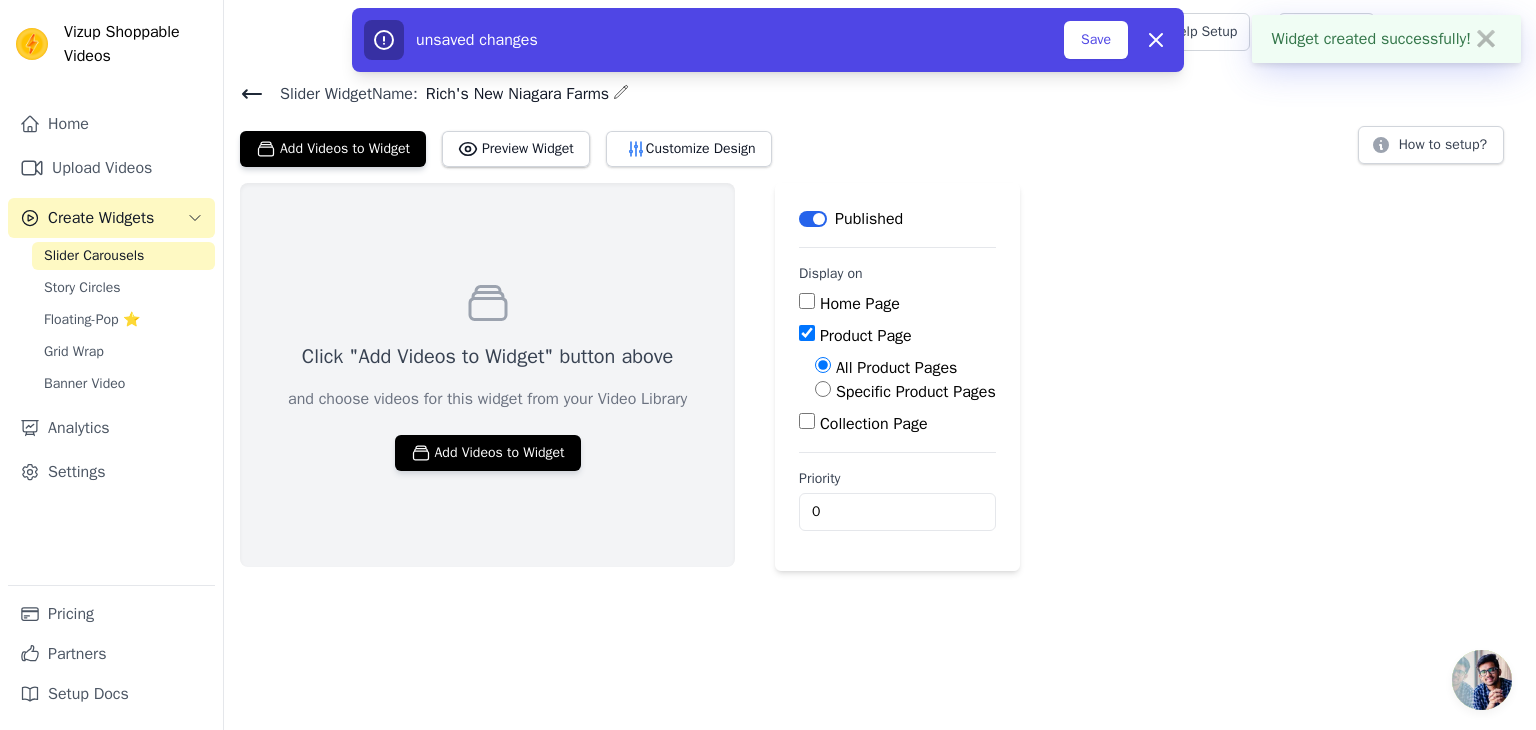click on "Specific Product Pages" at bounding box center (916, 392) 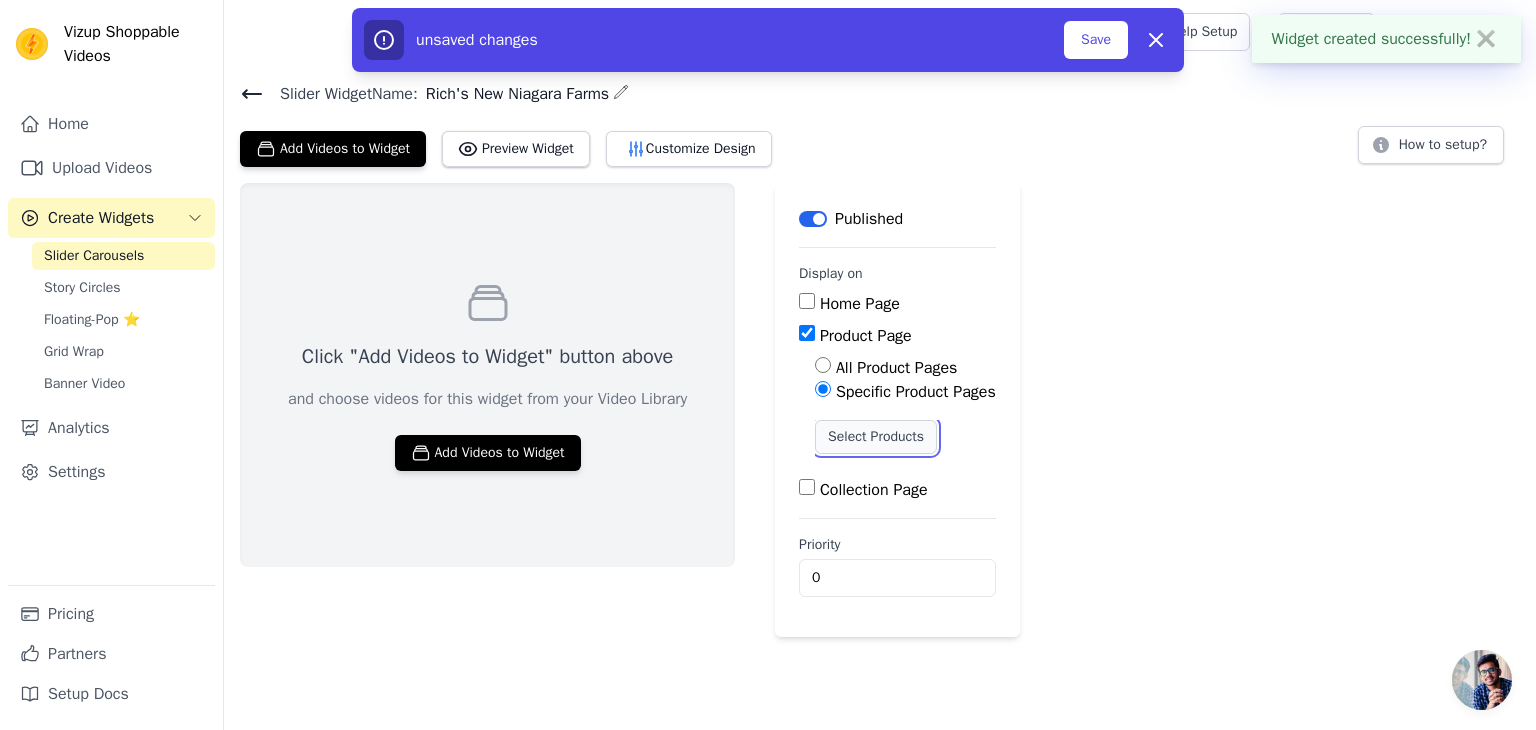click on "Select Products" at bounding box center [876, 437] 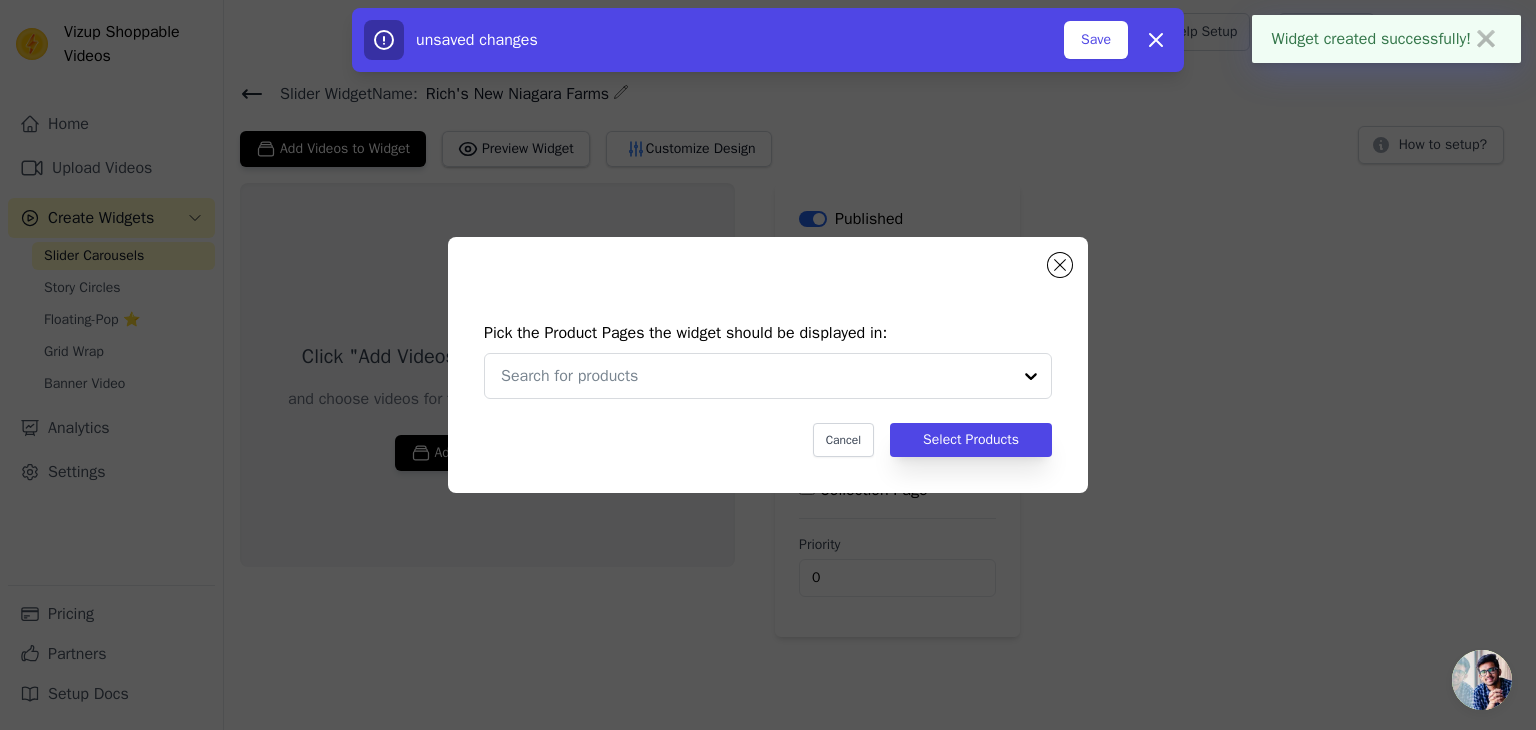 type 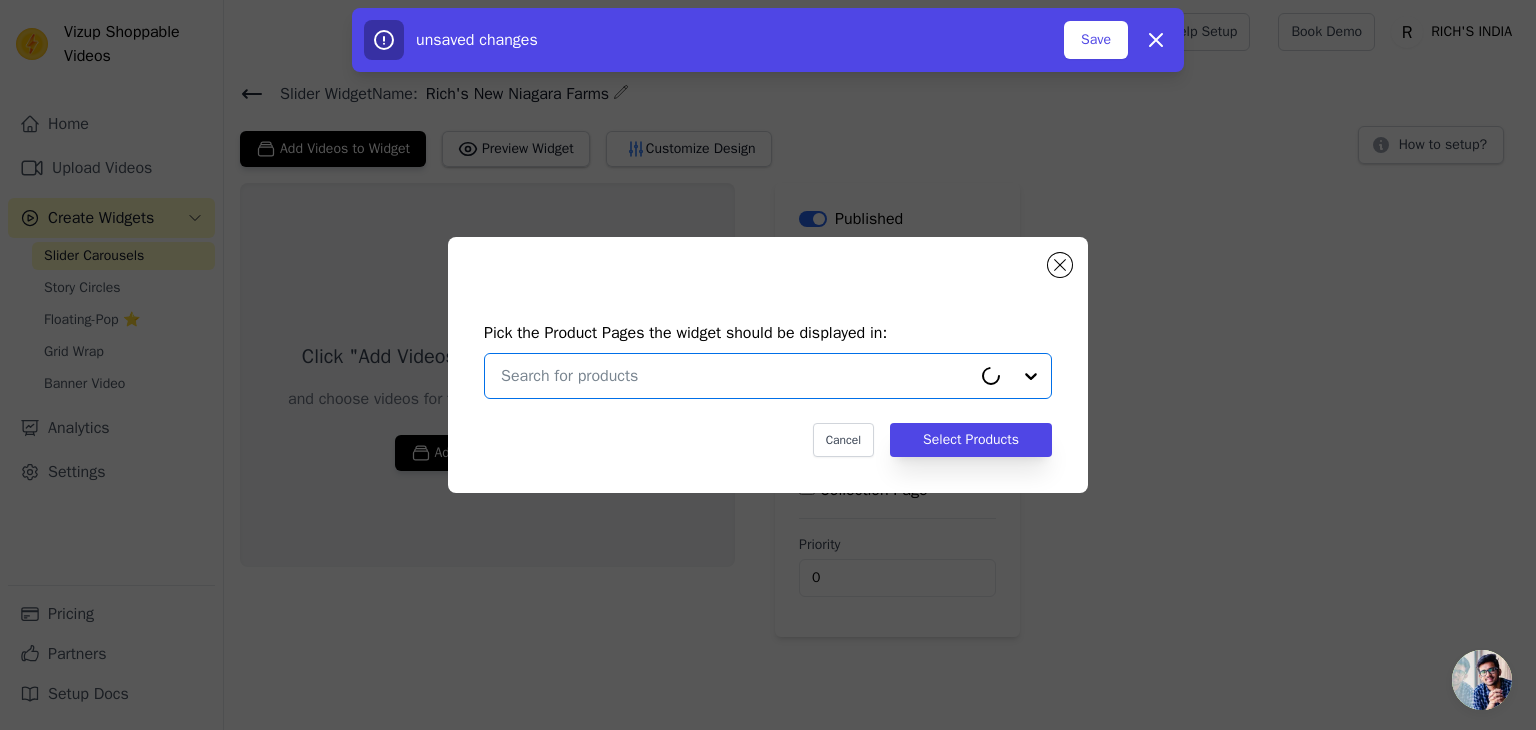 click at bounding box center (736, 376) 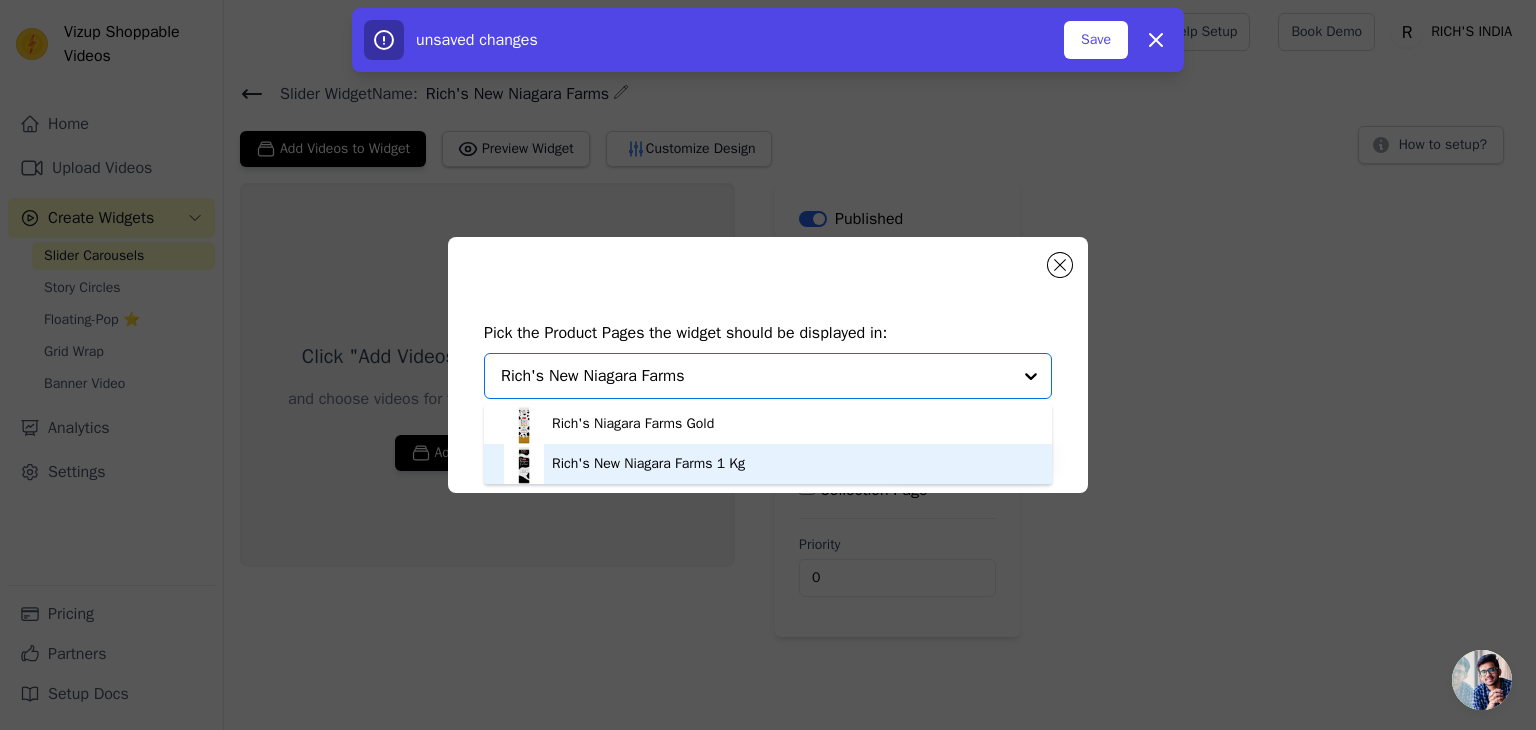 click on "Rich's New Niagara Farms 1 Kg" at bounding box center (648, 464) 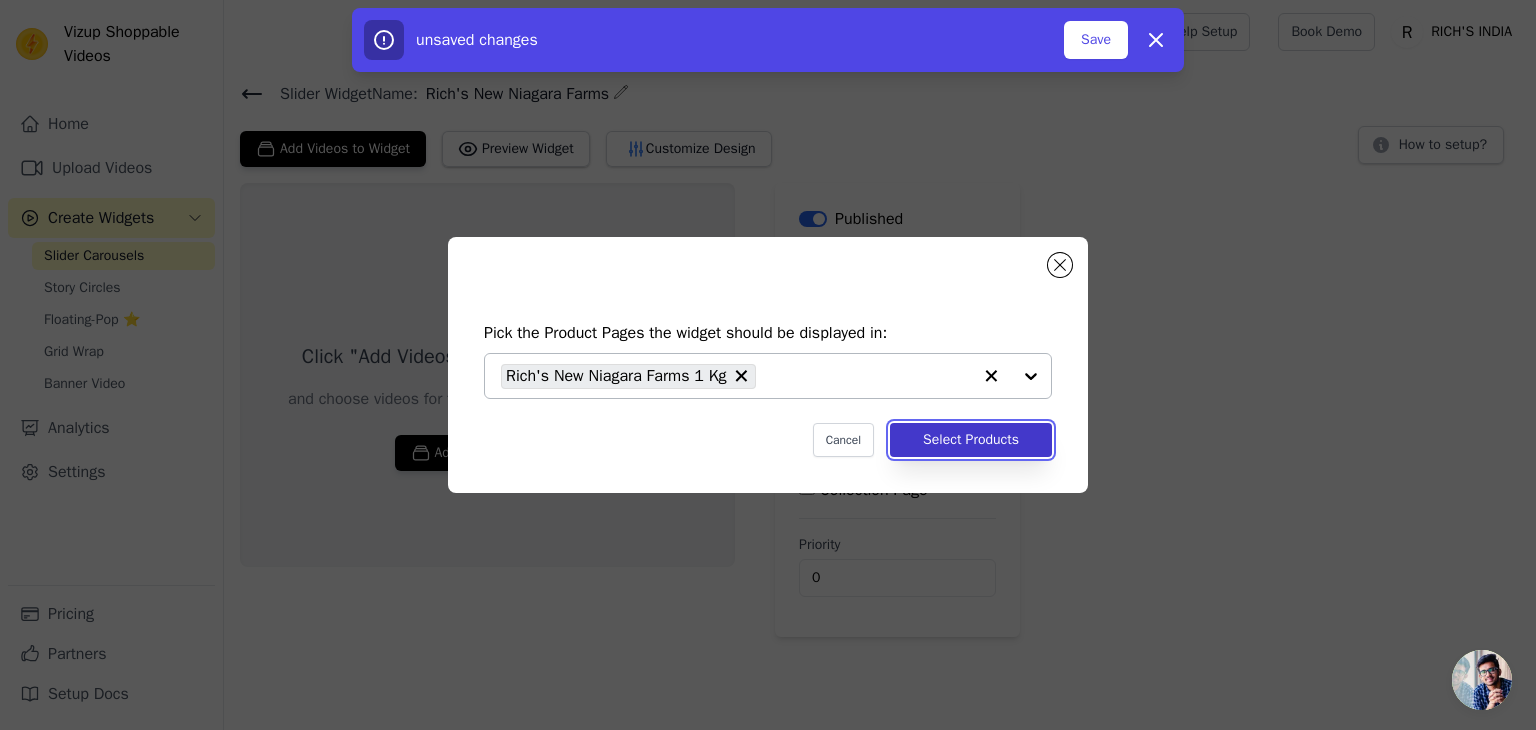 click on "Select Products" at bounding box center [971, 440] 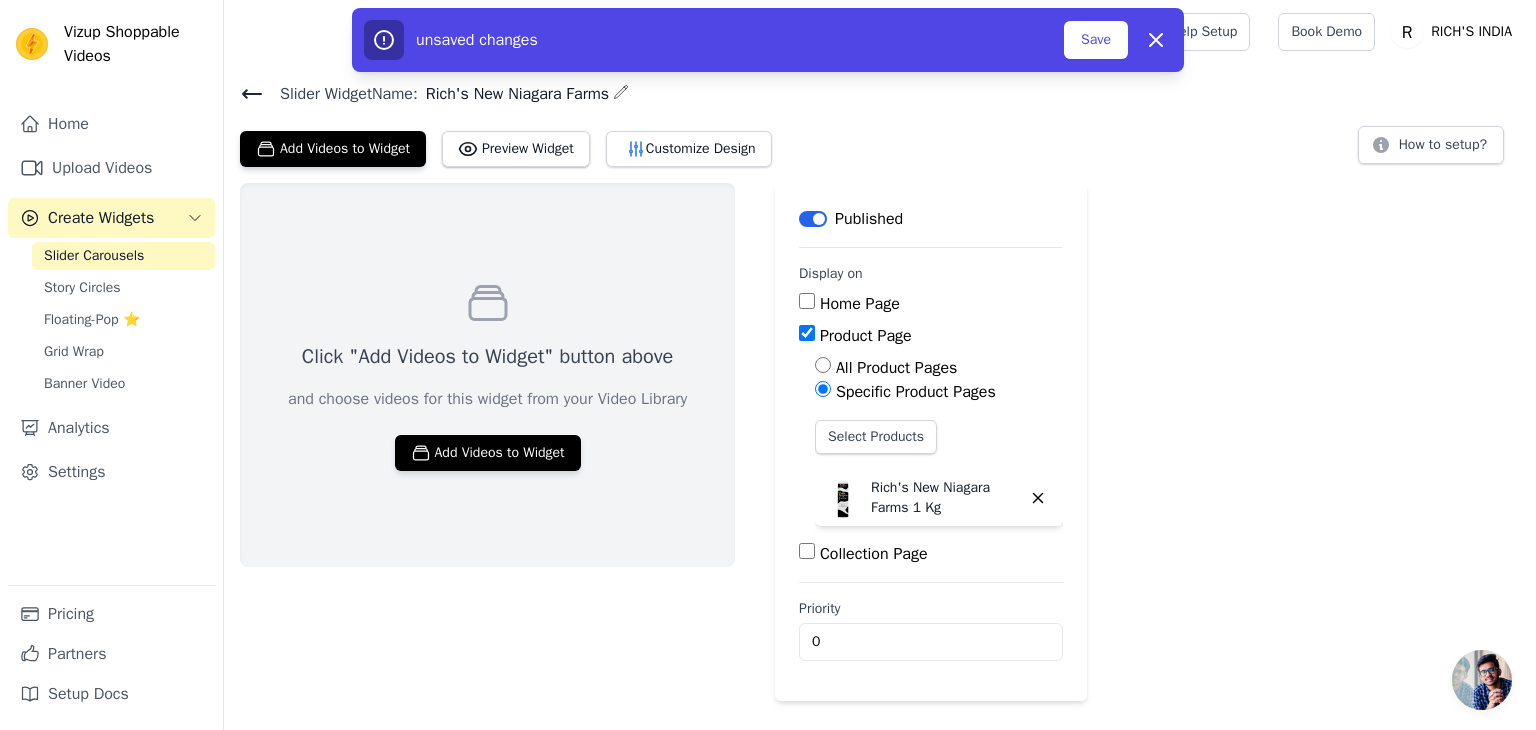 click on "Click "Add Videos to Widget" button above   and choose videos for this widget from your Video Library
Add Videos to Widget" at bounding box center (487, 375) 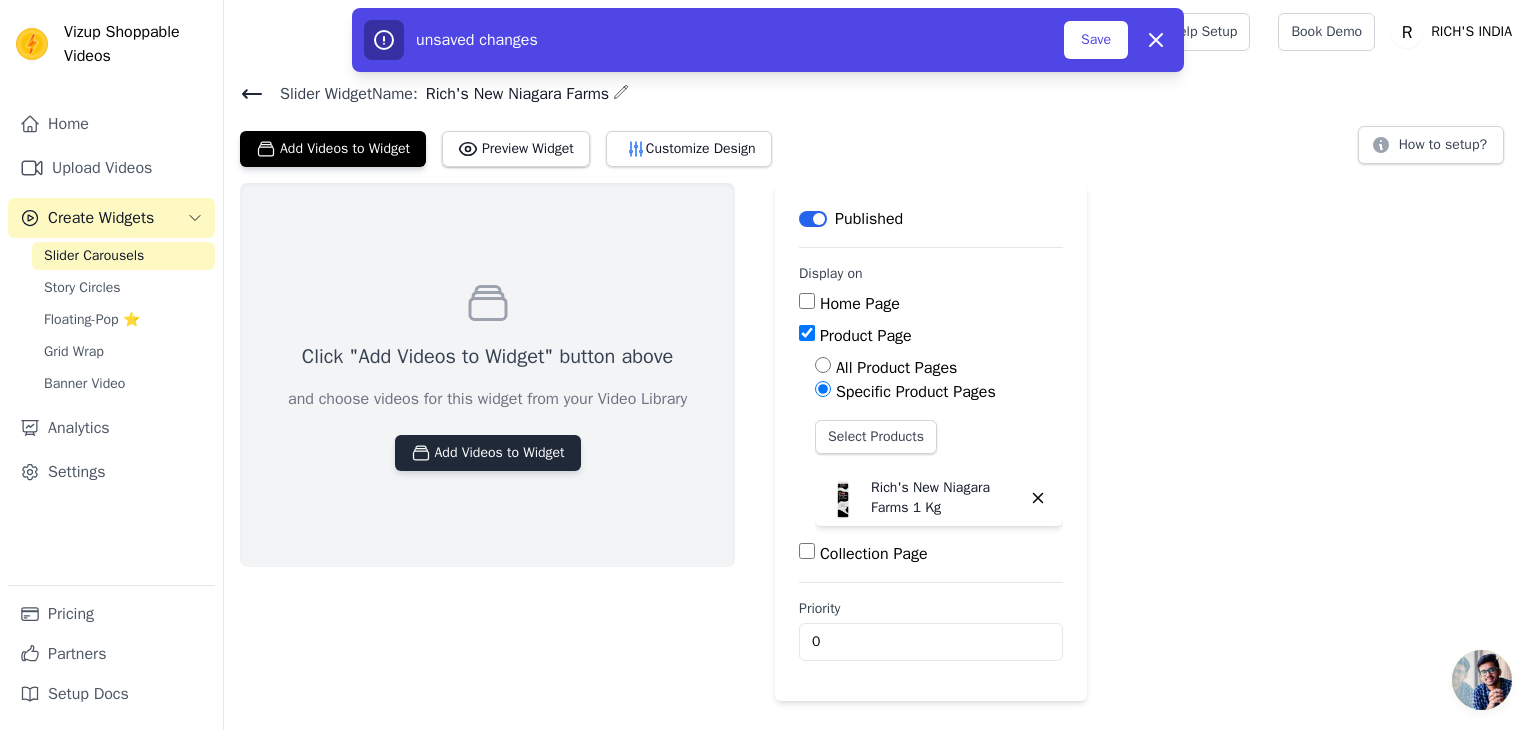 click on "Add Videos to Widget" at bounding box center [488, 453] 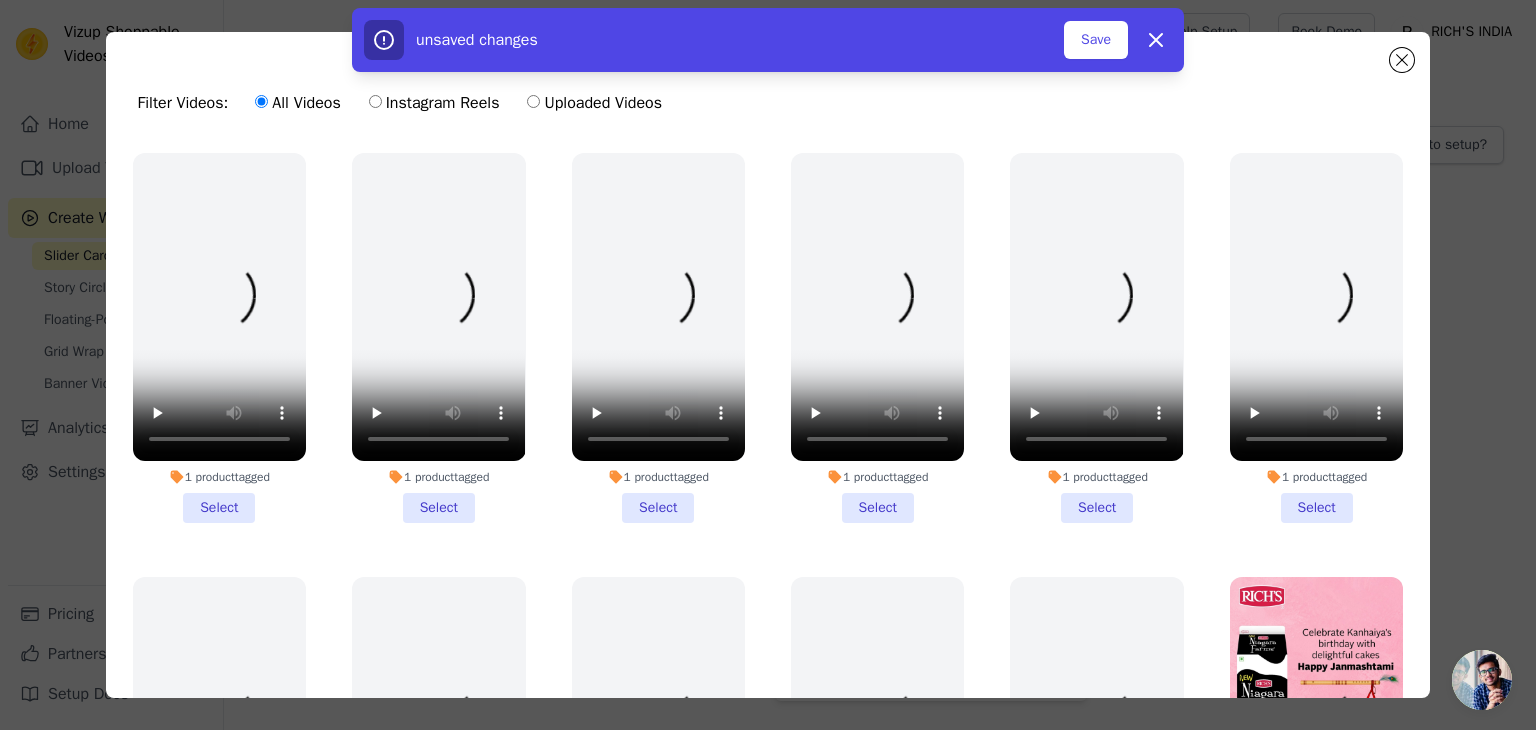 scroll, scrollTop: 1012, scrollLeft: 0, axis: vertical 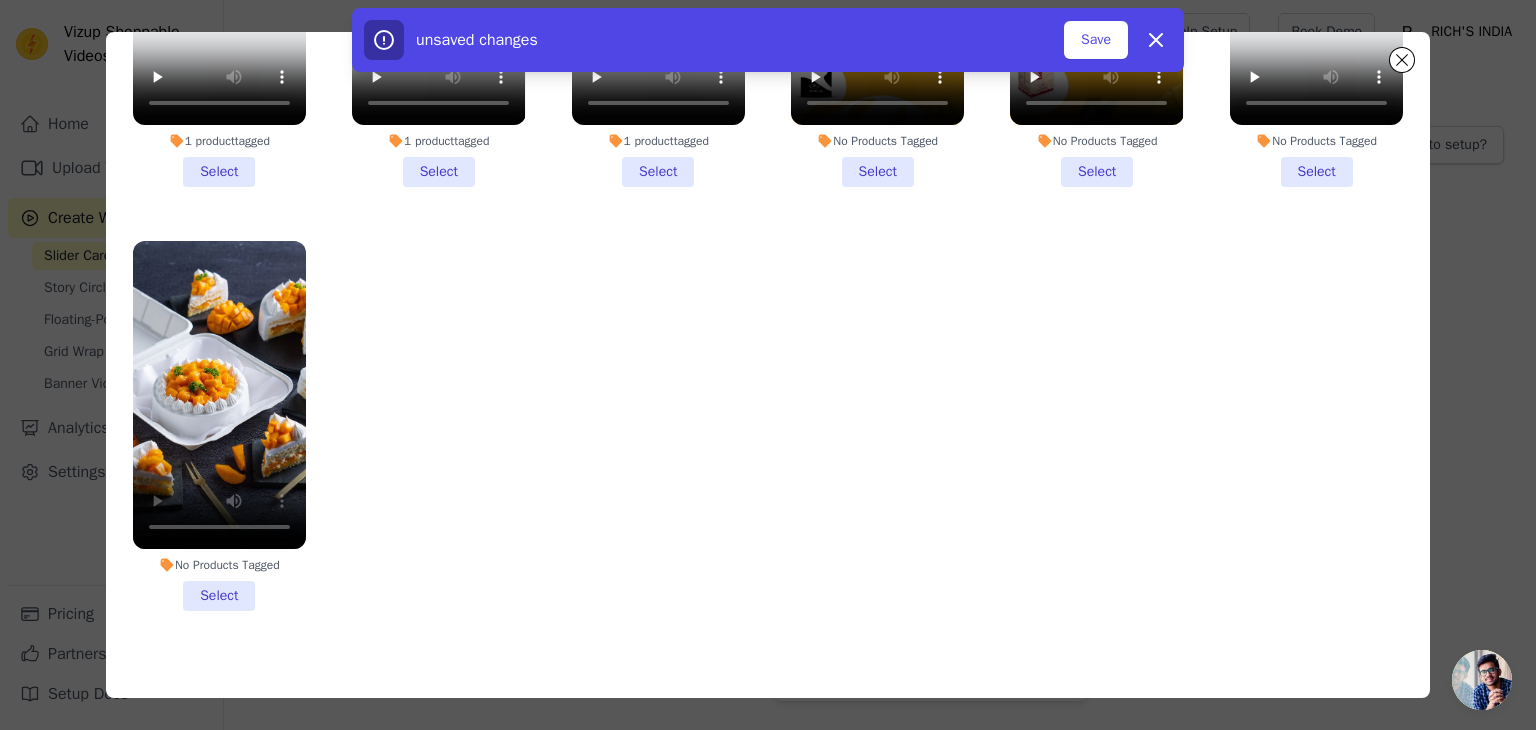 click on "No Products Tagged     Select" at bounding box center (219, 426) 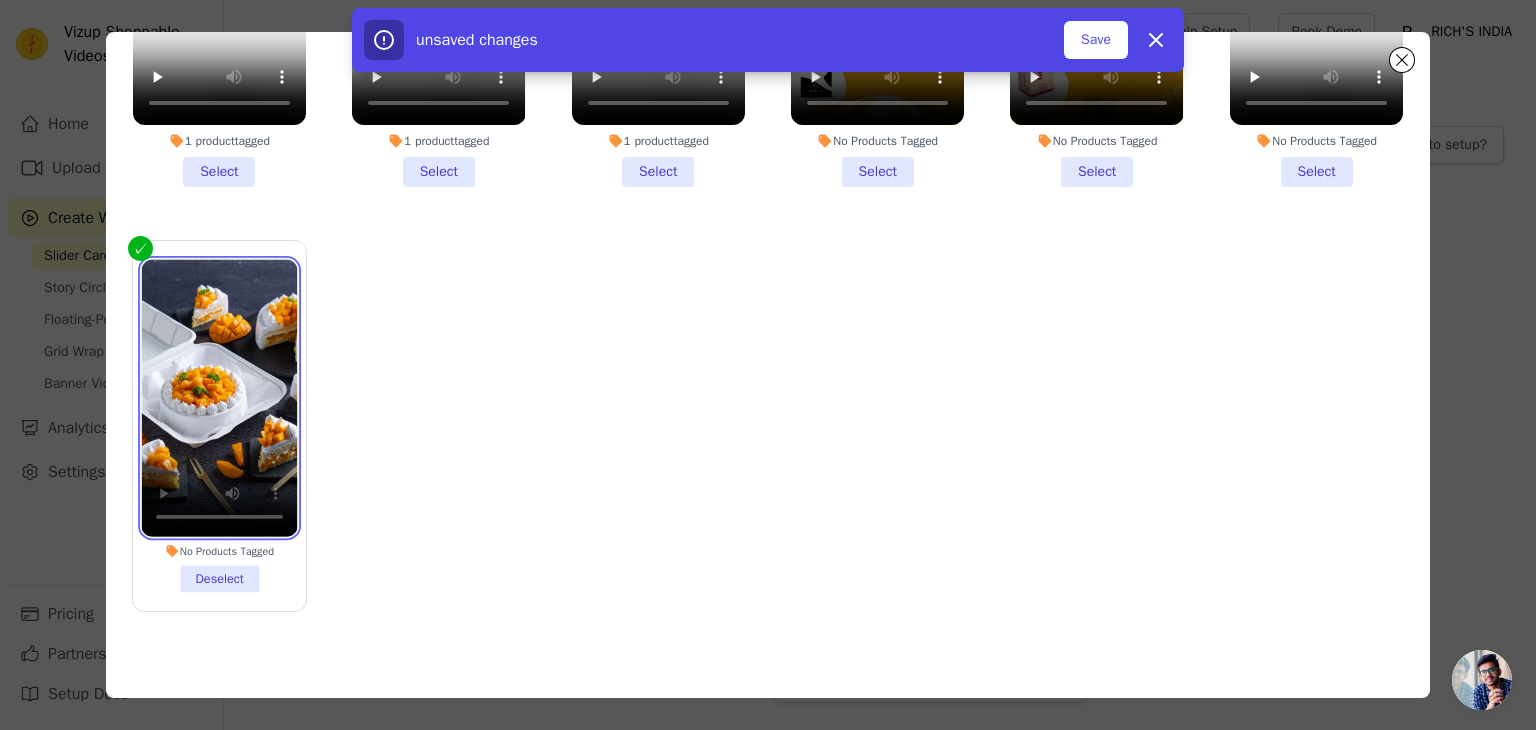 type 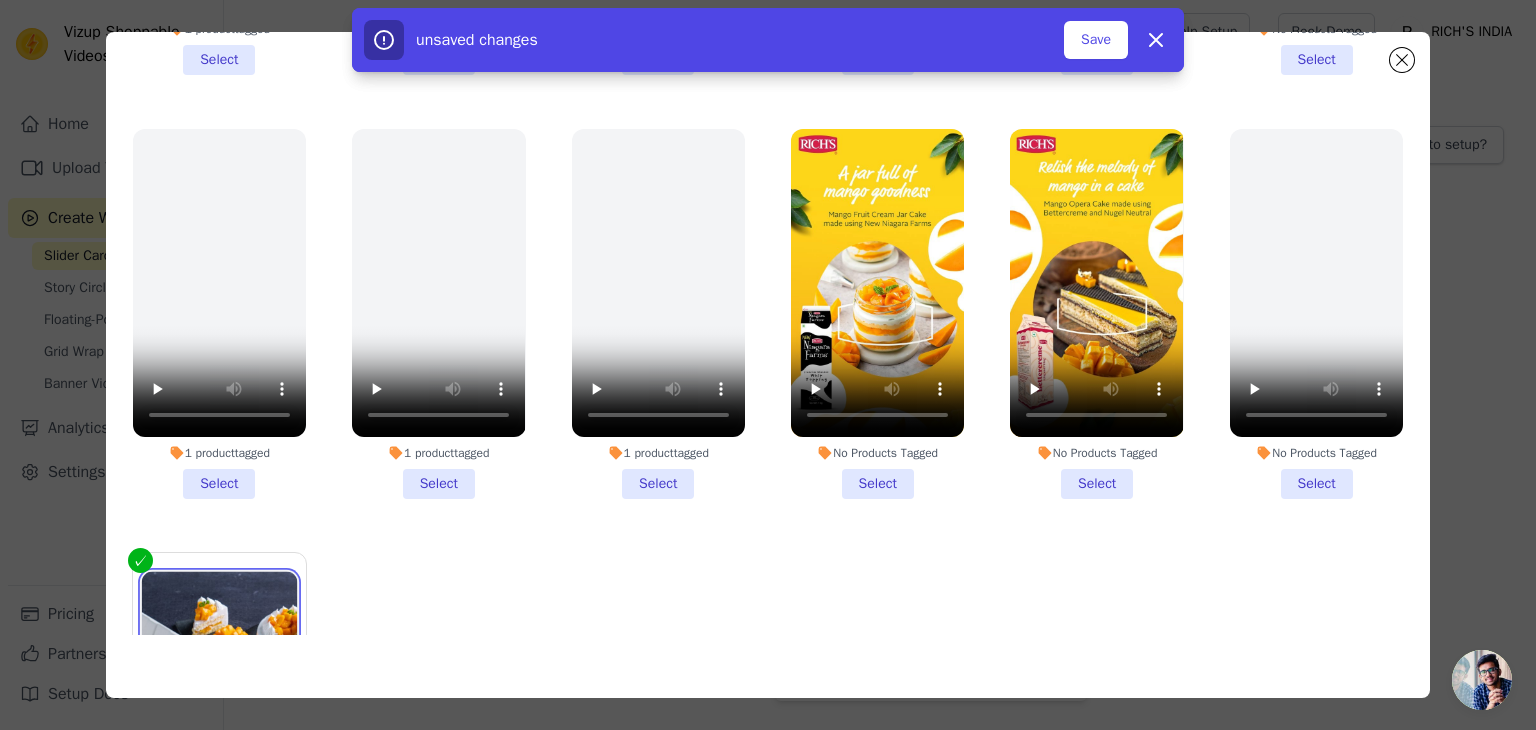 scroll, scrollTop: 692, scrollLeft: 0, axis: vertical 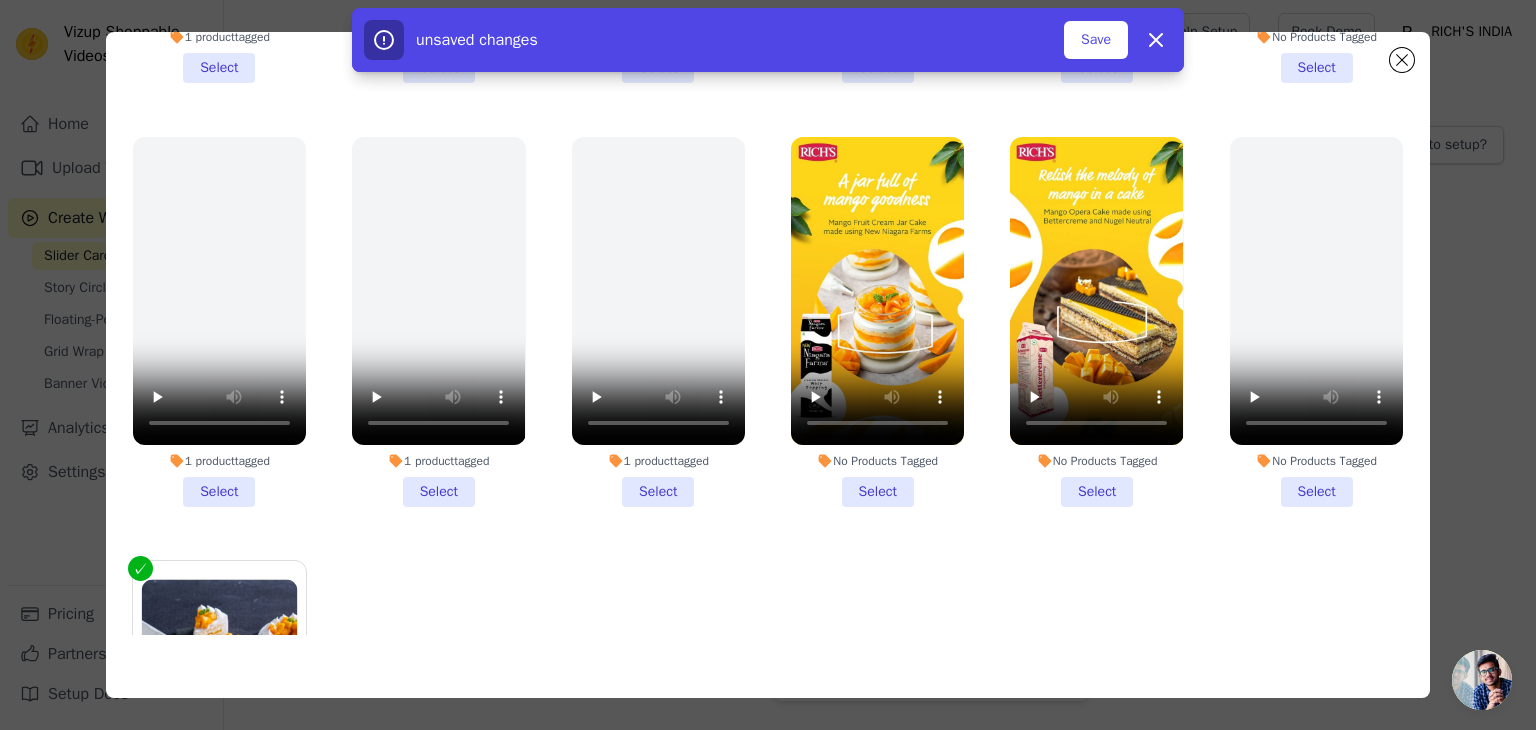 click on "No Products Tagged     Select" at bounding box center (877, 322) 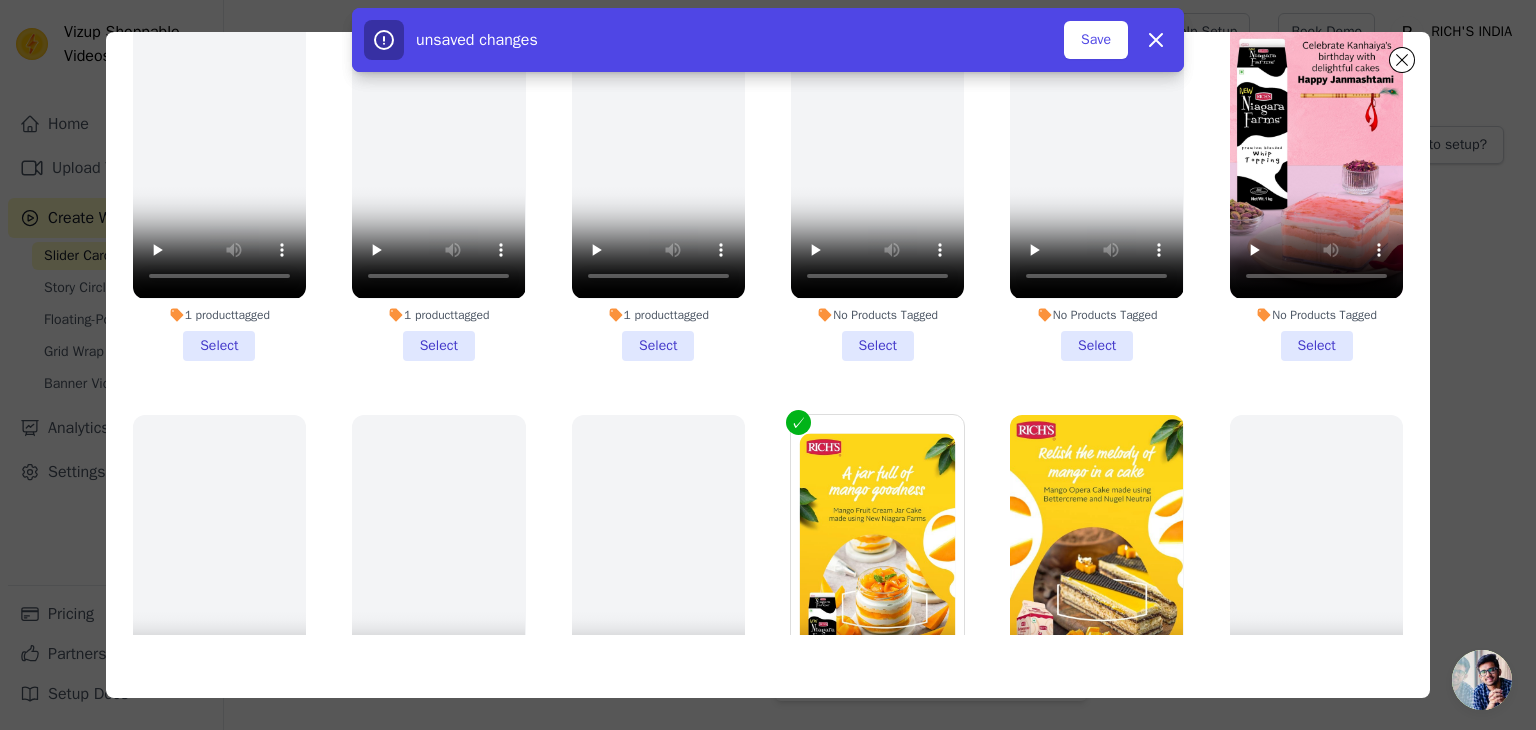 scroll, scrollTop: 405, scrollLeft: 0, axis: vertical 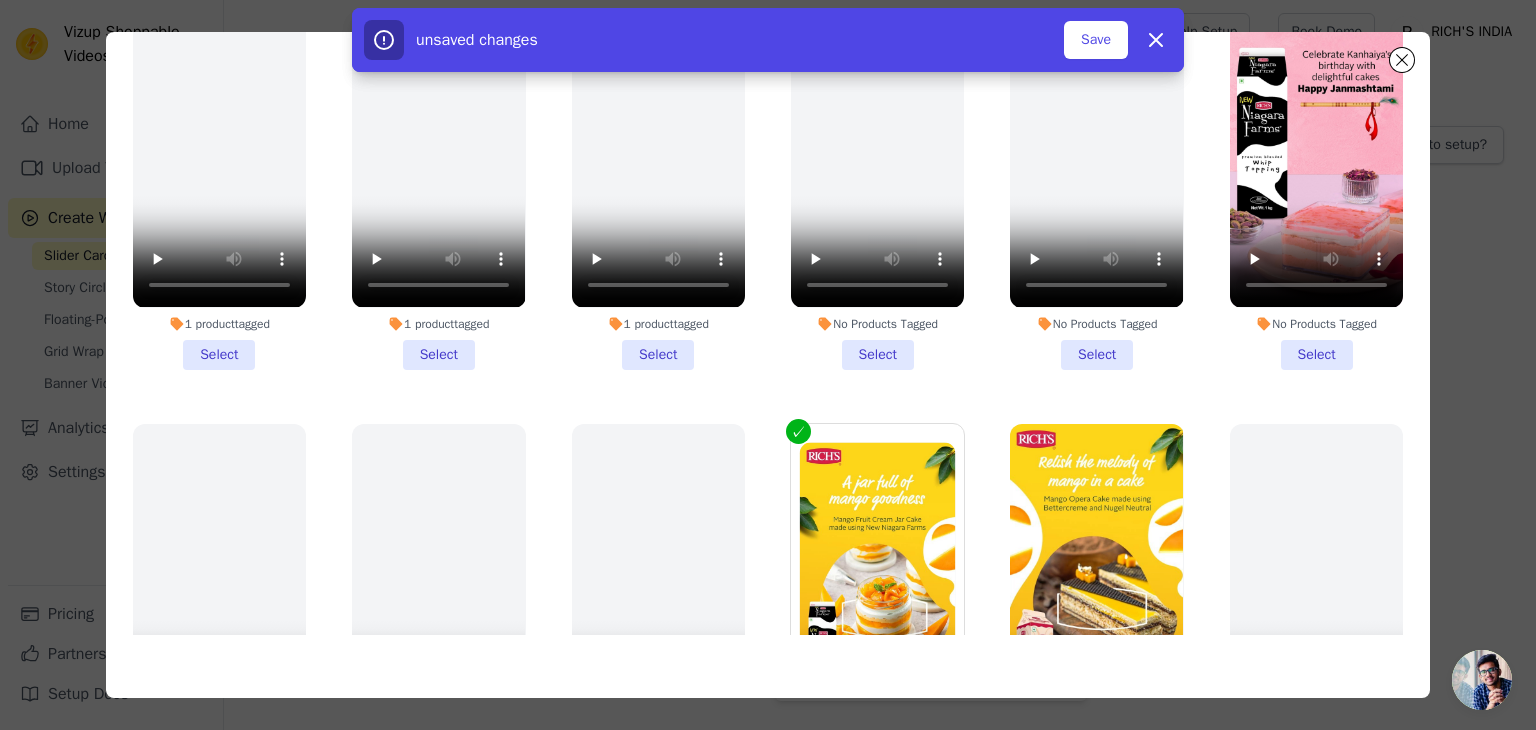 click on "No Products Tagged     Select" at bounding box center [1316, 184] 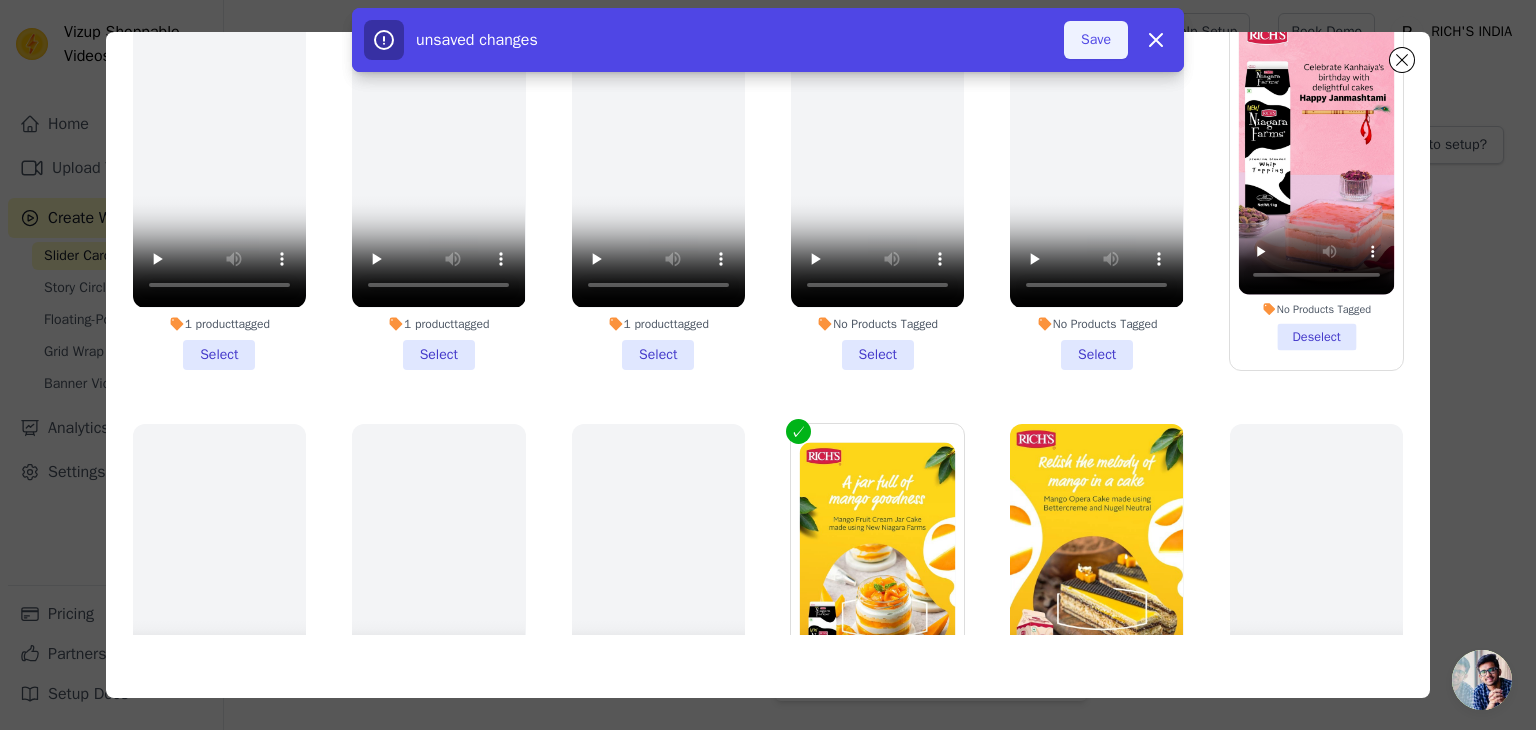 click on "Save" at bounding box center (1096, 40) 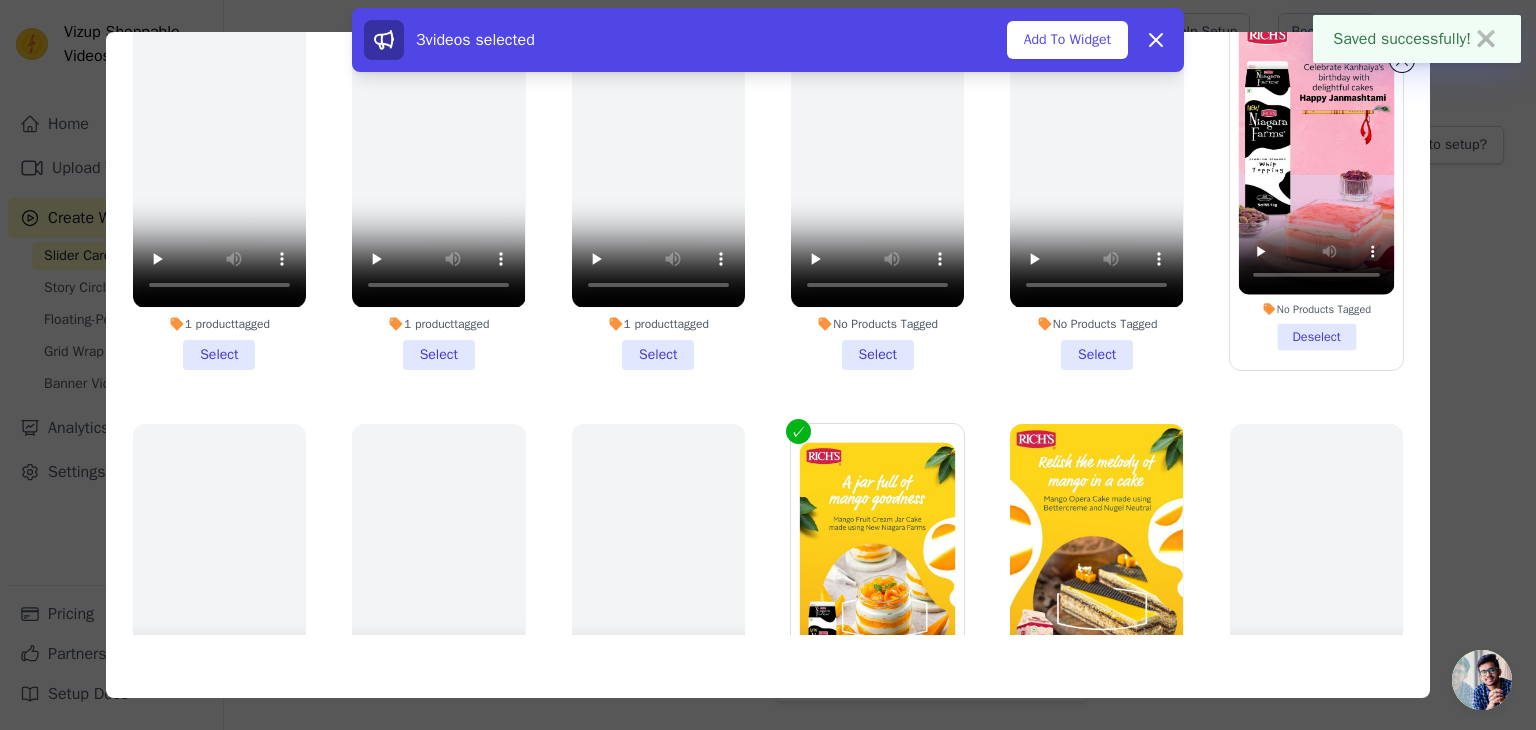click on "Add To Widget" at bounding box center [1067, 40] 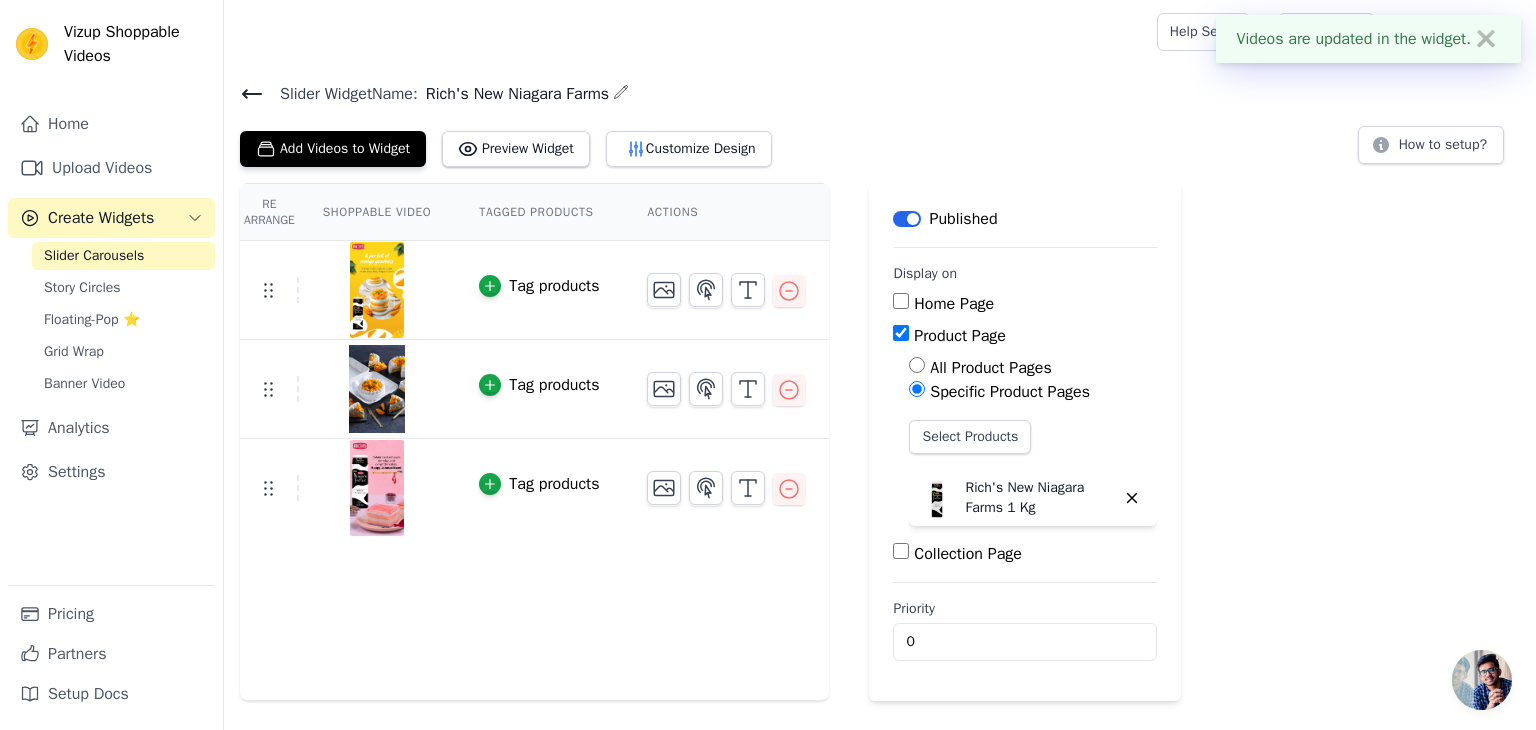click 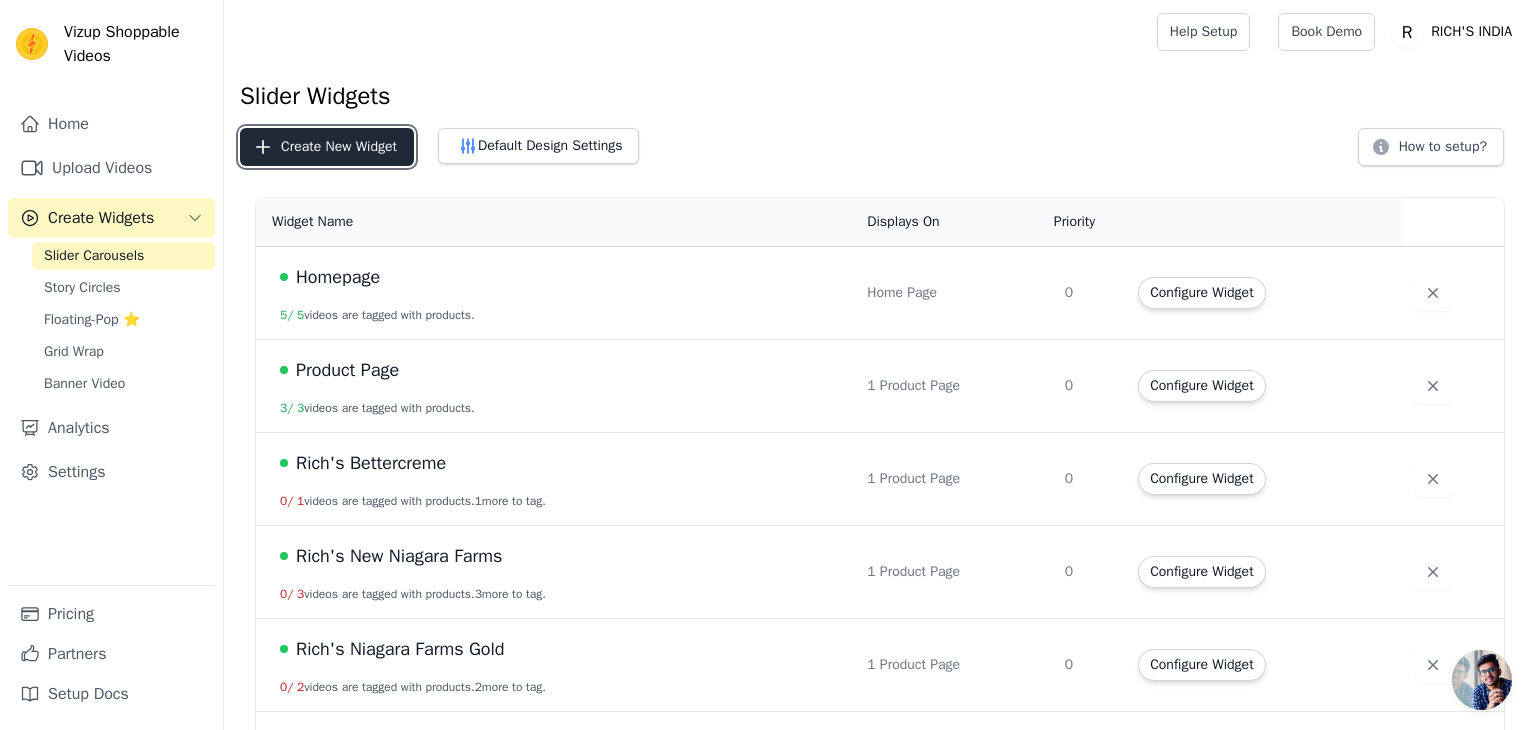 click on "Create New Widget" at bounding box center [327, 147] 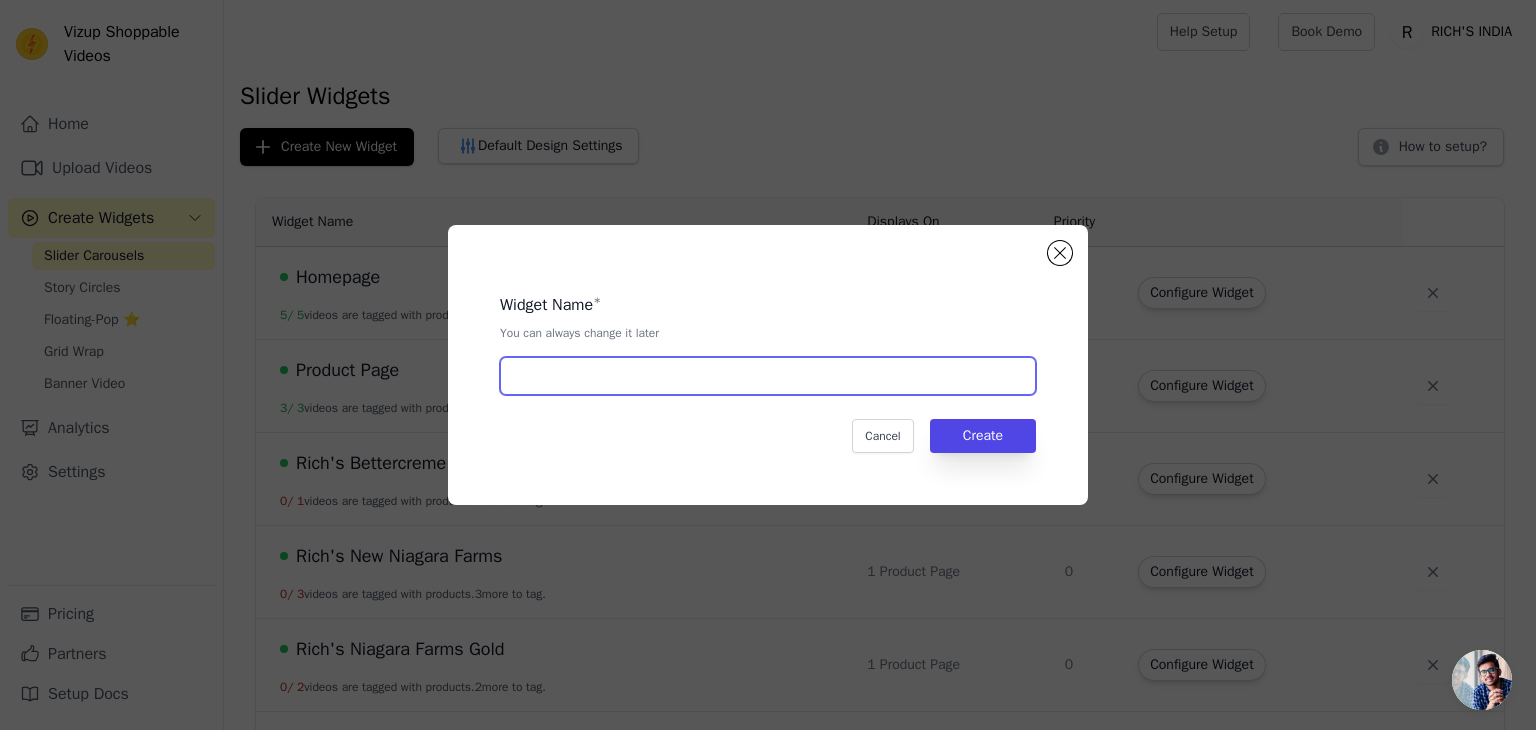 click at bounding box center [768, 376] 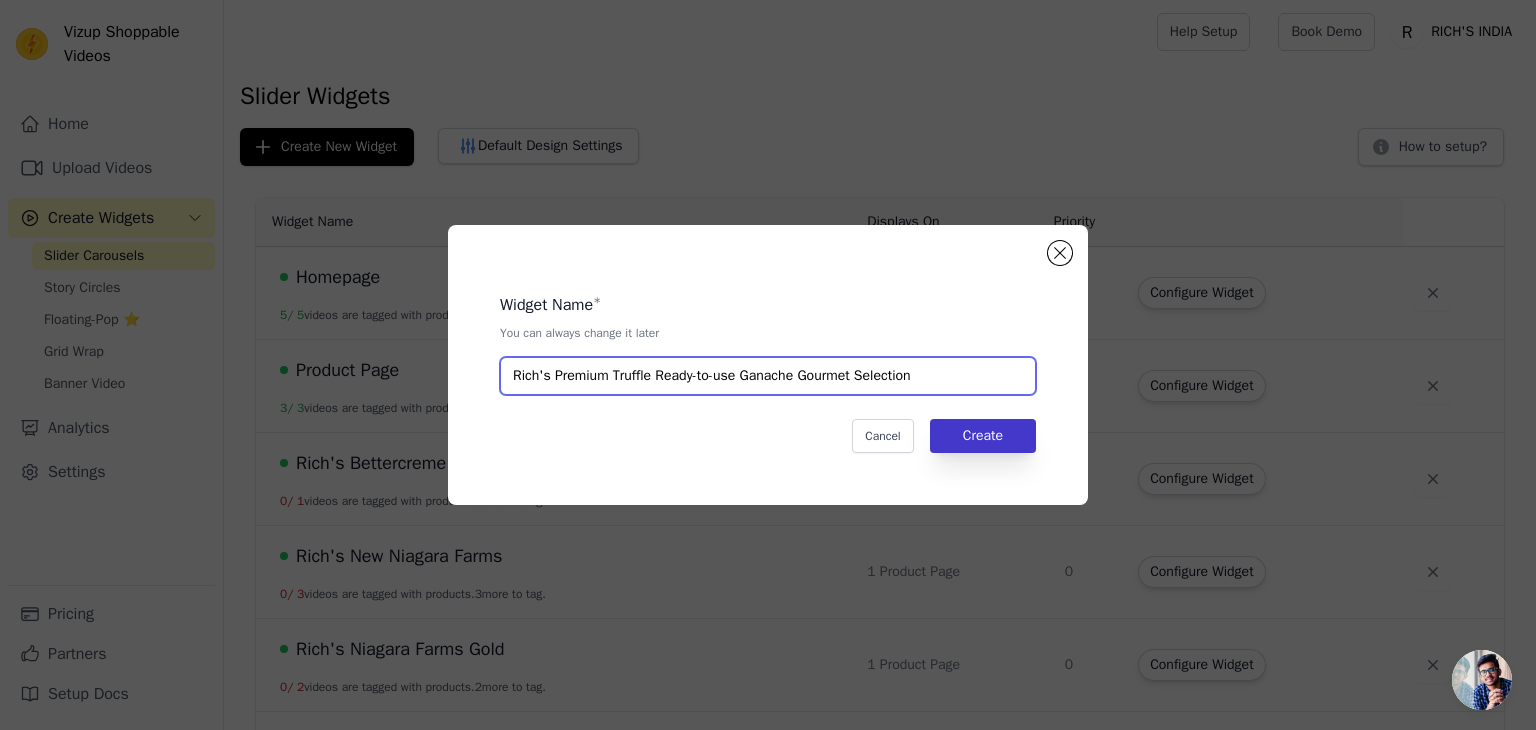 type on "Rich's Premium Truffle Ready-to-use Ganache Gourmet Selection" 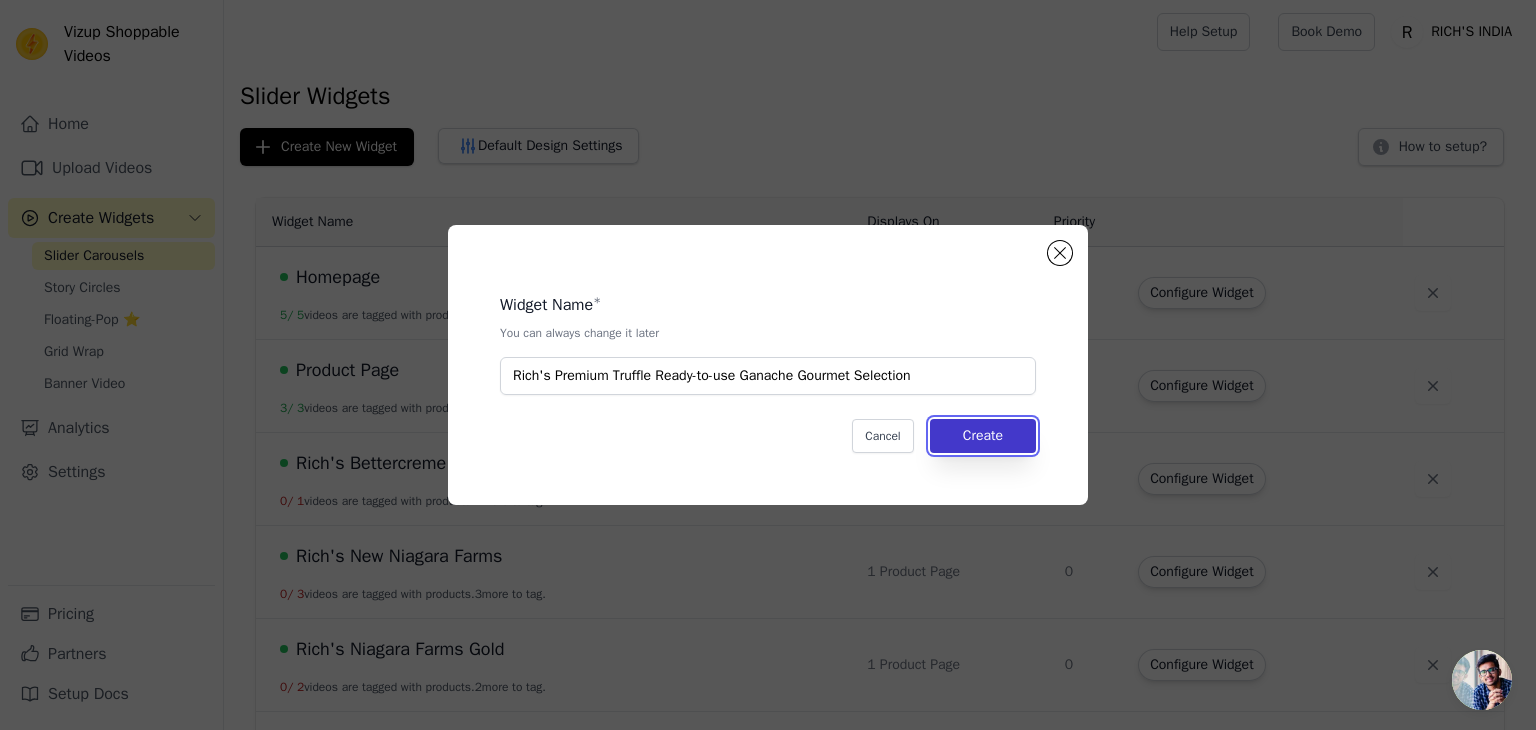 click on "Create" at bounding box center [983, 436] 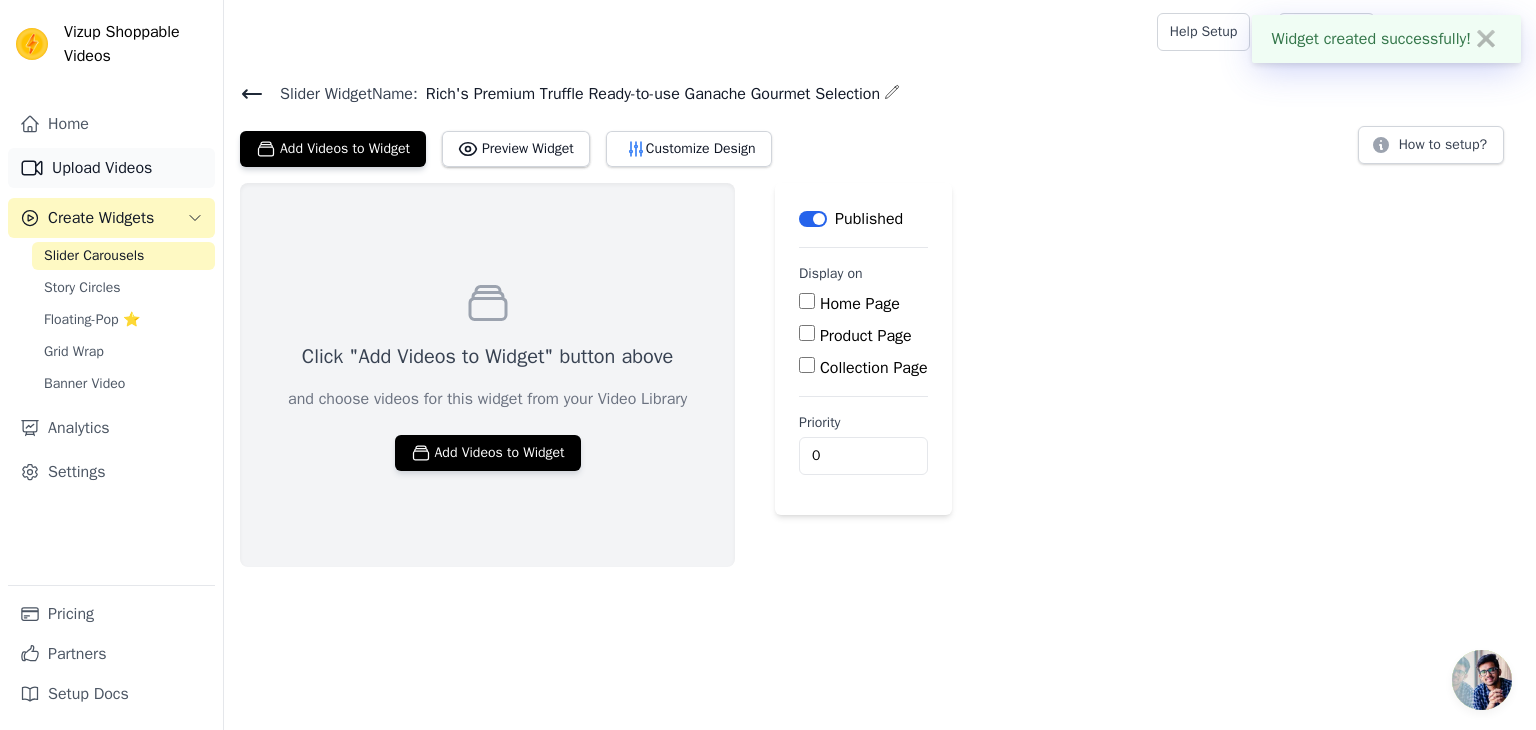 click on "Upload Videos" at bounding box center (111, 168) 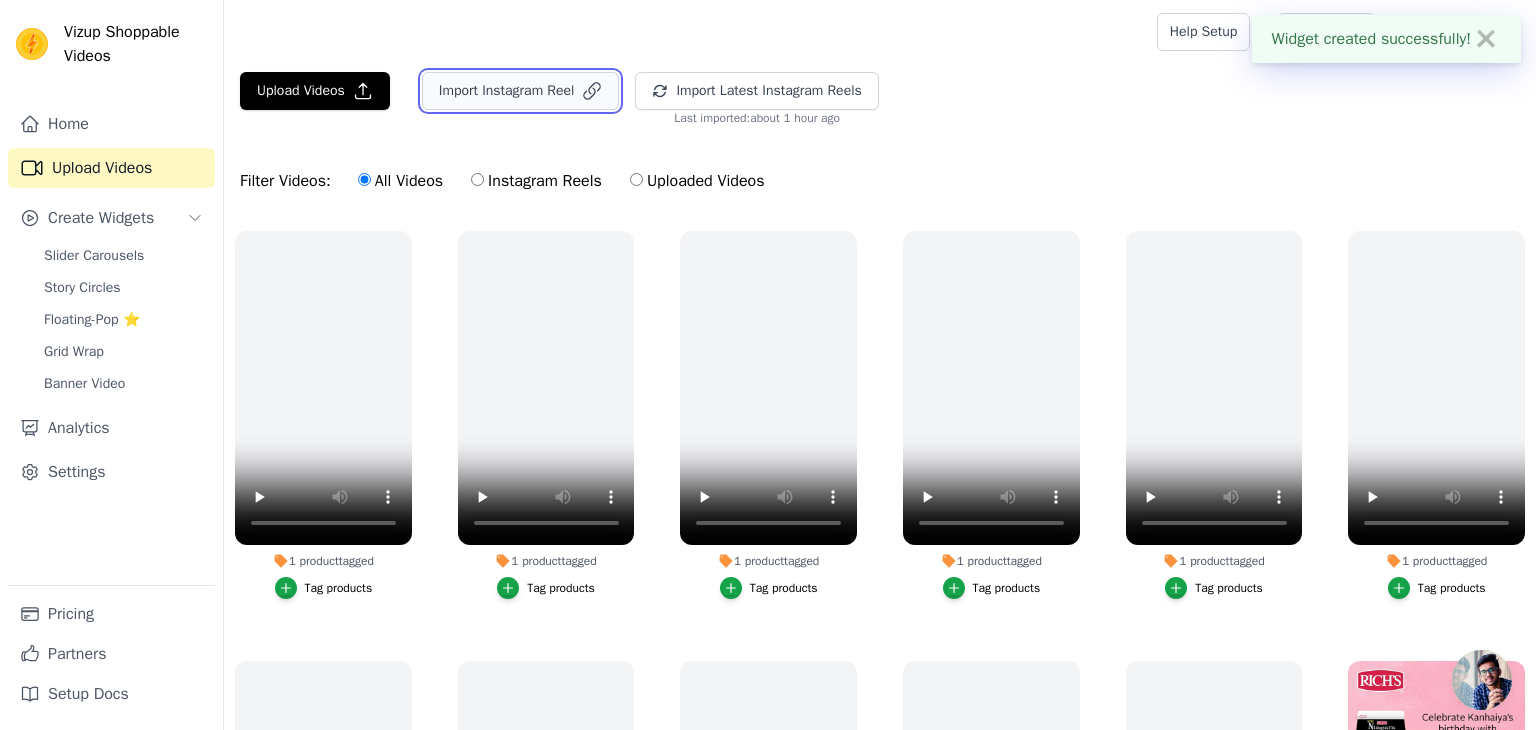 click on "Import Instagram Reel" at bounding box center [521, 91] 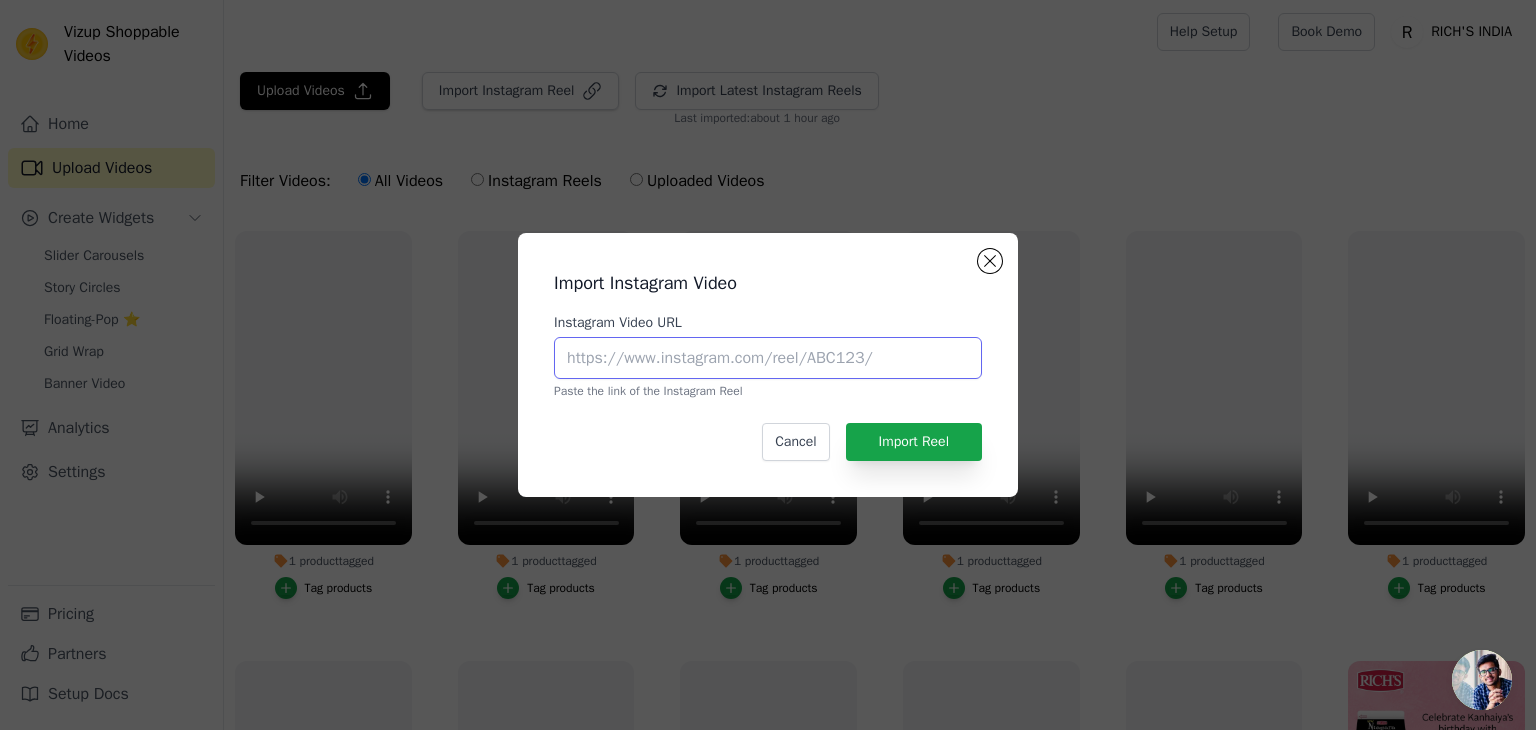 click on "Instagram Video URL" at bounding box center (768, 358) 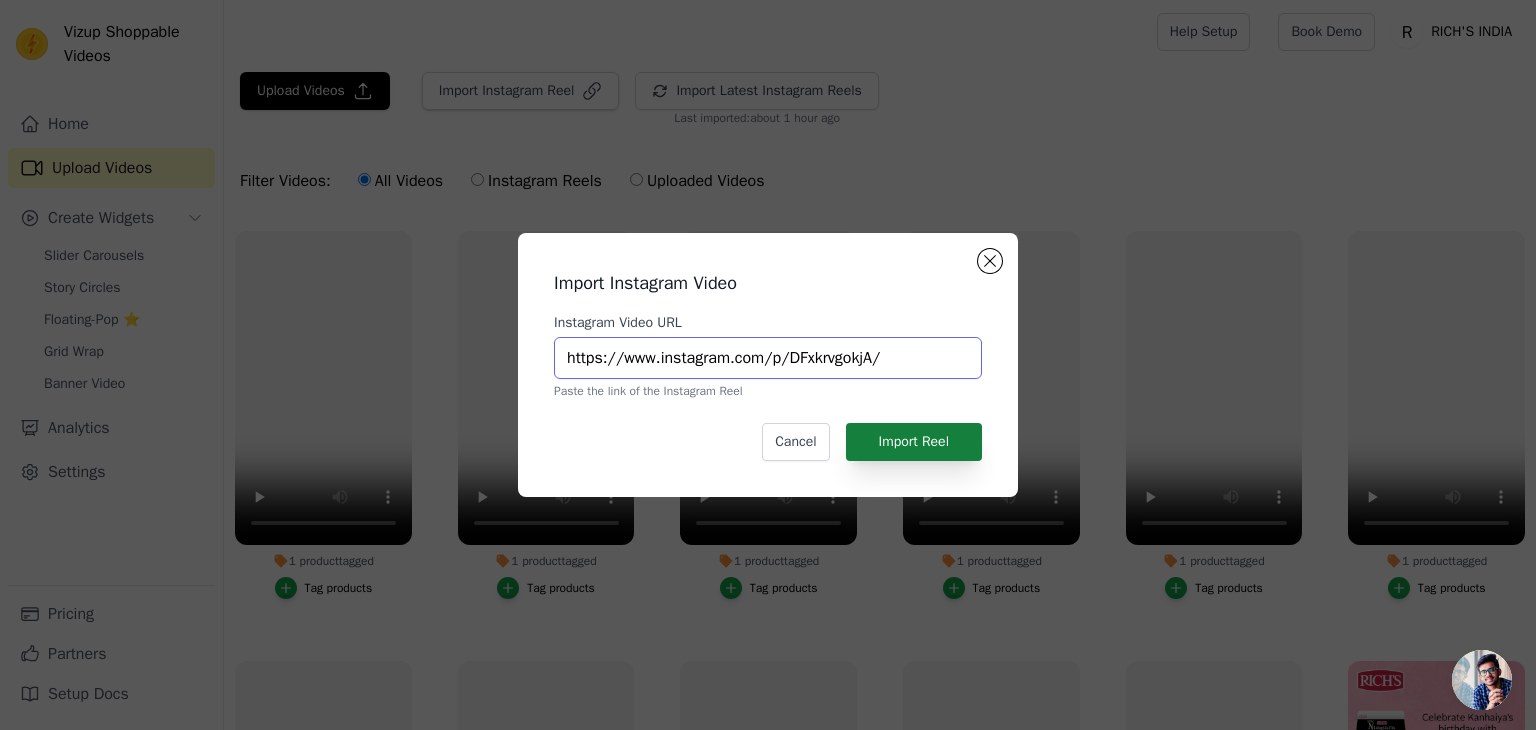 type on "https://www.instagram.com/p/DFxkrvgokjA/" 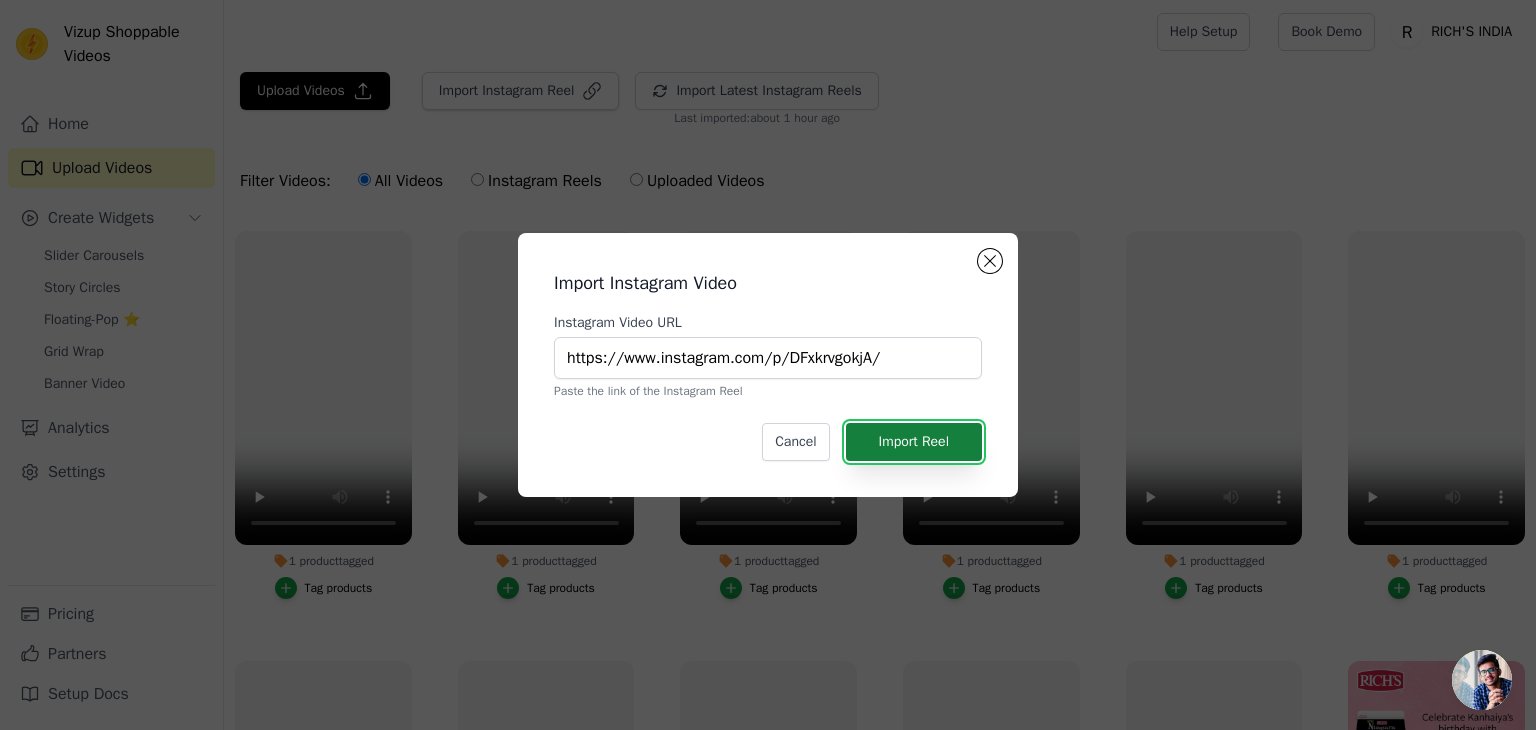 click on "Import Reel" at bounding box center (914, 442) 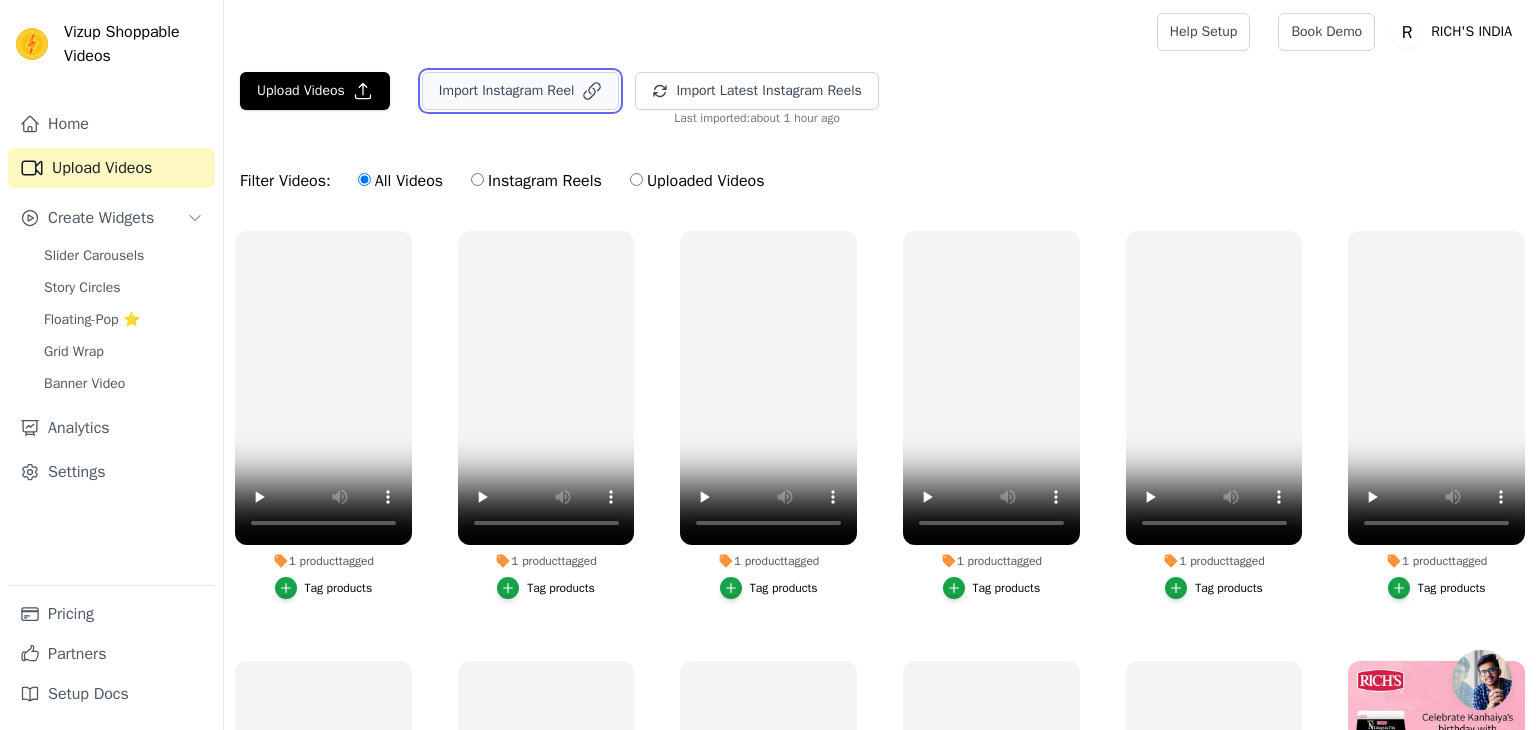 click on "Import Instagram Reel" at bounding box center (521, 91) 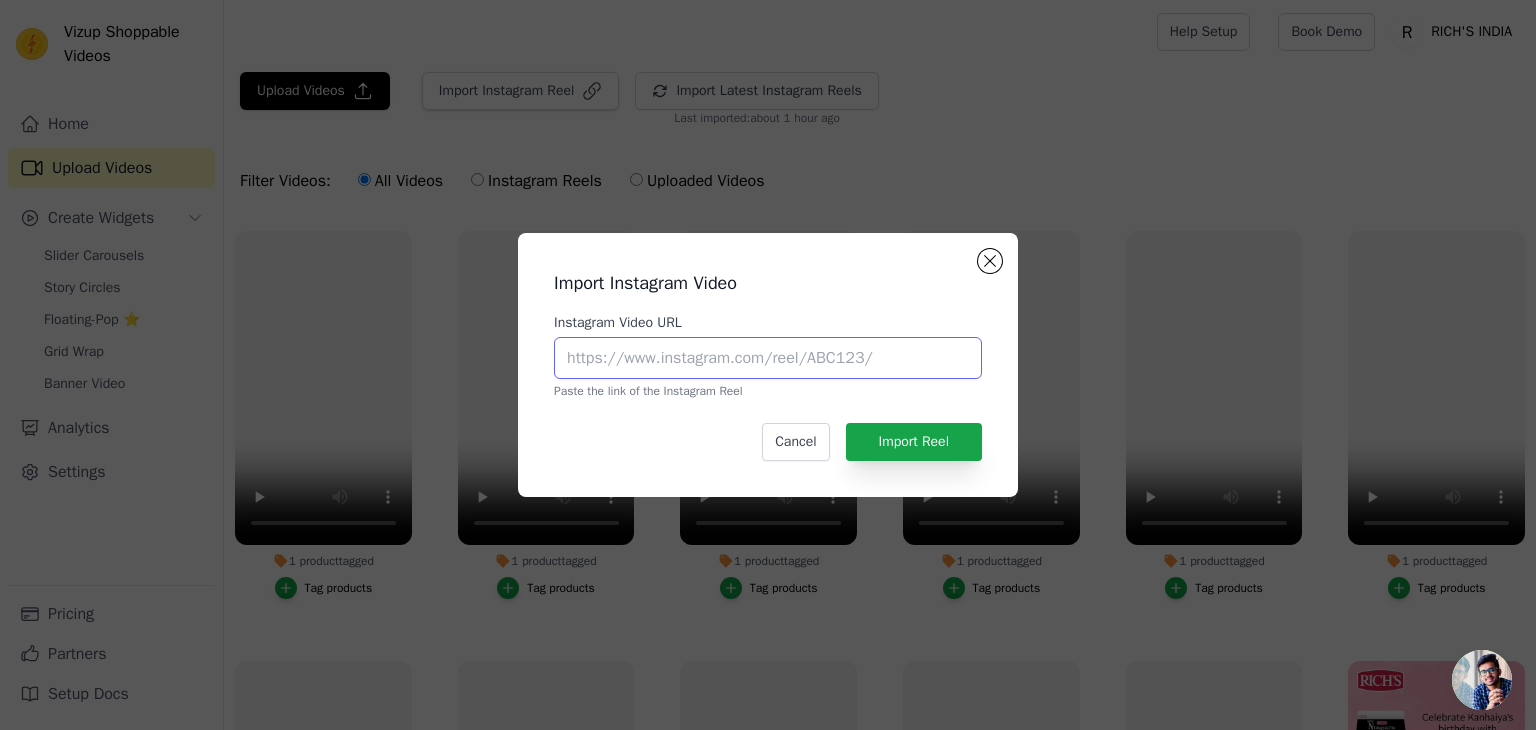 click on "Instagram Video URL" at bounding box center [768, 358] 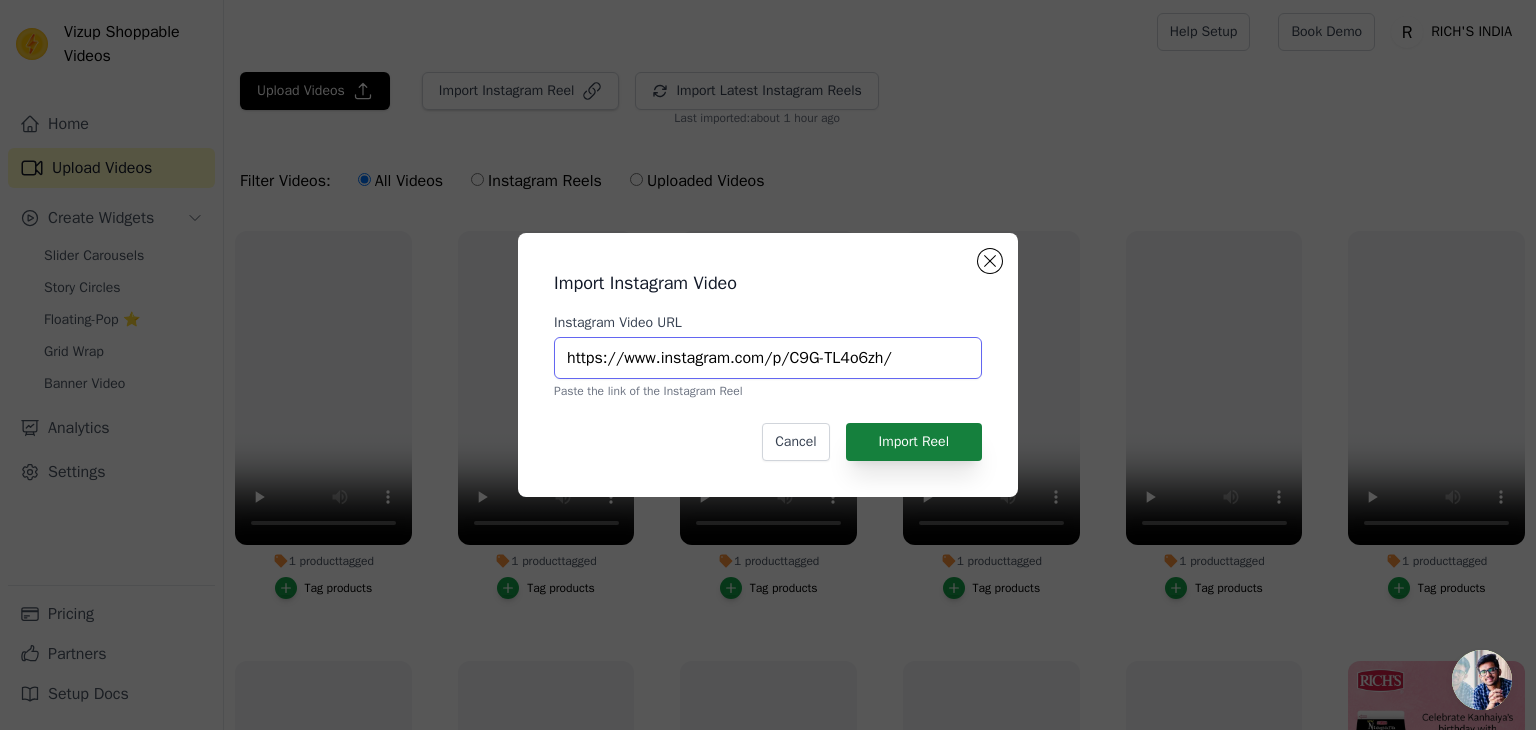 type on "https://www.instagram.com/p/C9G-TL4o6zh/" 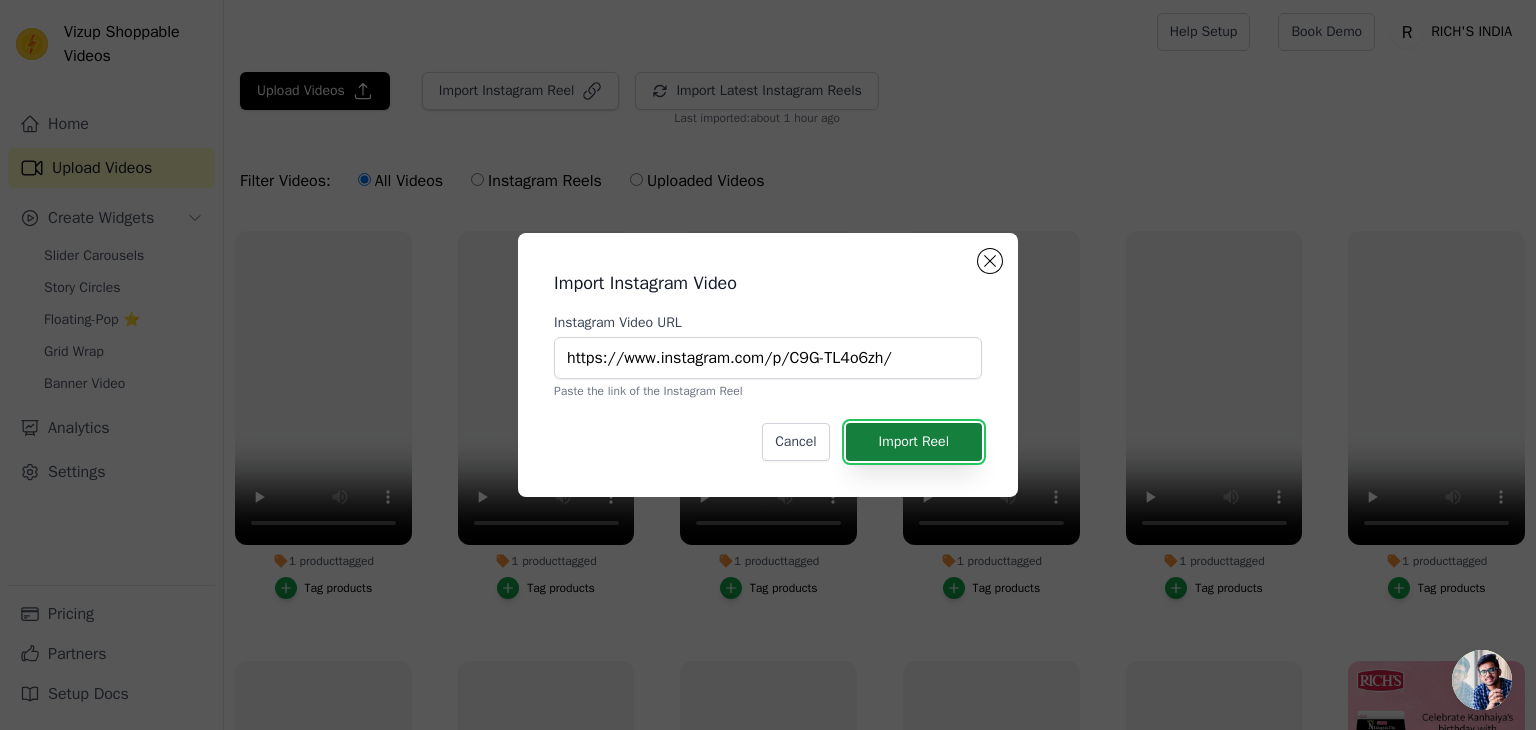 click on "Import Reel" at bounding box center [914, 442] 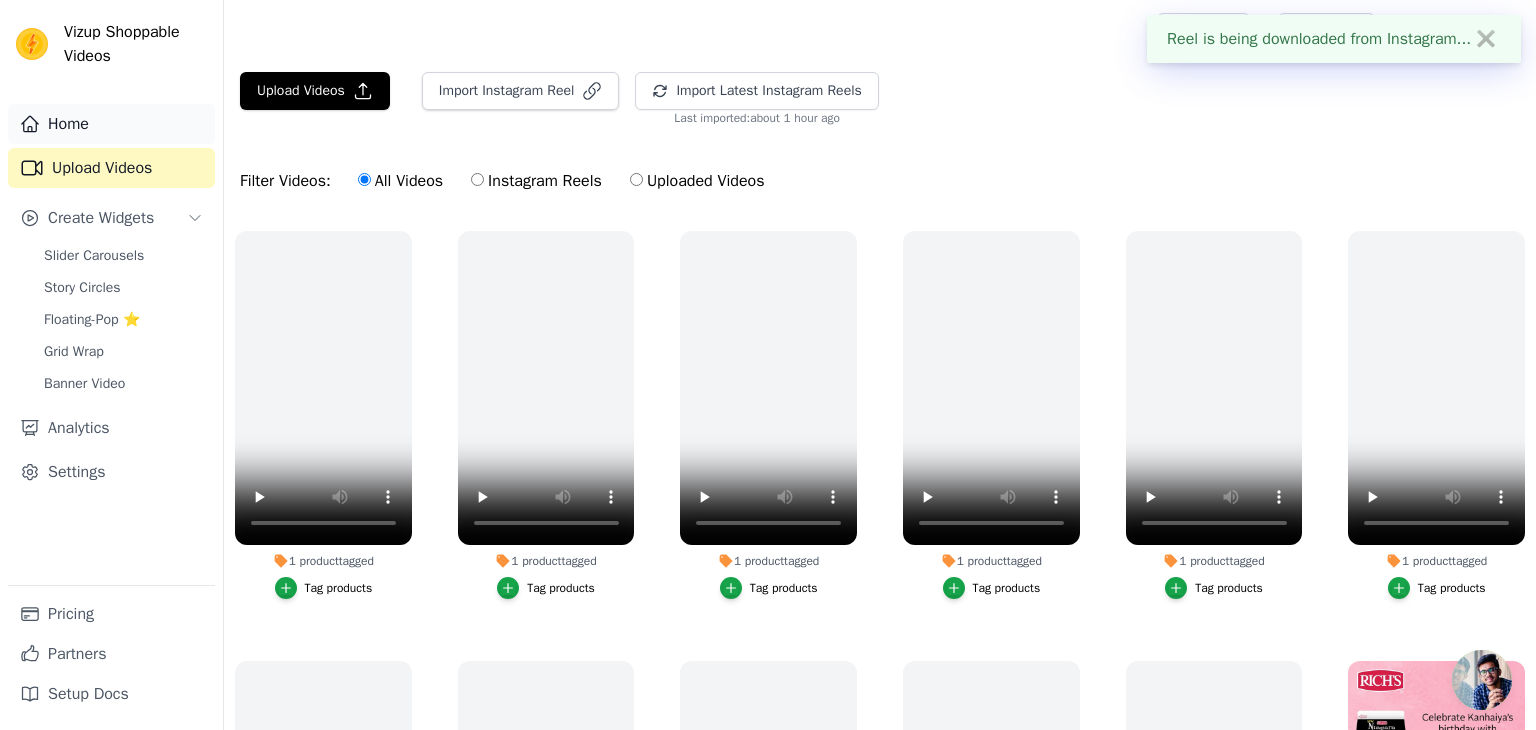 click on "Home" at bounding box center (111, 124) 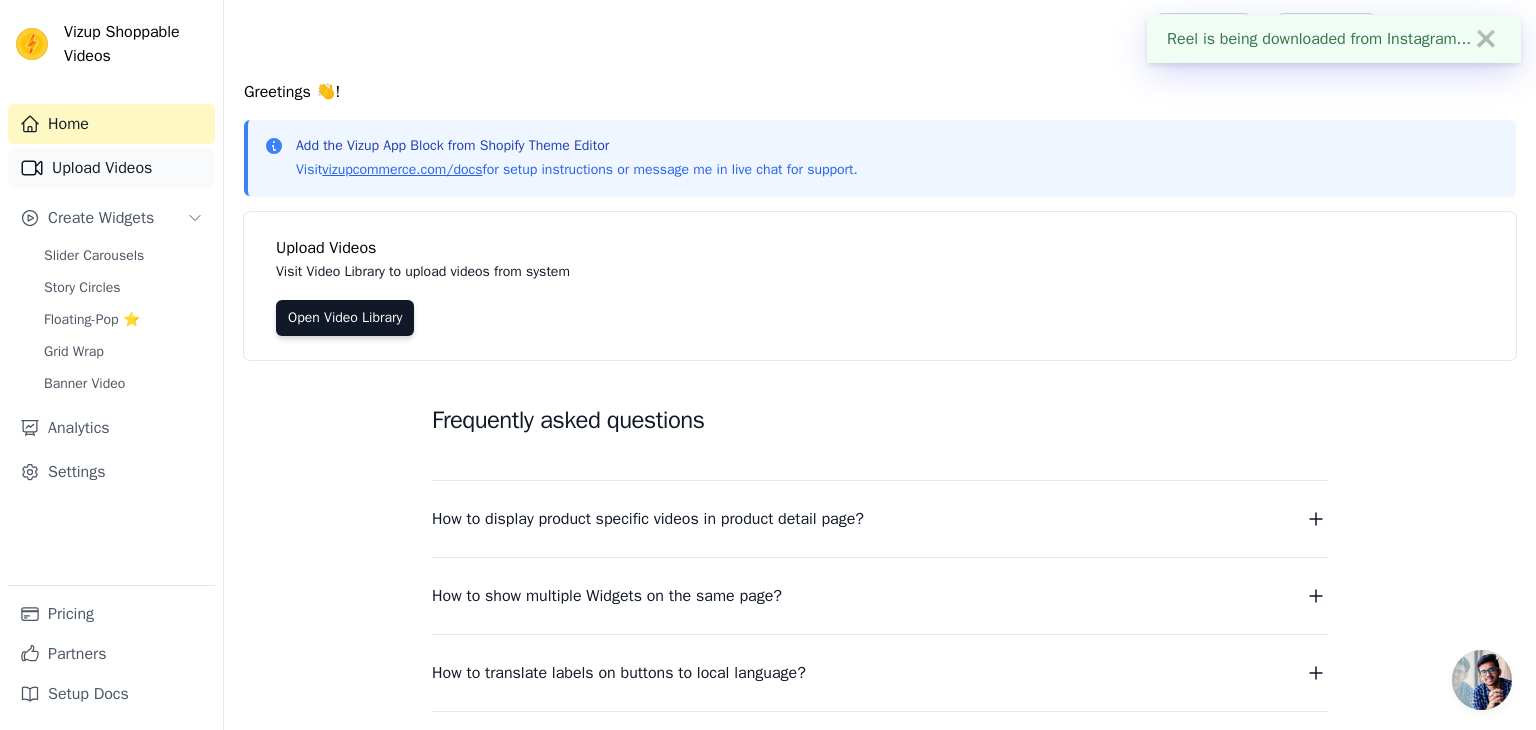 click on "Upload Videos" at bounding box center [111, 168] 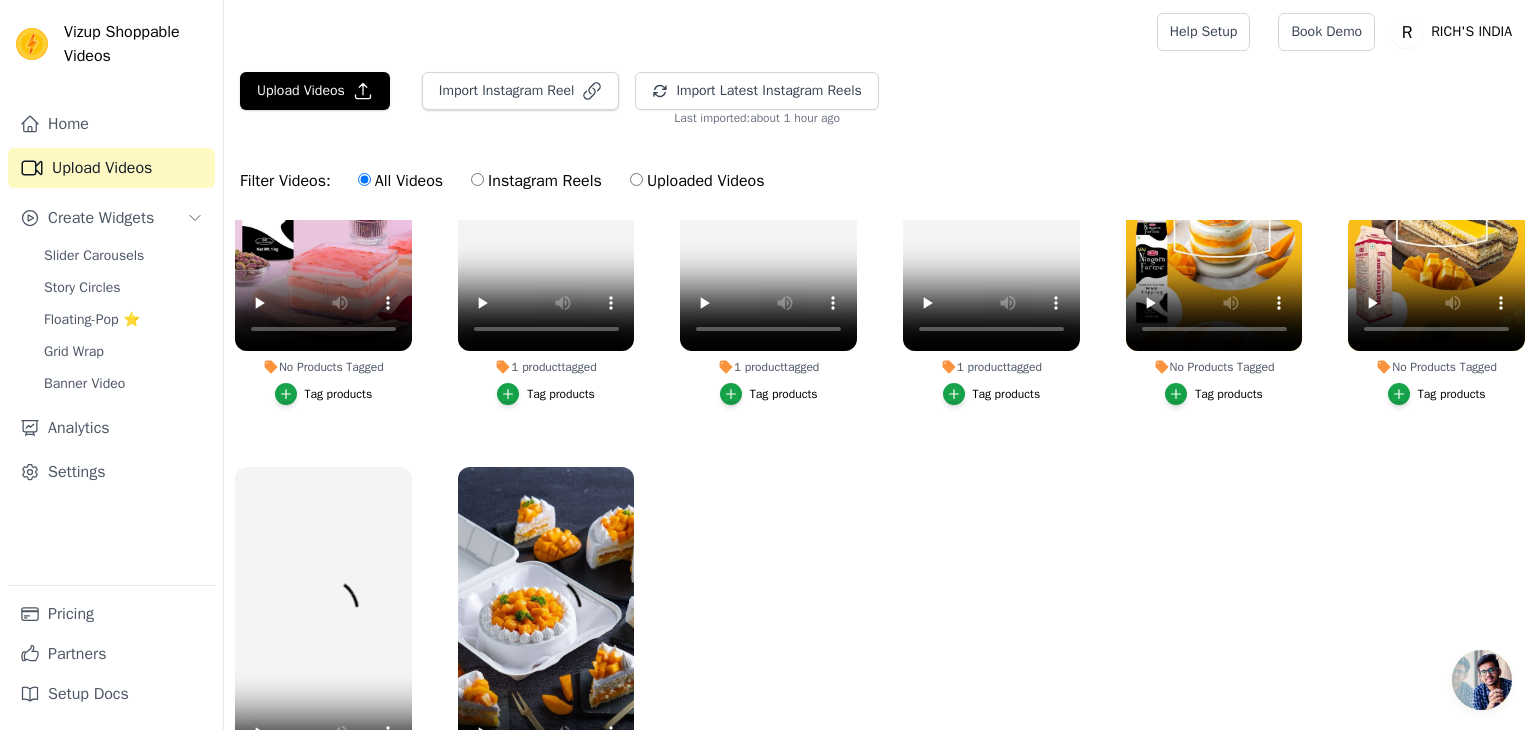 scroll, scrollTop: 0, scrollLeft: 0, axis: both 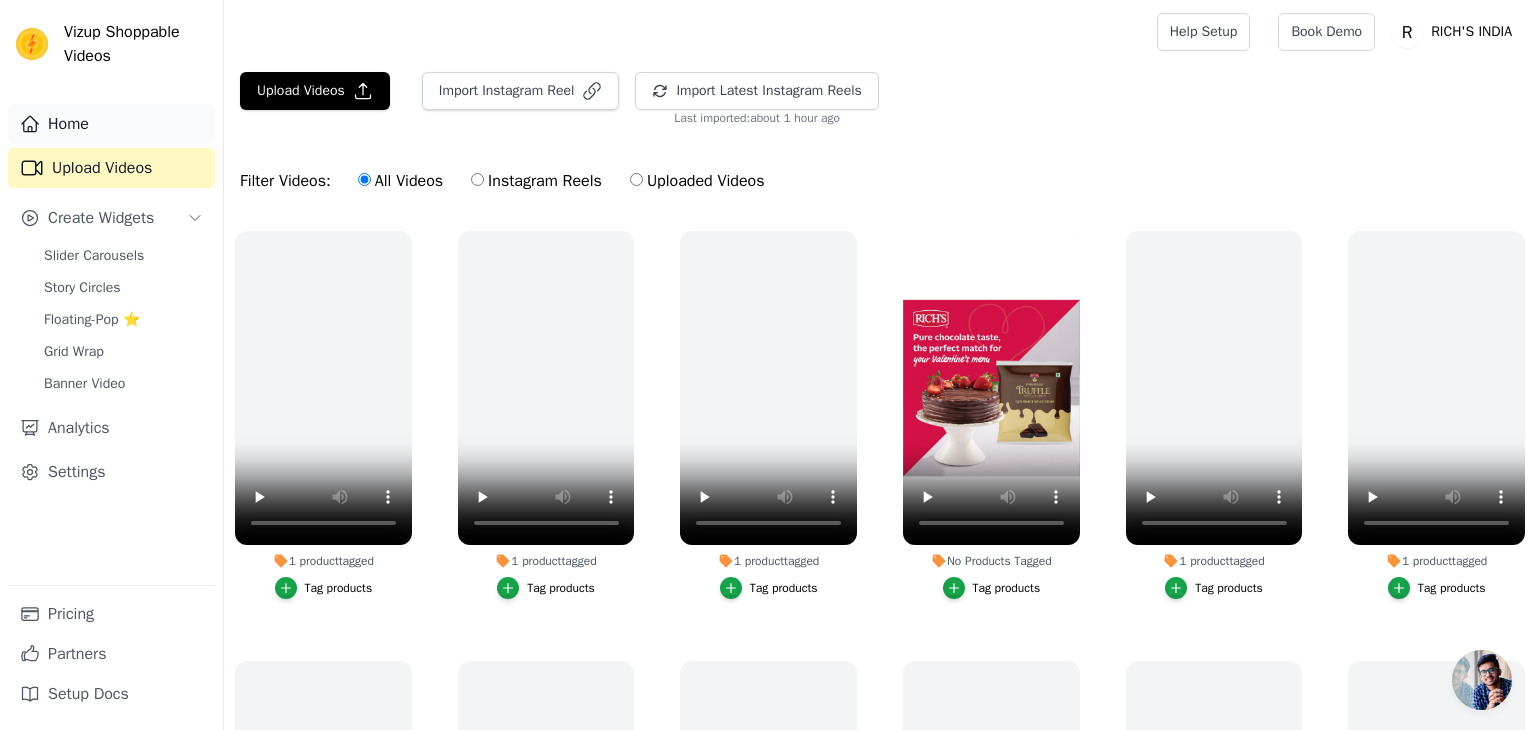 click on "Home" at bounding box center [111, 124] 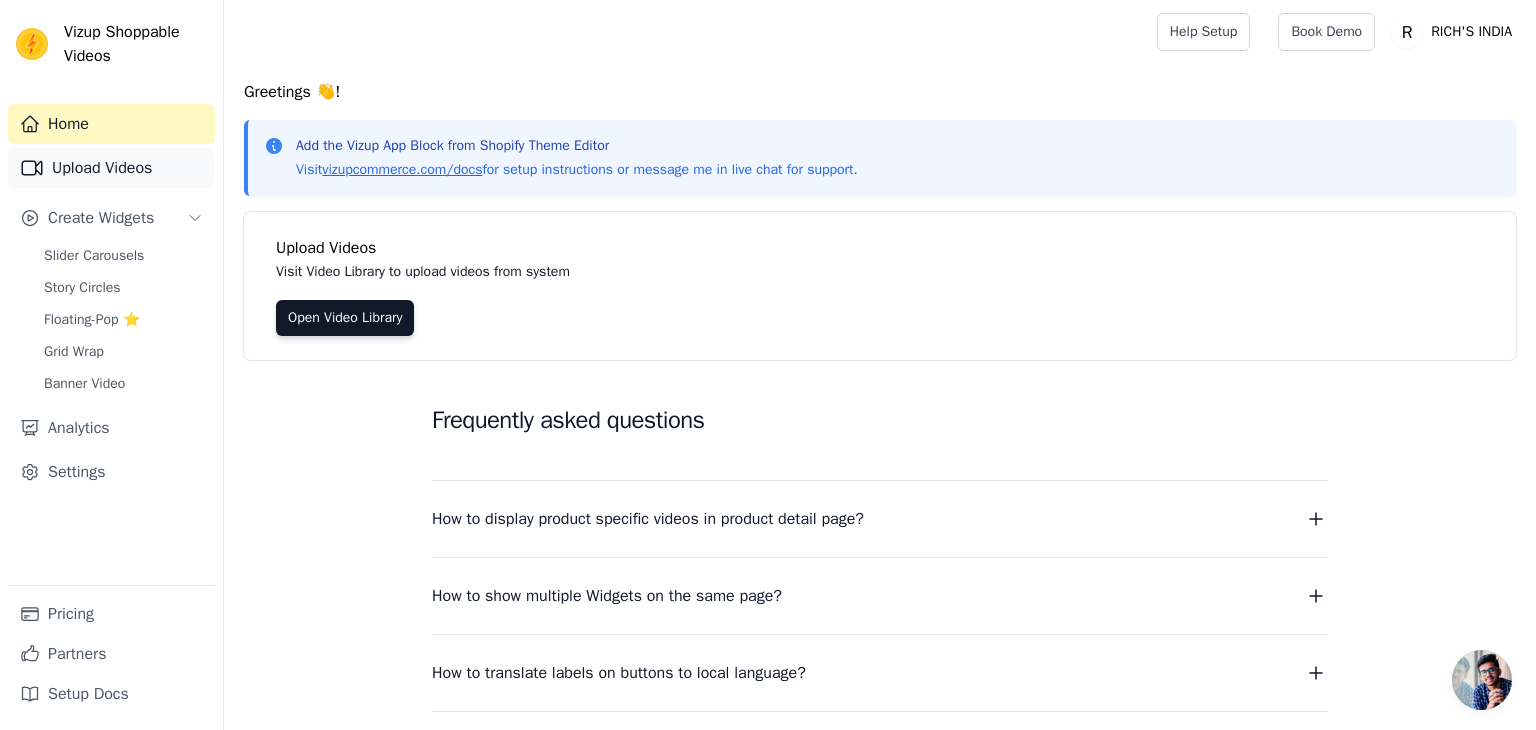 click on "Upload Videos" at bounding box center (111, 168) 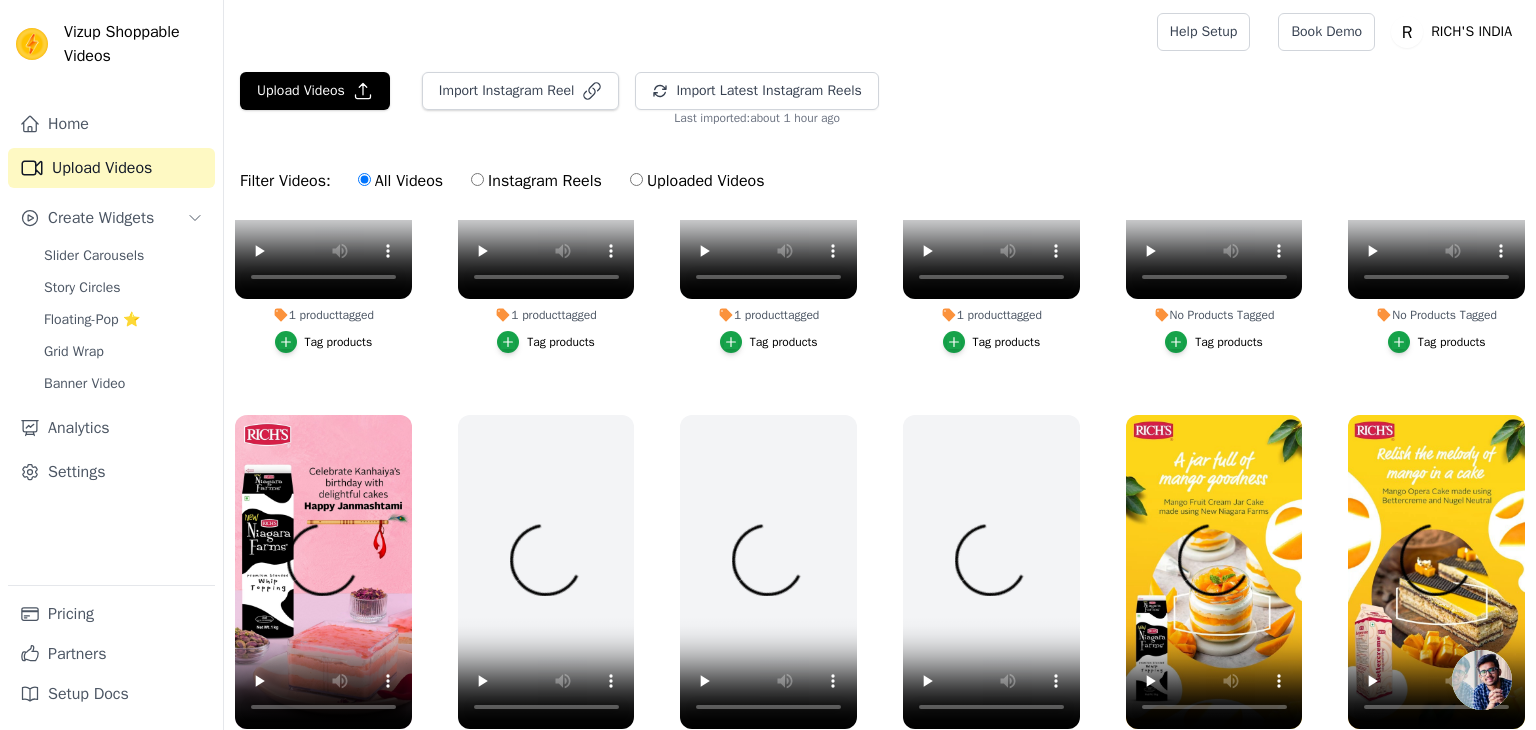 scroll, scrollTop: 0, scrollLeft: 0, axis: both 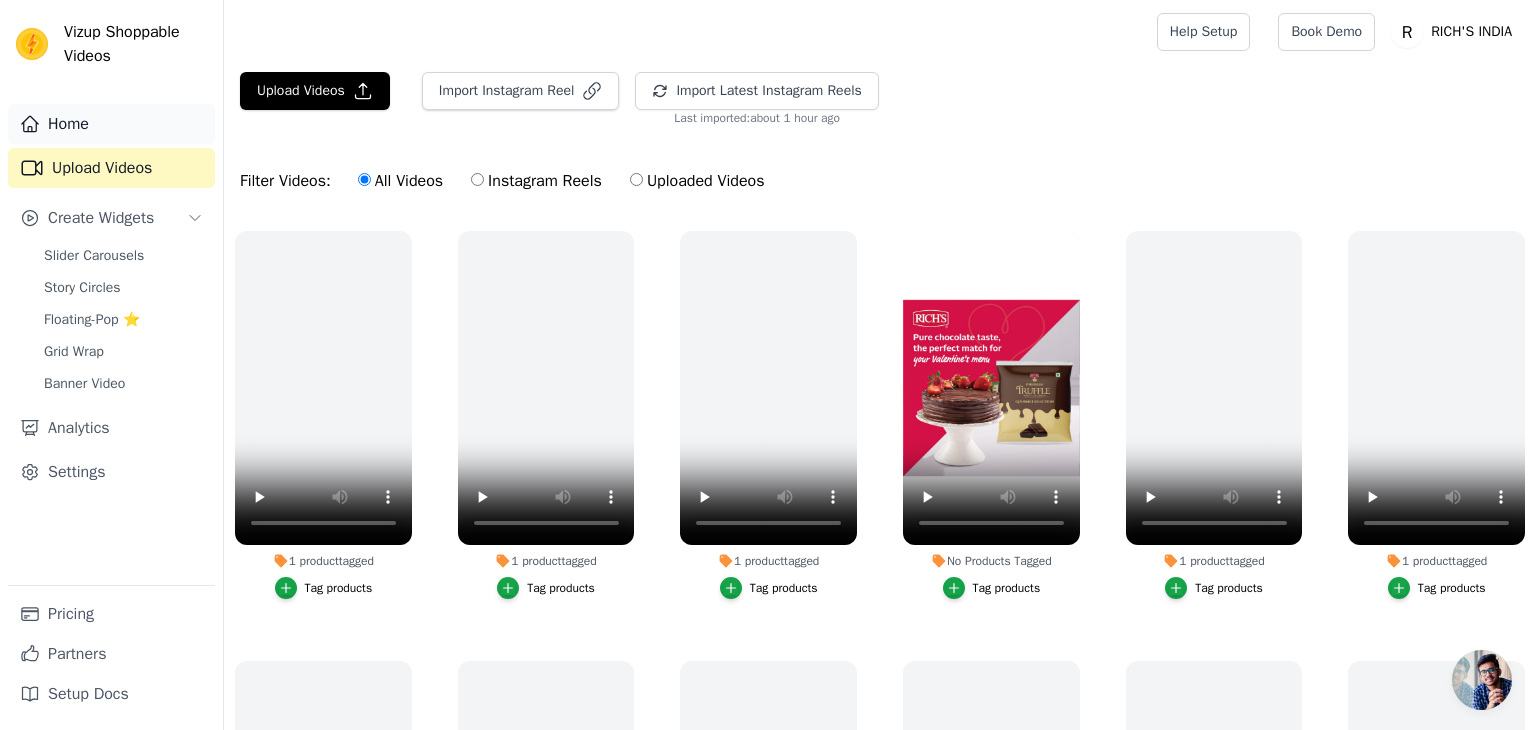 click on "Home" at bounding box center (111, 124) 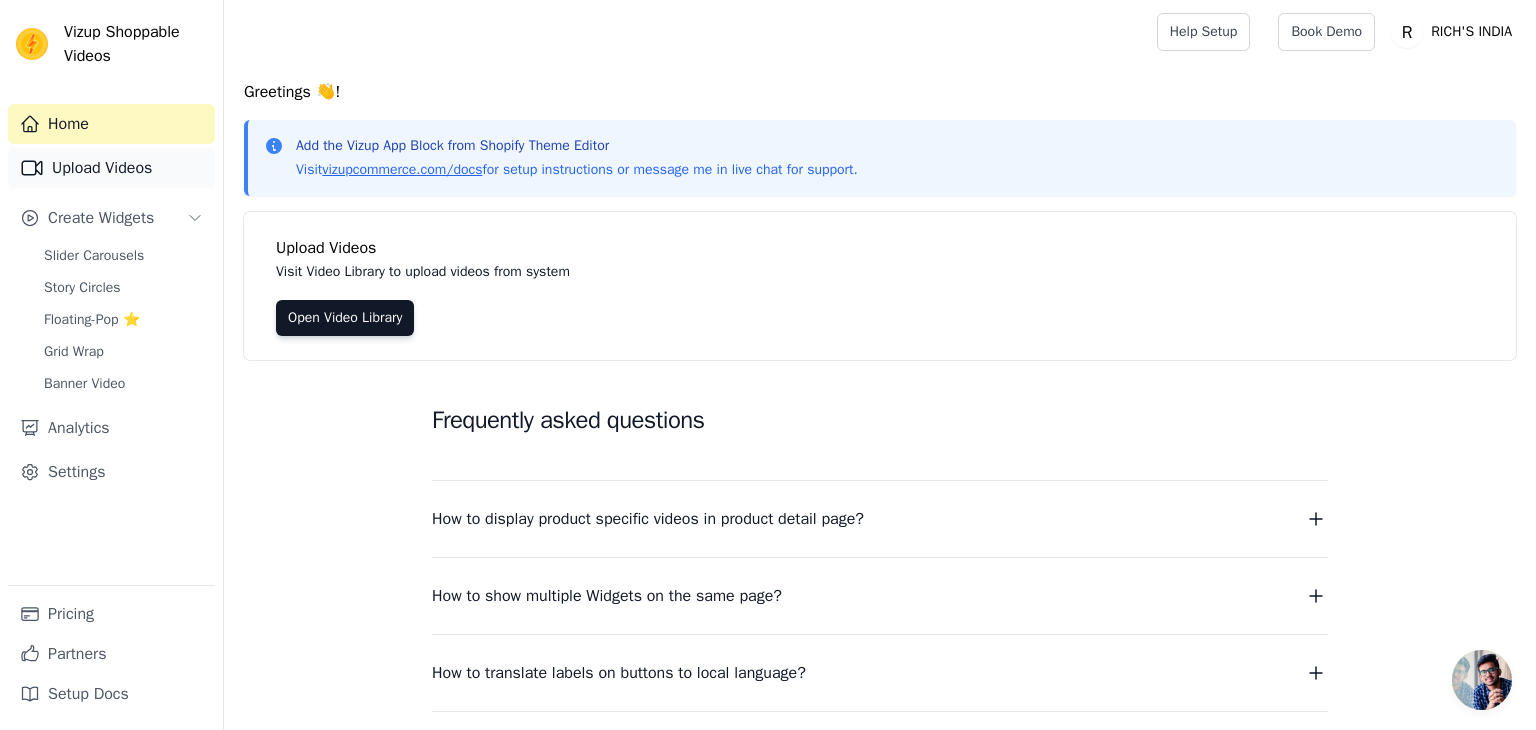 click on "Upload Videos" at bounding box center (111, 168) 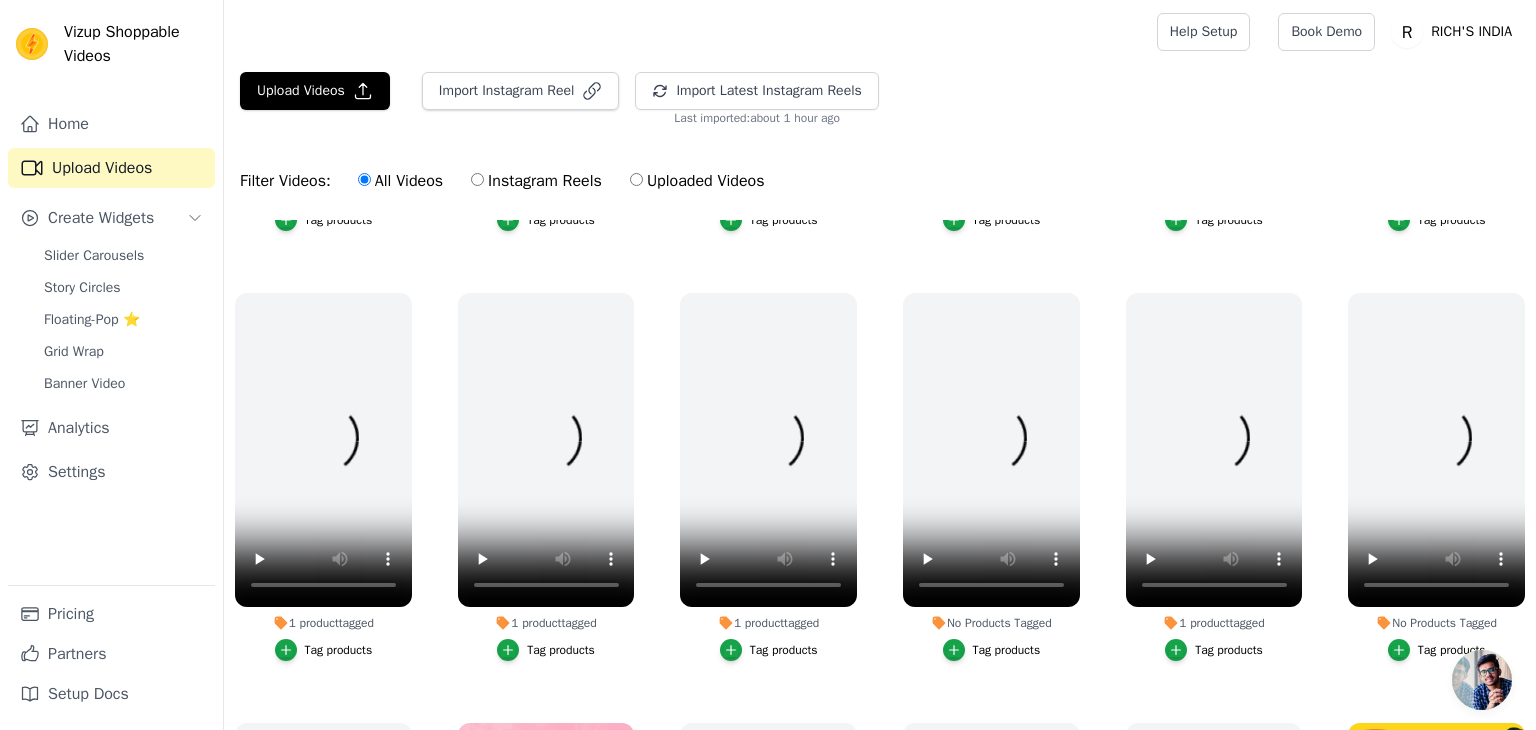 scroll, scrollTop: 400, scrollLeft: 0, axis: vertical 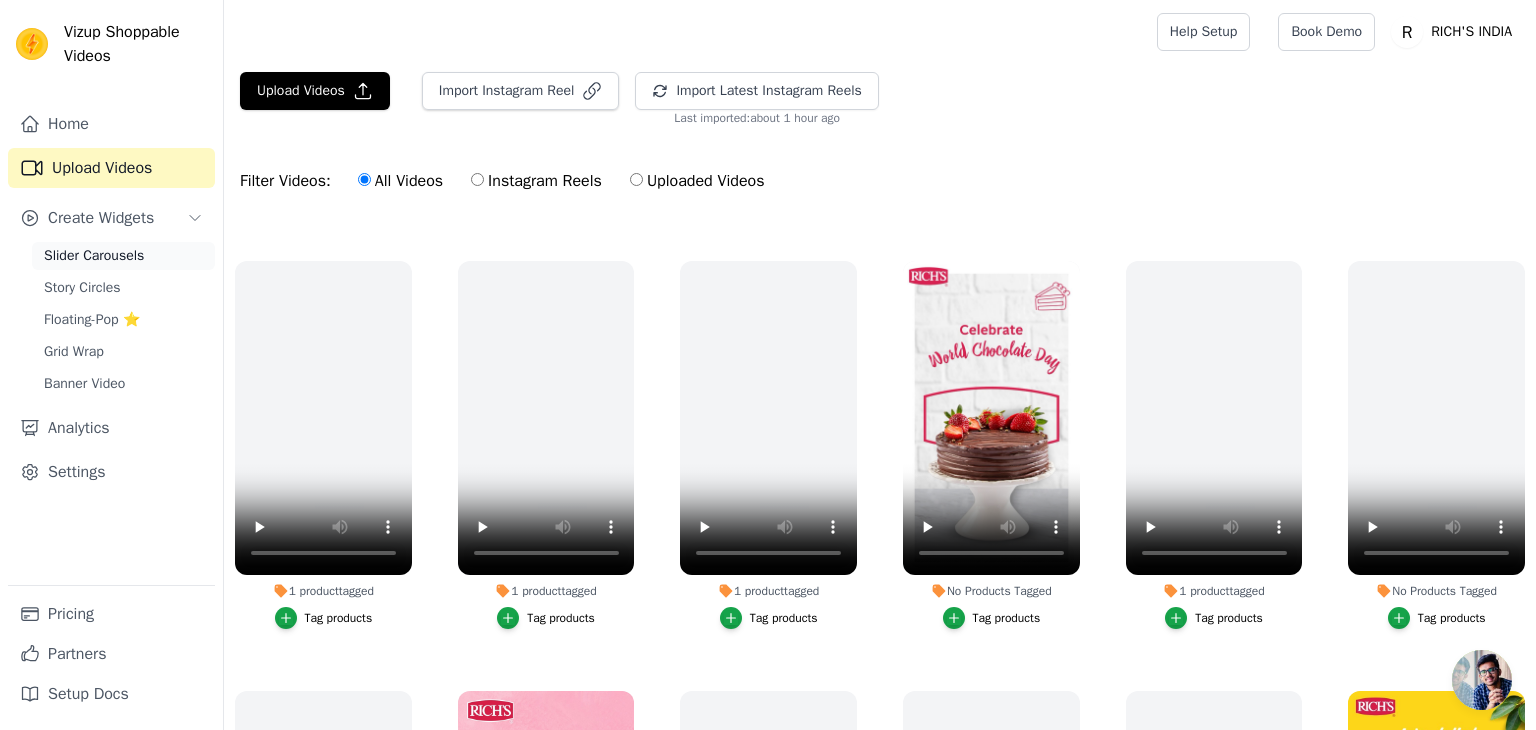 click on "Slider Carousels" at bounding box center (94, 256) 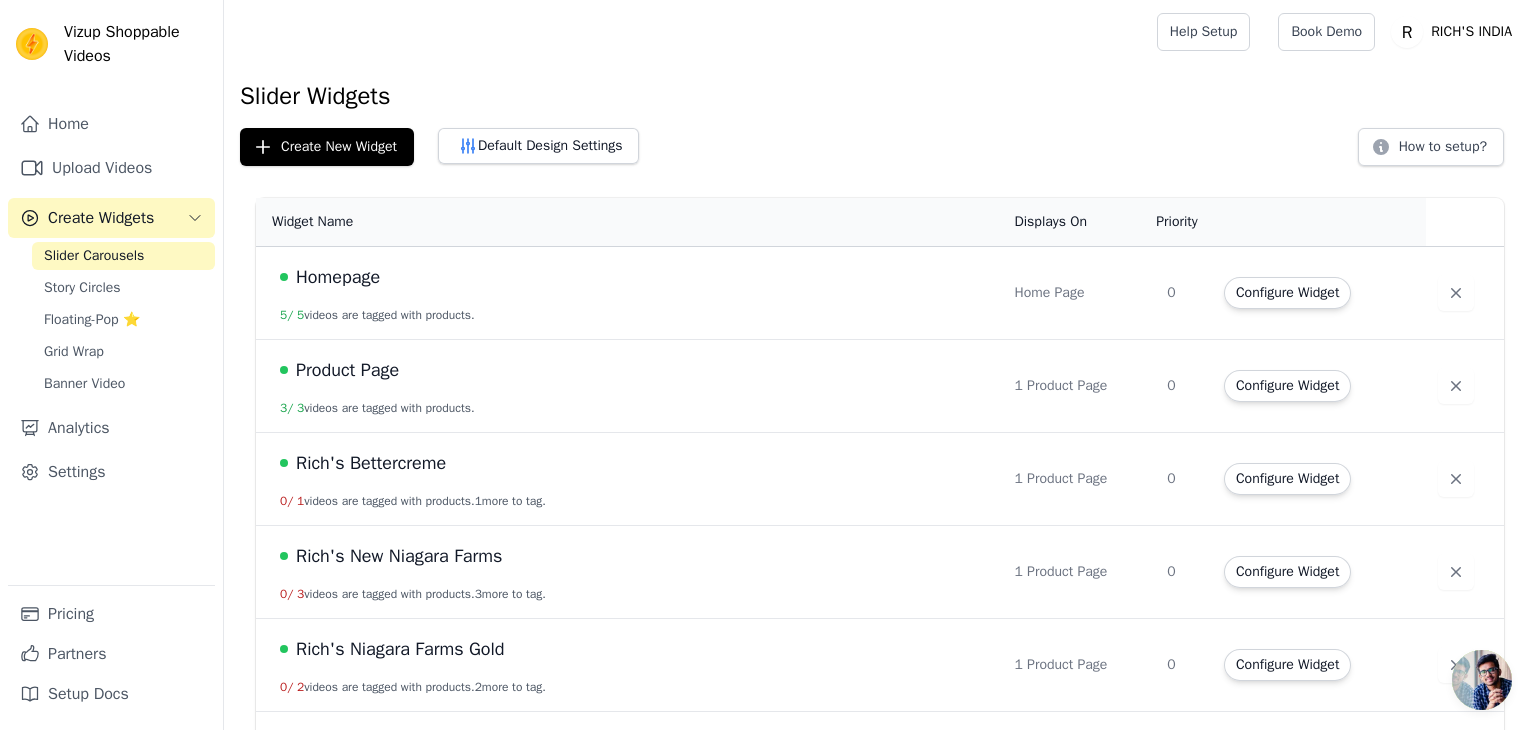 click on "Create New Widget       Default Design Settings
How to setup?" at bounding box center [880, 147] 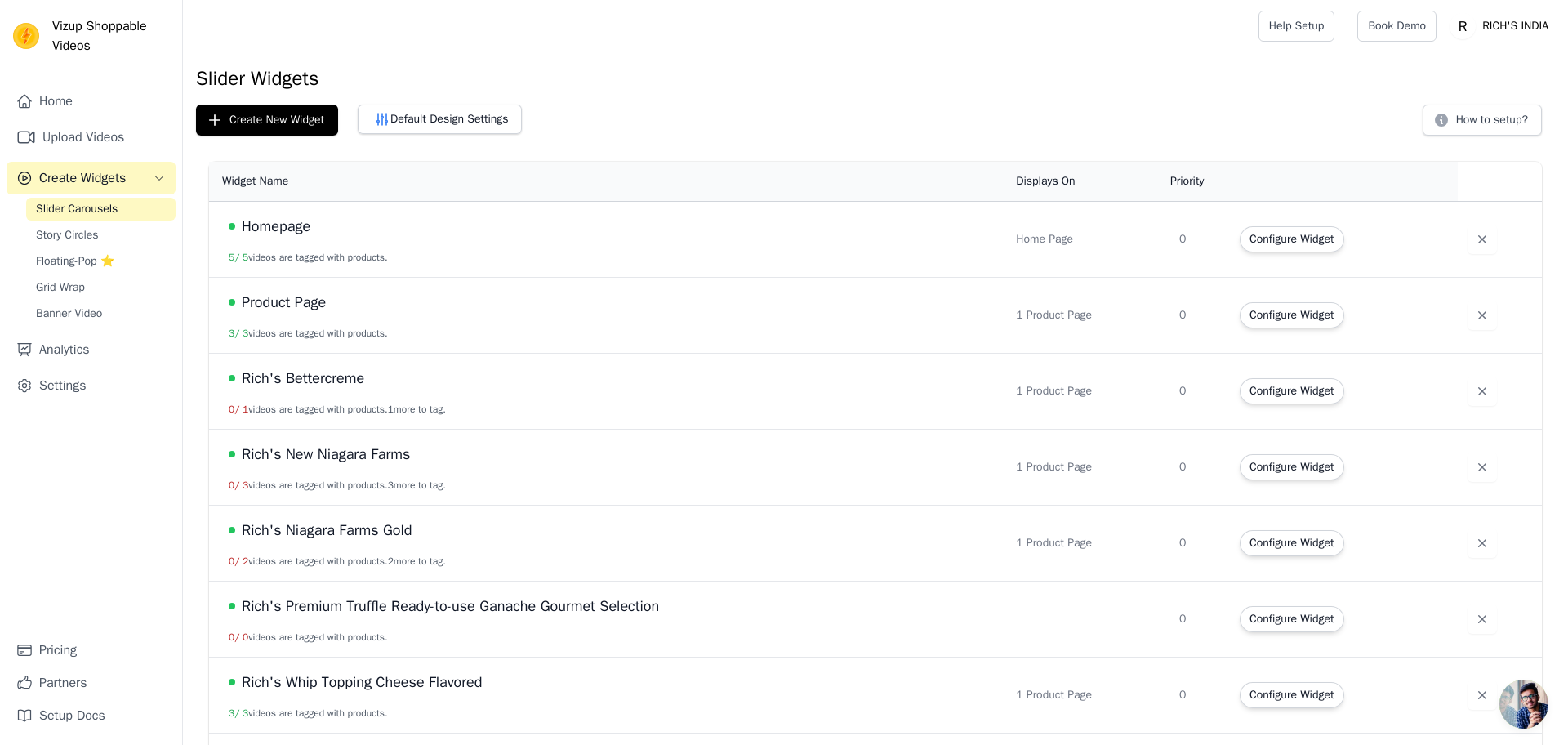 click on "Rich's Premium Truffle Ready-to-use Ganache Gourmet Selection" at bounding box center (450, 606) 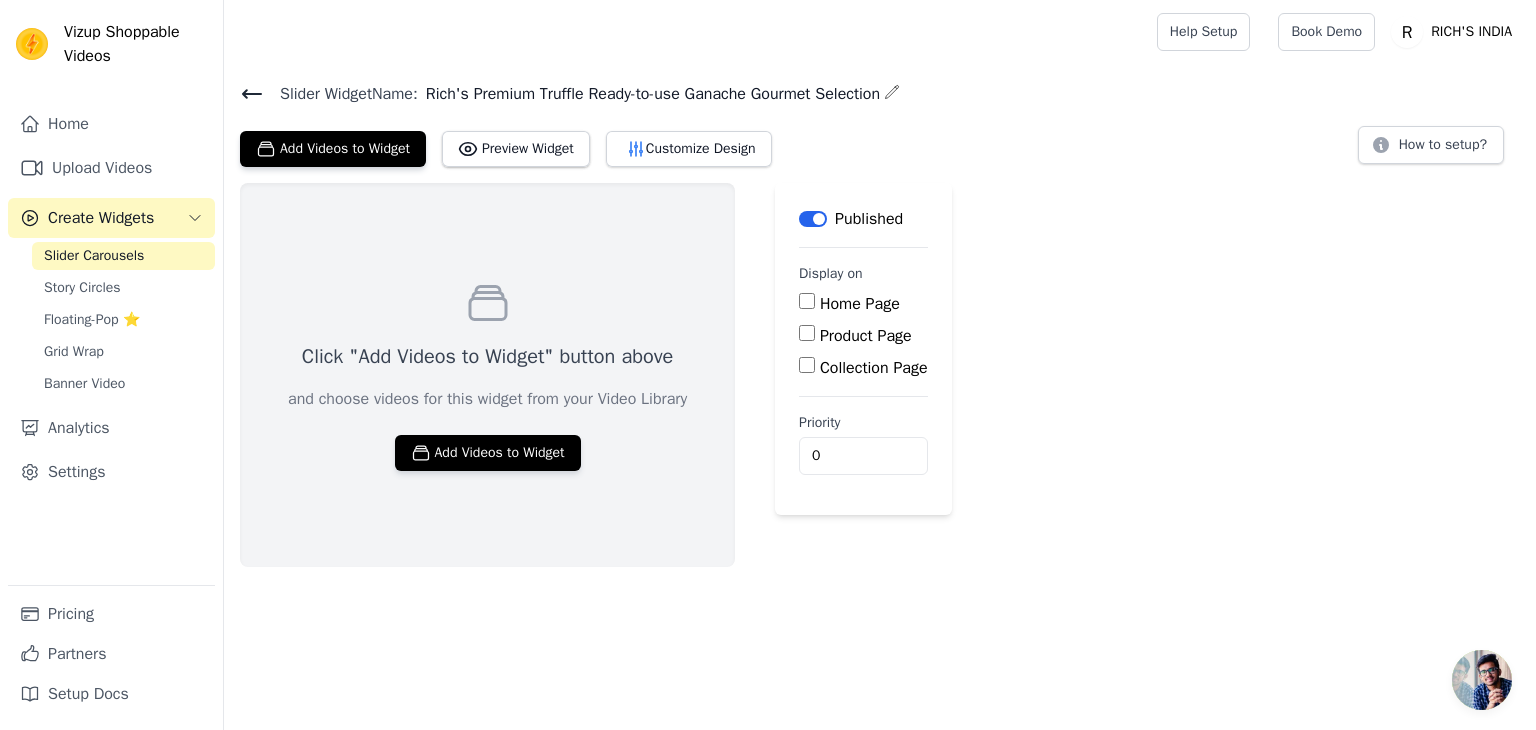 click on "Product Page" at bounding box center (866, 336) 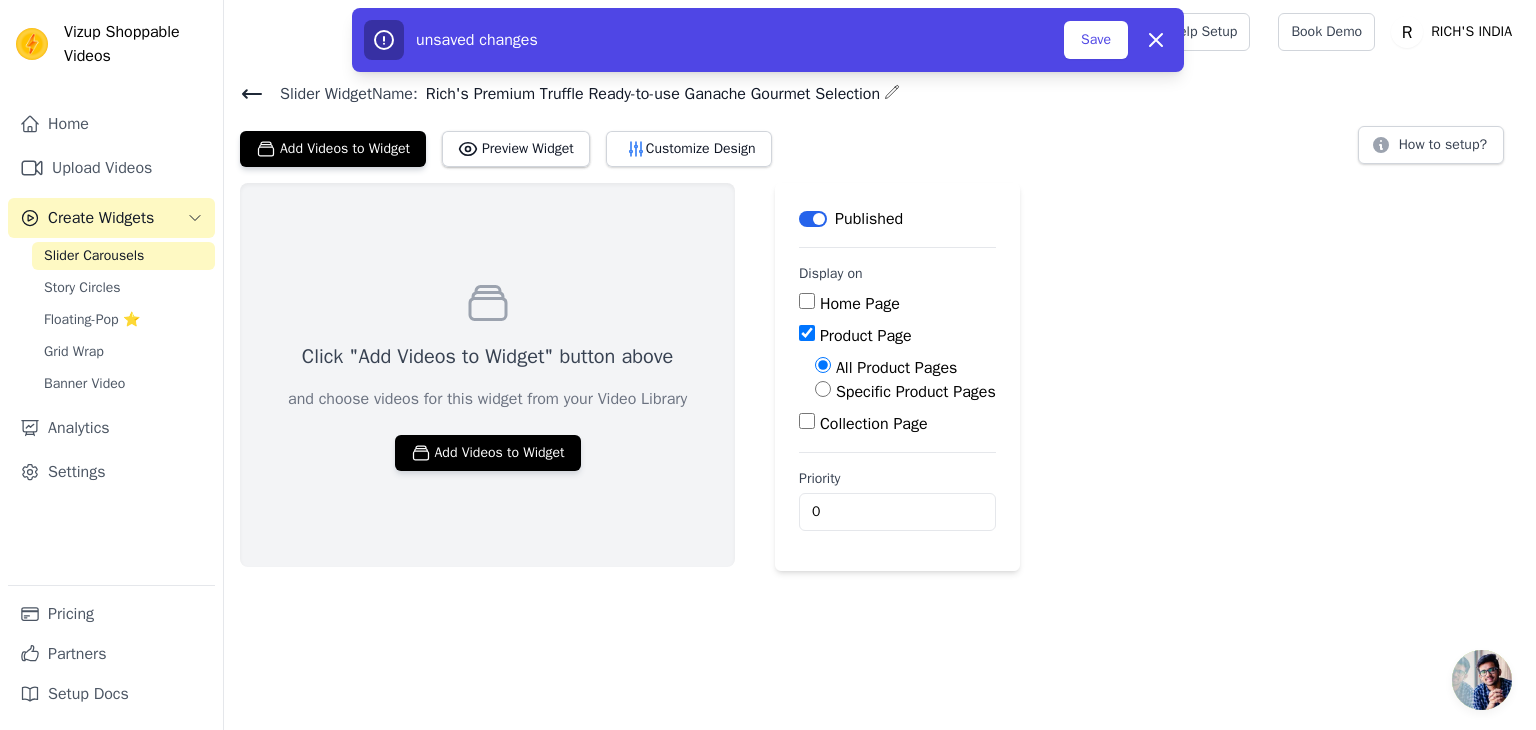 click on "Specific Product Pages" at bounding box center (916, 392) 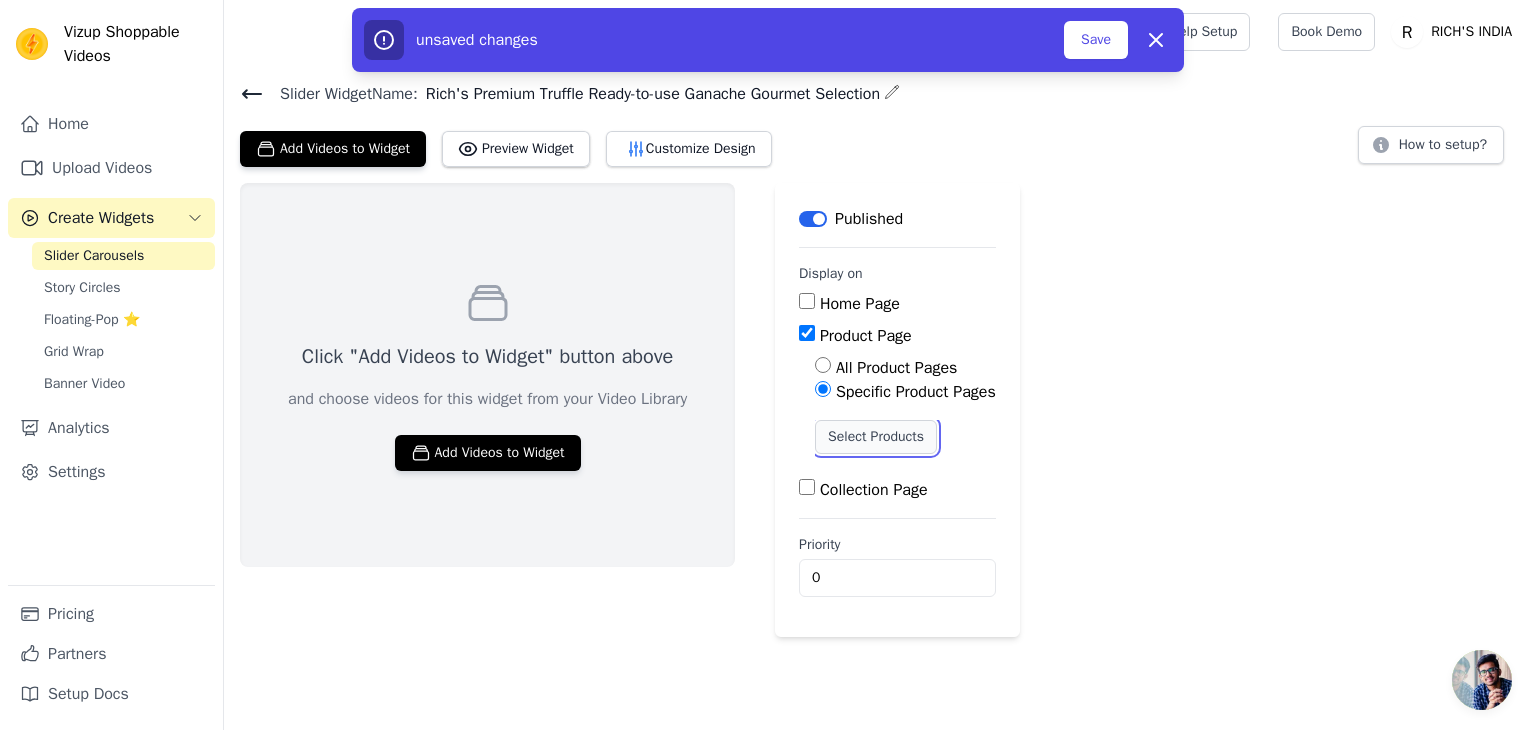 click on "Select Products" at bounding box center (876, 437) 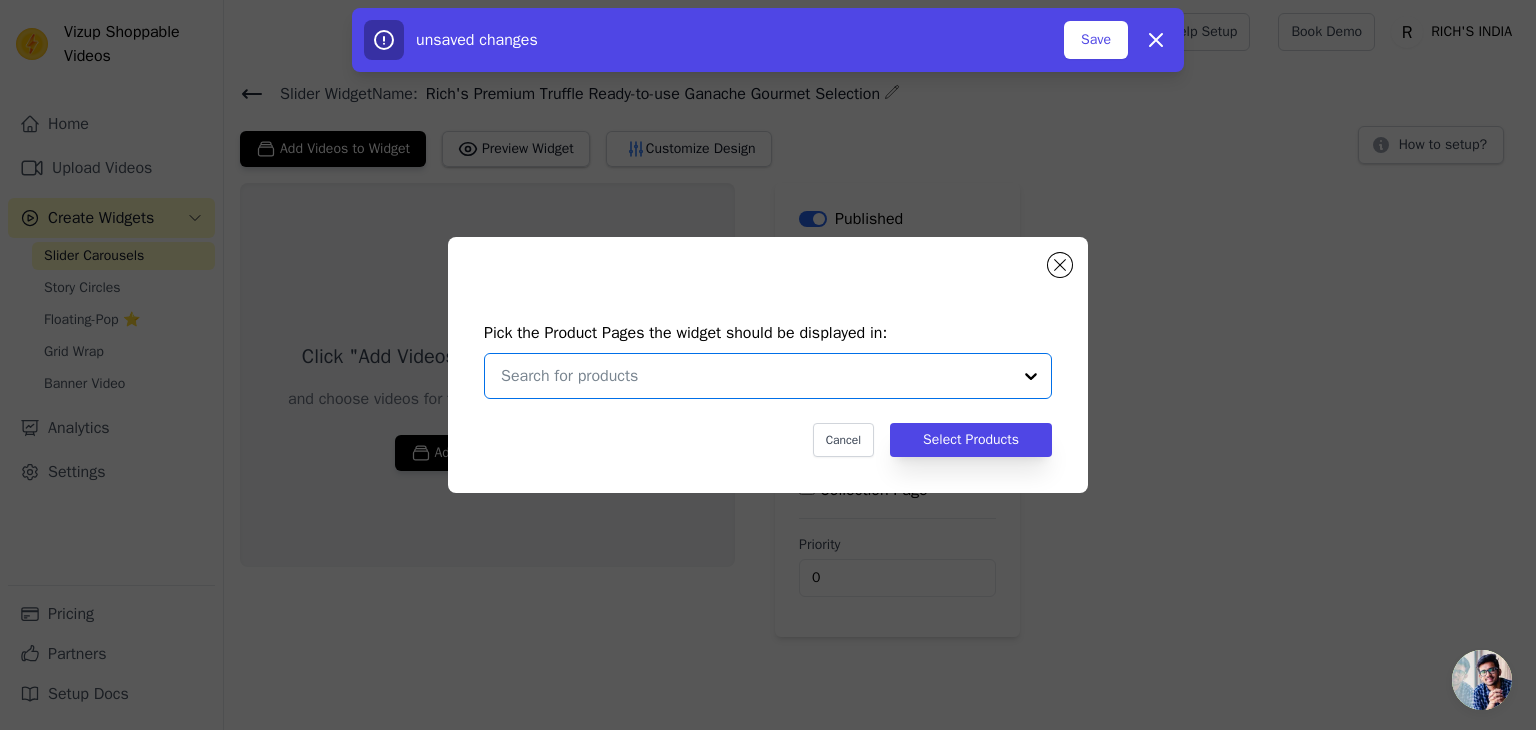 click at bounding box center [756, 376] 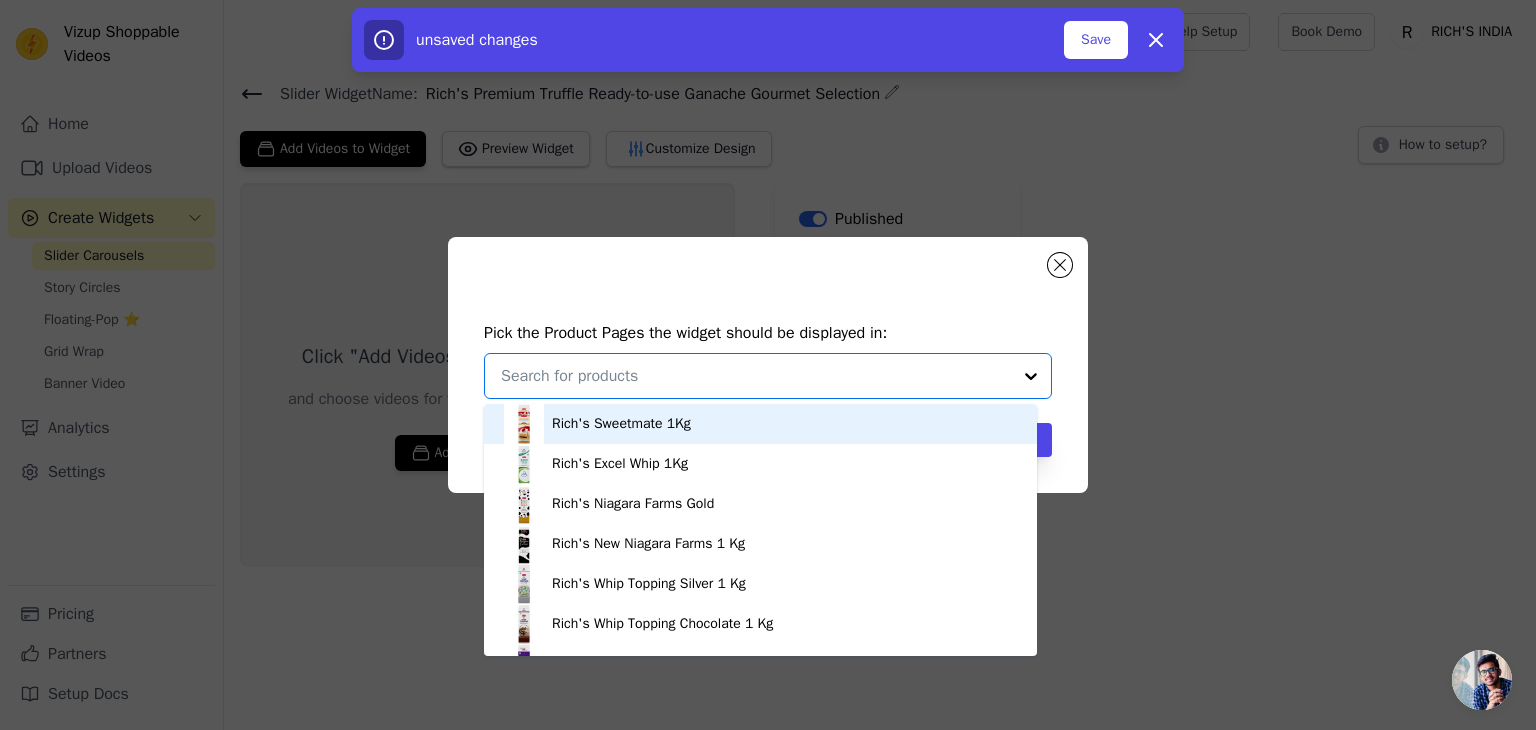 paste on "Rich's Premium Truffle Ready-to-use Ganache Gourmet Selection" 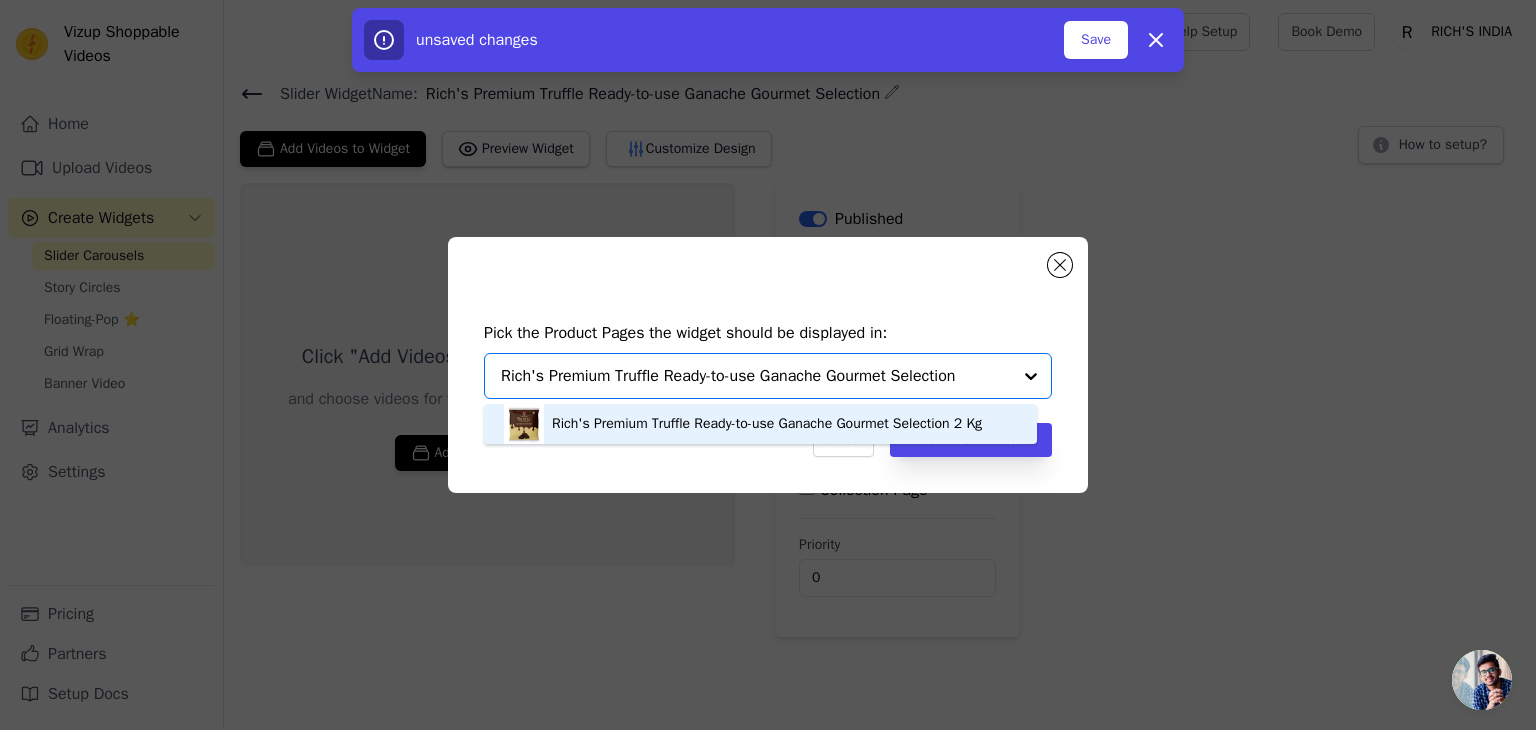 click on "Rich's Premium Truffle Ready-to-use Ganache Gourmet Selection 2 Kg" at bounding box center (767, 424) 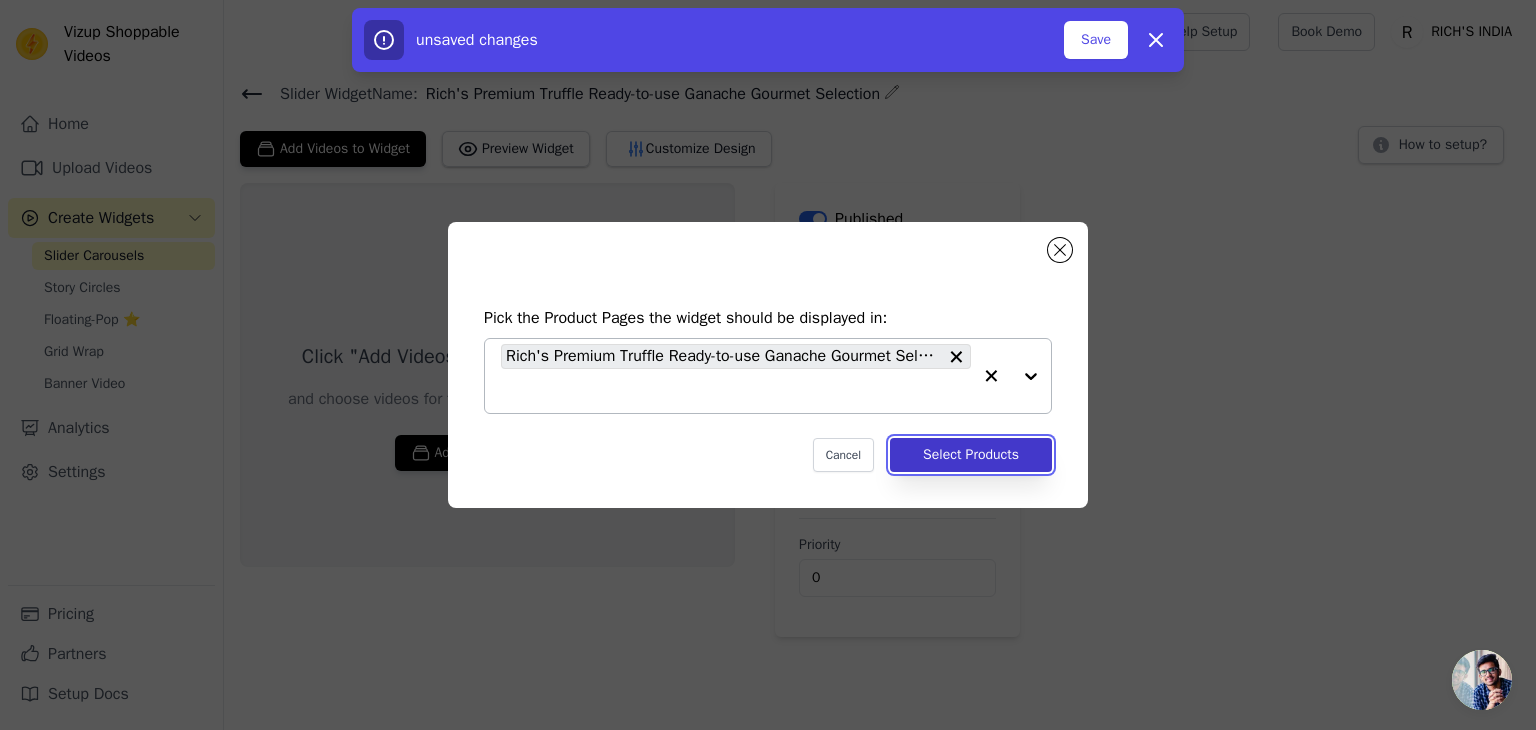 click on "Select Products" at bounding box center [971, 455] 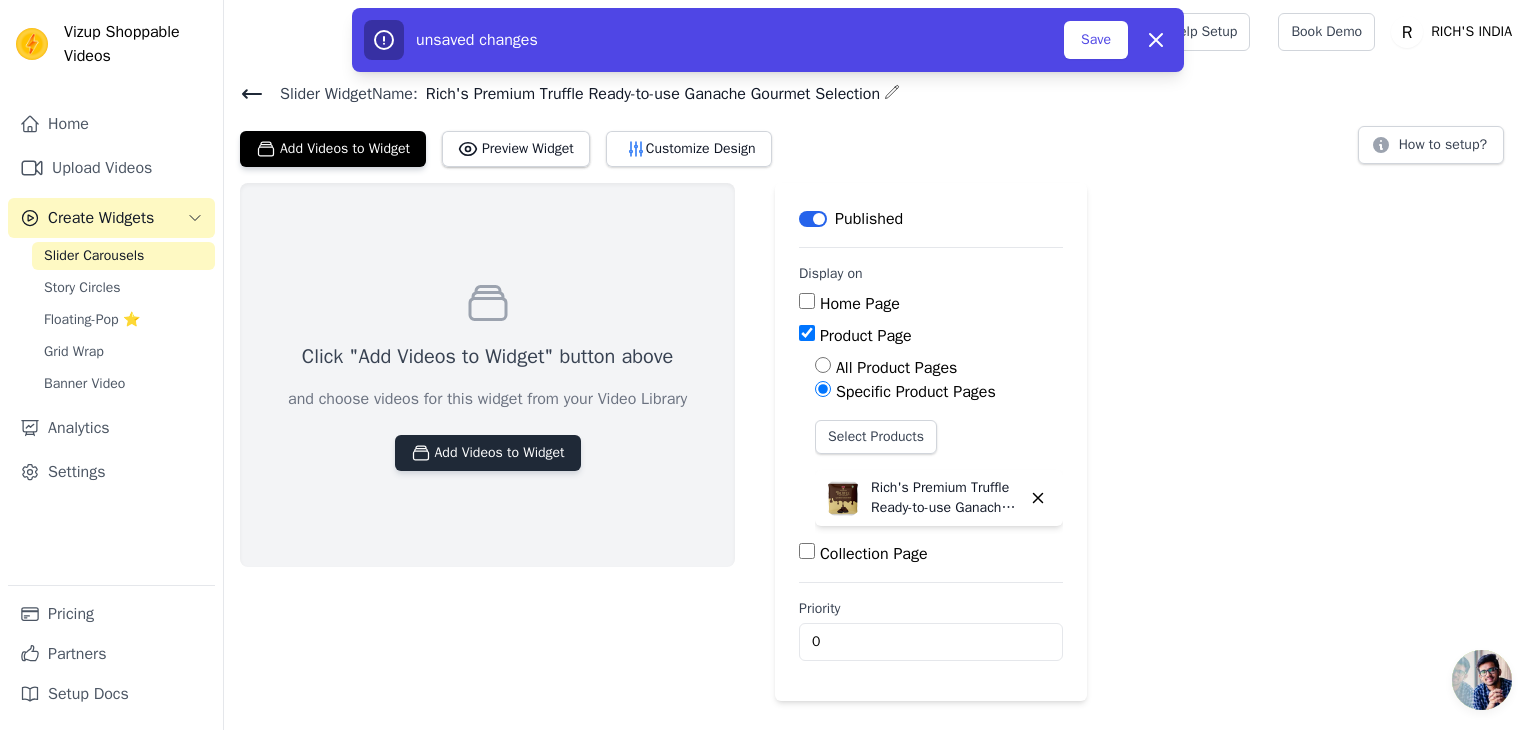click on "Add Videos to Widget" at bounding box center [488, 453] 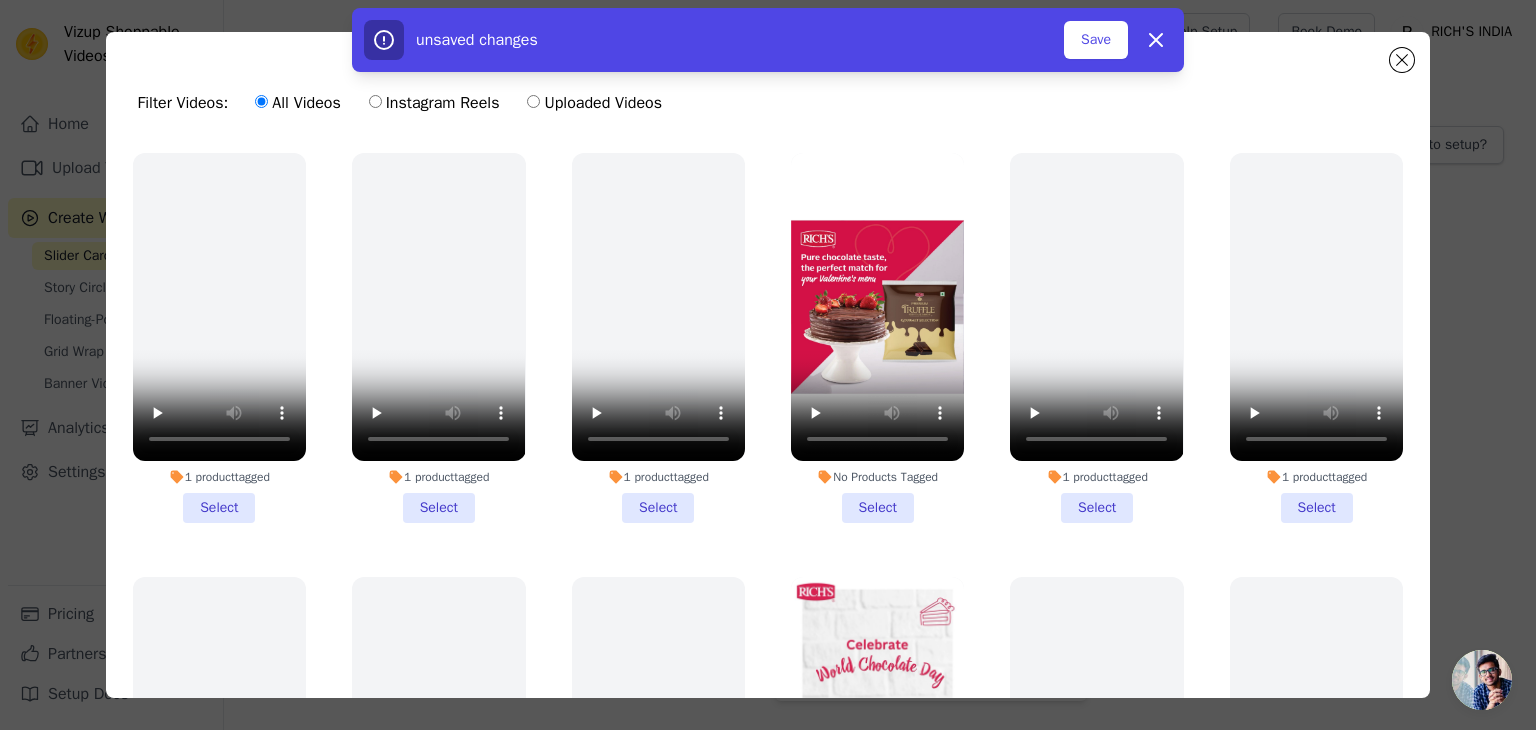 click on "No Products Tagged     Select" at bounding box center (877, 338) 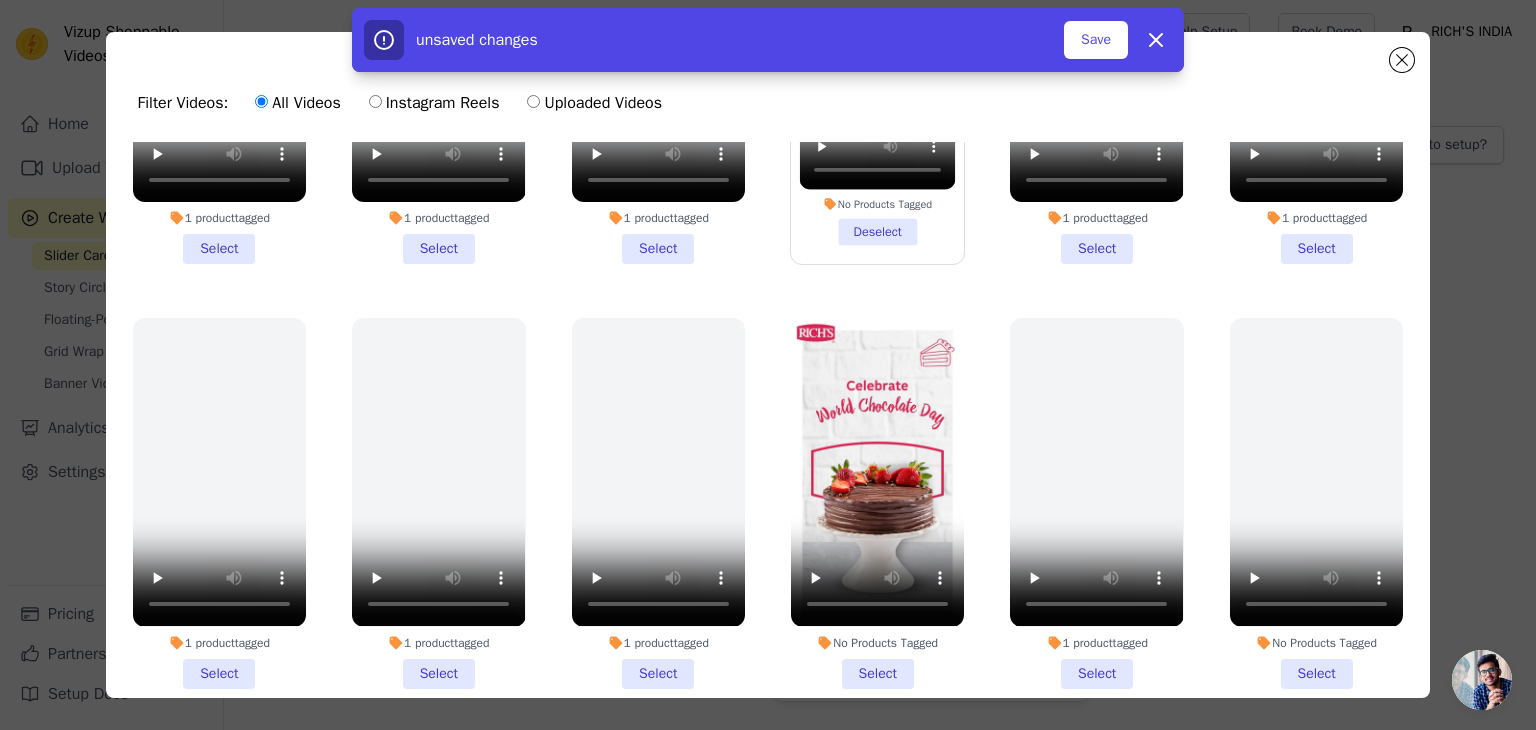 scroll, scrollTop: 264, scrollLeft: 0, axis: vertical 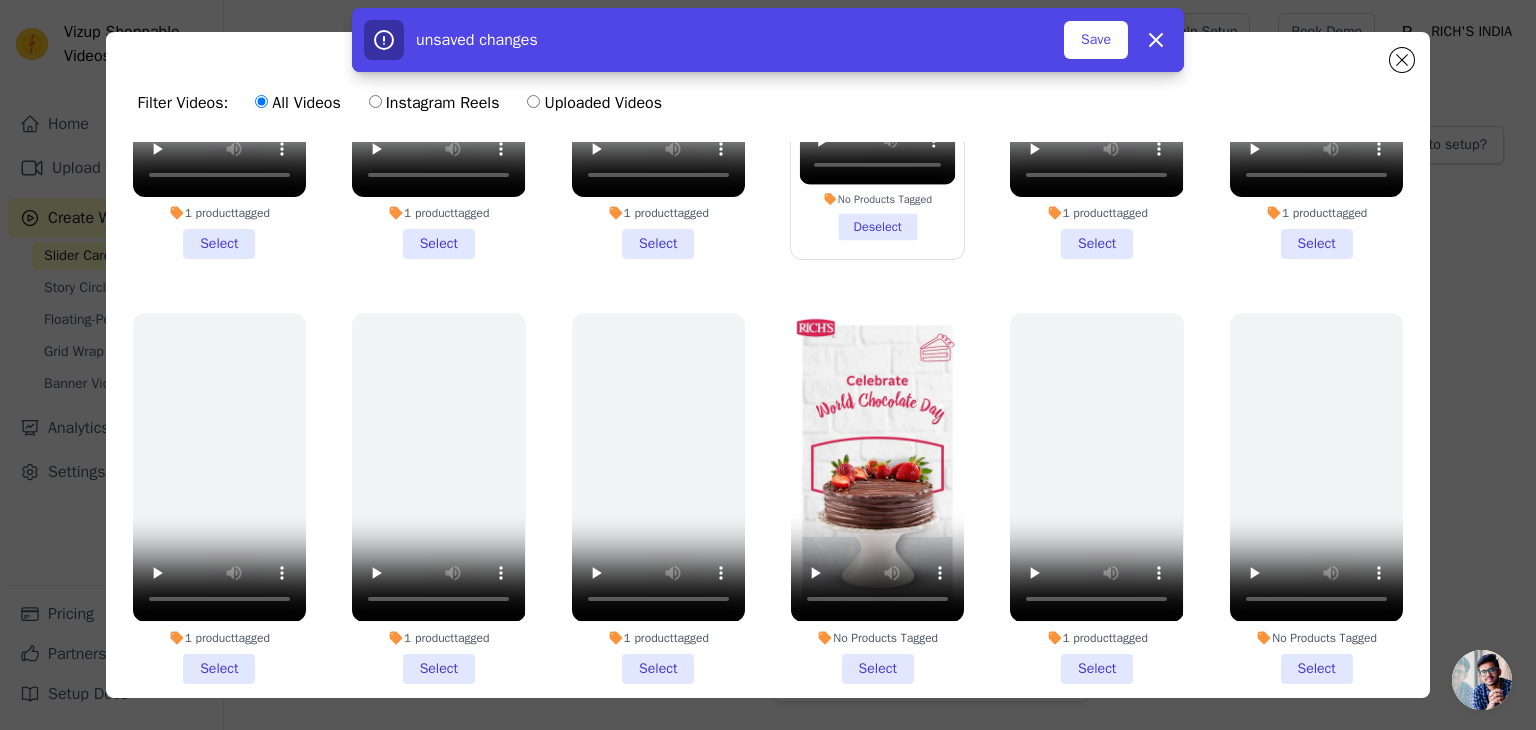 click on "No Products Tagged     Select" at bounding box center [877, 498] 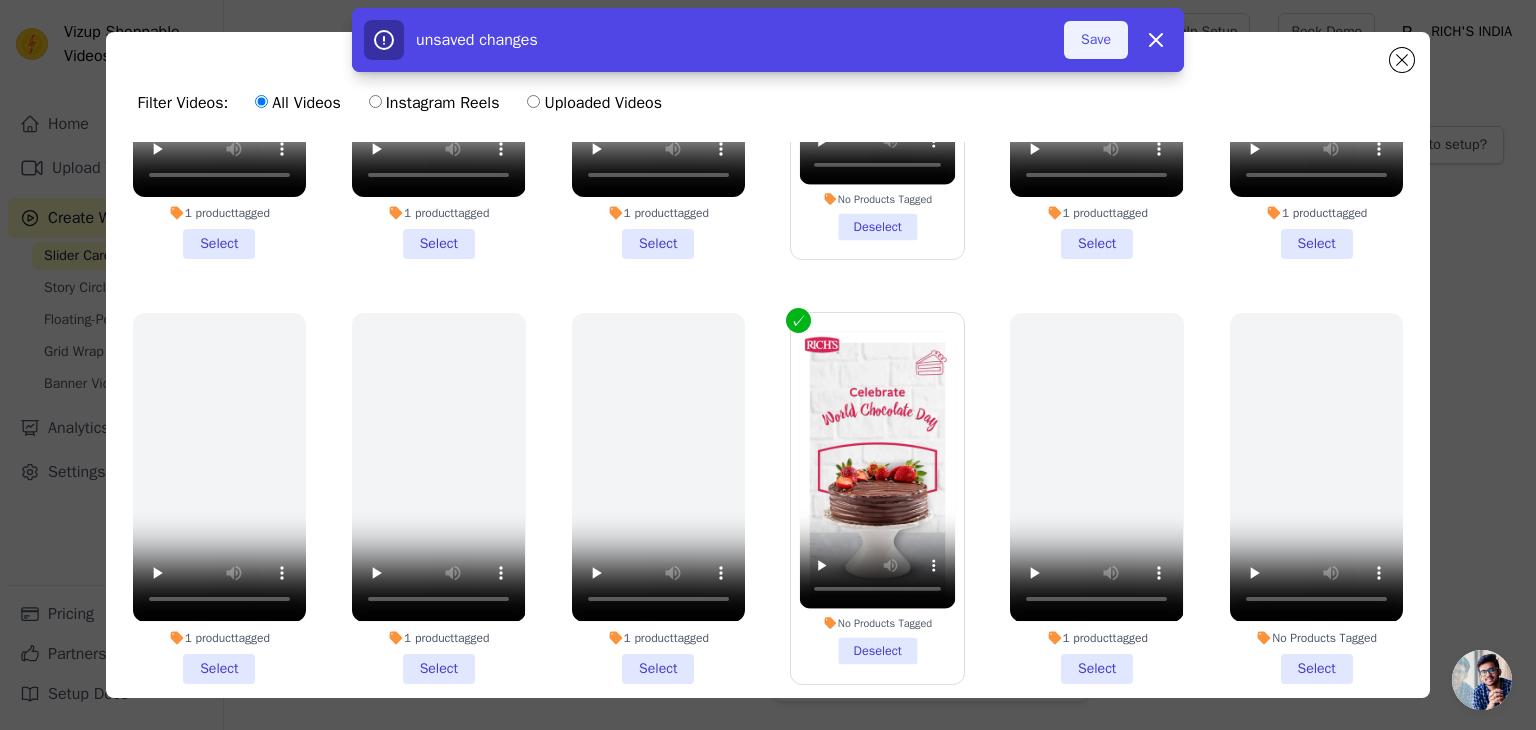 click on "Save" at bounding box center [1096, 40] 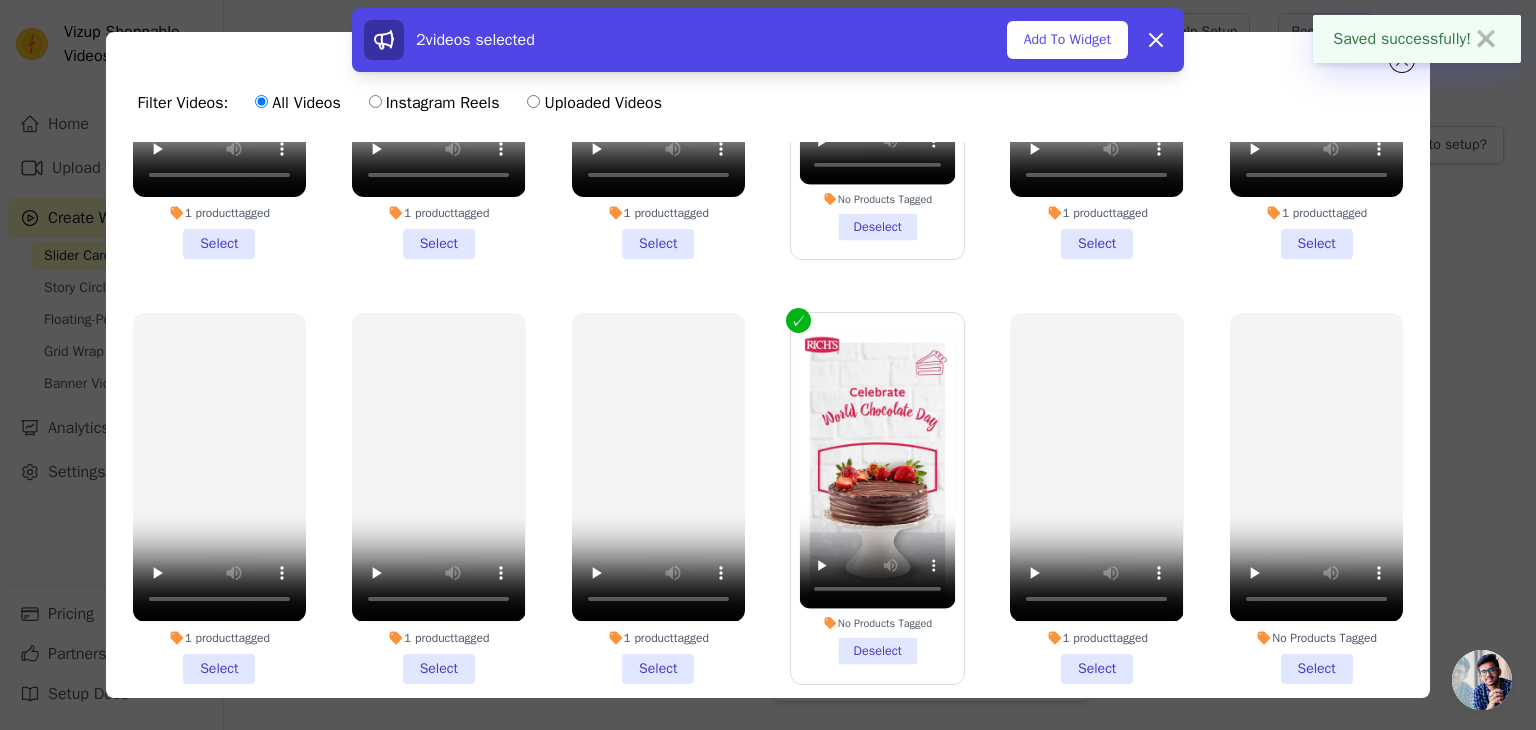 click on "Add To Widget" at bounding box center [1067, 40] 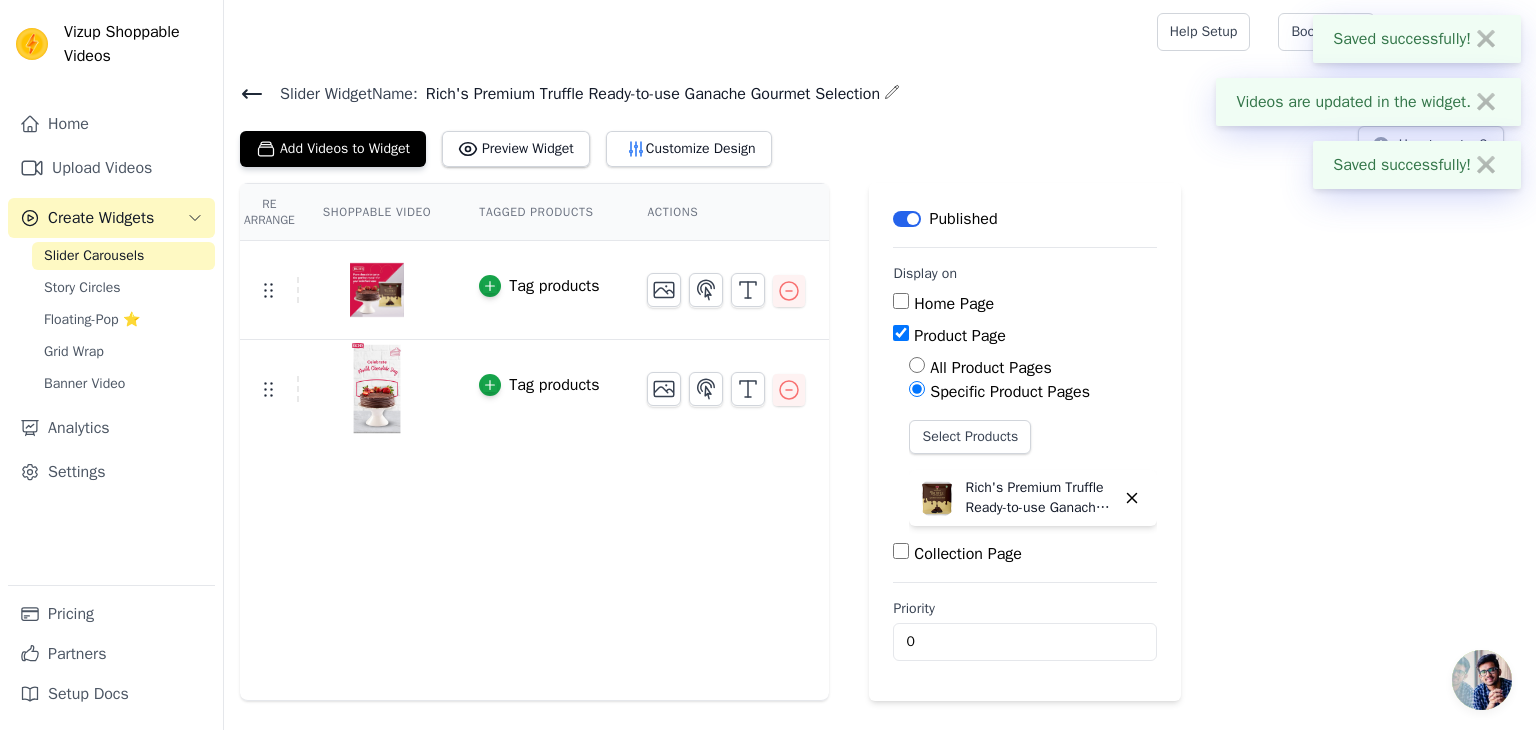 click 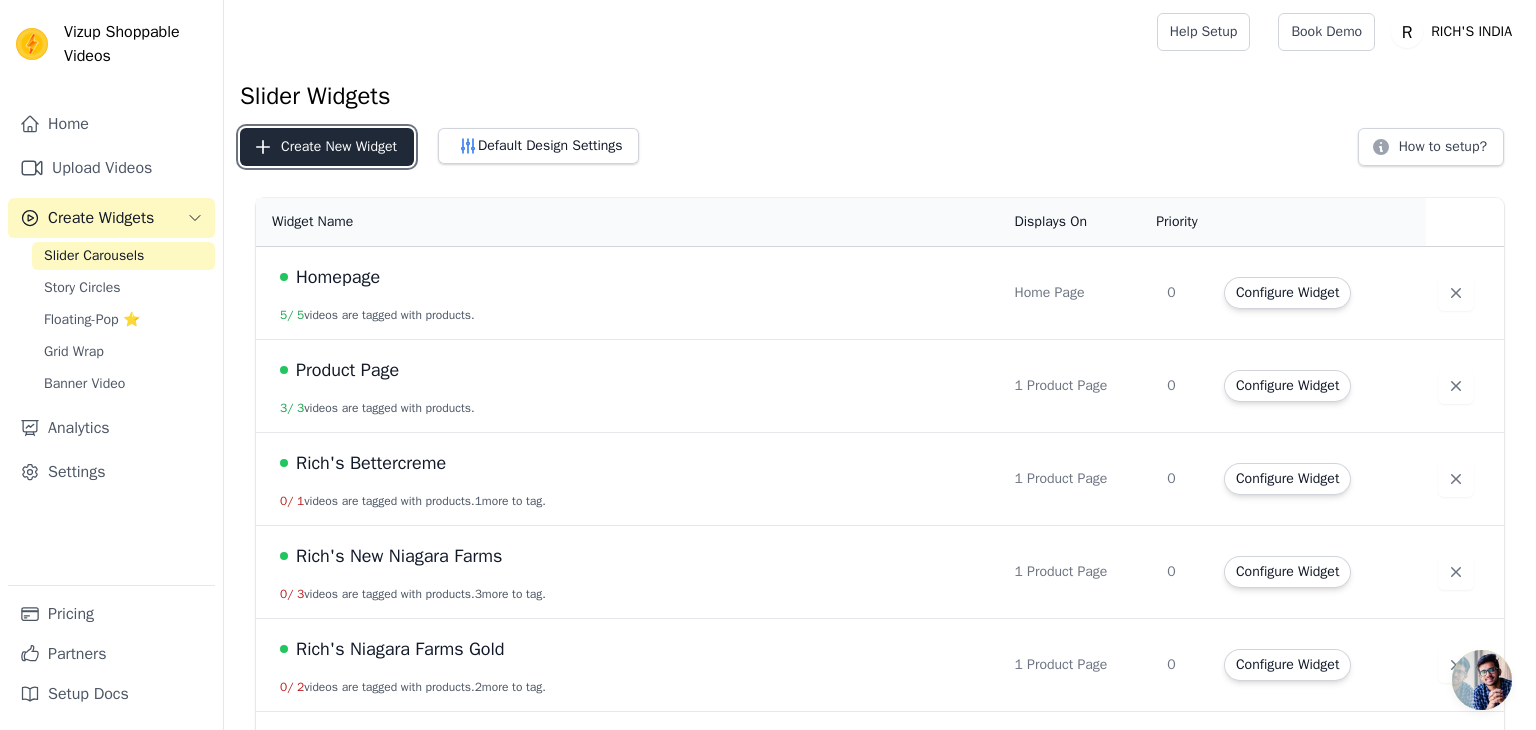 click on "Create New Widget" at bounding box center (327, 147) 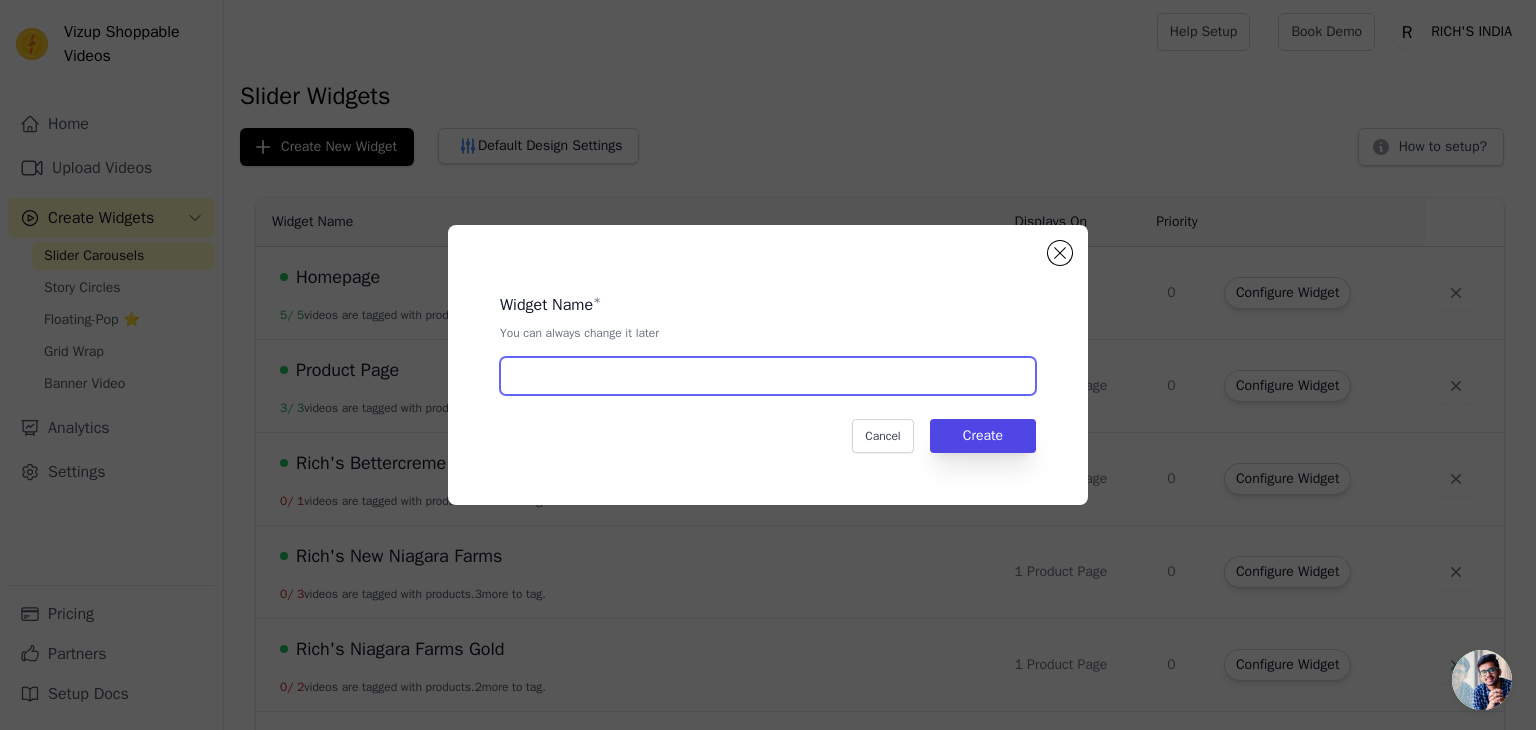 click at bounding box center (768, 376) 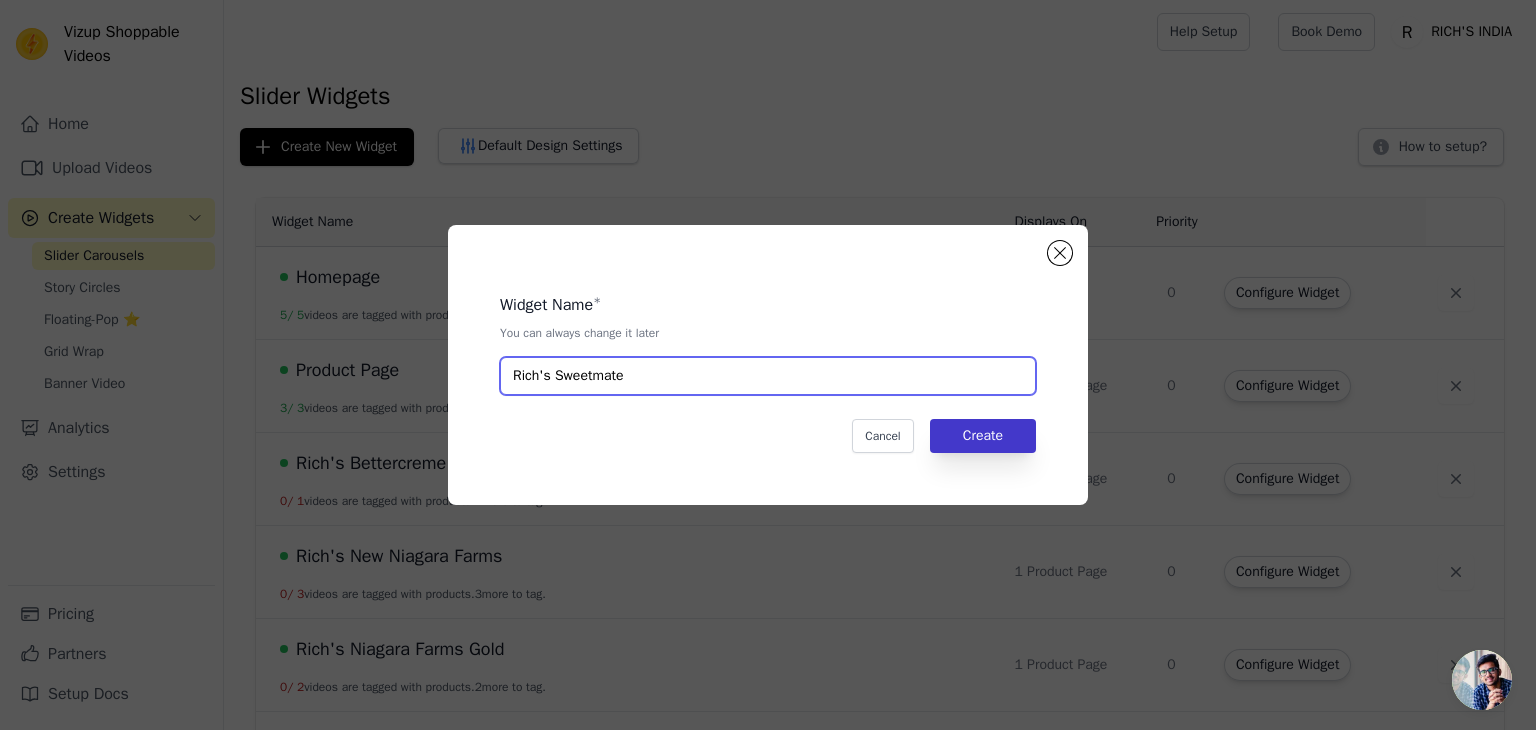 type on "Rich's Sweetmate" 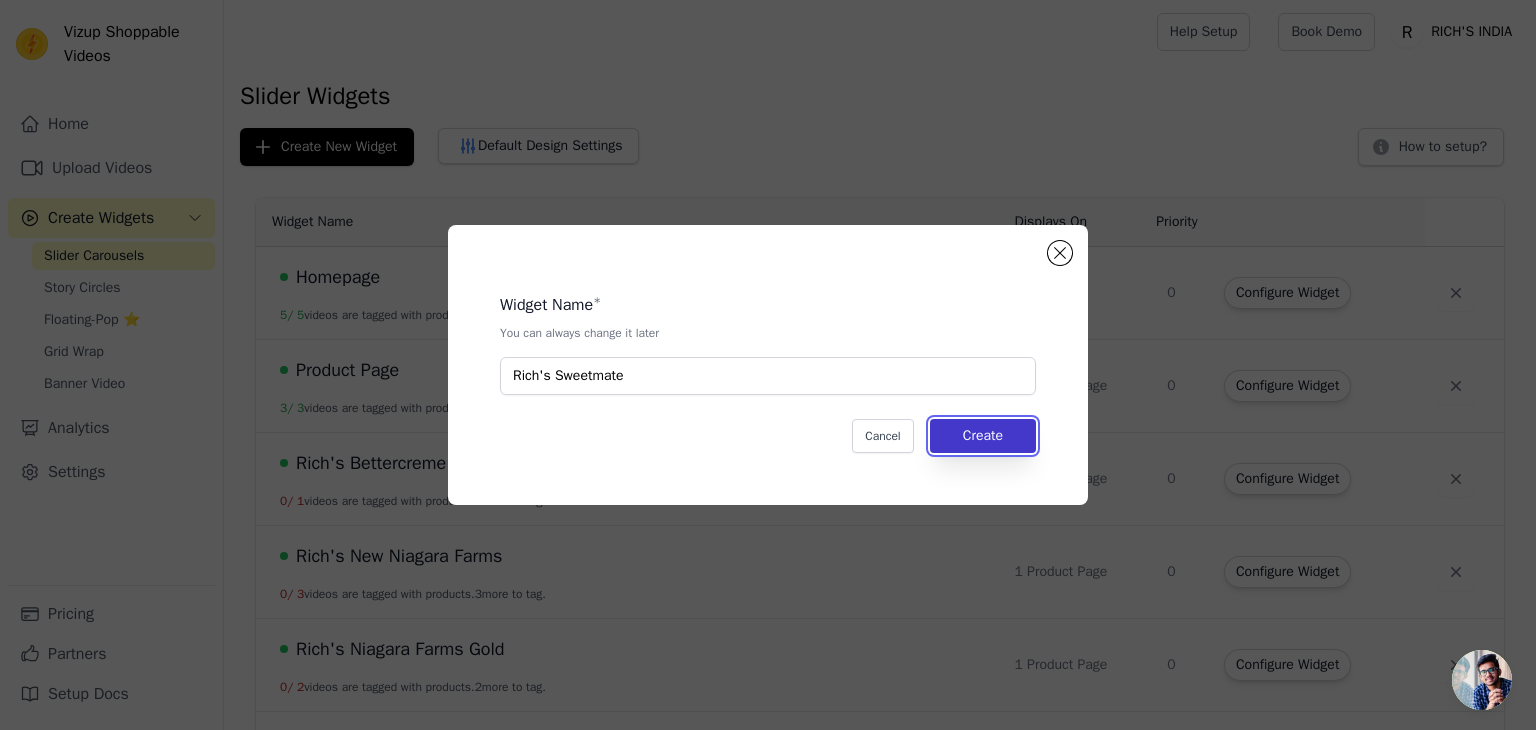 click on "Create" at bounding box center [983, 436] 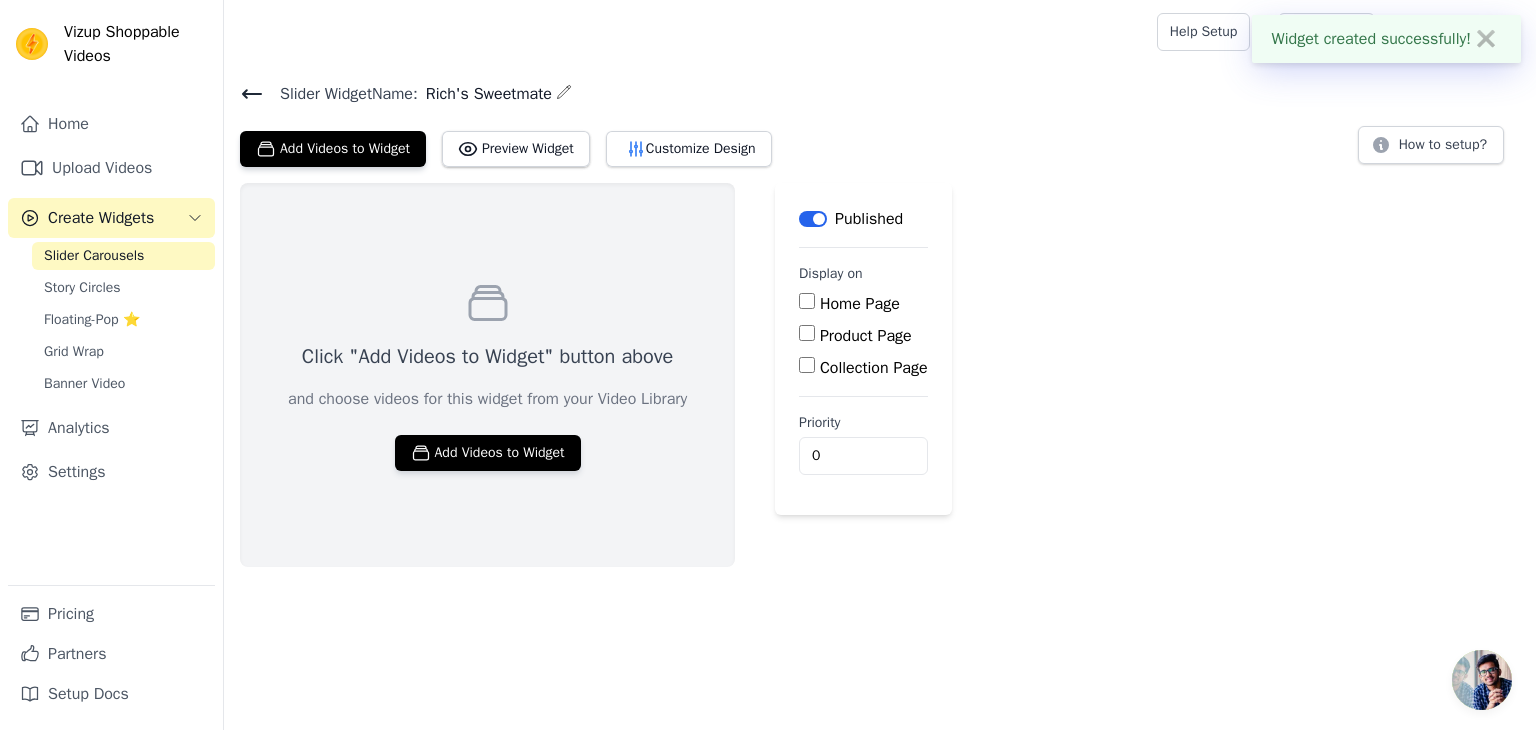 click on "Product Page" at bounding box center (863, 336) 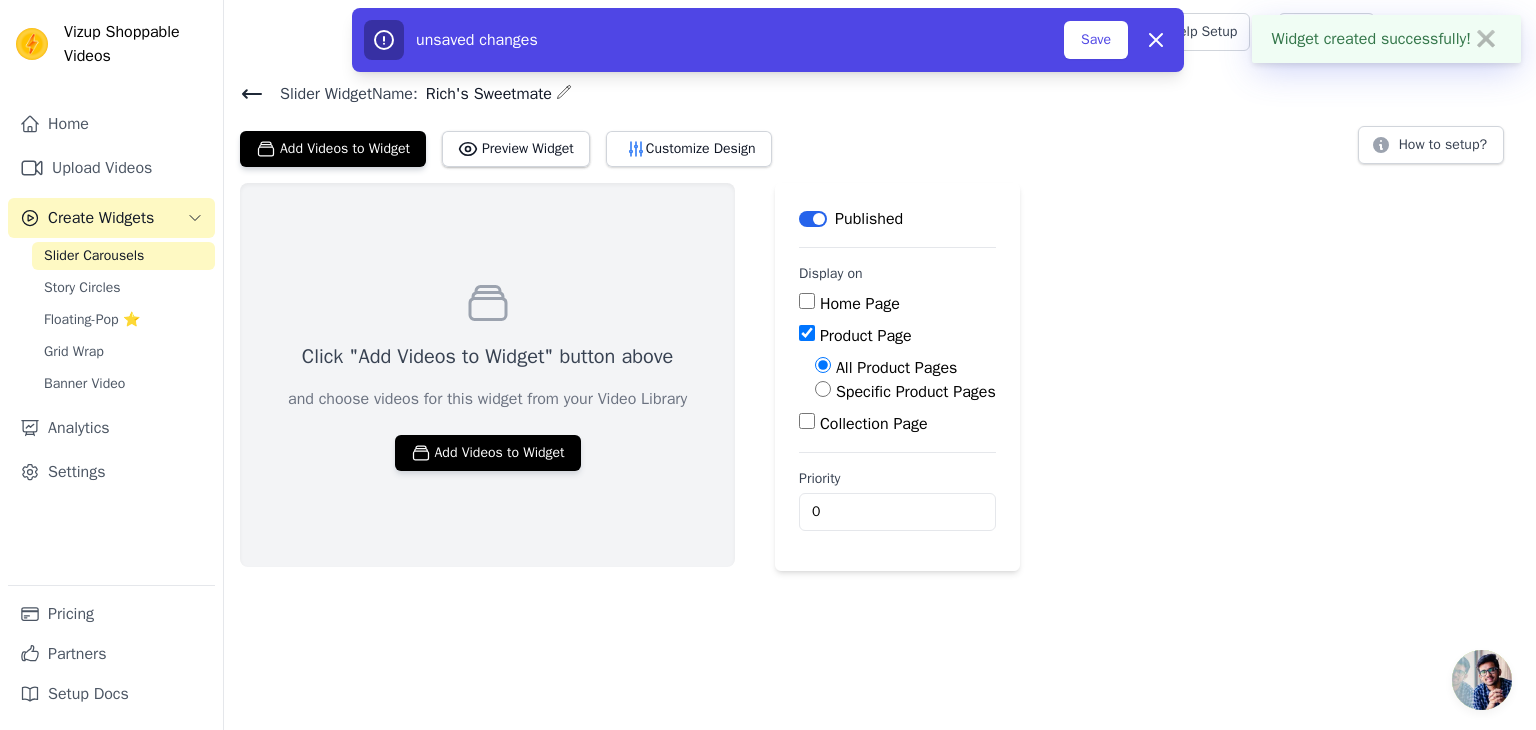 click on "Specific Product Pages" at bounding box center (916, 392) 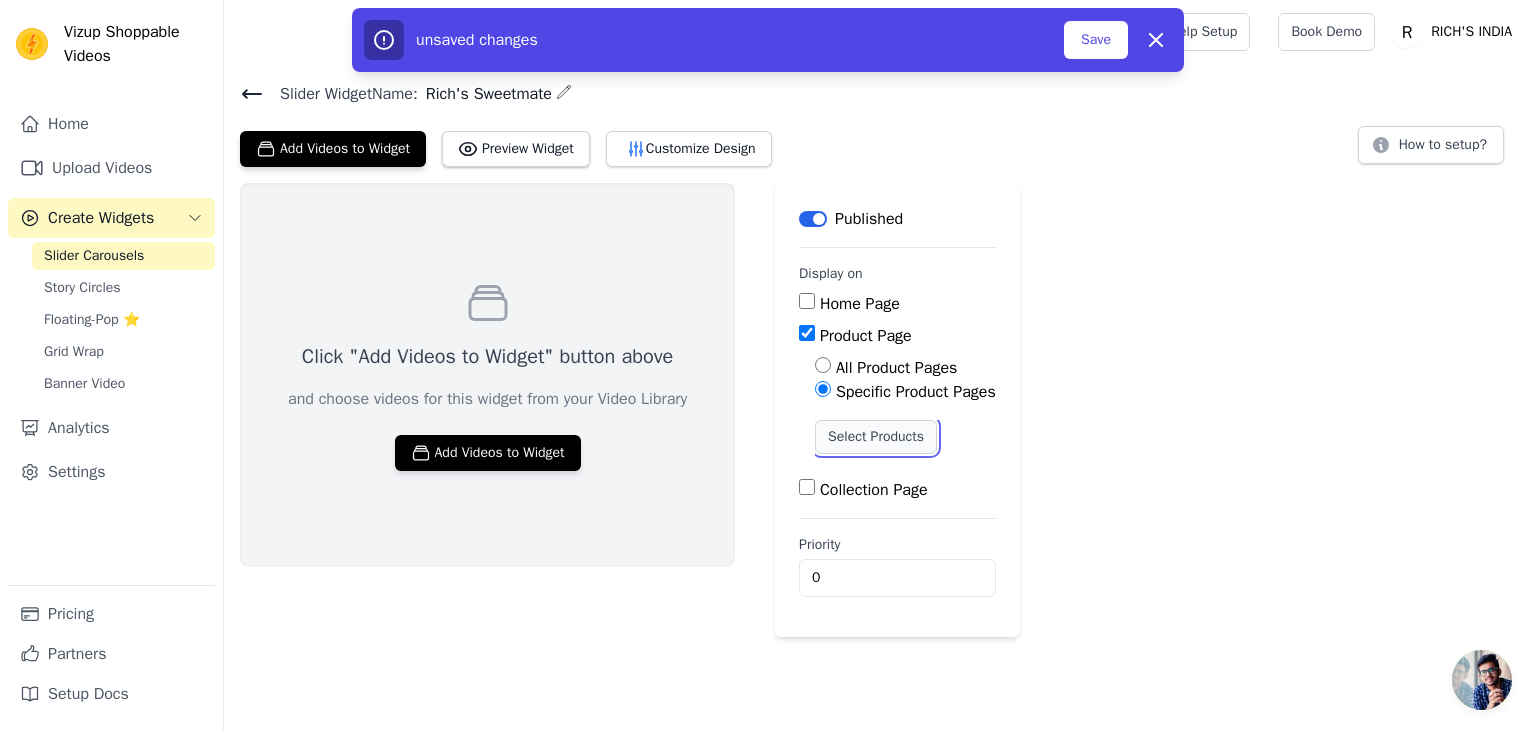 click on "Select Products" at bounding box center [876, 437] 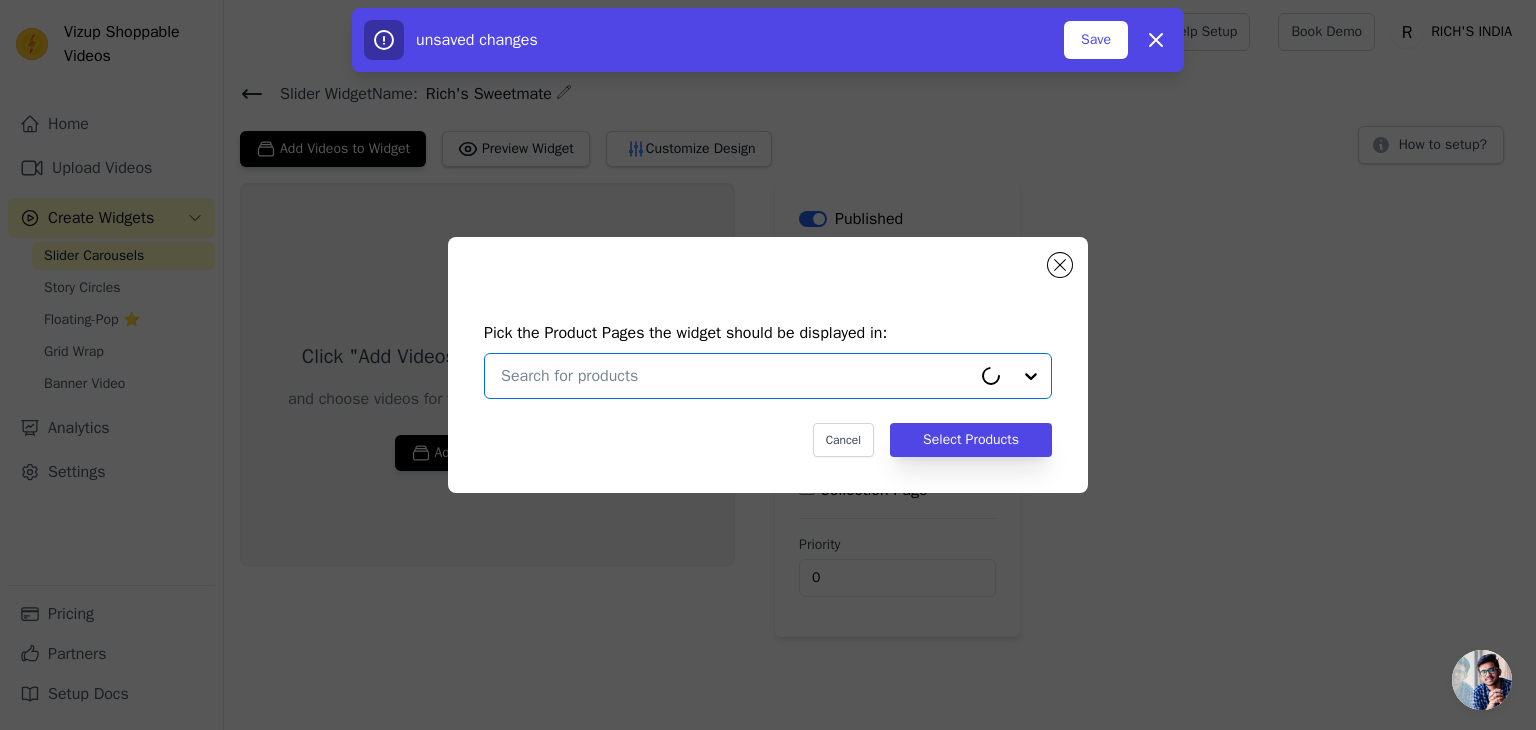 click at bounding box center [736, 376] 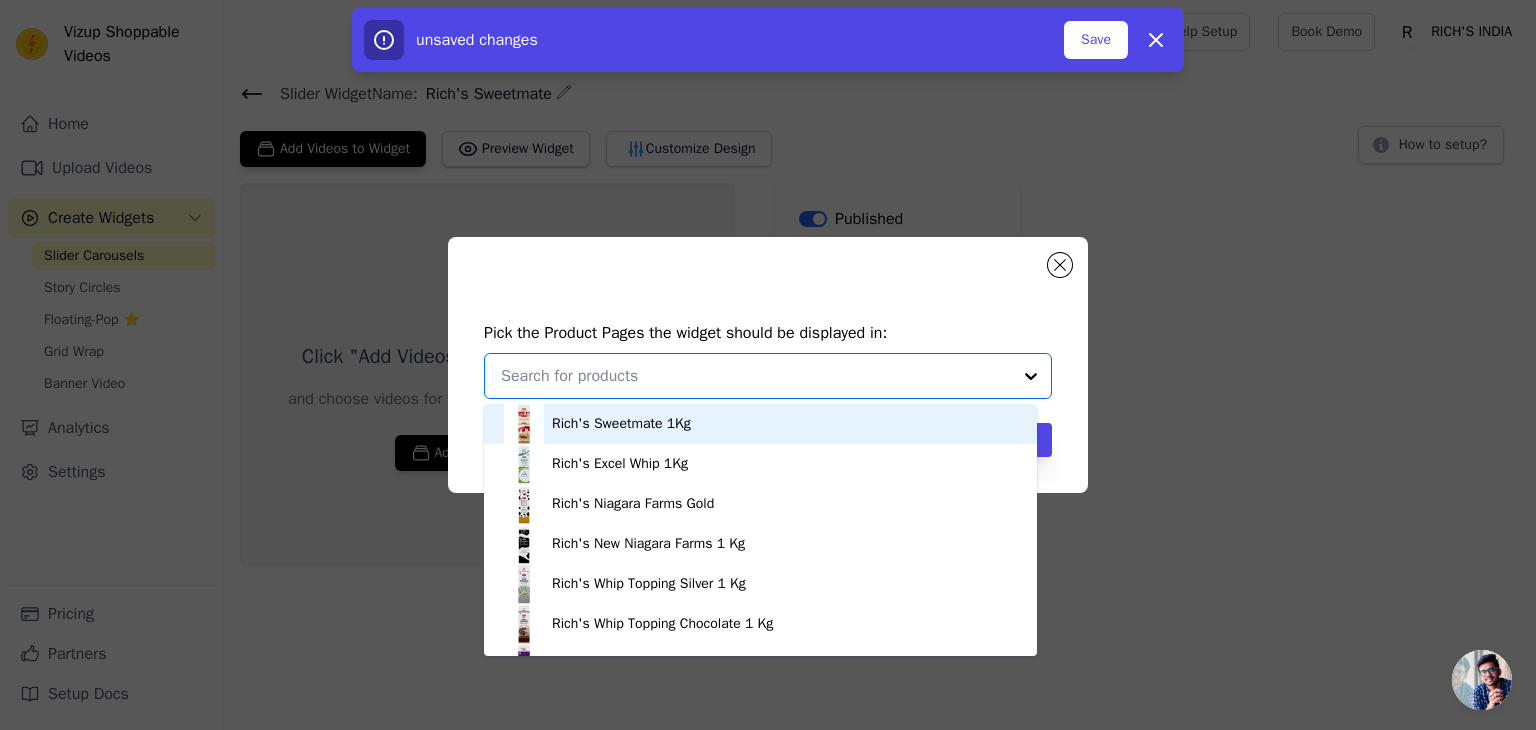 paste on "Rich's Sweetmate" 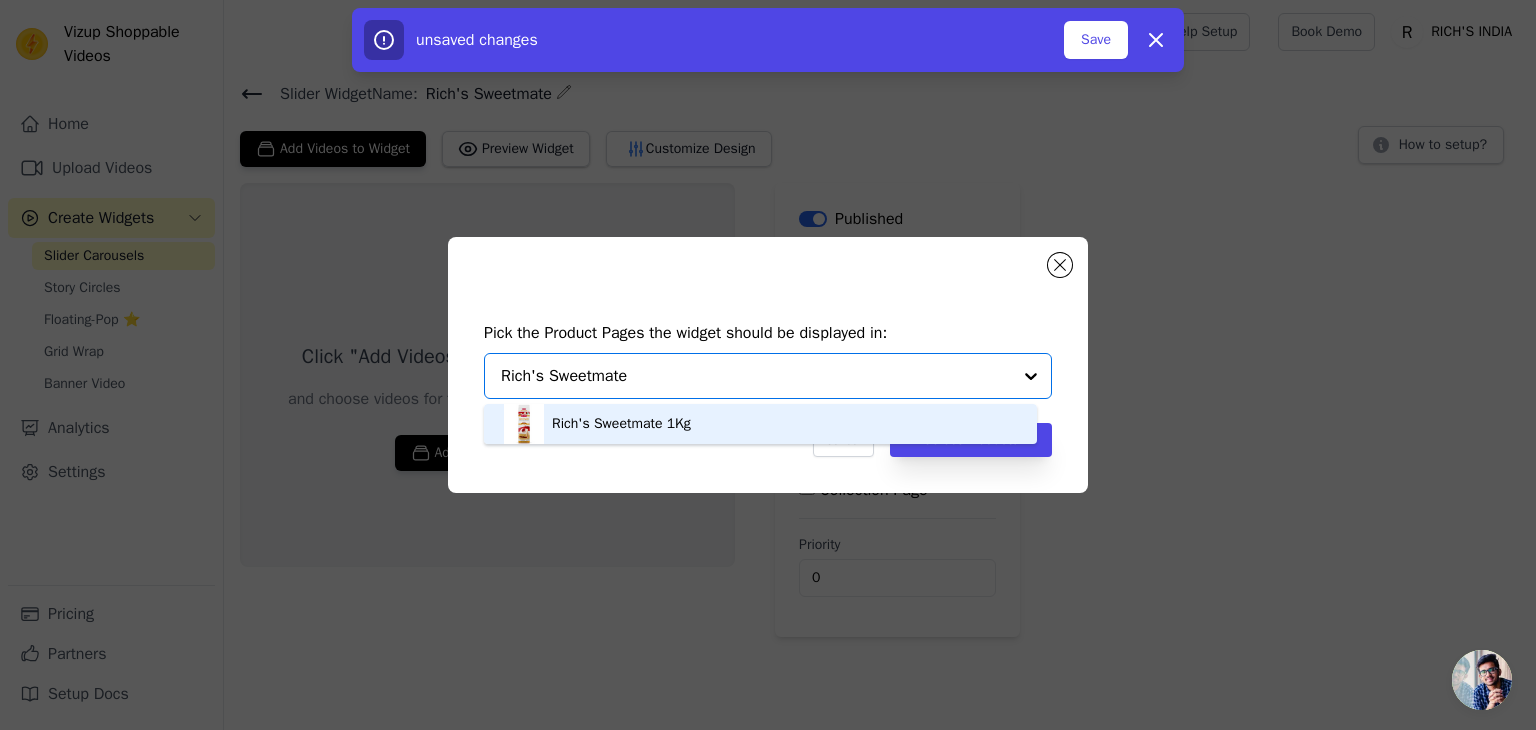 click on "Rich's Sweetmate 1Kg" at bounding box center (760, 424) 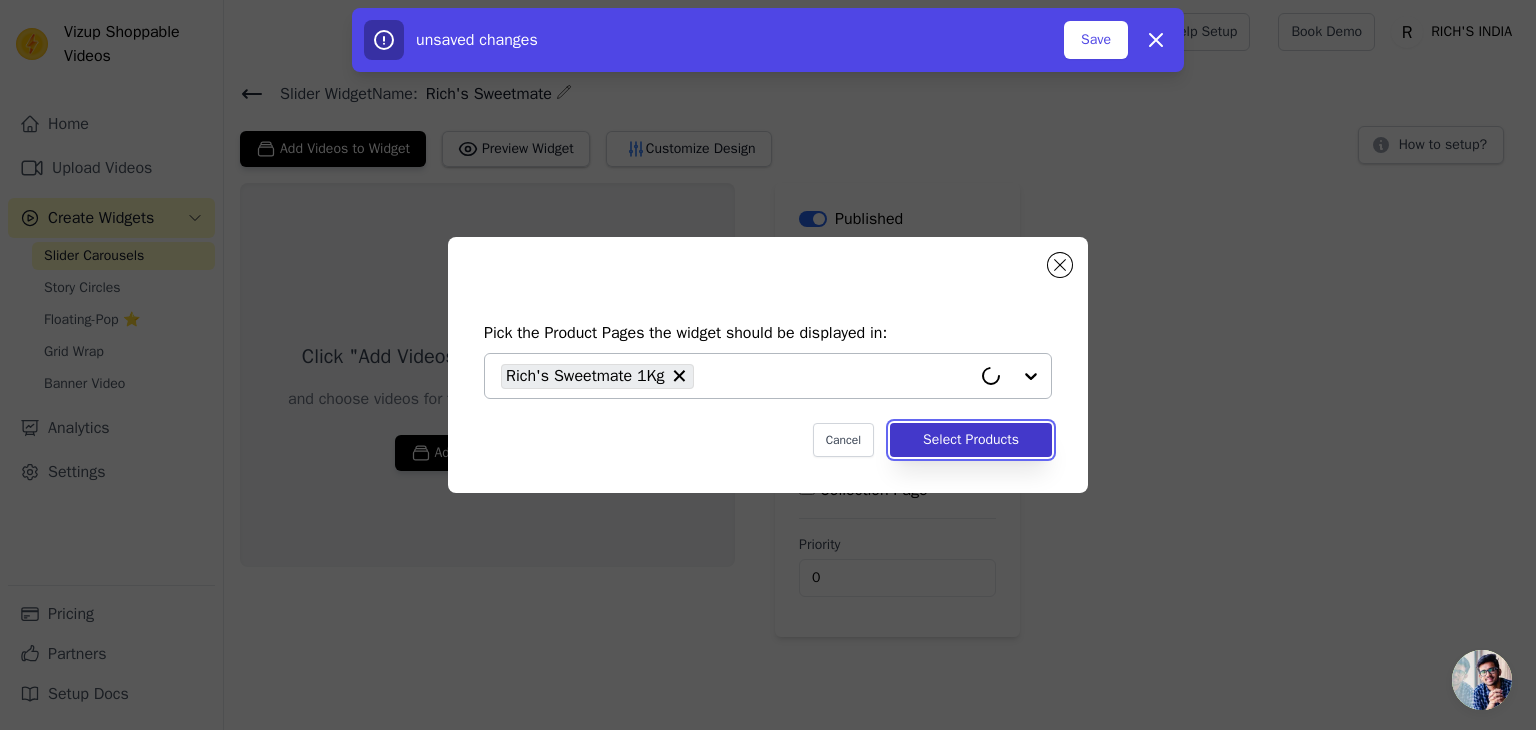 click on "Select Products" at bounding box center [971, 440] 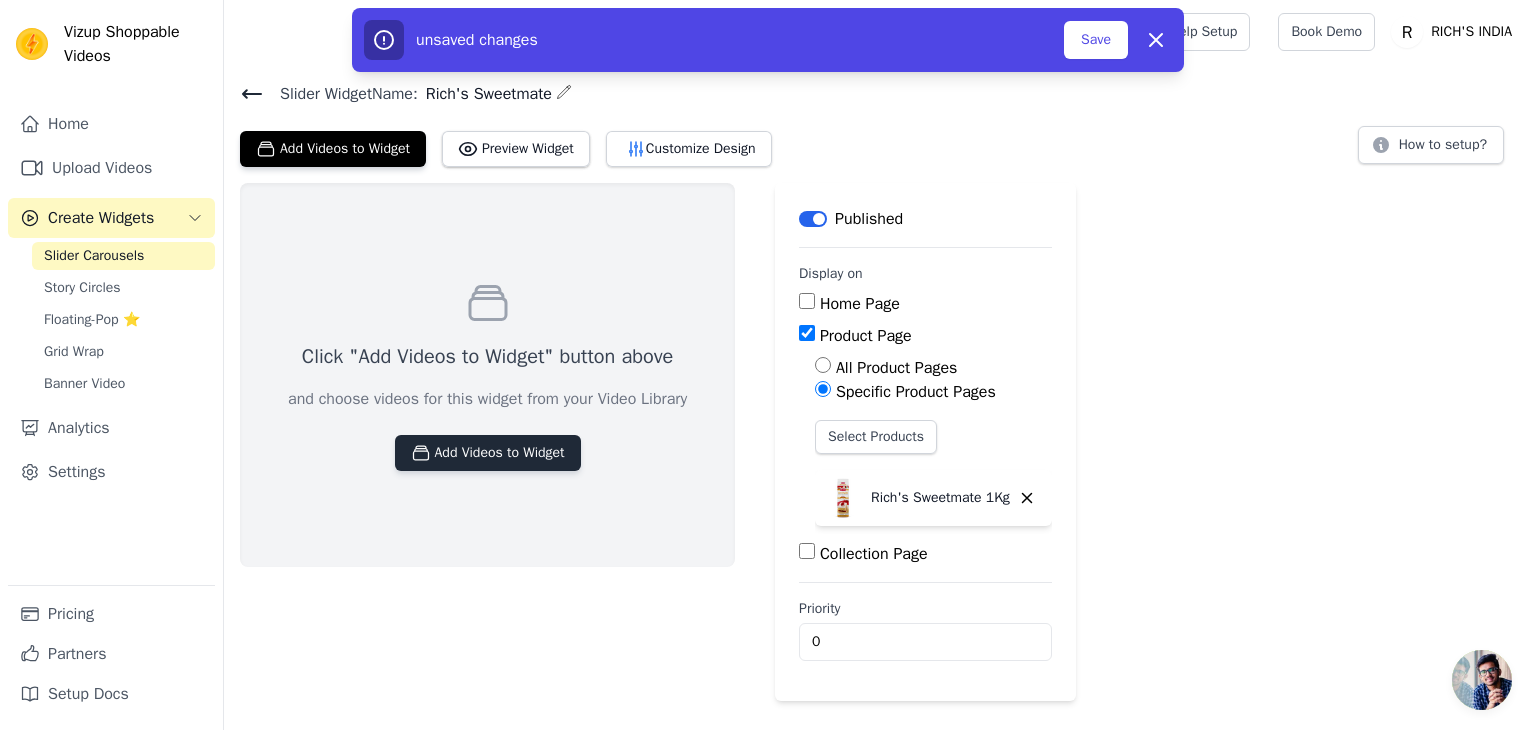 click on "Add Videos to Widget" at bounding box center (488, 453) 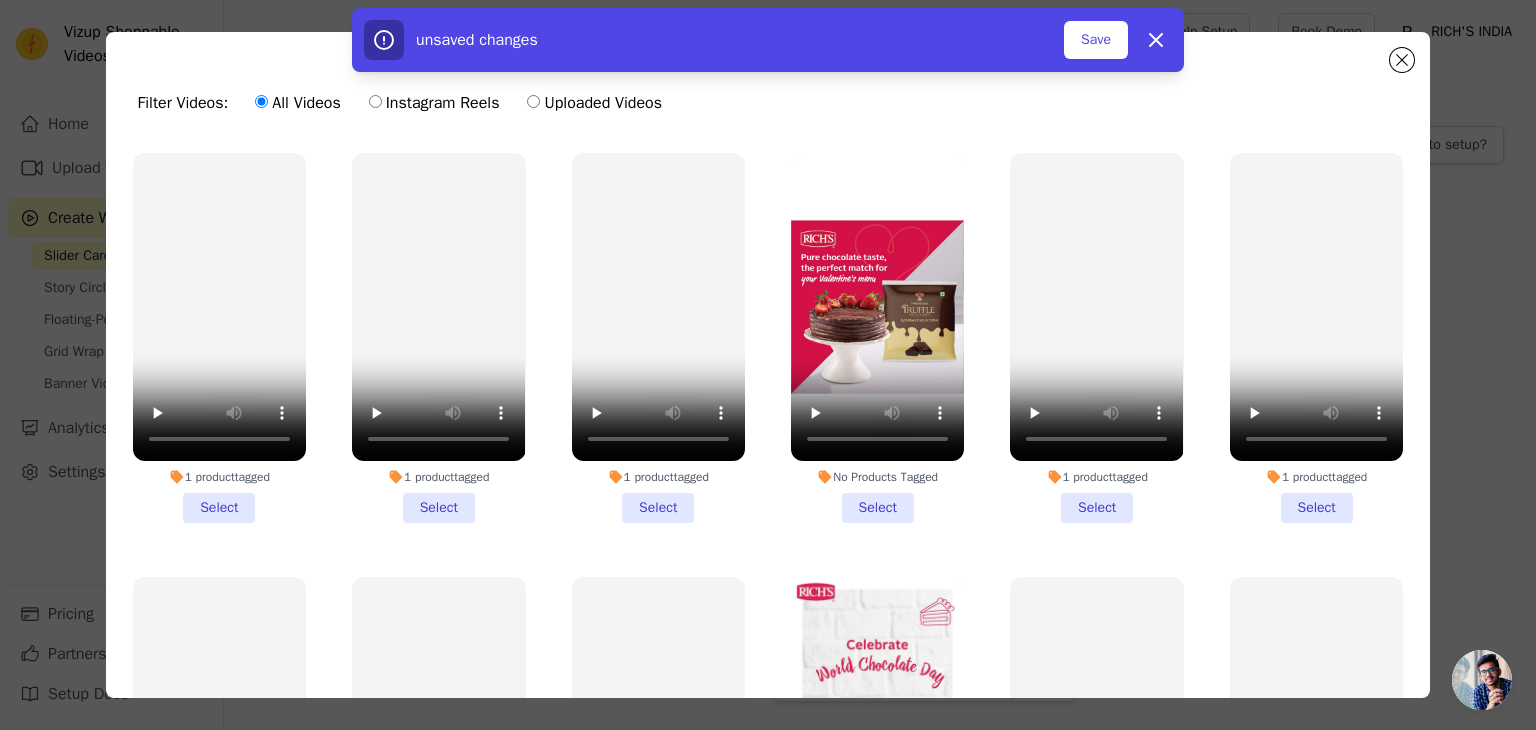 click on "Instagram Reels" at bounding box center (434, 103) 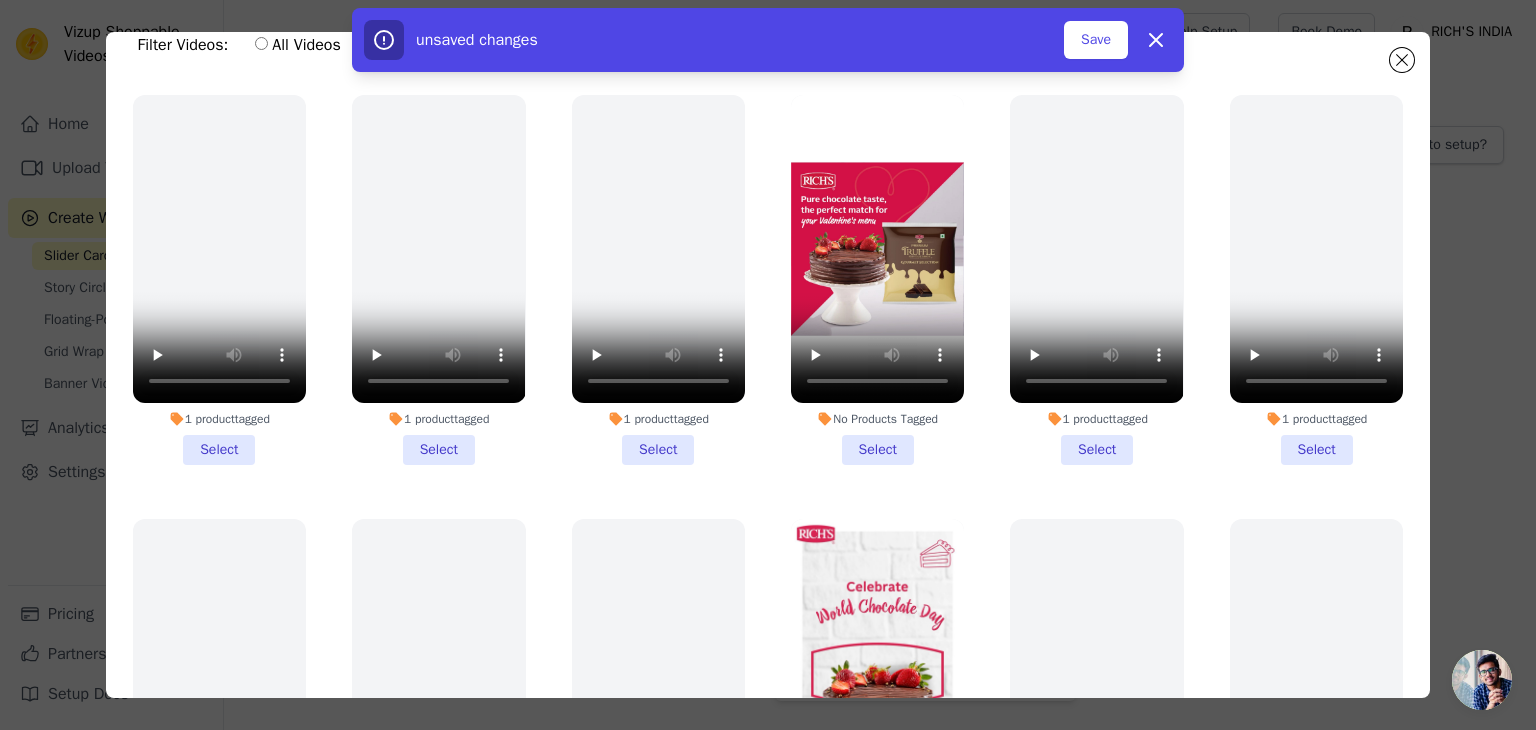 scroll, scrollTop: 0, scrollLeft: 0, axis: both 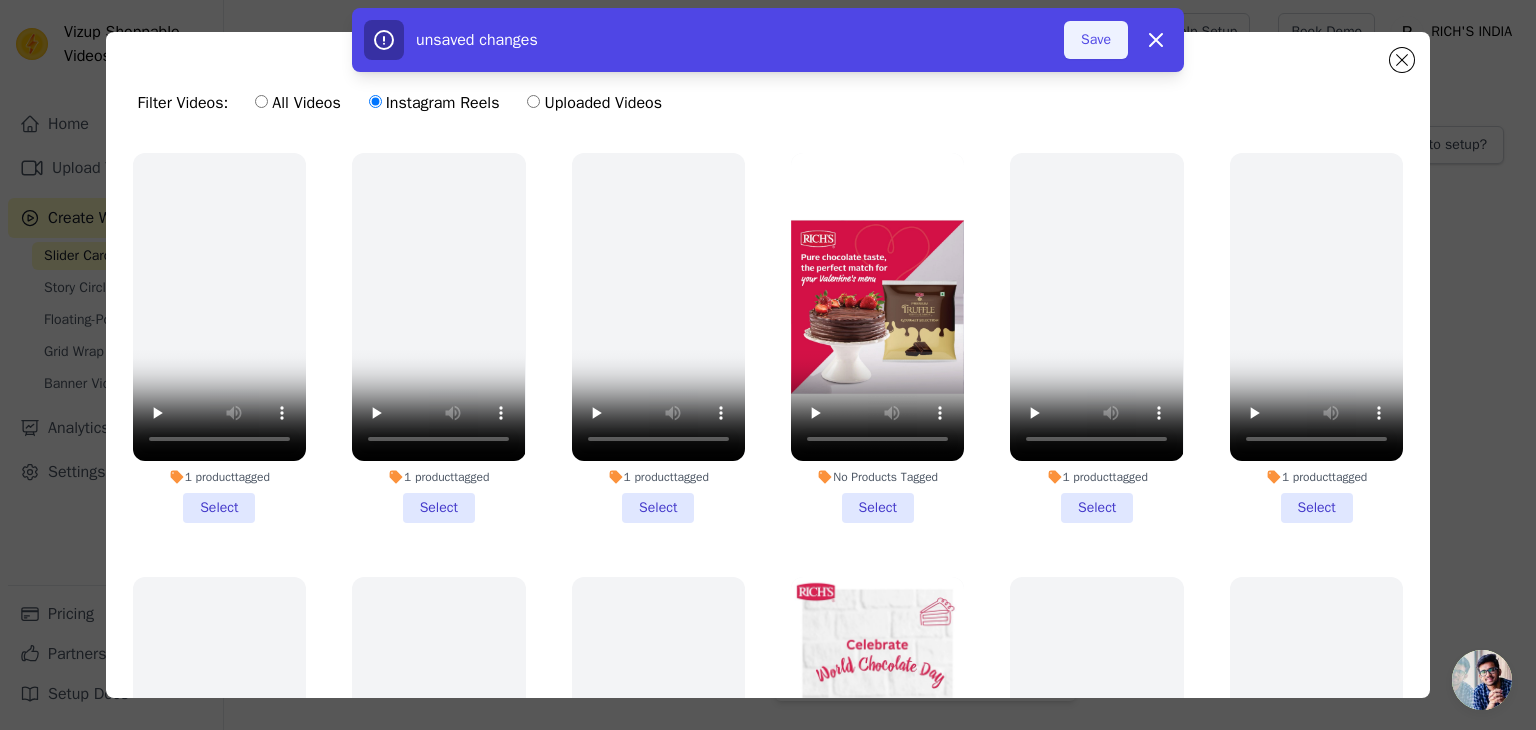click on "Save" at bounding box center (1096, 40) 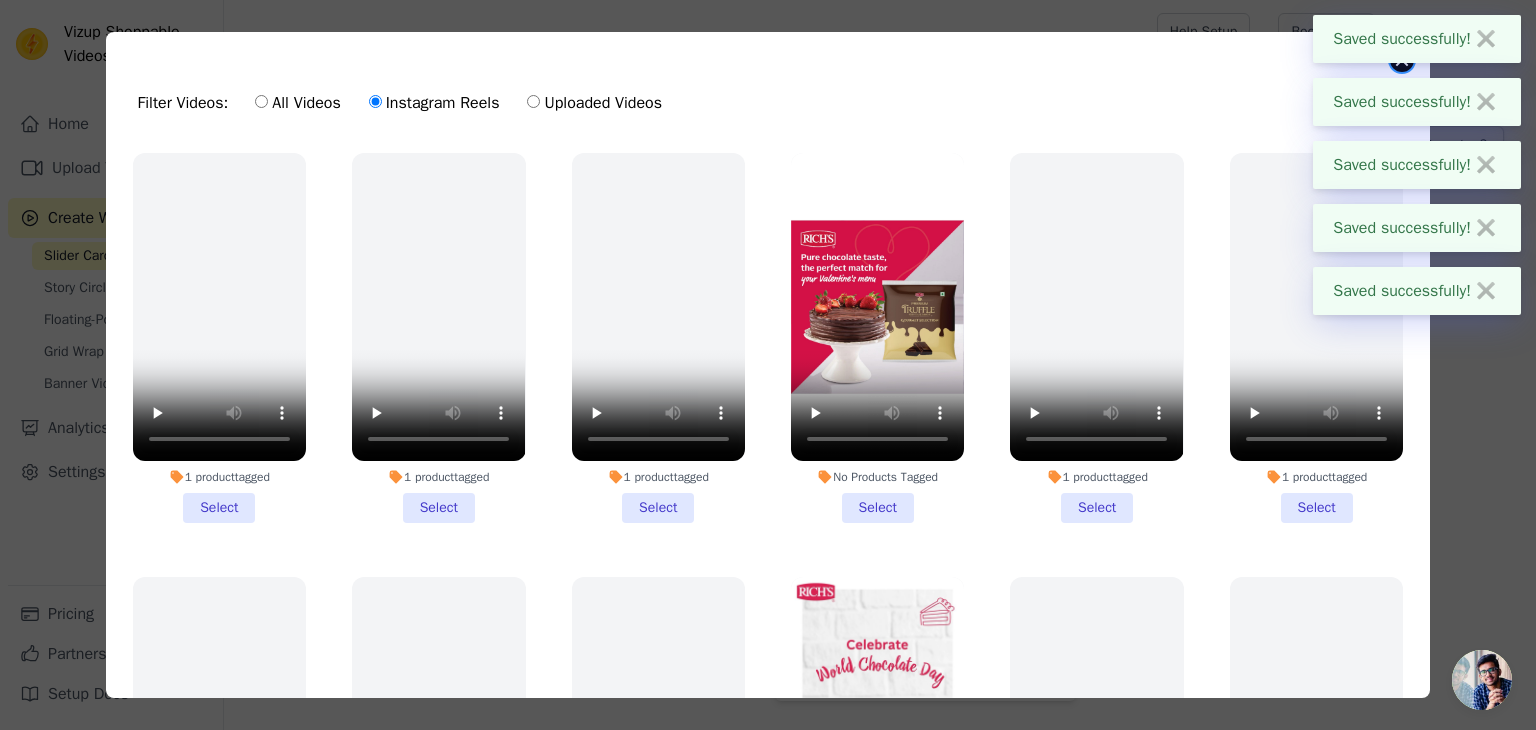 click at bounding box center (1402, 60) 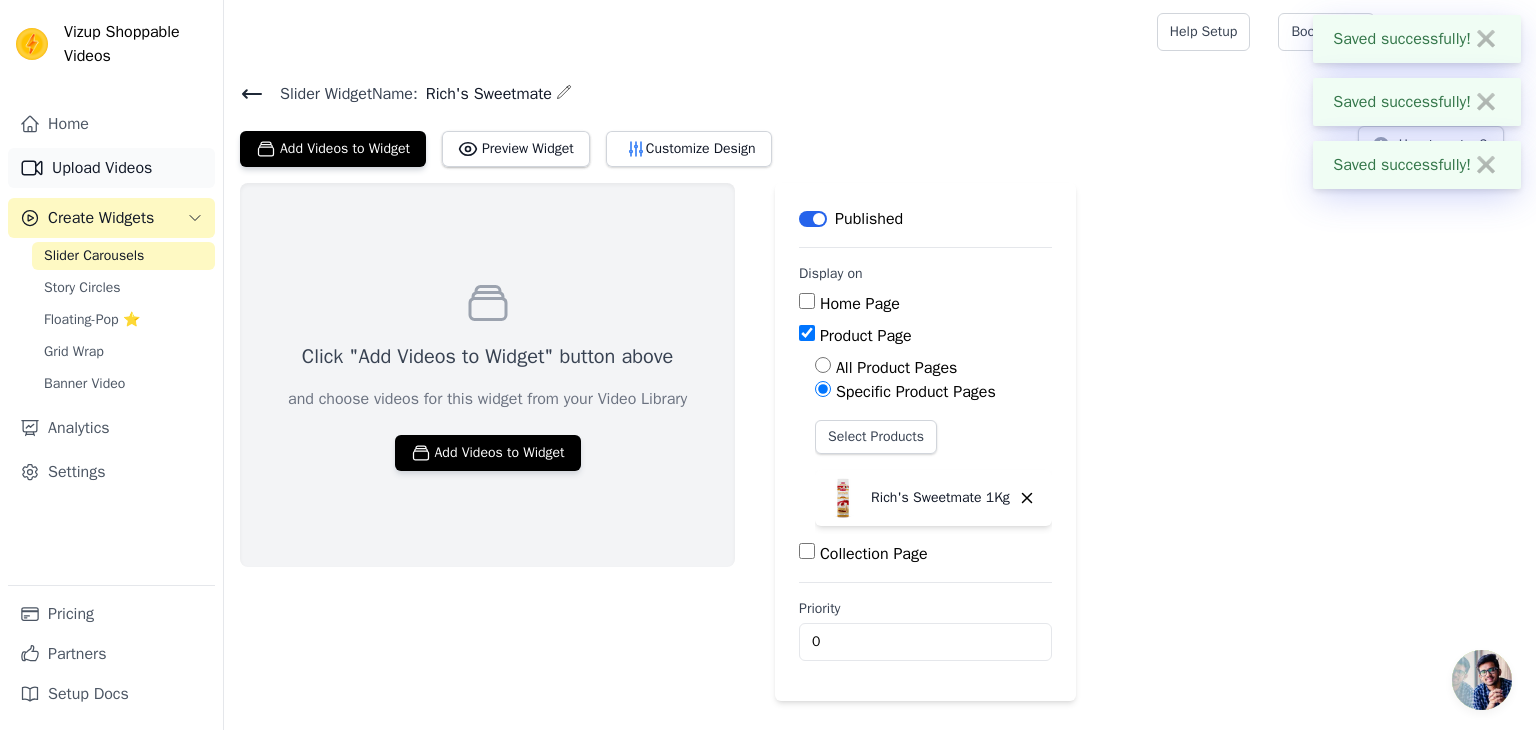 click on "Upload Videos" at bounding box center [111, 168] 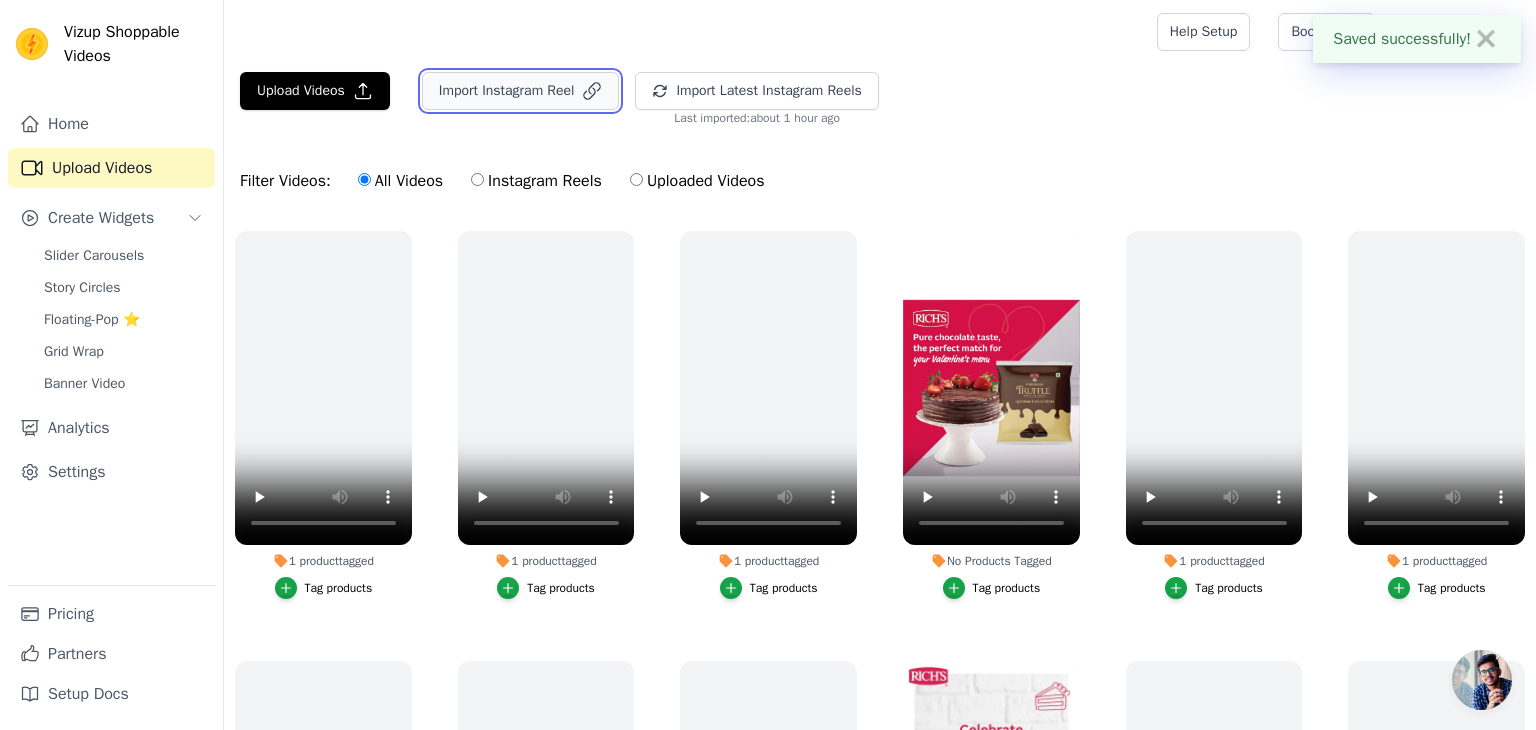 click on "Import Instagram Reel" at bounding box center [521, 91] 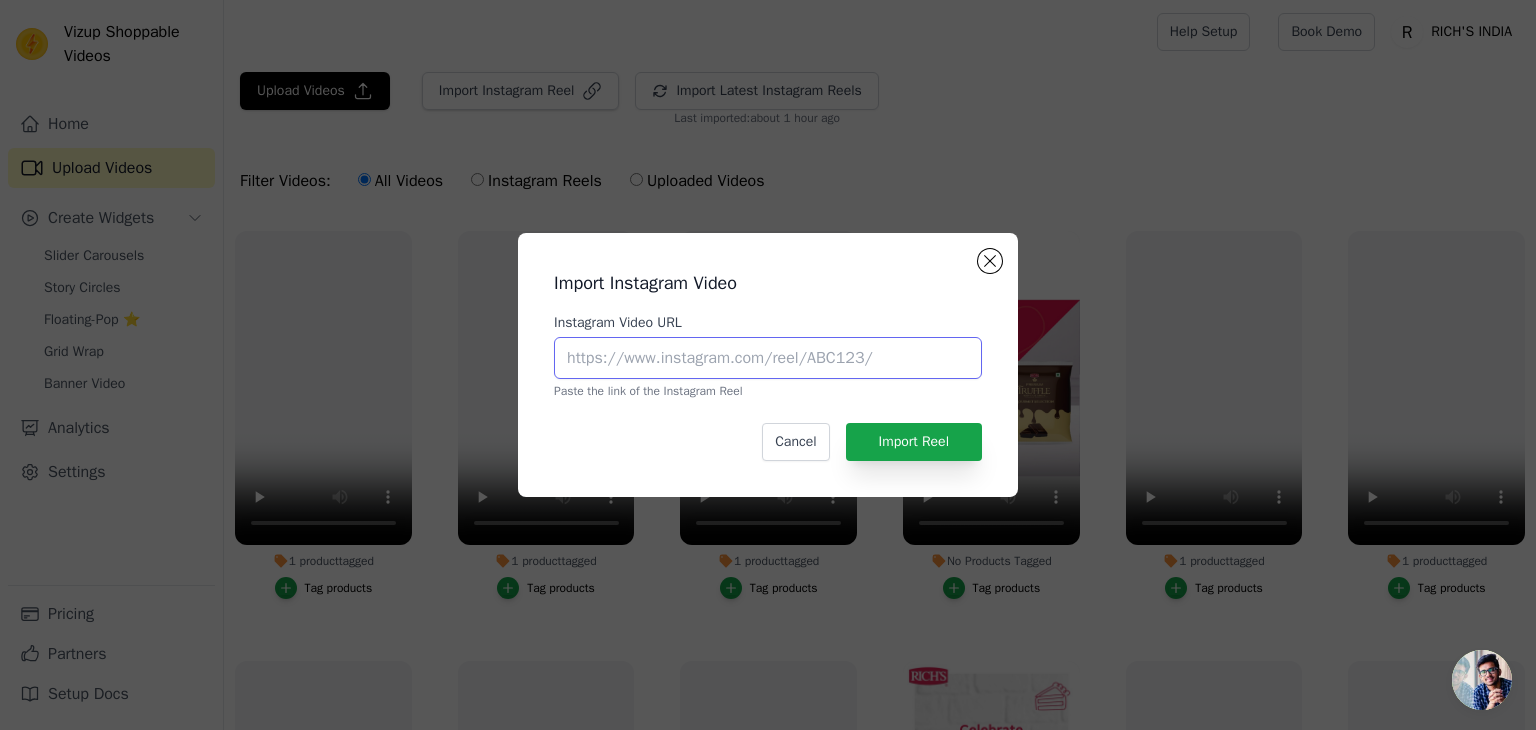 click on "Instagram Video URL" at bounding box center (768, 358) 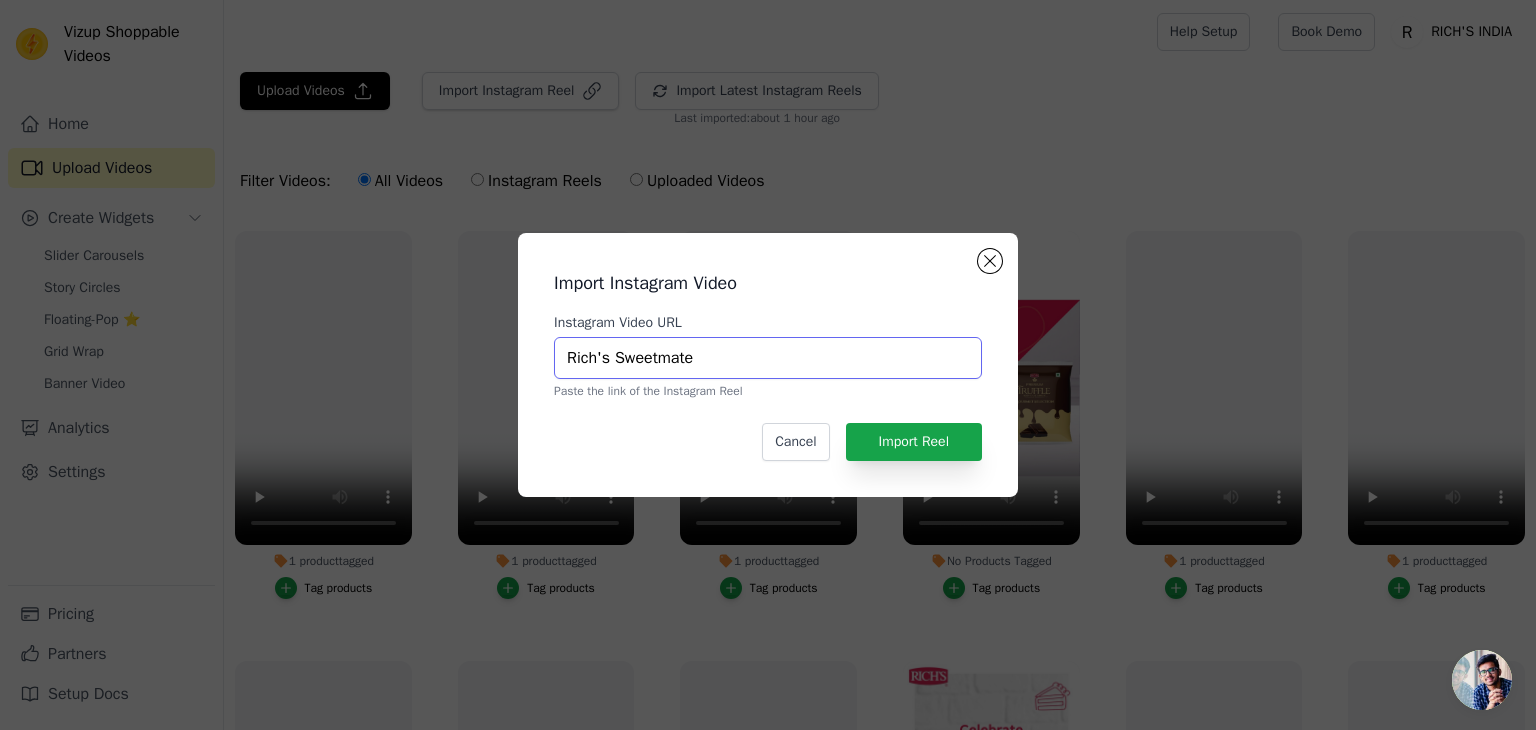 paste on "https://www.instagram.com/p/C0ByHoZrEiU/" 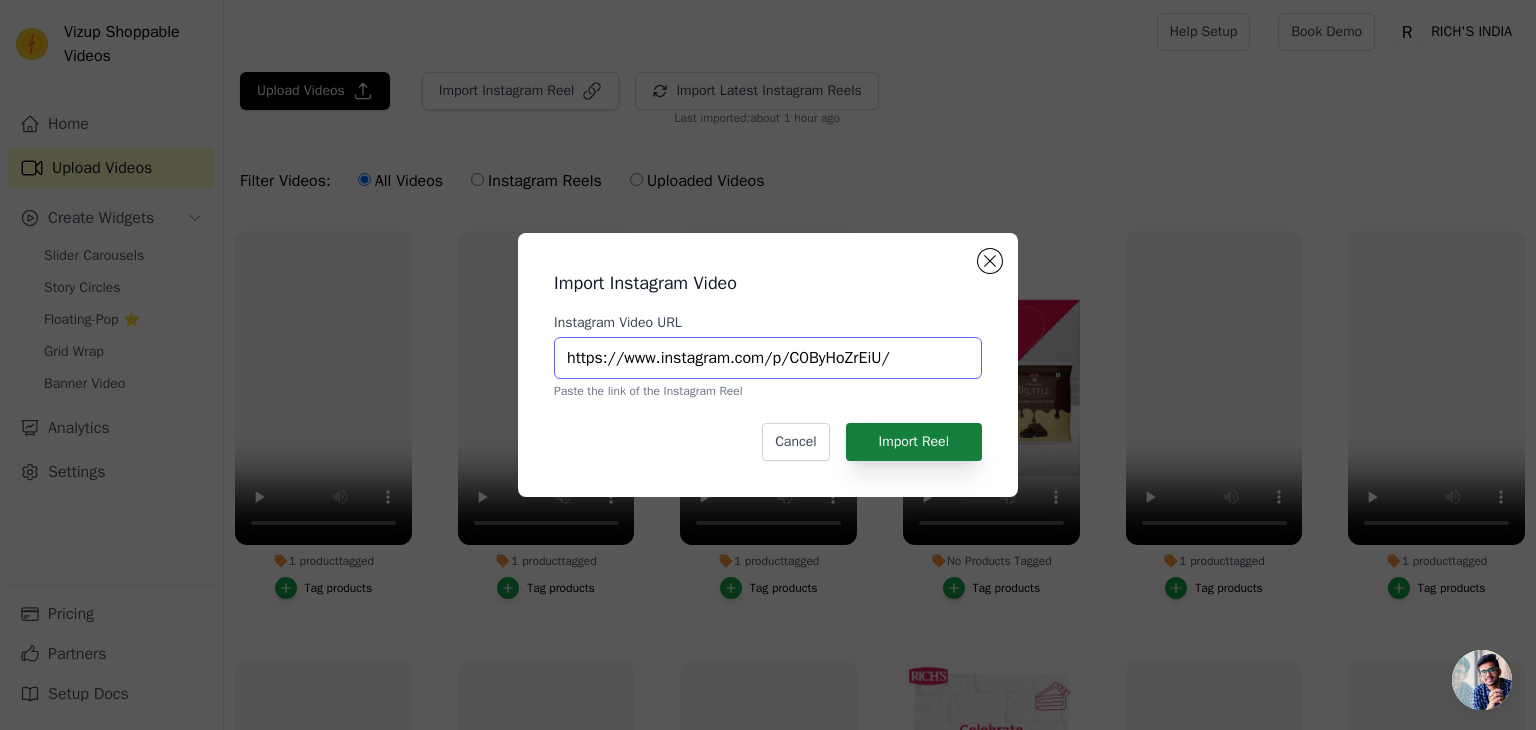 type on "https://www.instagram.com/p/C0ByHoZrEiU/" 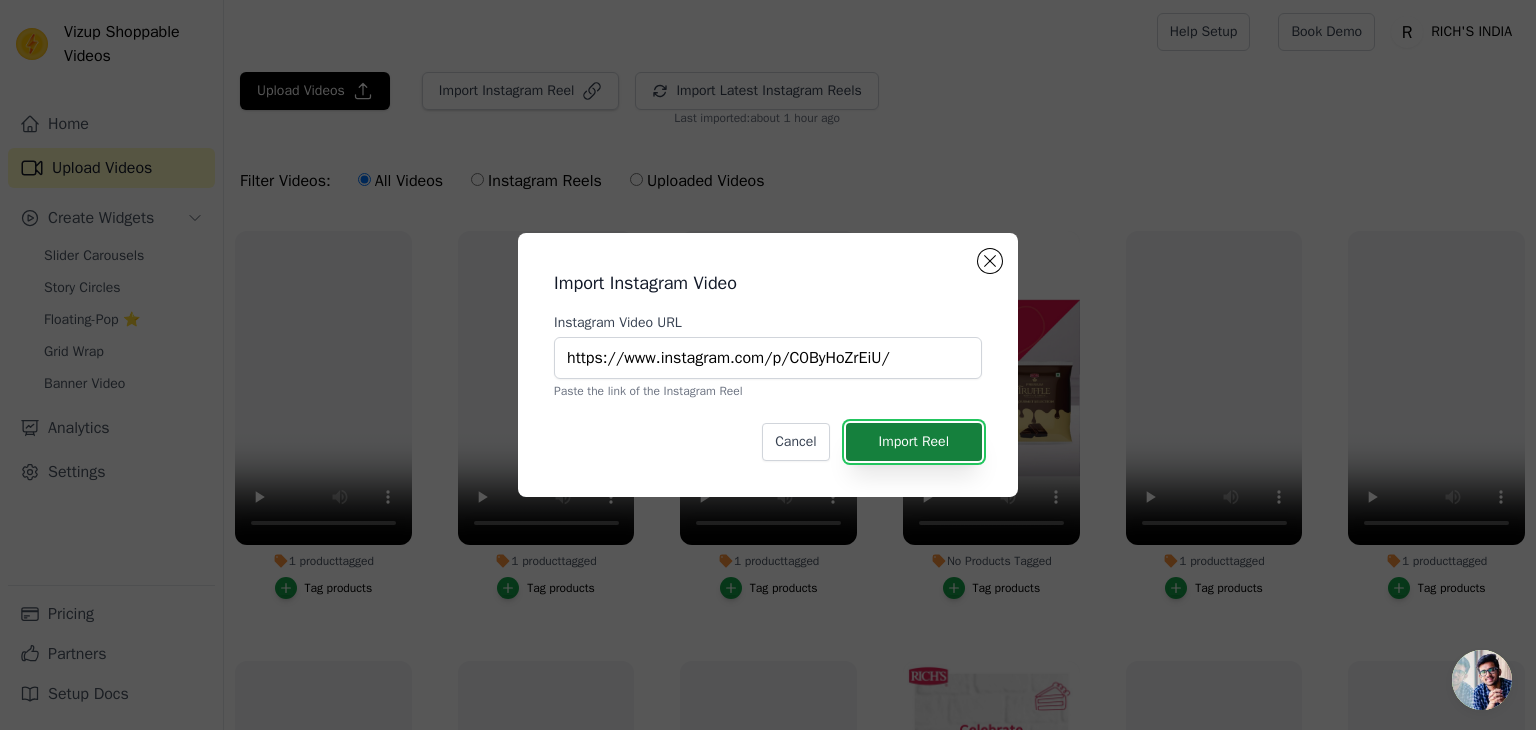 click on "Import Reel" at bounding box center [914, 442] 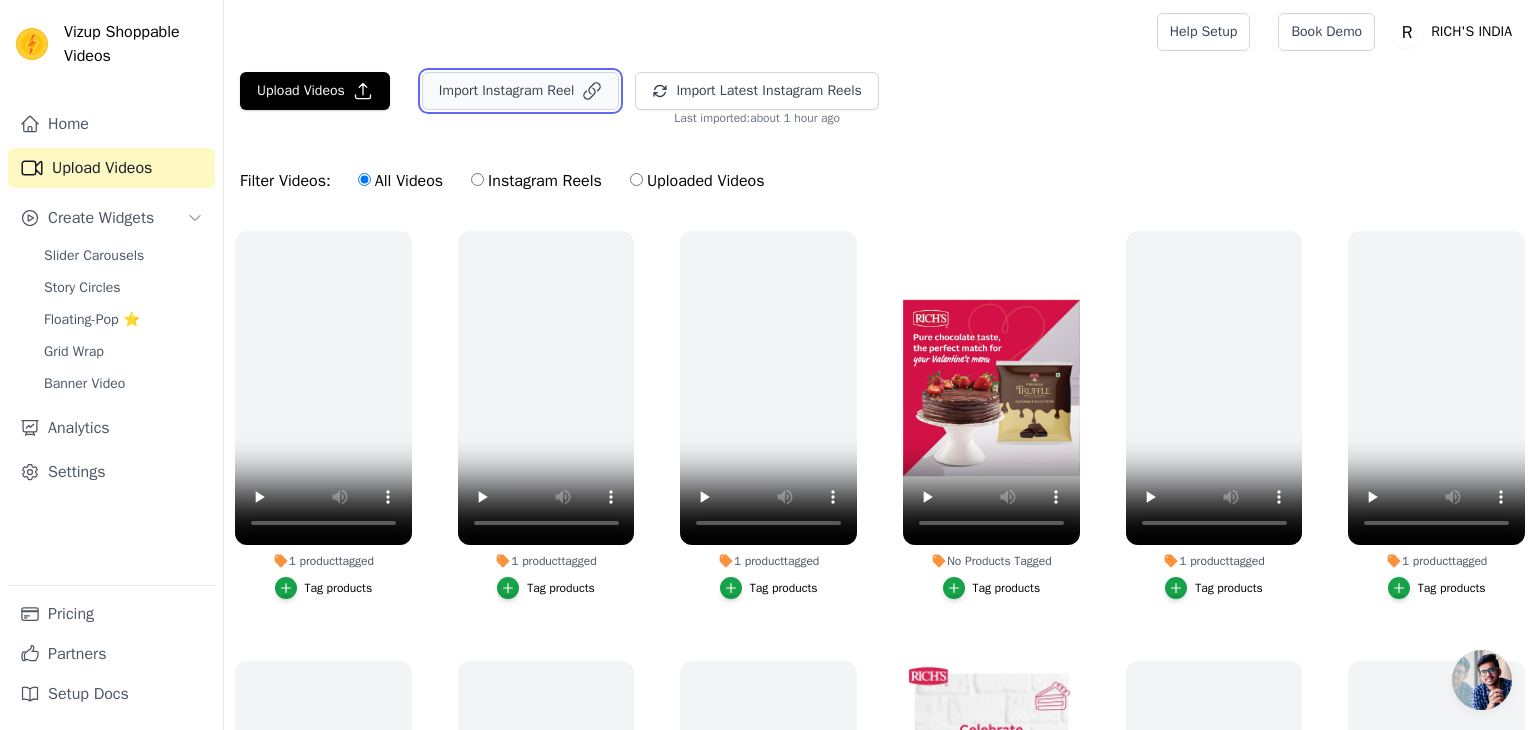 click on "Import Instagram Reel" at bounding box center (521, 91) 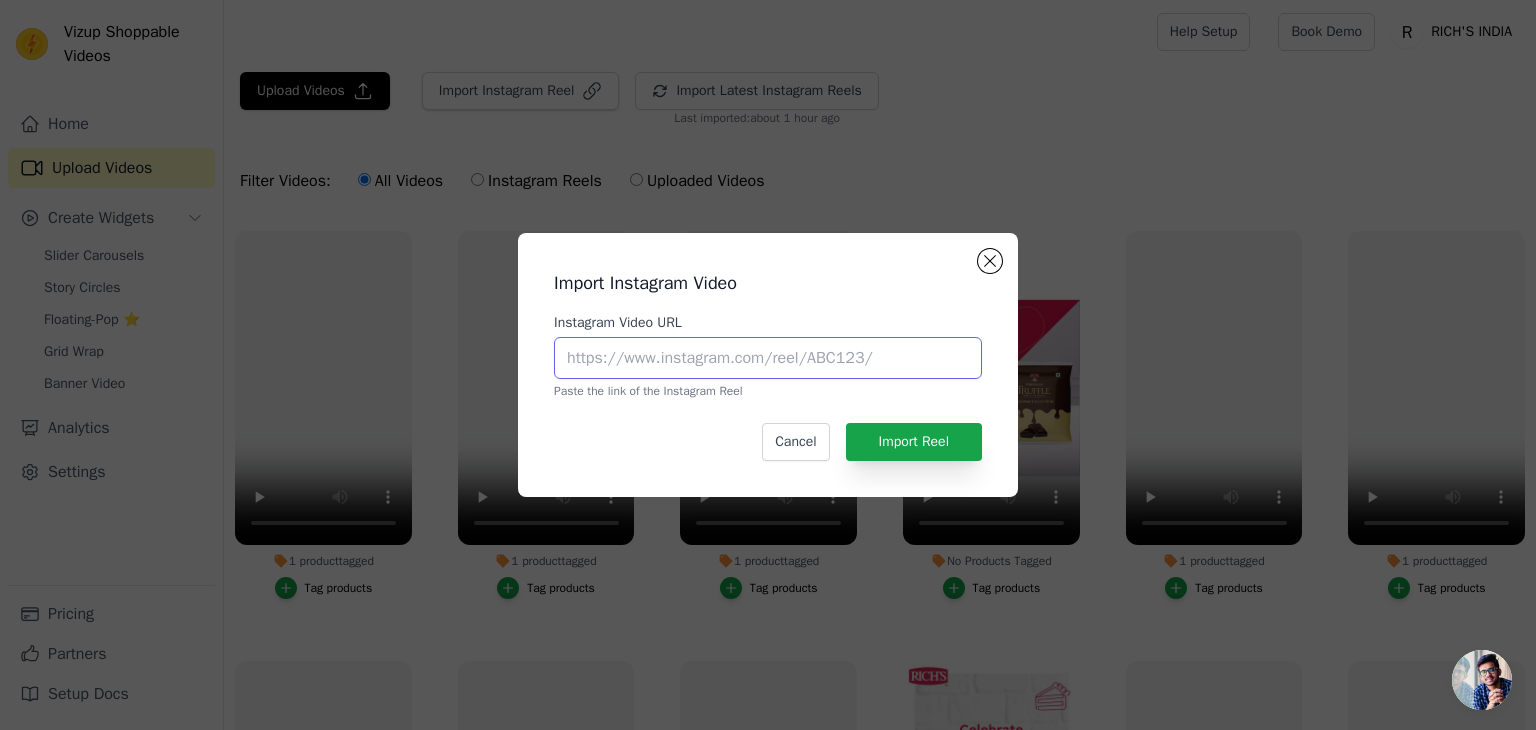 click on "Instagram Video URL" at bounding box center (768, 358) 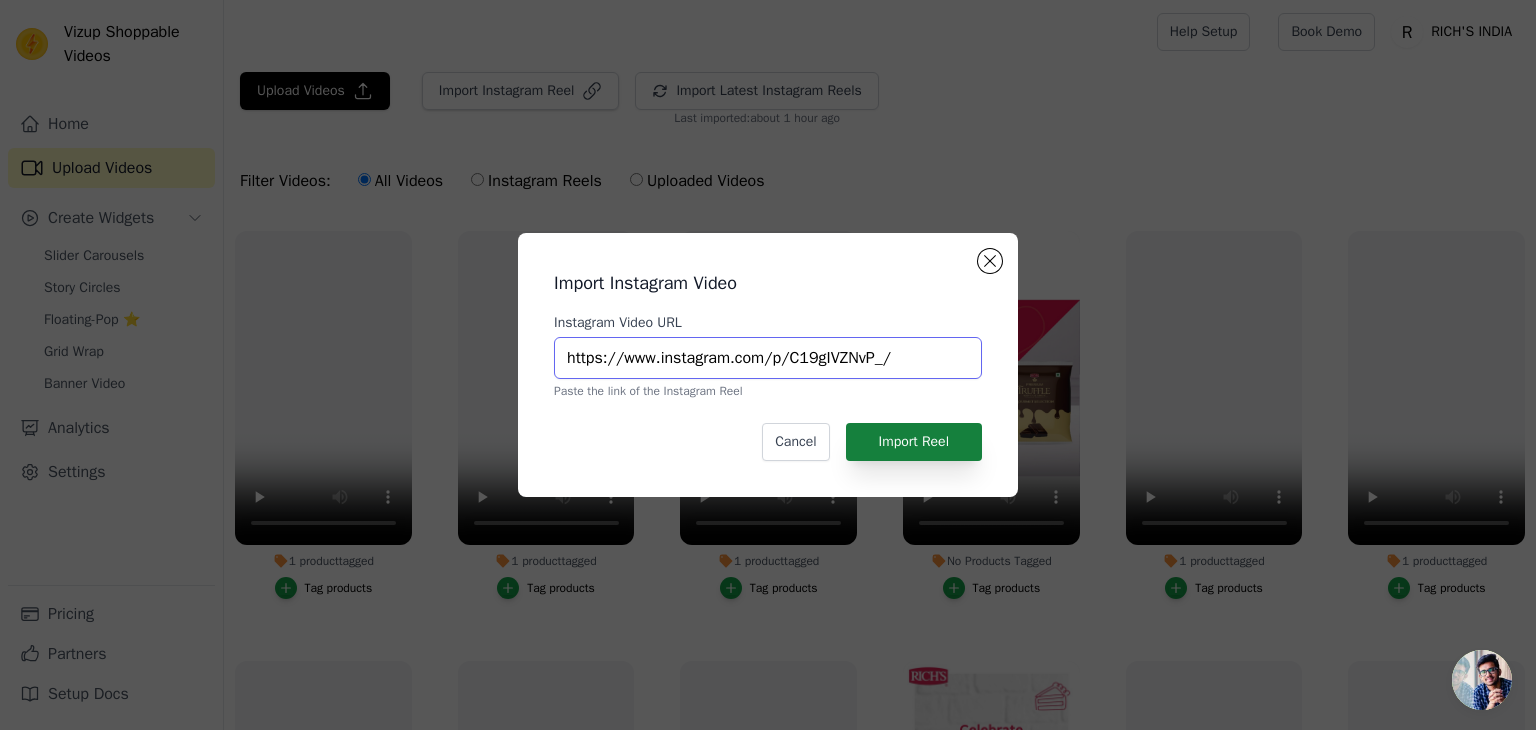 type on "https://www.instagram.com/p/C19gIVZNvP_/" 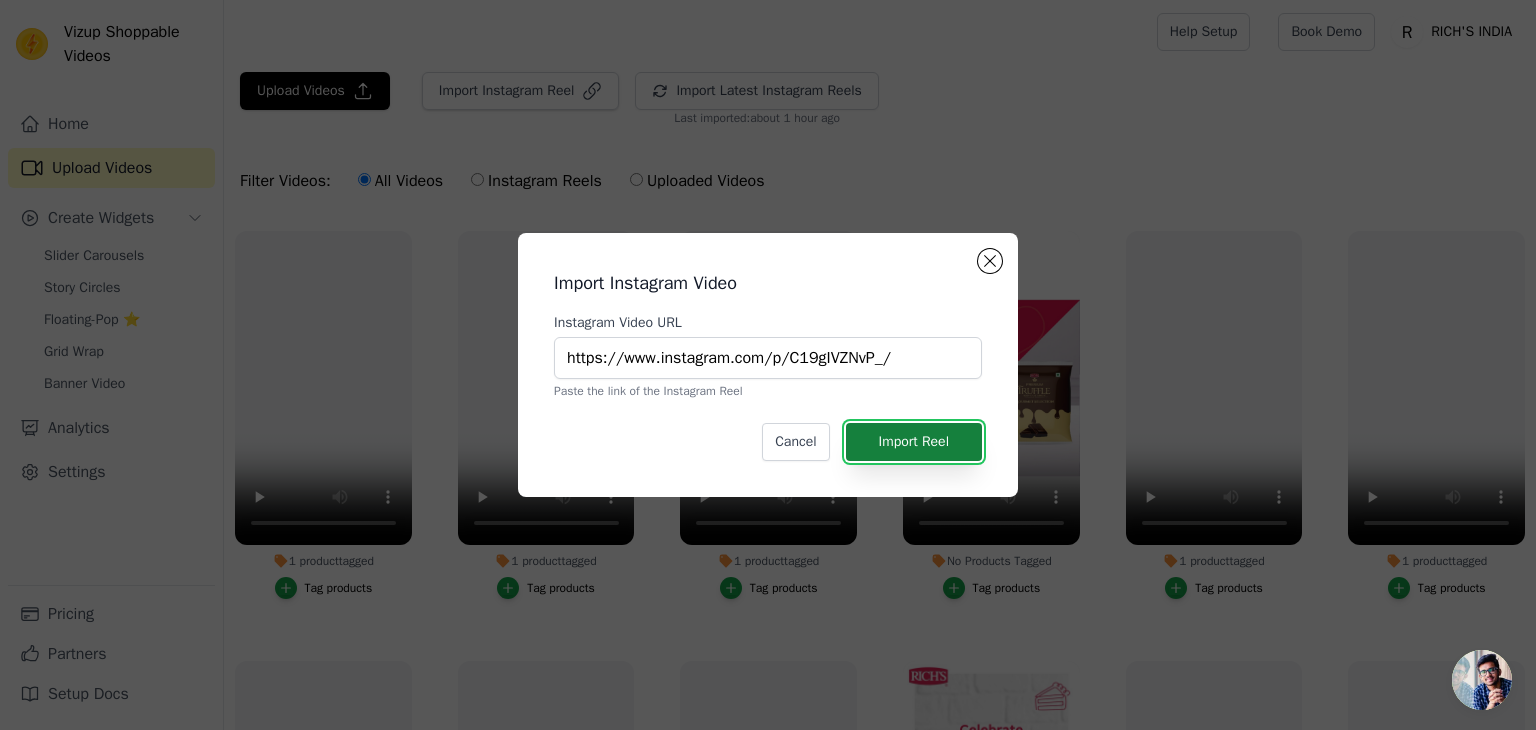 click on "Import Reel" at bounding box center [914, 442] 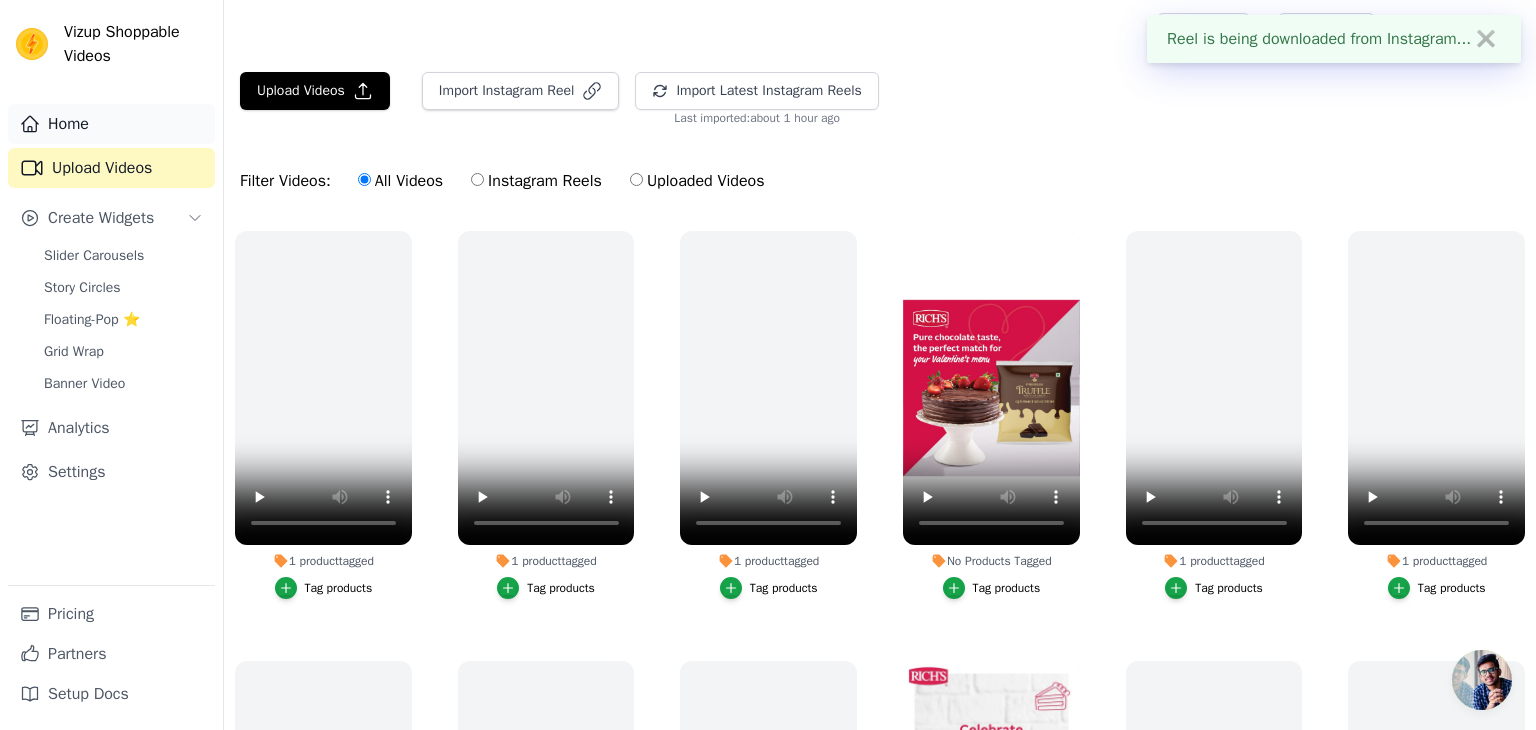 click on "Home" at bounding box center [111, 124] 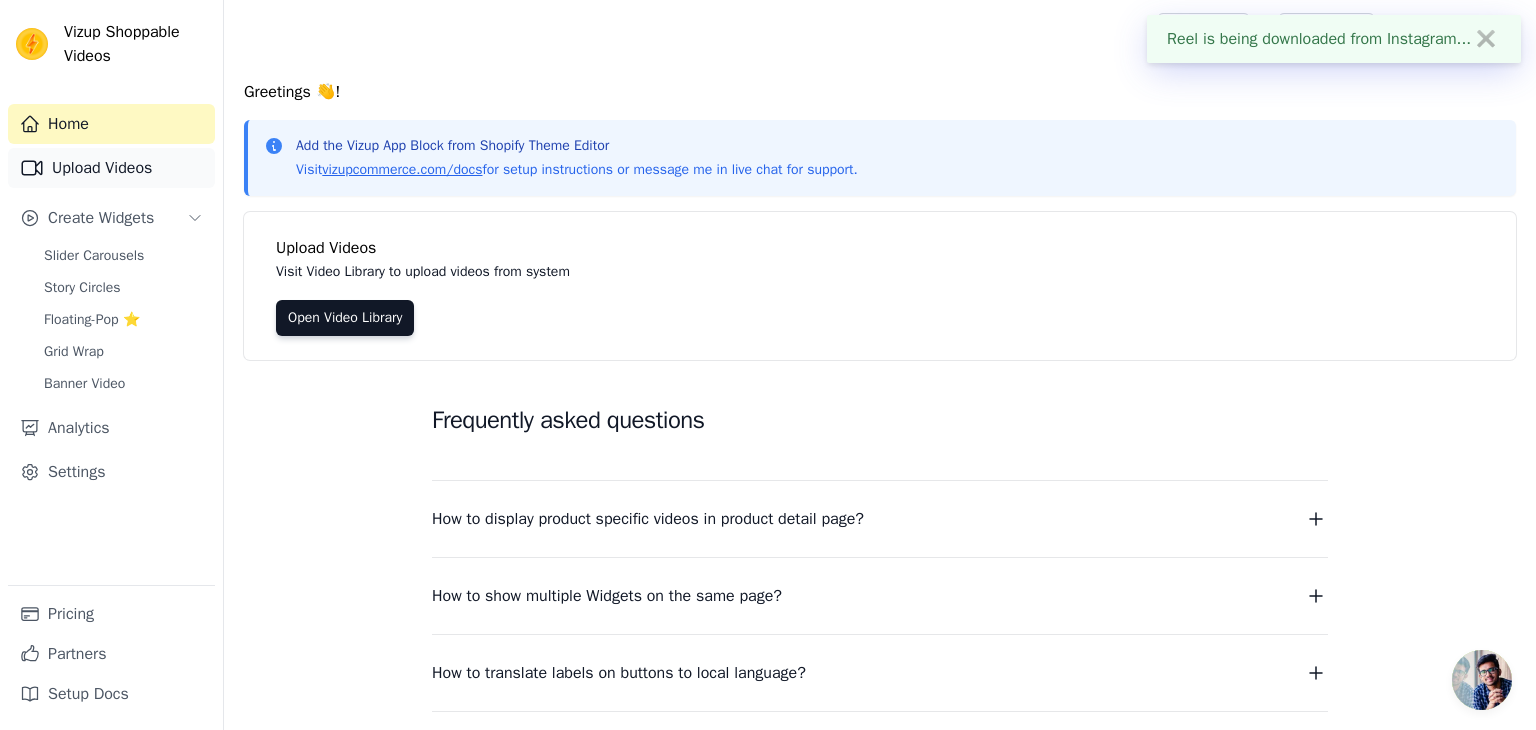 click on "Upload Videos" at bounding box center (111, 168) 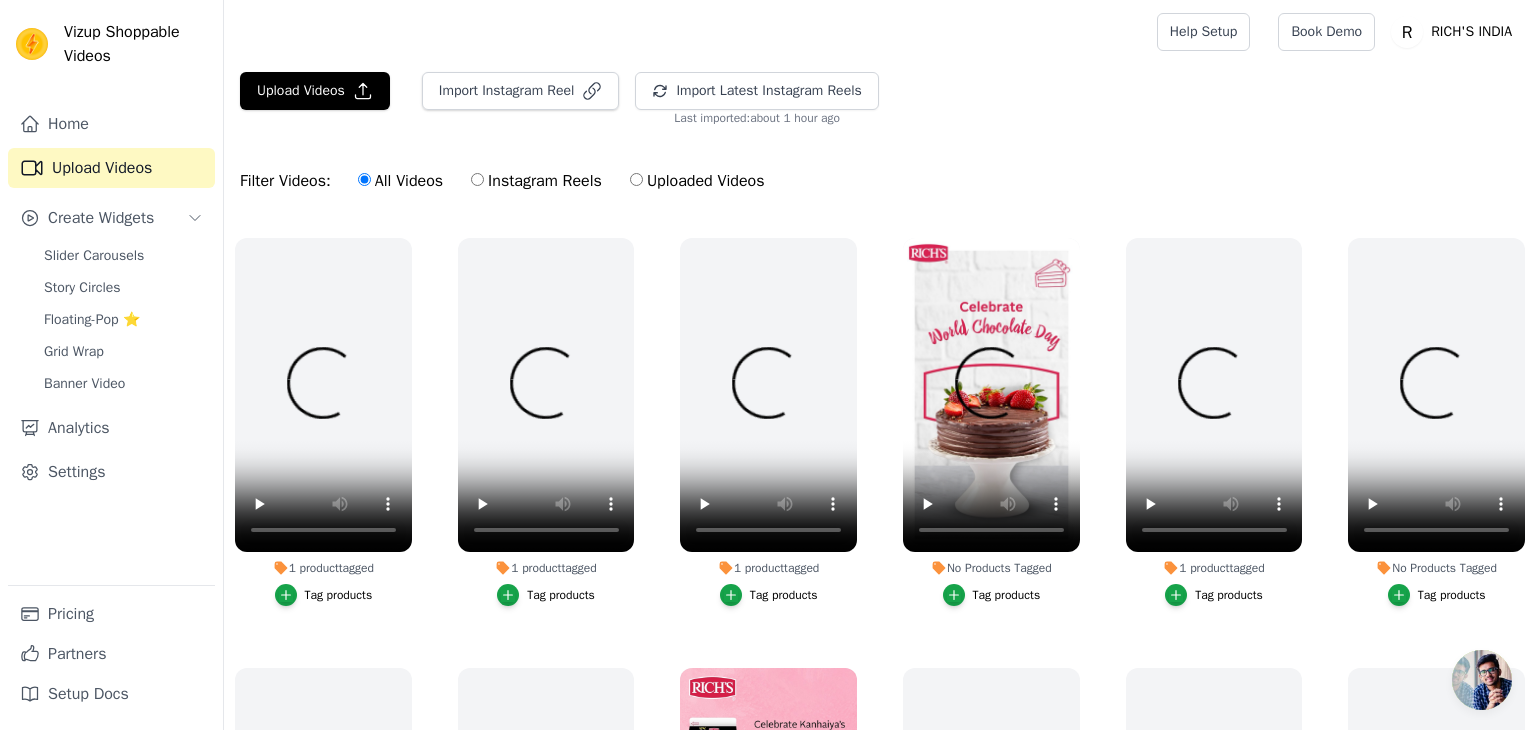 scroll, scrollTop: 416, scrollLeft: 0, axis: vertical 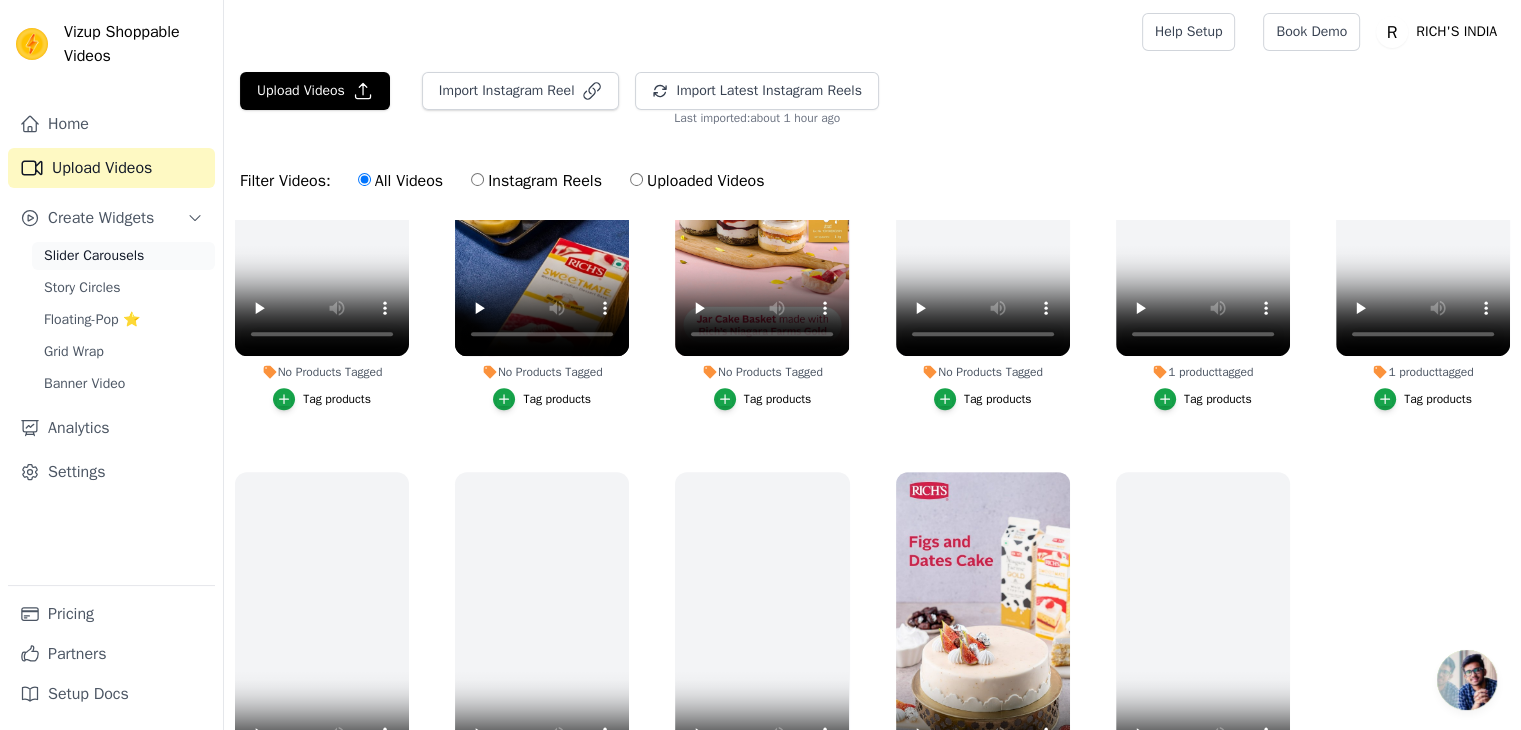click on "Slider Carousels" at bounding box center (123, 256) 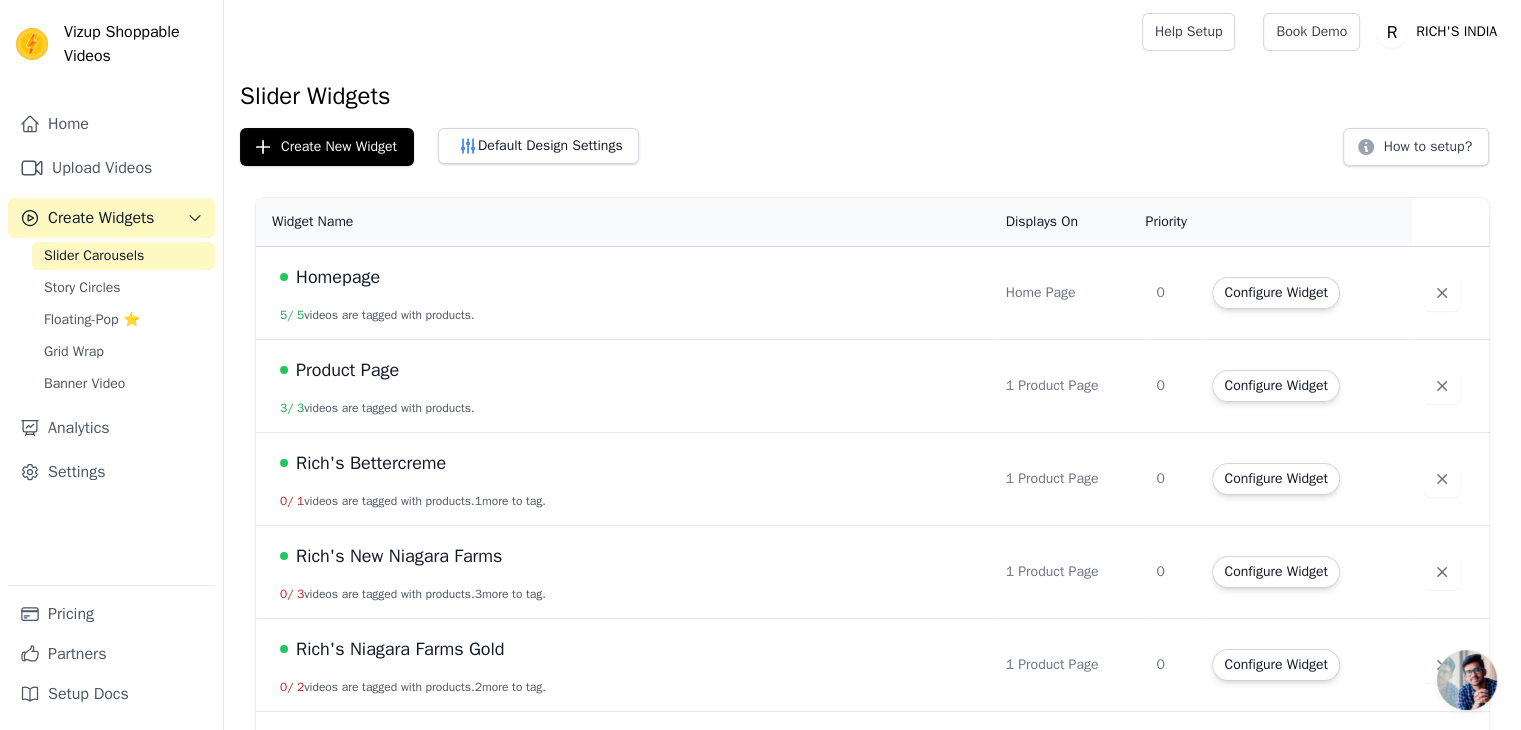 scroll, scrollTop: 359, scrollLeft: 0, axis: vertical 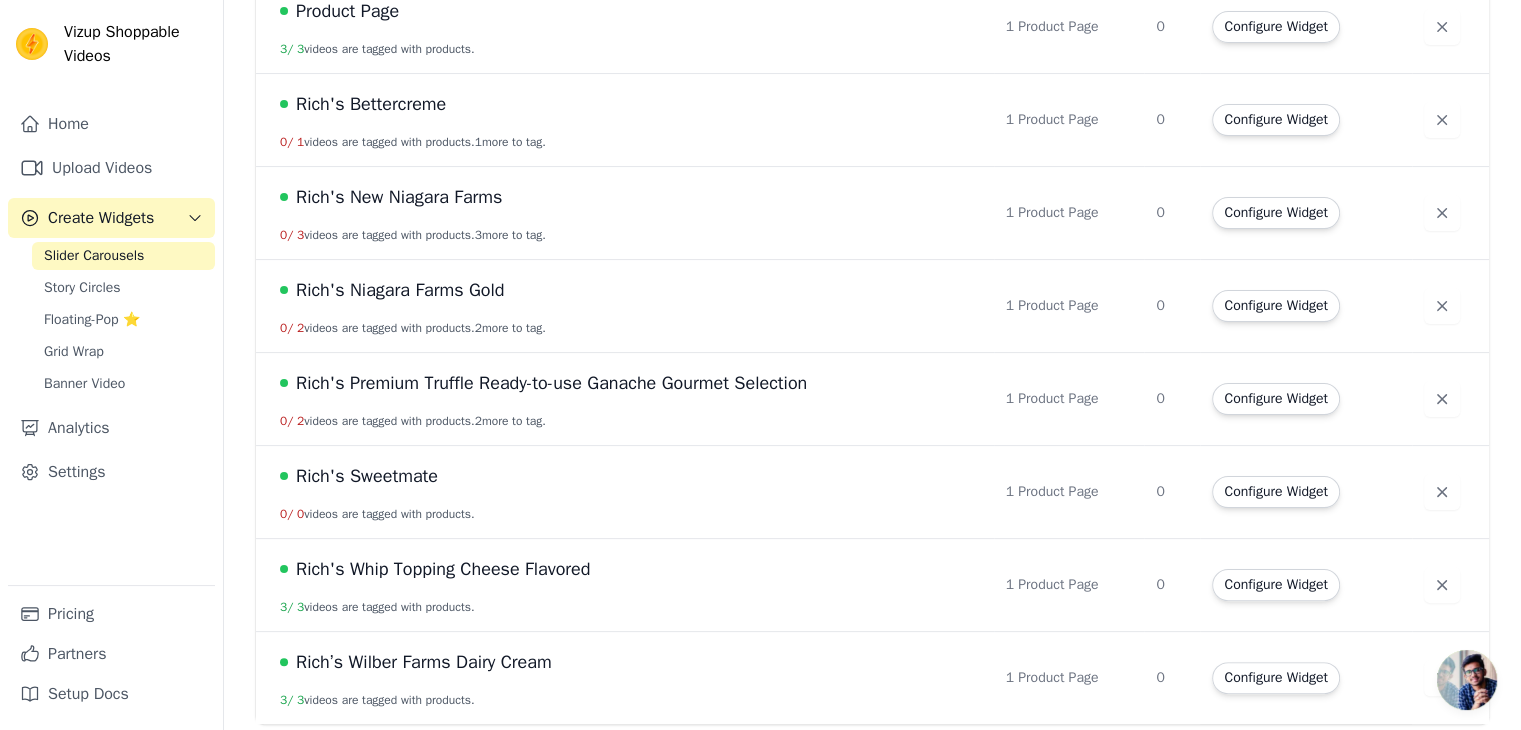 click on "Rich's Sweetmate" at bounding box center [367, 476] 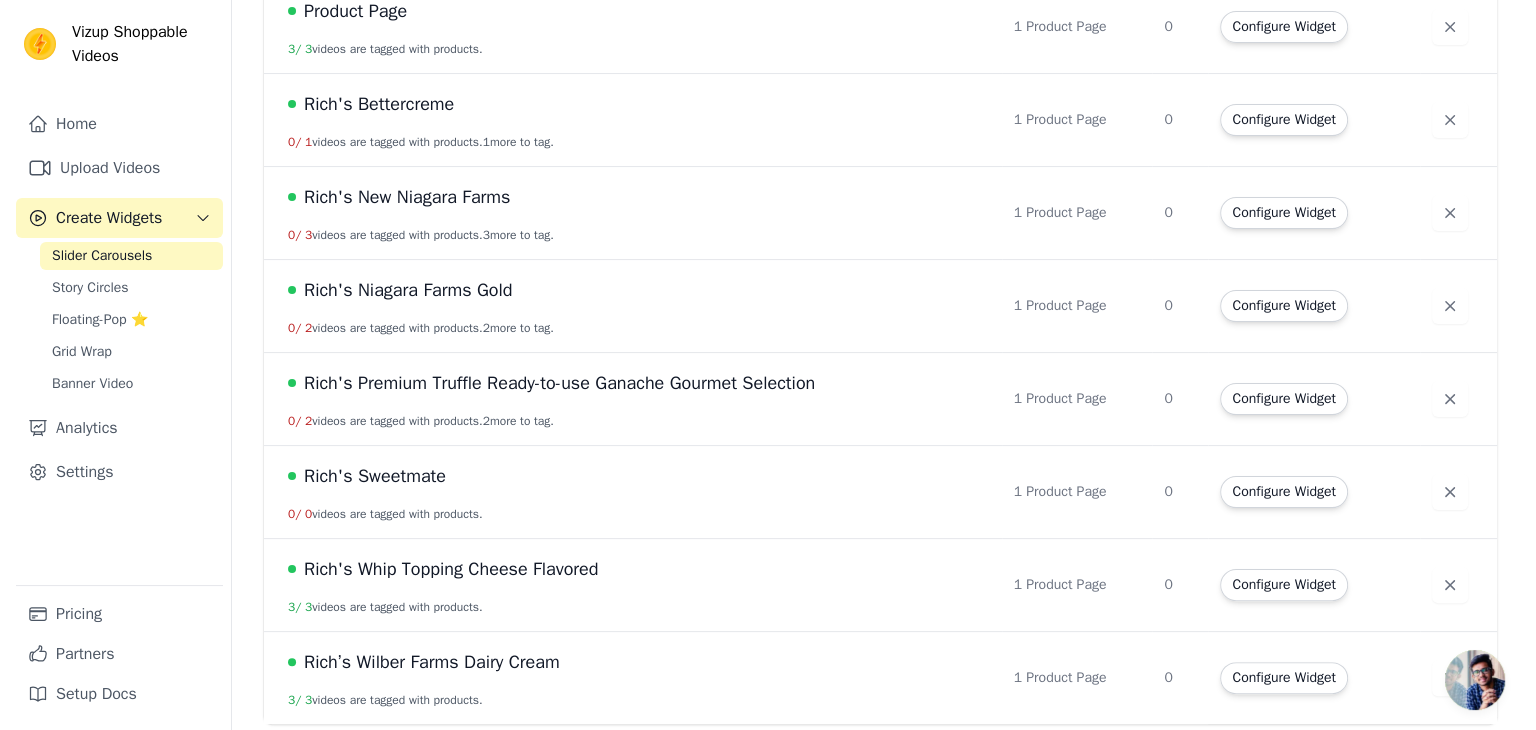 scroll, scrollTop: 0, scrollLeft: 0, axis: both 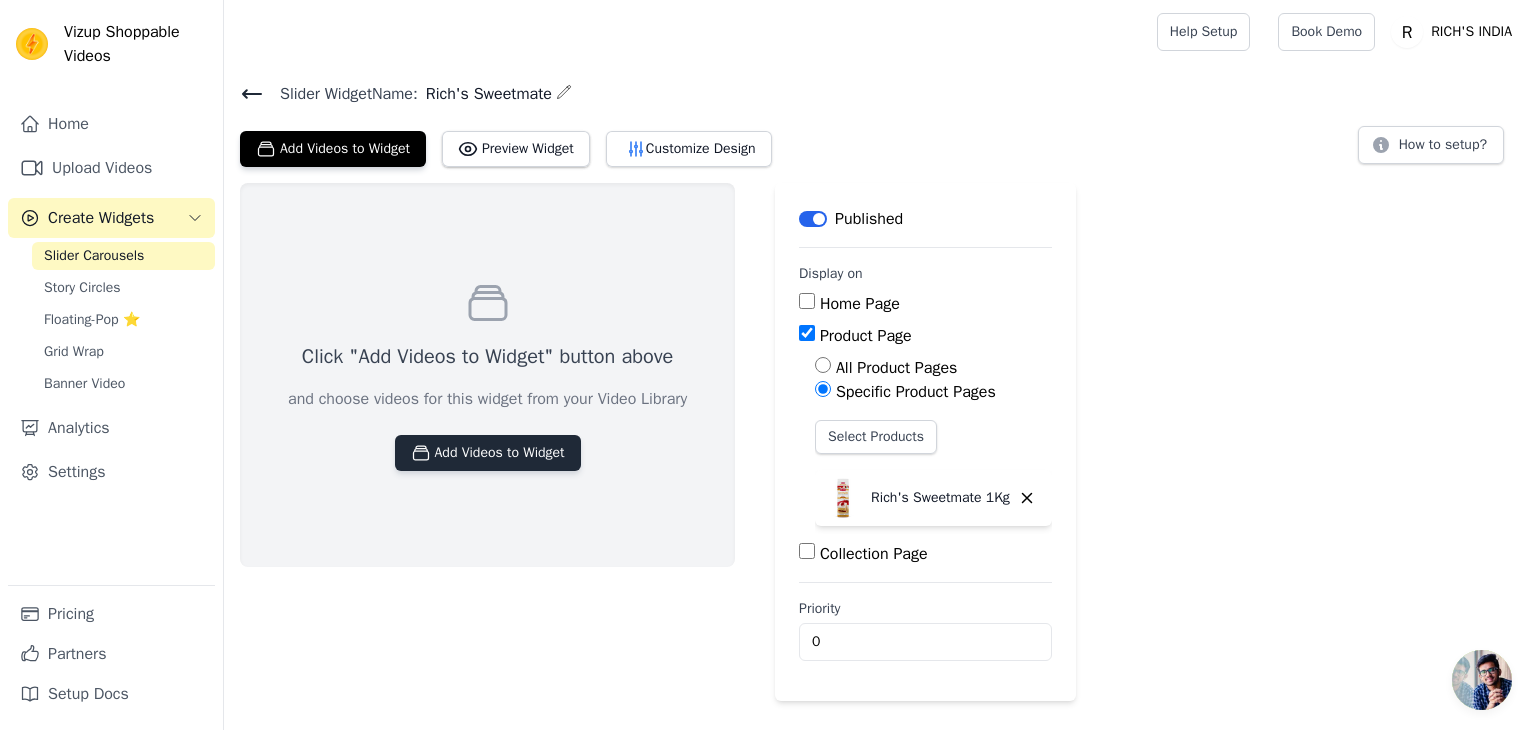 click on "Add Videos to Widget" at bounding box center (488, 453) 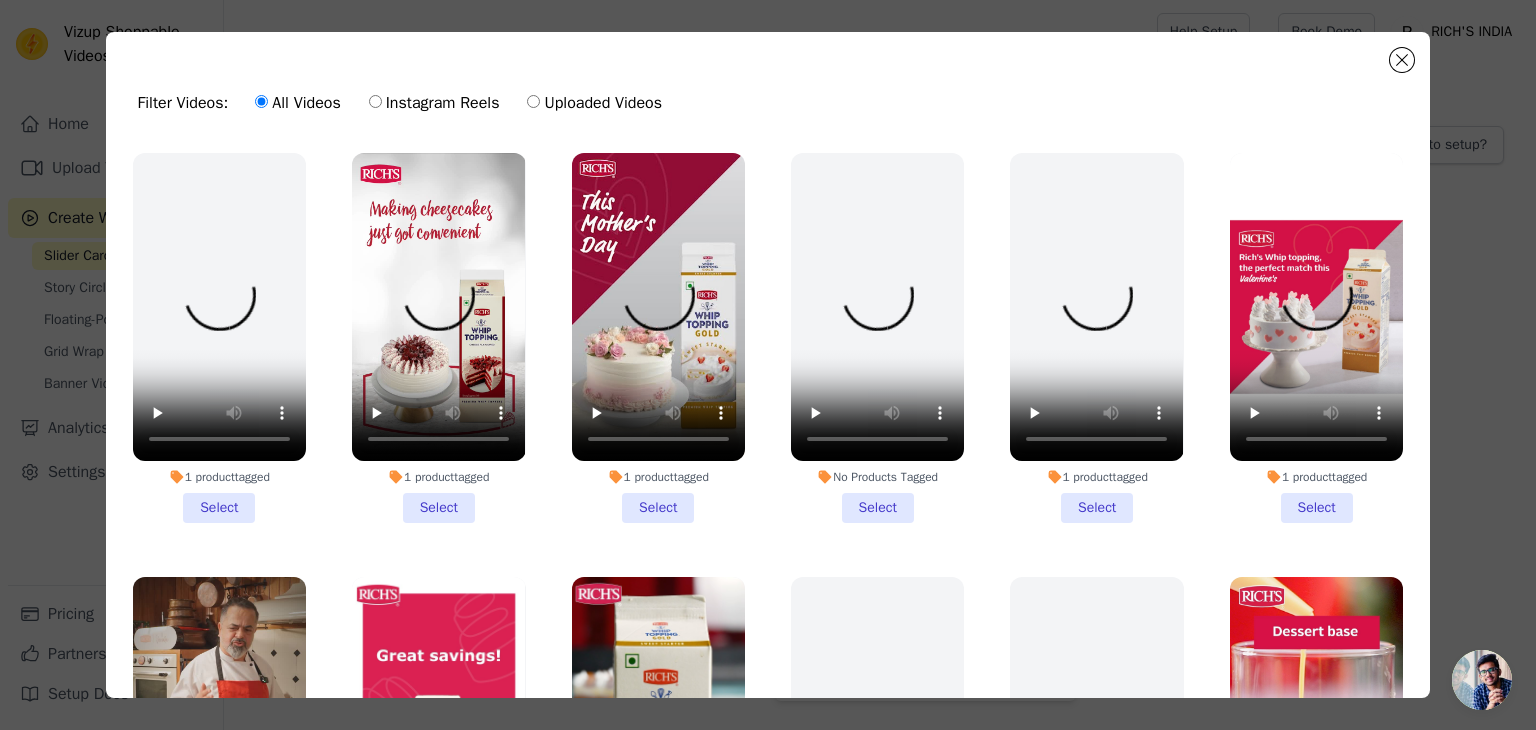 scroll, scrollTop: 1012, scrollLeft: 0, axis: vertical 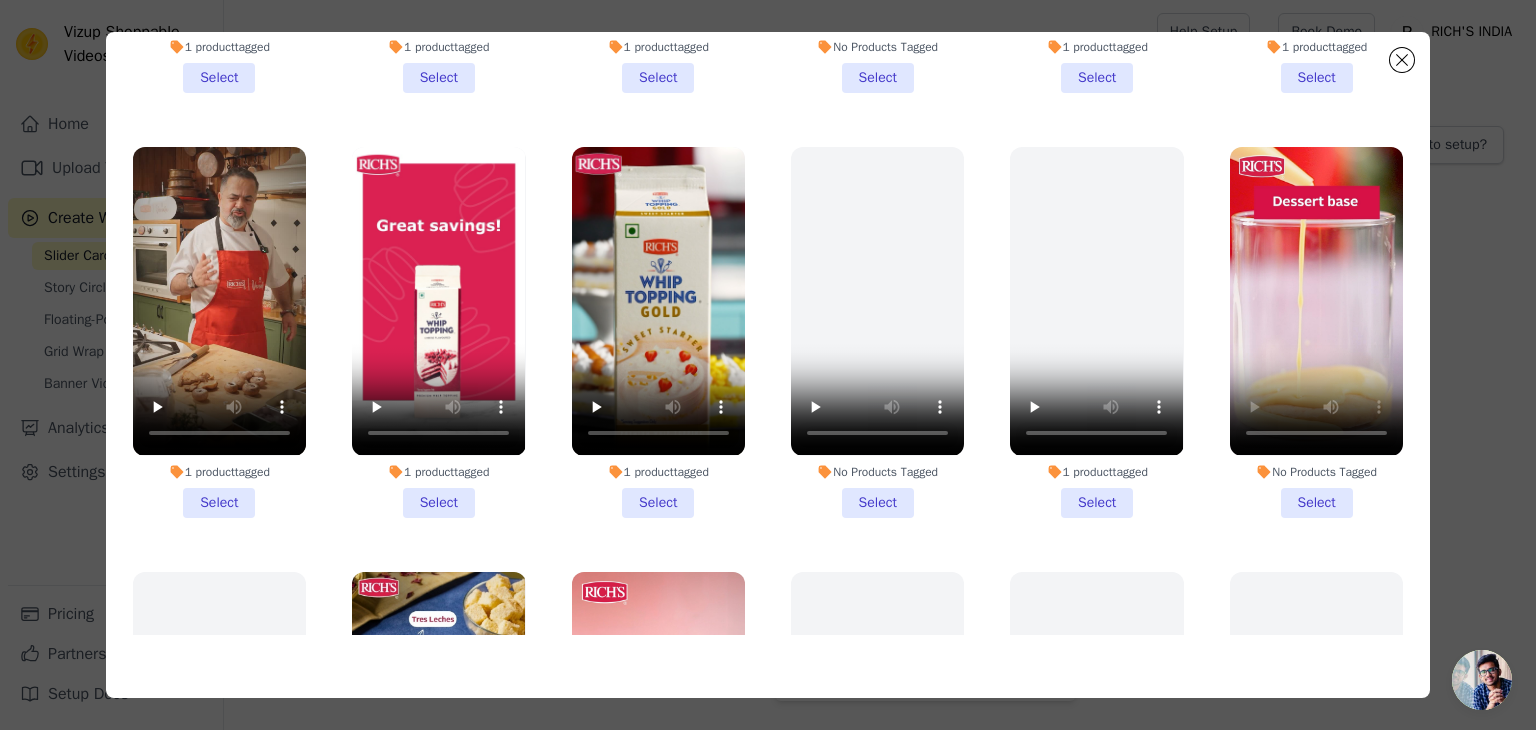 click on "No Products Tagged     Select" at bounding box center [1316, 332] 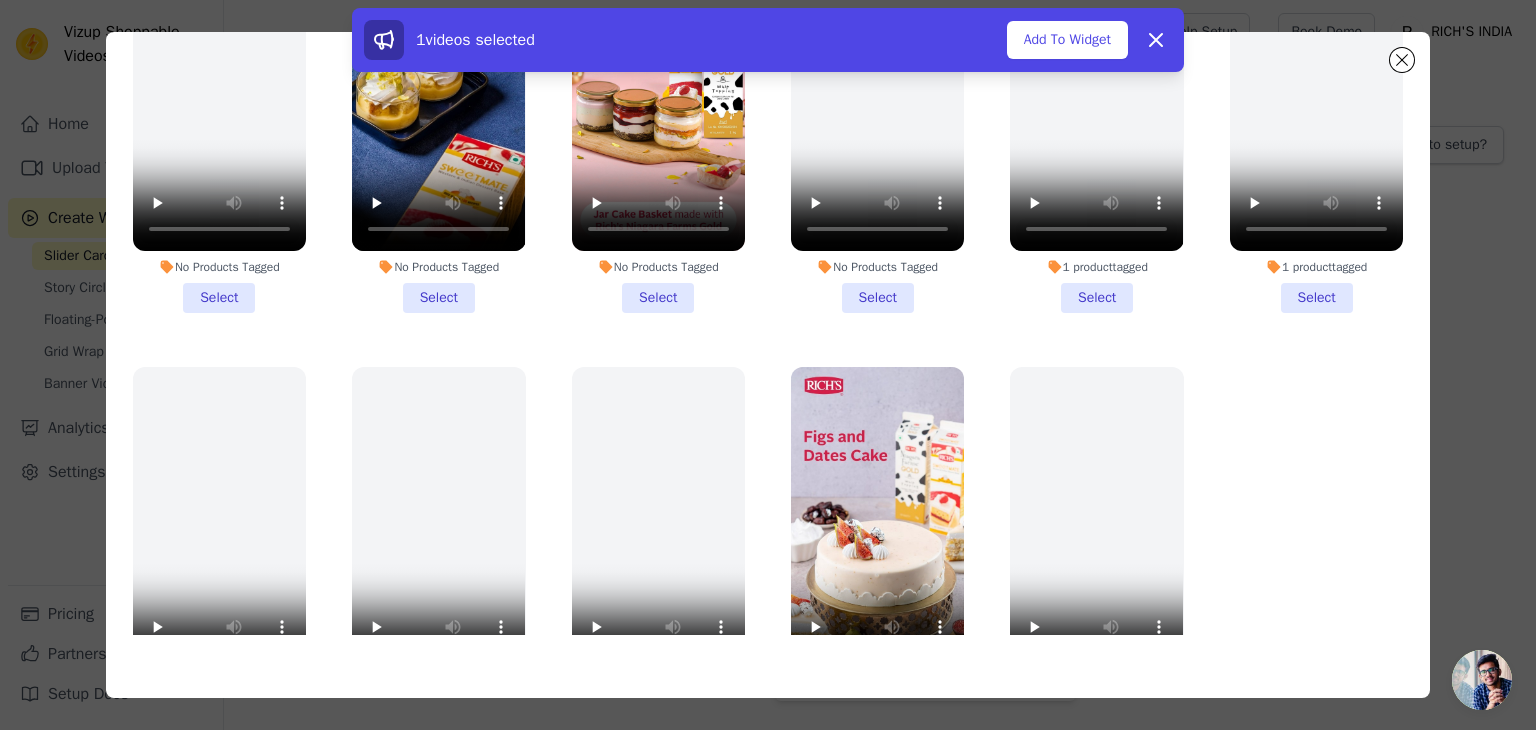 scroll, scrollTop: 1012, scrollLeft: 0, axis: vertical 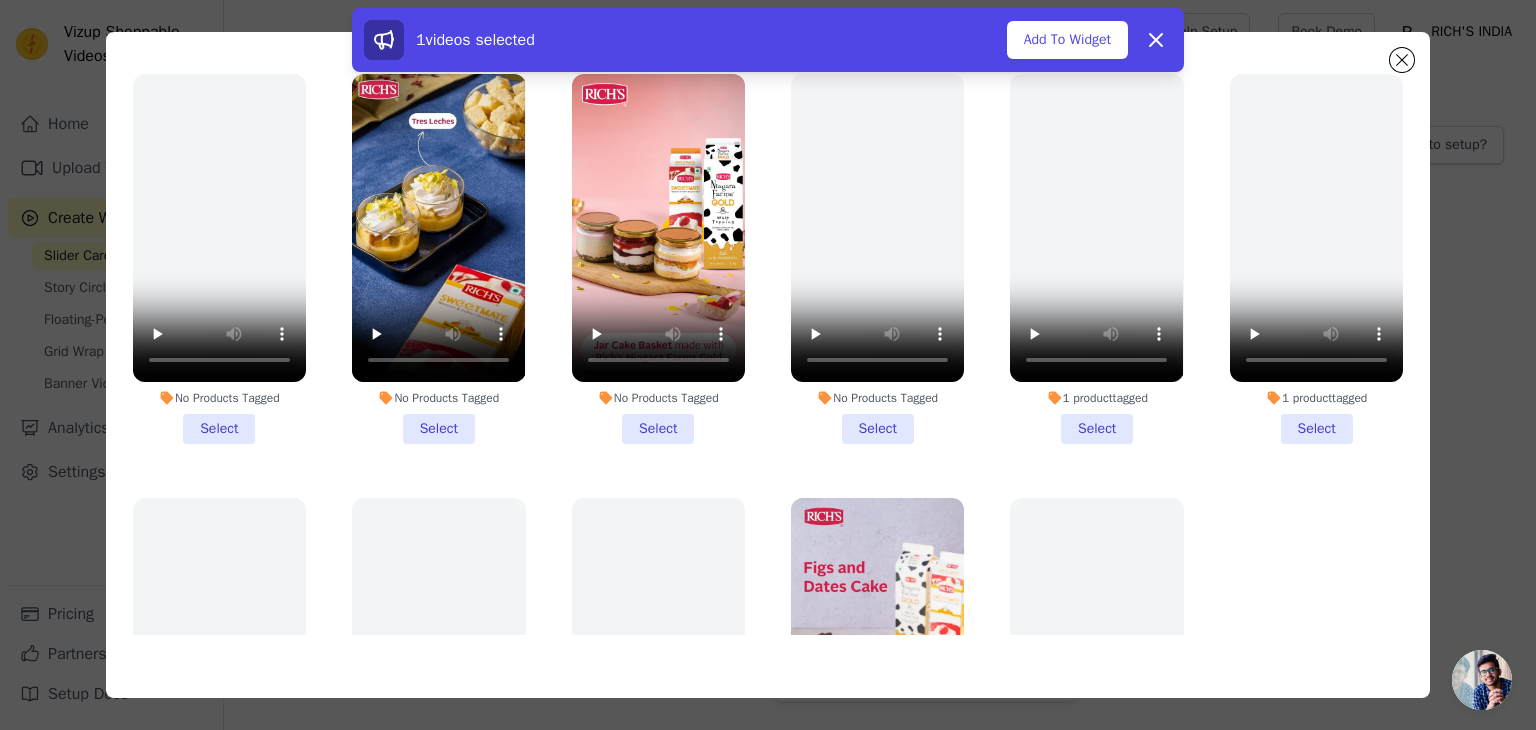 click on "No Products Tagged     Select" at bounding box center (438, 259) 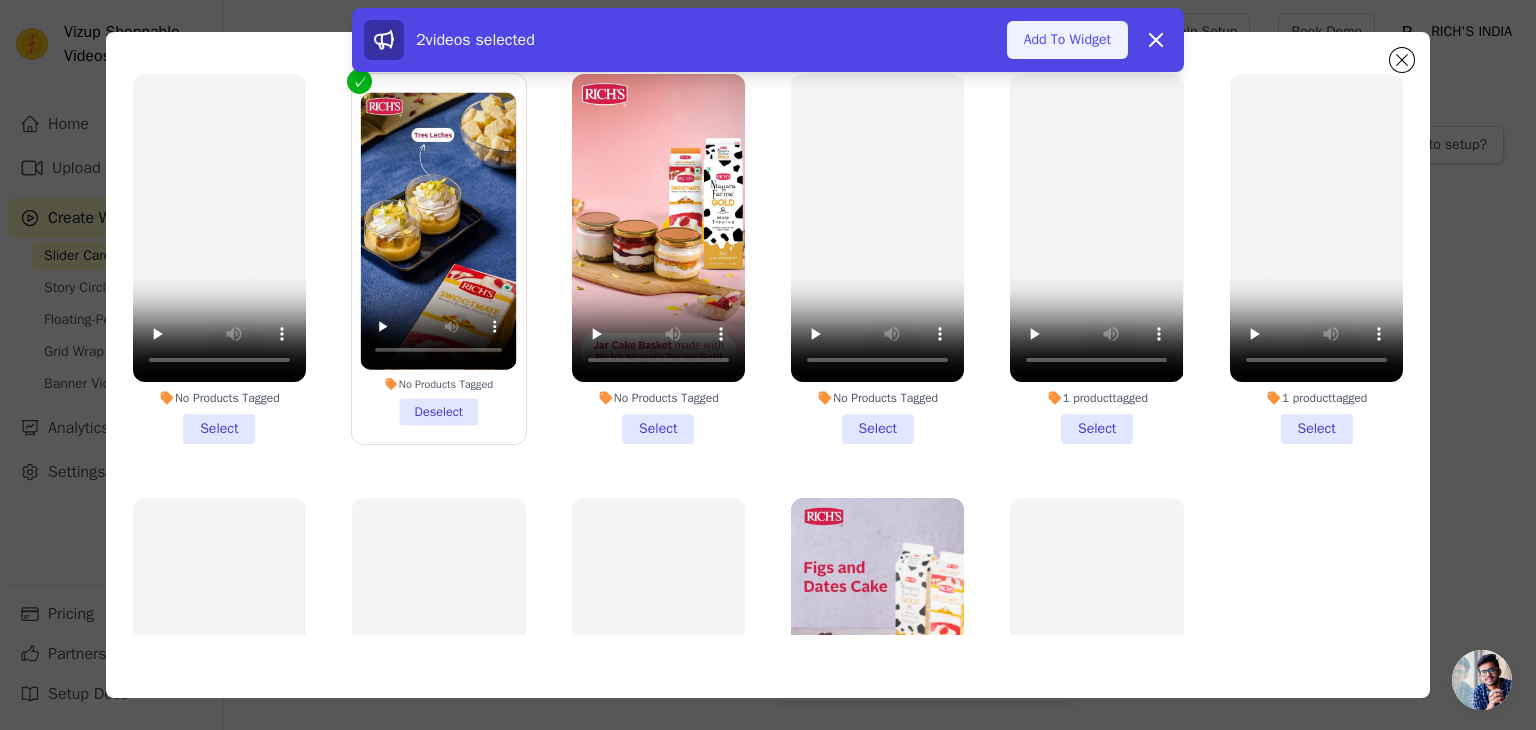 click on "Add To Widget" at bounding box center [1067, 40] 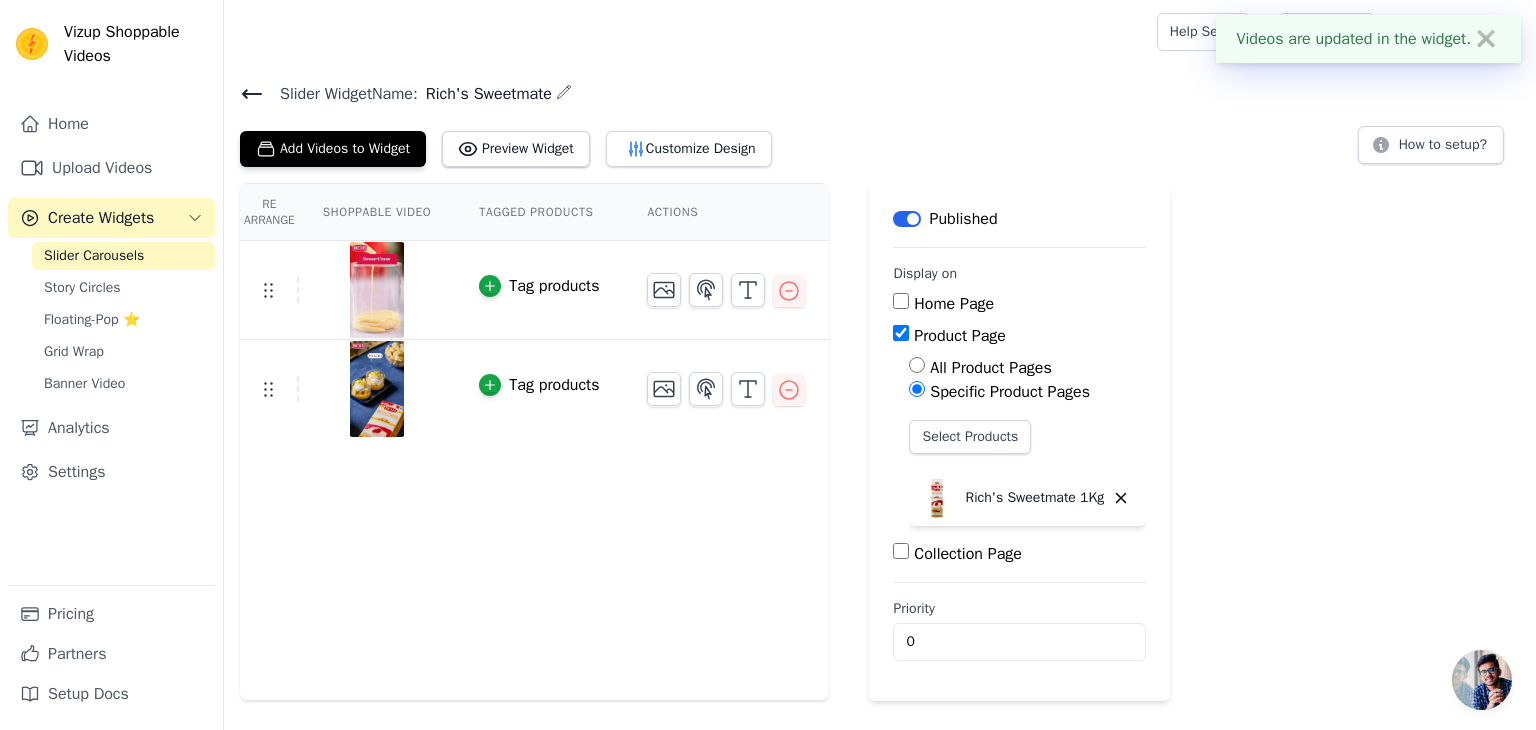 click 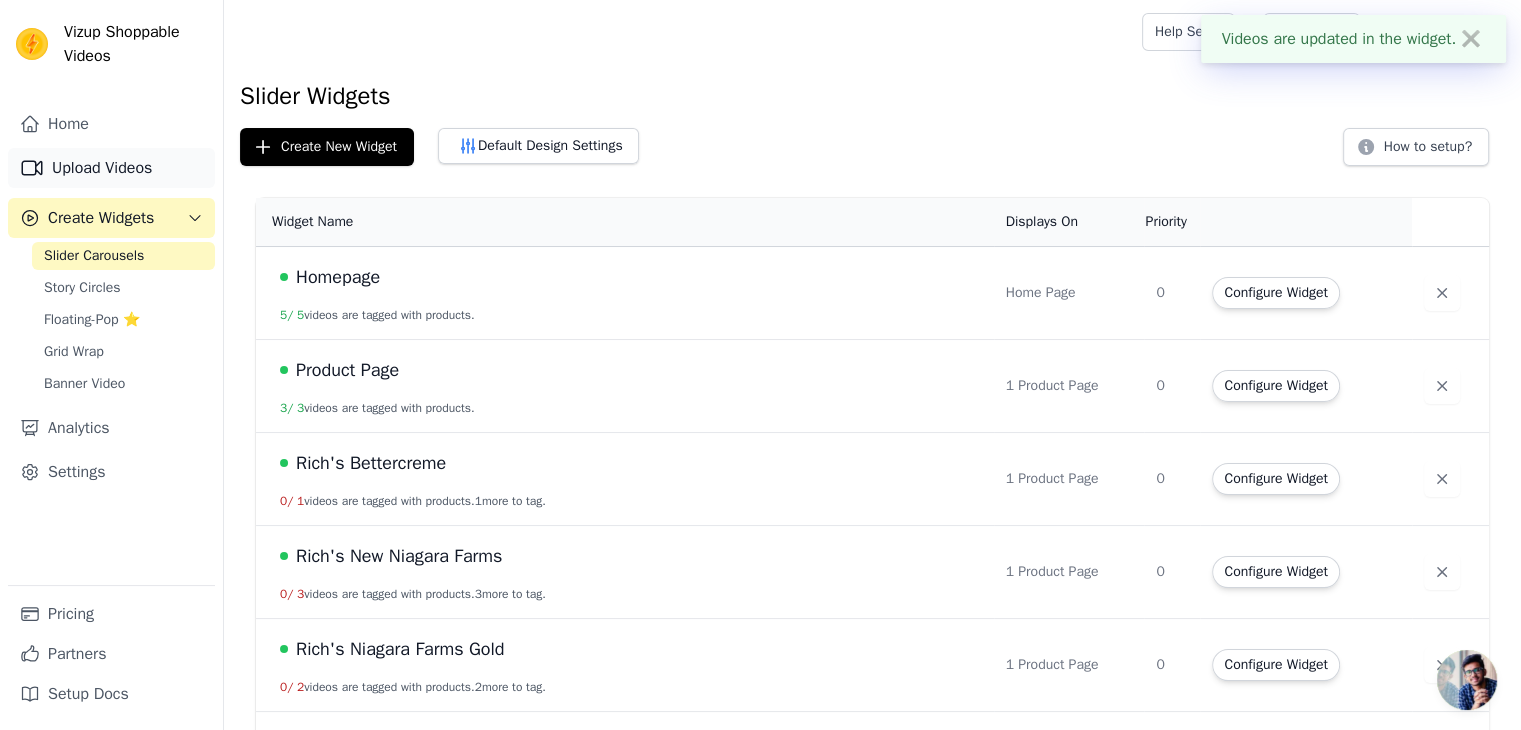 click on "Upload Videos" at bounding box center (111, 168) 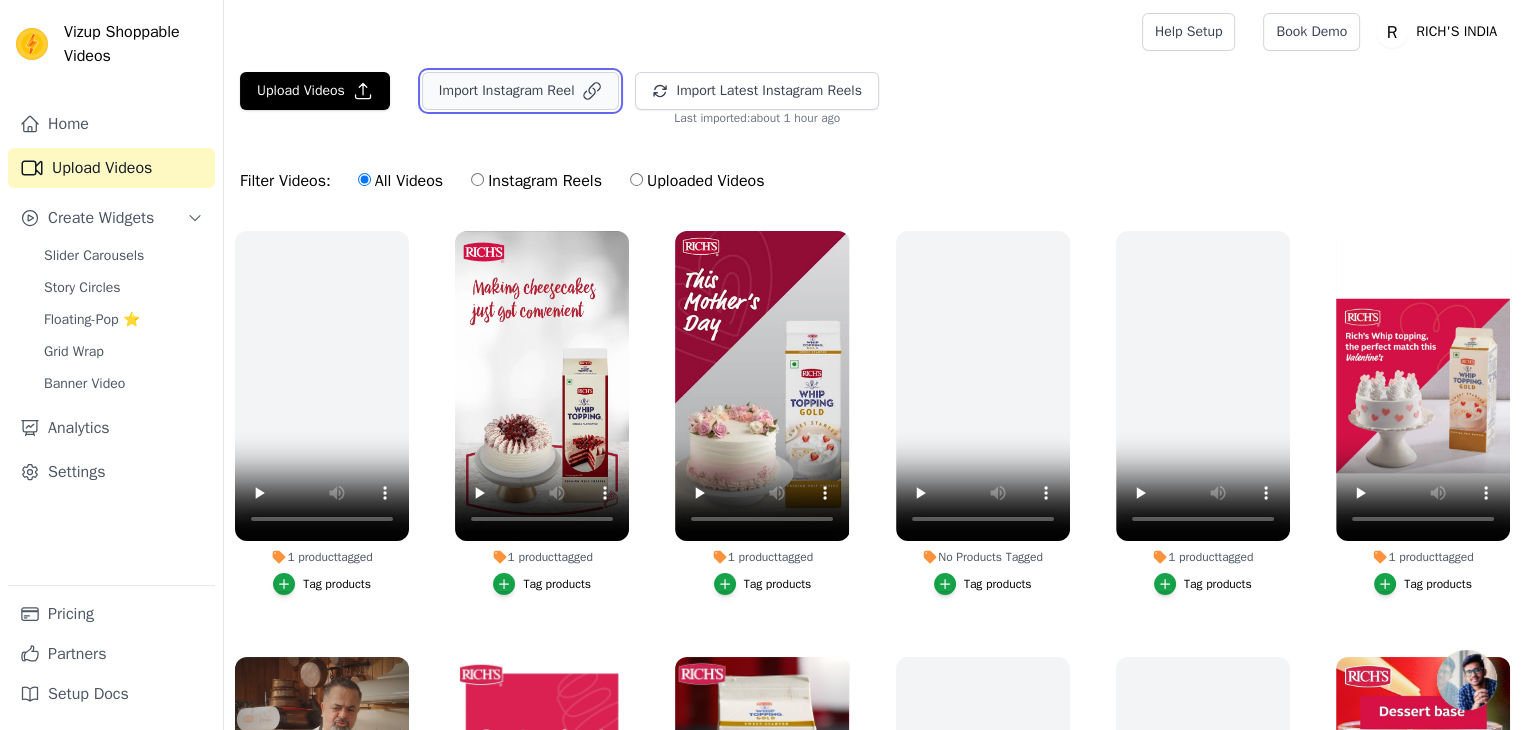 click on "Import Instagram Reel" at bounding box center [521, 91] 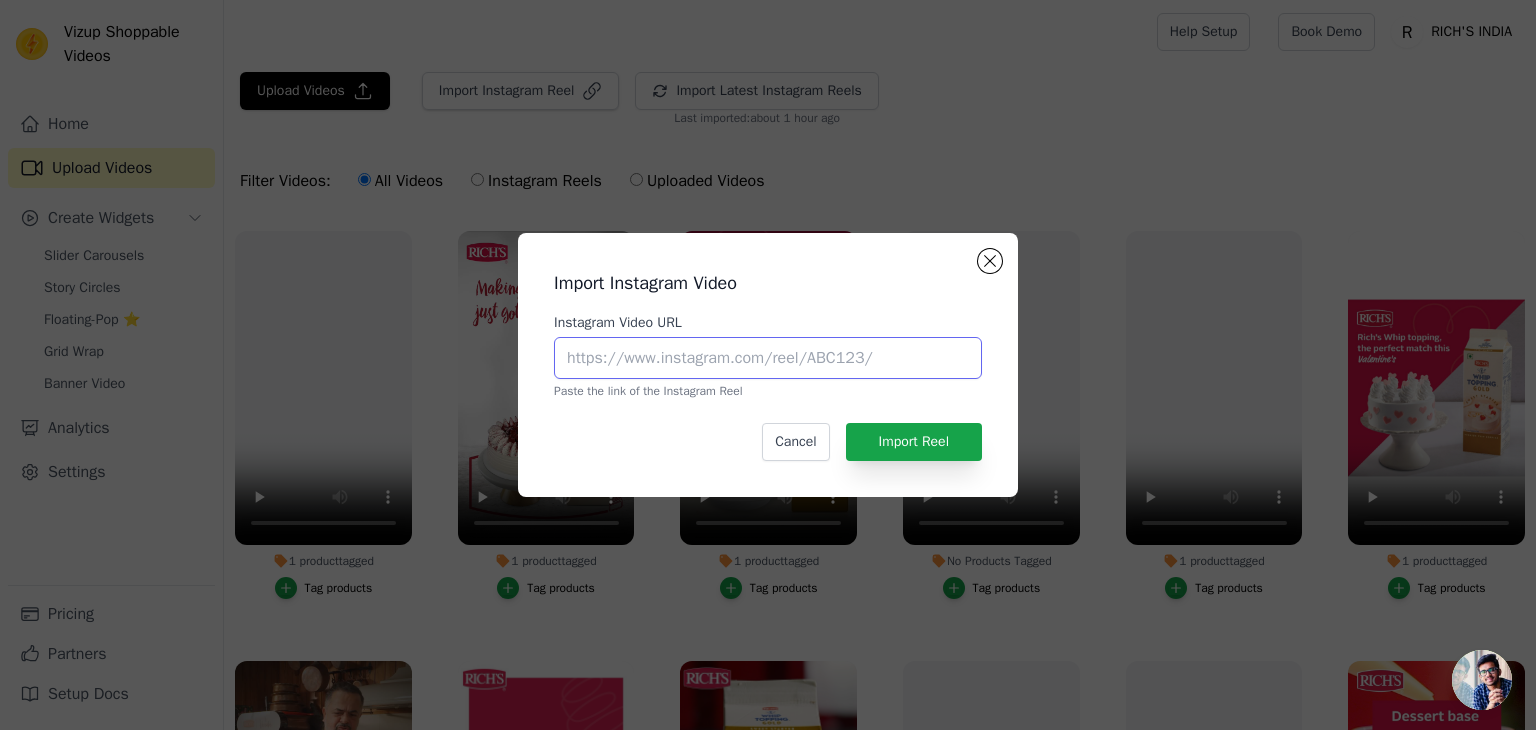 click on "Instagram Video URL" at bounding box center [768, 358] 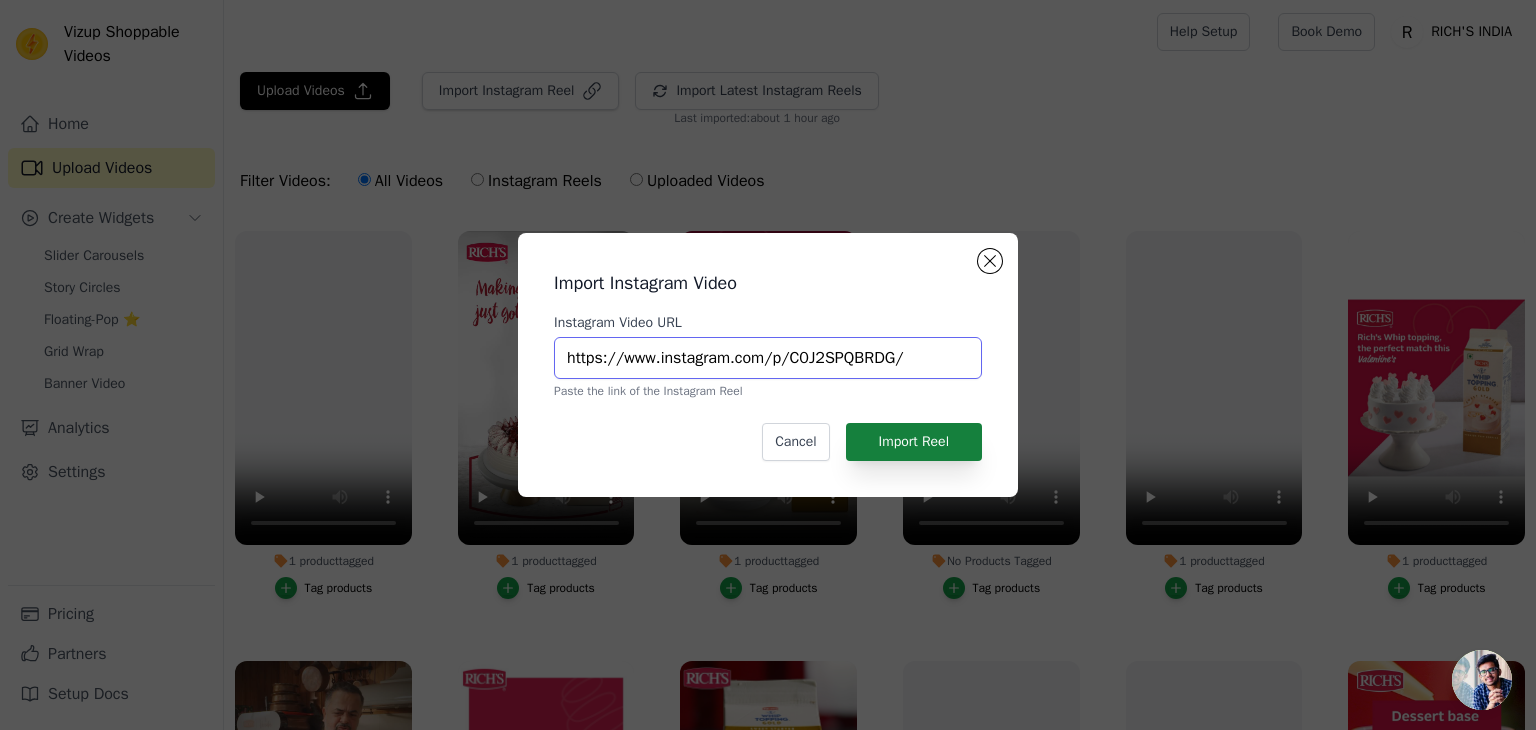 type on "https://www.instagram.com/p/C0J2SPQBRDG/" 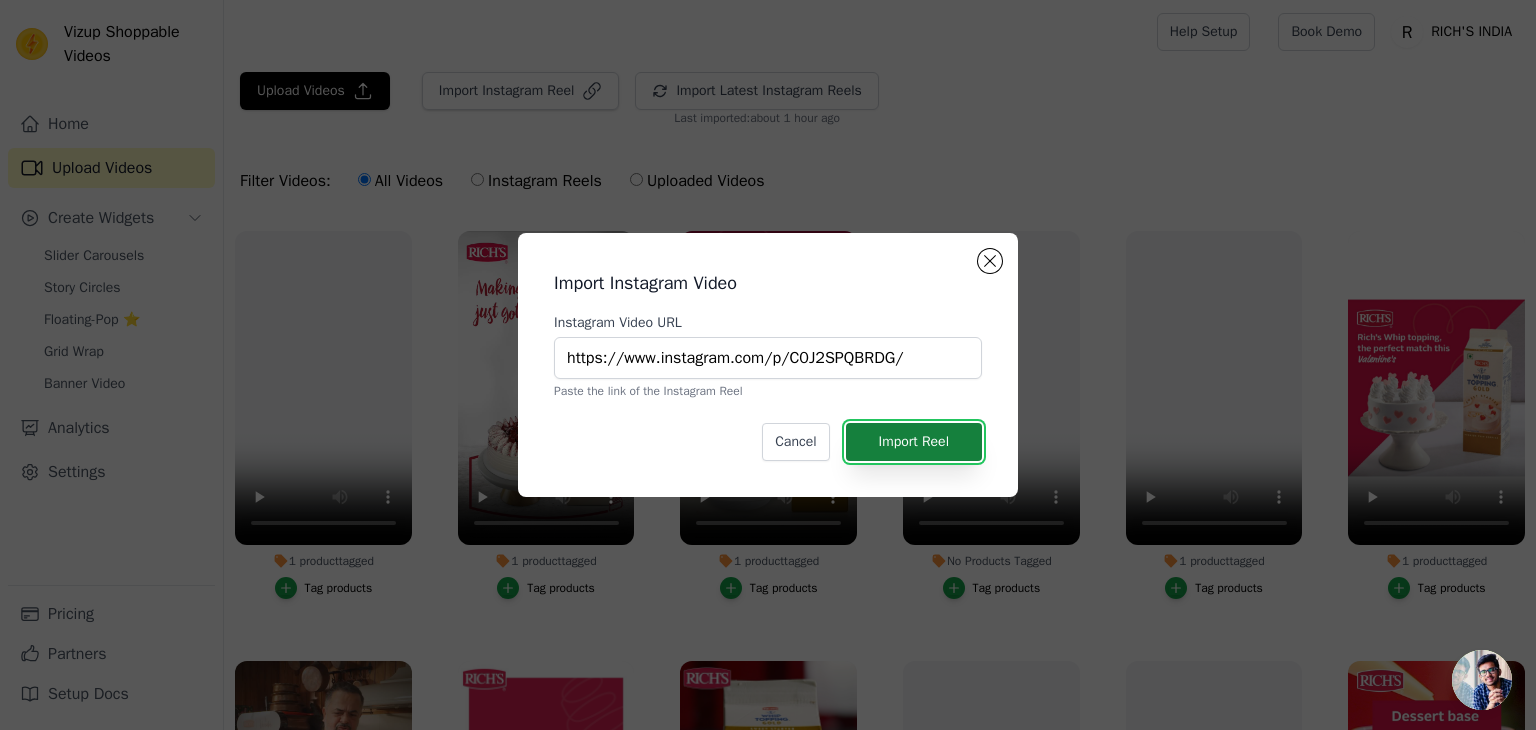 click on "Import Reel" at bounding box center (914, 442) 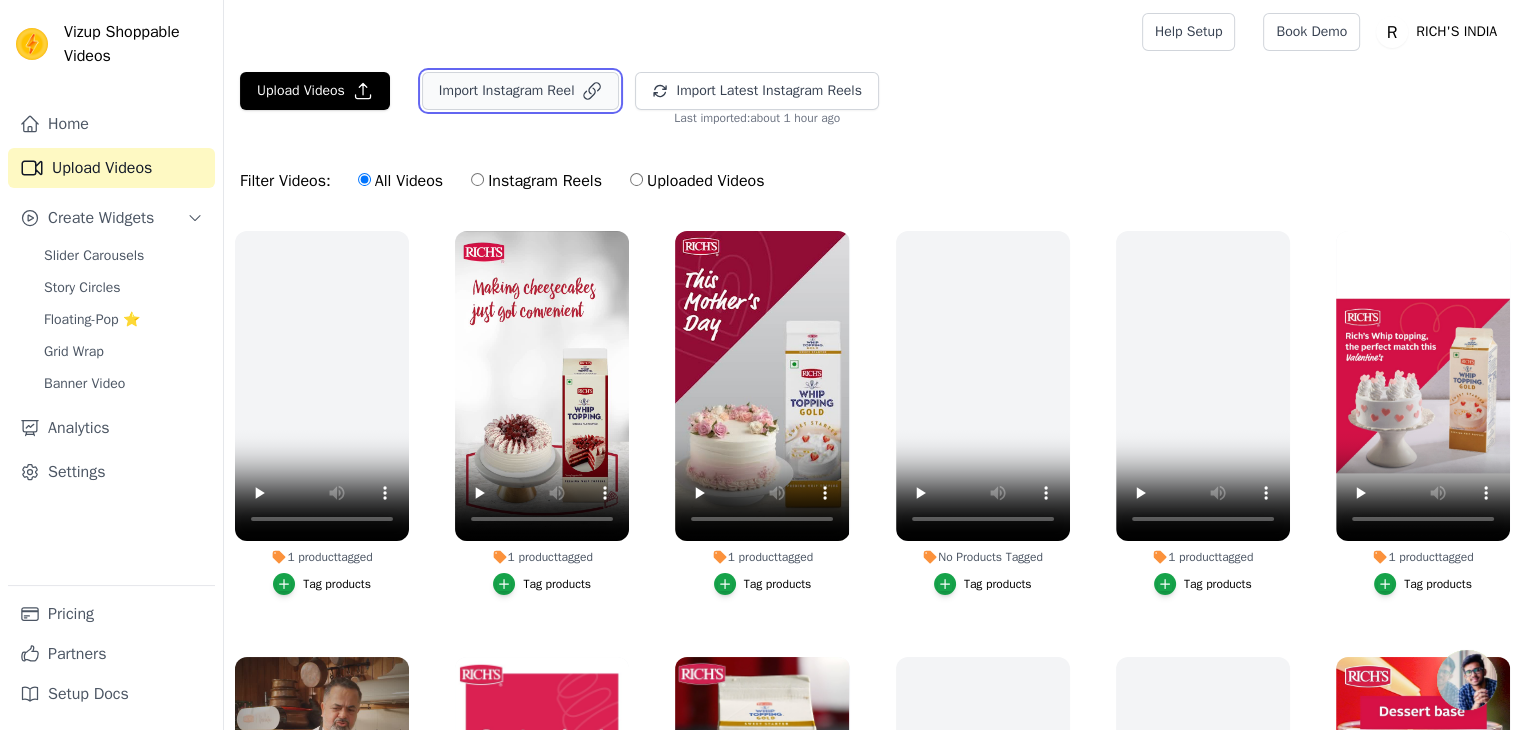 click on "Import Instagram Reel" at bounding box center (521, 91) 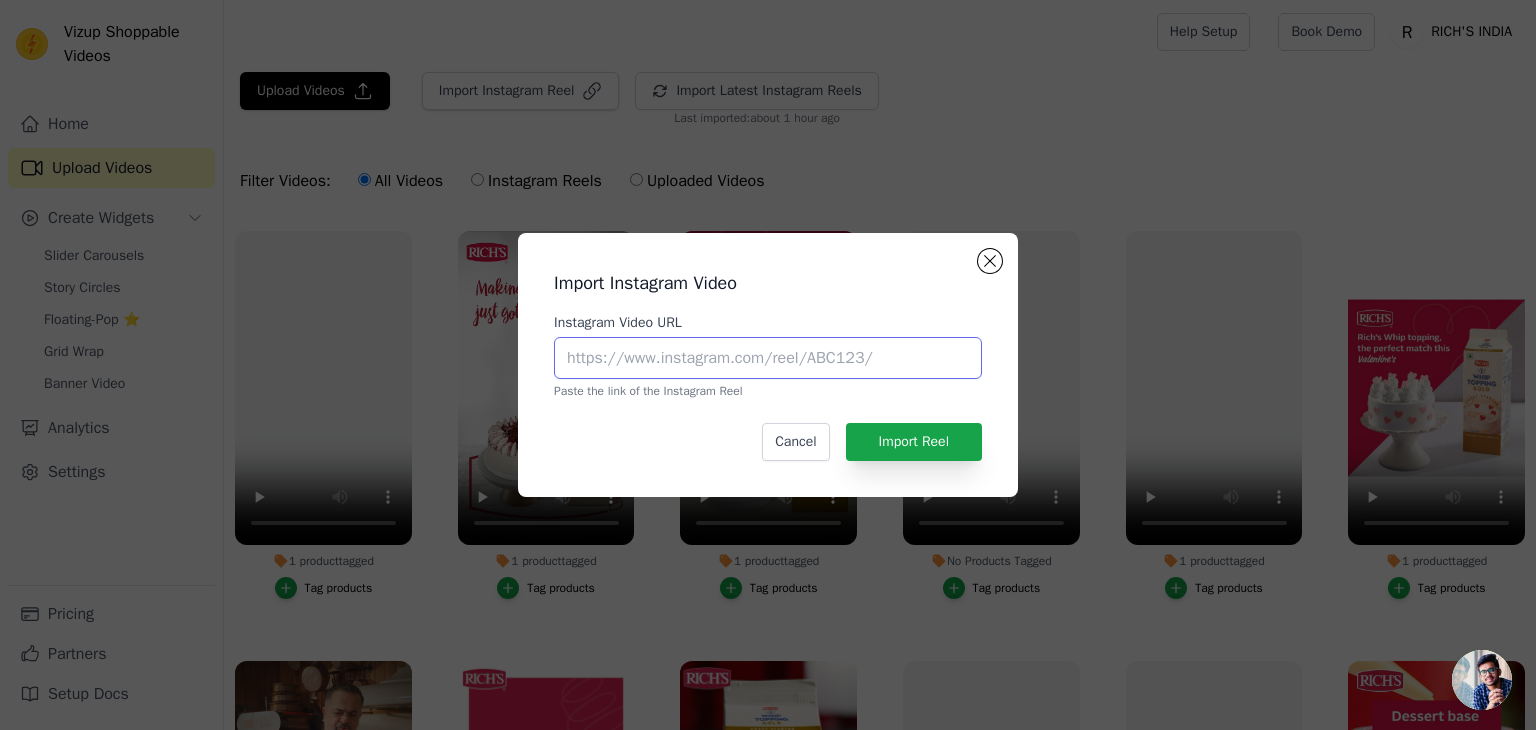click on "Instagram Video URL" at bounding box center (768, 358) 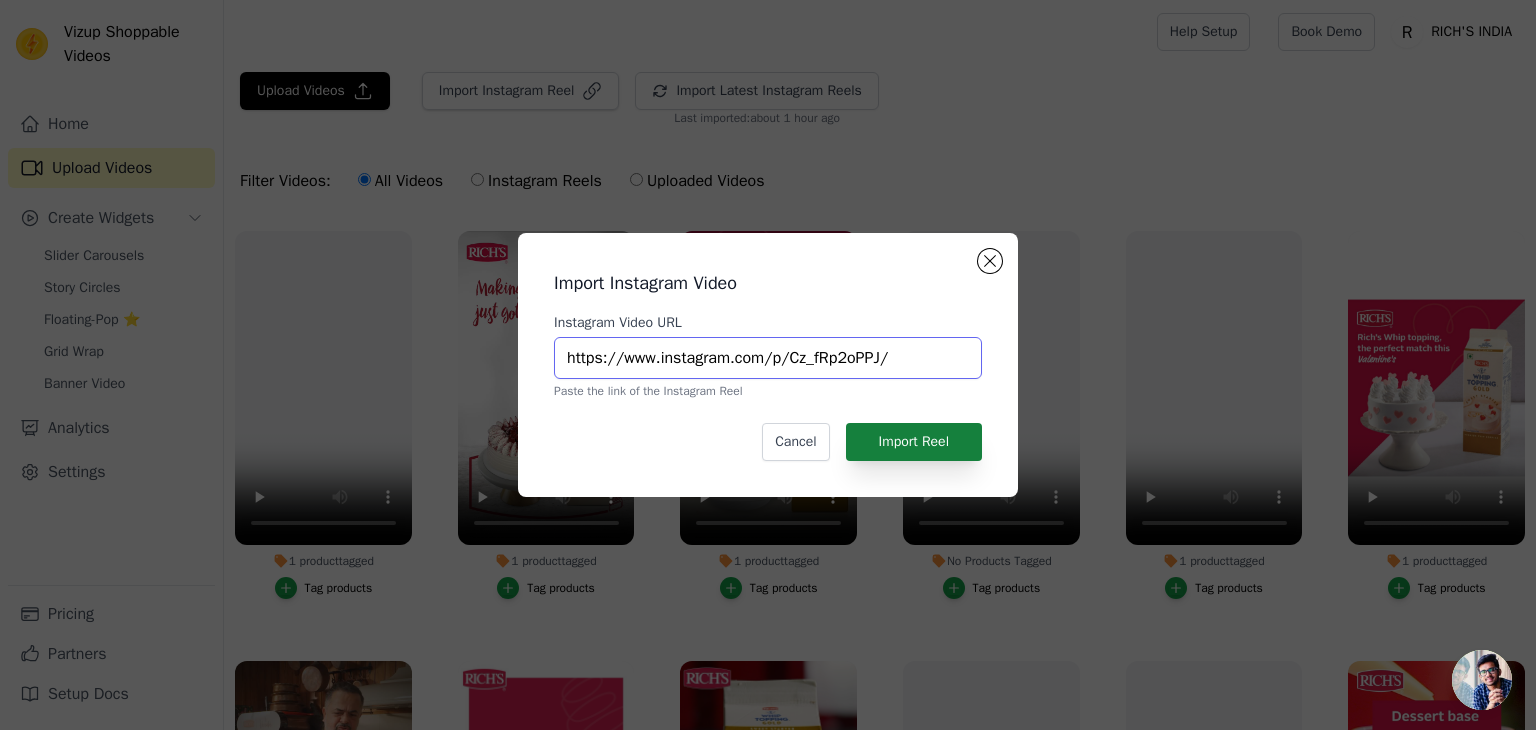 type on "https://www.instagram.com/p/Cz_fRp2oPPJ/" 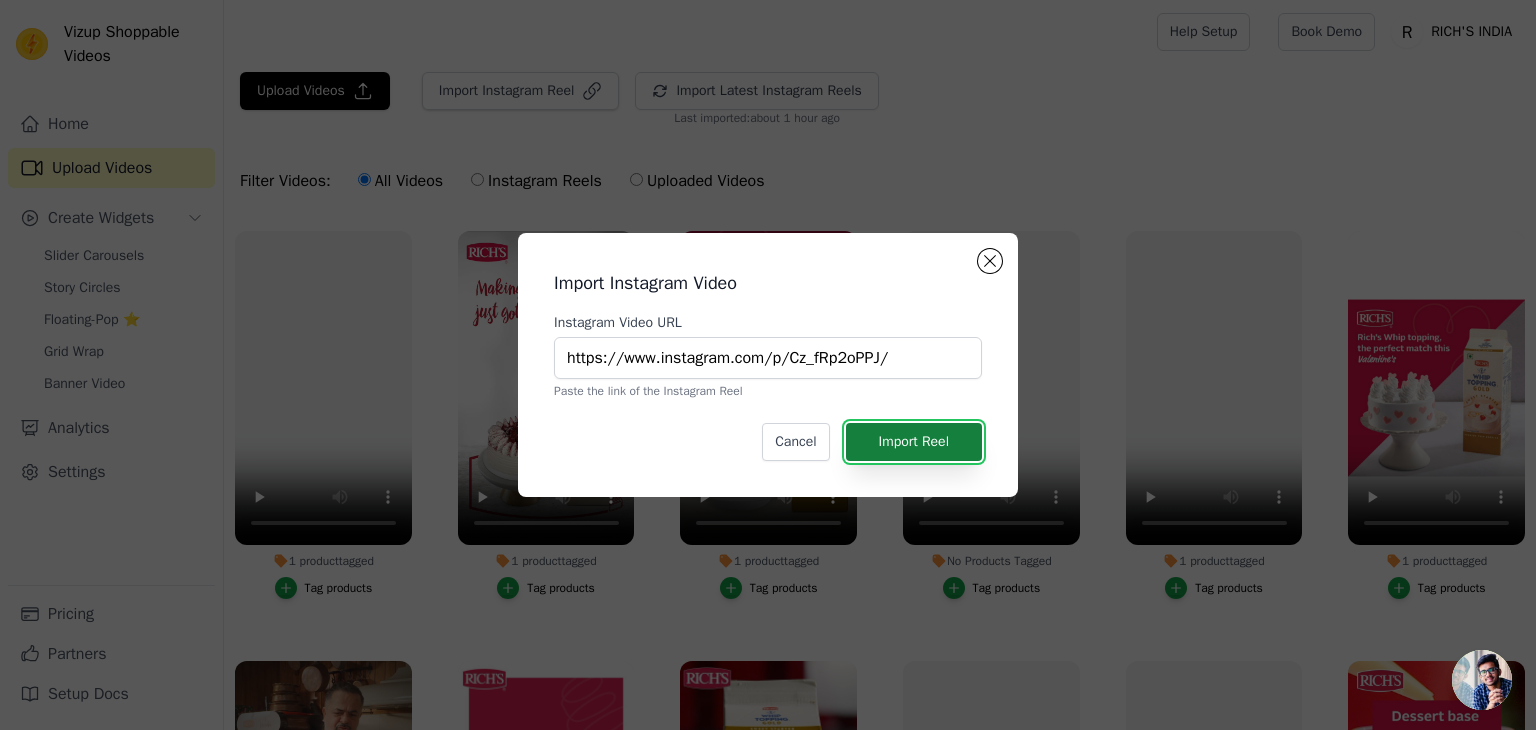 click on "Import Reel" at bounding box center (914, 442) 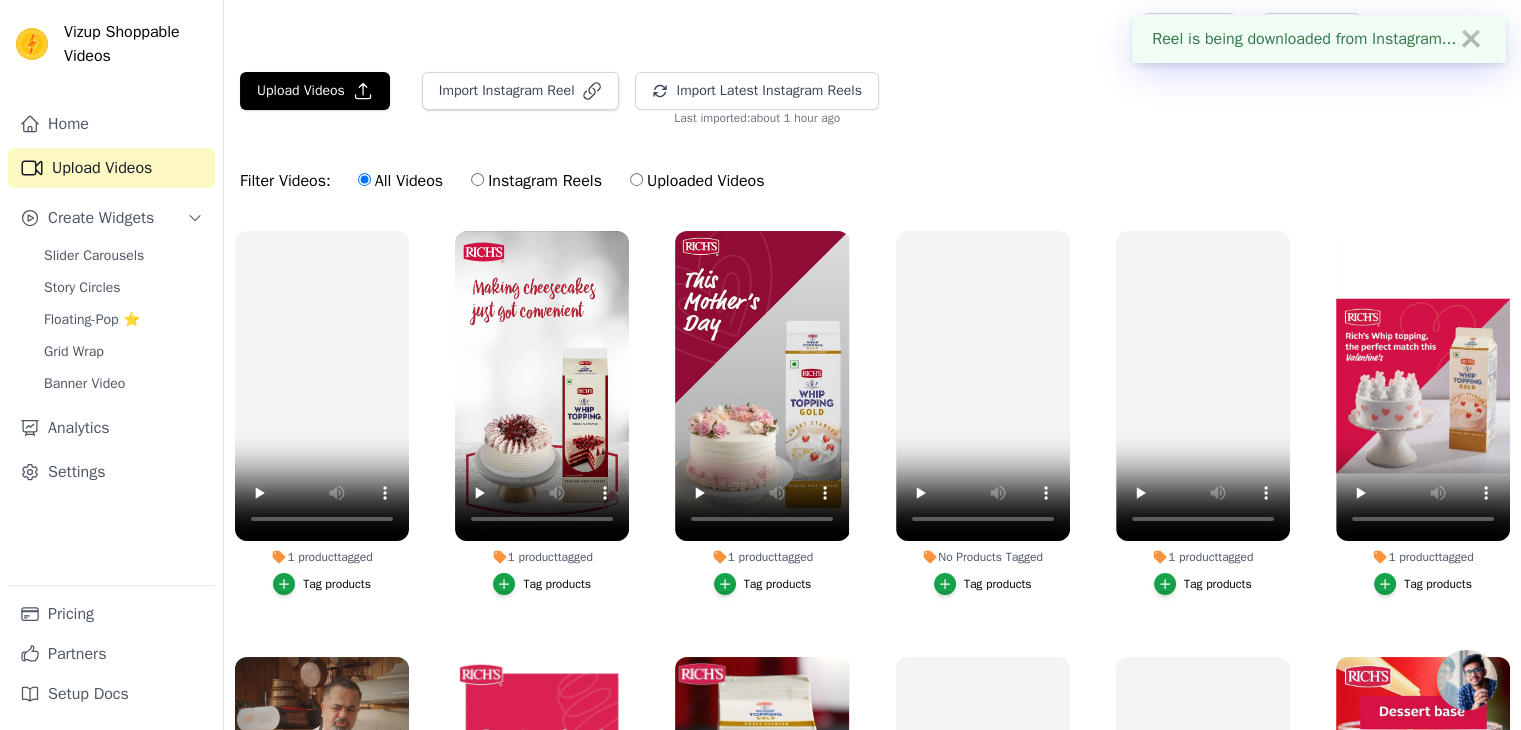 scroll, scrollTop: 1036, scrollLeft: 0, axis: vertical 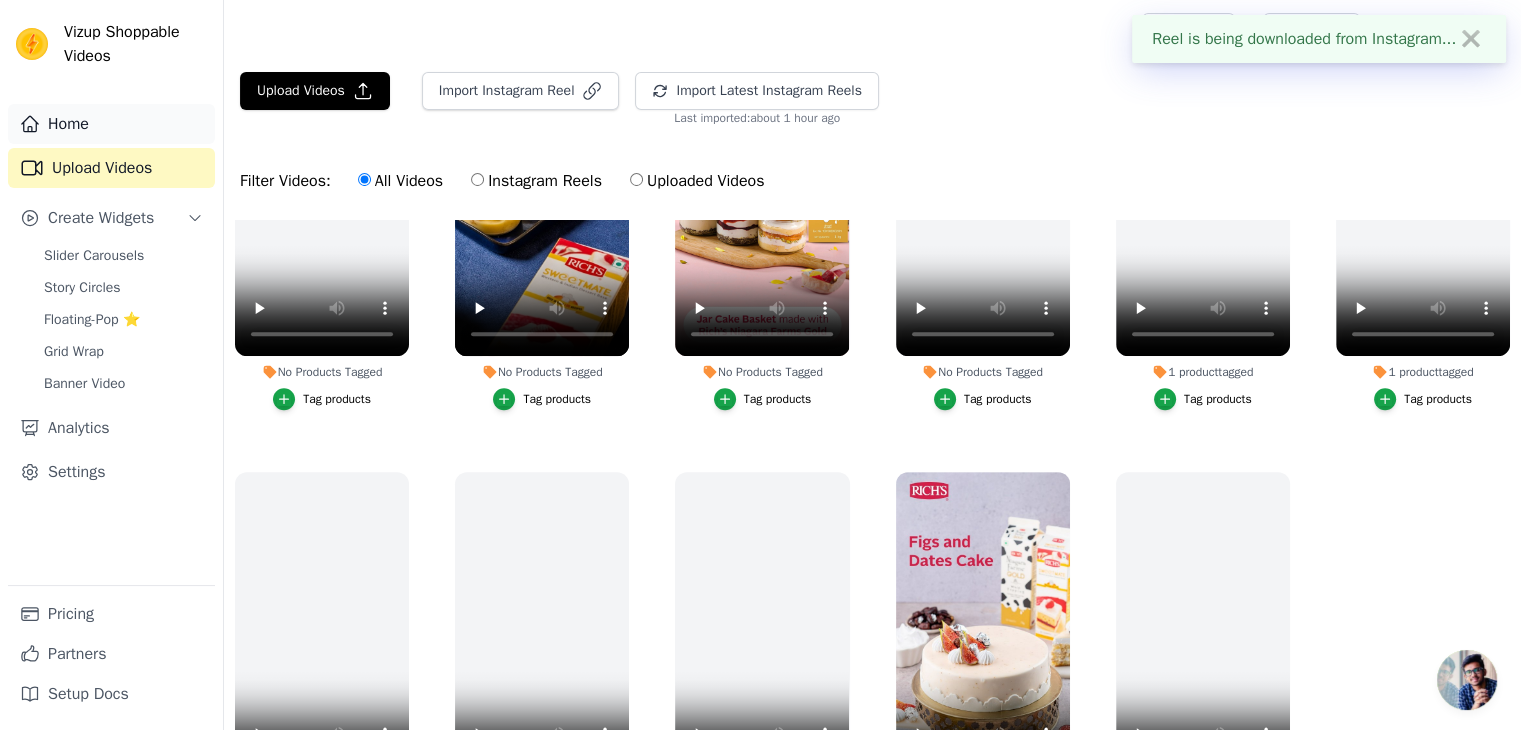 click on "Home" at bounding box center [111, 124] 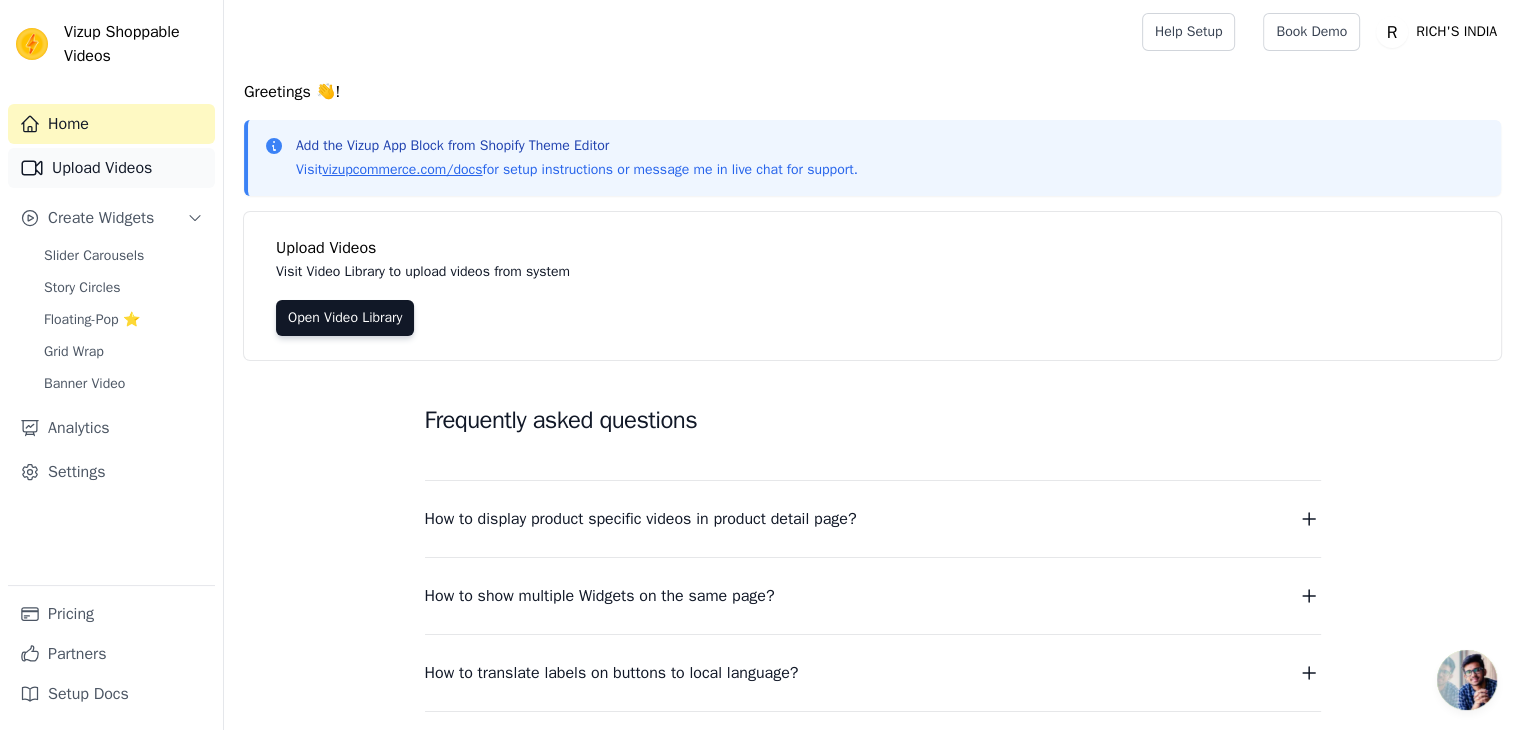 click on "Upload Videos" at bounding box center (111, 168) 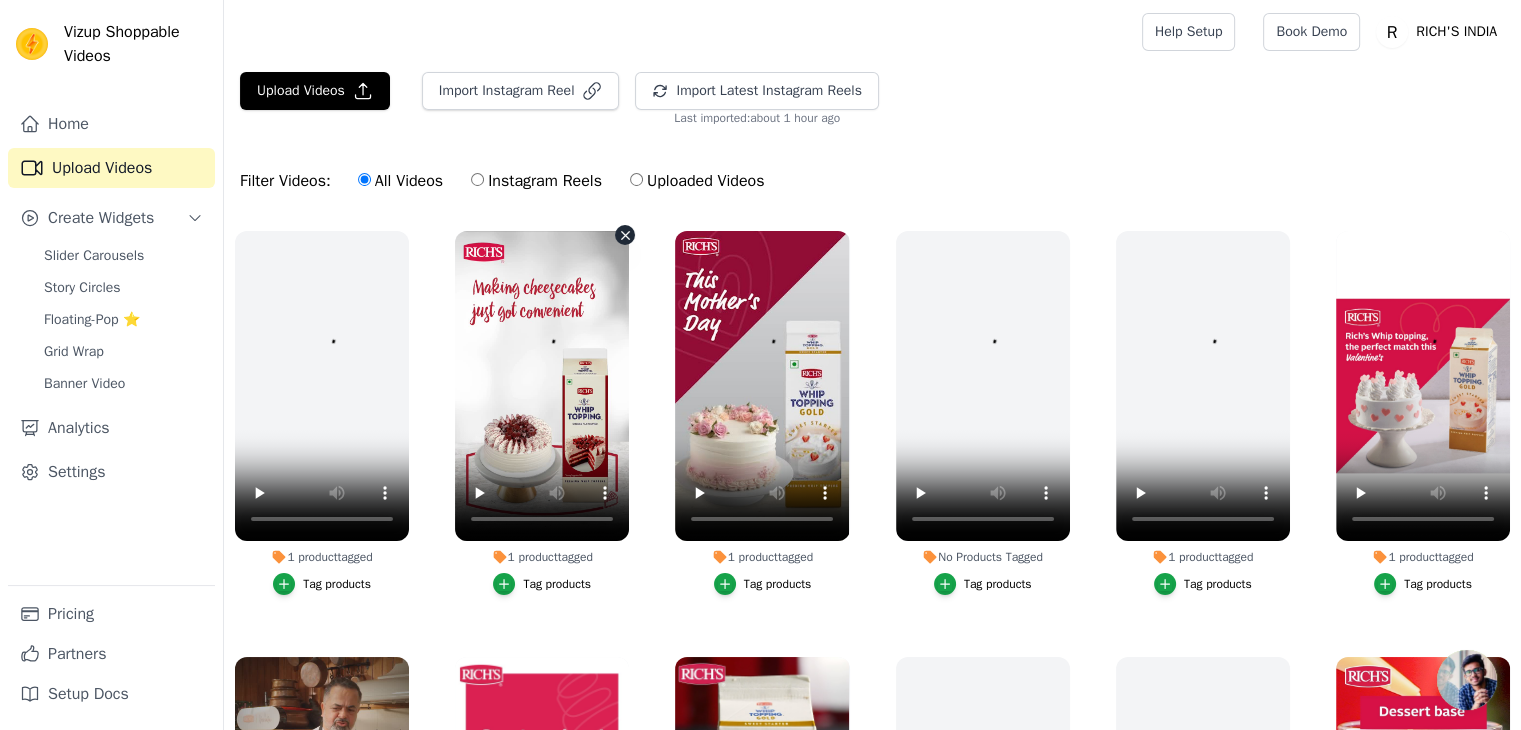 scroll, scrollTop: 1068, scrollLeft: 0, axis: vertical 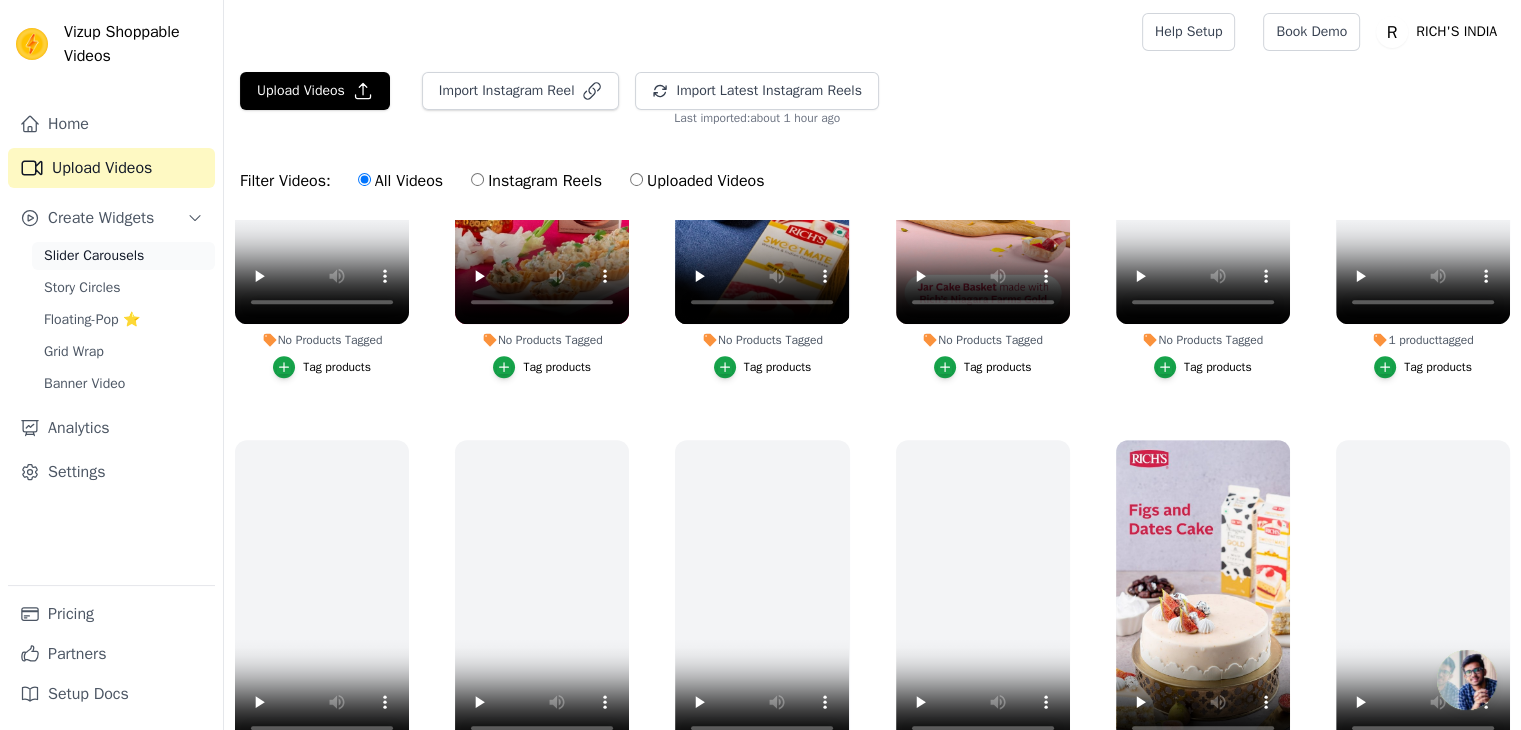 click on "Slider Carousels" at bounding box center (94, 256) 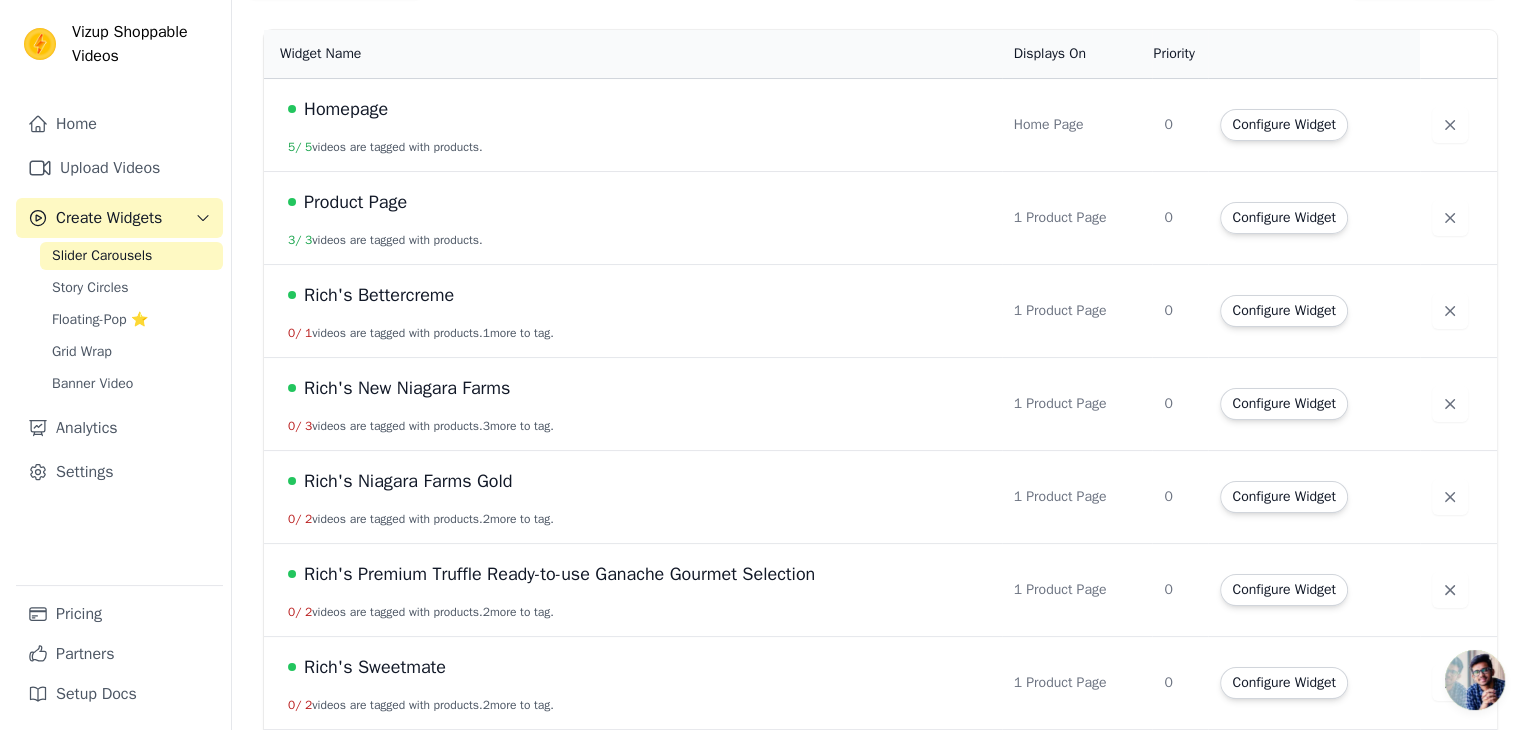 scroll, scrollTop: 0, scrollLeft: 0, axis: both 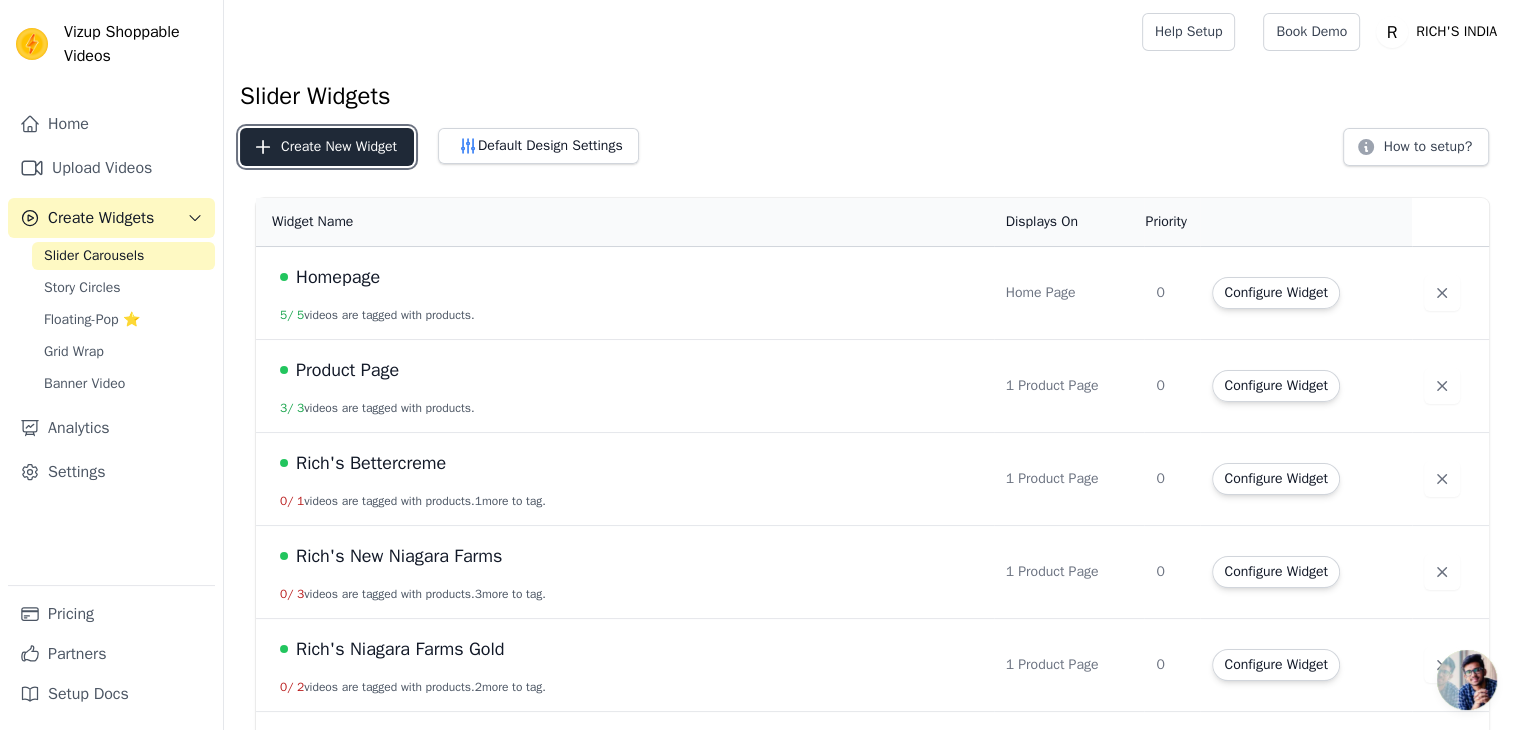 click on "Create New Widget" at bounding box center (327, 147) 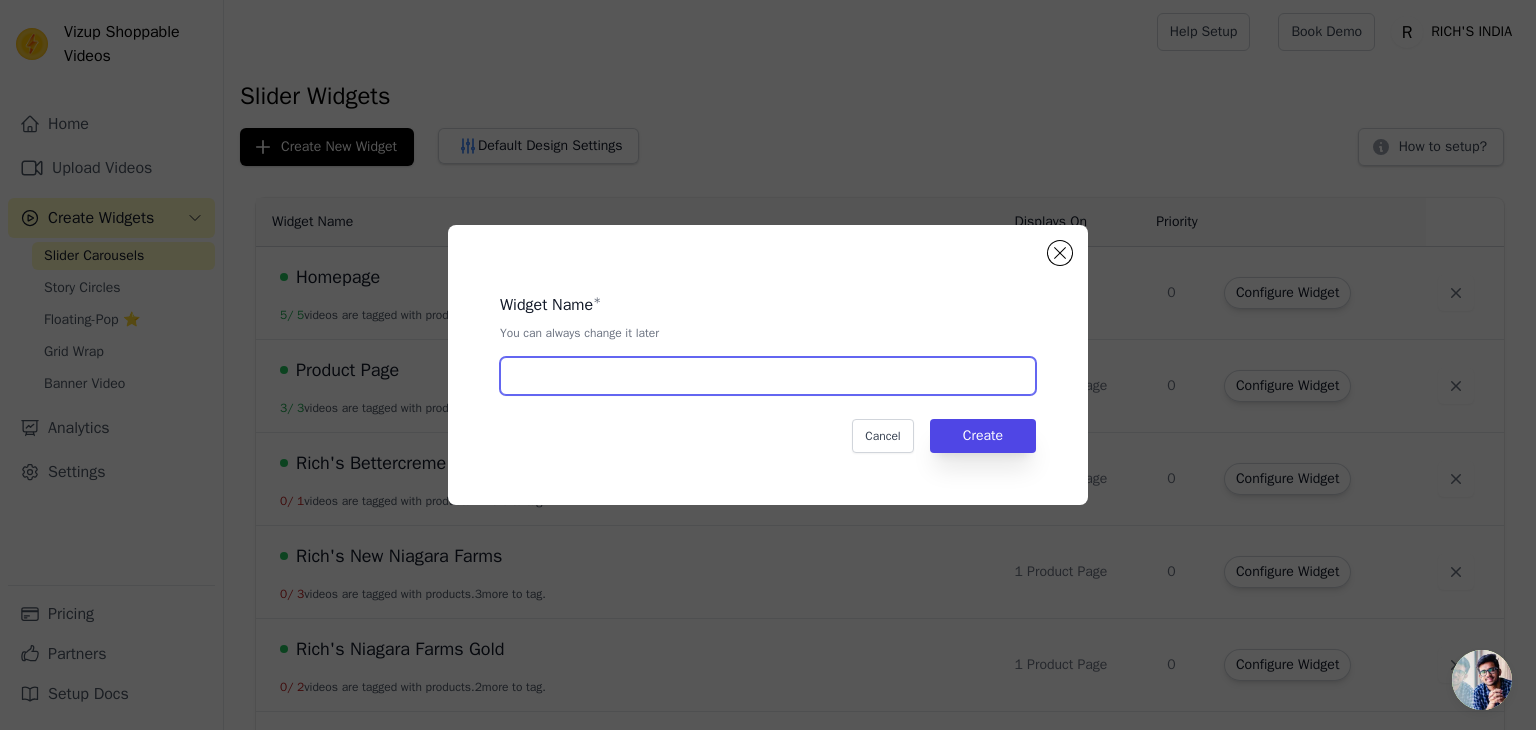 click at bounding box center (768, 376) 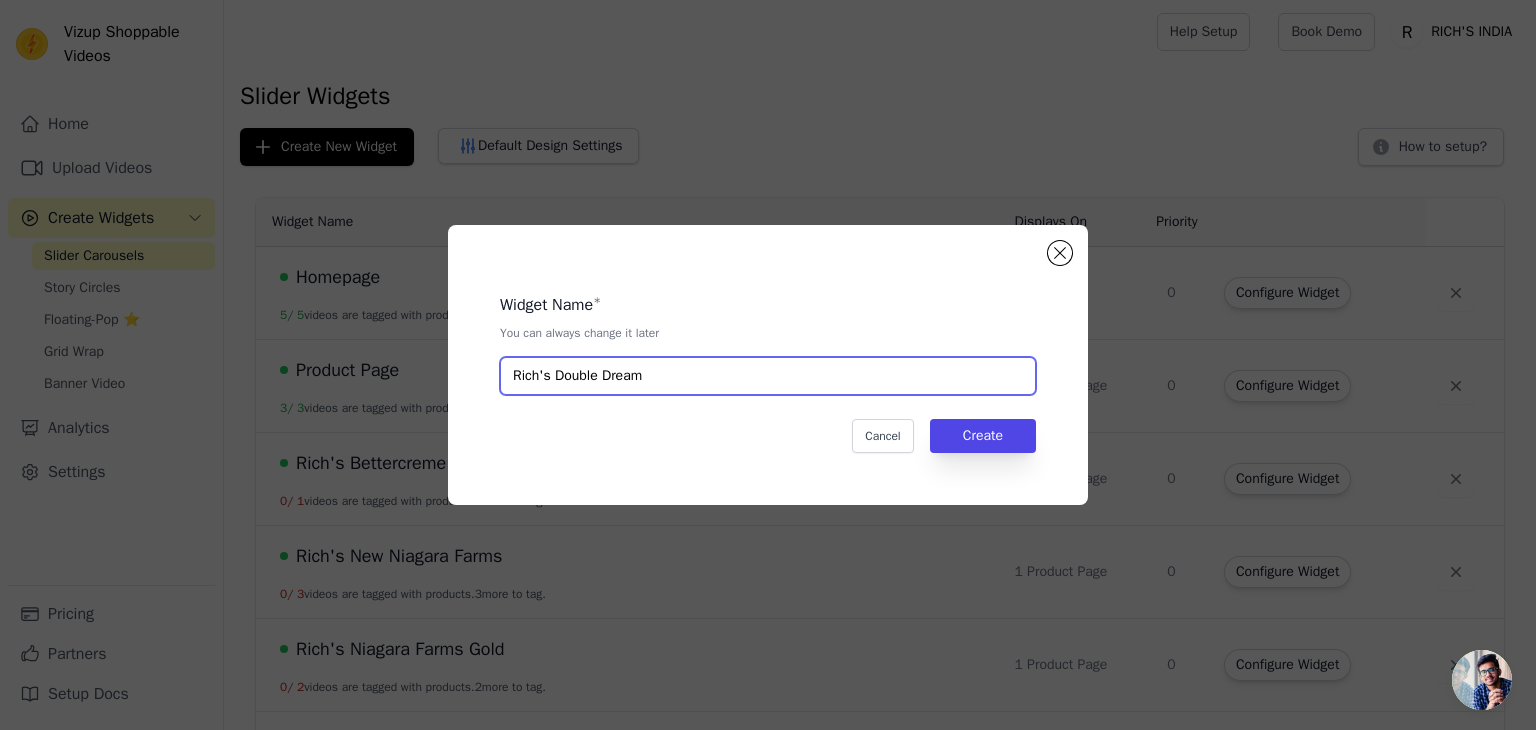 type on "Rich's Double Dream" 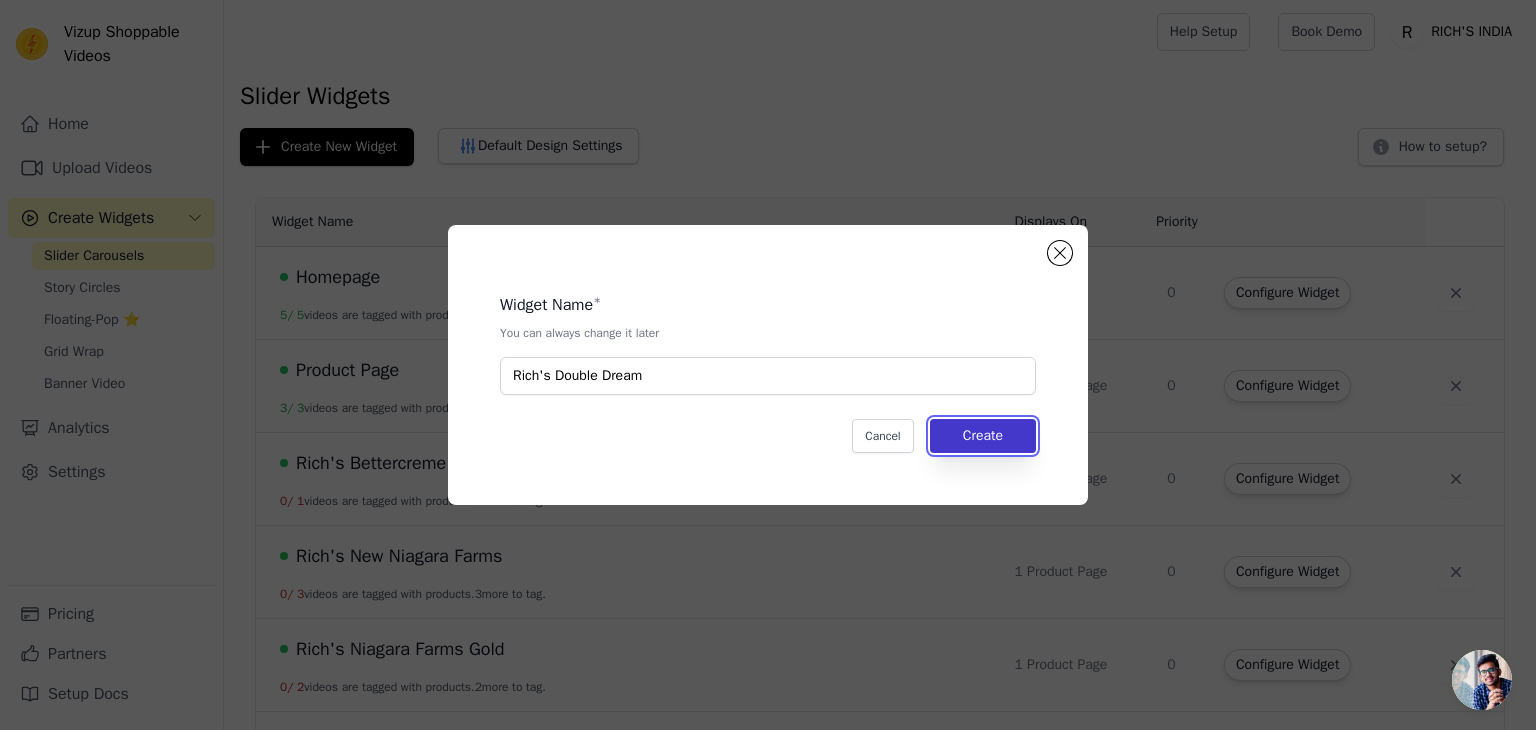 click on "Create" at bounding box center (983, 436) 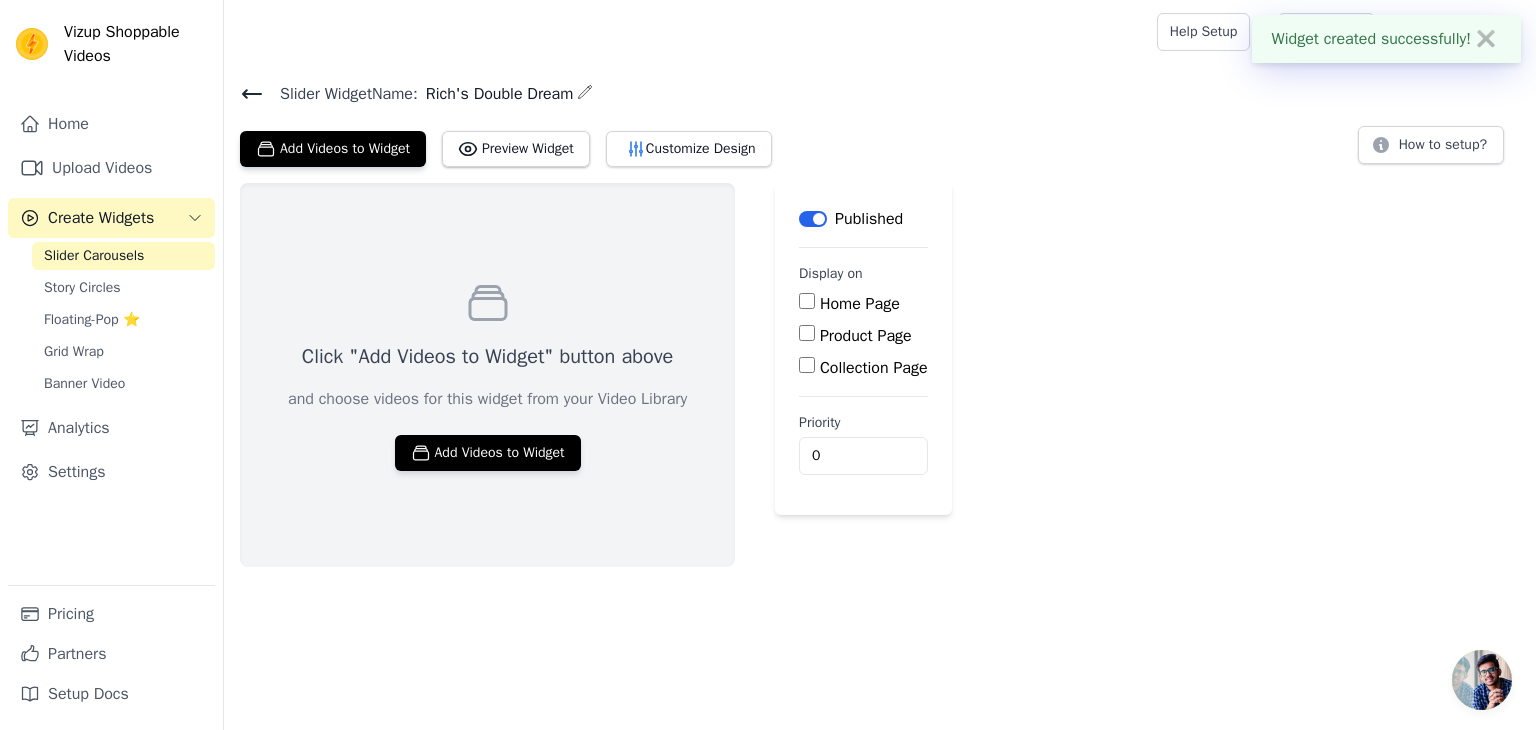 click on "Product Page" at bounding box center [866, 336] 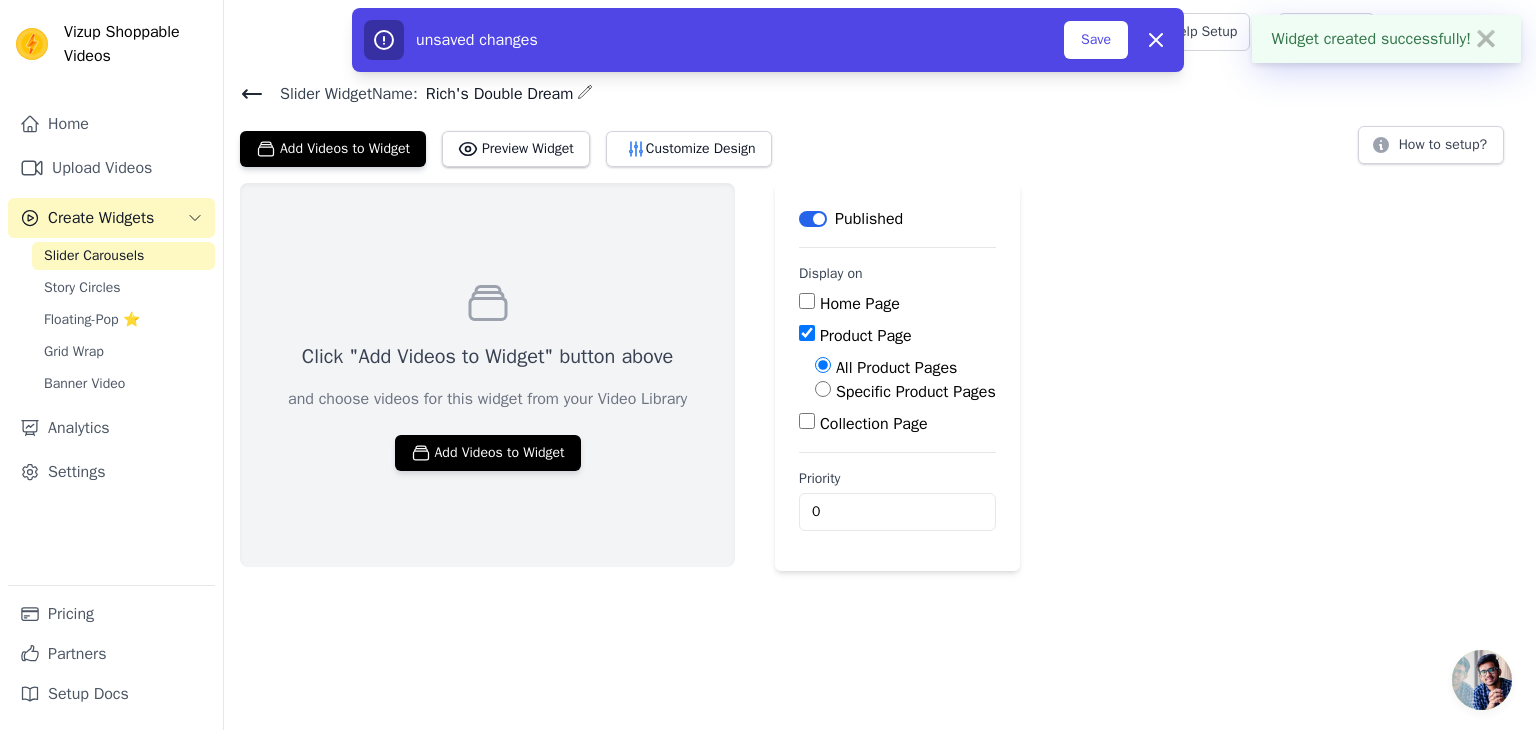 click on "Specific Product Pages" at bounding box center [916, 392] 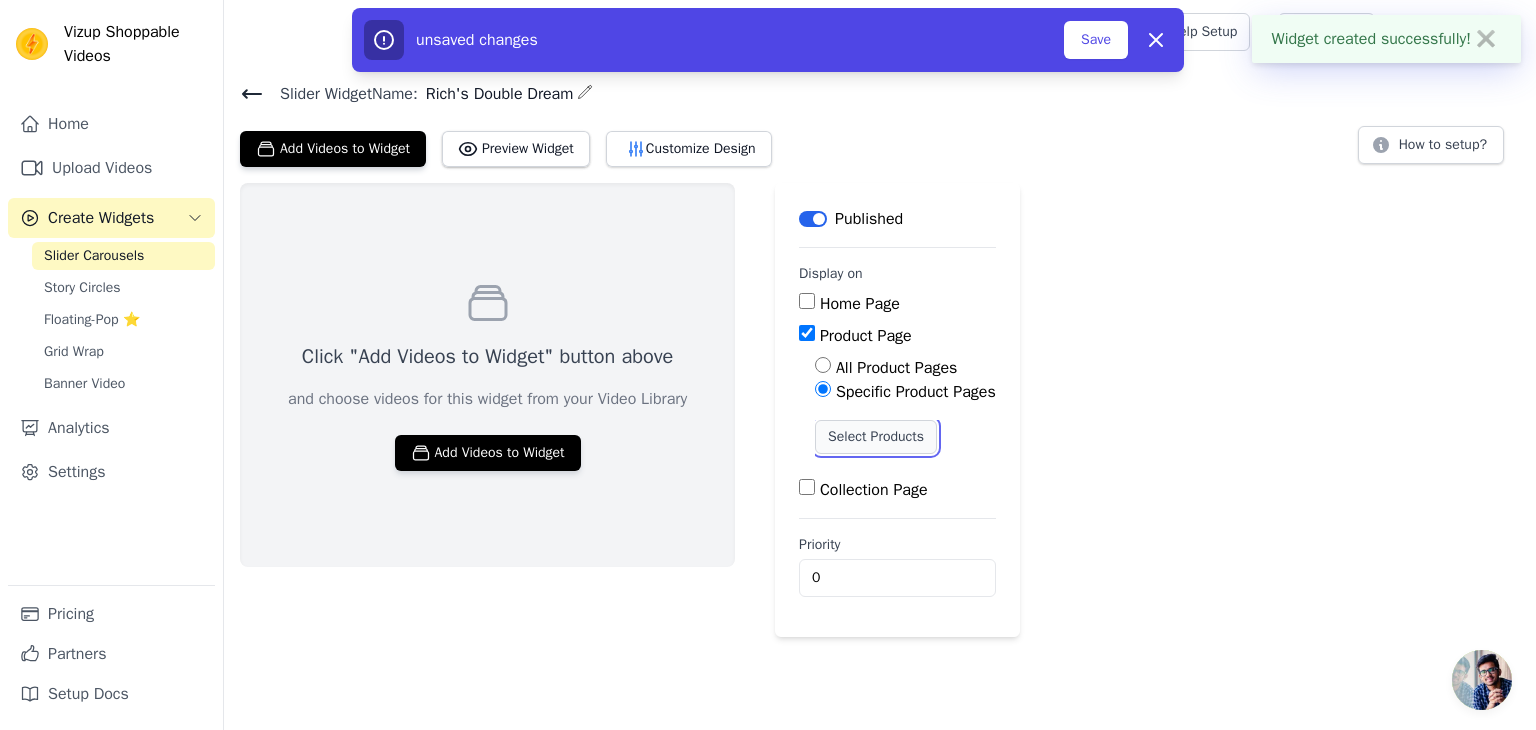 click on "Select Products" at bounding box center (876, 437) 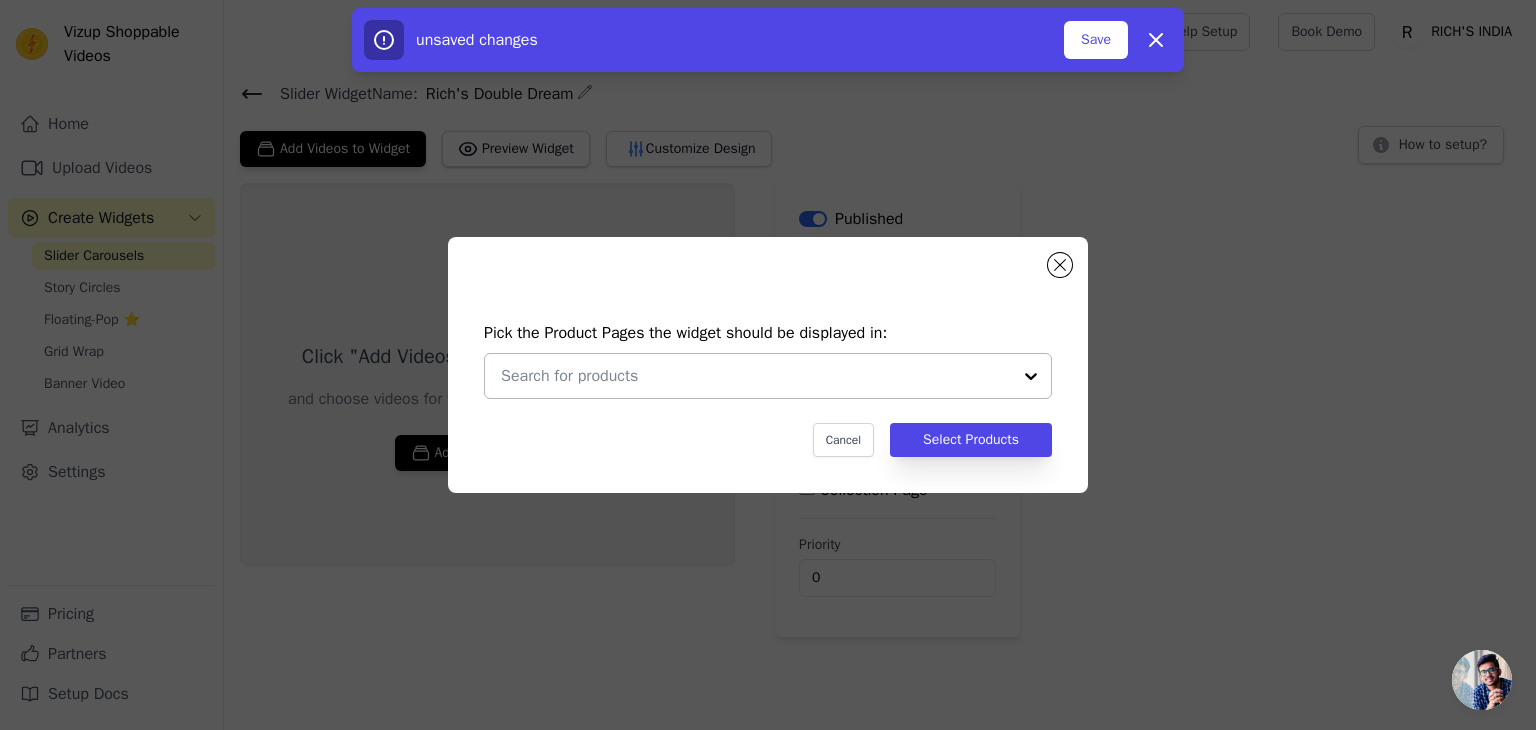 click at bounding box center (756, 376) 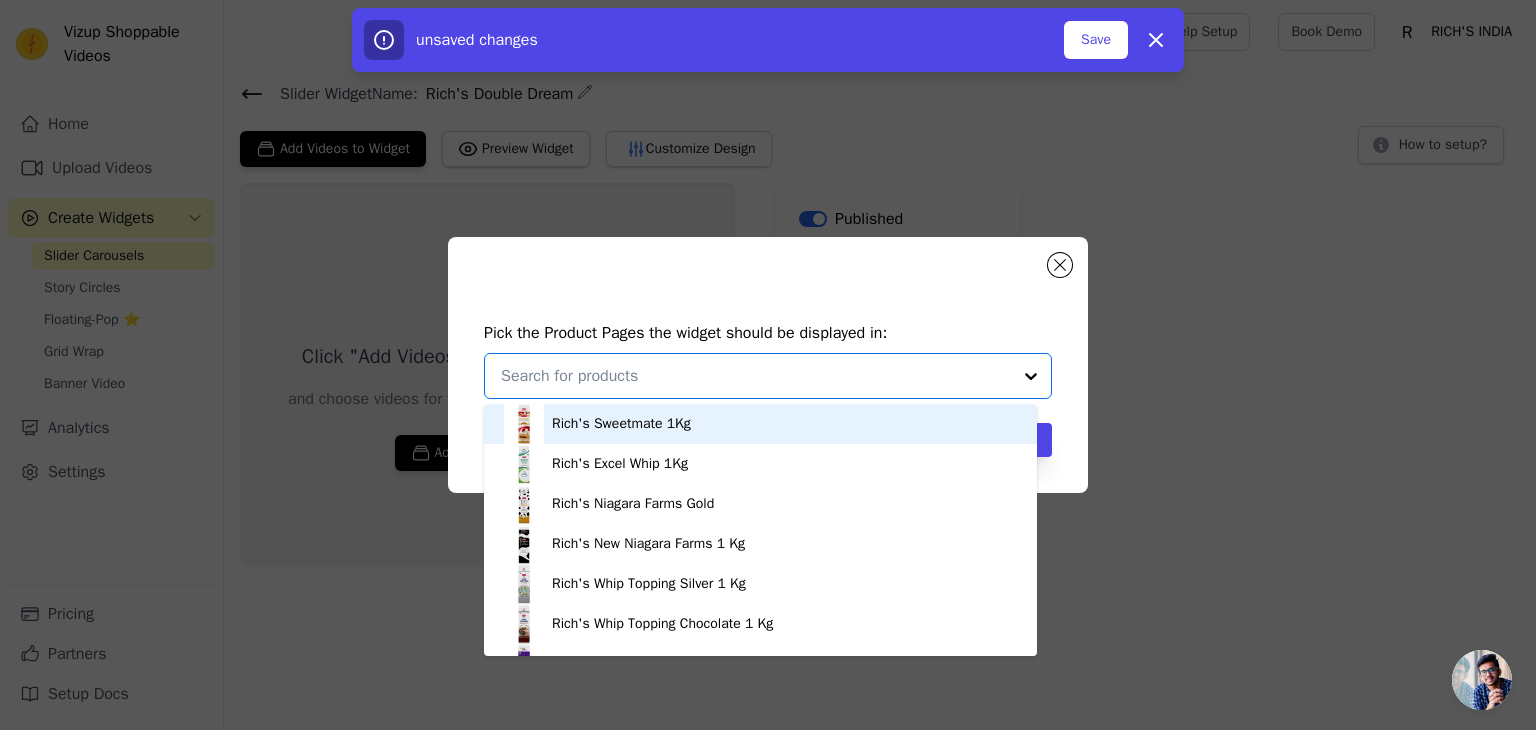paste on "Rich's Double Dream" 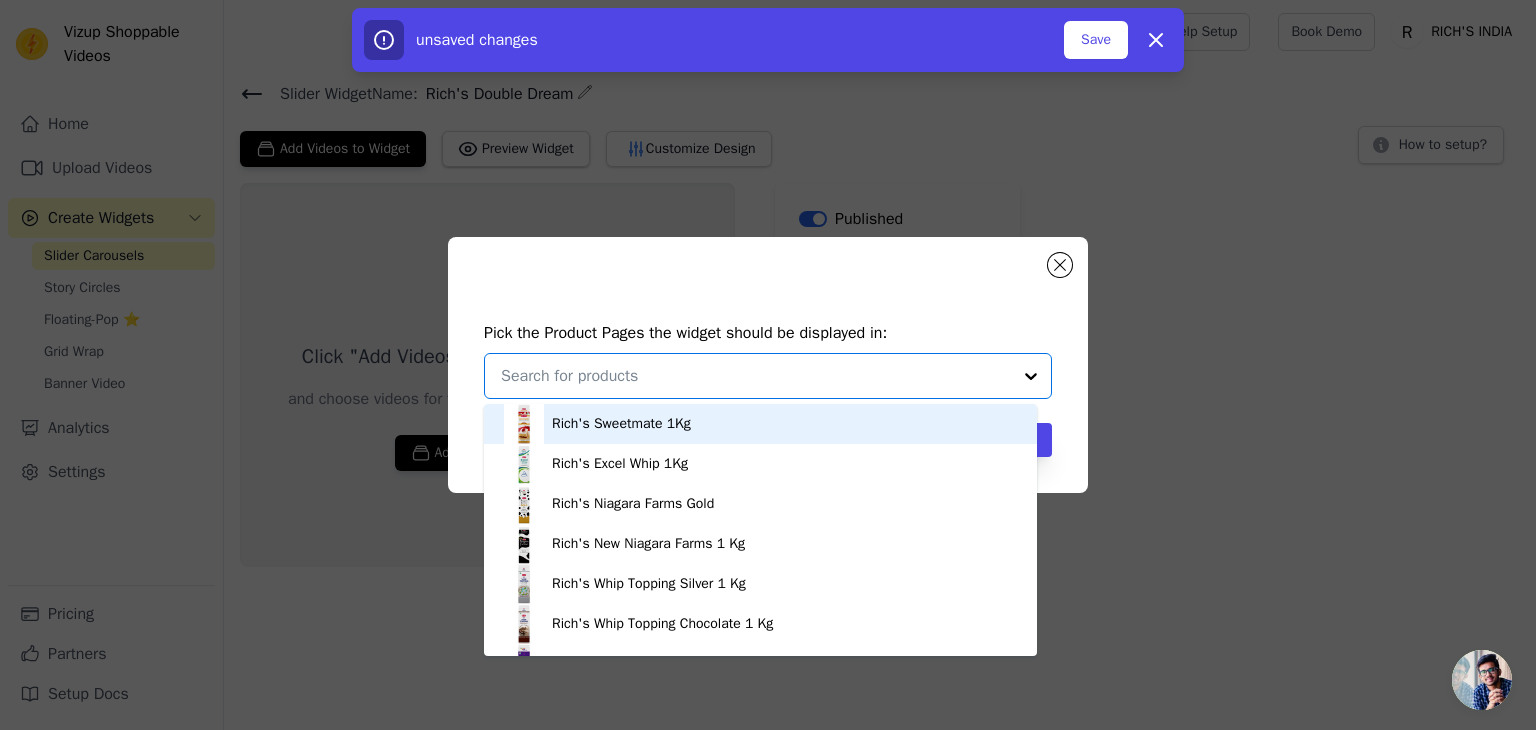 type on "Rich's Double Dream" 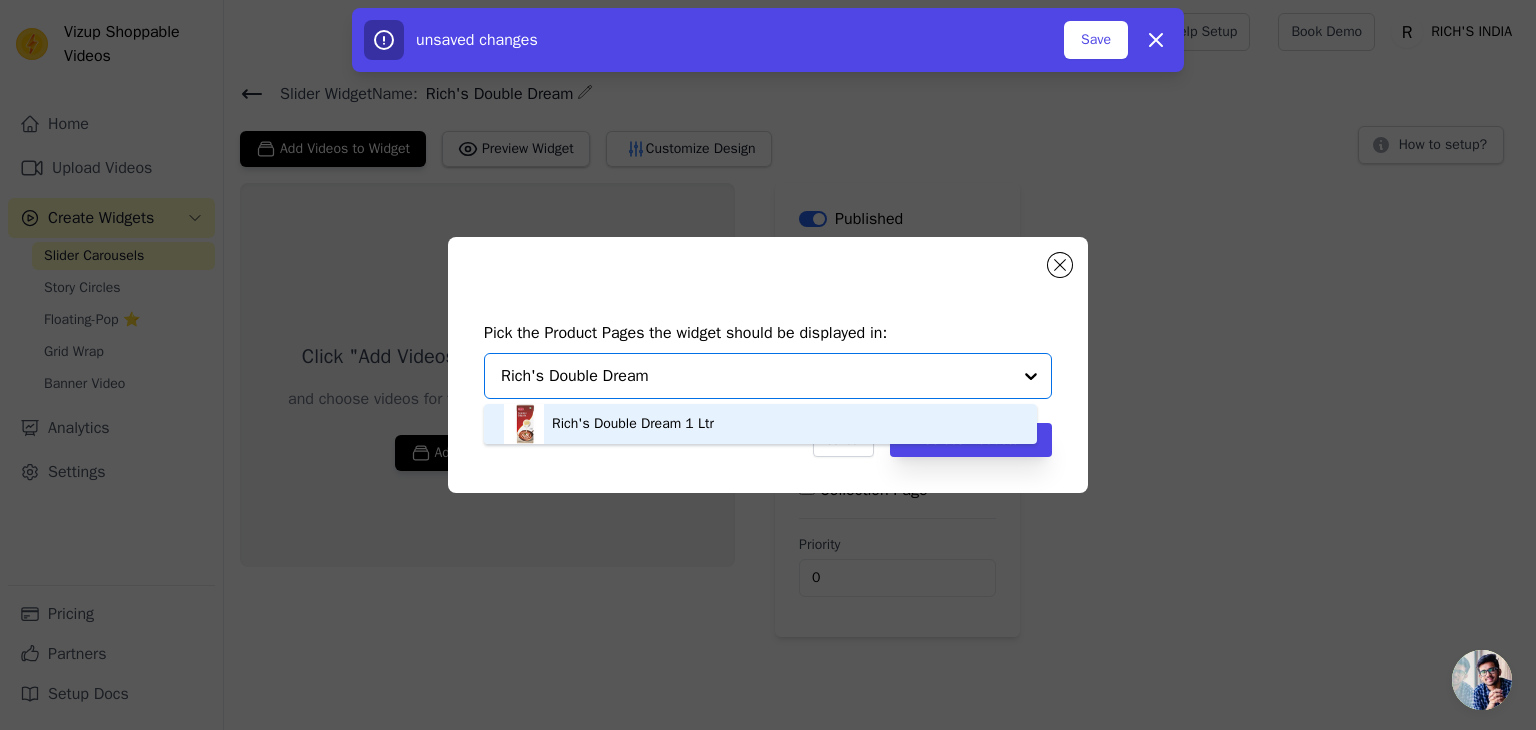 click on "Rich's Double Dream 1 Ltr" at bounding box center [633, 424] 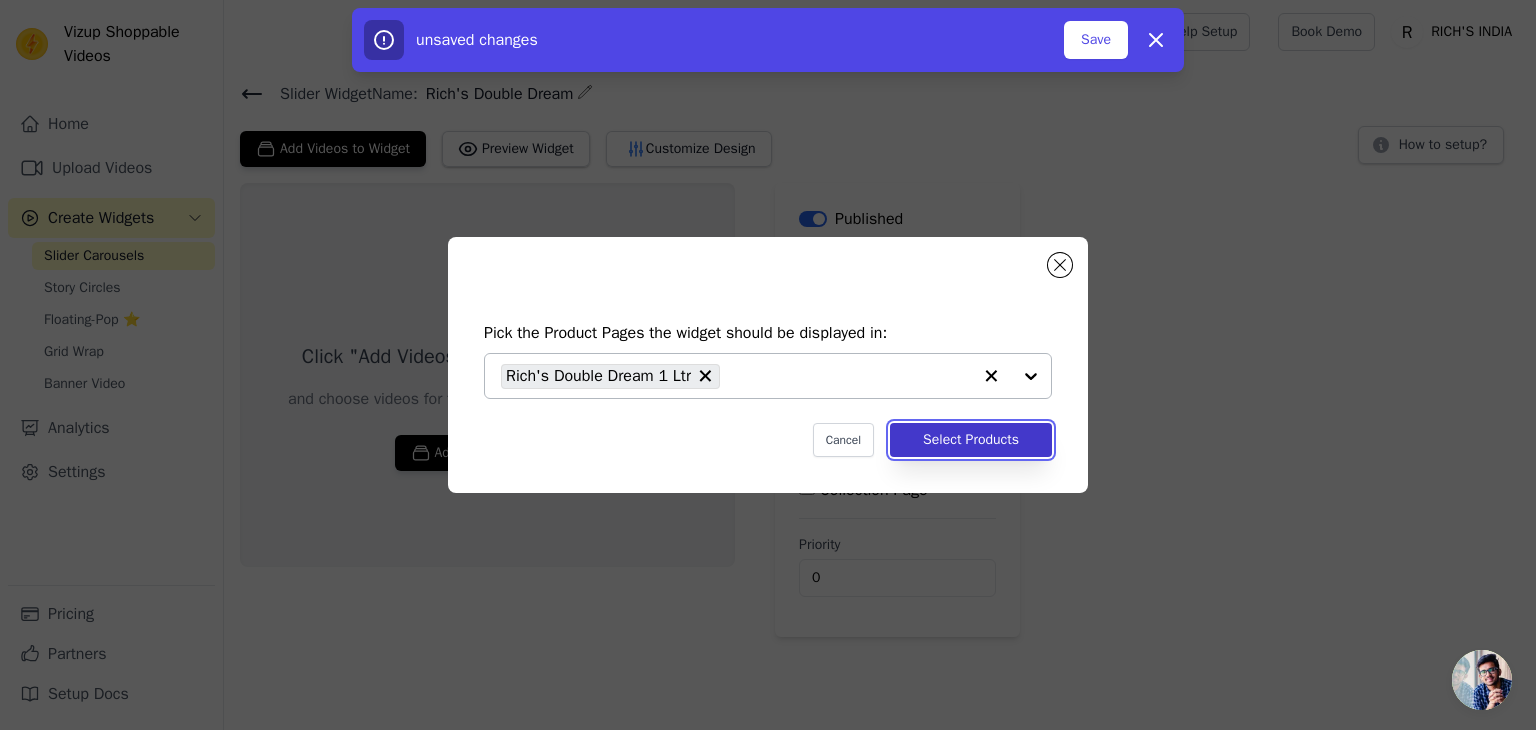 click on "Select Products" at bounding box center (971, 440) 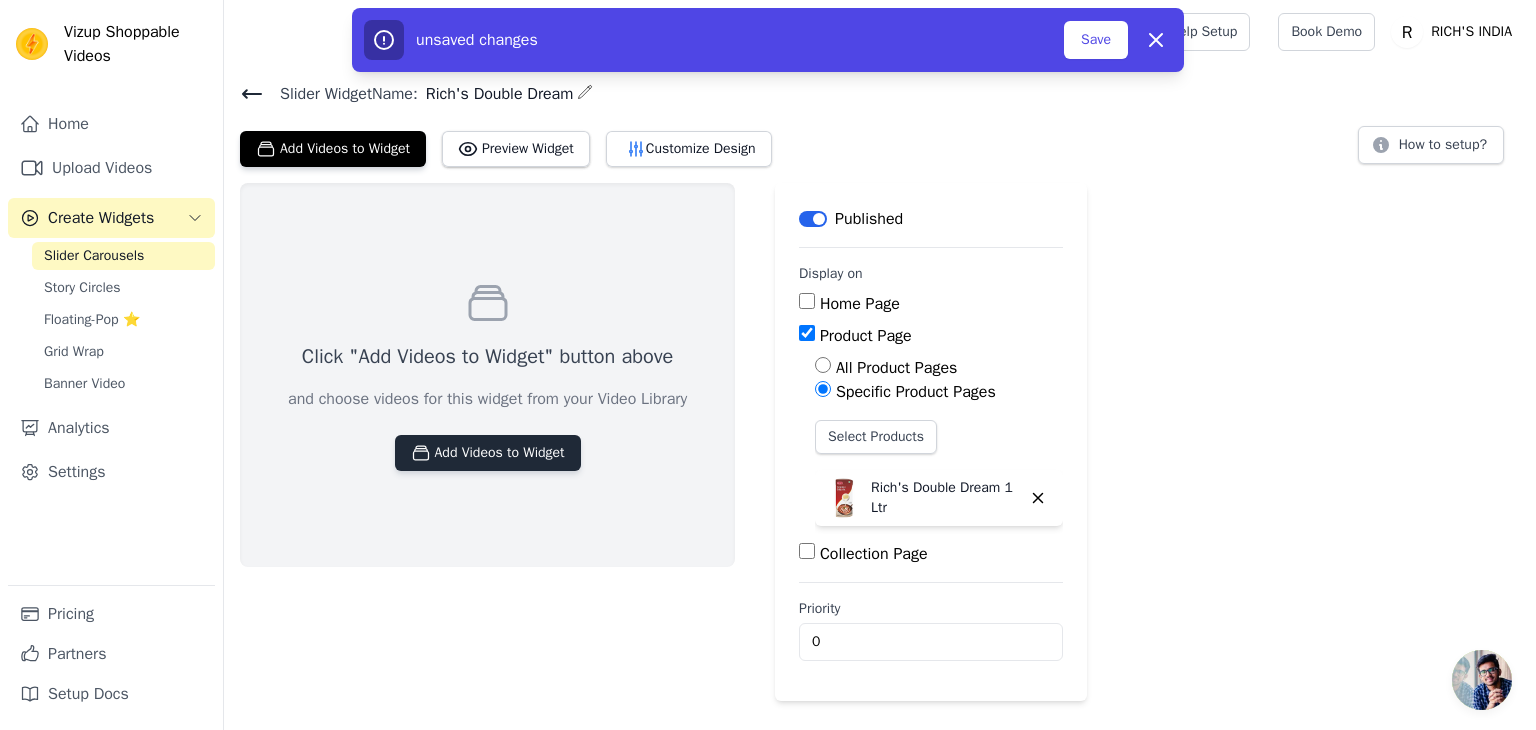 click on "Add Videos to Widget" at bounding box center [488, 453] 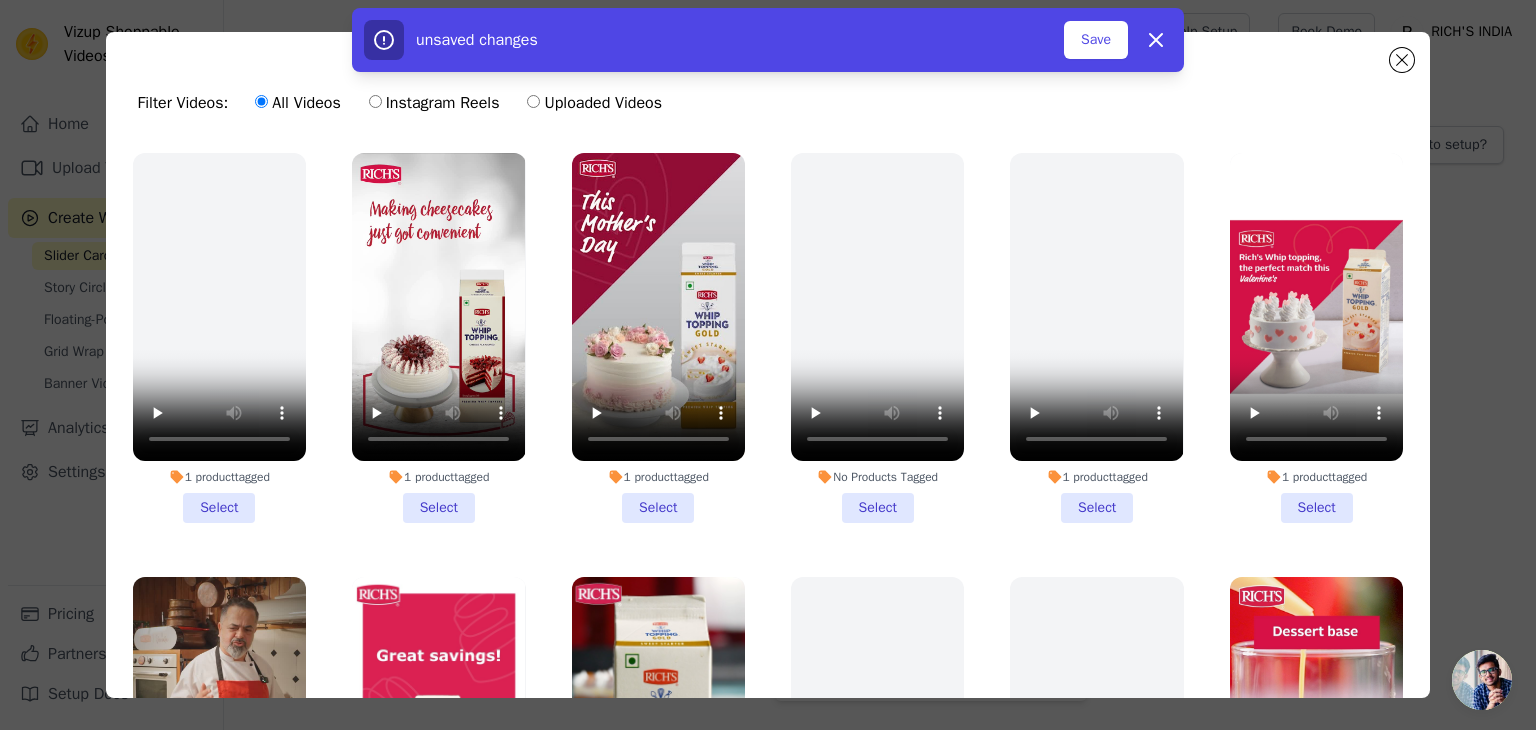 scroll, scrollTop: 1428, scrollLeft: 0, axis: vertical 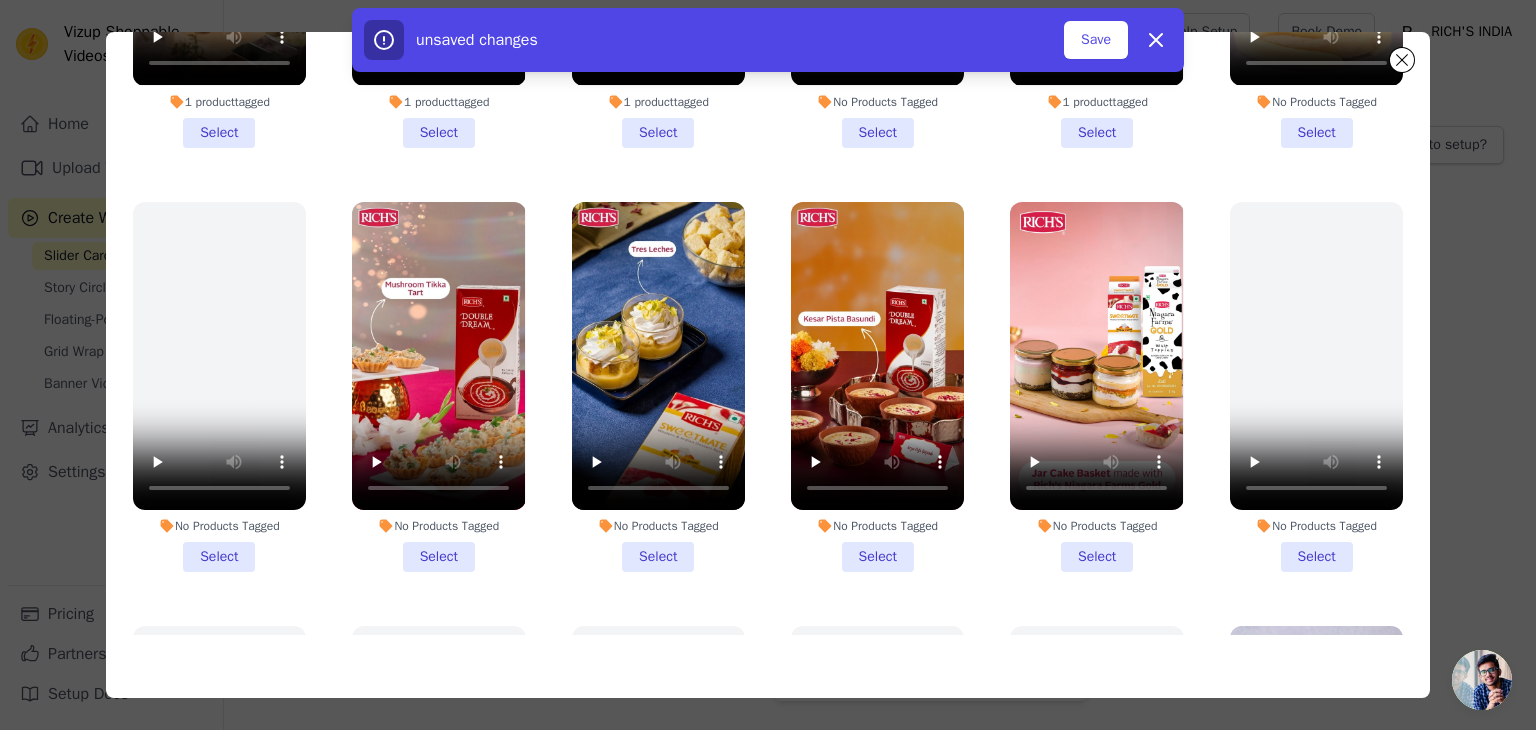 click on "No Products Tagged     Select" at bounding box center (438, 387) 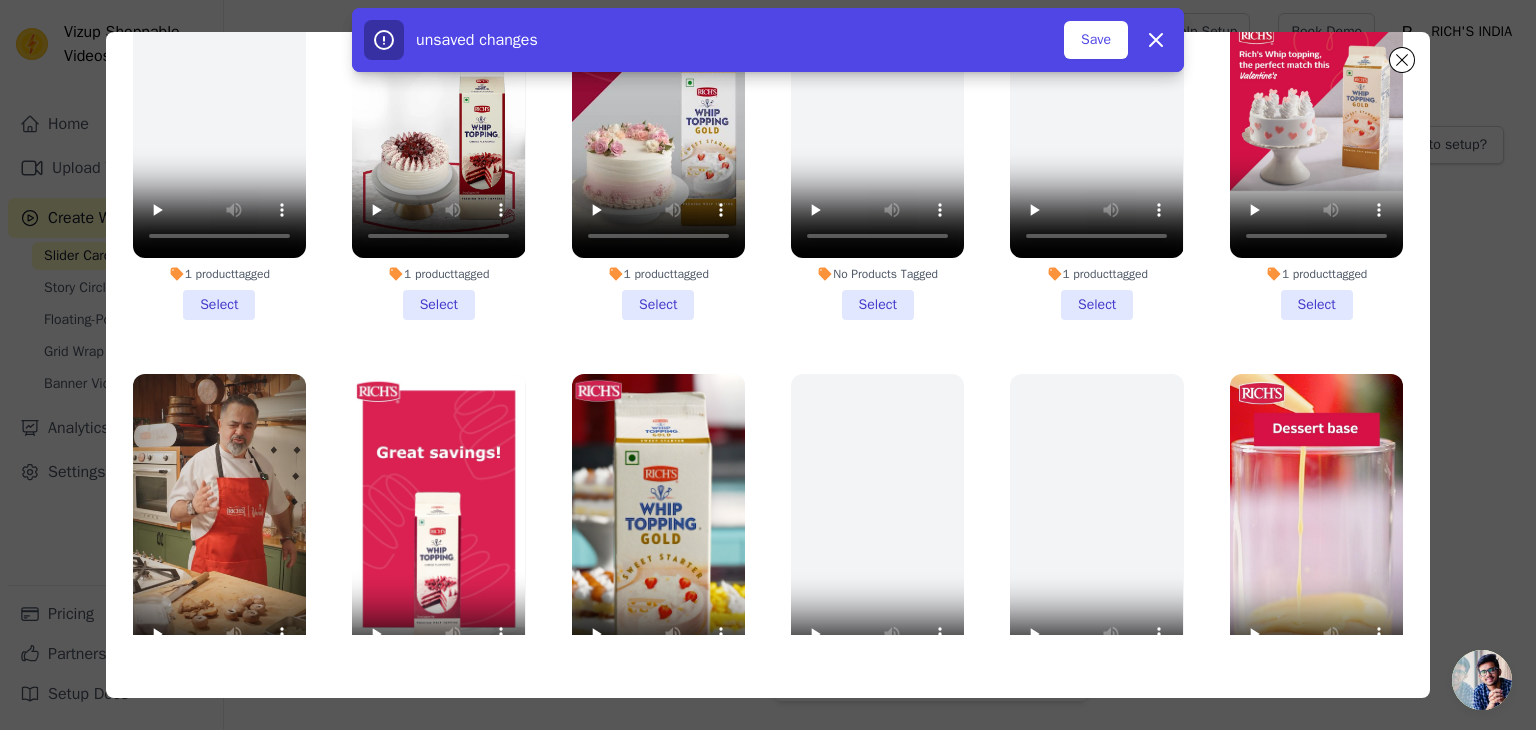 scroll, scrollTop: 0, scrollLeft: 0, axis: both 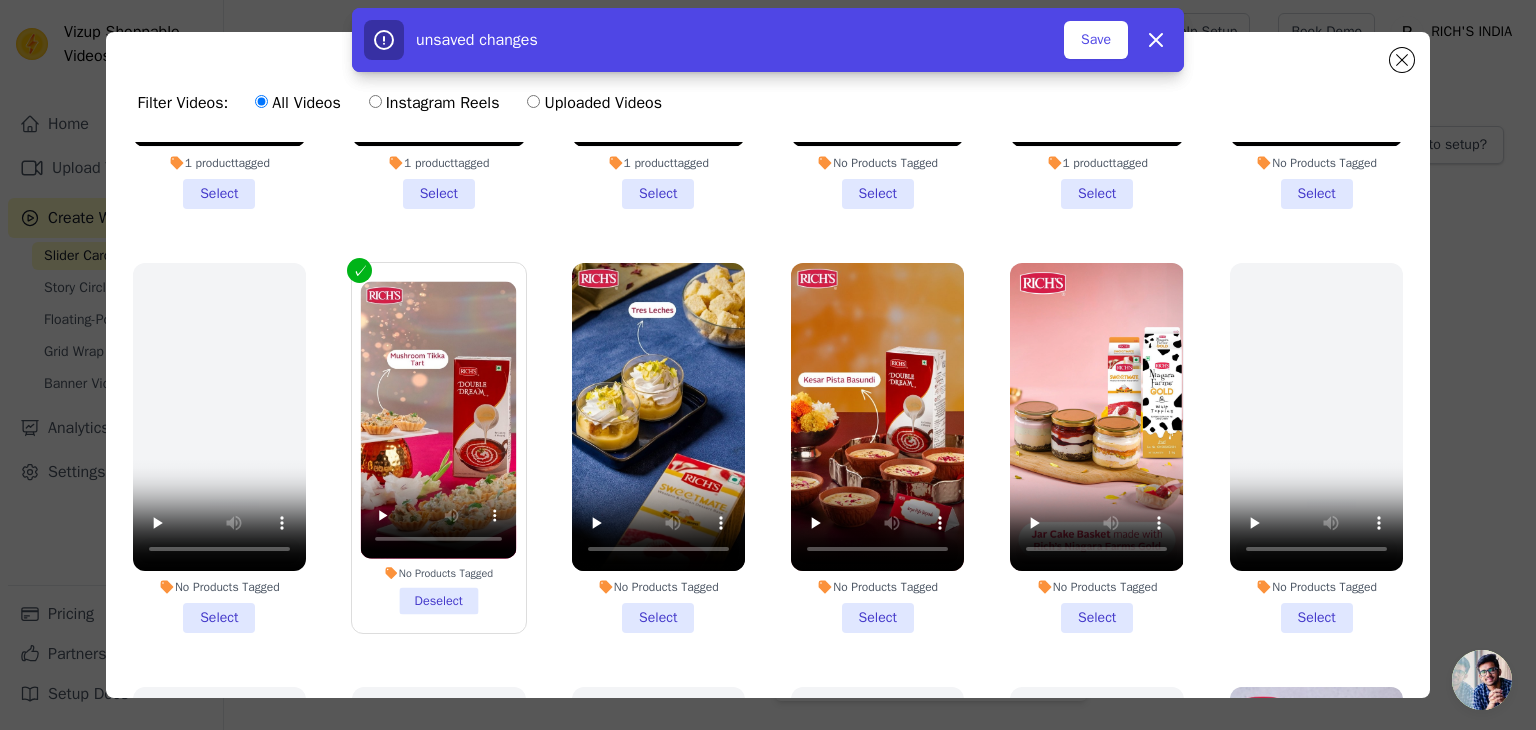 click on "No Products Tagged     Select" at bounding box center [877, 448] 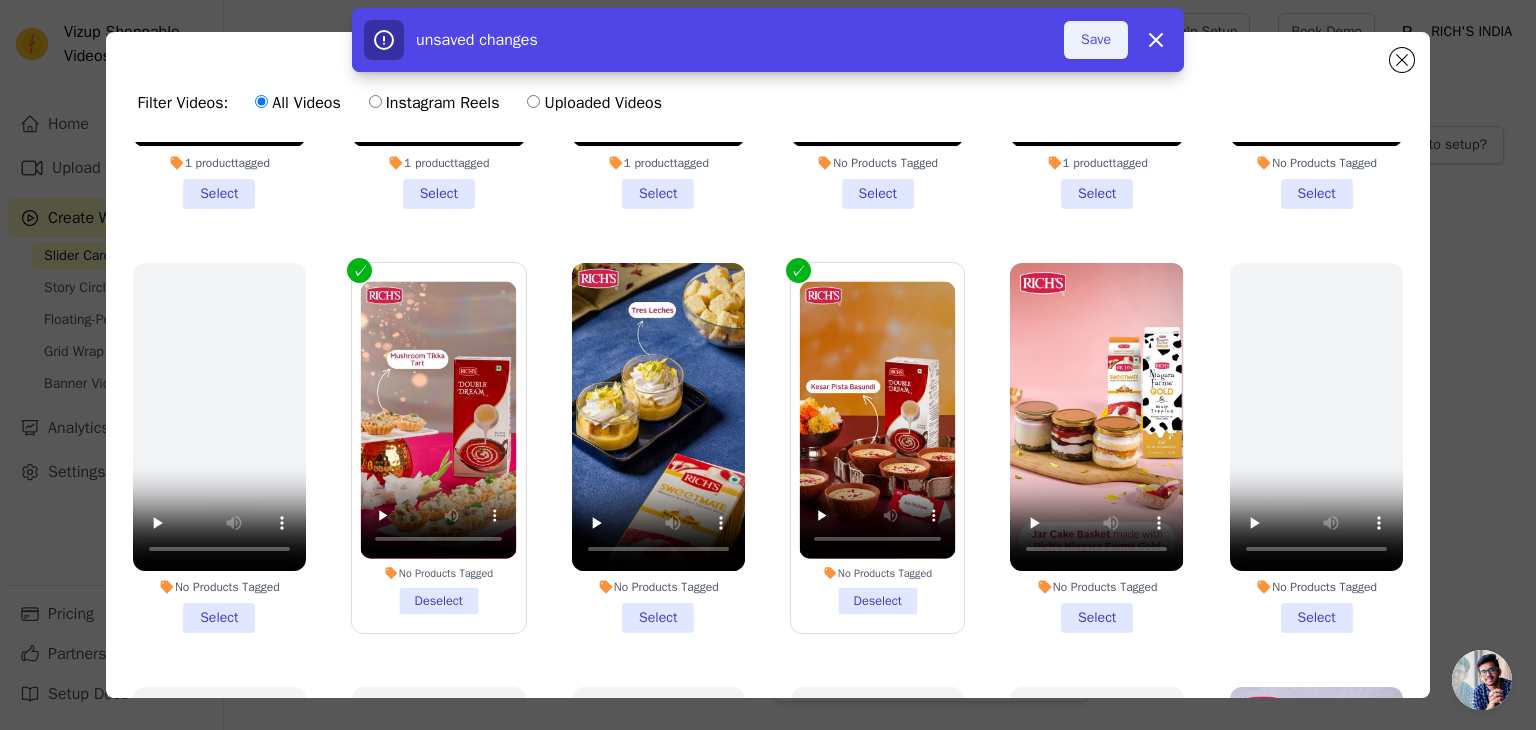 click on "Save" at bounding box center (1096, 40) 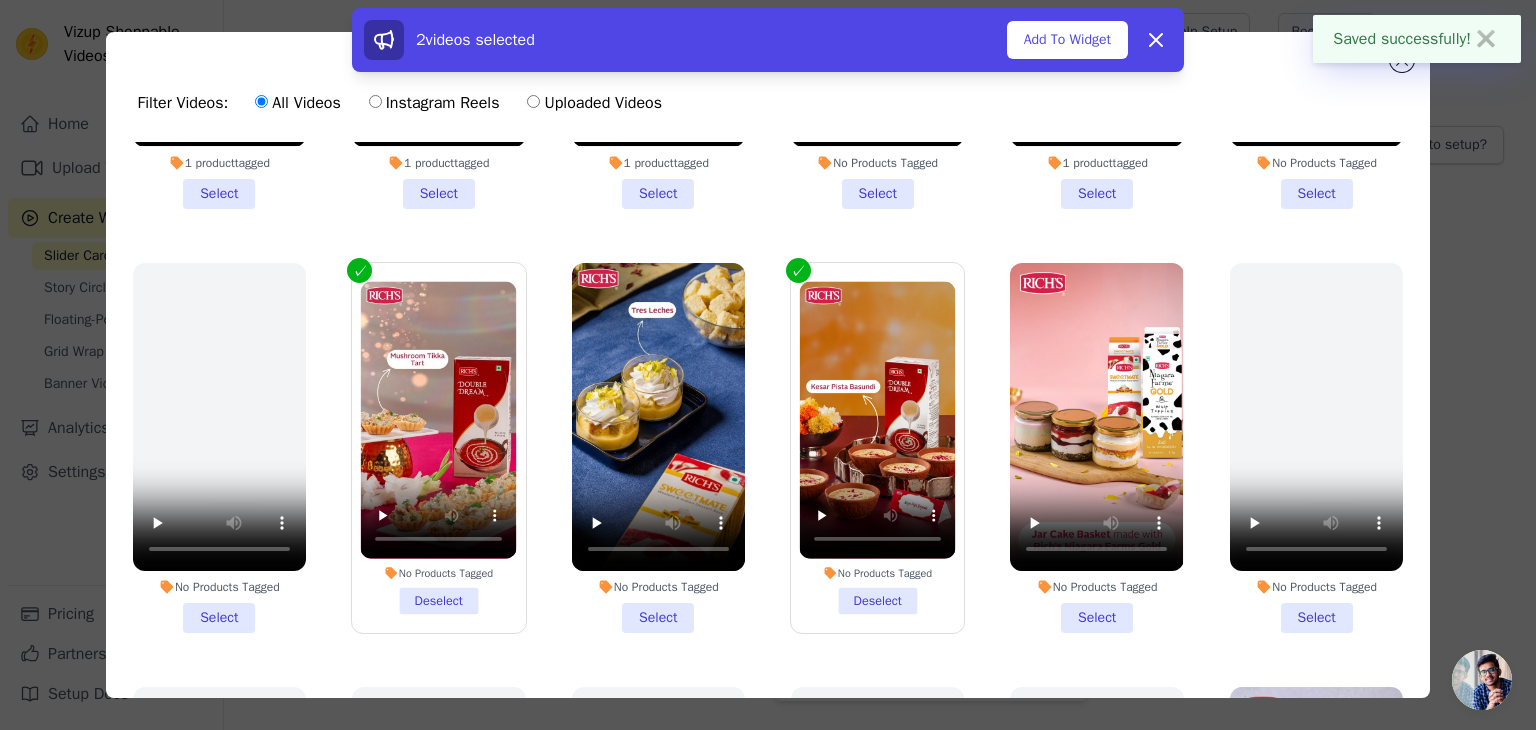 click on "Add To Widget" at bounding box center (1067, 40) 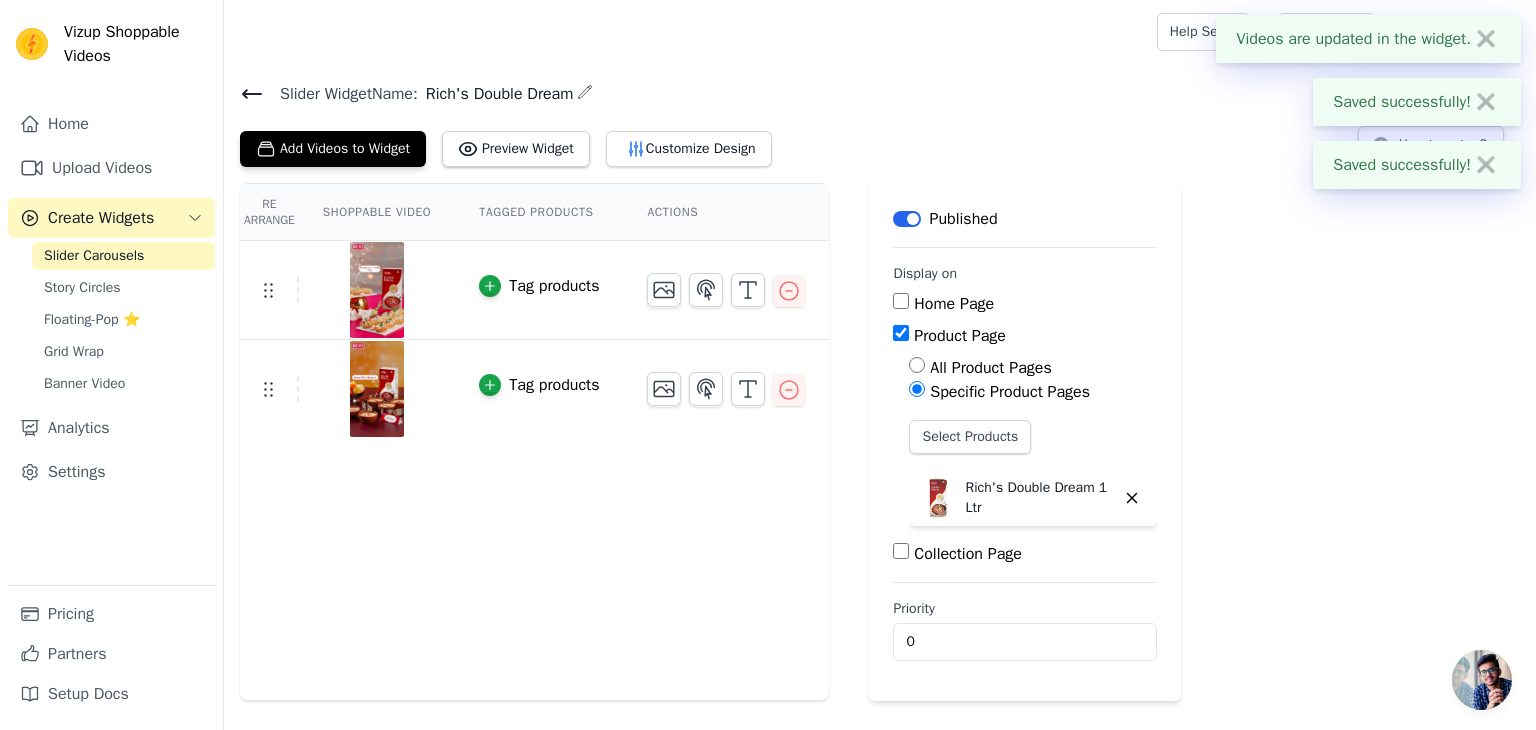 click 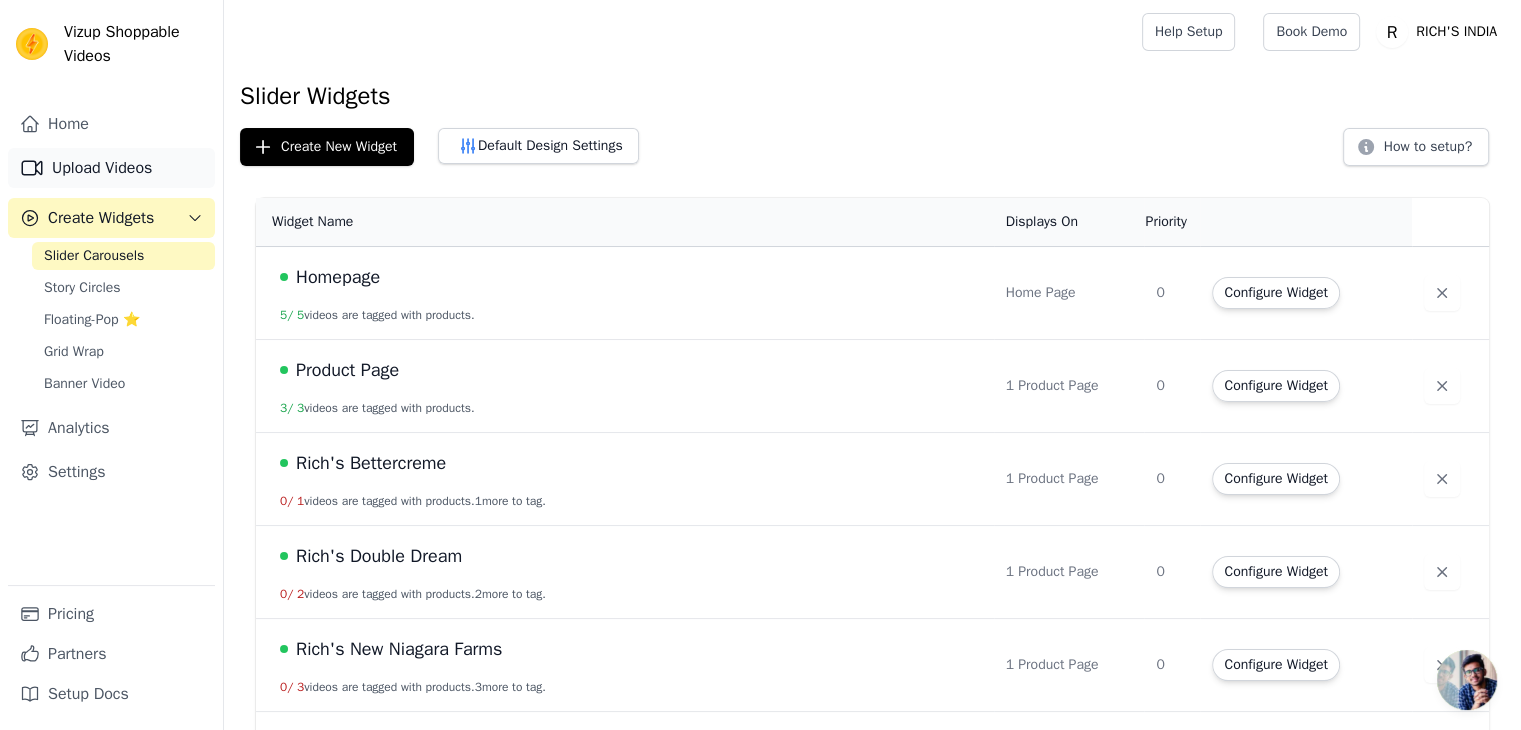 click on "Upload Videos" at bounding box center (111, 168) 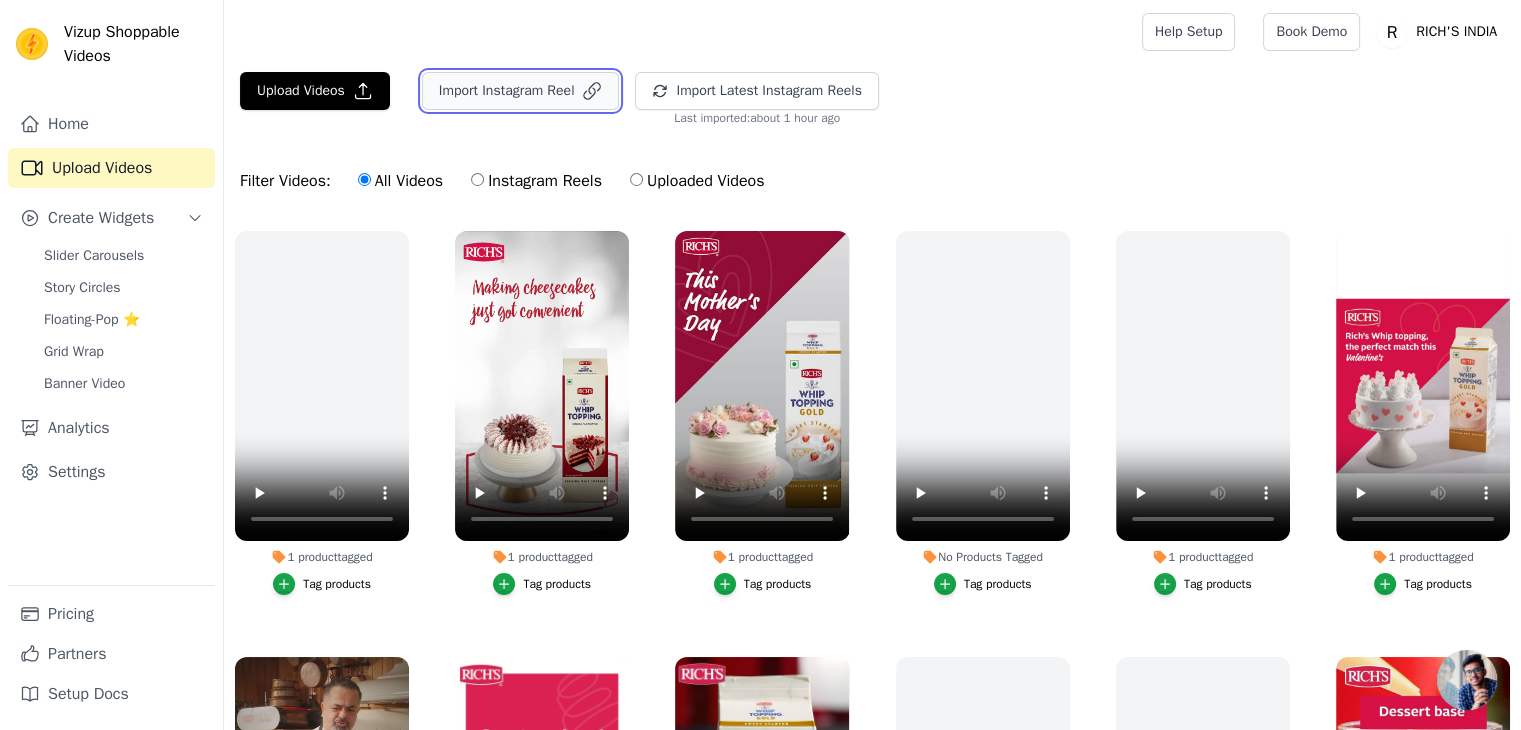 click on "Import Instagram Reel" at bounding box center [521, 91] 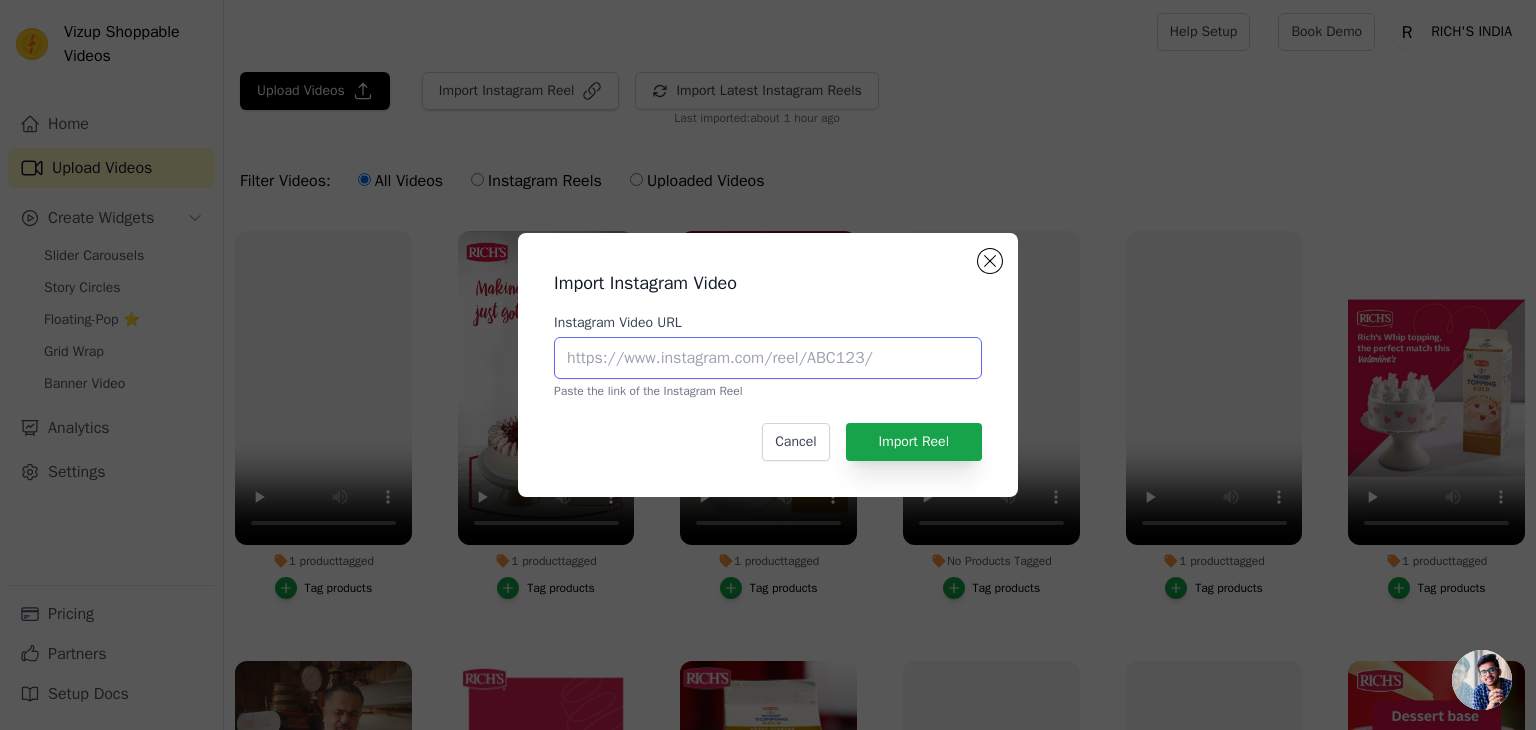 click on "Instagram Video URL" at bounding box center (768, 358) 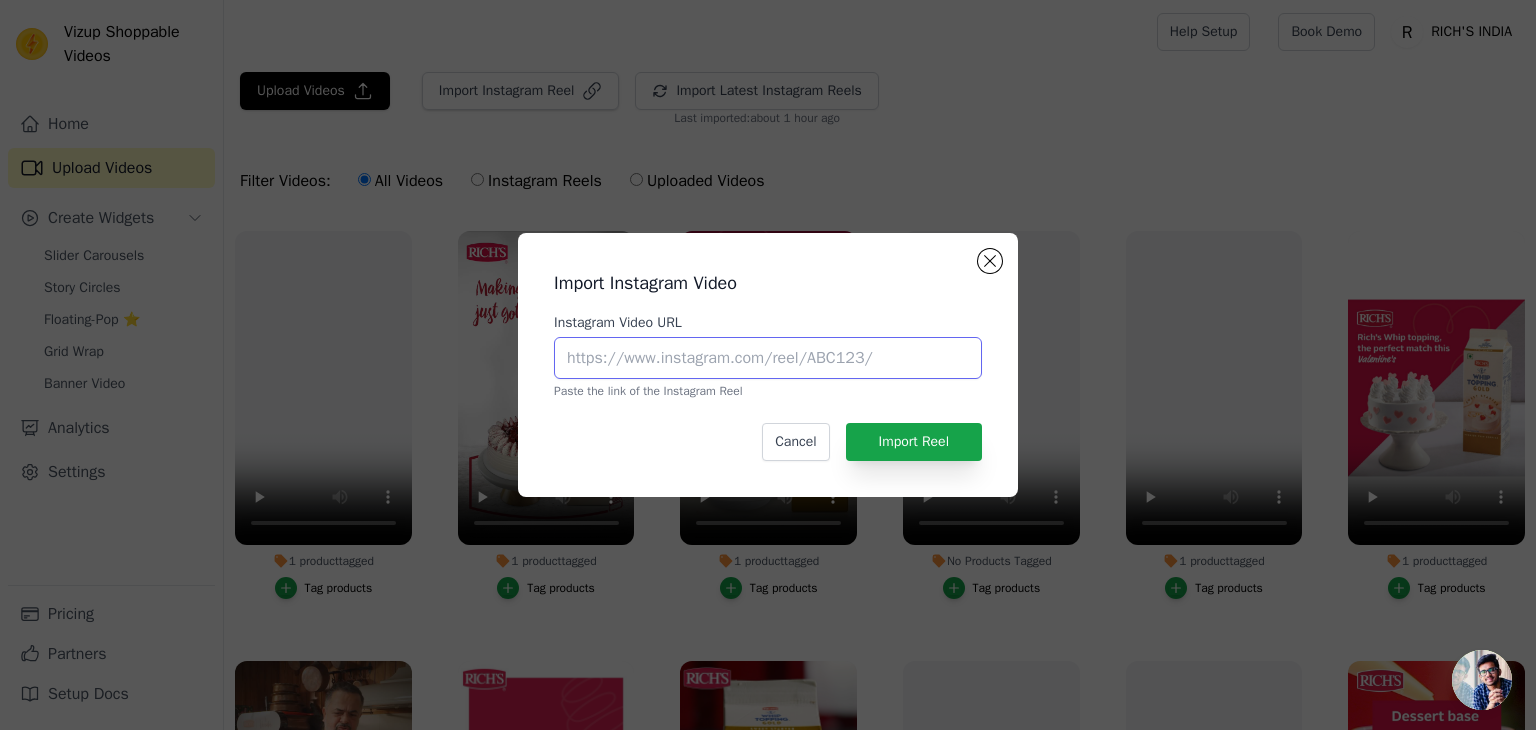 paste on "https://www.instagram.com/p/C6f06_pJdJo/?hl=en" 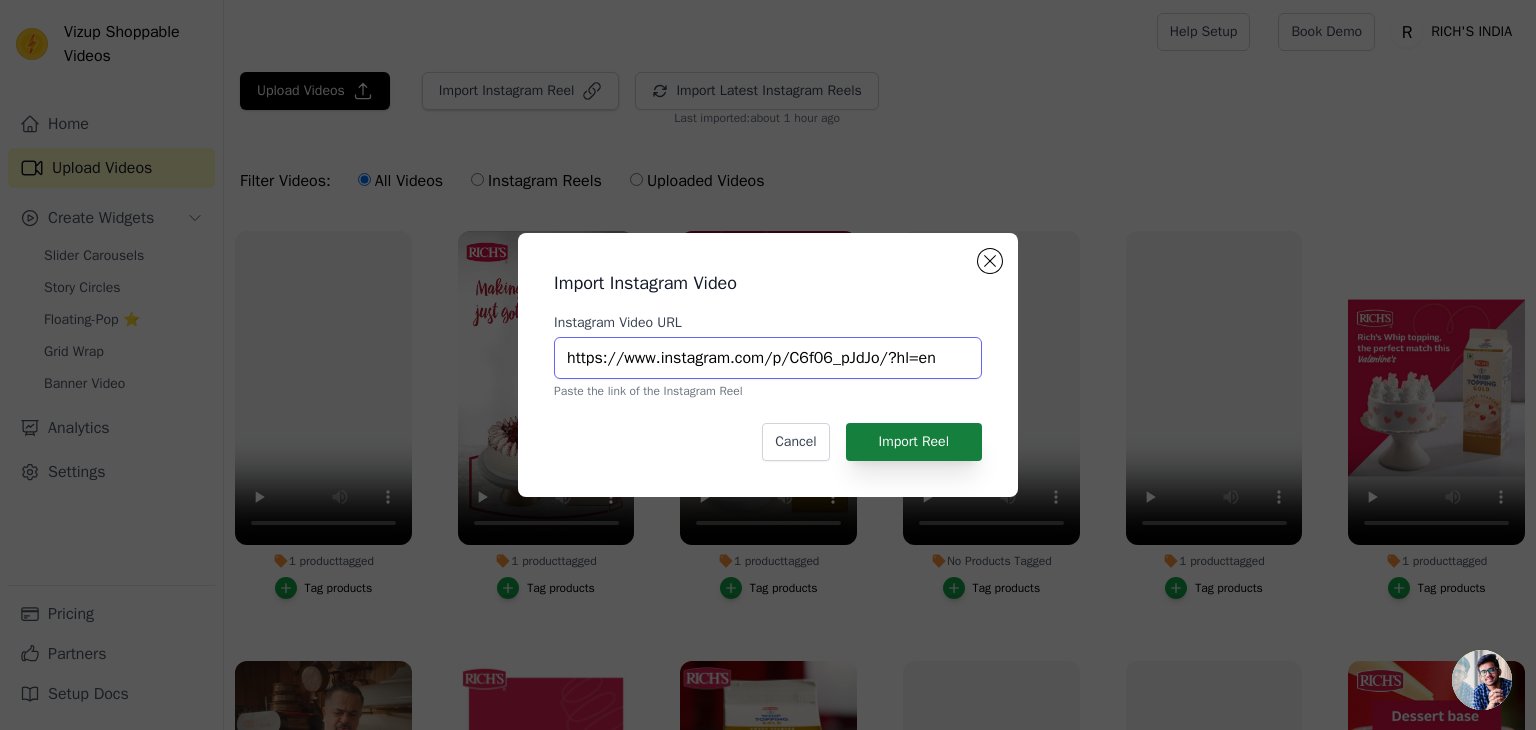 type on "https://www.instagram.com/p/C6f06_pJdJo/?hl=en" 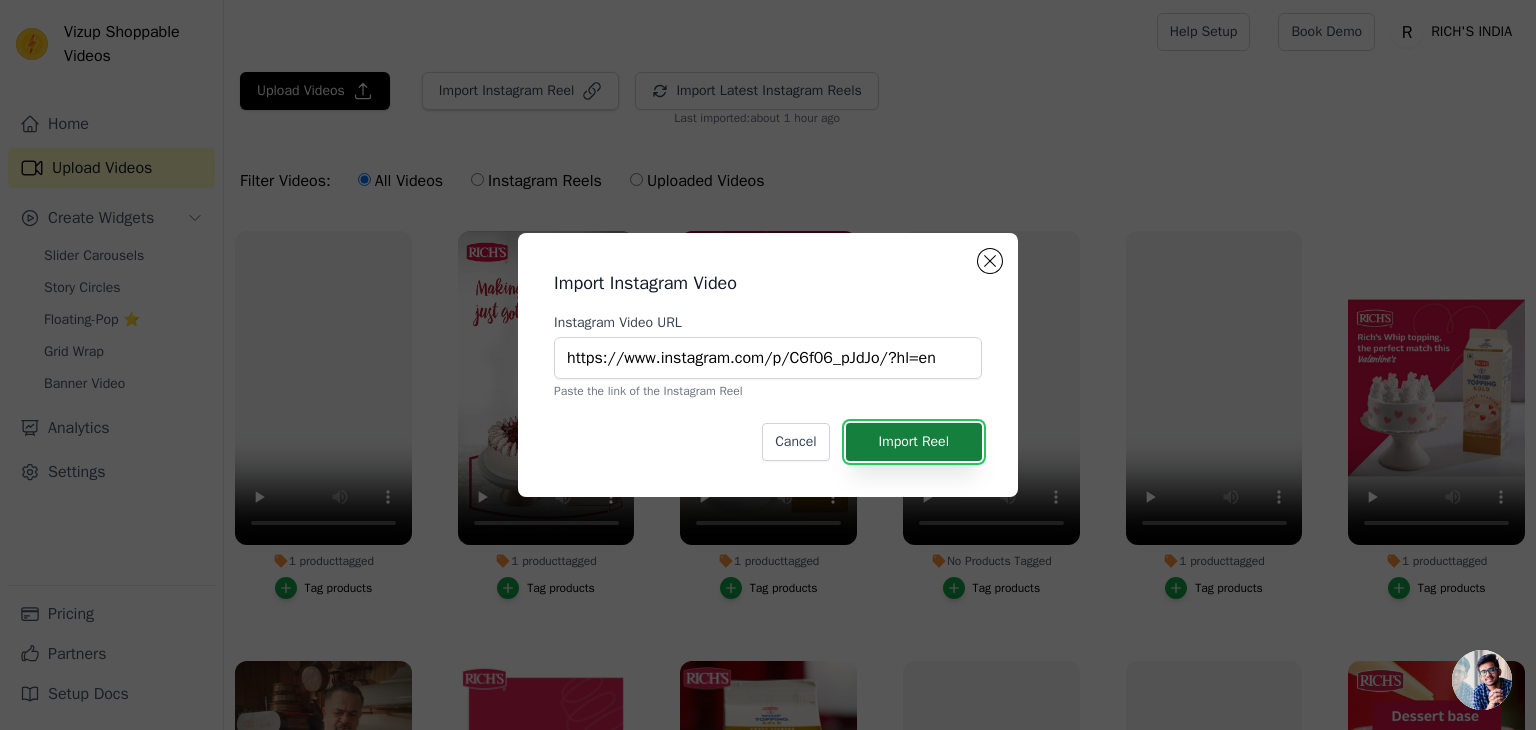 click on "Import Reel" at bounding box center [914, 442] 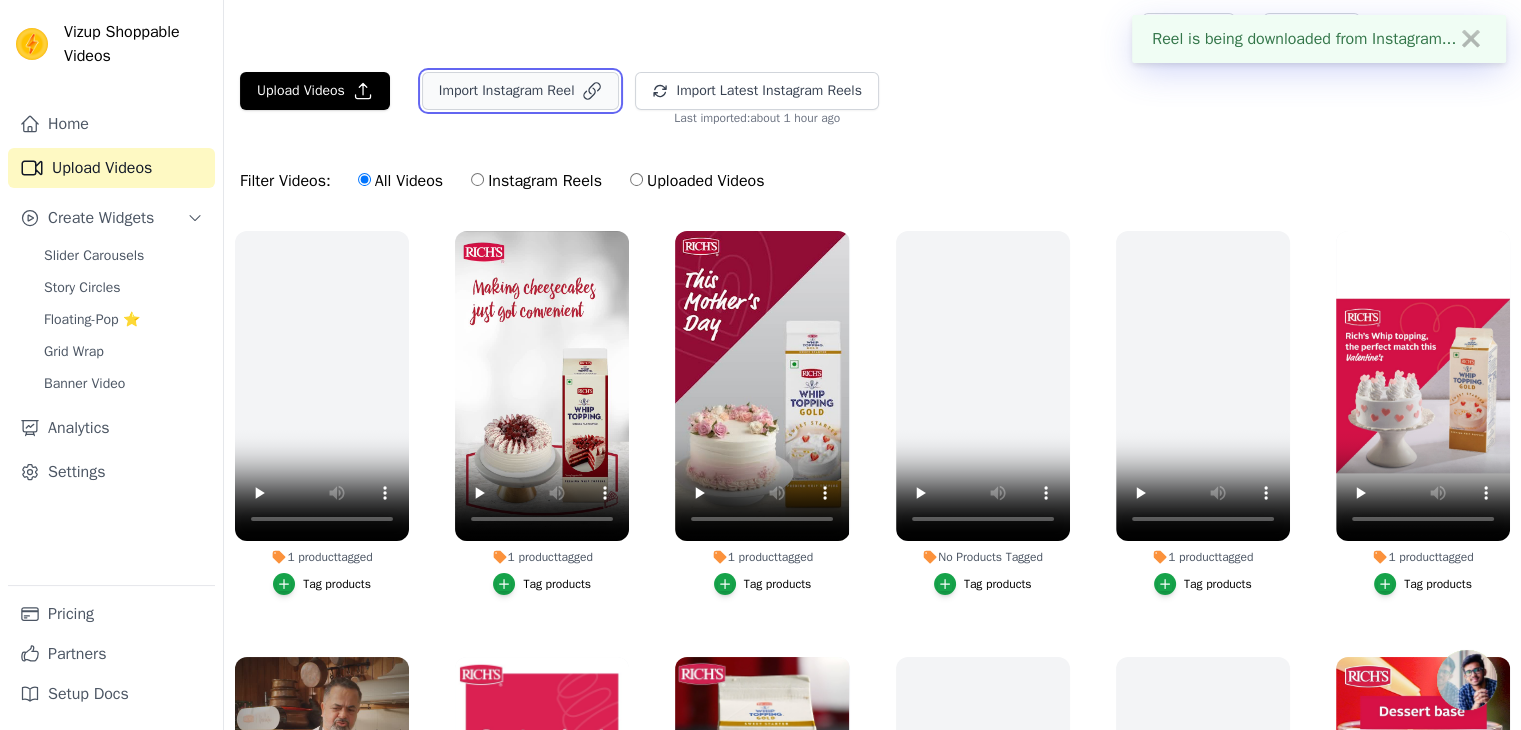 click on "Import Instagram Reel" at bounding box center [521, 91] 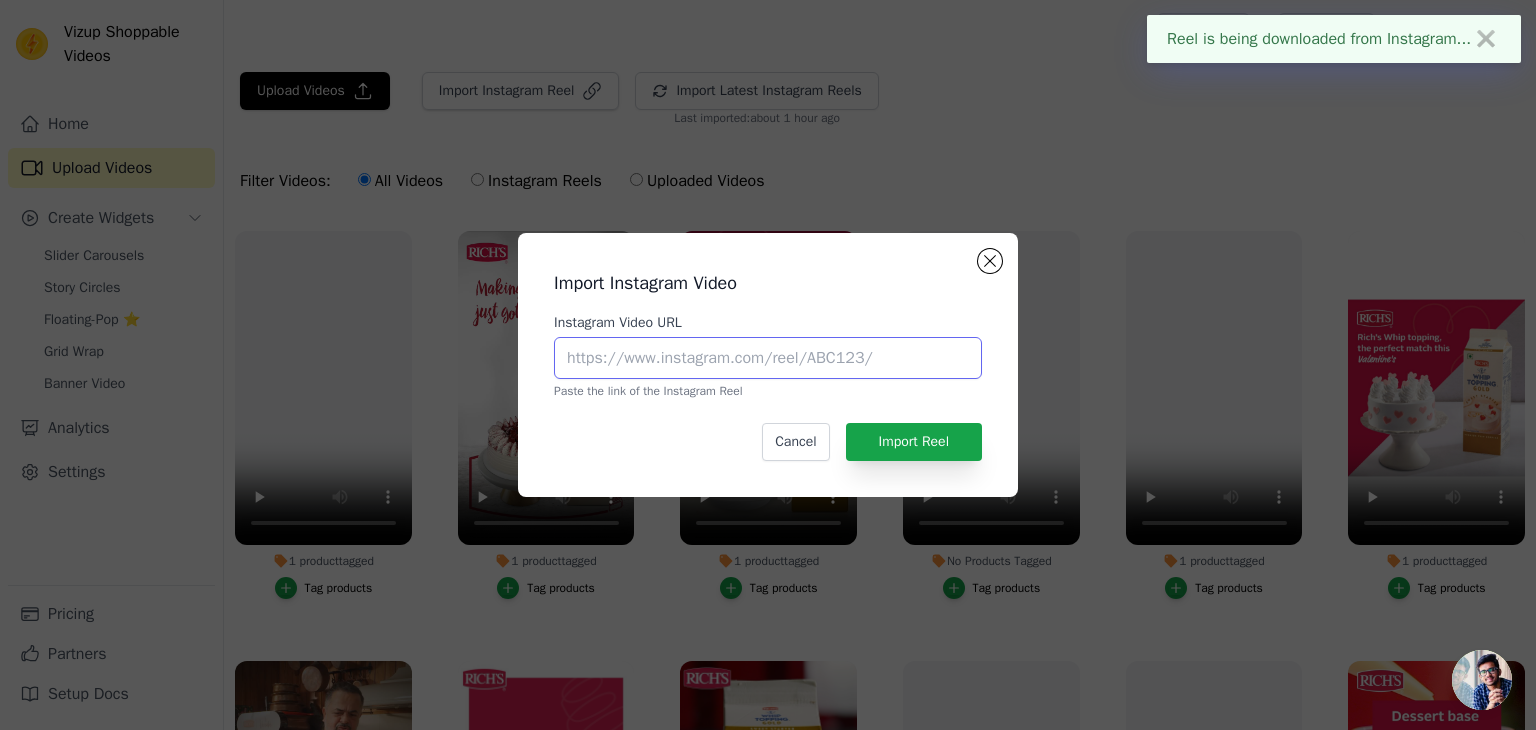 click on "Instagram Video URL" at bounding box center [768, 358] 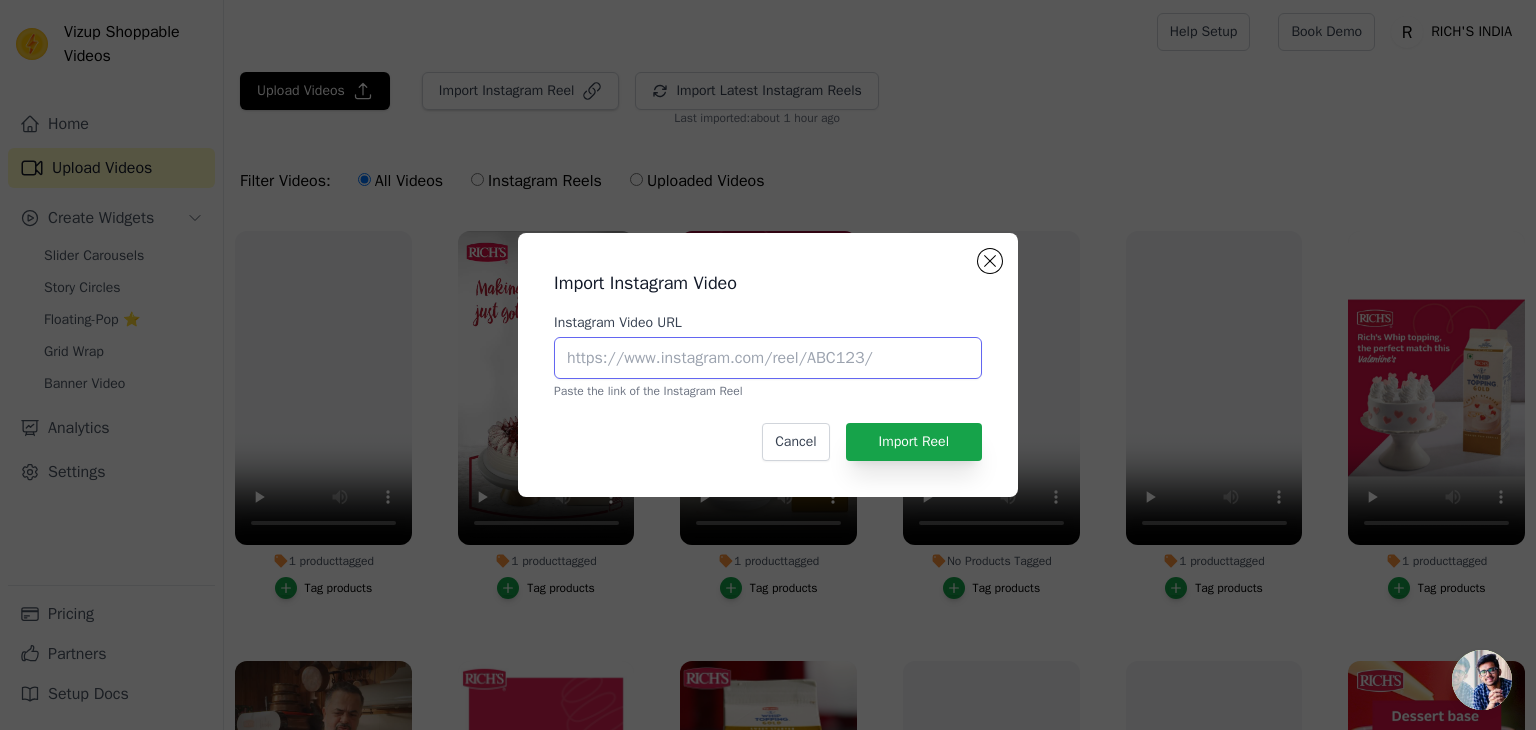 paste on "https://www.instagram.com/p/DAYlx_KI1Gg/" 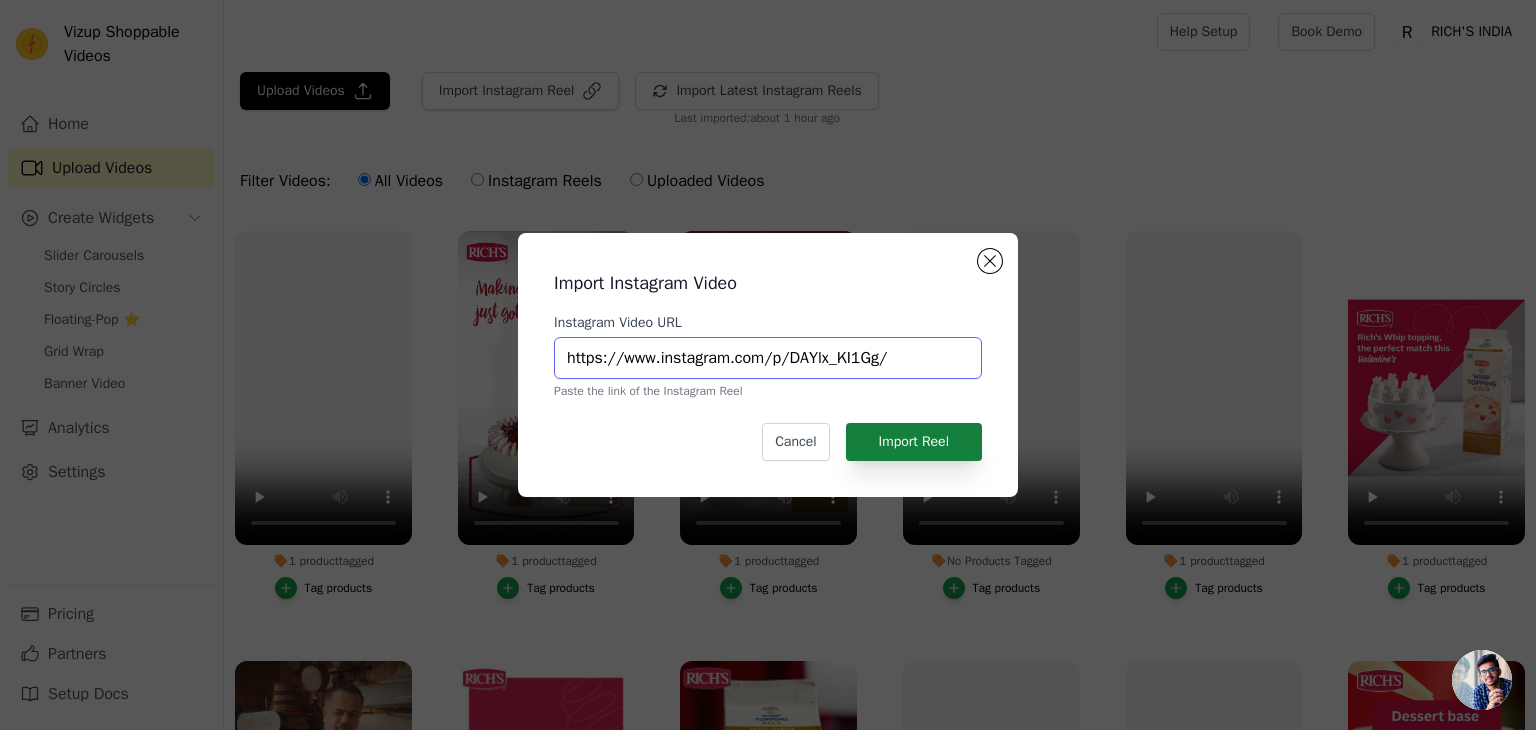 type on "https://www.instagram.com/p/DAYlx_KI1Gg/" 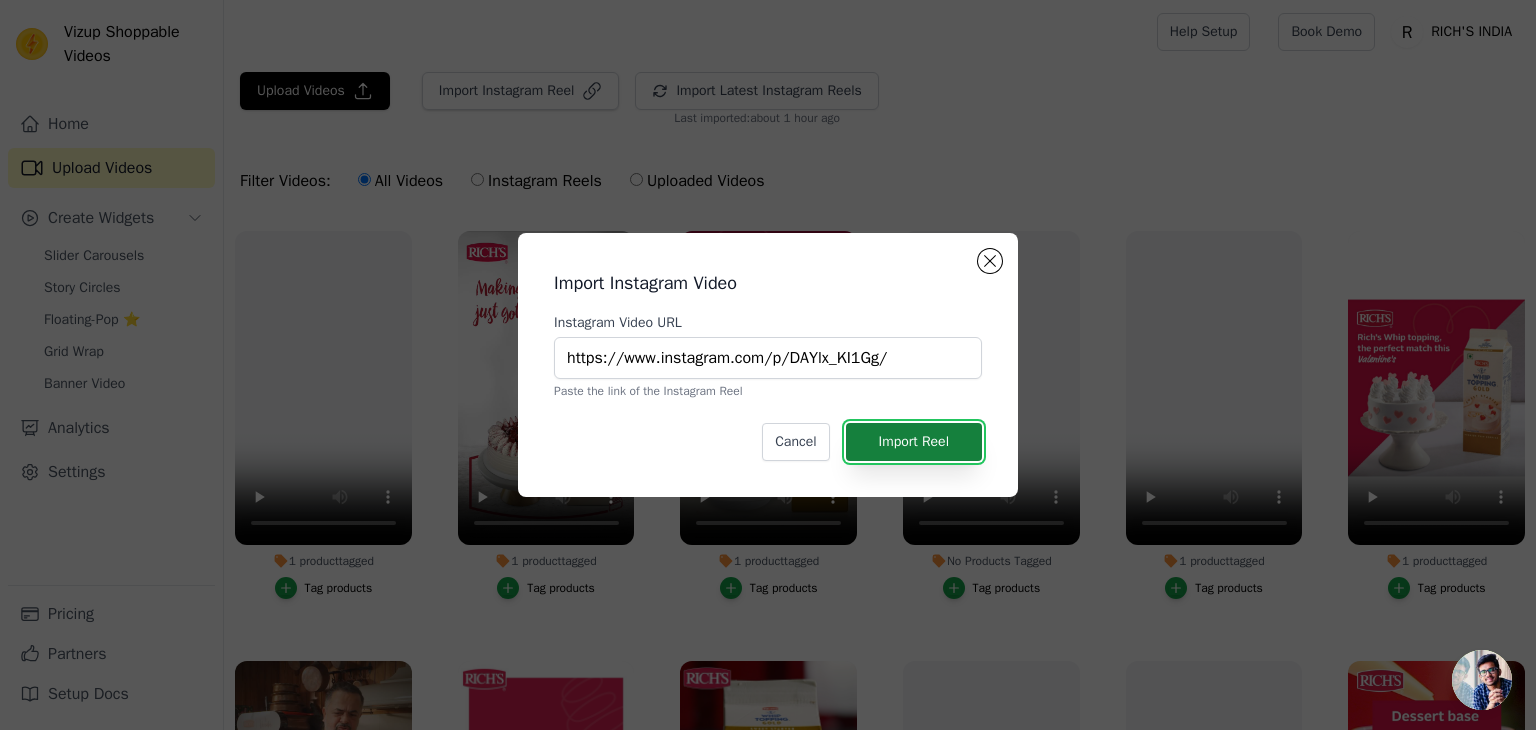 click on "Import Reel" at bounding box center [914, 442] 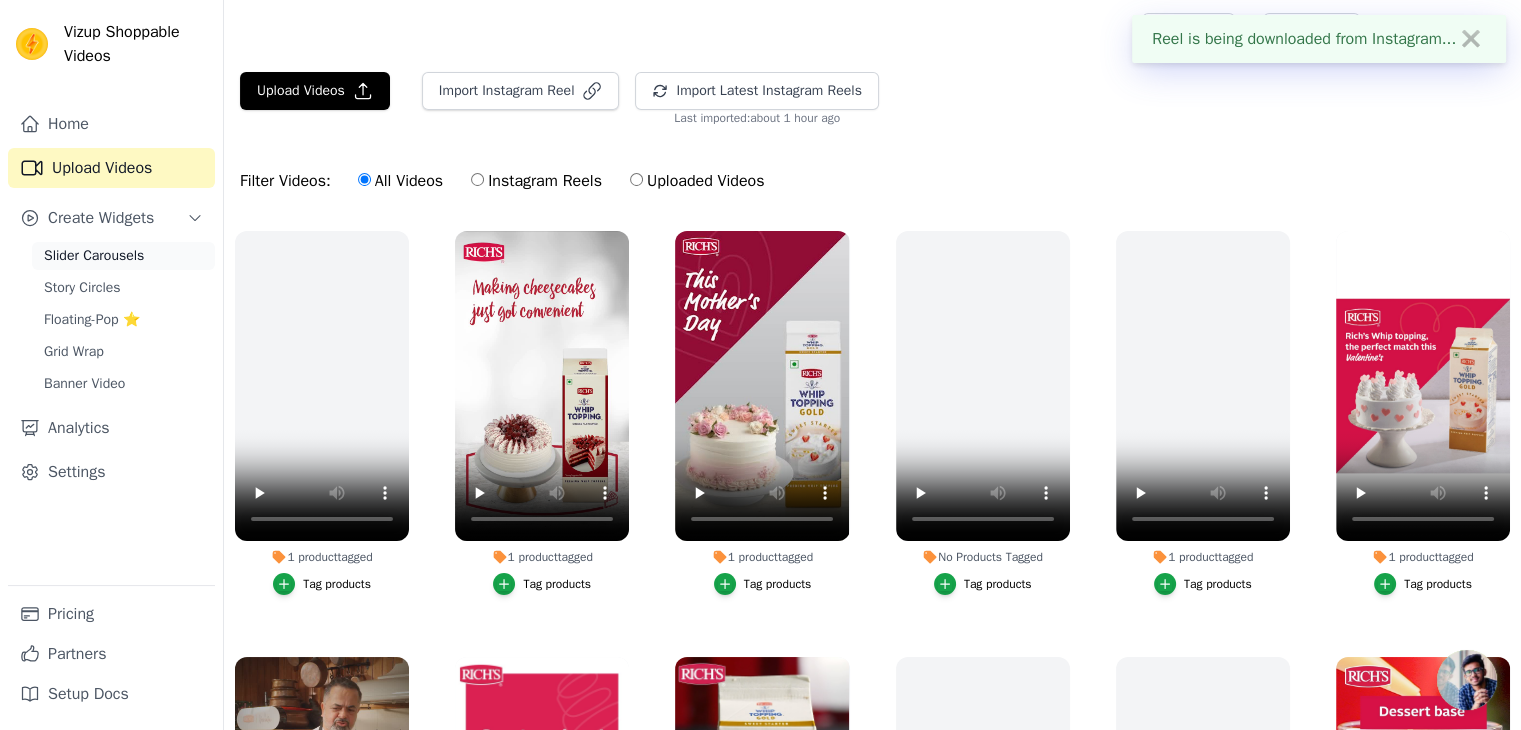 click on "Slider Carousels" at bounding box center (123, 256) 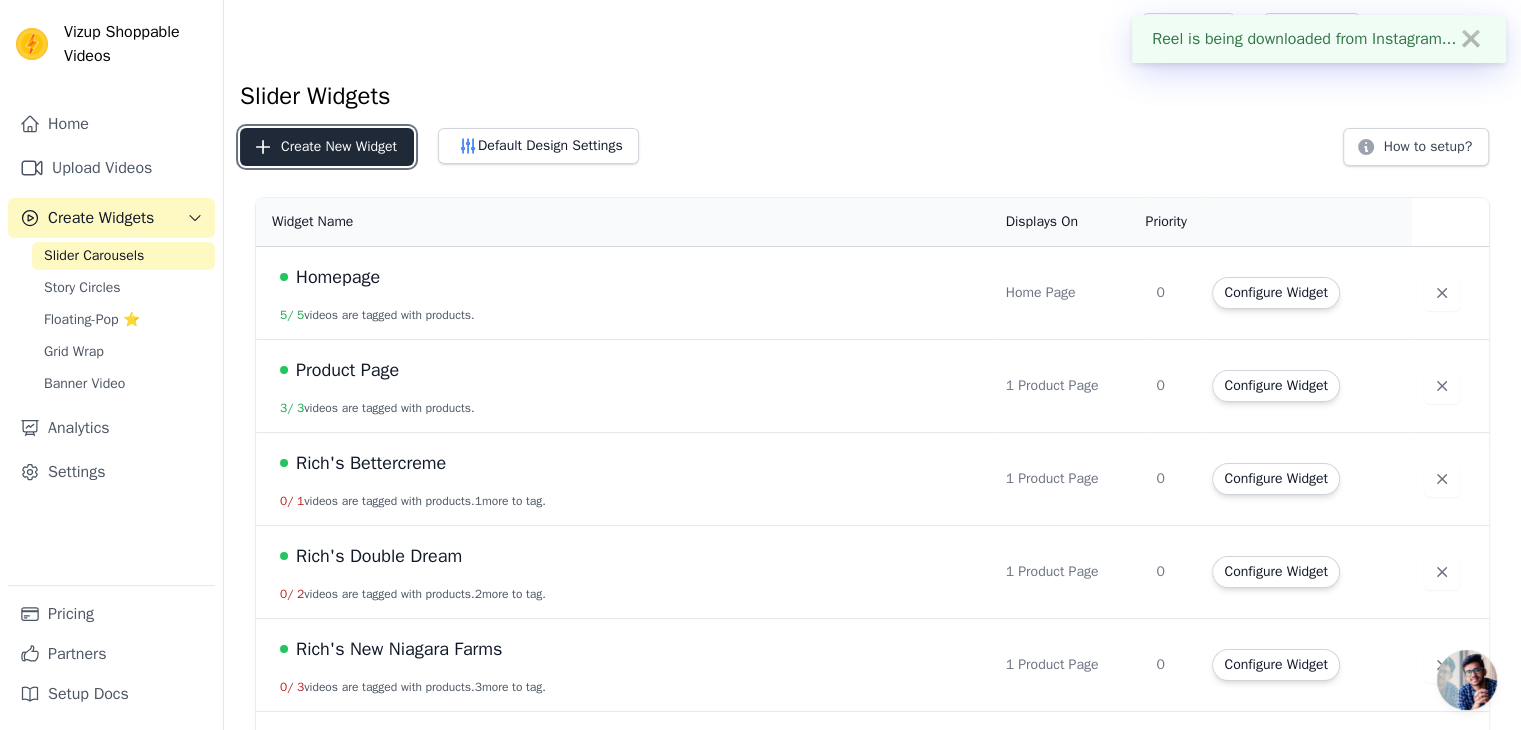 click on "Create New Widget" at bounding box center (327, 147) 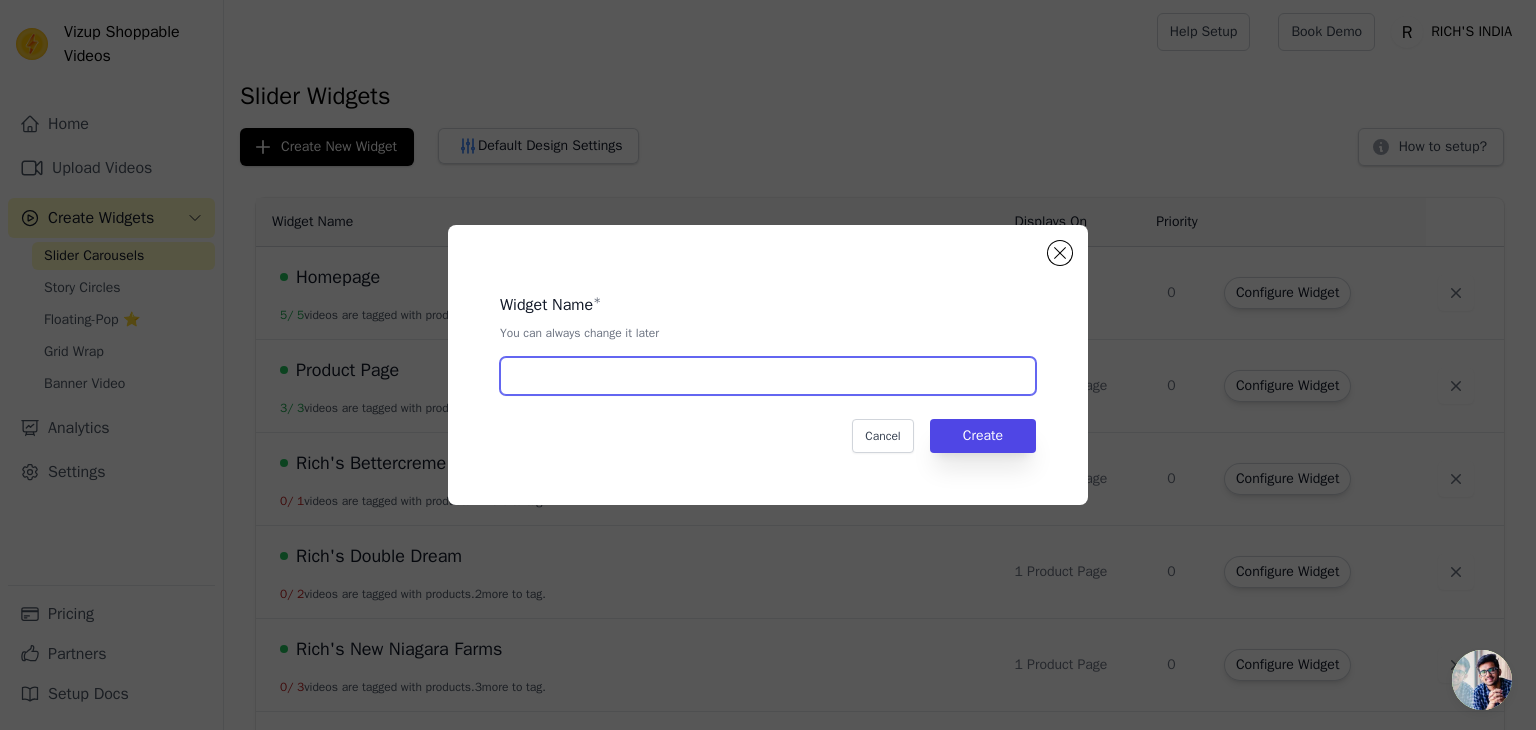 click at bounding box center (768, 376) 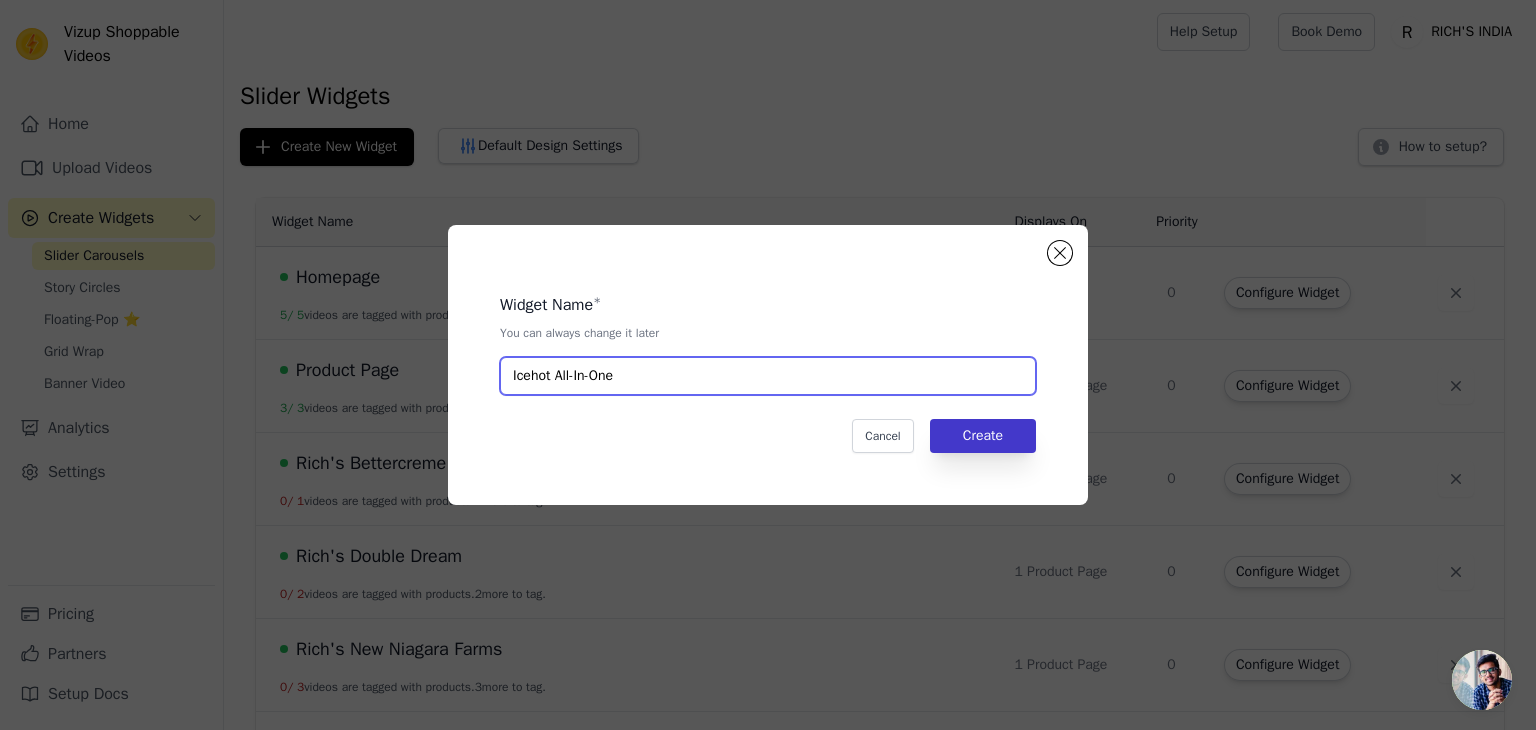 type on "Icehot All-In-One" 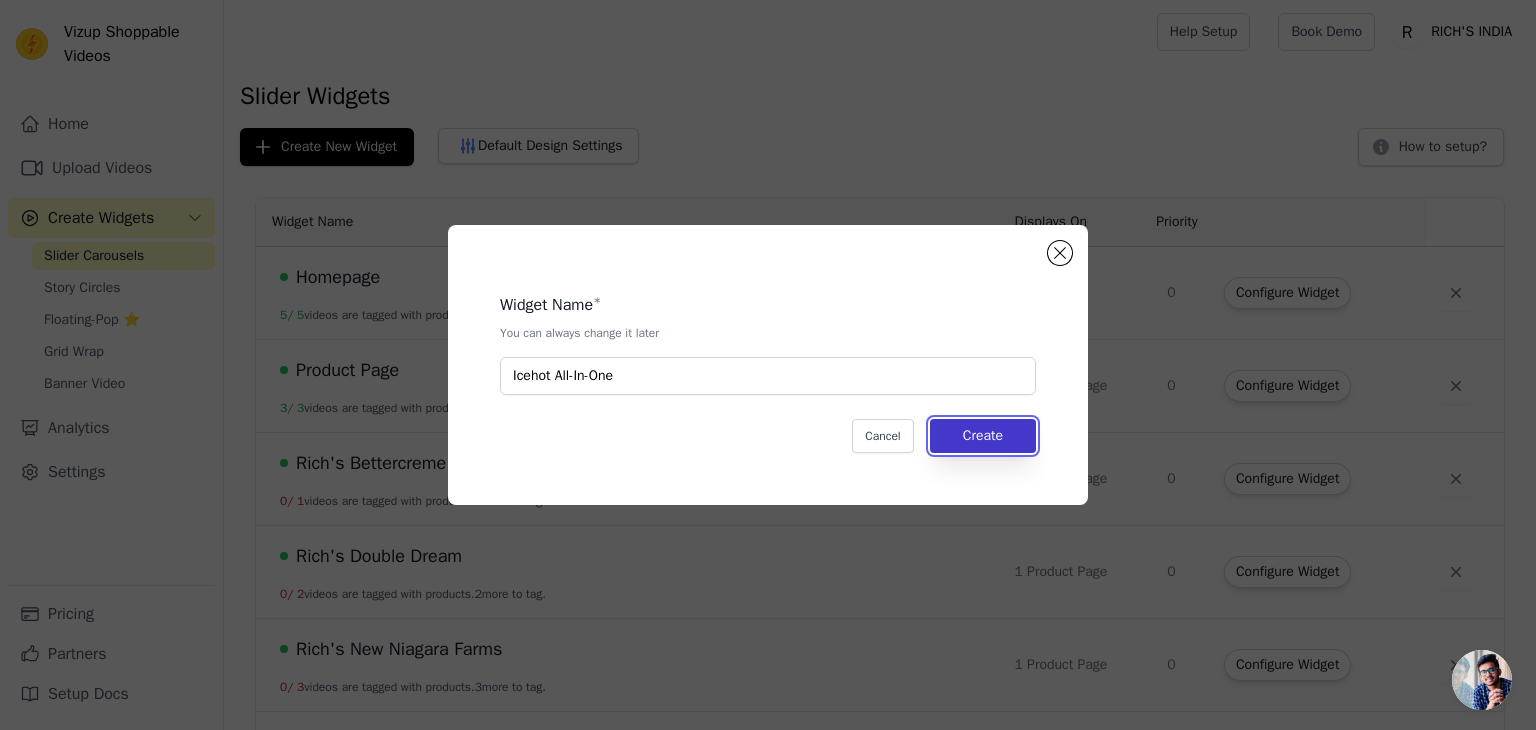 click on "Create" at bounding box center [983, 436] 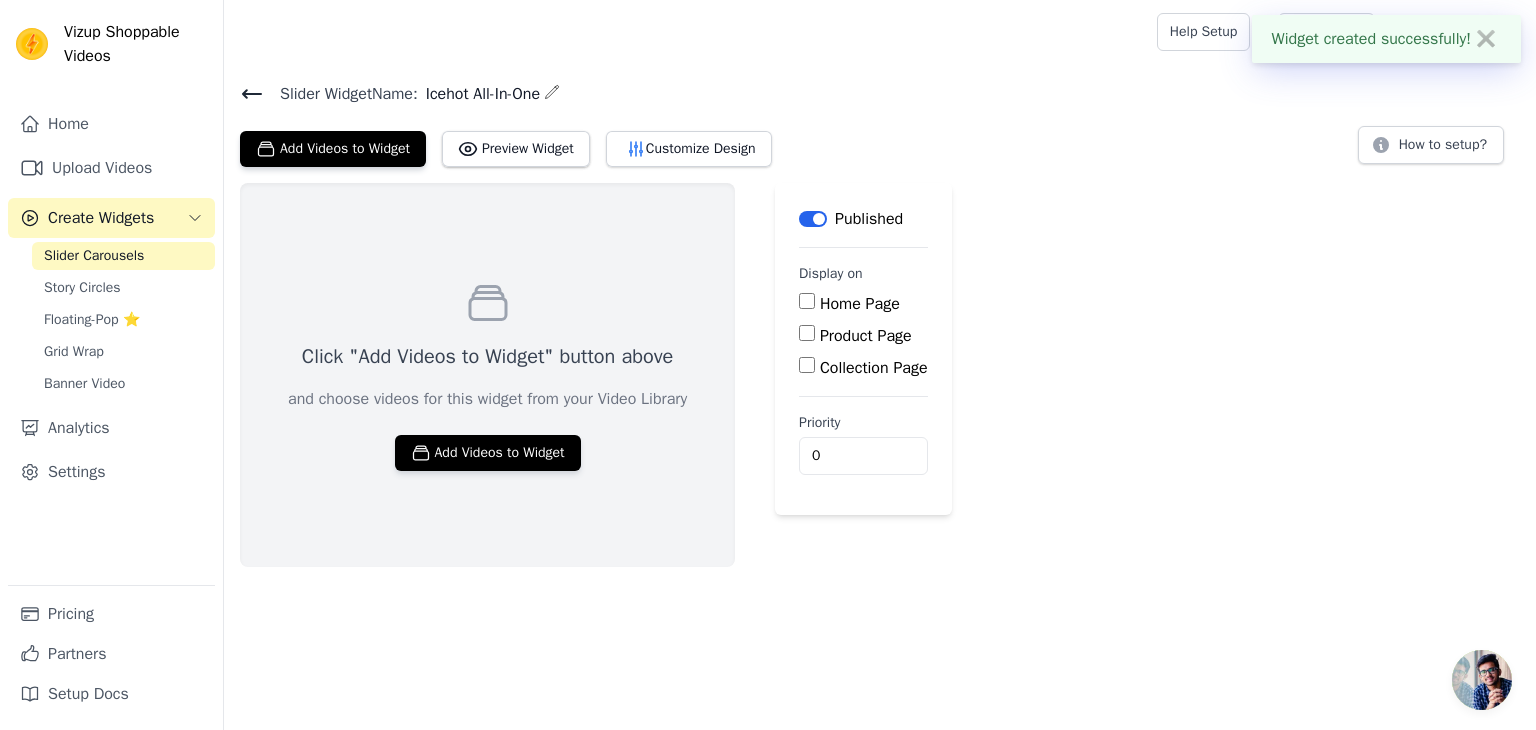 click on "Product Page" at bounding box center (866, 336) 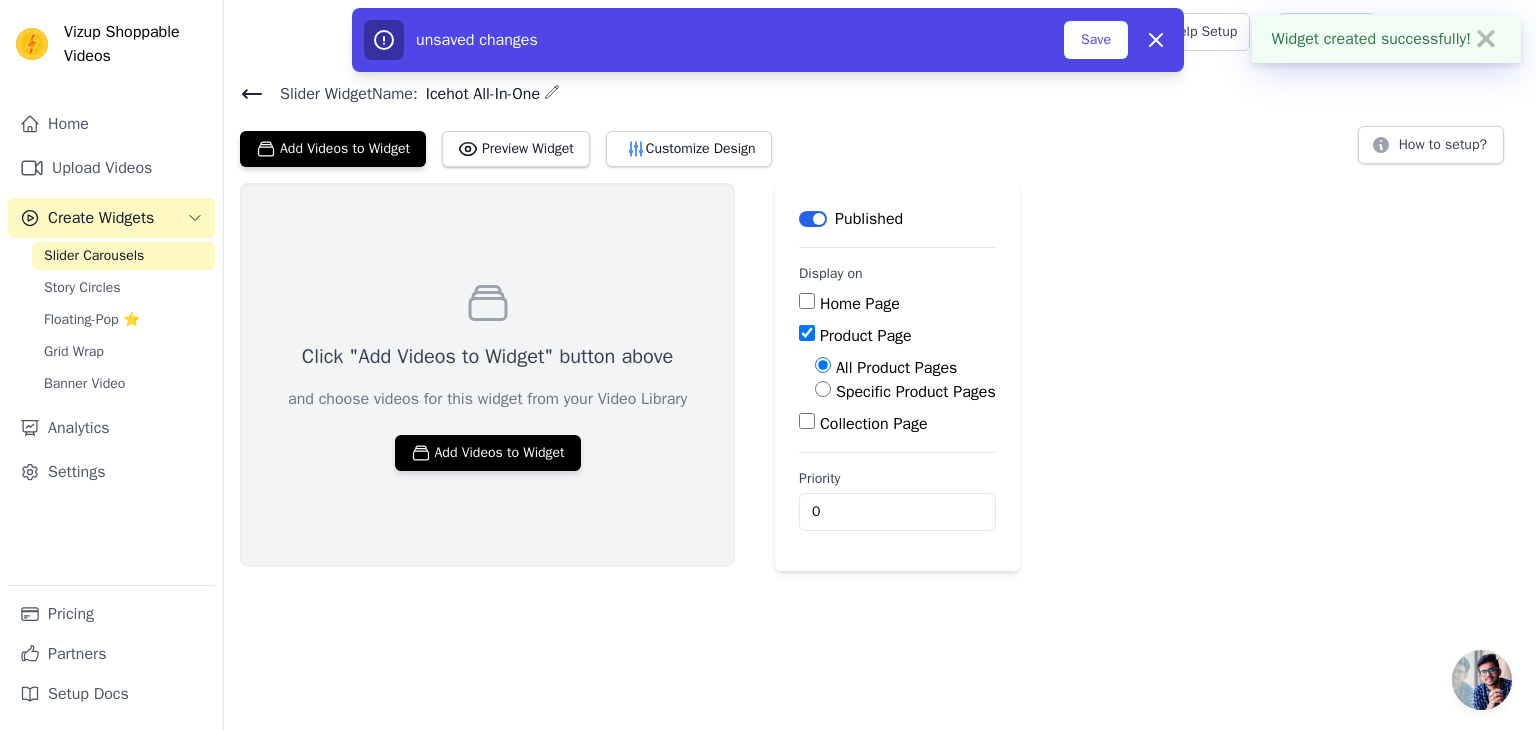 click on "Specific Product Pages" at bounding box center [916, 392] 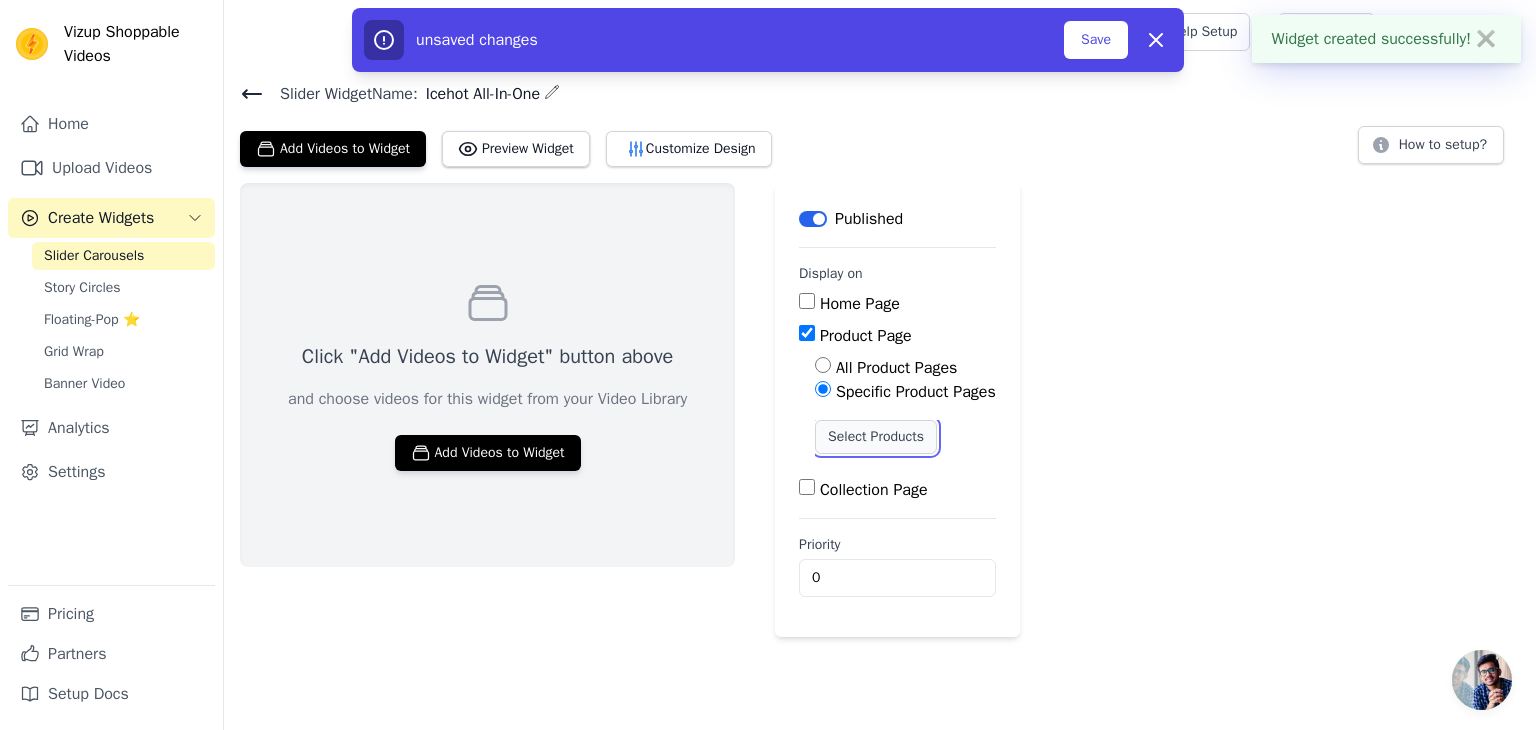 click on "Select Products" at bounding box center (876, 437) 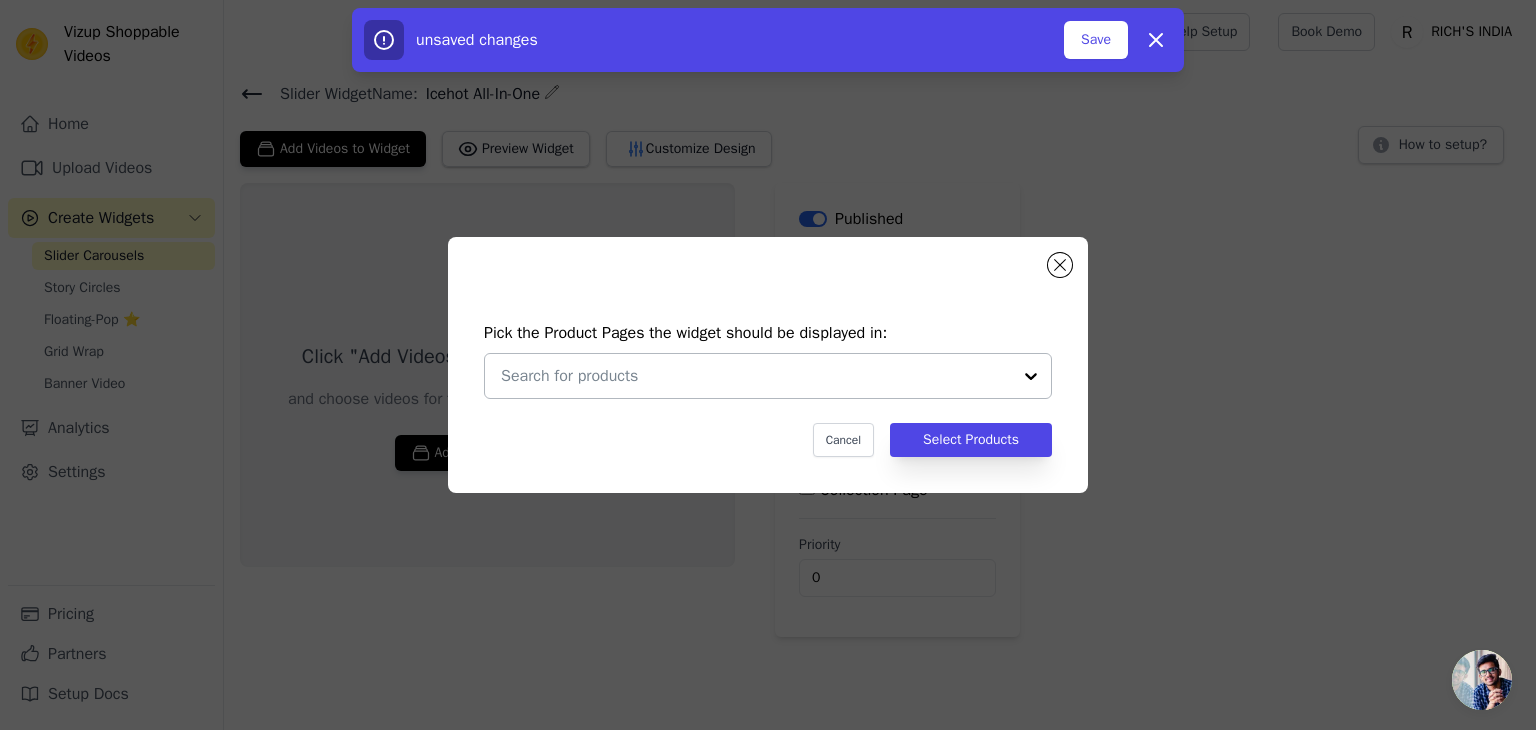 click at bounding box center [756, 376] 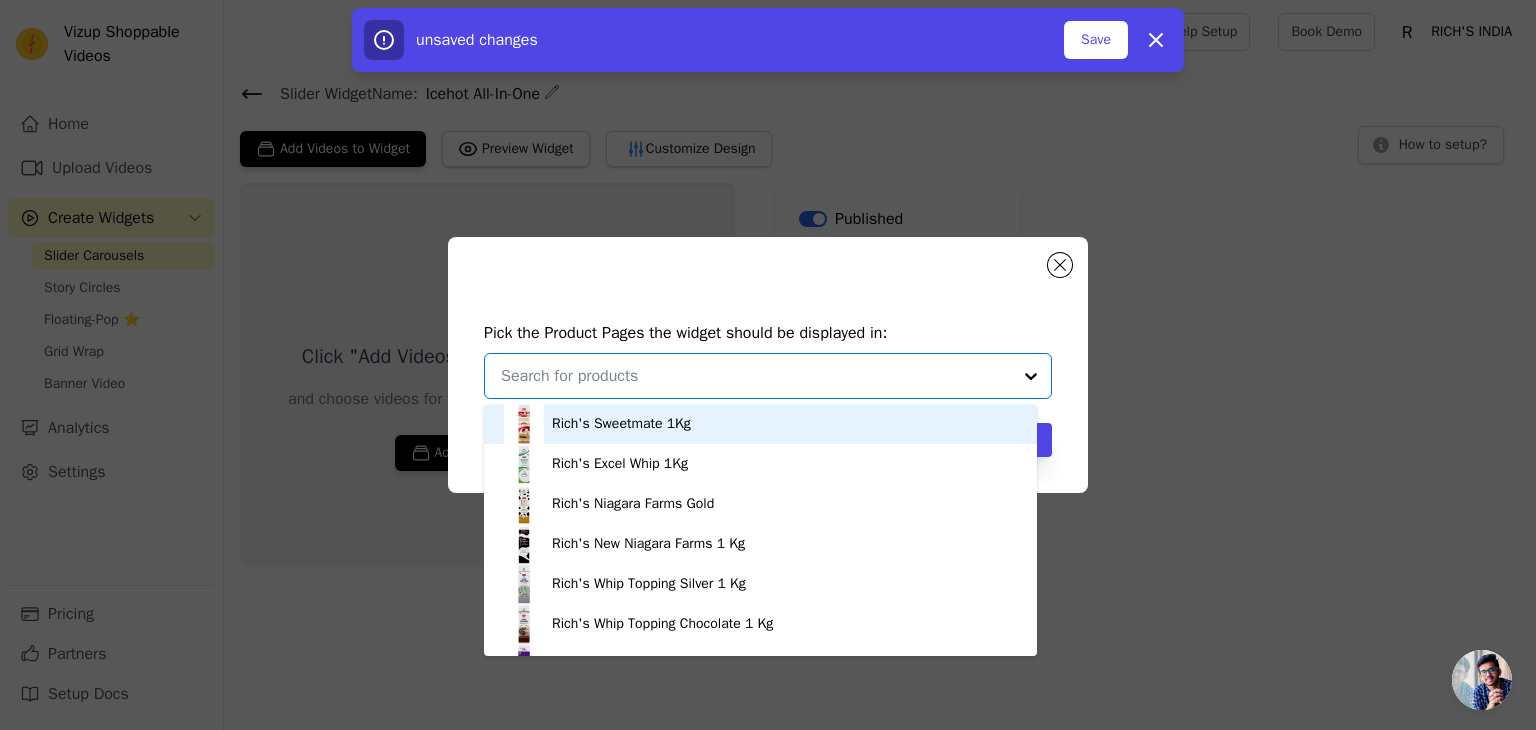 paste on "Icehot All-In-One" 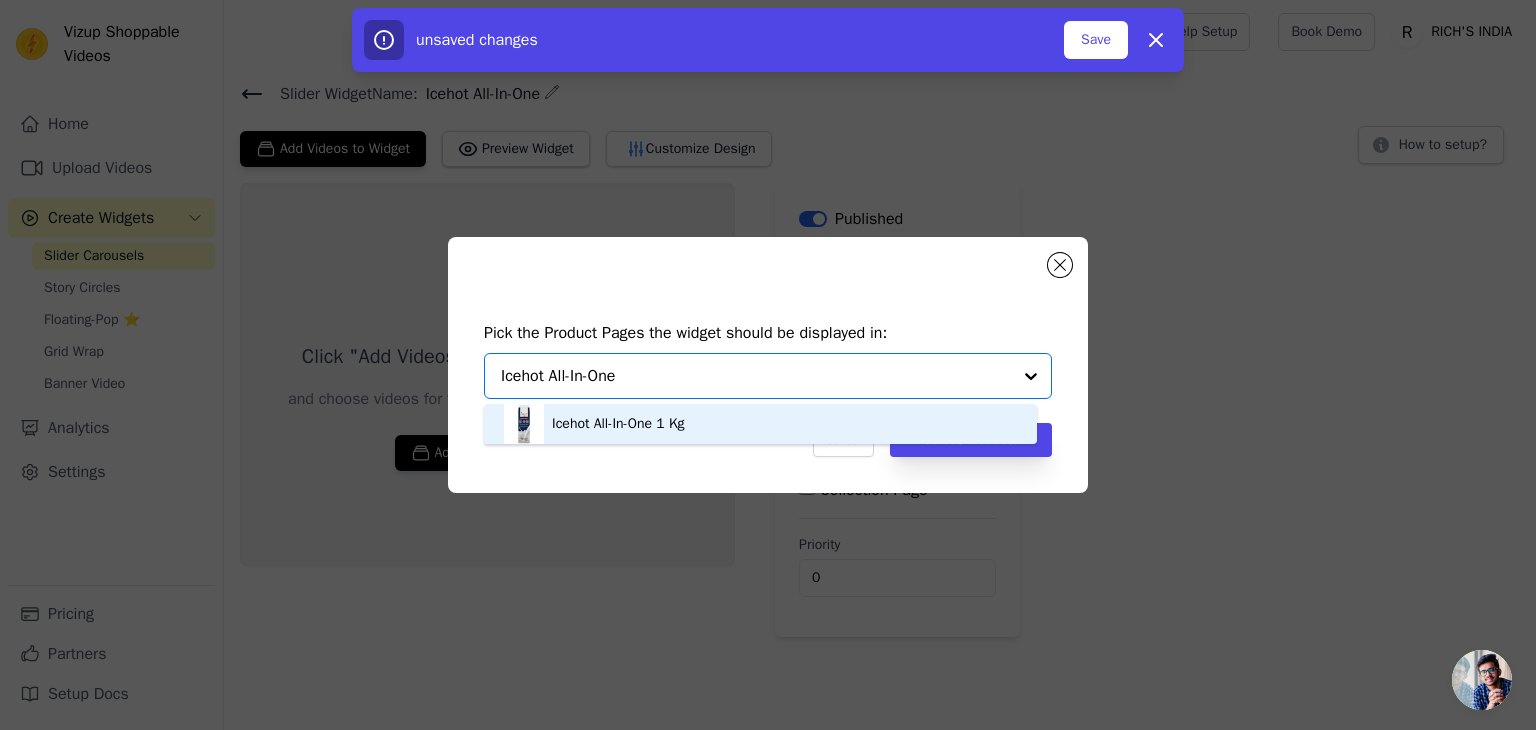 click on "Icehot All-In-One 1 Kg" at bounding box center [618, 424] 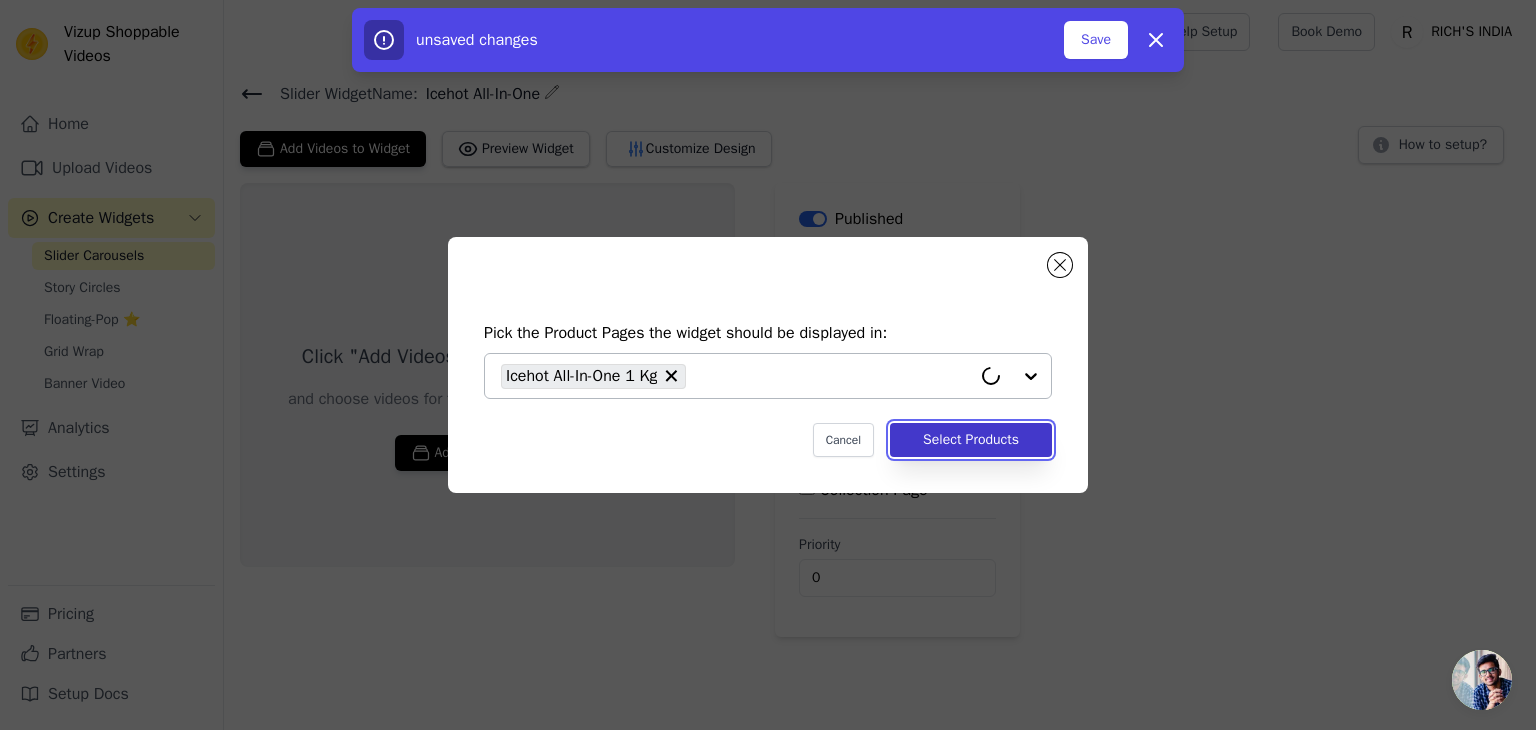 click on "Select Products" at bounding box center (971, 440) 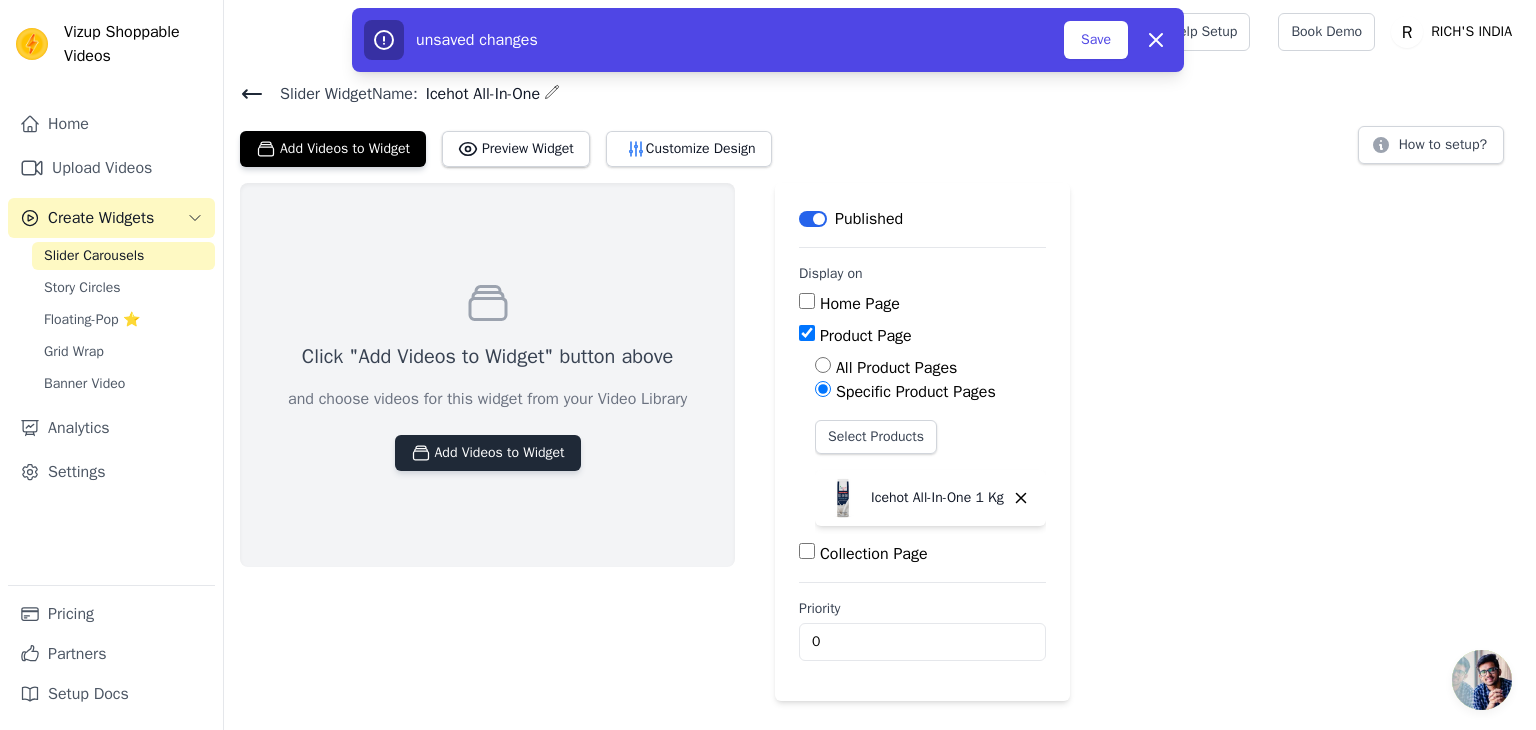 click on "Add Videos to Widget" at bounding box center [488, 453] 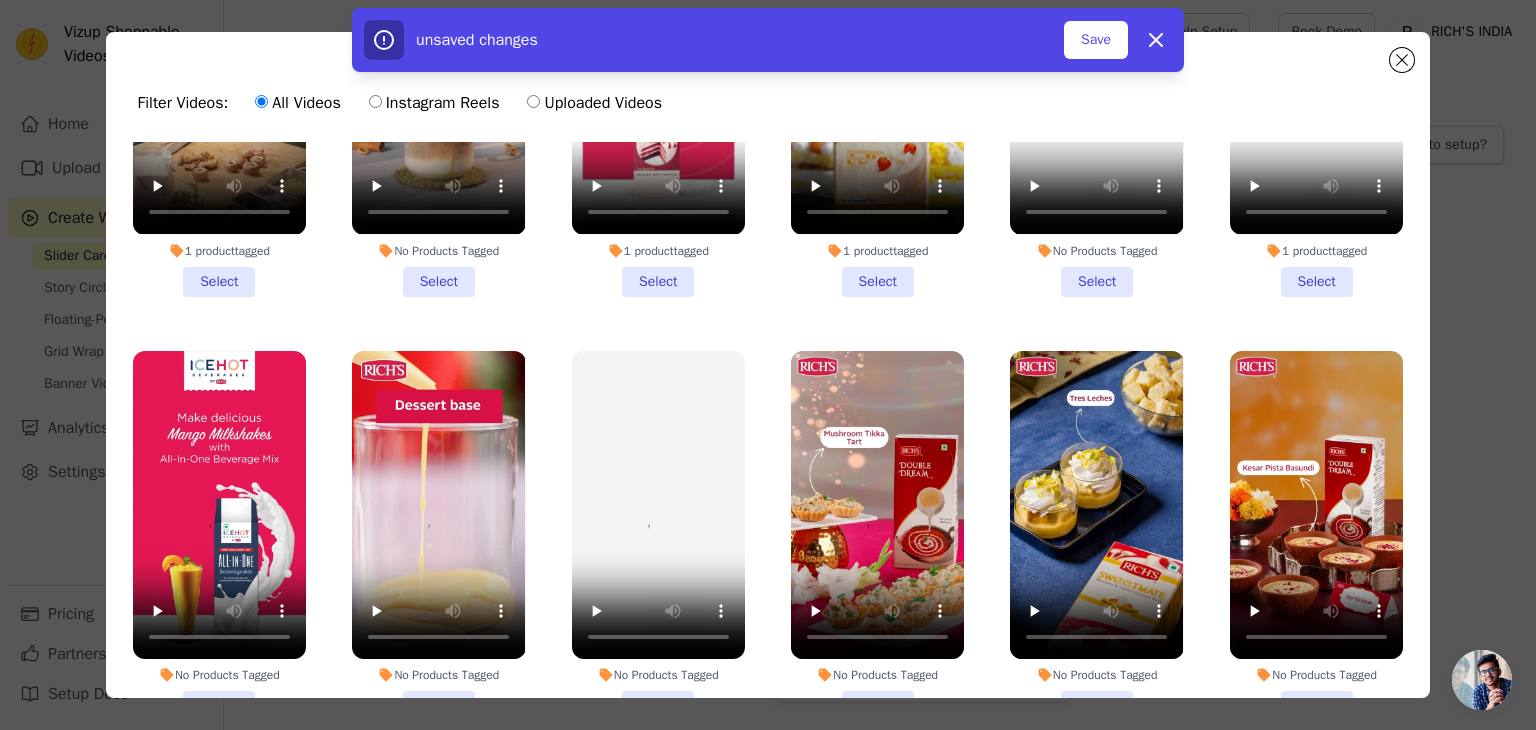 scroll, scrollTop: 642, scrollLeft: 0, axis: vertical 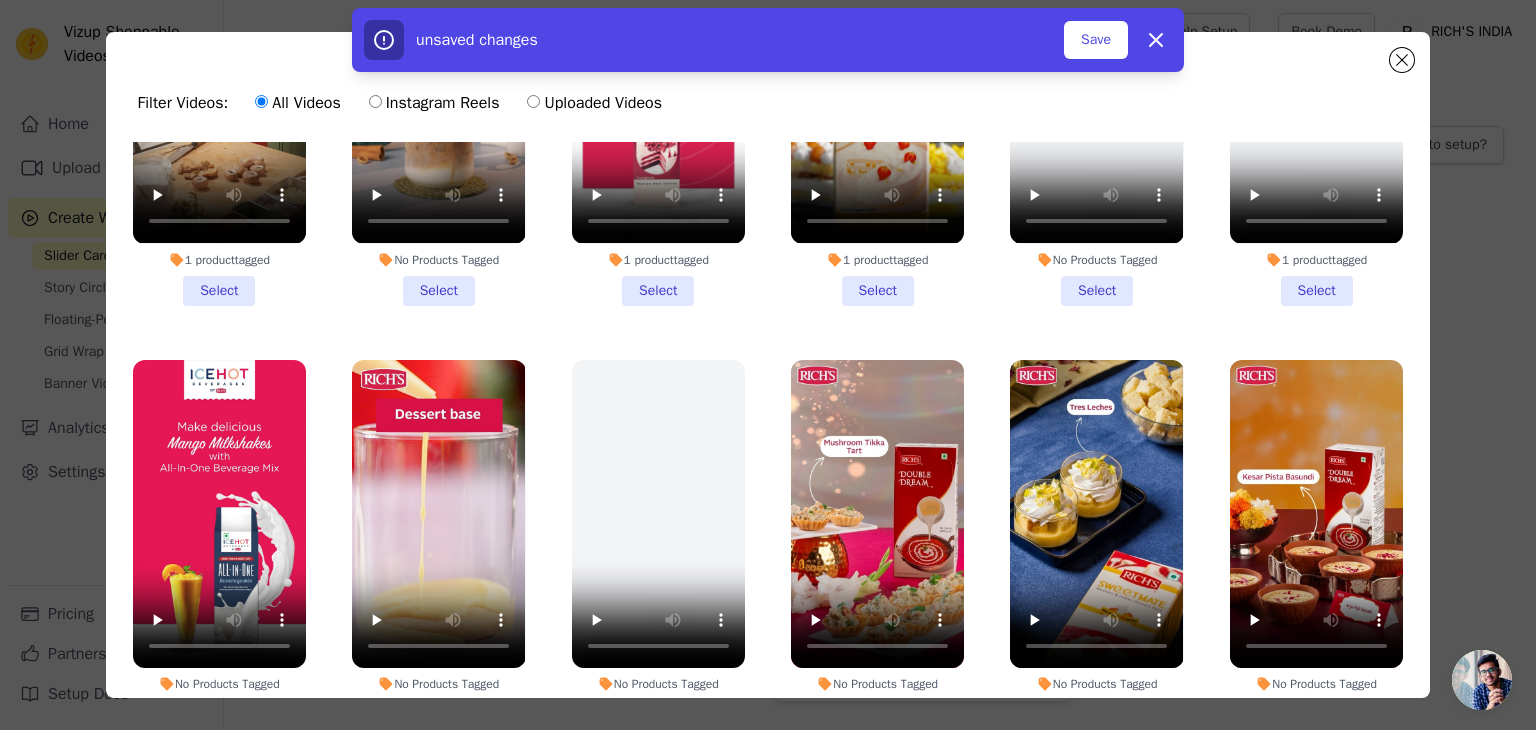click on "No Products Tagged     Select" at bounding box center (219, 545) 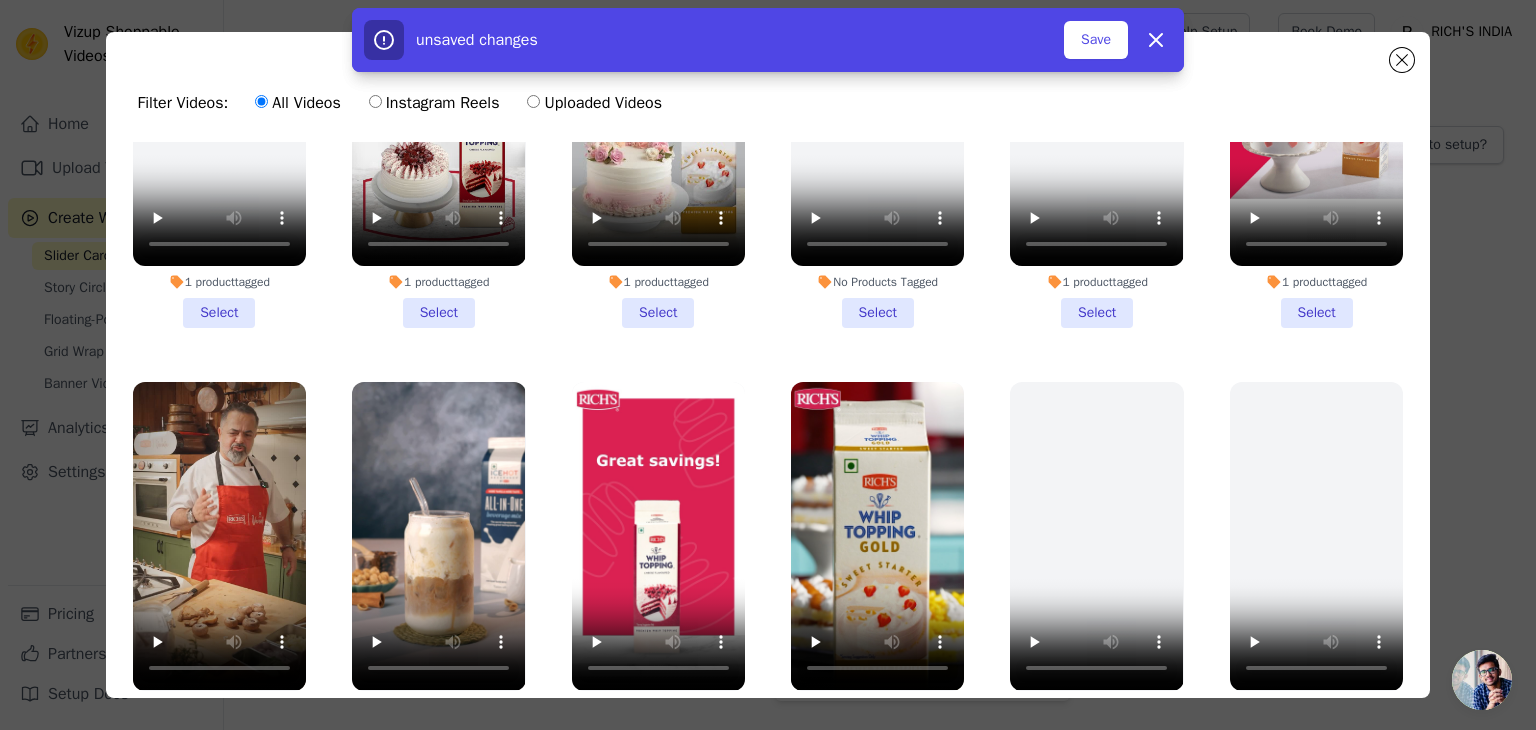 scroll, scrollTop: 230, scrollLeft: 0, axis: vertical 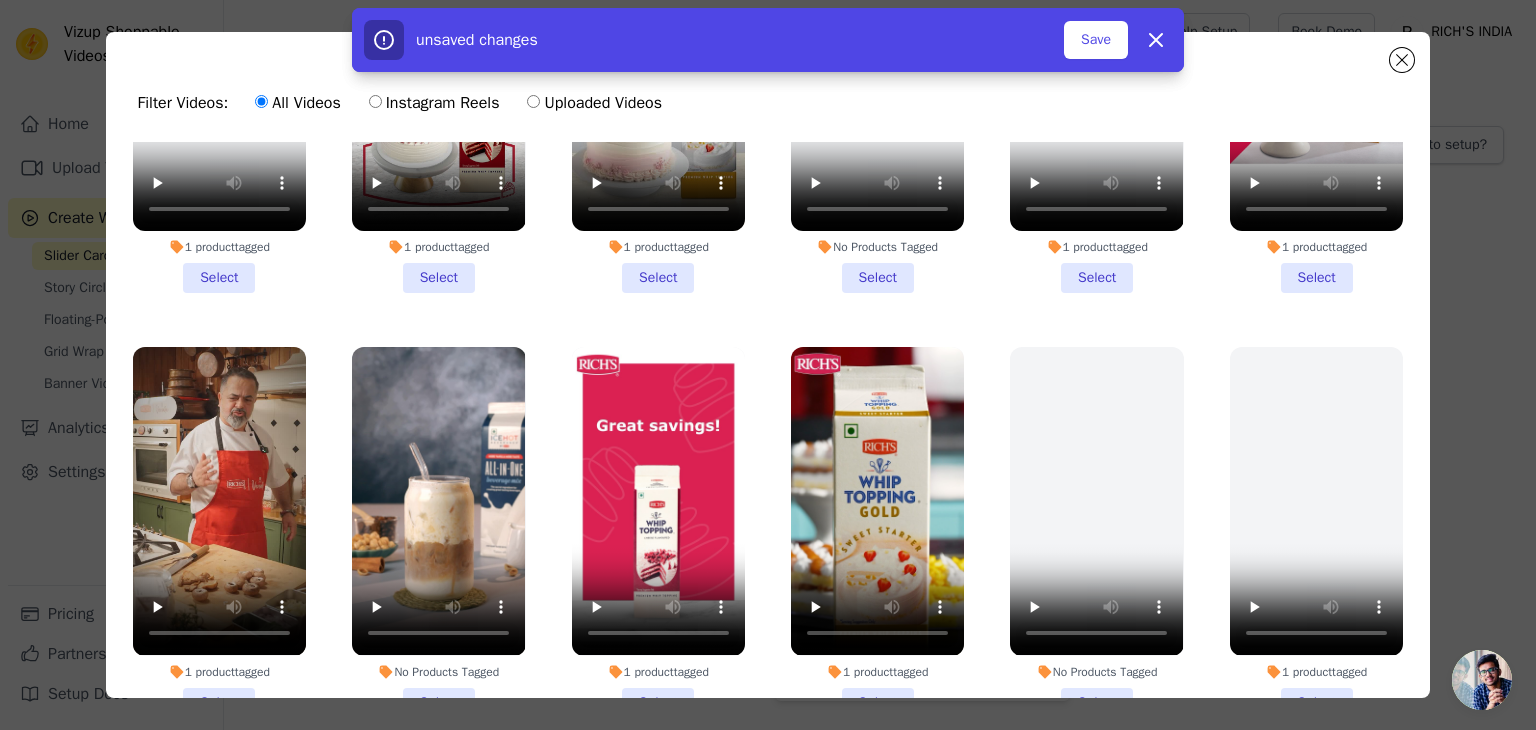 click on "No Products Tagged     Select" at bounding box center (438, 532) 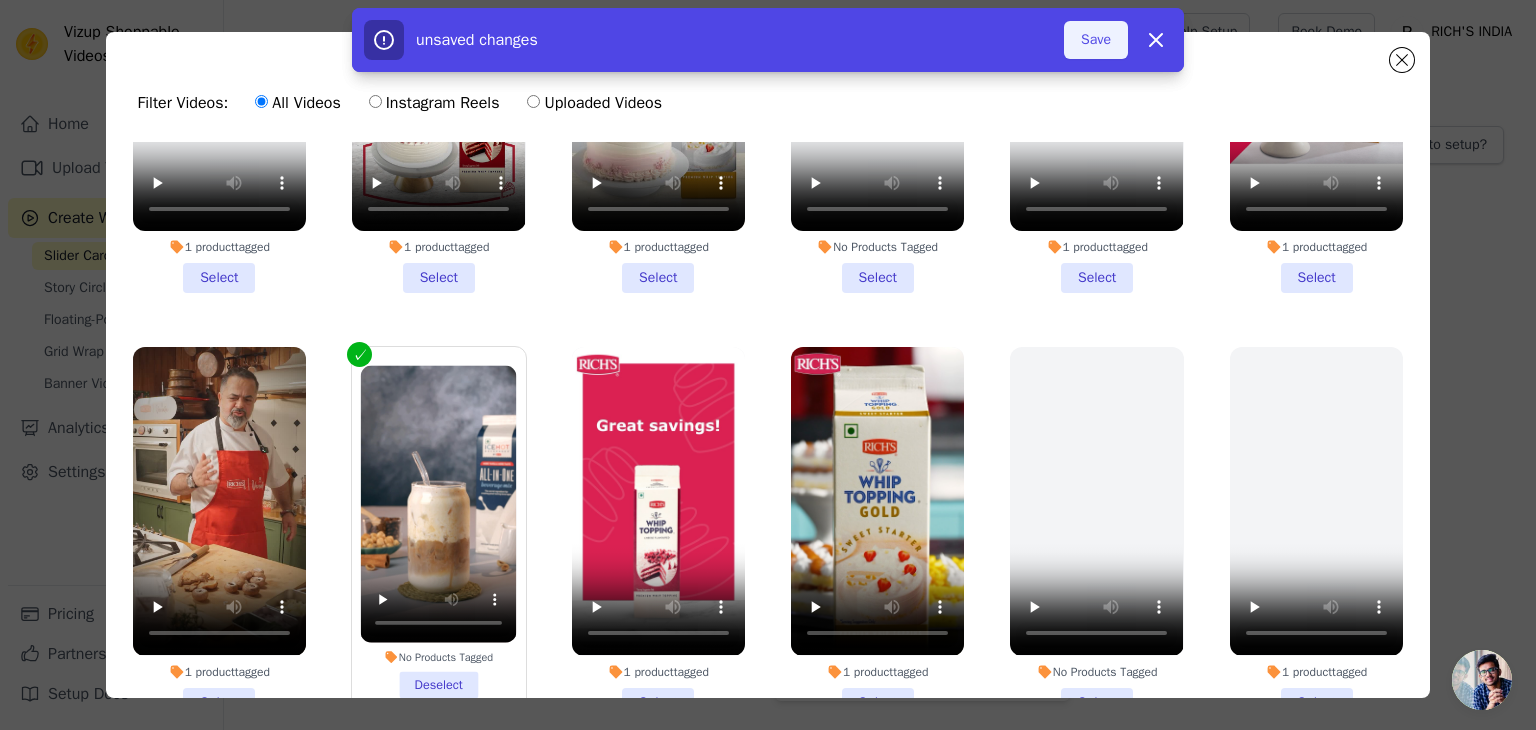 click on "Save" at bounding box center [1096, 40] 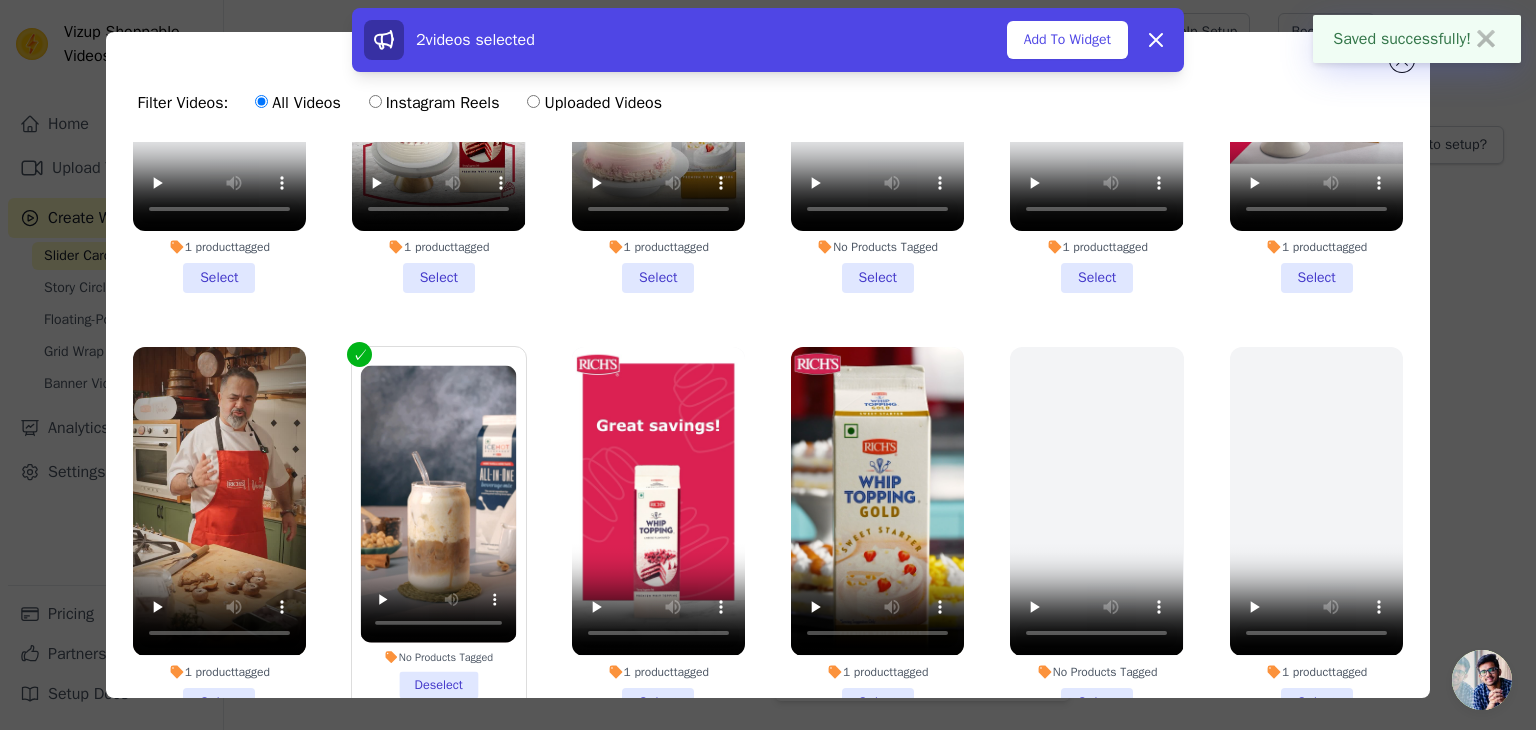 click on "Add To Widget" at bounding box center [1067, 40] 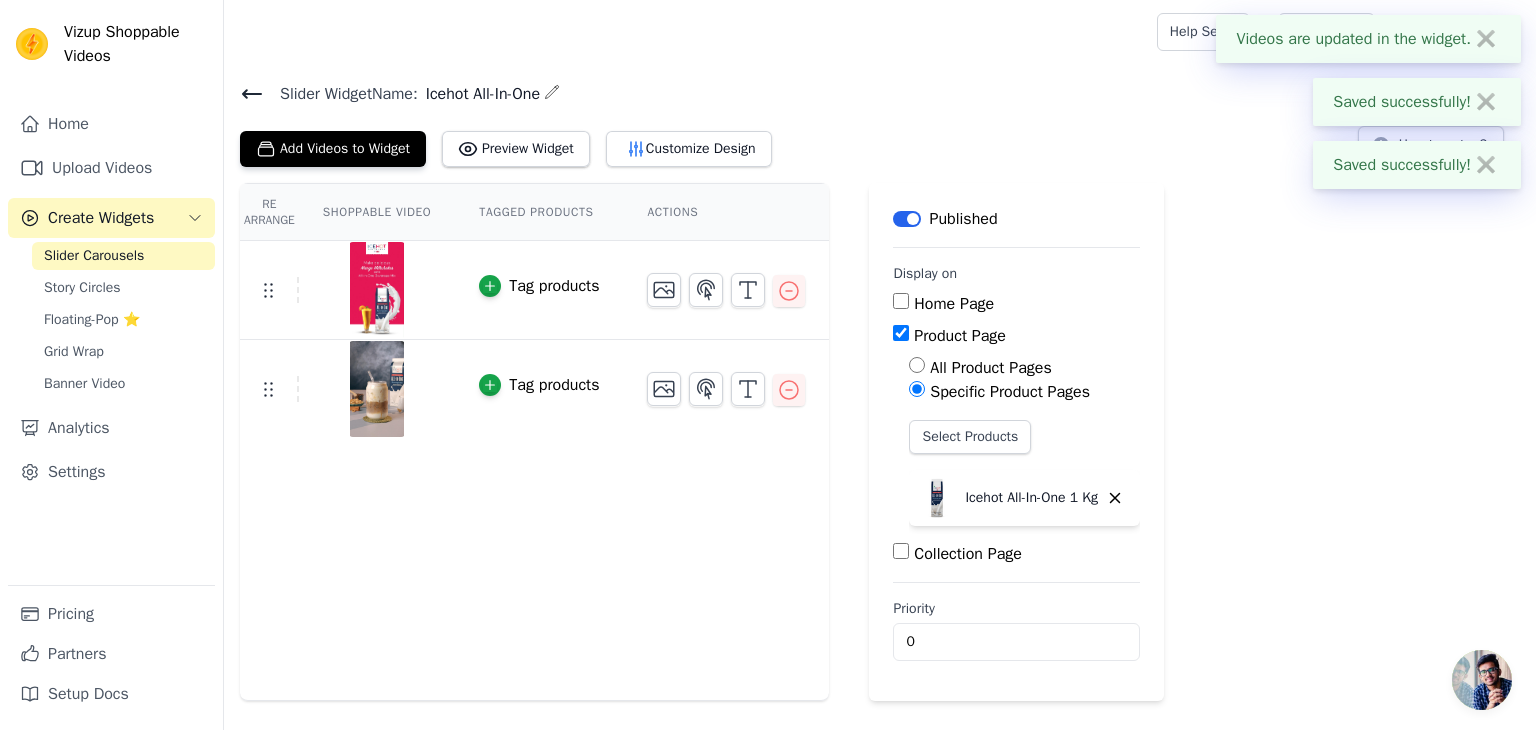 click 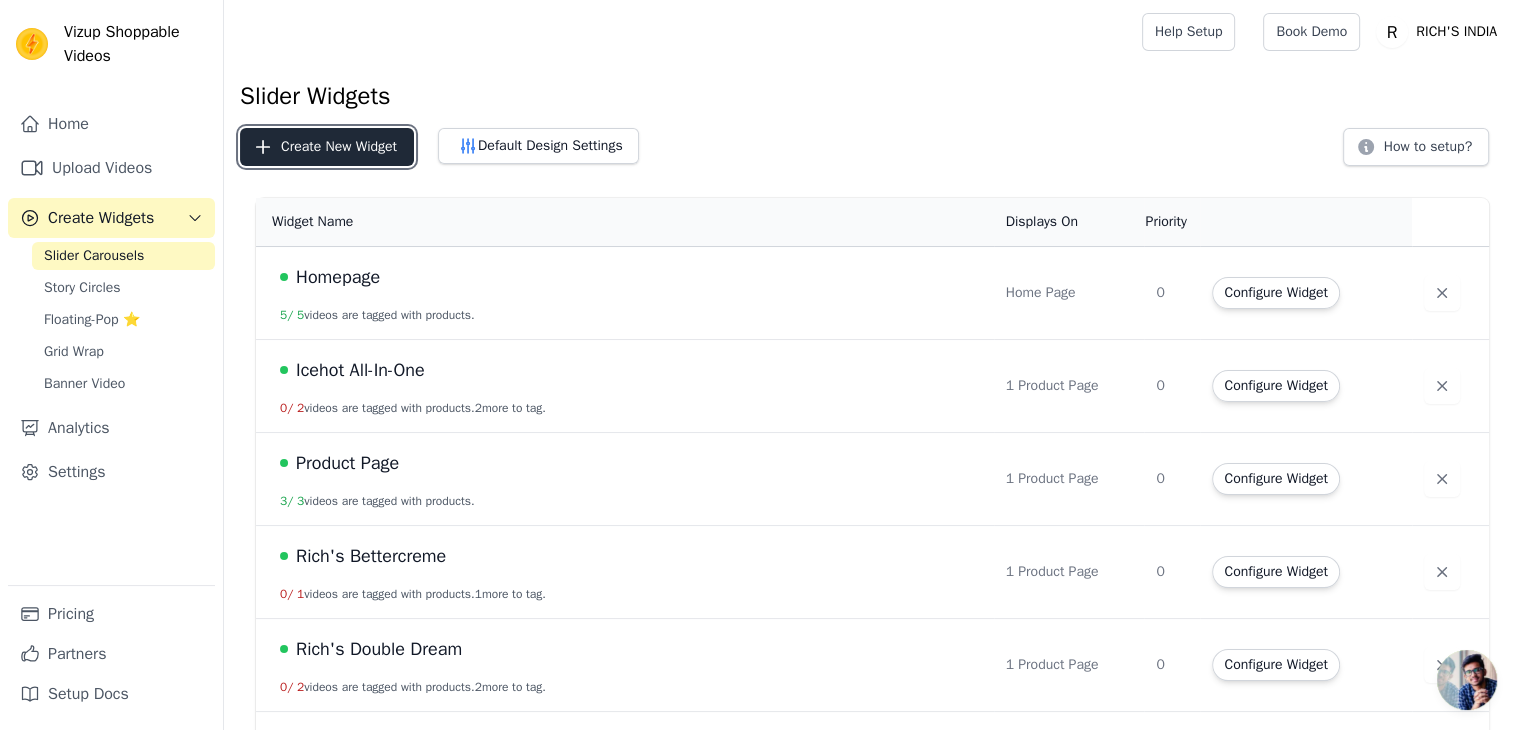 click on "Create New Widget" at bounding box center (327, 147) 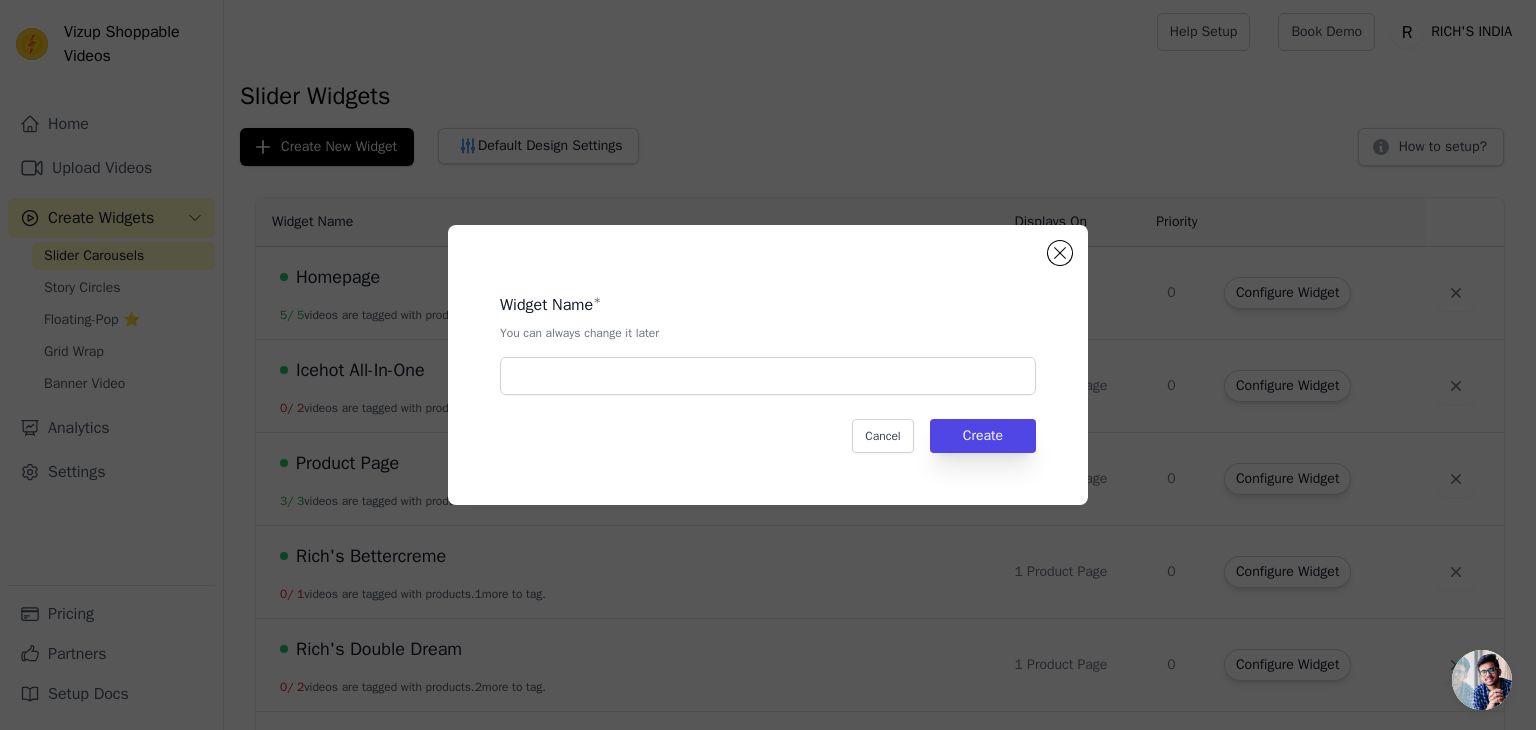 click on "Widget Name   *   You can always change it later       Cancel   Create" at bounding box center (768, 365) 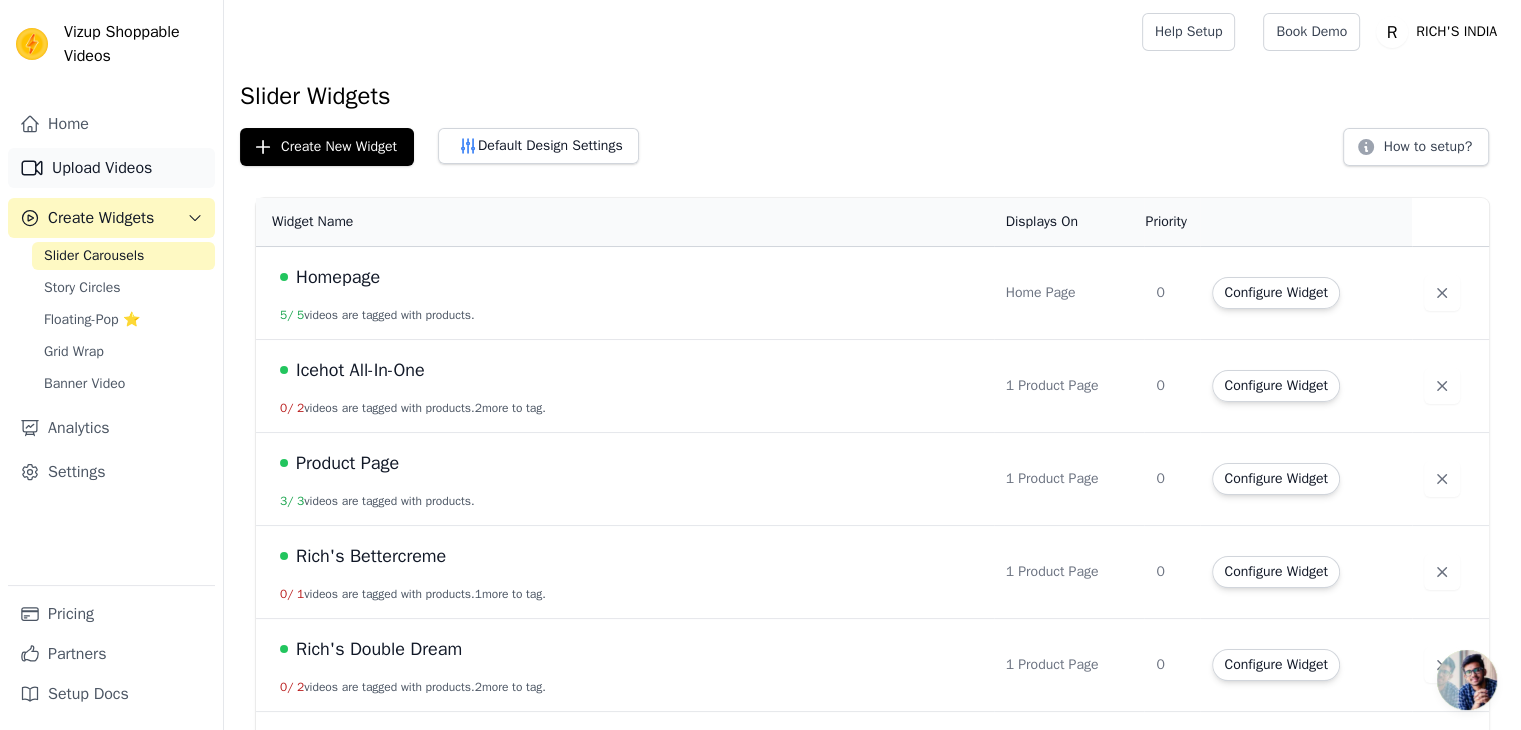 click on "Upload Videos" at bounding box center (111, 168) 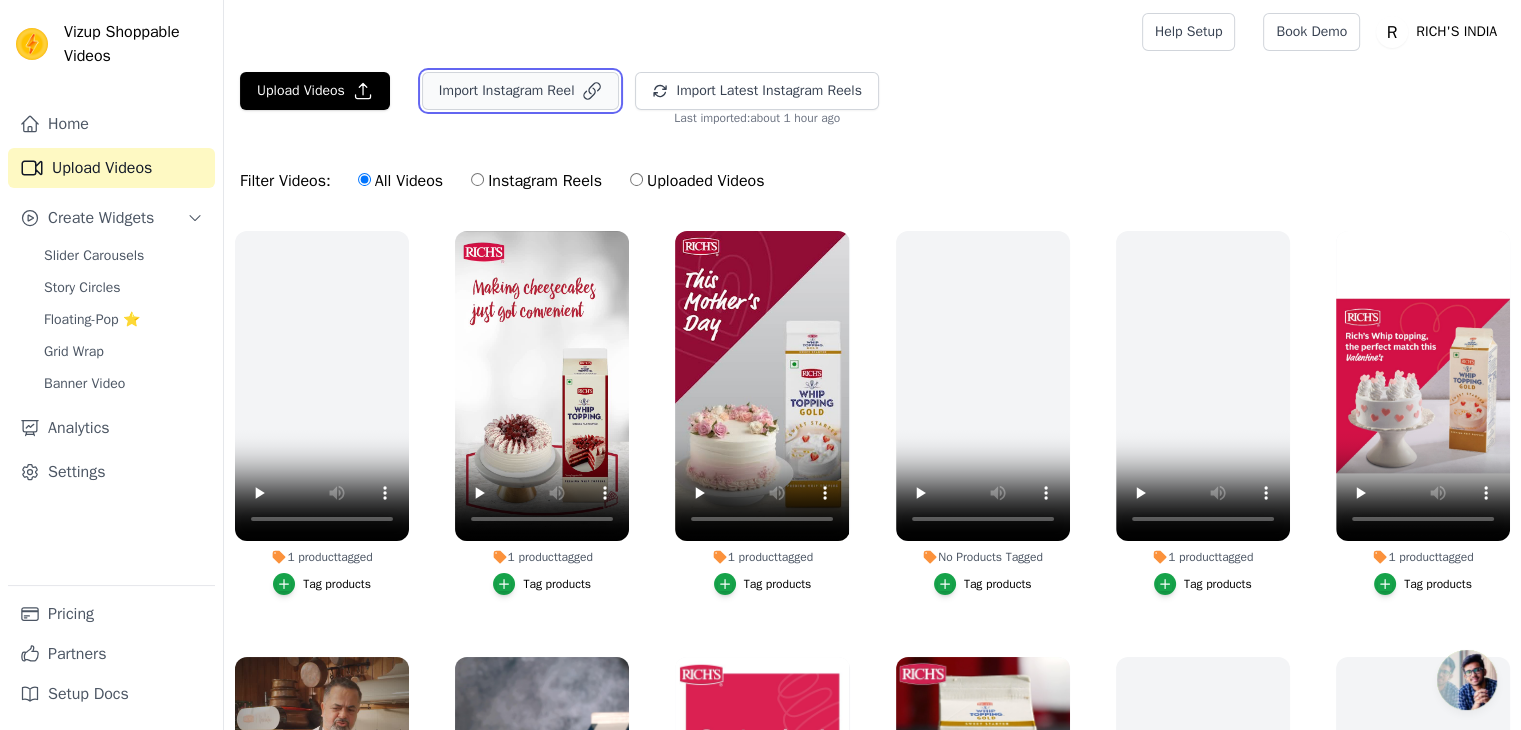 click on "Import Instagram Reel" at bounding box center (521, 91) 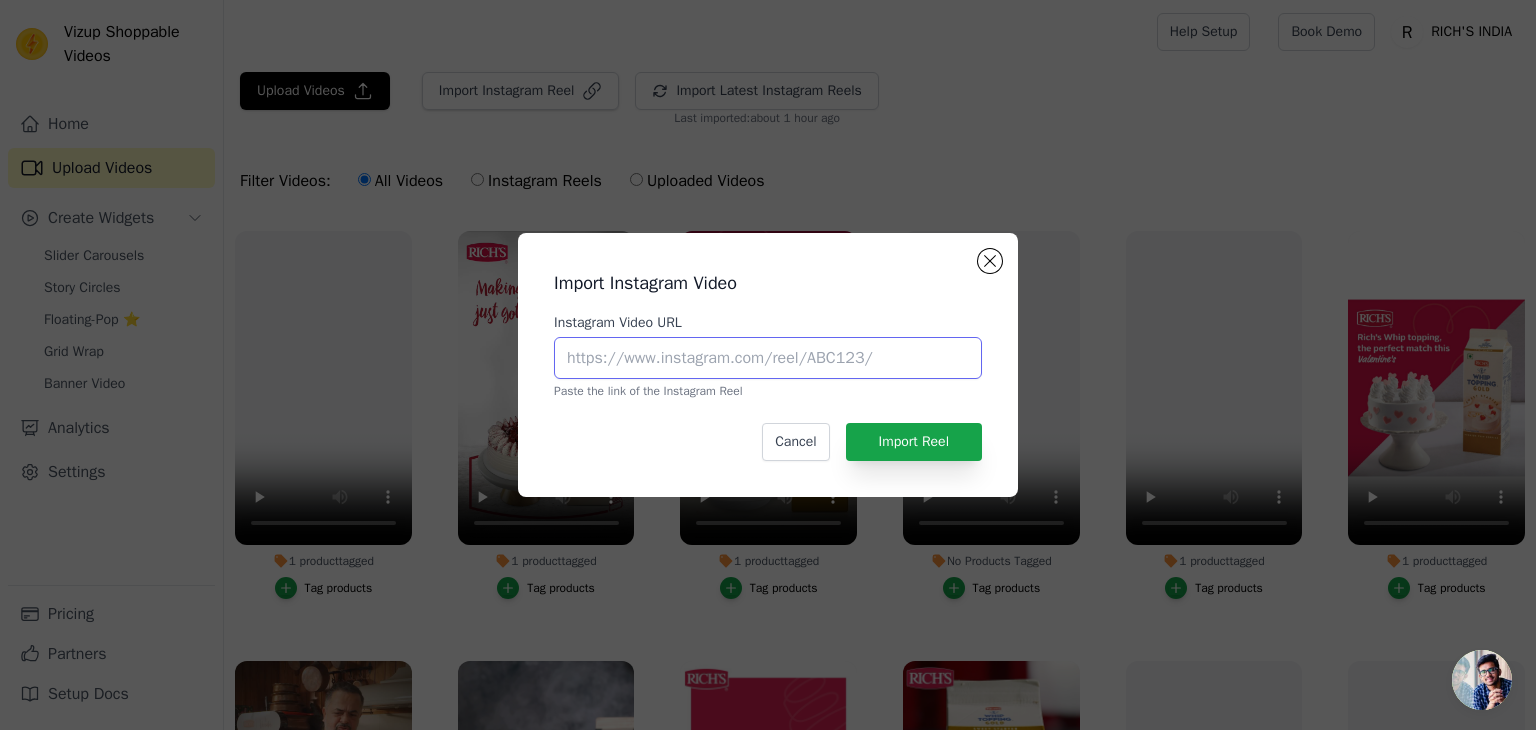 click on "Instagram Video URL" at bounding box center [768, 358] 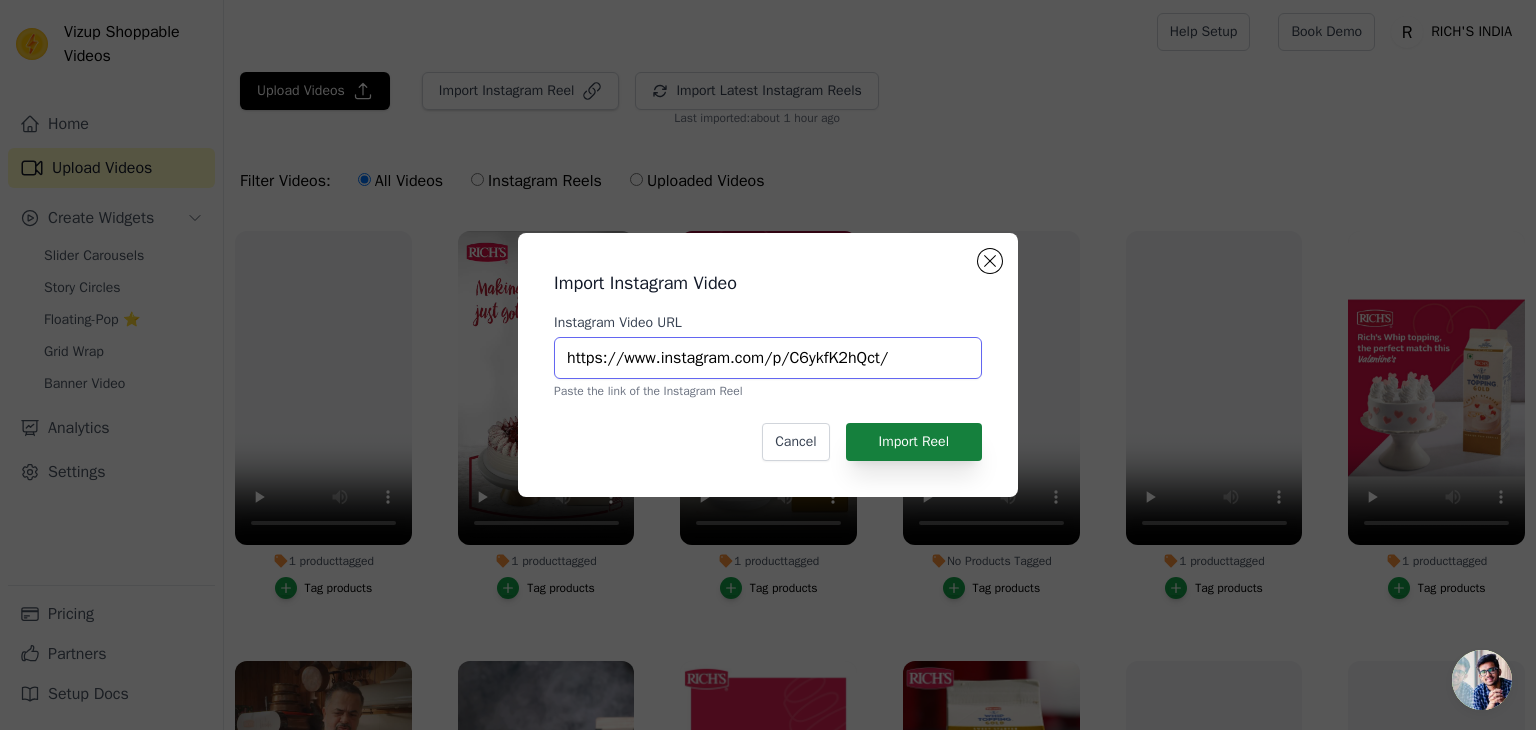type on "https://www.instagram.com/p/C6ykfK2hQct/" 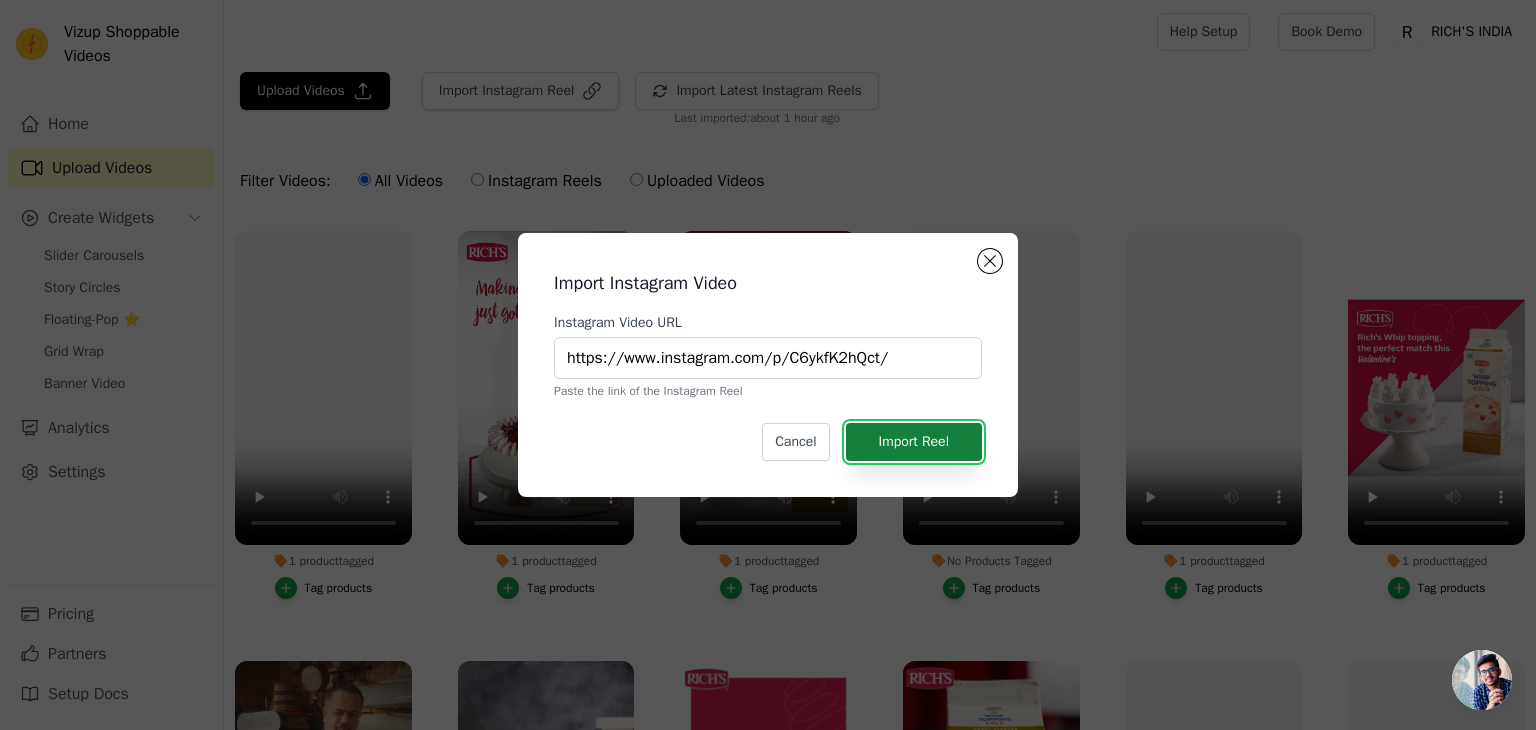 click on "Import Reel" at bounding box center (914, 442) 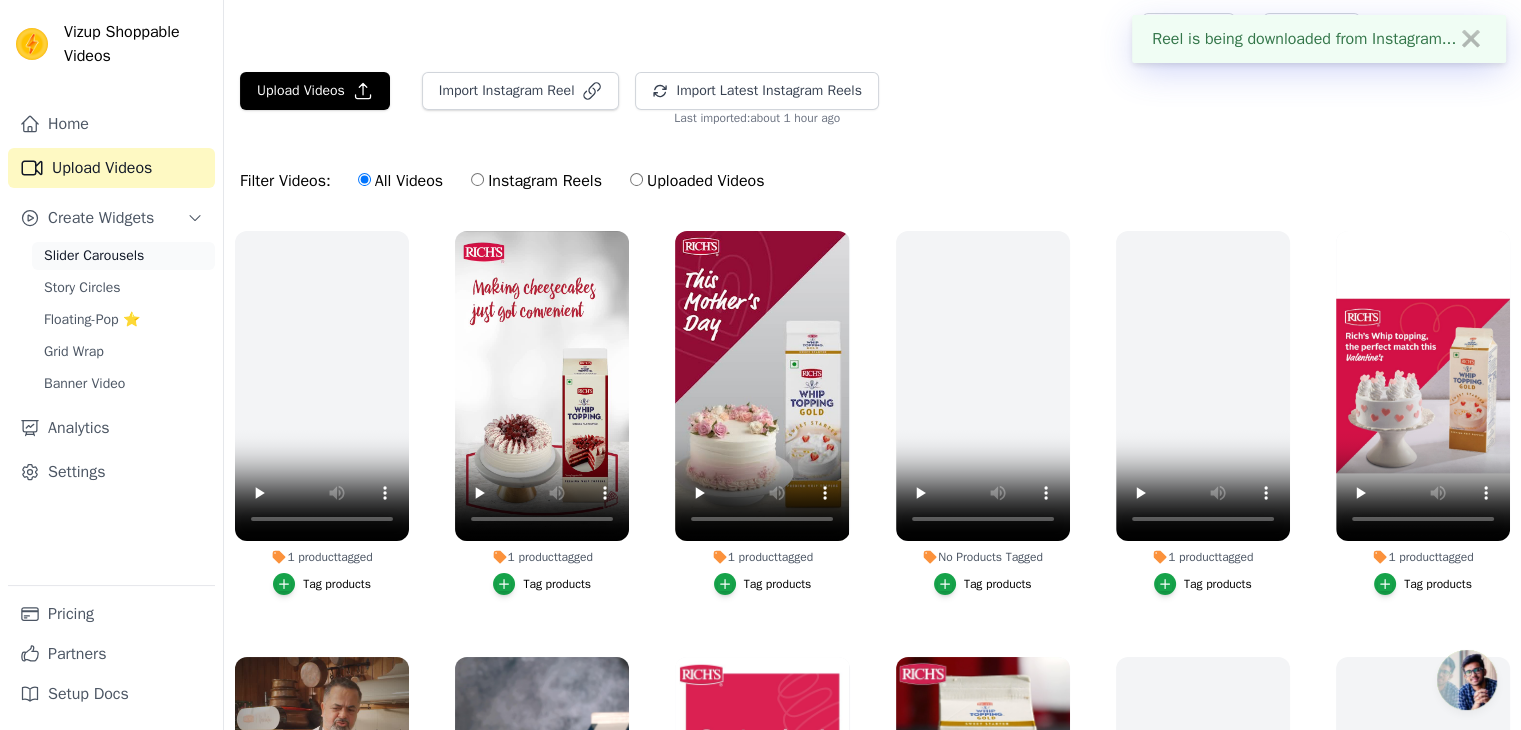 click on "Slider Carousels" at bounding box center (94, 256) 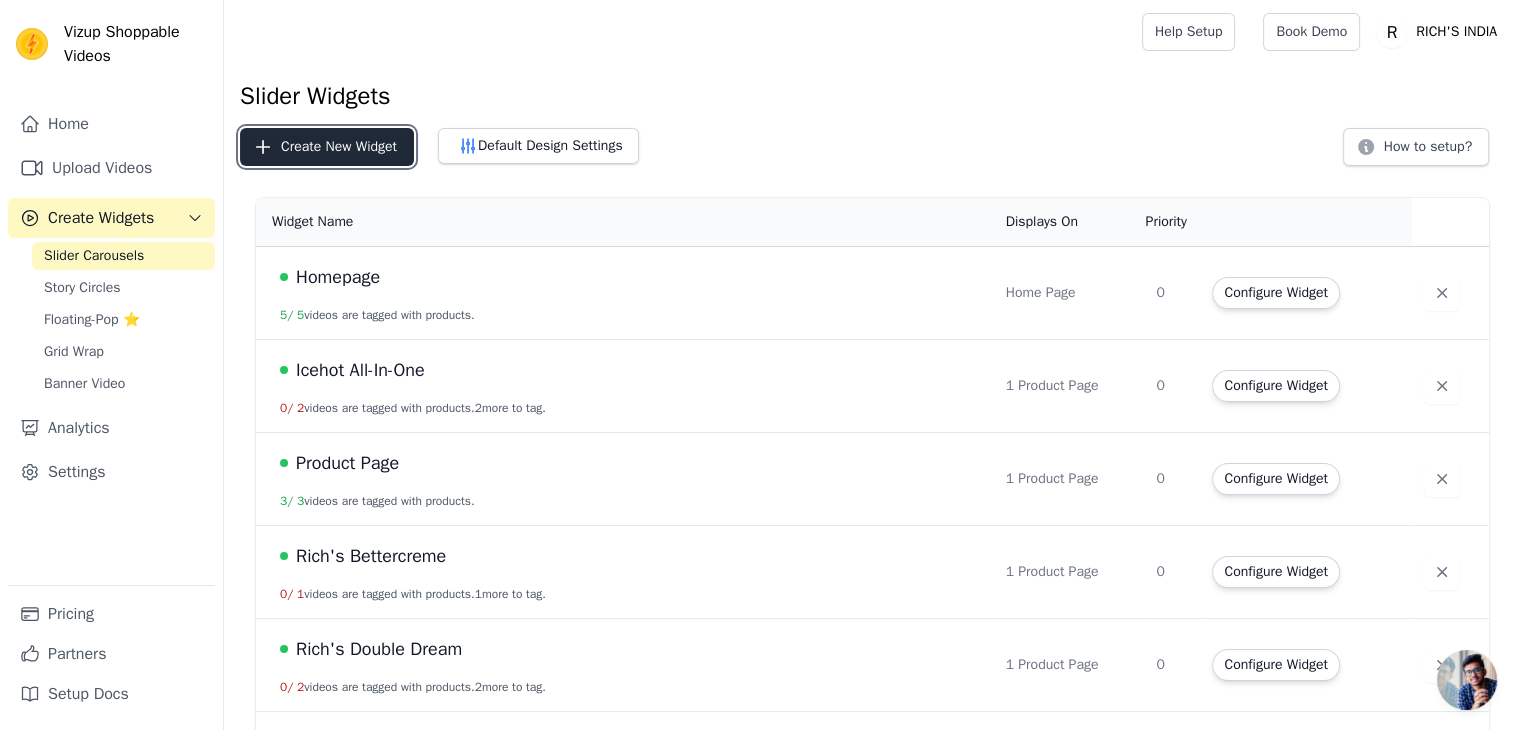 click on "Create New Widget" at bounding box center [327, 147] 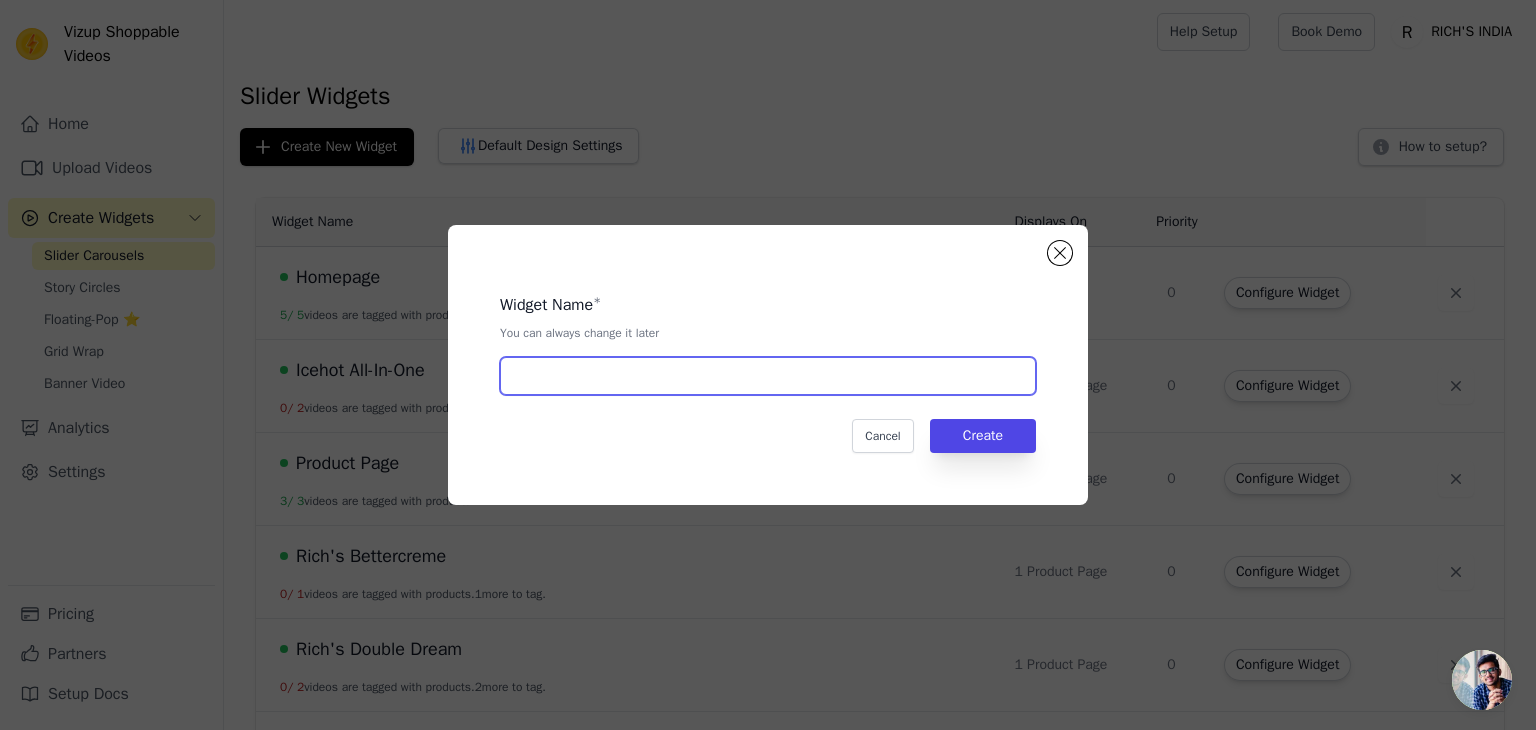 click at bounding box center (768, 376) 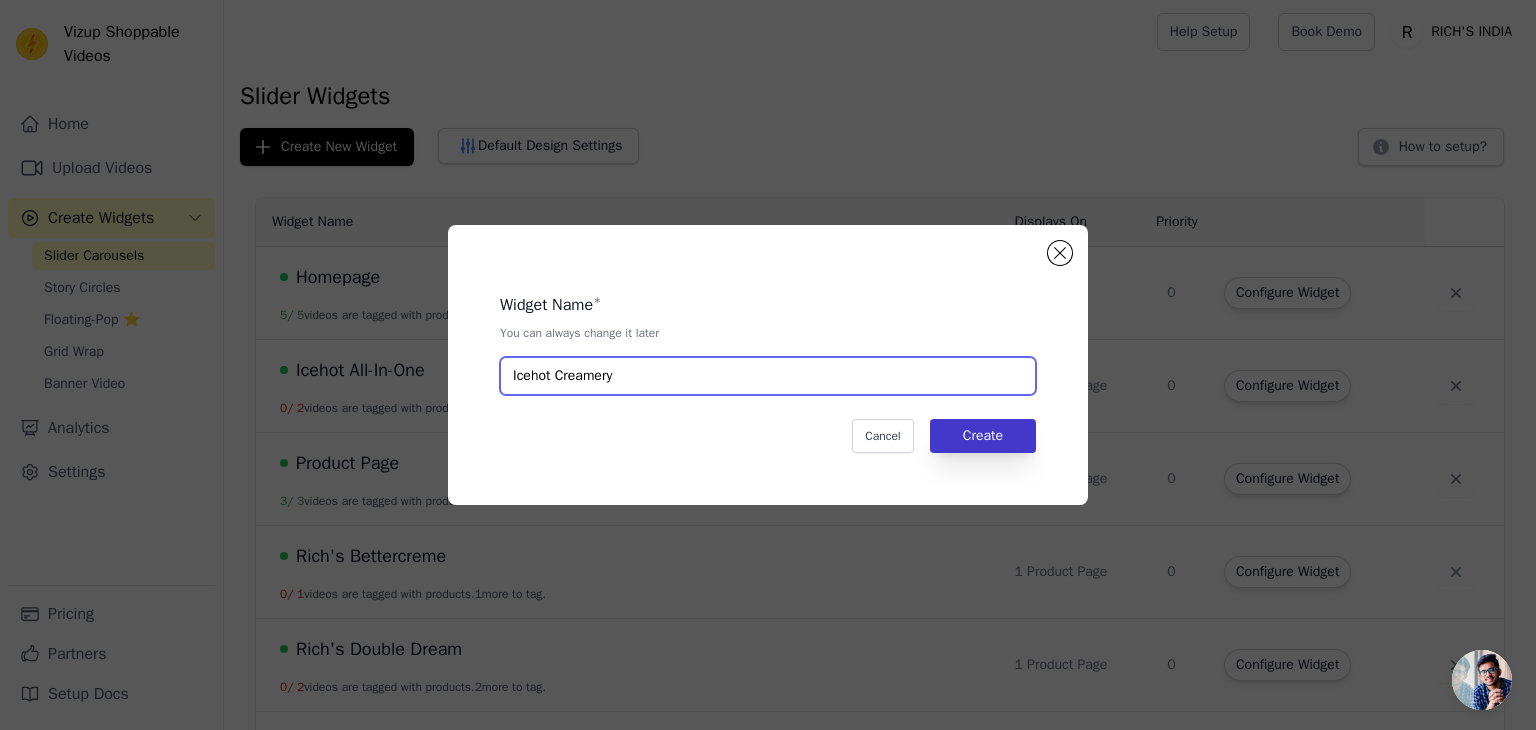 type on "Icehot Creamery" 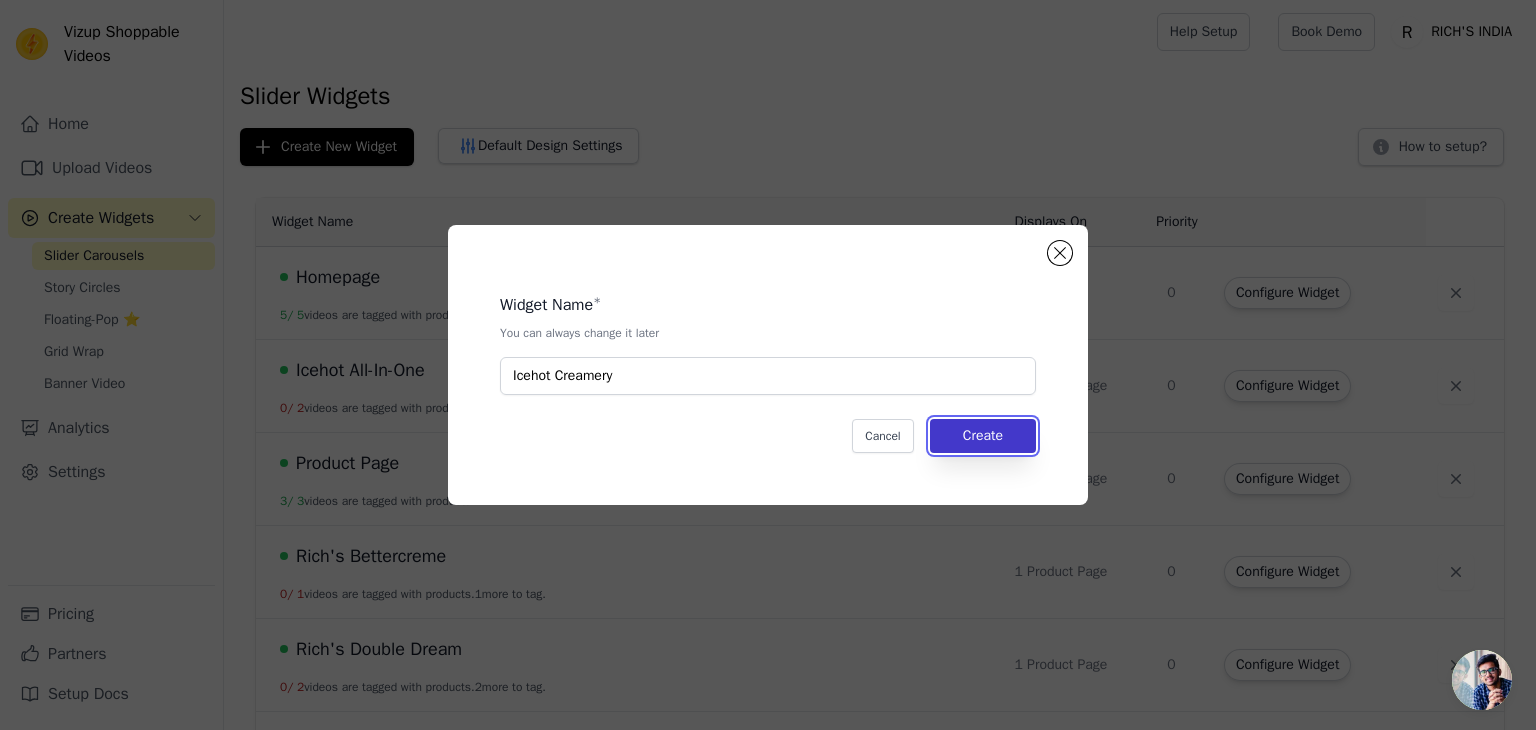 click on "Create" at bounding box center [983, 436] 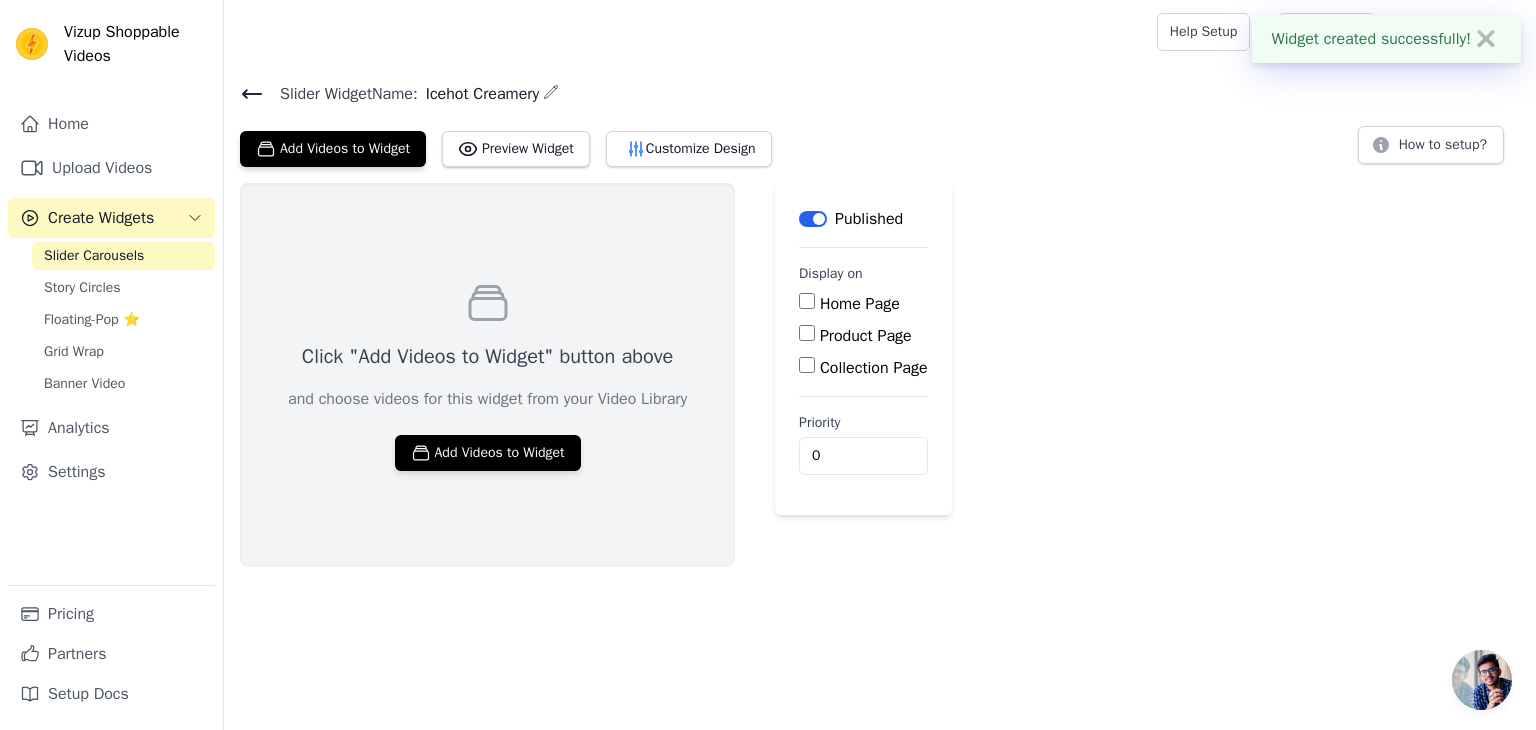 click on "Product Page" at bounding box center (866, 336) 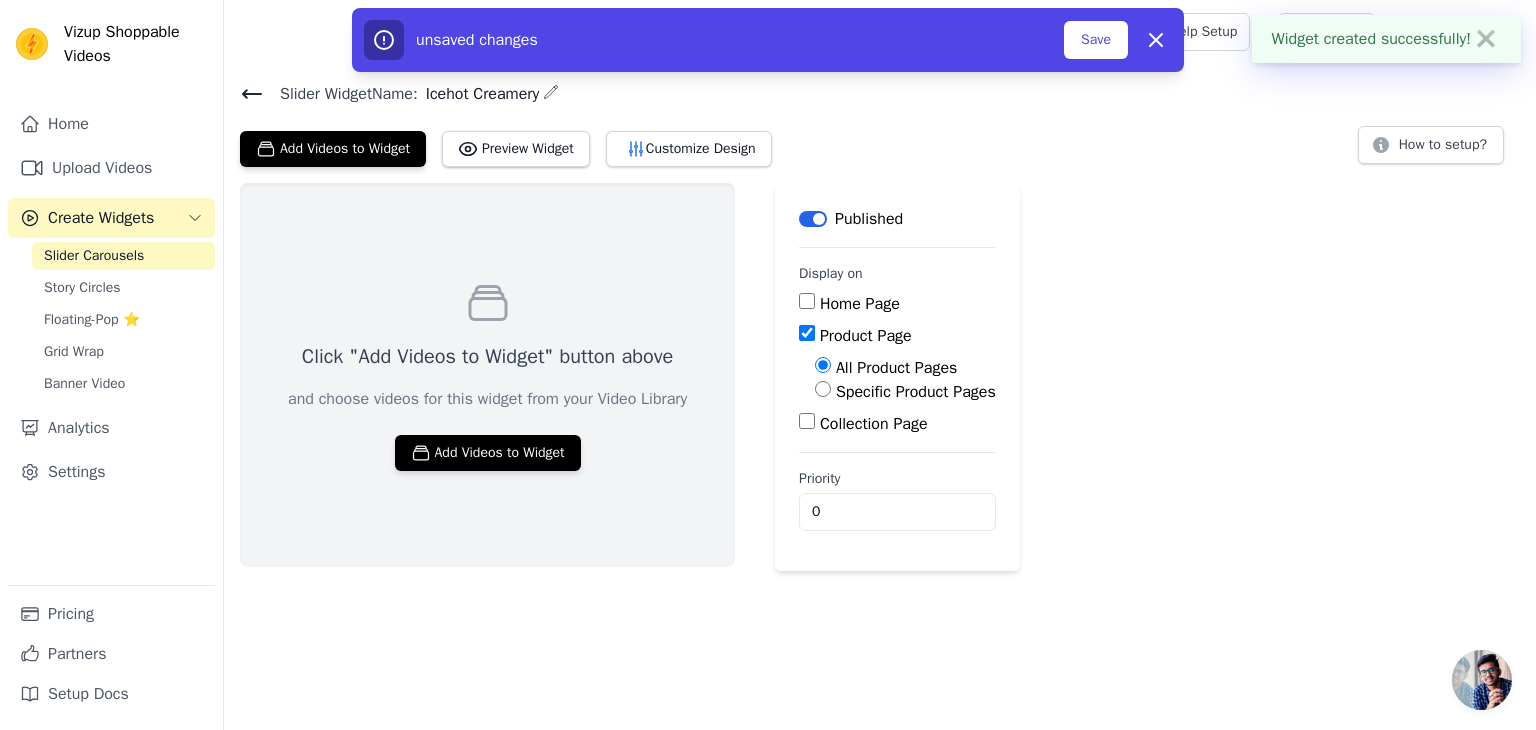 click on "Specific Product Pages" at bounding box center (916, 392) 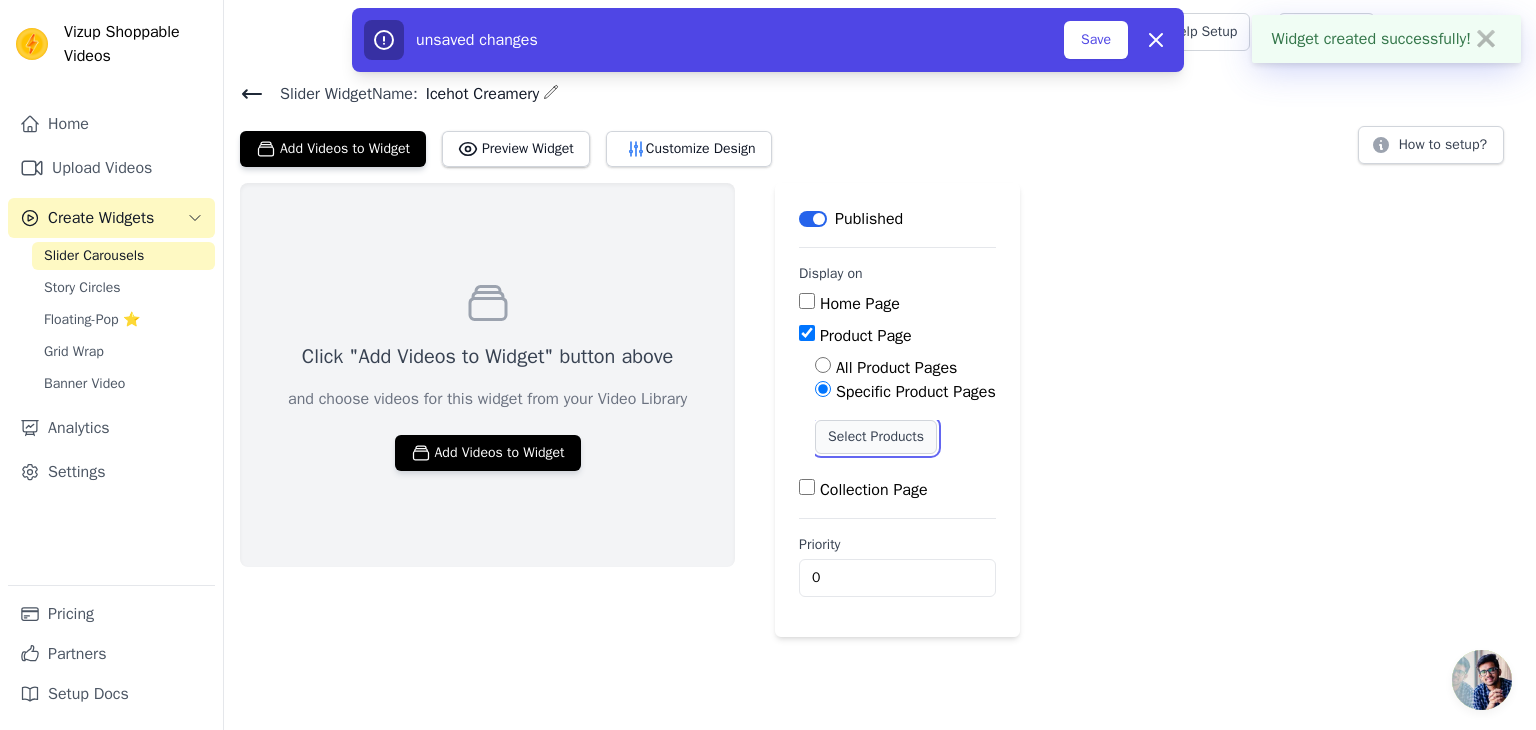 click on "Select Products" at bounding box center [876, 437] 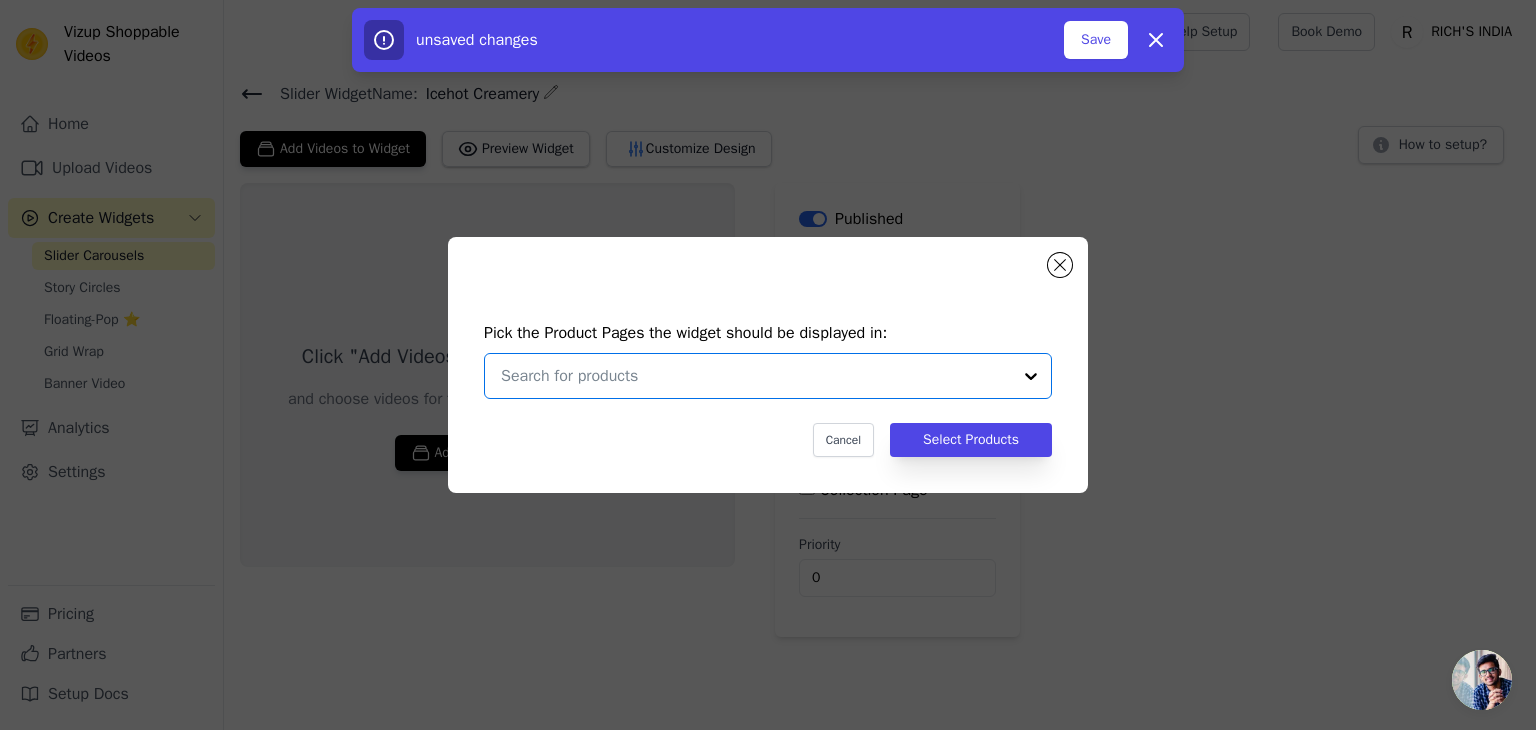 click at bounding box center (756, 376) 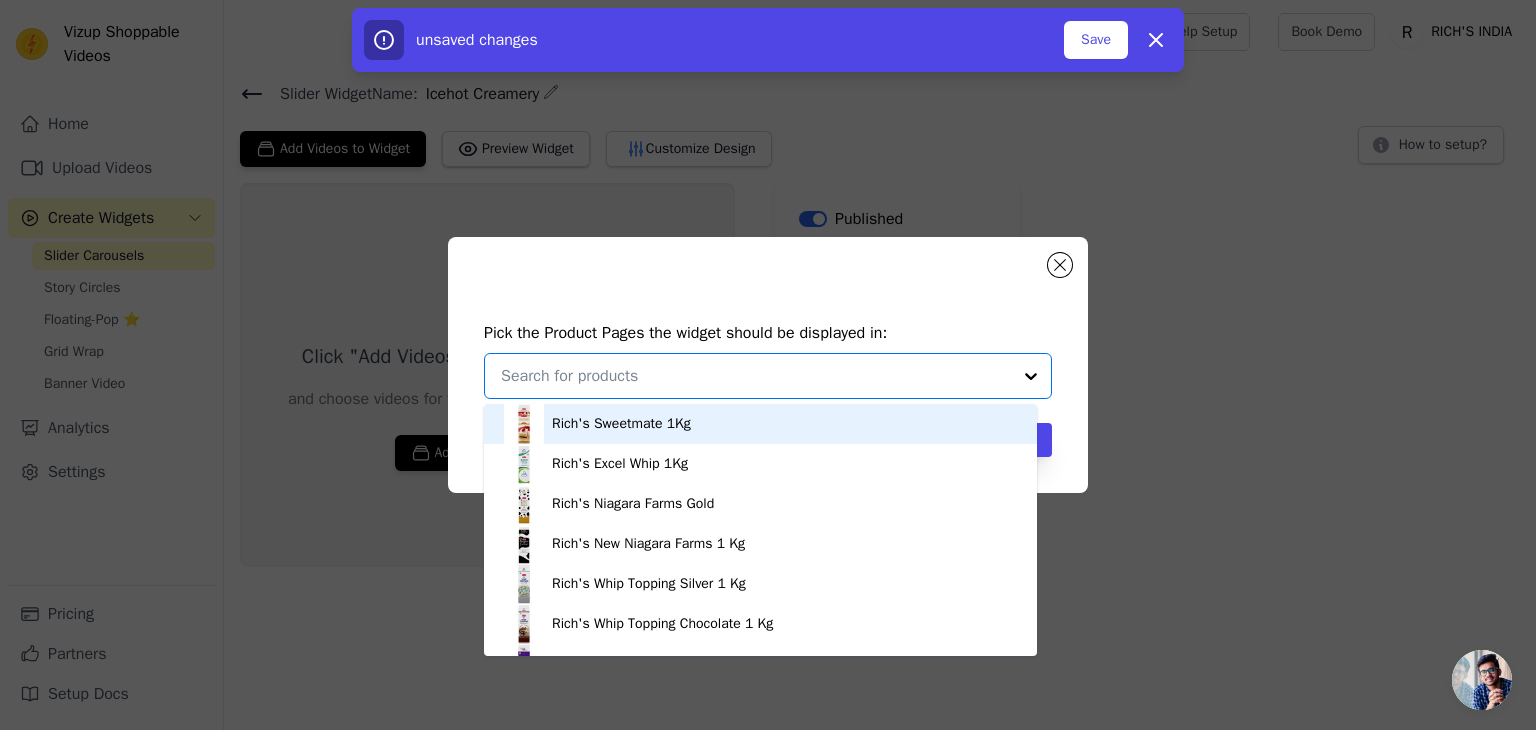 paste on "Icehot Creamery" 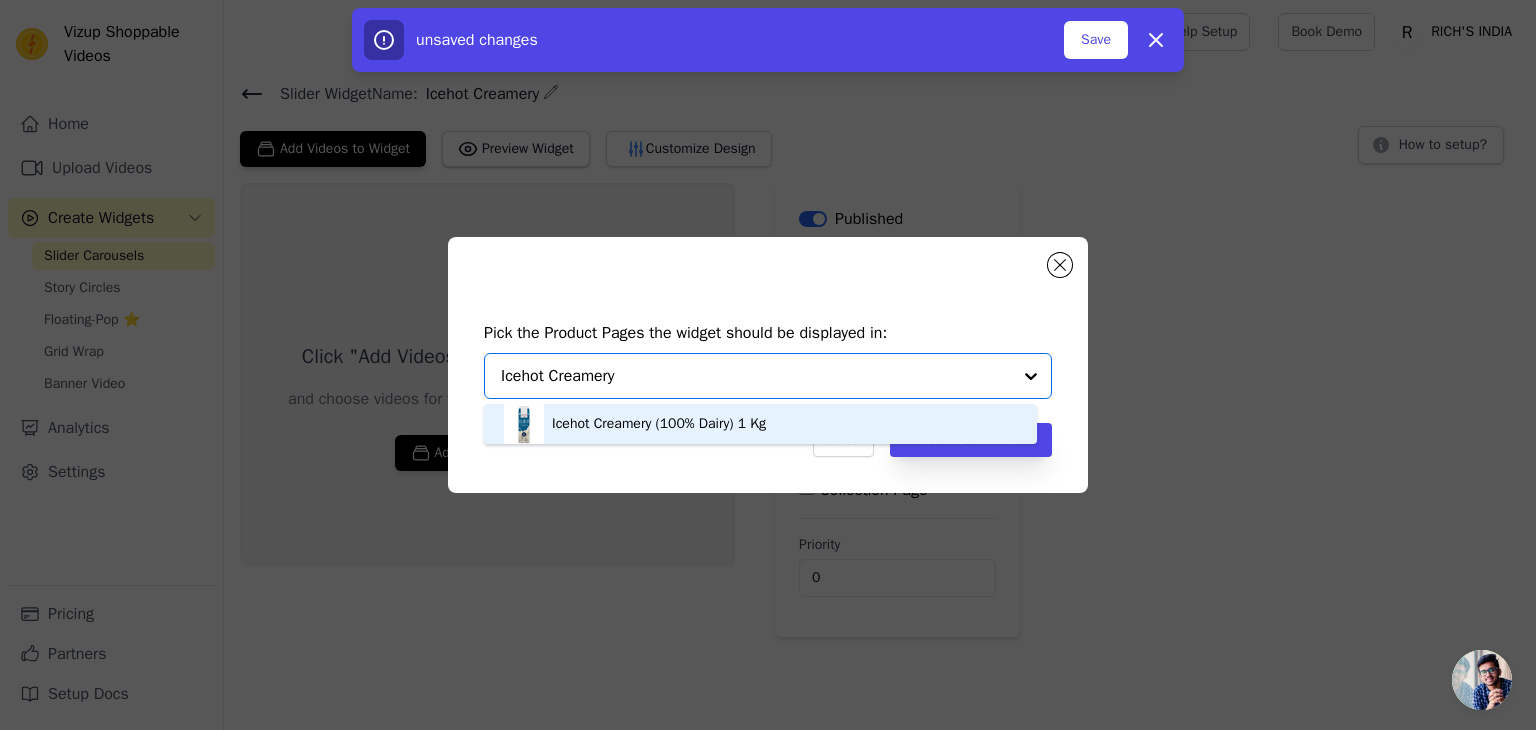 click on "Icehot Creamery (100% Dairy) 1 Kg" at bounding box center [659, 424] 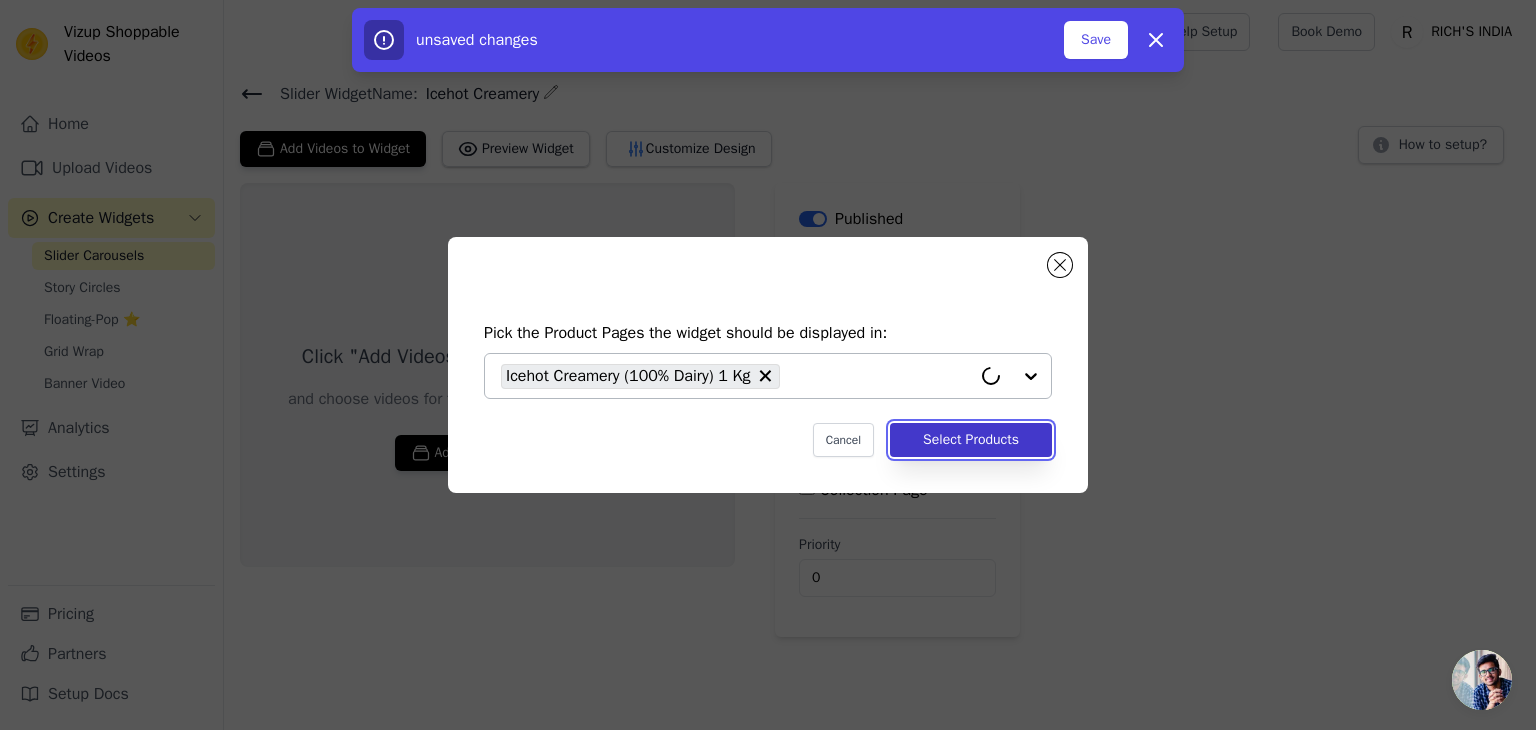 click on "Select Products" at bounding box center [971, 440] 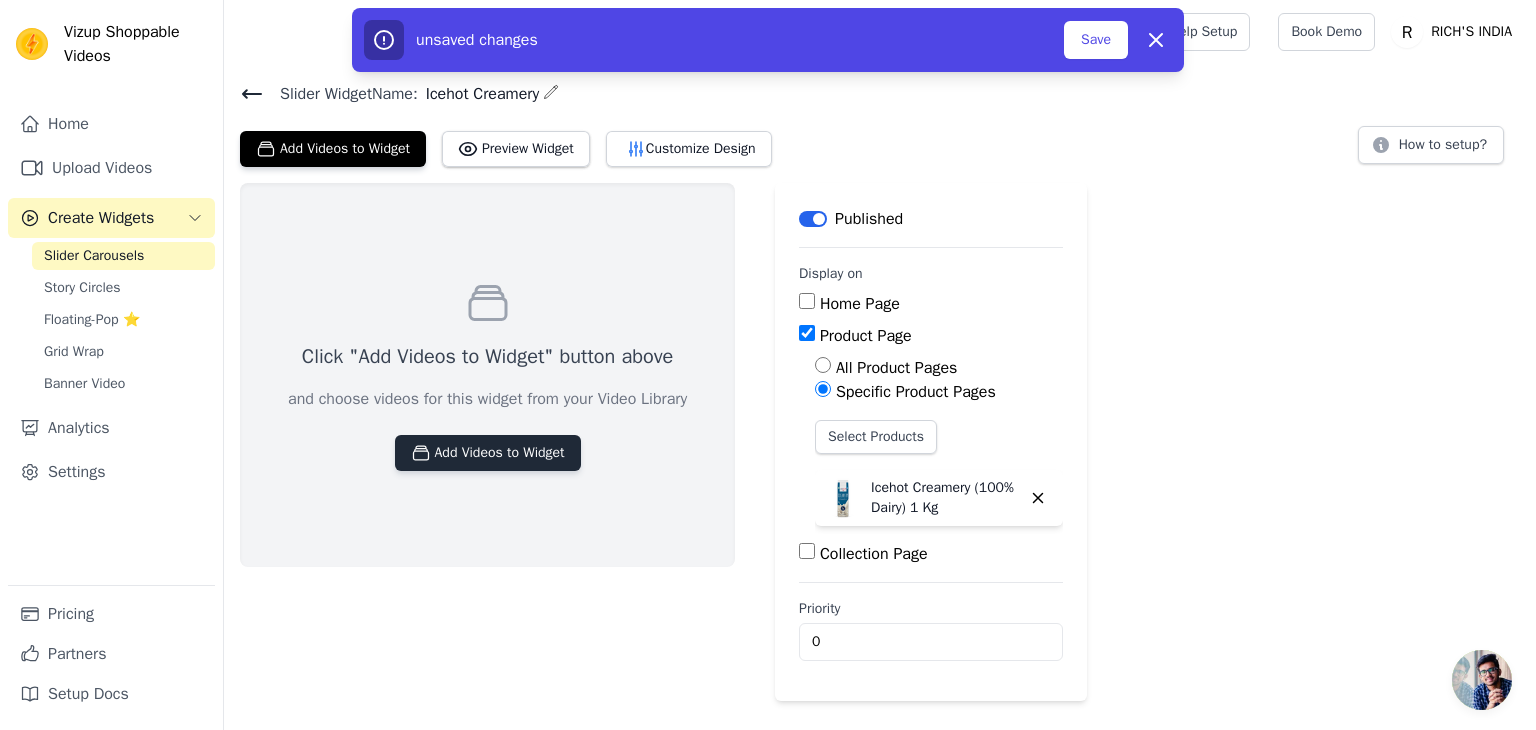 click on "Add Videos to Widget" at bounding box center [488, 453] 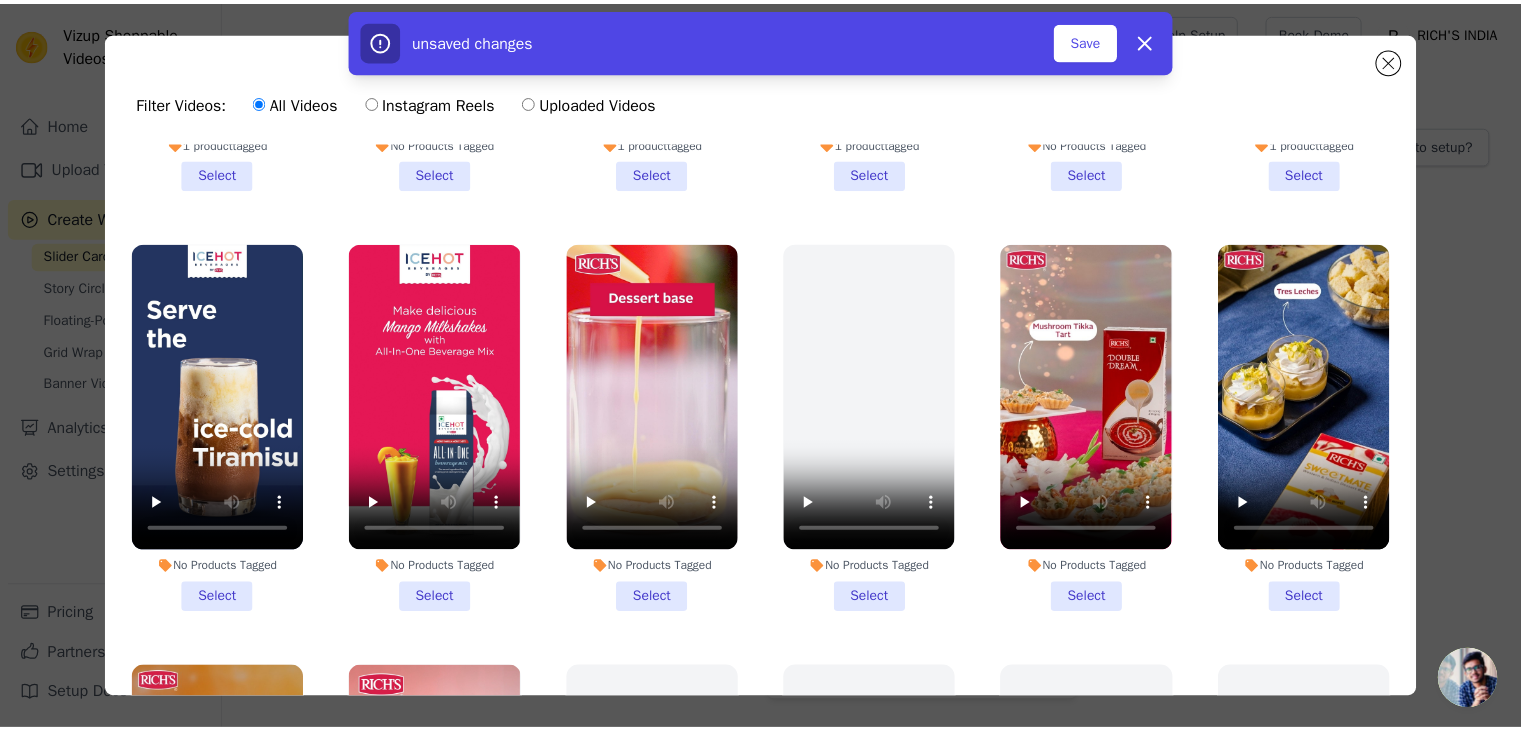 scroll, scrollTop: 770, scrollLeft: 0, axis: vertical 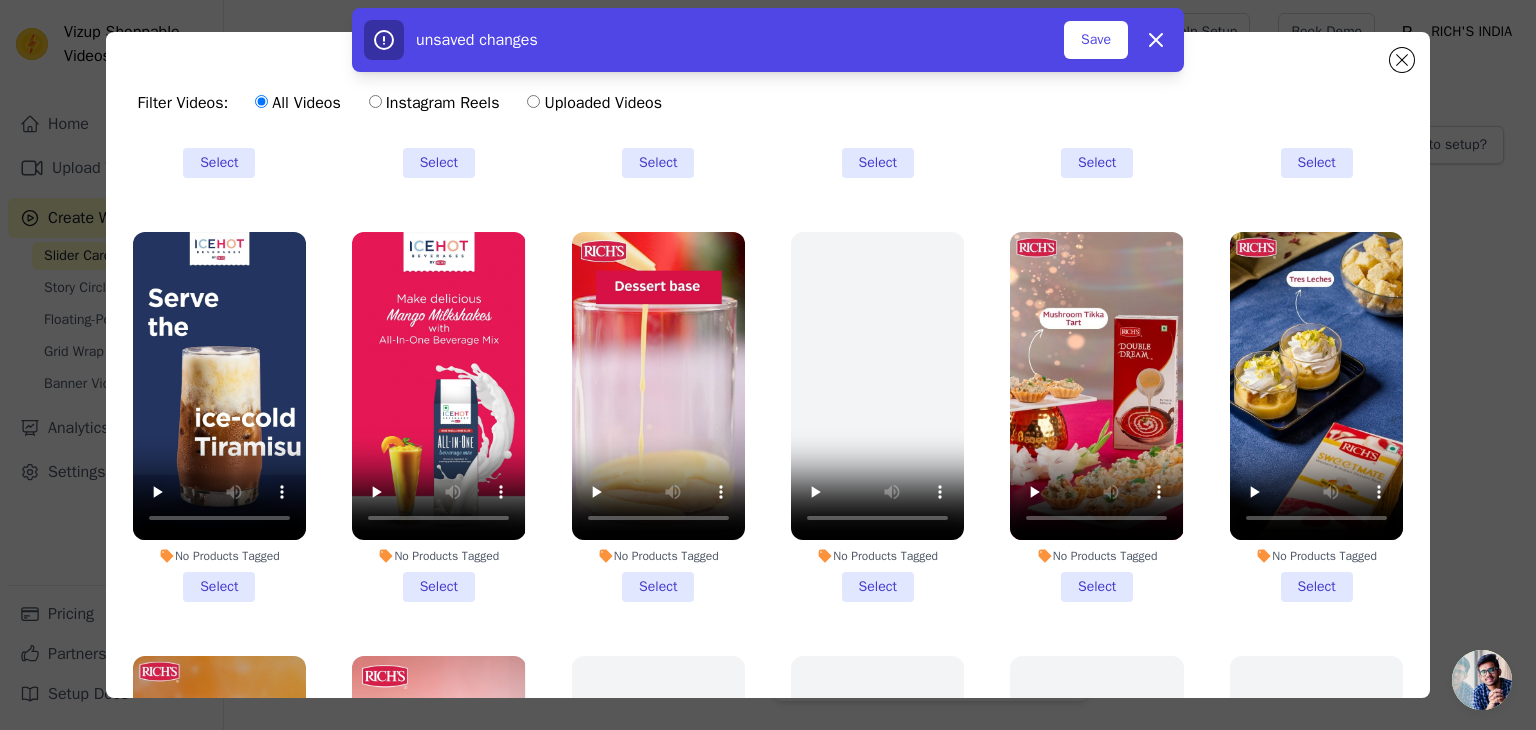 click on "No Products Tagged     Select" at bounding box center (219, 417) 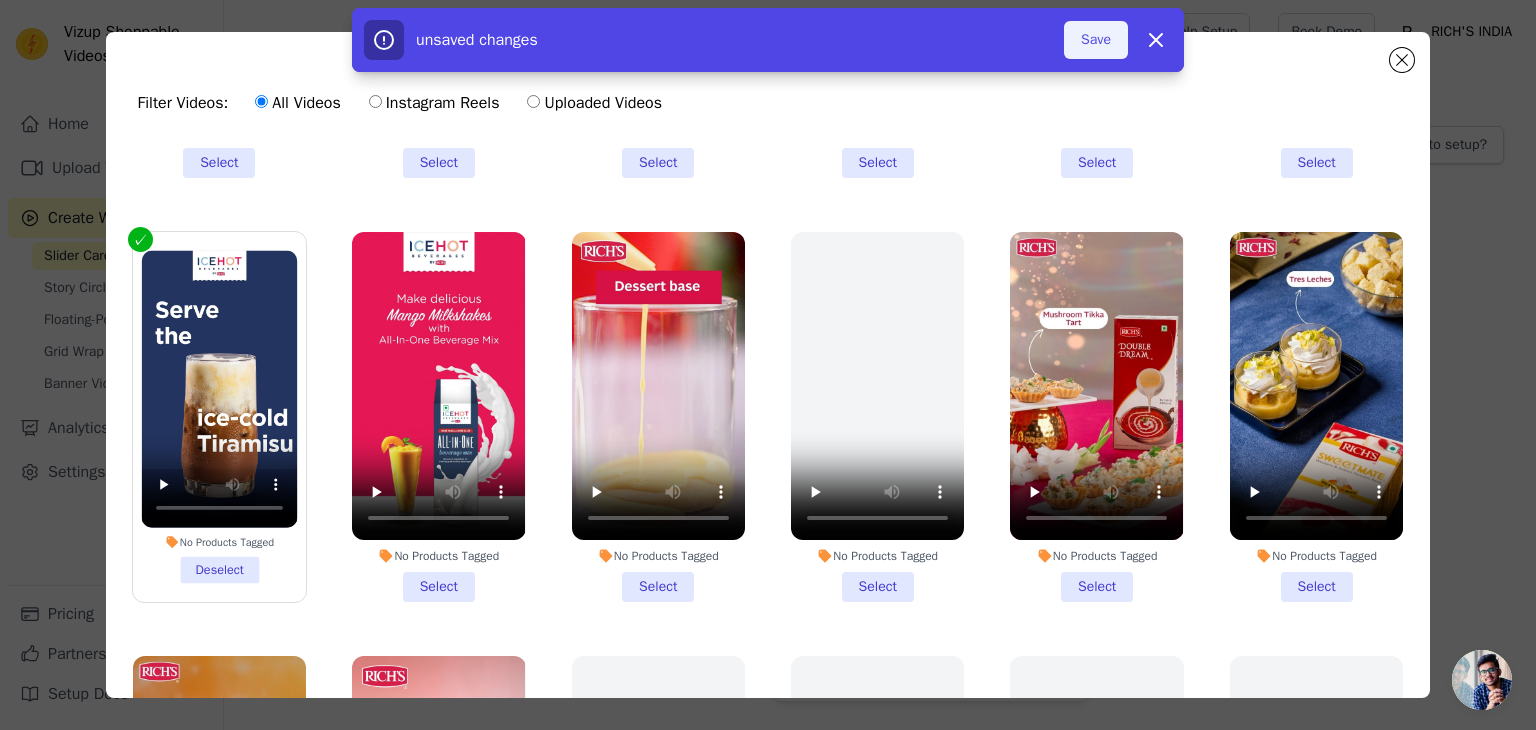 click on "Save" at bounding box center [1096, 40] 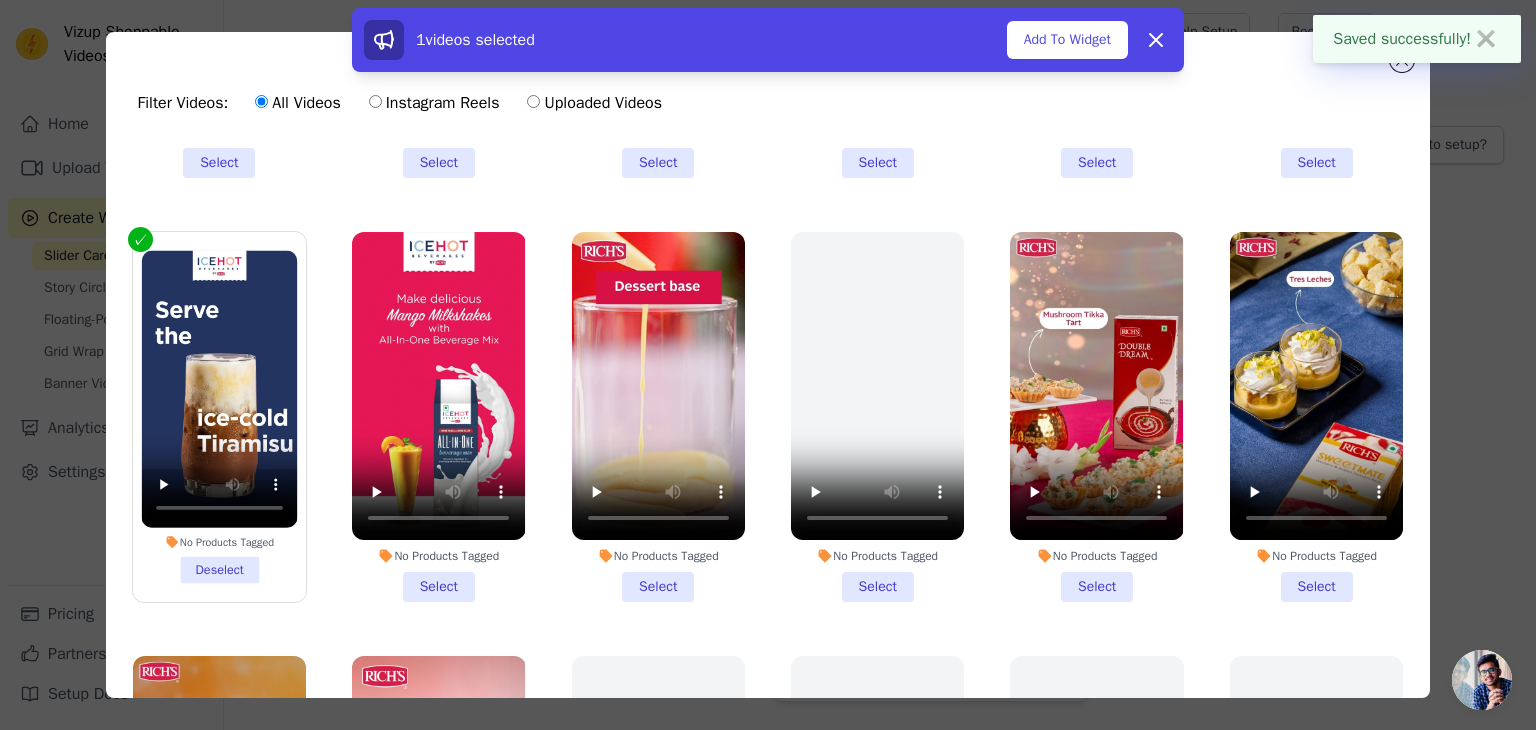 click on "Add To Widget" at bounding box center [1067, 40] 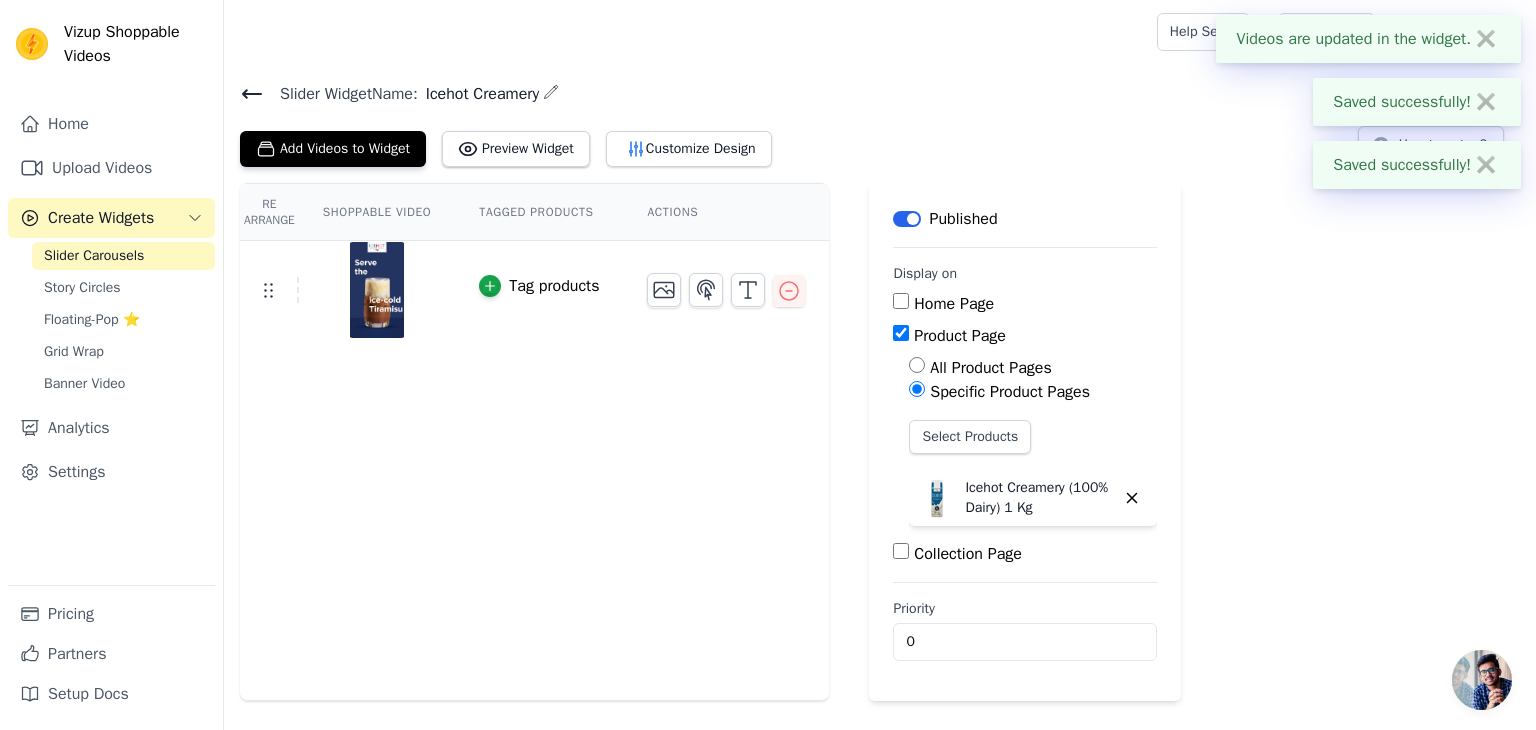 click 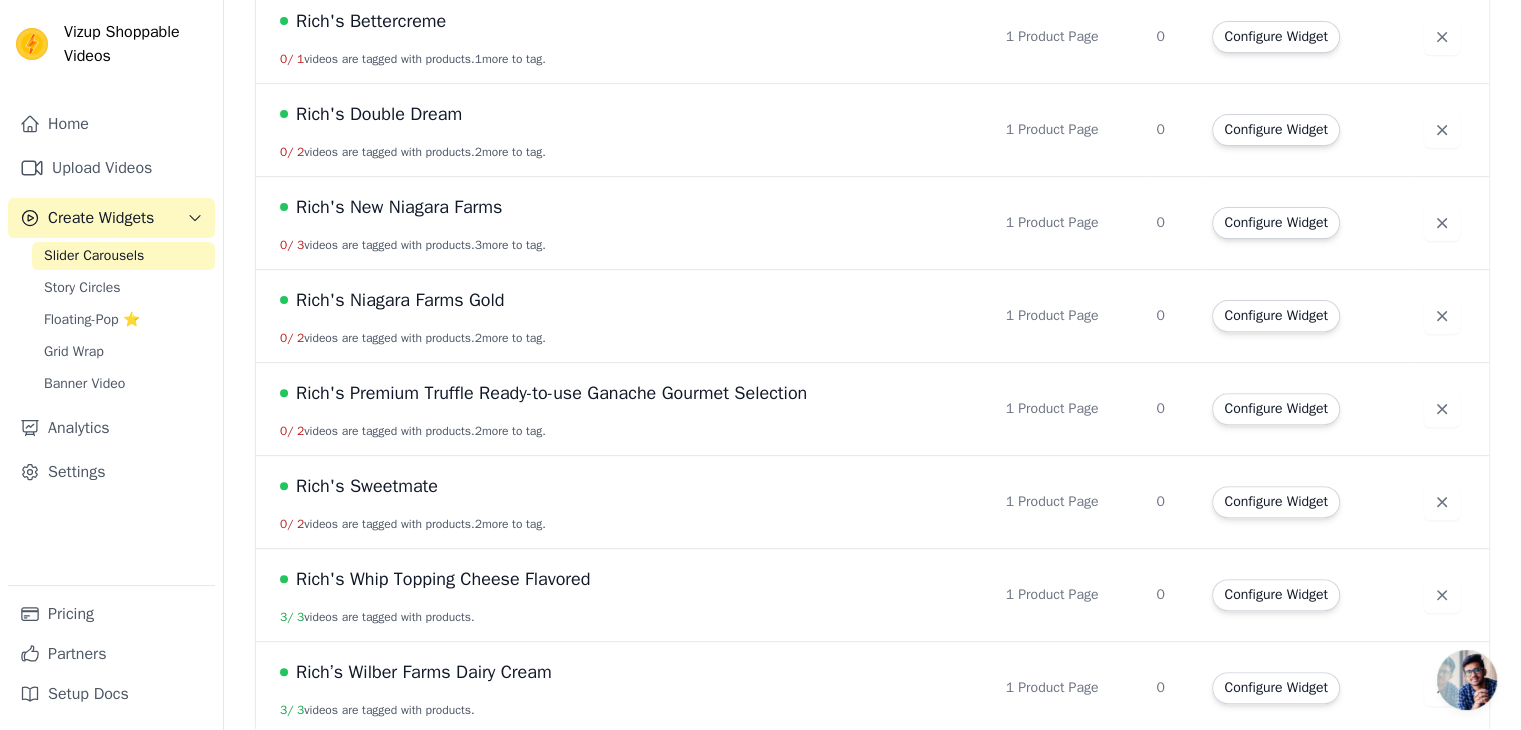 scroll, scrollTop: 637, scrollLeft: 0, axis: vertical 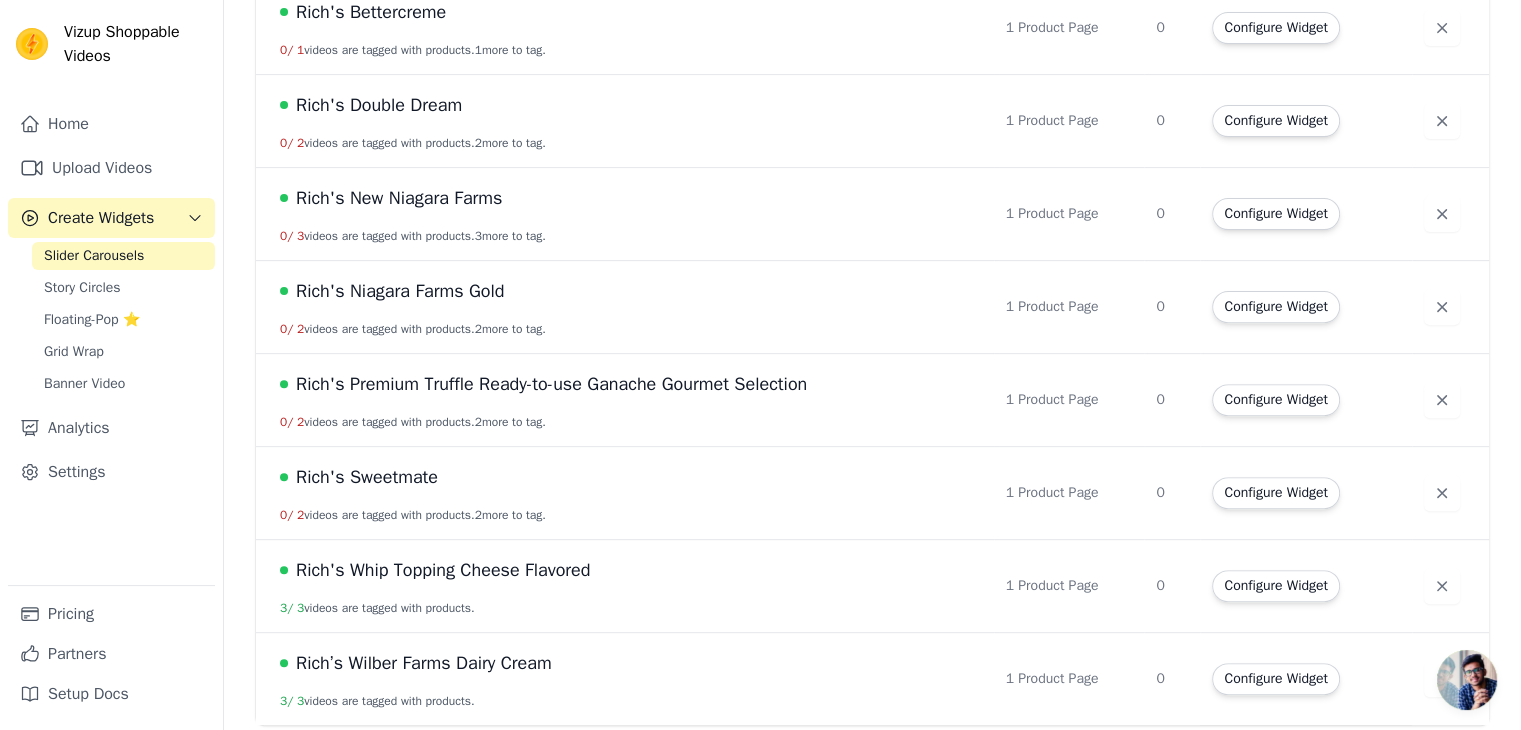 click on "Rich's Niagara Farms Gold" at bounding box center [631, 291] 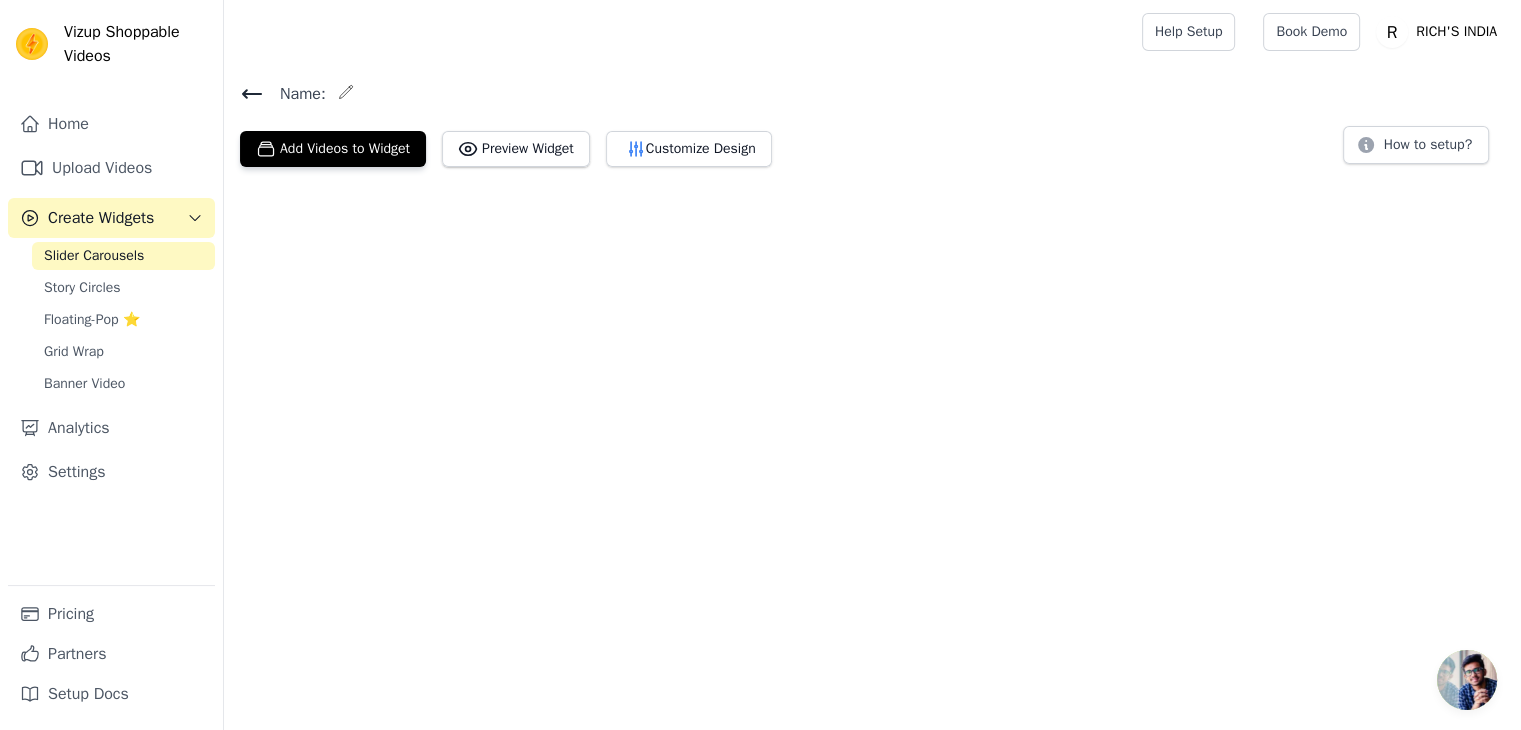 scroll, scrollTop: 0, scrollLeft: 0, axis: both 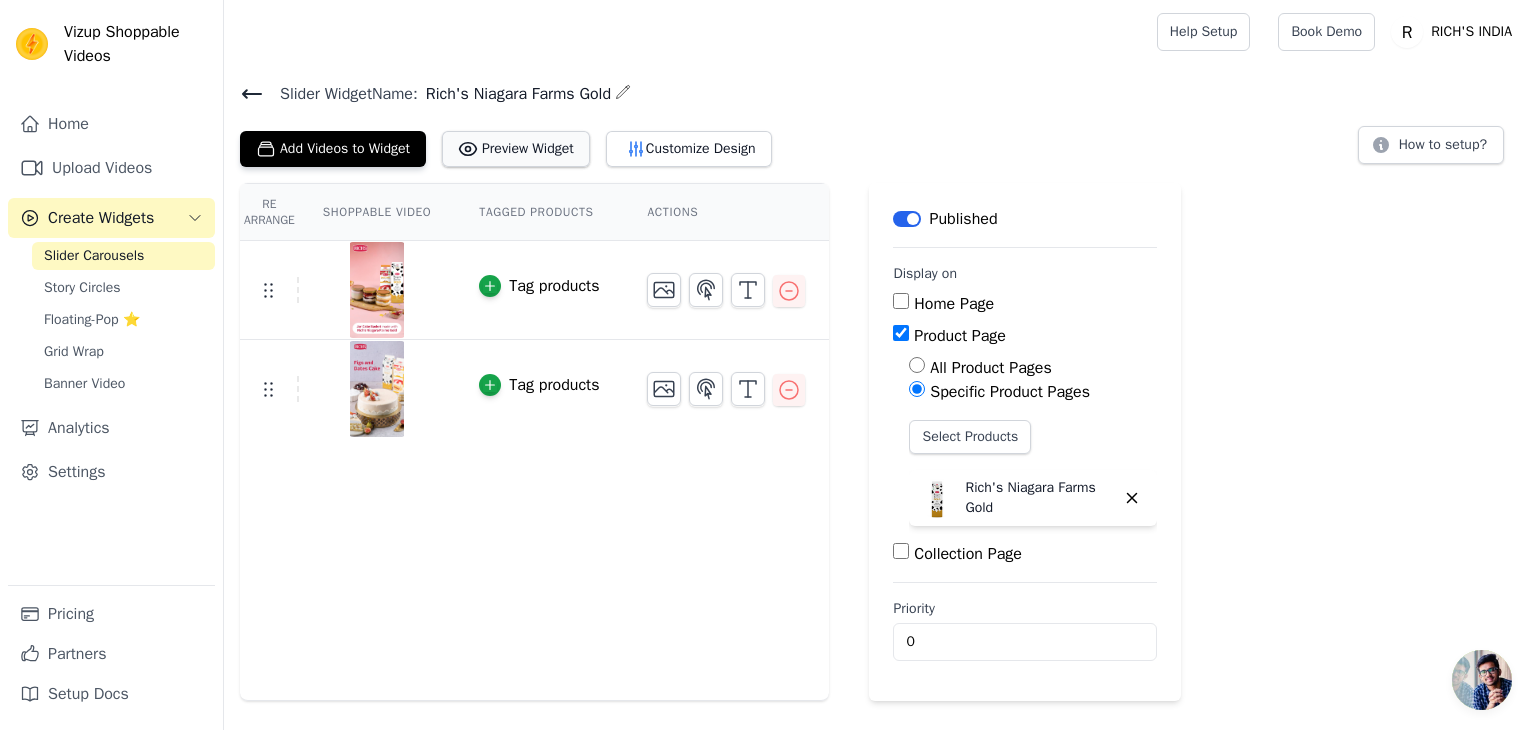 click on "Preview Widget" at bounding box center [516, 149] 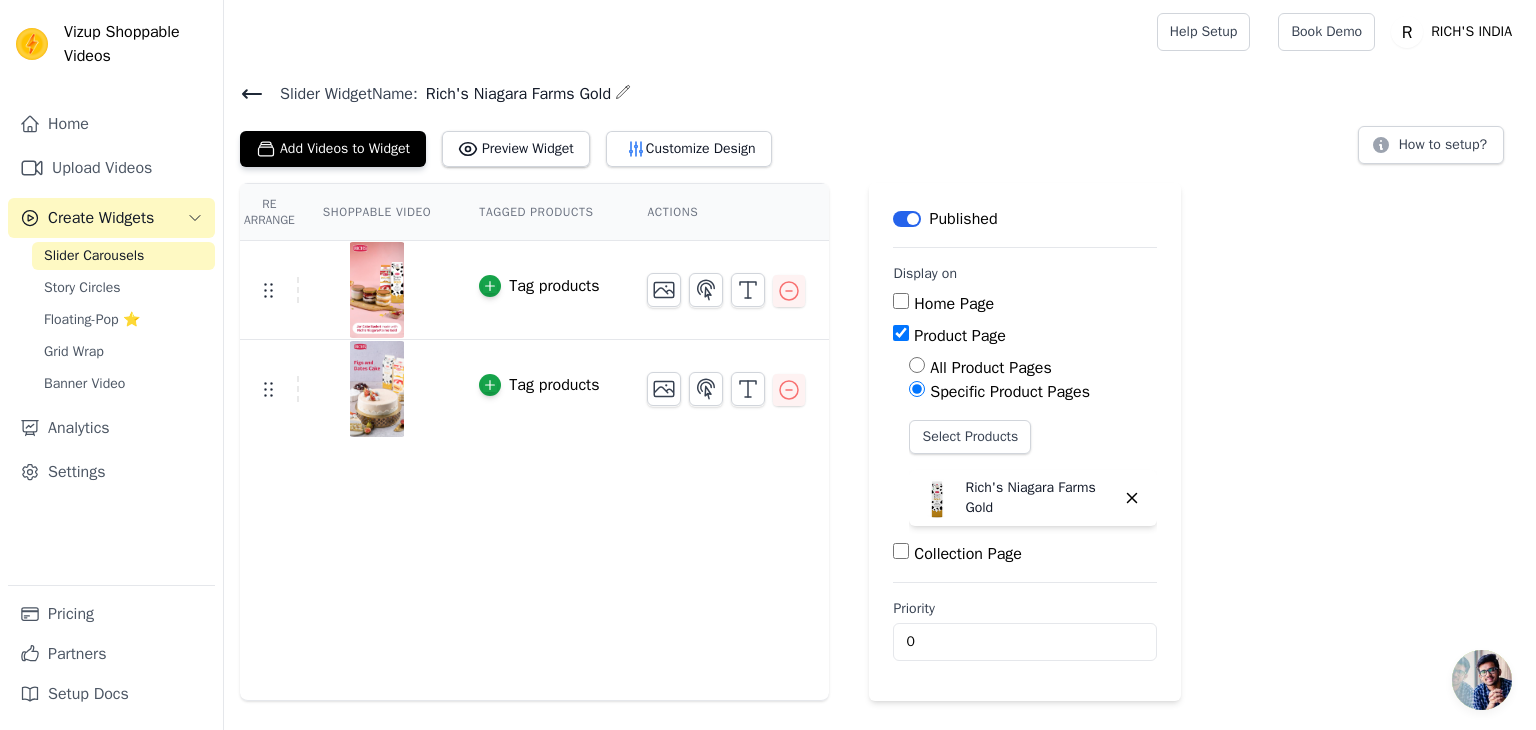 click 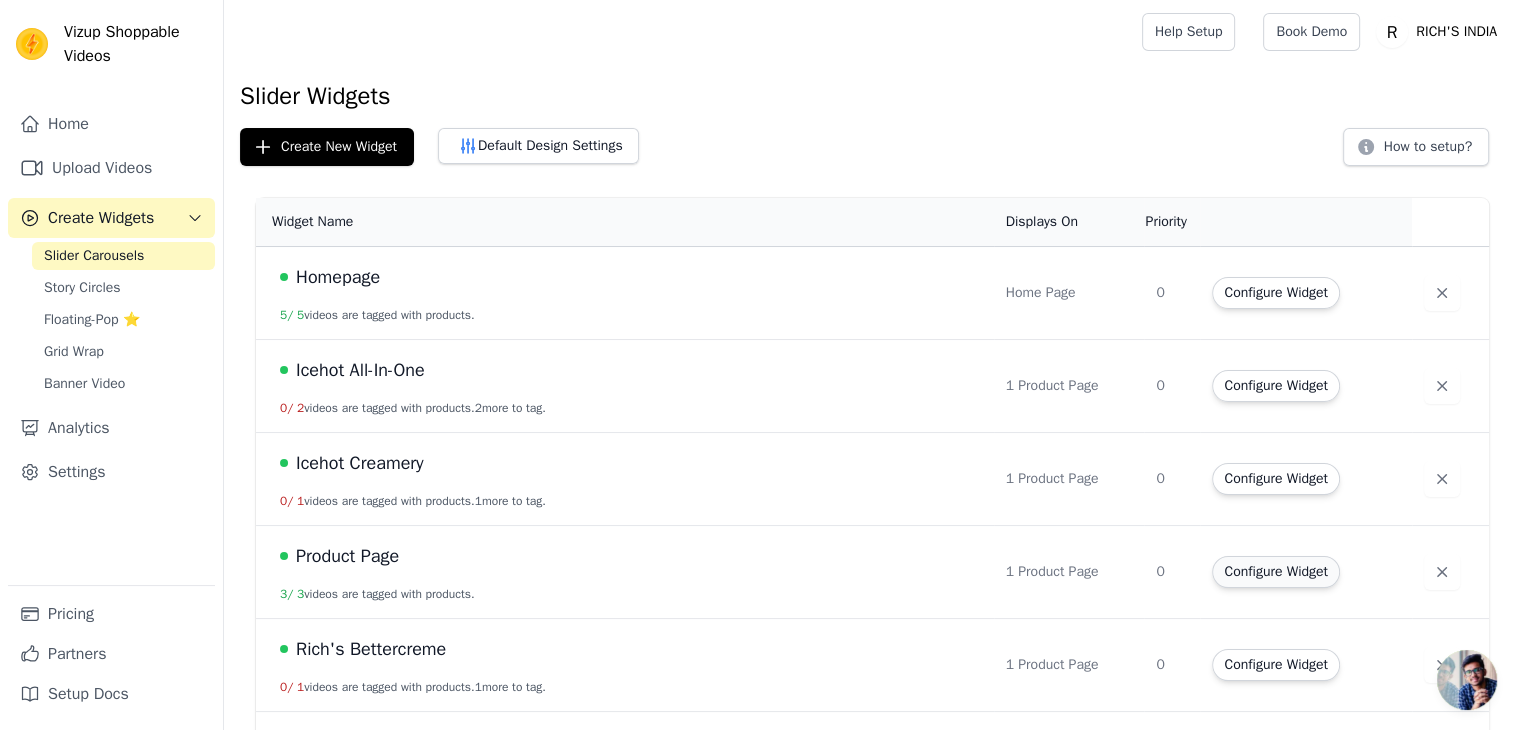 click on "Configure Widget" at bounding box center (1275, 572) 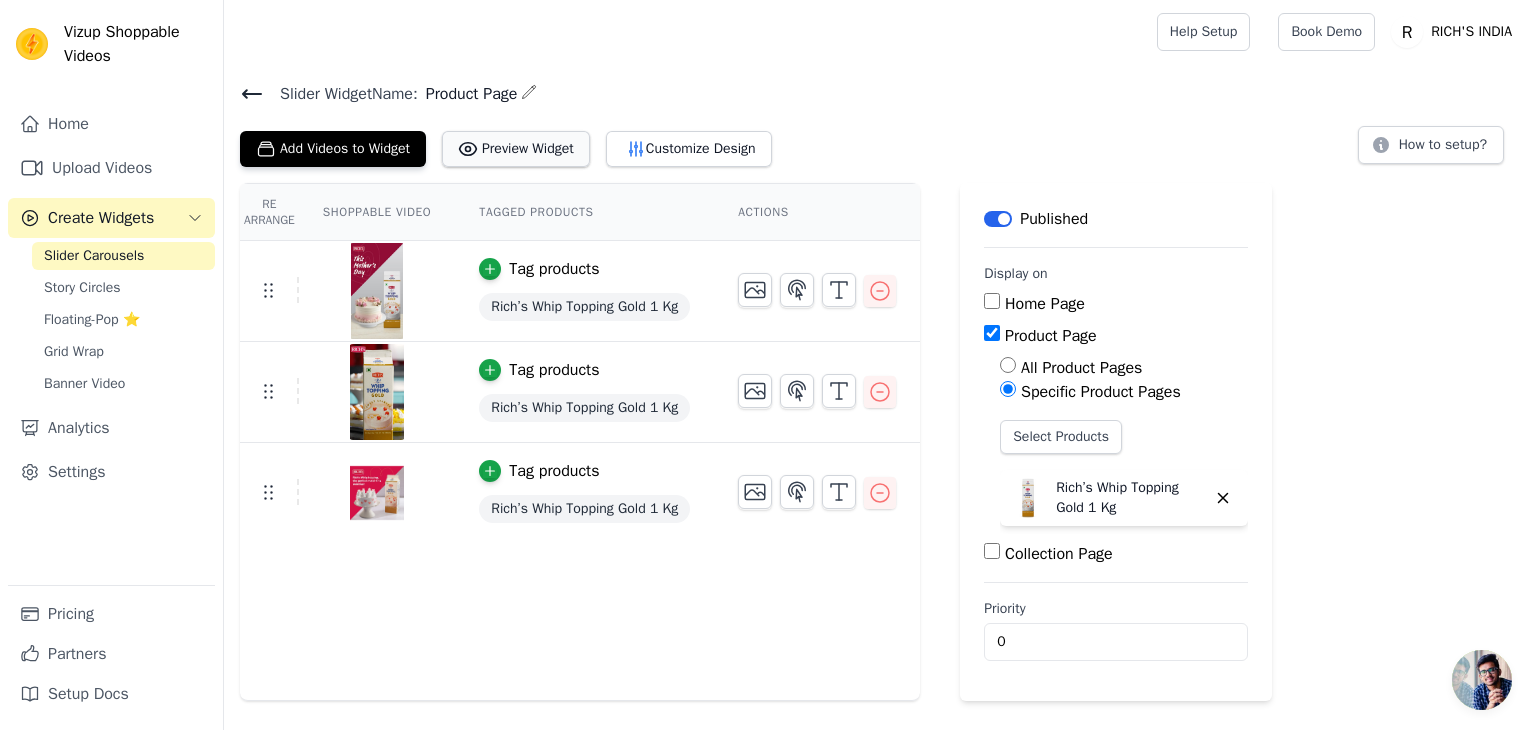 click on "Preview Widget" at bounding box center [516, 149] 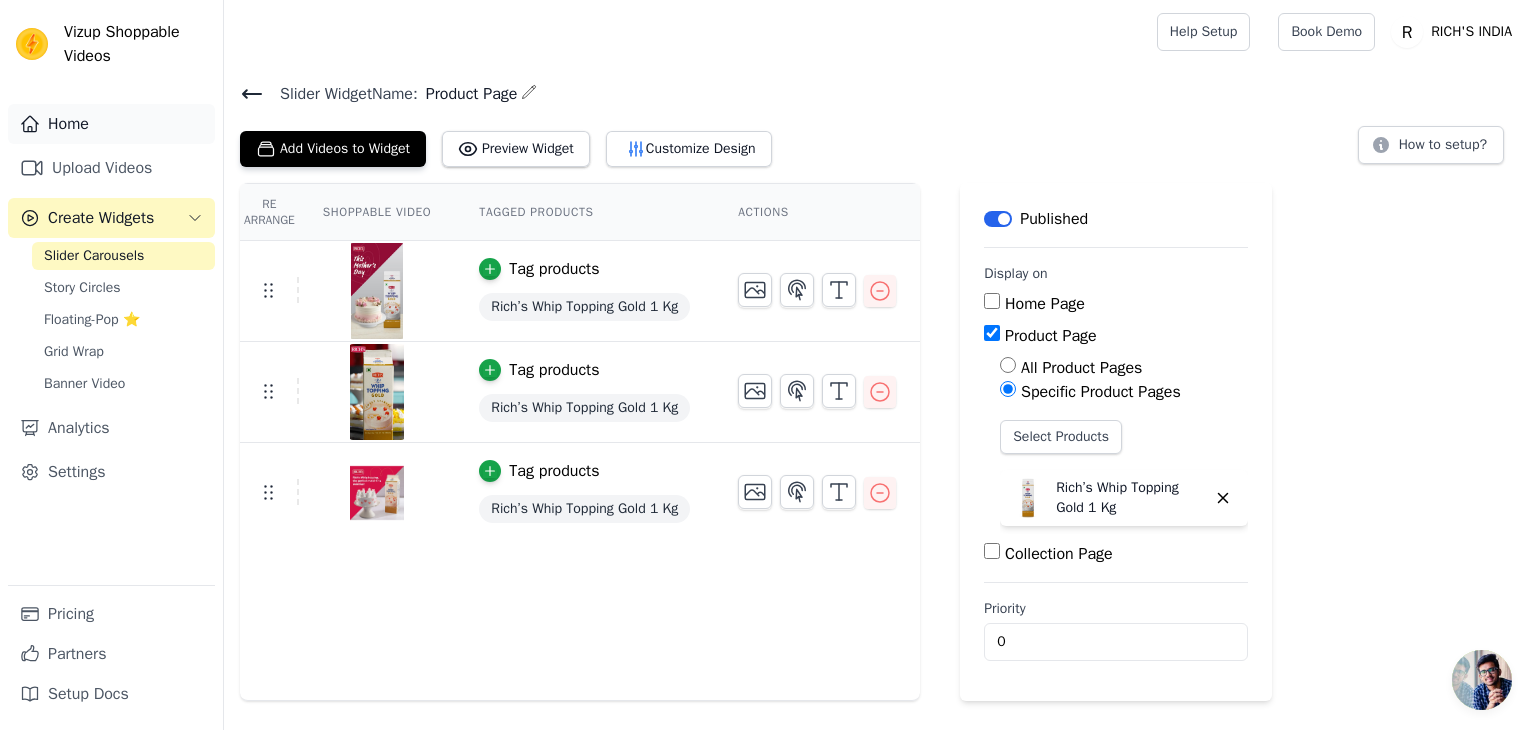 click on "Home" at bounding box center (111, 124) 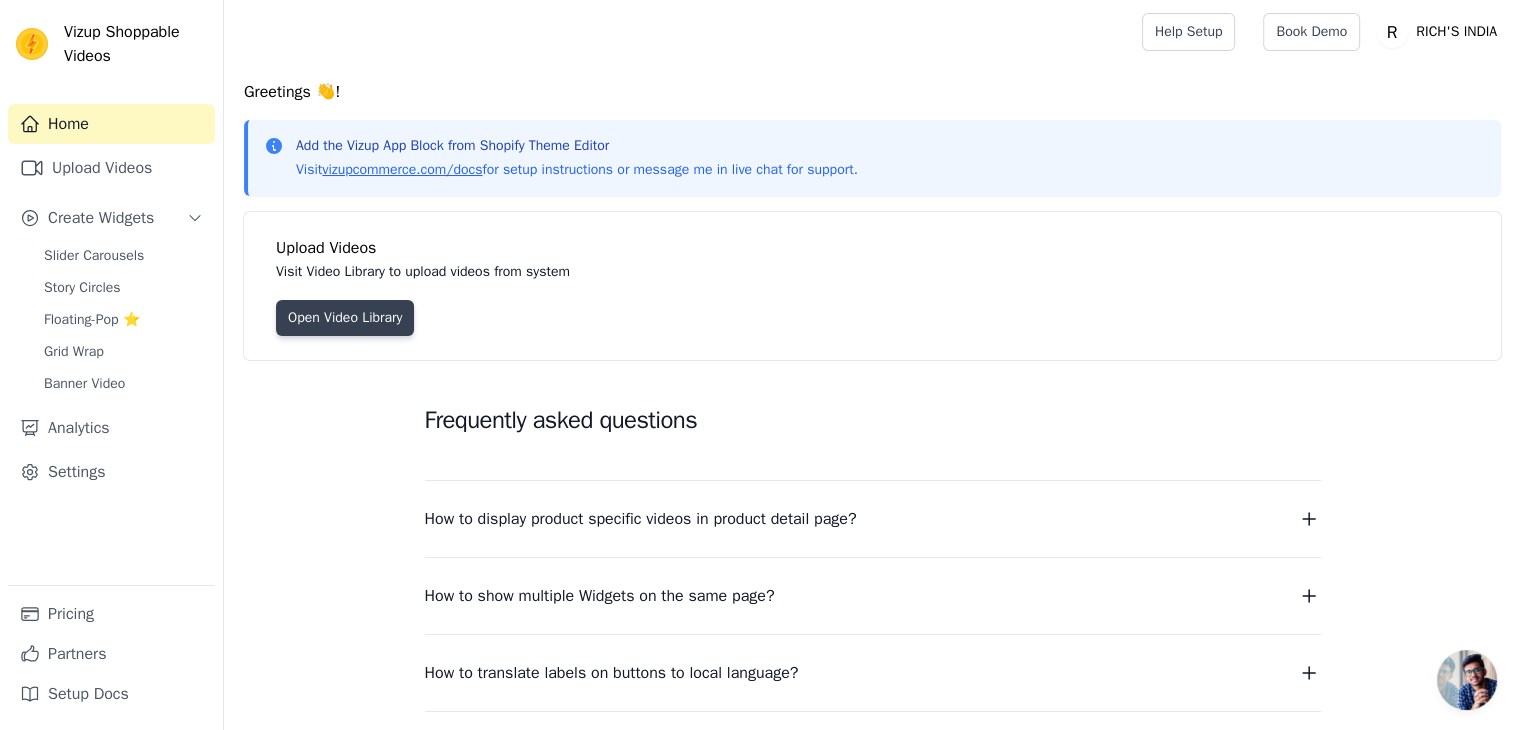 click on "Open Video Library" at bounding box center (345, 318) 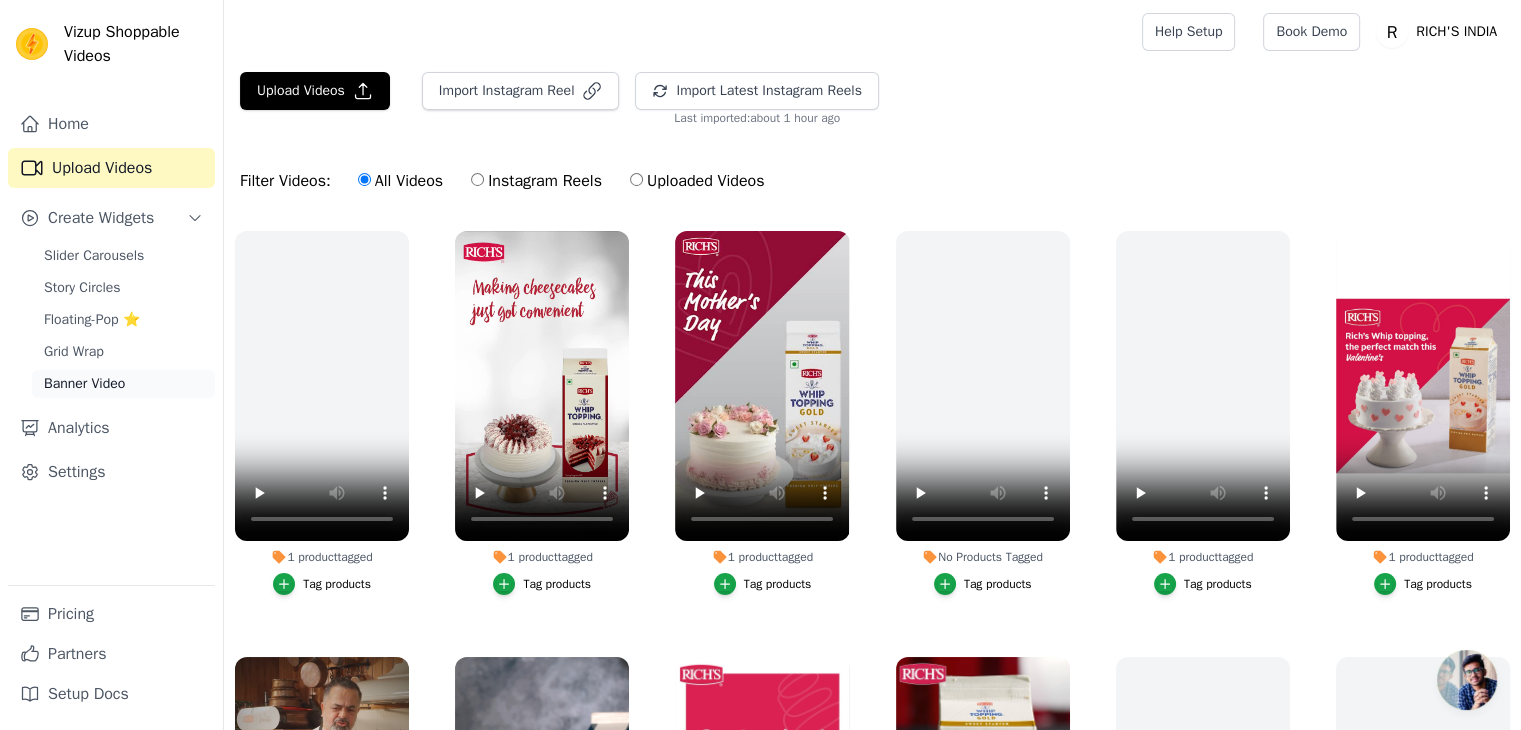 click on "Banner Video" at bounding box center [123, 384] 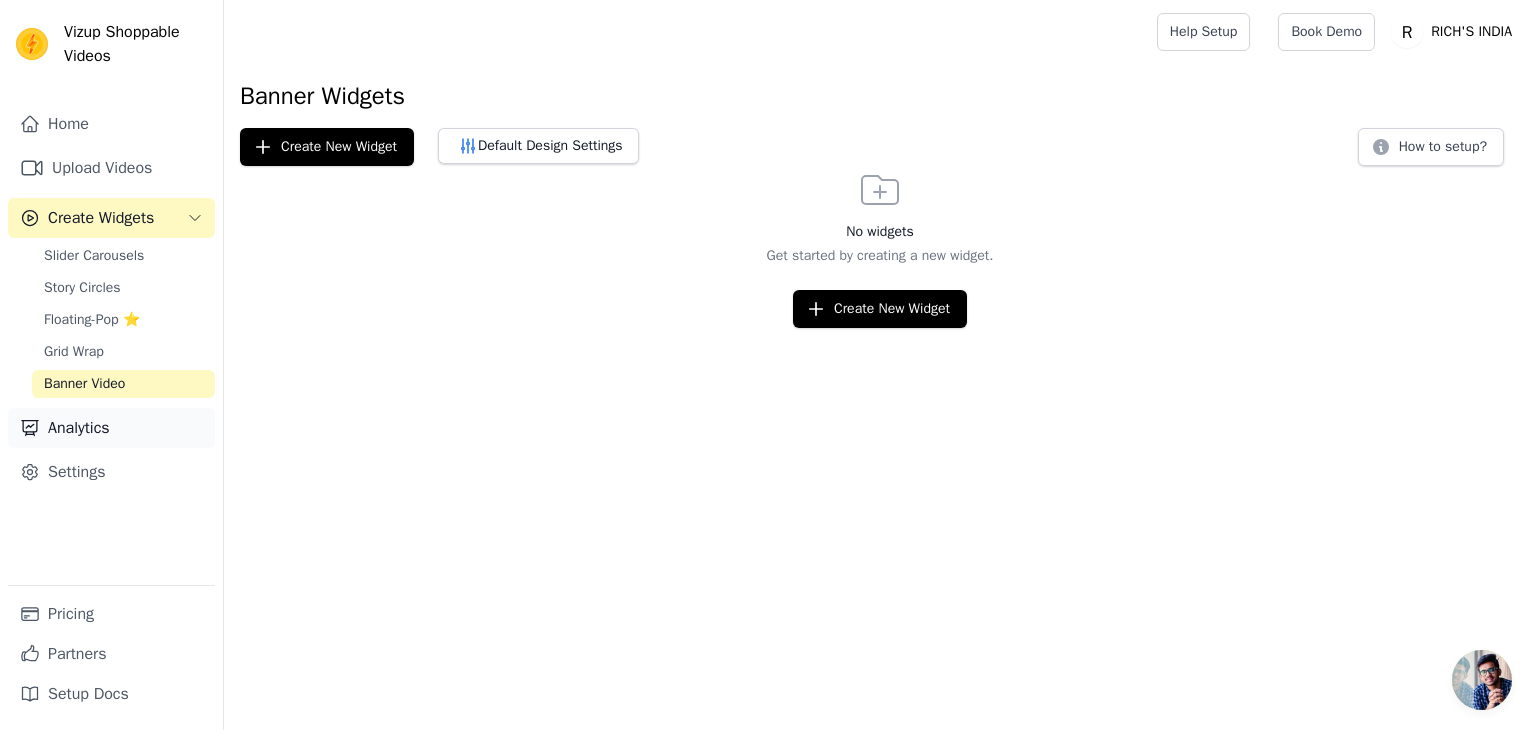 click on "Analytics" at bounding box center [111, 428] 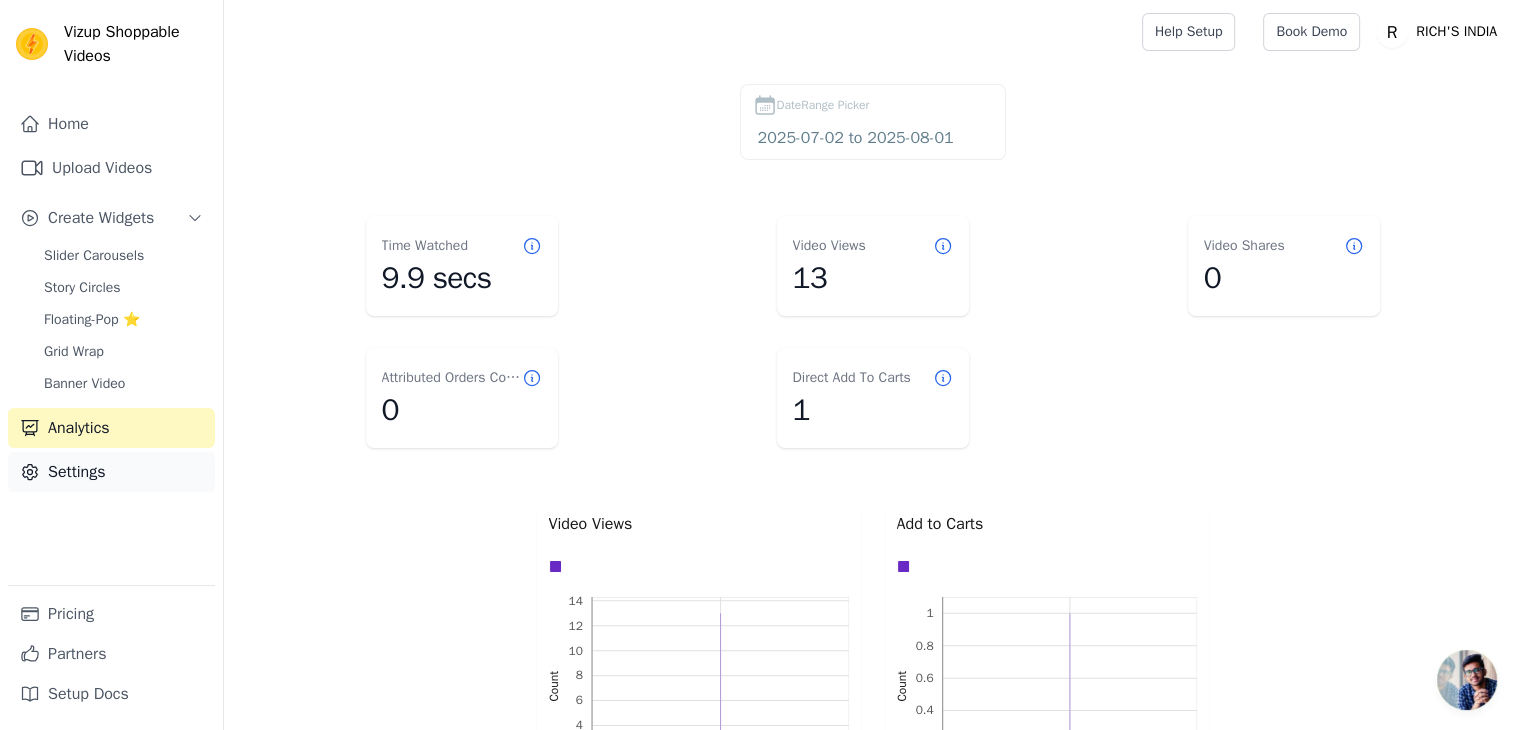 click on "Settings" at bounding box center (111, 472) 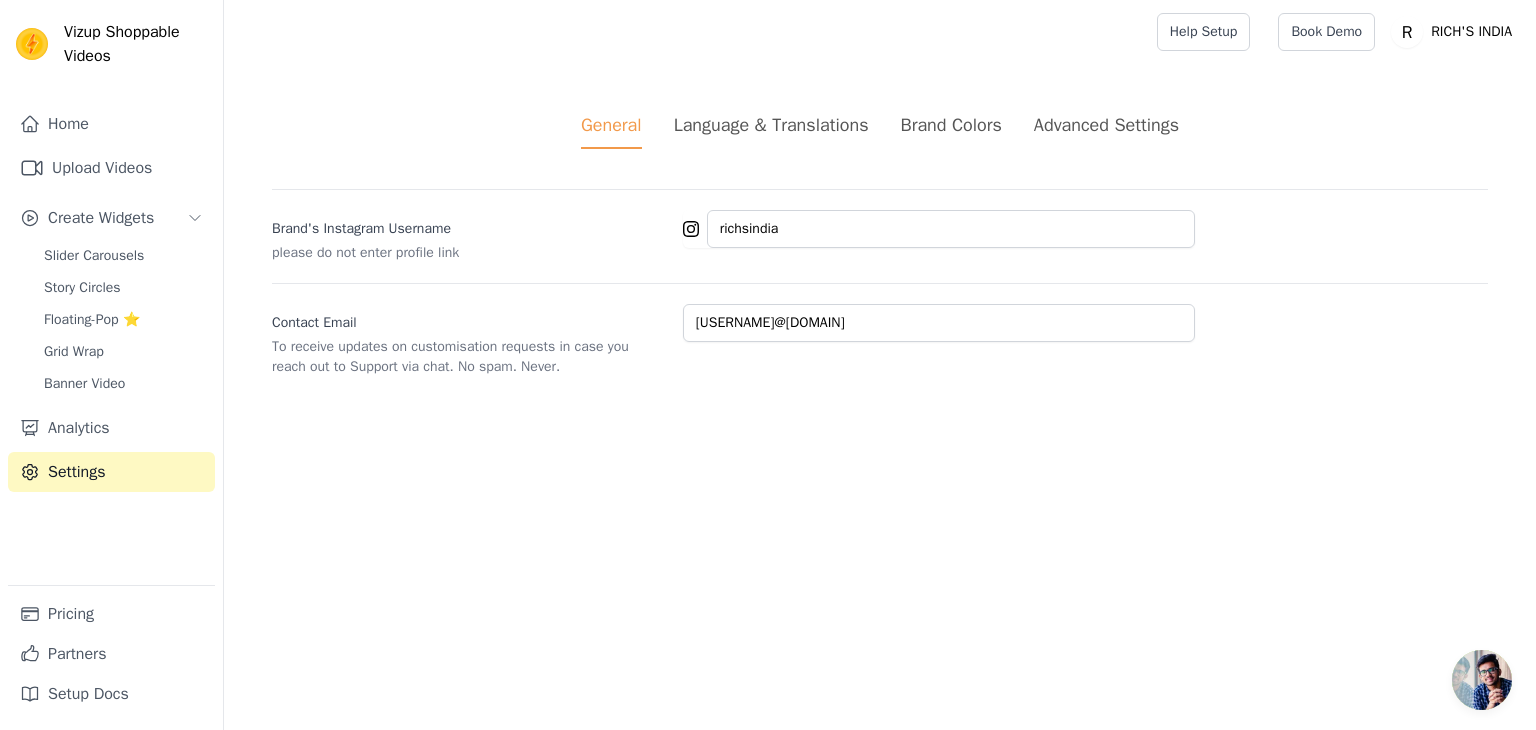 click on "Language & Translations" at bounding box center [771, 125] 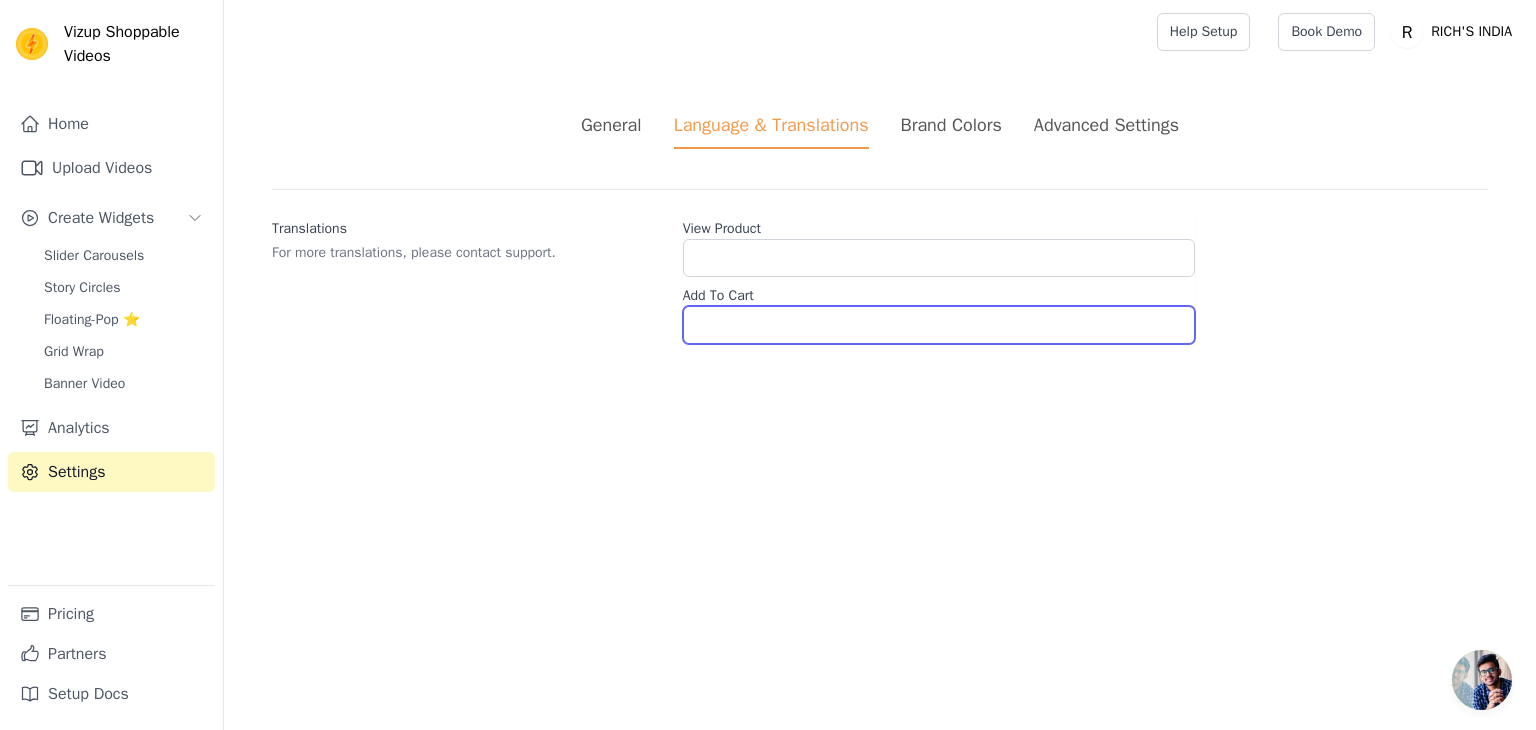 click on "Add To Cart" at bounding box center (939, 325) 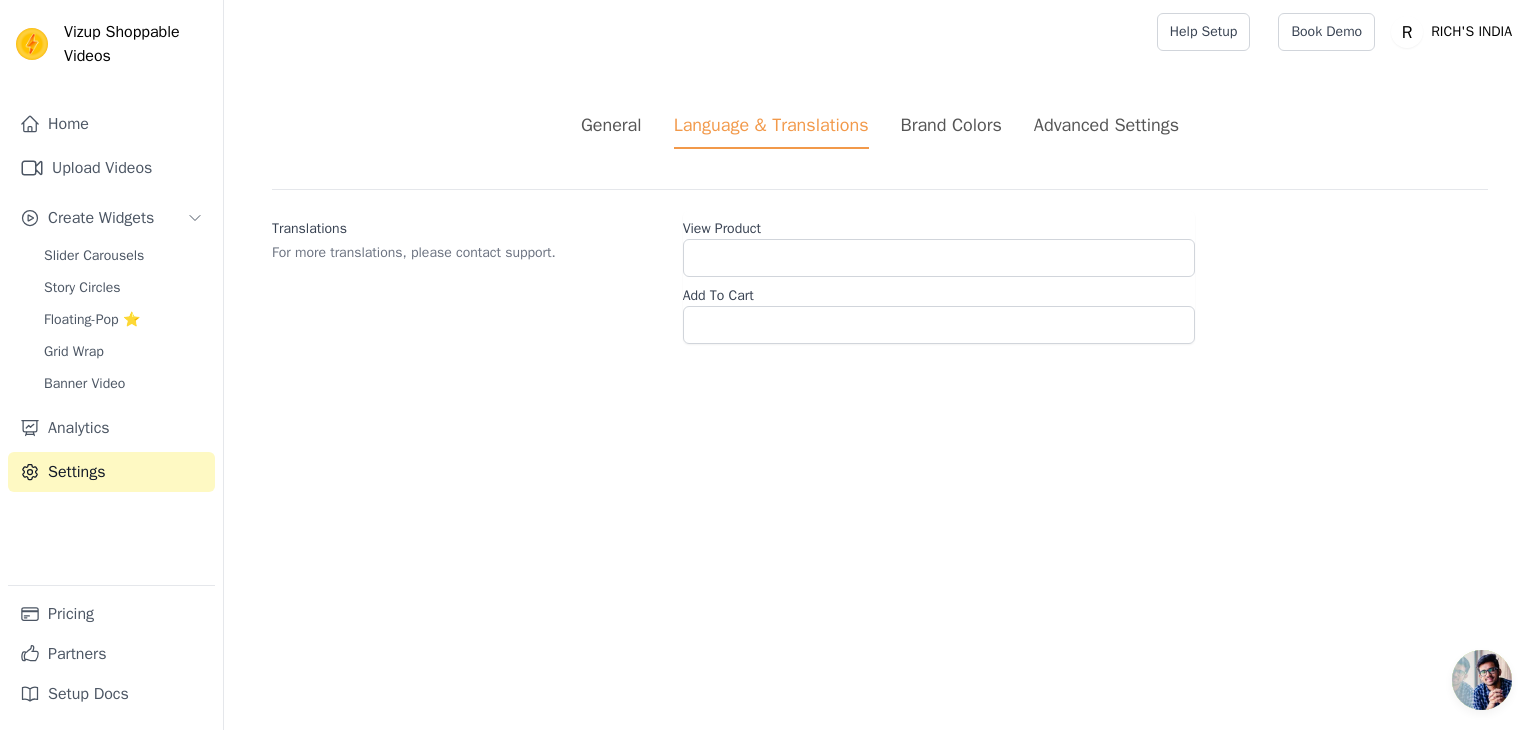 click on "Brand Colors" at bounding box center (951, 125) 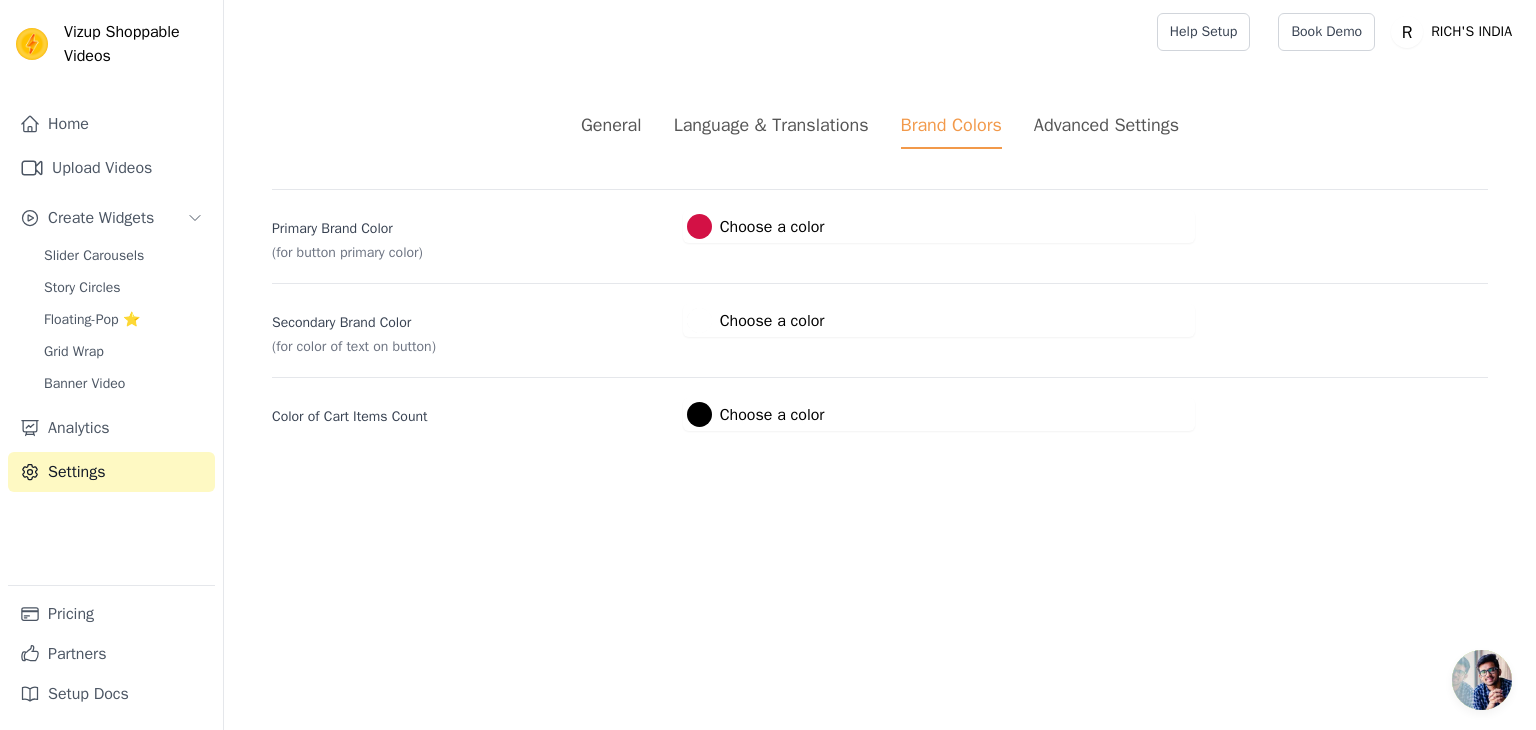 click on "Advanced Settings" at bounding box center (1106, 125) 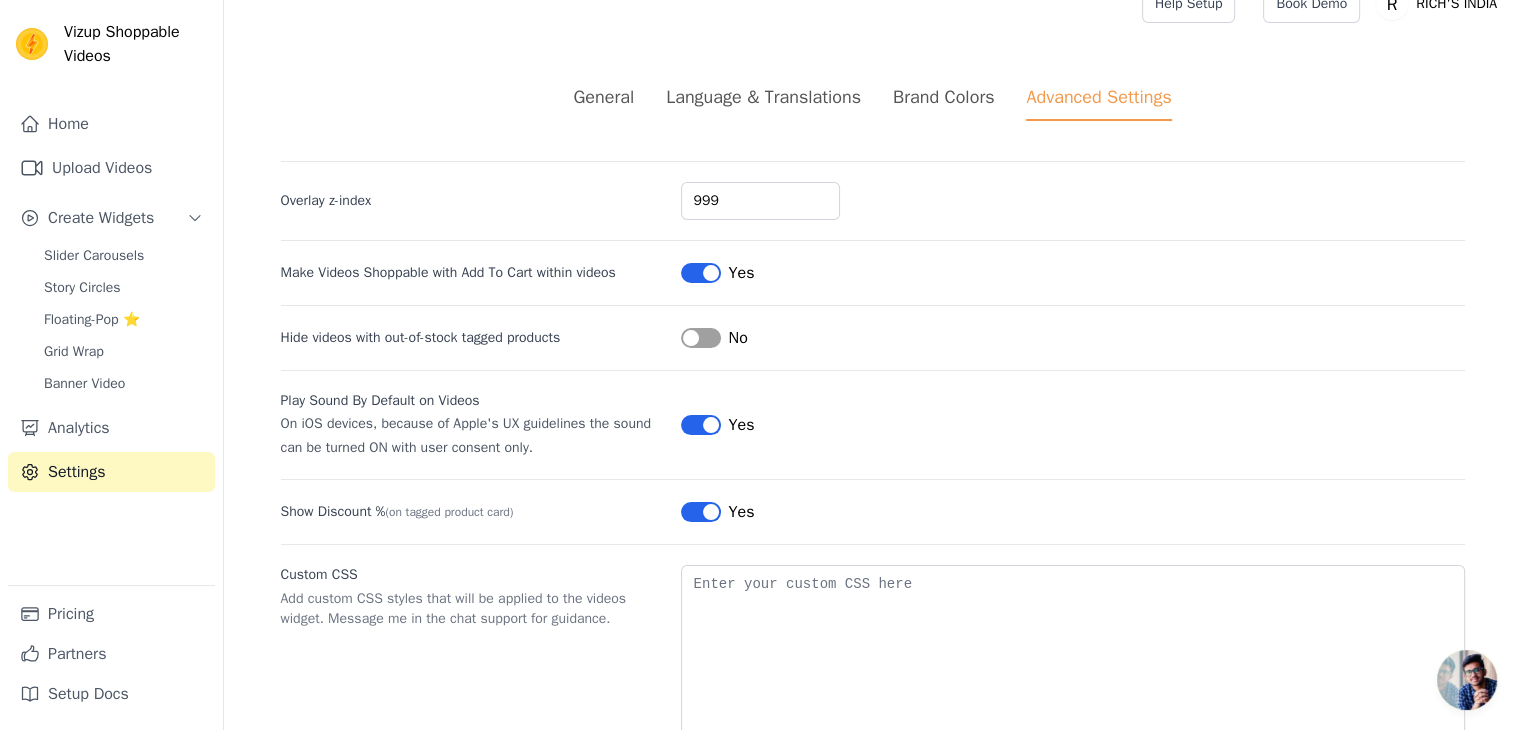 scroll, scrollTop: 0, scrollLeft: 0, axis: both 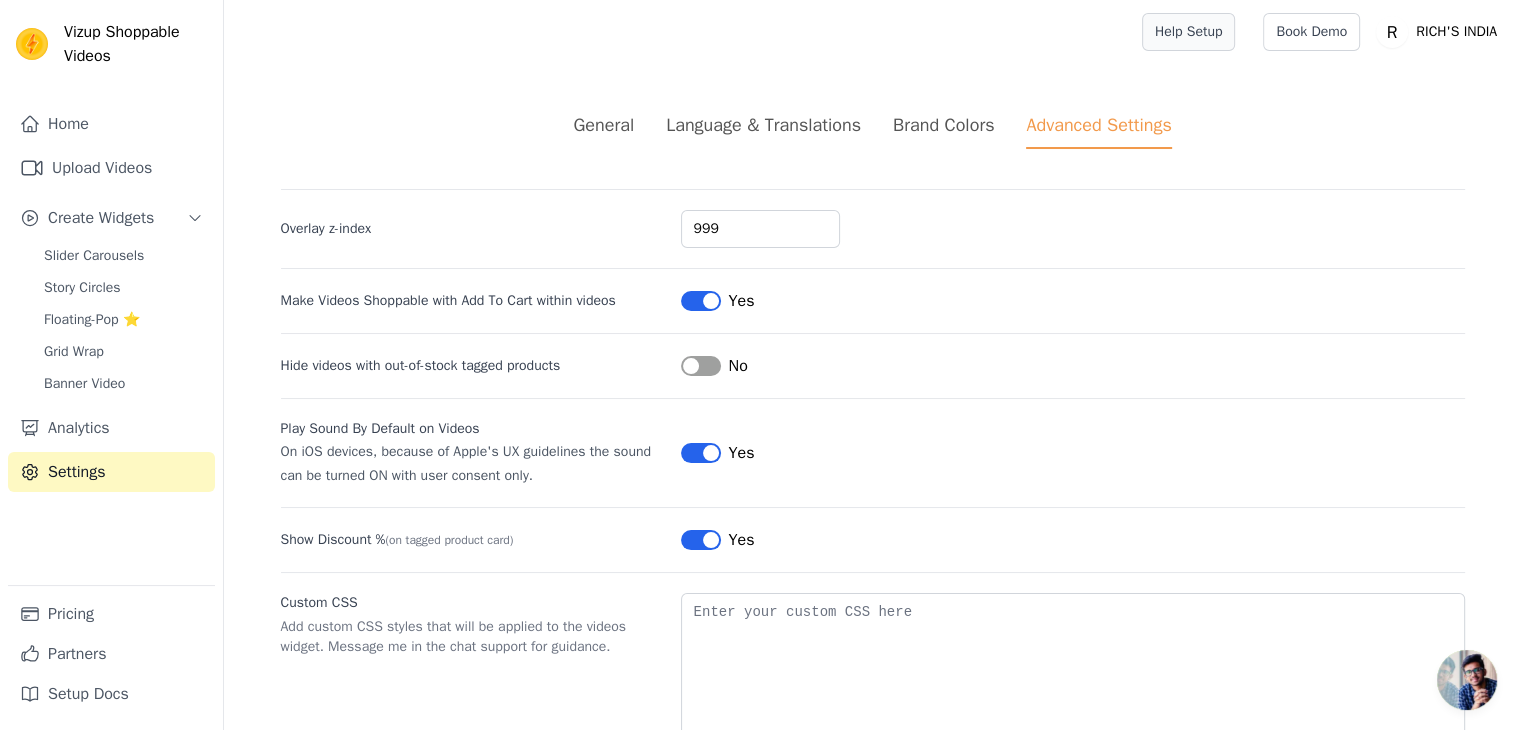 click on "Help Setup" at bounding box center [1189, 32] 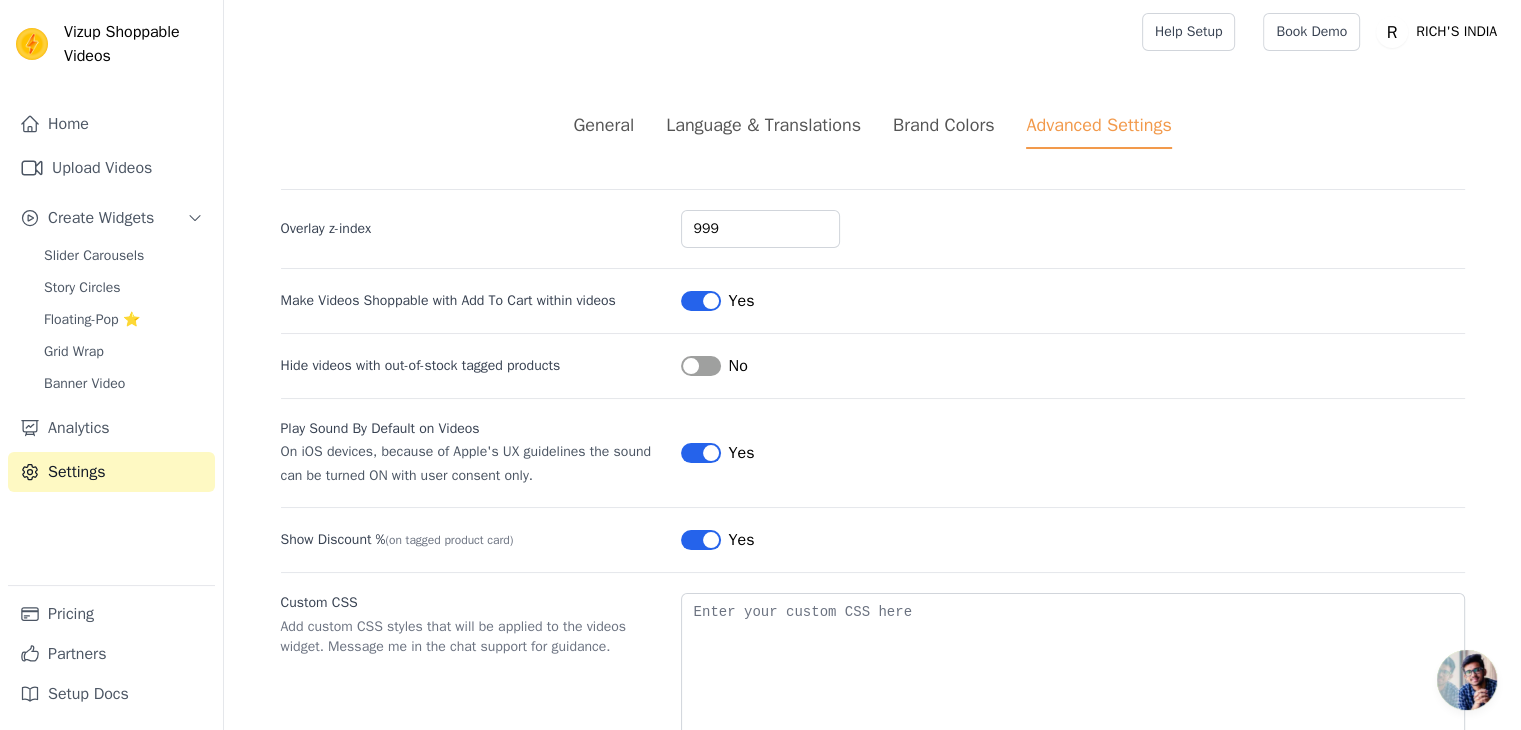 scroll, scrollTop: 87, scrollLeft: 0, axis: vertical 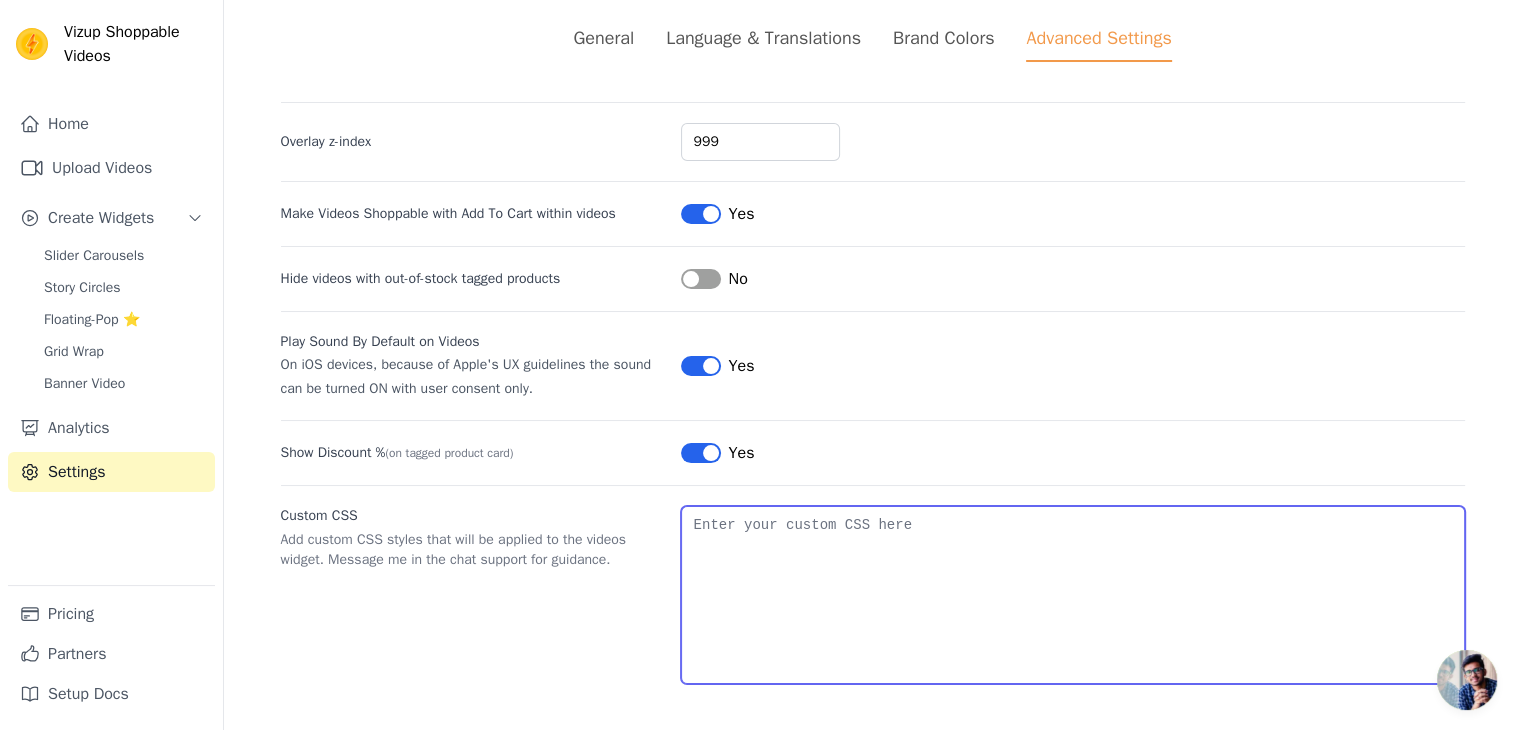 click on "Custom CSS" at bounding box center [1073, 595] 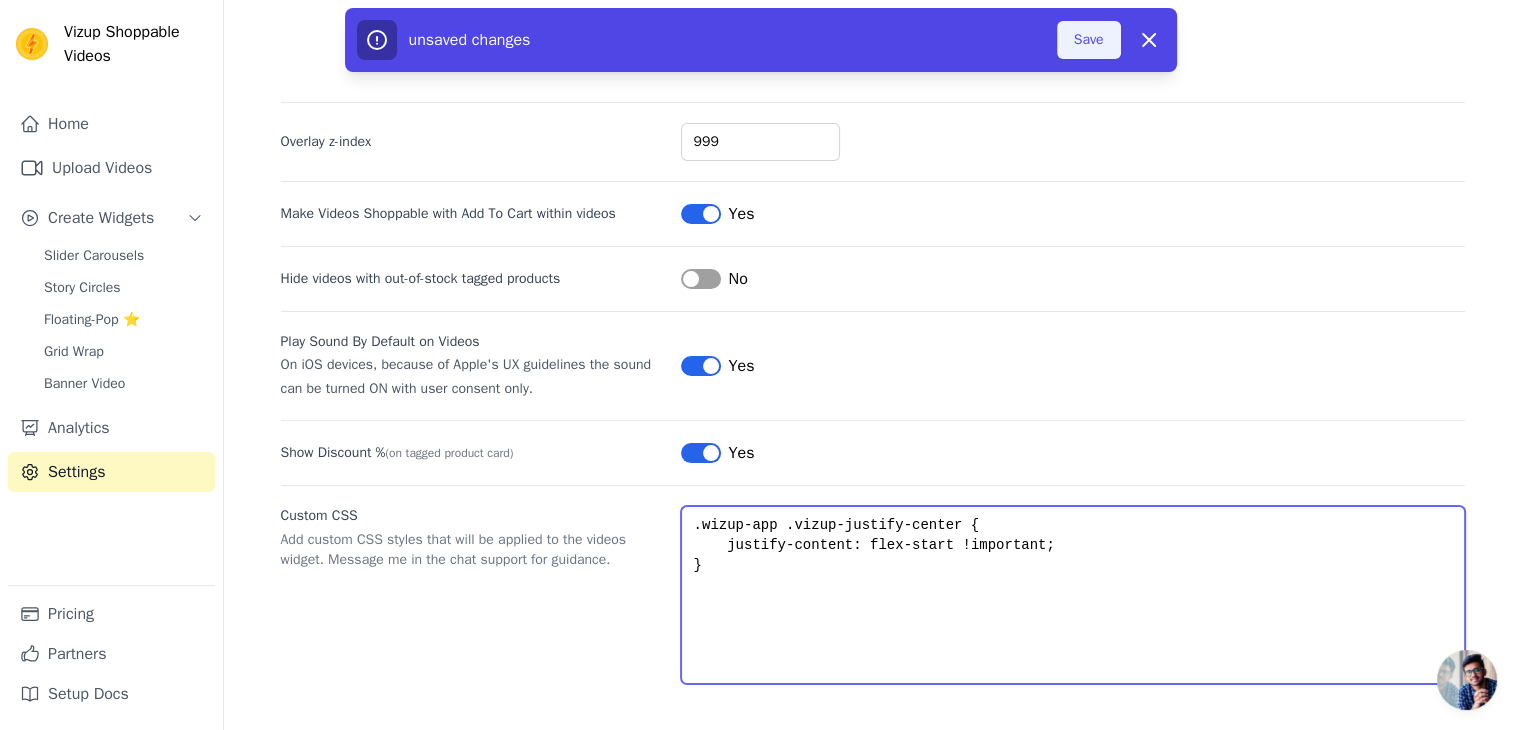 type on ".wizup-app .vizup-justify-center {
justify-content: flex-start !important;
}" 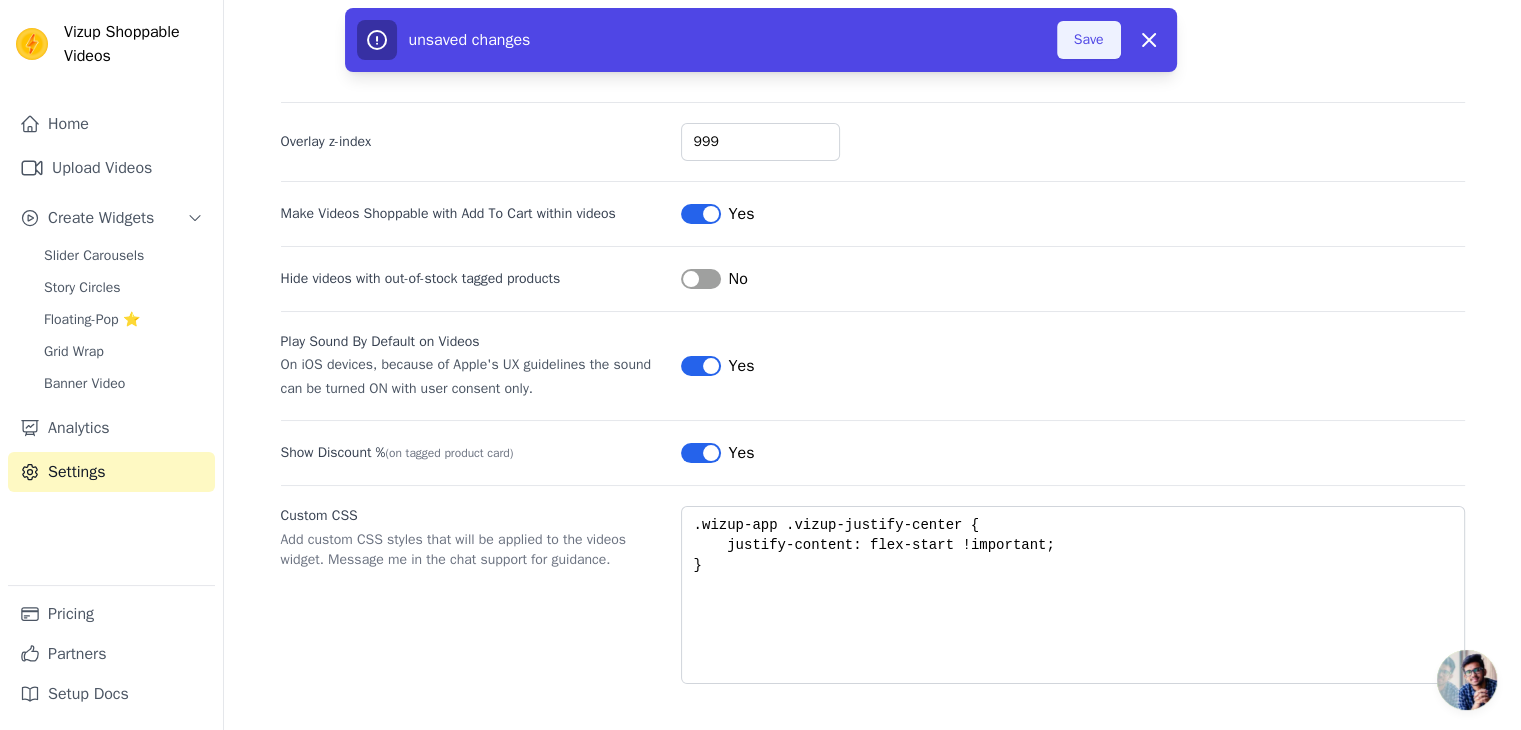 click on "Save" at bounding box center [1089, 40] 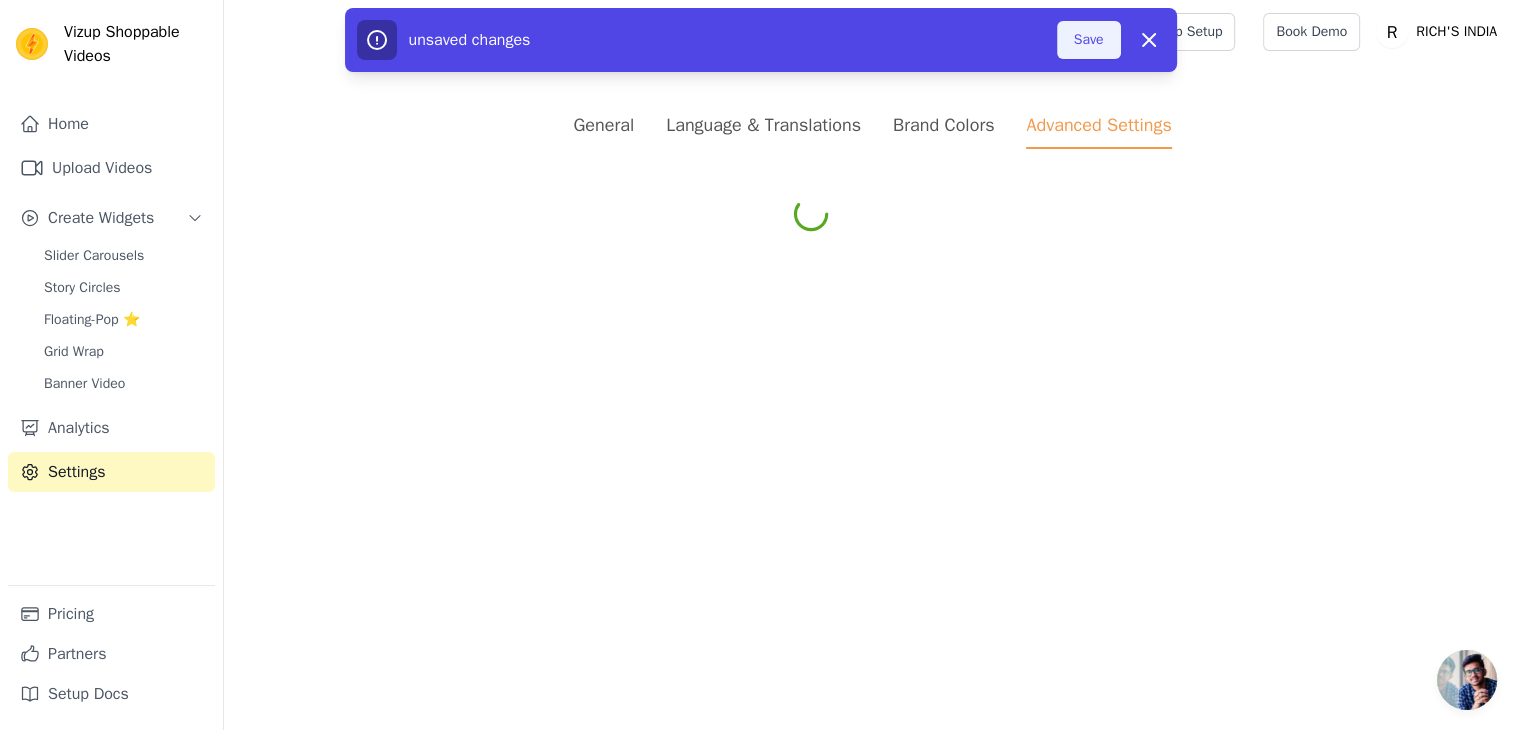 scroll, scrollTop: 0, scrollLeft: 0, axis: both 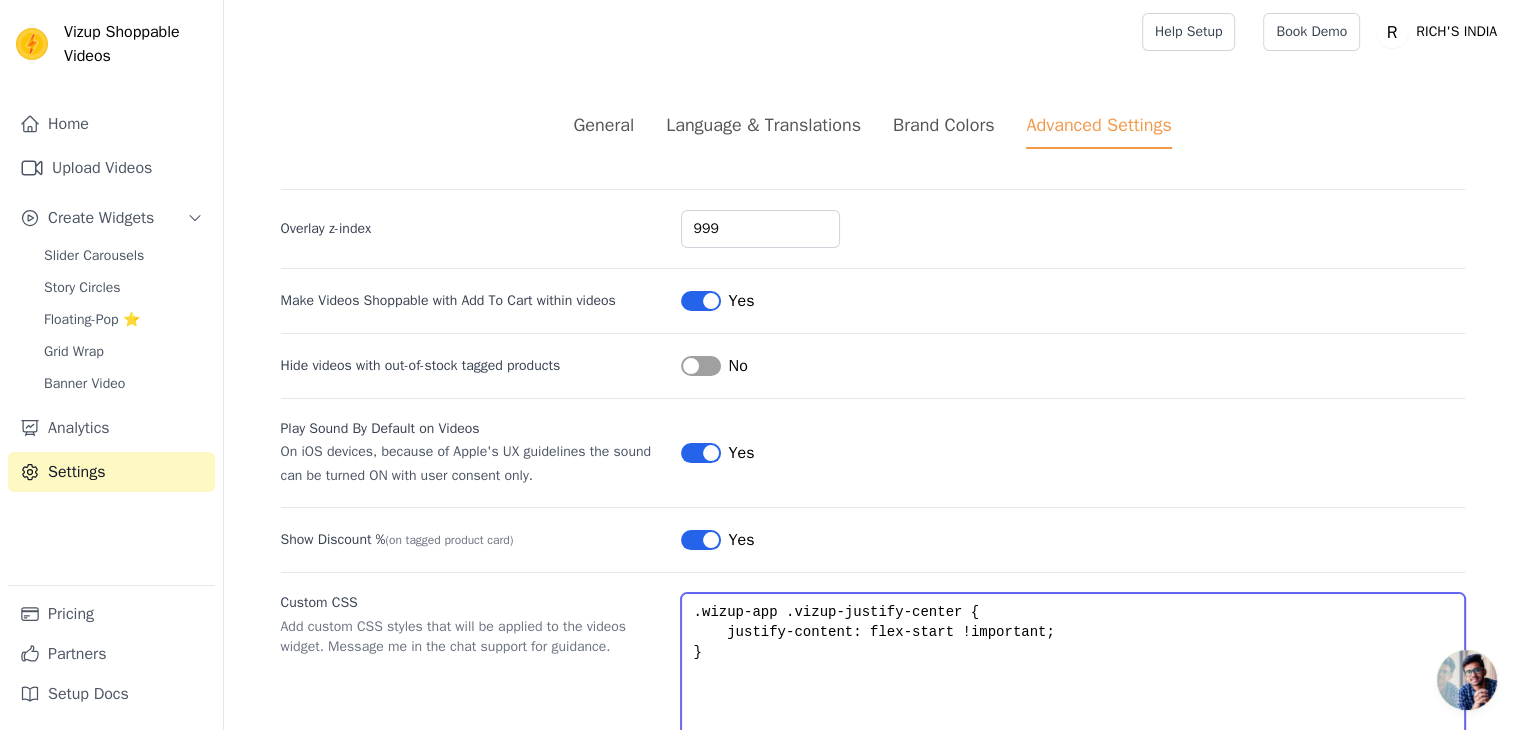 click on ".wizup-app .vizup-justify-center {
justify-content: flex-start !important;
}" at bounding box center (1073, 682) 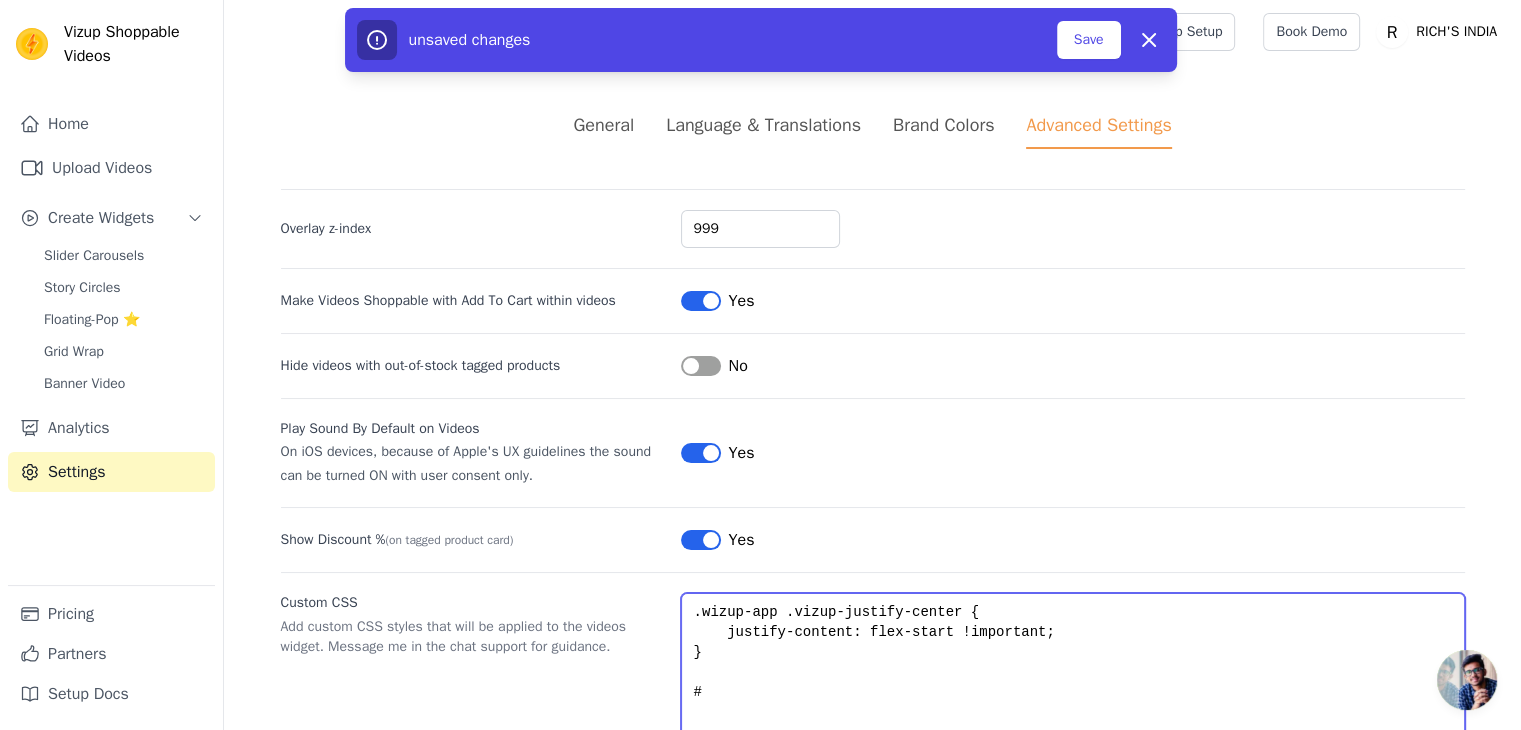 paste on "shopify-section-template--19479176020182__175403117075ffdba9" 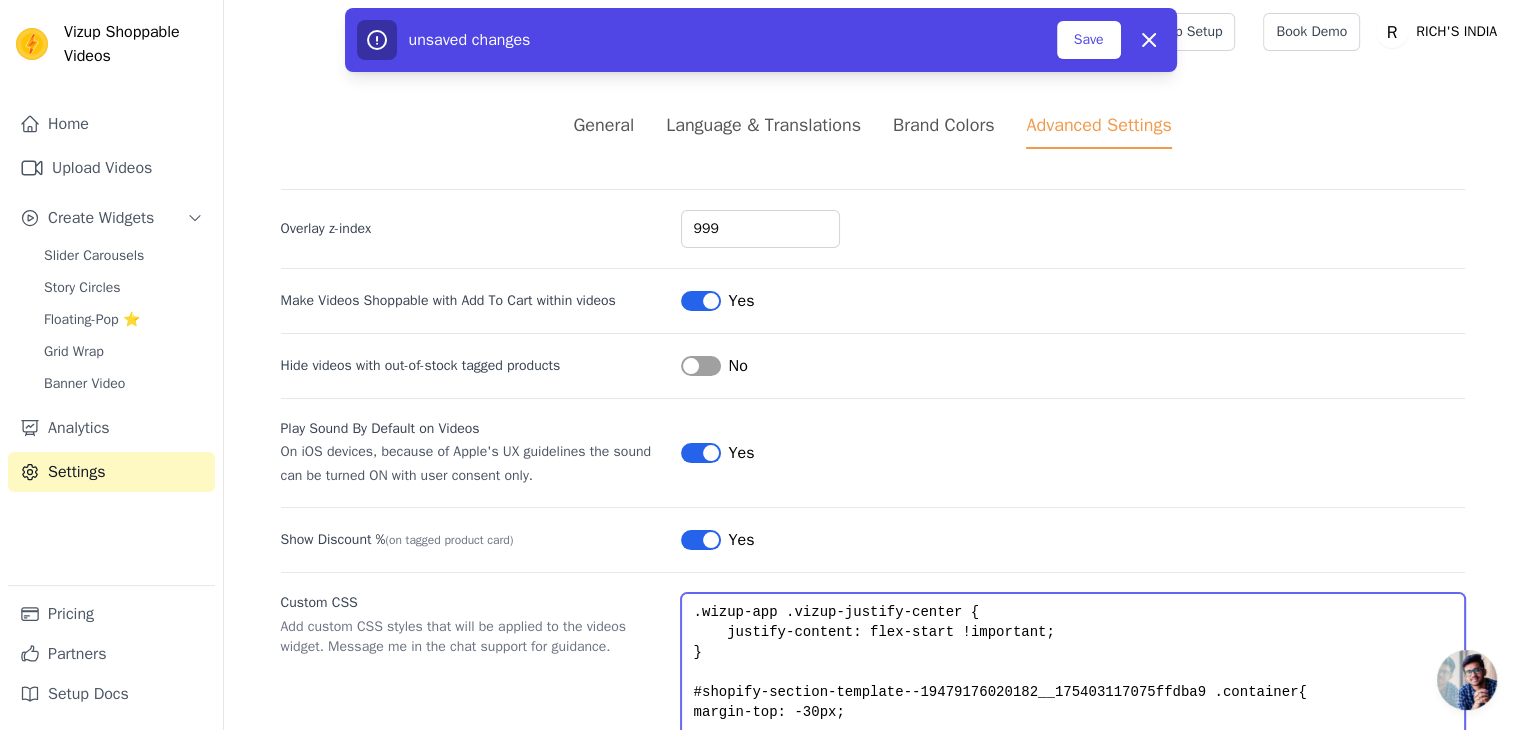 scroll, scrollTop: 87, scrollLeft: 0, axis: vertical 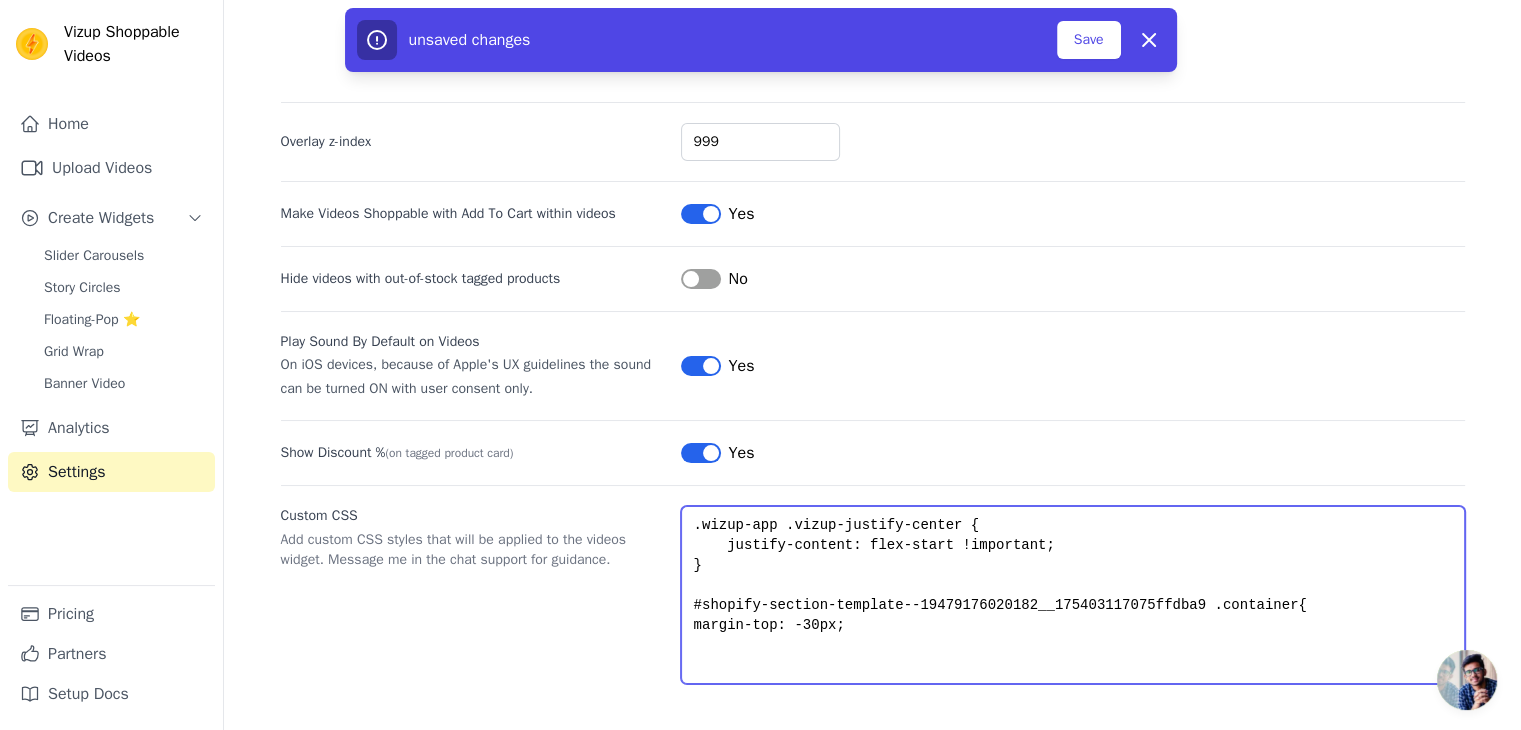 click on ".wizup-app .vizup-justify-center {
justify-content: flex-start !important;
}
#shopify-section-template--19479176020182__175403117075ffdba9 .container{
margin-top: -30px;" at bounding box center [1073, 595] 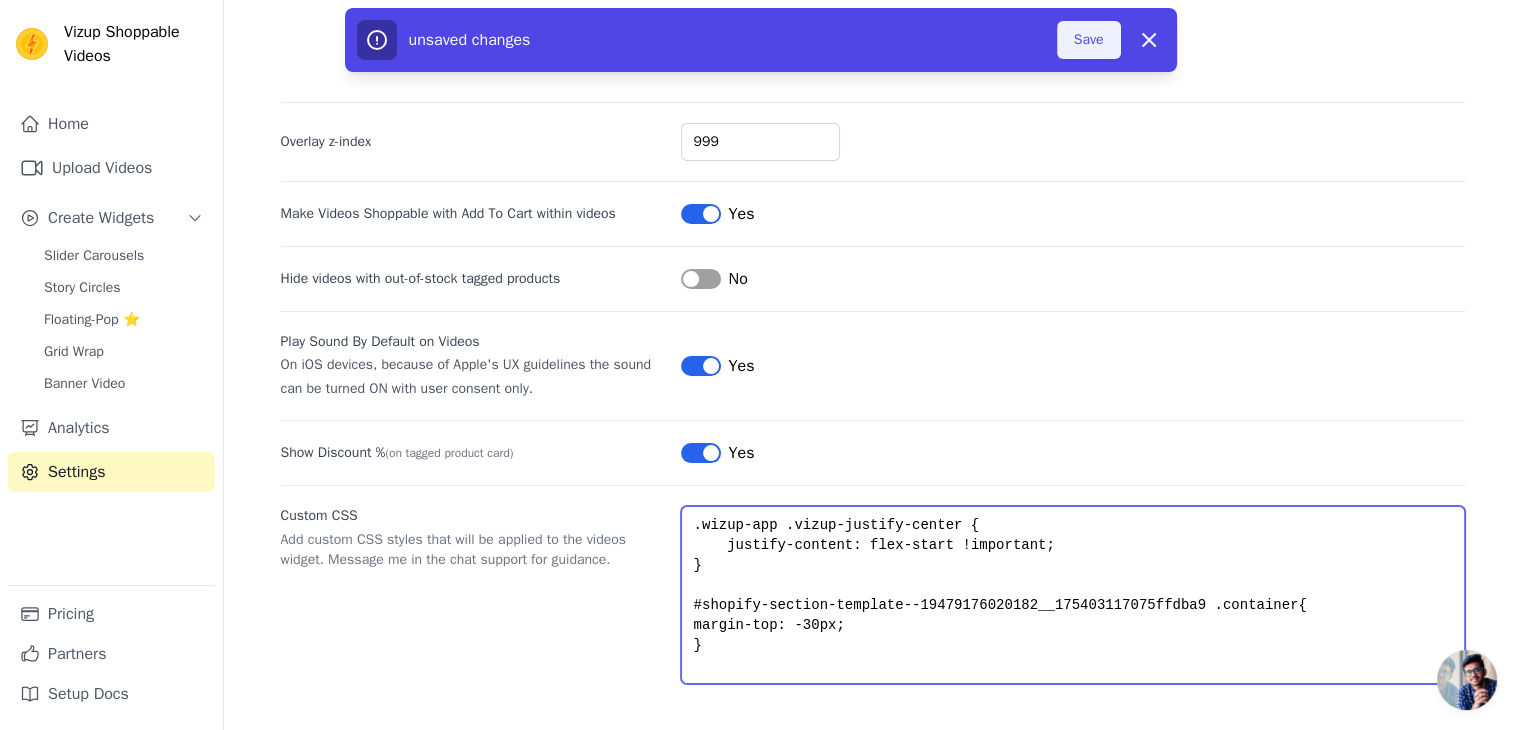 type on ".wizup-app .vizup-justify-center {
justify-content: flex-start !important;
}
#shopify-section-template--19479176020182__175403117075ffdba9 .container{
margin-top: -30px;
}" 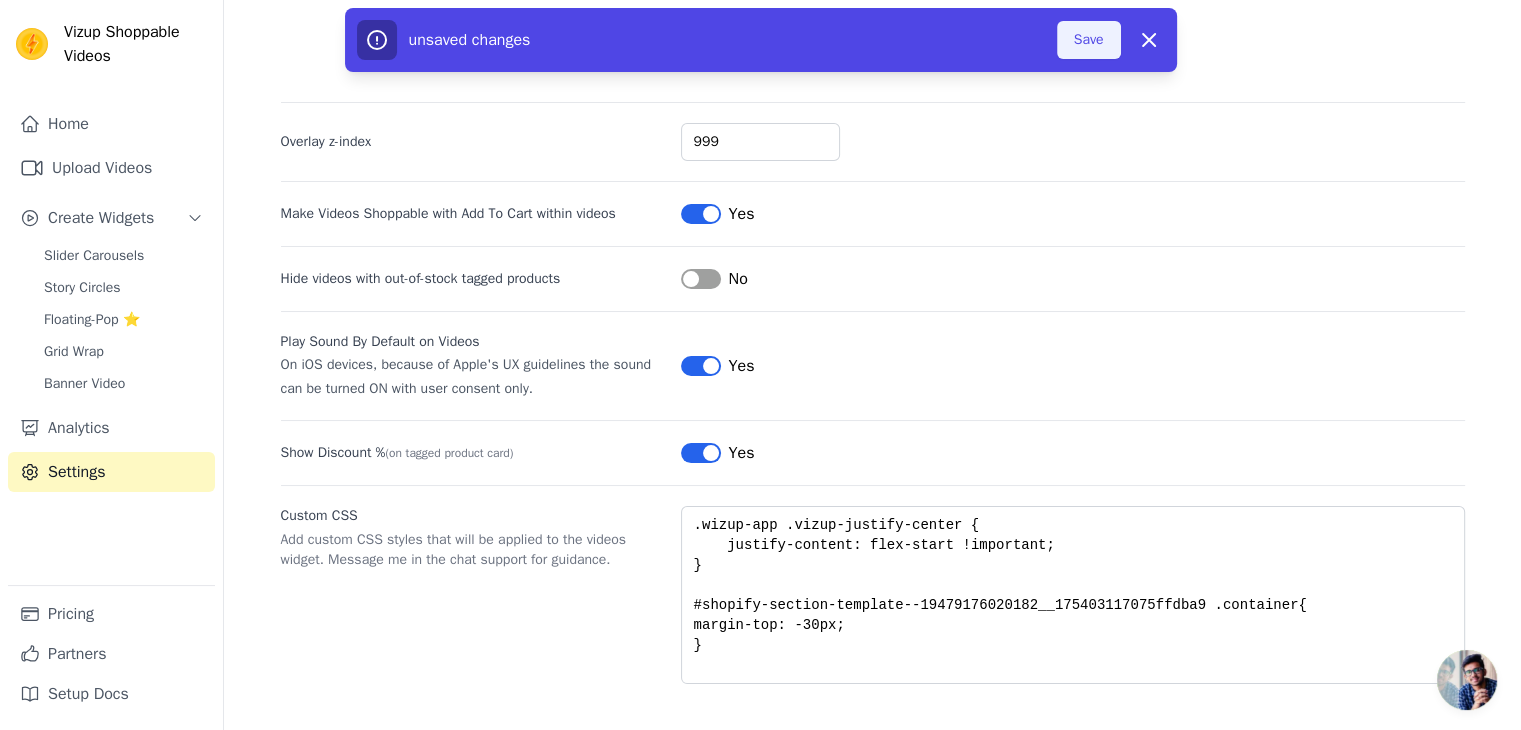 click on "Save" at bounding box center [1089, 40] 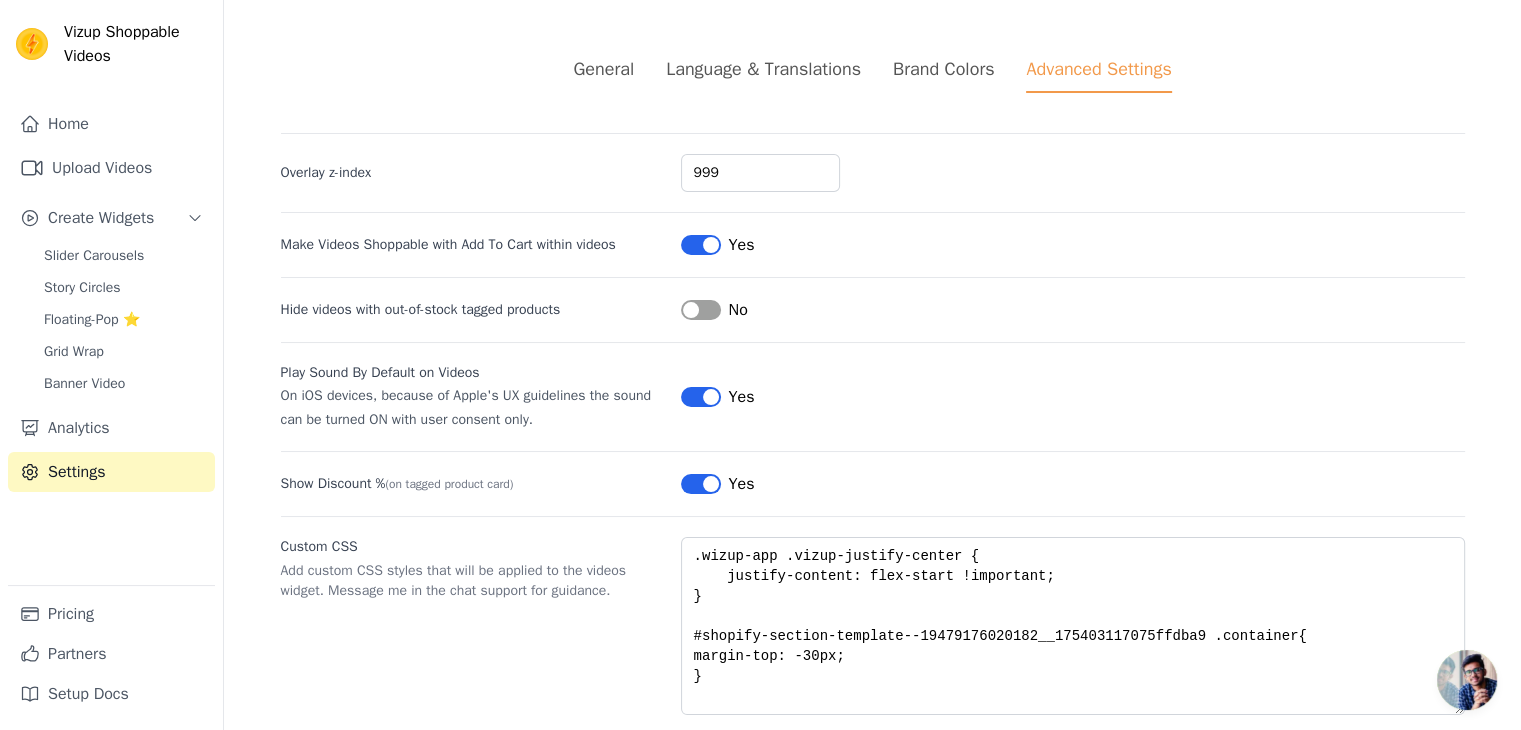 scroll, scrollTop: 87, scrollLeft: 0, axis: vertical 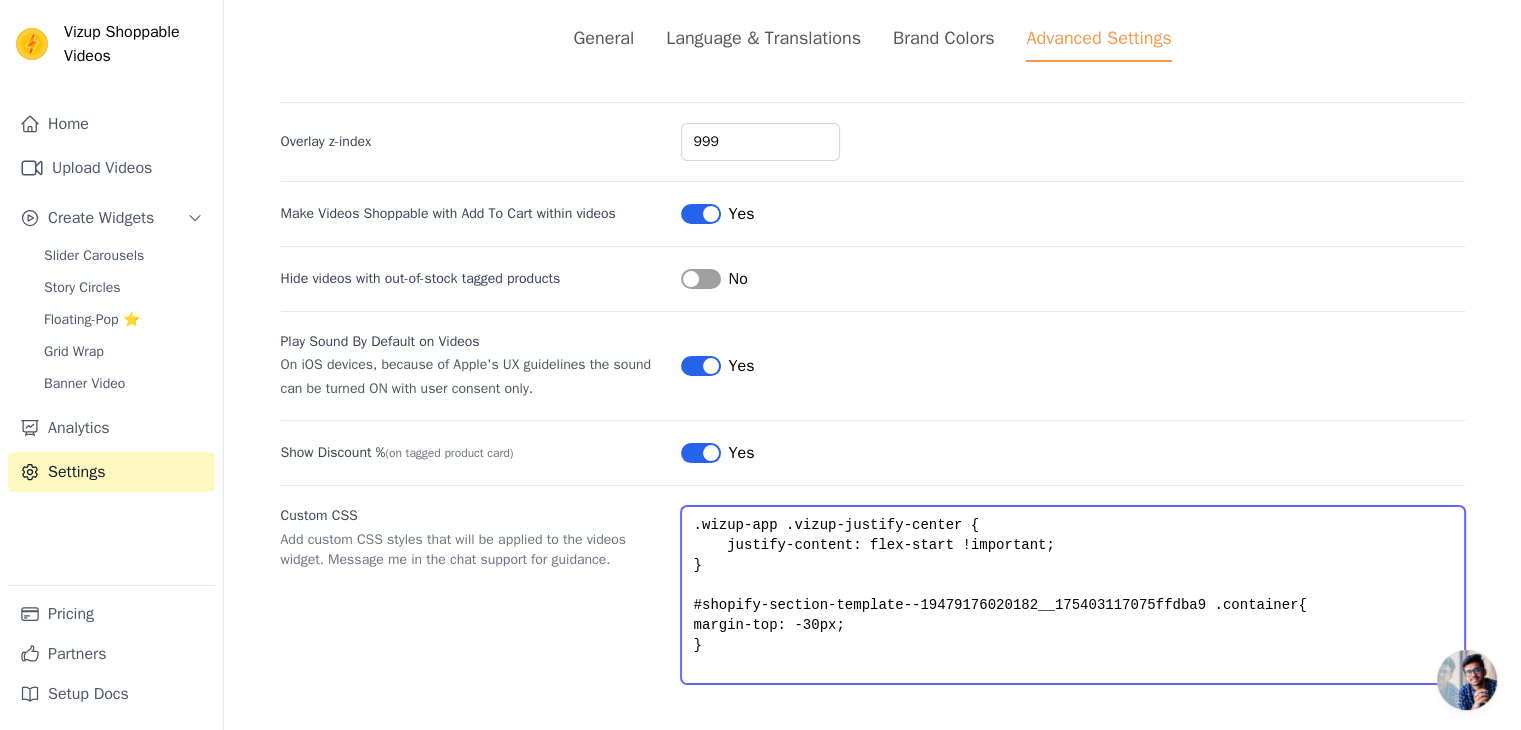 click on ".wizup-app .vizup-justify-center {
justify-content: flex-start !important;
}
#shopify-section-template--19479176020182__175403117075ffdba9 .container{
margin-top: -30px;
}" at bounding box center [1073, 595] 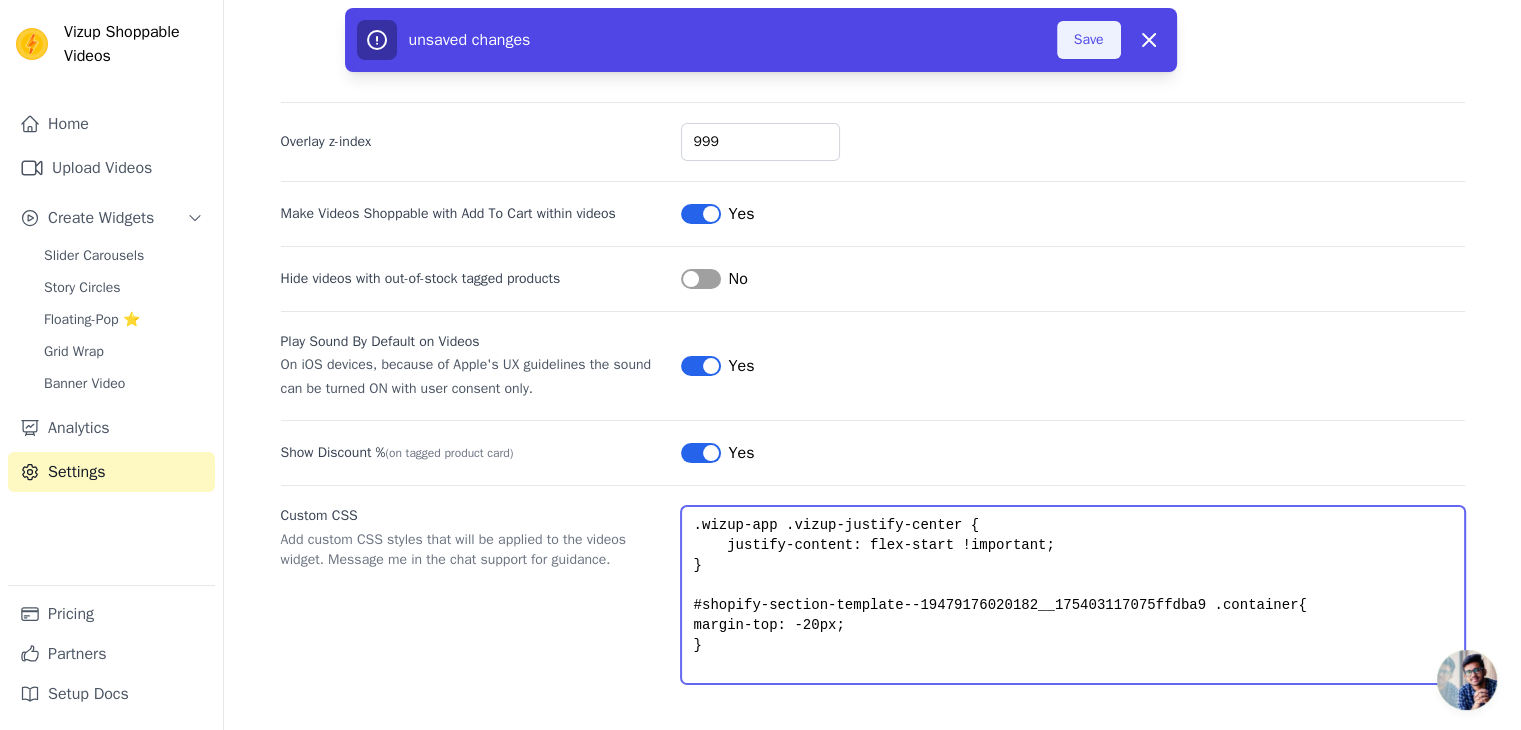 type on ".wizup-app .vizup-justify-center {
justify-content: flex-start !important;
}
#shopify-section-template--19479176020182__175403117075ffdba9 .container{
margin-top: -20px;
}" 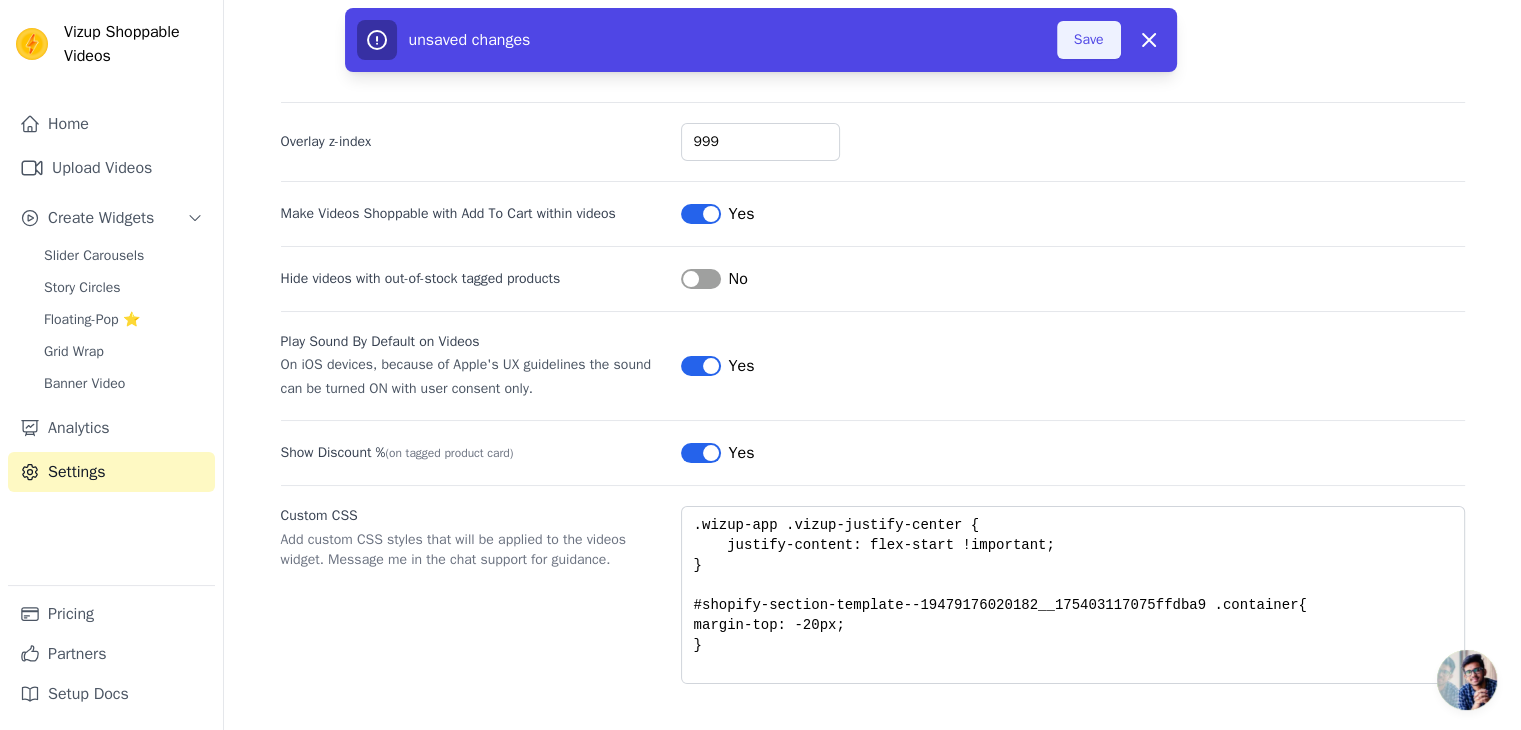 click on "Save" at bounding box center [1089, 40] 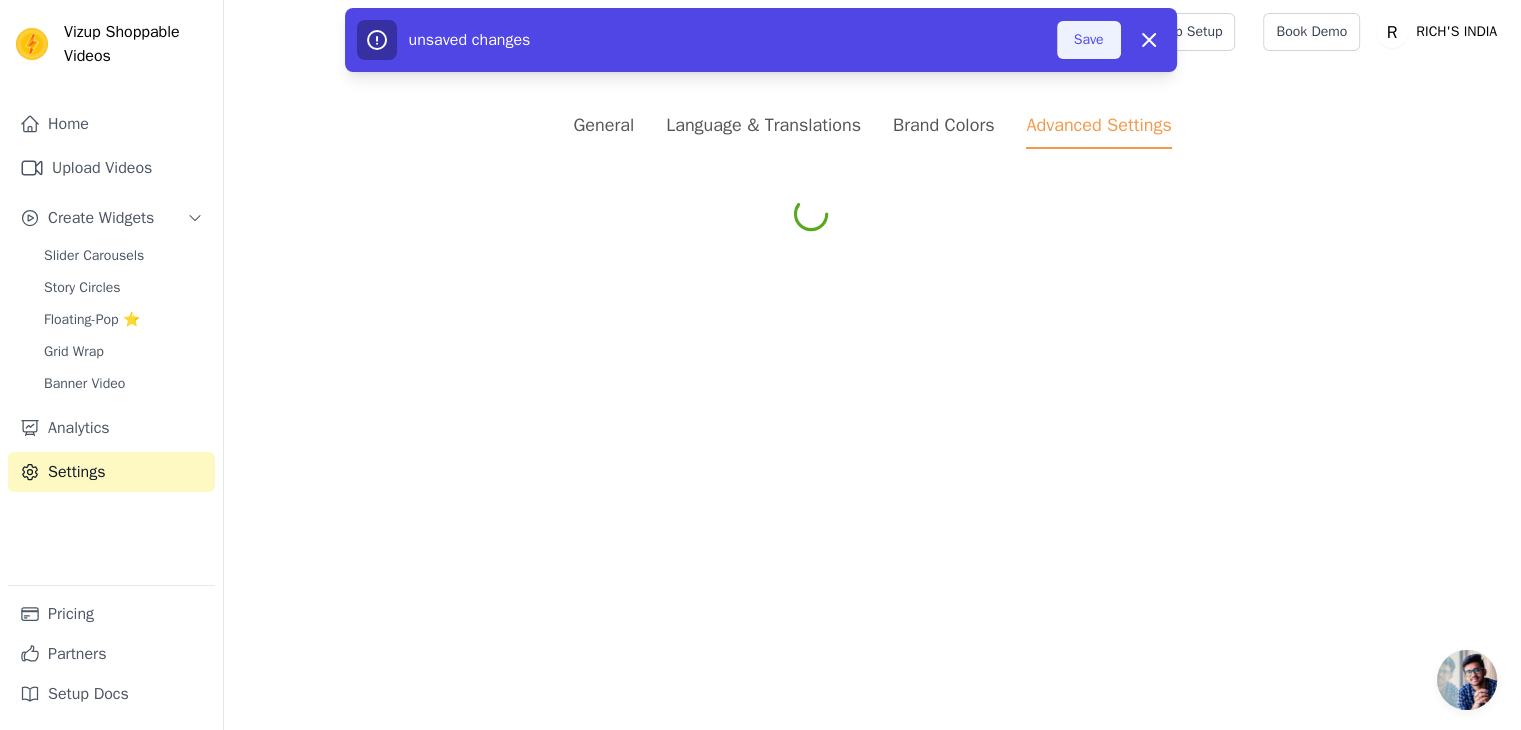 scroll, scrollTop: 0, scrollLeft: 0, axis: both 